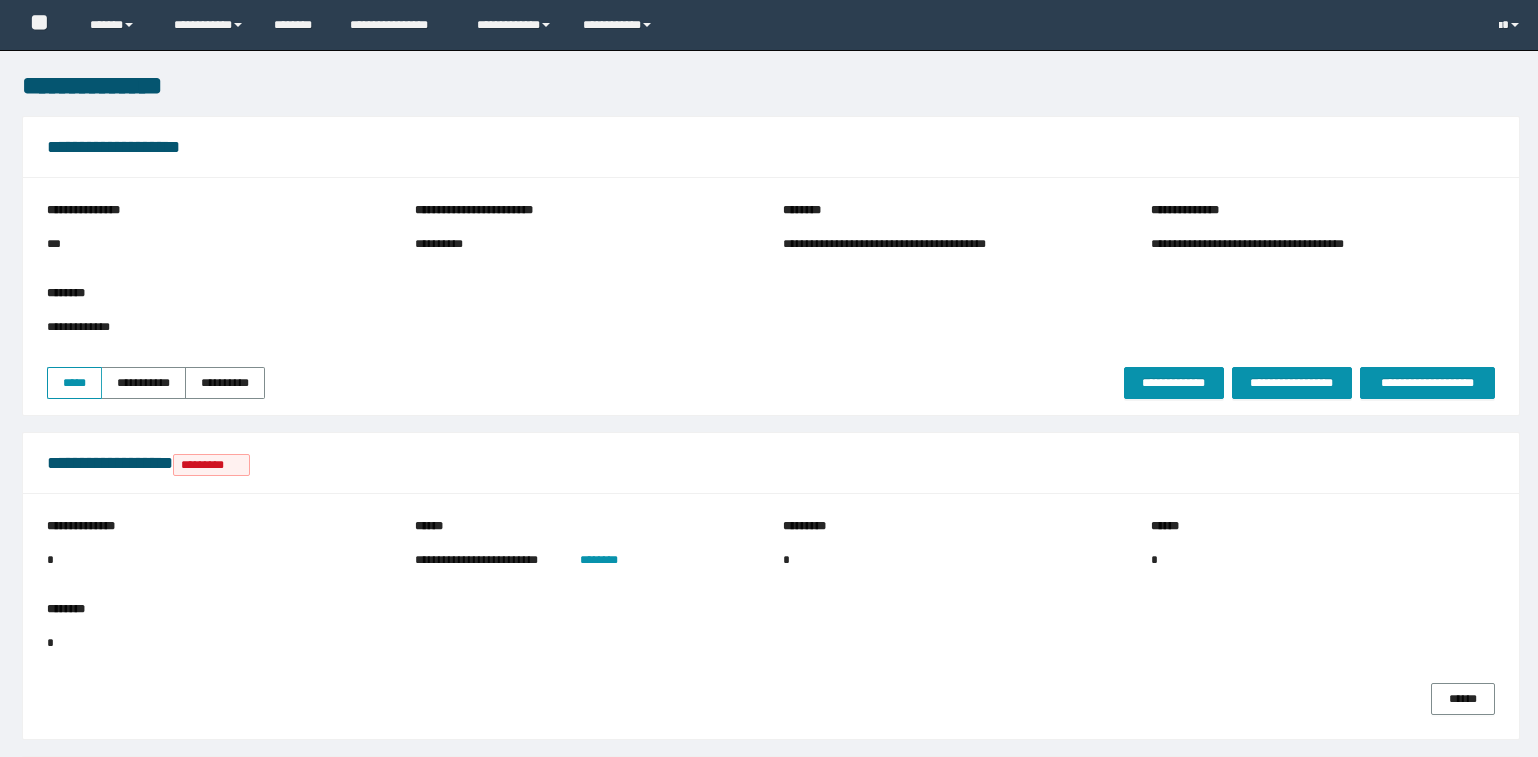 scroll, scrollTop: 818, scrollLeft: 0, axis: vertical 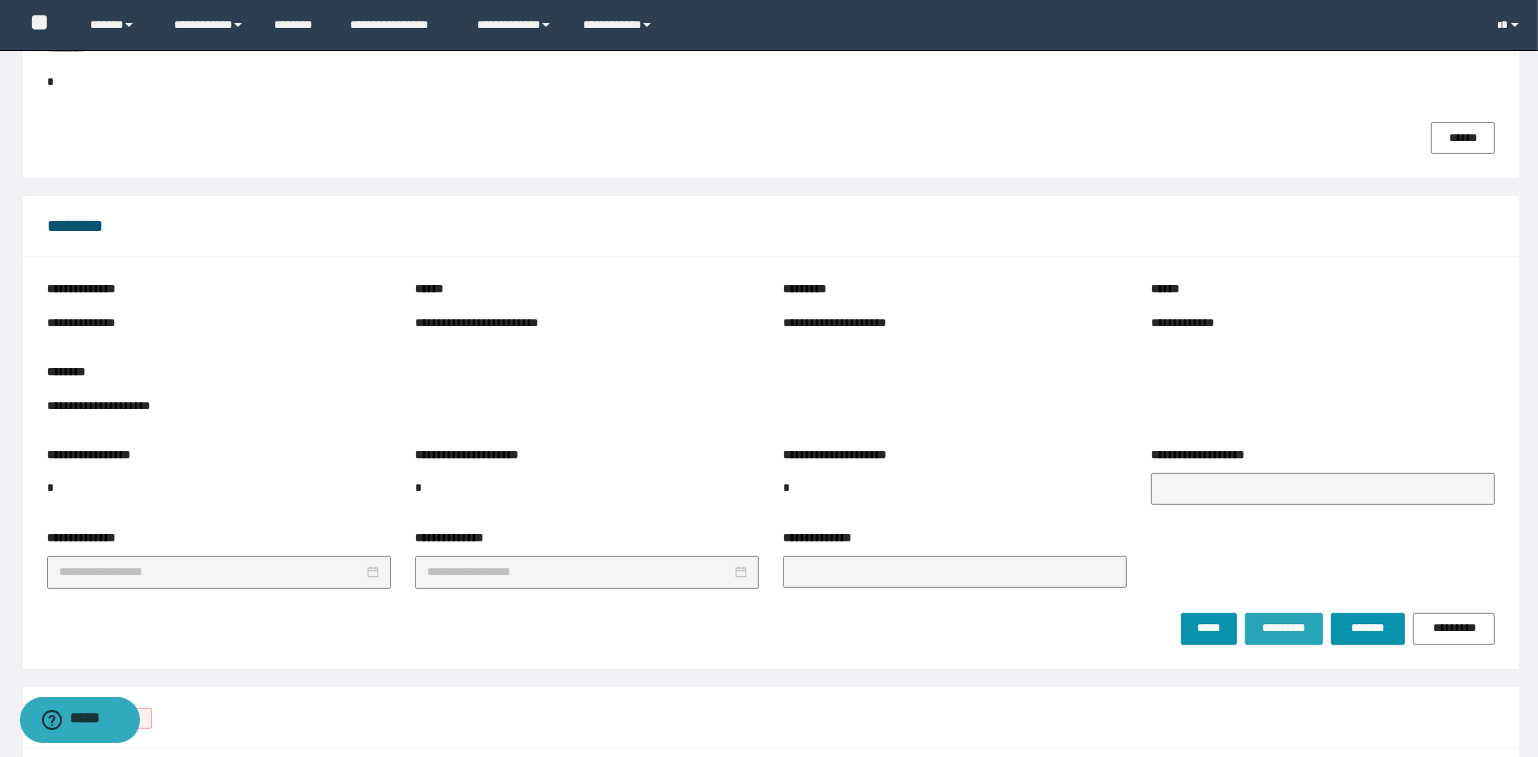 click on "*********" at bounding box center [1283, 629] 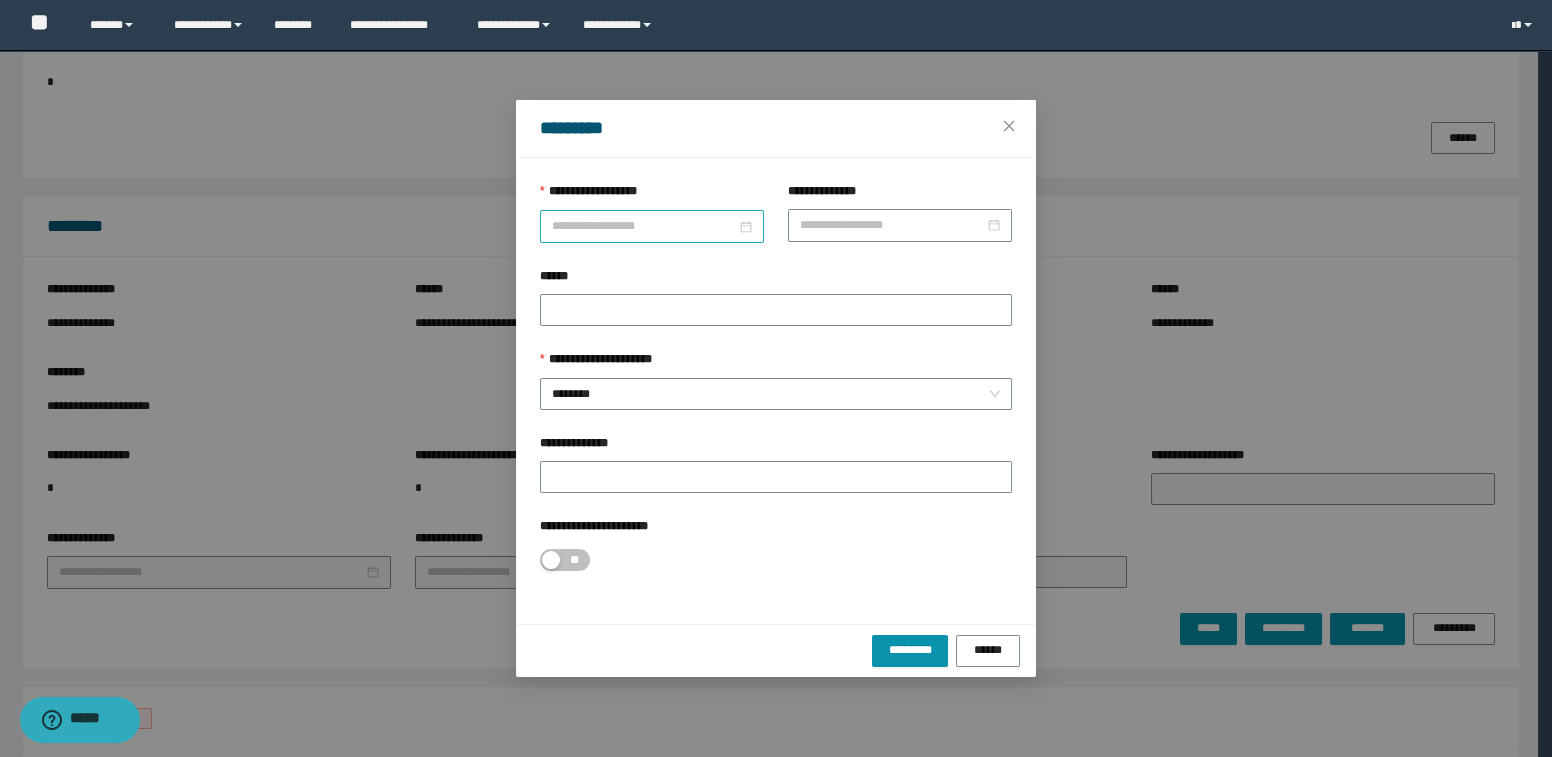 click on "**********" at bounding box center [644, 226] 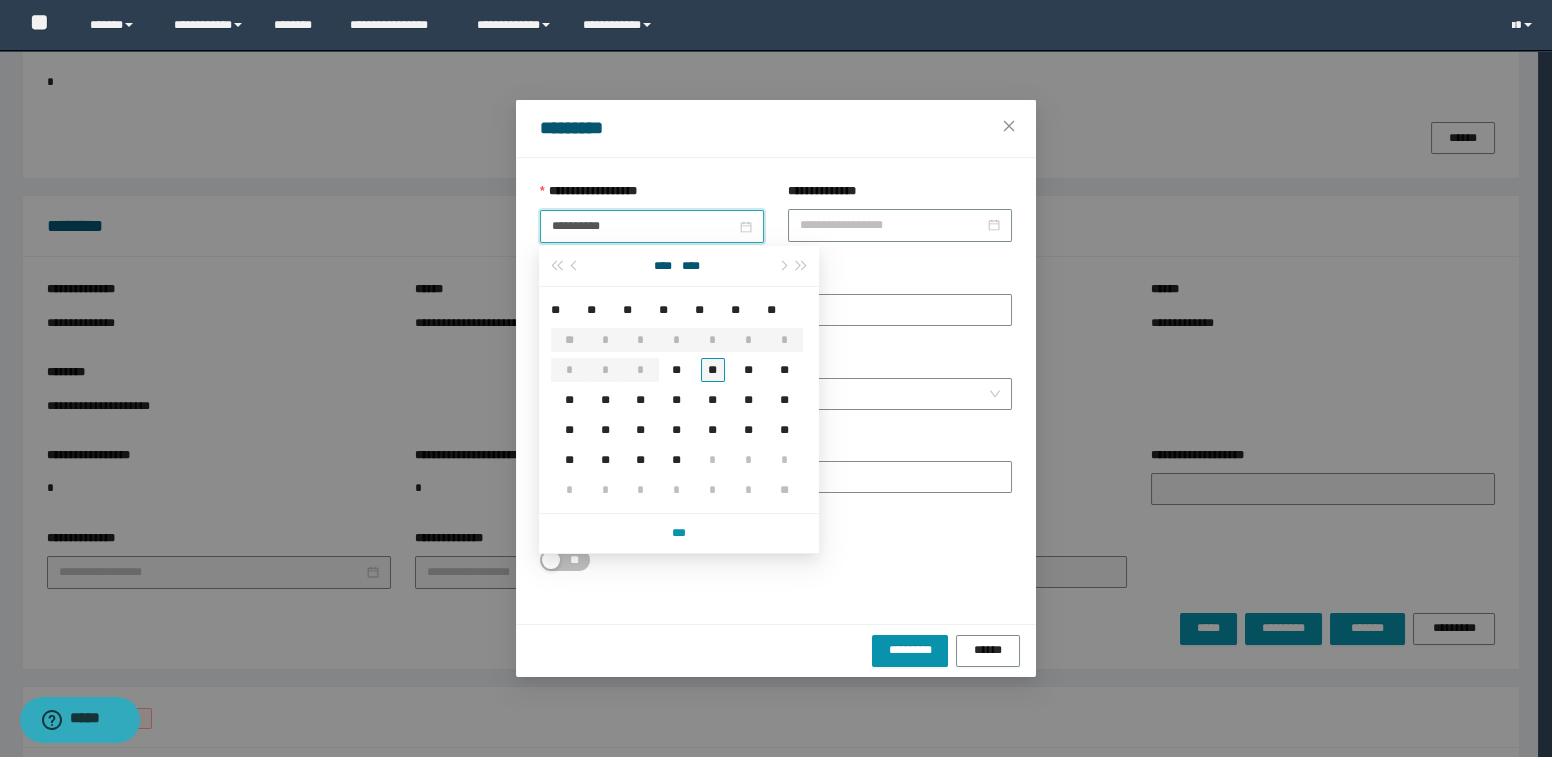 type on "**********" 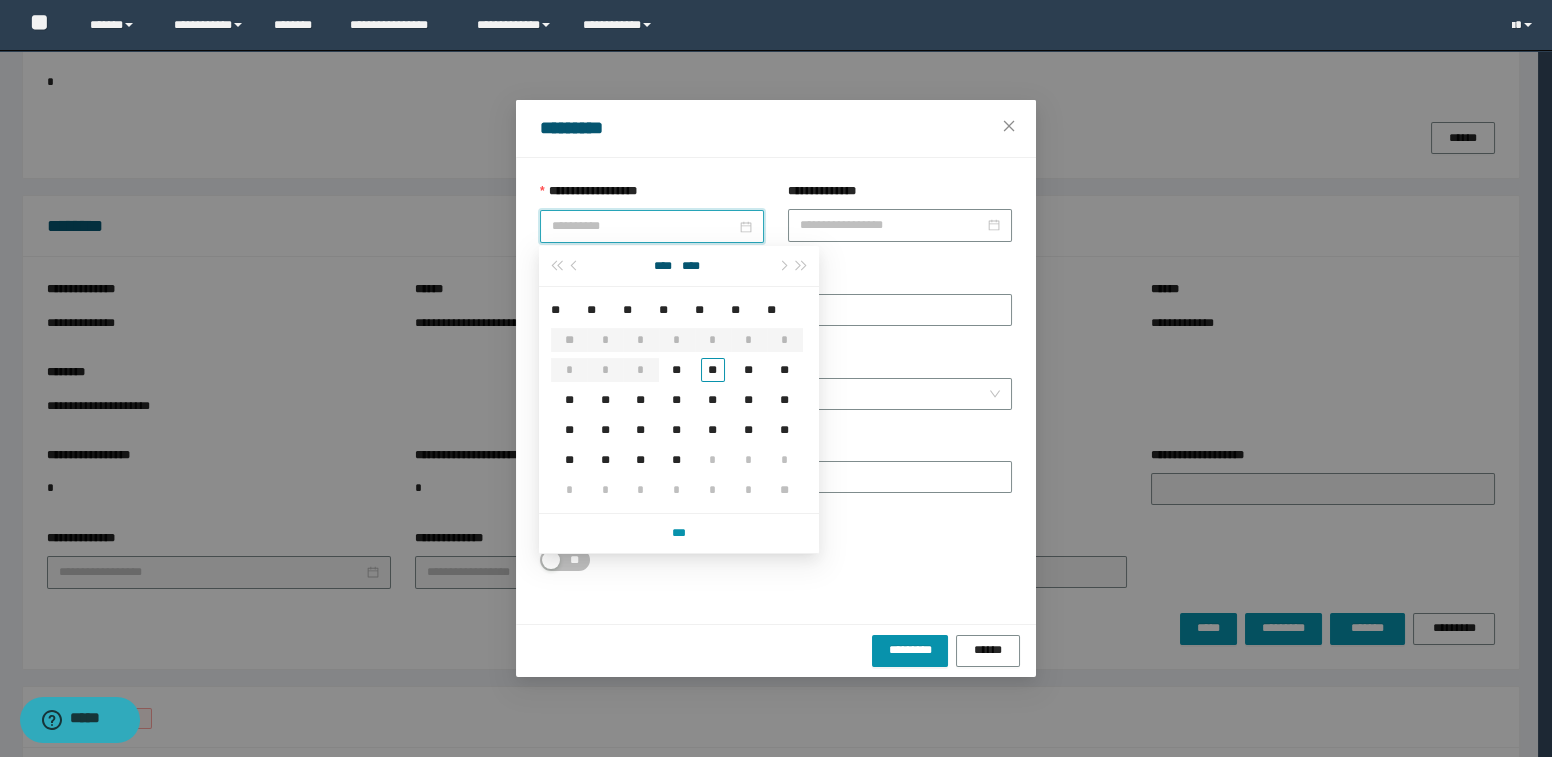 drag, startPoint x: 703, startPoint y: 368, endPoint x: 713, endPoint y: 360, distance: 12.806249 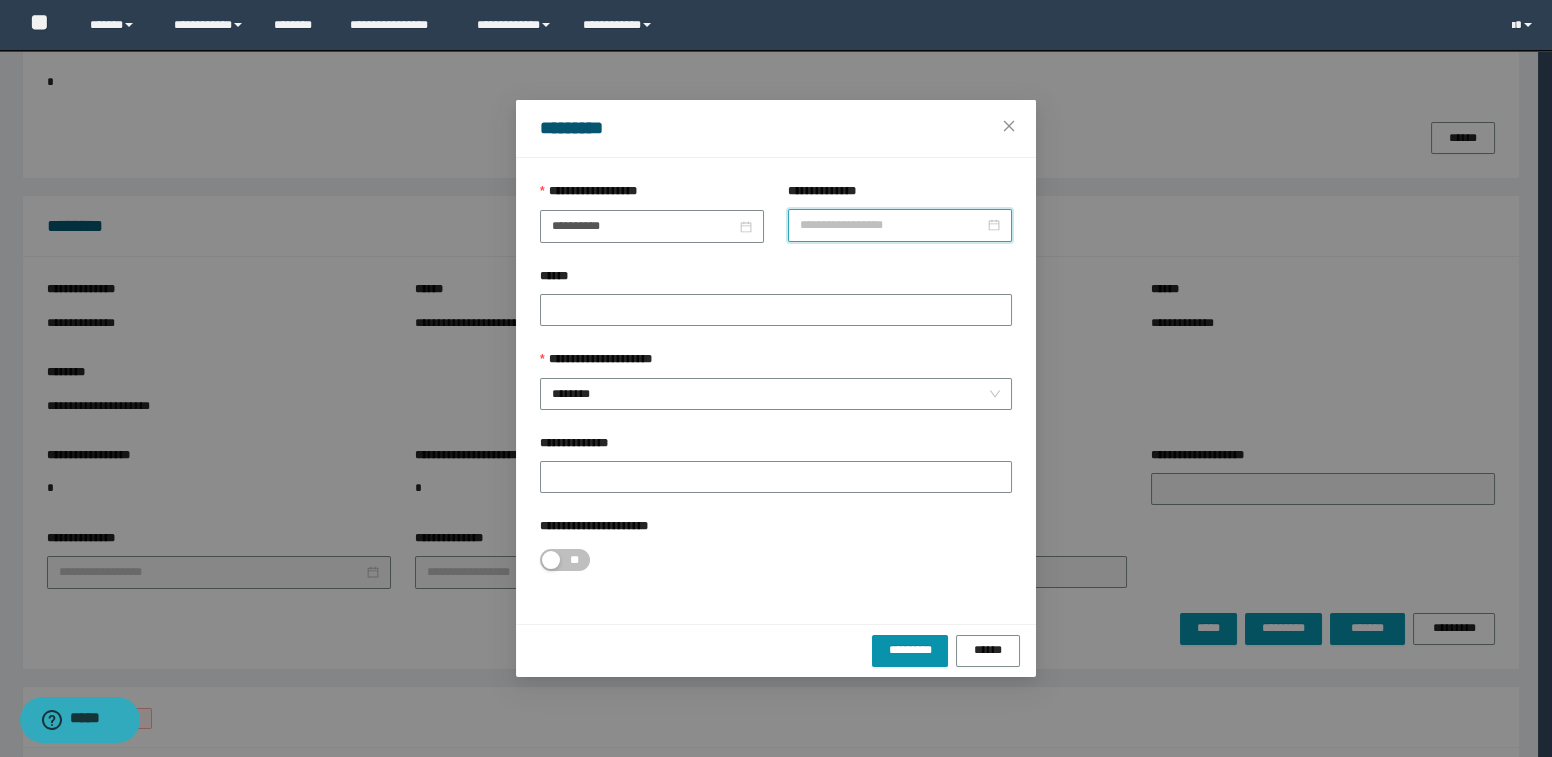 click on "**********" at bounding box center (892, 225) 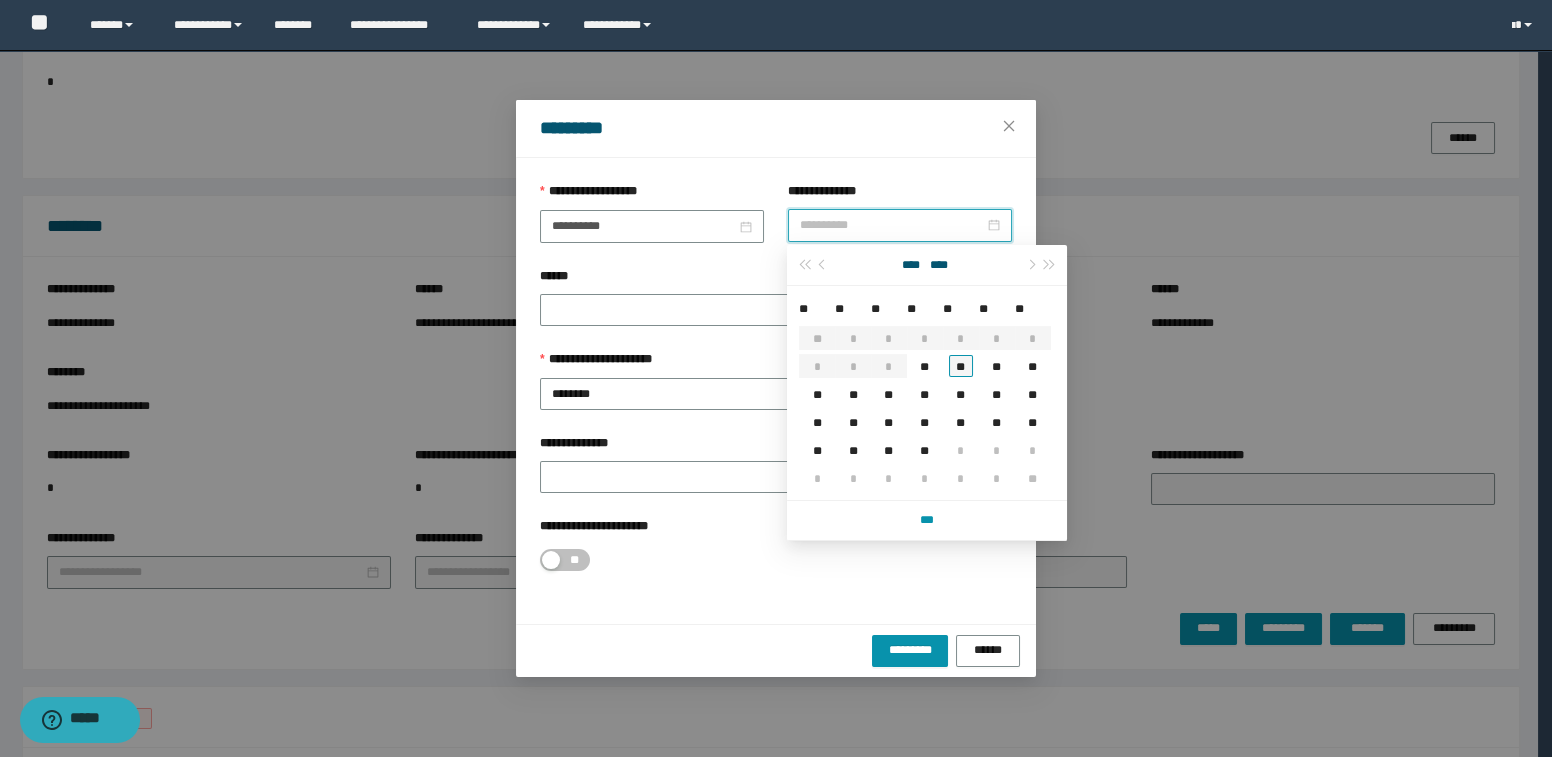 type on "**********" 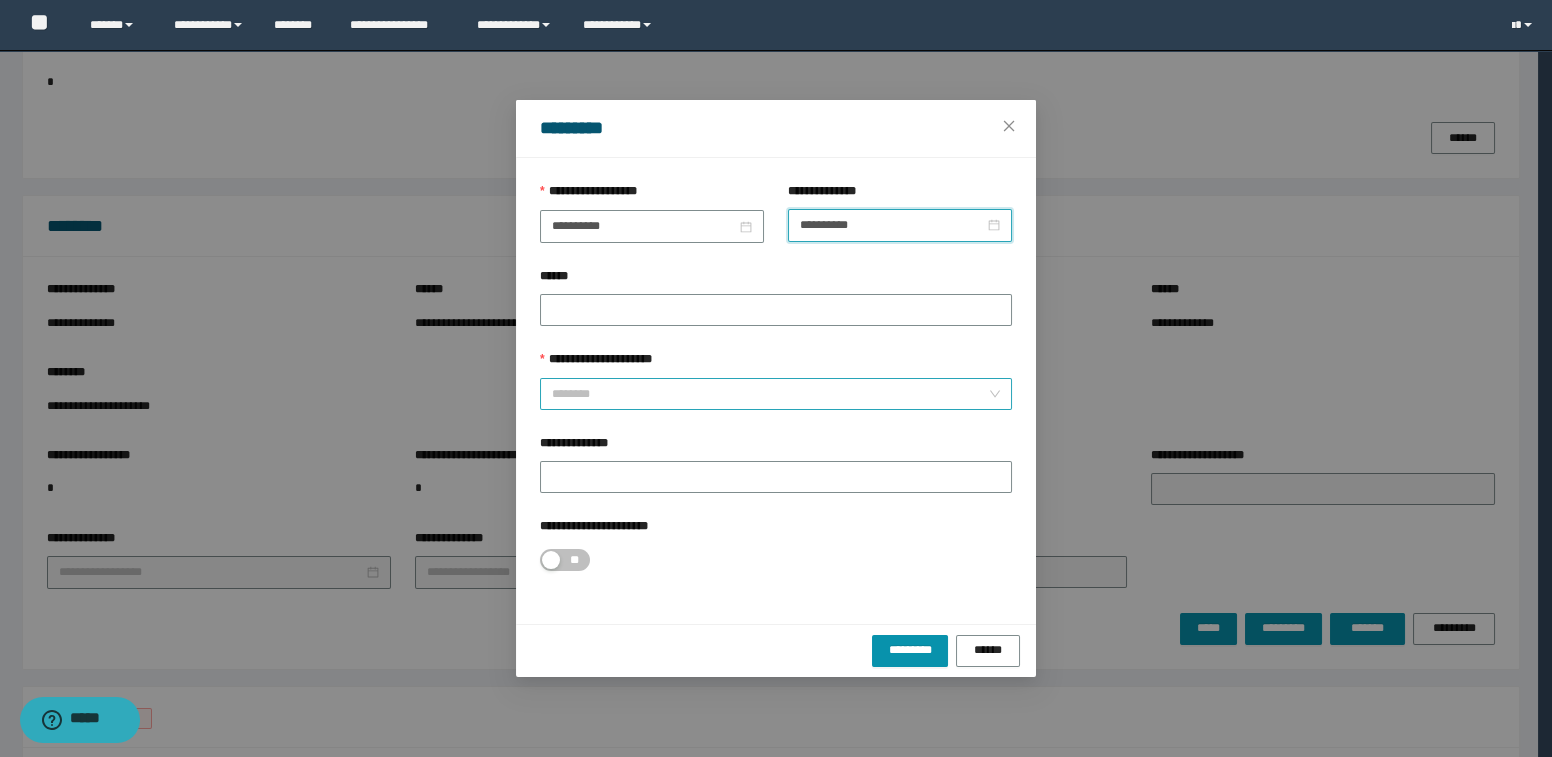 click on "********" at bounding box center (776, 394) 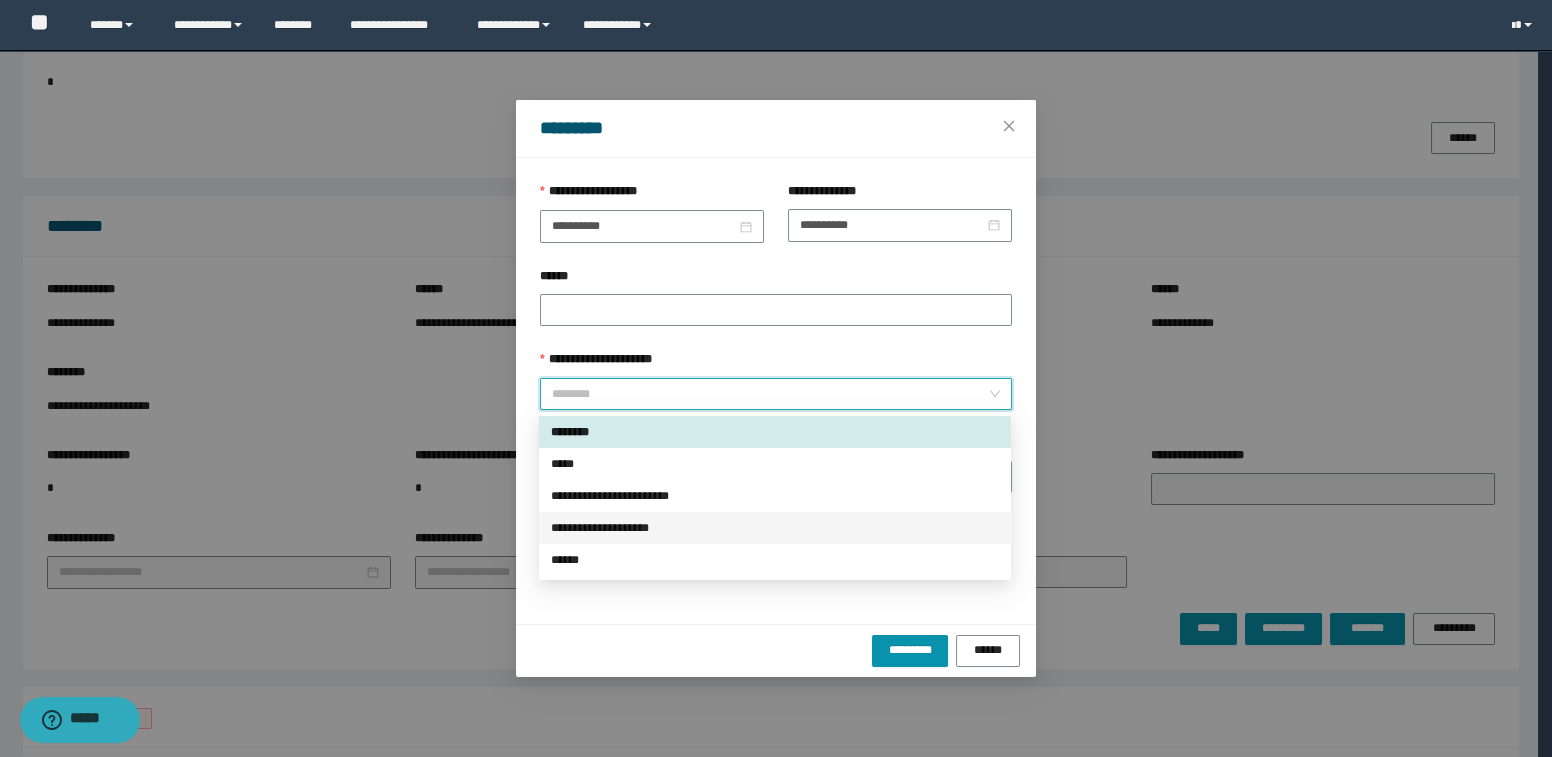 click on "**********" at bounding box center [775, 528] 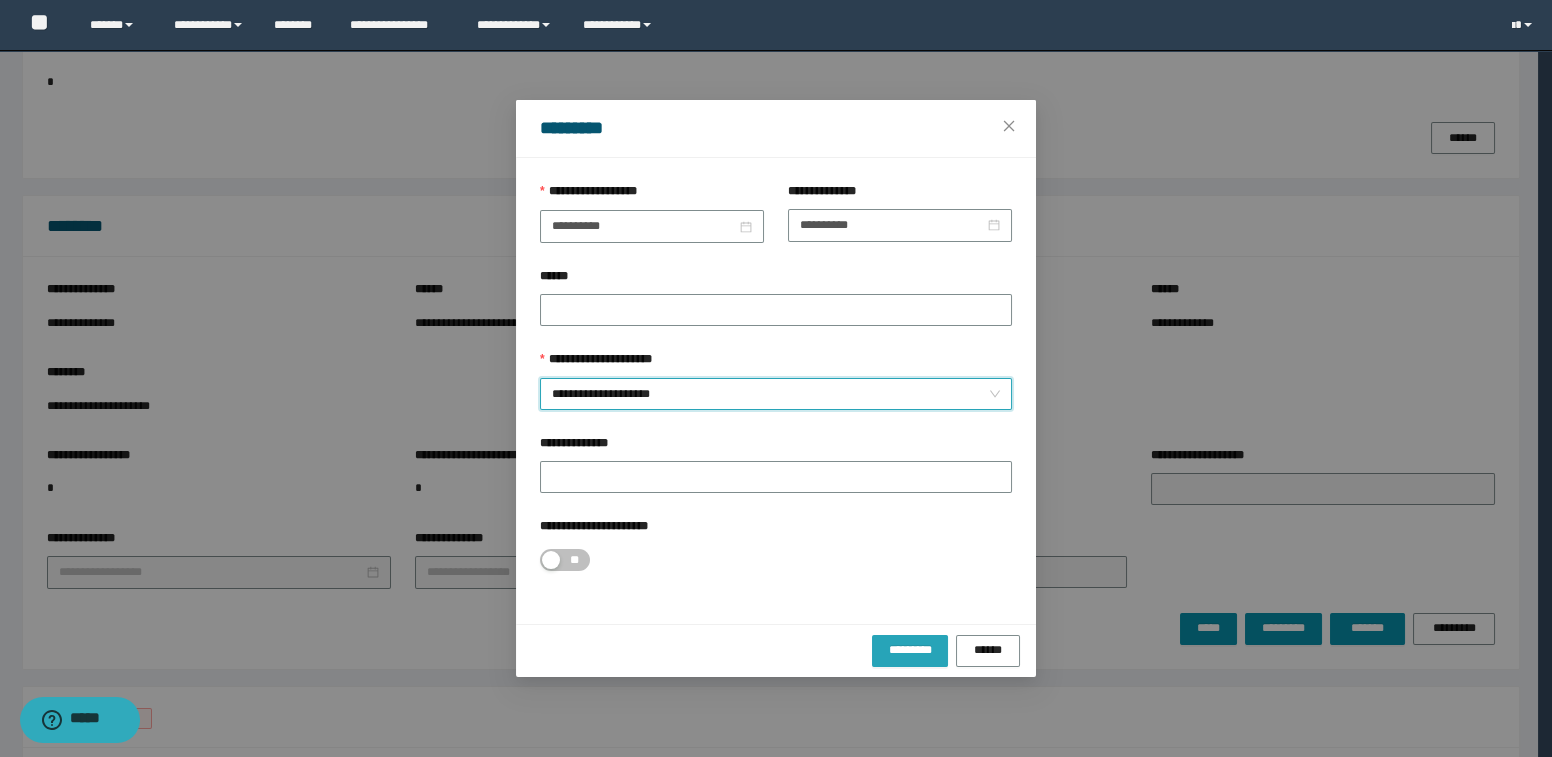 click on "*********" at bounding box center [910, 650] 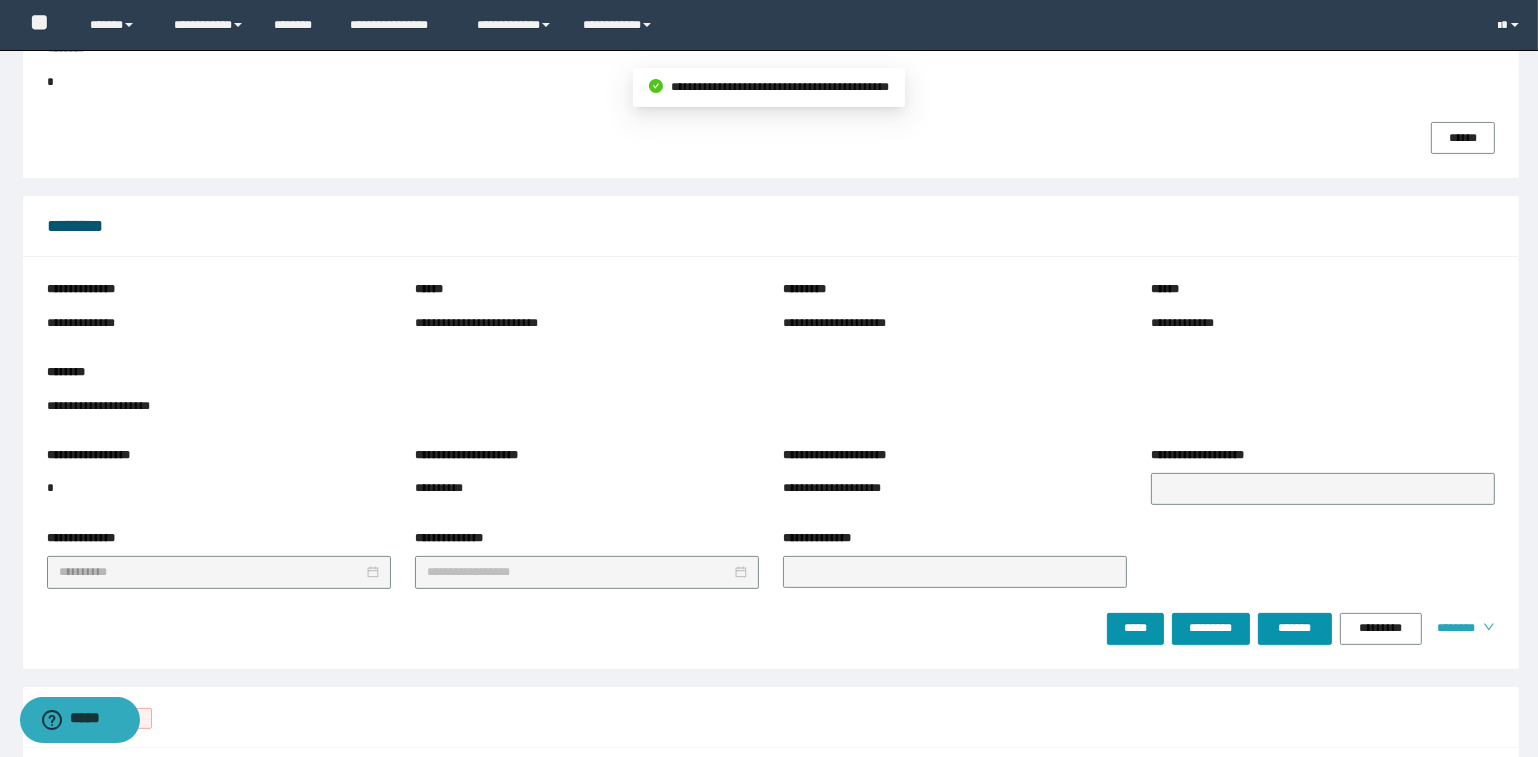 click on "********" at bounding box center [1452, 628] 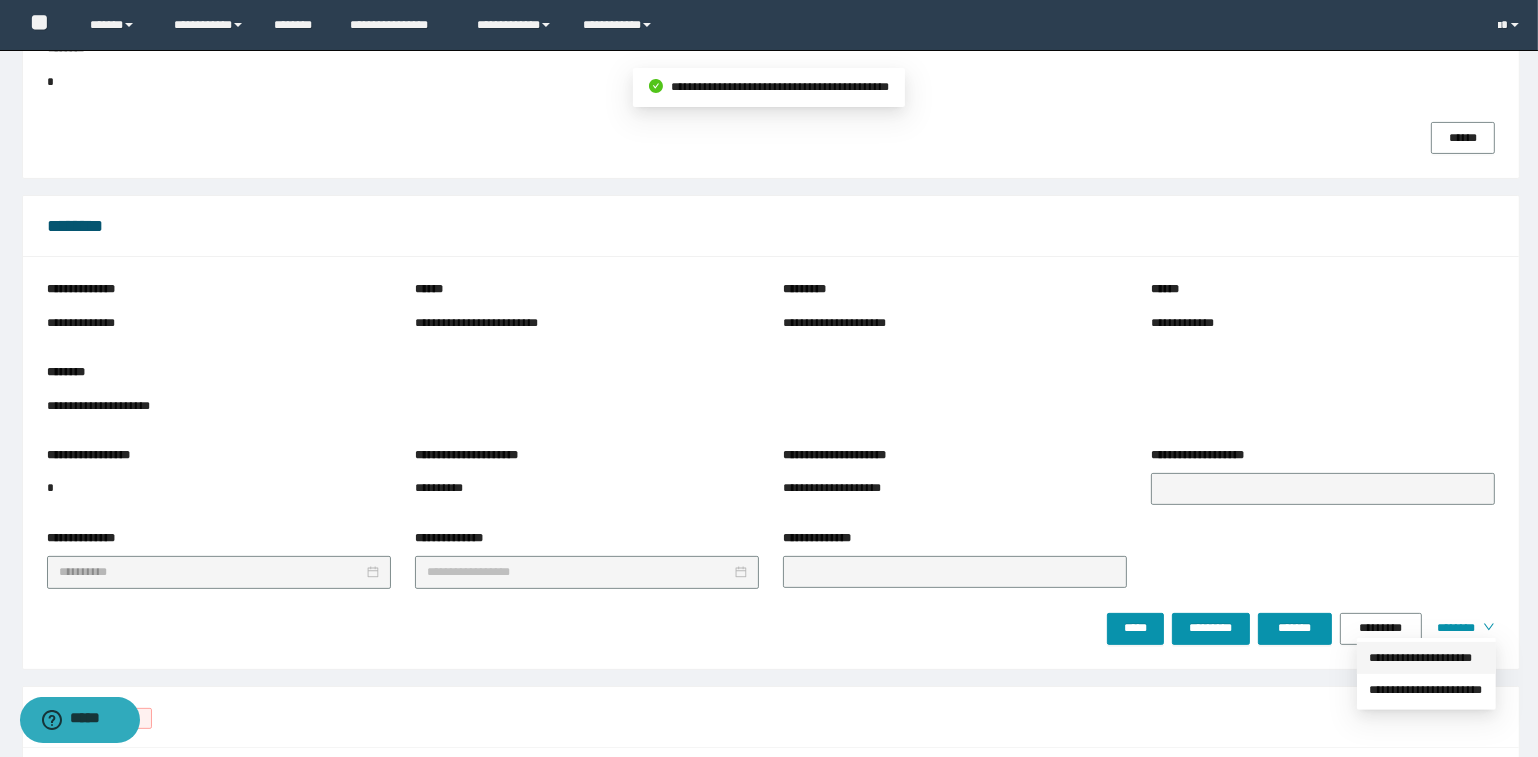 click on "**********" at bounding box center (1426, 658) 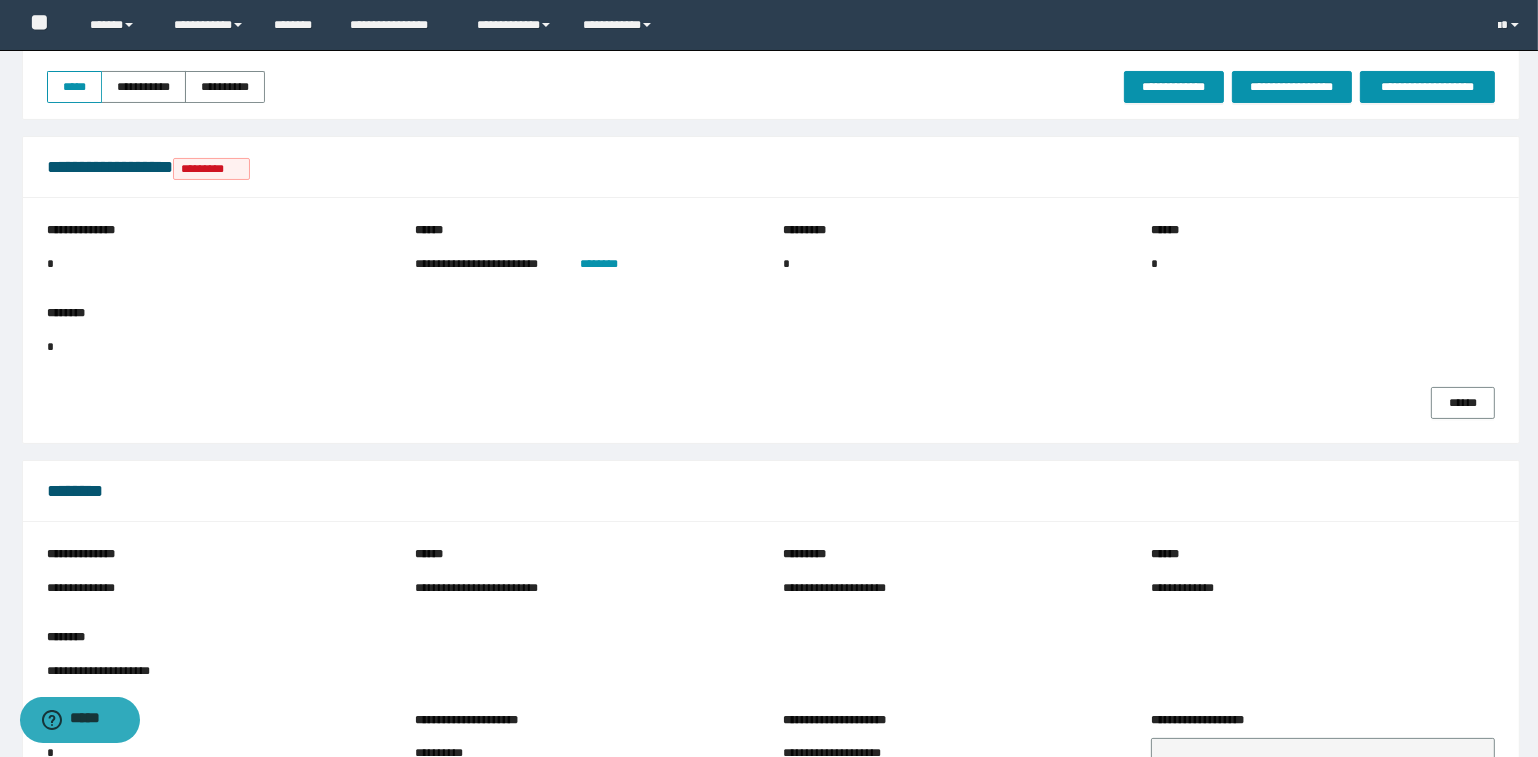 scroll, scrollTop: 0, scrollLeft: 0, axis: both 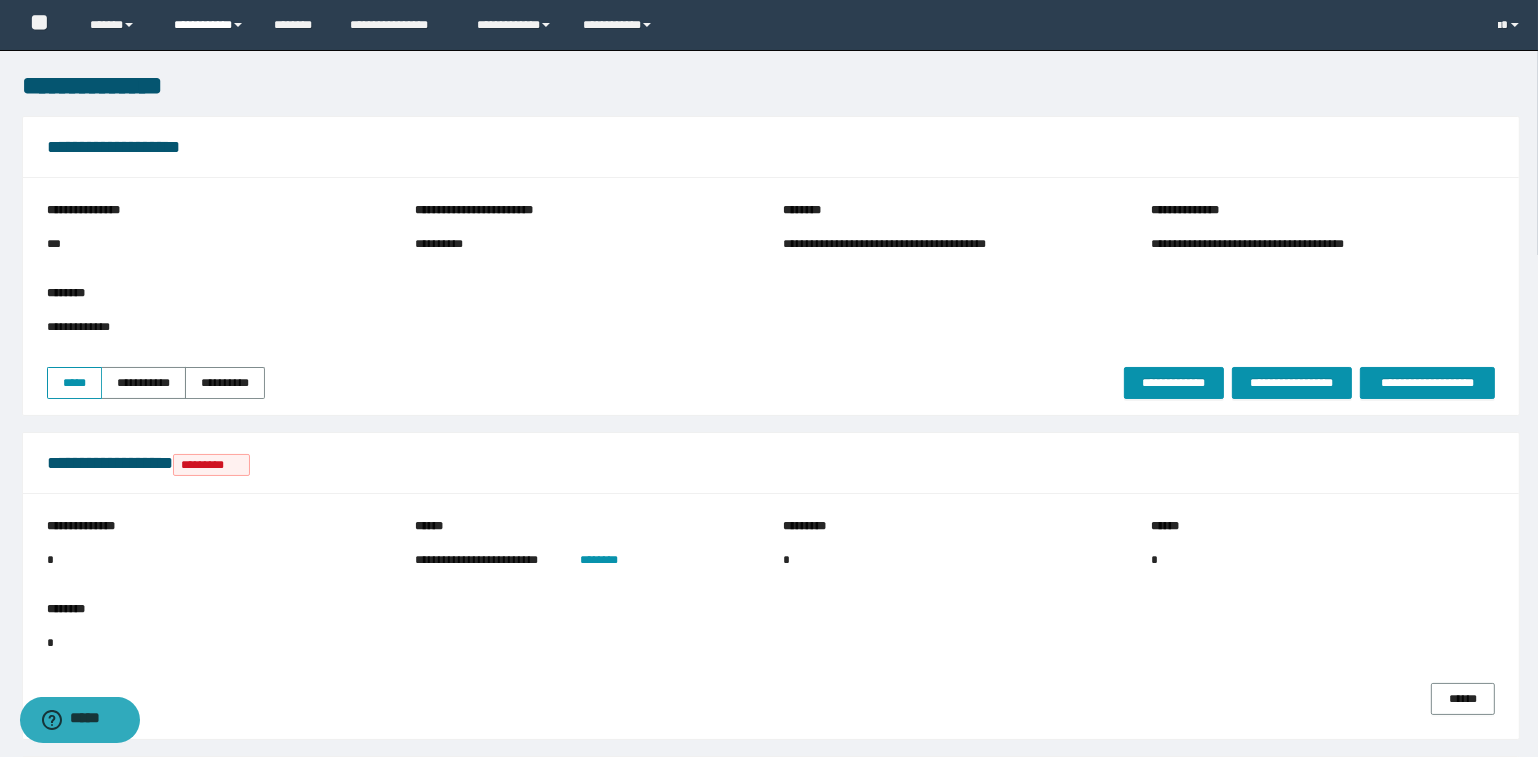click on "**********" at bounding box center [209, 25] 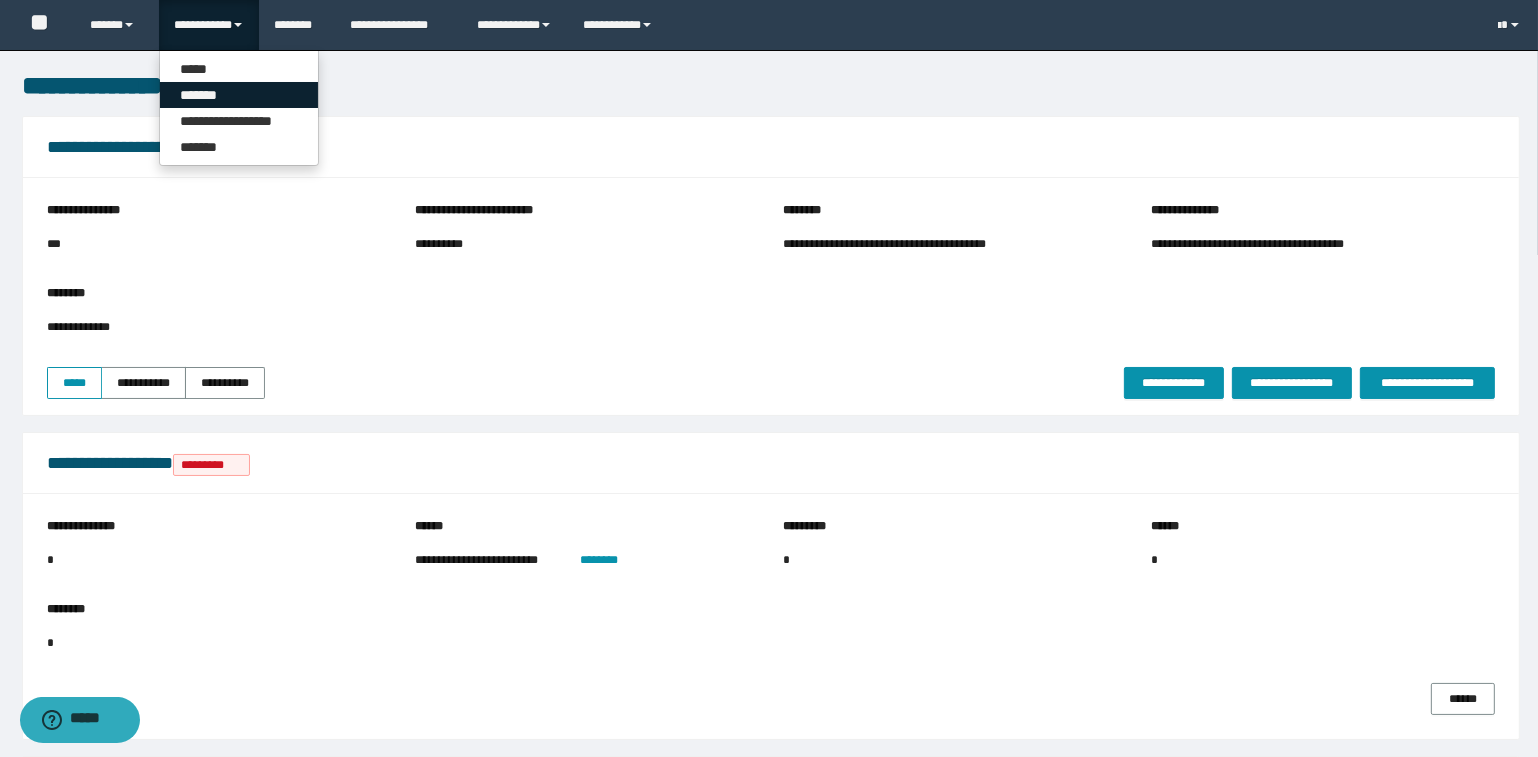 click on "*******" at bounding box center [239, 95] 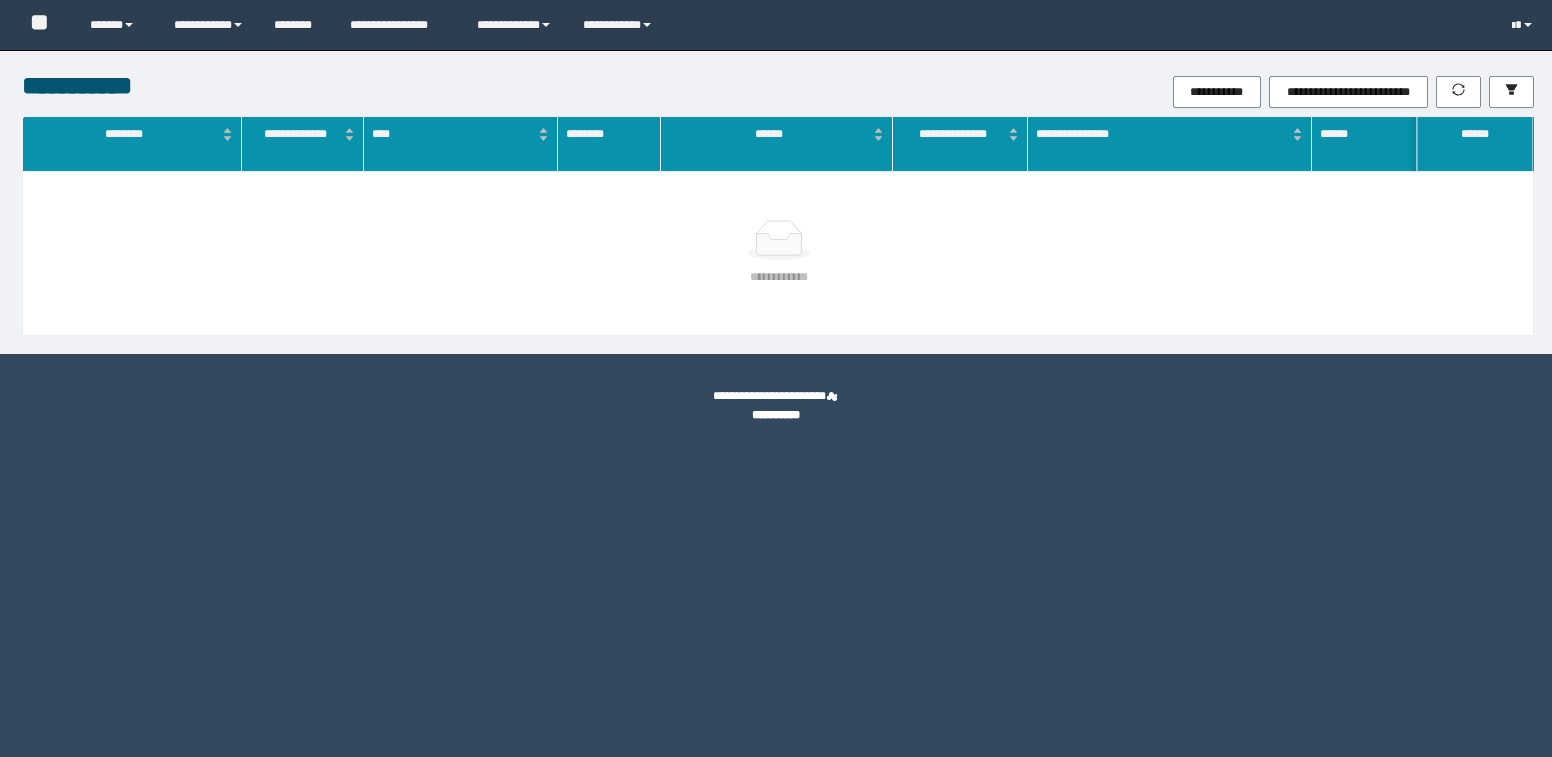 scroll, scrollTop: 0, scrollLeft: 0, axis: both 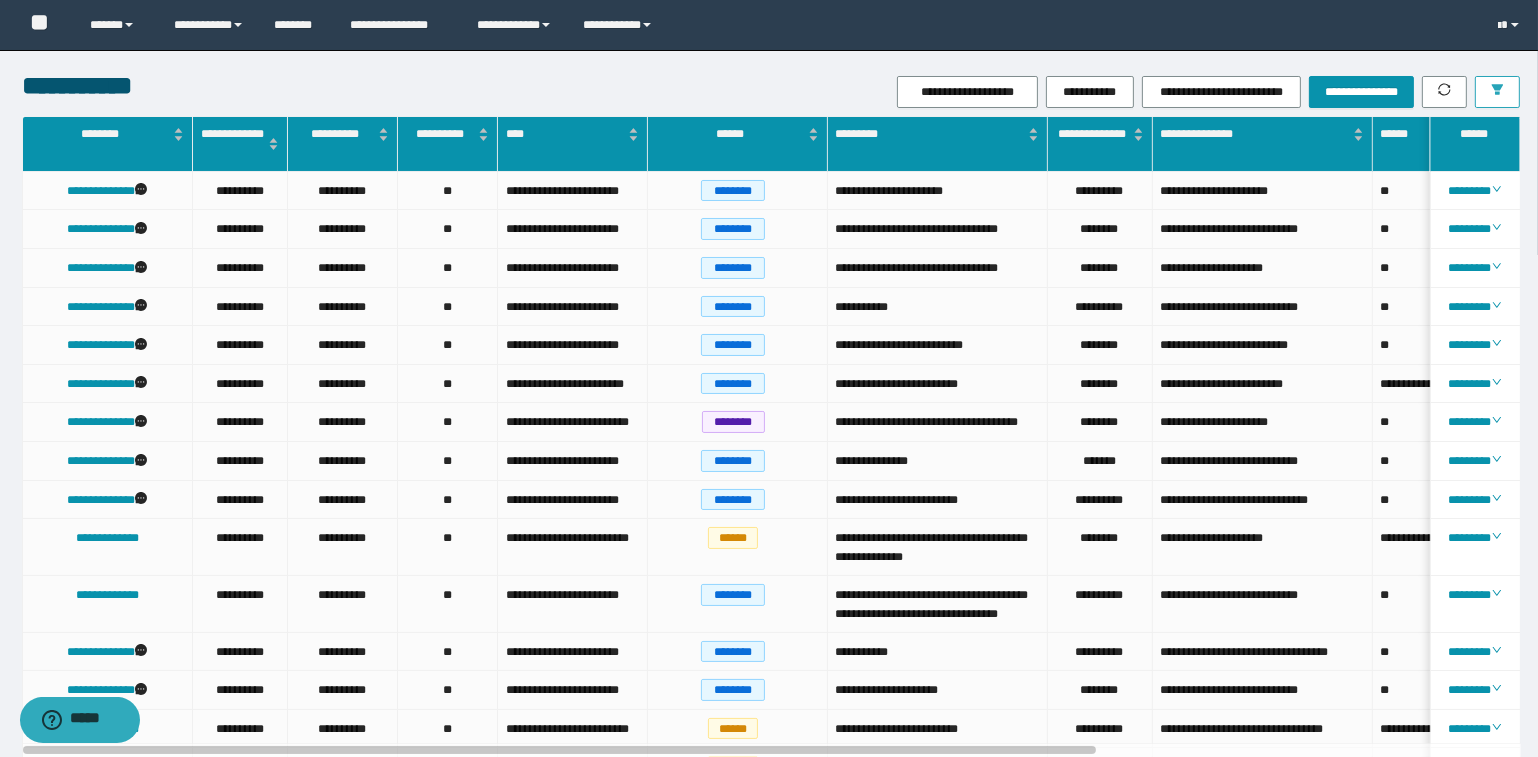 click 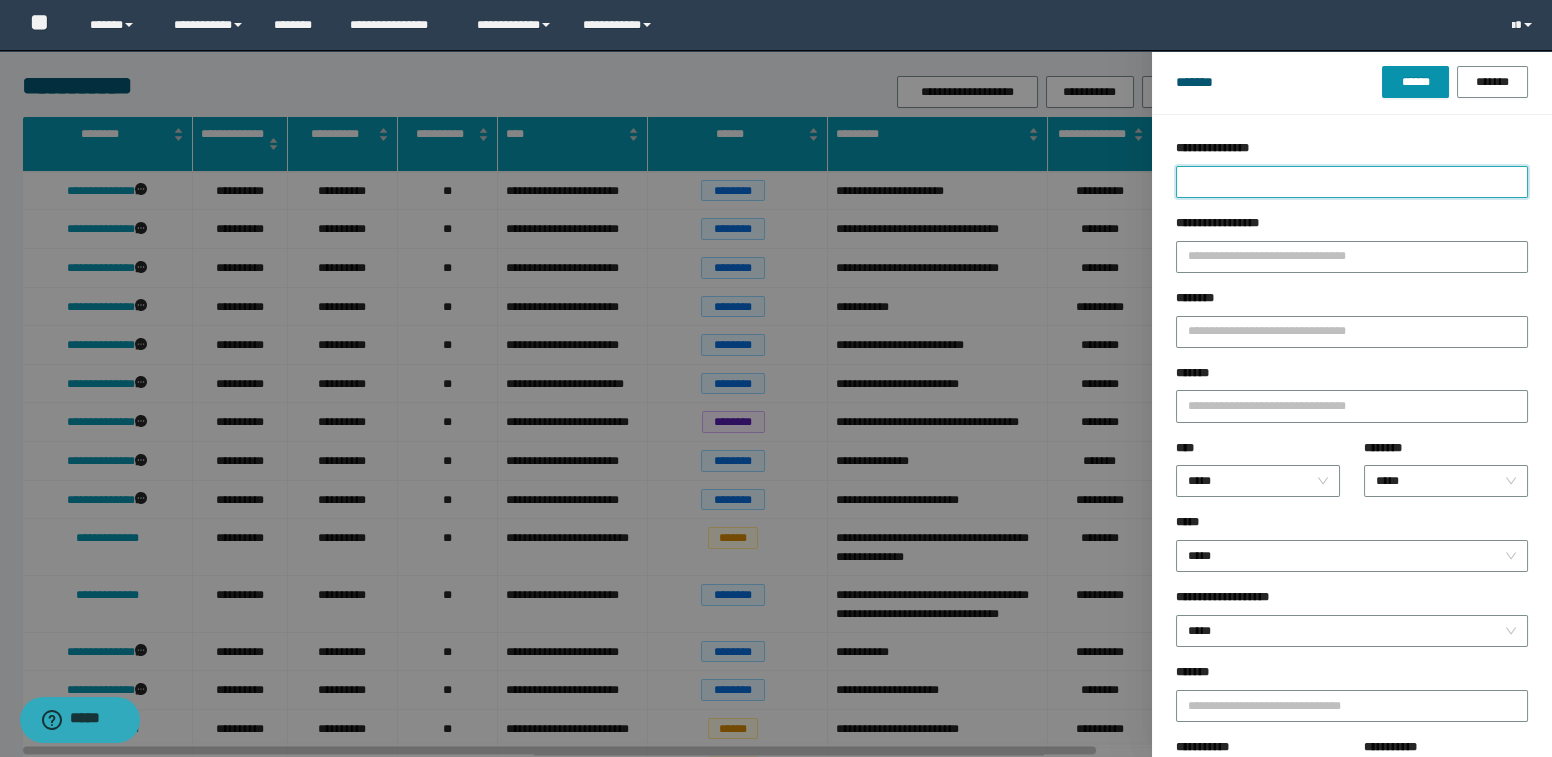 click on "**********" at bounding box center (1352, 182) 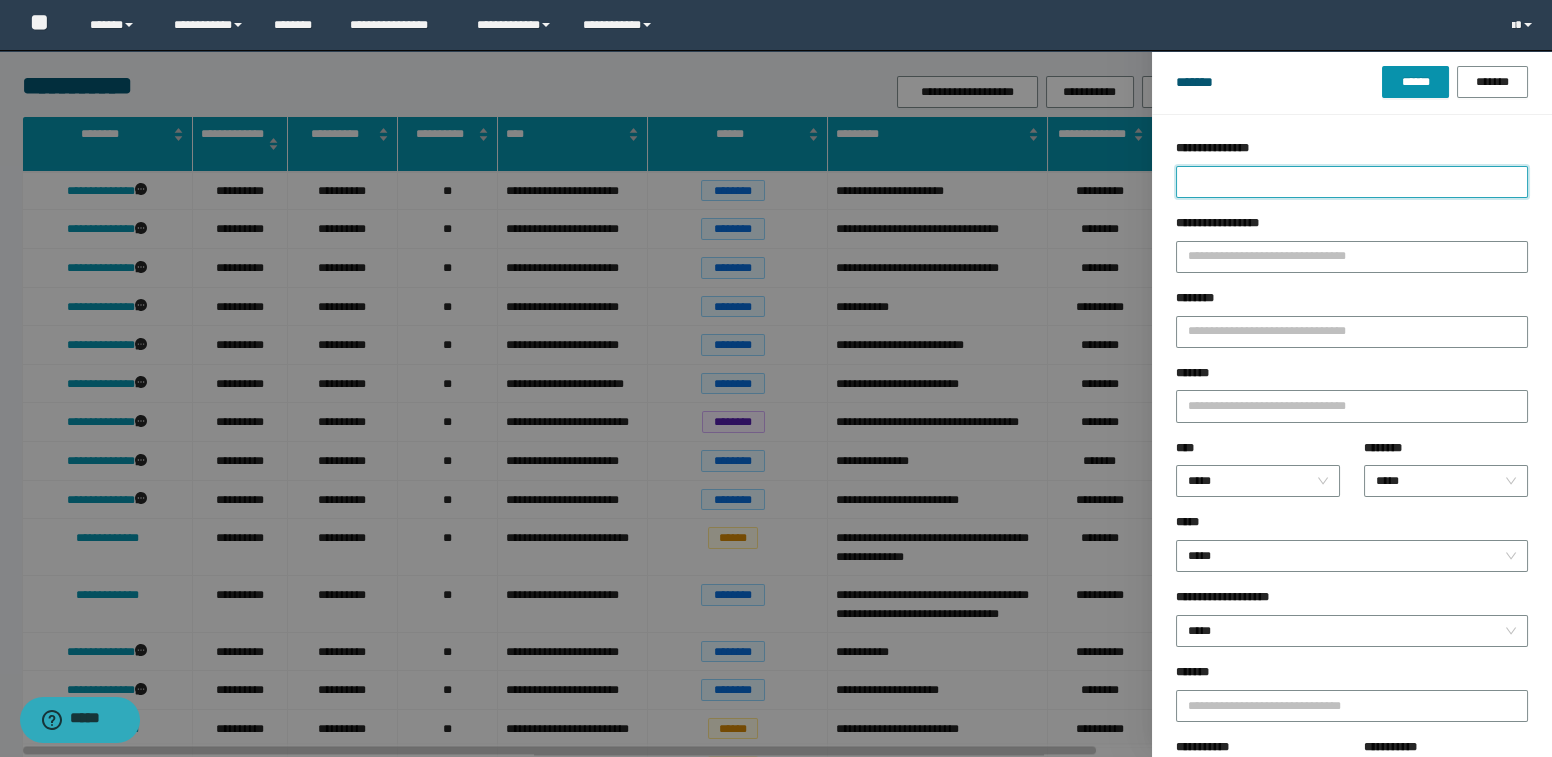 type on "*" 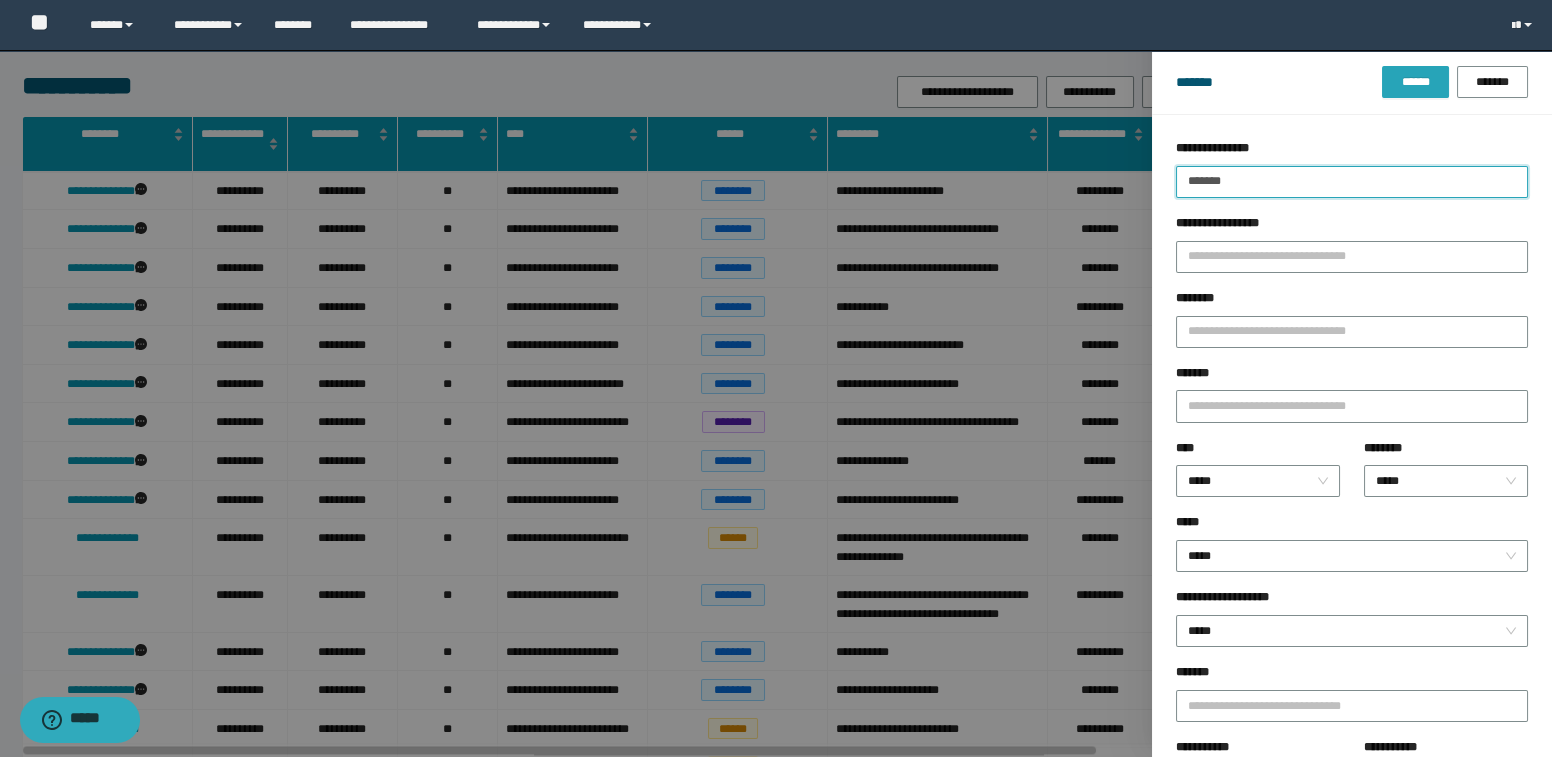 type on "*******" 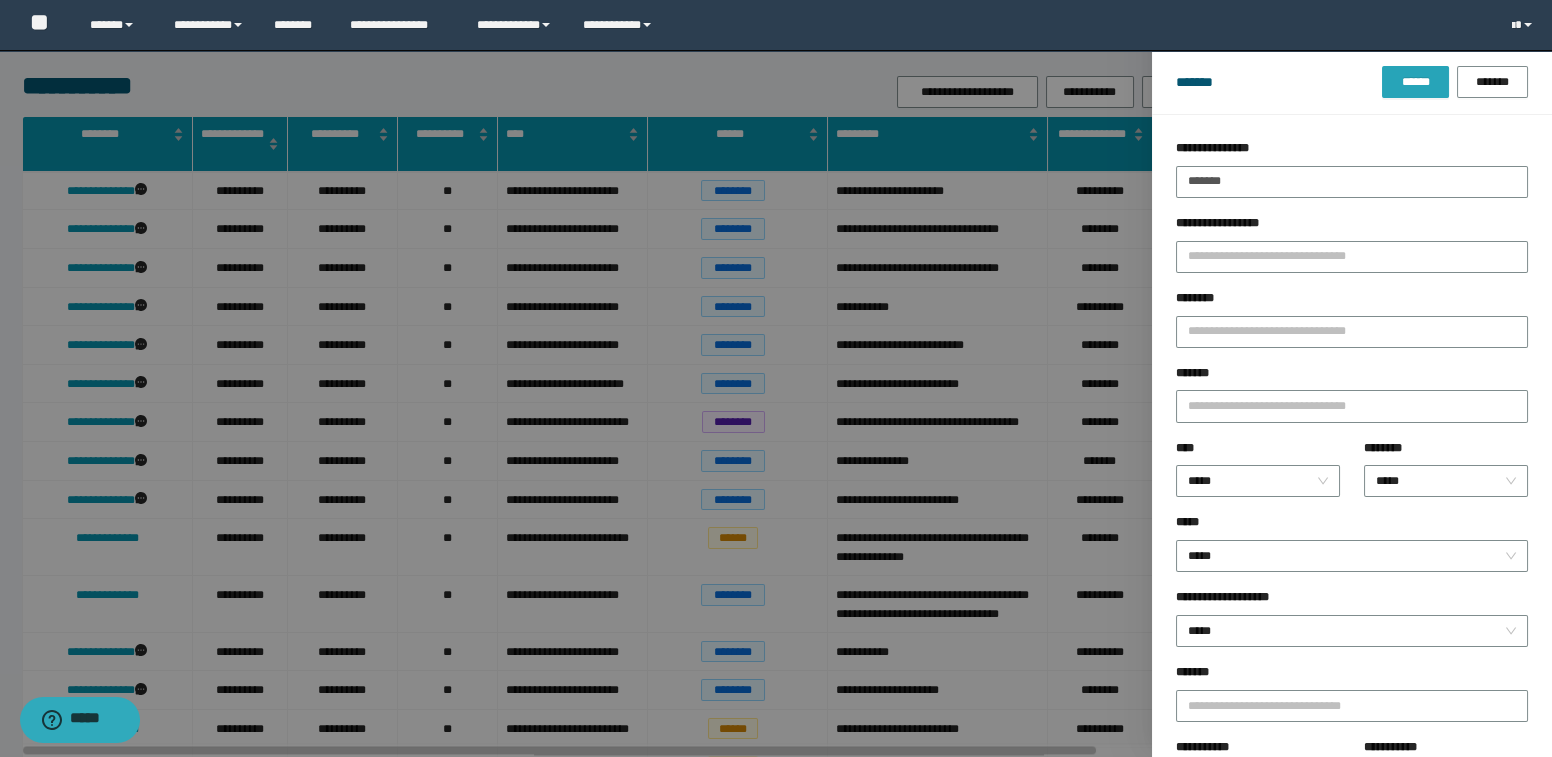 click on "******" at bounding box center [1415, 82] 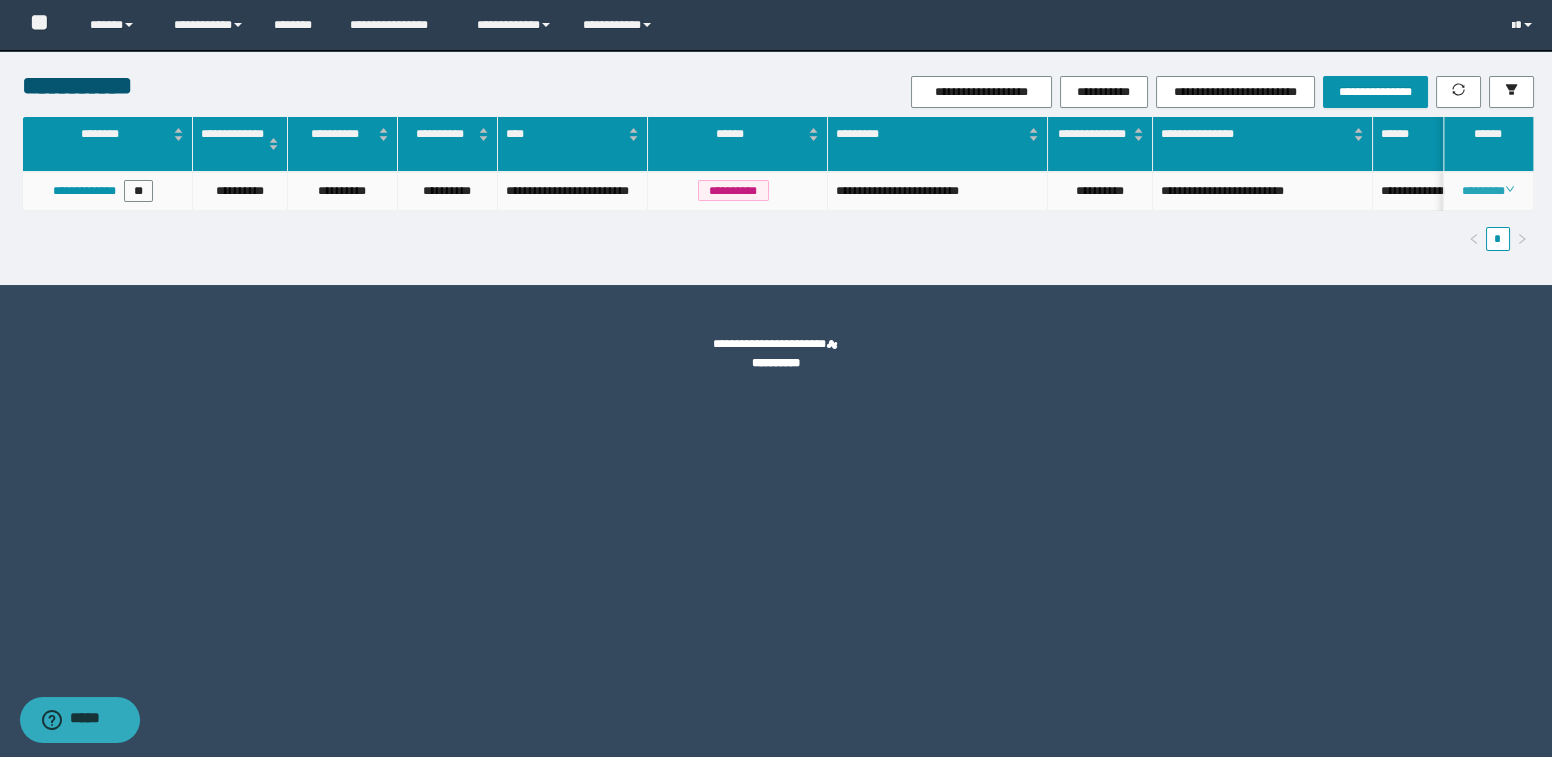 click on "********" at bounding box center [1488, 191] 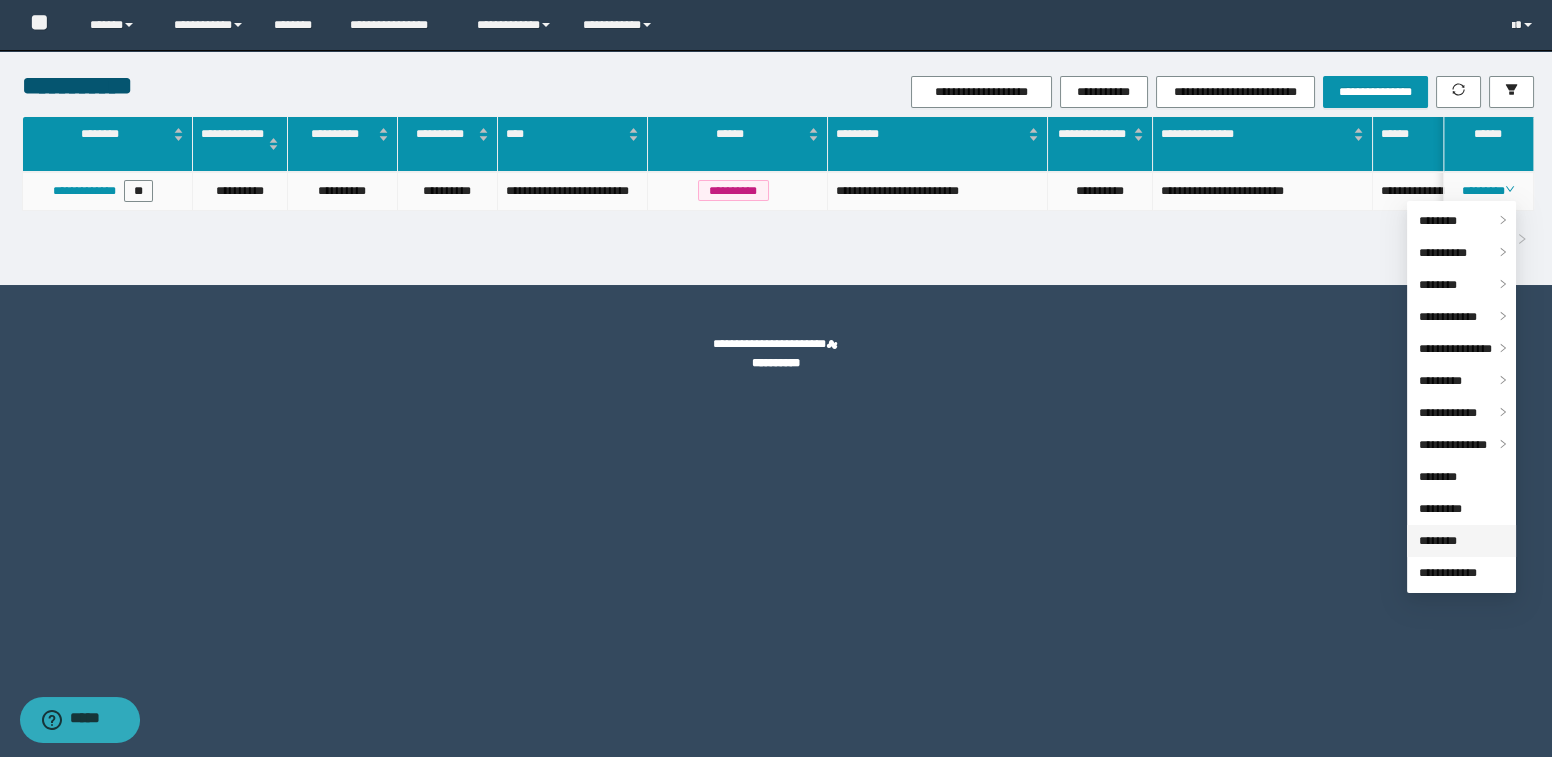 click on "********" at bounding box center (1438, 541) 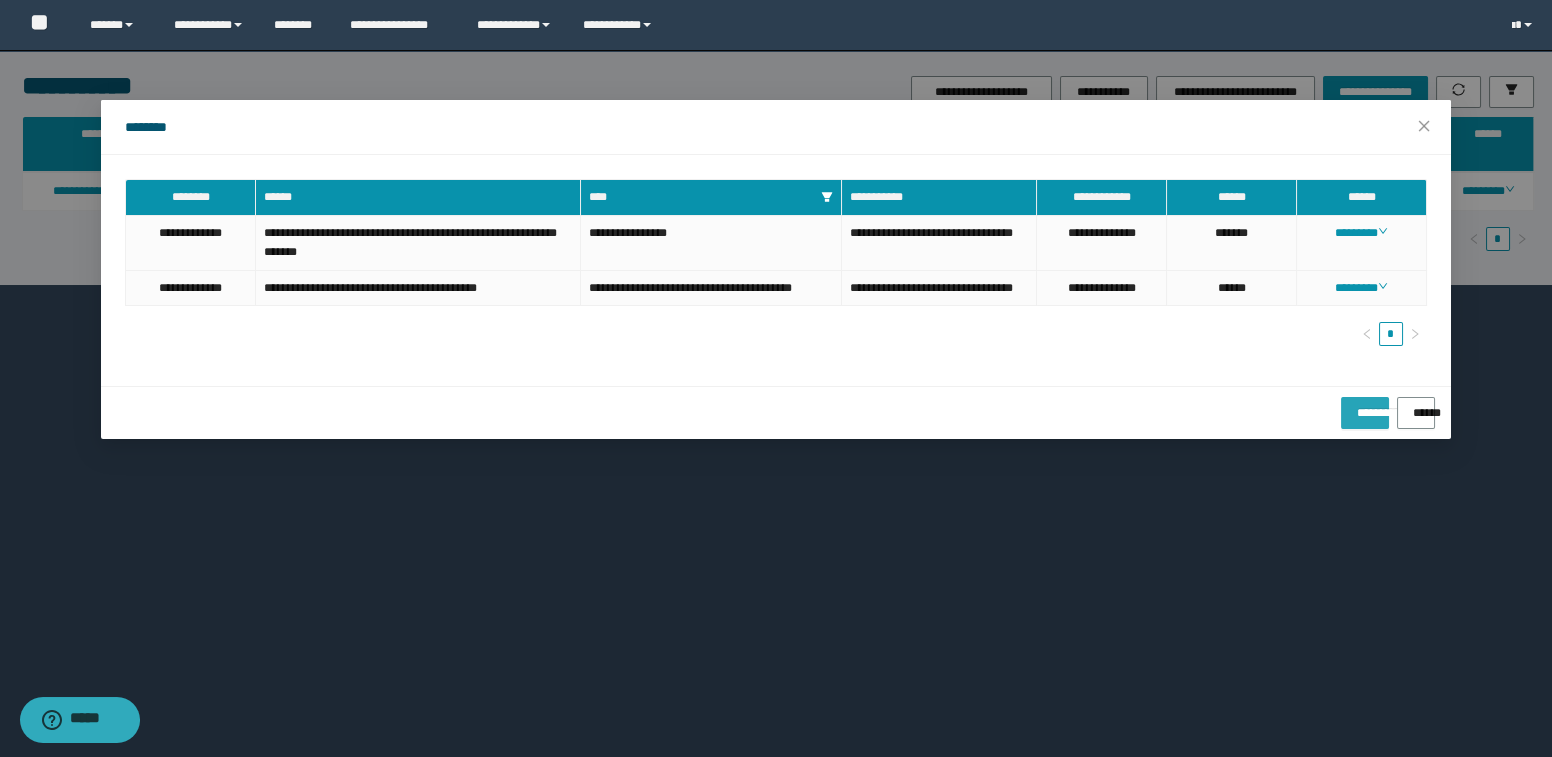 click on "**********" at bounding box center (1364, 406) 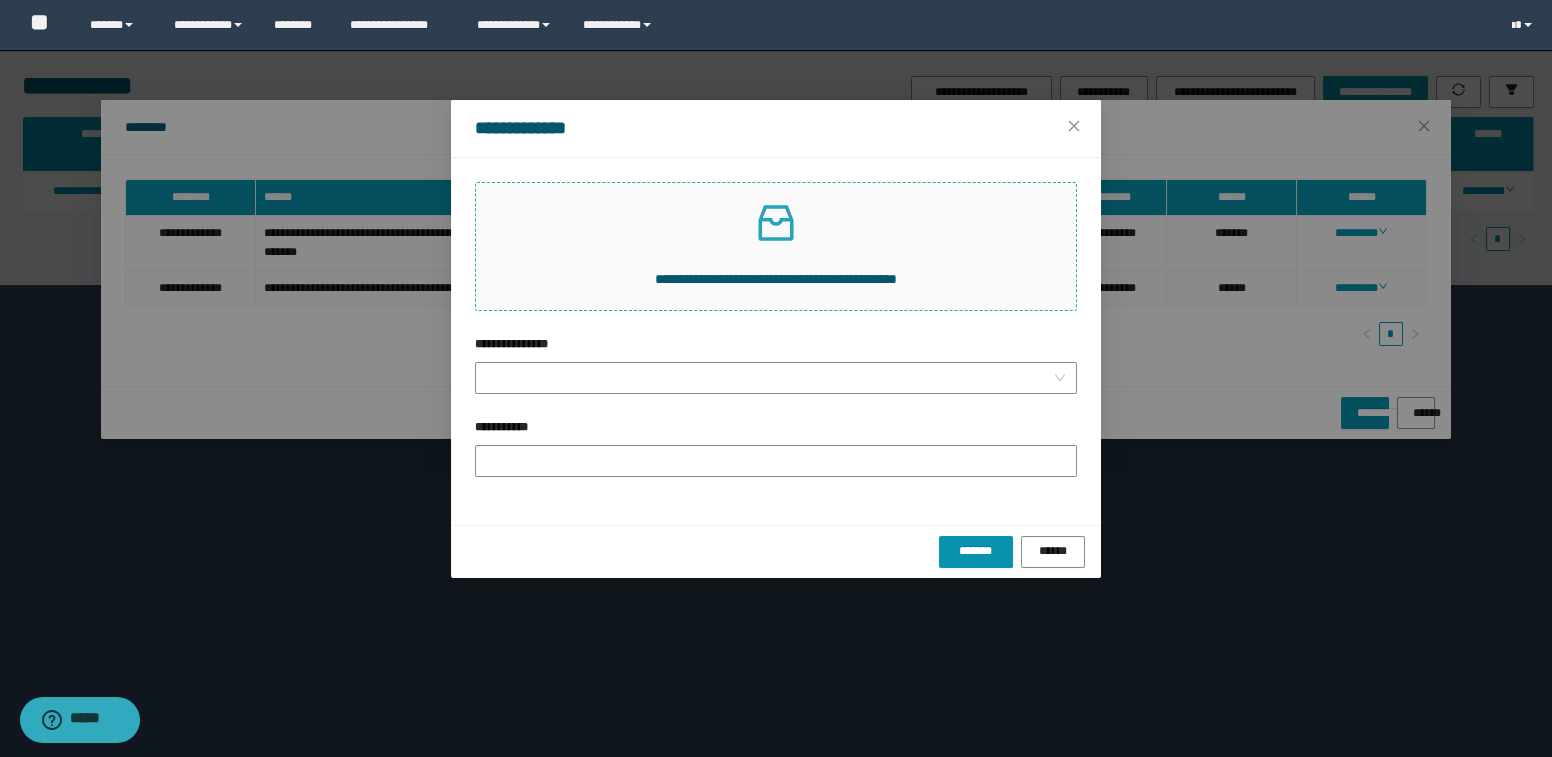 click 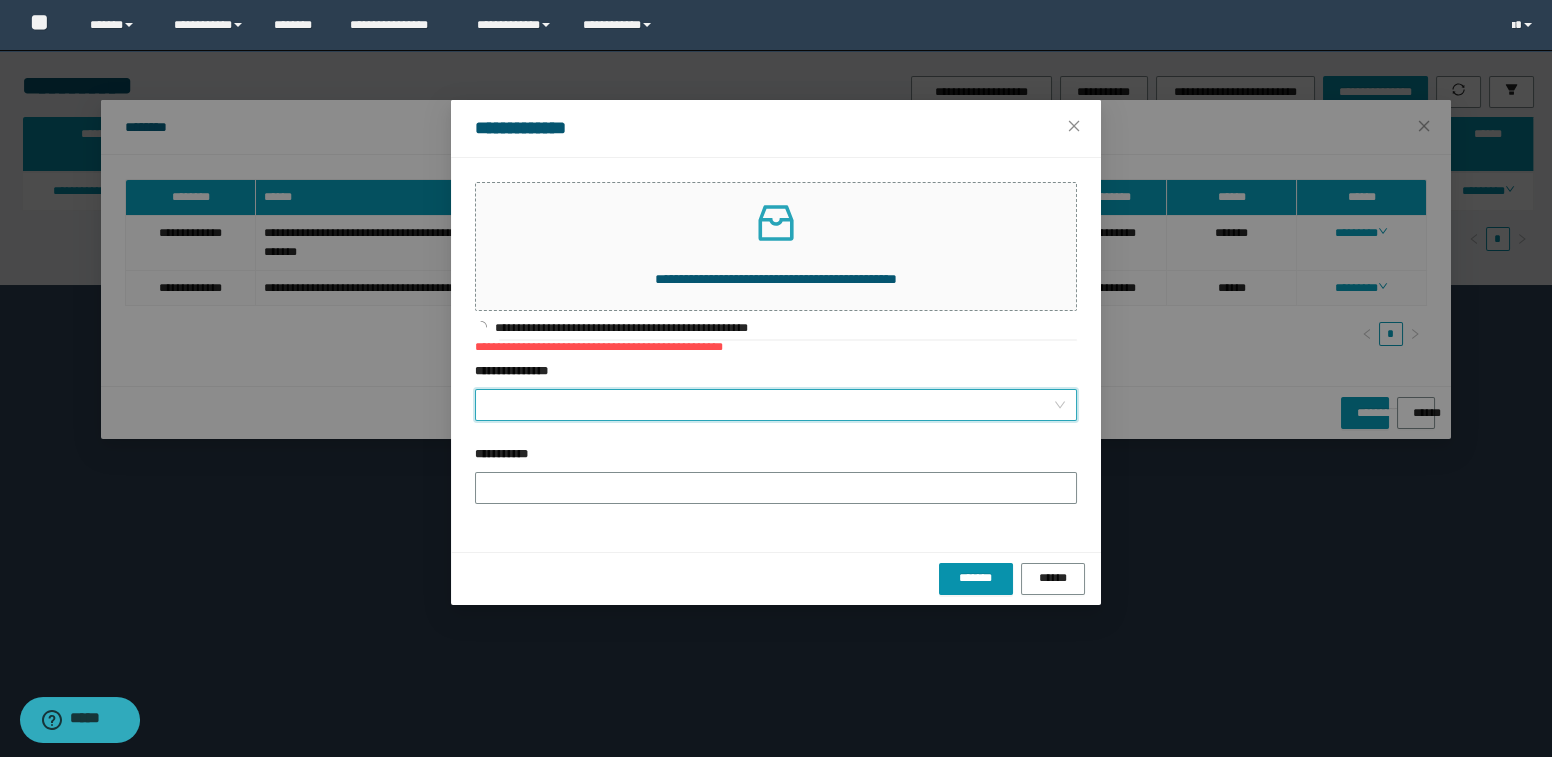 click on "**********" at bounding box center [770, 405] 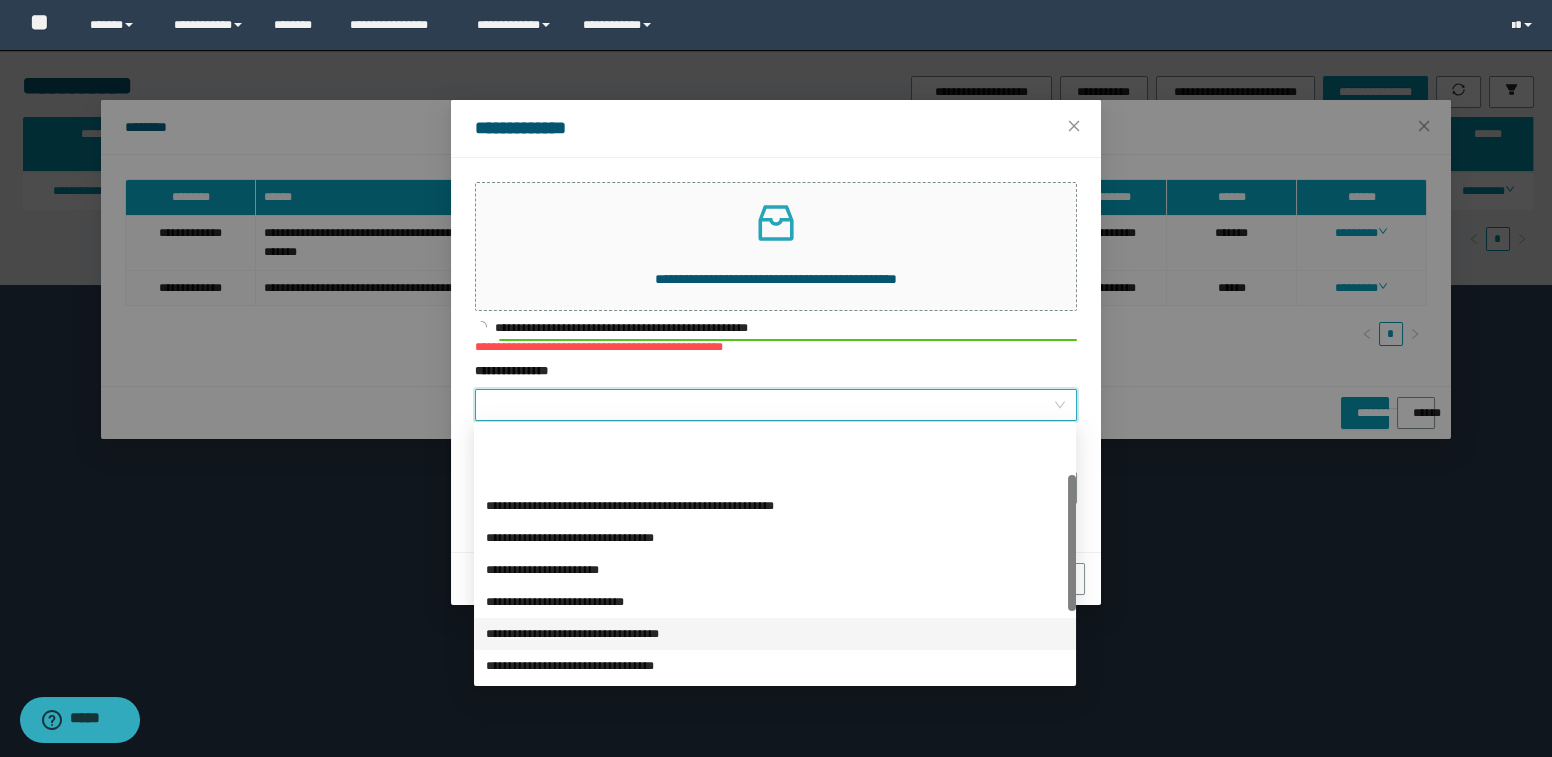 scroll, scrollTop: 181, scrollLeft: 0, axis: vertical 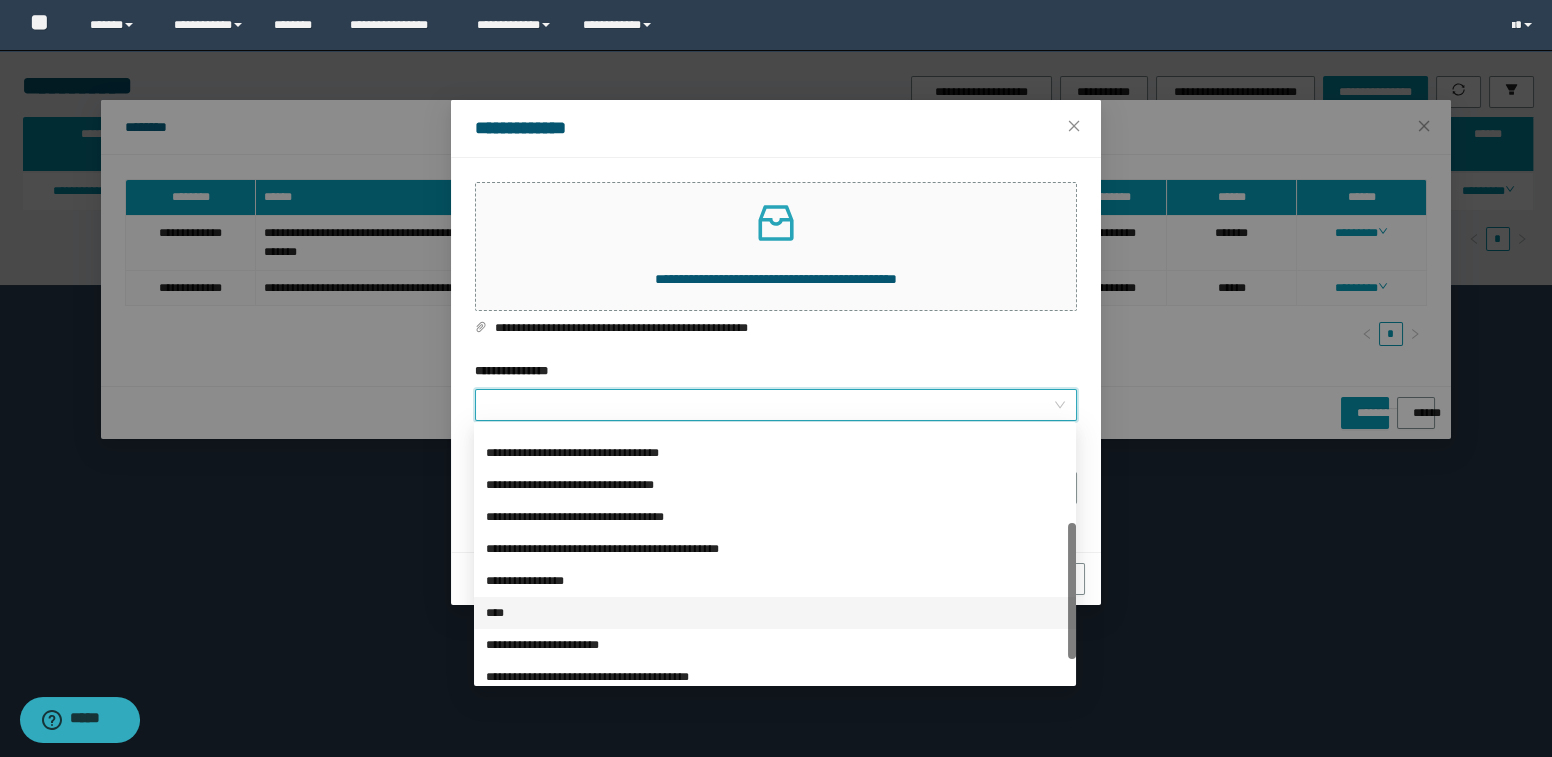 click on "****" at bounding box center [775, 613] 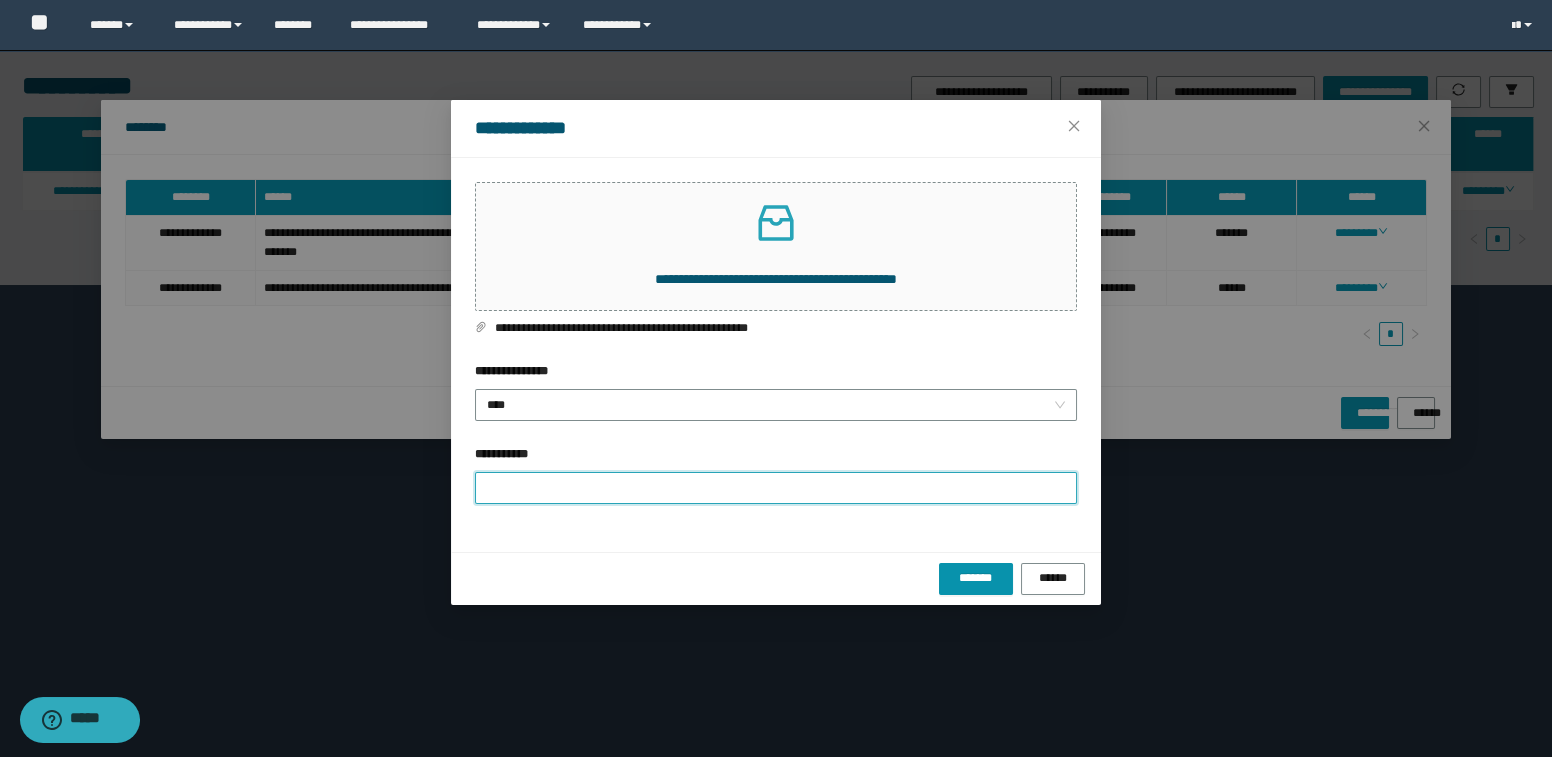 click on "**********" at bounding box center [776, 488] 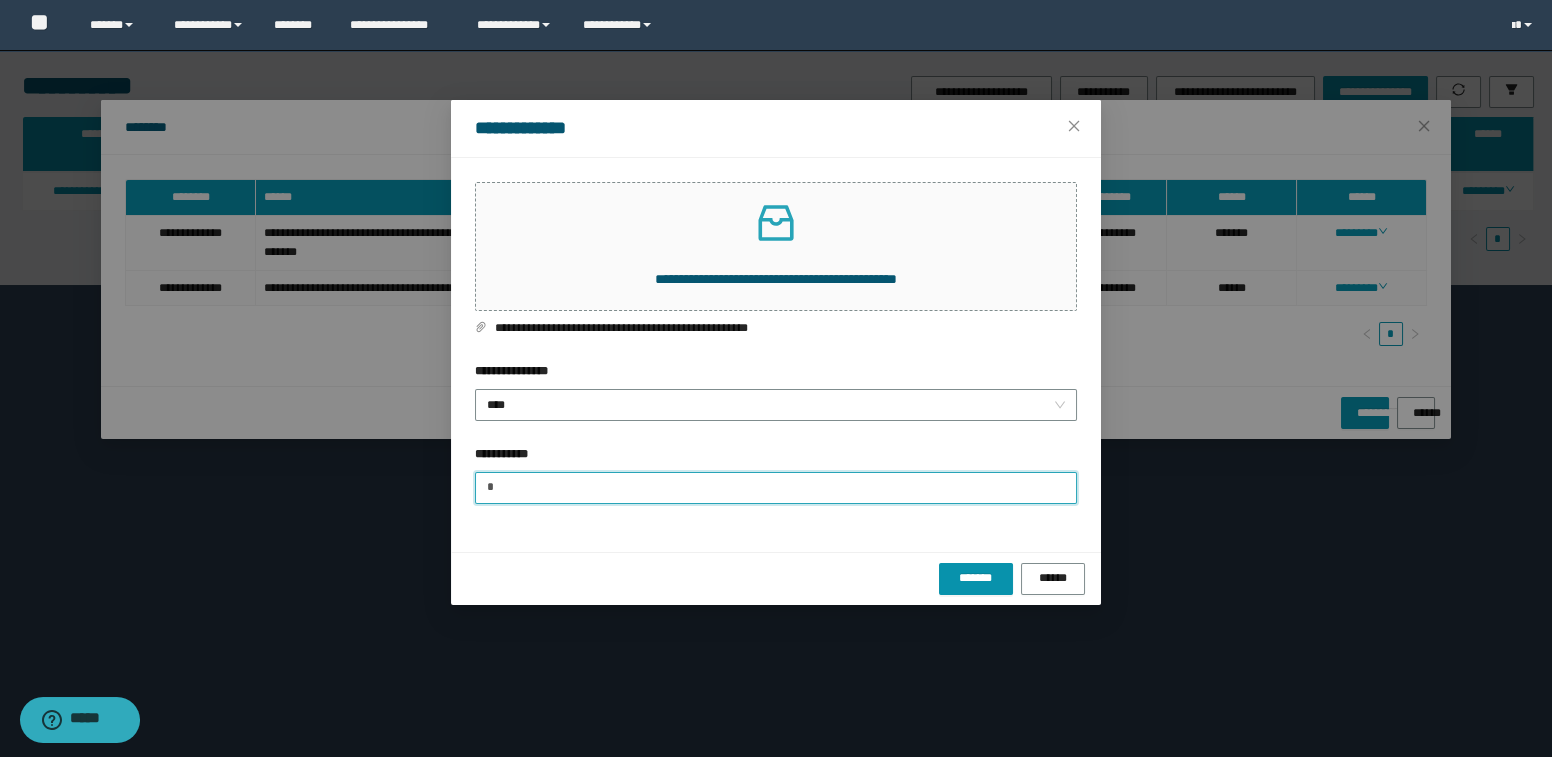 type on "**********" 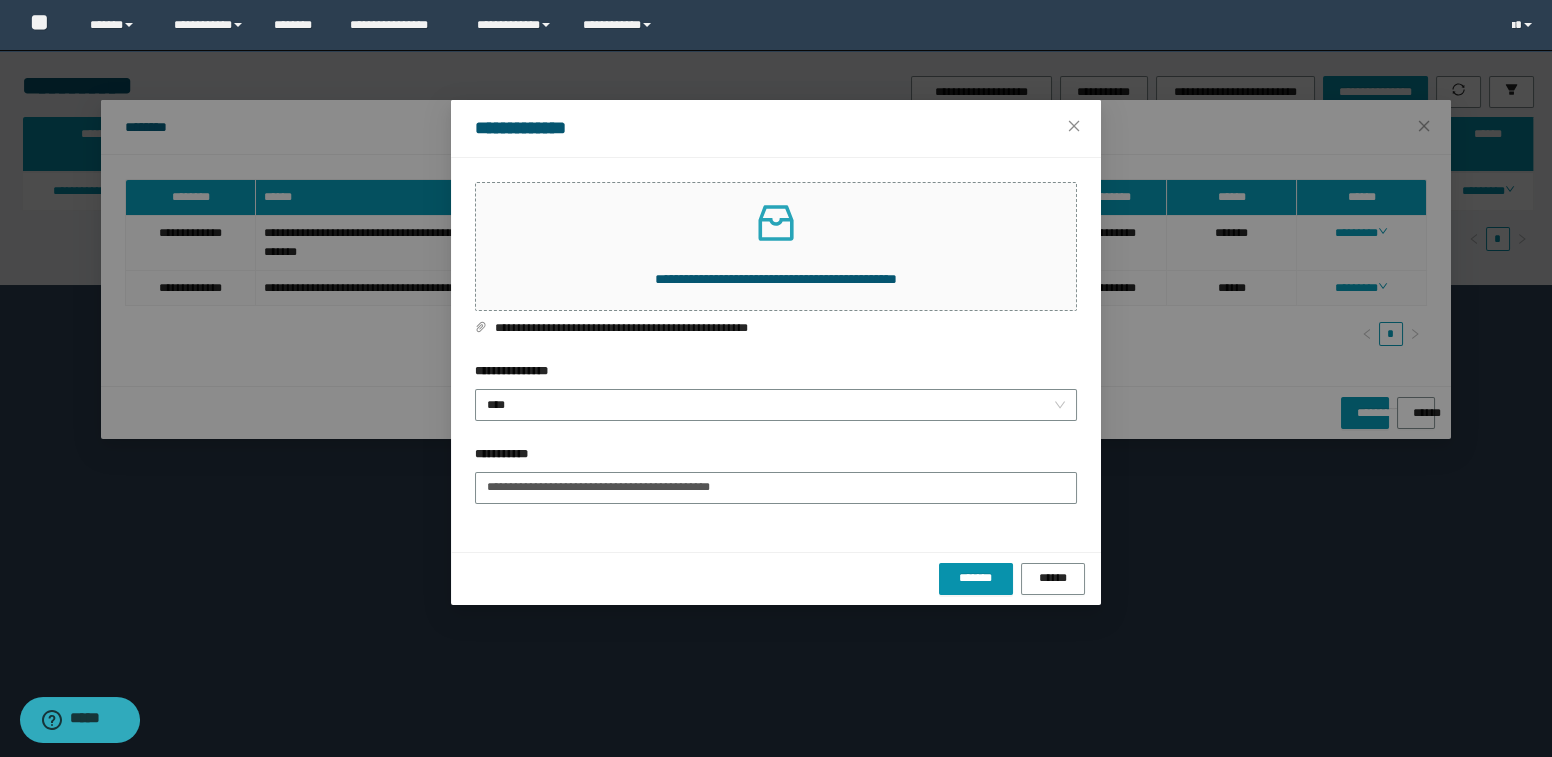 click on "******* ******" at bounding box center (776, 578) 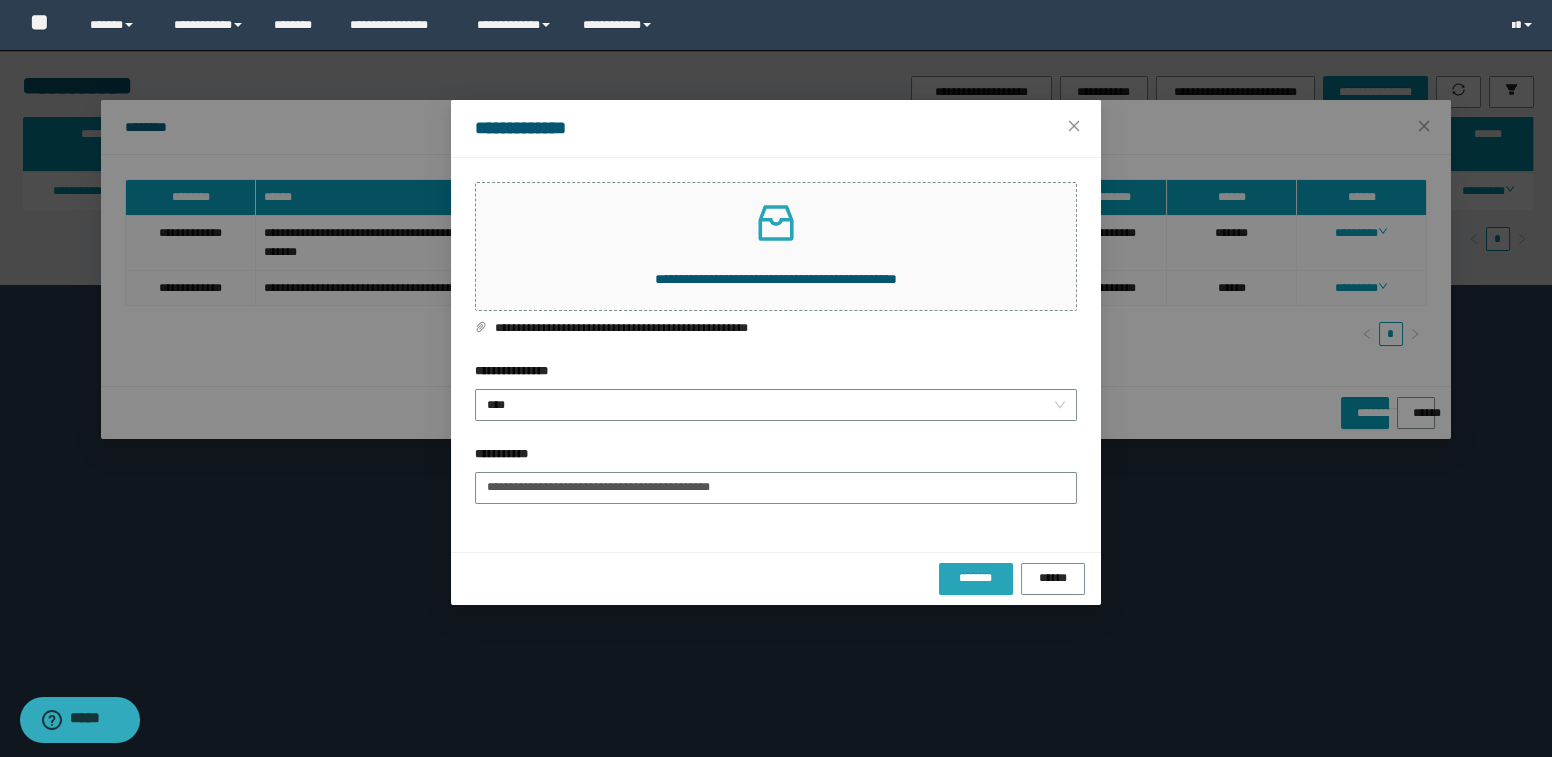click on "*******" at bounding box center (976, 579) 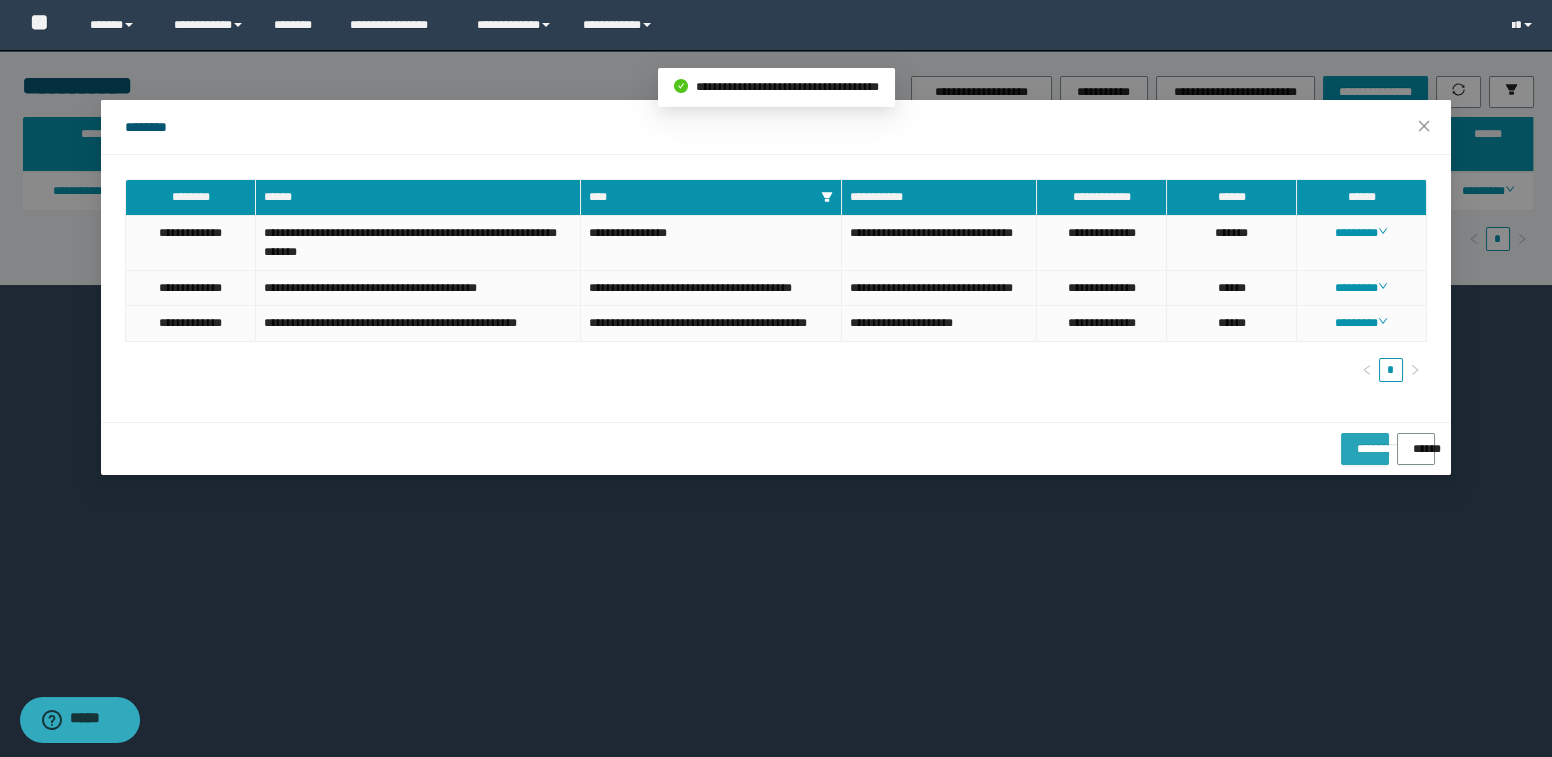 click on "**********" at bounding box center [1364, 442] 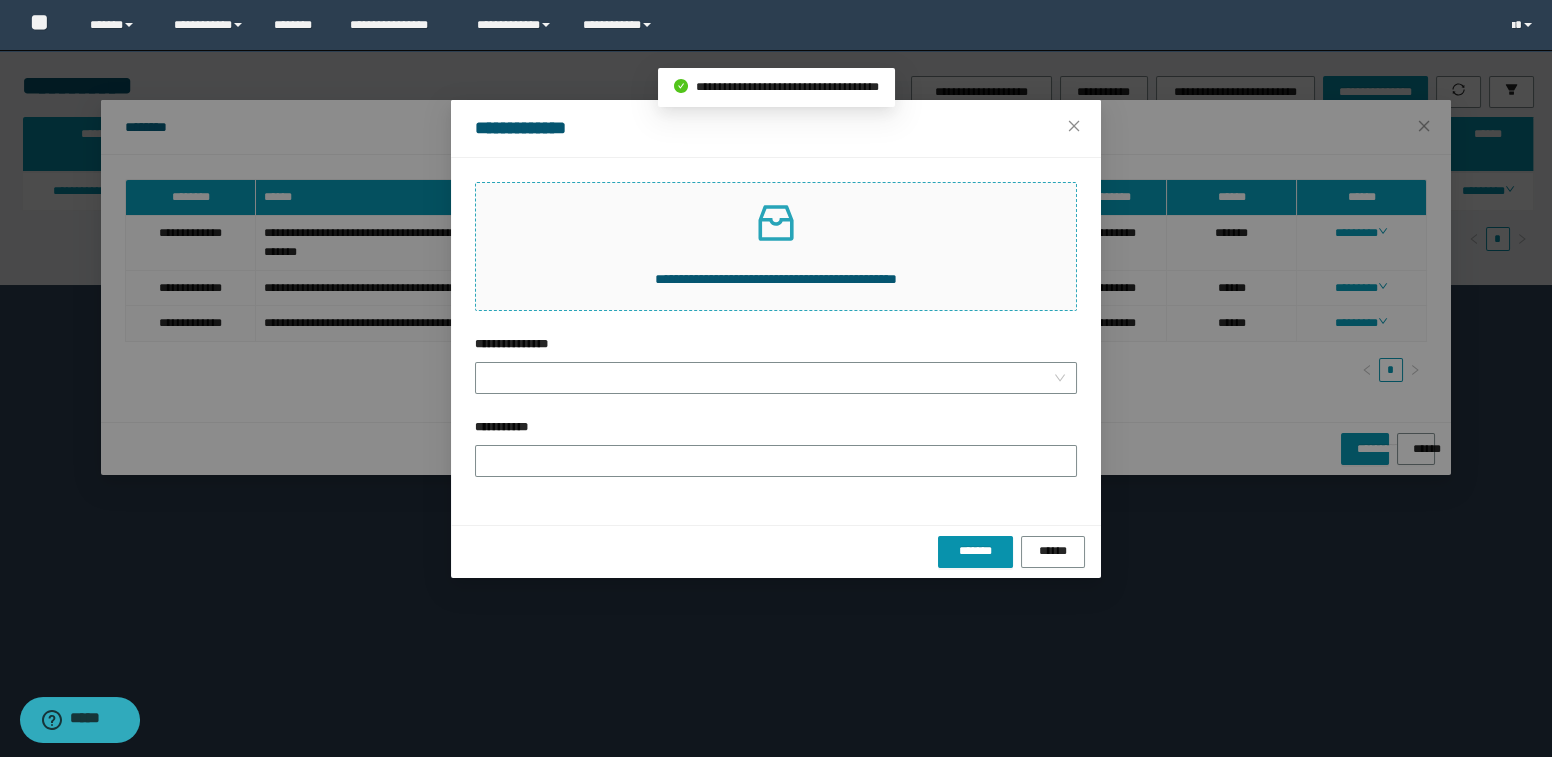 click 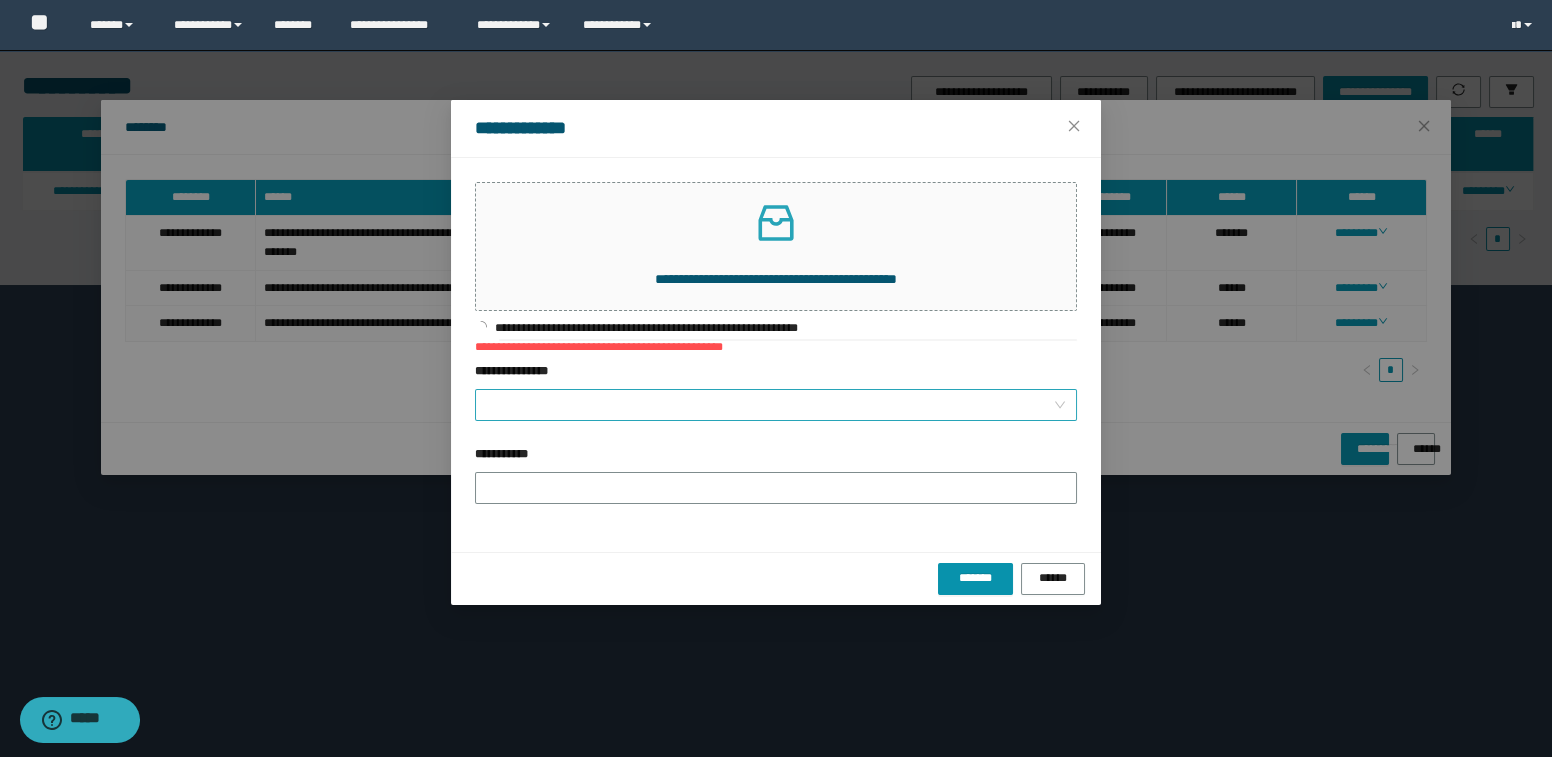 click on "**********" at bounding box center [770, 405] 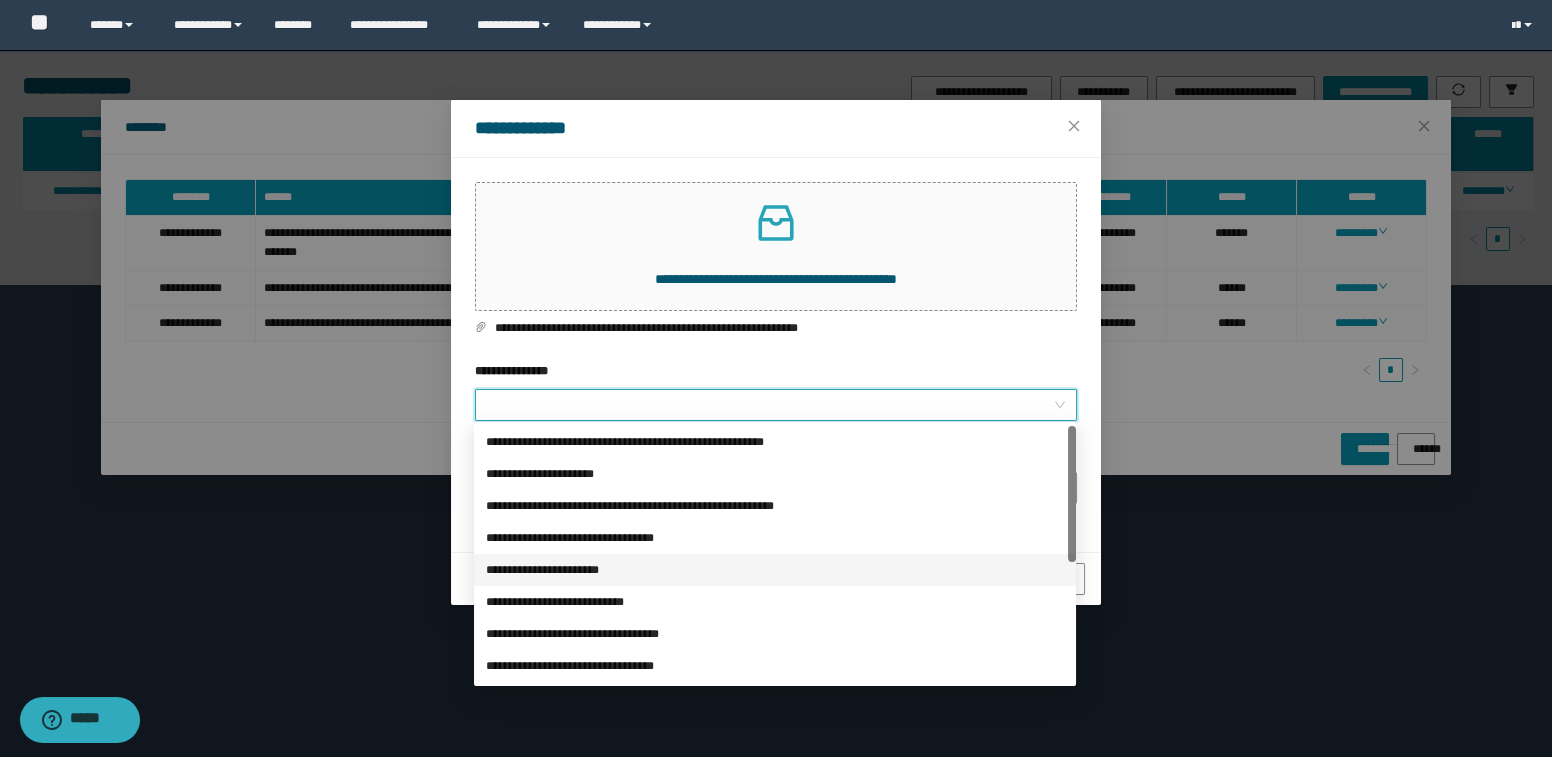 click on "**********" at bounding box center [775, 570] 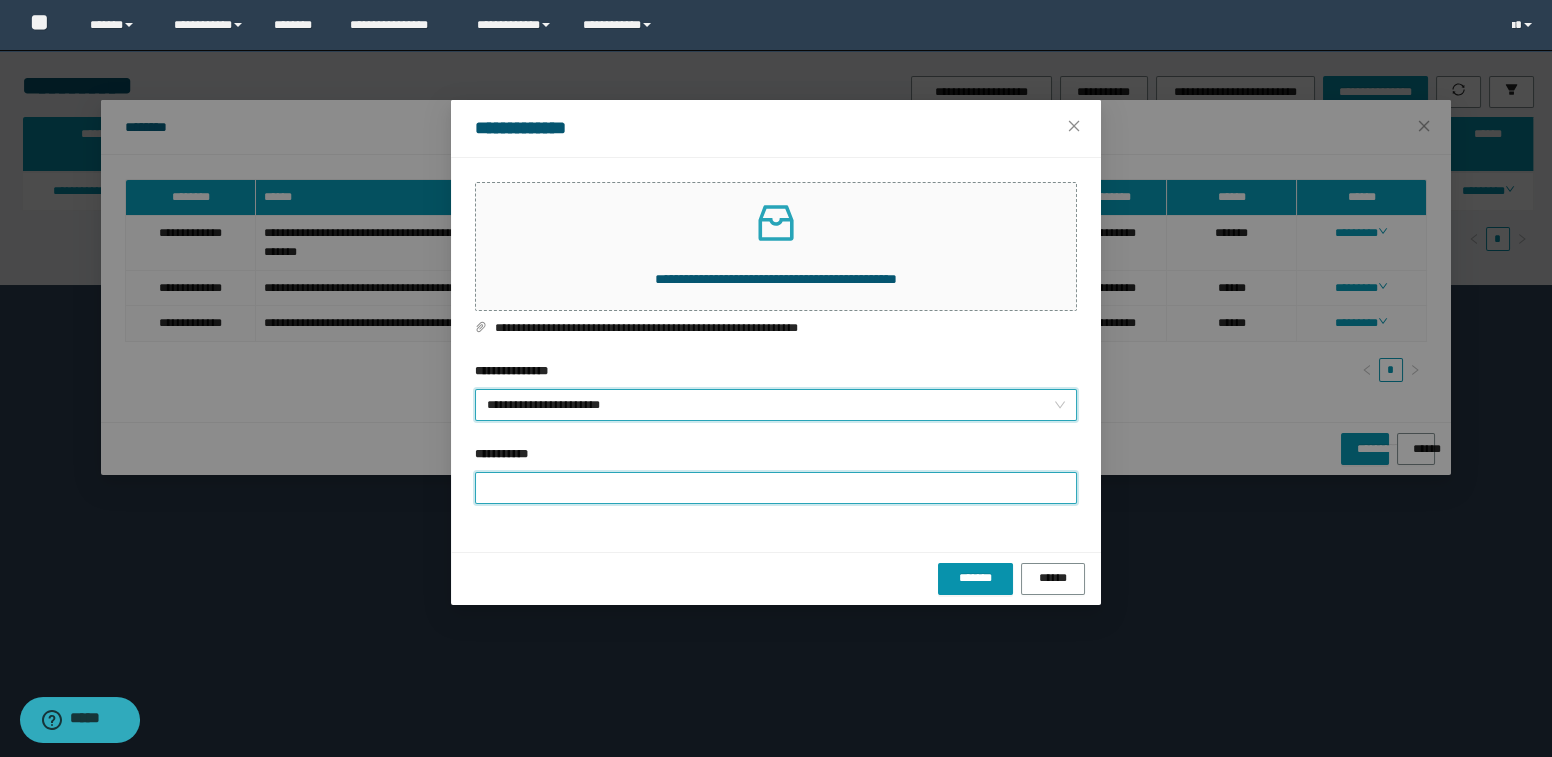 click on "**********" at bounding box center (776, 488) 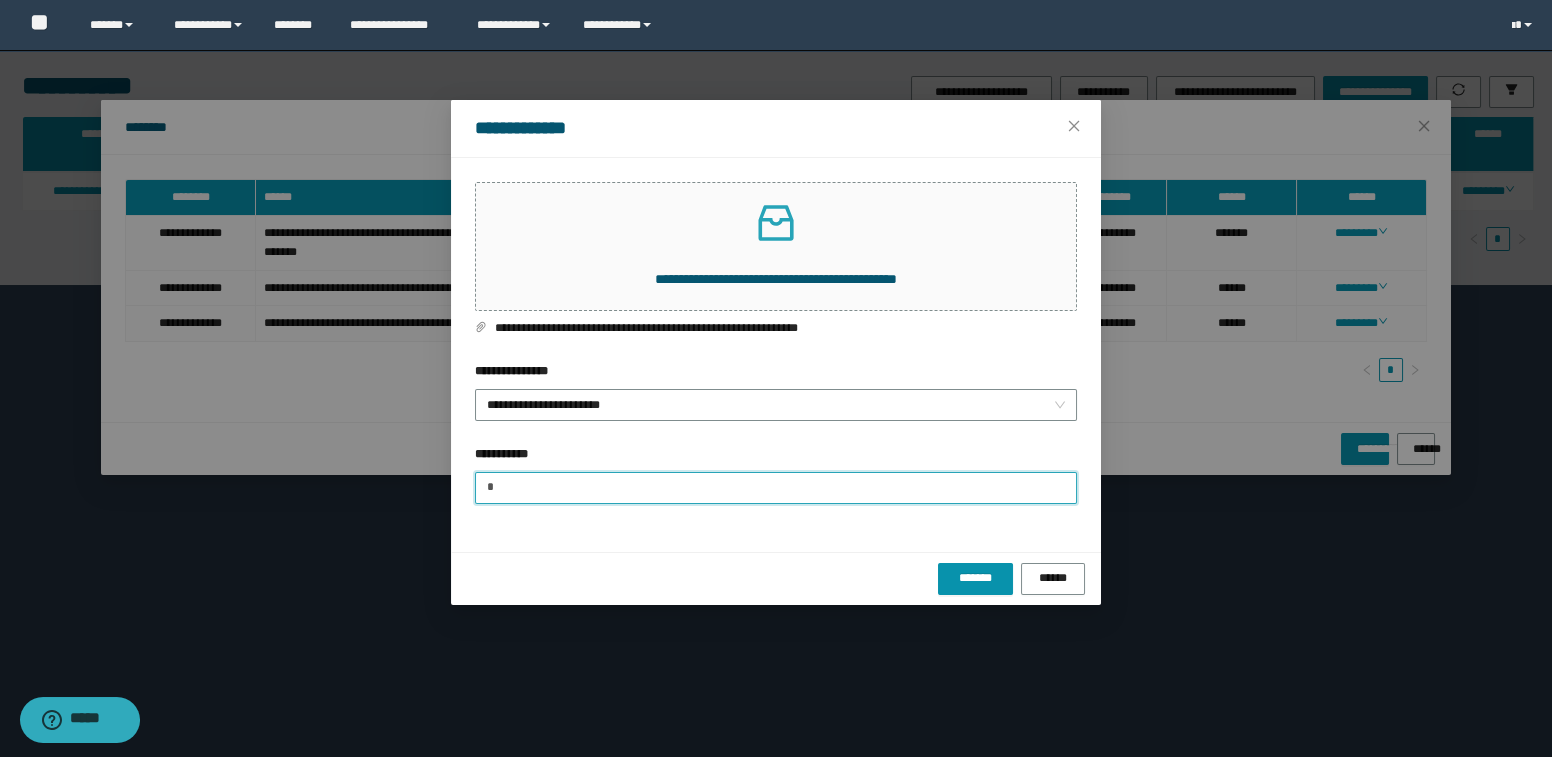 type on "**********" 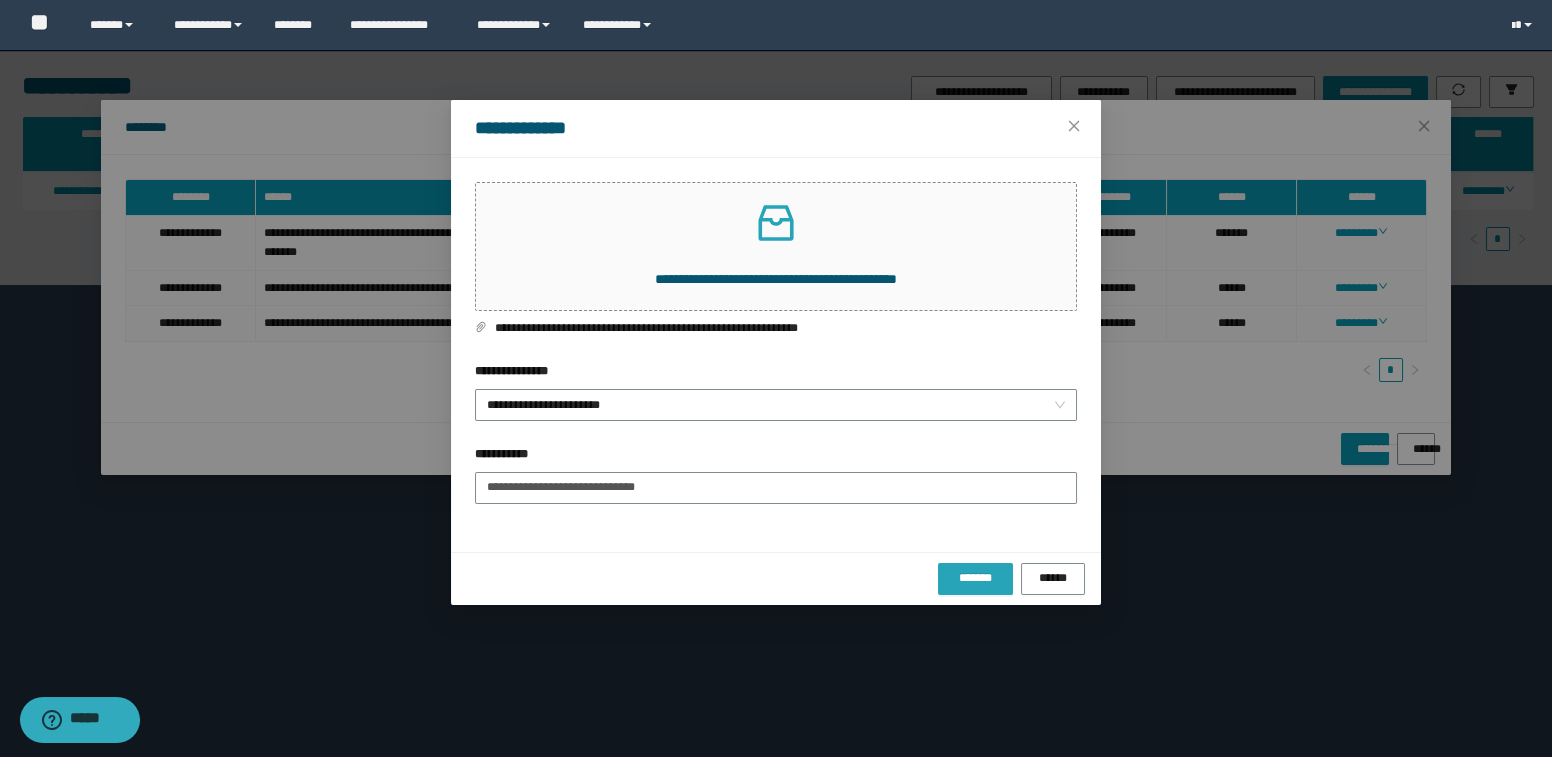 click on "*******" at bounding box center [975, 578] 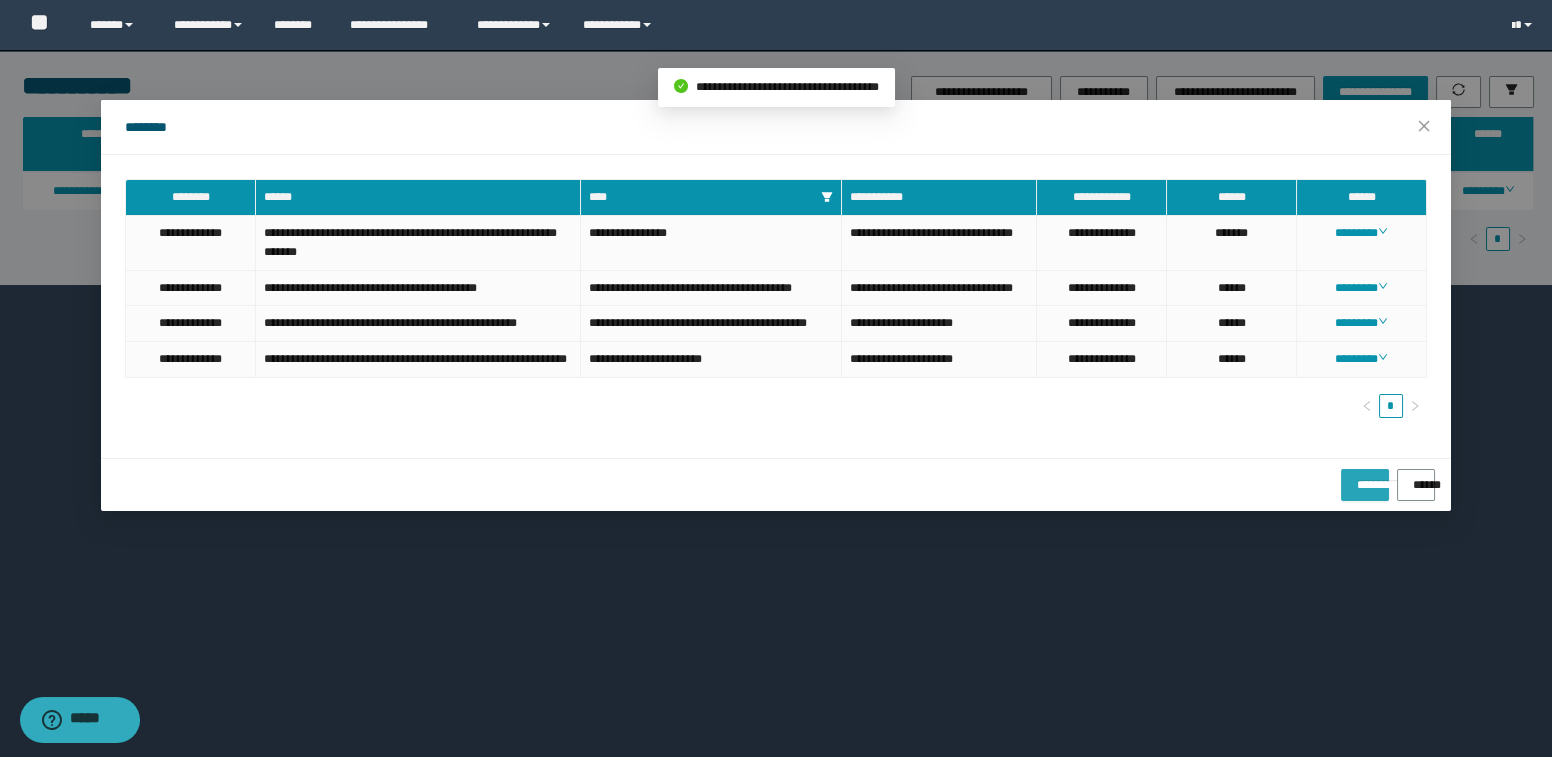 click on "**********" at bounding box center (1364, 478) 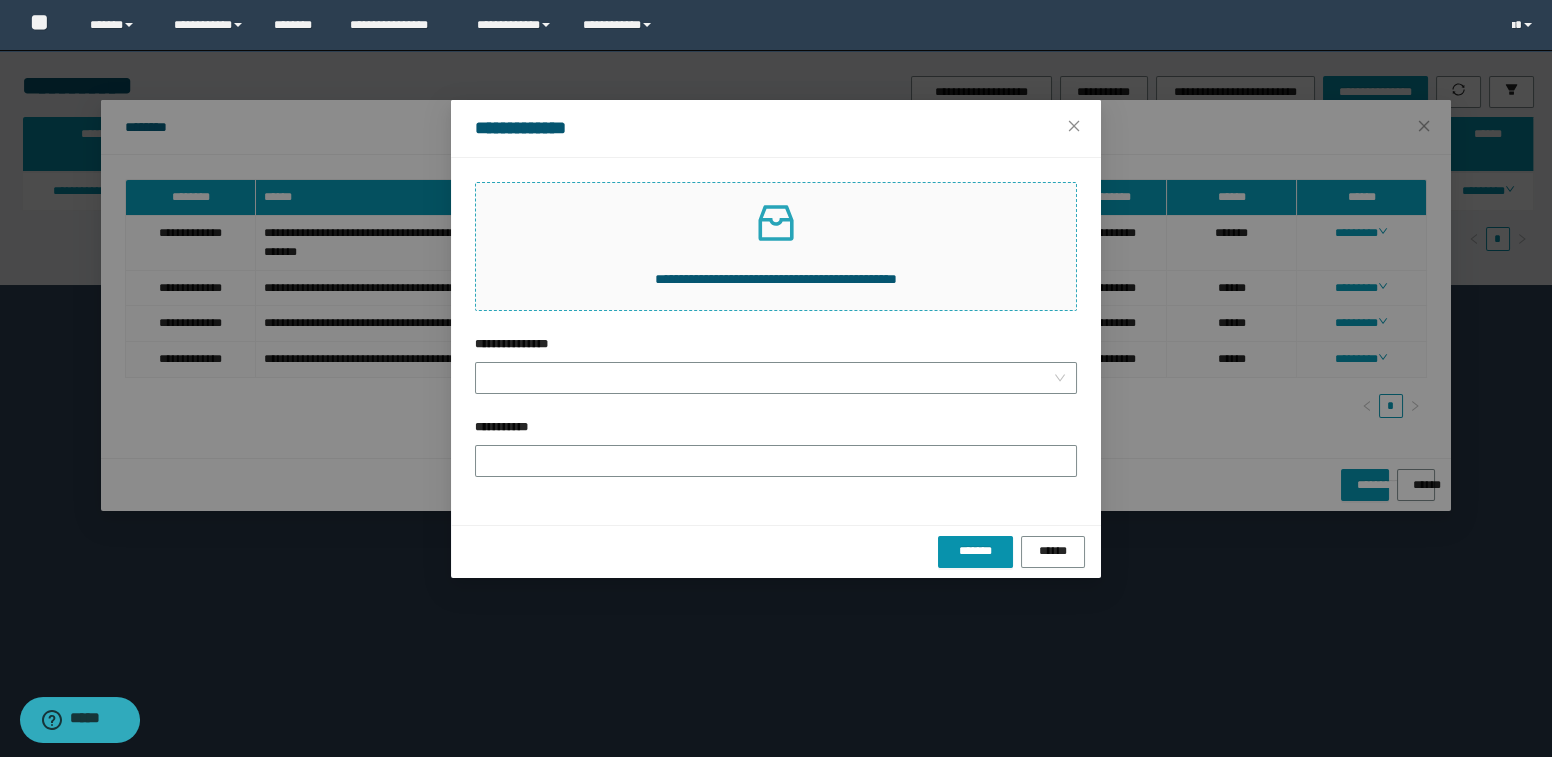 click 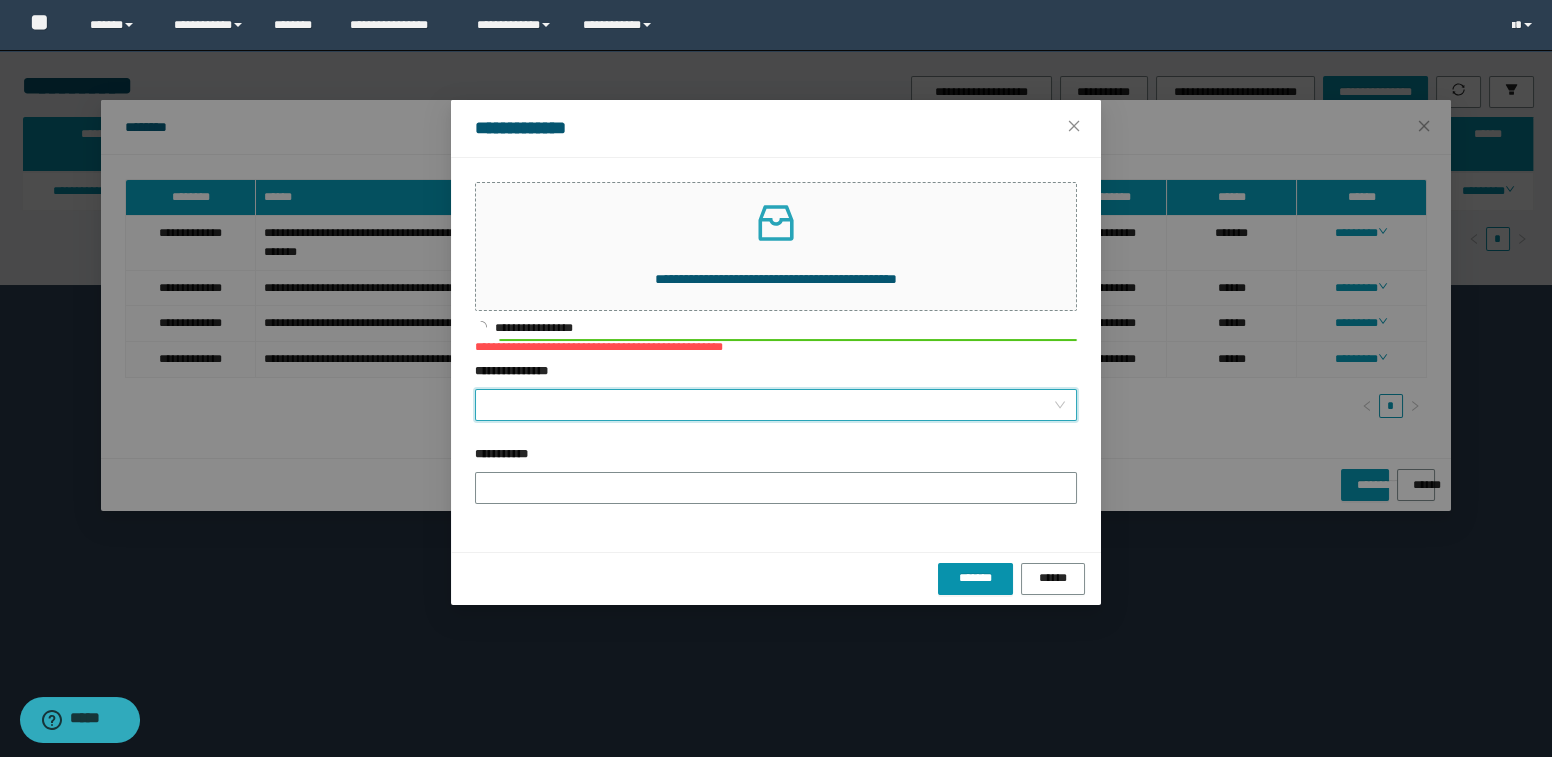 click on "**********" at bounding box center [770, 405] 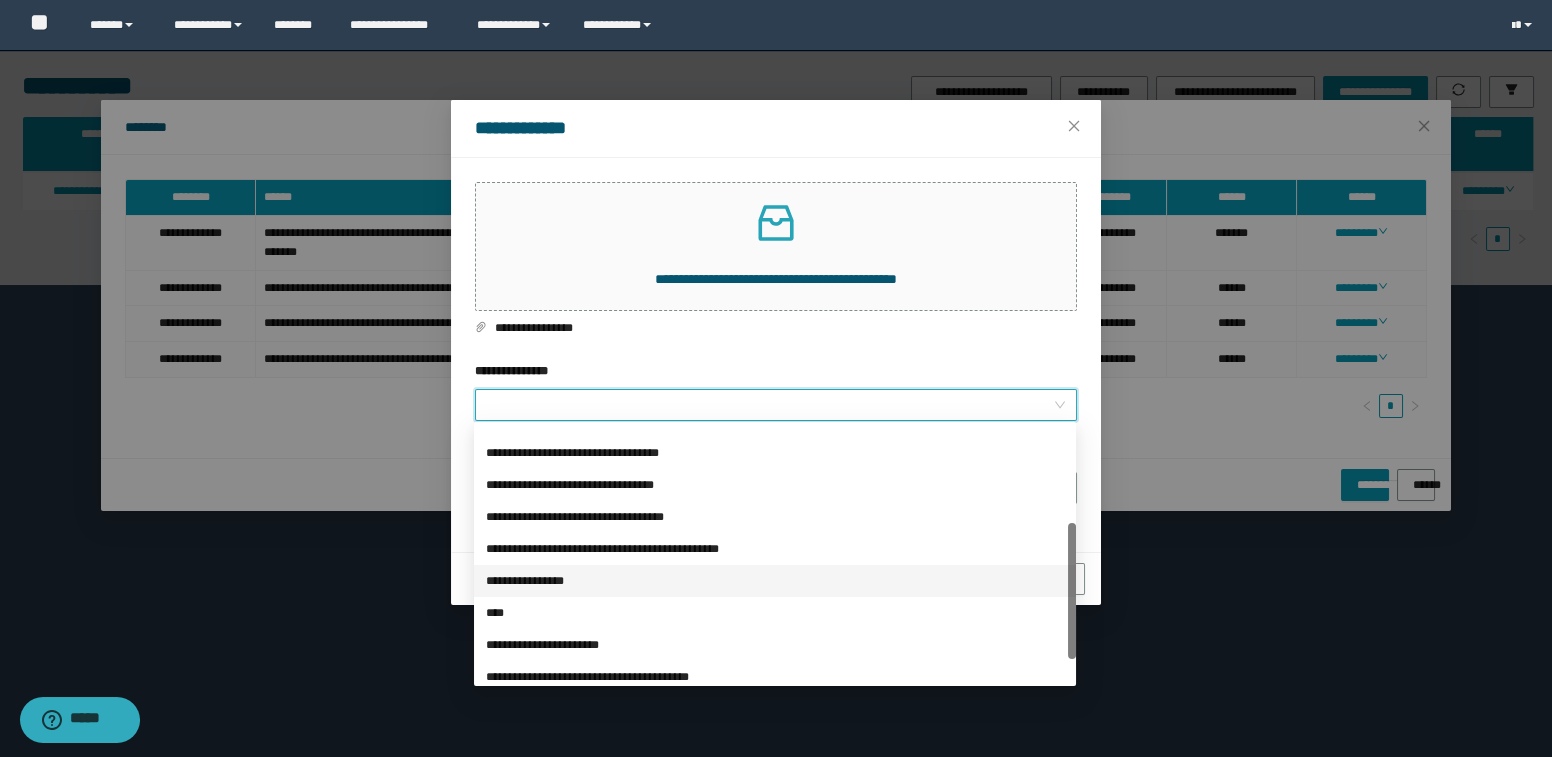 scroll, scrollTop: 223, scrollLeft: 0, axis: vertical 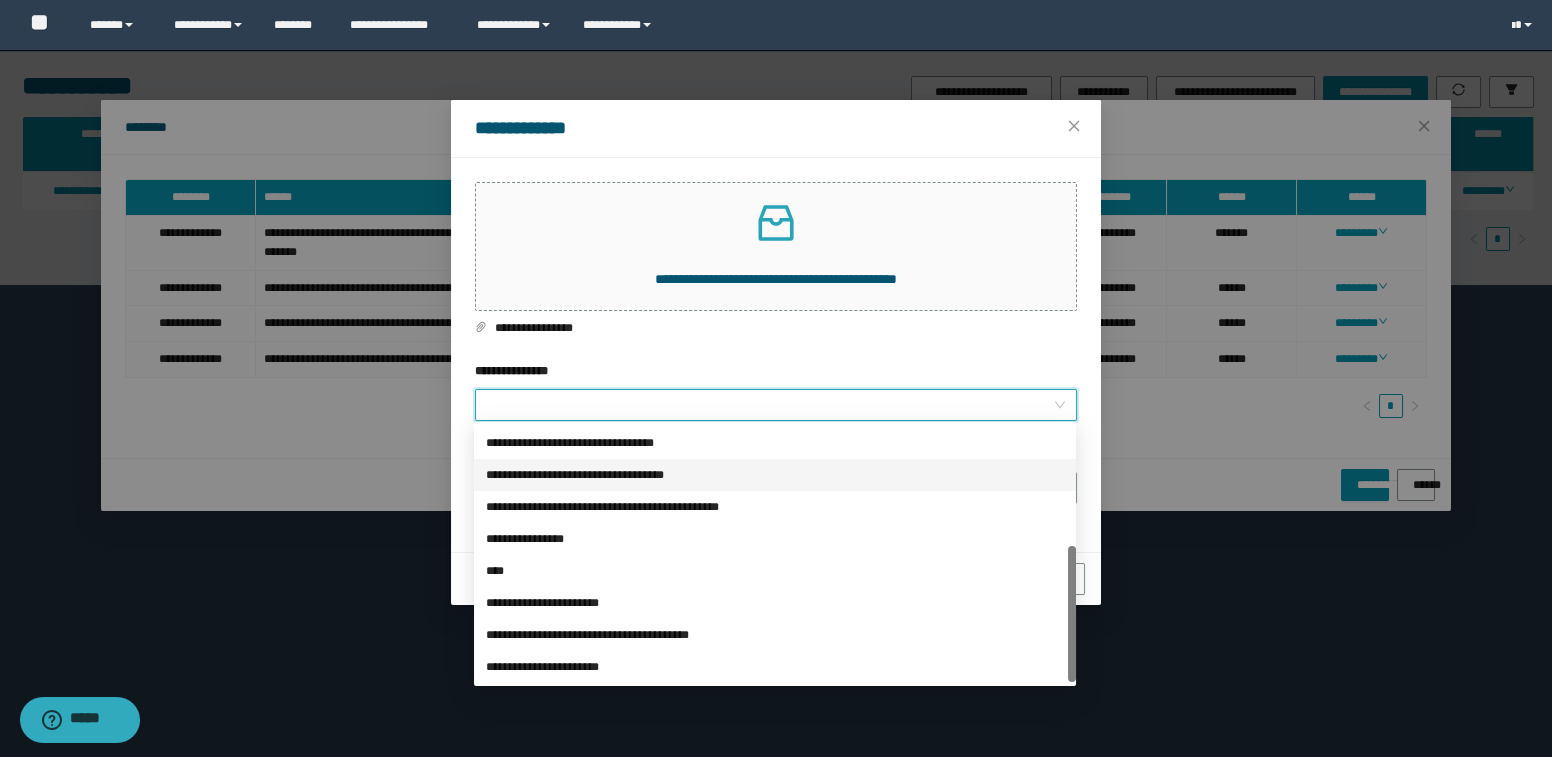 click on "**********" at bounding box center (775, 475) 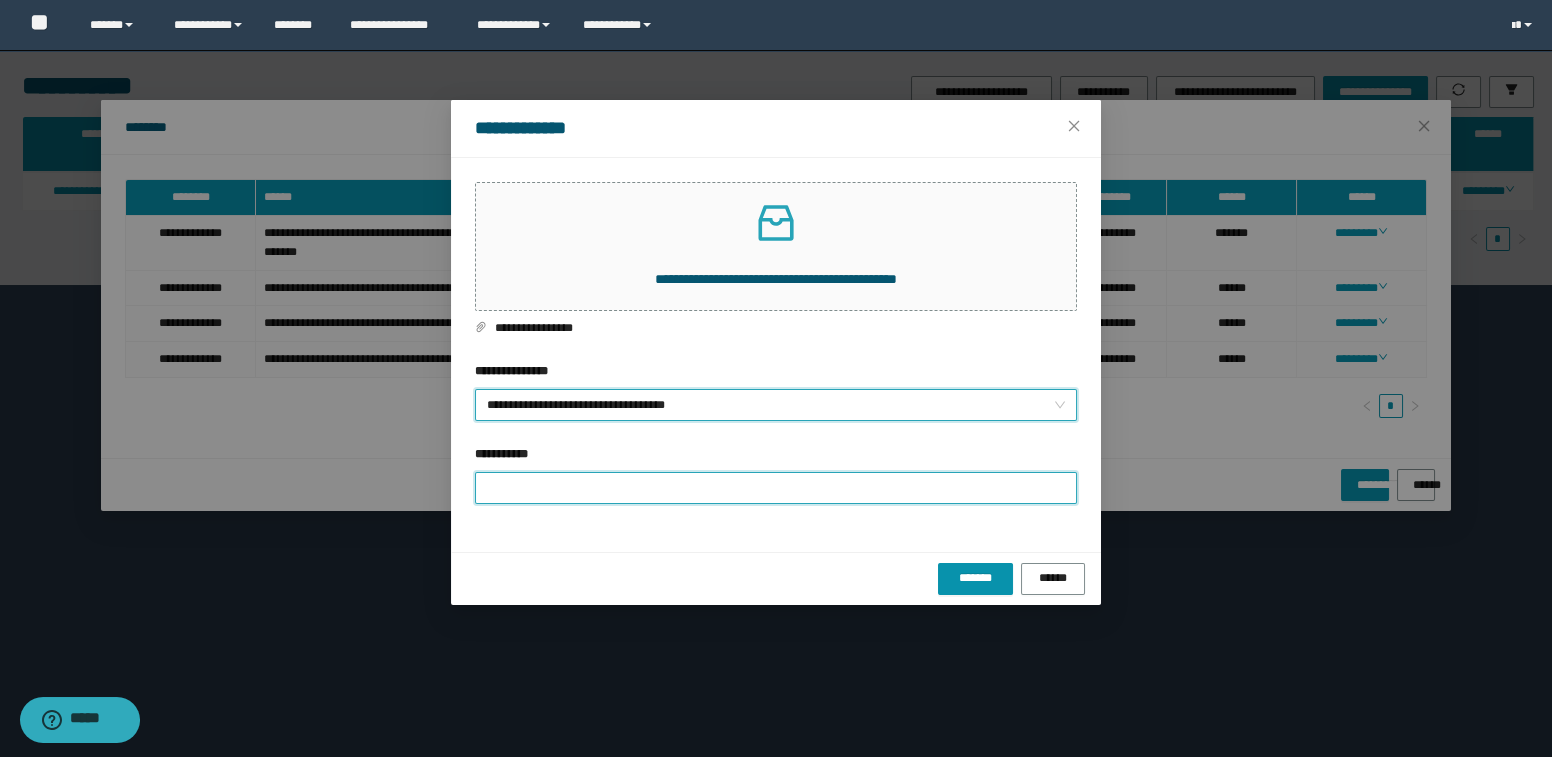 click on "**********" at bounding box center [776, 488] 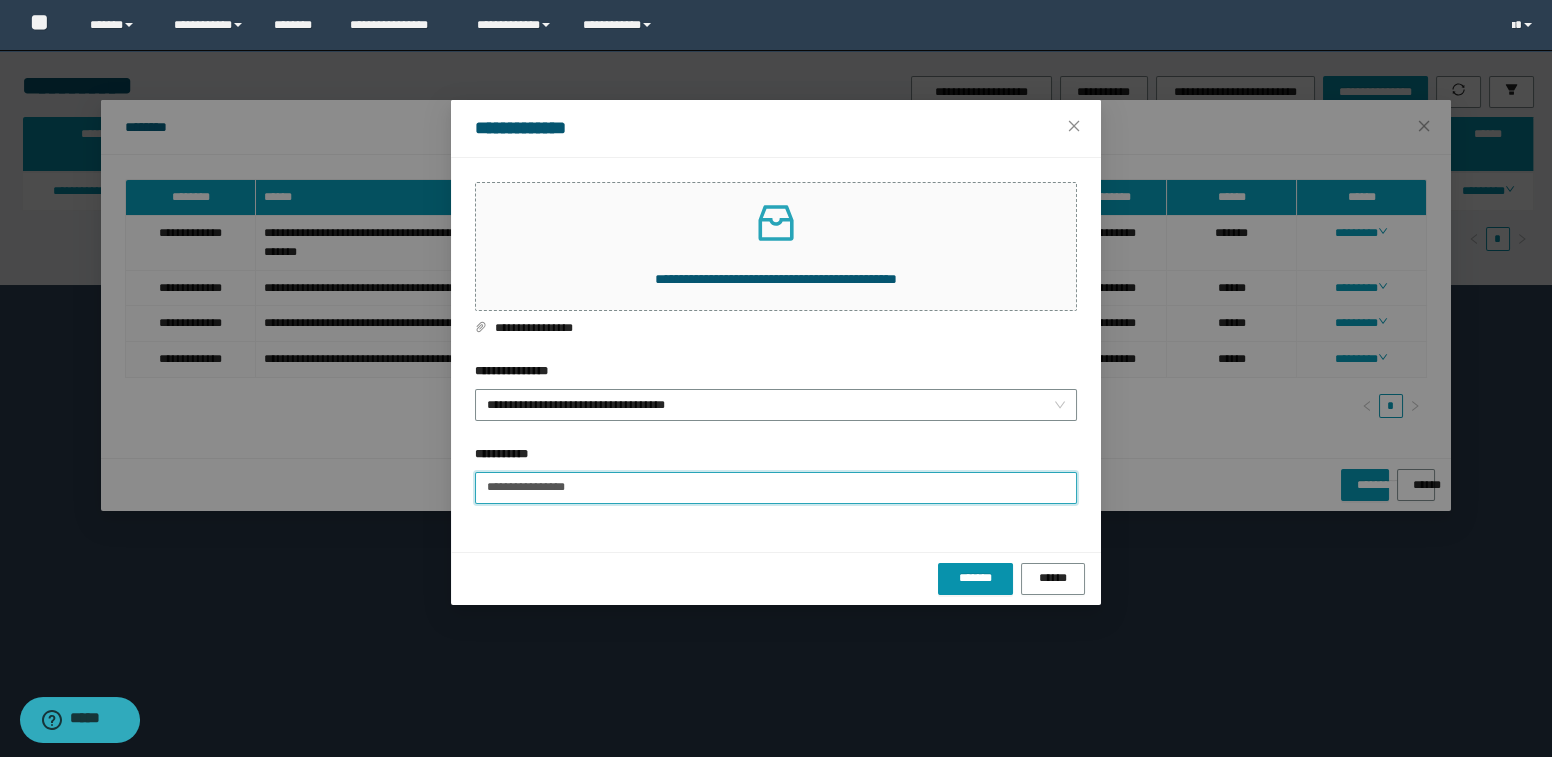type on "**********" 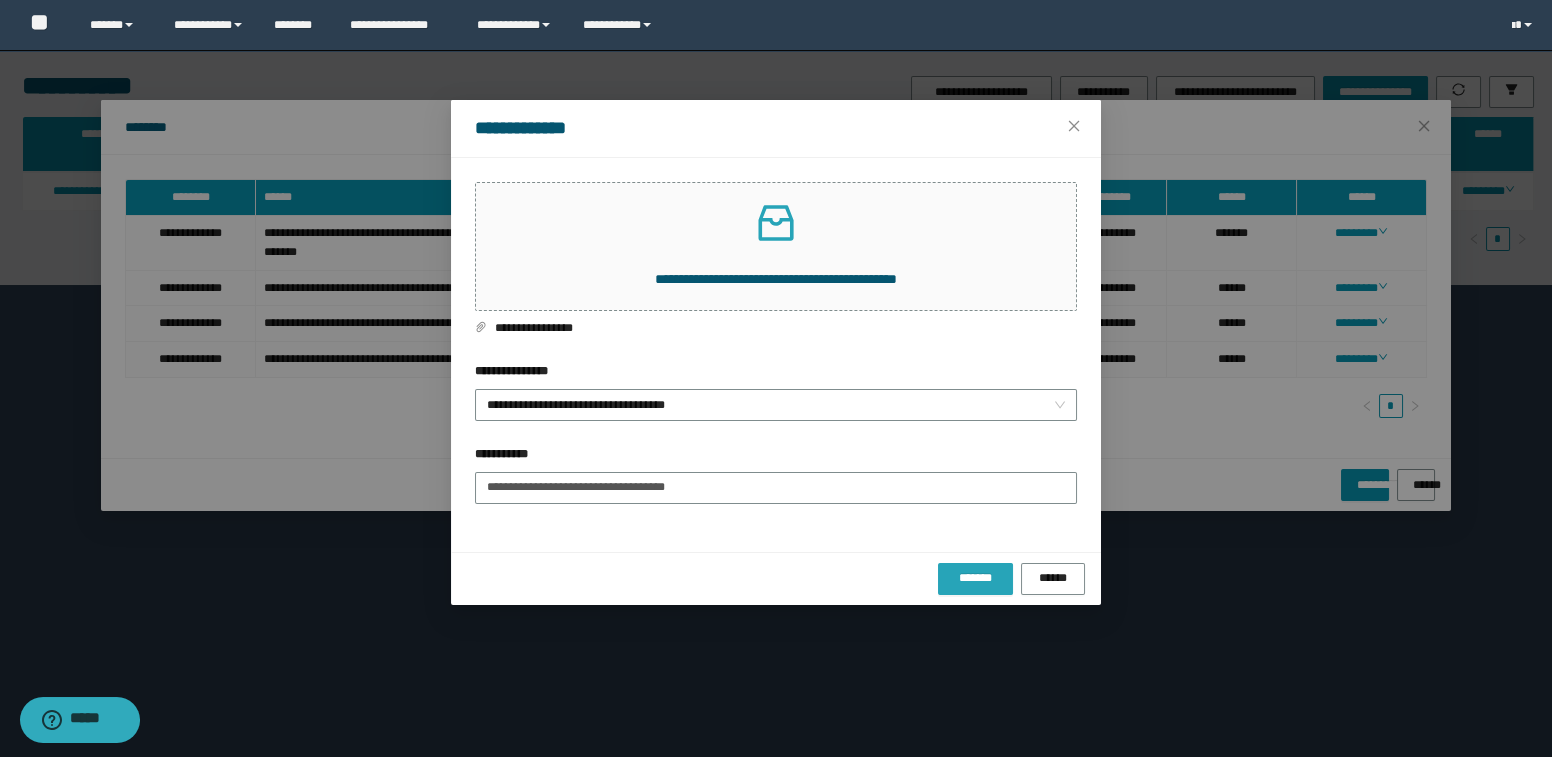 click on "*******" at bounding box center [975, 578] 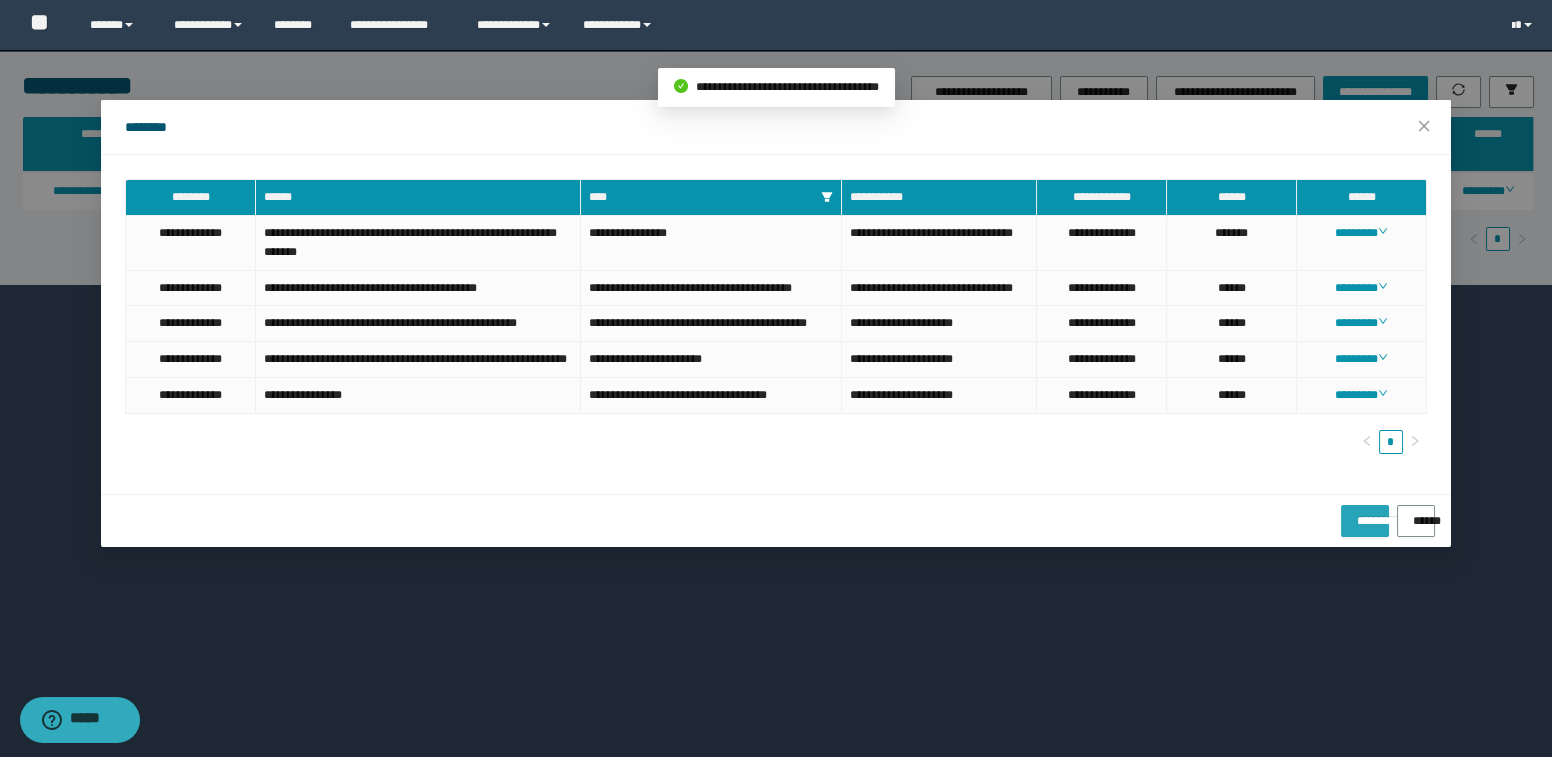 click on "**********" at bounding box center (1364, 514) 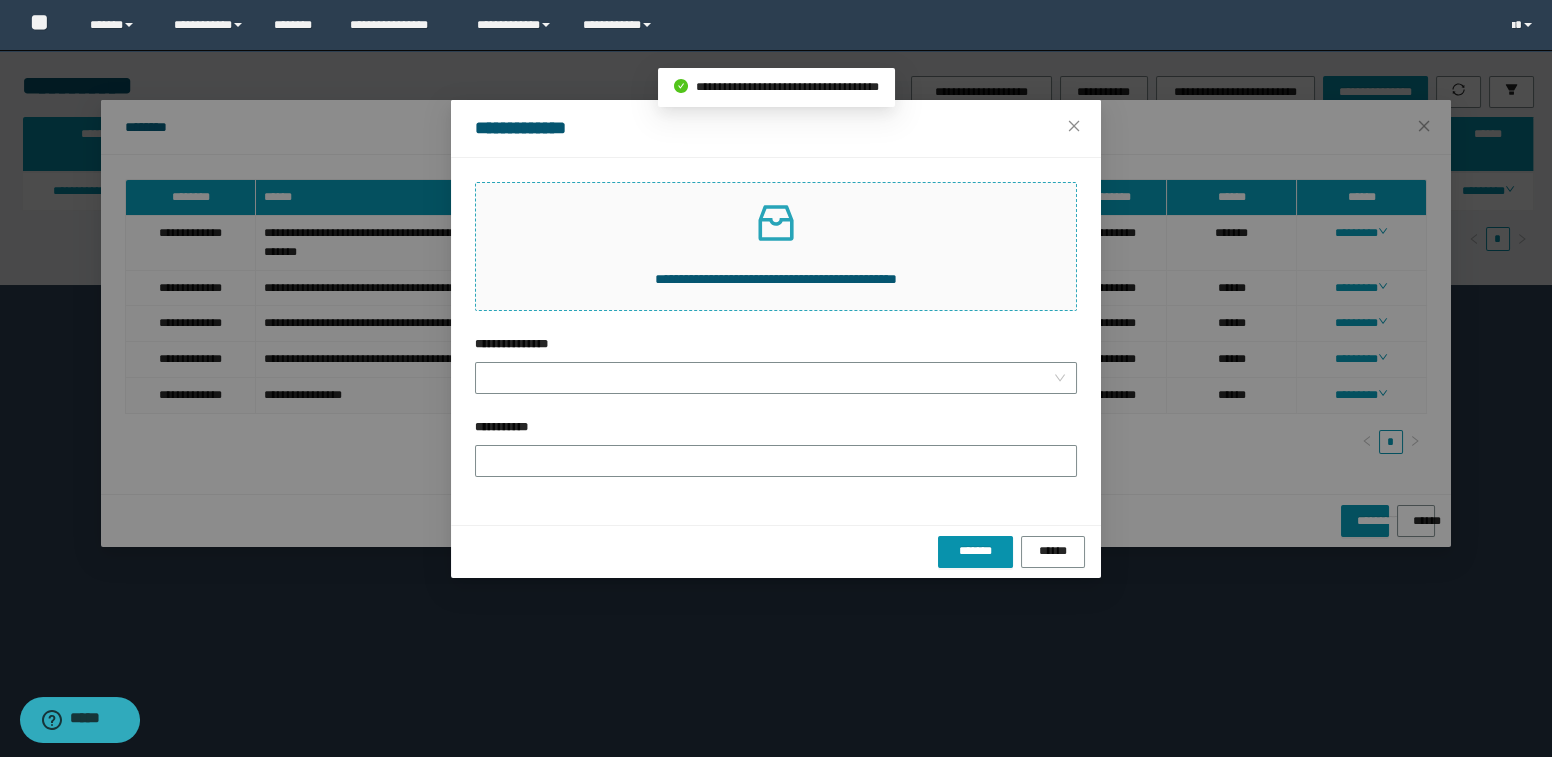 click 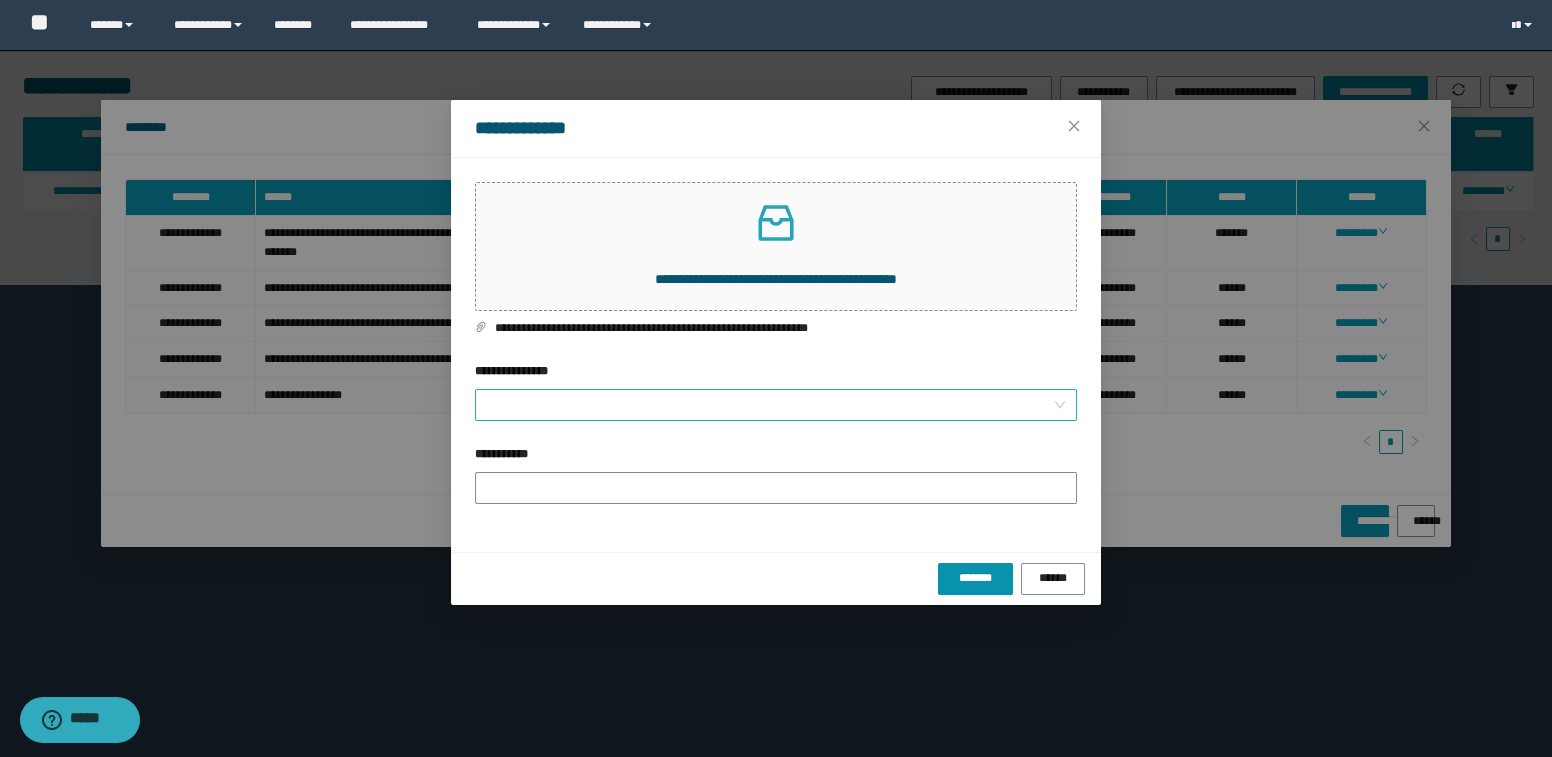 click on "**********" at bounding box center (770, 405) 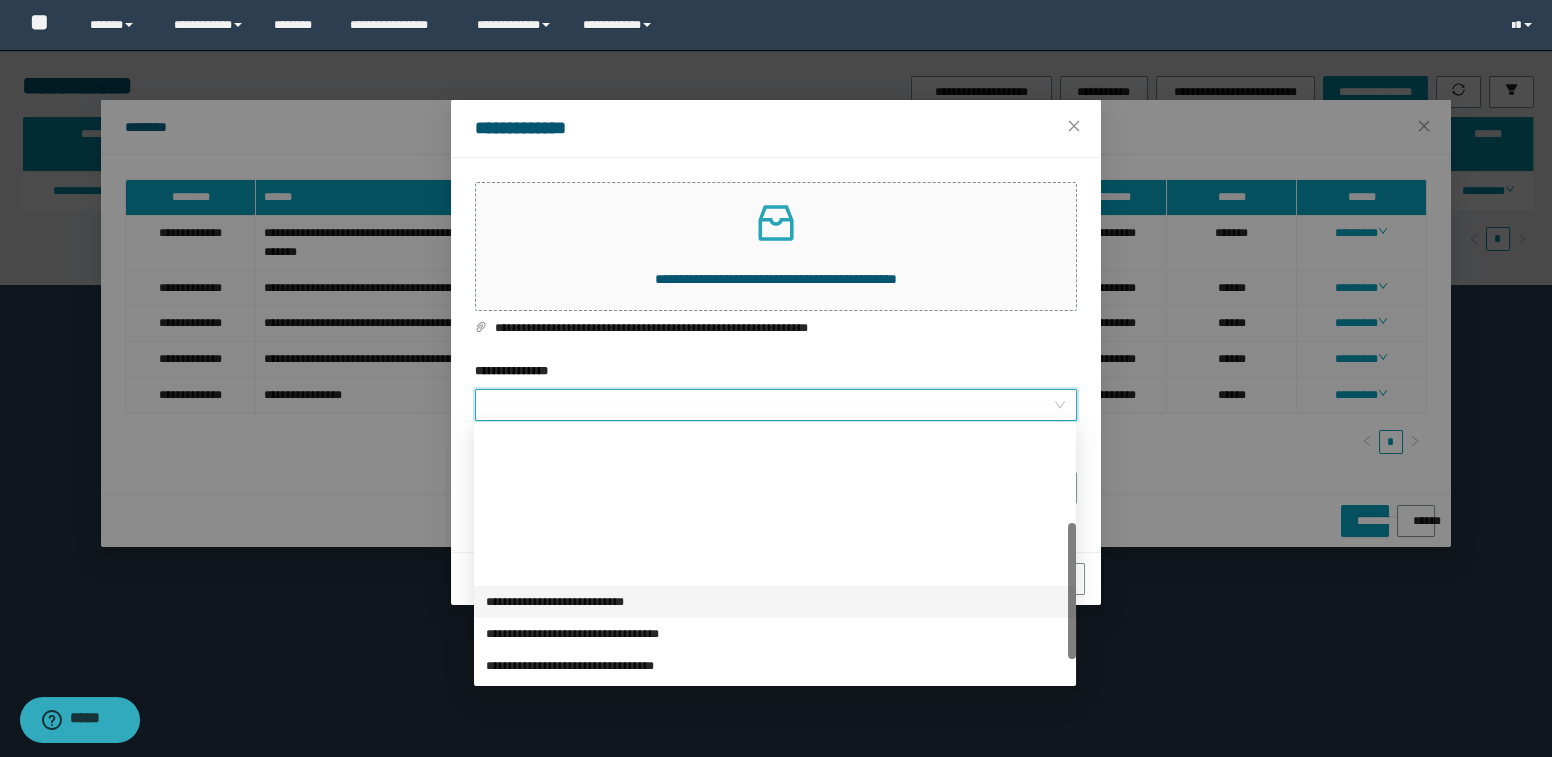 scroll, scrollTop: 223, scrollLeft: 0, axis: vertical 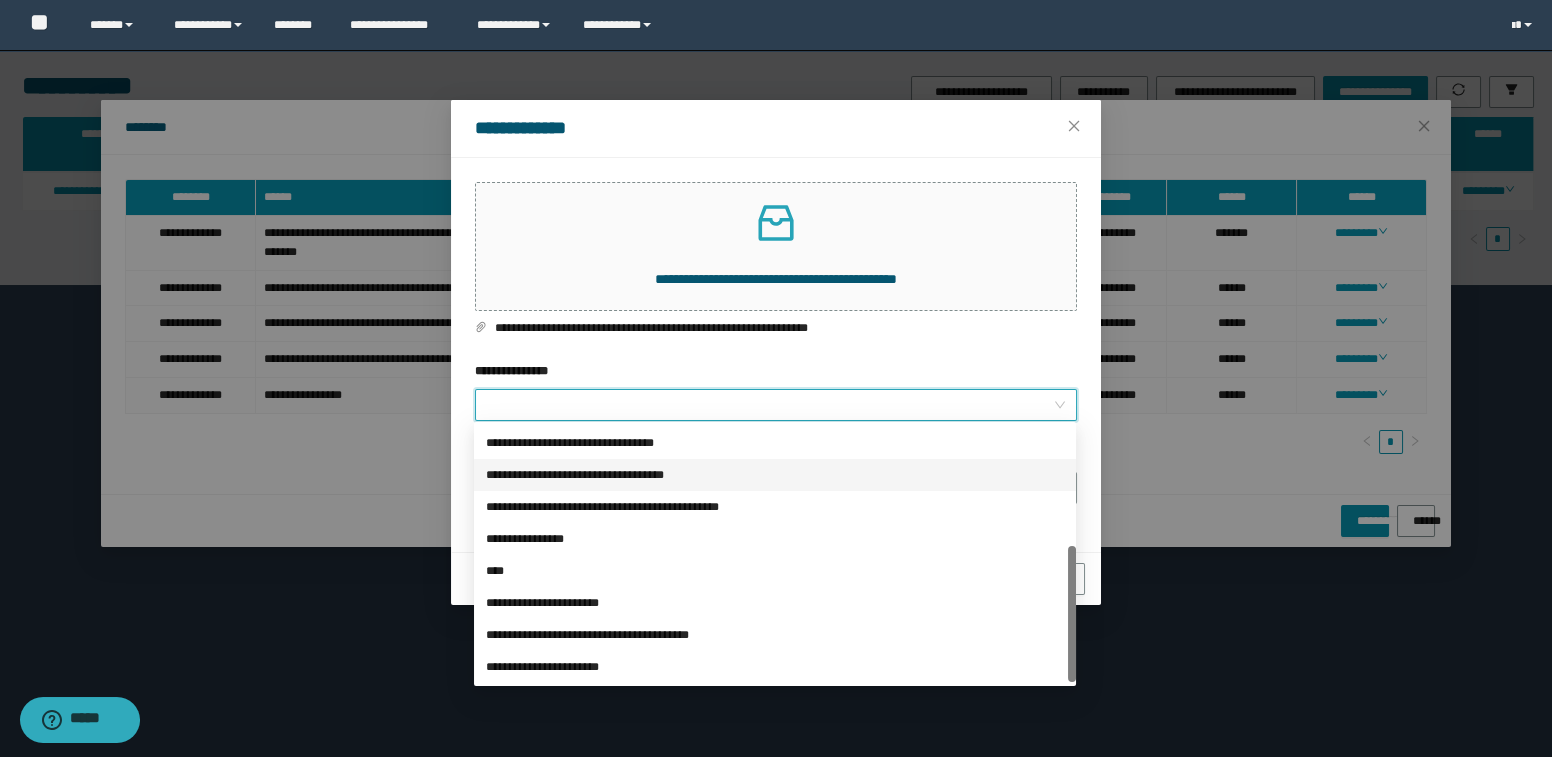 click on "**********" at bounding box center [775, 475] 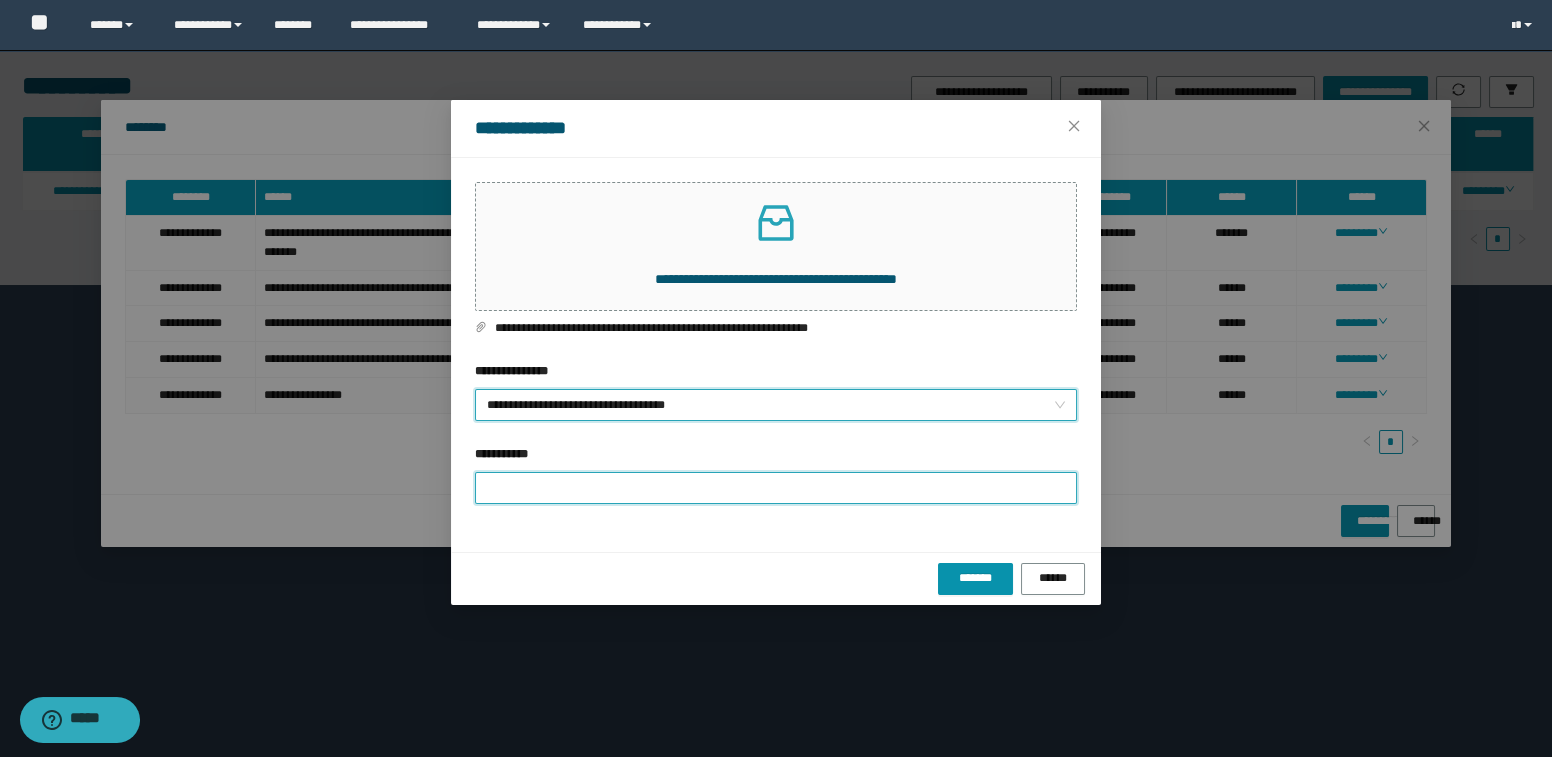 click on "**********" at bounding box center (776, 488) 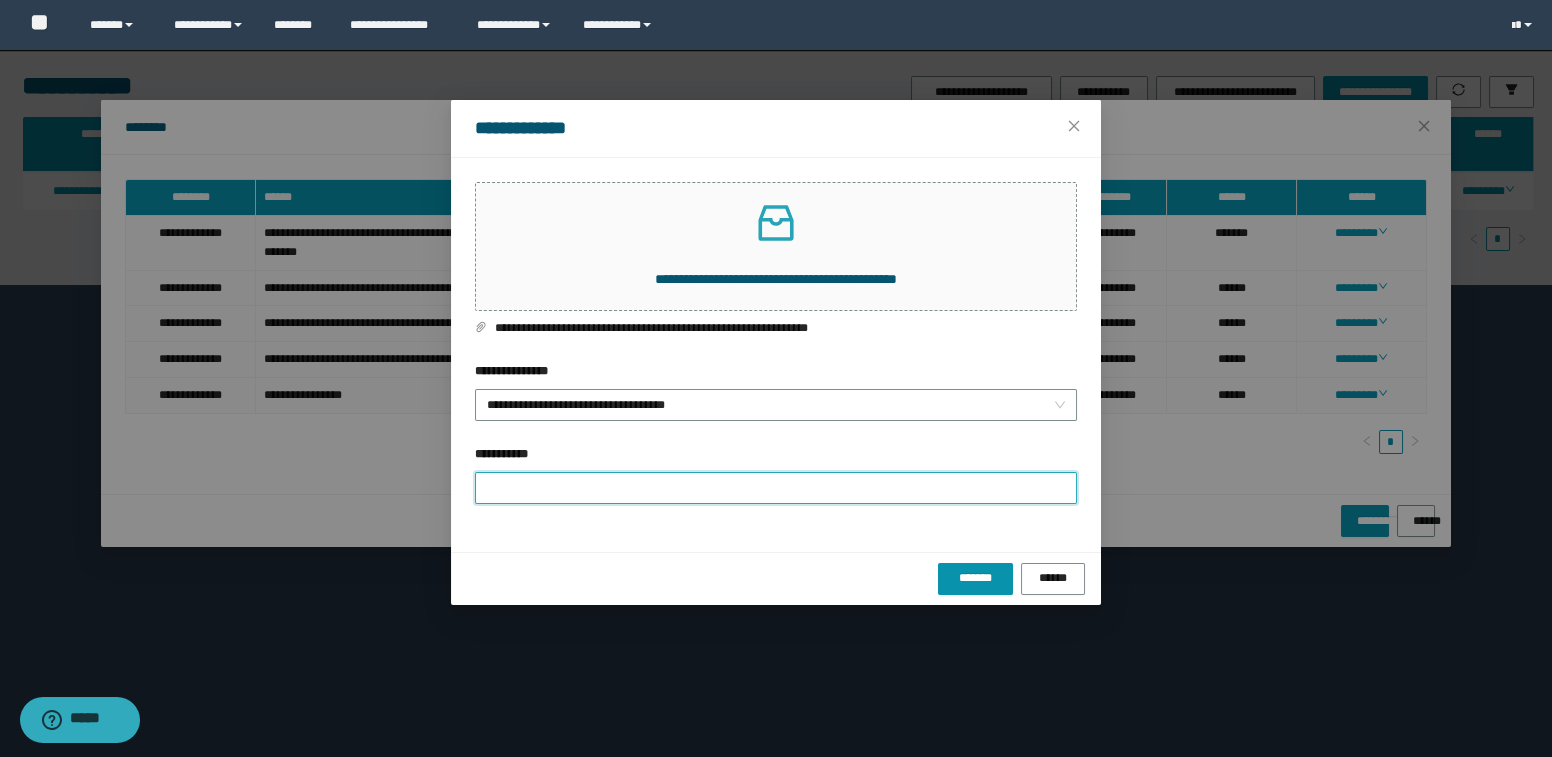 type on "**********" 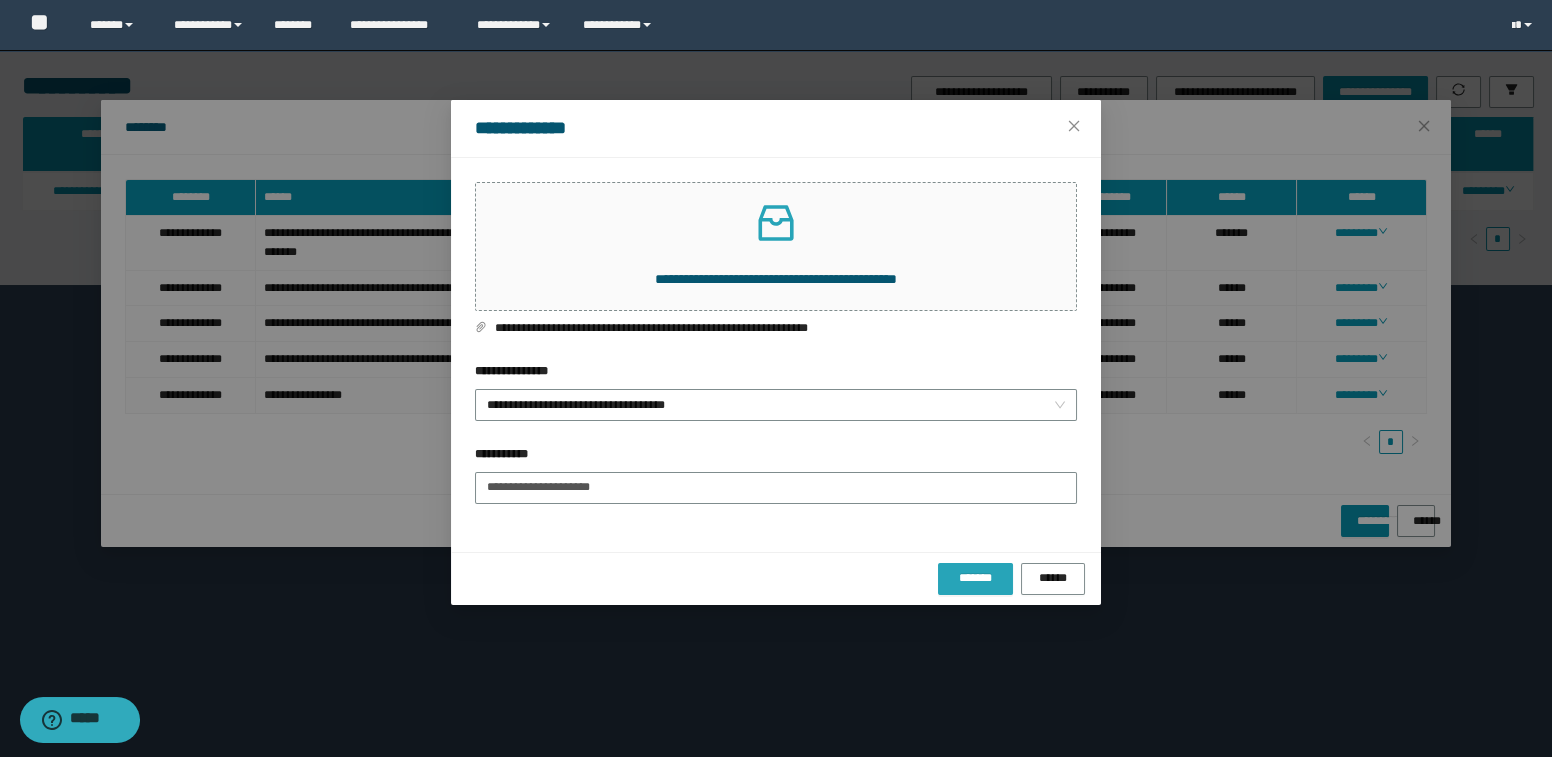click on "*******" at bounding box center (975, 578) 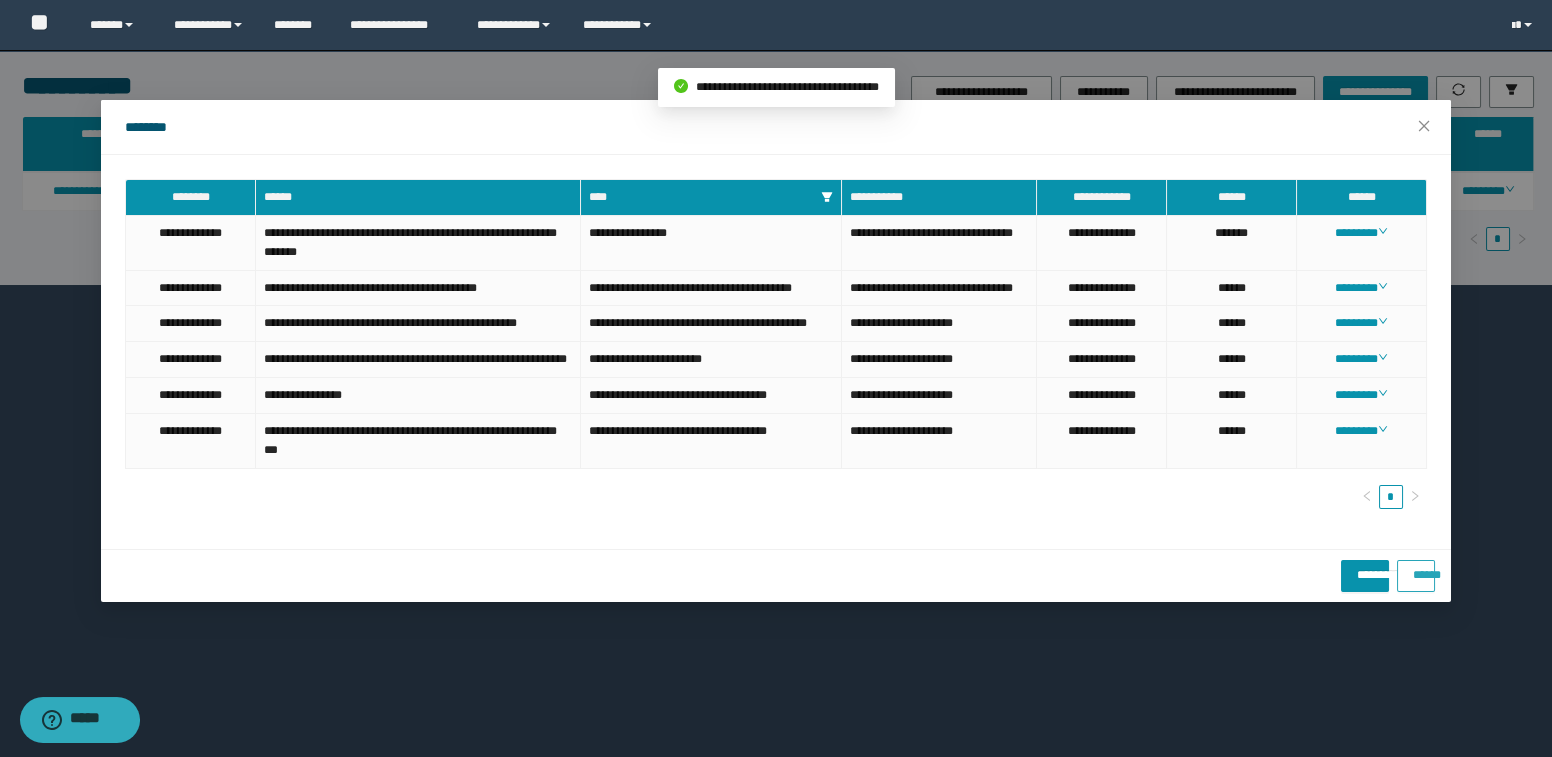 click on "******" at bounding box center (1416, 568) 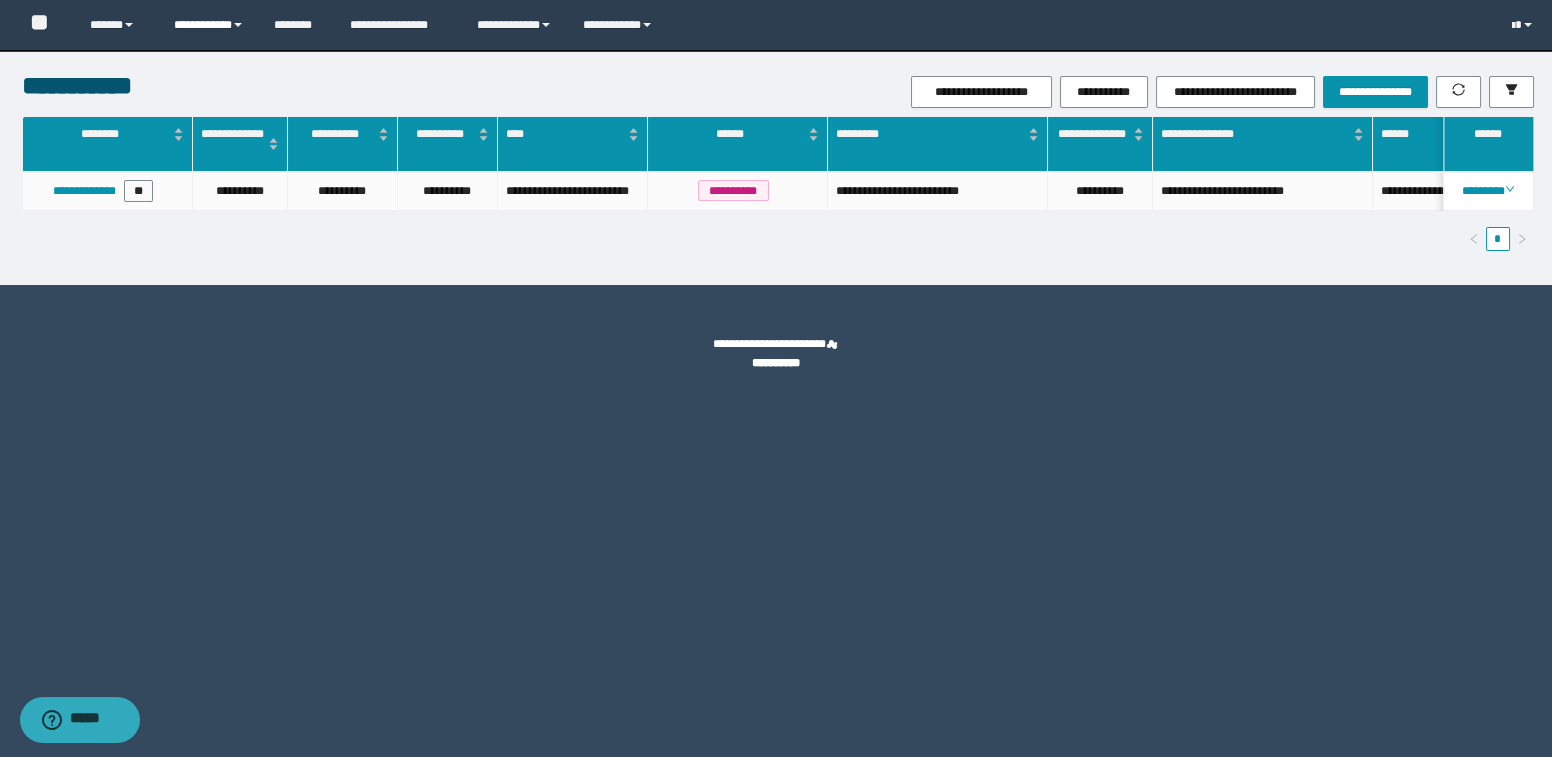 click on "**********" at bounding box center [209, 25] 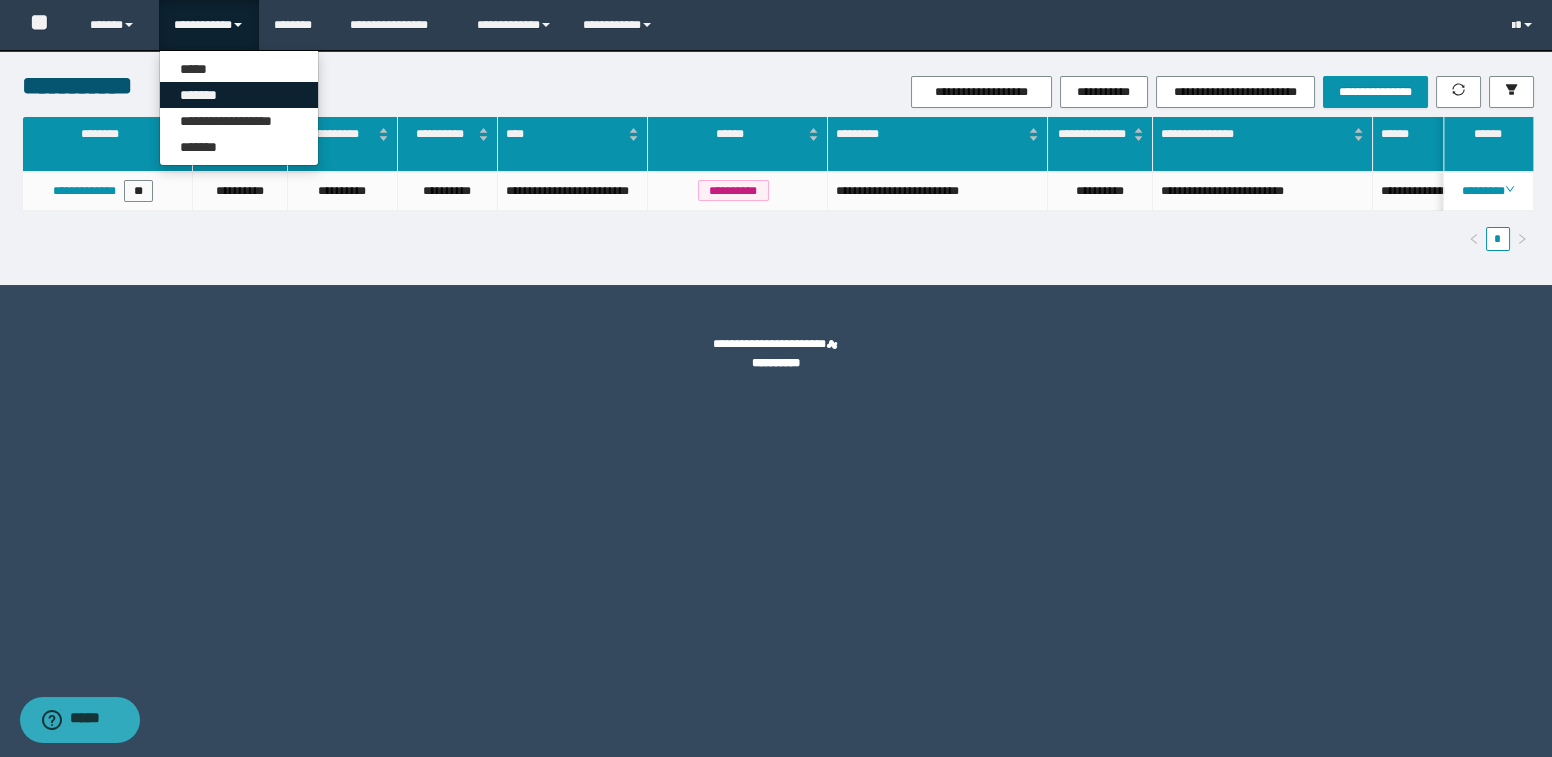click on "*******" at bounding box center [239, 95] 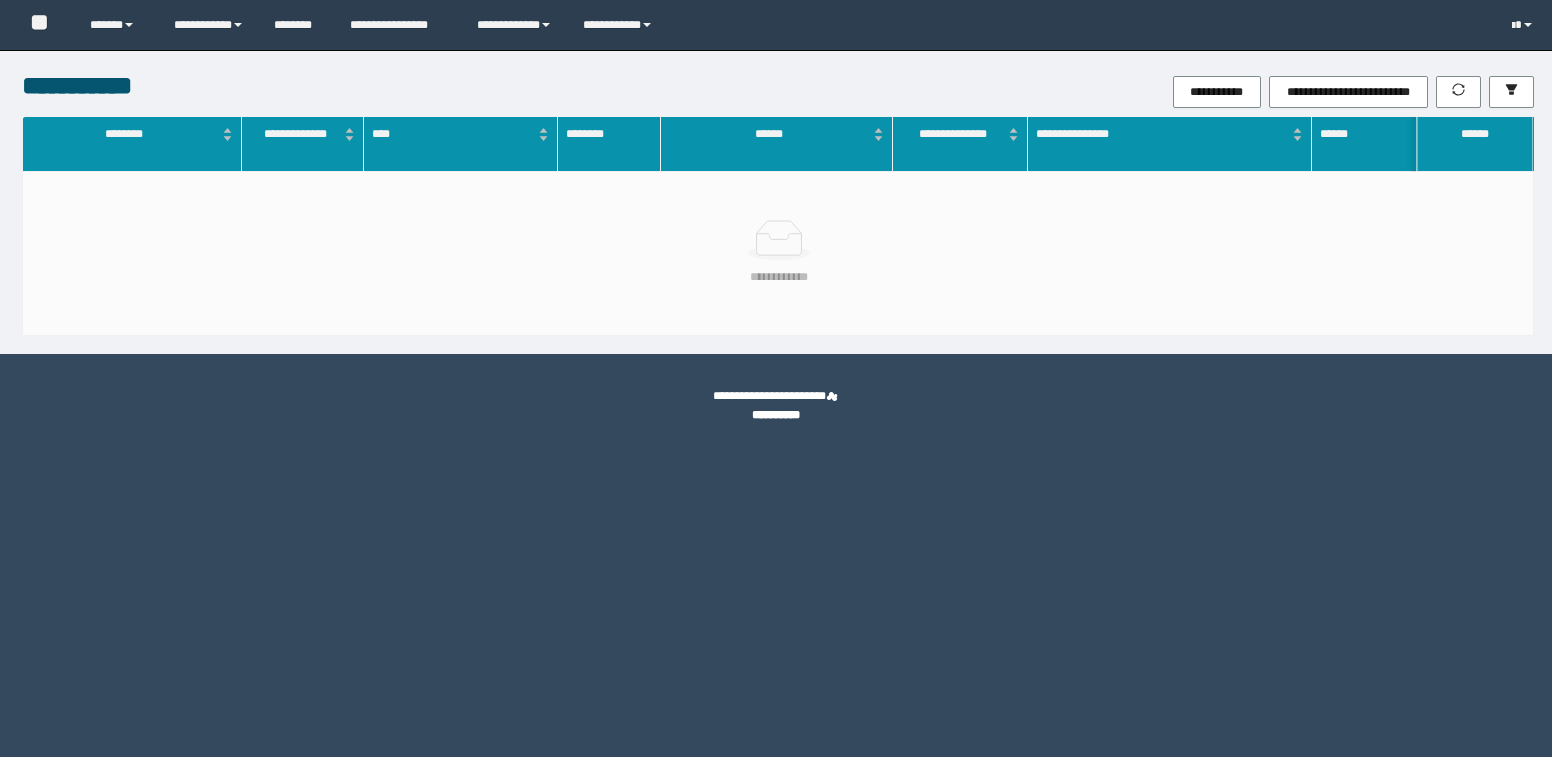 scroll, scrollTop: 0, scrollLeft: 0, axis: both 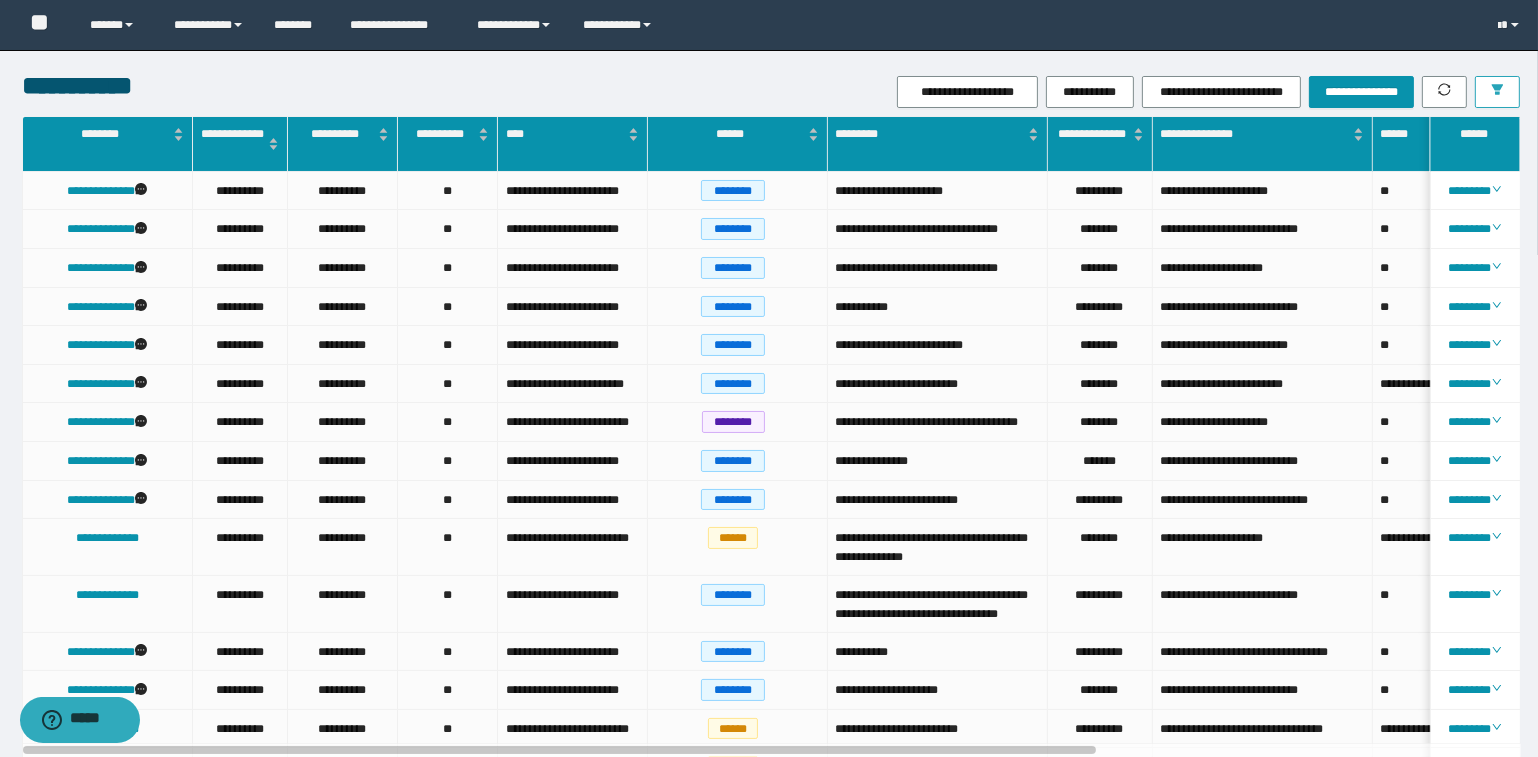 click 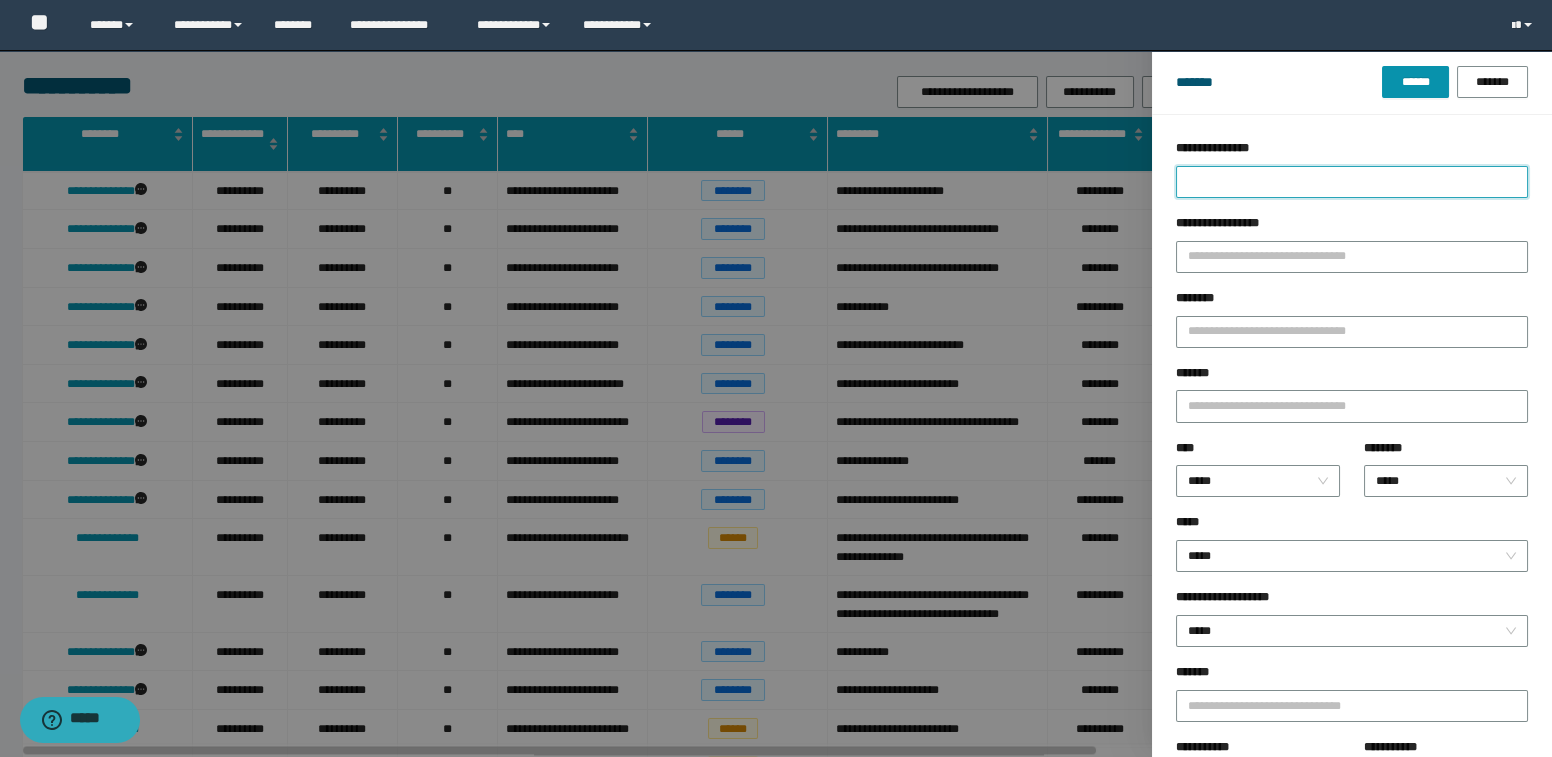 click on "**********" at bounding box center (1352, 182) 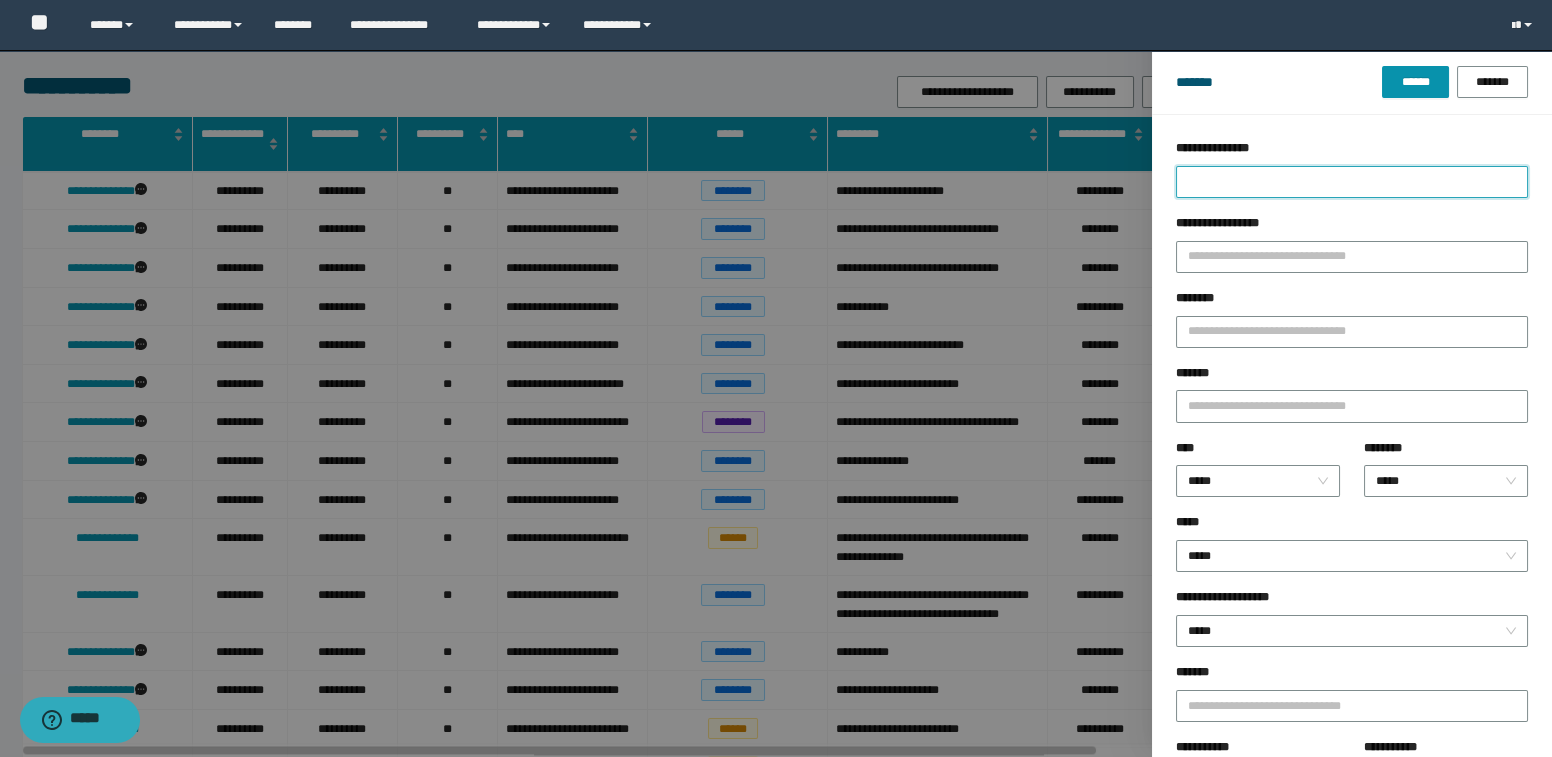 type on "*" 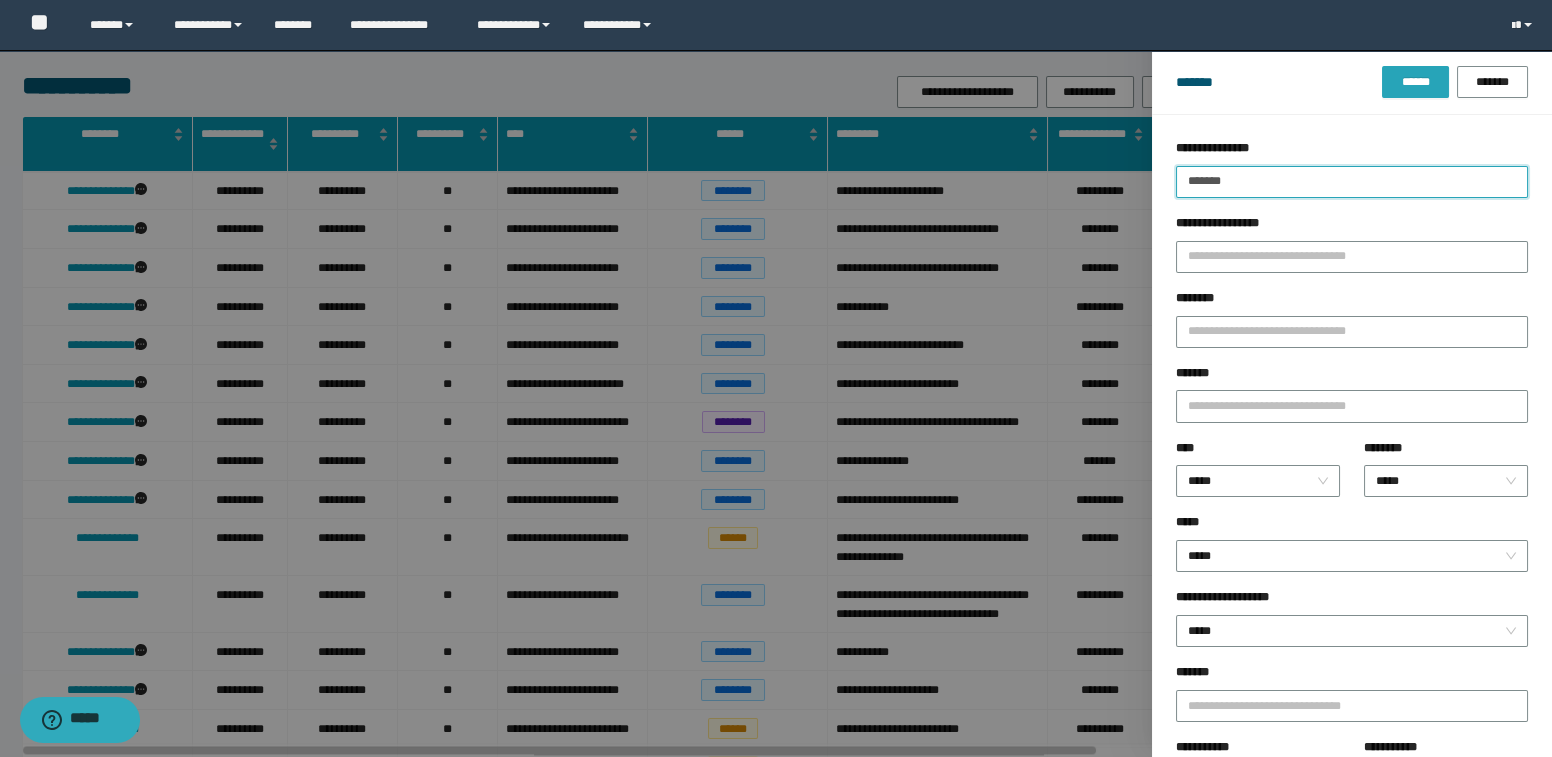 type on "*******" 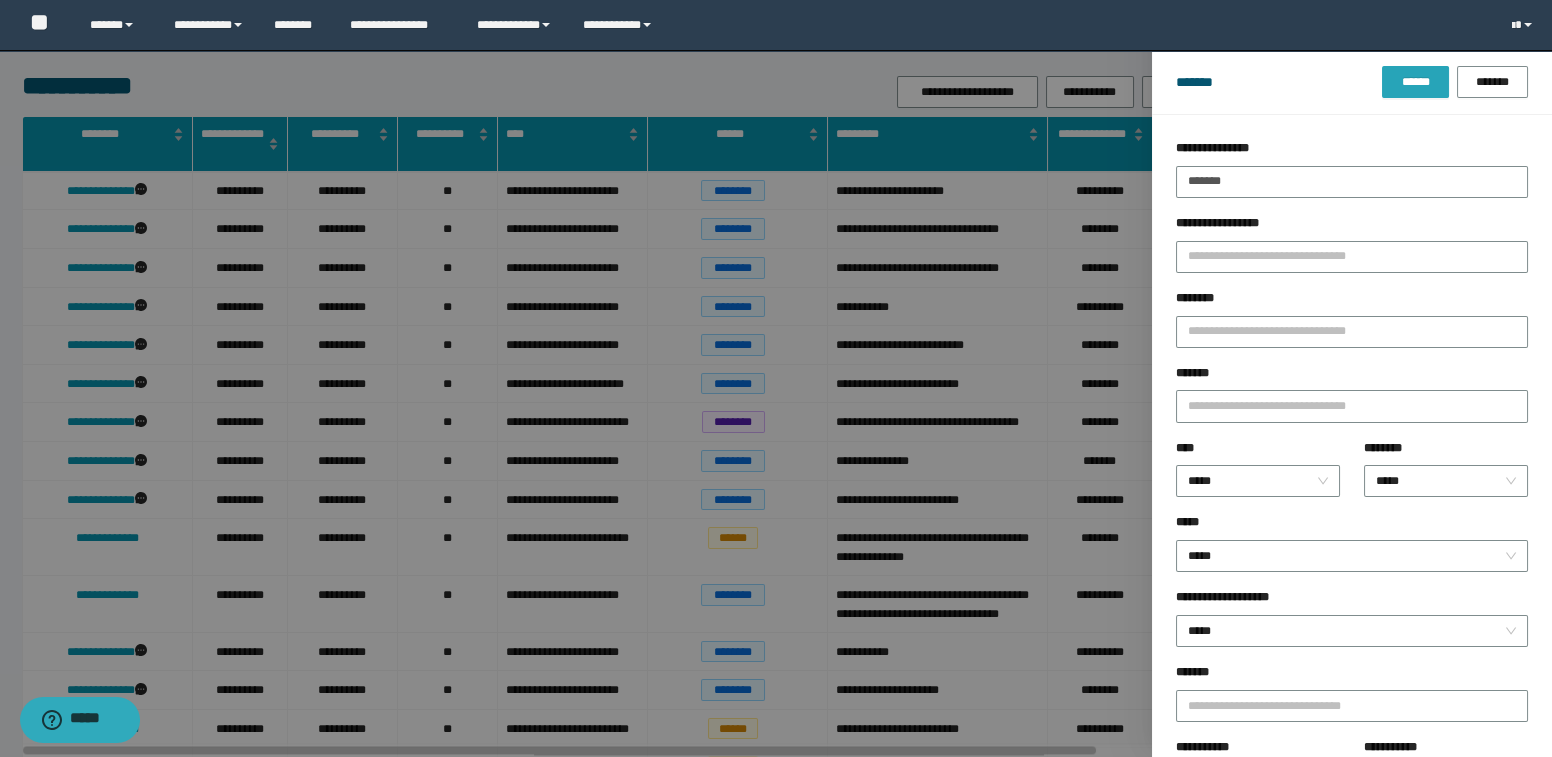 click on "******" at bounding box center (1415, 82) 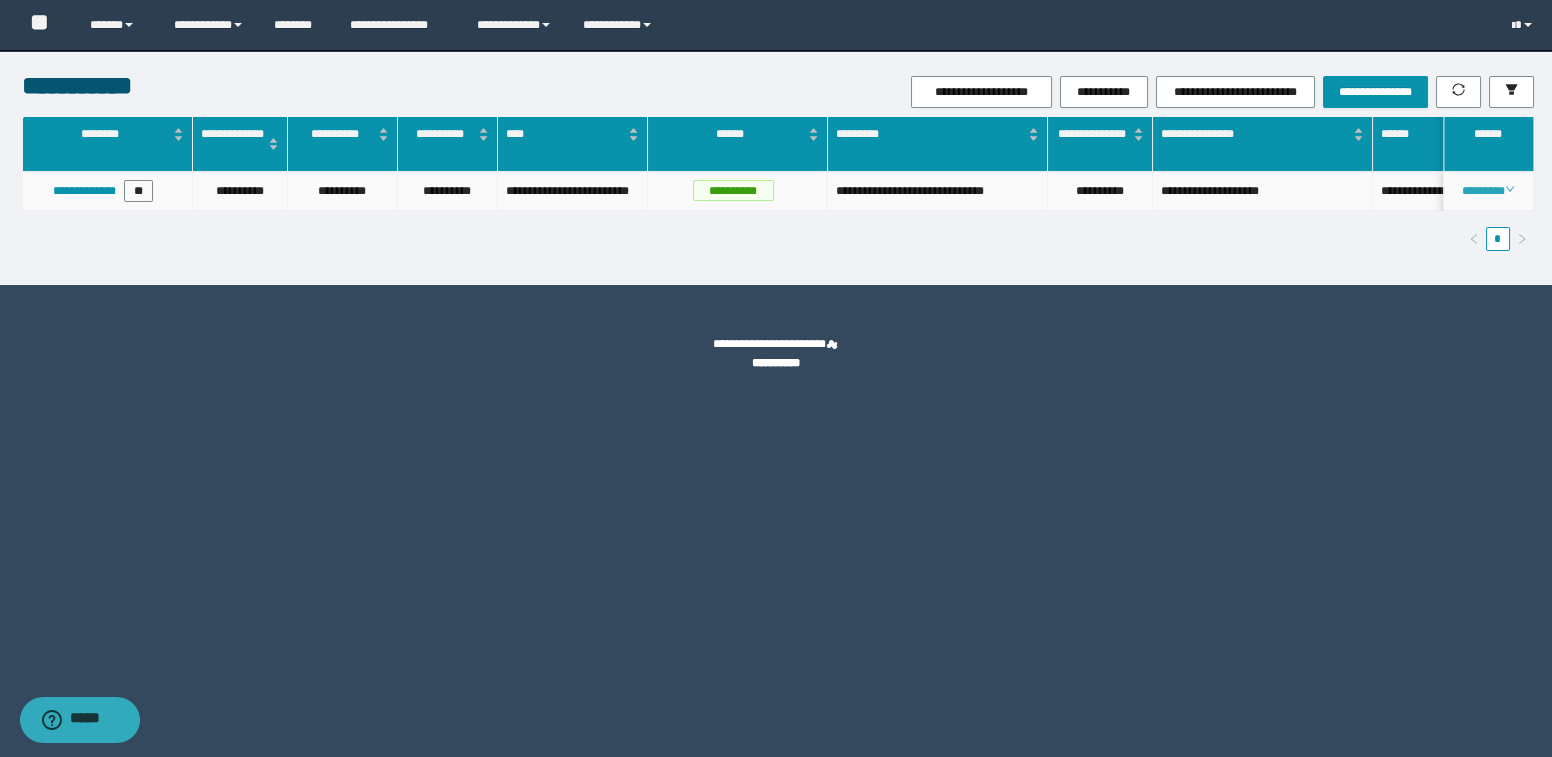click on "********" at bounding box center [1488, 191] 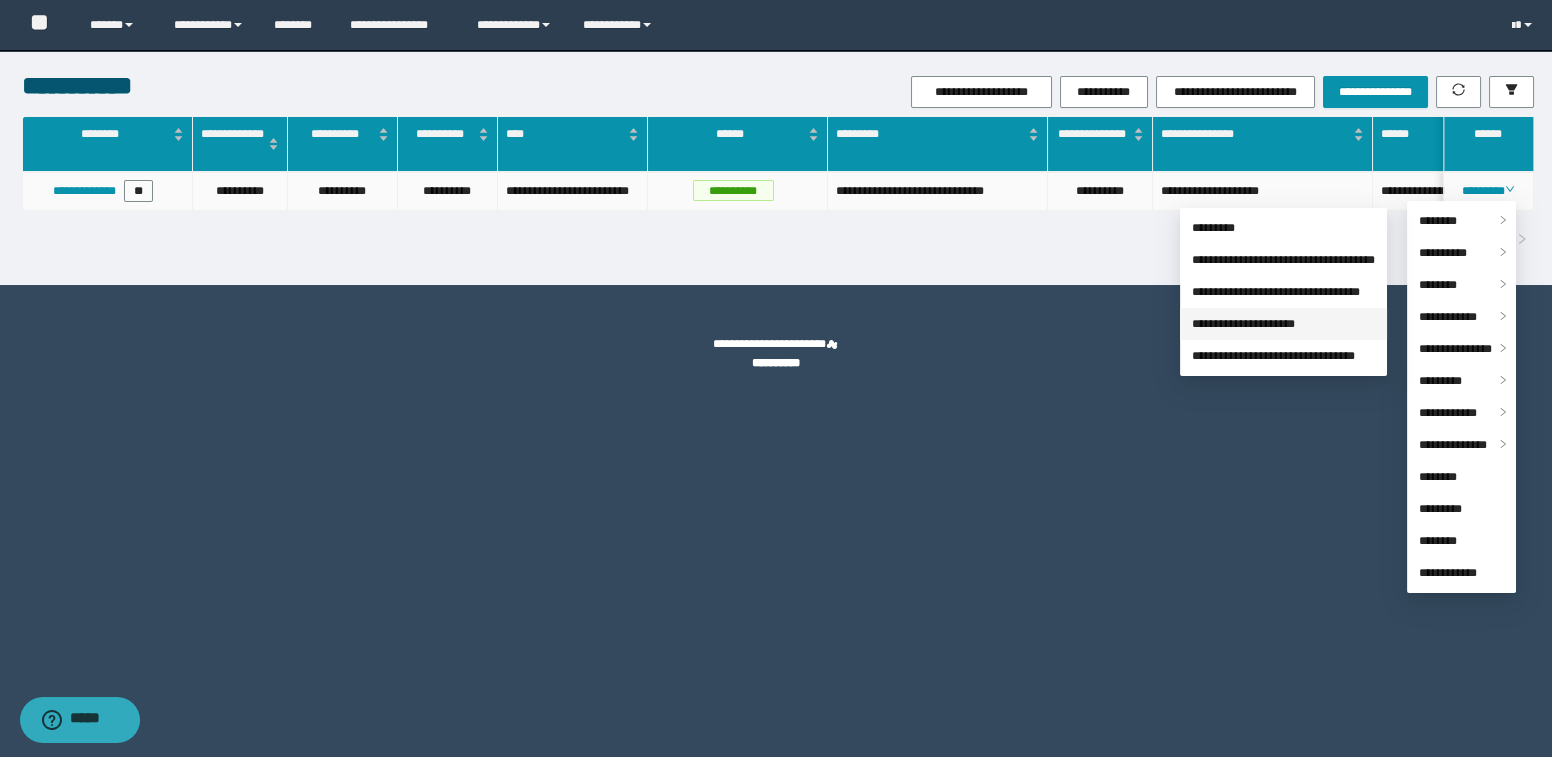 click on "**********" at bounding box center [1243, 324] 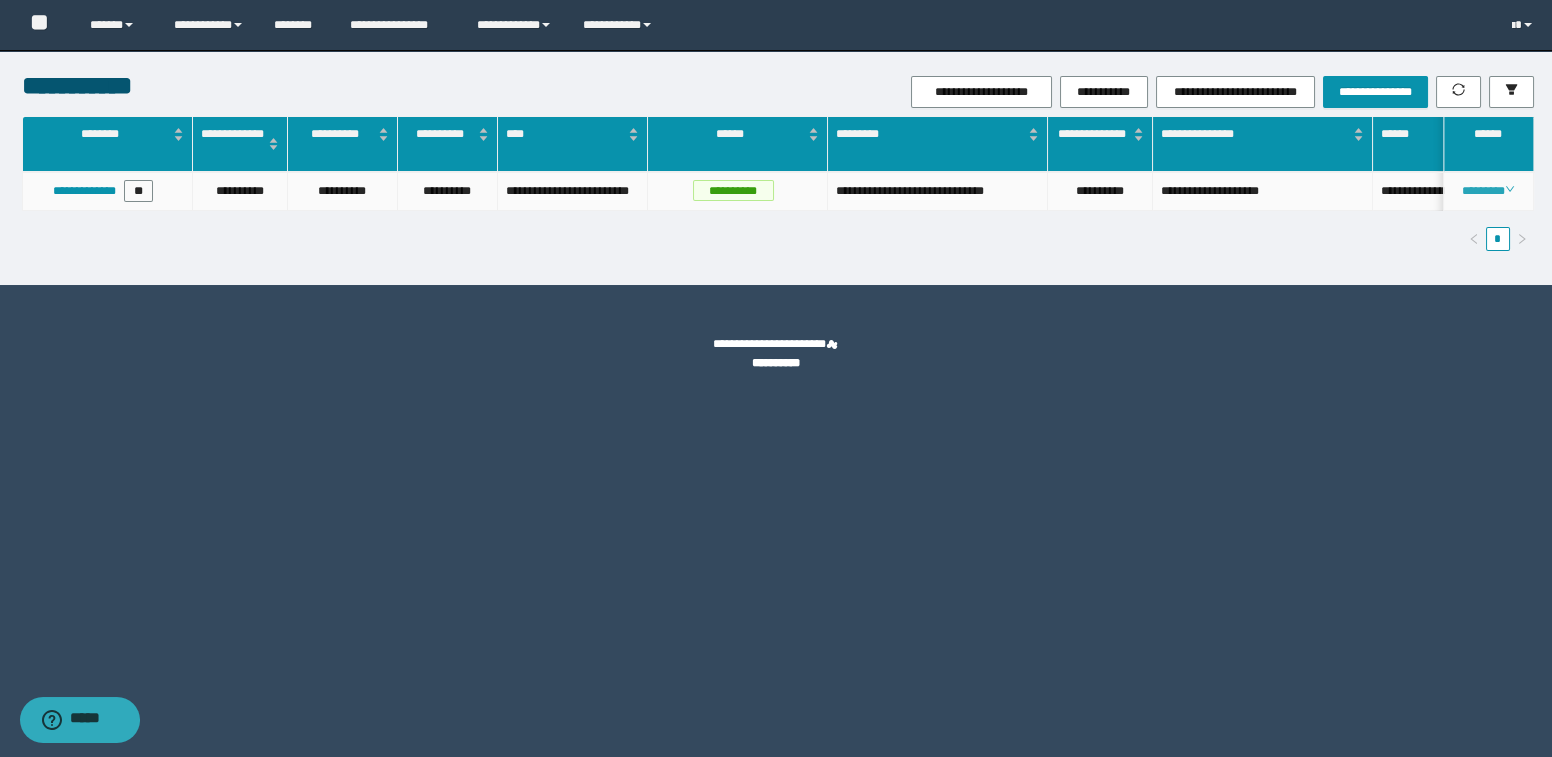 click on "********" at bounding box center [1488, 191] 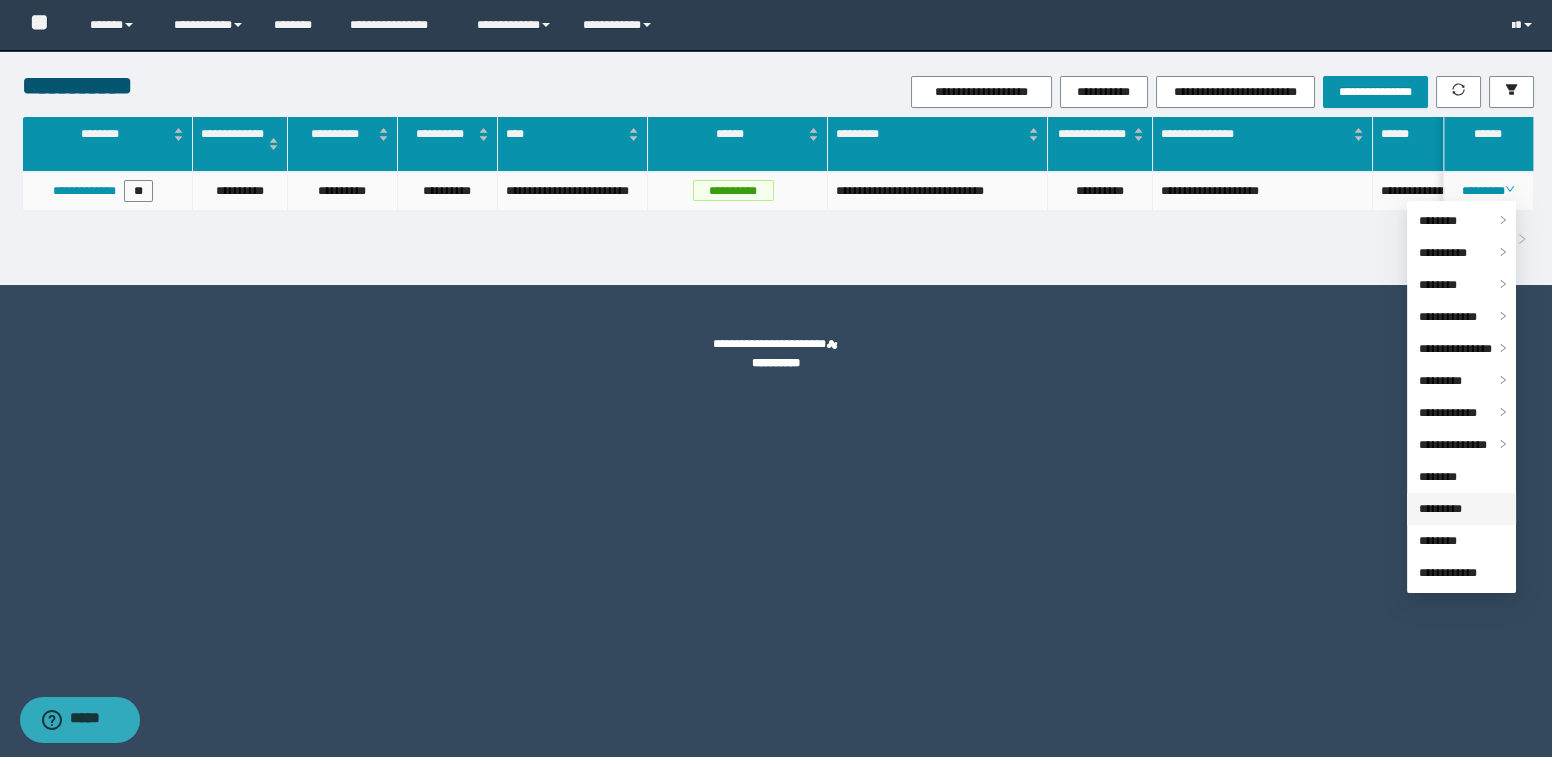 click on "*********" at bounding box center (1440, 509) 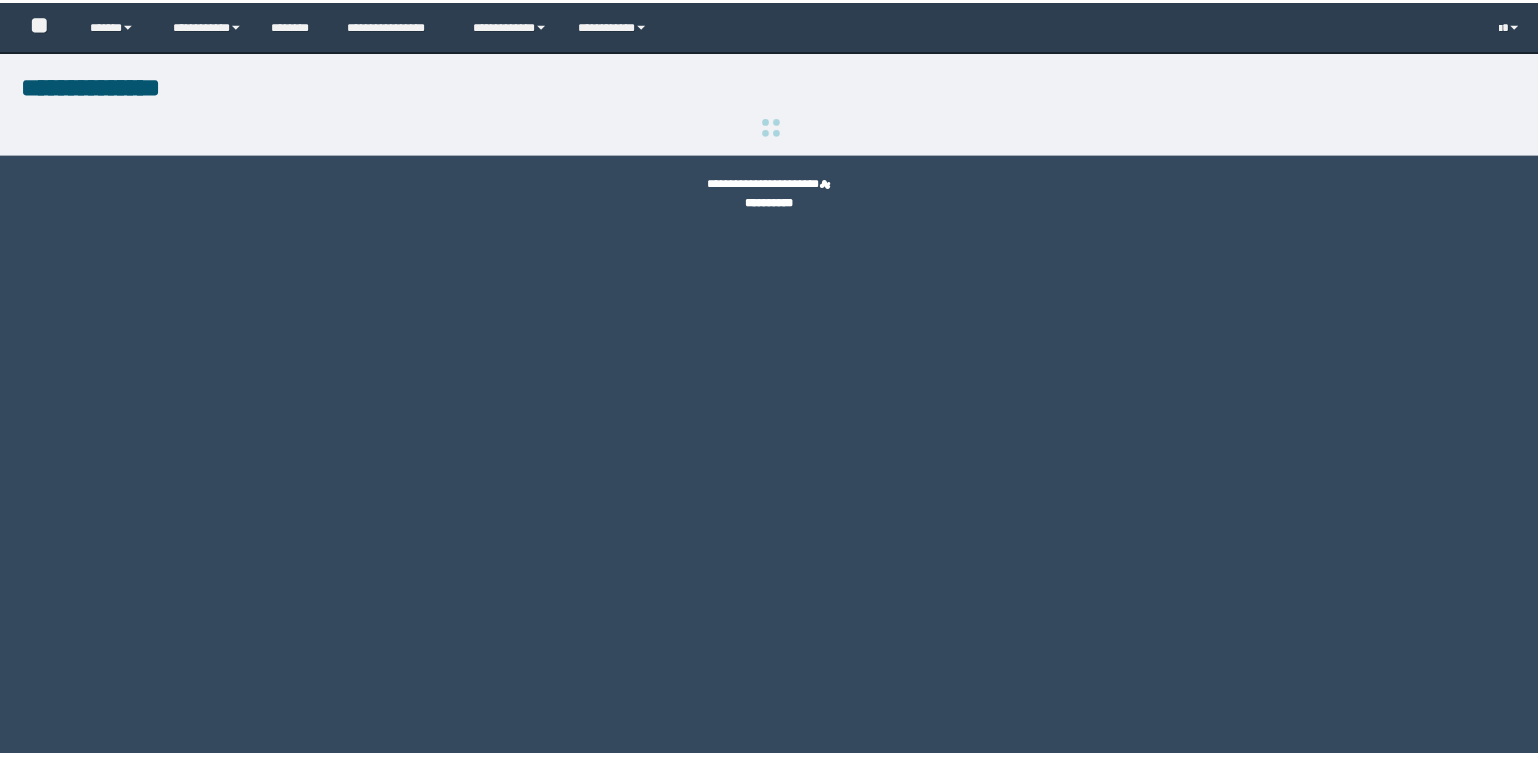 scroll, scrollTop: 0, scrollLeft: 0, axis: both 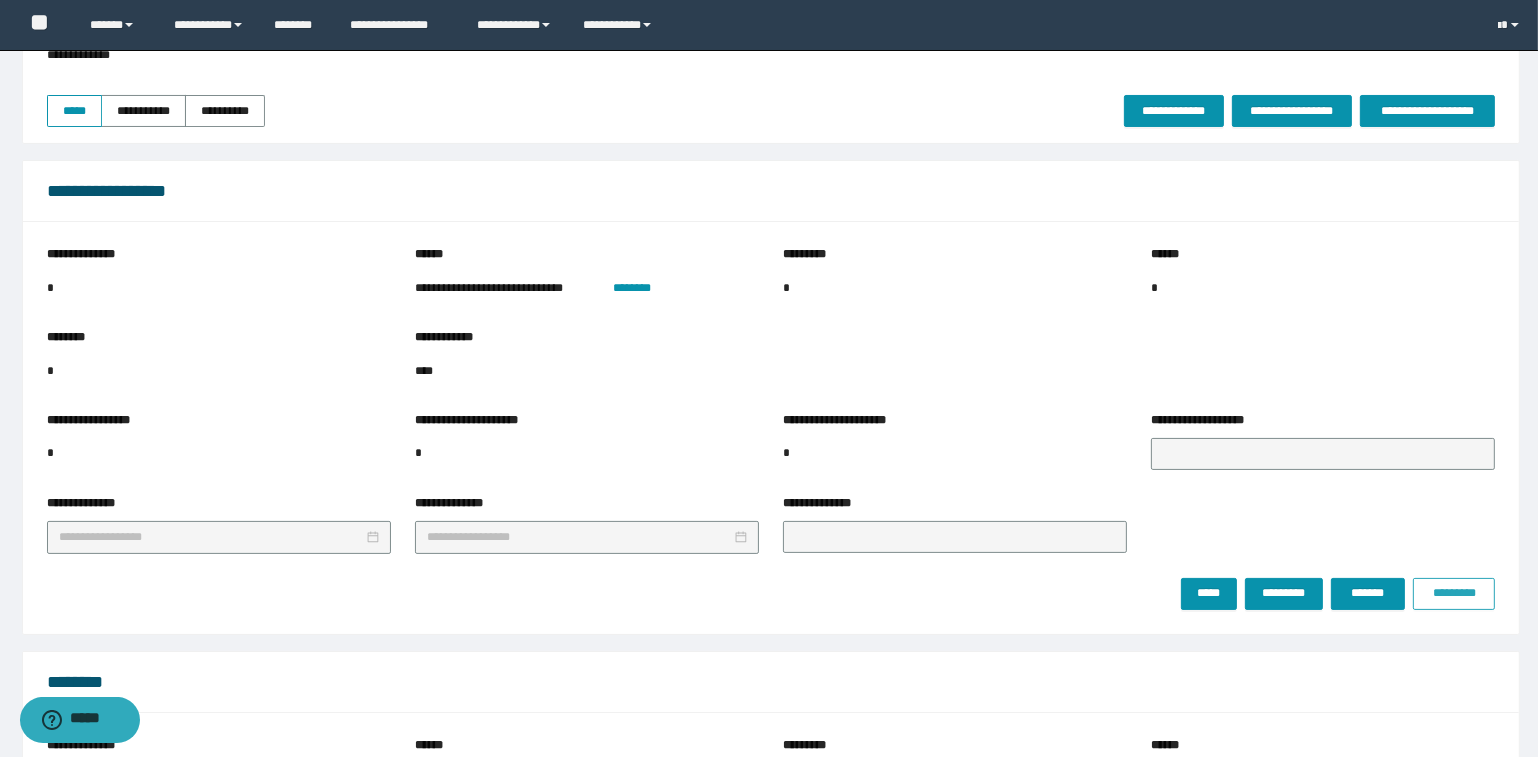 click on "*********" at bounding box center [1454, 593] 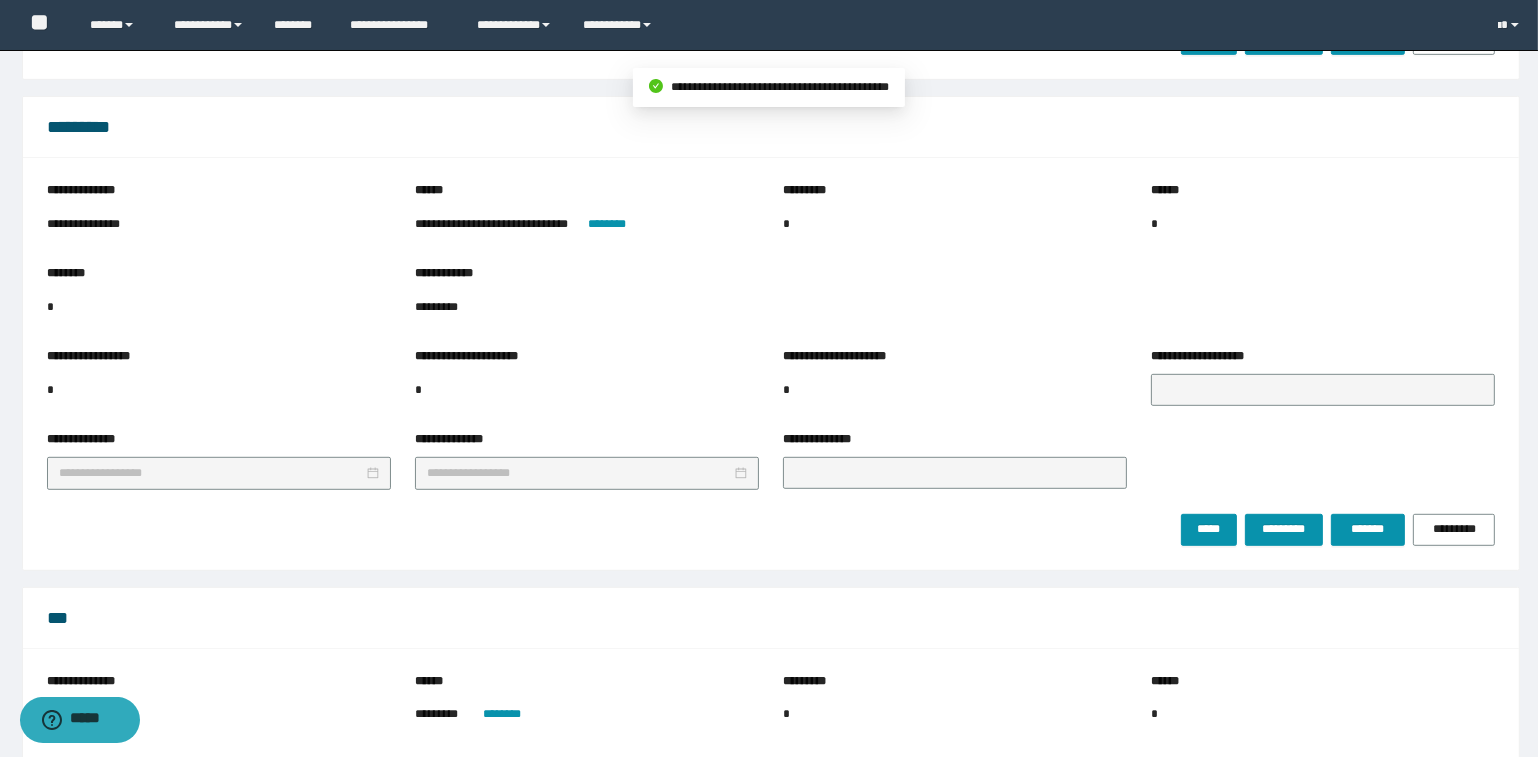 scroll, scrollTop: 1181, scrollLeft: 0, axis: vertical 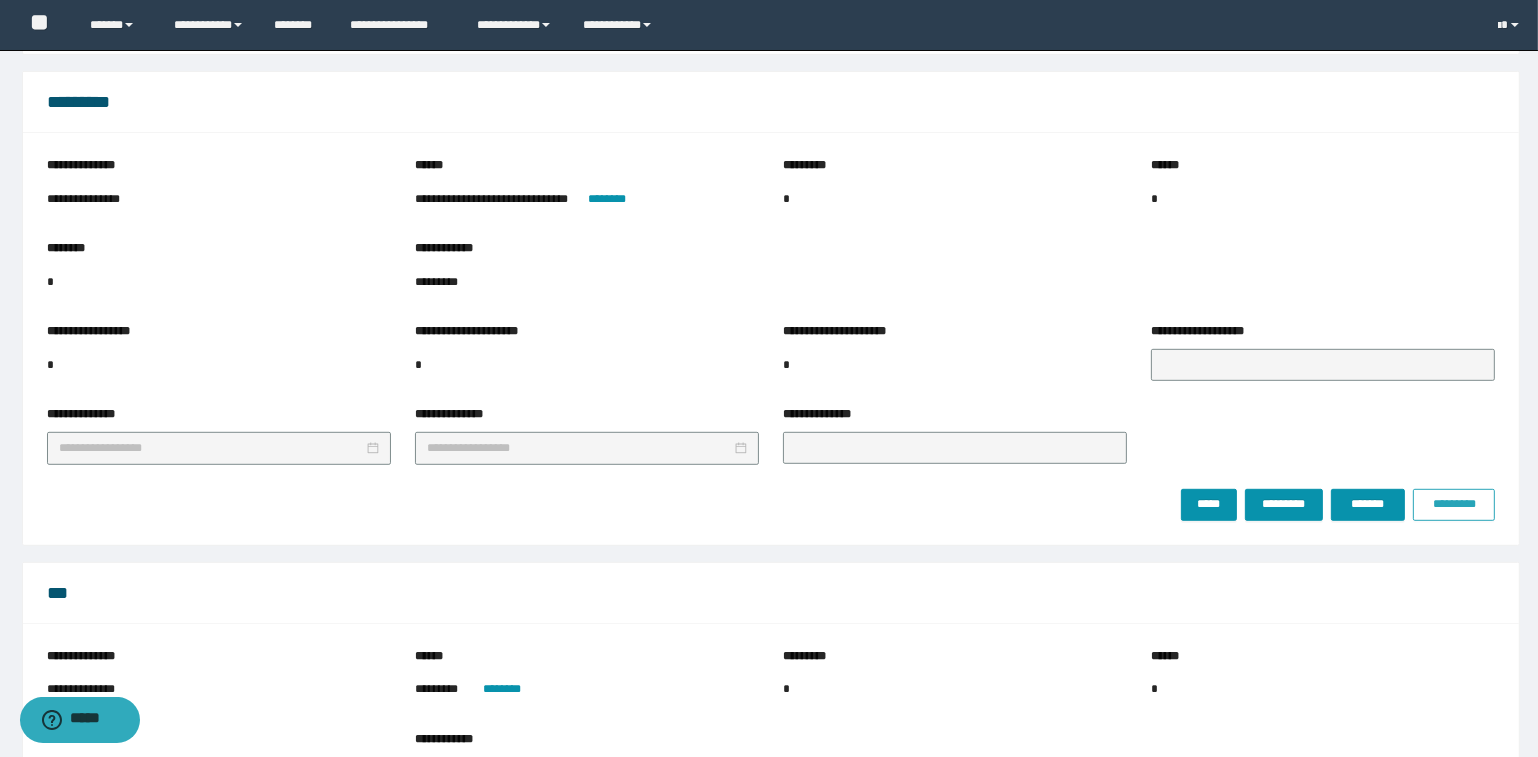 click on "*********" at bounding box center (1454, 504) 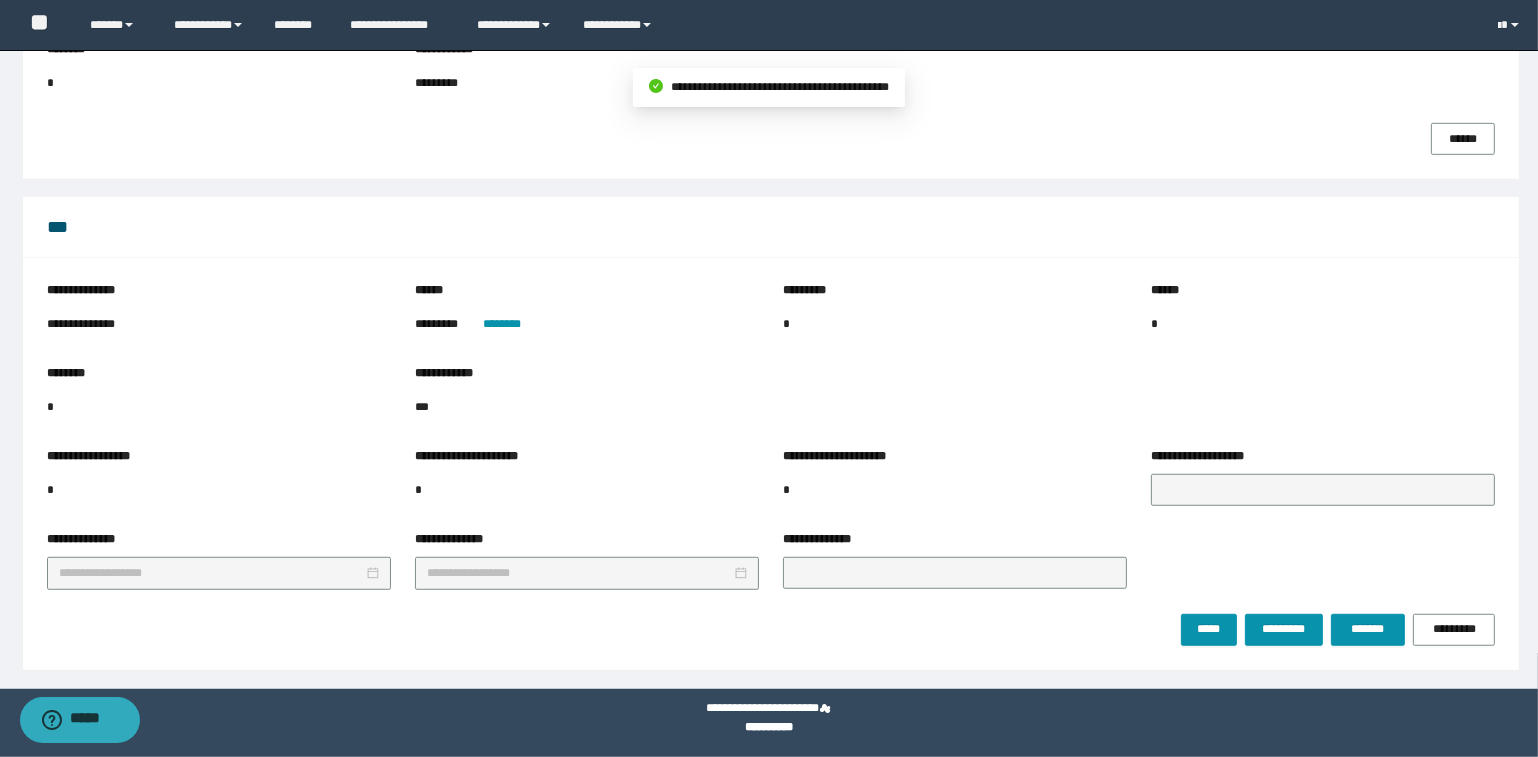 scroll, scrollTop: 1379, scrollLeft: 0, axis: vertical 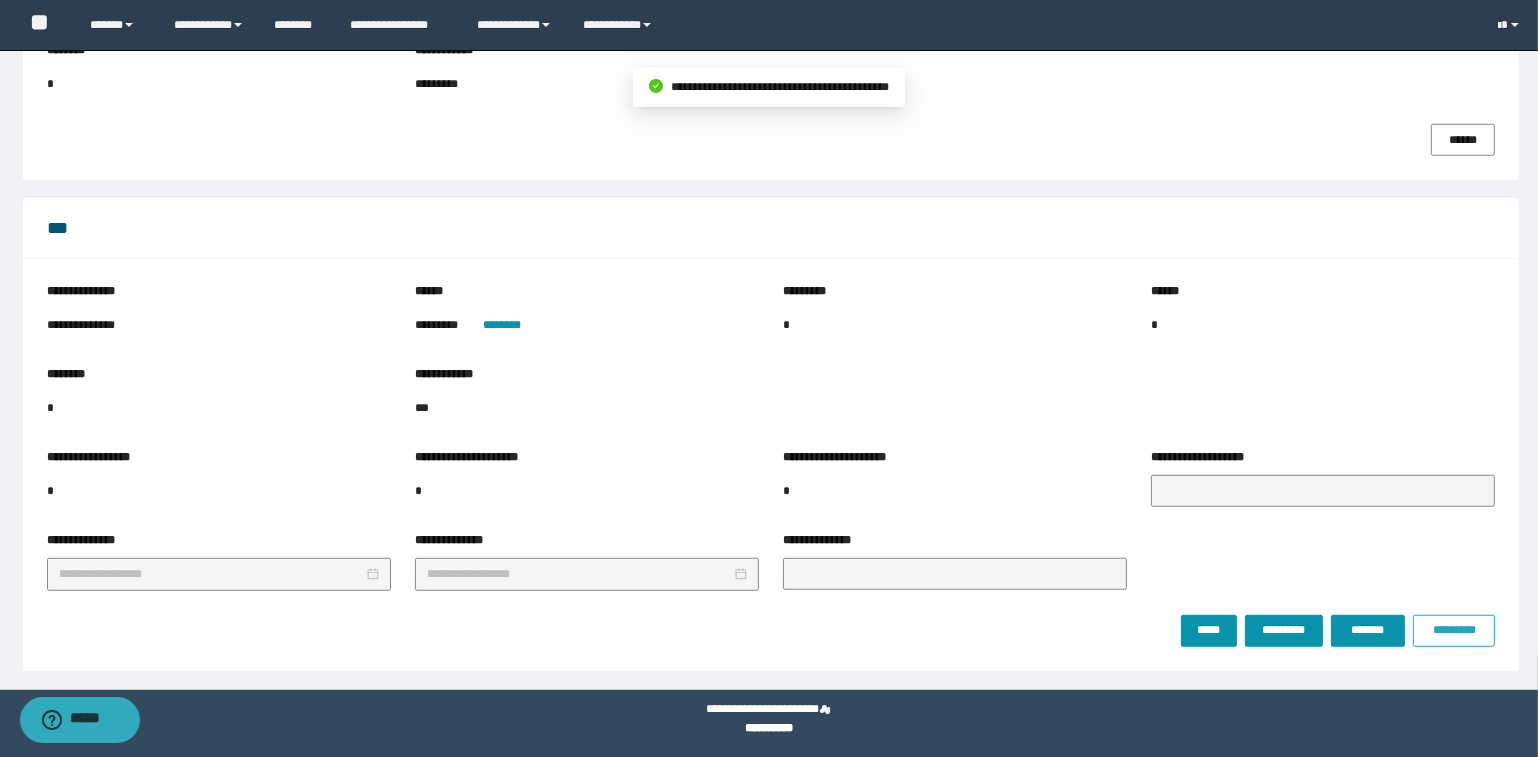 click on "*********" at bounding box center [1454, 630] 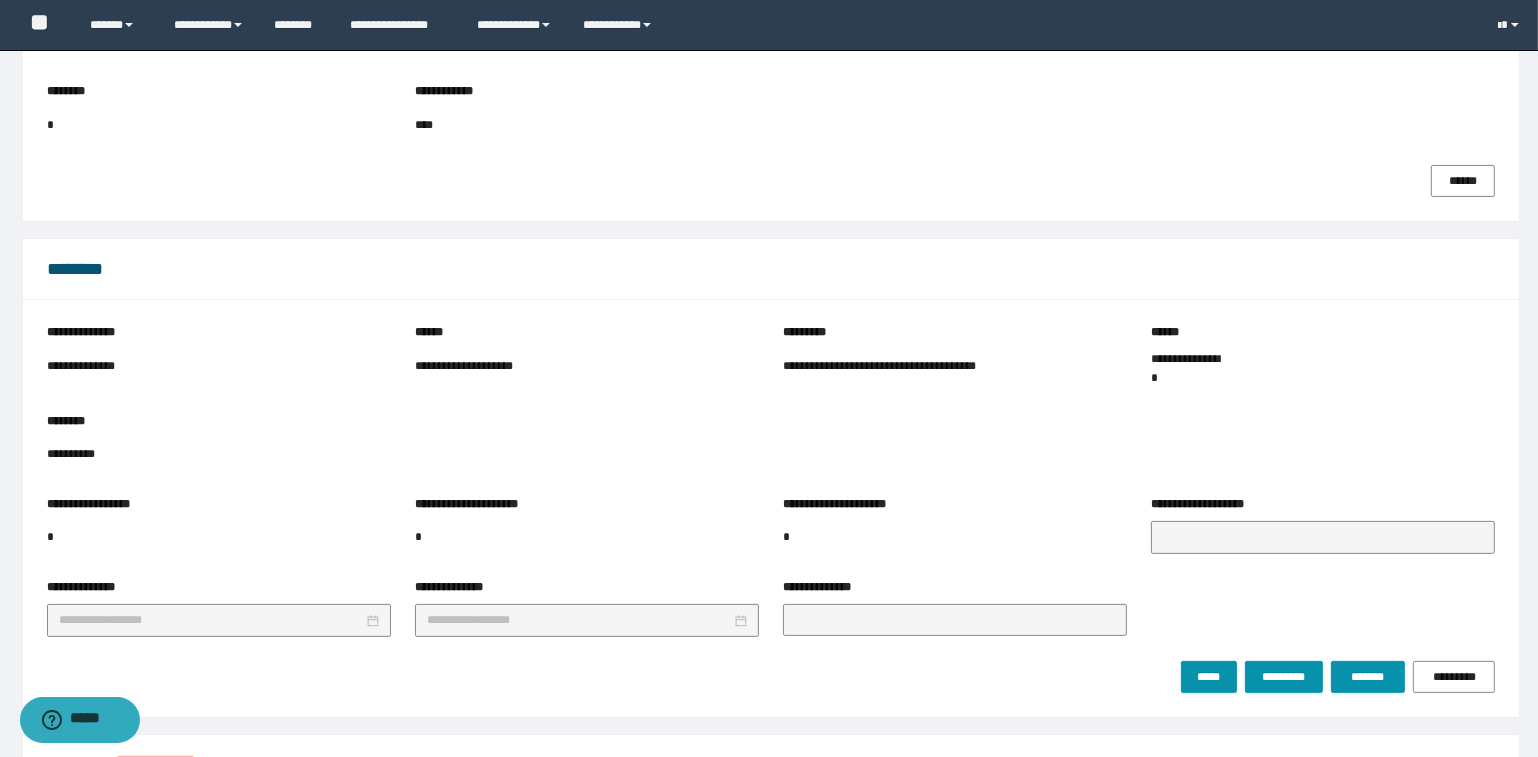 scroll, scrollTop: 545, scrollLeft: 0, axis: vertical 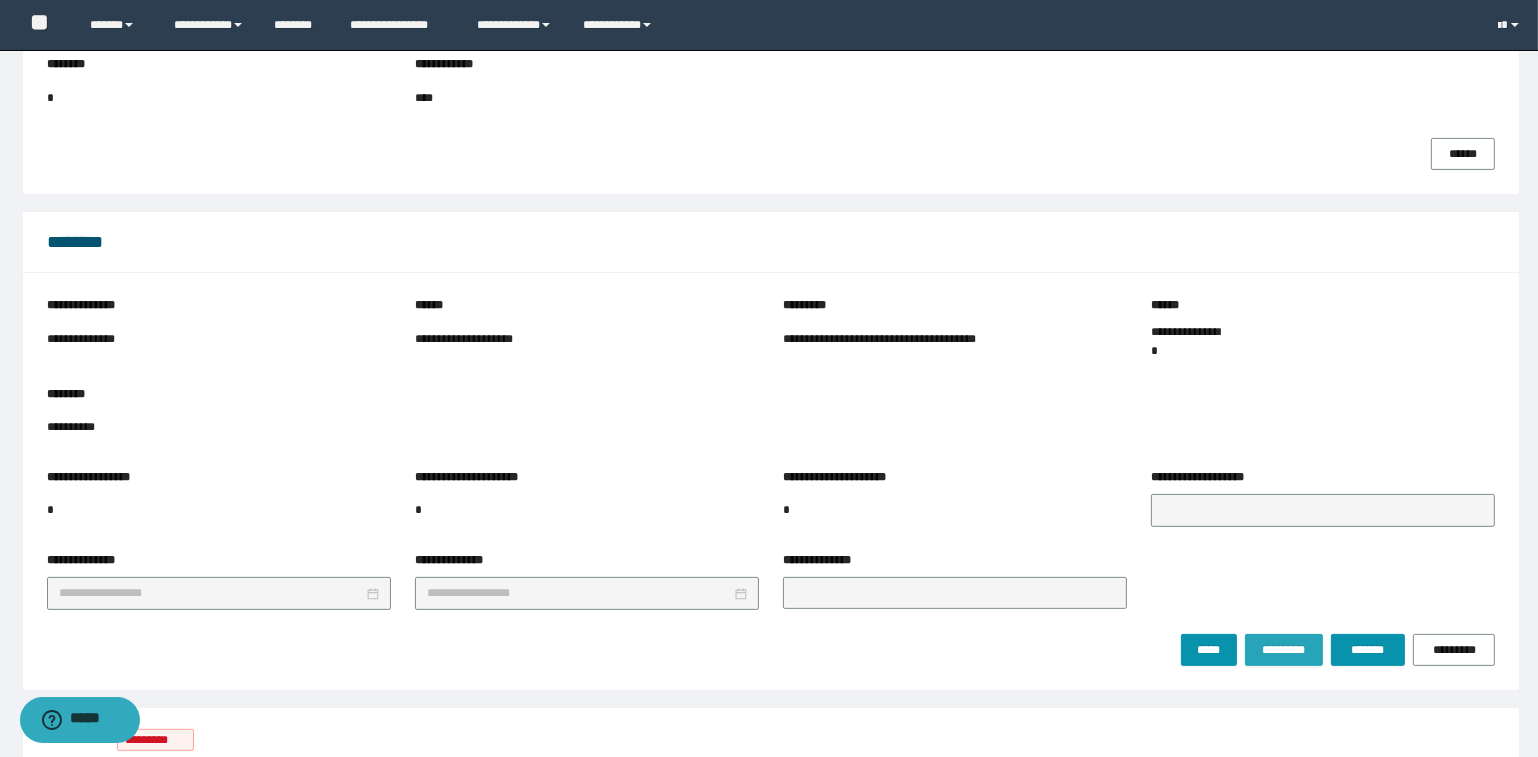 click on "*********" at bounding box center [1283, 650] 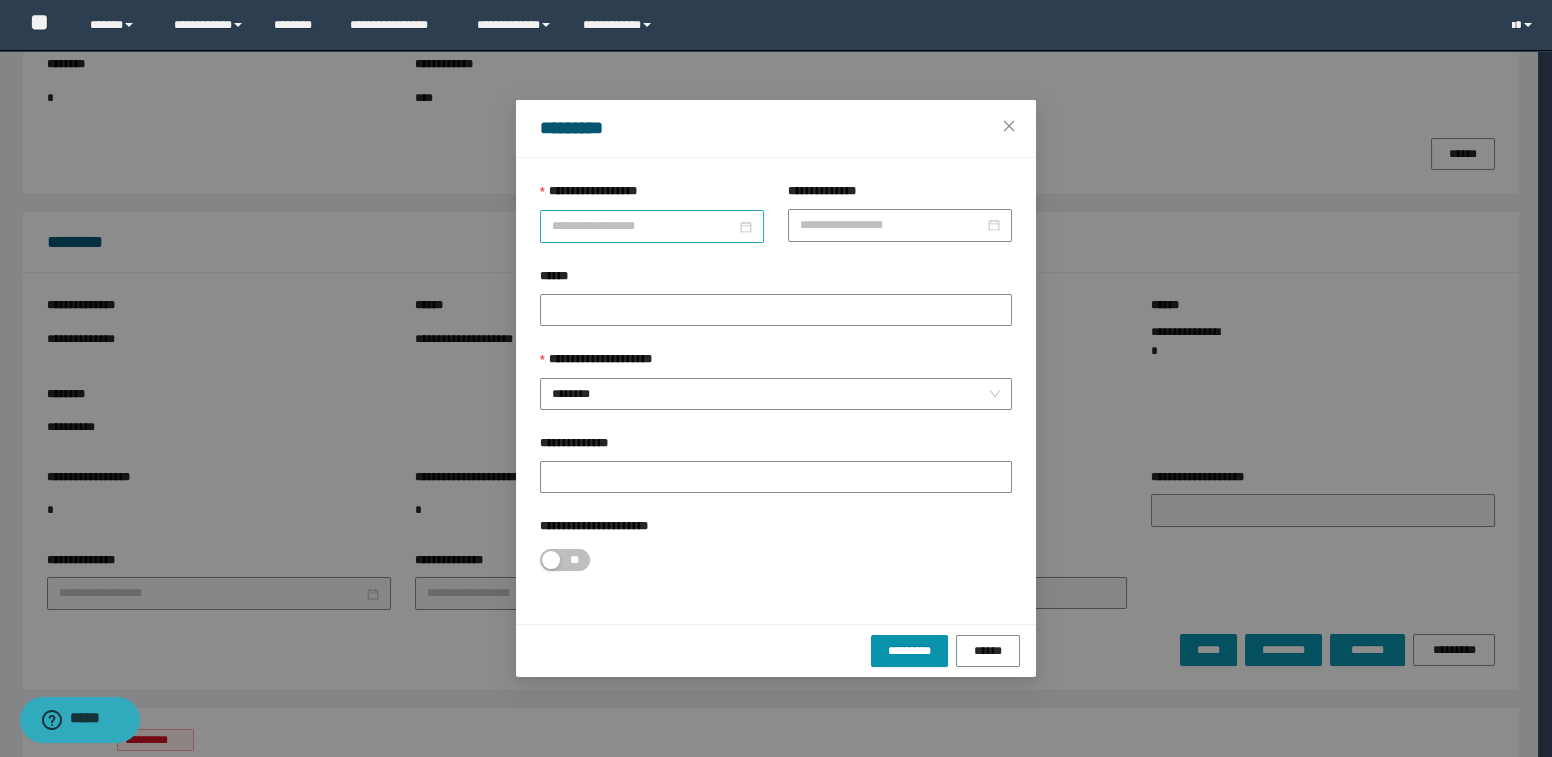click on "**********" at bounding box center [644, 226] 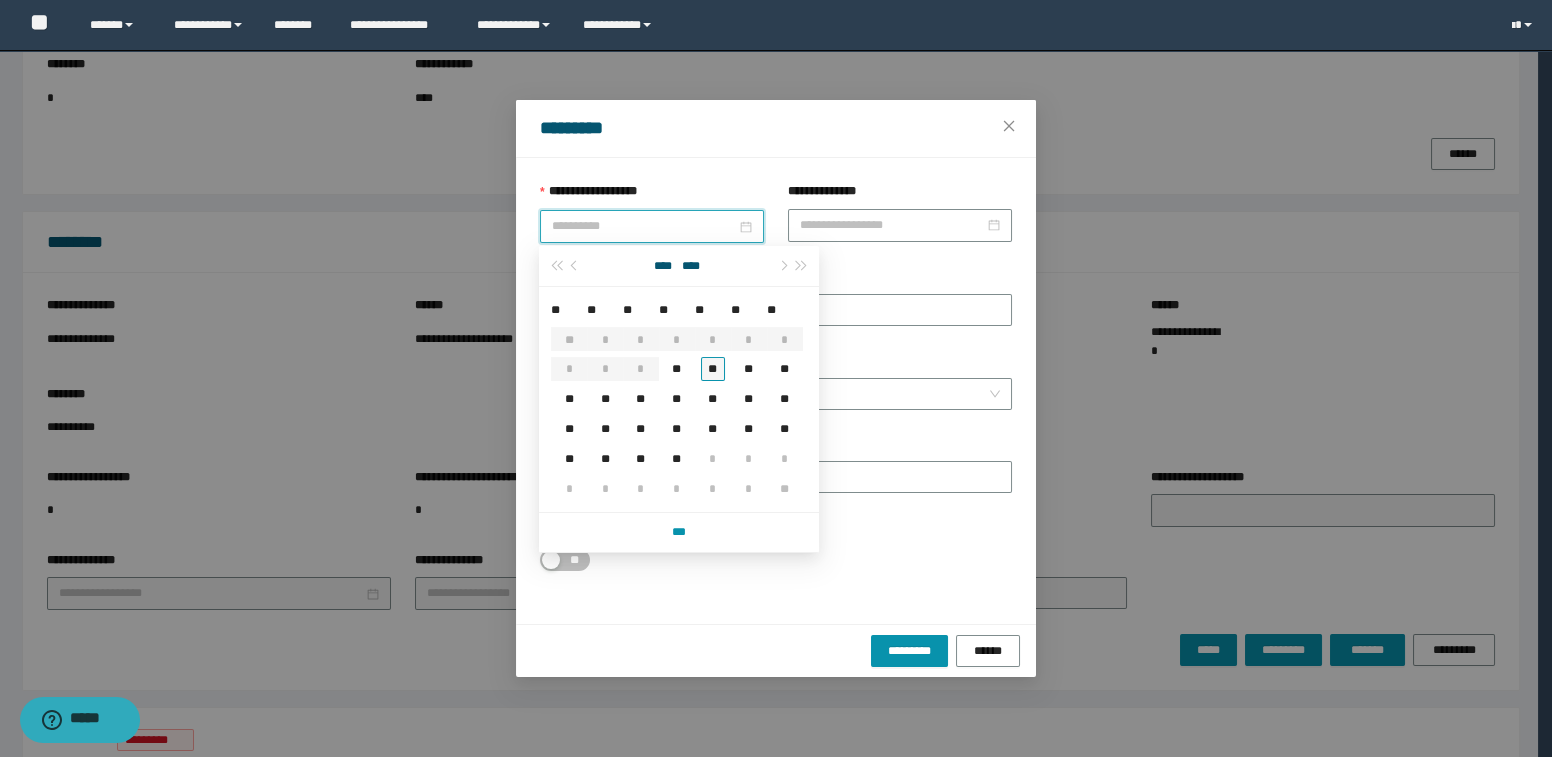 type on "**********" 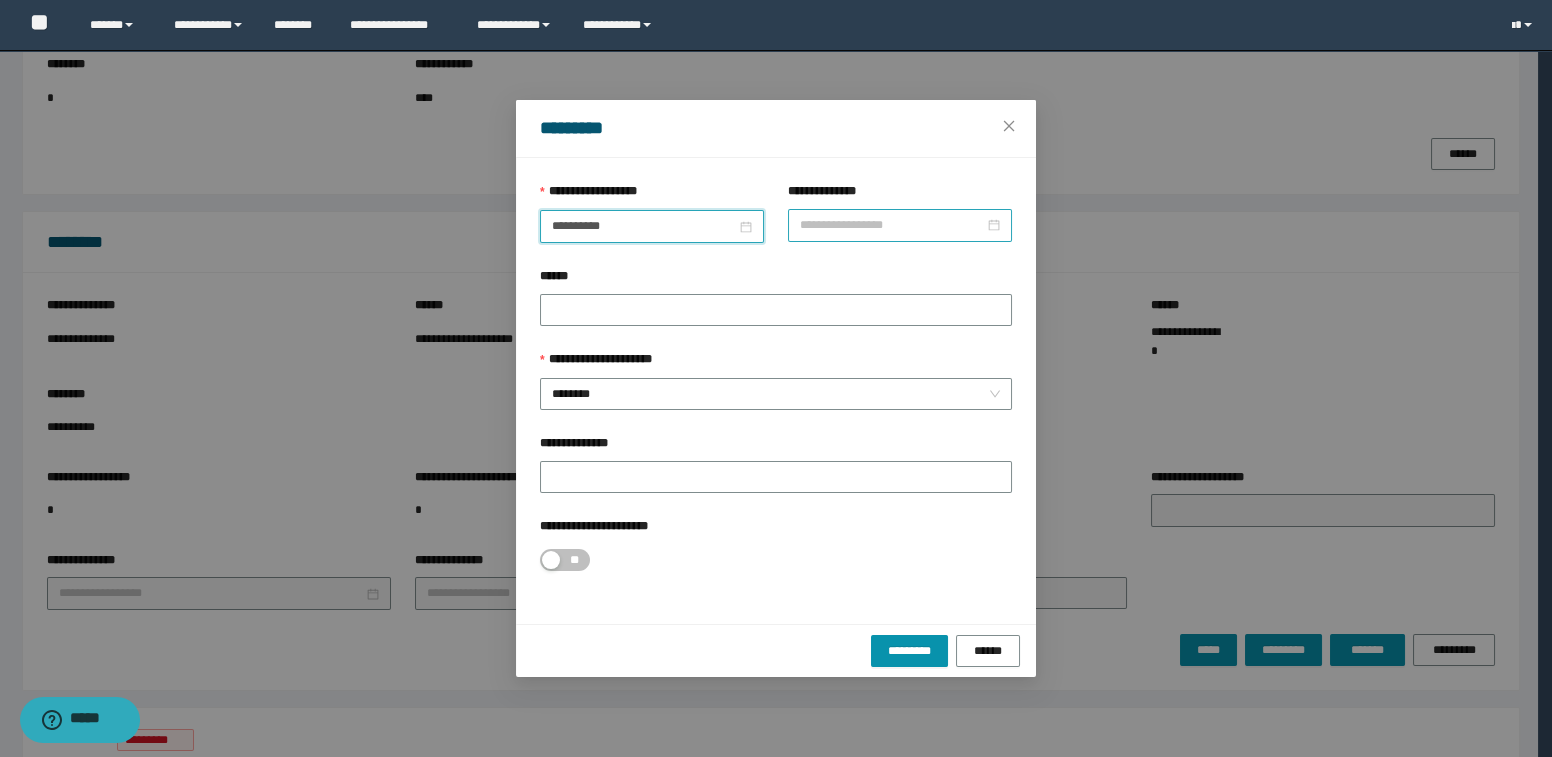 drag, startPoint x: 833, startPoint y: 221, endPoint x: 842, endPoint y: 227, distance: 10.816654 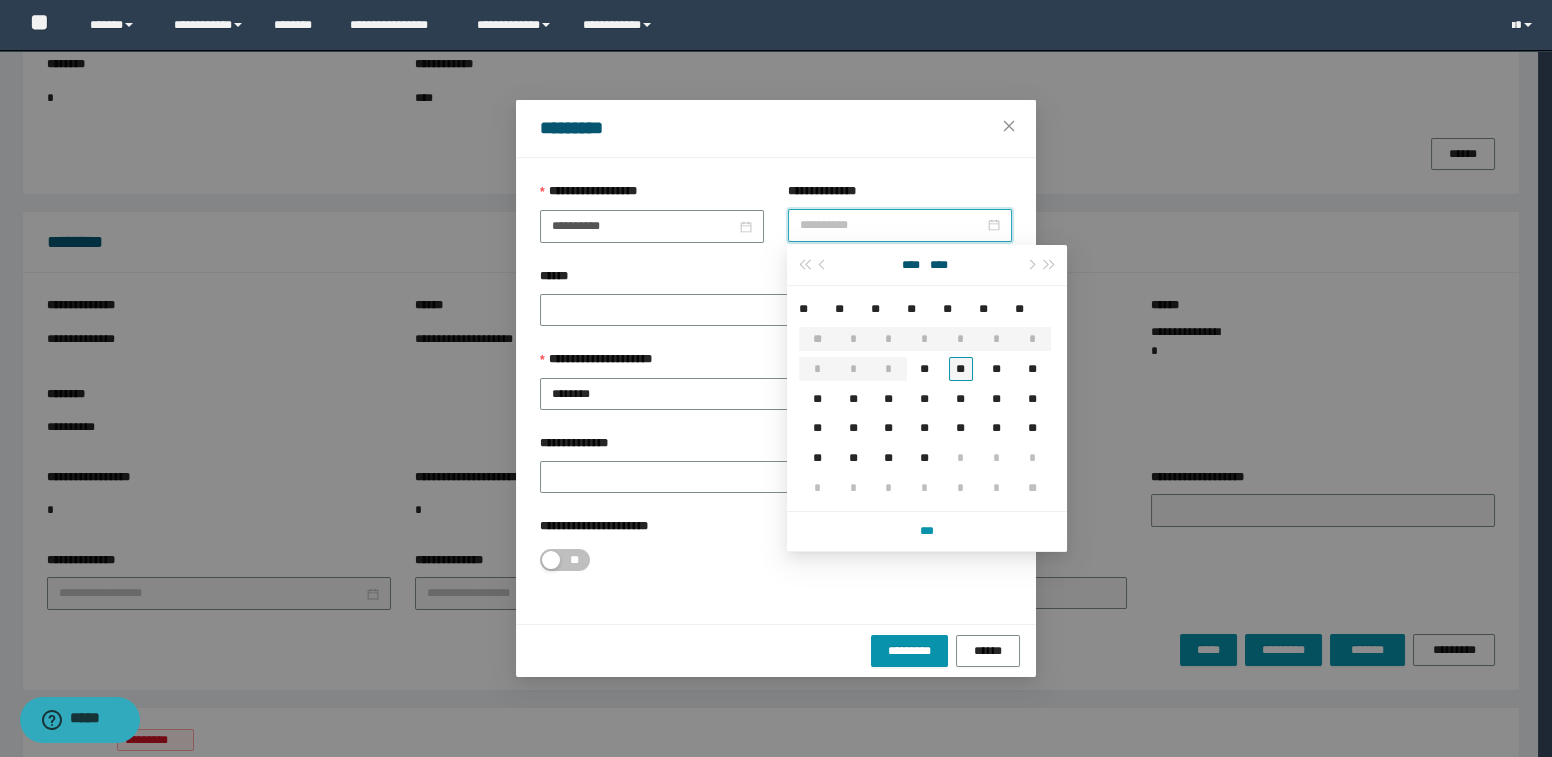 type on "**********" 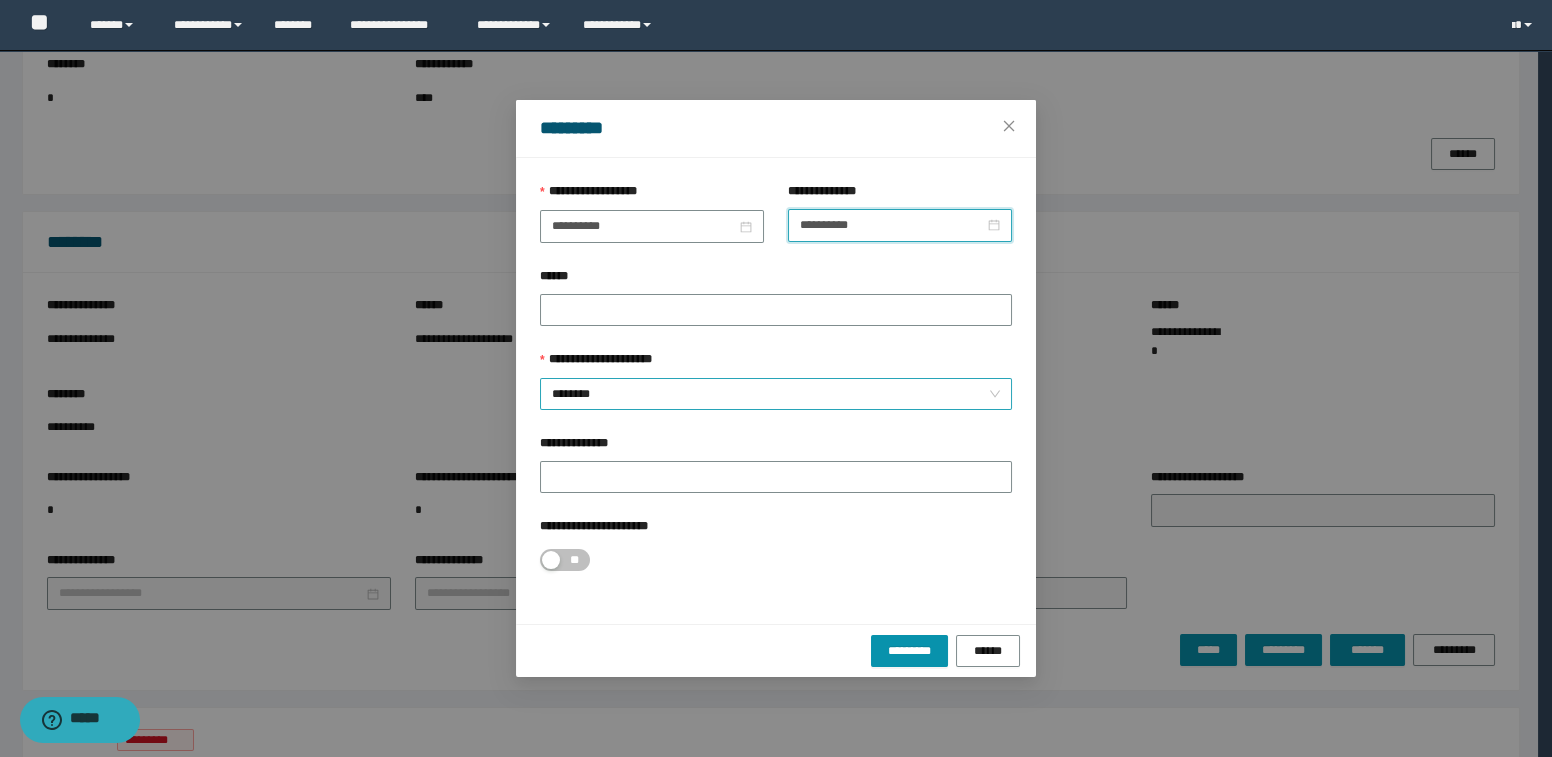 click on "********" at bounding box center (776, 394) 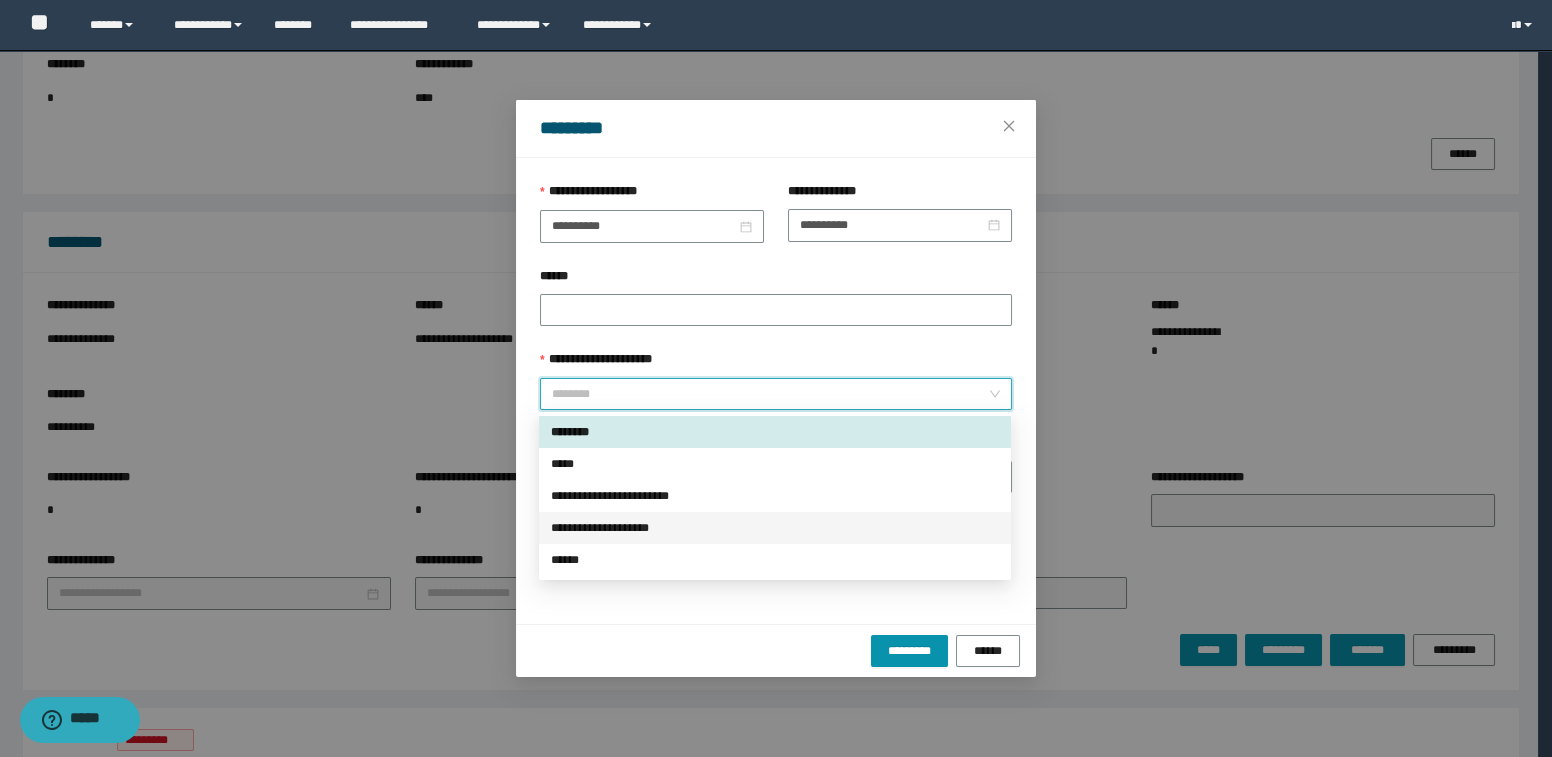 click on "**********" at bounding box center (775, 528) 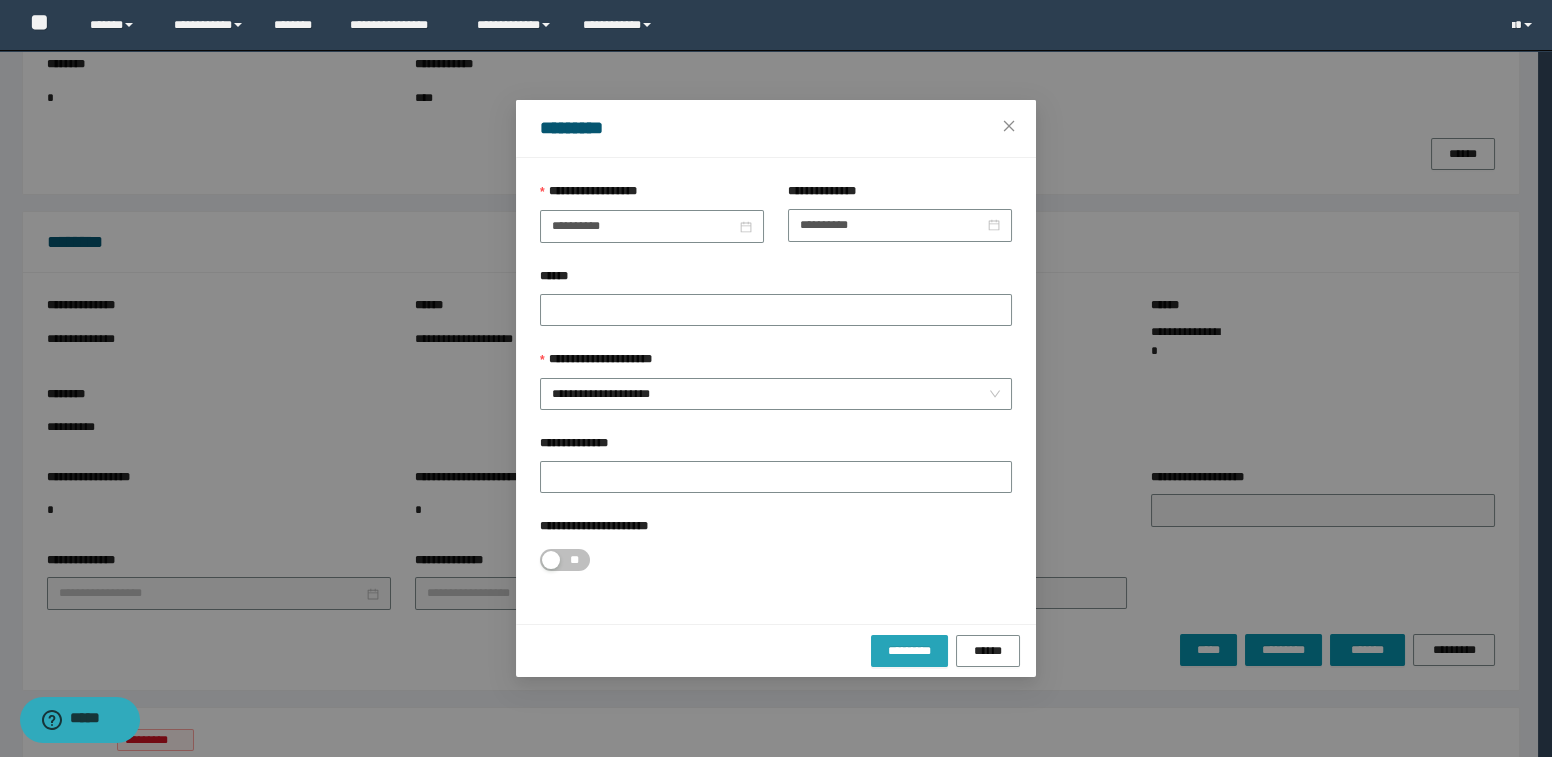 click on "*********" at bounding box center (909, 651) 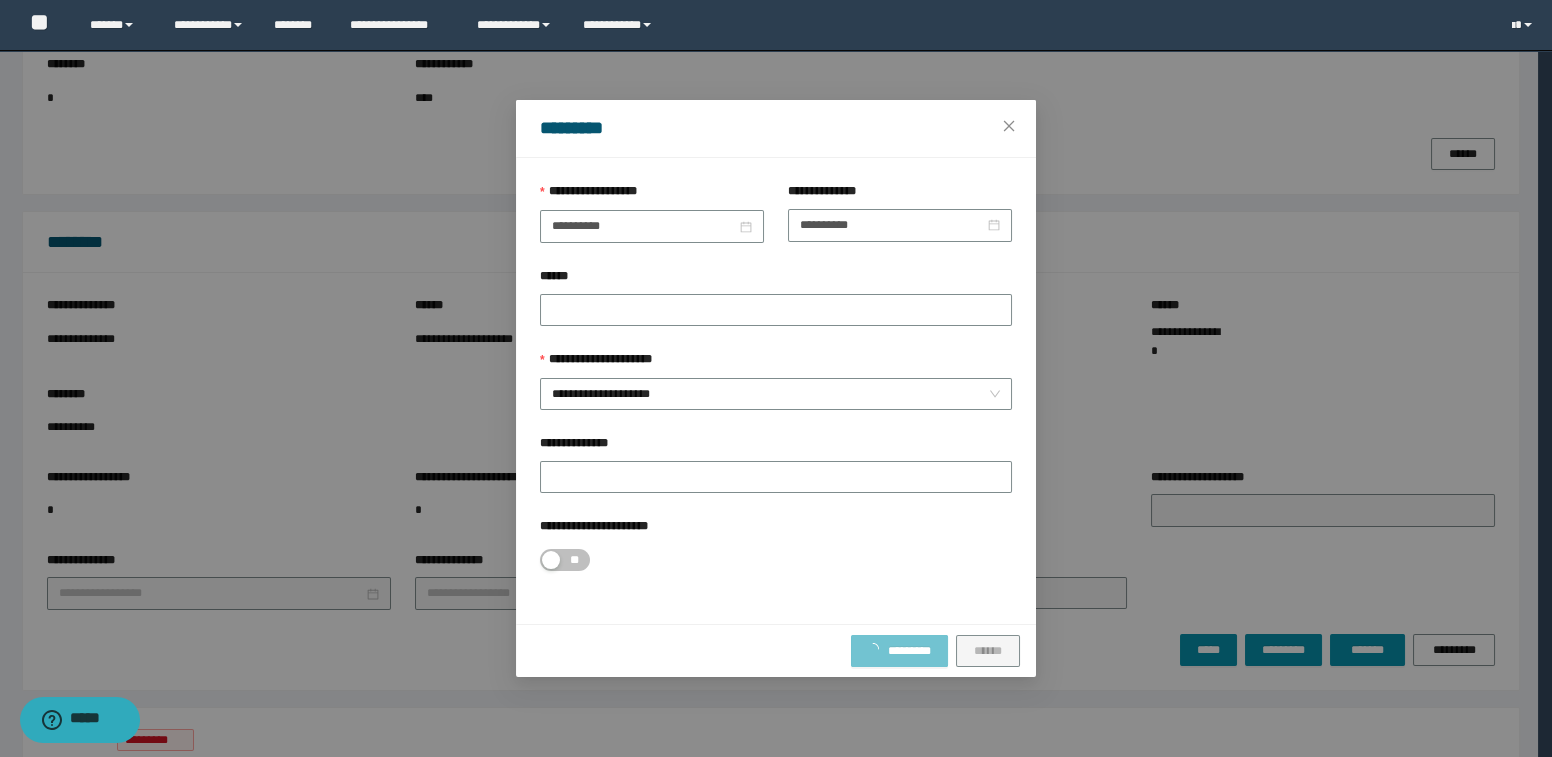 type on "**********" 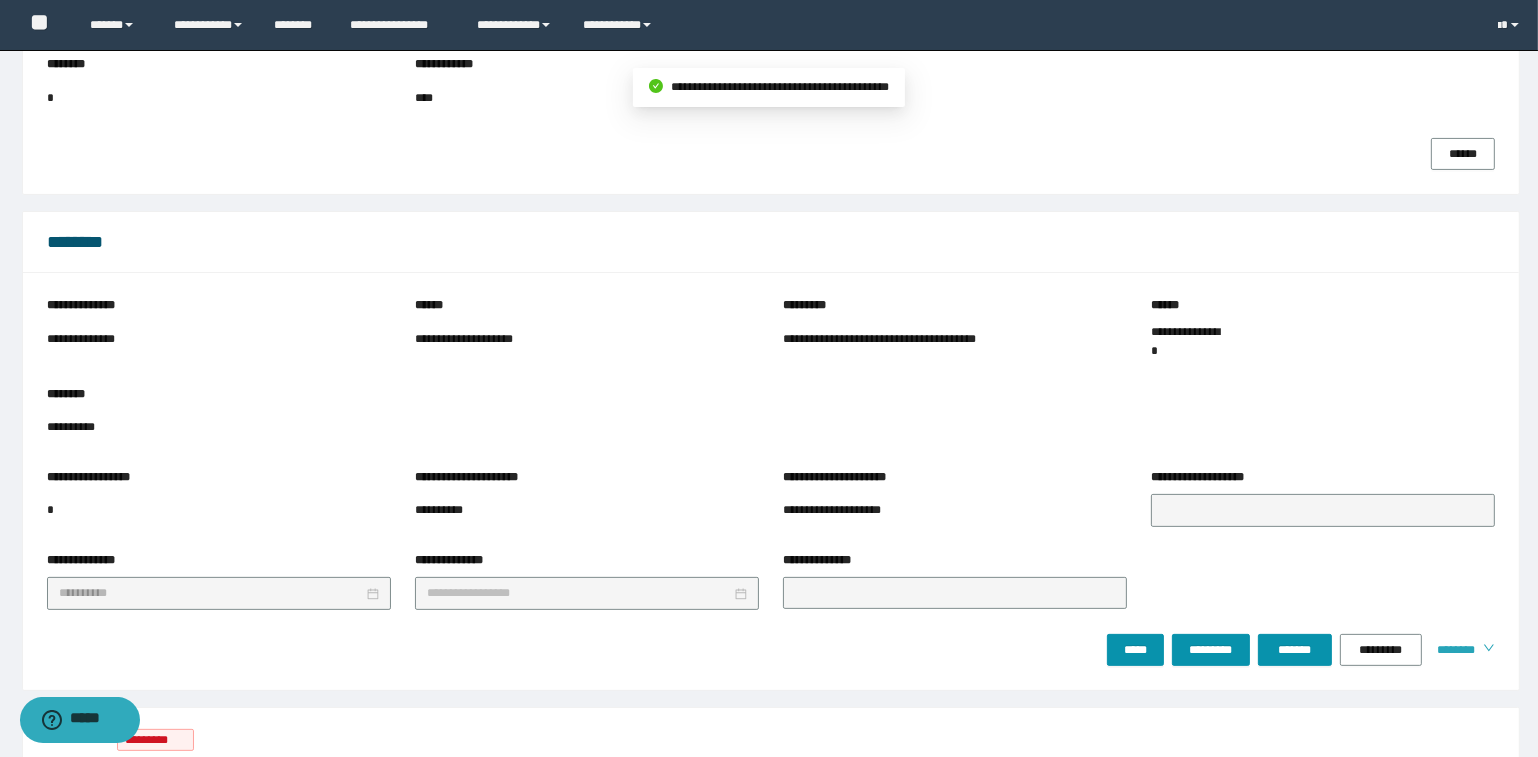 drag, startPoint x: 1452, startPoint y: 643, endPoint x: 1467, endPoint y: 647, distance: 15.524175 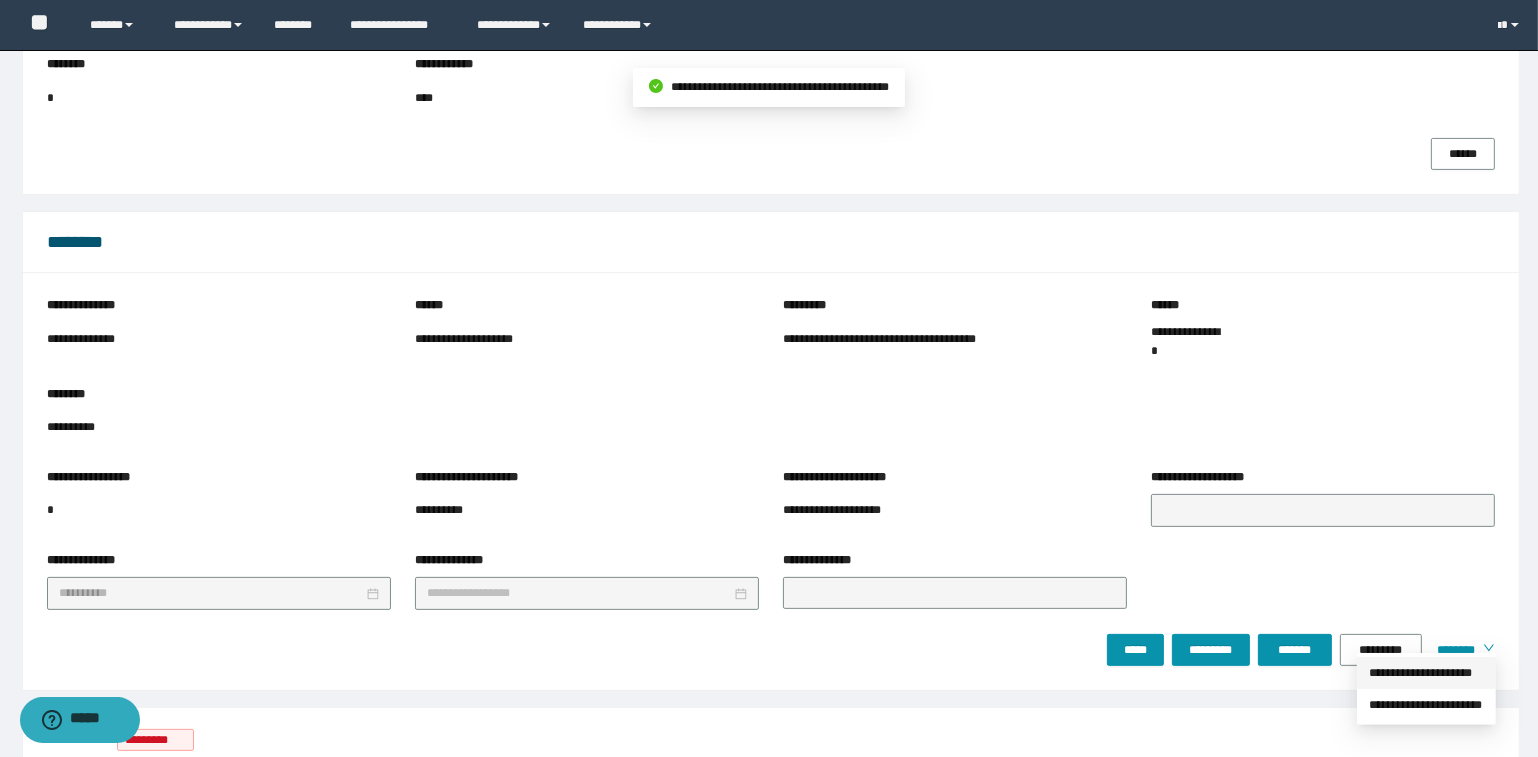 click on "**********" at bounding box center [1426, 673] 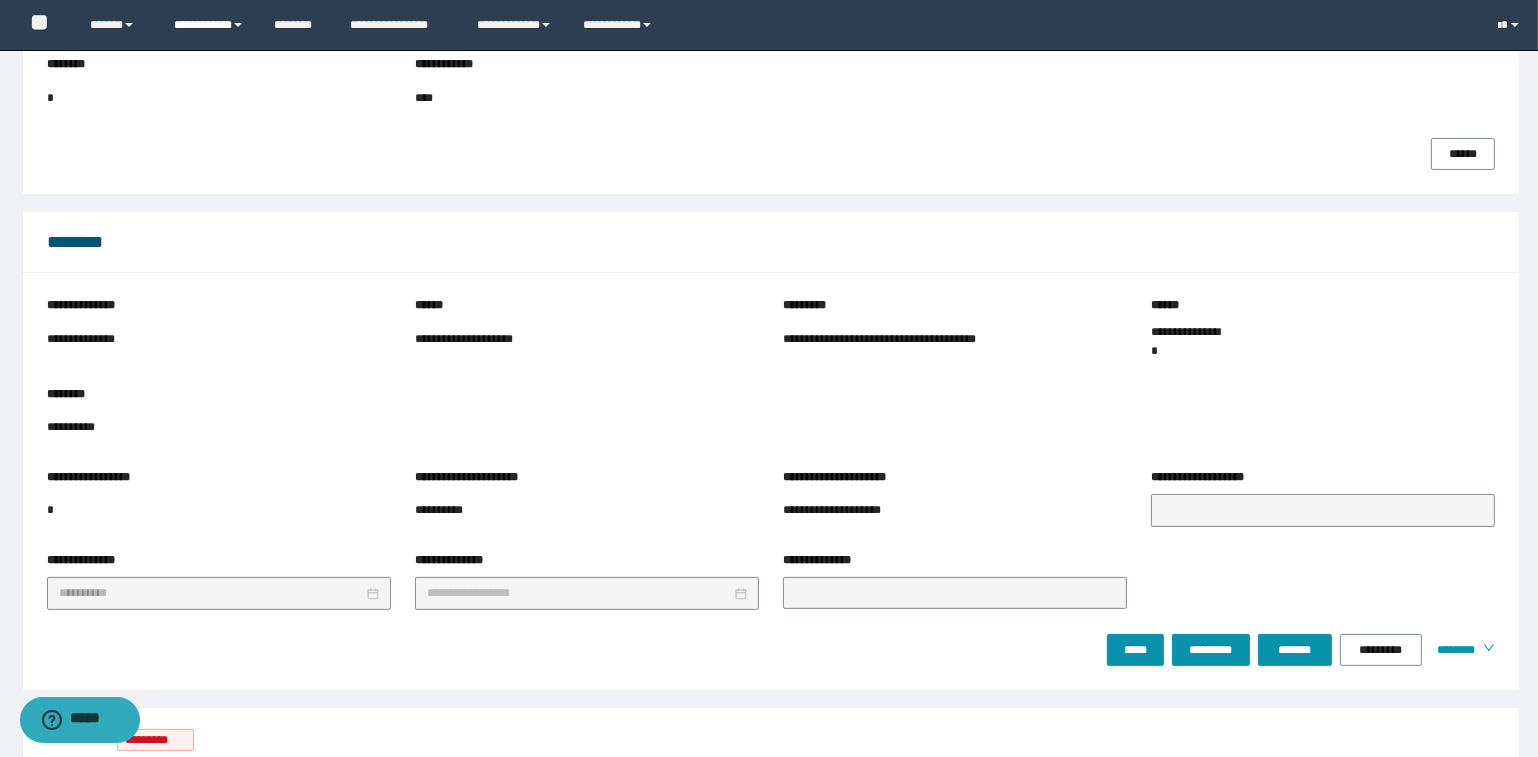 click on "**********" at bounding box center [209, 25] 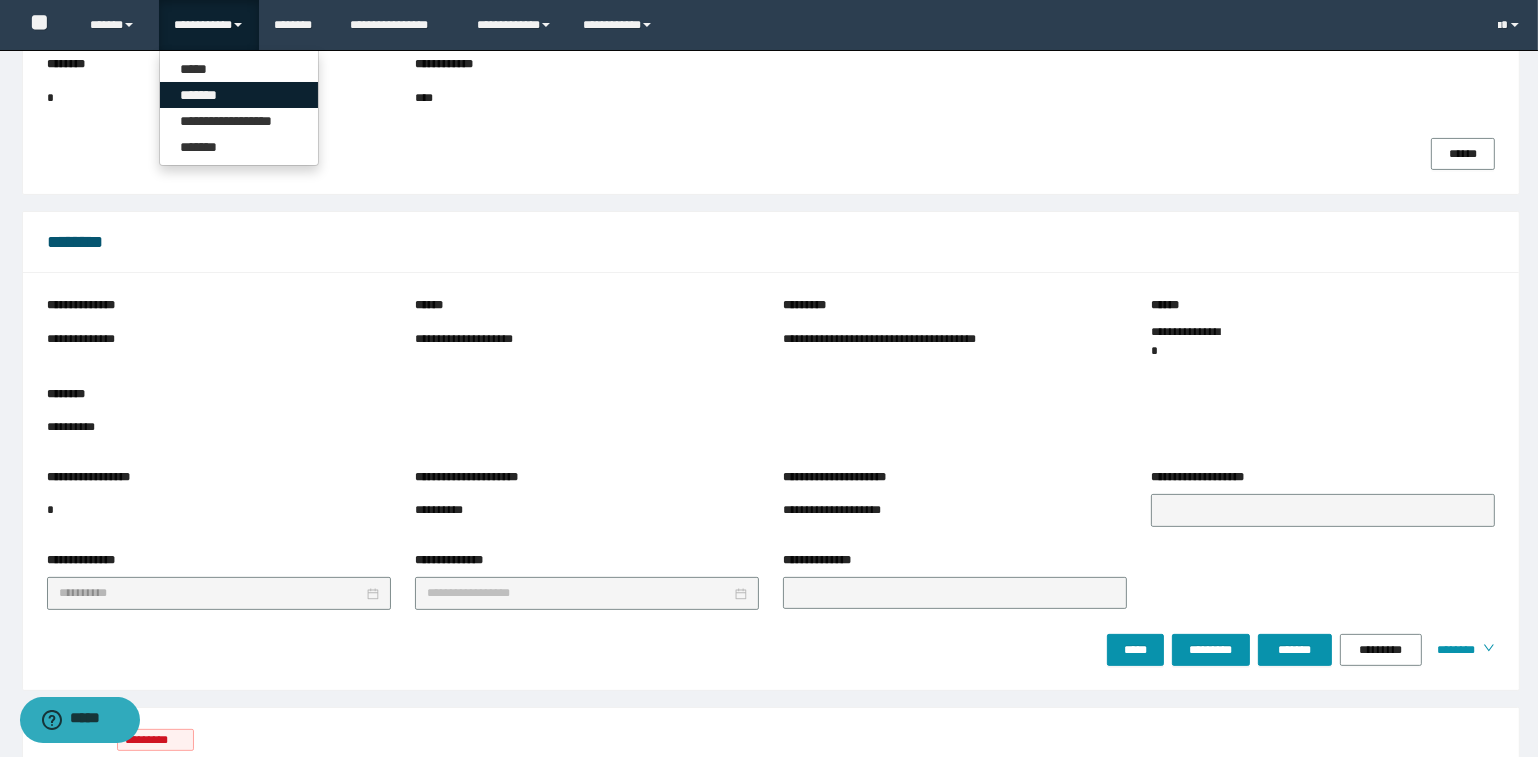 click on "*******" at bounding box center (239, 95) 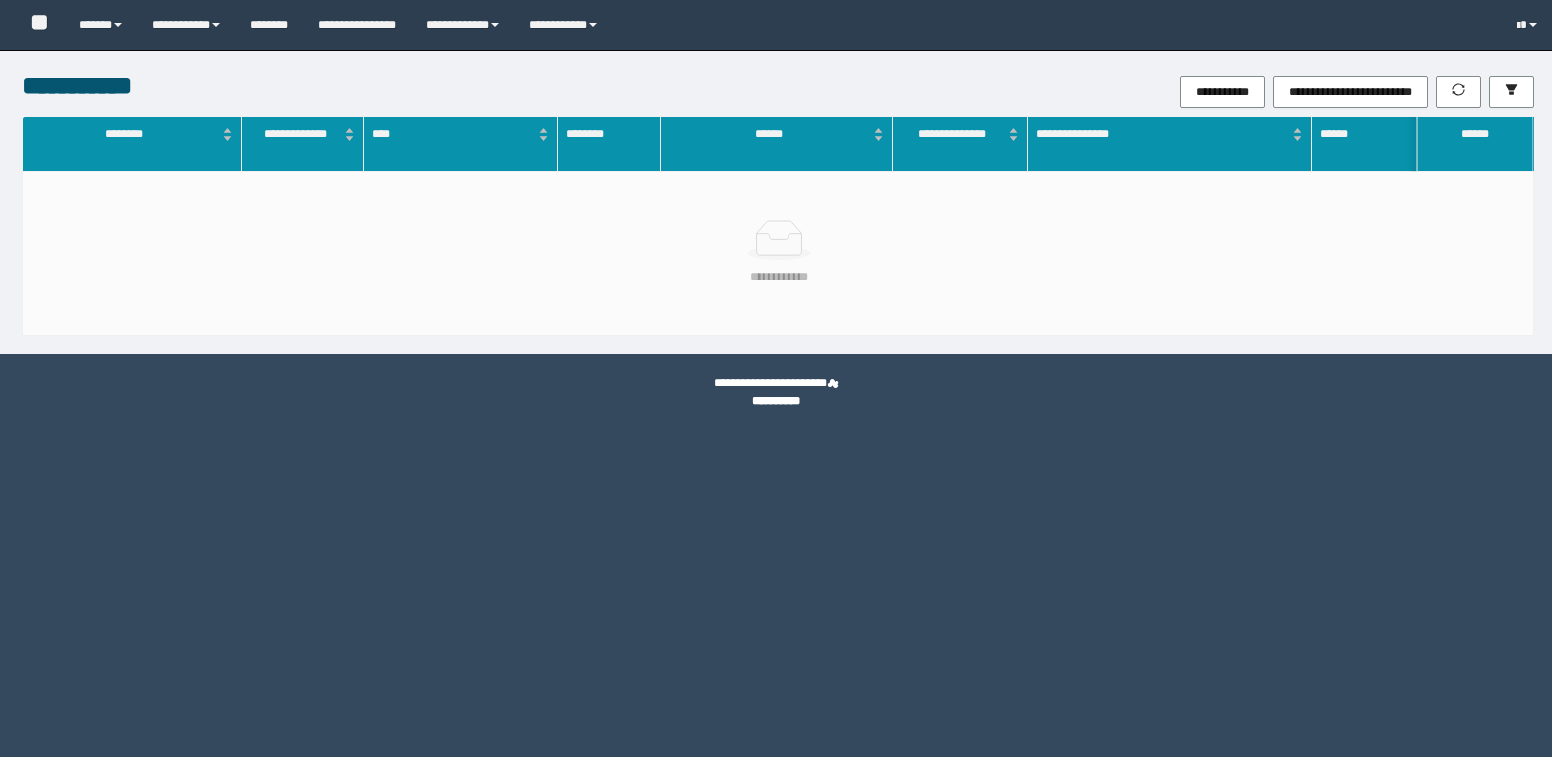 scroll, scrollTop: 0, scrollLeft: 0, axis: both 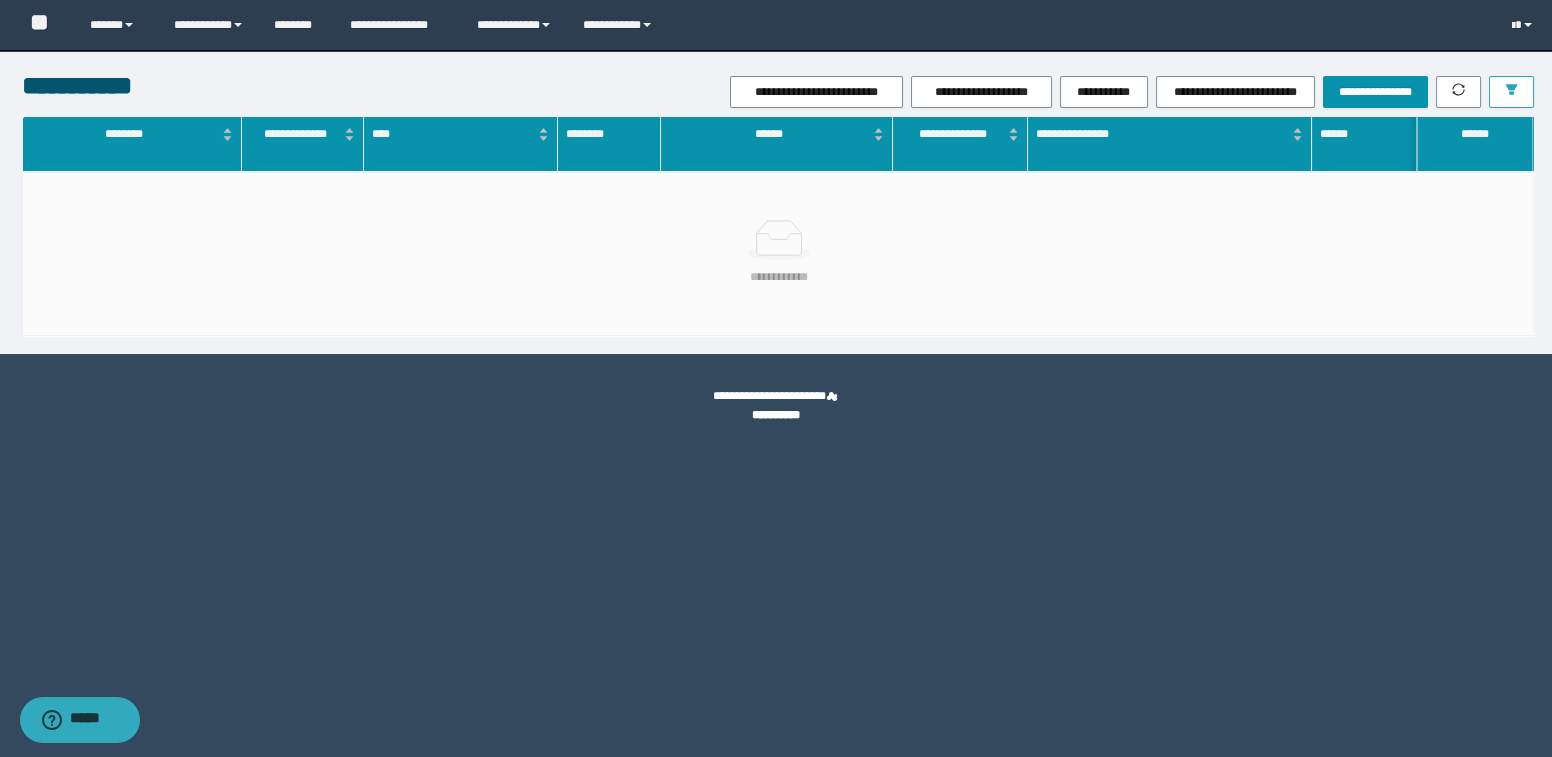 click at bounding box center (1511, 92) 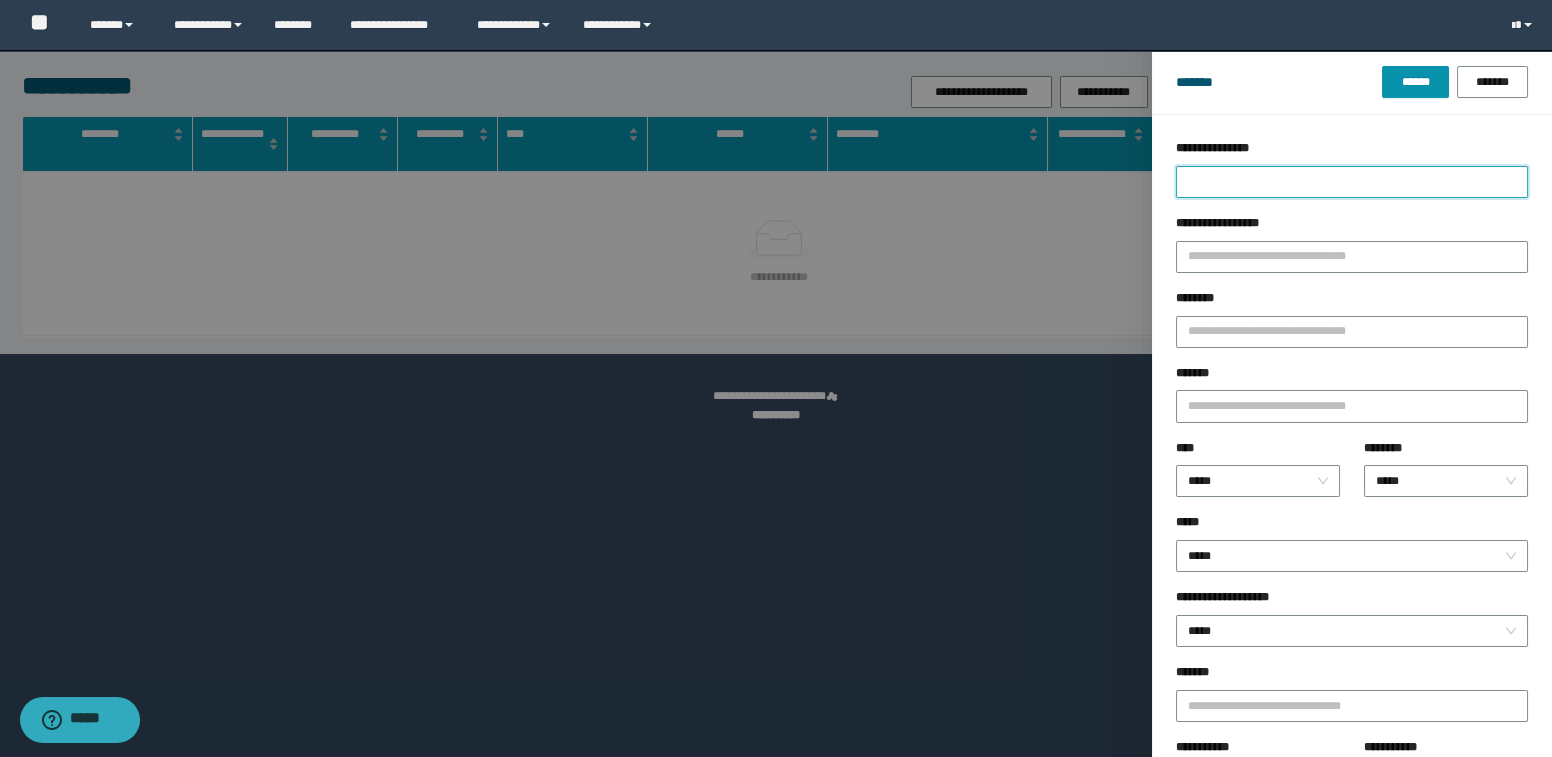 click on "**********" at bounding box center (1352, 182) 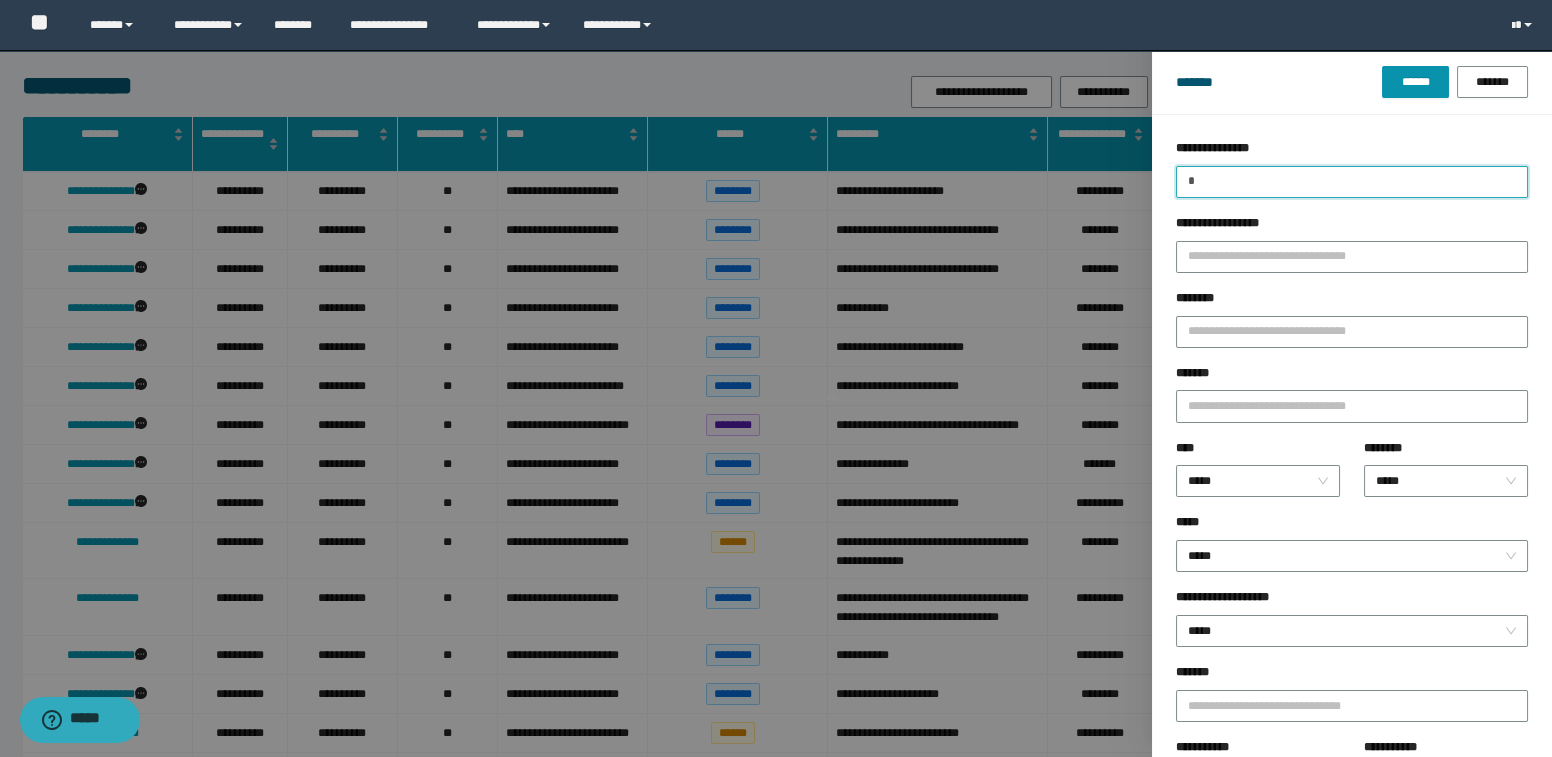 type on "*" 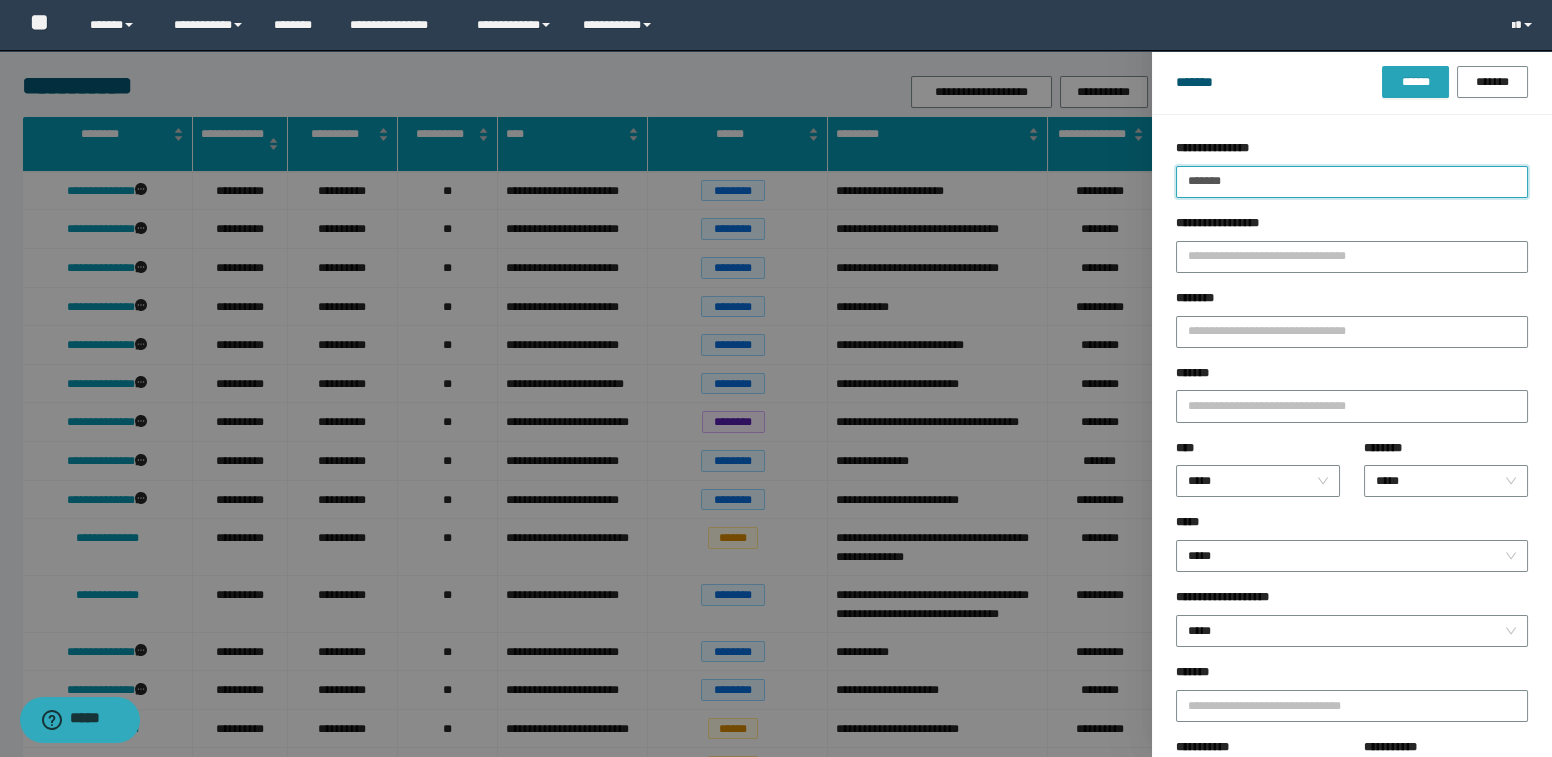 type on "*******" 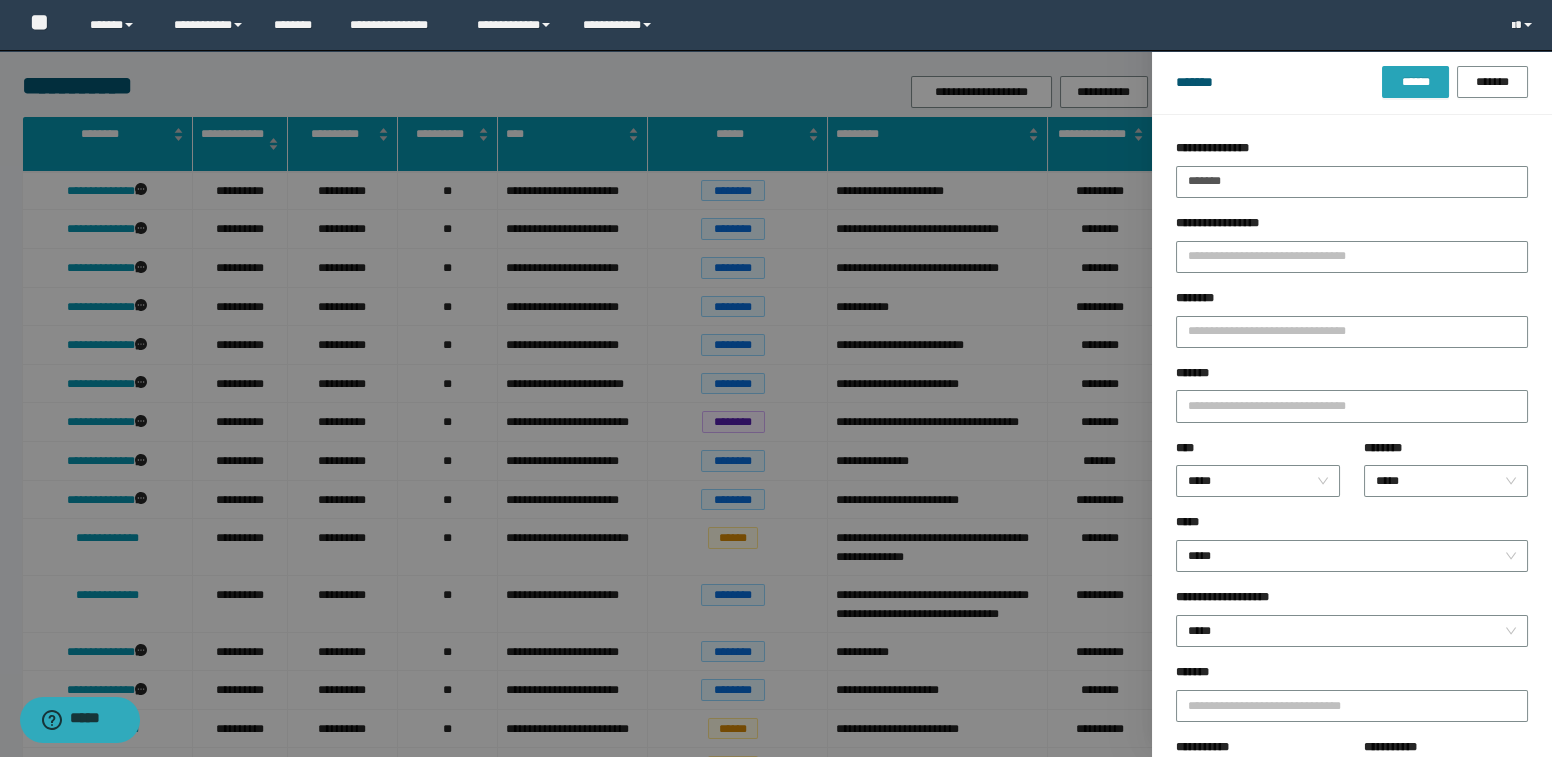 click on "******" at bounding box center (1415, 82) 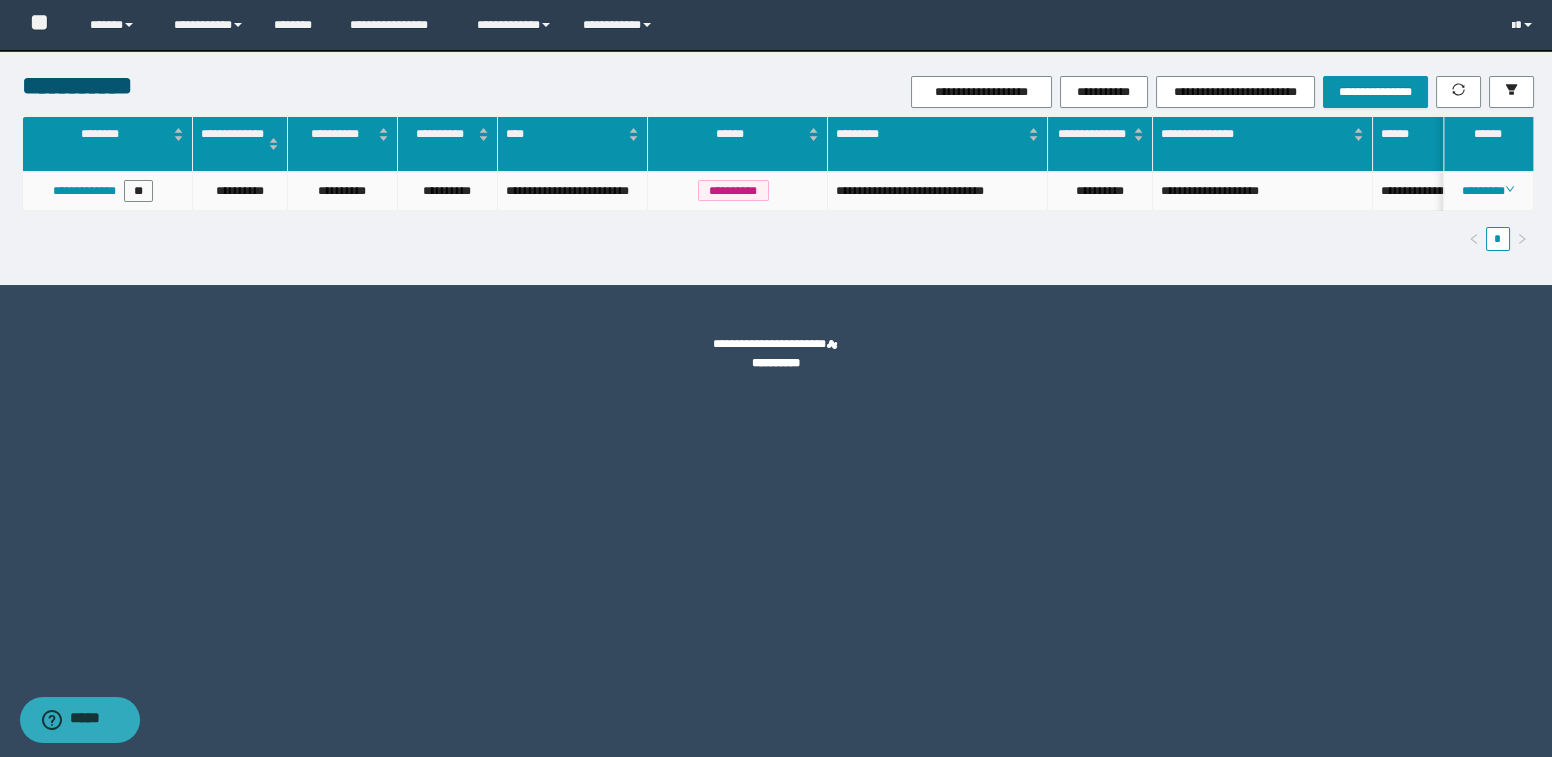 click on "********" at bounding box center [1489, 191] 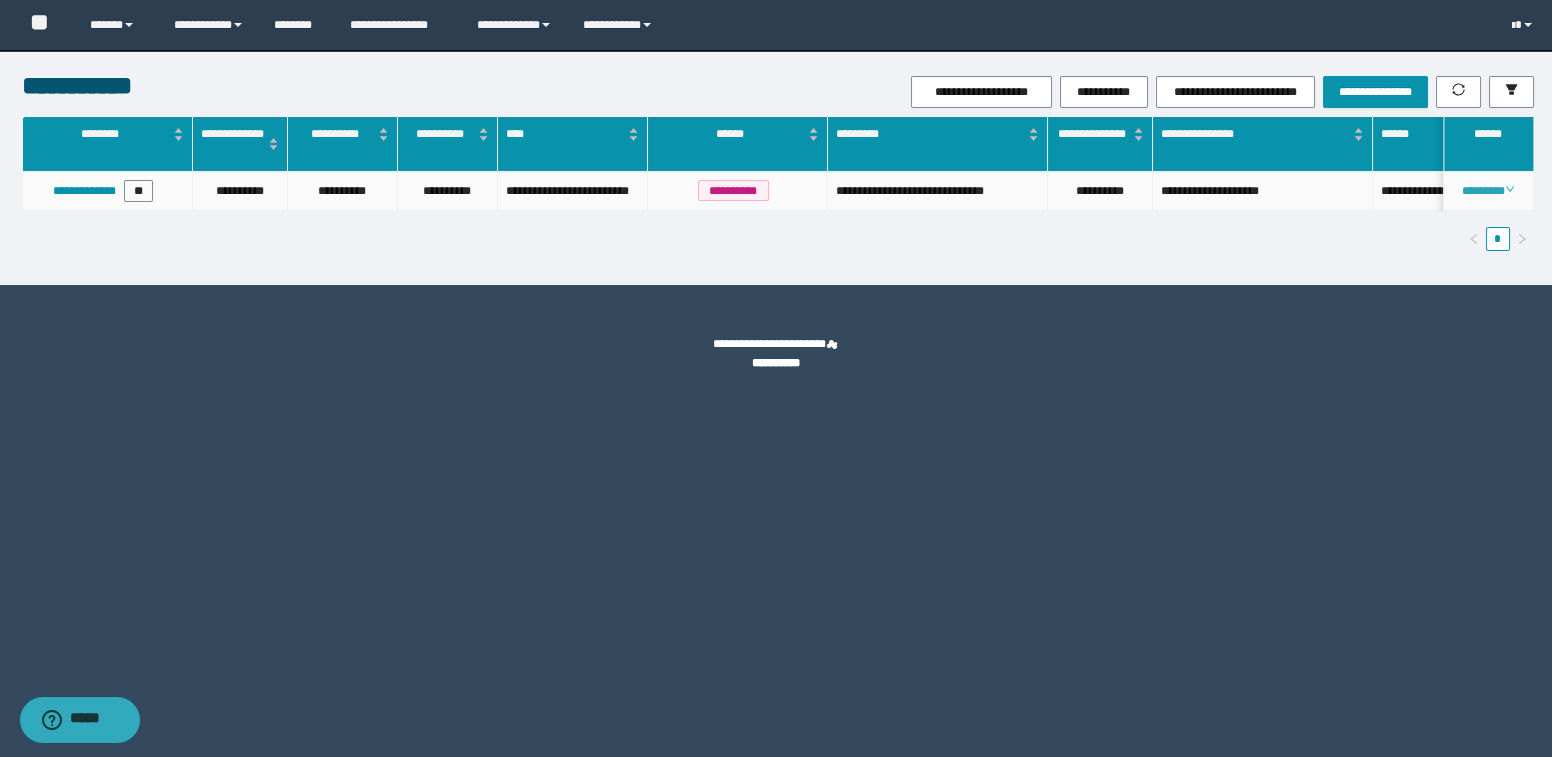 click on "********" at bounding box center (1488, 191) 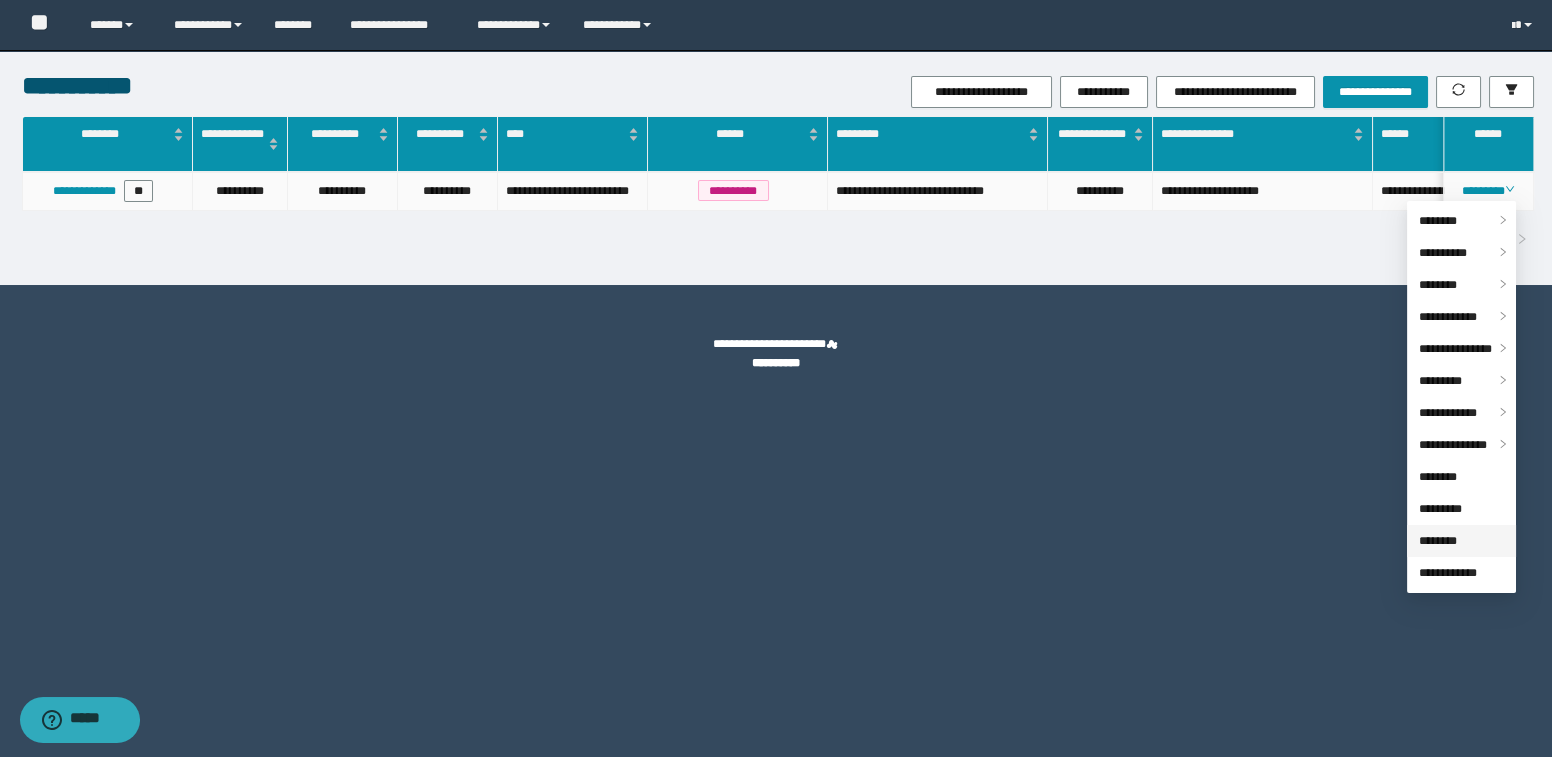 click on "********" at bounding box center [1438, 541] 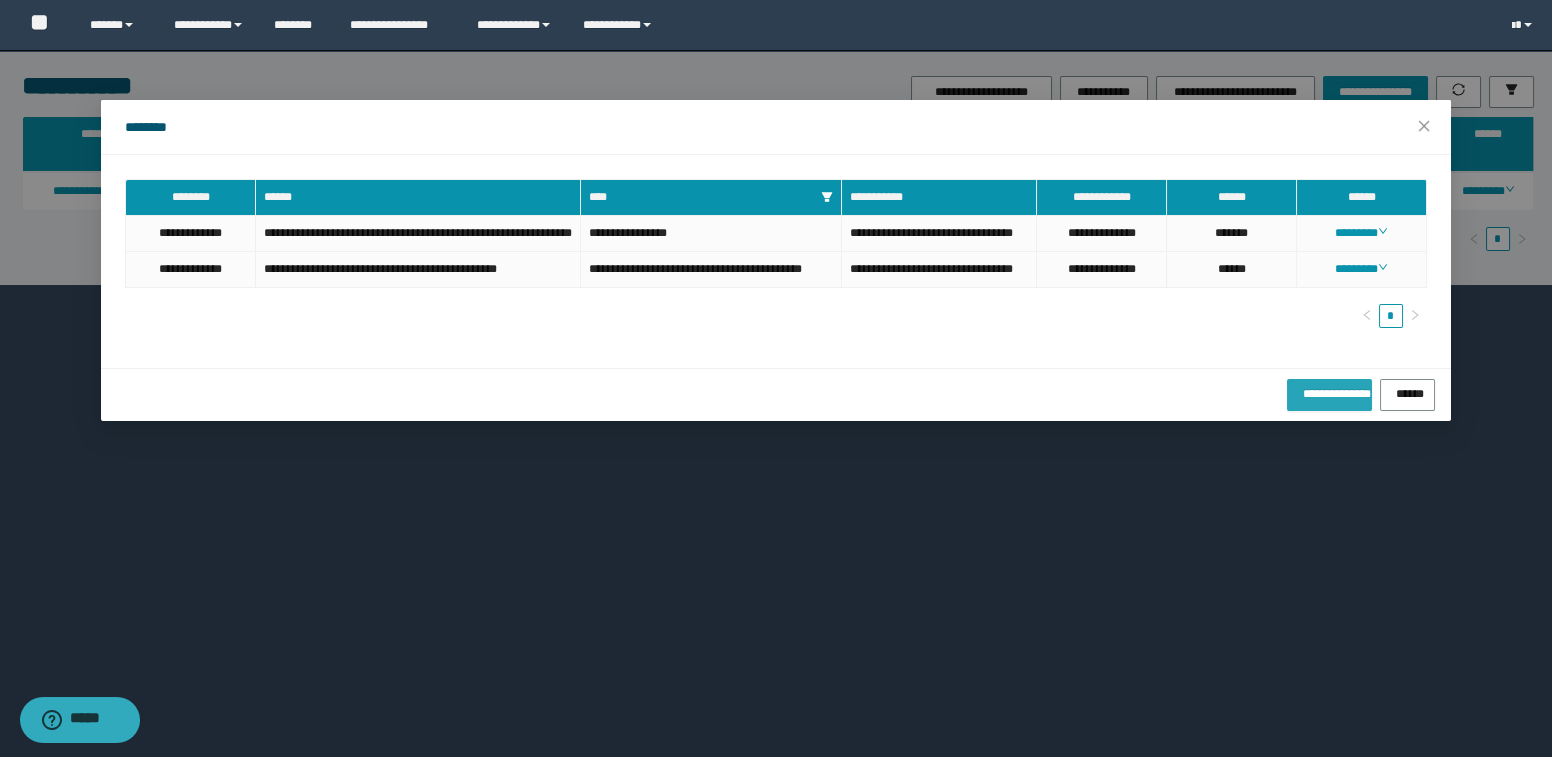 click on "**********" at bounding box center [1330, 391] 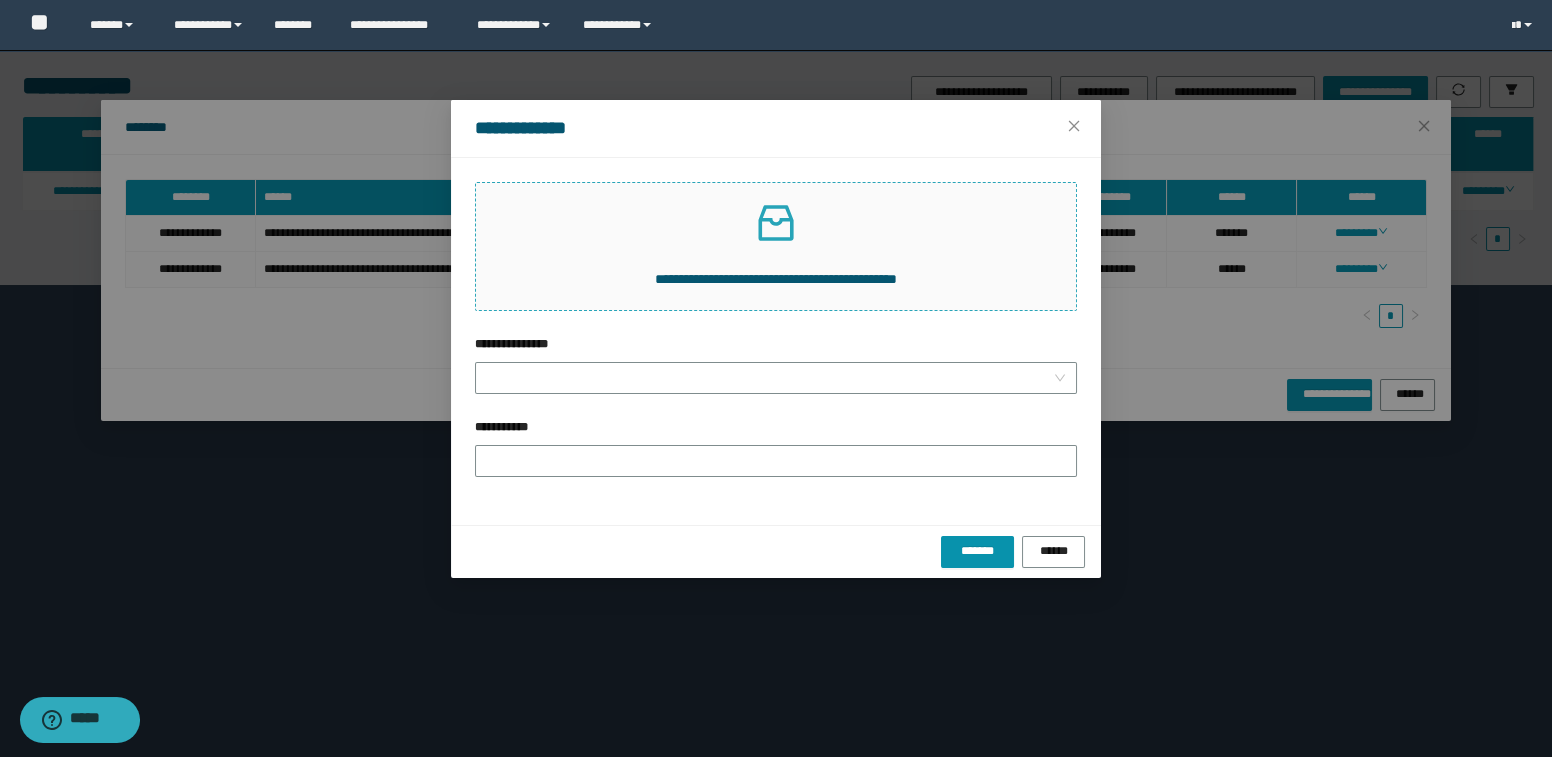 click 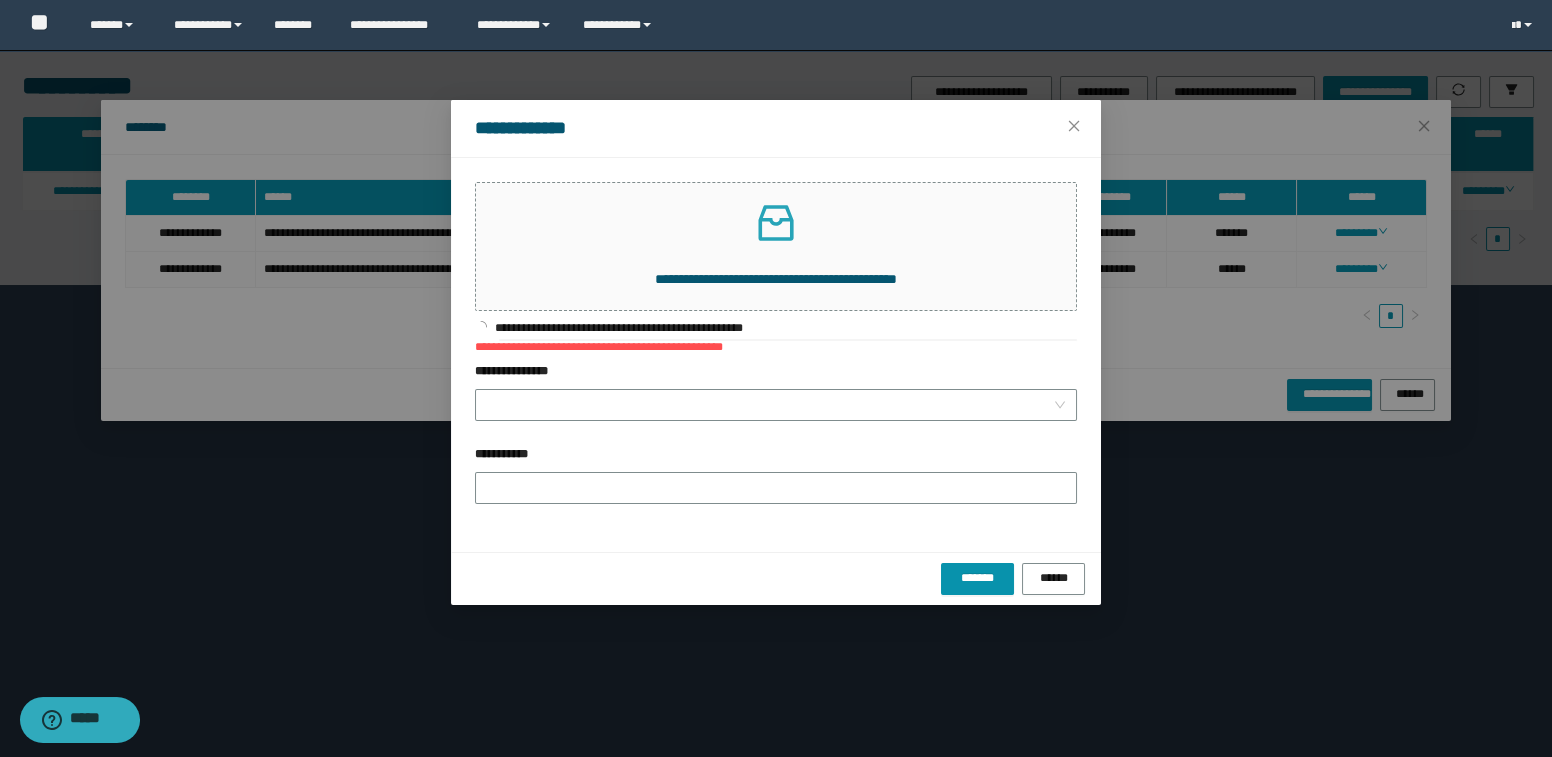 drag, startPoint x: 557, startPoint y: 382, endPoint x: 543, endPoint y: 408, distance: 29.529646 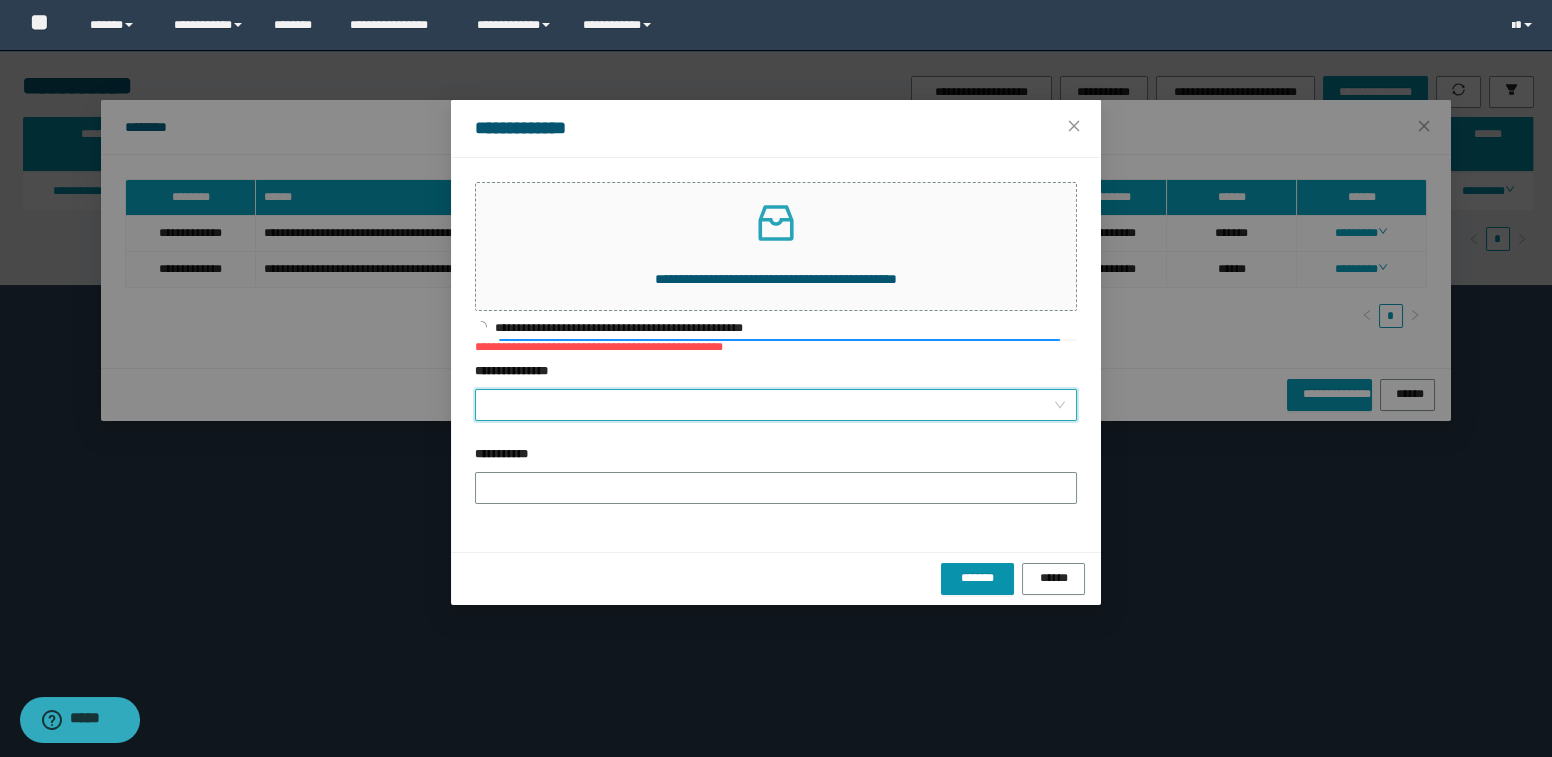 click on "**********" at bounding box center [770, 405] 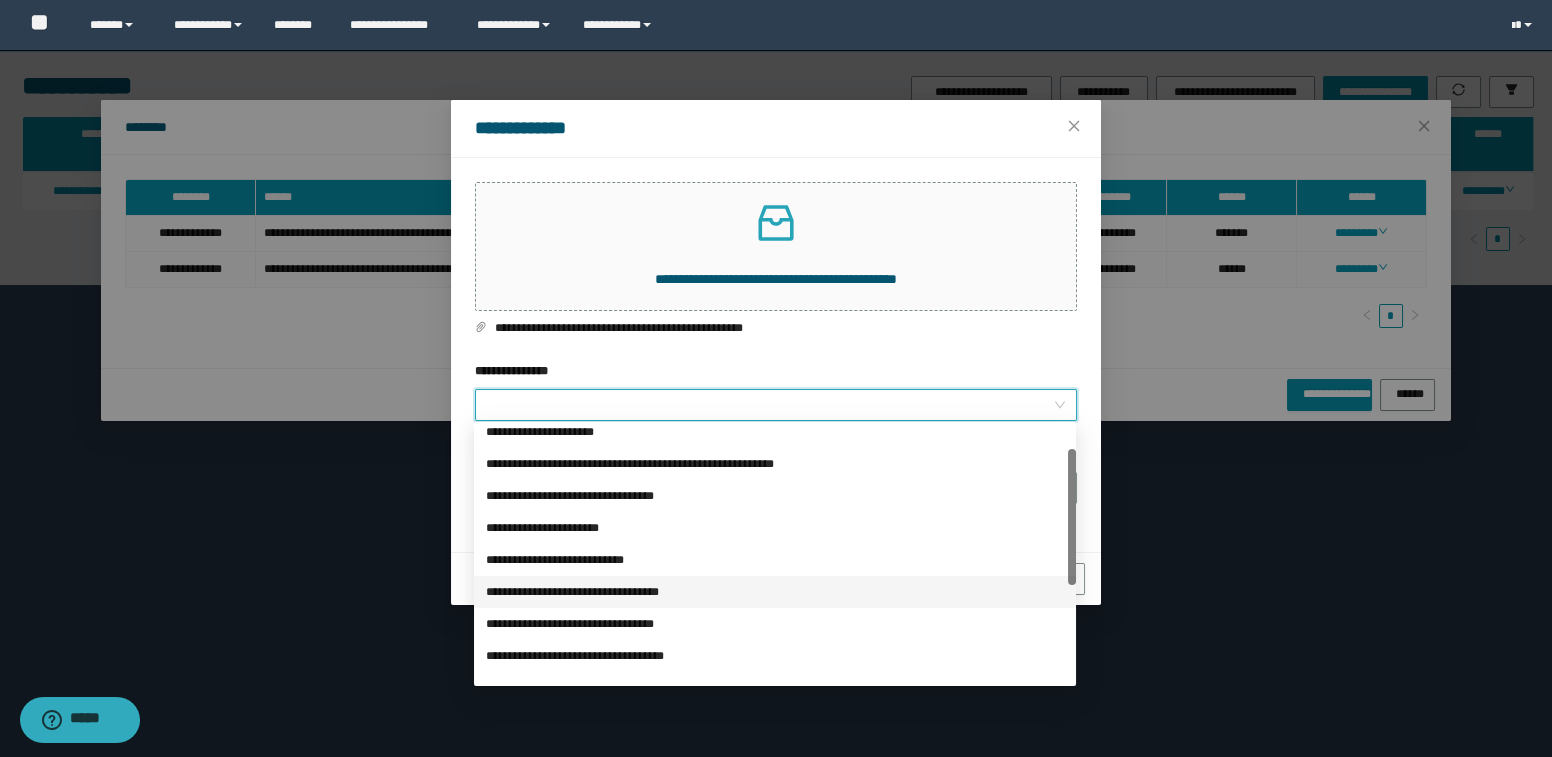 scroll, scrollTop: 132, scrollLeft: 0, axis: vertical 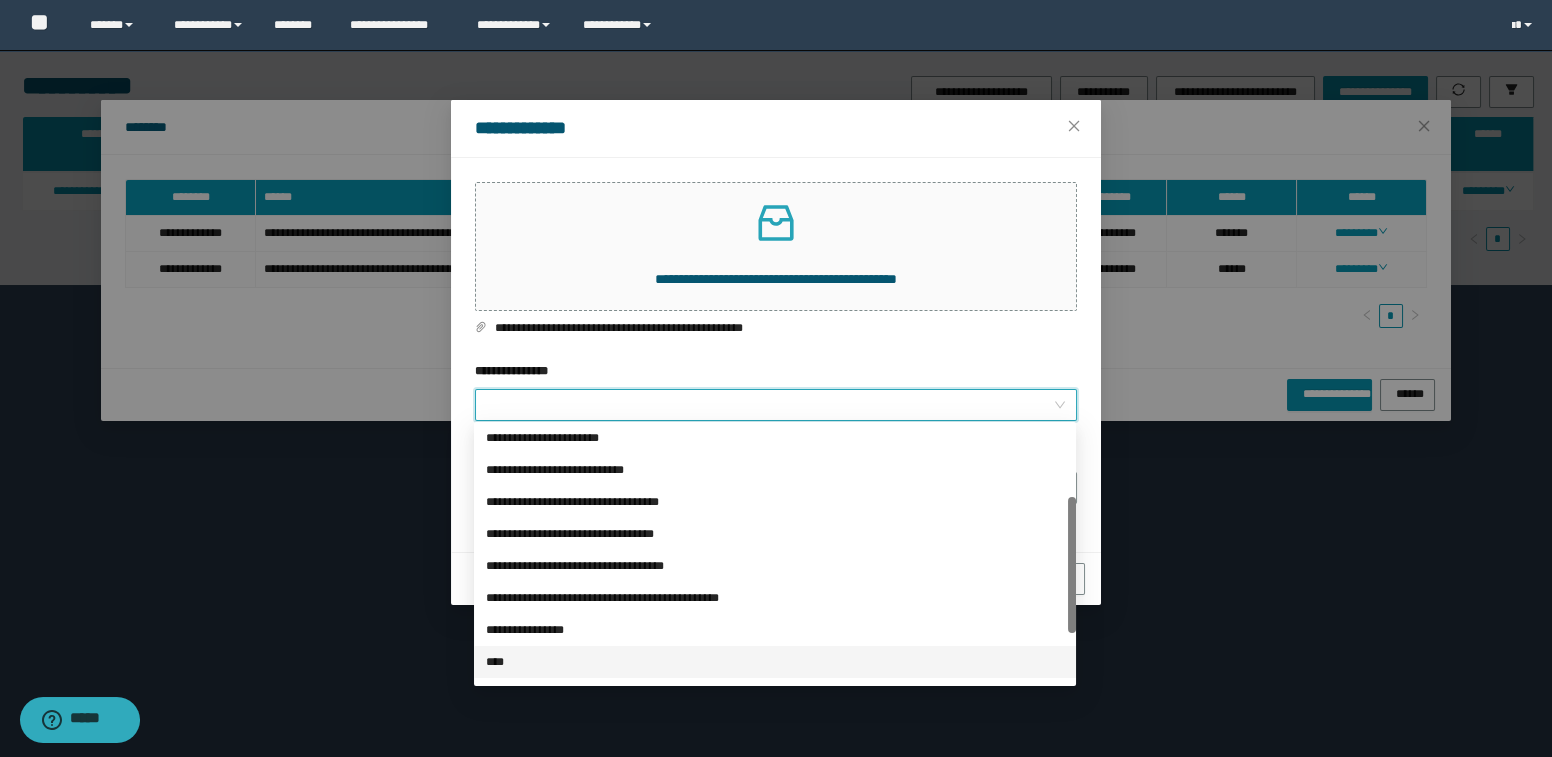 click on "****" at bounding box center [775, 662] 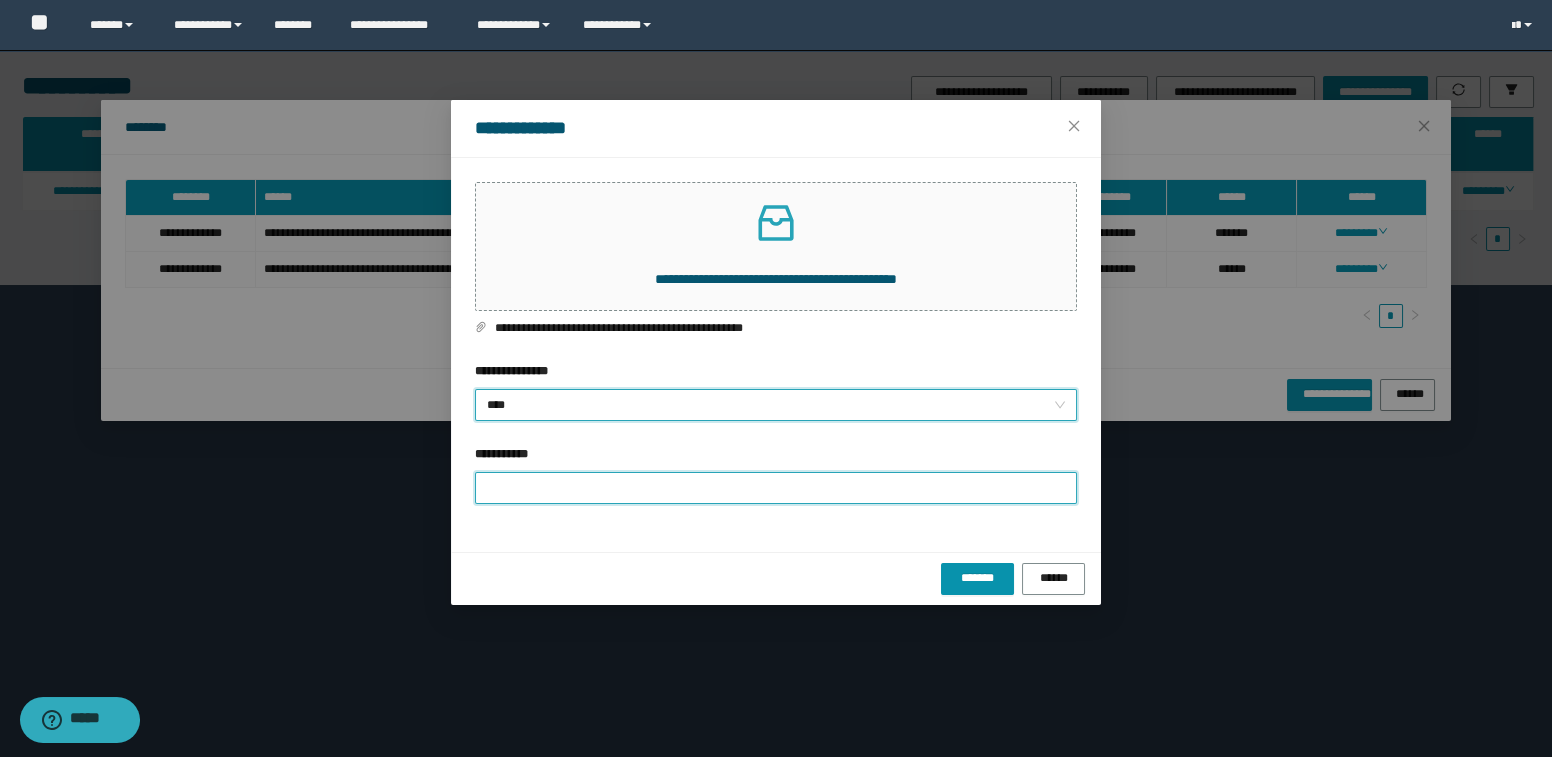 click on "**********" at bounding box center (776, 488) 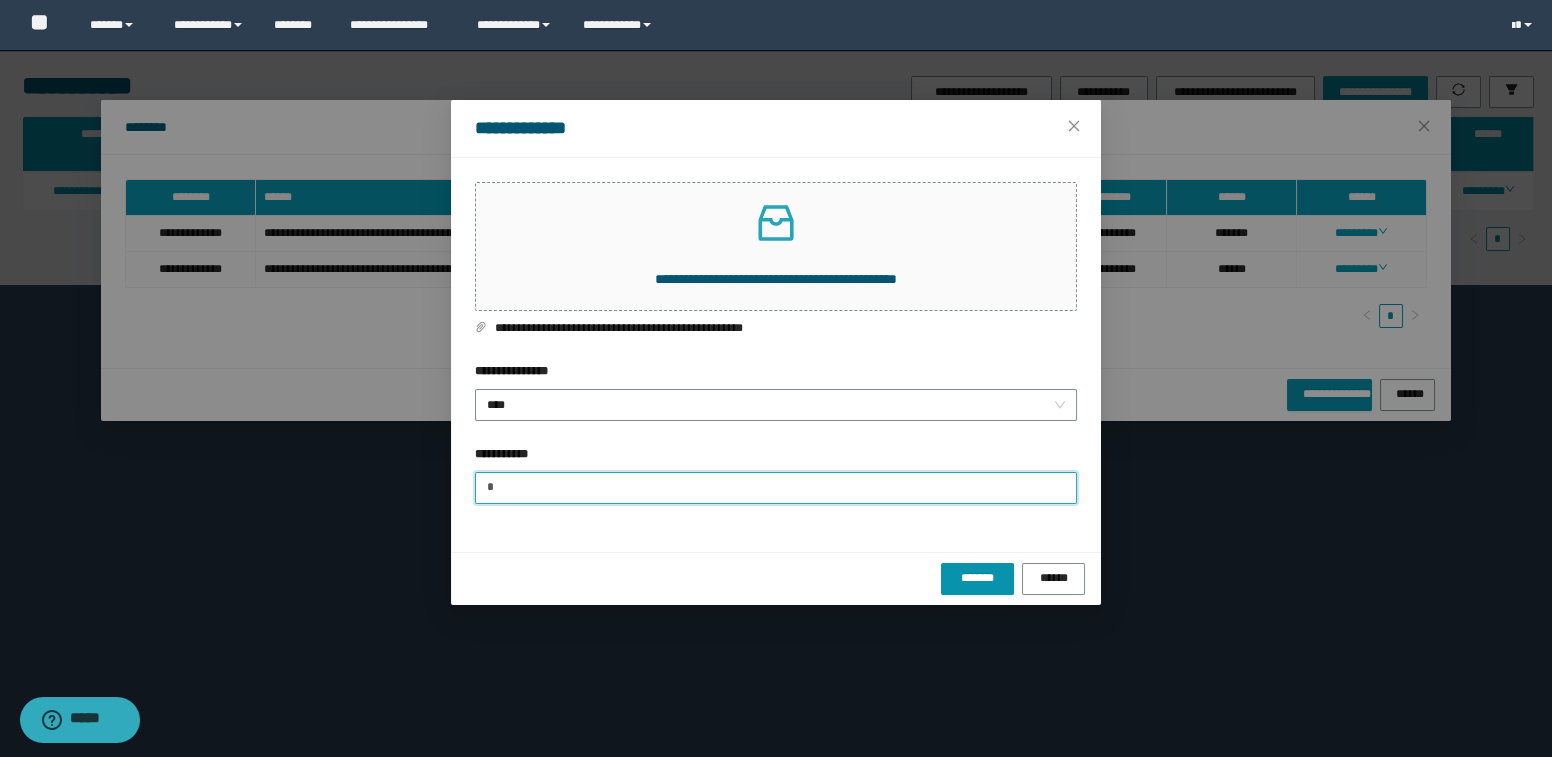 type on "**********" 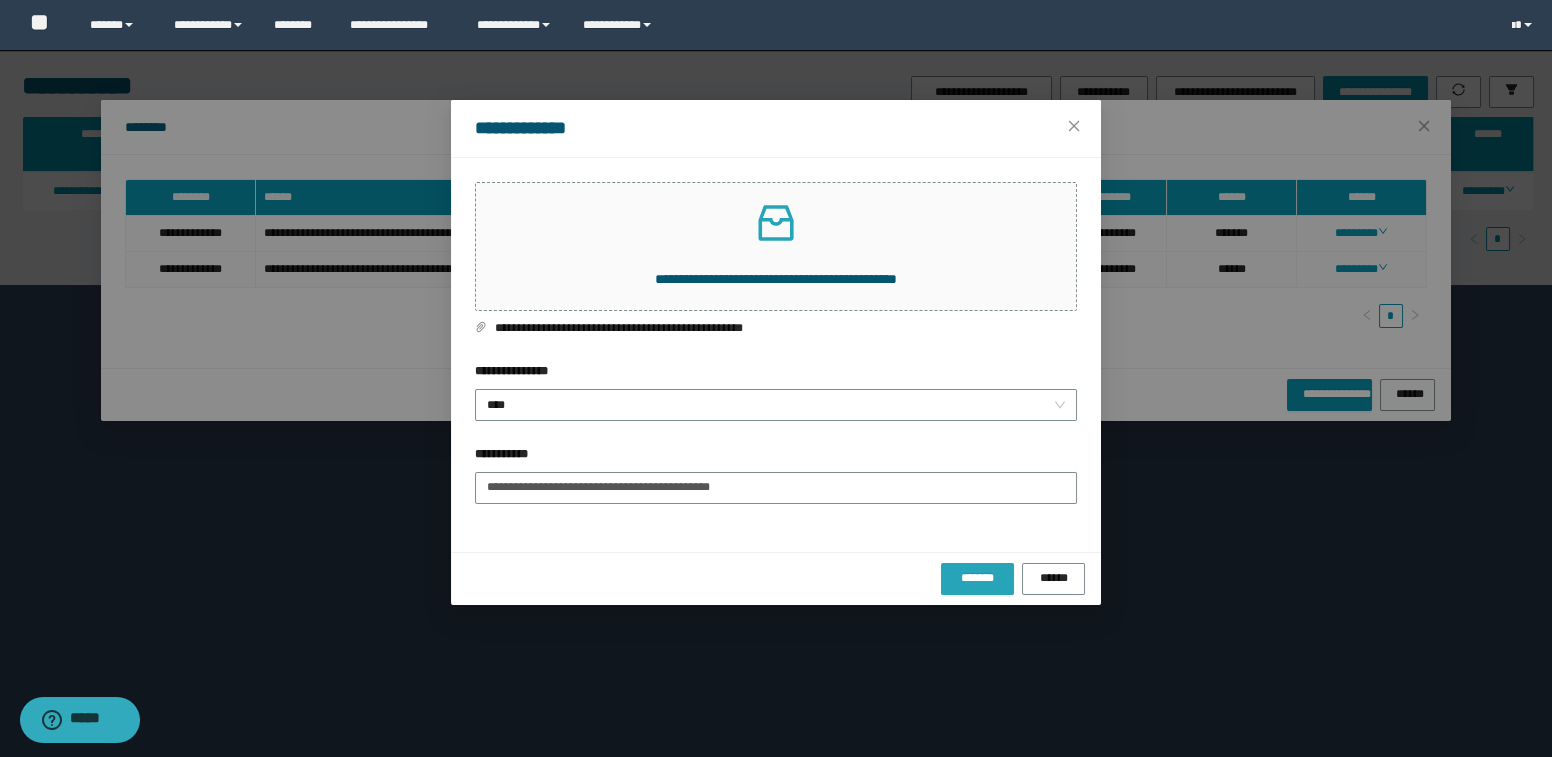 click on "*******" at bounding box center [977, 578] 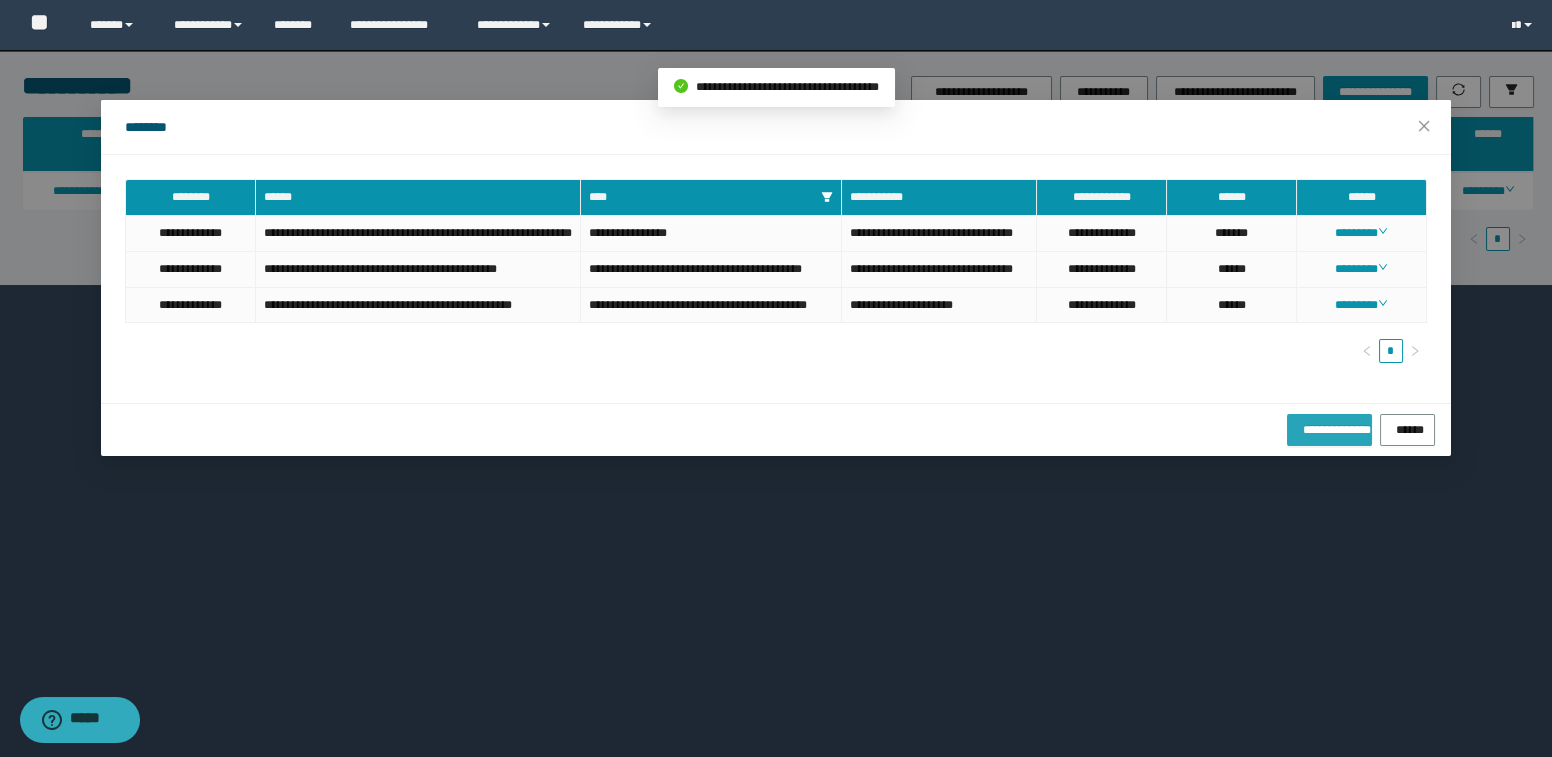 click on "**********" at bounding box center (1330, 427) 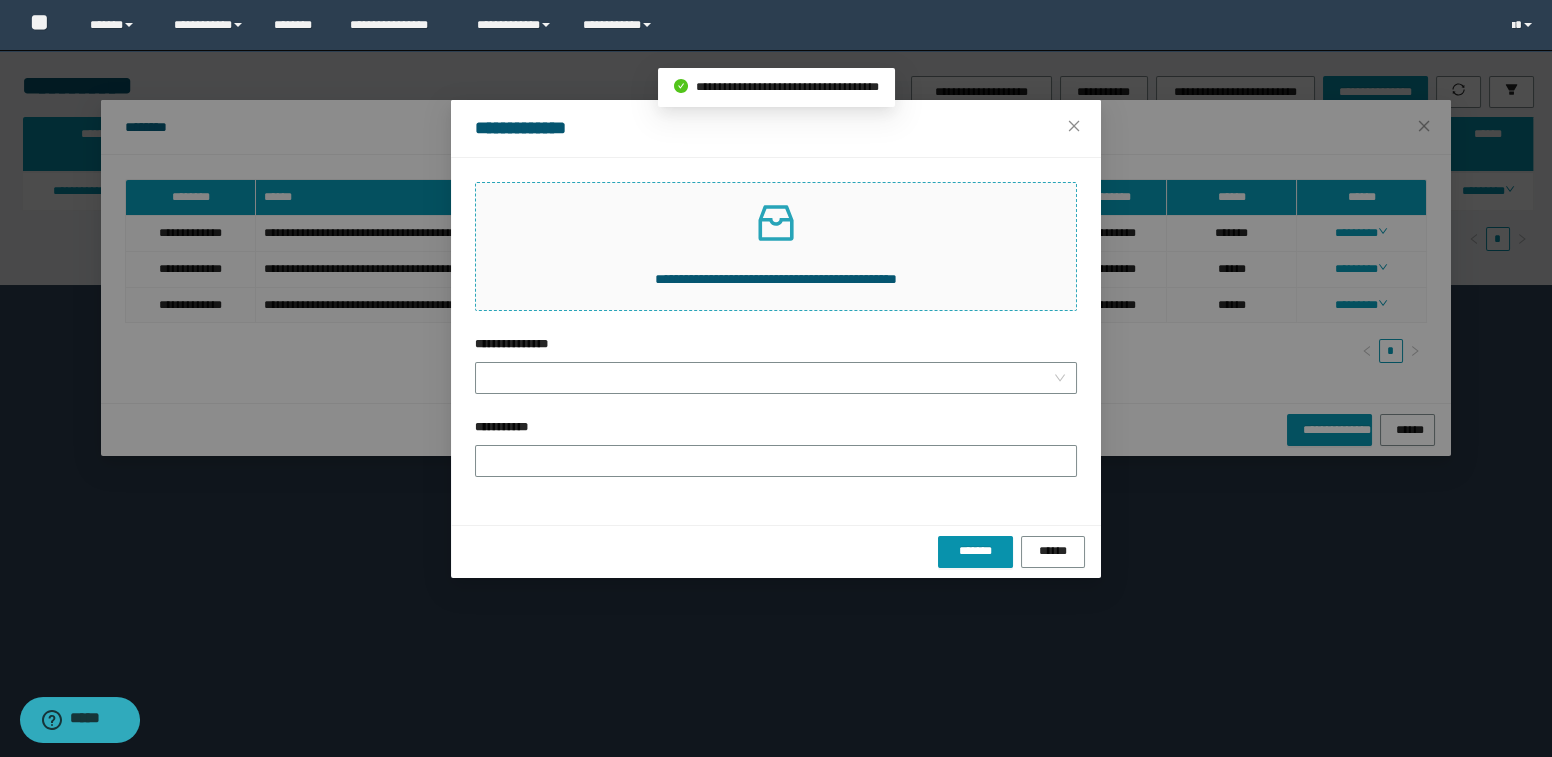 click 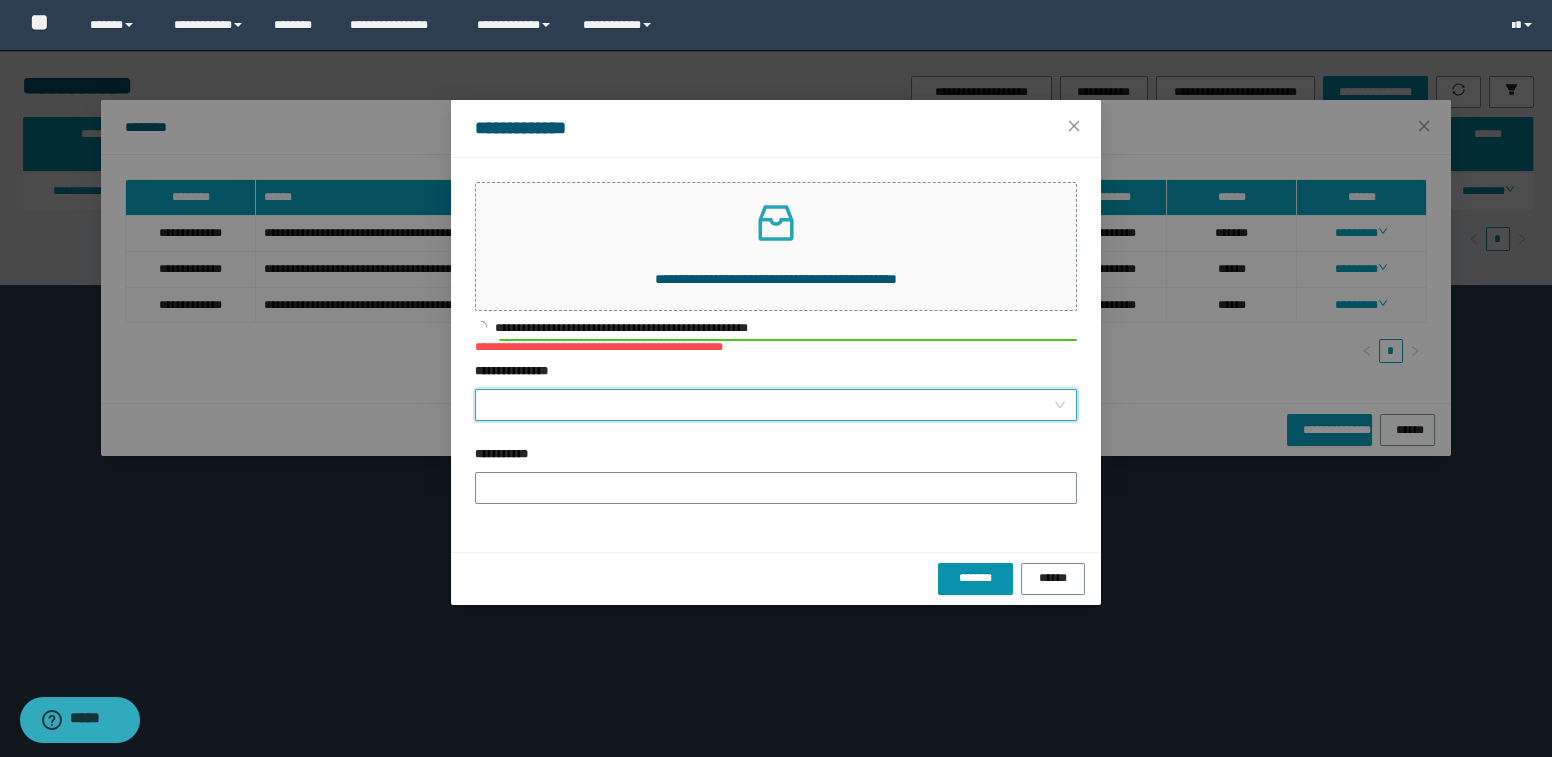 drag, startPoint x: 521, startPoint y: 402, endPoint x: 551, endPoint y: 432, distance: 42.426407 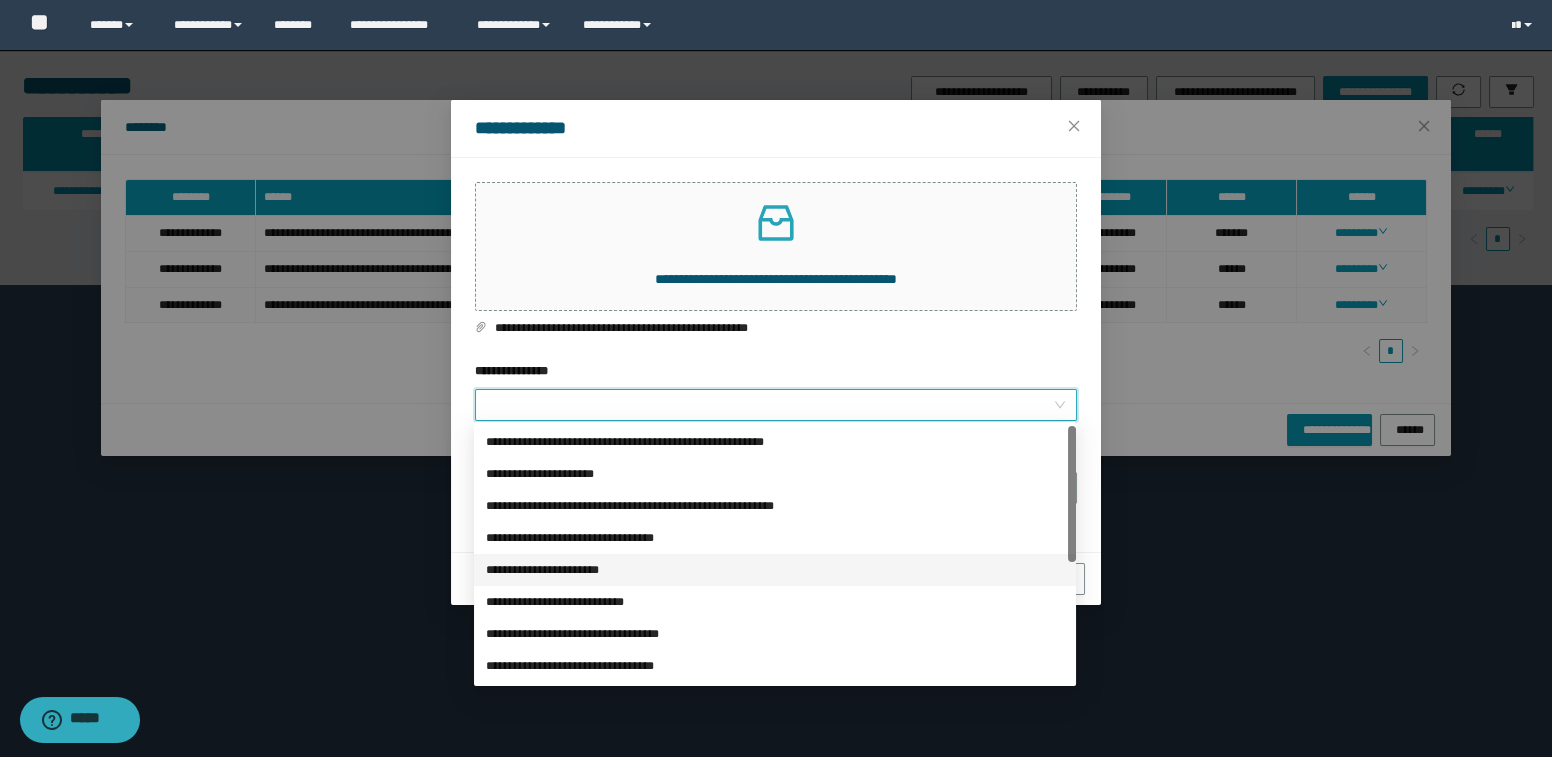 click on "**********" at bounding box center [775, 570] 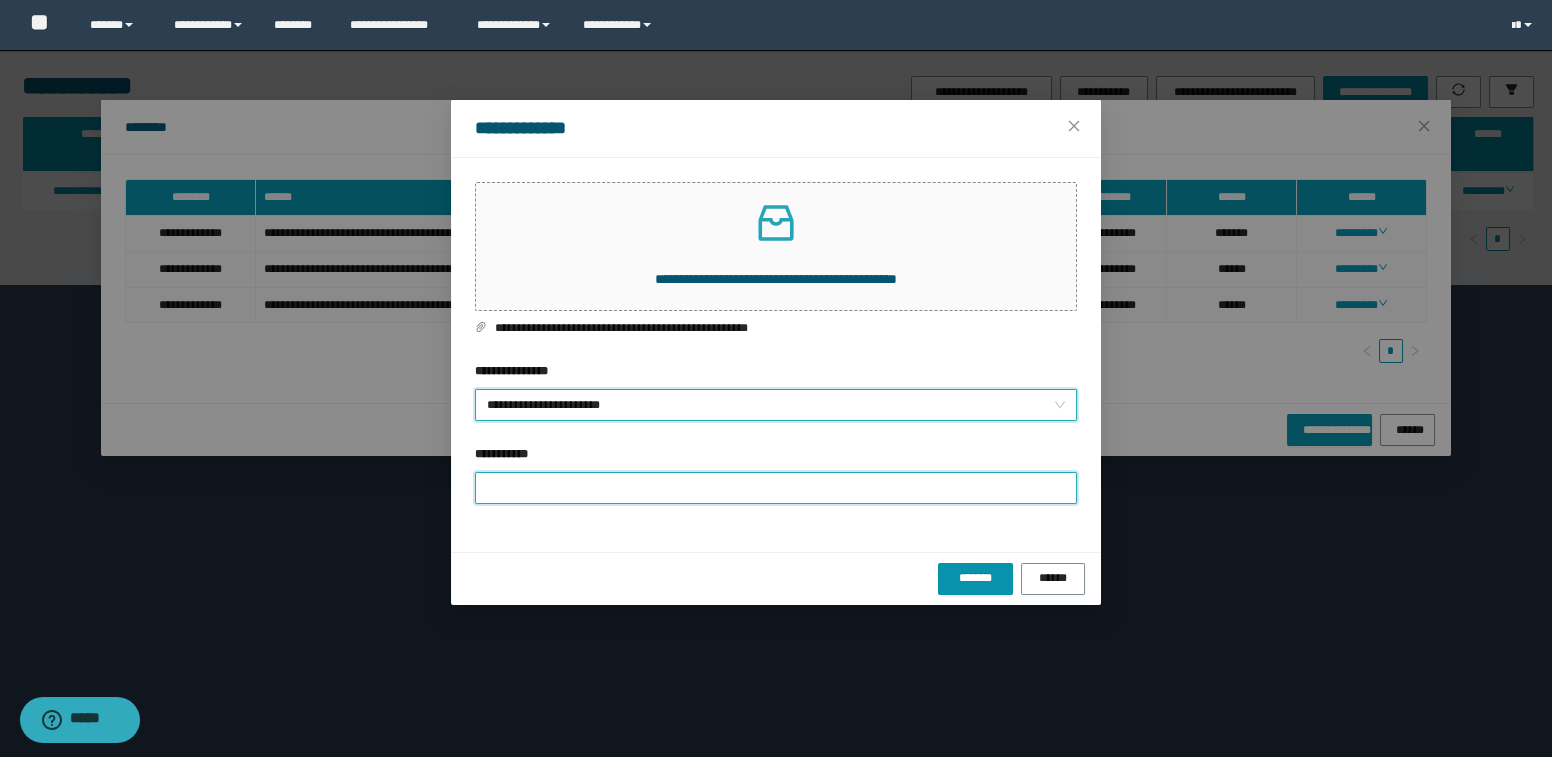 click on "**********" at bounding box center (776, 488) 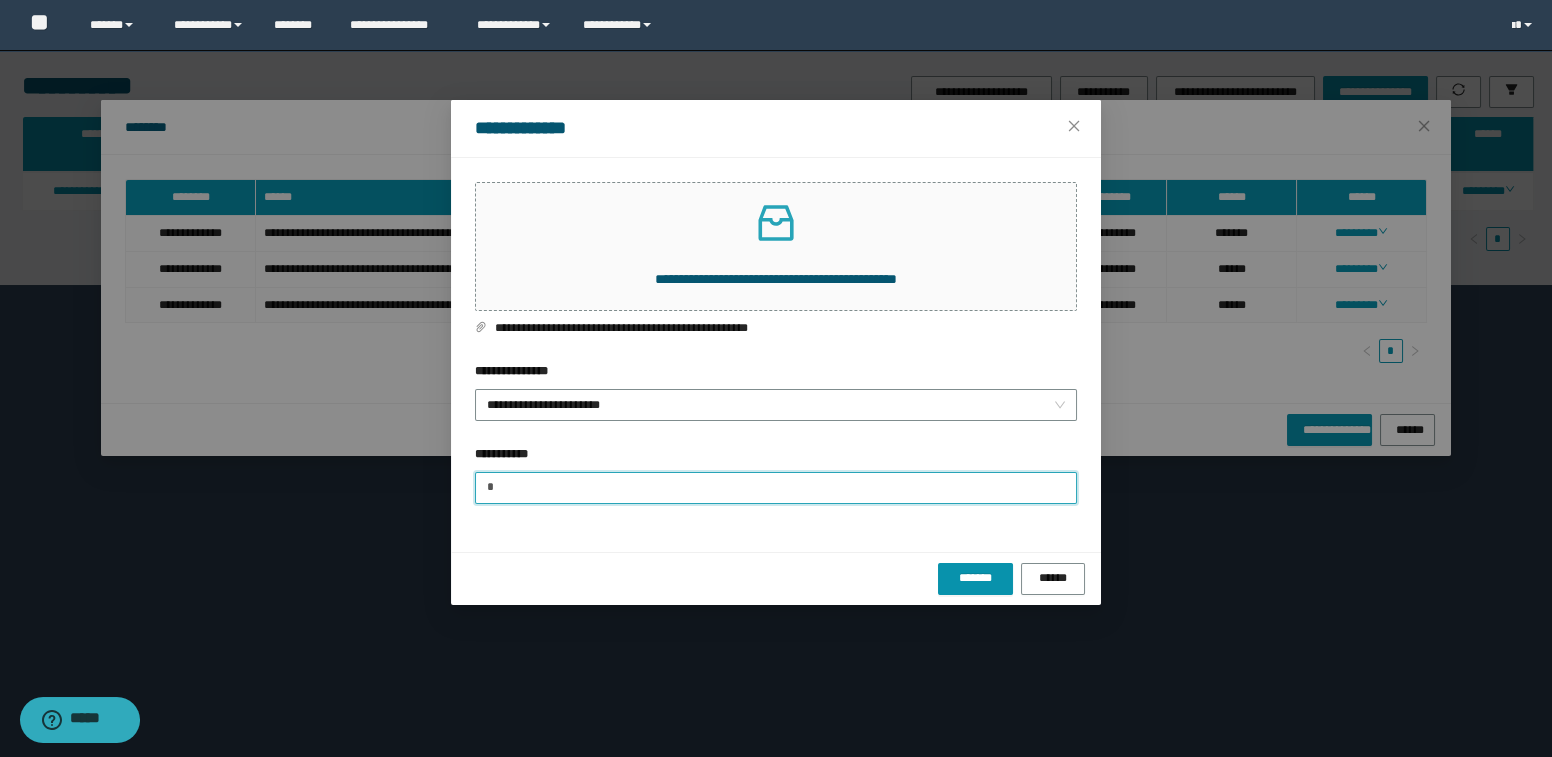 type on "**********" 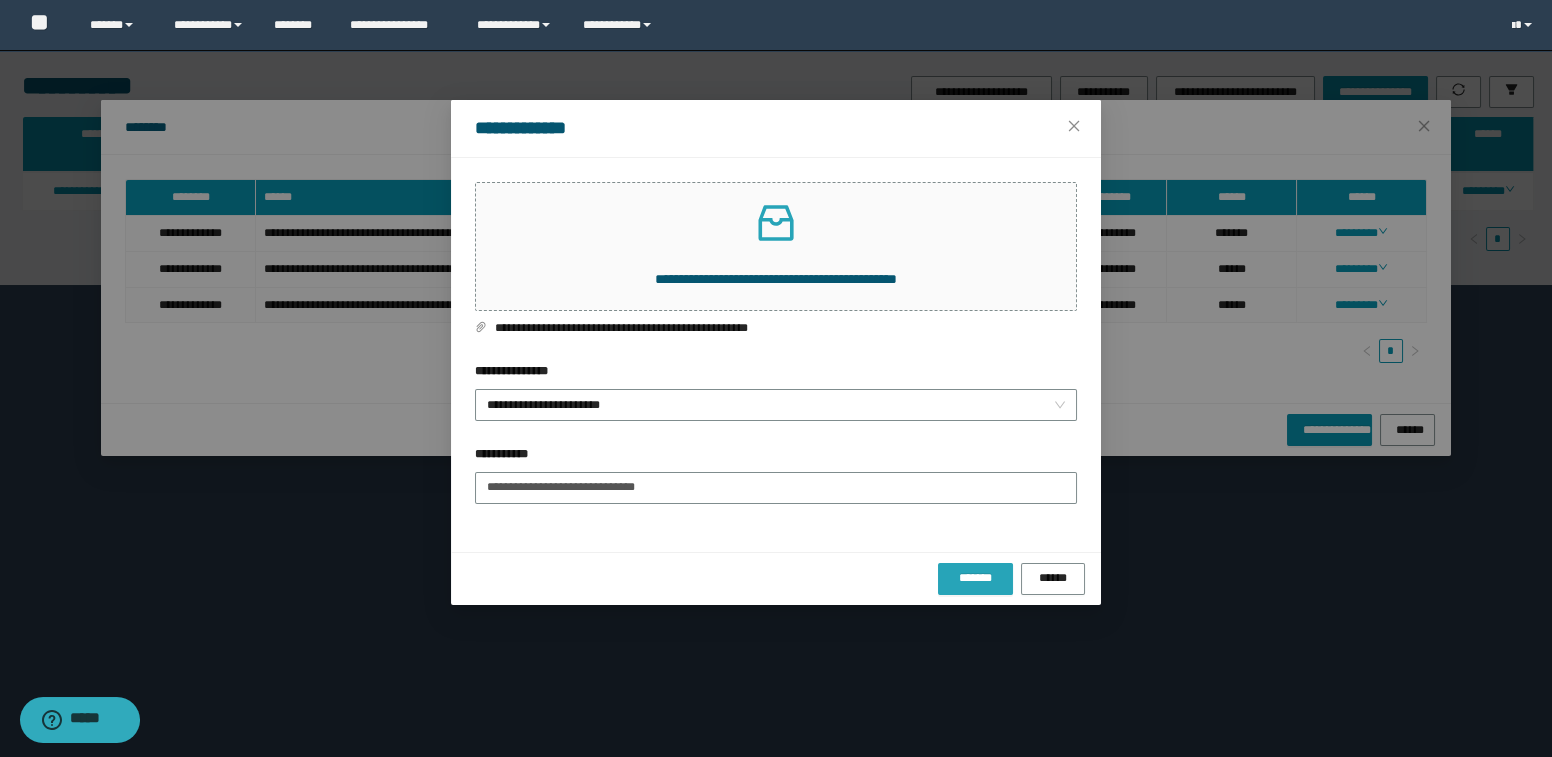 click on "*******" at bounding box center [975, 578] 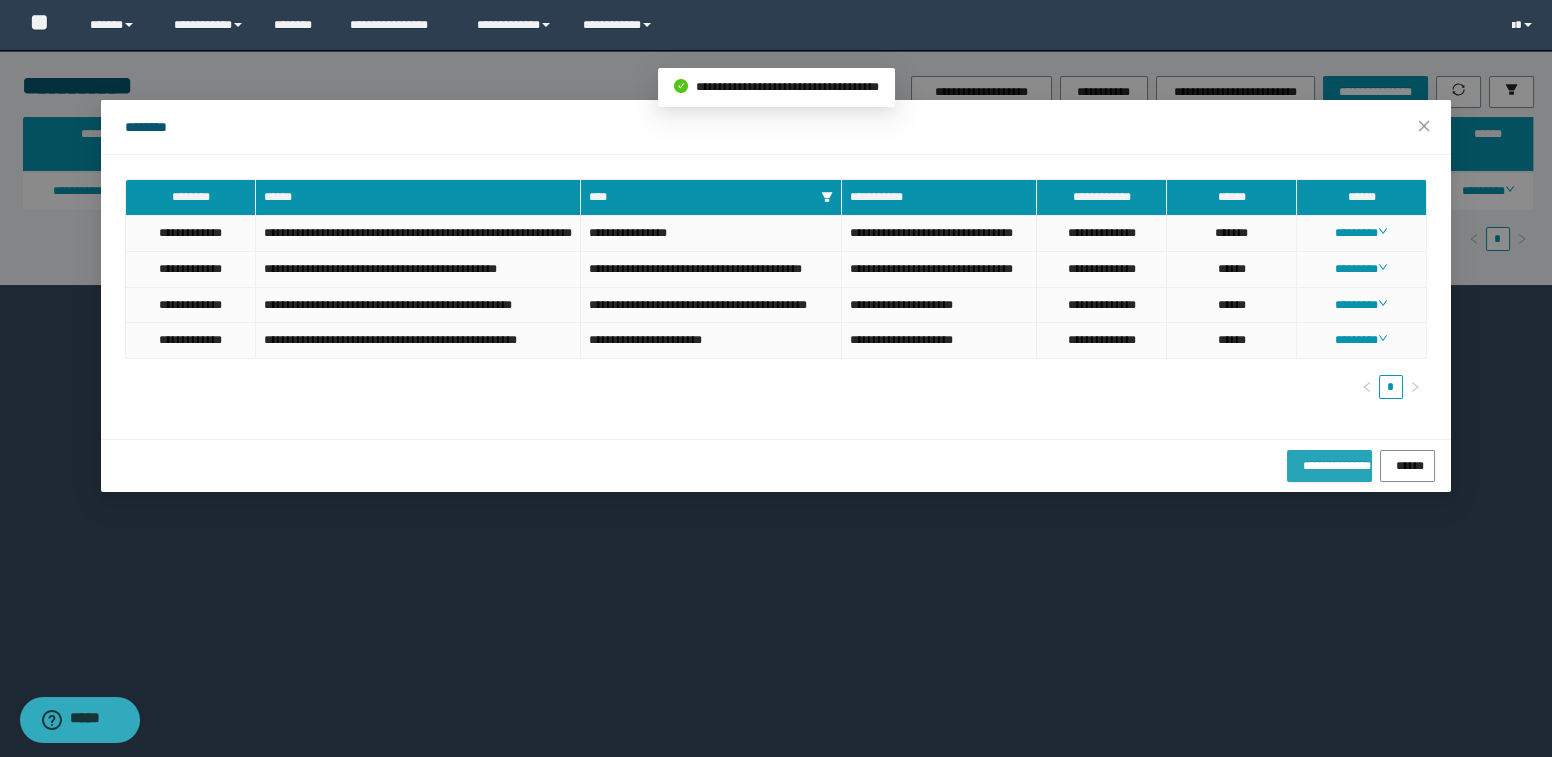 click on "**********" at bounding box center [1330, 463] 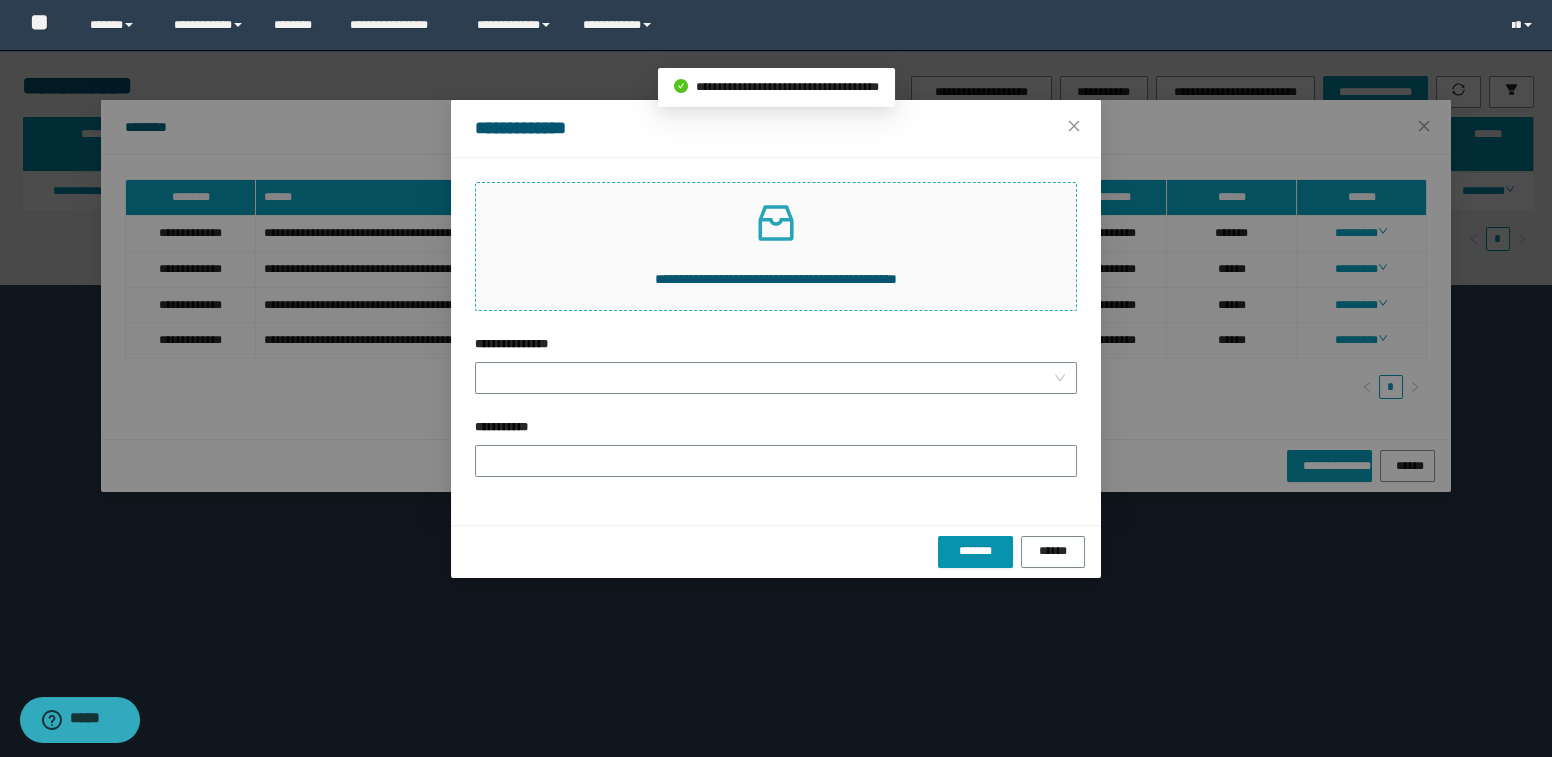 click 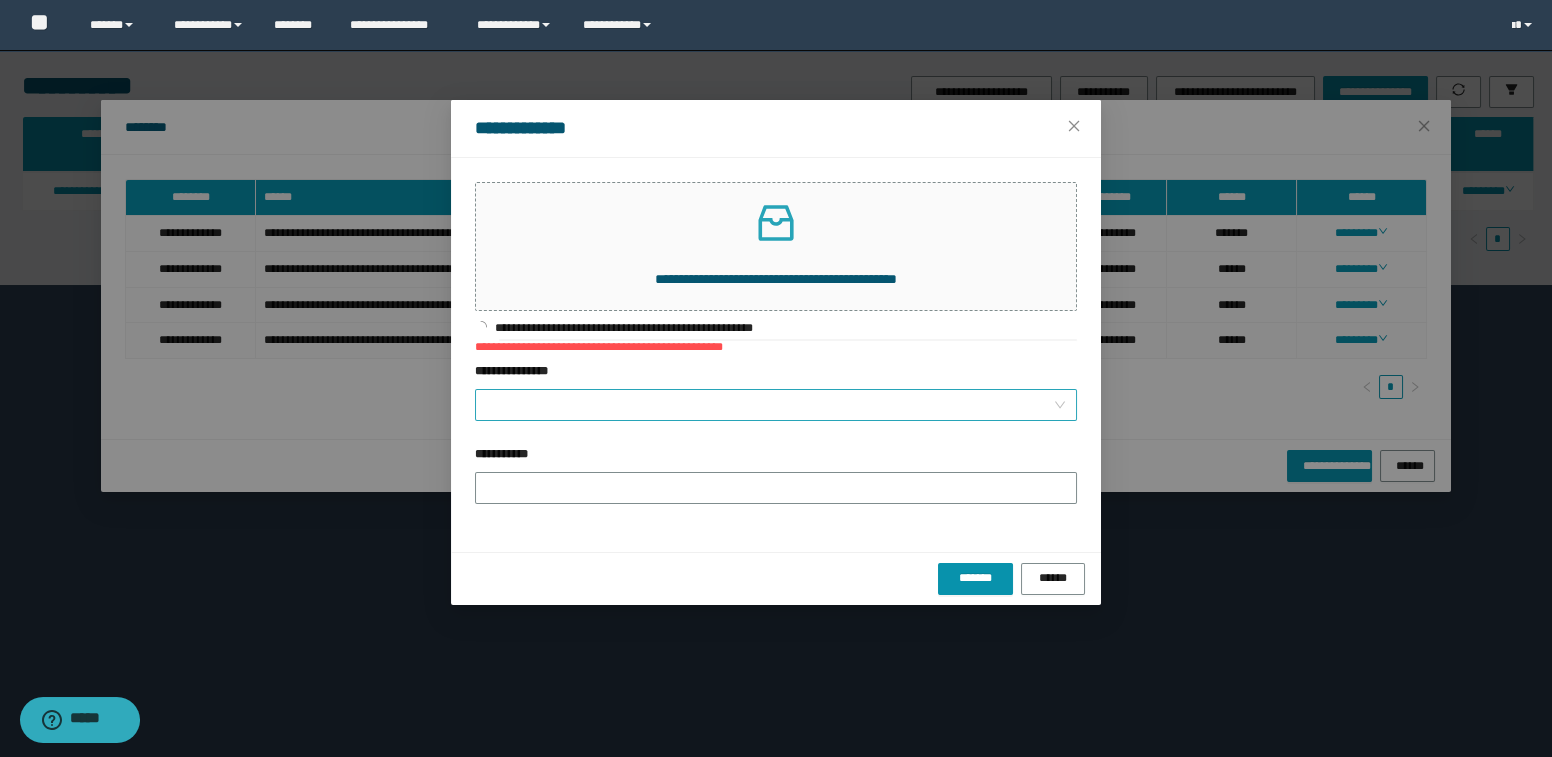 drag, startPoint x: 587, startPoint y: 398, endPoint x: 587, endPoint y: 415, distance: 17 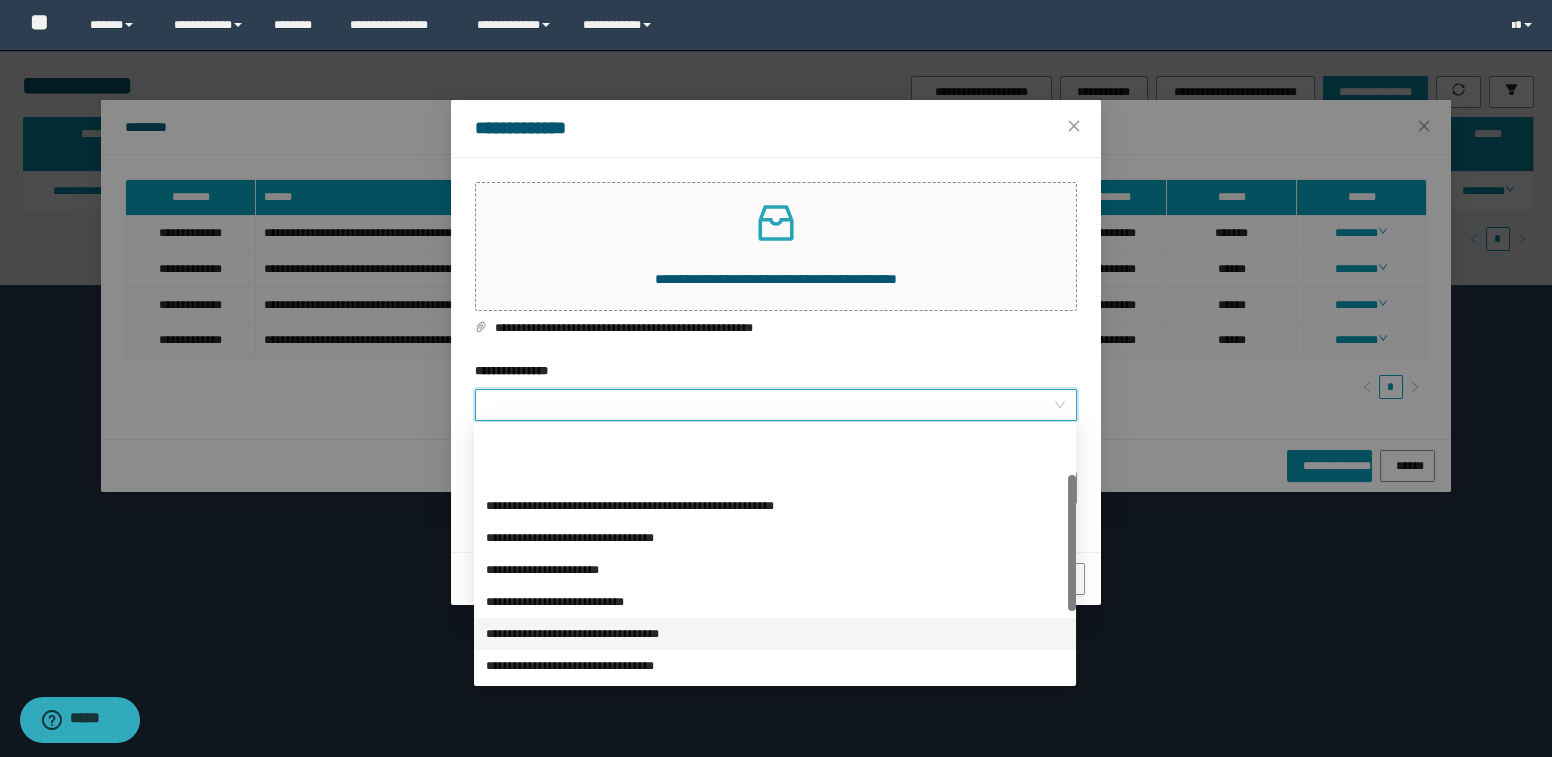 scroll, scrollTop: 223, scrollLeft: 0, axis: vertical 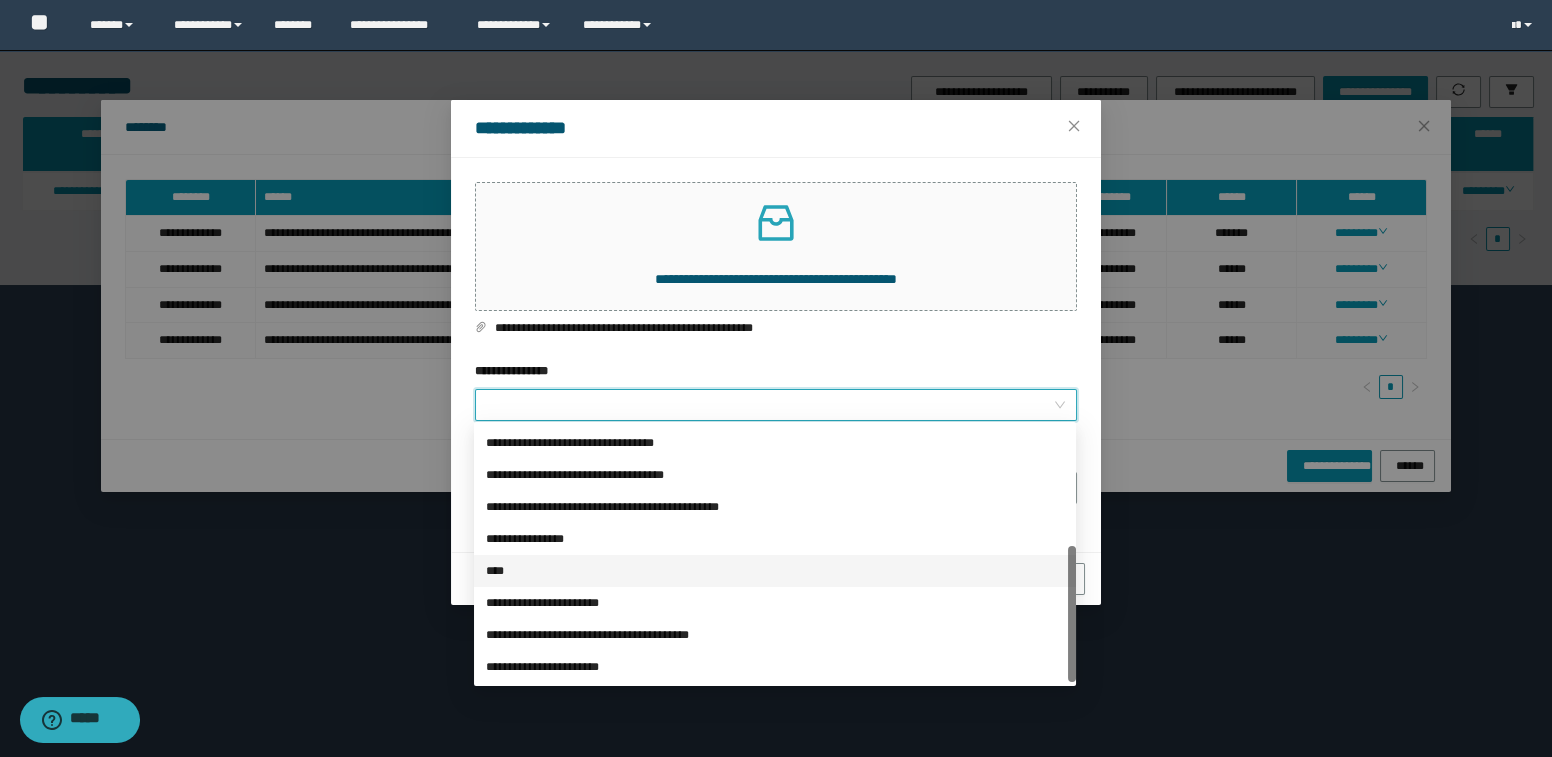 click on "****" at bounding box center (775, 571) 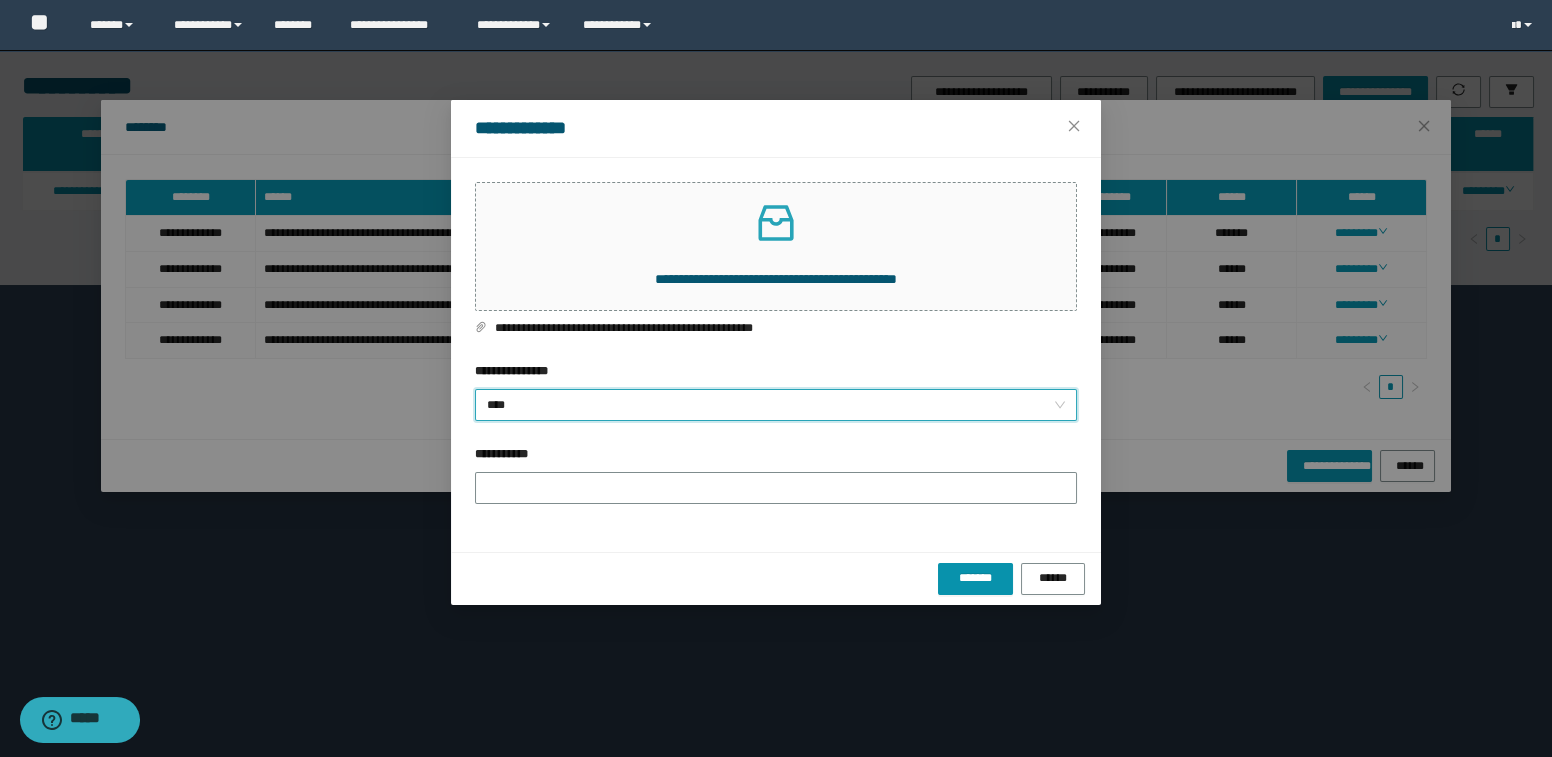 click on "****" at bounding box center [776, 405] 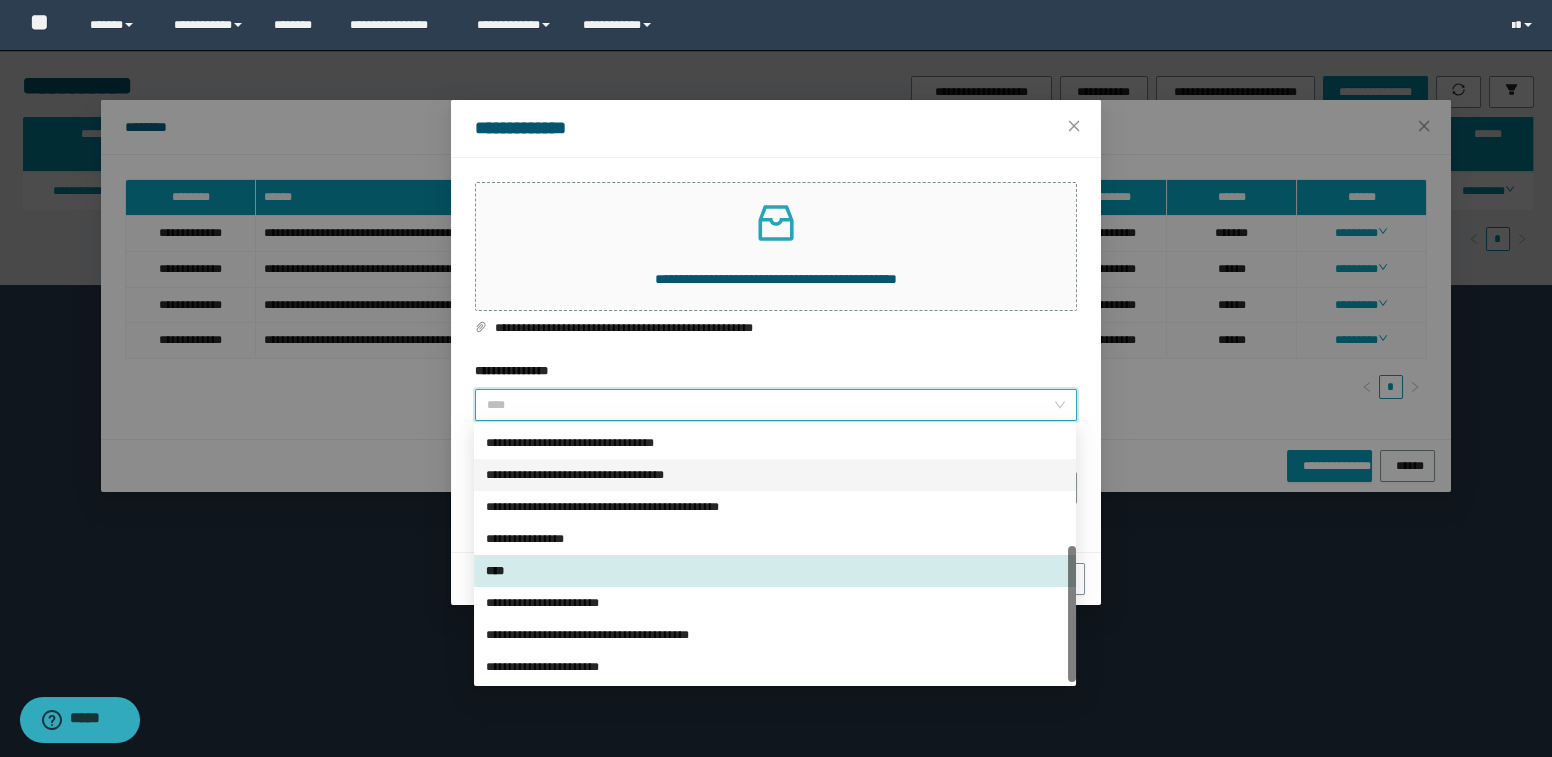 click on "**********" at bounding box center (775, 475) 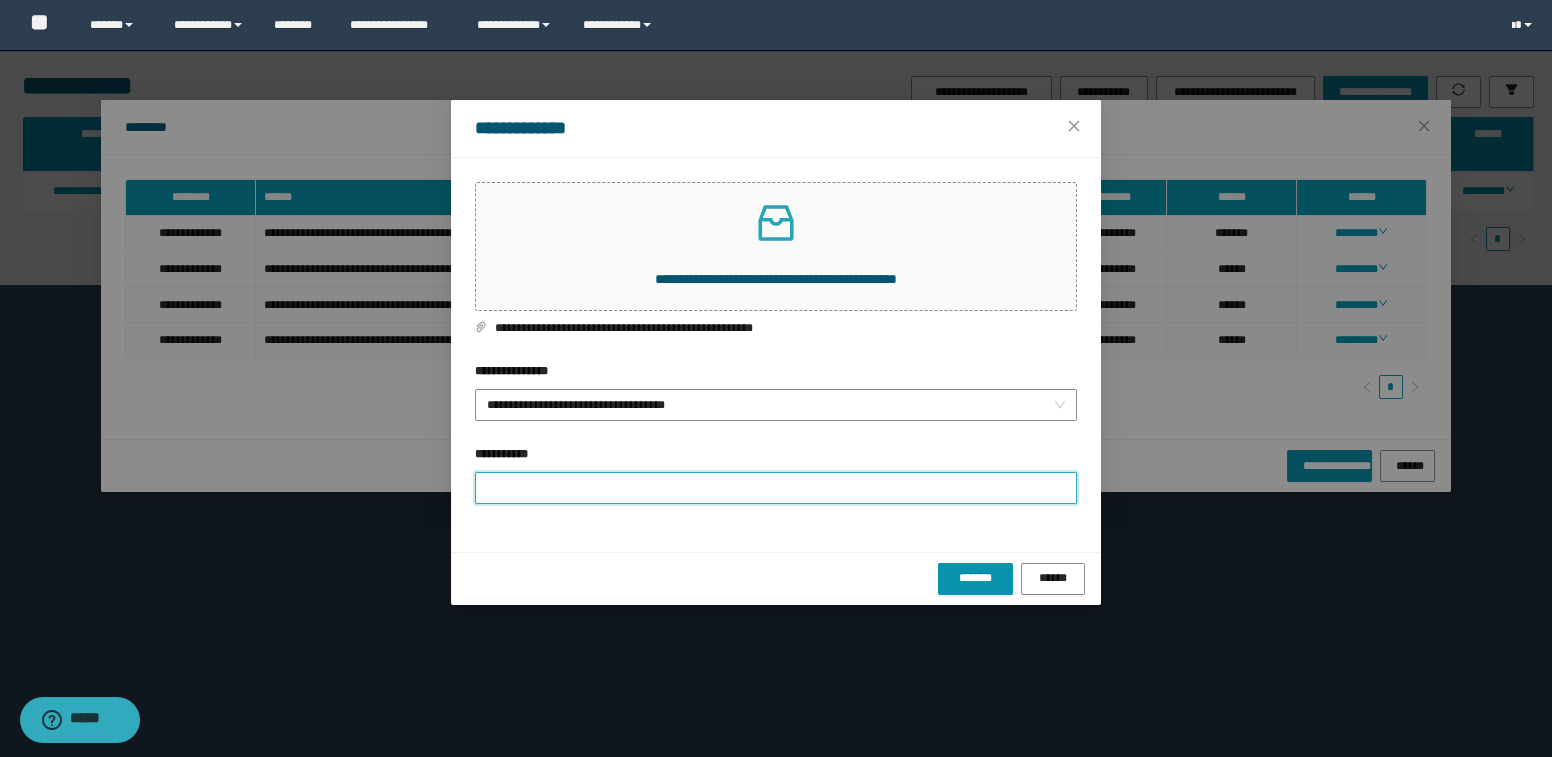 click on "**********" at bounding box center (776, 488) 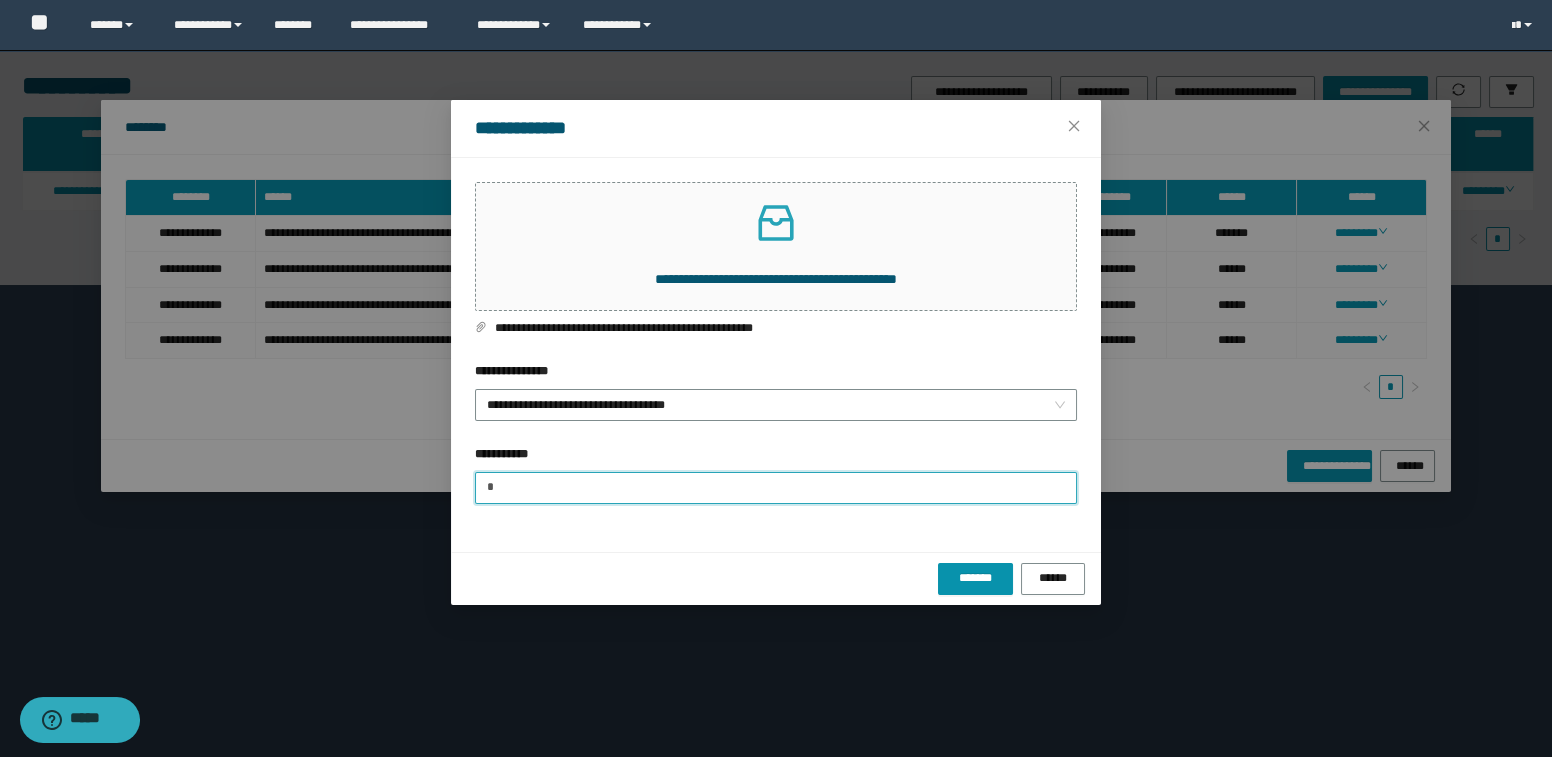 type on "**********" 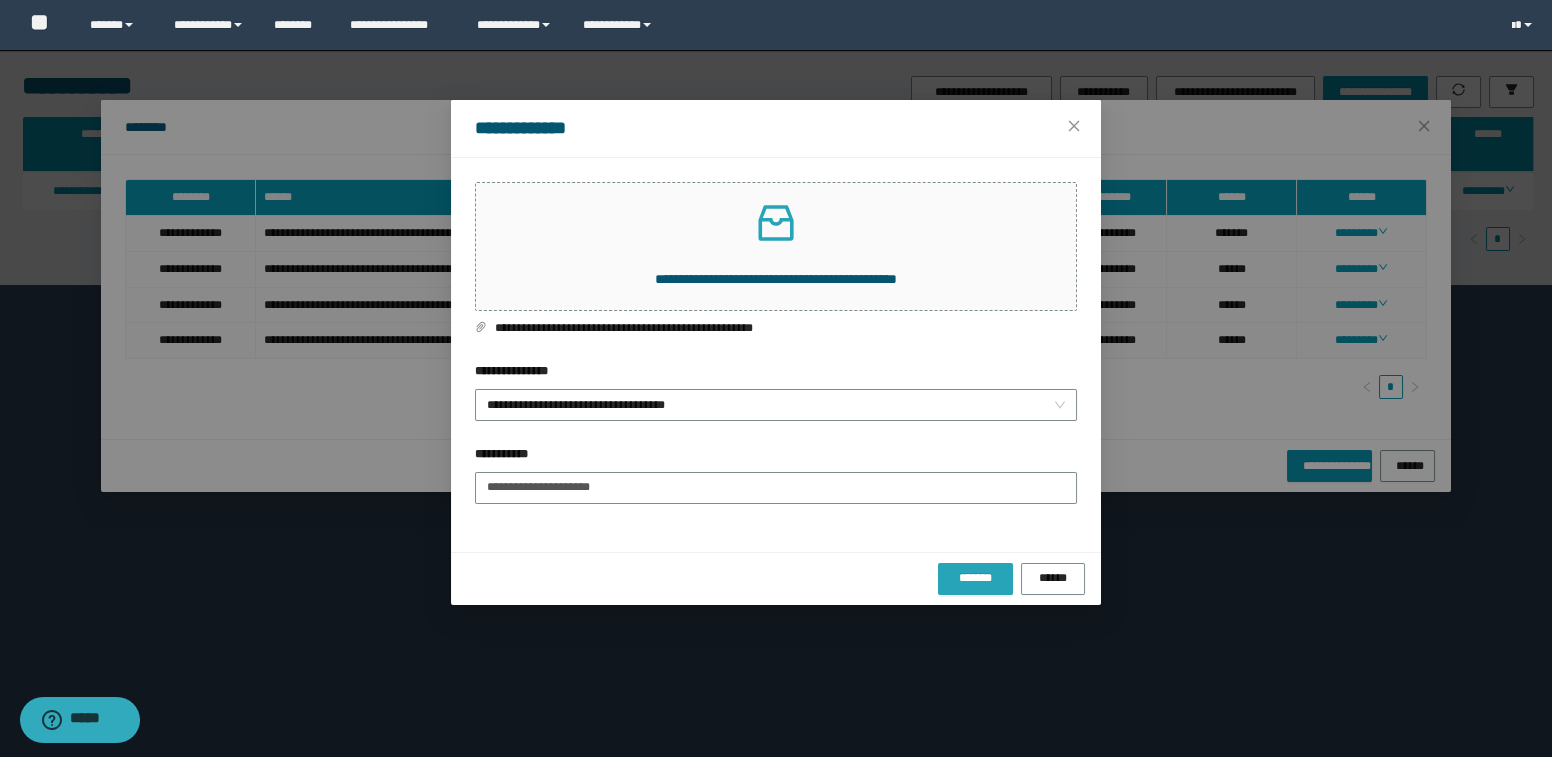 click on "*******" at bounding box center [975, 578] 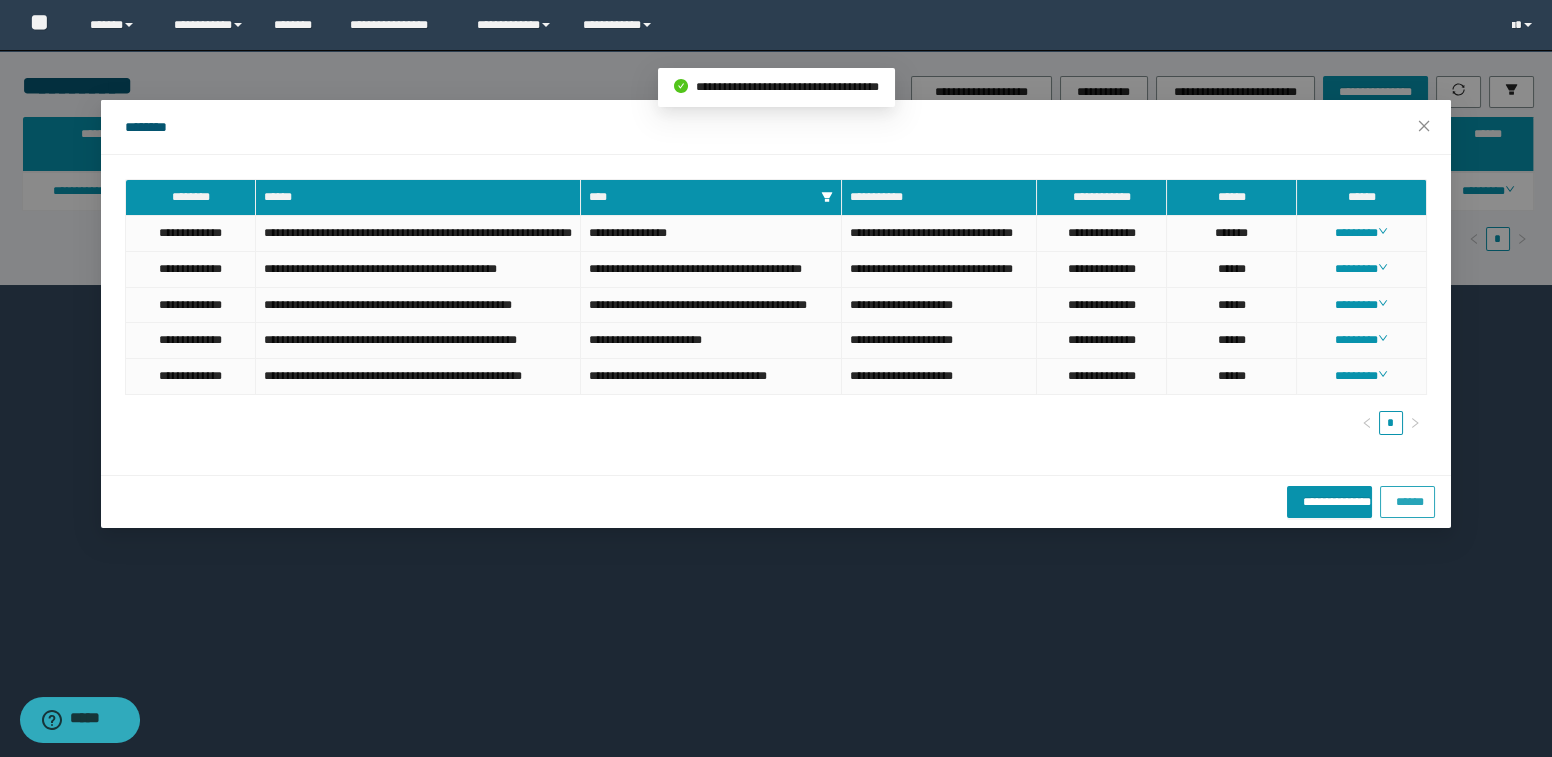 click on "******" at bounding box center [1407, 499] 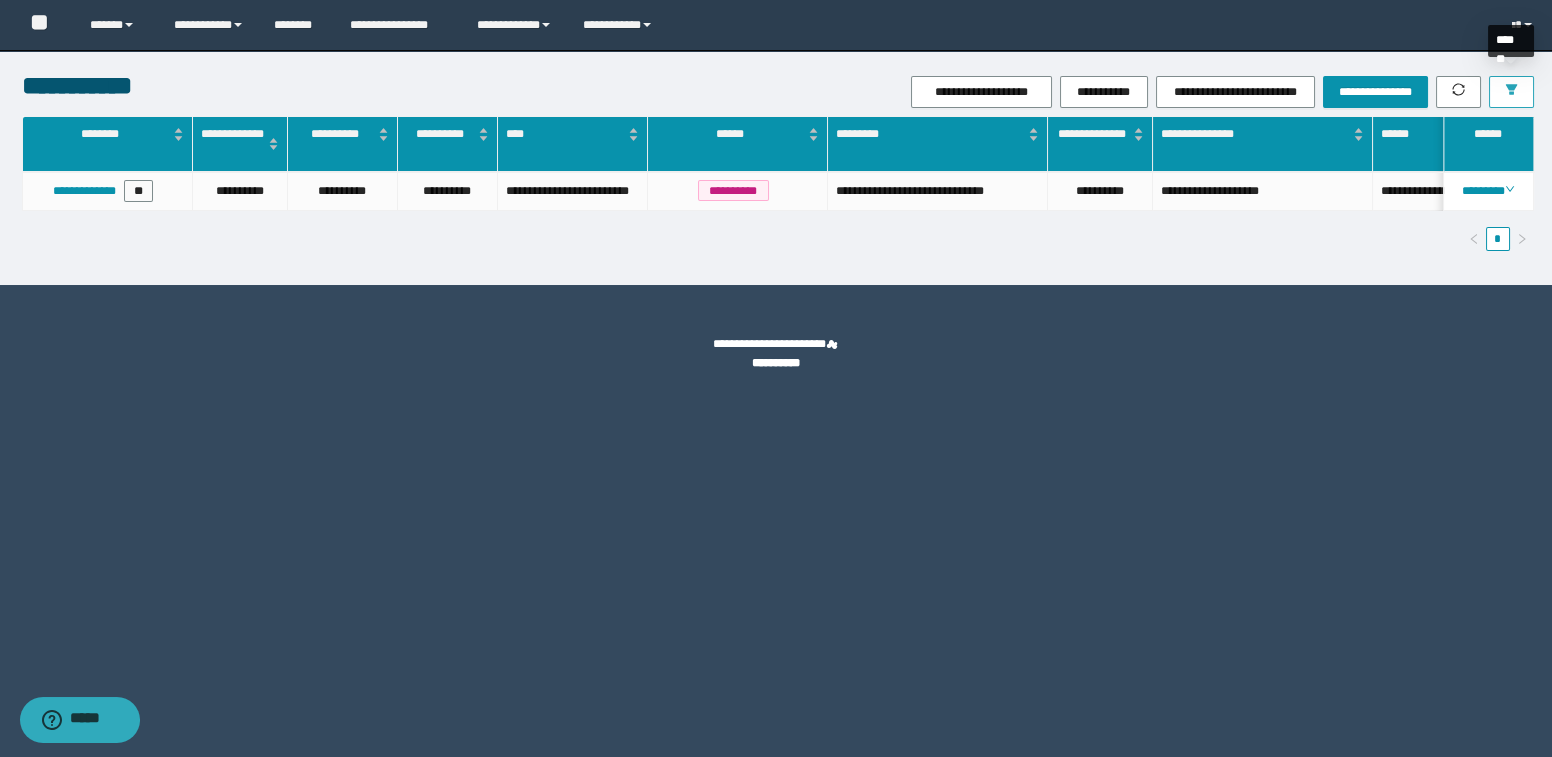click 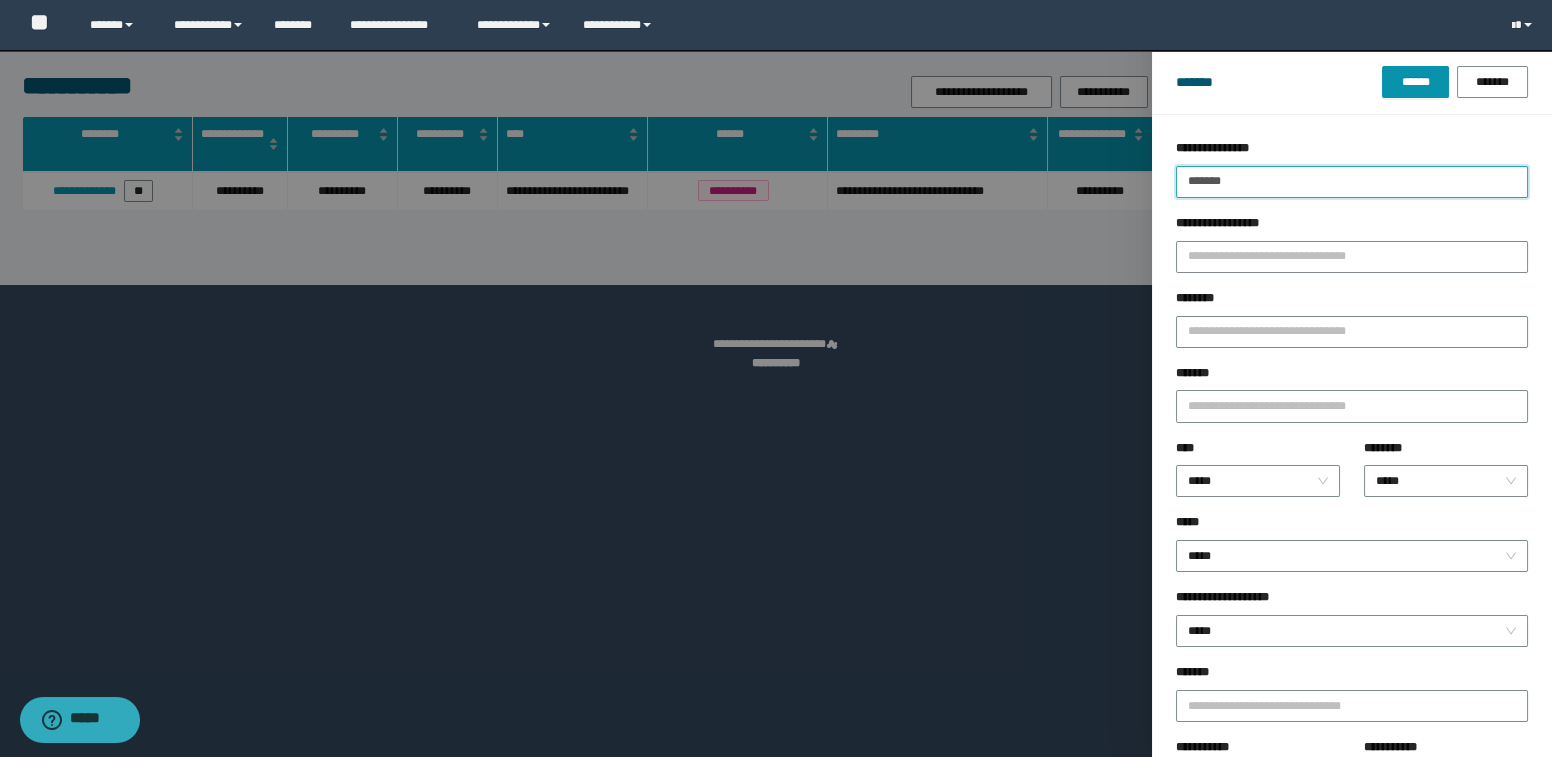 drag, startPoint x: 1269, startPoint y: 183, endPoint x: 1170, endPoint y: 172, distance: 99.60924 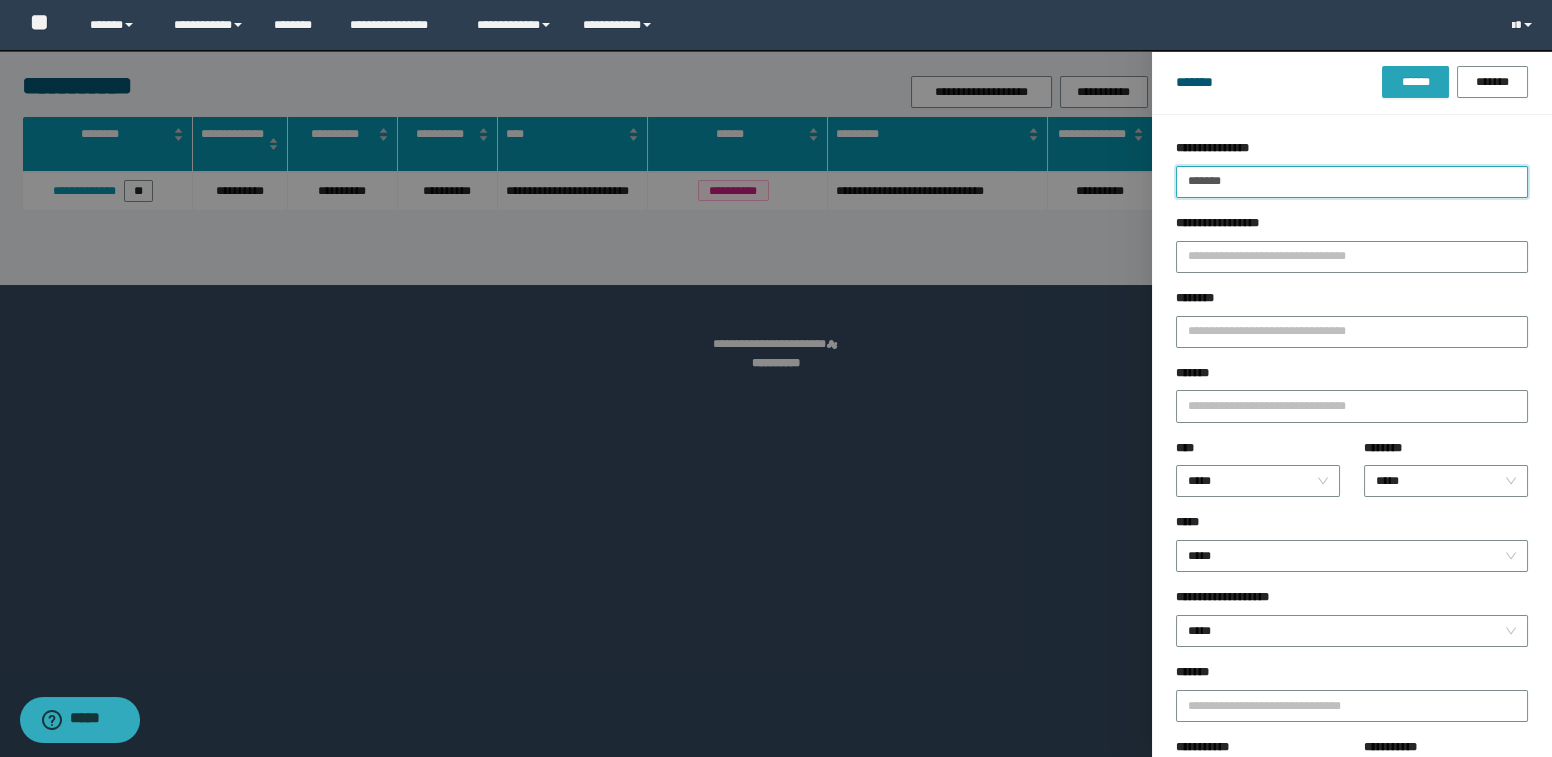 type on "*******" 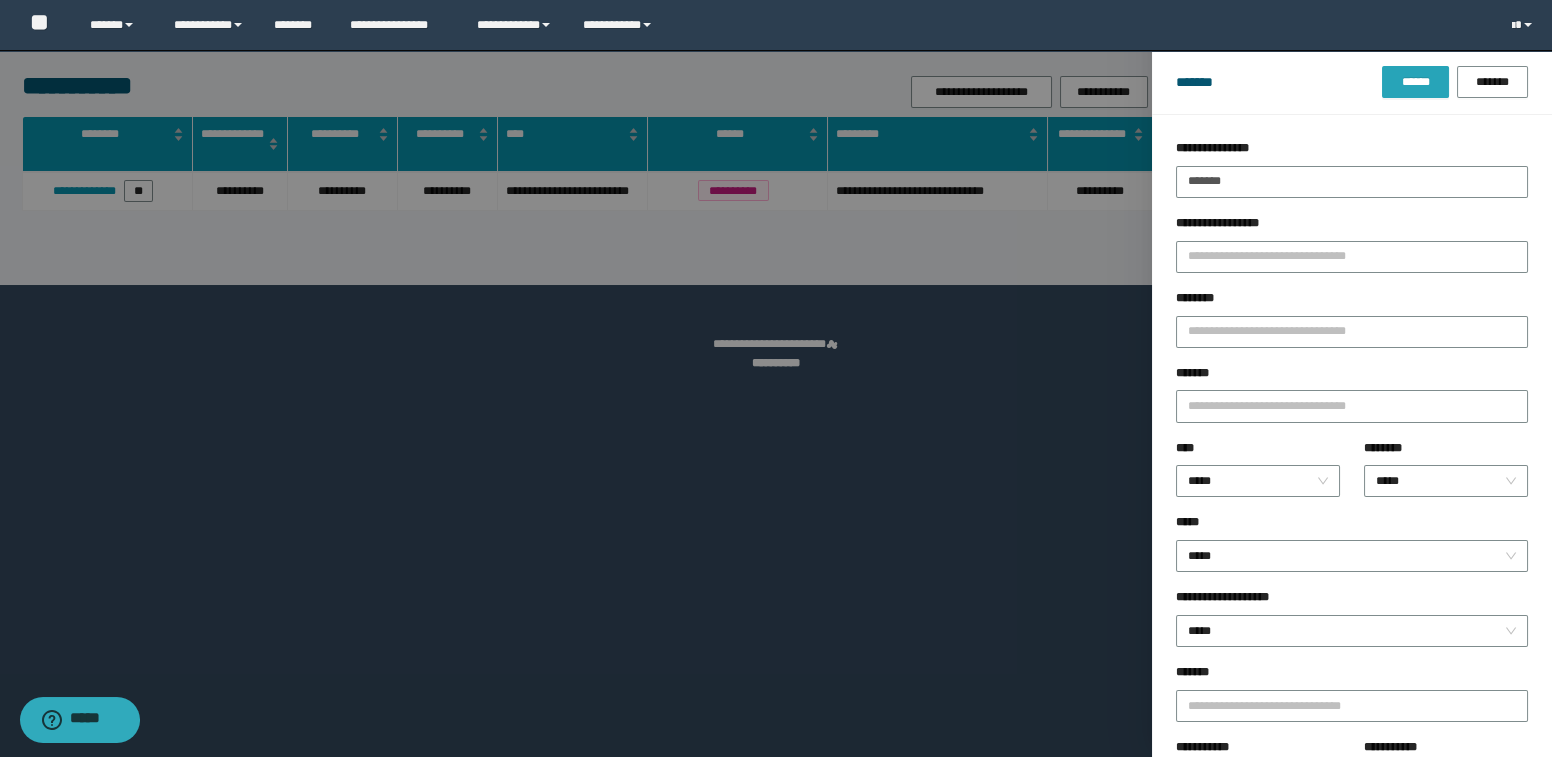 click on "******" at bounding box center [1415, 82] 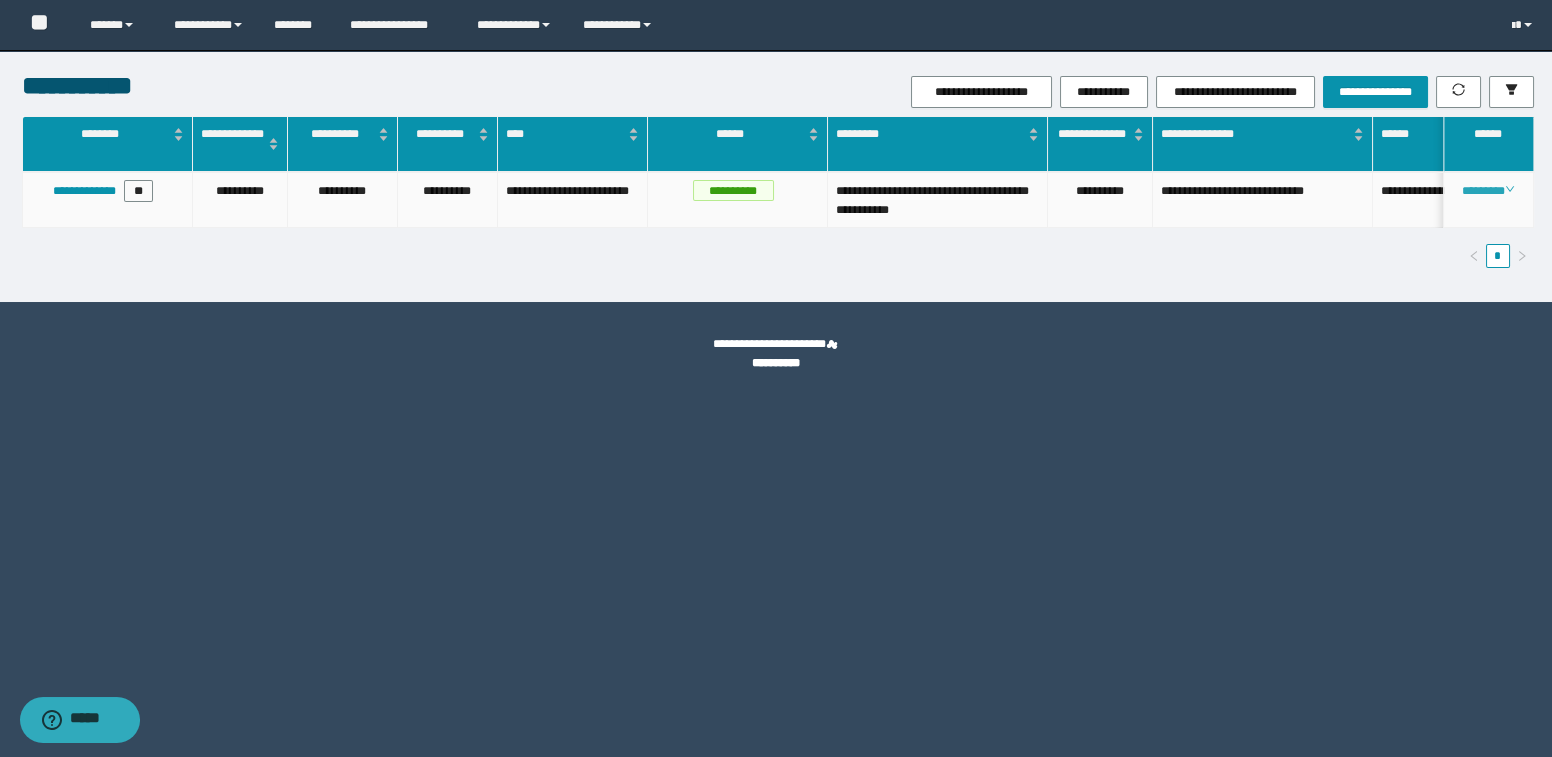 click on "********" at bounding box center (1489, 200) 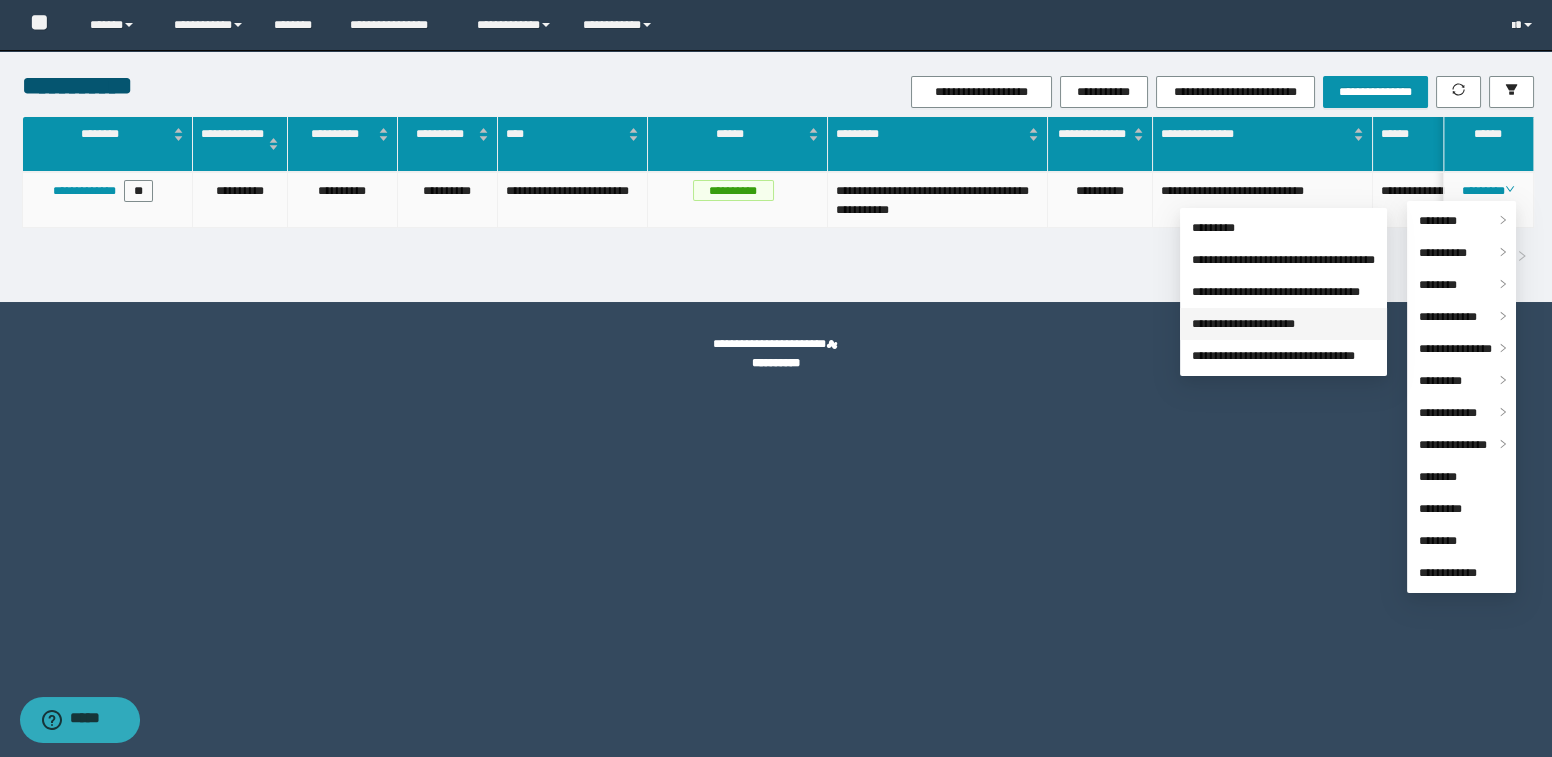 click on "**********" at bounding box center [1243, 324] 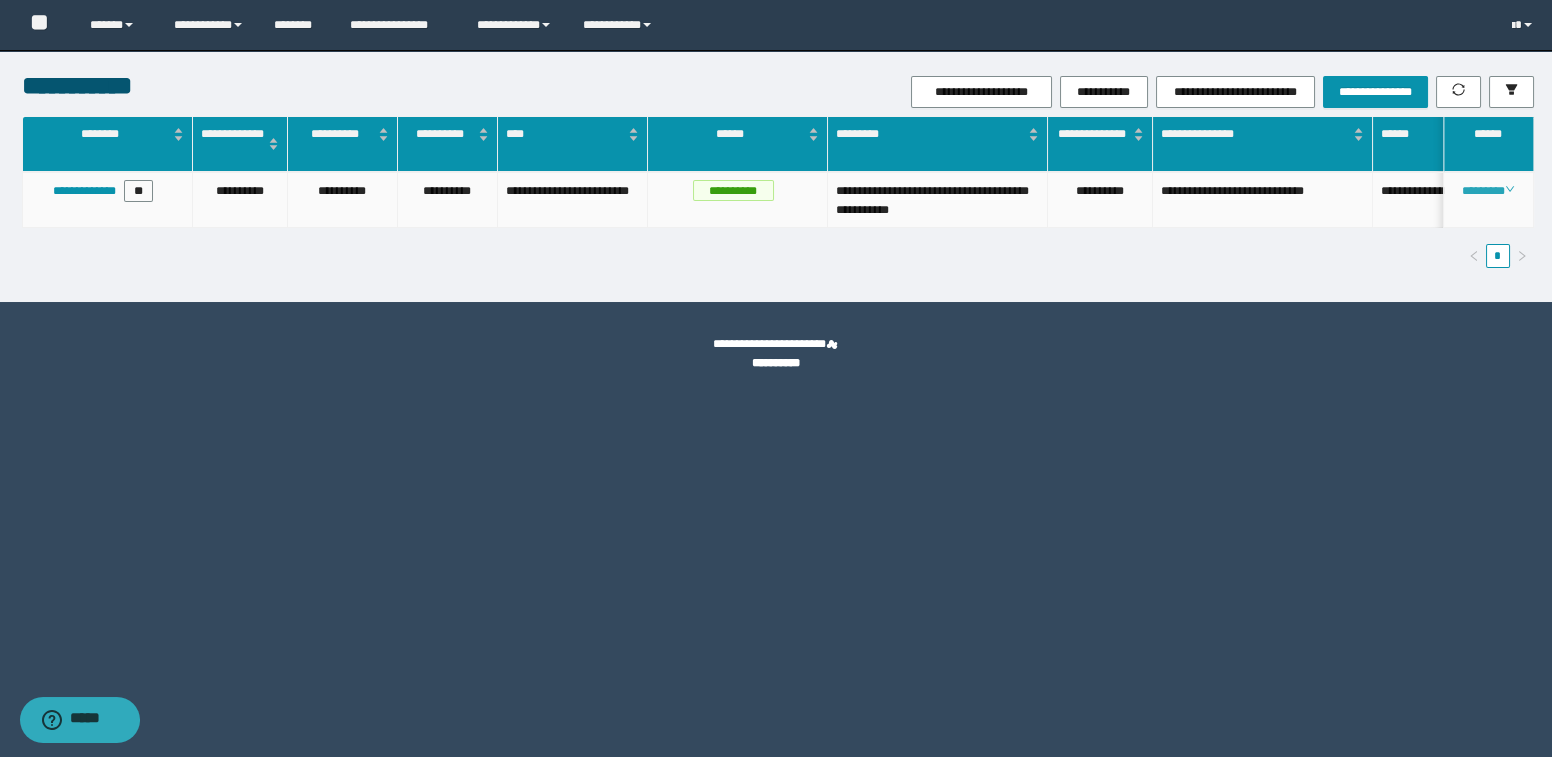 click on "********" at bounding box center [1488, 191] 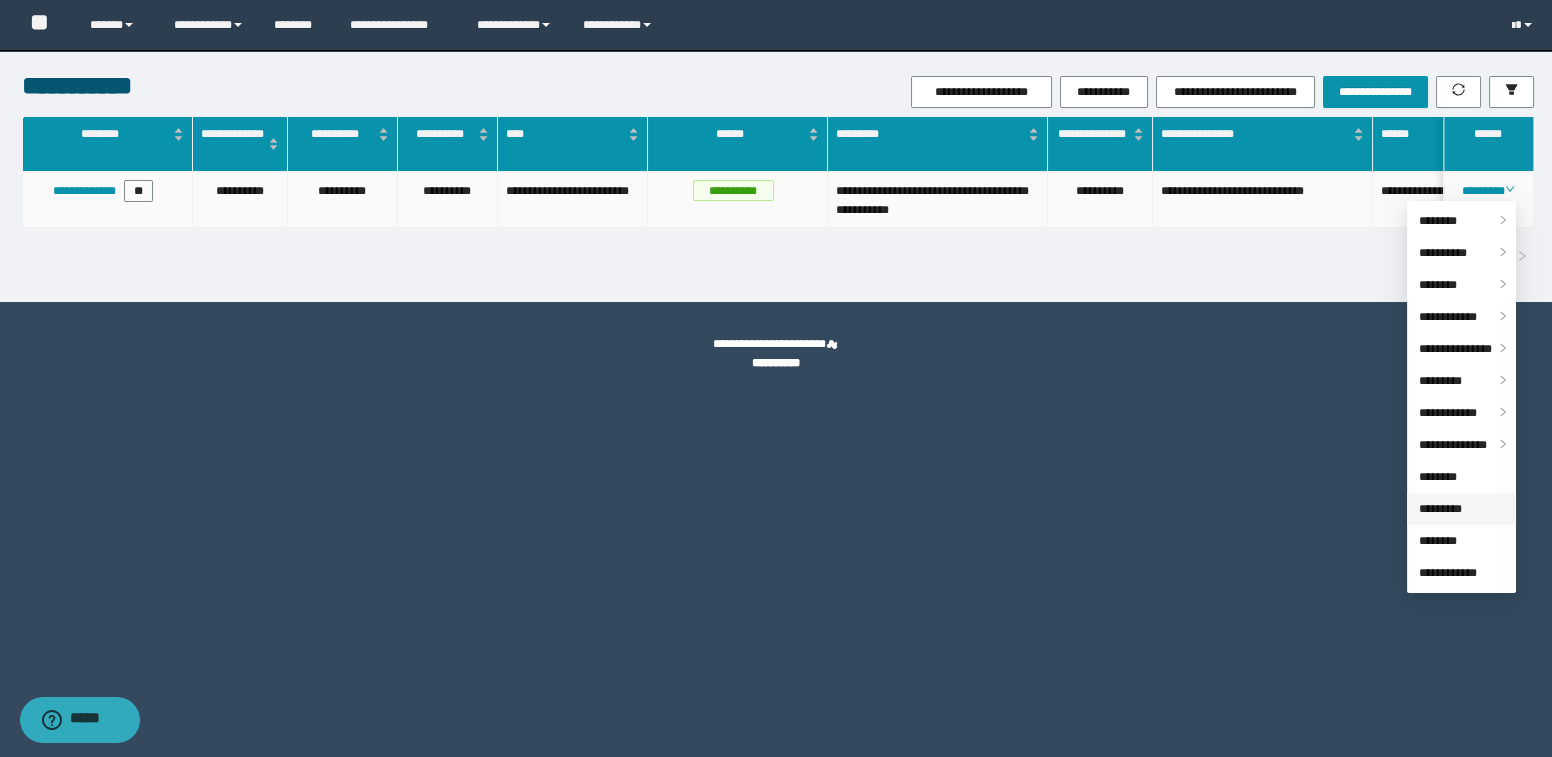 click on "*********" at bounding box center (1440, 509) 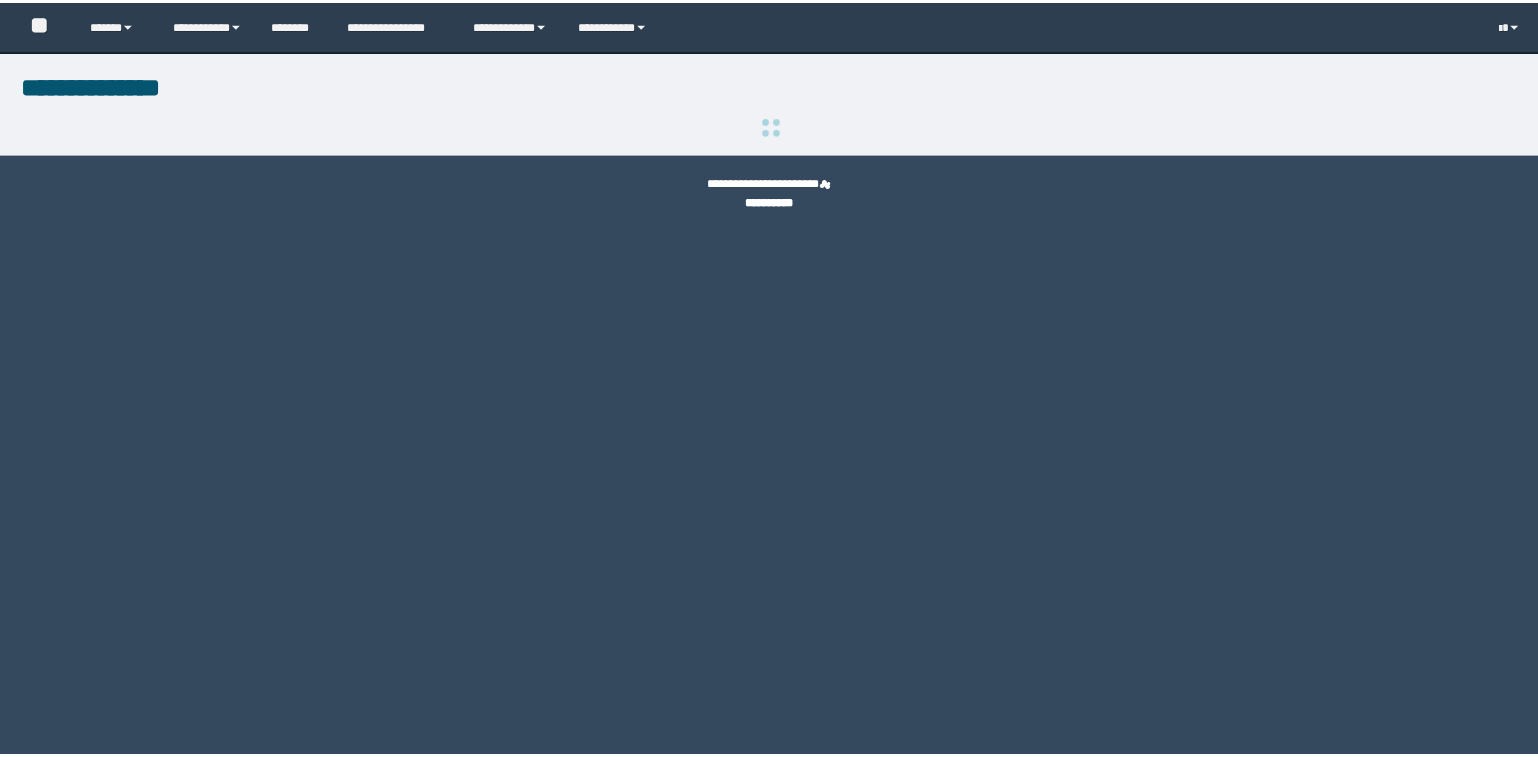 scroll, scrollTop: 0, scrollLeft: 0, axis: both 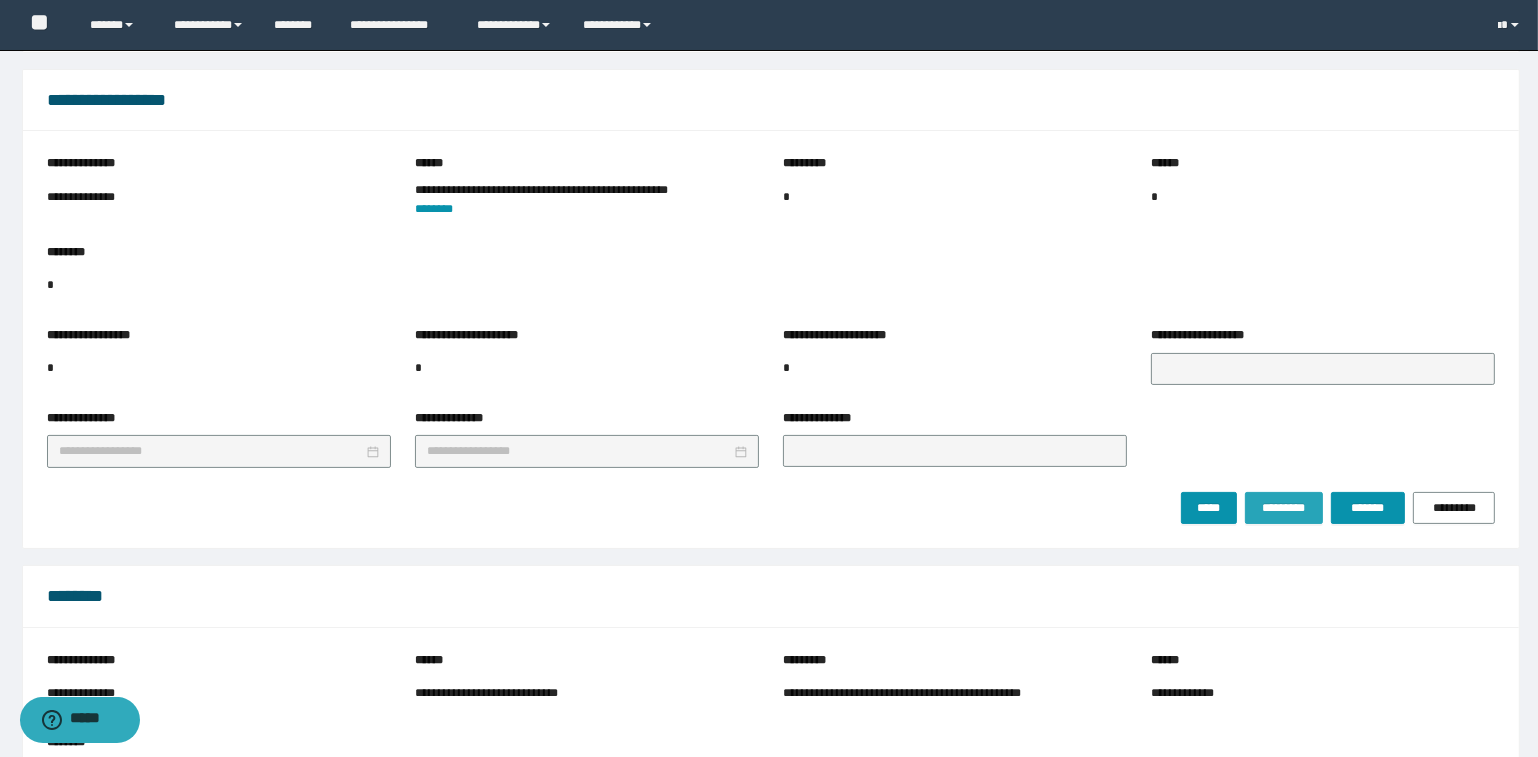 click on "*********" at bounding box center [1283, 508] 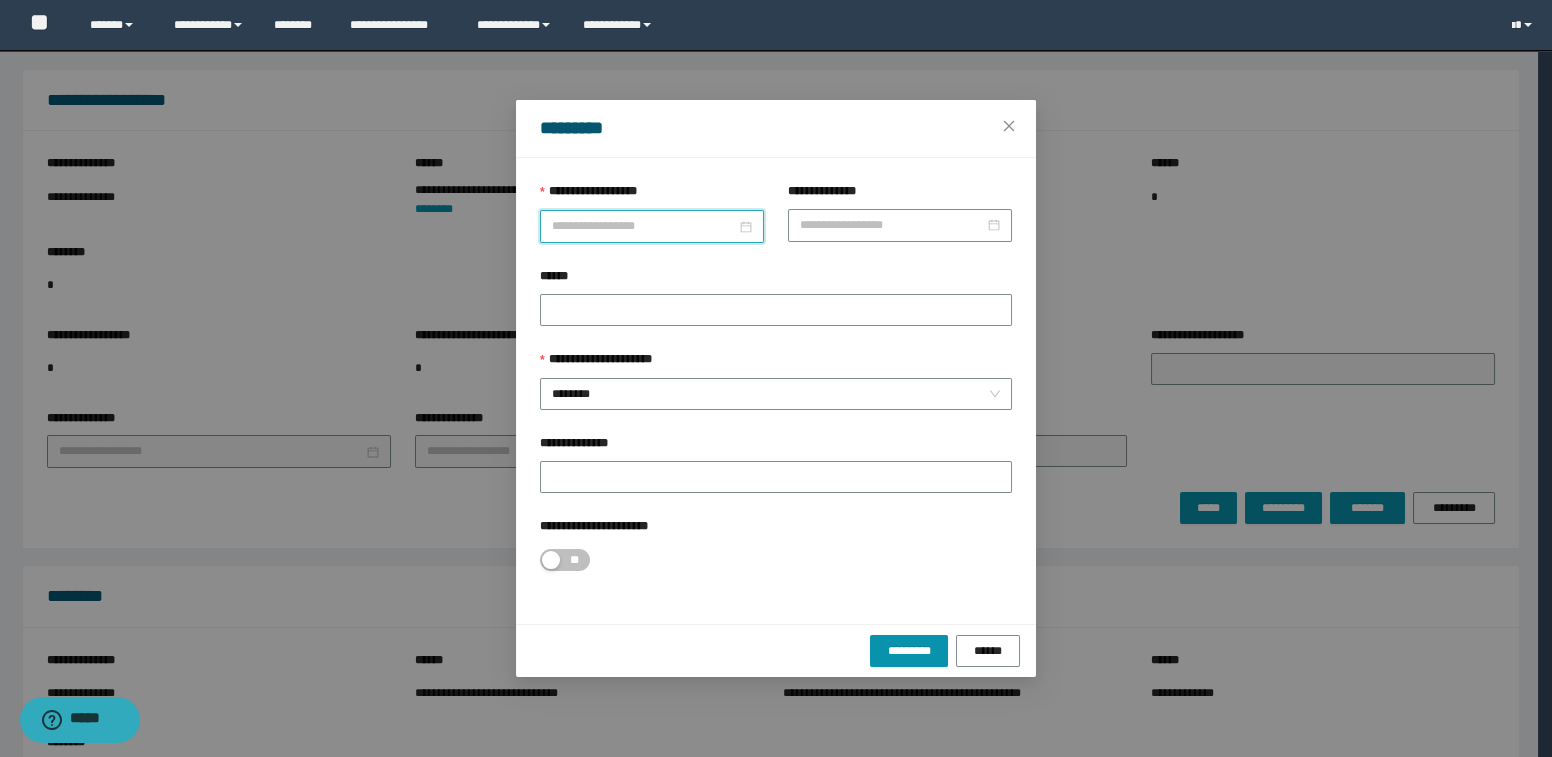 drag, startPoint x: 608, startPoint y: 227, endPoint x: 677, endPoint y: 253, distance: 73.736015 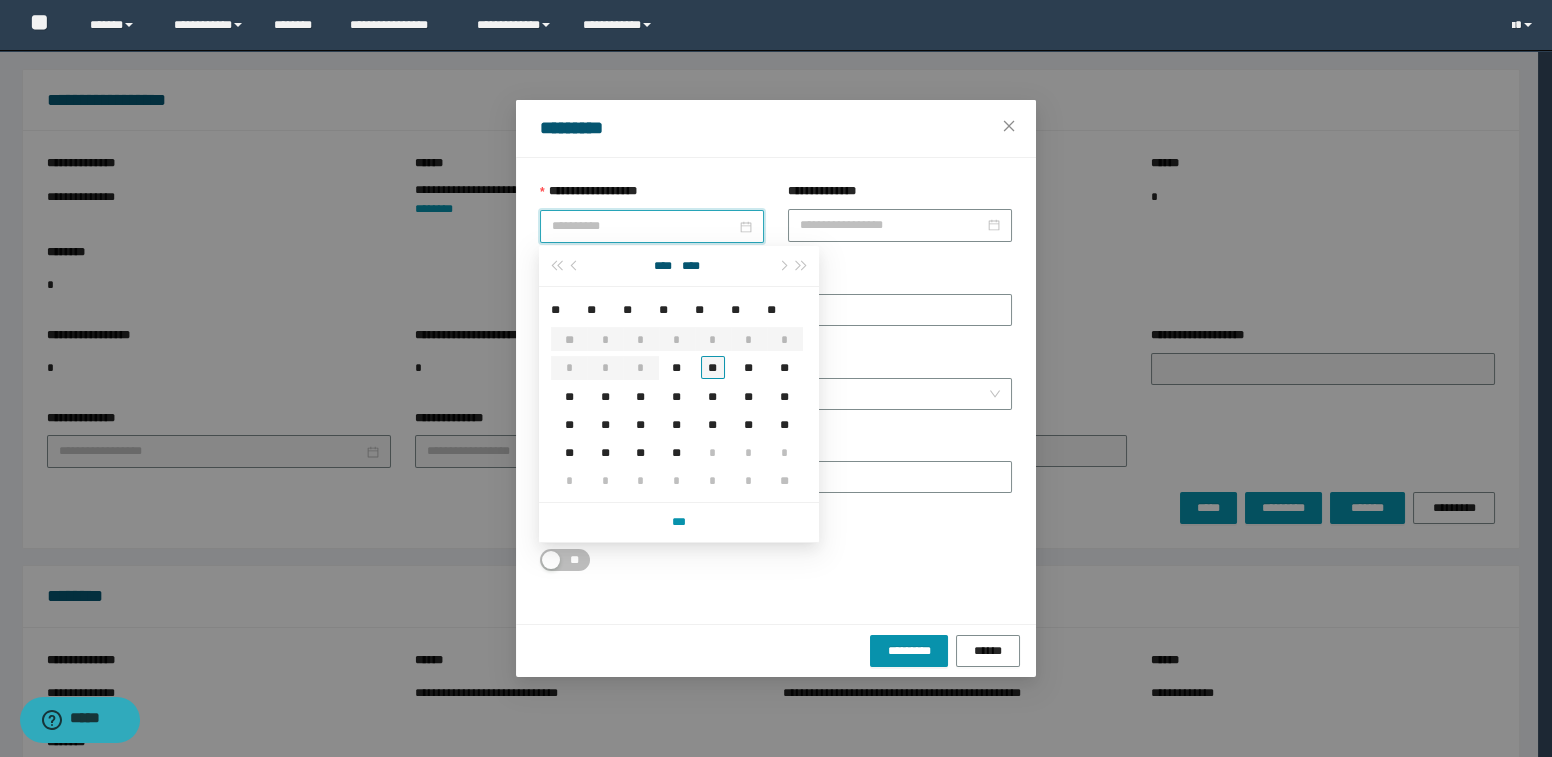 type on "**********" 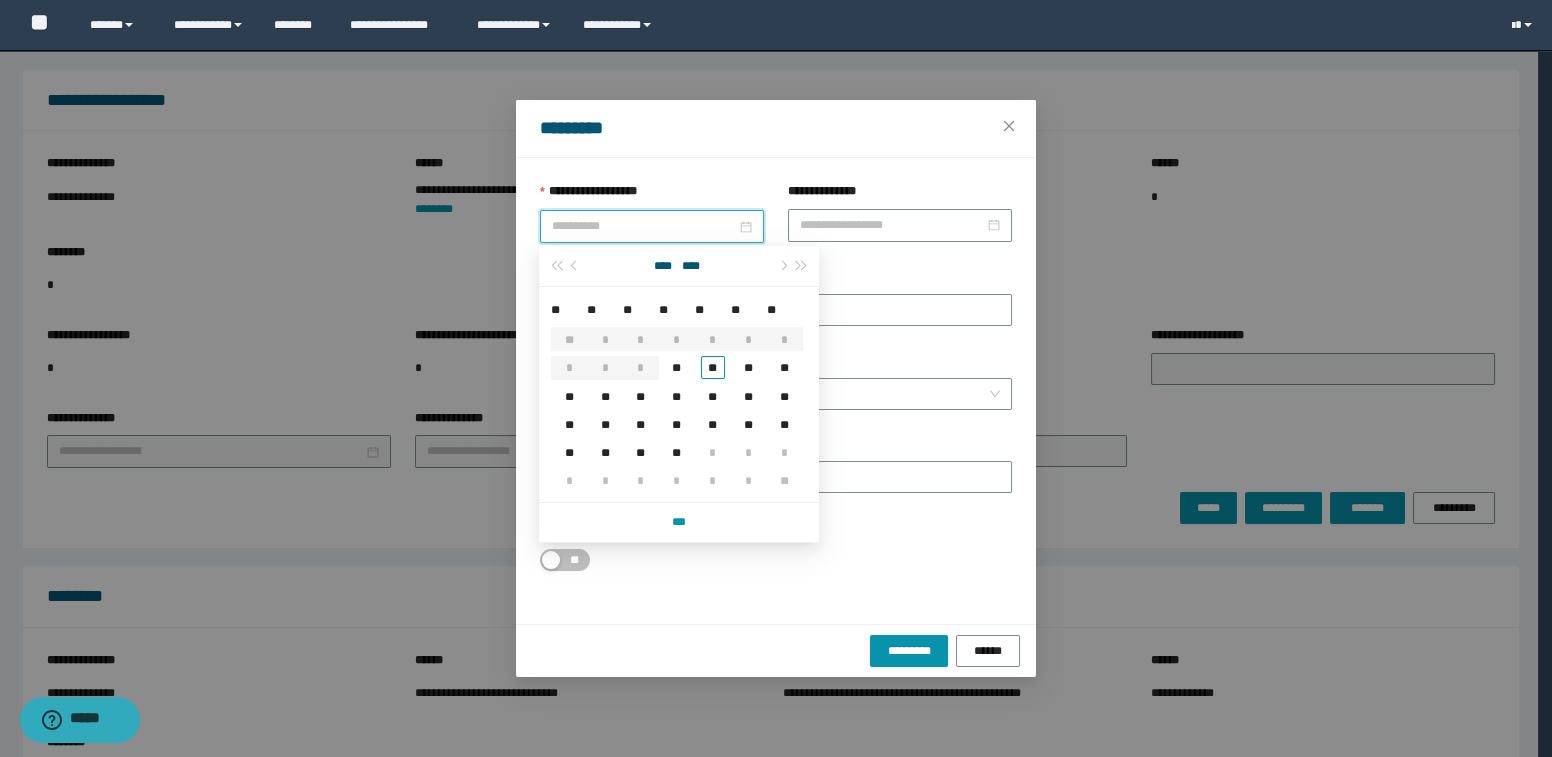 click on "**" at bounding box center [713, 367] 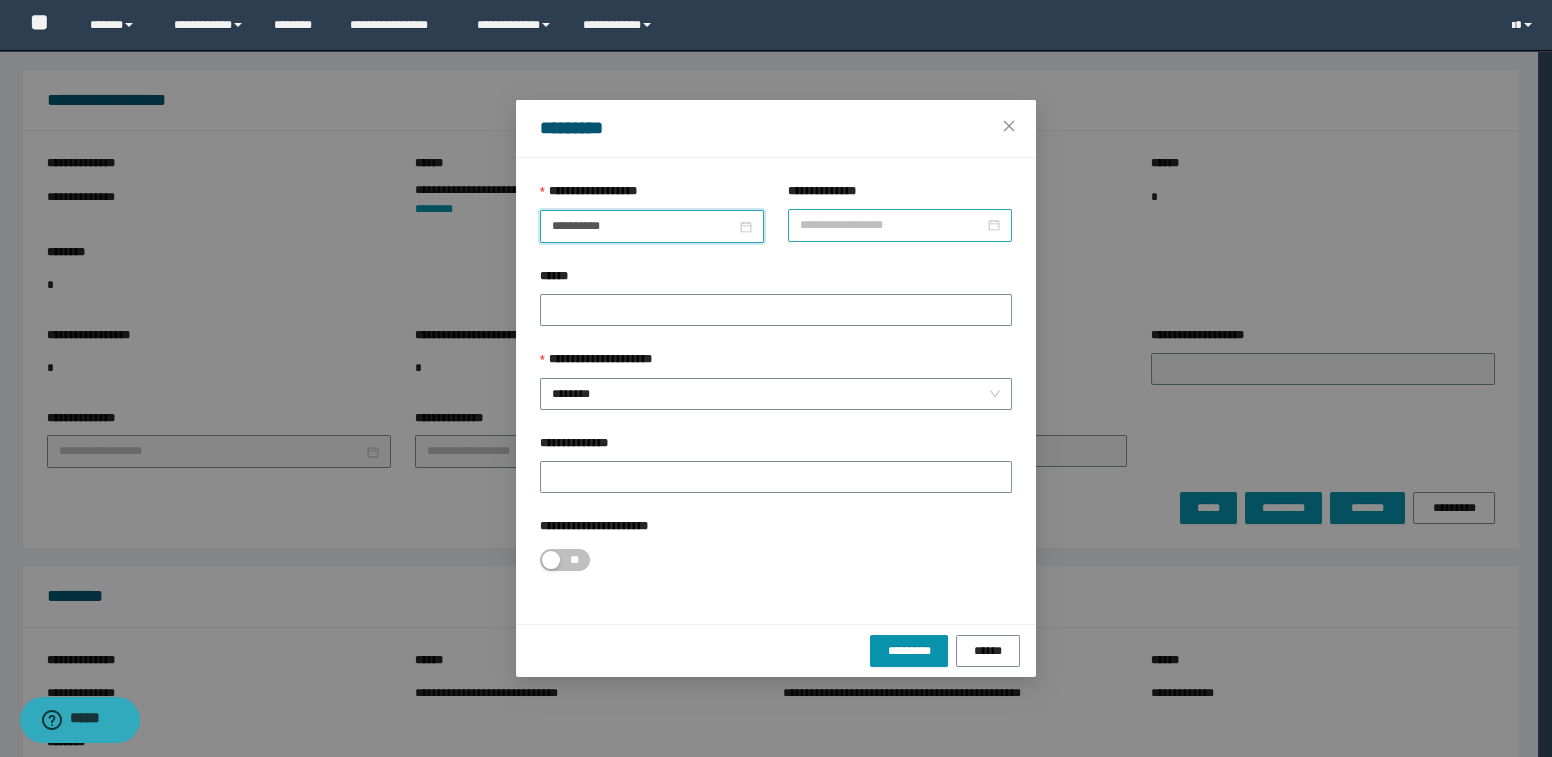 click on "**********" at bounding box center [892, 225] 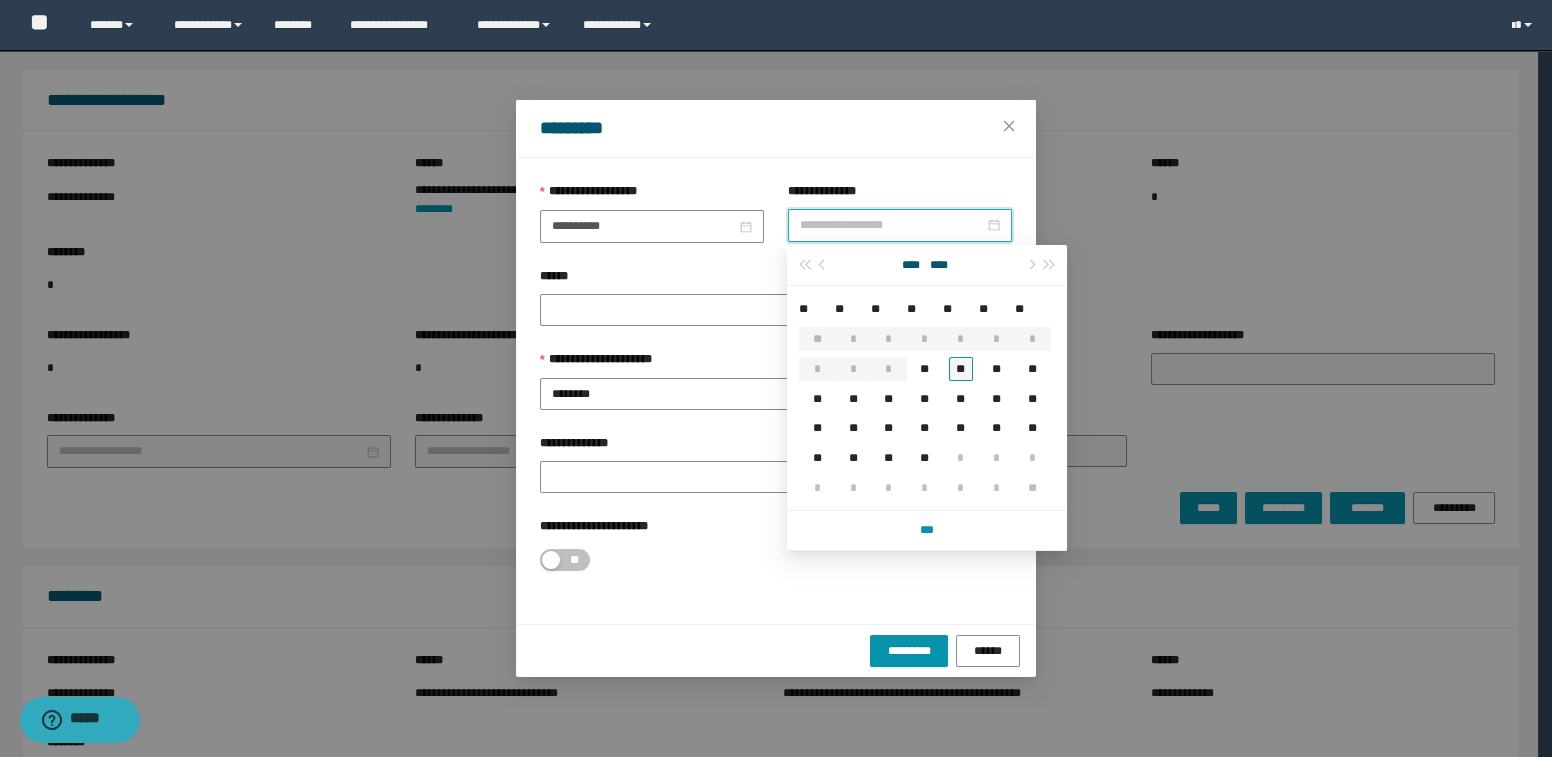 type on "**********" 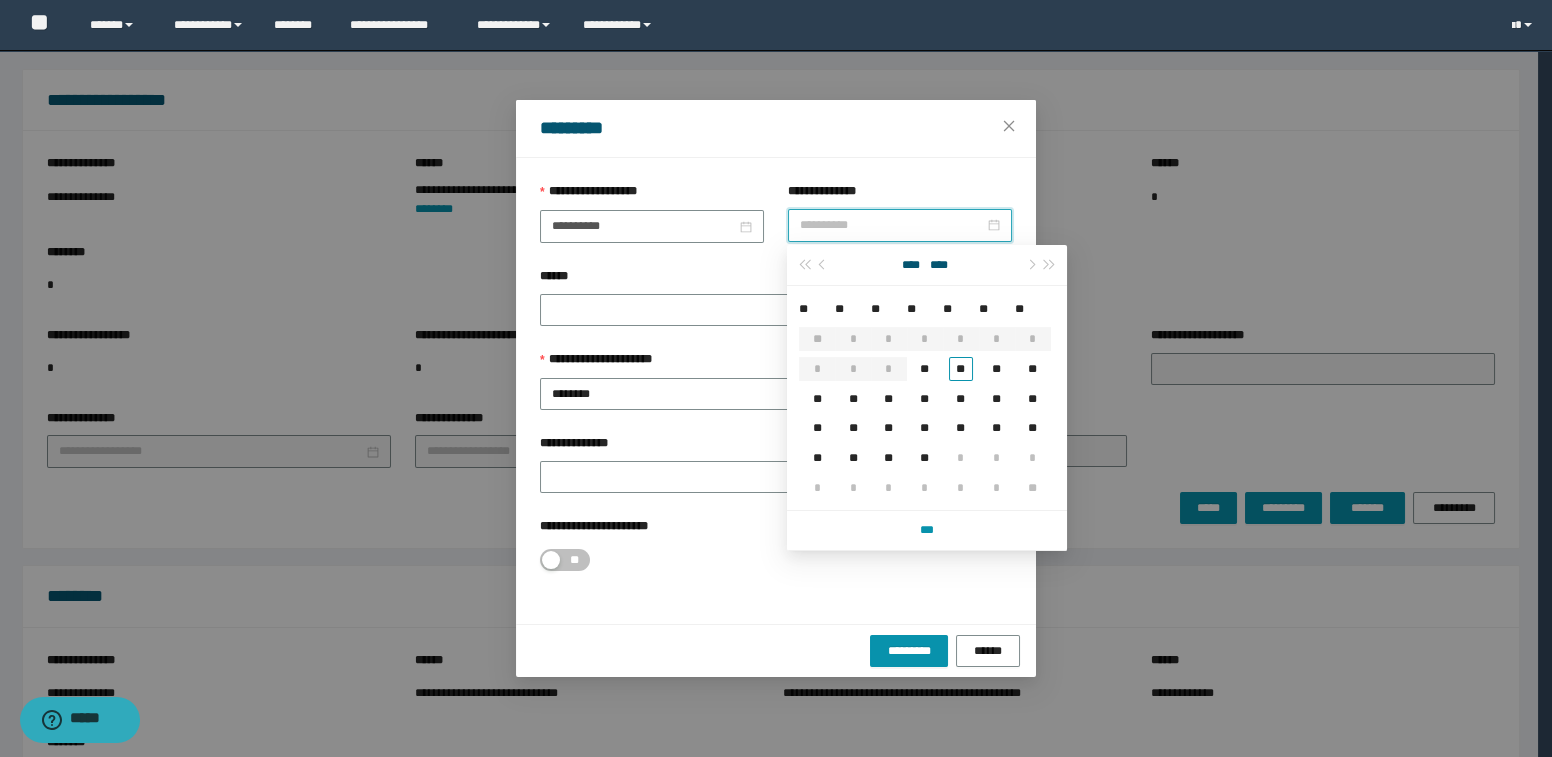 click on "**" at bounding box center (961, 369) 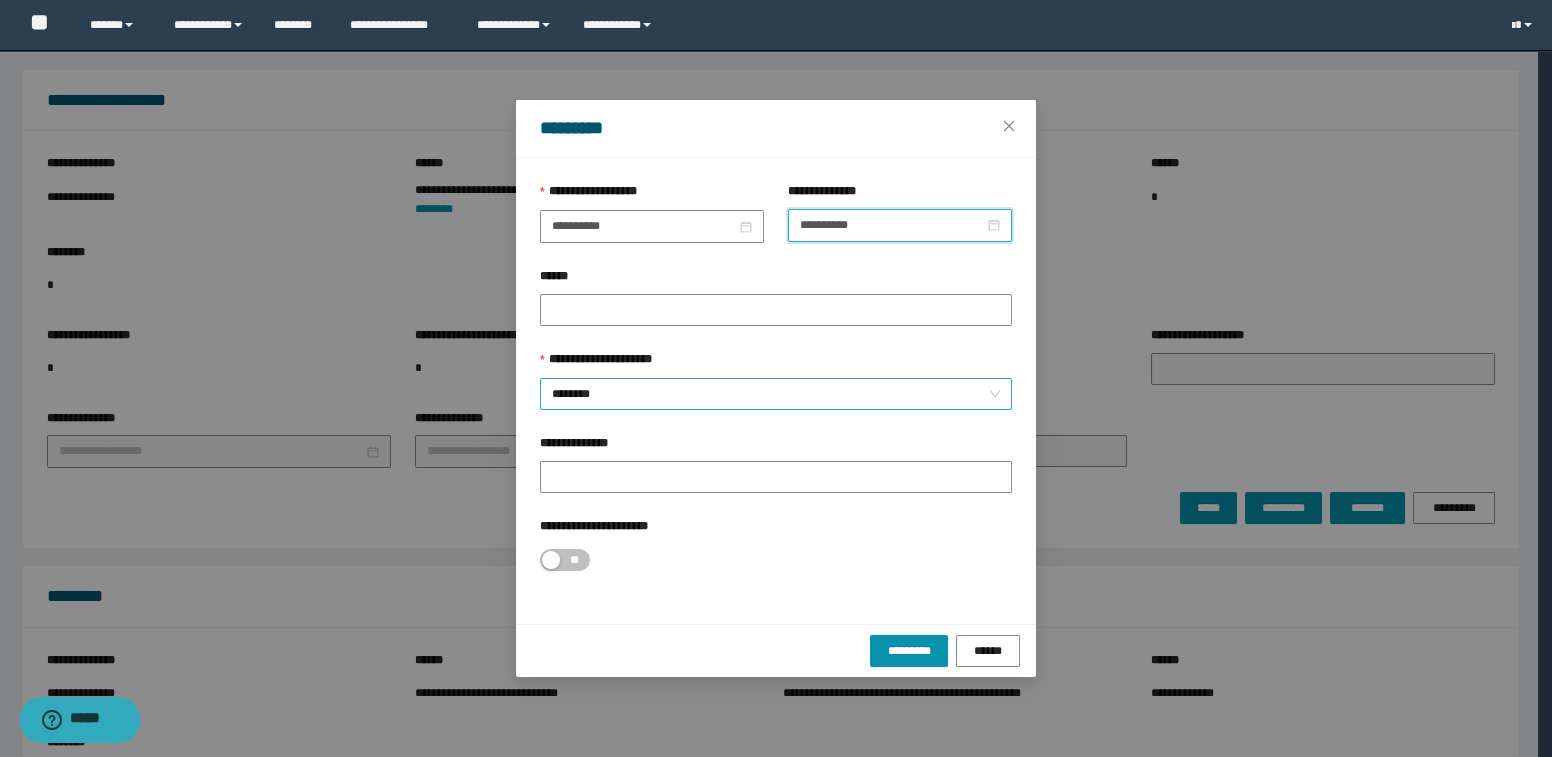 click on "********" at bounding box center [776, 394] 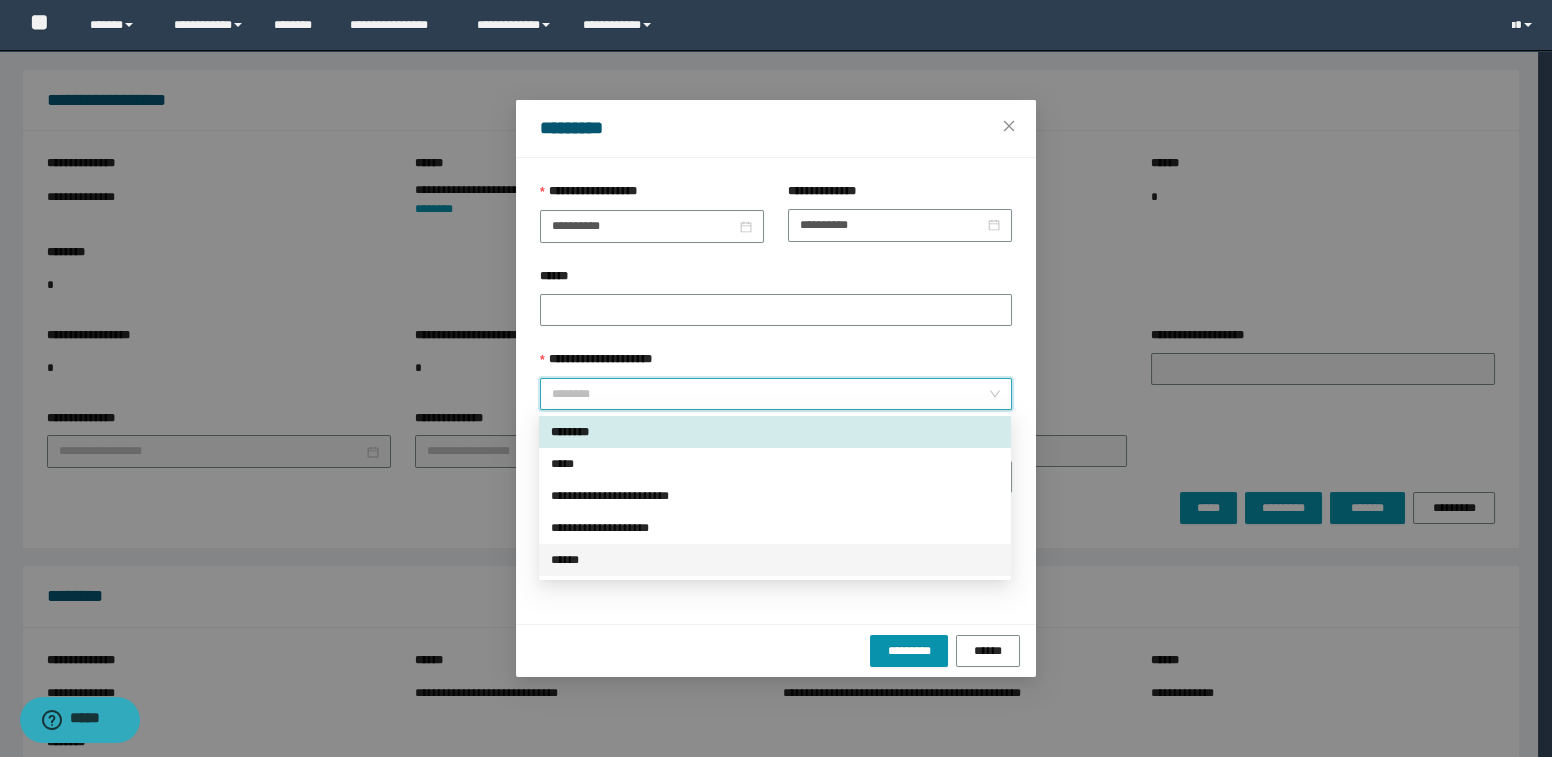click on "**********" at bounding box center (775, 528) 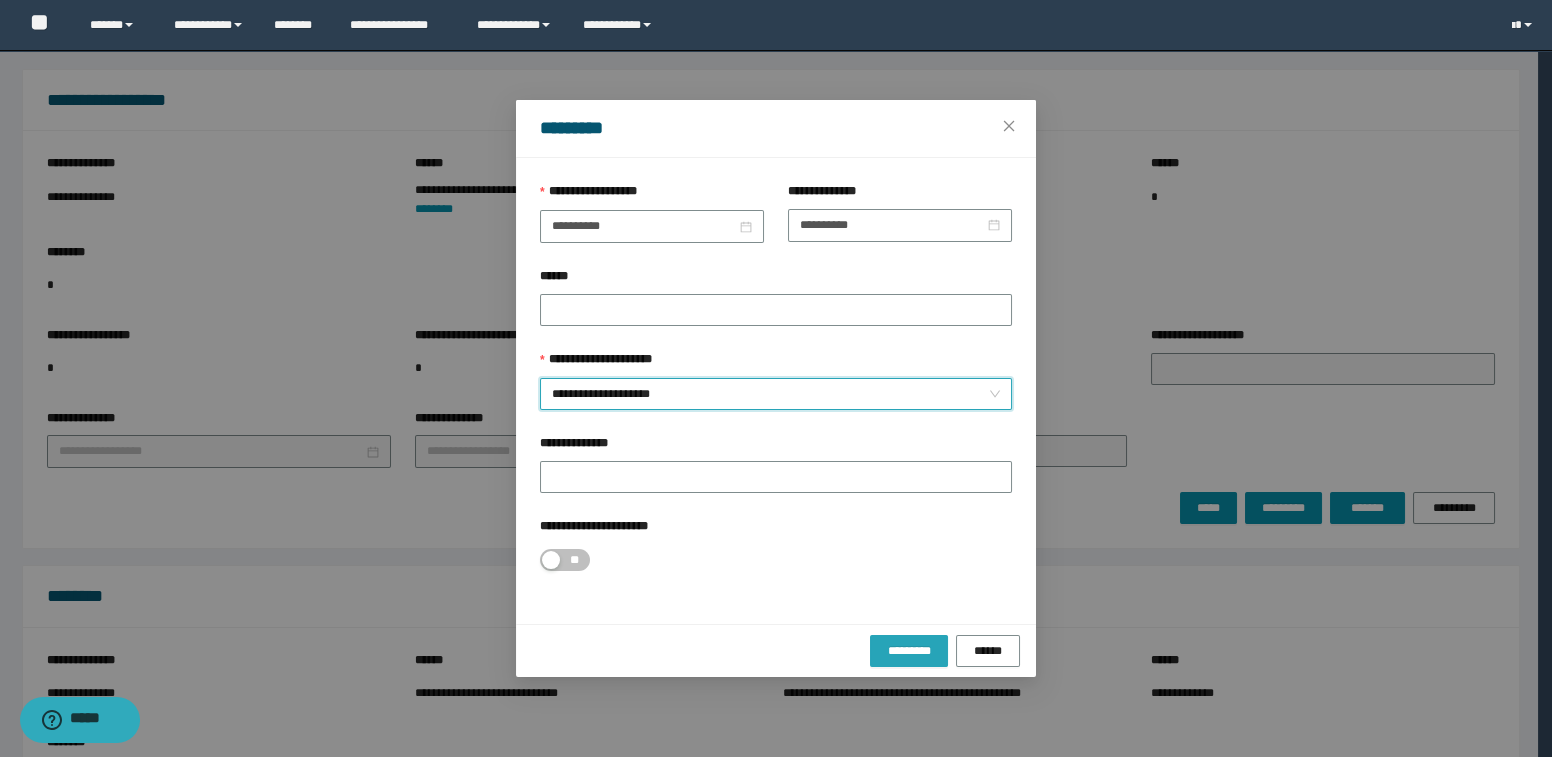 click on "*********" at bounding box center [908, 651] 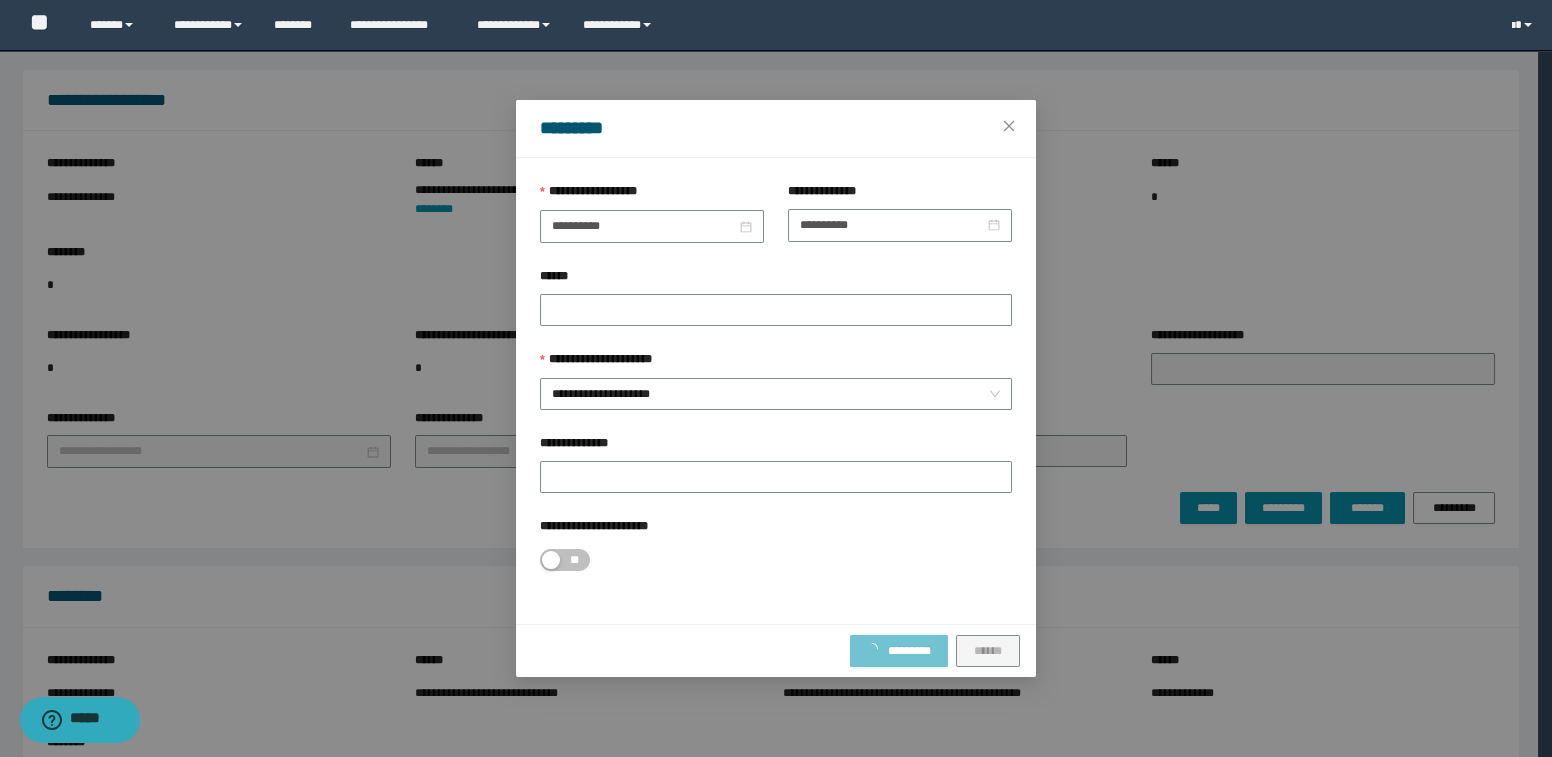 type on "**********" 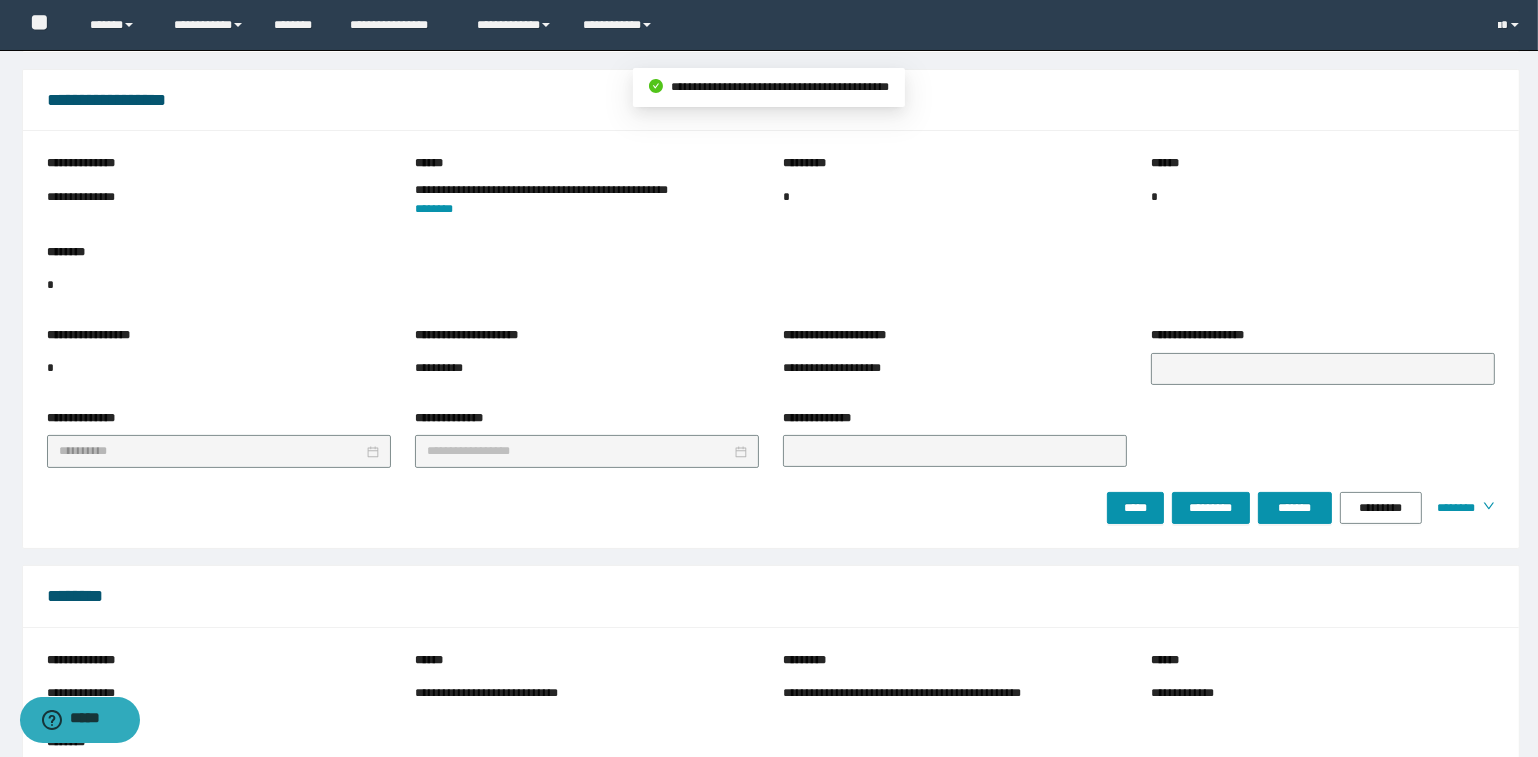 drag, startPoint x: 1443, startPoint y: 506, endPoint x: 1461, endPoint y: 517, distance: 21.095022 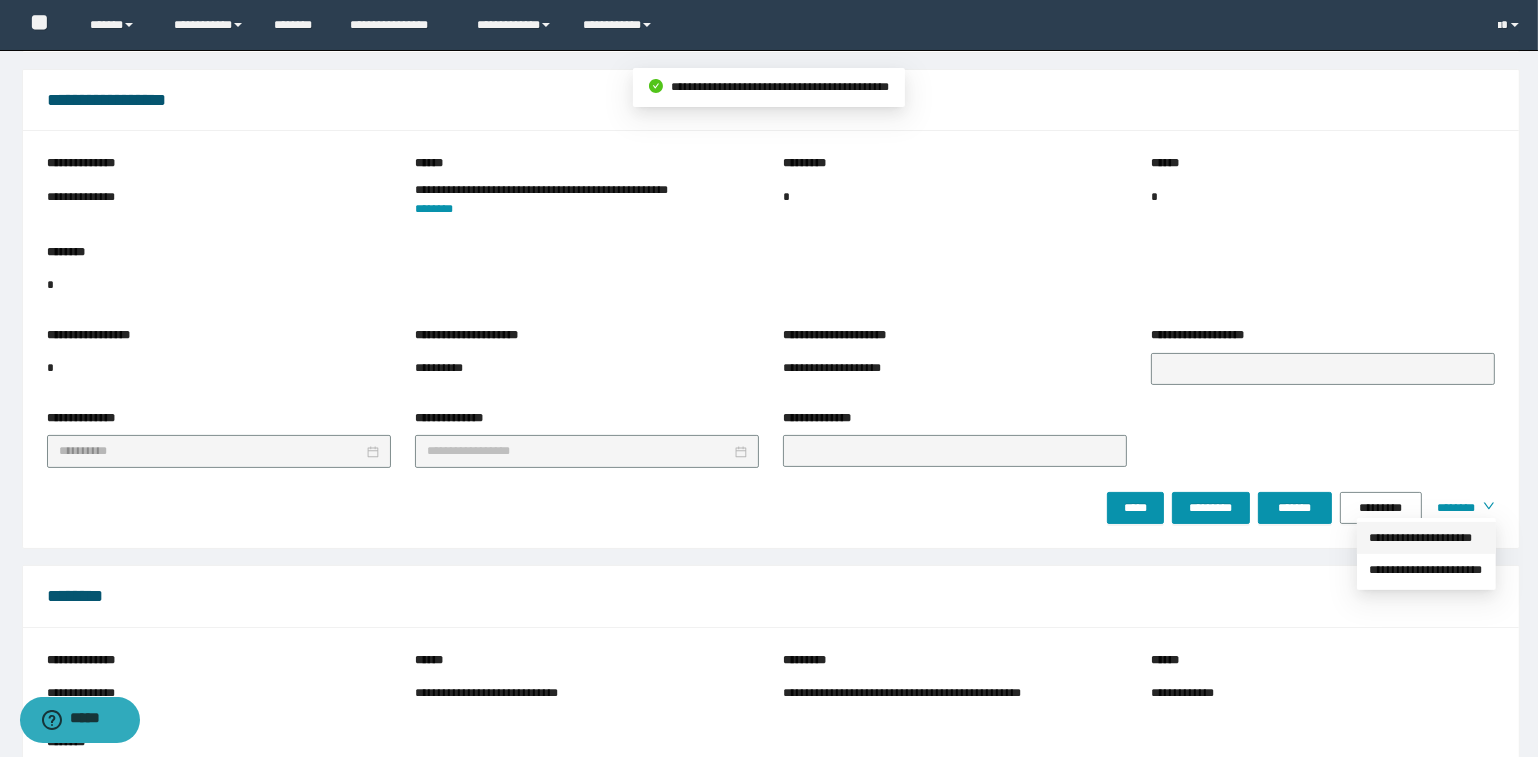 click on "**********" at bounding box center [1426, 538] 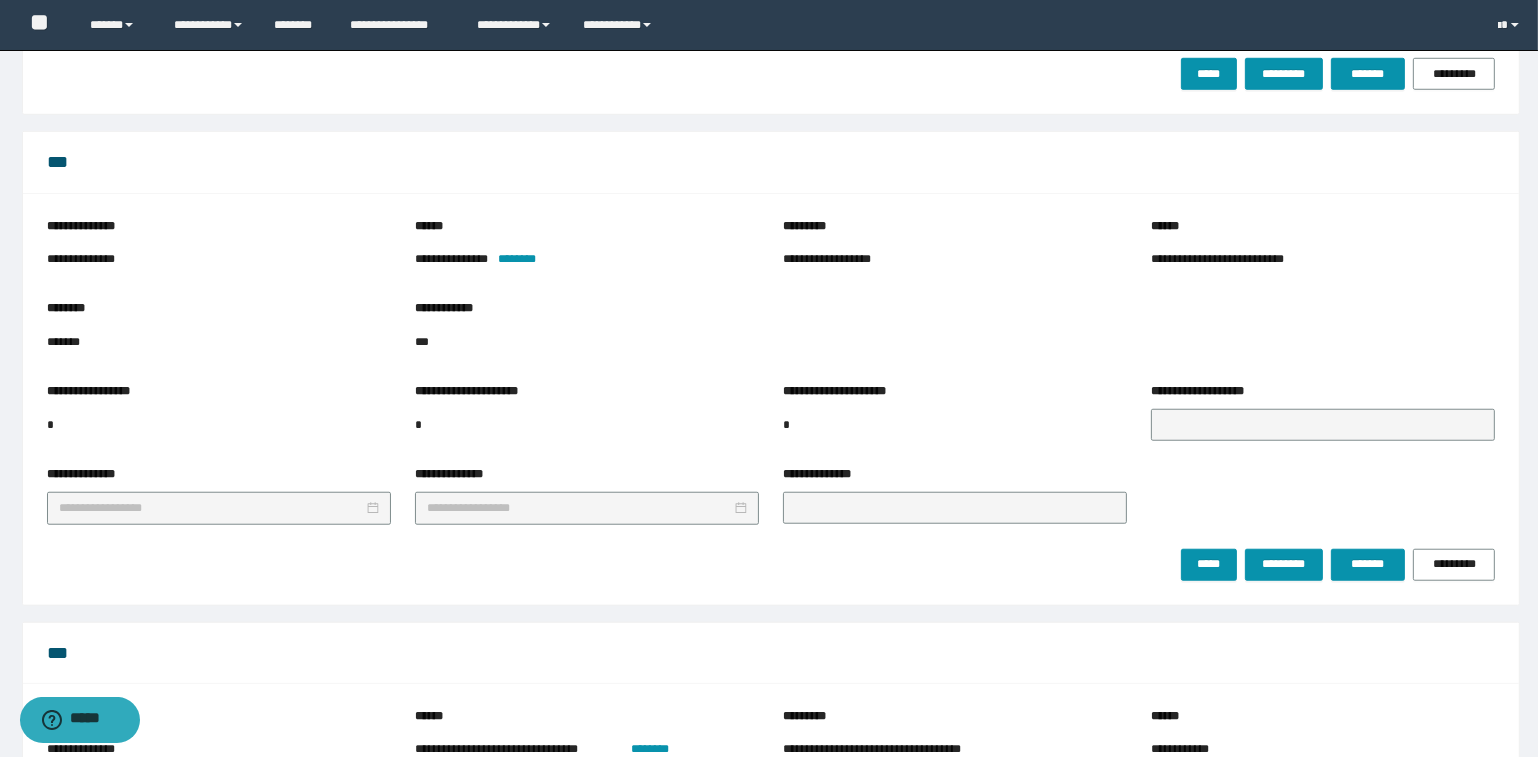 scroll, scrollTop: 1818, scrollLeft: 0, axis: vertical 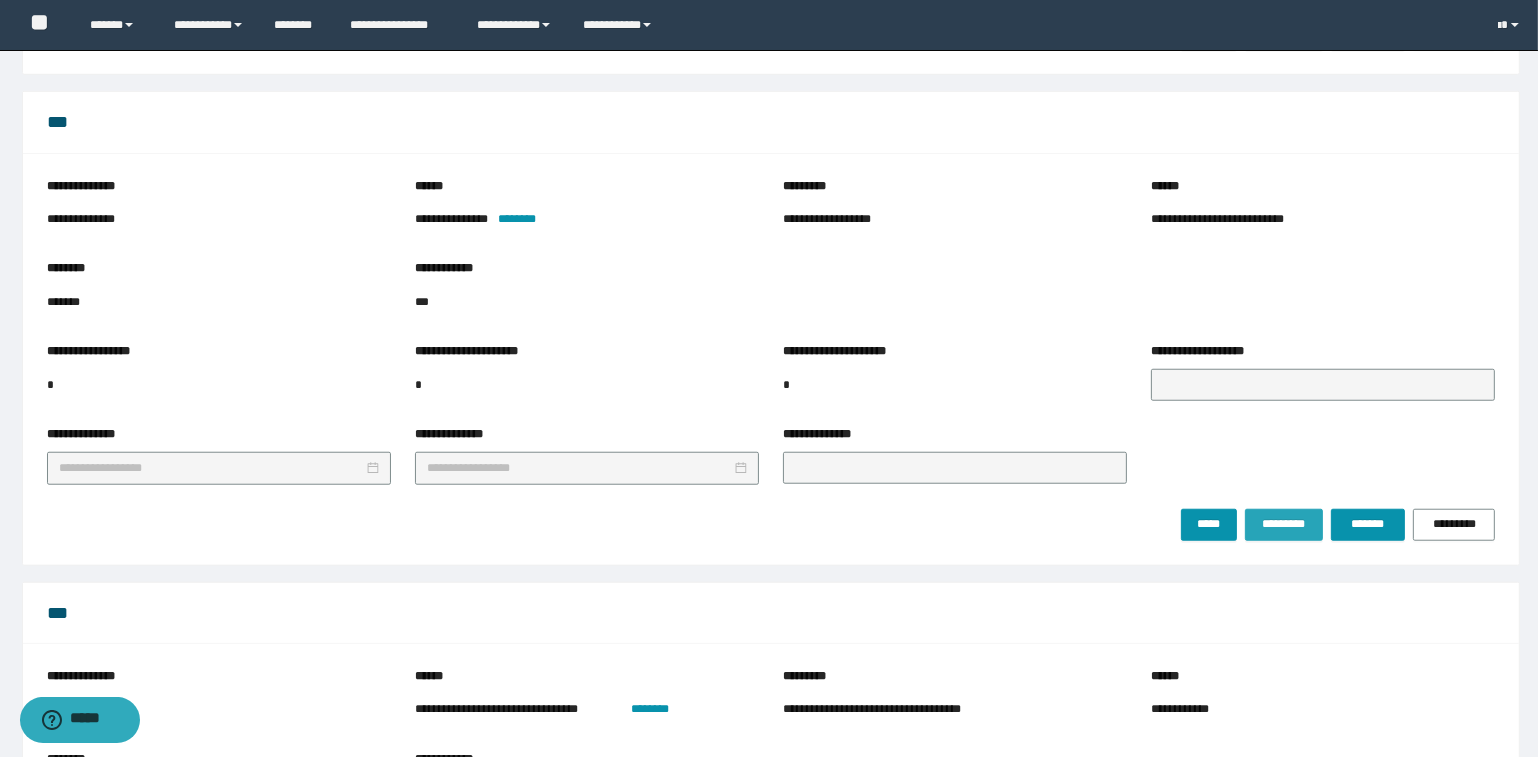 click on "*********" at bounding box center [1283, 524] 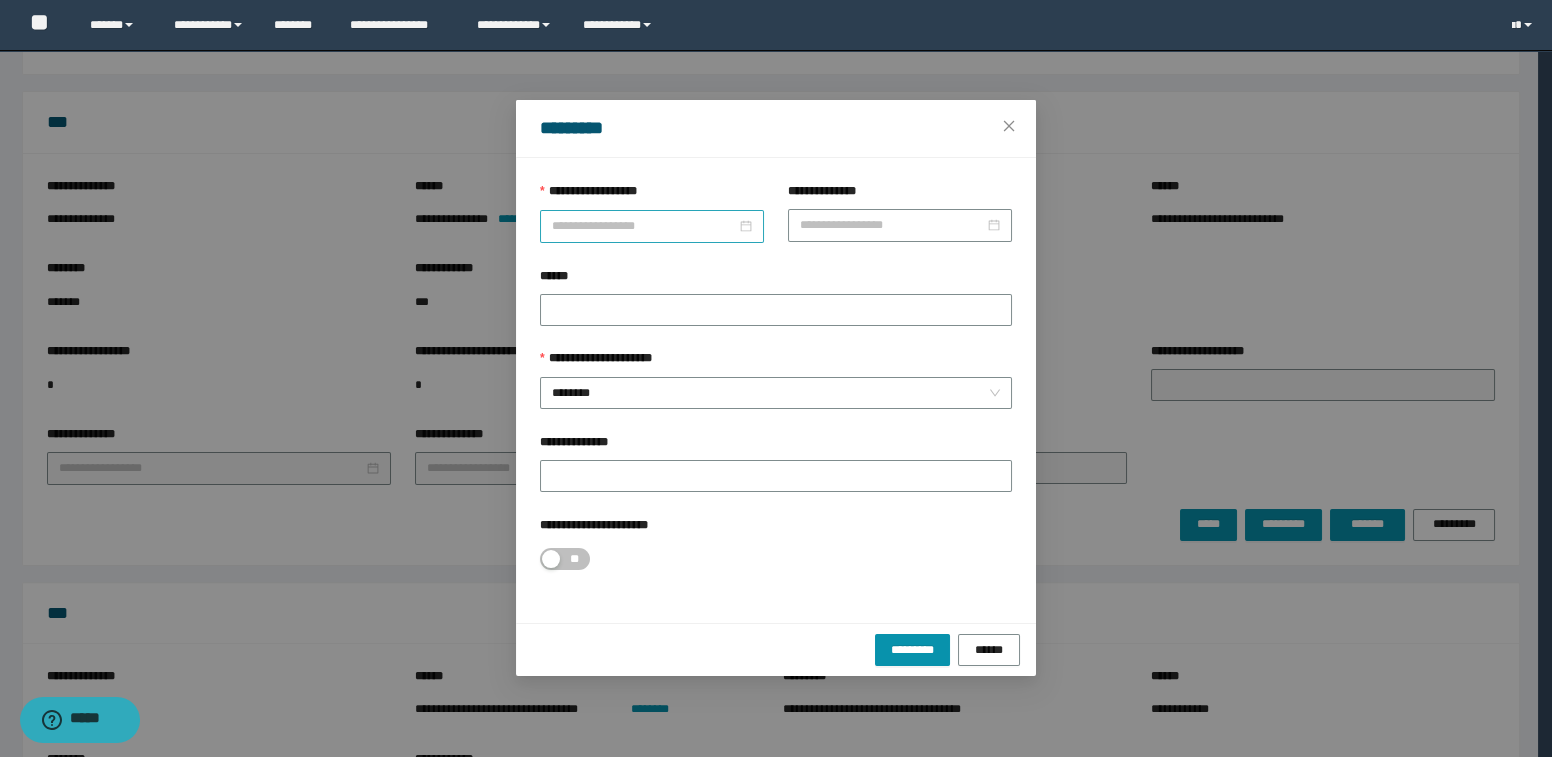 click at bounding box center [652, 226] 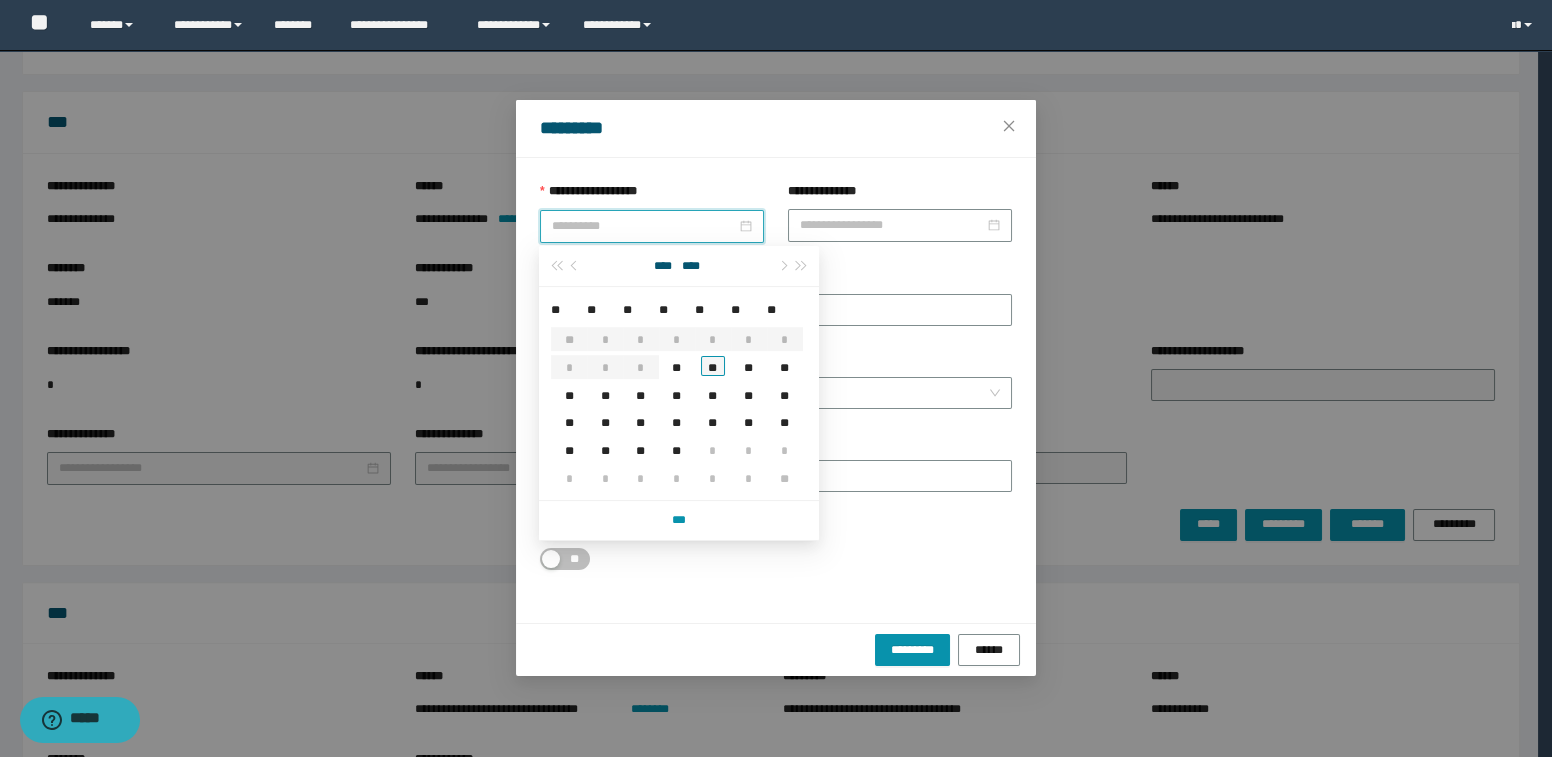 type on "**********" 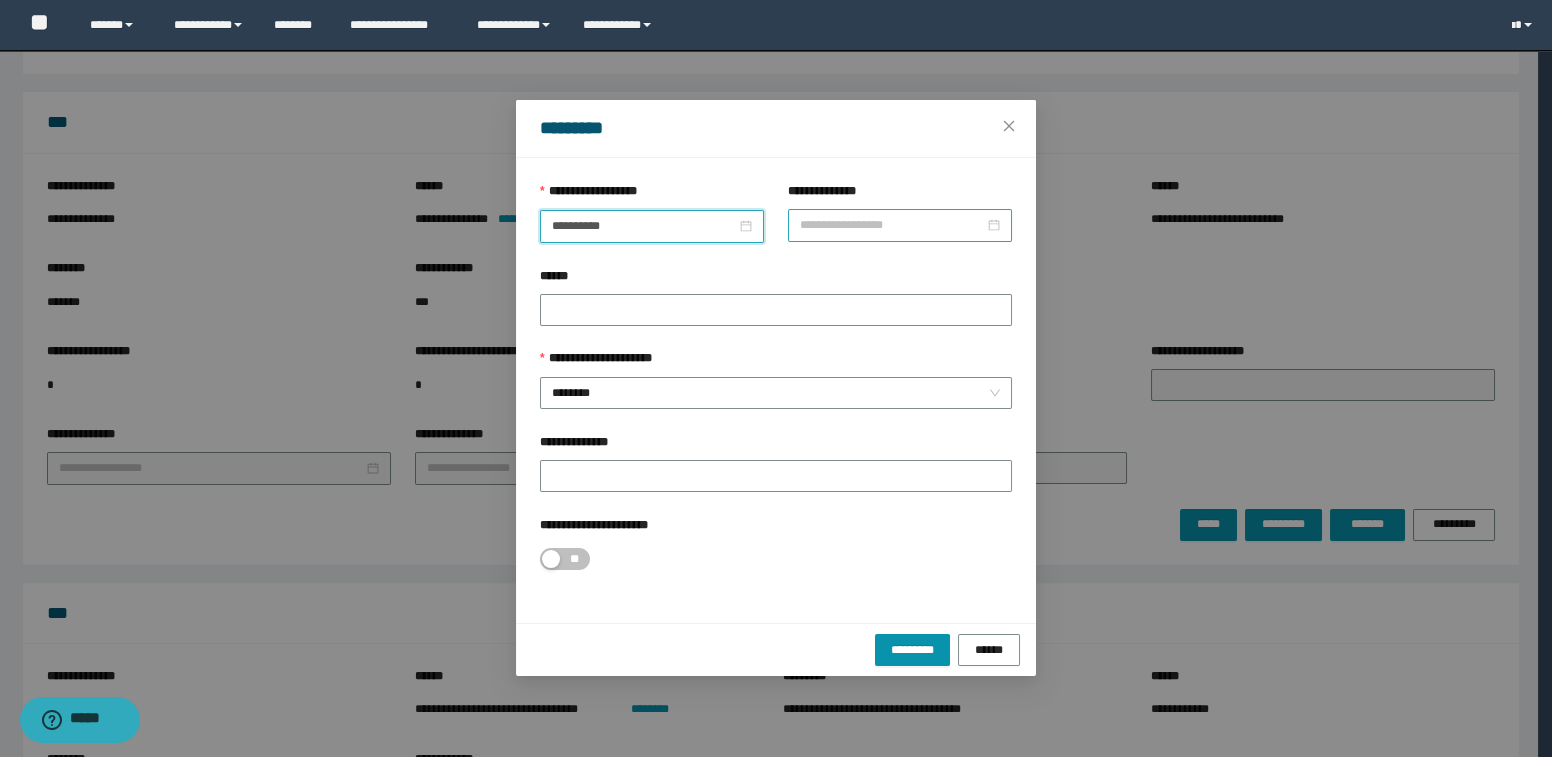 click on "**********" at bounding box center (892, 225) 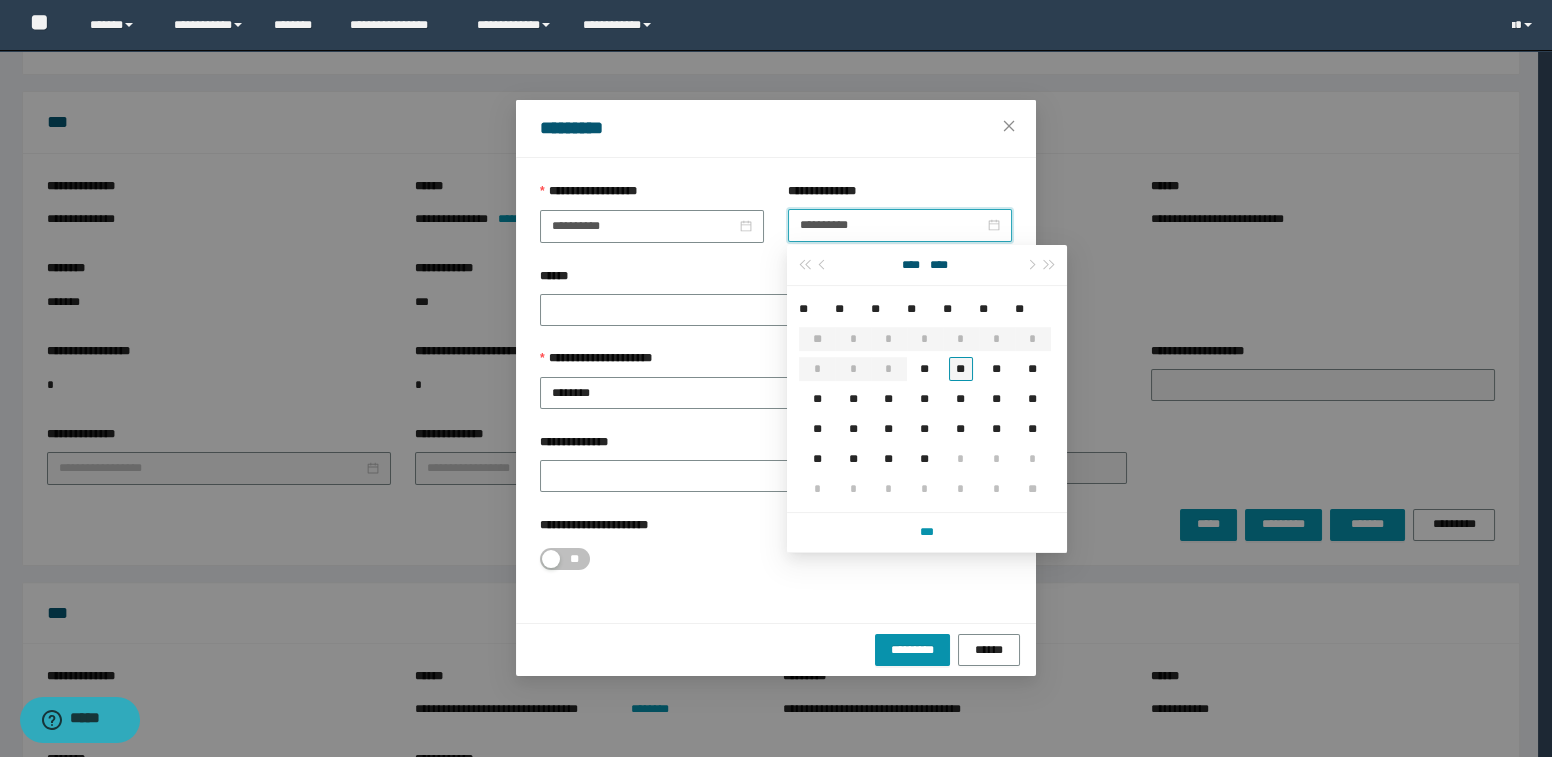 type on "**********" 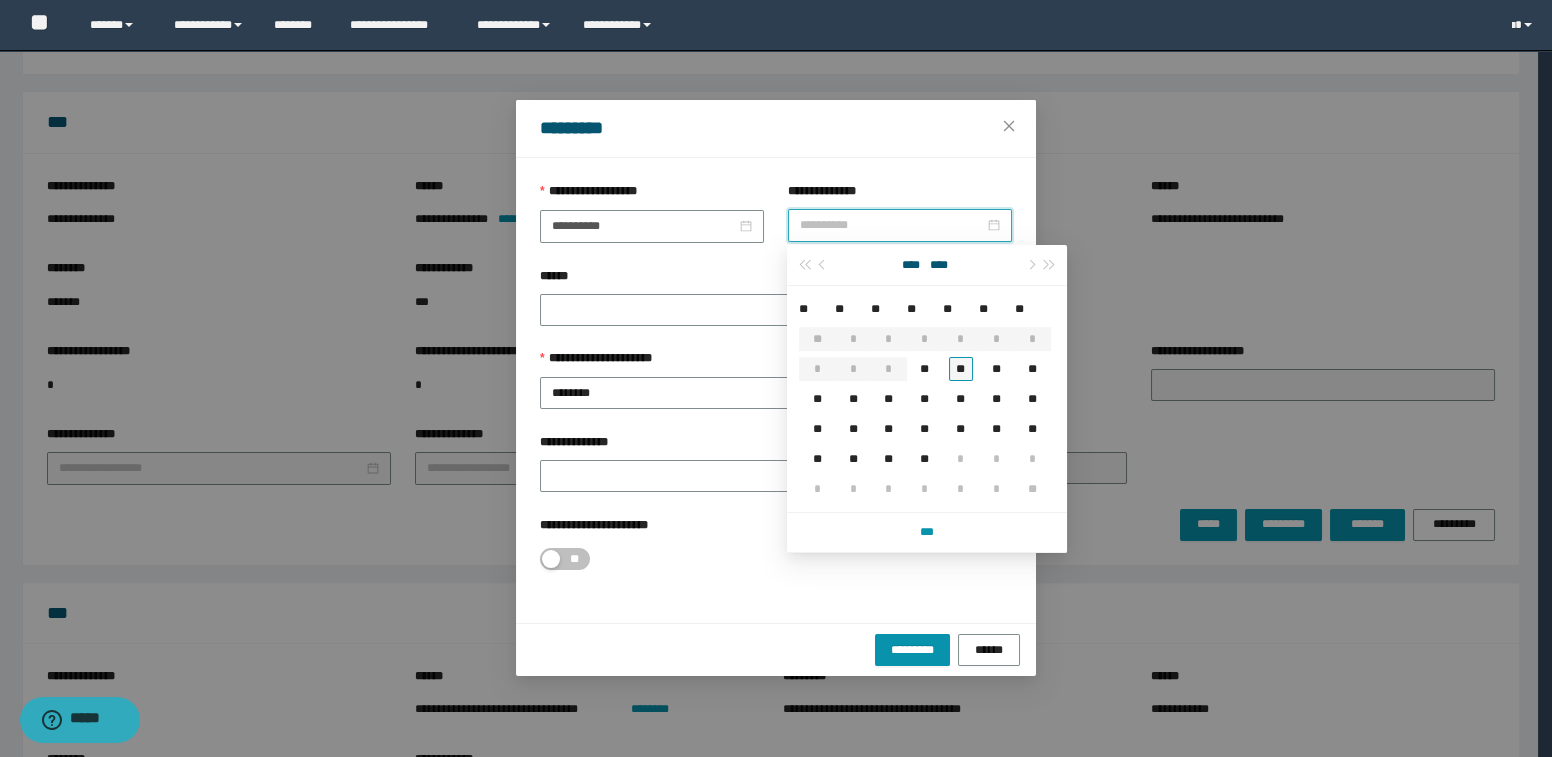 click on "**" at bounding box center (961, 369) 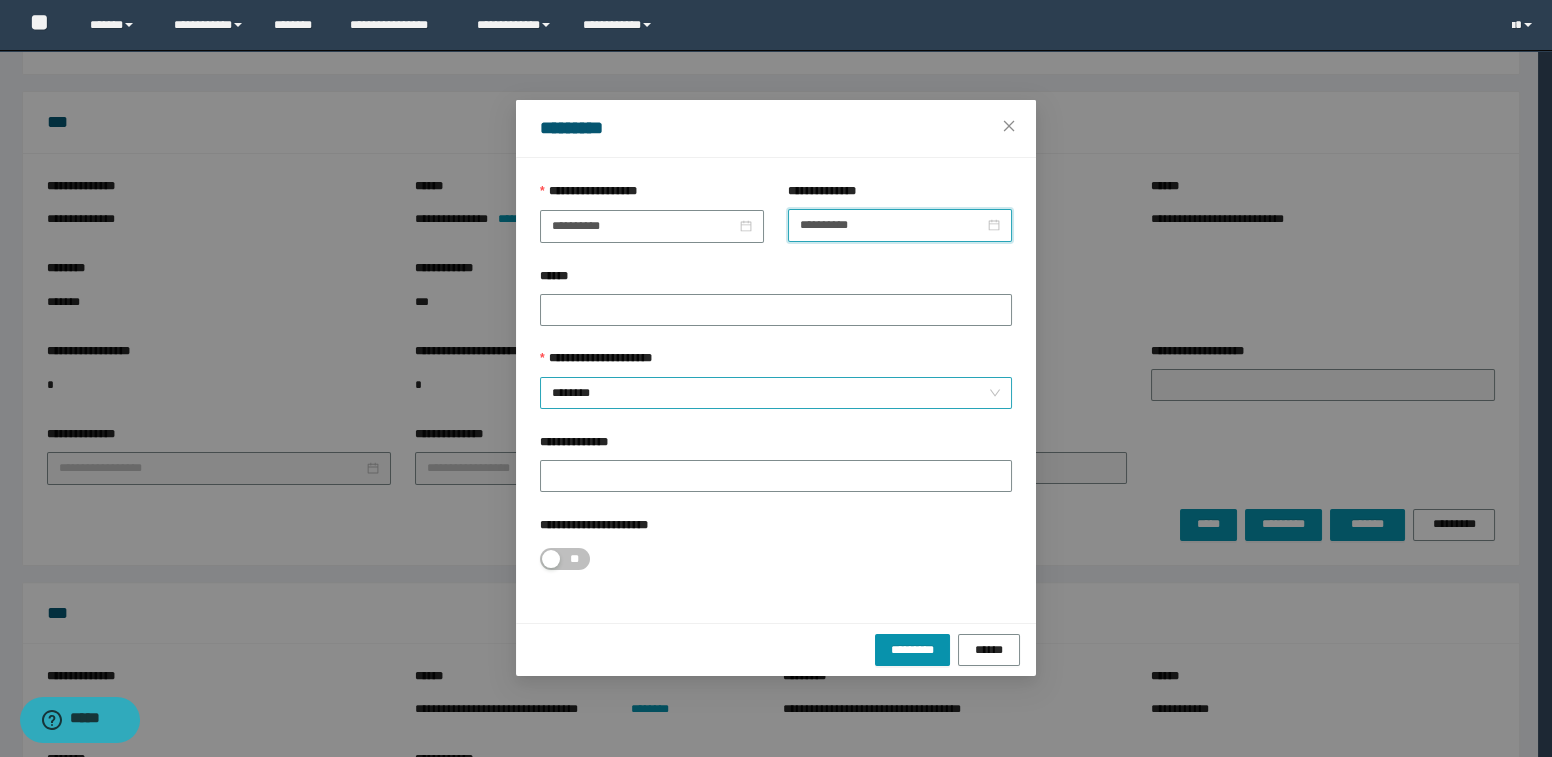 click on "********" at bounding box center (776, 393) 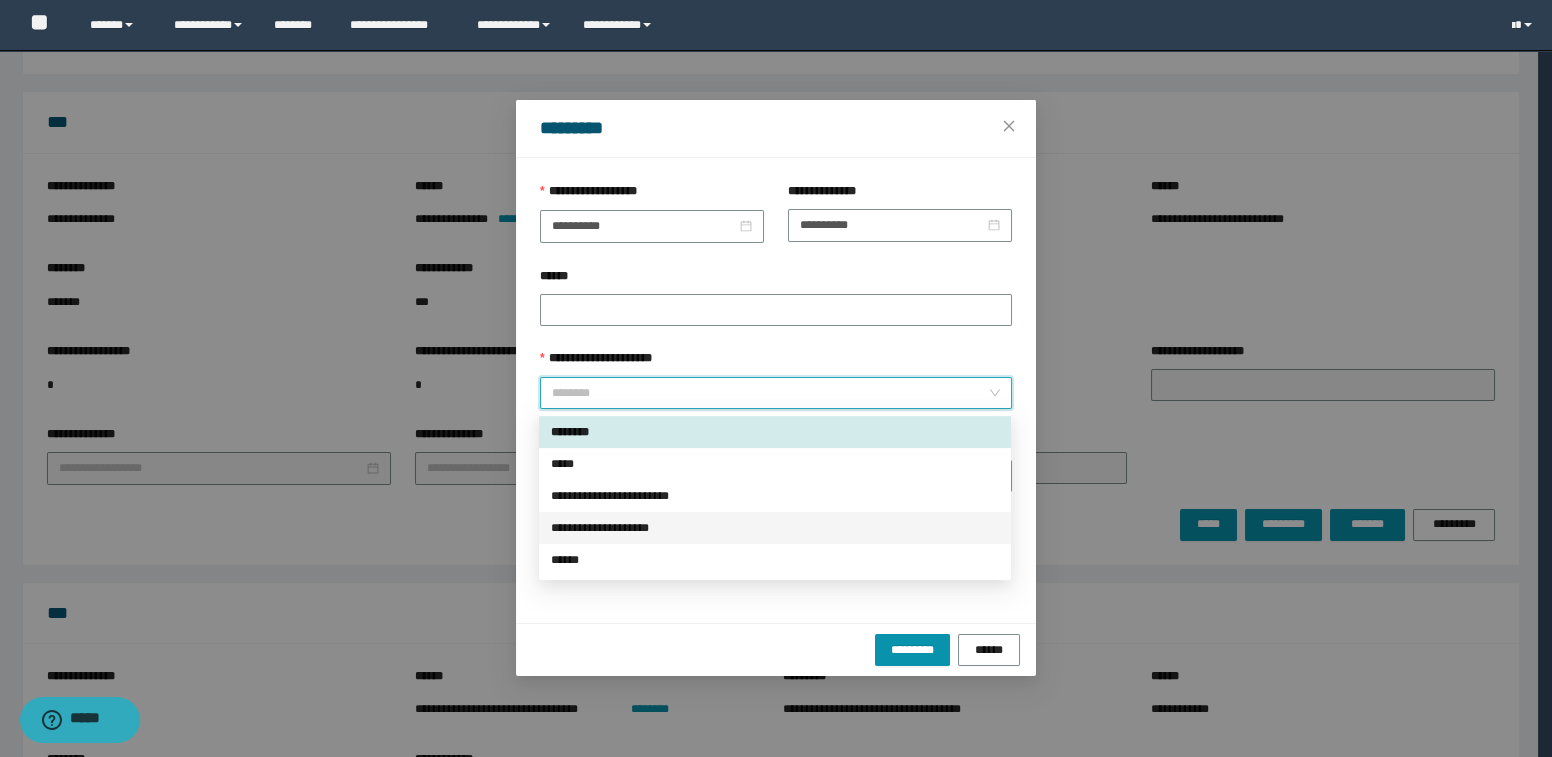 click on "**********" at bounding box center (775, 496) 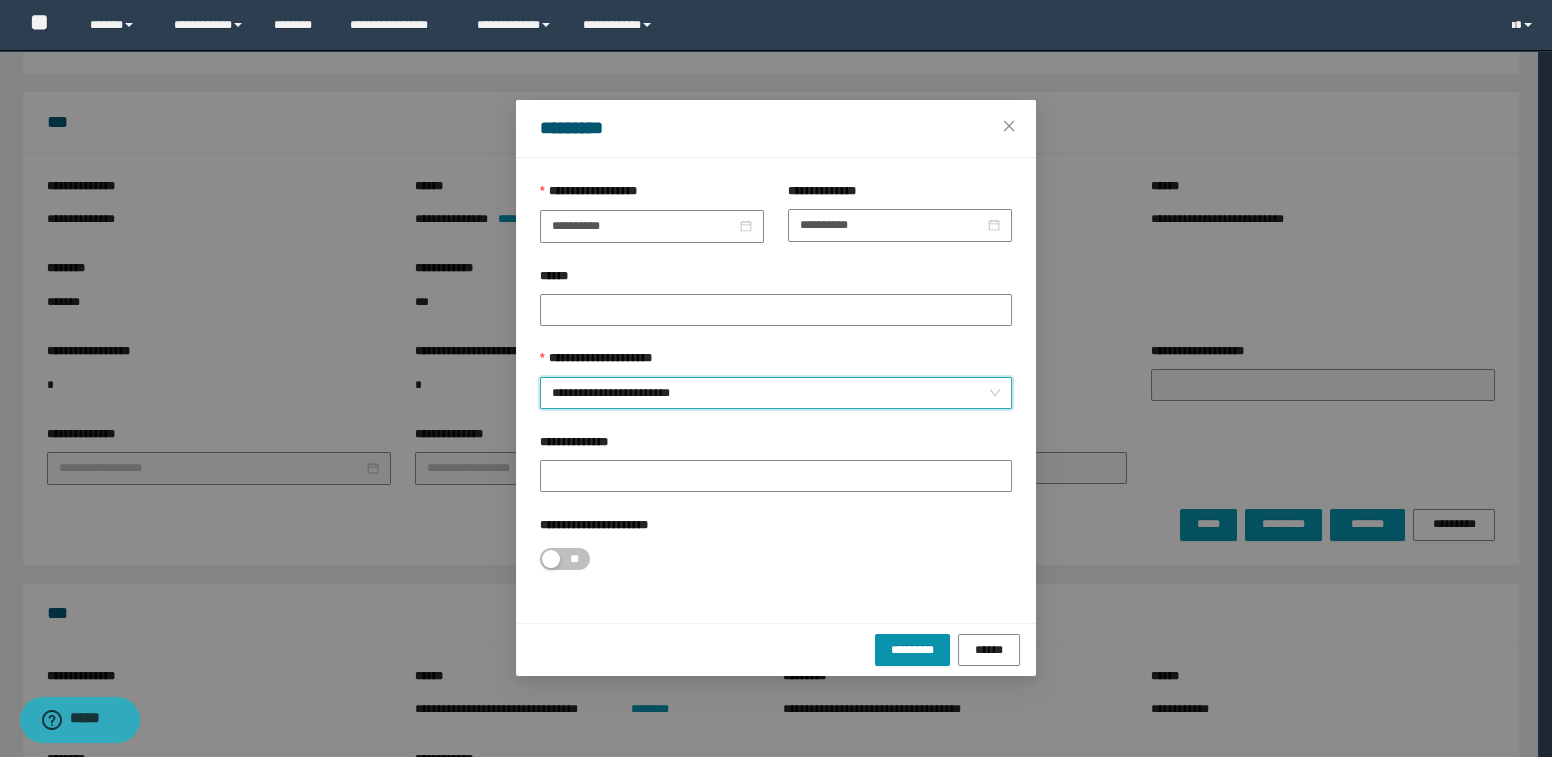 click on "**********" at bounding box center (776, 393) 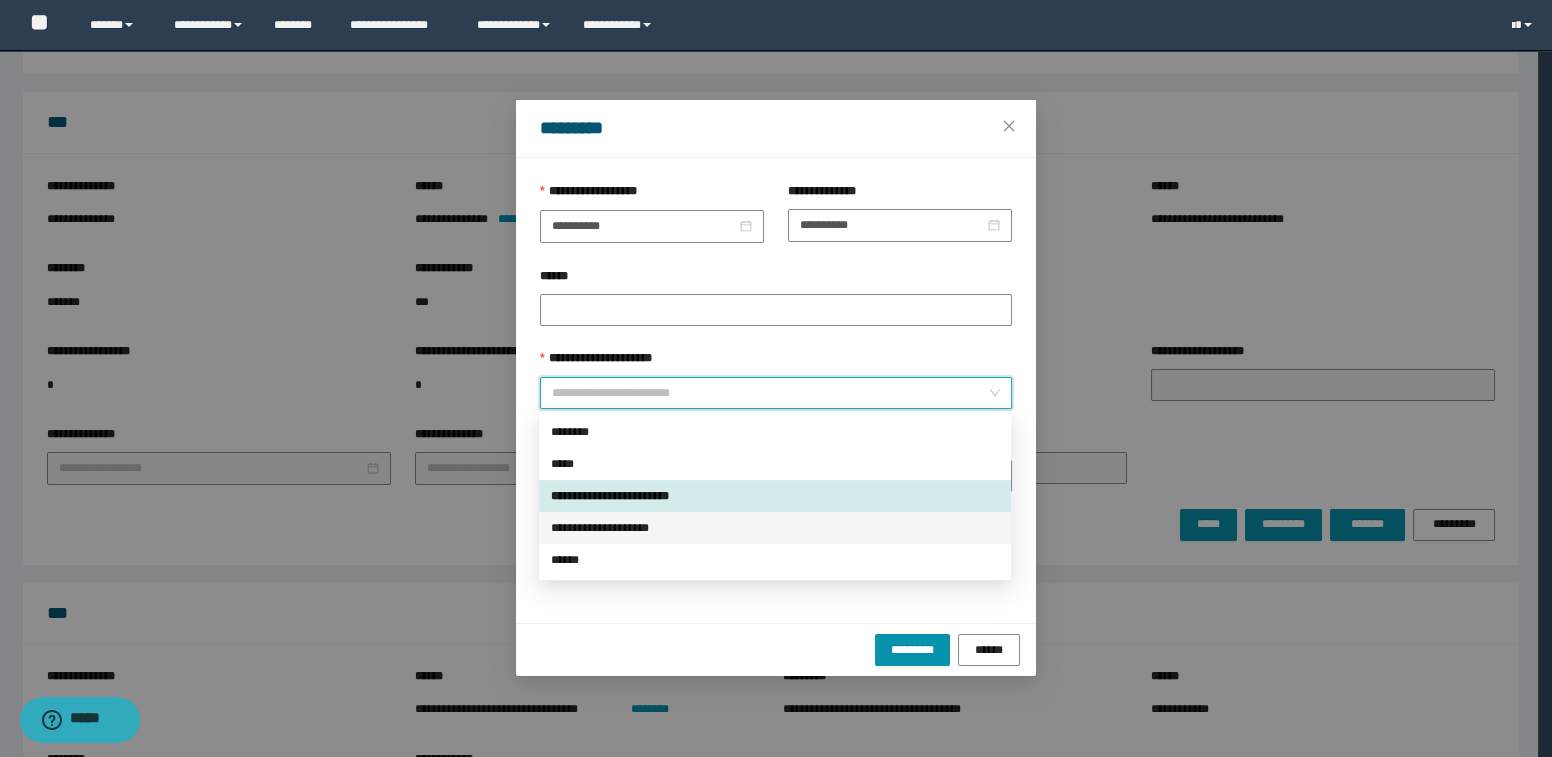 click on "**********" at bounding box center [775, 528] 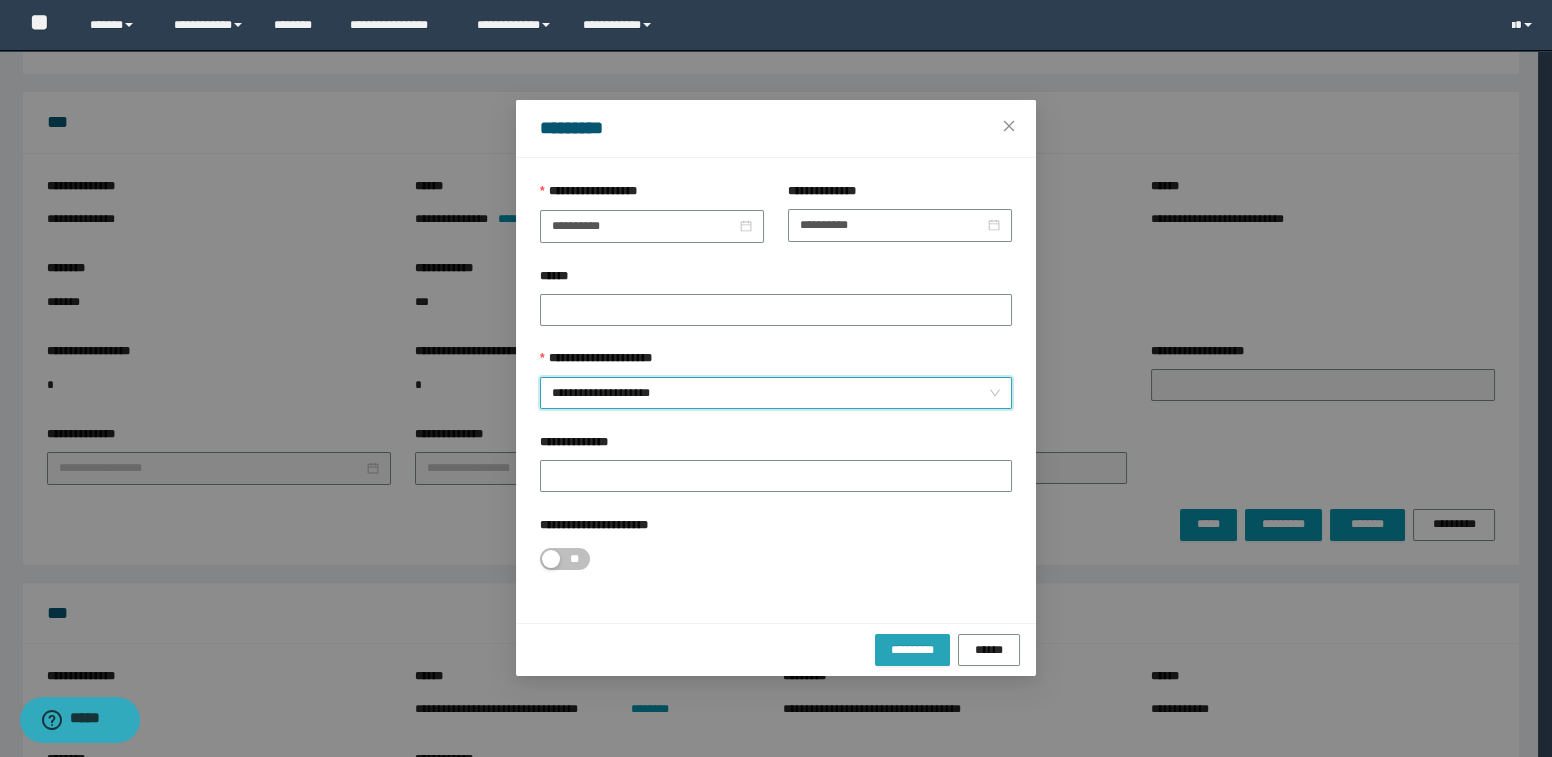 click on "*********" at bounding box center [912, 650] 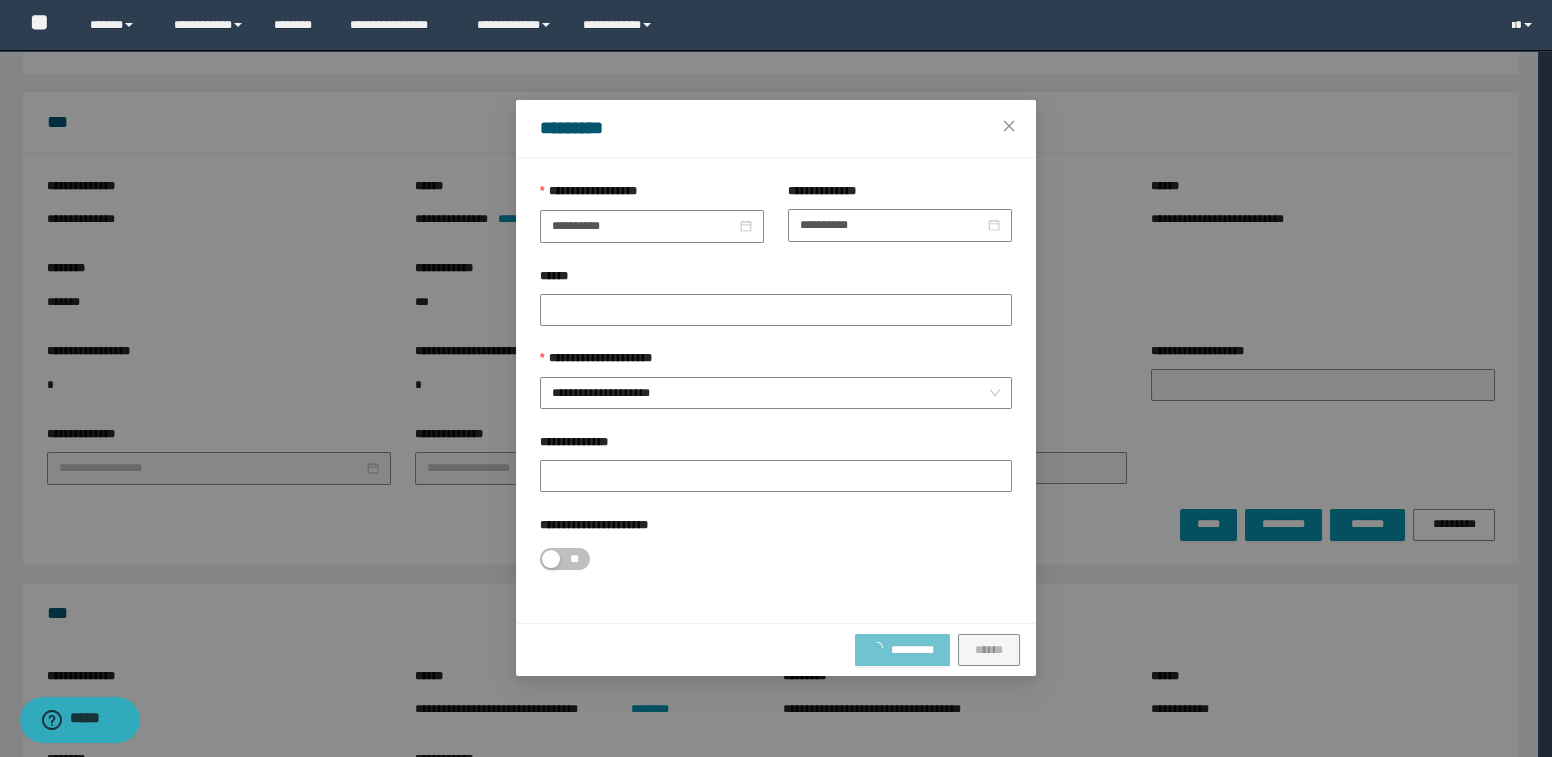 type on "**********" 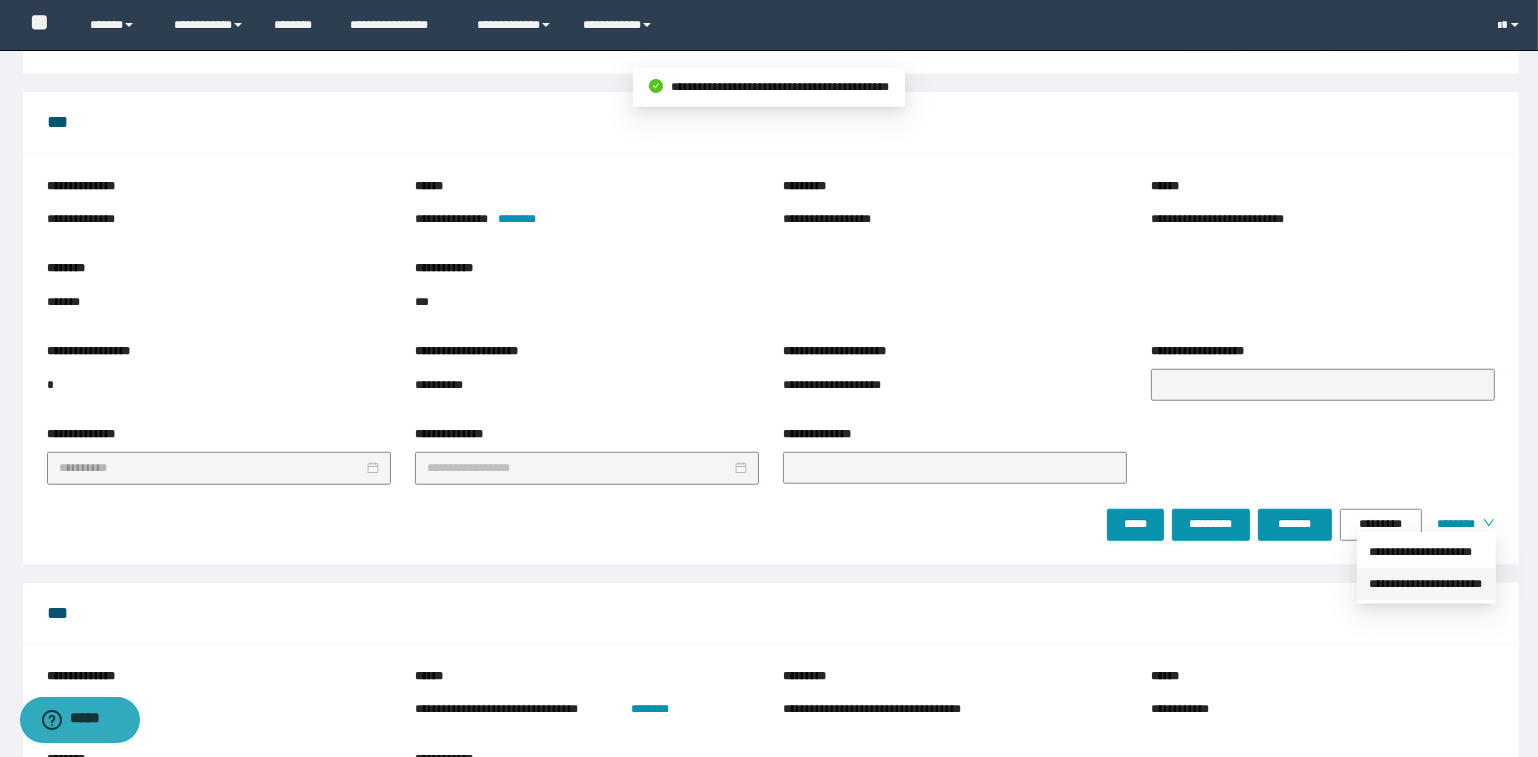 drag, startPoint x: 1460, startPoint y: 517, endPoint x: 1410, endPoint y: 585, distance: 84.40379 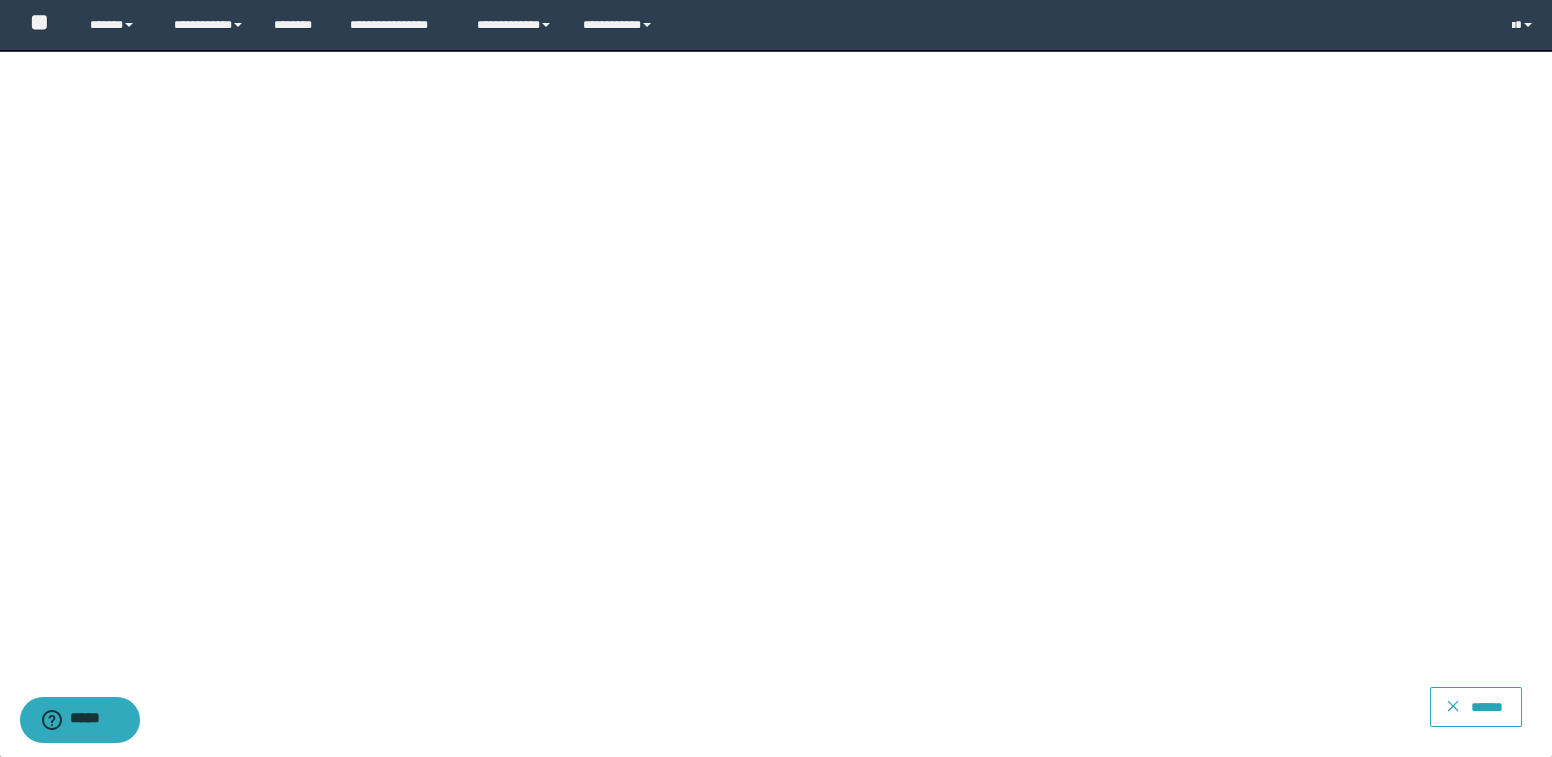 click on "******" at bounding box center (1487, 707) 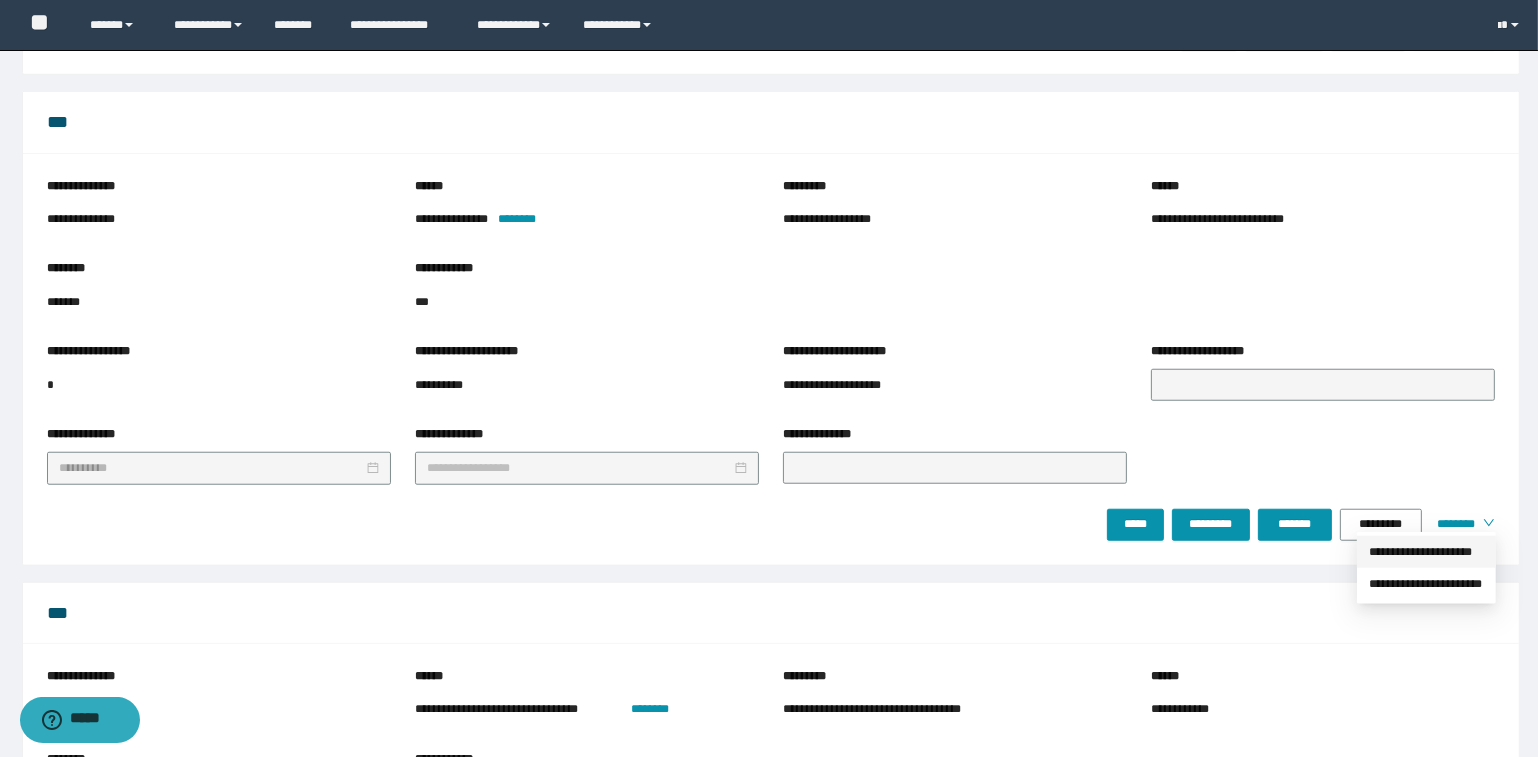 click on "**********" at bounding box center [1426, 552] 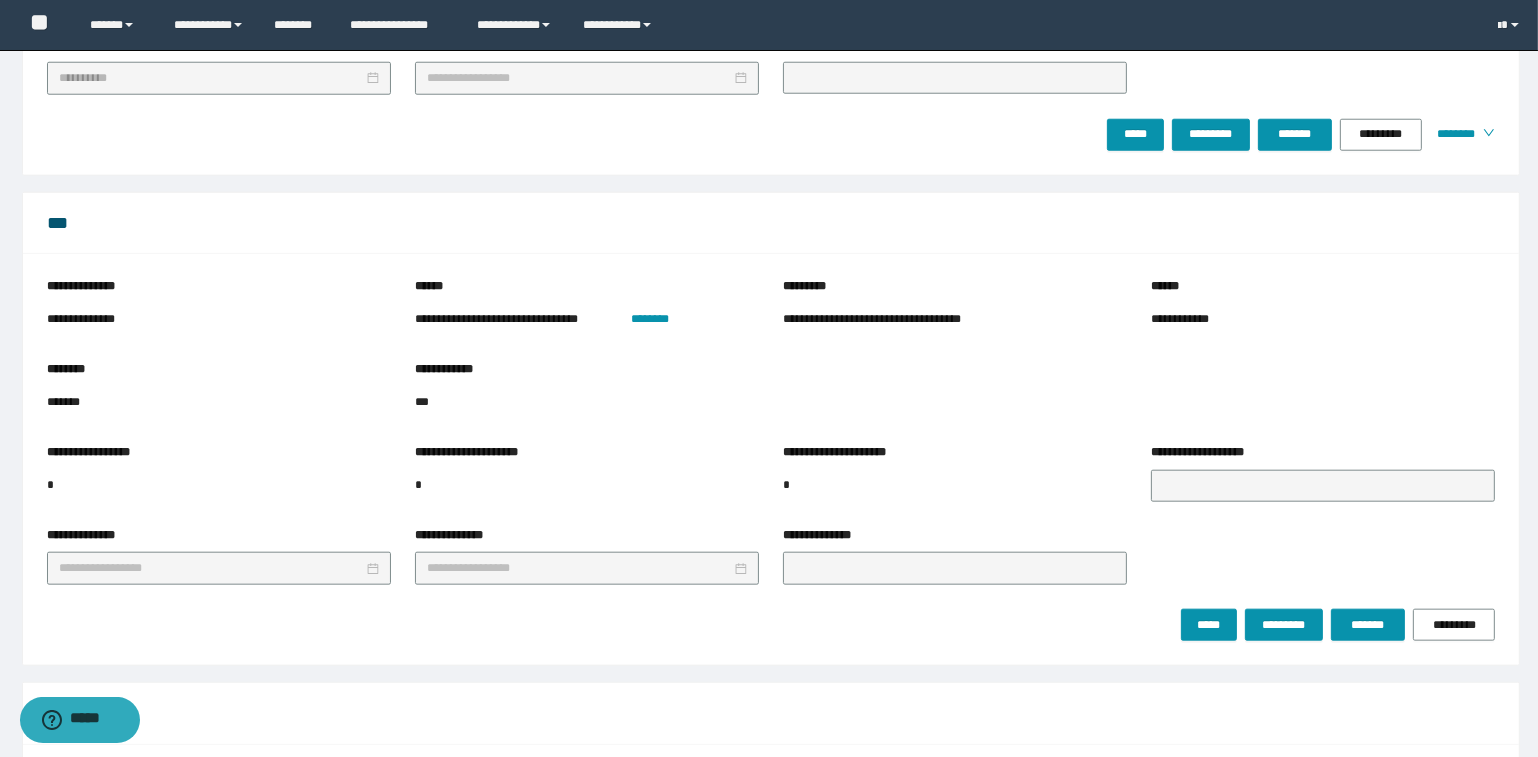 scroll, scrollTop: 2181, scrollLeft: 0, axis: vertical 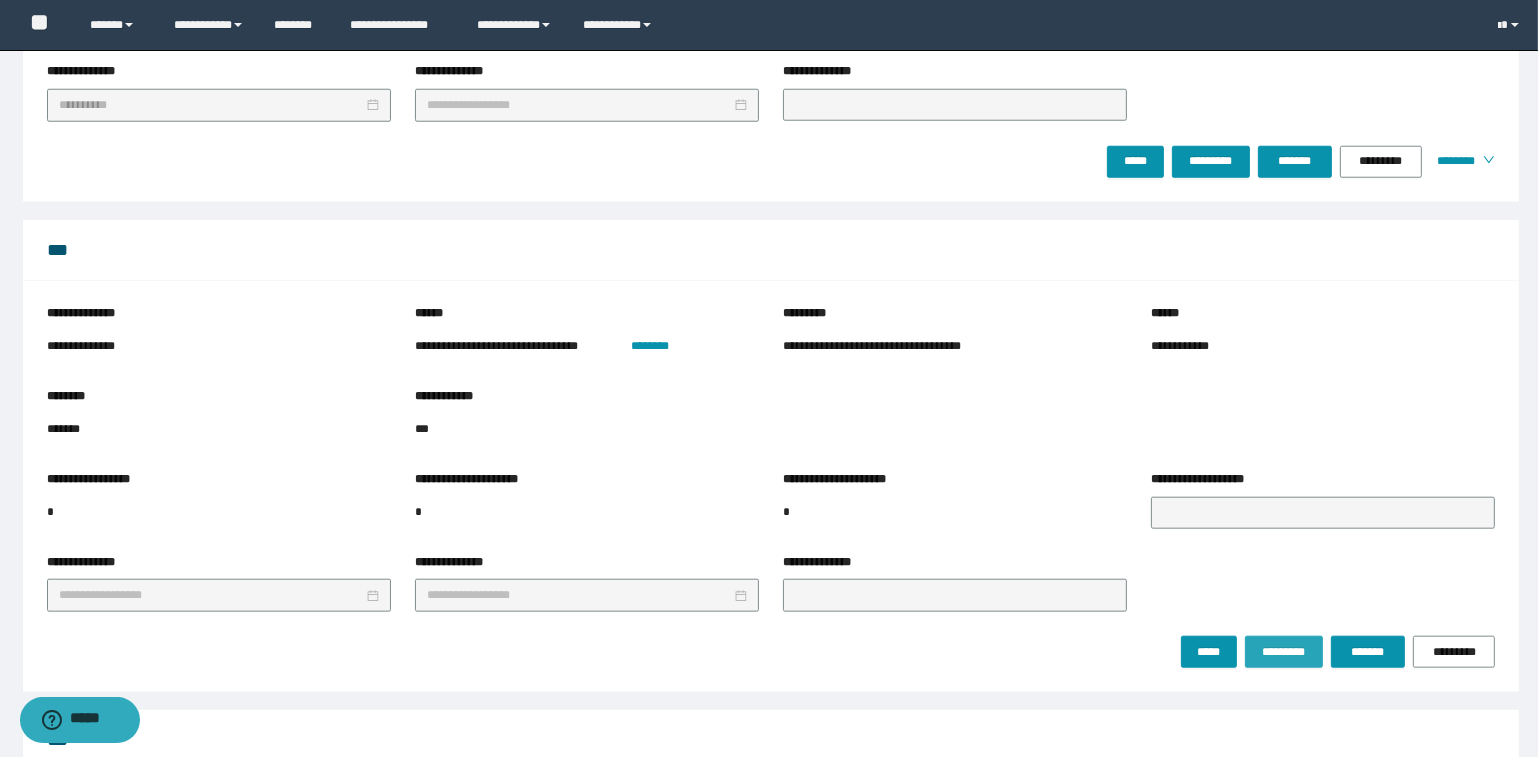 click on "*********" at bounding box center [1283, 652] 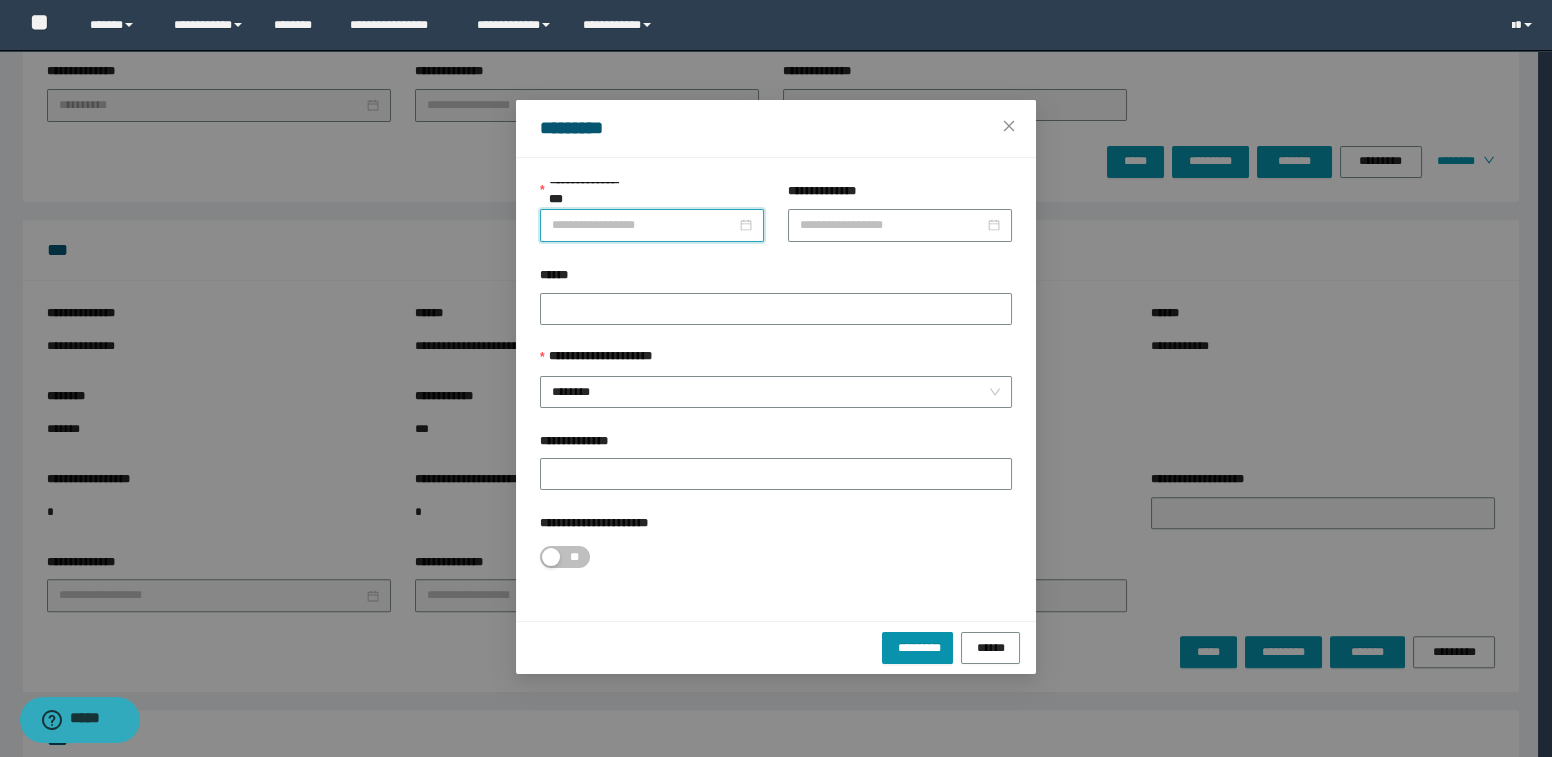 drag, startPoint x: 612, startPoint y: 224, endPoint x: 650, endPoint y: 242, distance: 42.047592 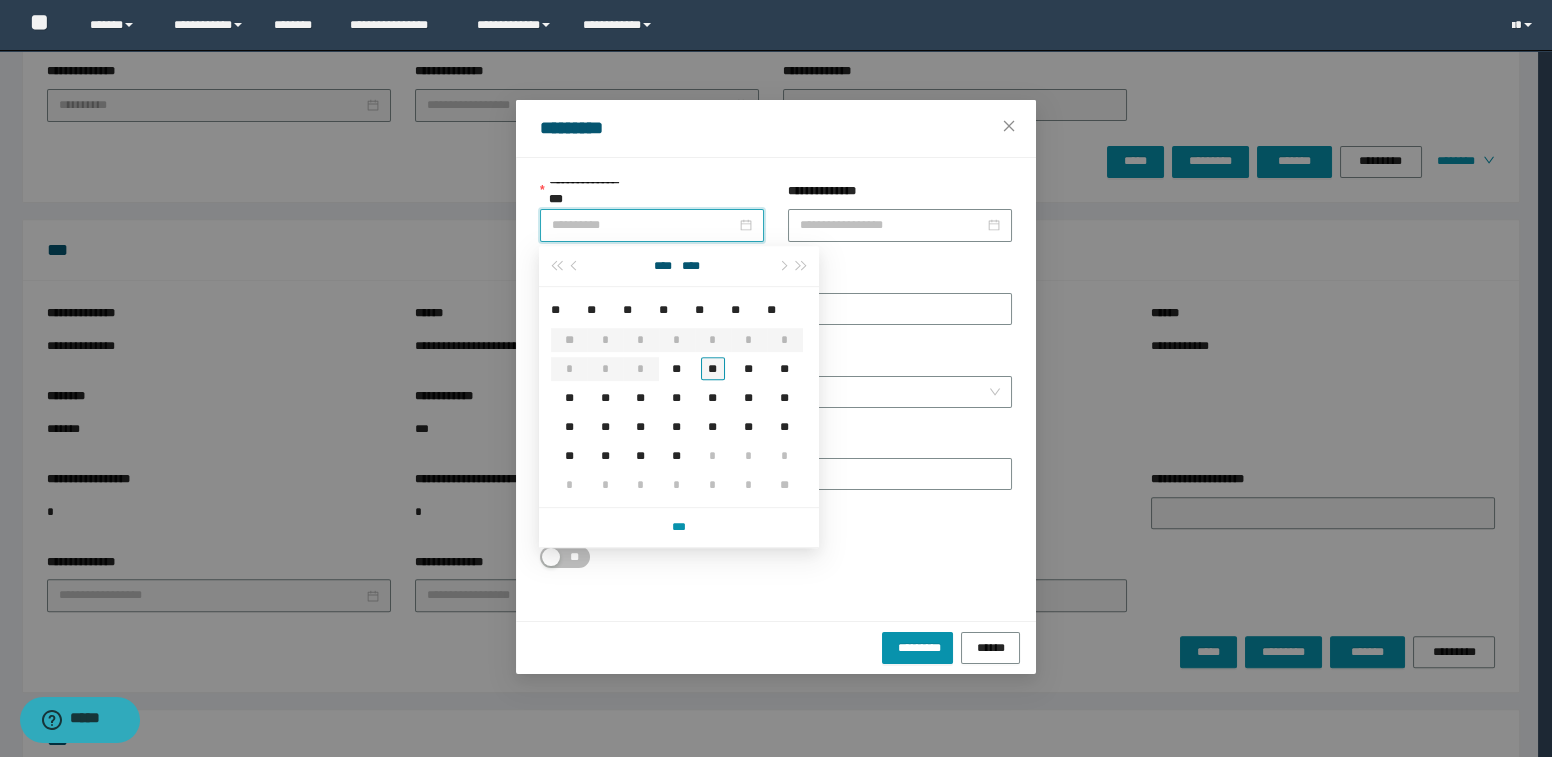 type on "**********" 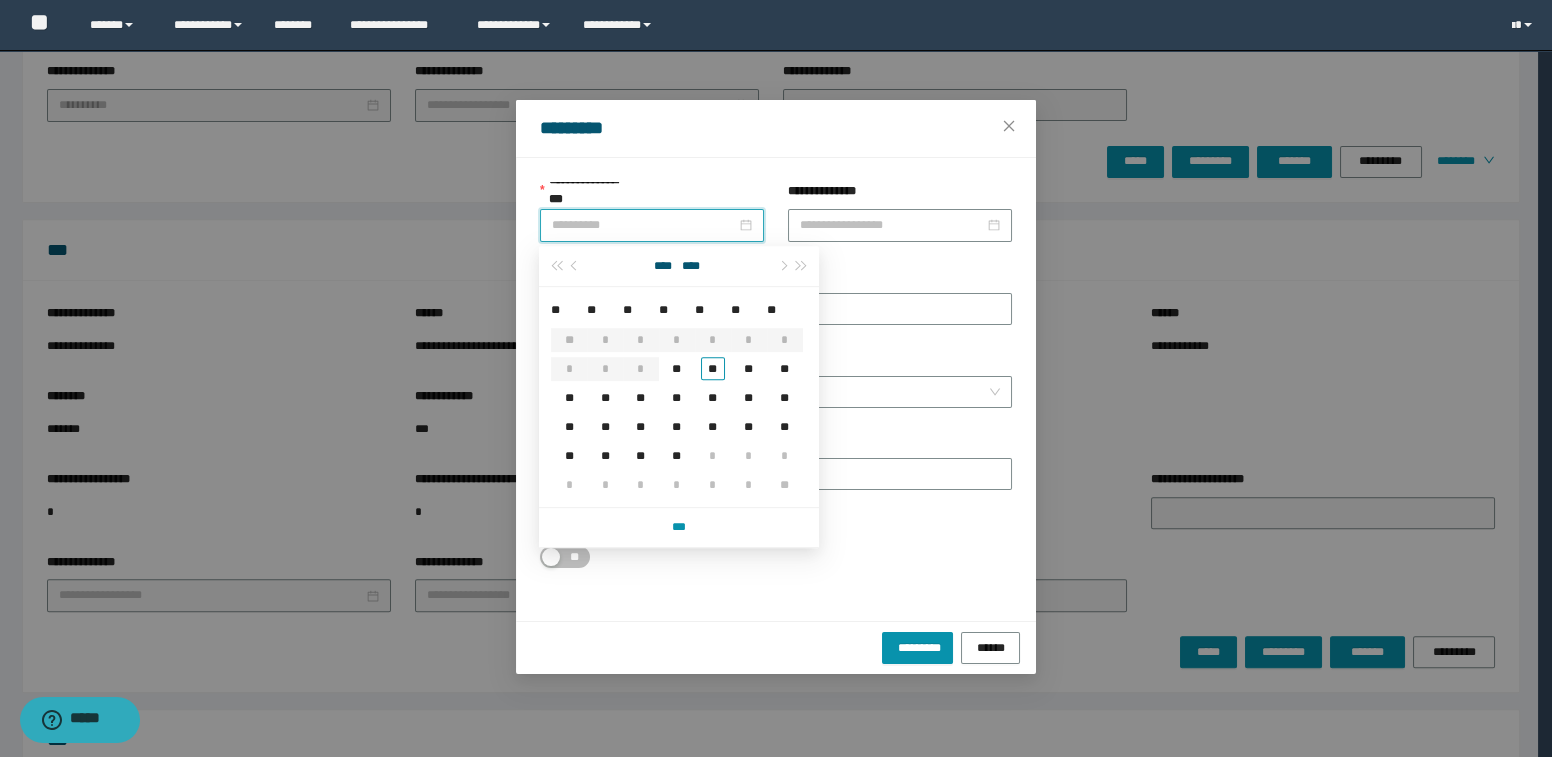 click on "**" at bounding box center (713, 368) 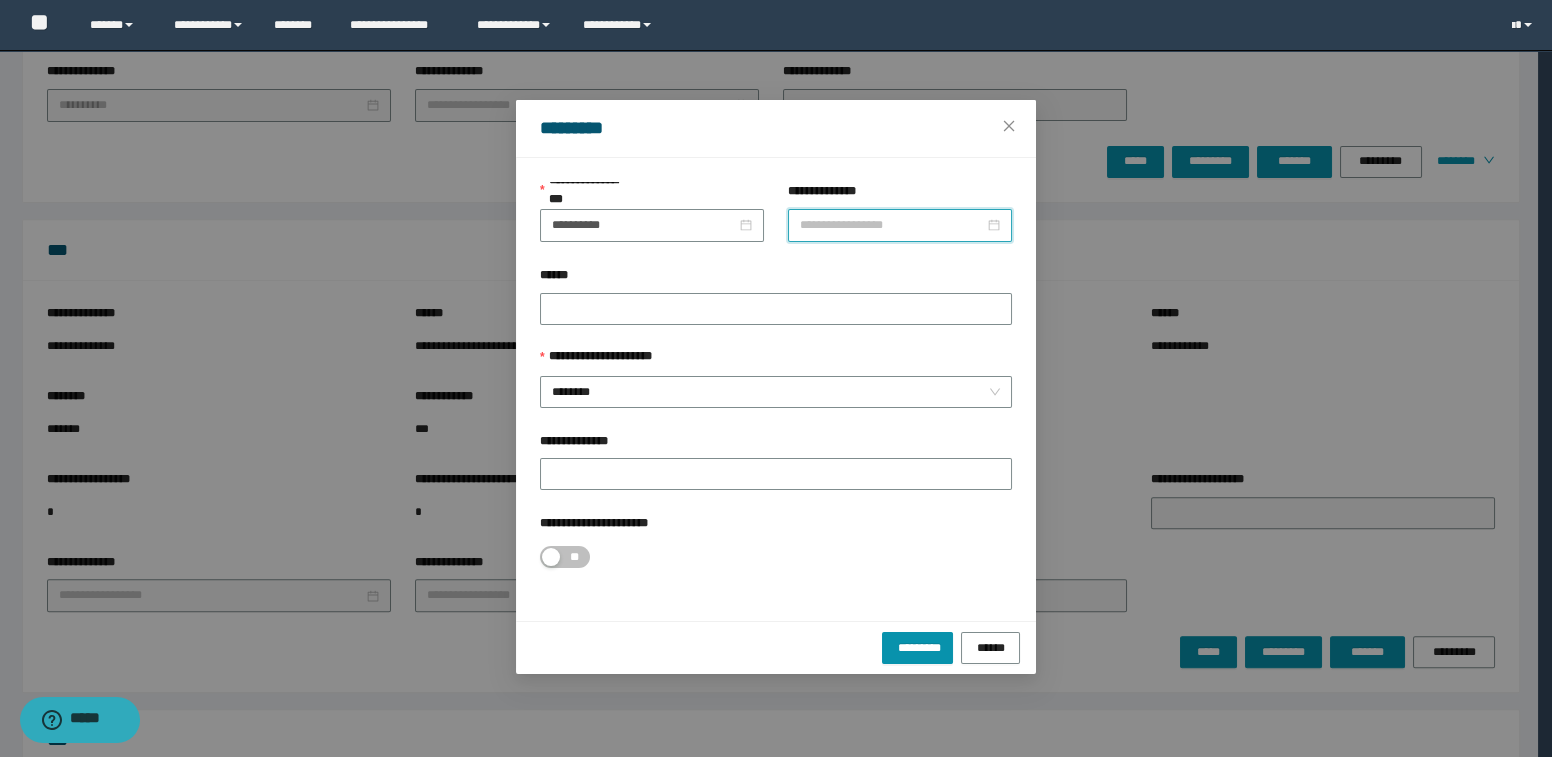 click on "**********" at bounding box center [892, 225] 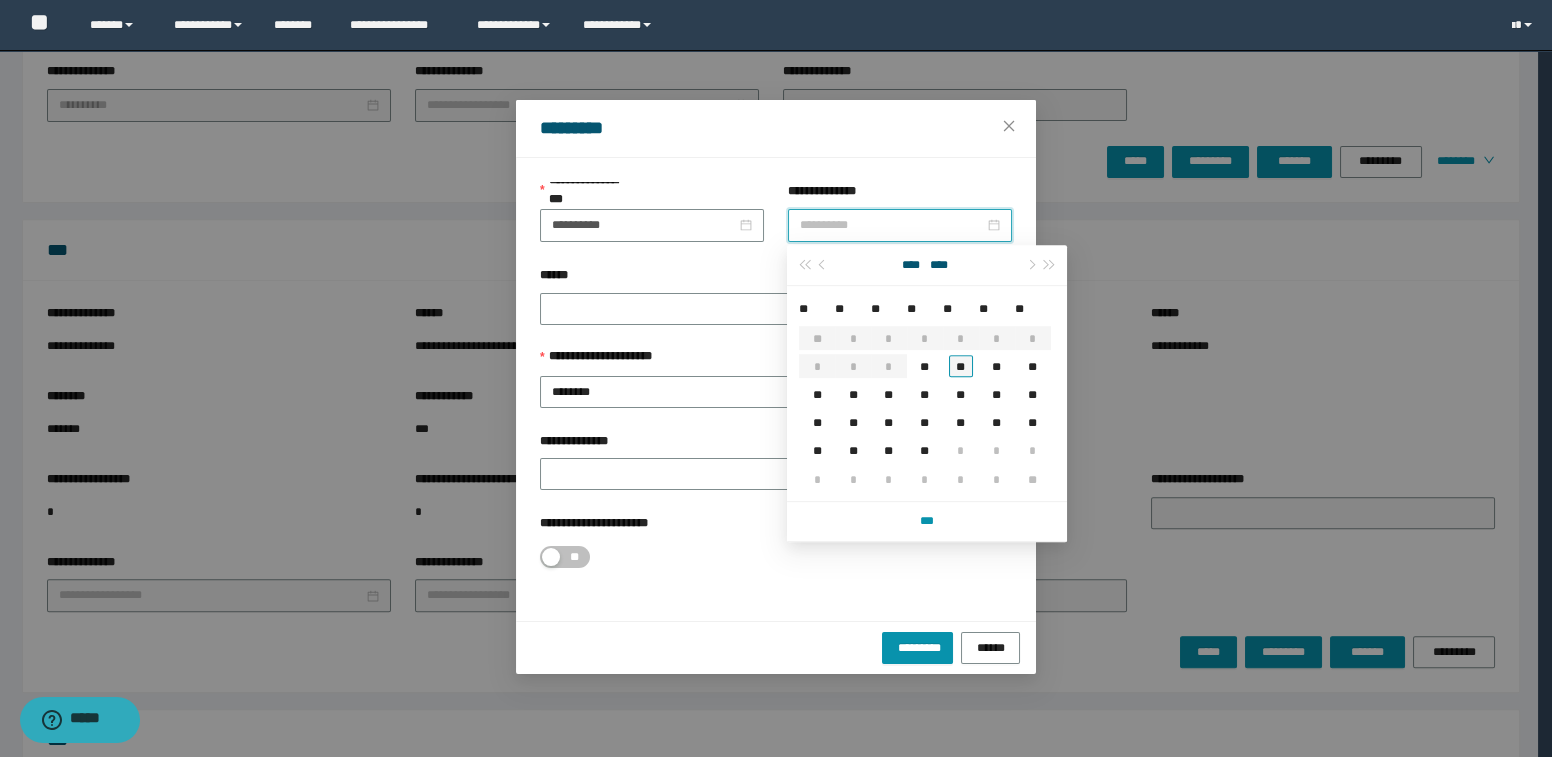 type on "**********" 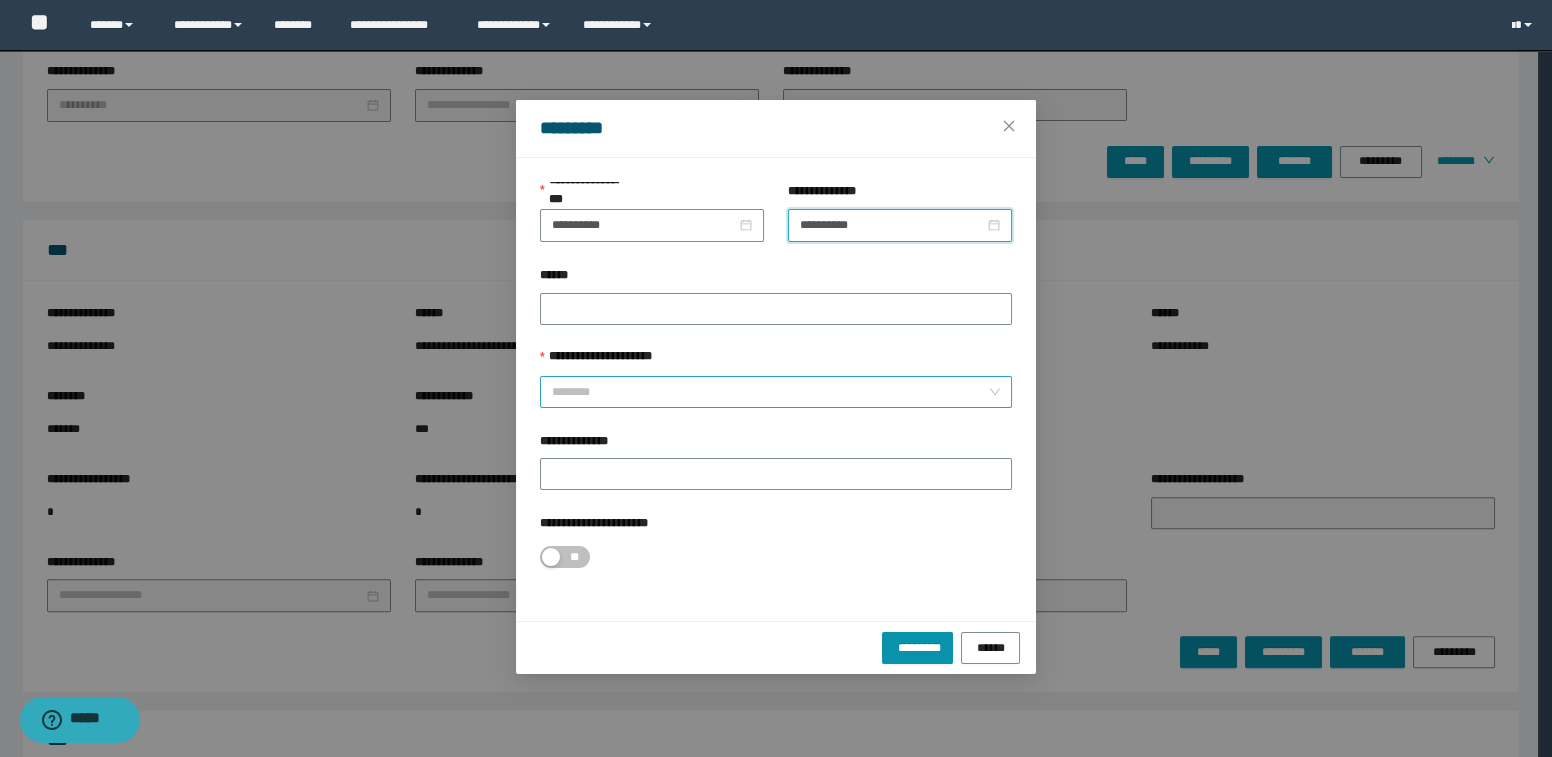 click on "********" at bounding box center (776, 392) 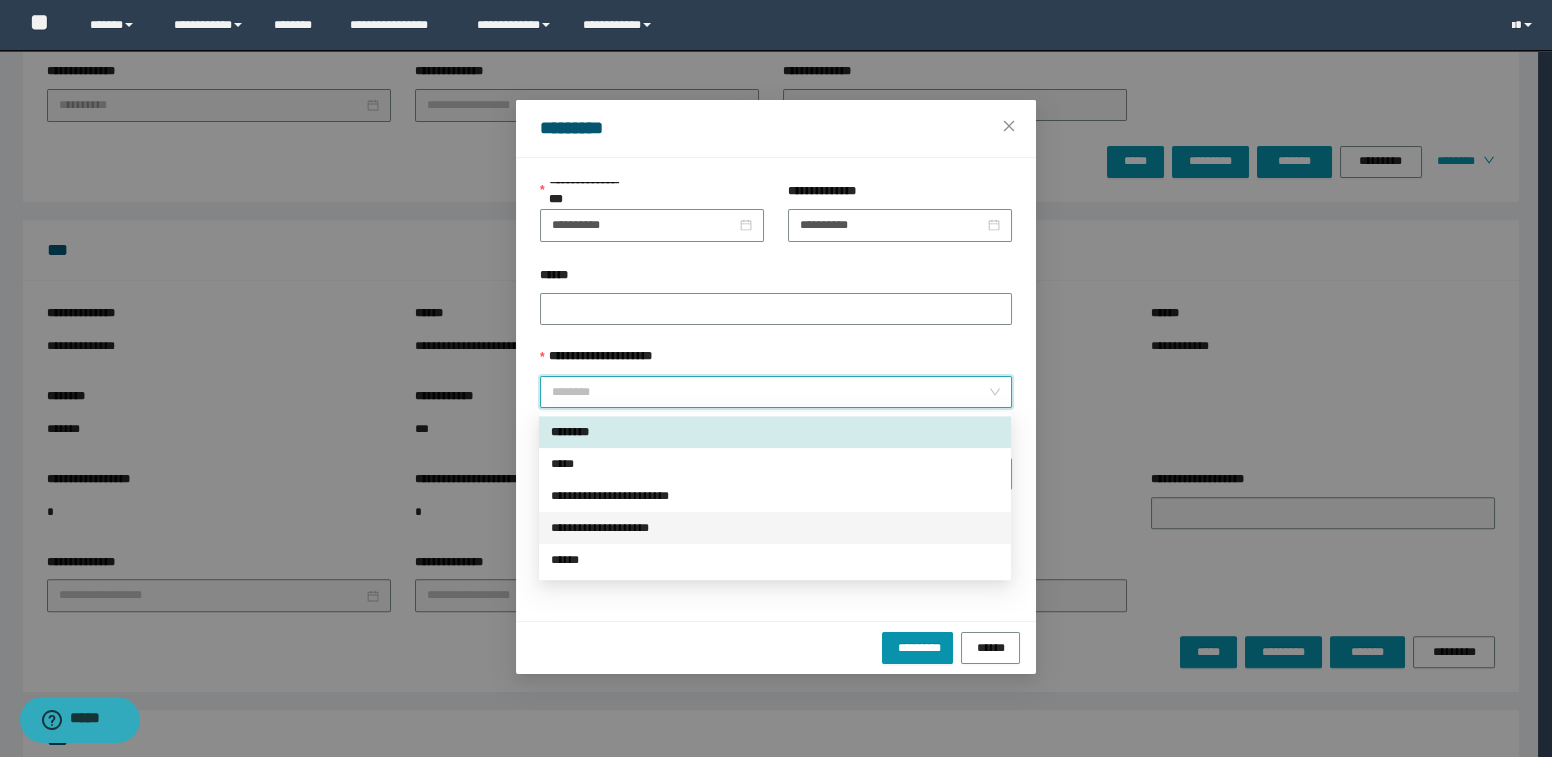 click on "**********" at bounding box center (775, 528) 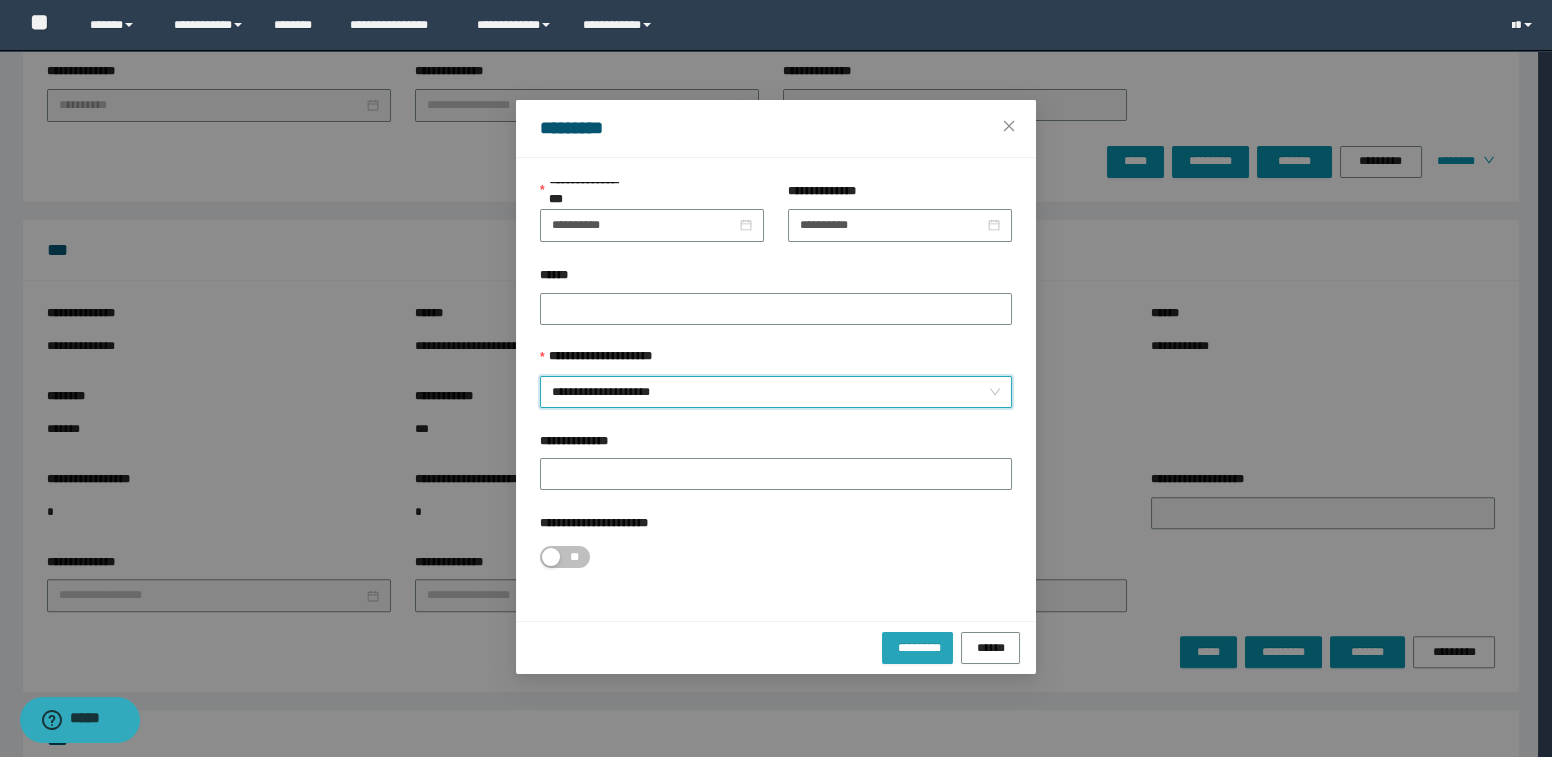 click on "*********" at bounding box center [917, 647] 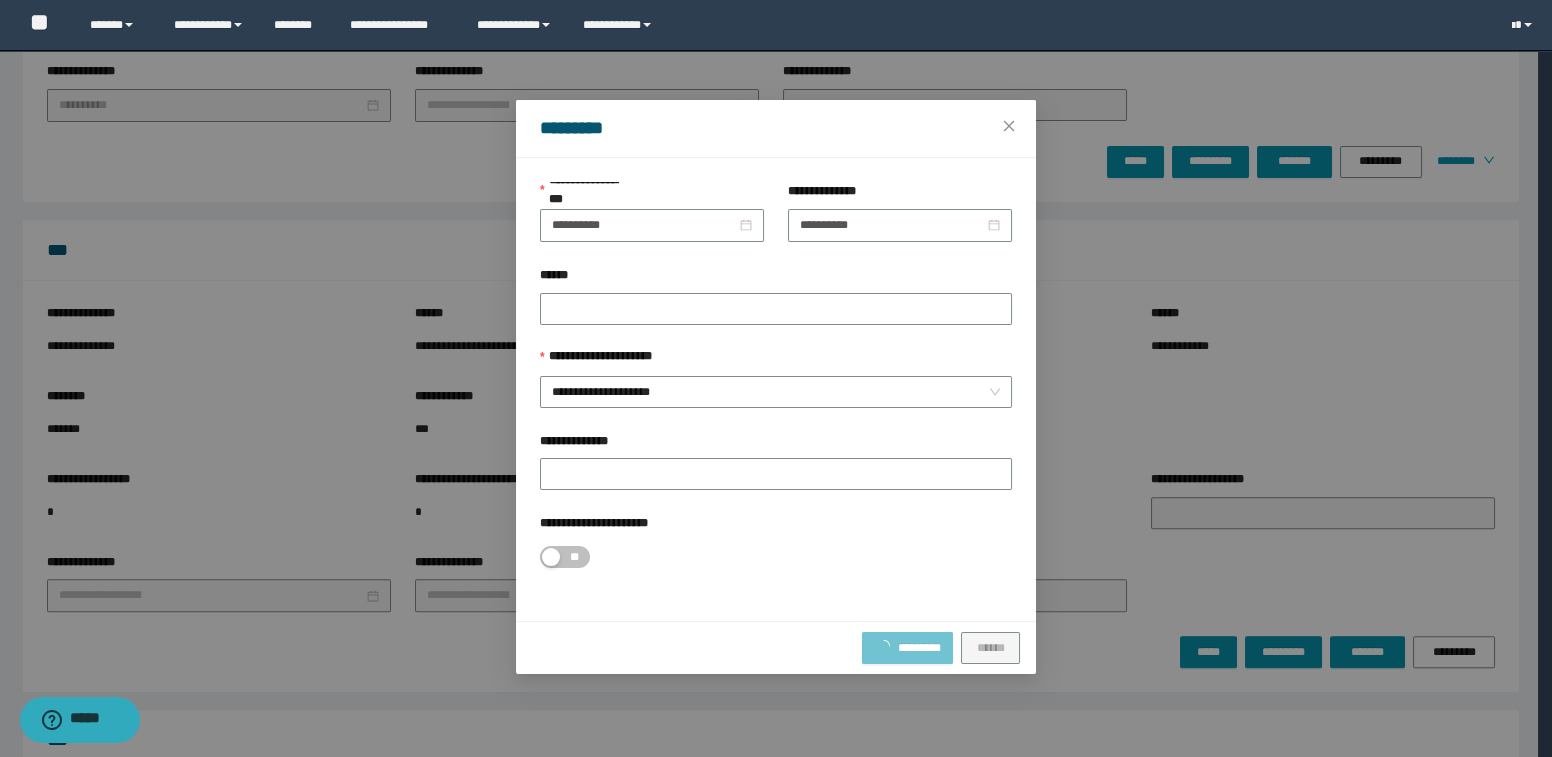 type on "**********" 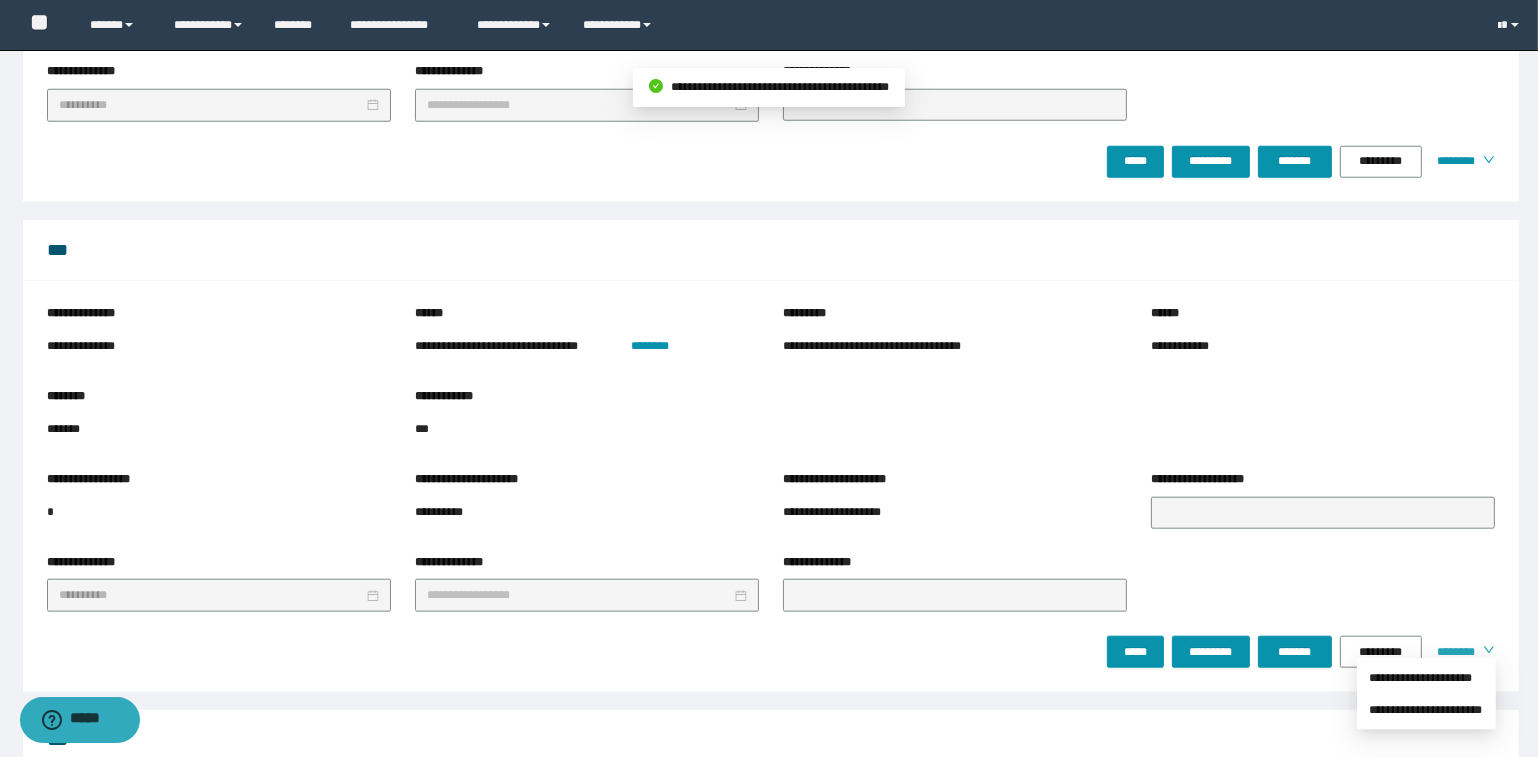 click on "********" at bounding box center (1452, 652) 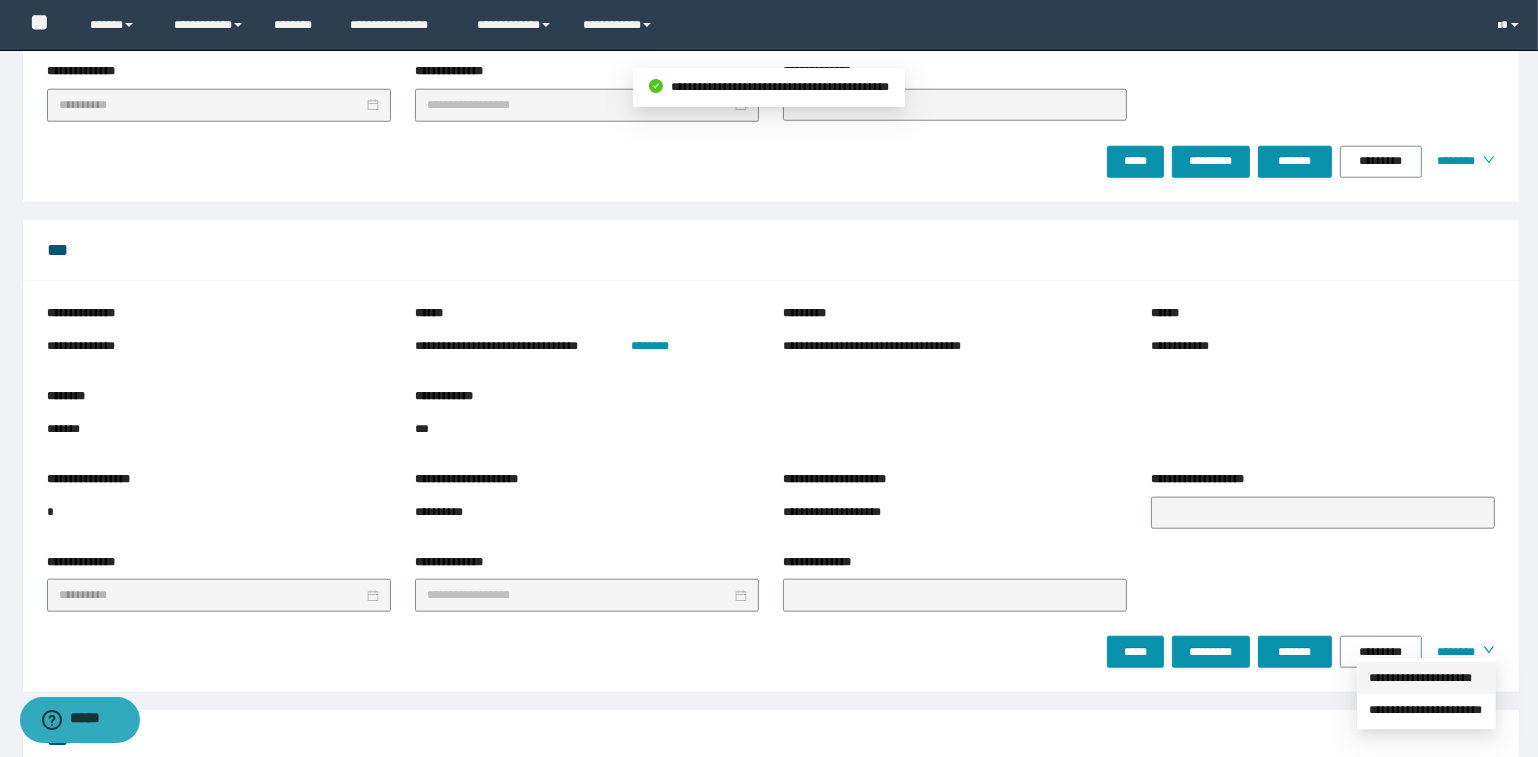 click on "**********" at bounding box center [1426, 678] 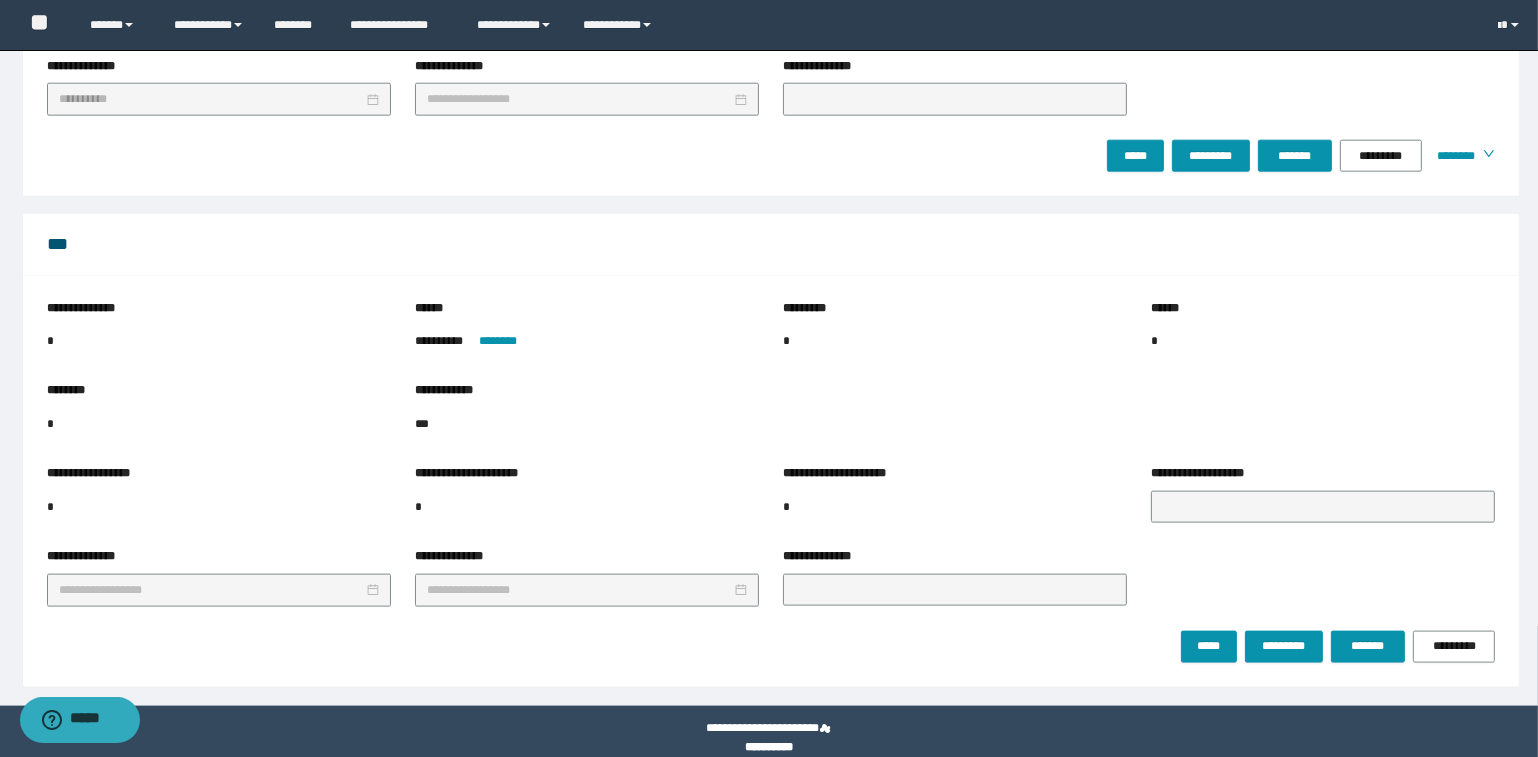 scroll, scrollTop: 2696, scrollLeft: 0, axis: vertical 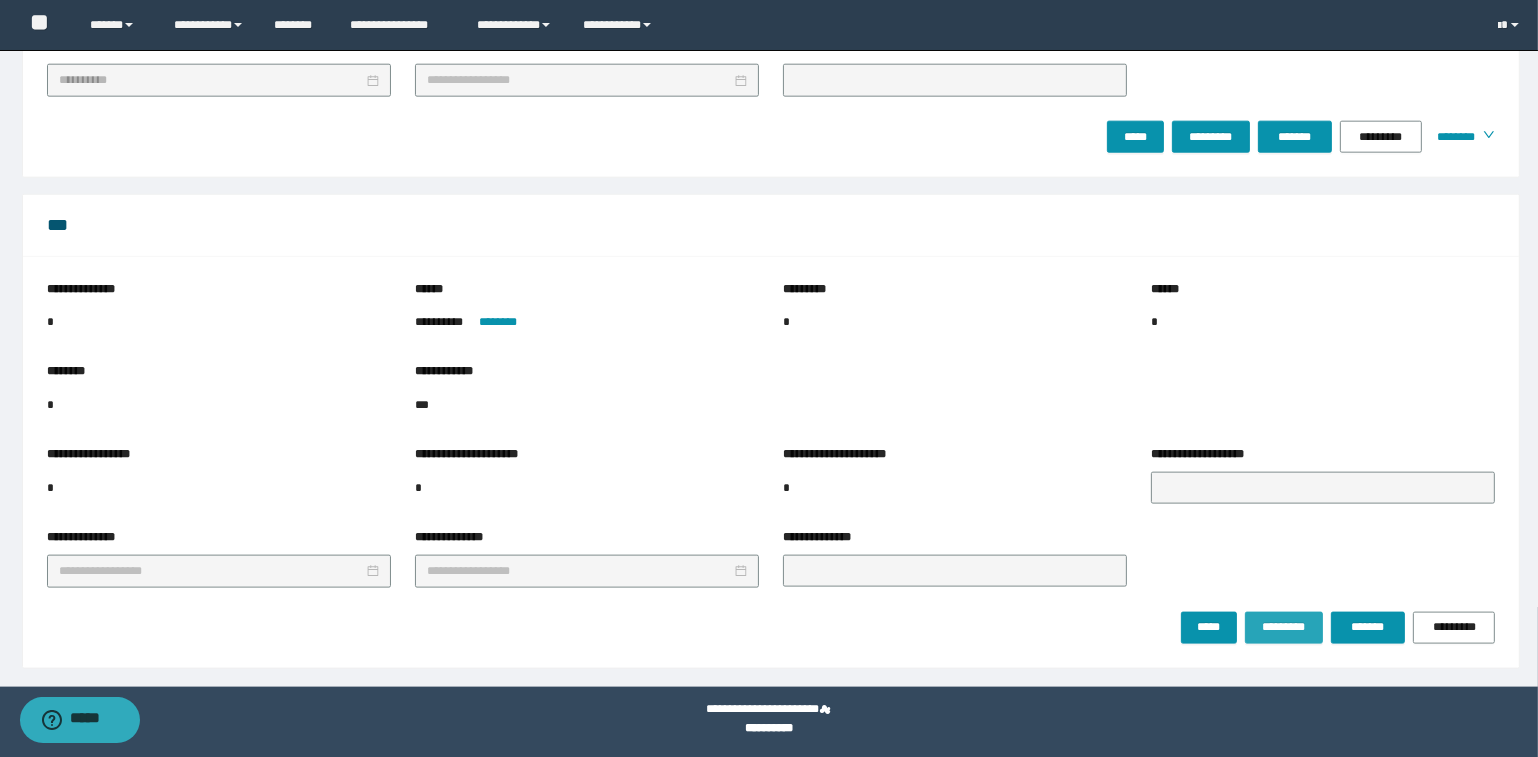 click on "*********" at bounding box center [1283, 627] 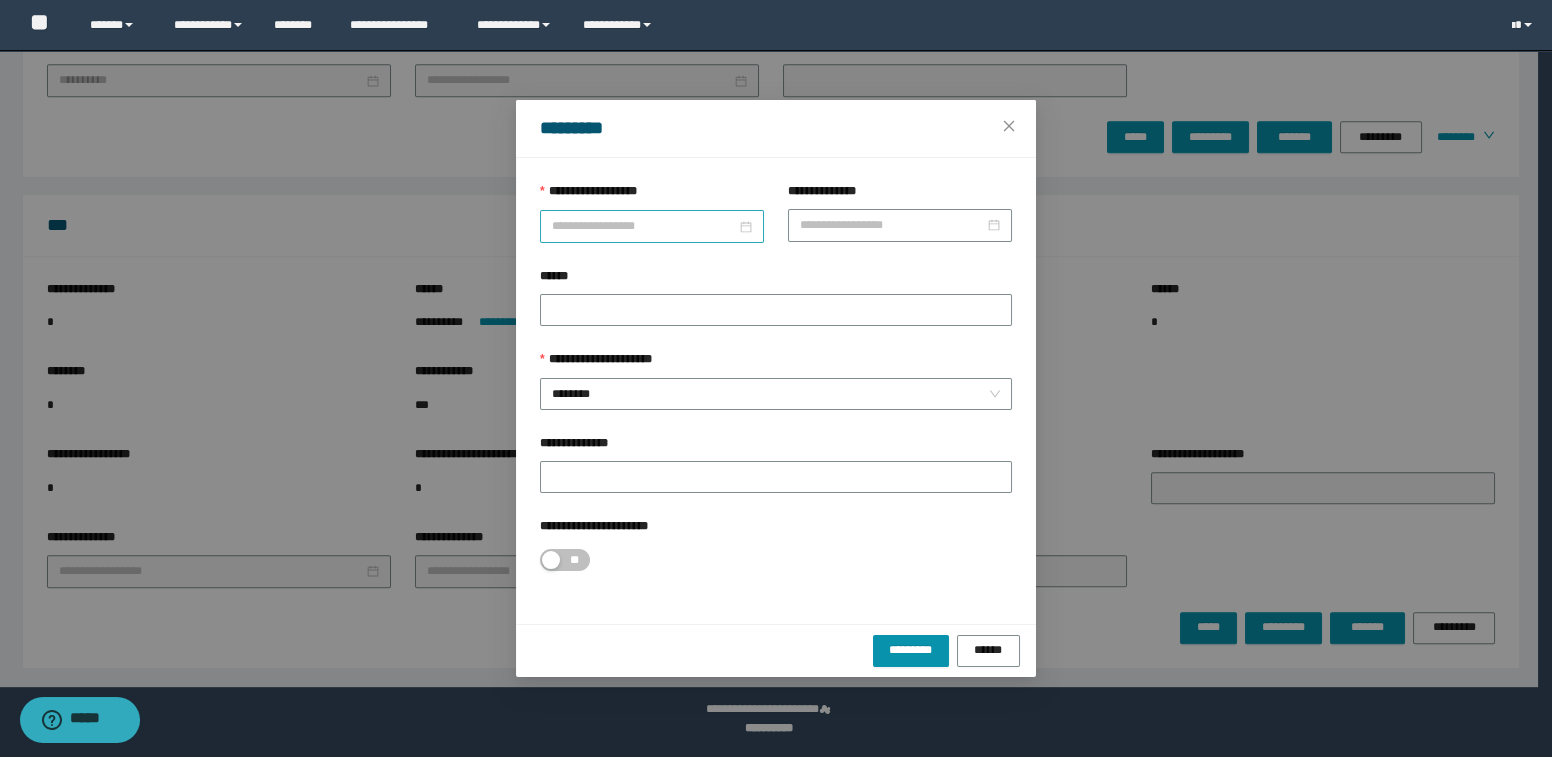 click on "**********" at bounding box center [644, 226] 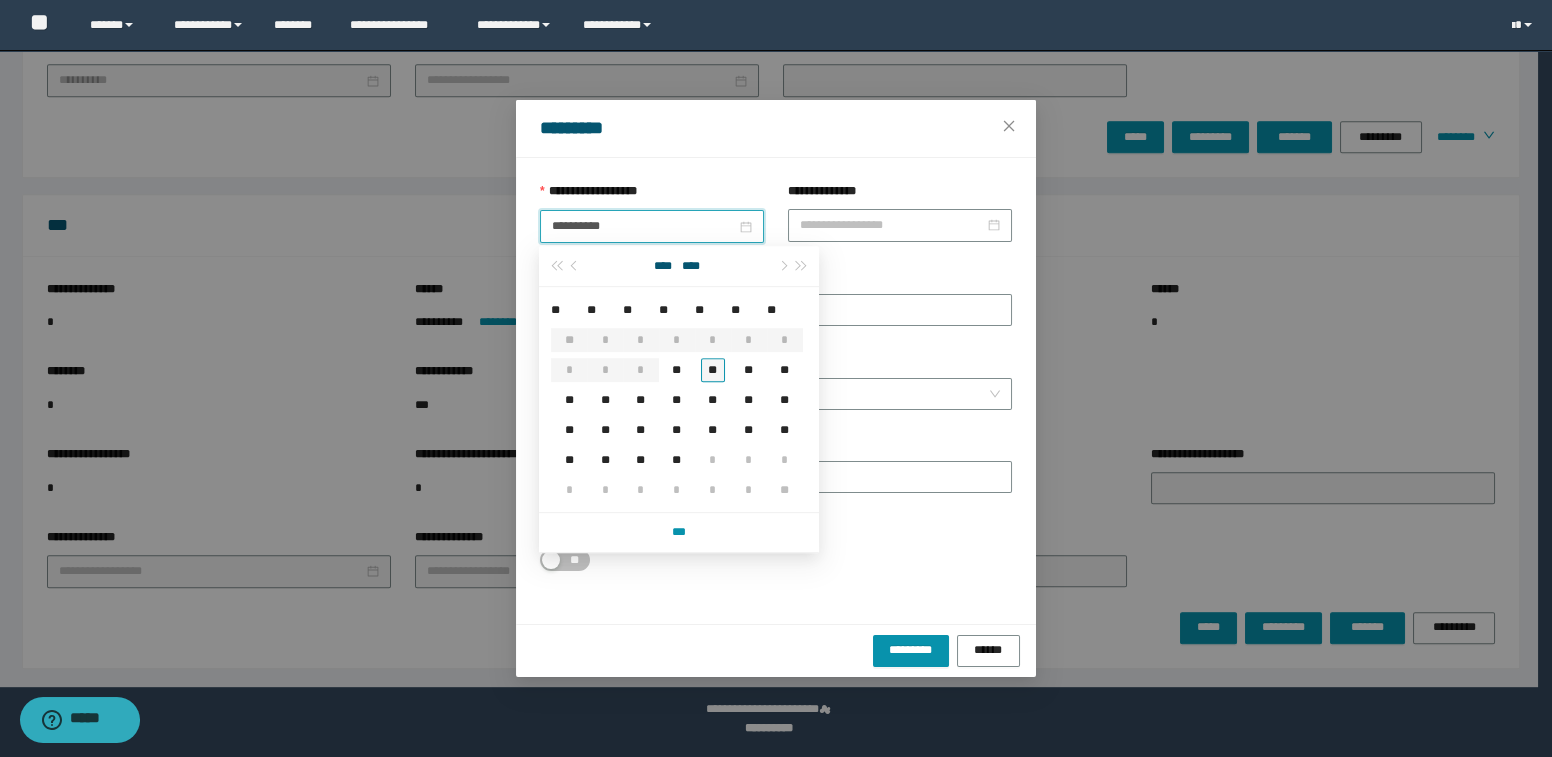 type on "**********" 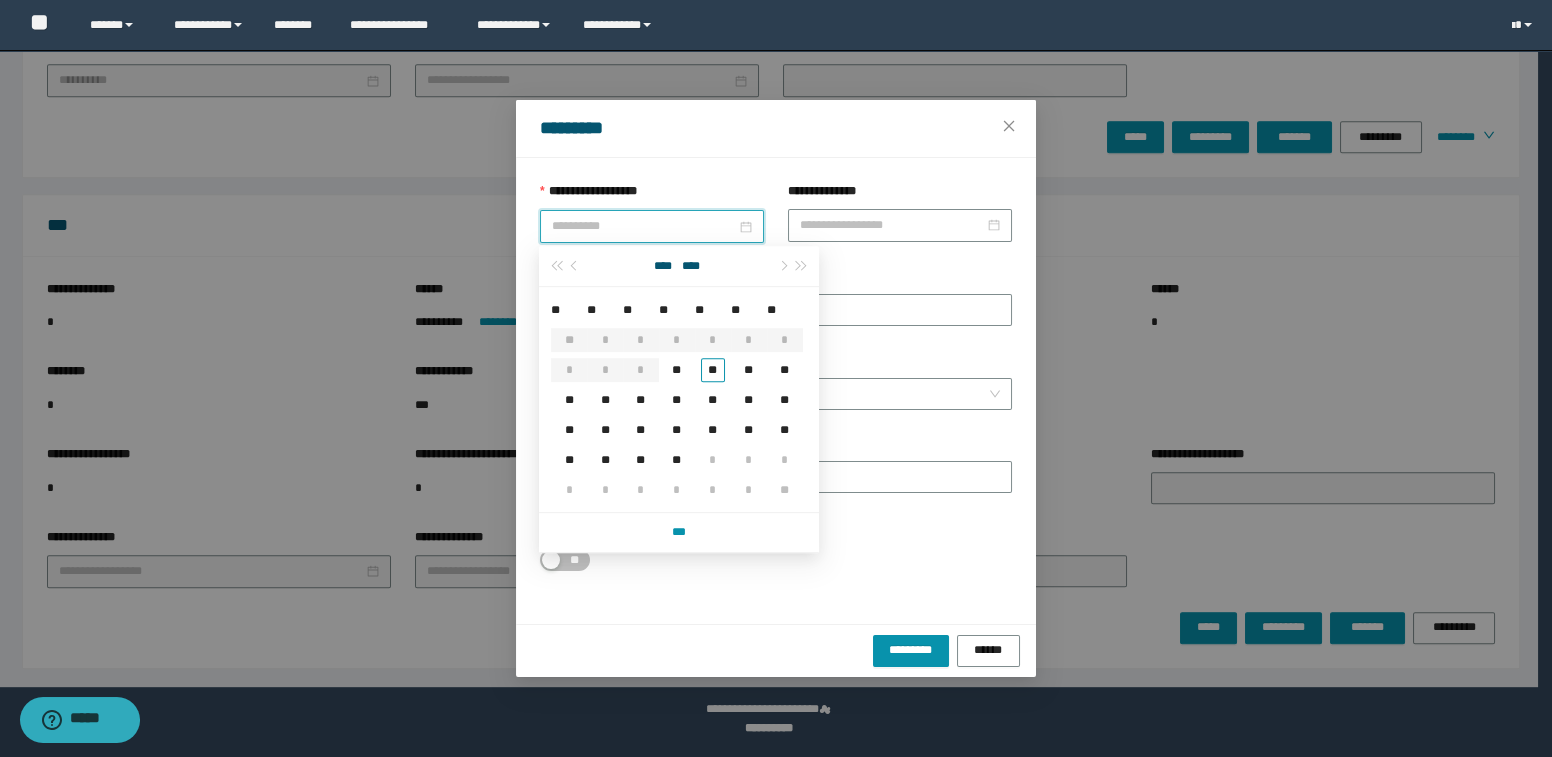 click on "**" at bounding box center (713, 370) 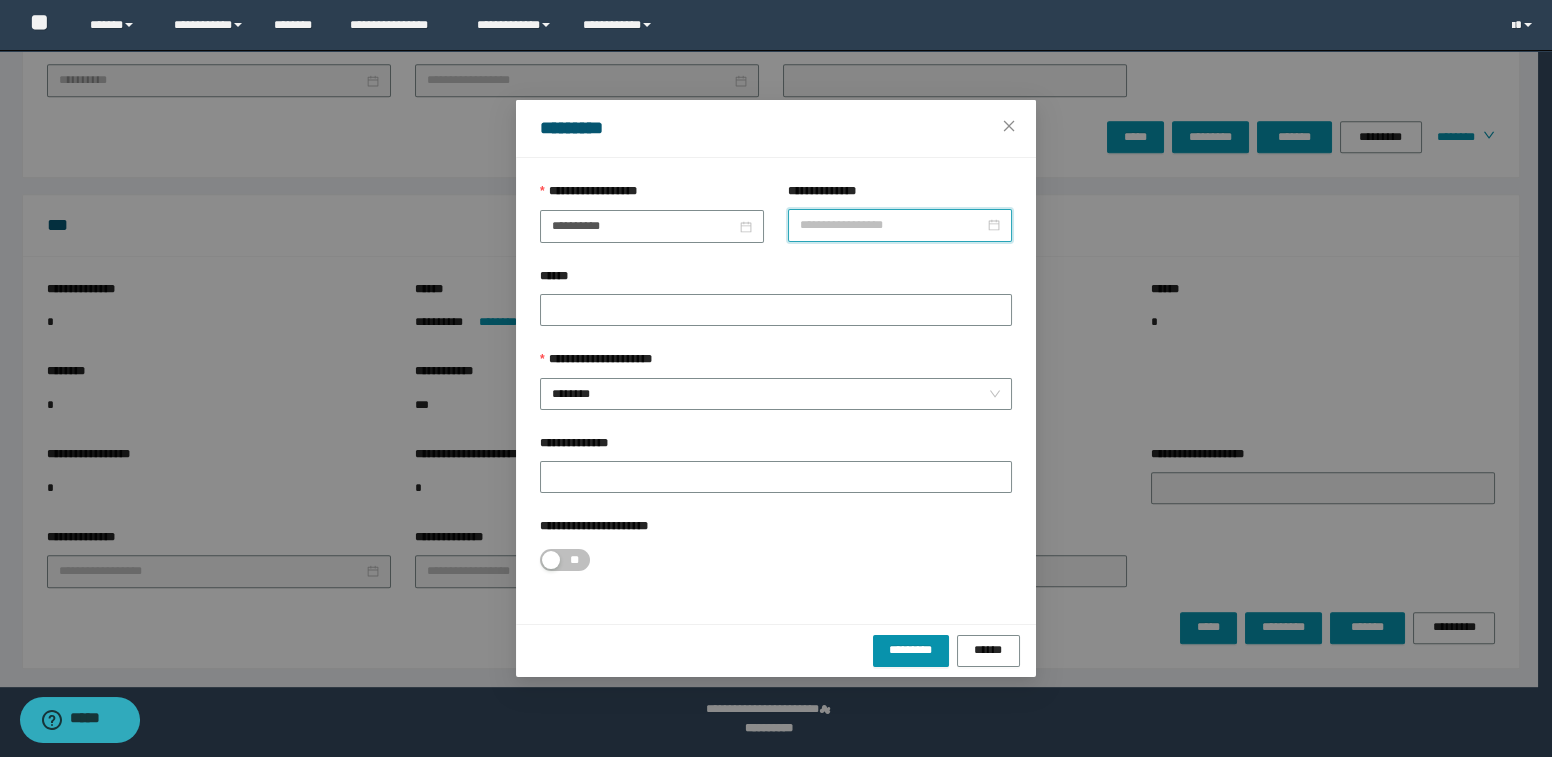 click on "**********" at bounding box center (892, 225) 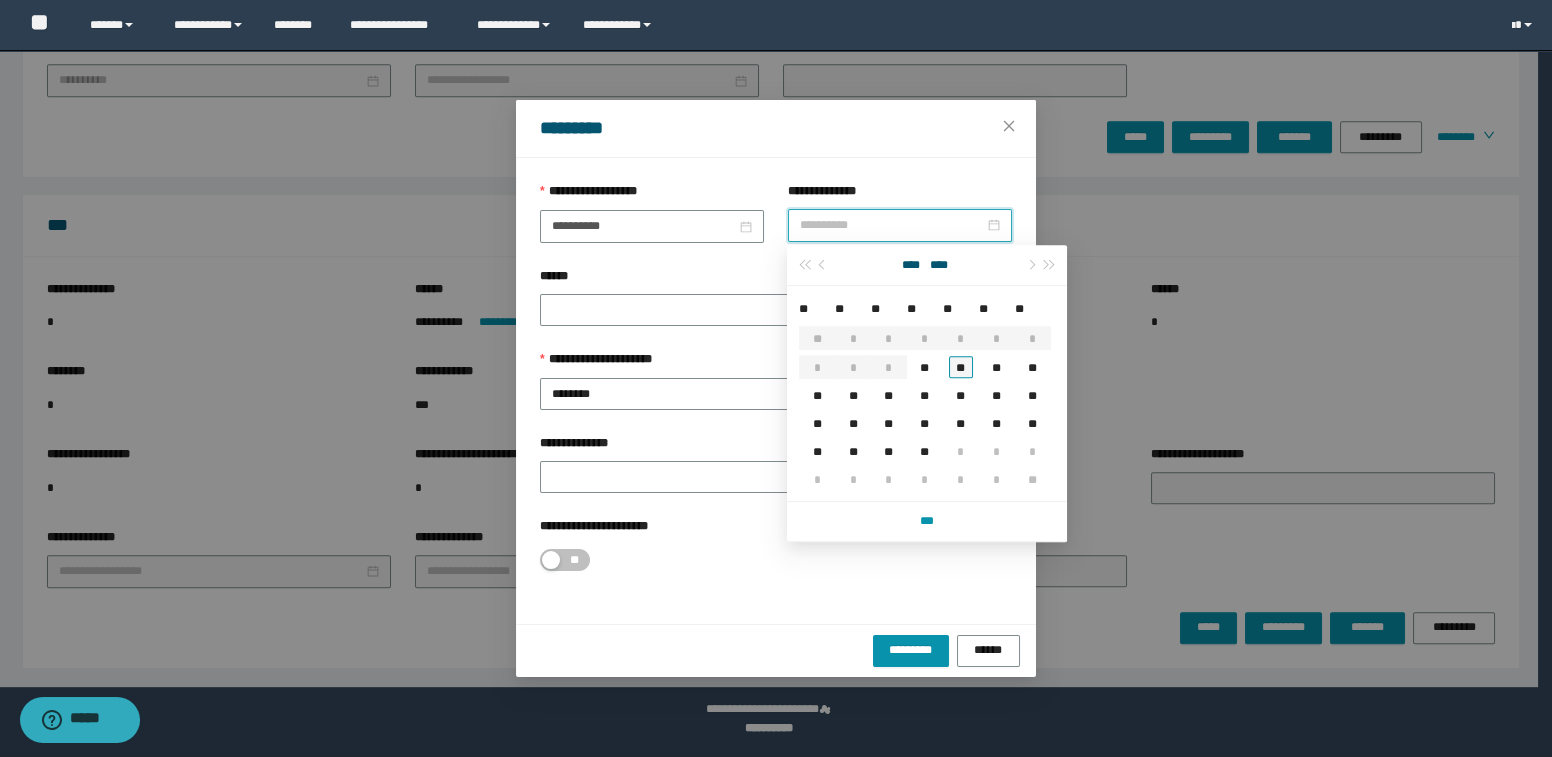 type on "**********" 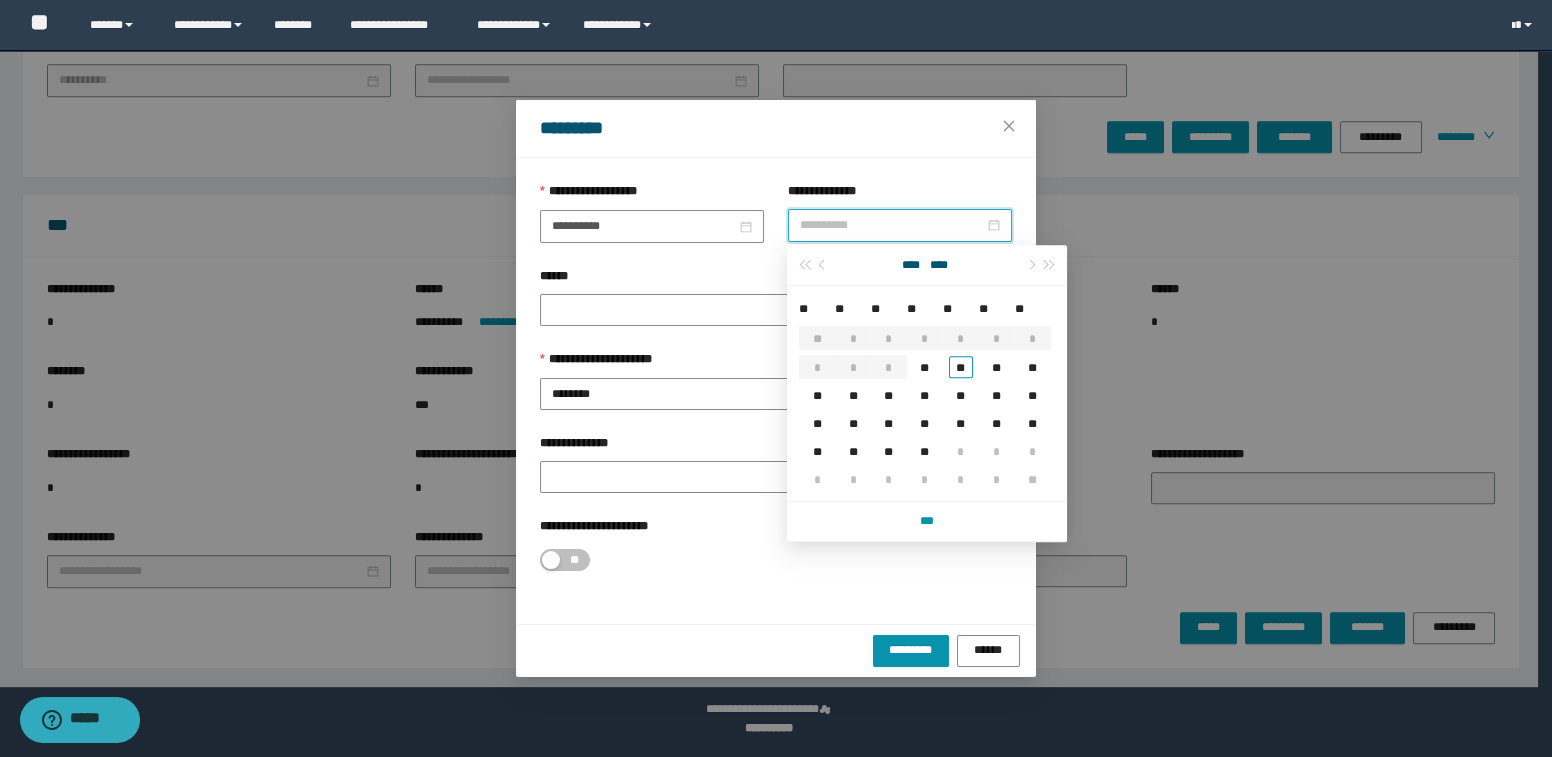 click on "**" at bounding box center [961, 367] 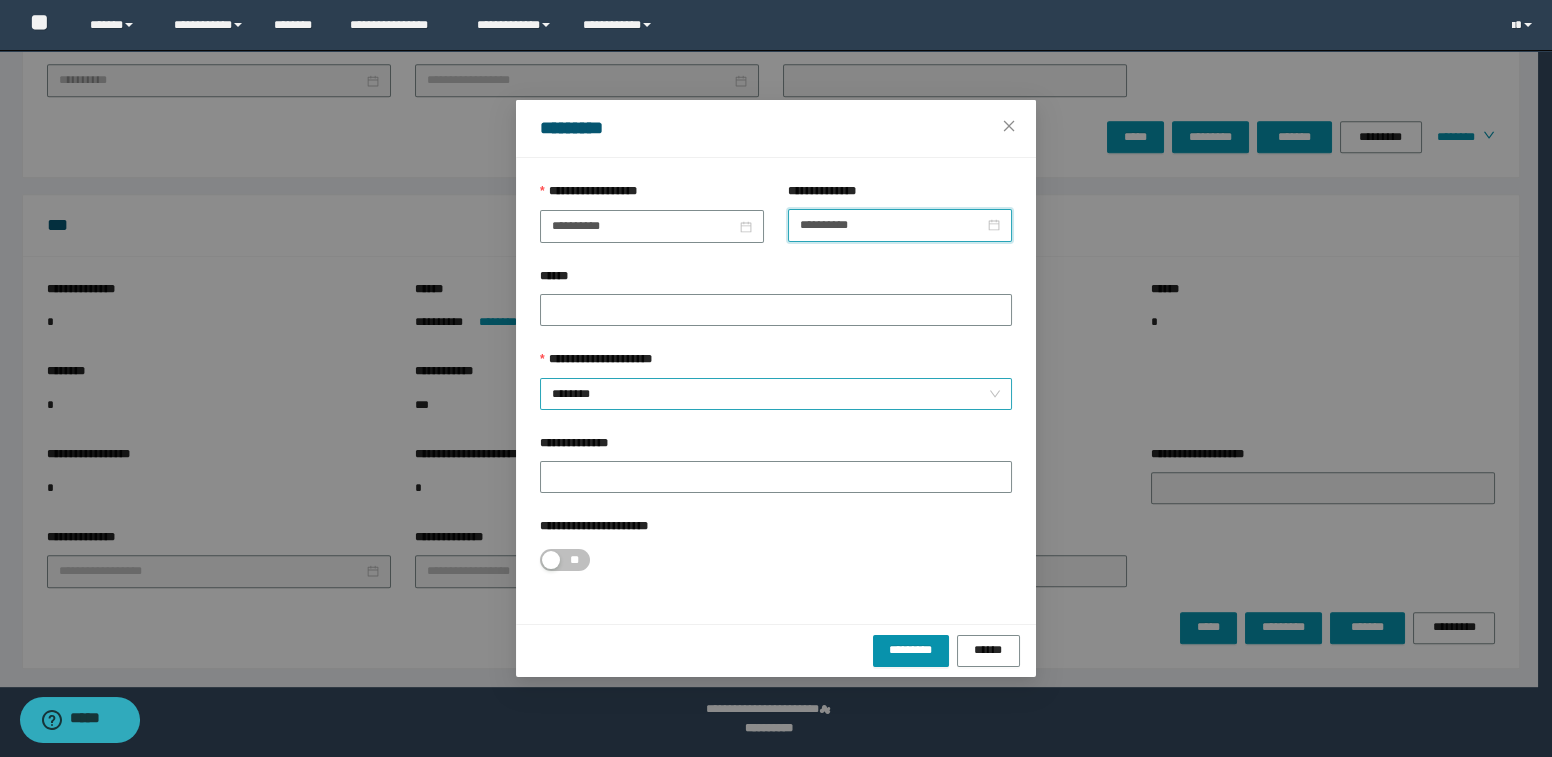 click on "********" at bounding box center [776, 394] 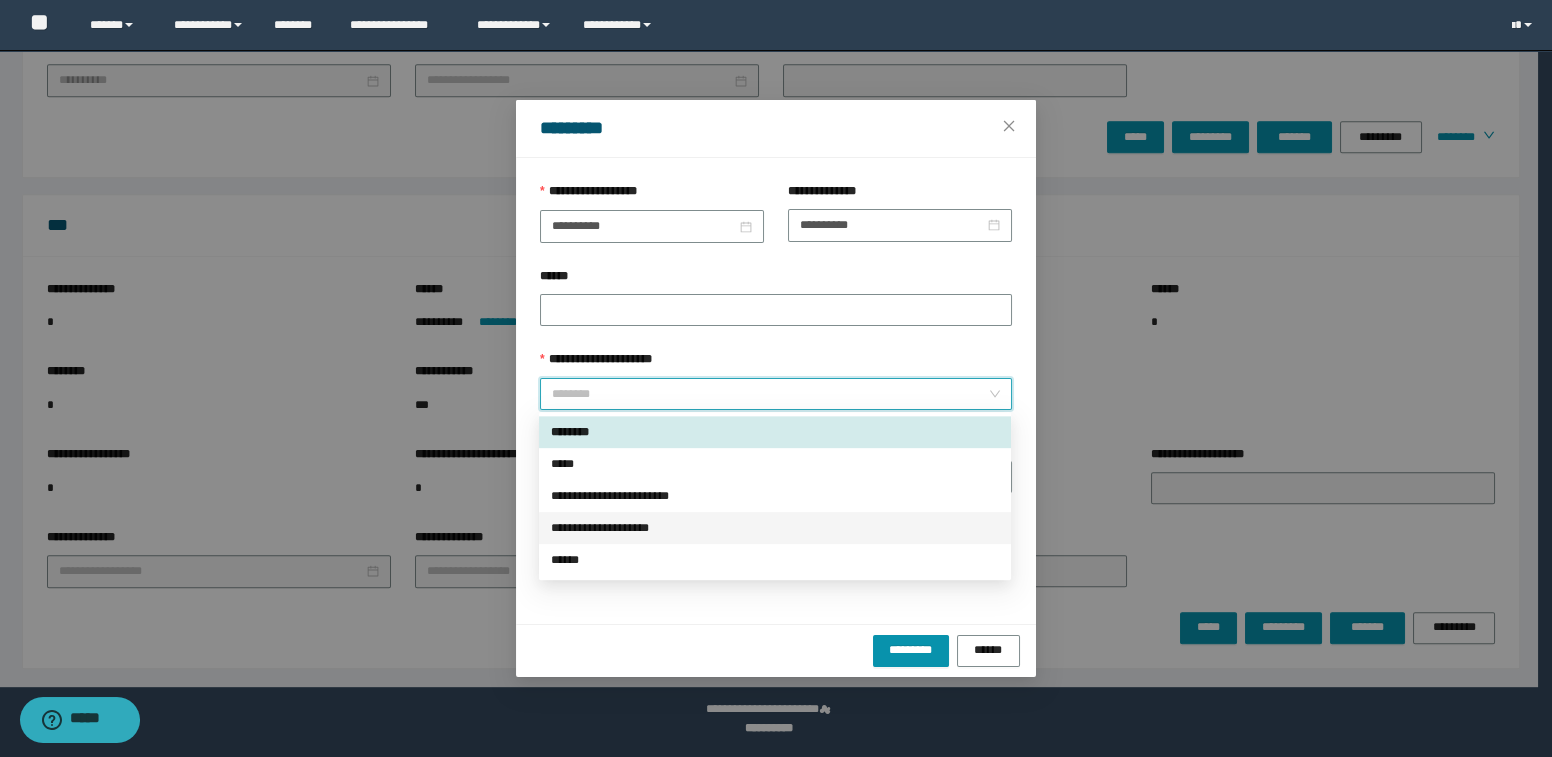 click on "**********" at bounding box center [775, 528] 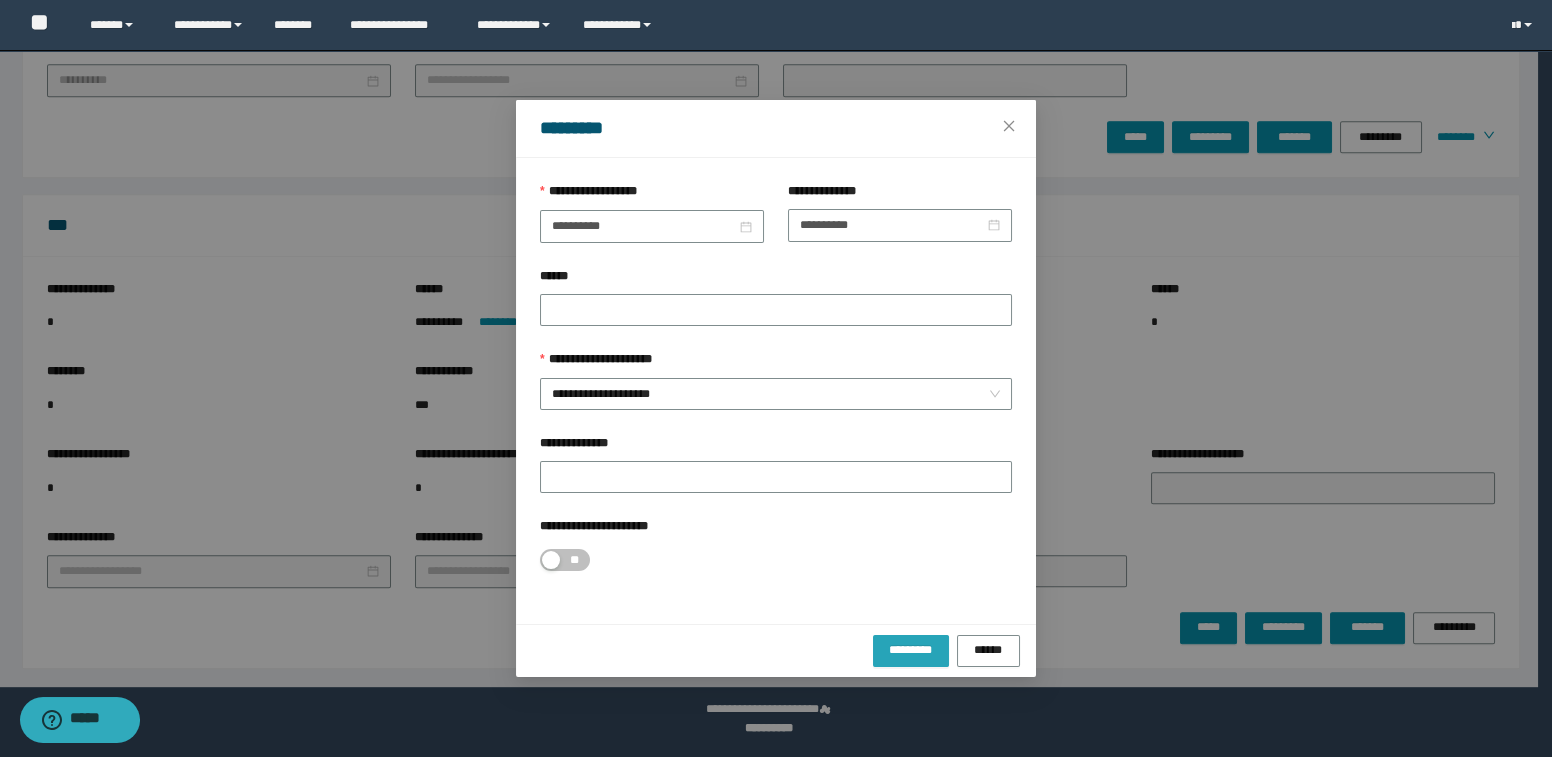 click on "*********" at bounding box center [911, 650] 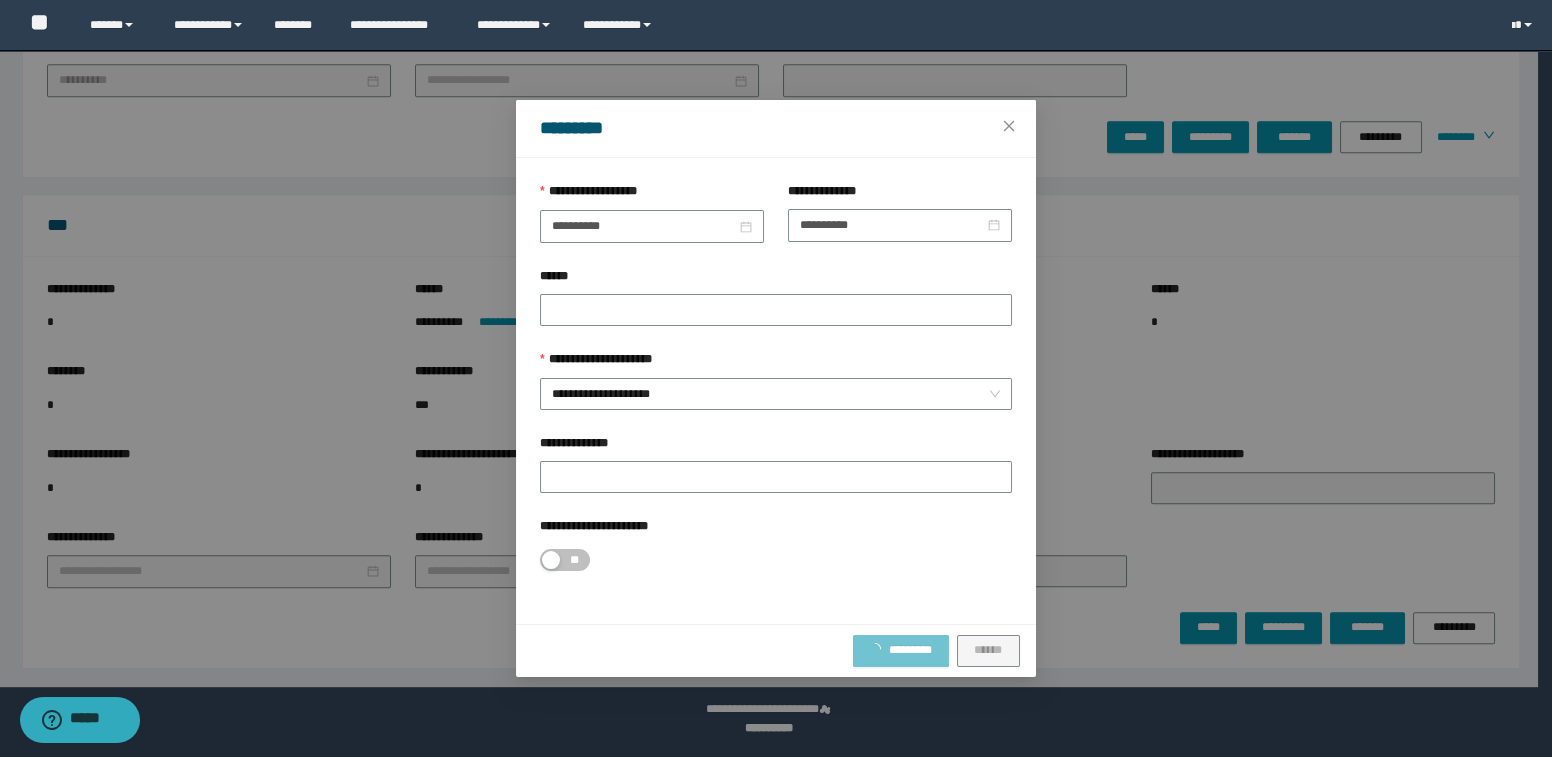 type on "**********" 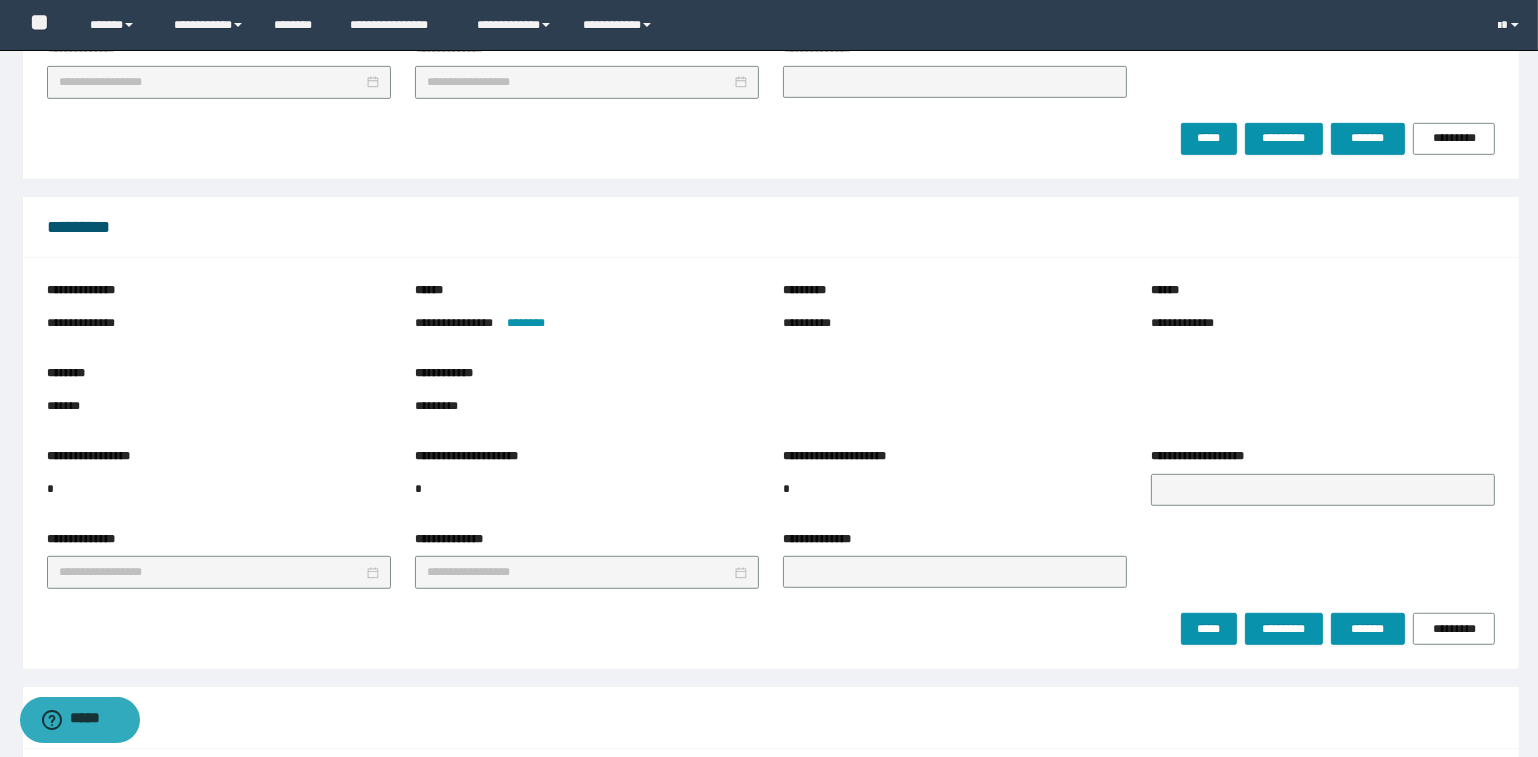scroll, scrollTop: 1242, scrollLeft: 0, axis: vertical 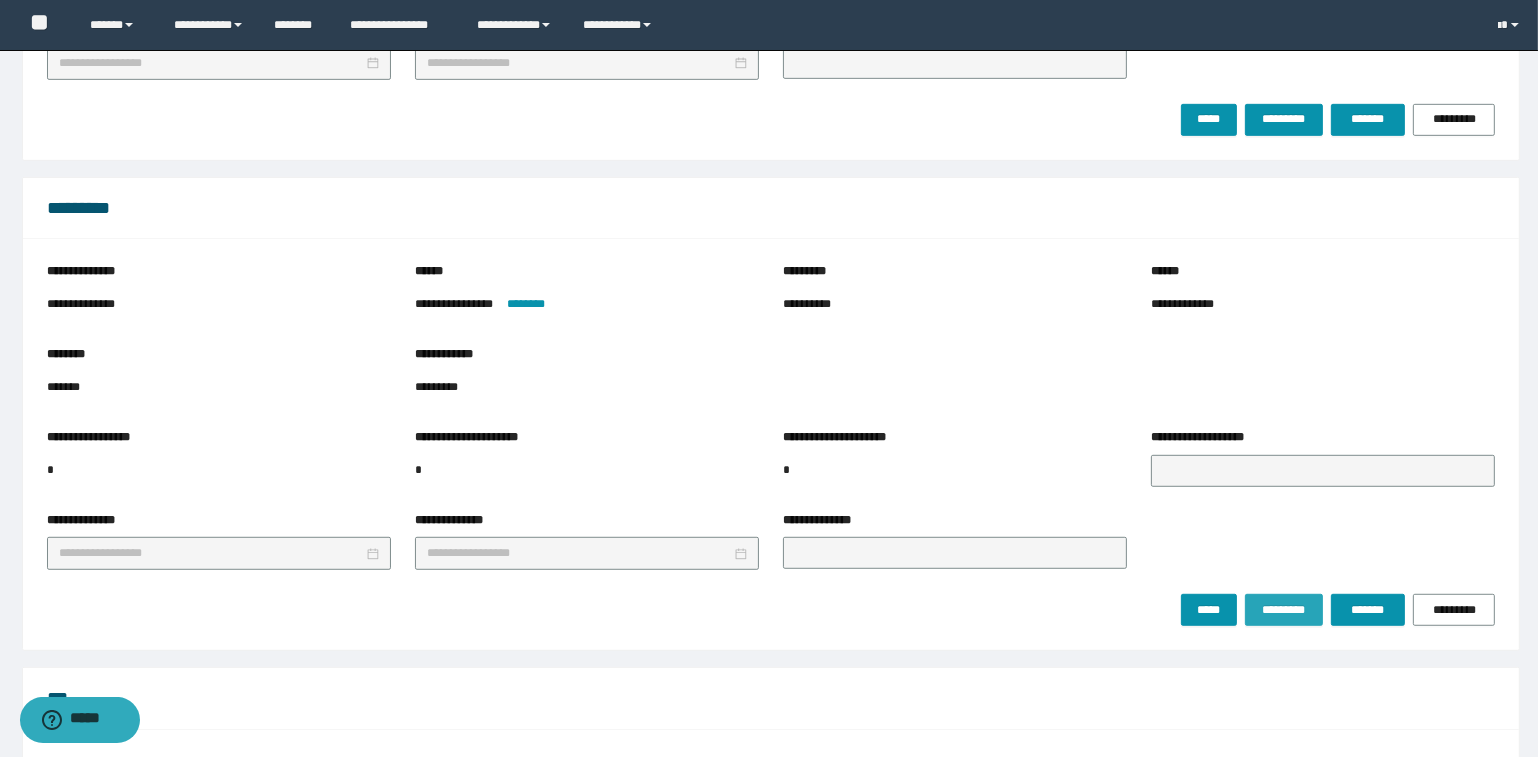 click on "*********" at bounding box center (1283, 610) 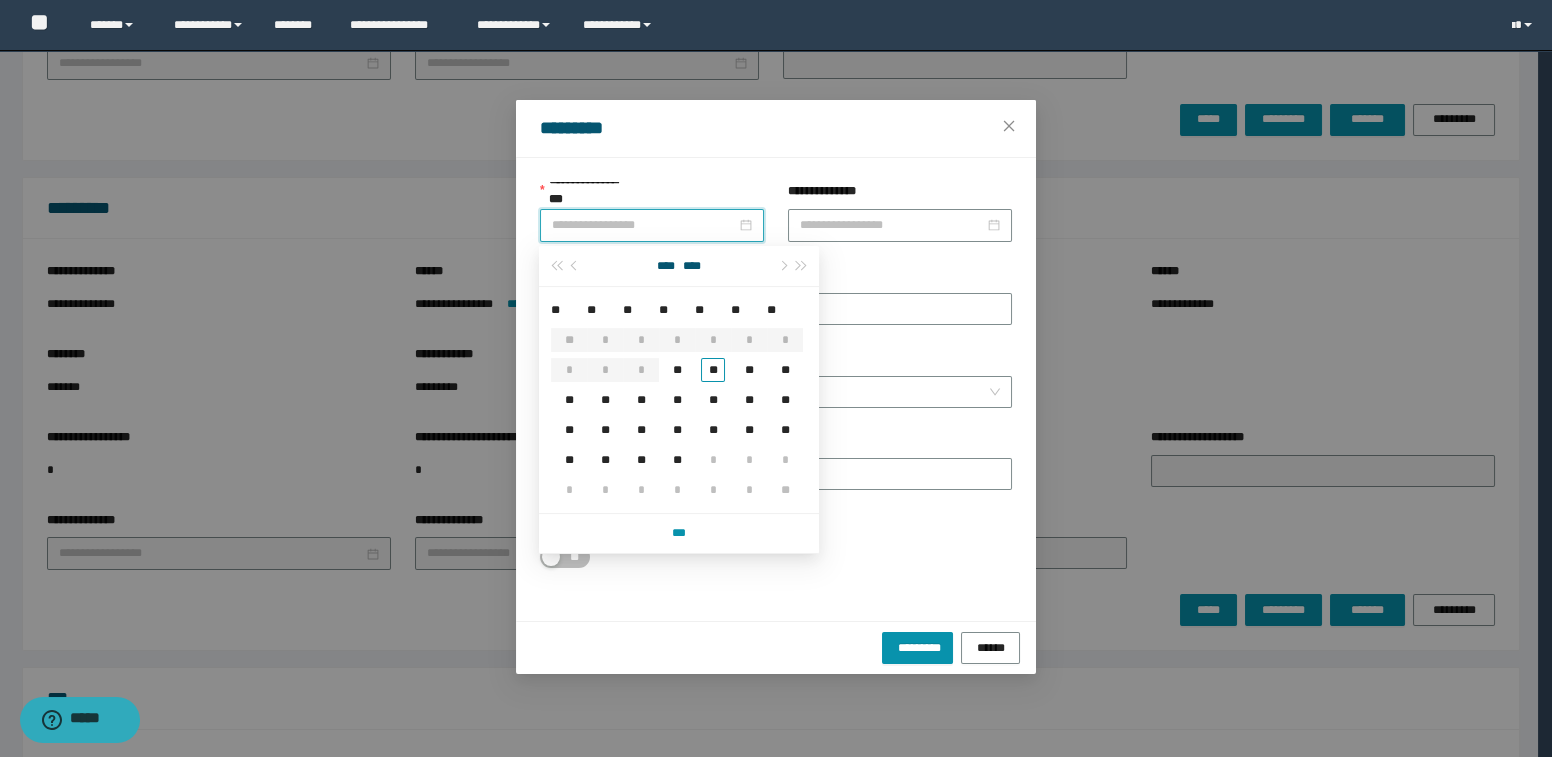 drag, startPoint x: 611, startPoint y: 218, endPoint x: 621, endPoint y: 229, distance: 14.866069 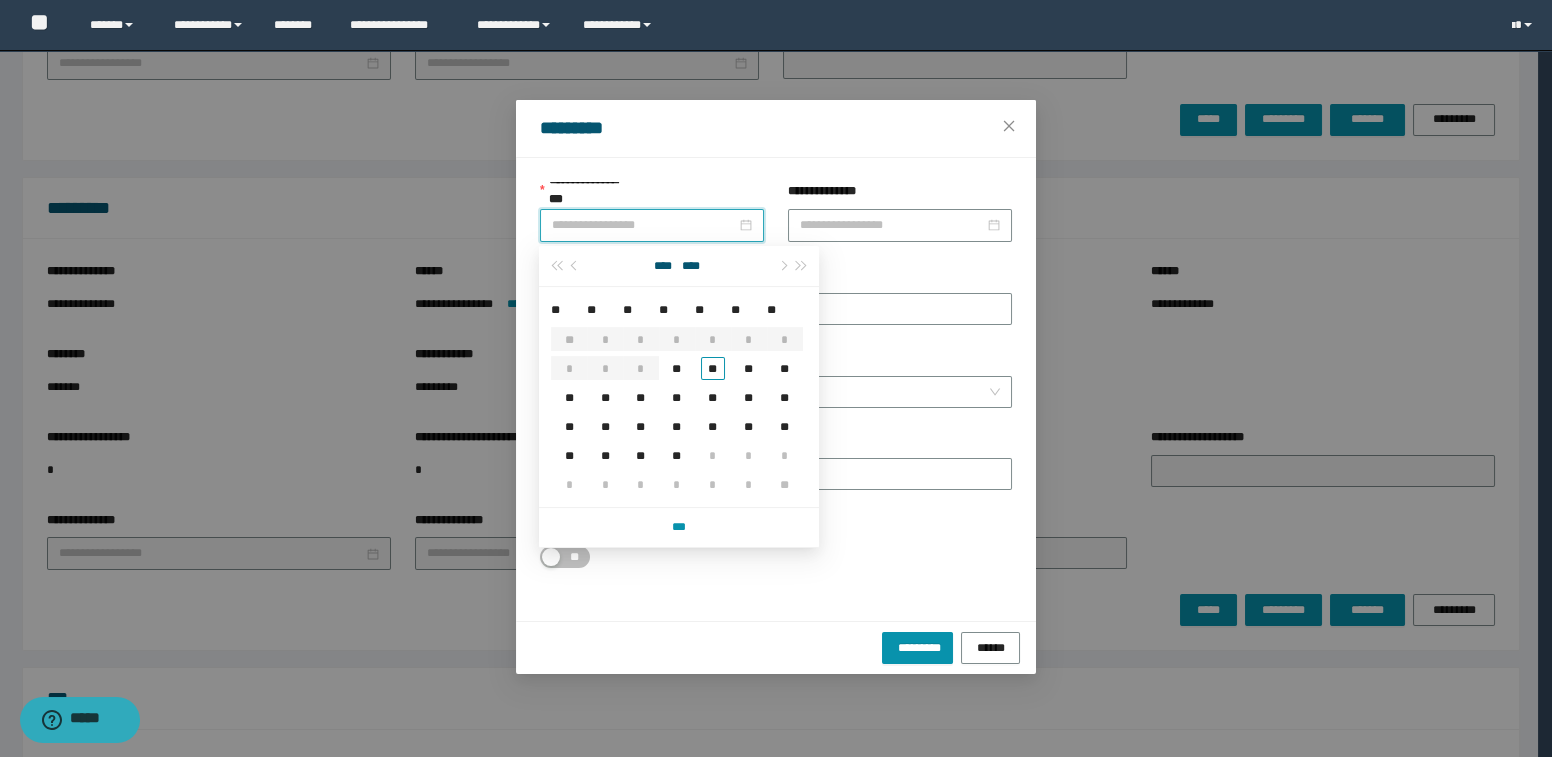 type on "**********" 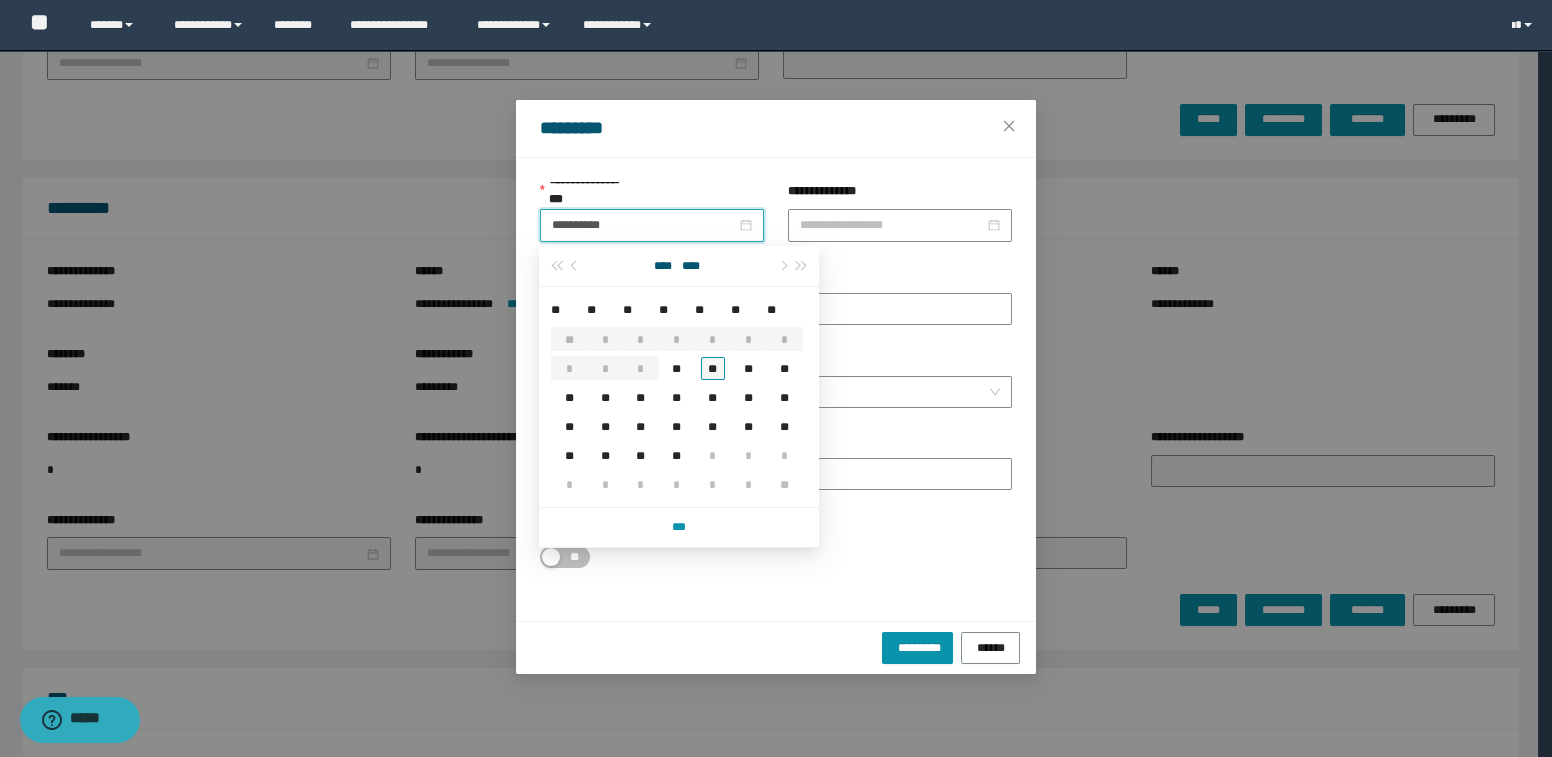 type on "**********" 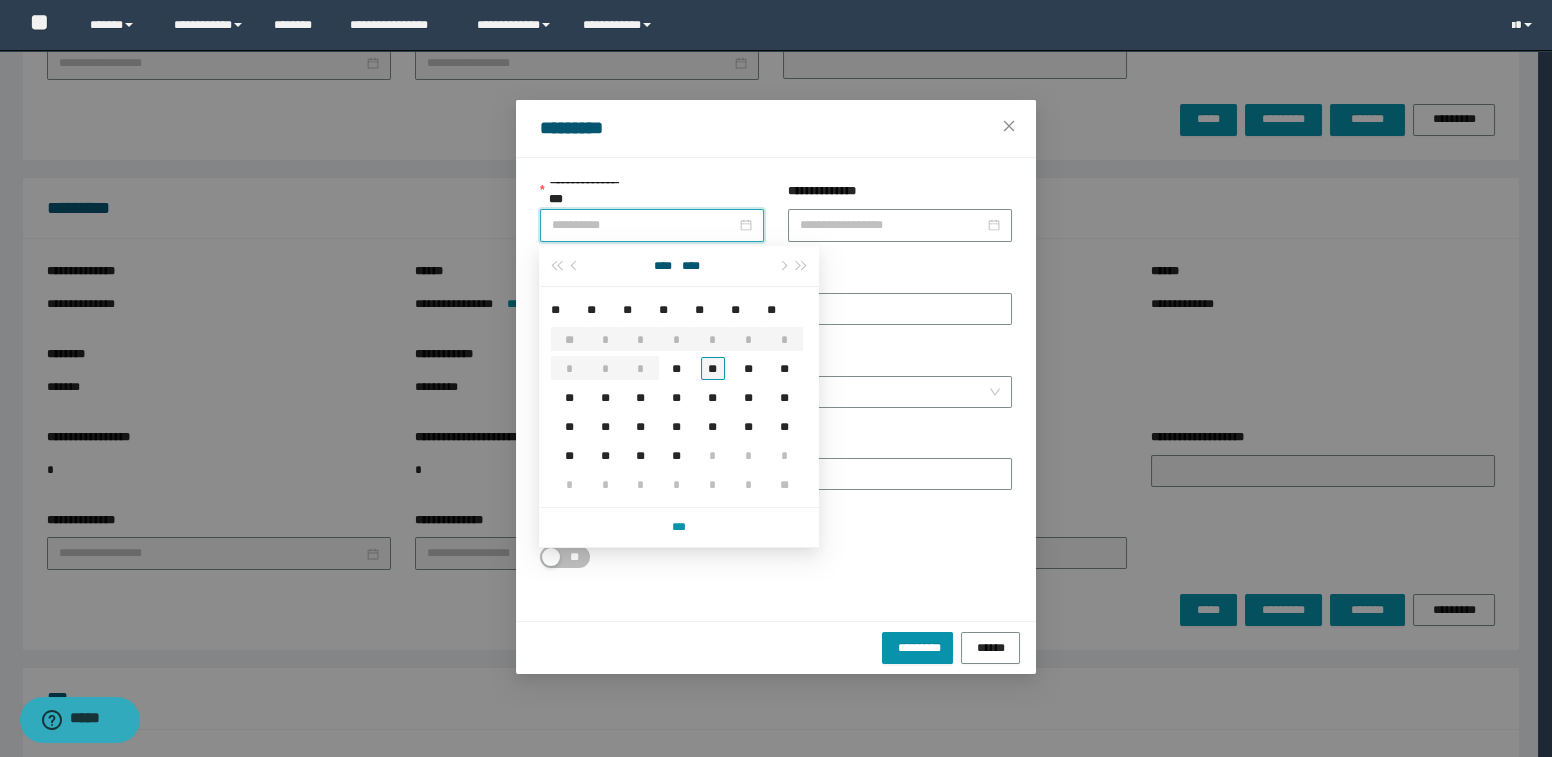 click on "**" at bounding box center [713, 368] 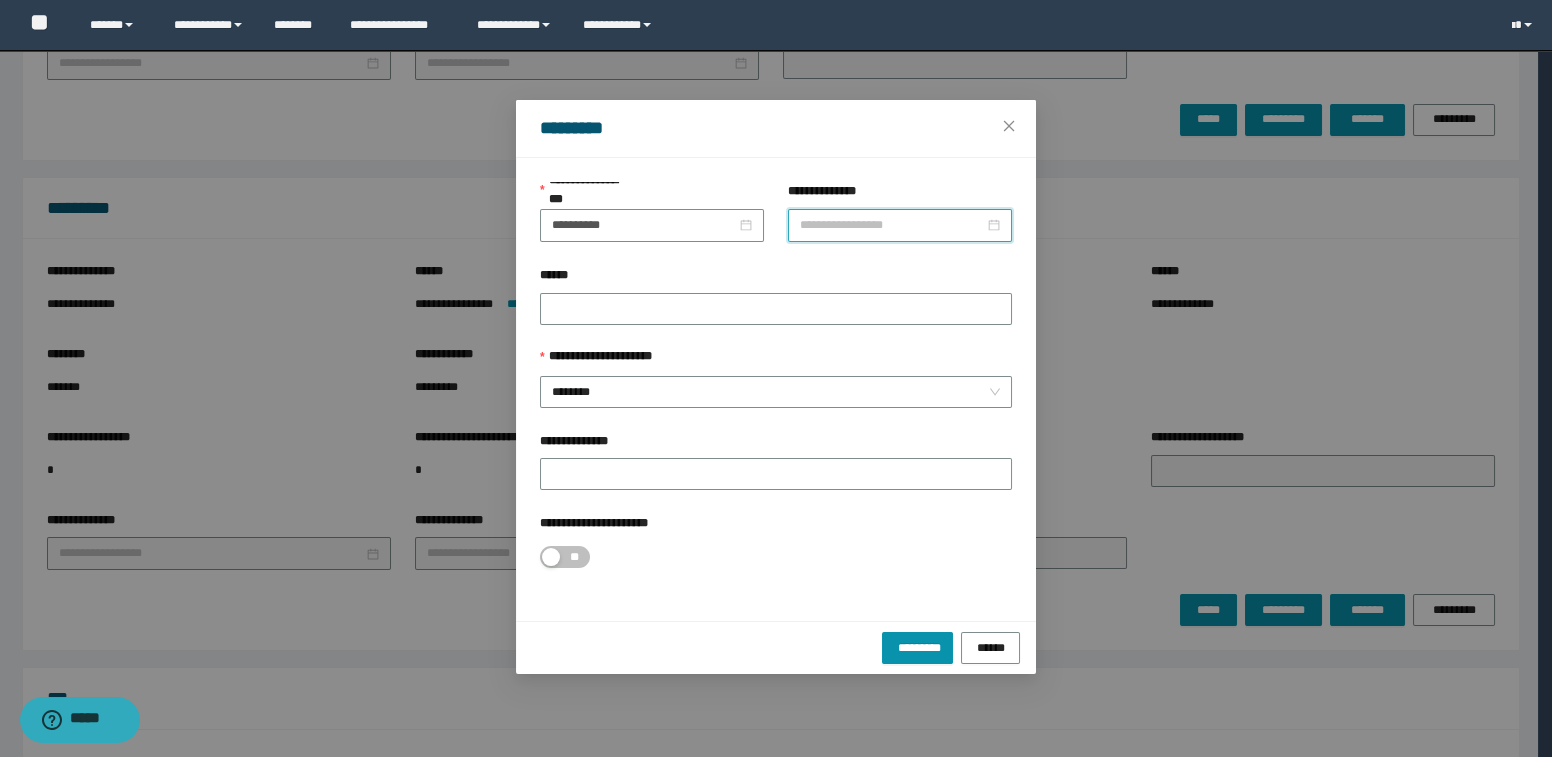 click on "**********" at bounding box center [892, 225] 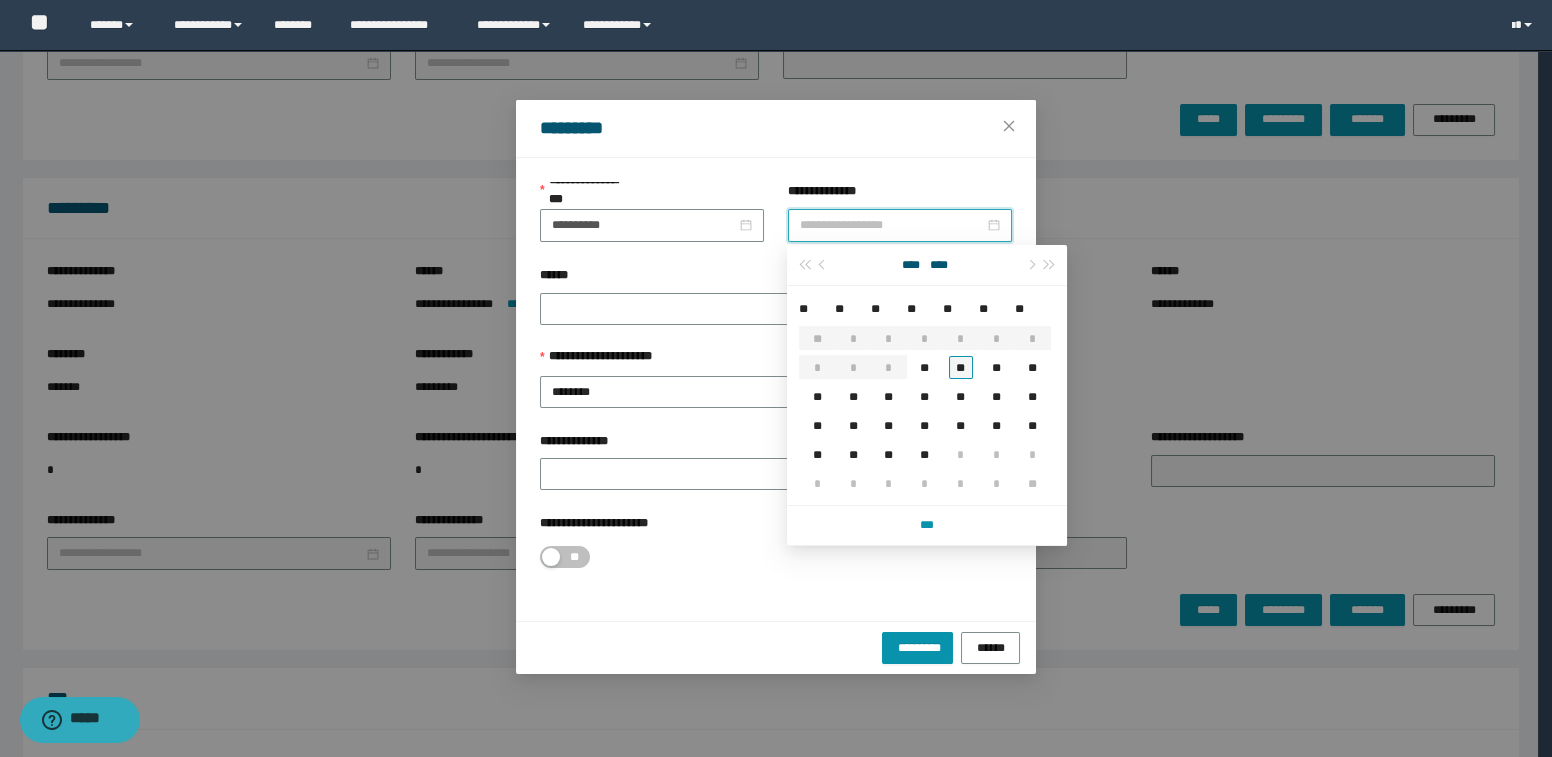 type on "**********" 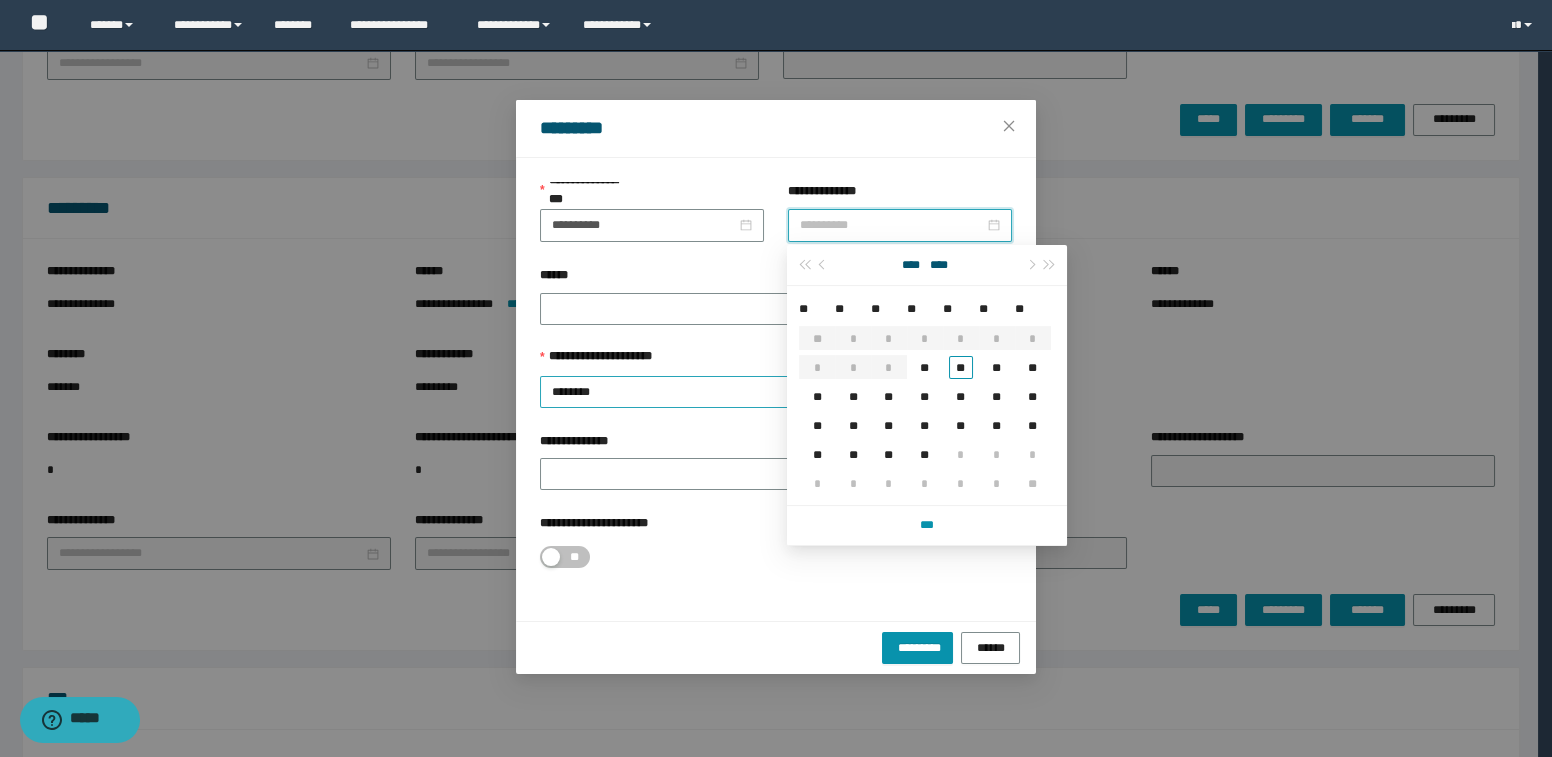click on "**" at bounding box center [961, 367] 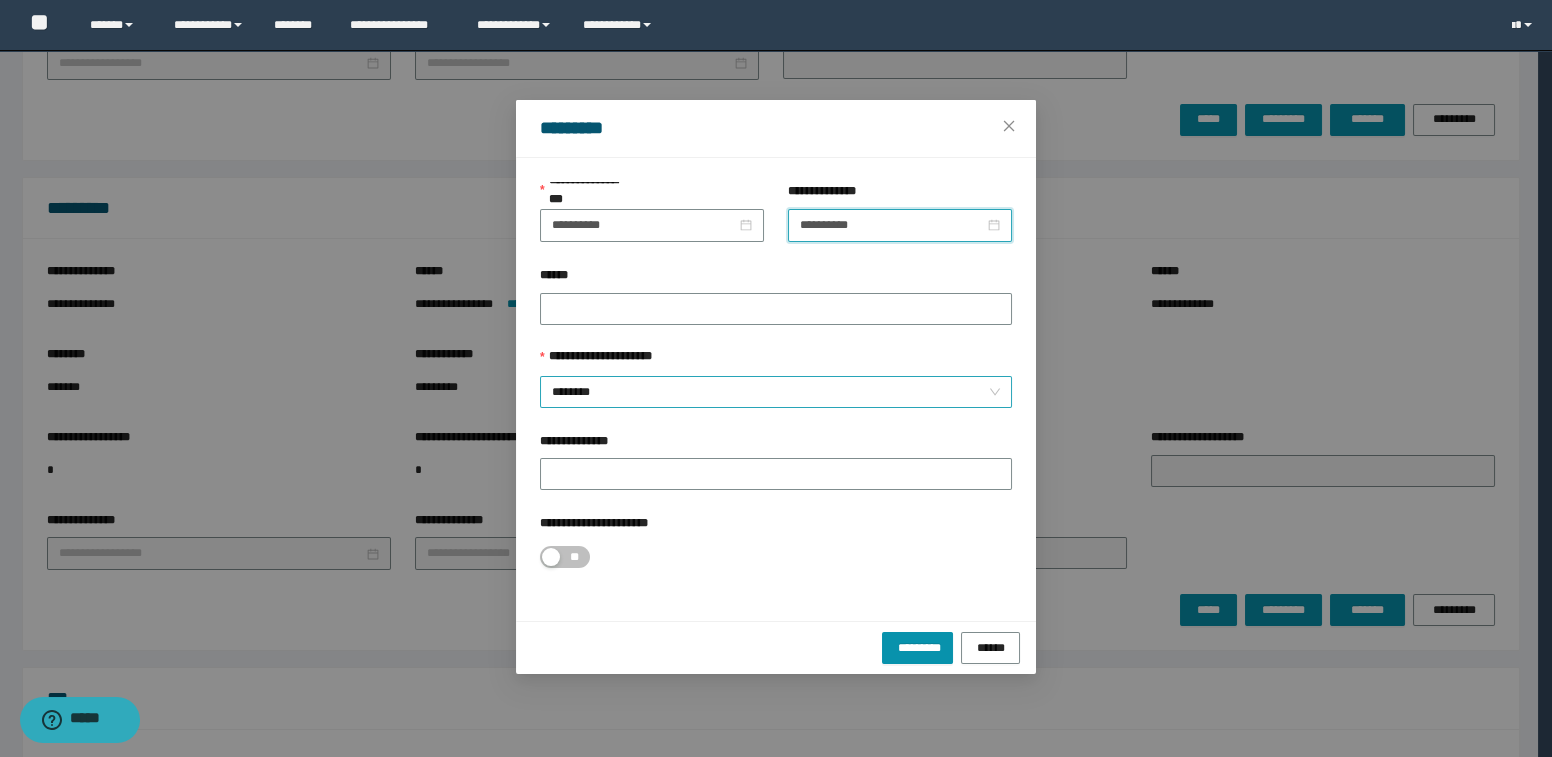 drag, startPoint x: 642, startPoint y: 394, endPoint x: 653, endPoint y: 394, distance: 11 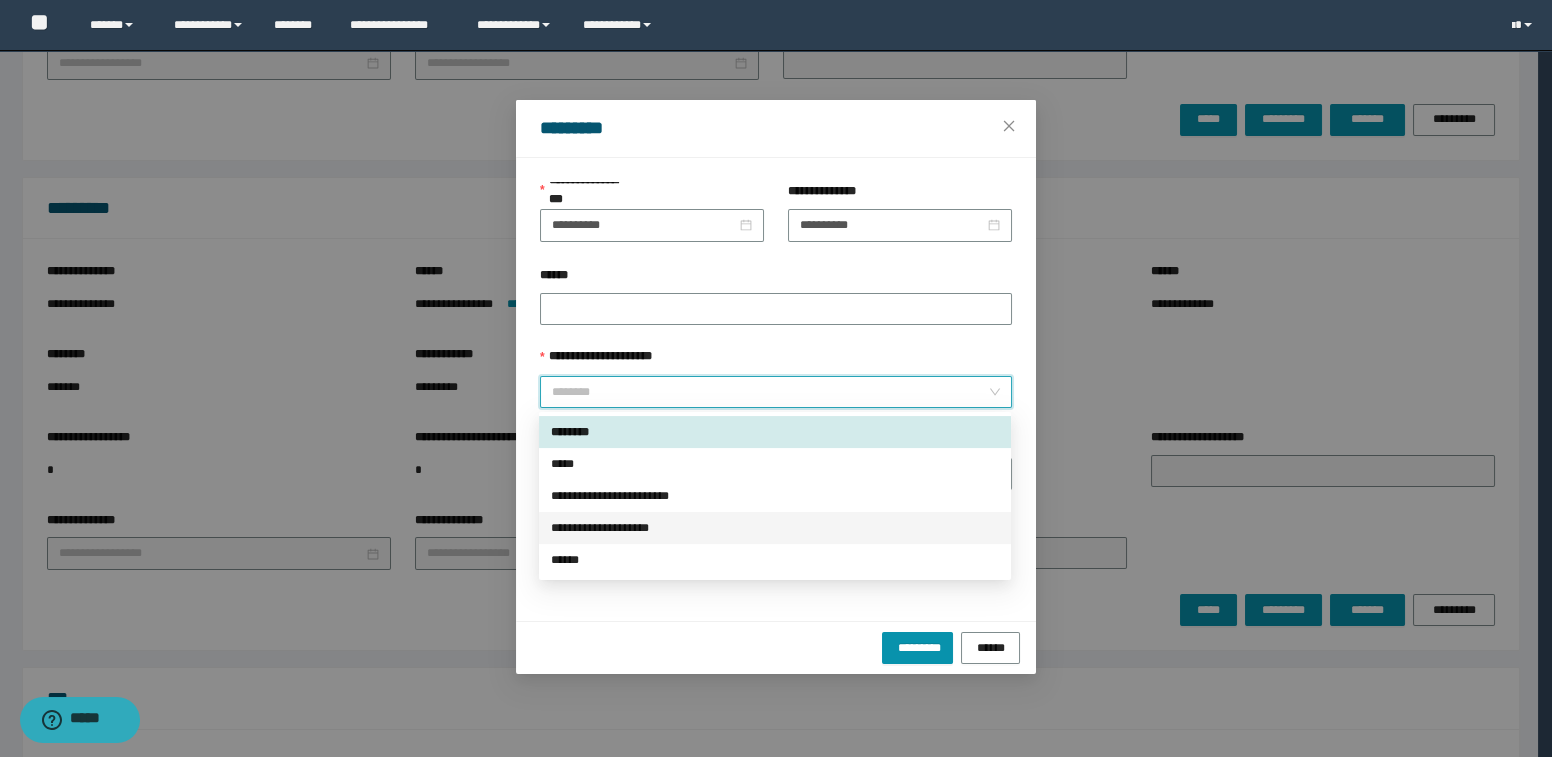 click on "**********" at bounding box center [775, 528] 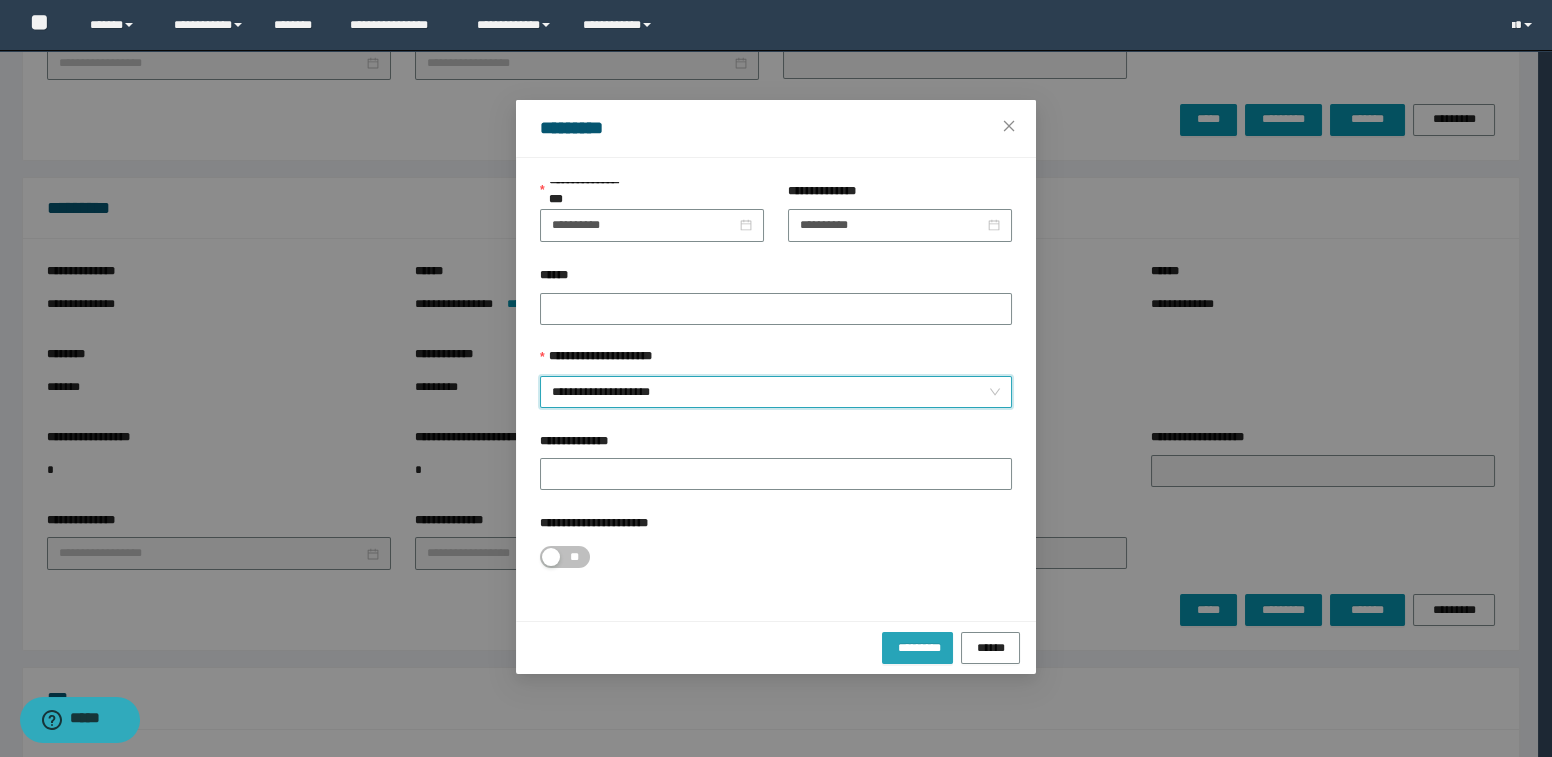 click on "*********" at bounding box center [917, 647] 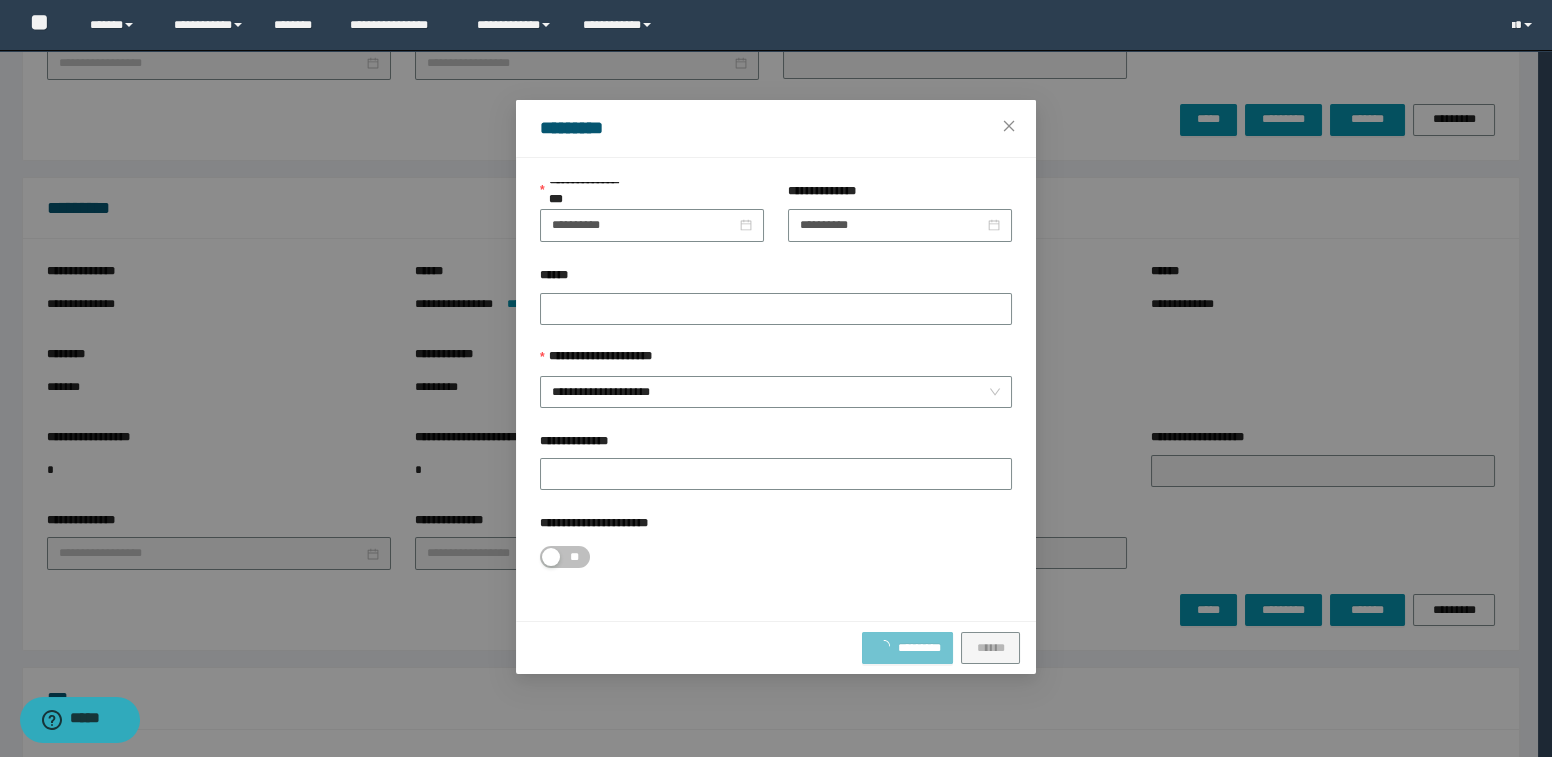 type on "**********" 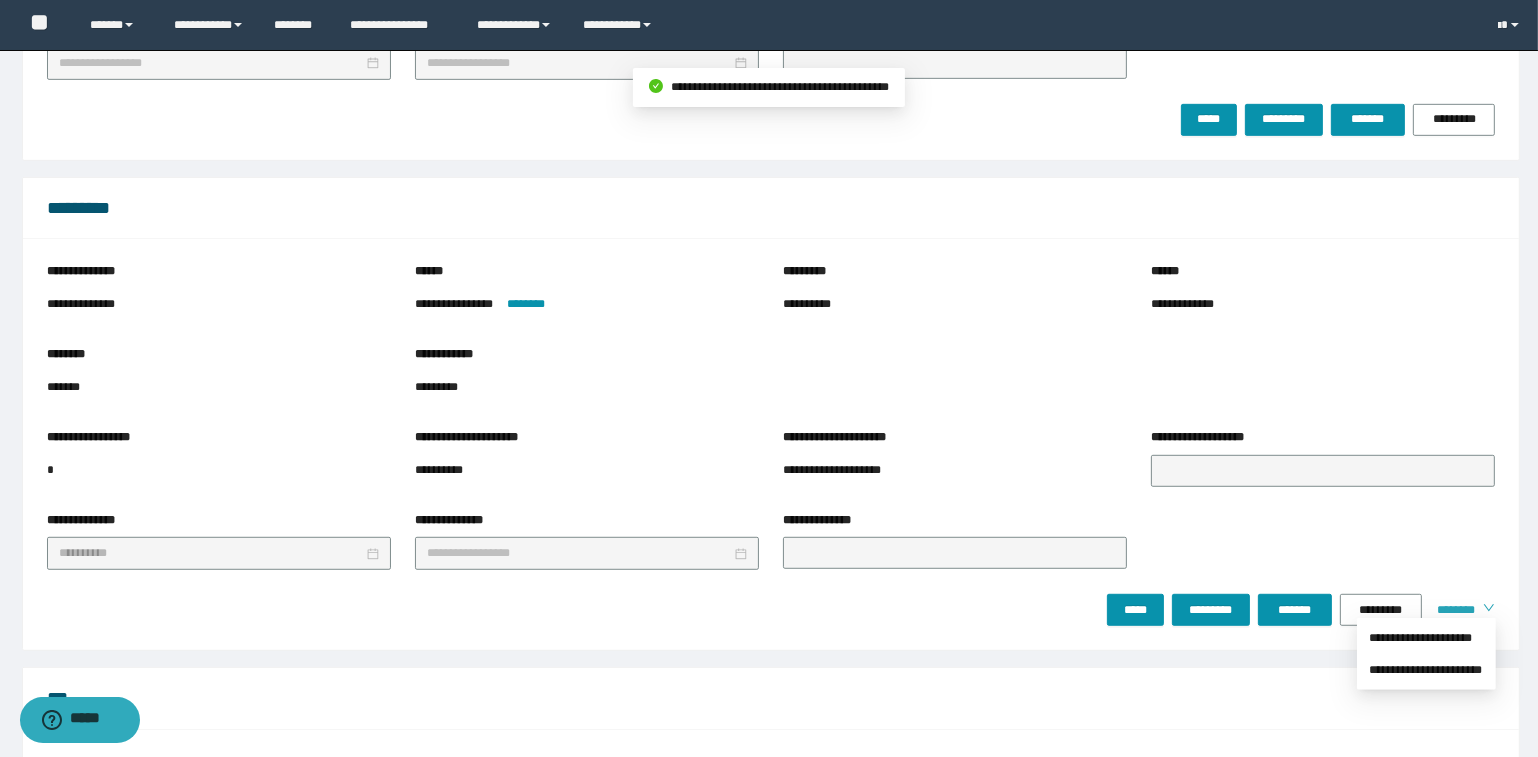 click on "********" at bounding box center (1452, 610) 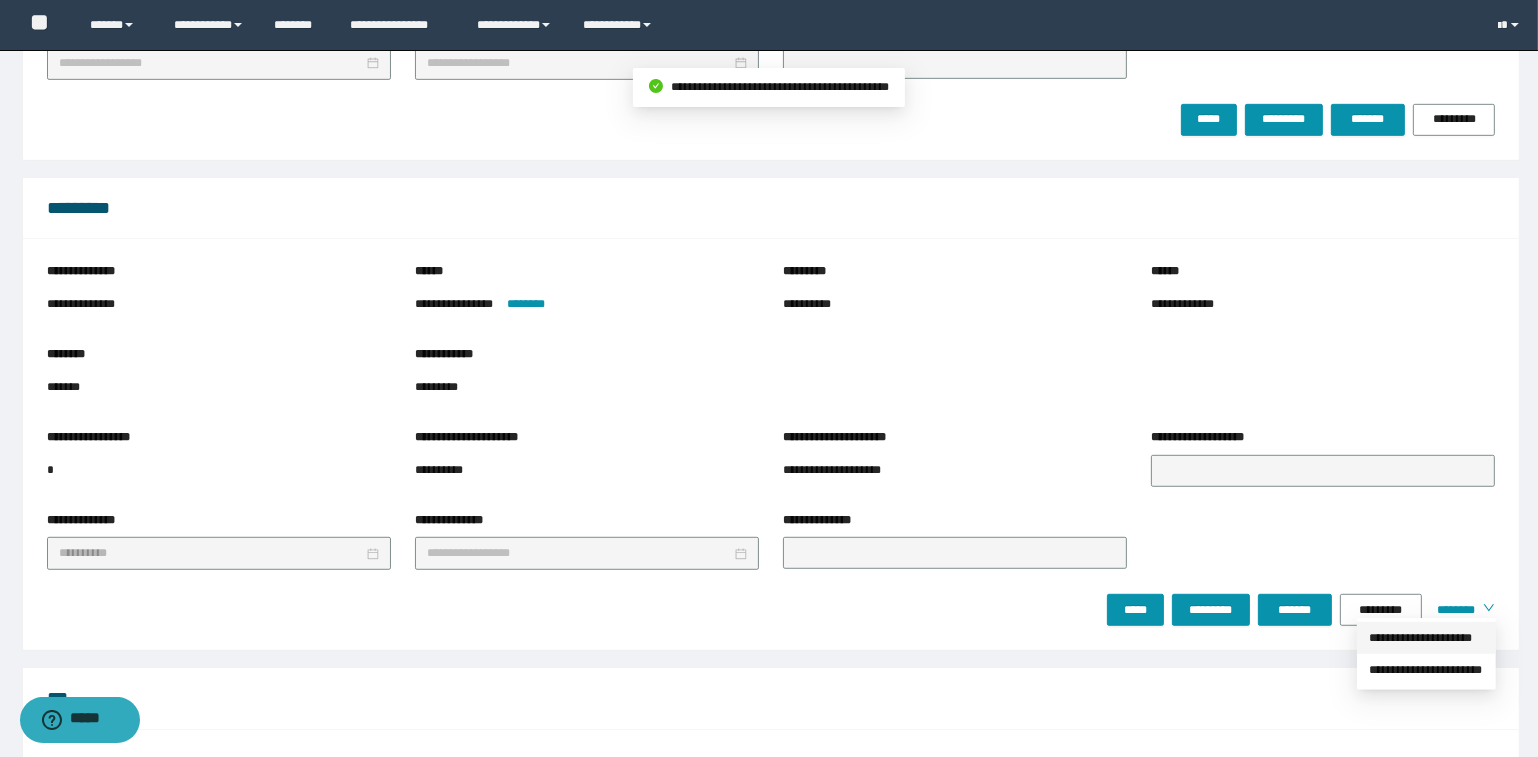 click on "**********" at bounding box center [1426, 638] 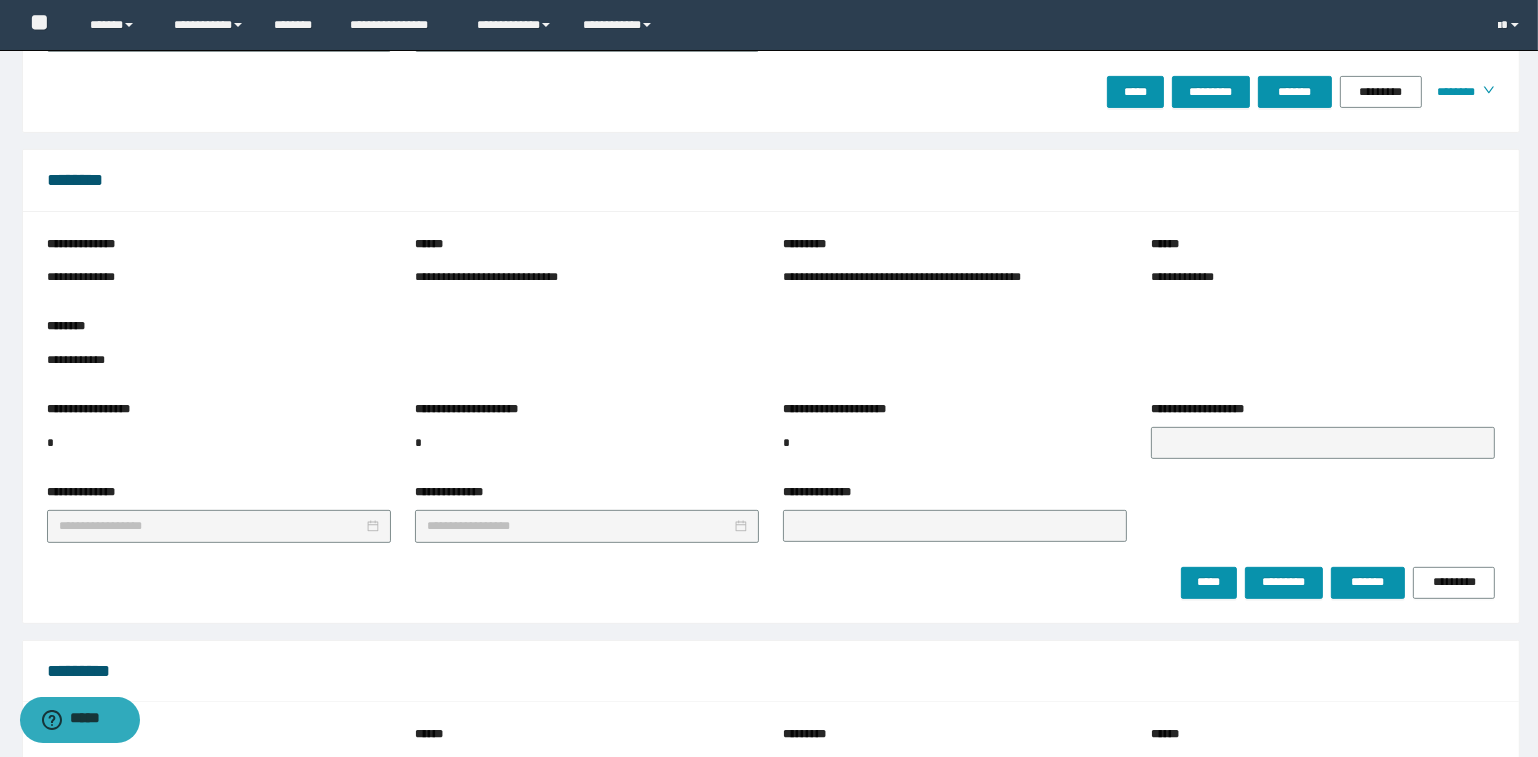 scroll, scrollTop: 818, scrollLeft: 0, axis: vertical 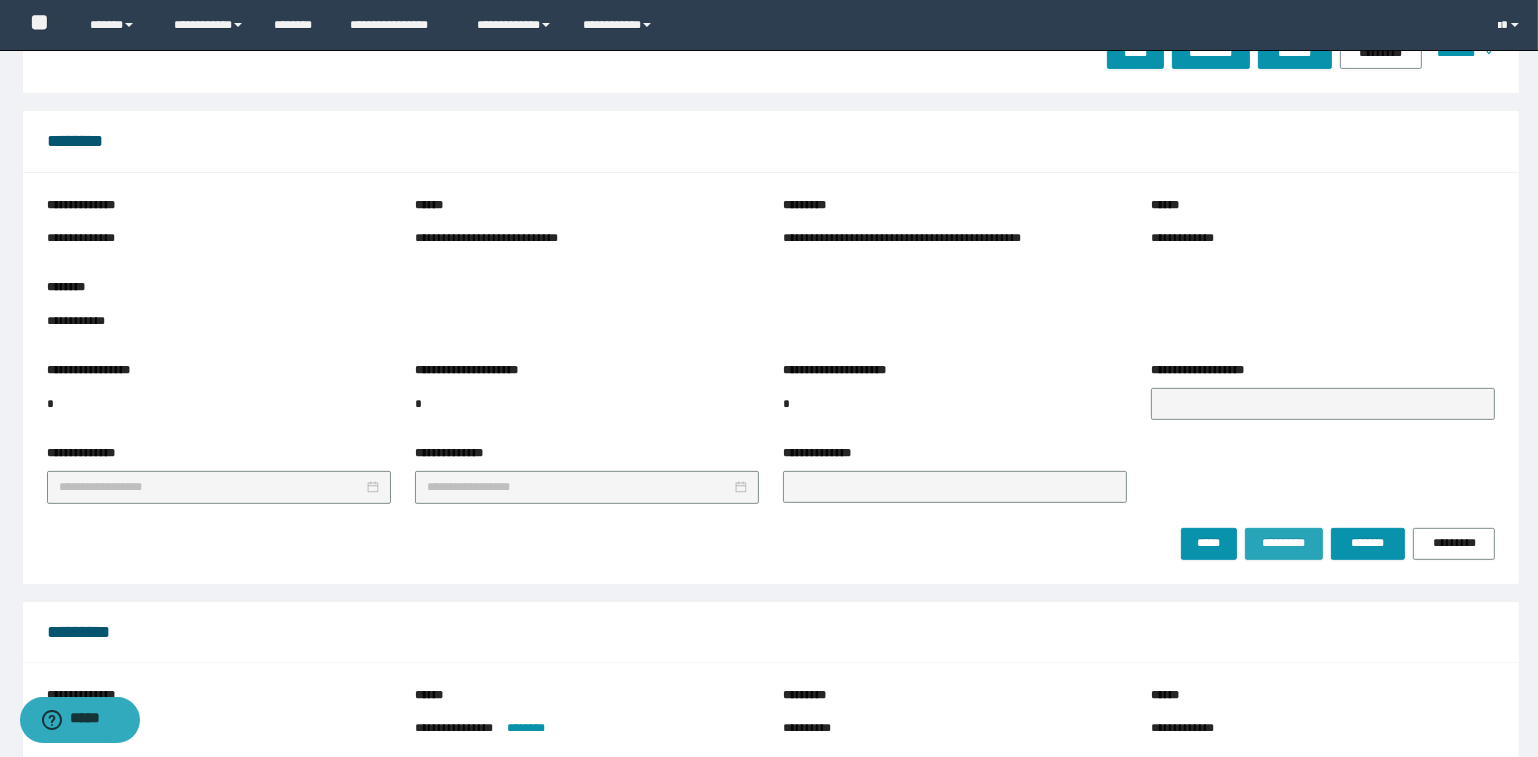 click on "*********" at bounding box center (1283, 543) 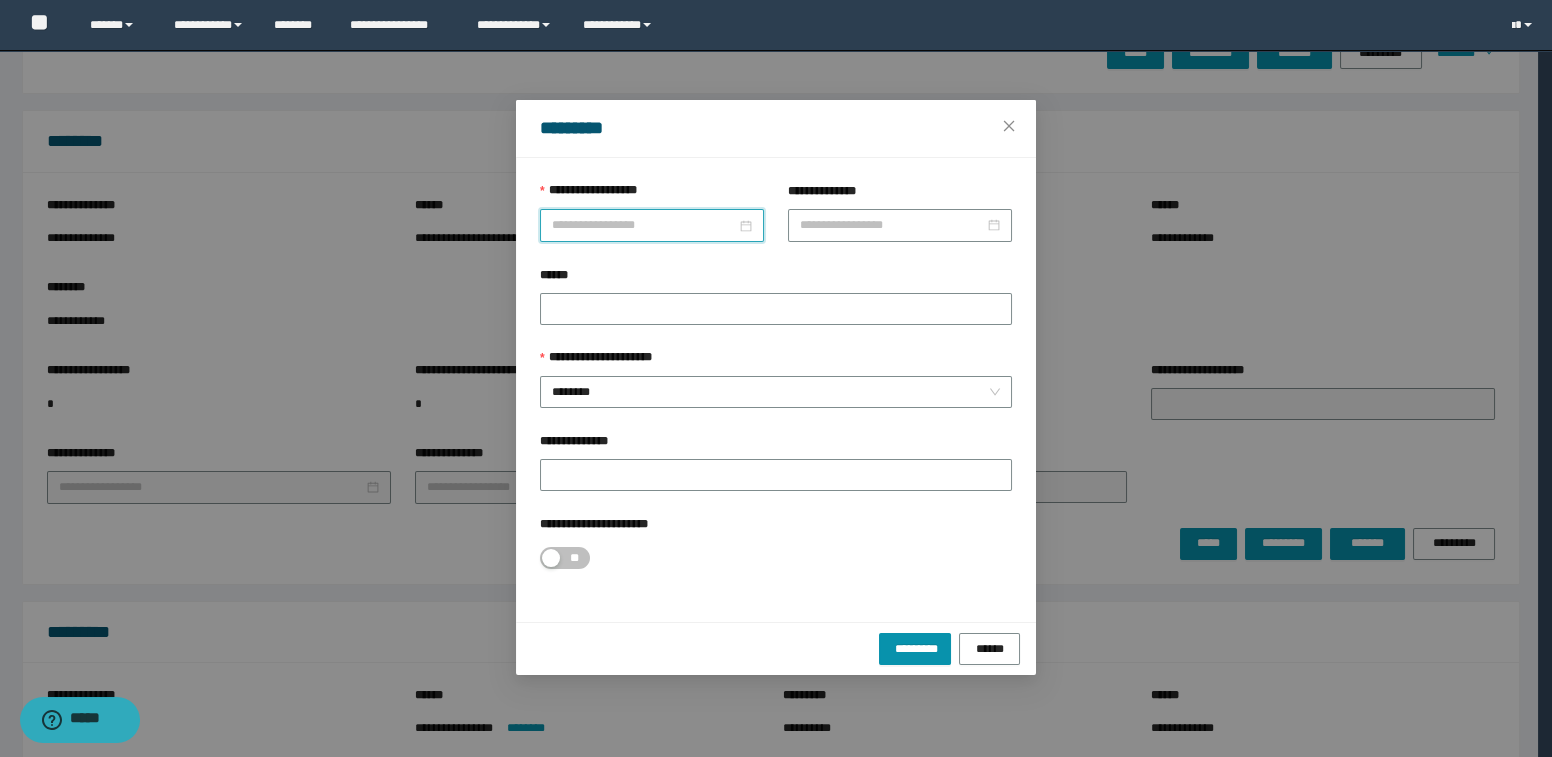 click on "**********" at bounding box center [644, 225] 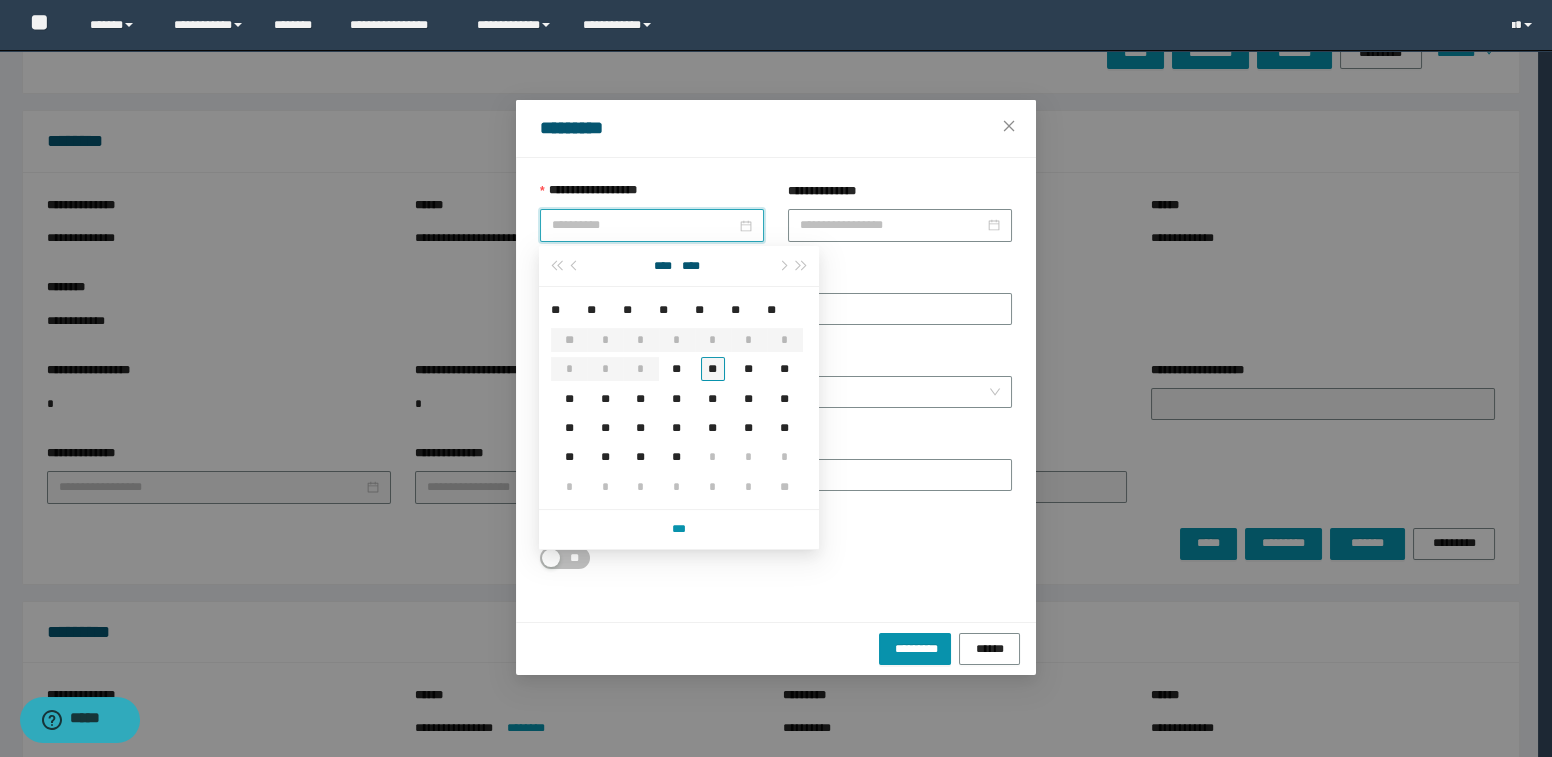 type on "**********" 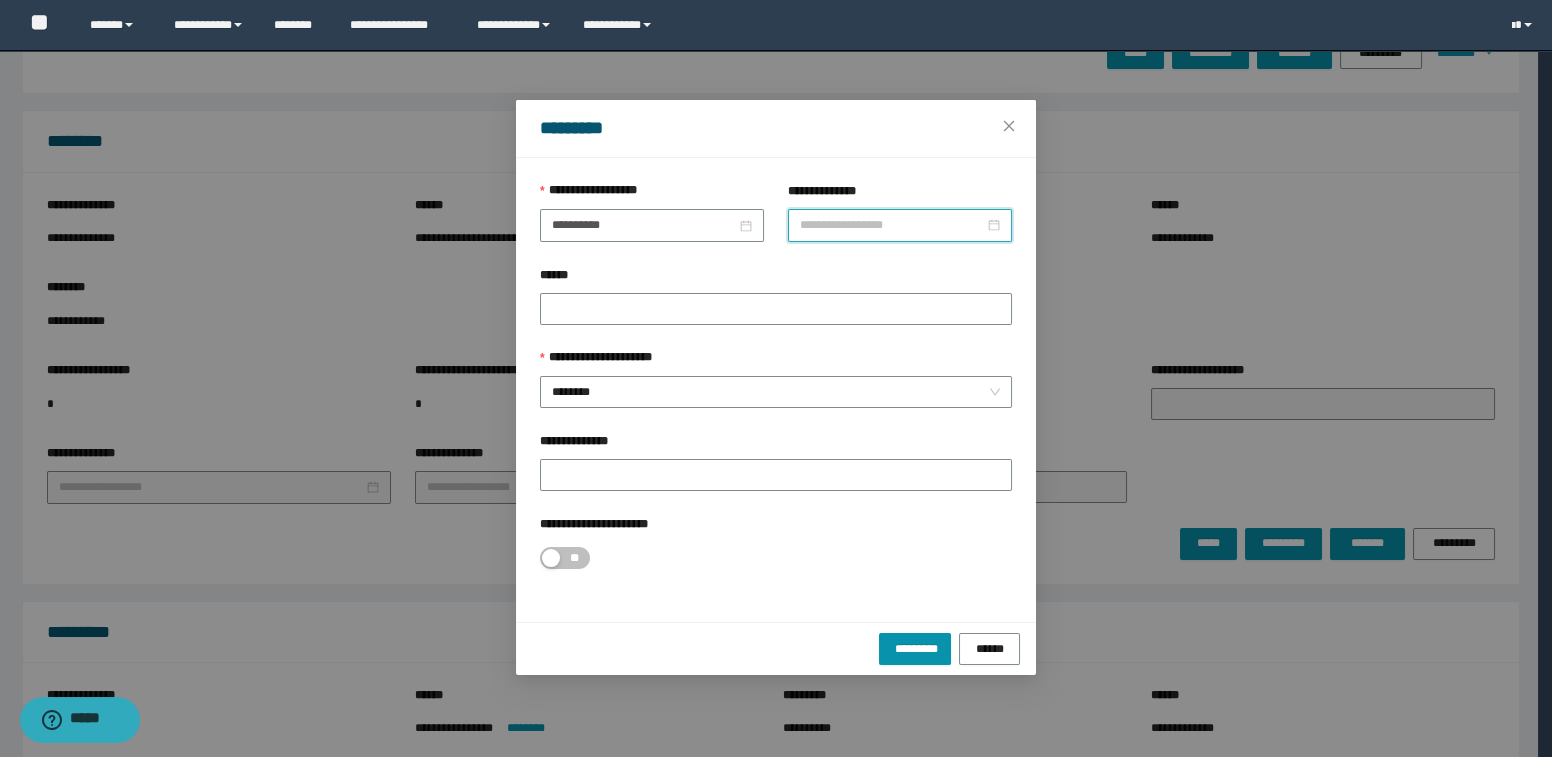click on "**********" at bounding box center (892, 225) 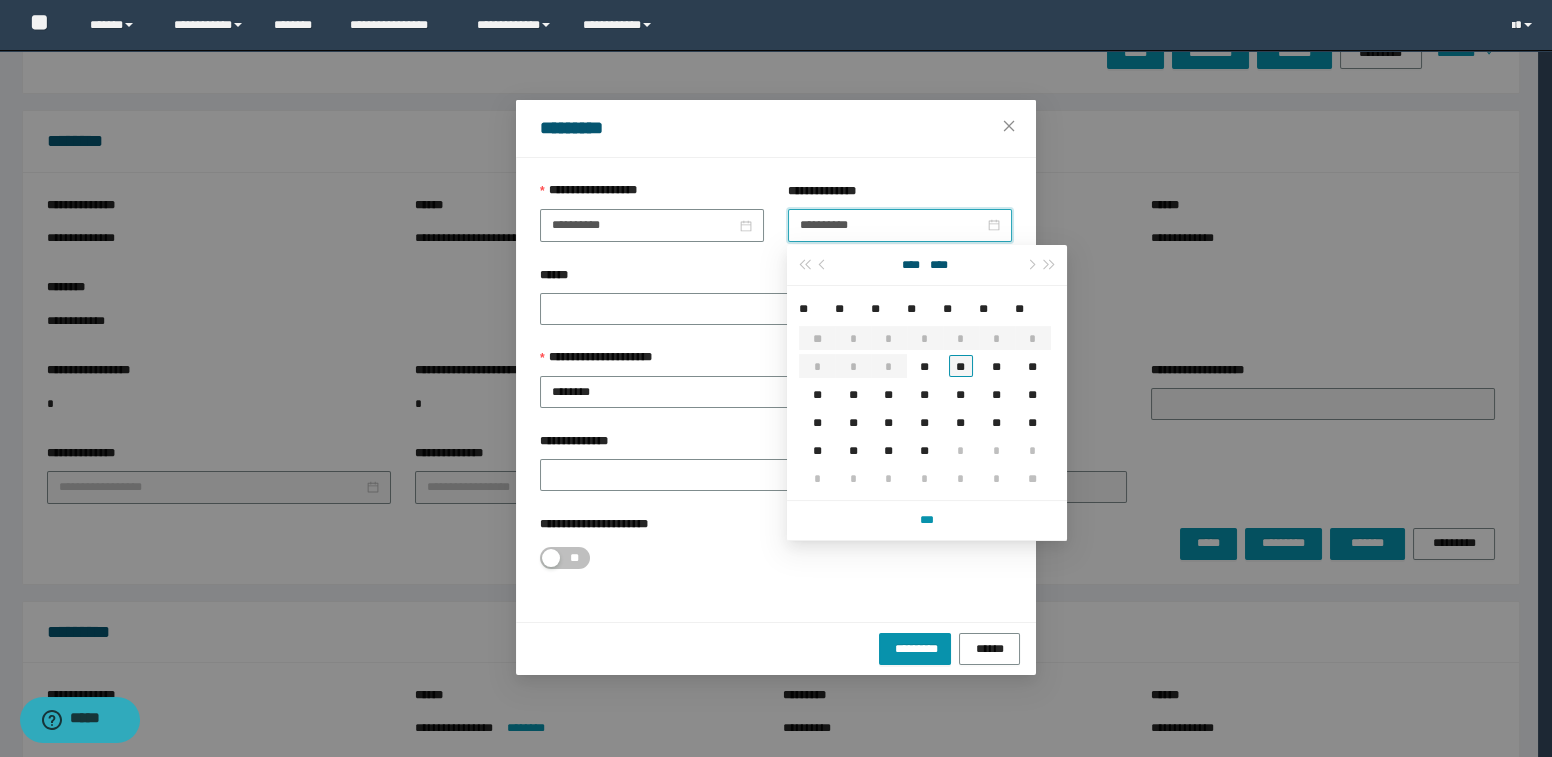 type on "**********" 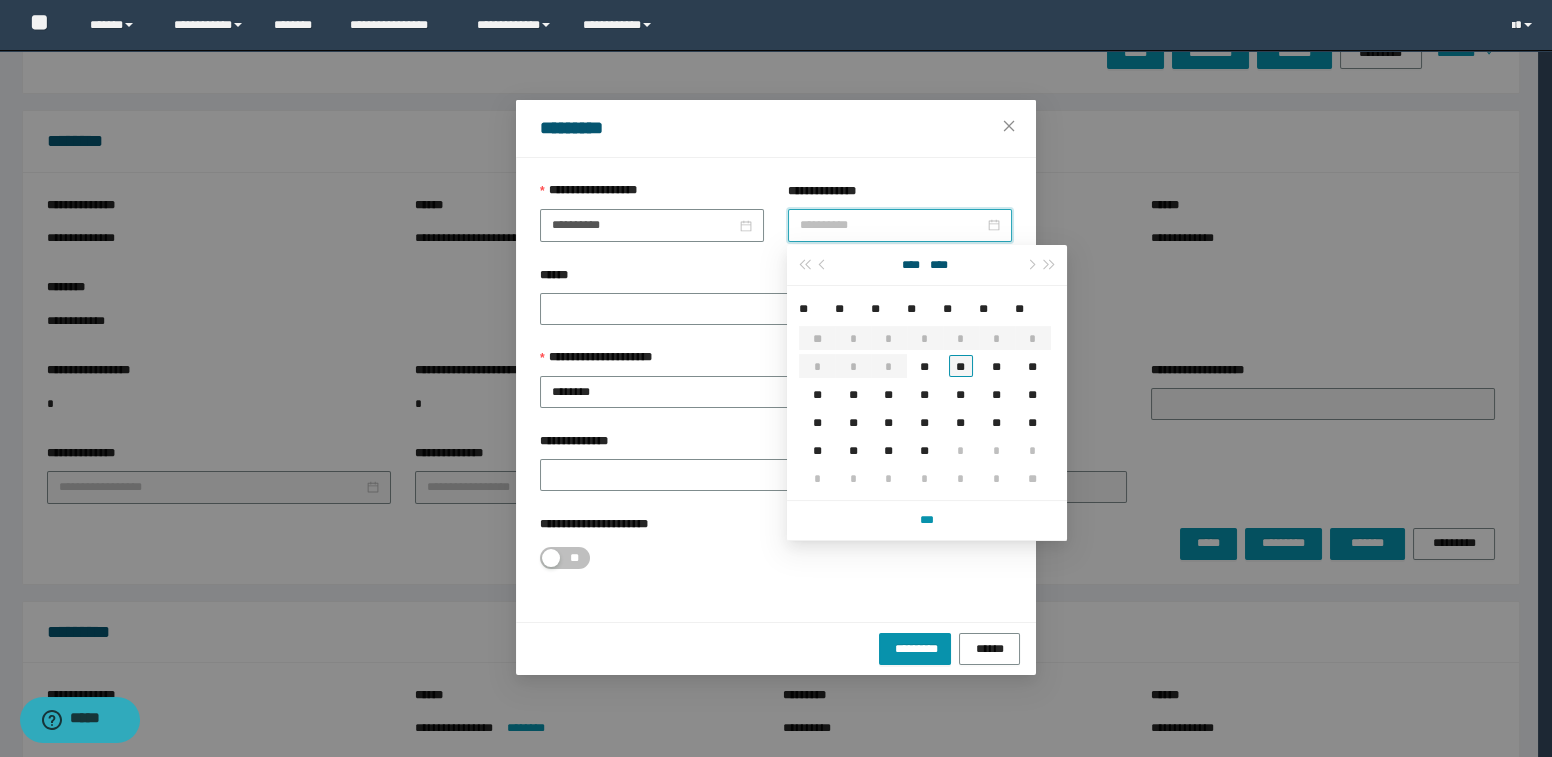 click on "**" at bounding box center (961, 366) 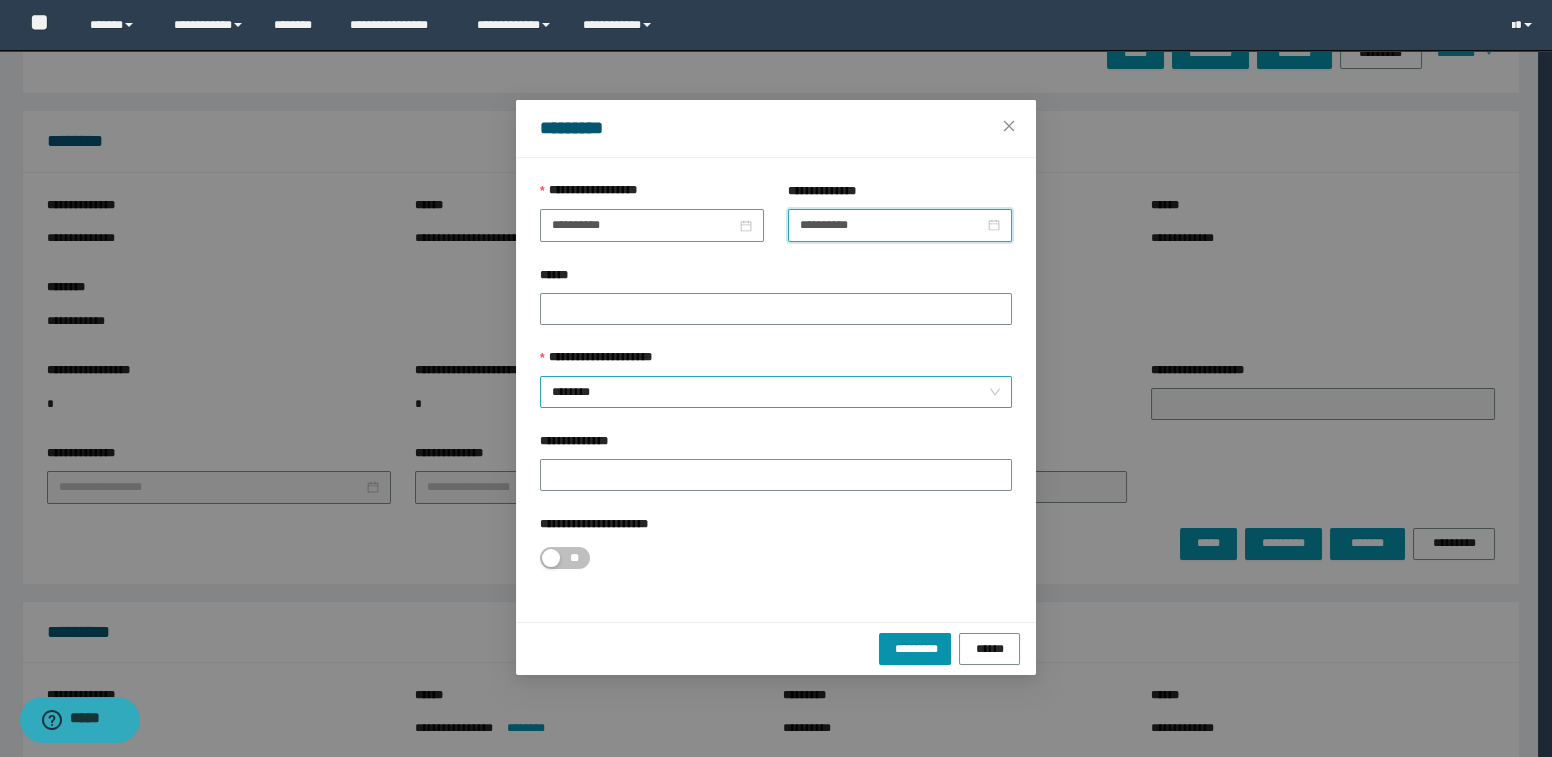 click on "********" at bounding box center (776, 392) 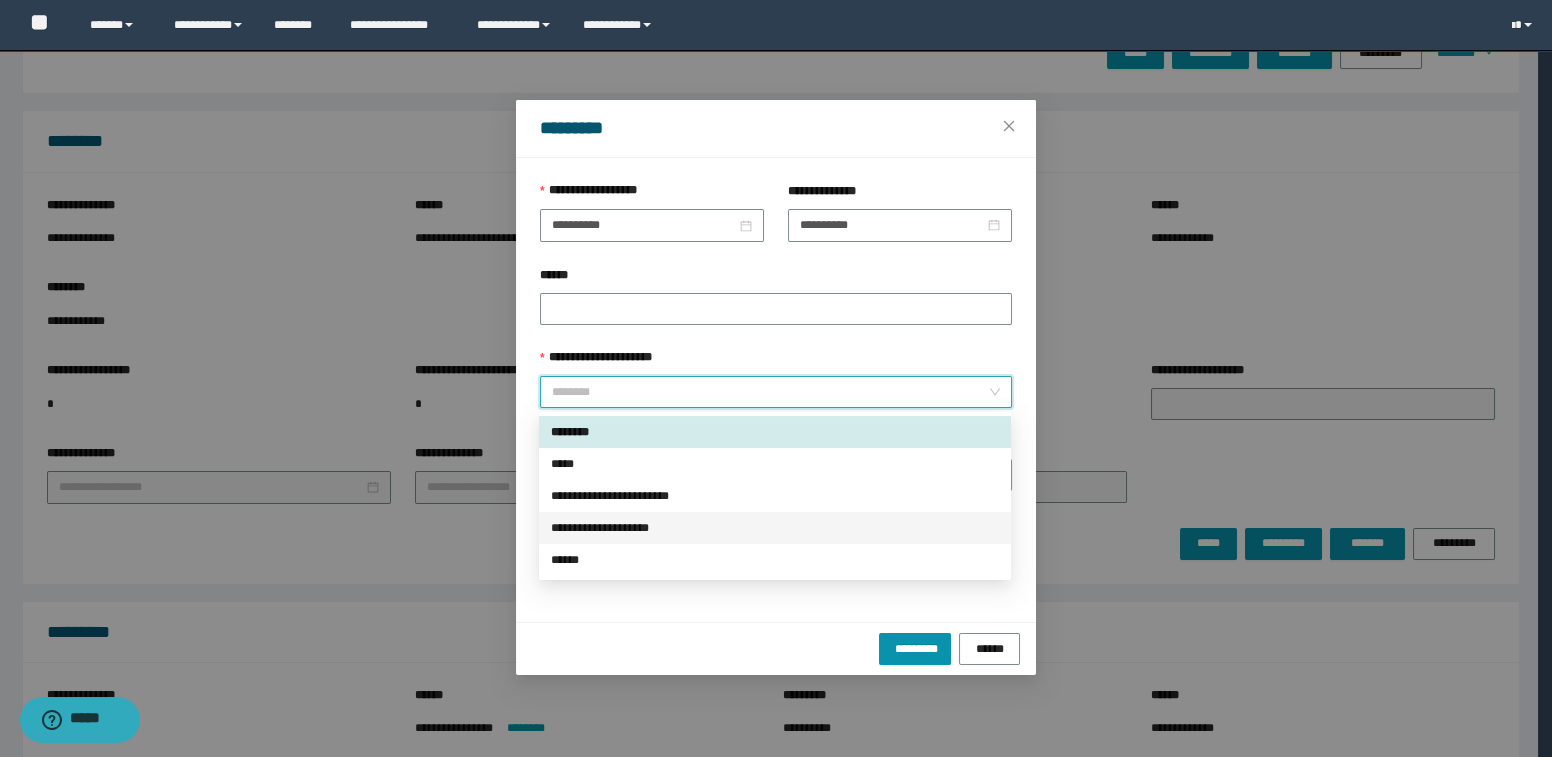 click on "**********" at bounding box center (775, 528) 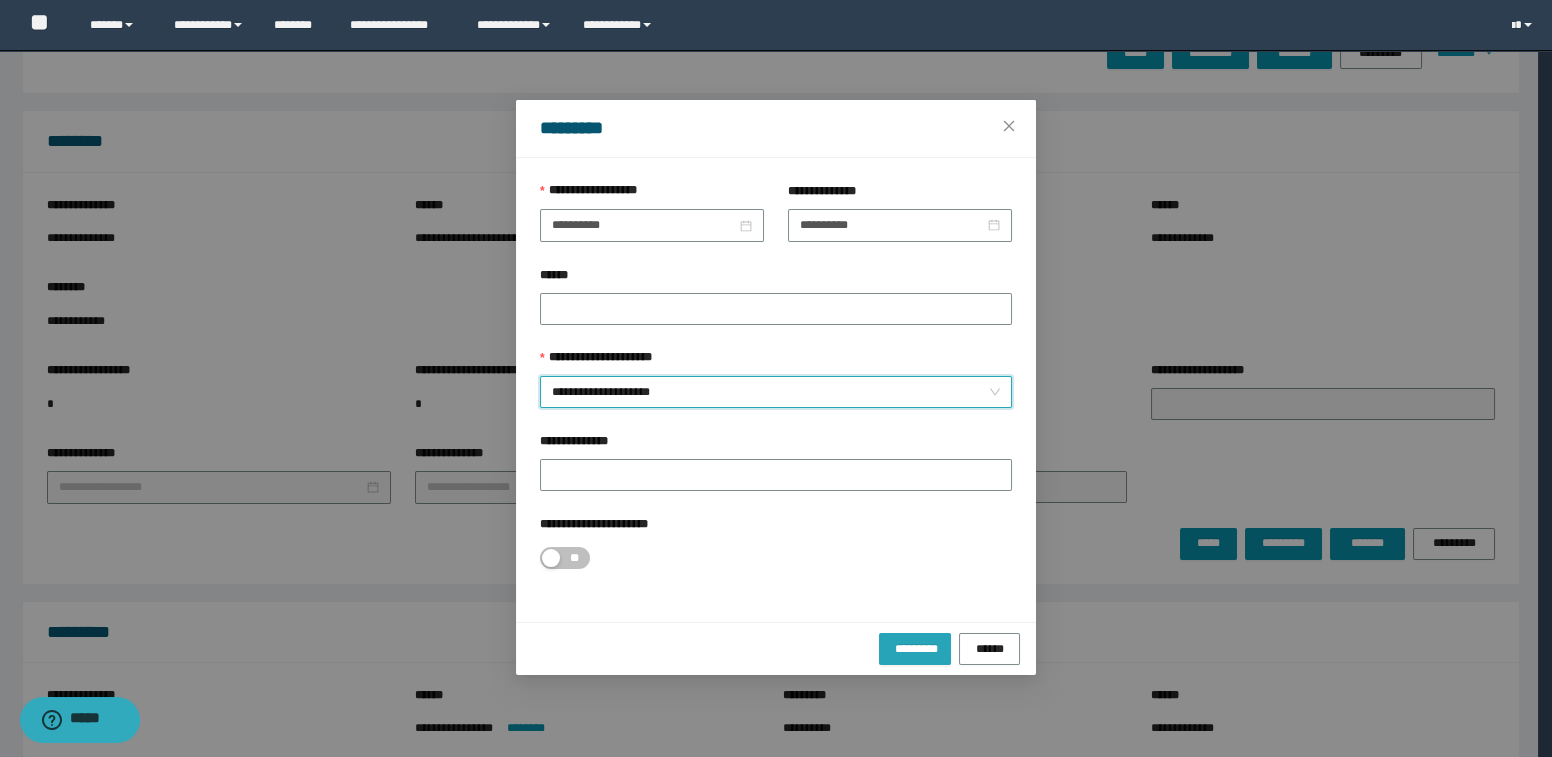 click on "*********" at bounding box center (915, 648) 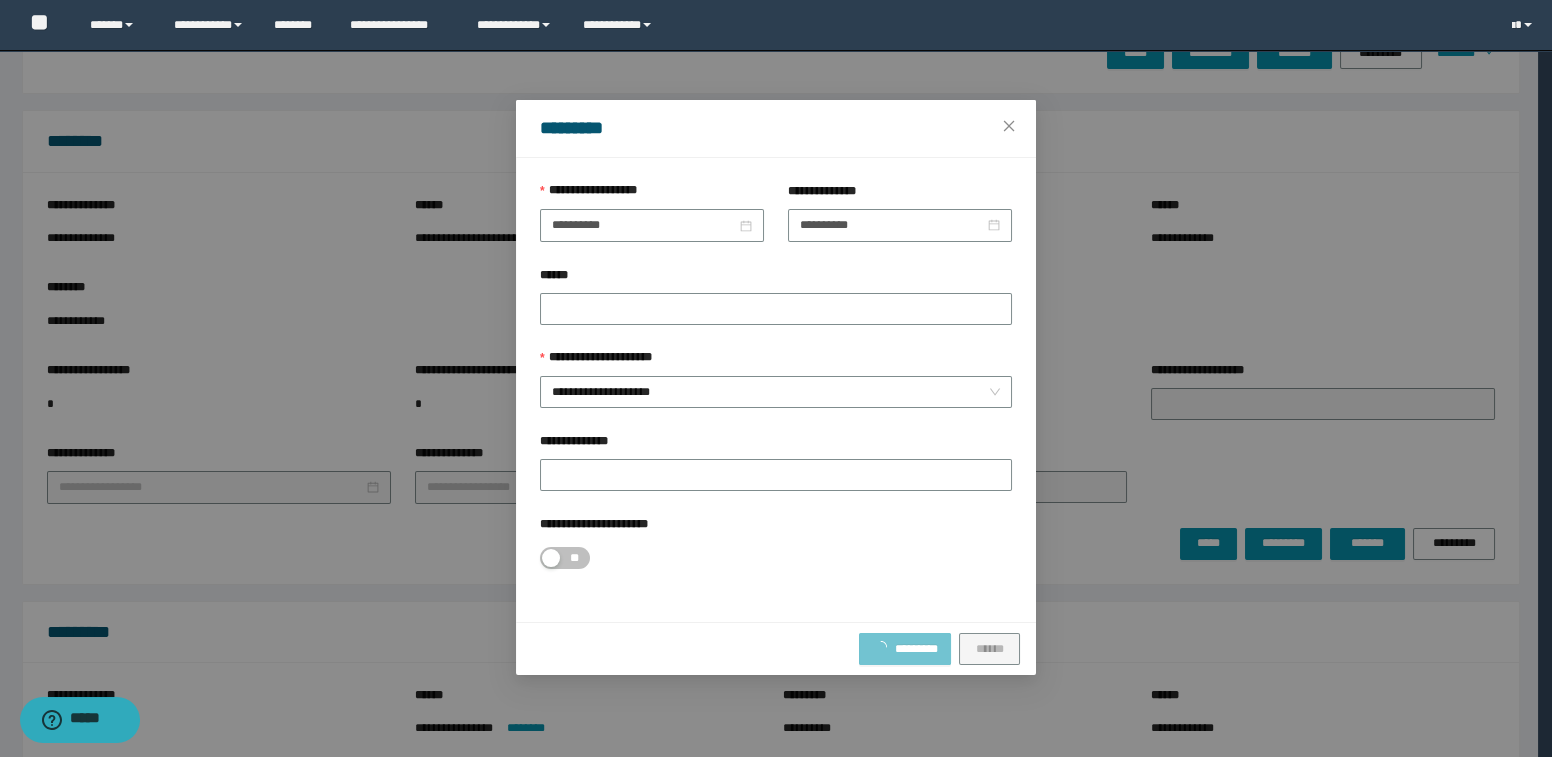 type on "**********" 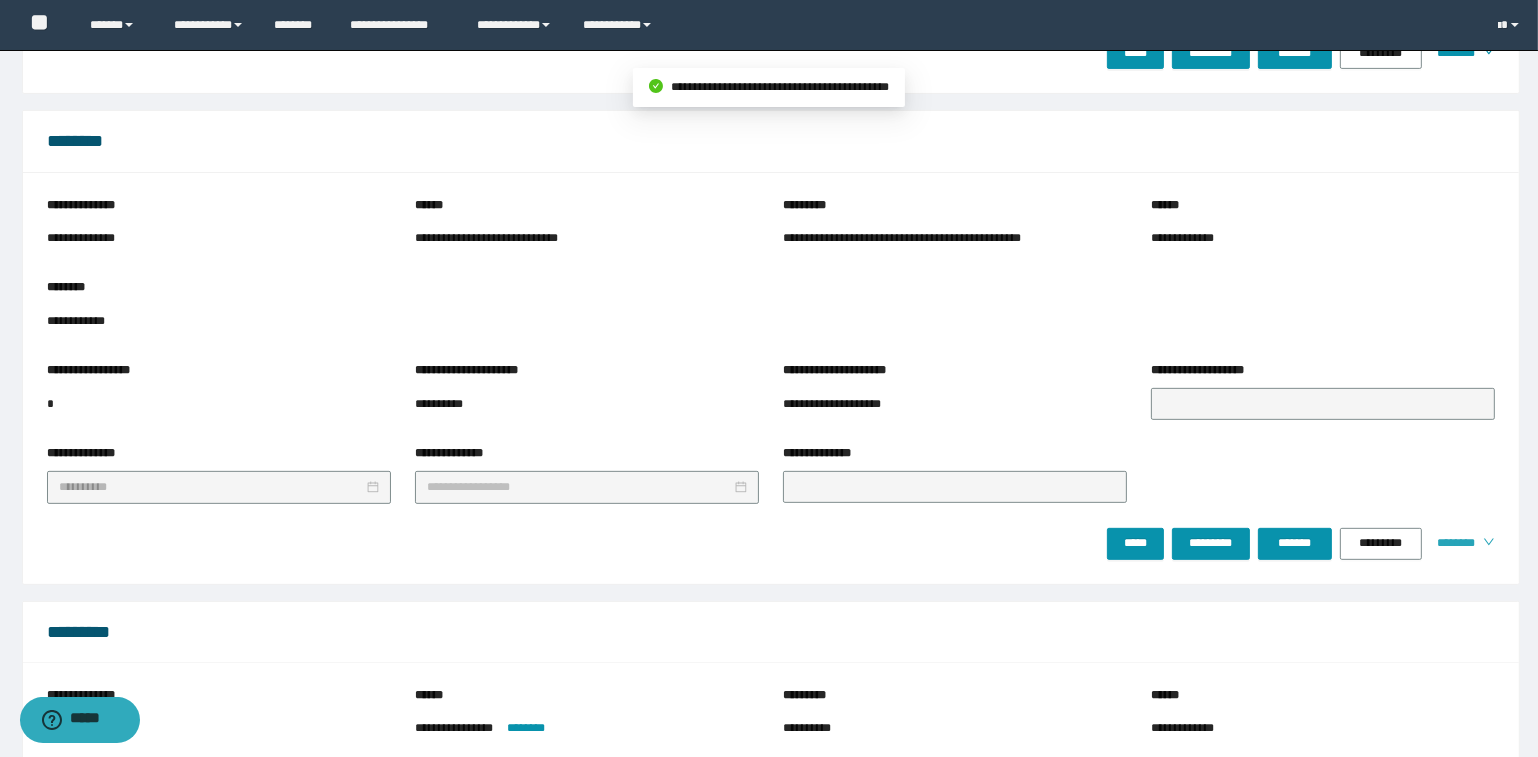 click on "********" at bounding box center [1452, 543] 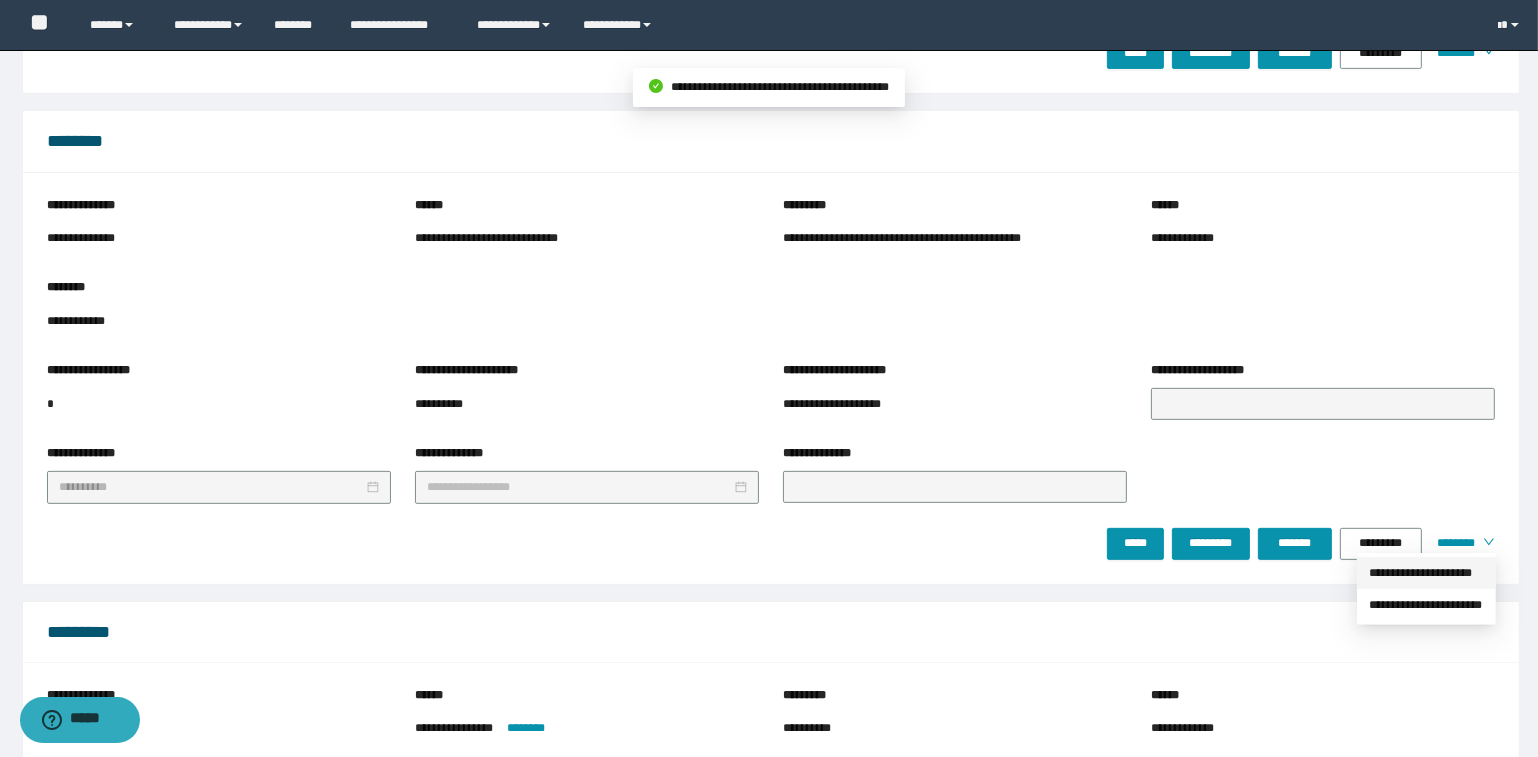 click on "**********" at bounding box center (1426, 573) 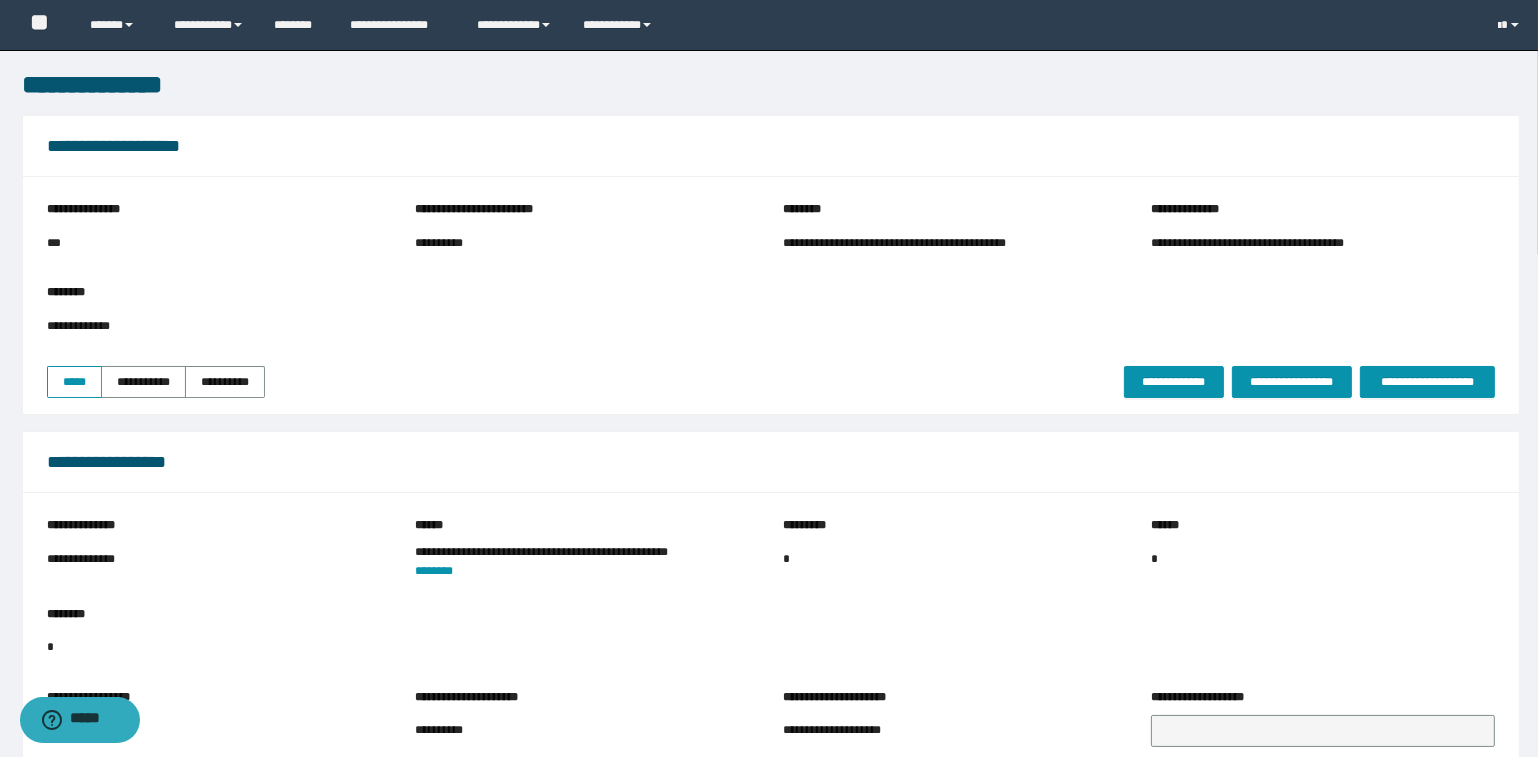 scroll, scrollTop: 0, scrollLeft: 0, axis: both 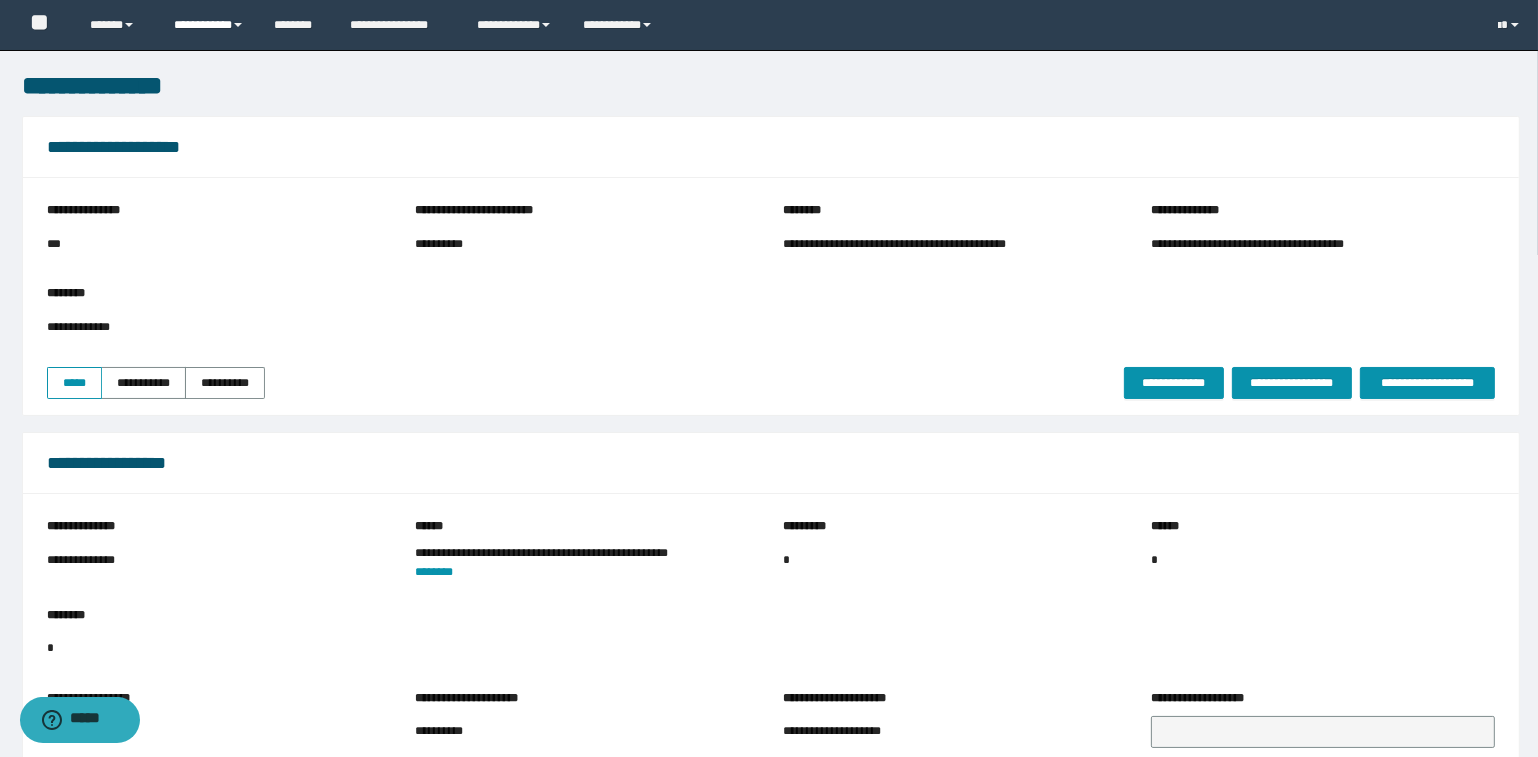 click on "**********" at bounding box center (209, 25) 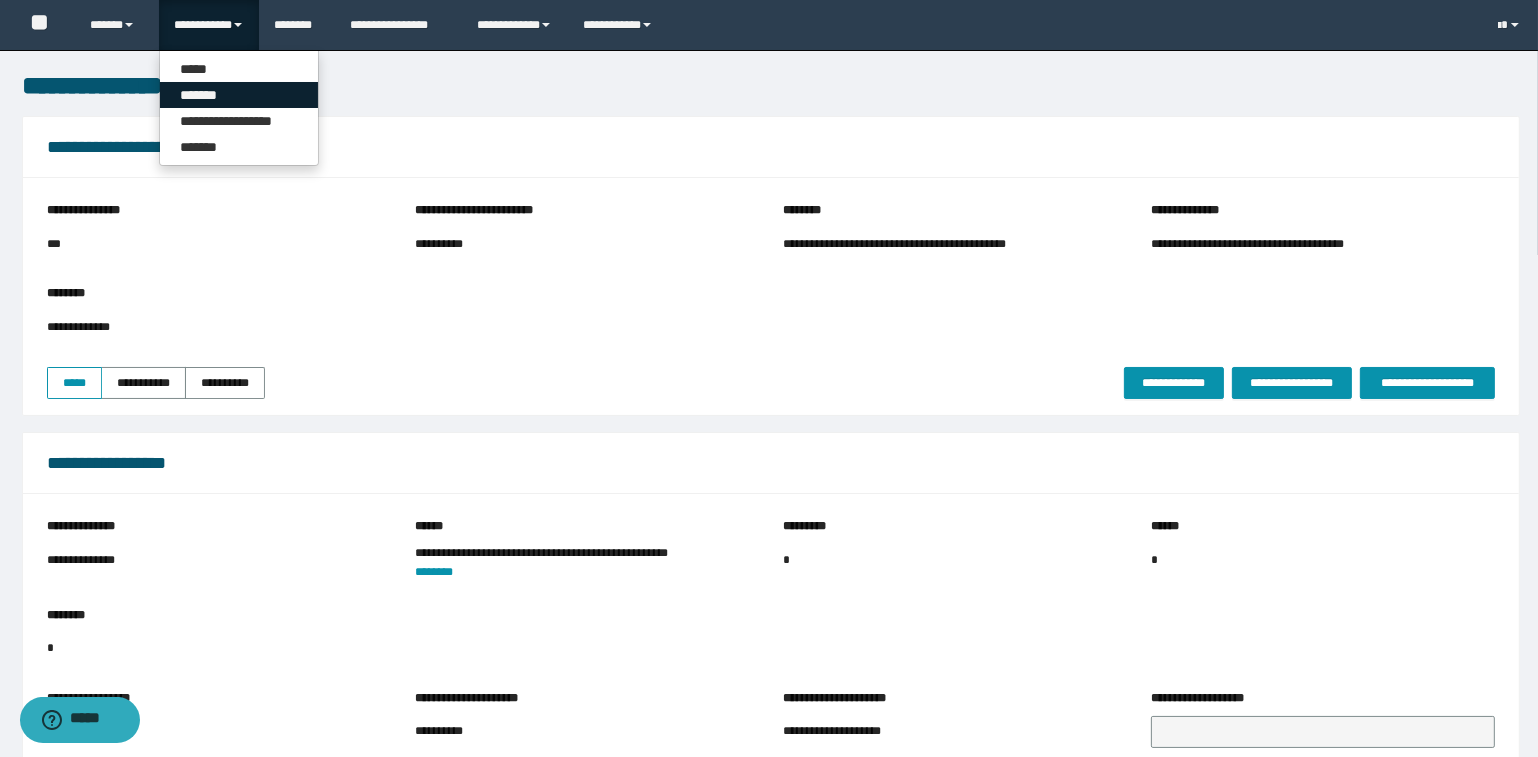 drag, startPoint x: 213, startPoint y: 99, endPoint x: 226, endPoint y: 99, distance: 13 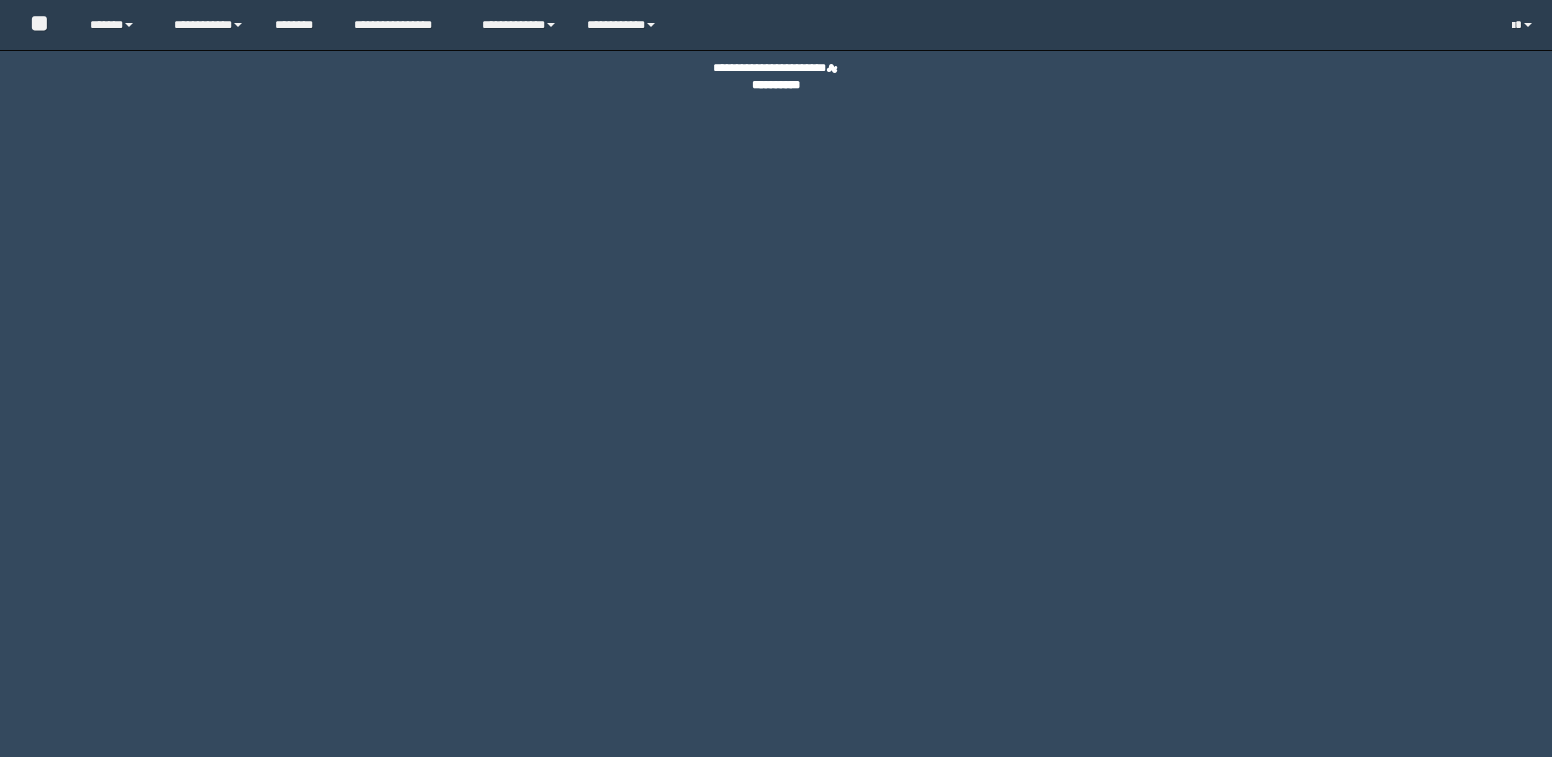 scroll, scrollTop: 0, scrollLeft: 0, axis: both 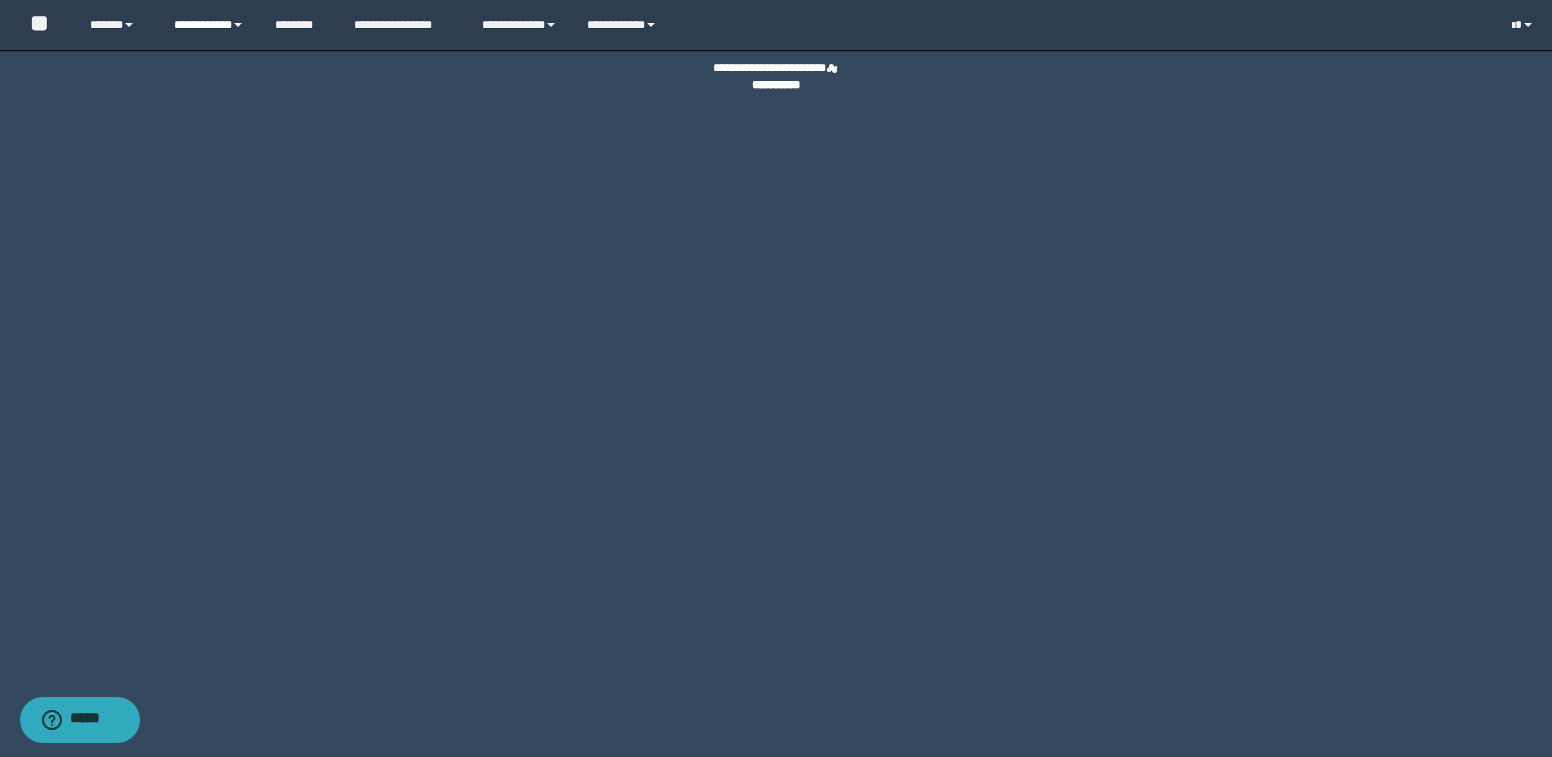 click on "**********" at bounding box center (209, 25) 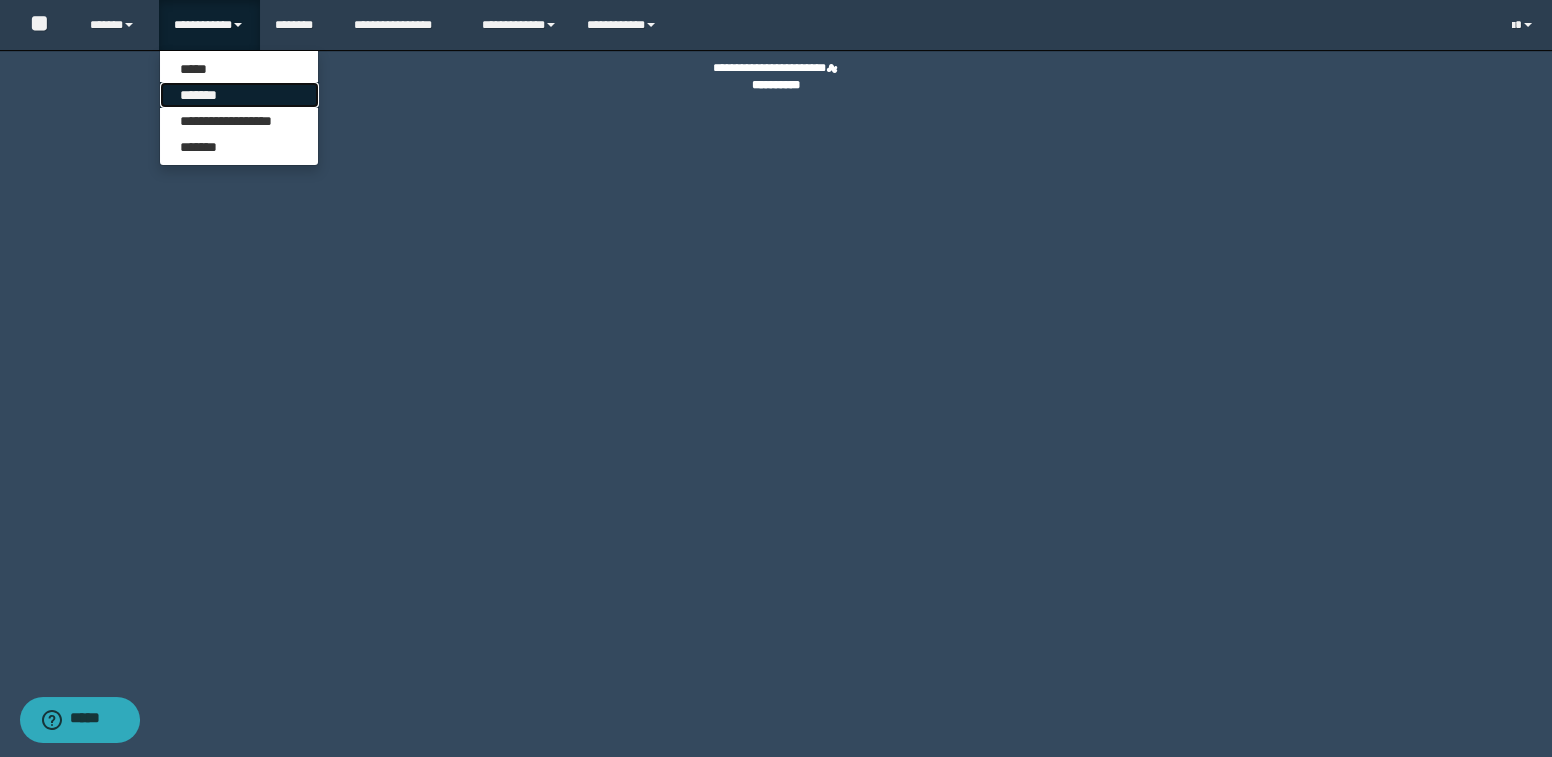 click on "*******" at bounding box center (239, 95) 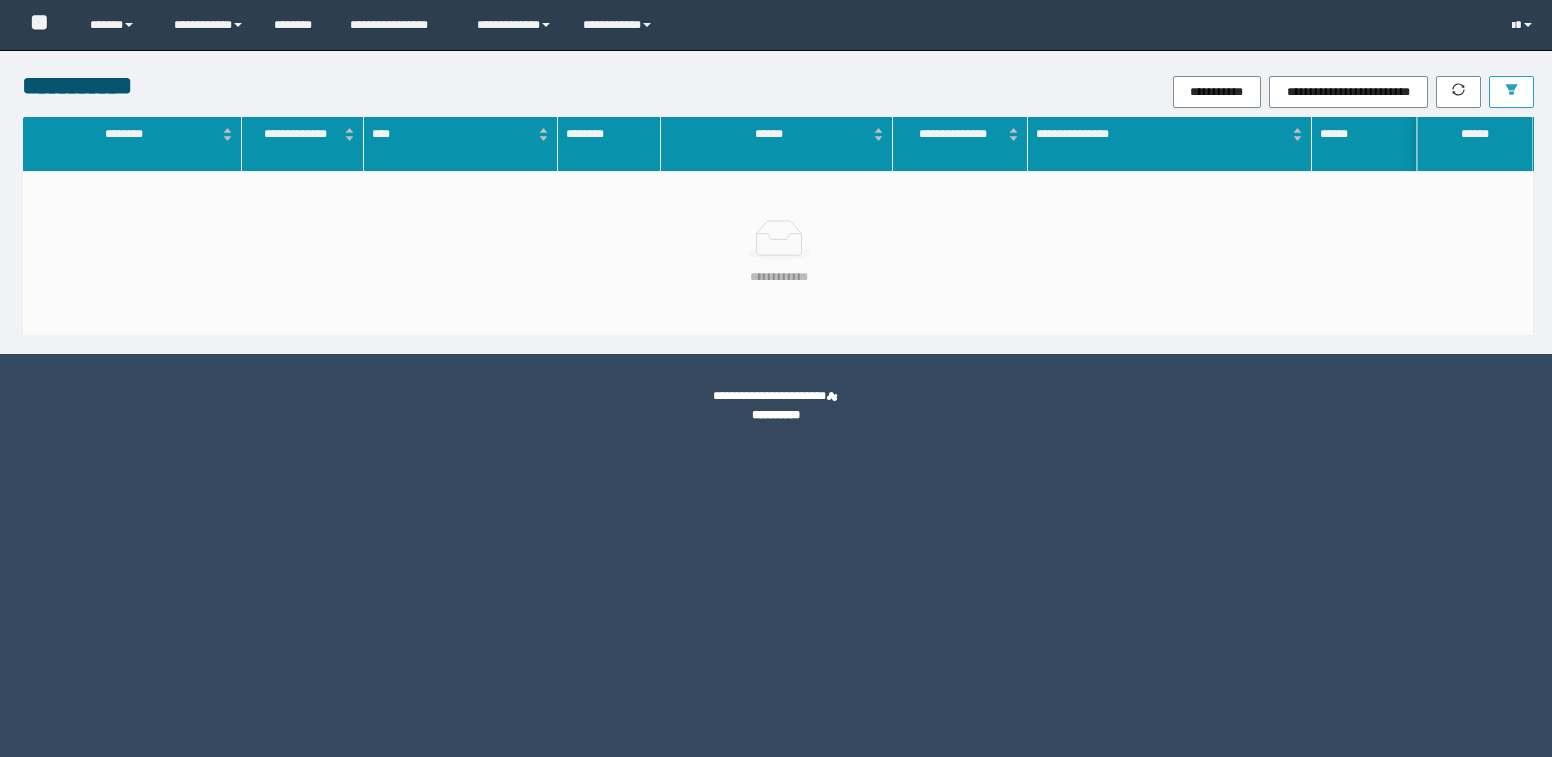 scroll, scrollTop: 0, scrollLeft: 0, axis: both 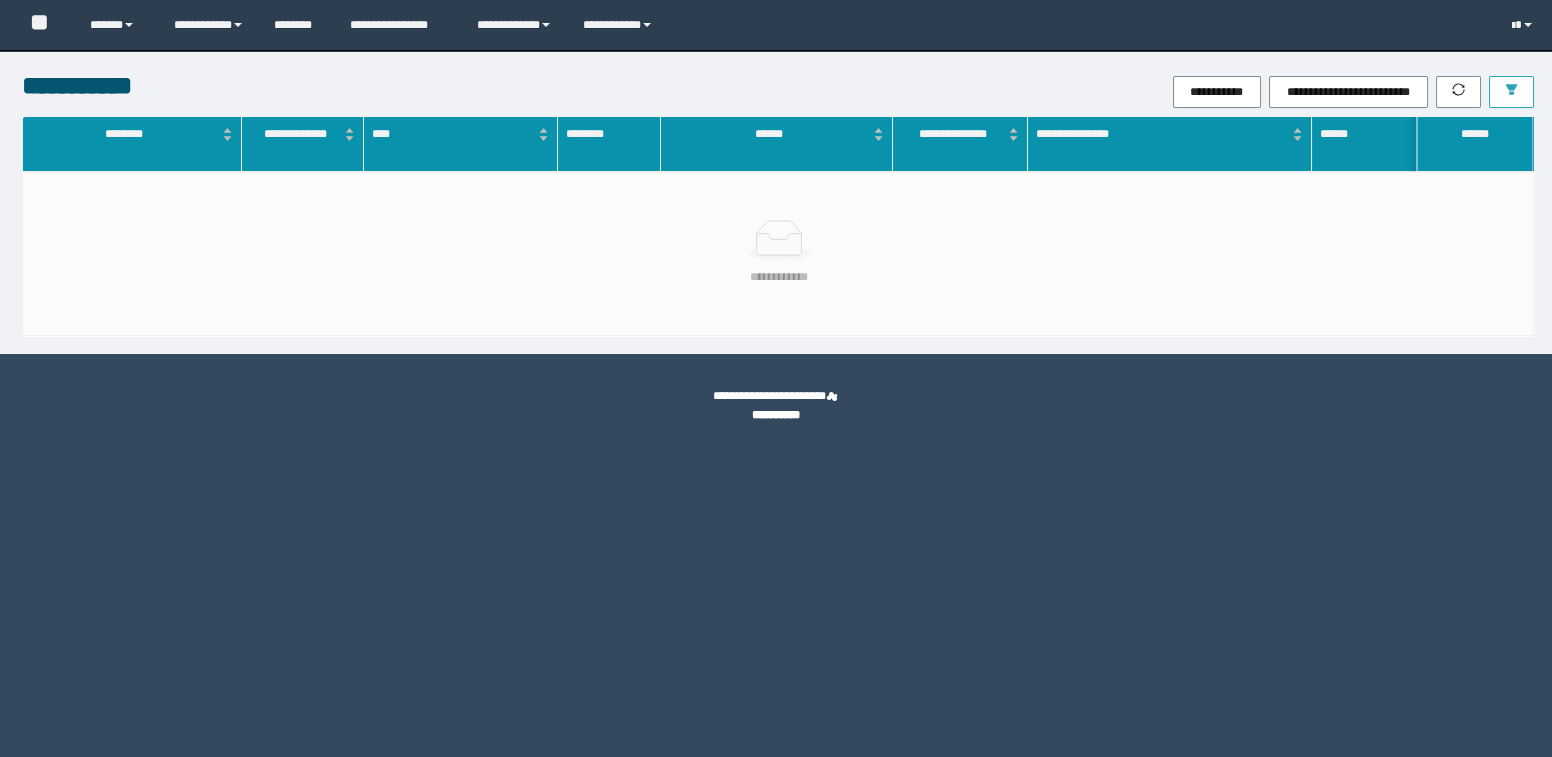 click 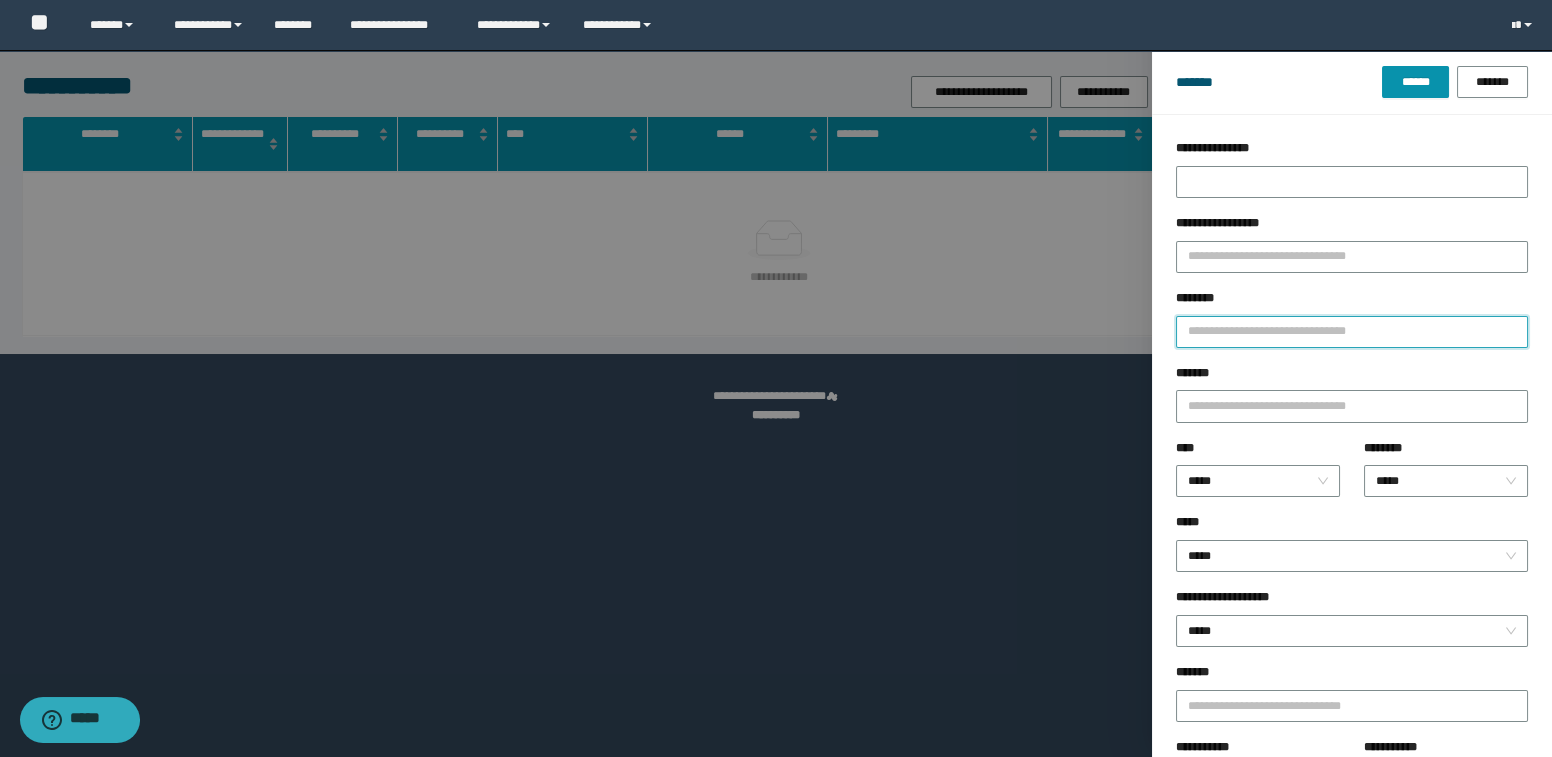 click on "********" at bounding box center [1352, 332] 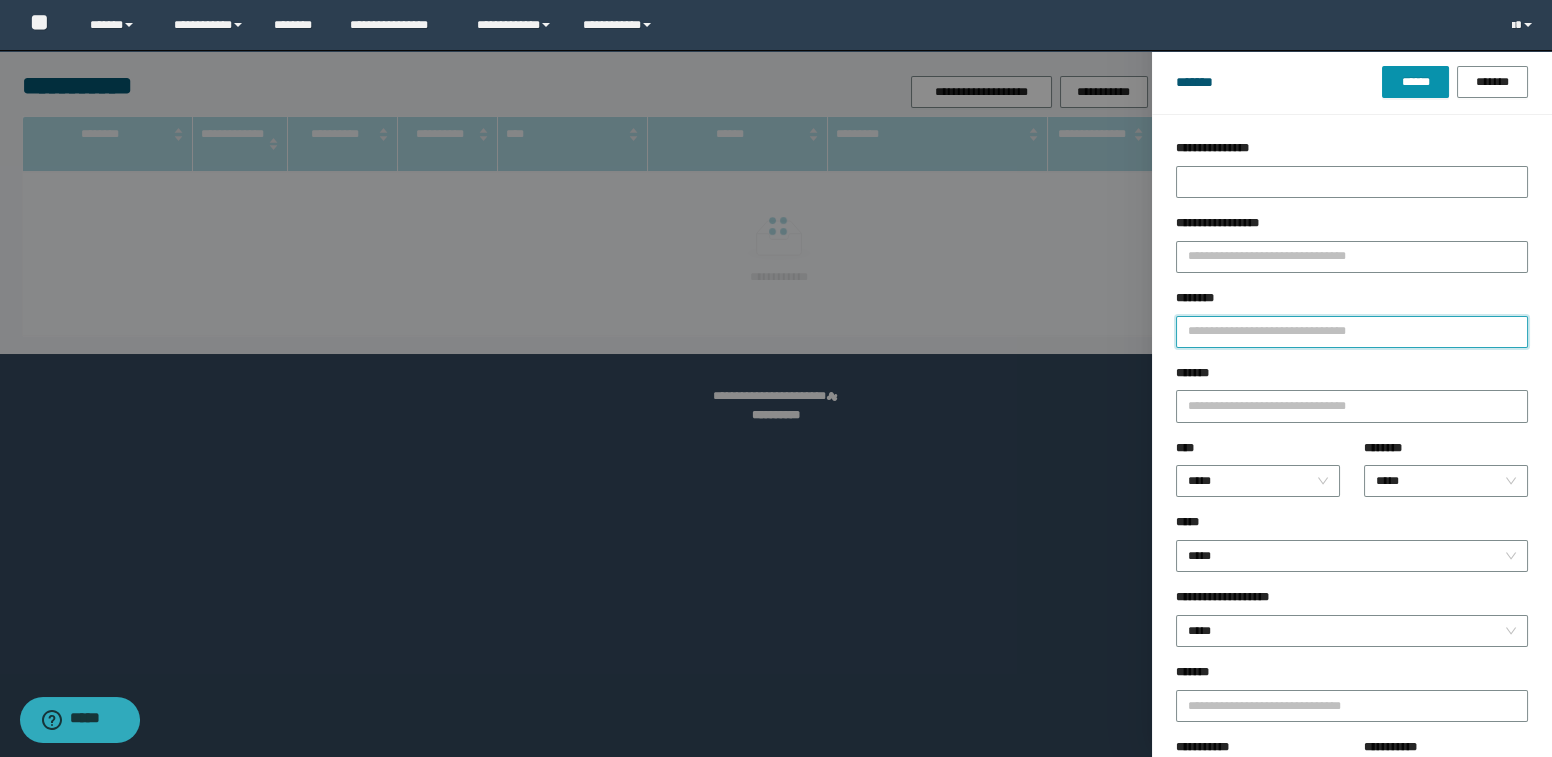 type on "*" 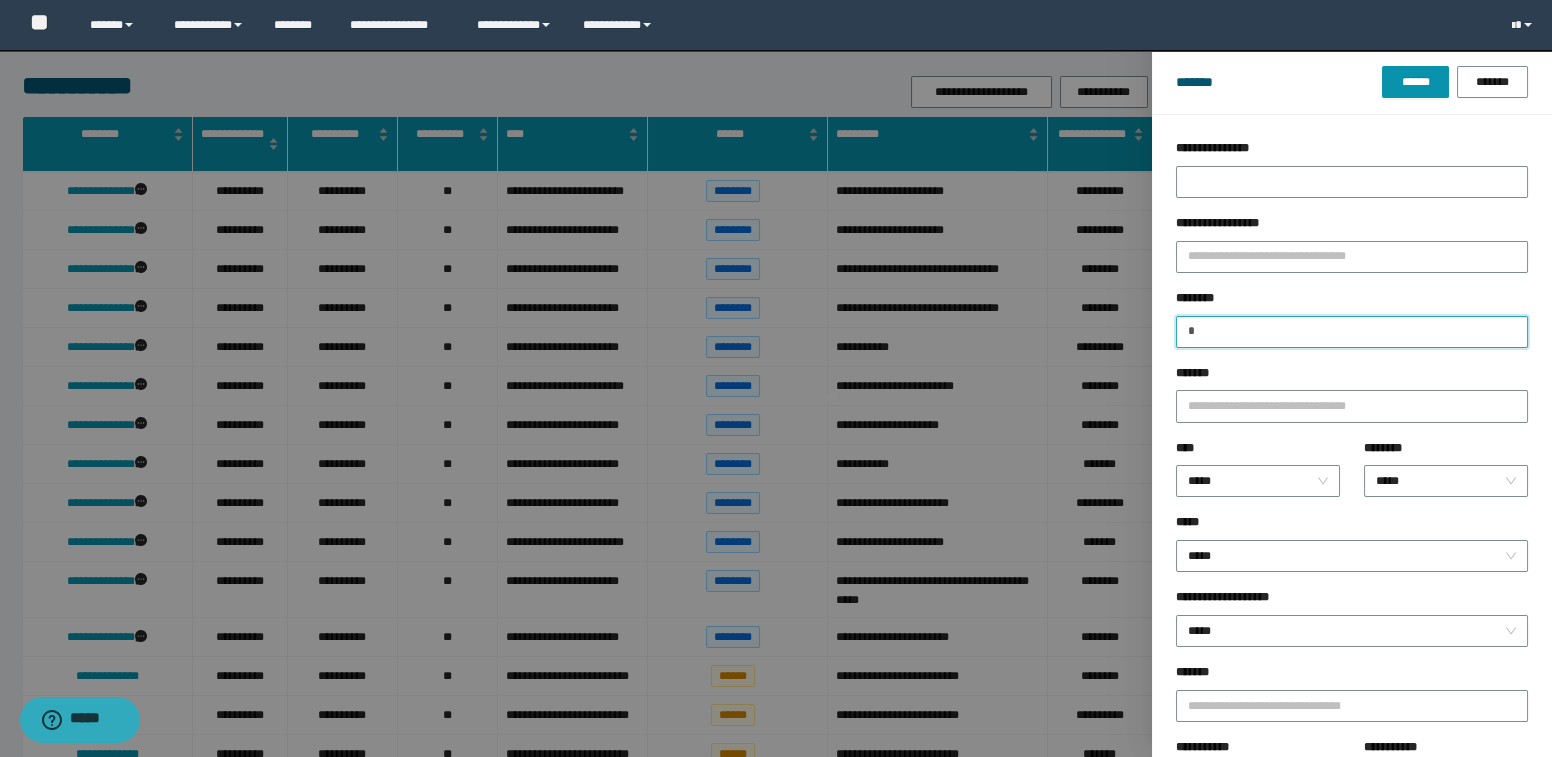 type 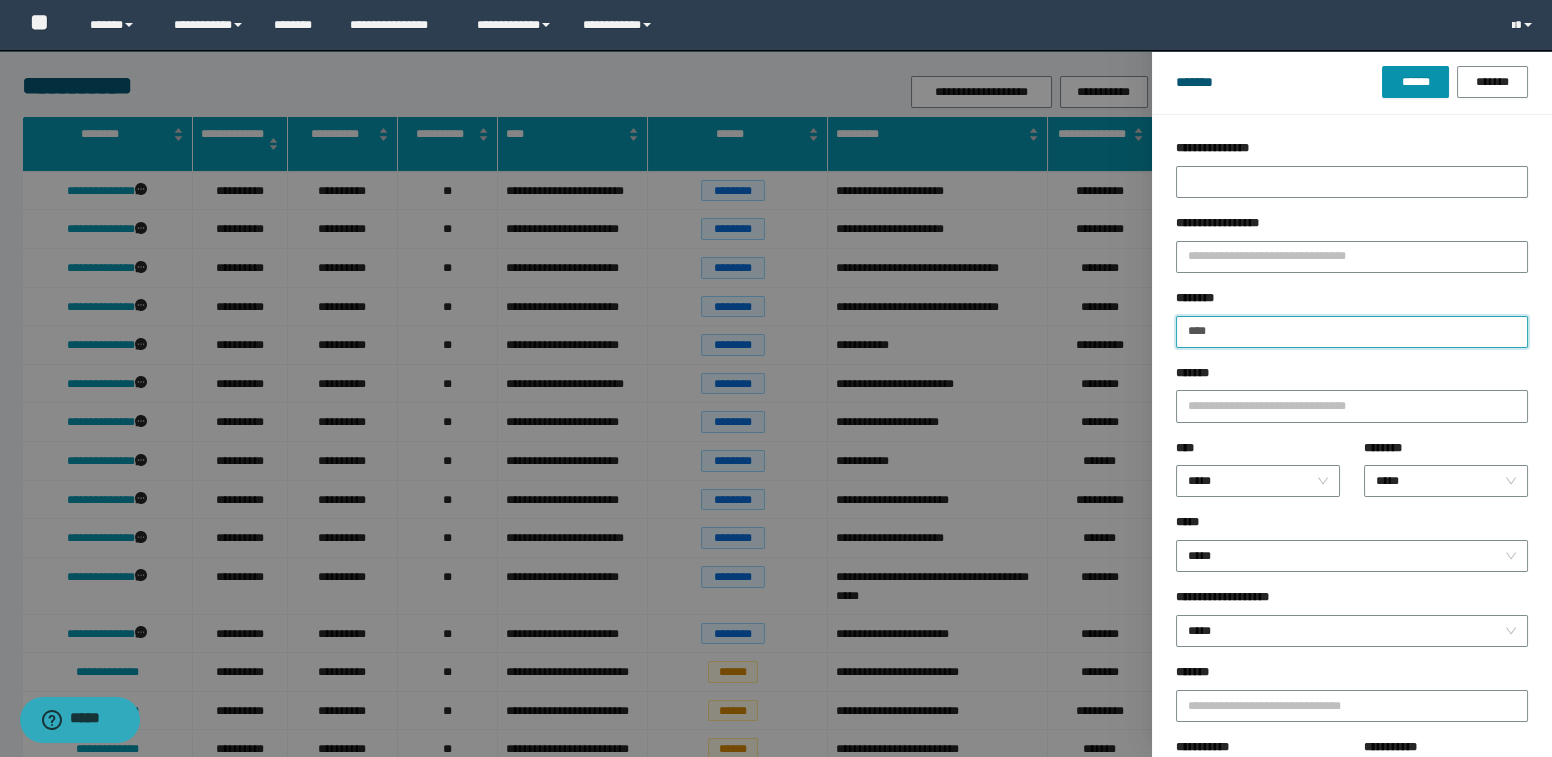 type on "**********" 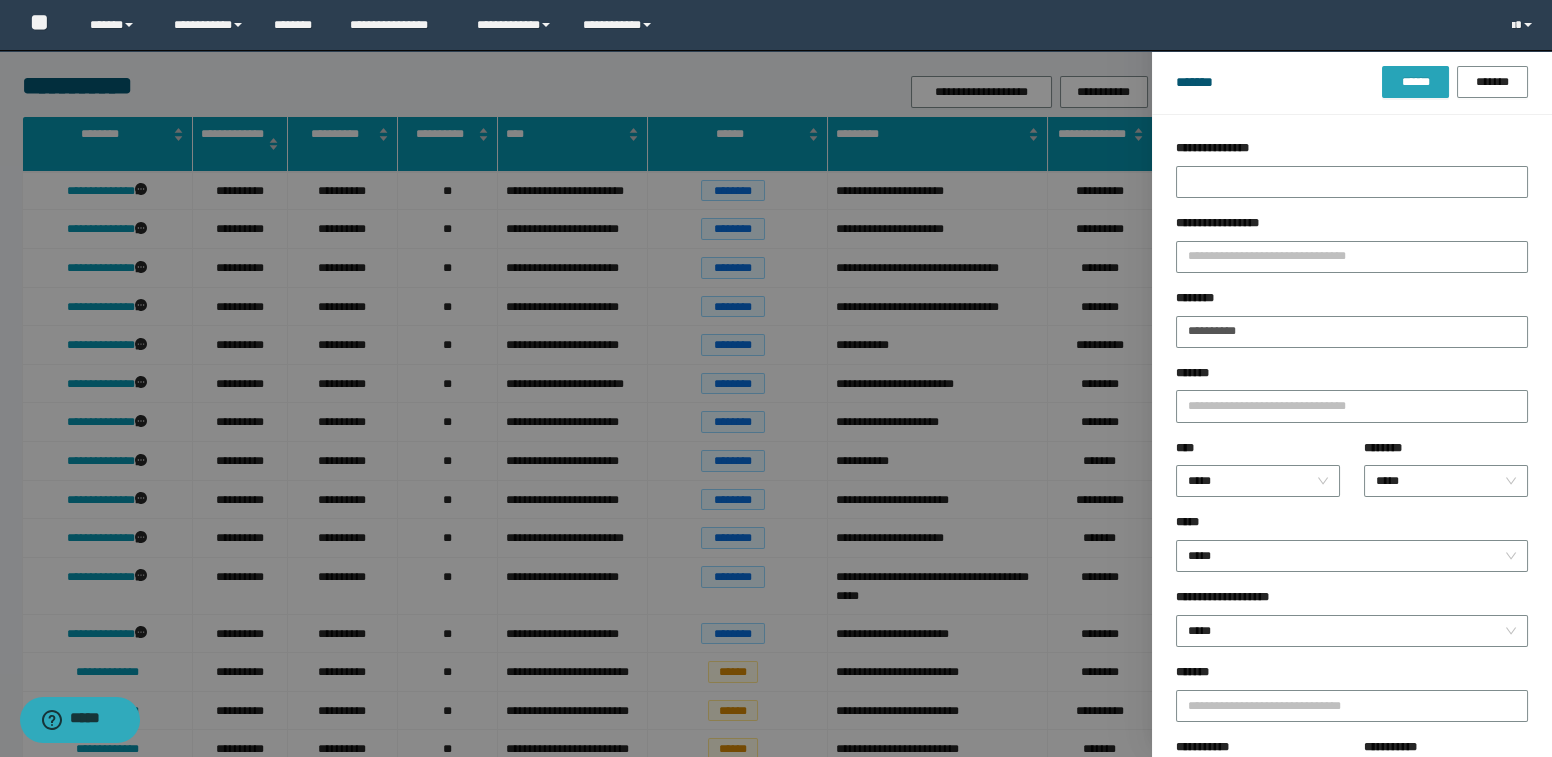 click on "******" at bounding box center (1415, 82) 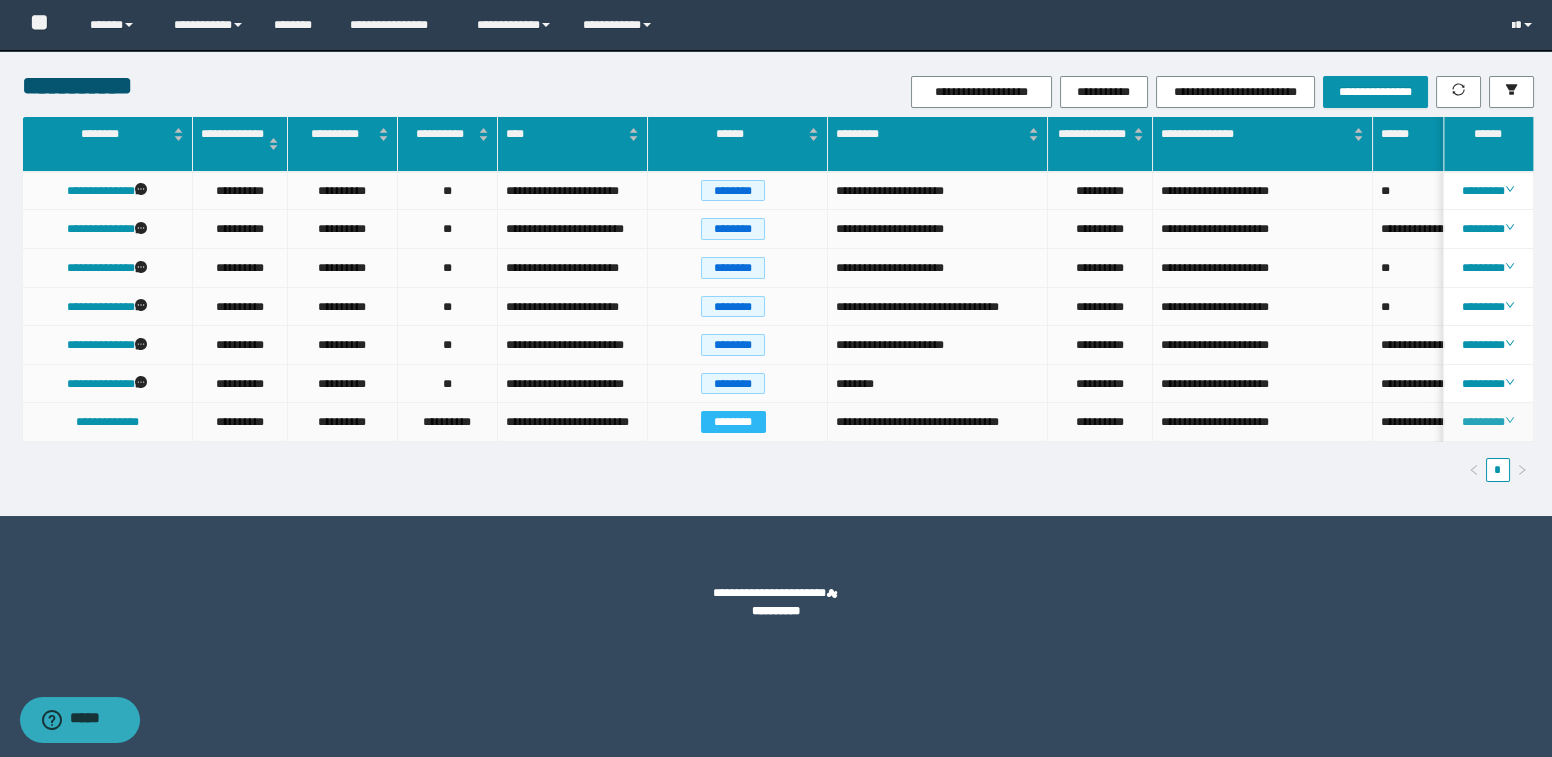 click on "********" at bounding box center [1488, 422] 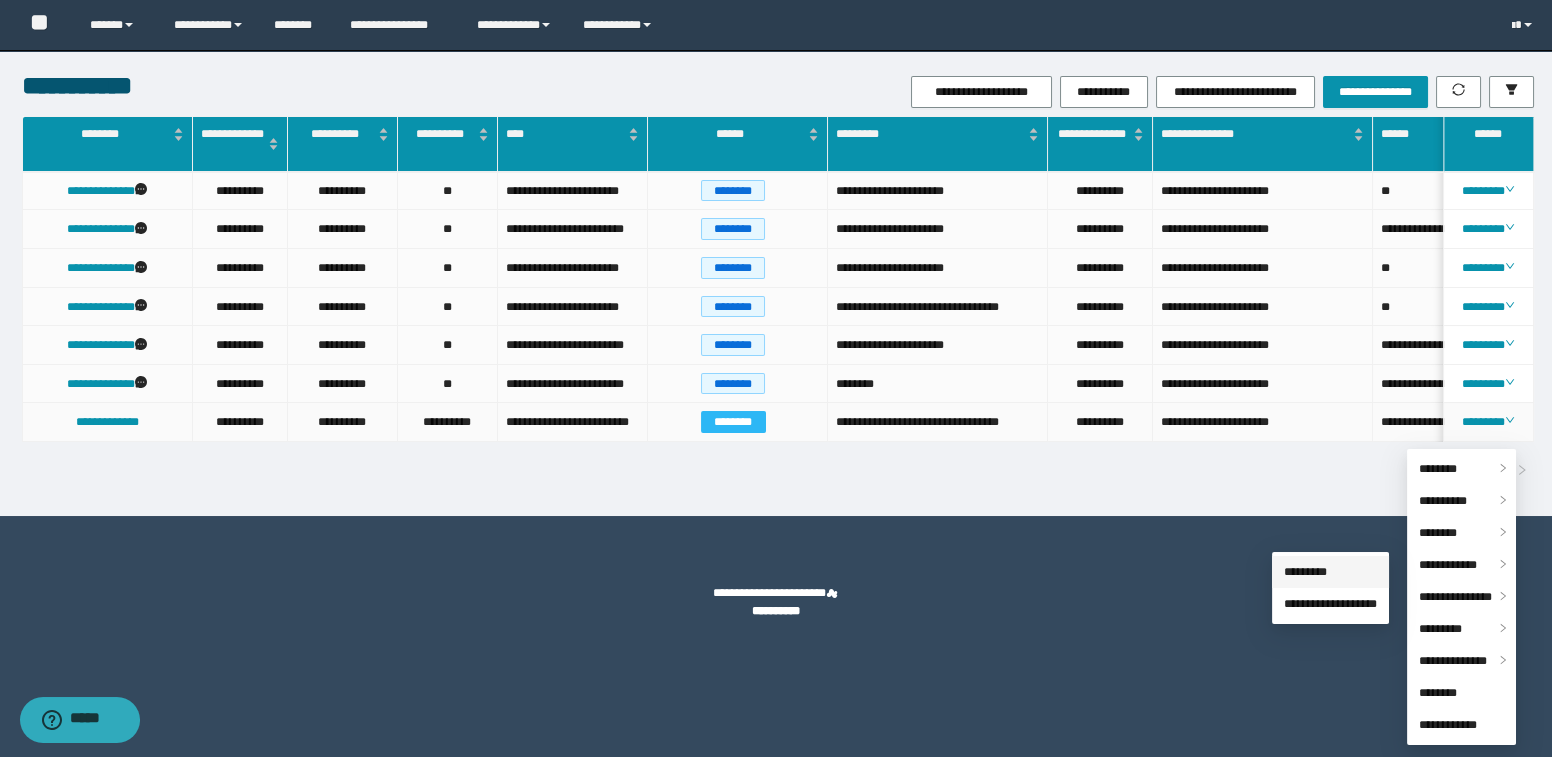 click on "*********" at bounding box center (1305, 572) 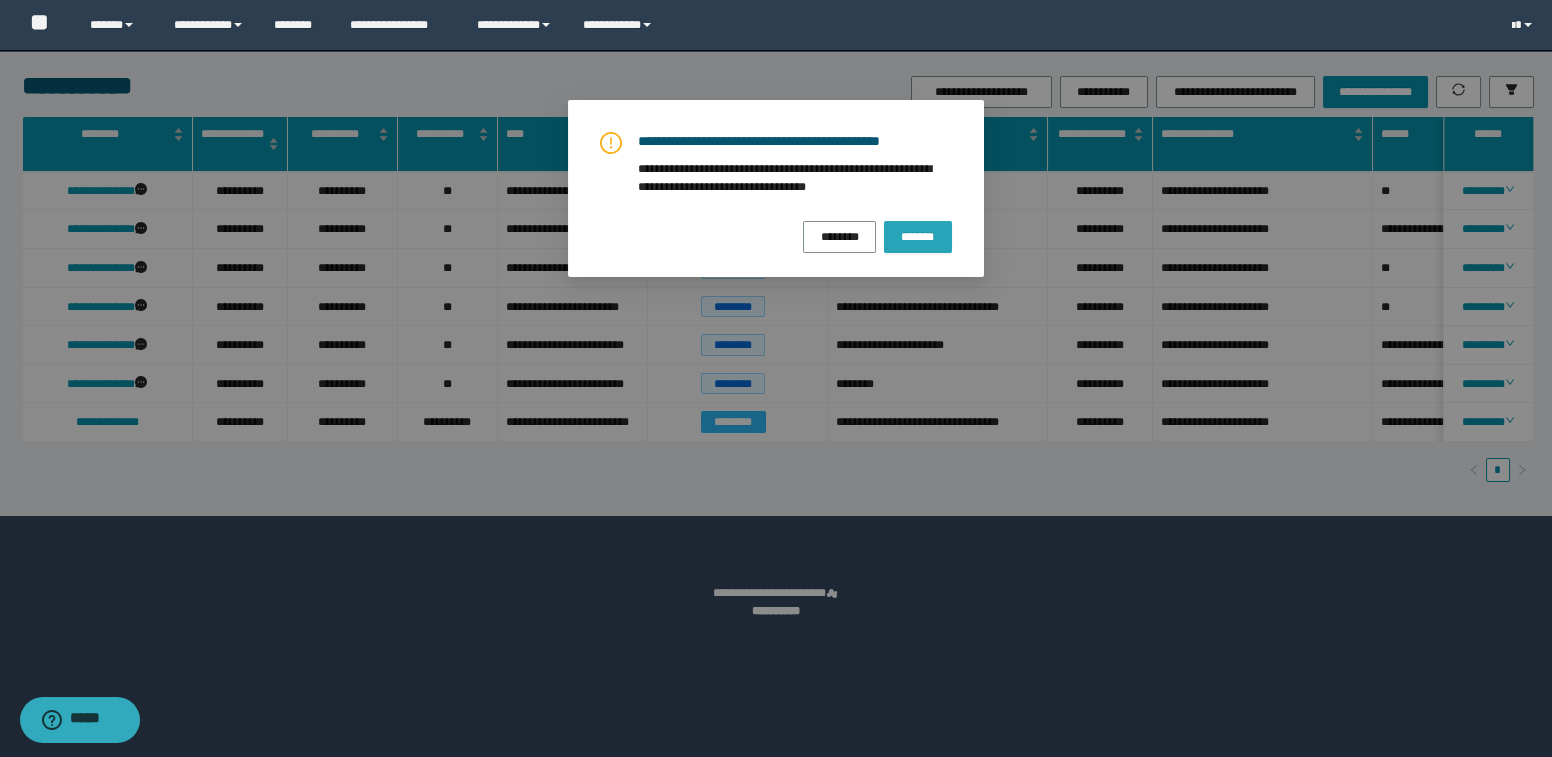 click on "*******" at bounding box center [918, 236] 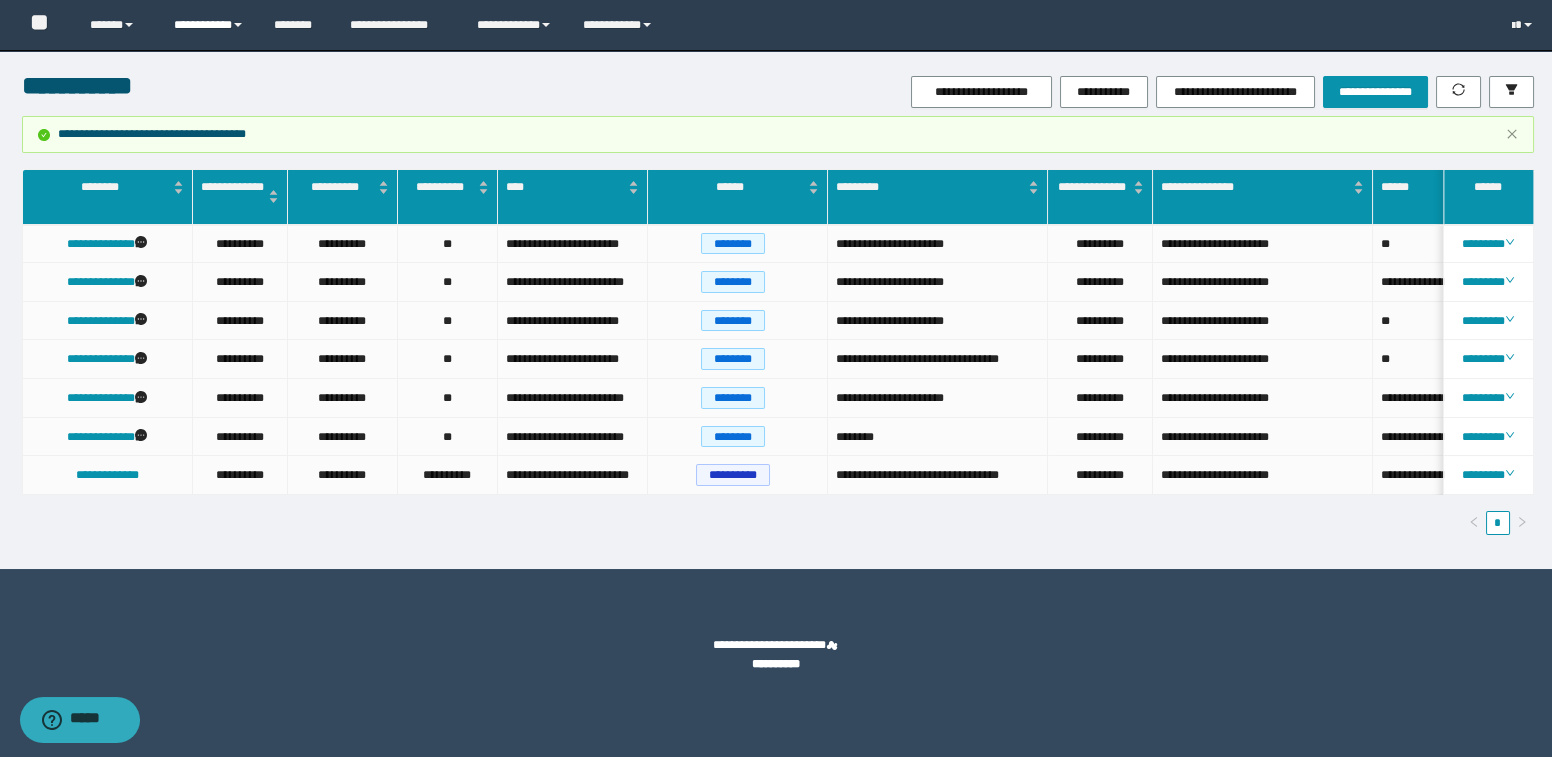 drag, startPoint x: 191, startPoint y: 26, endPoint x: 191, endPoint y: 37, distance: 11 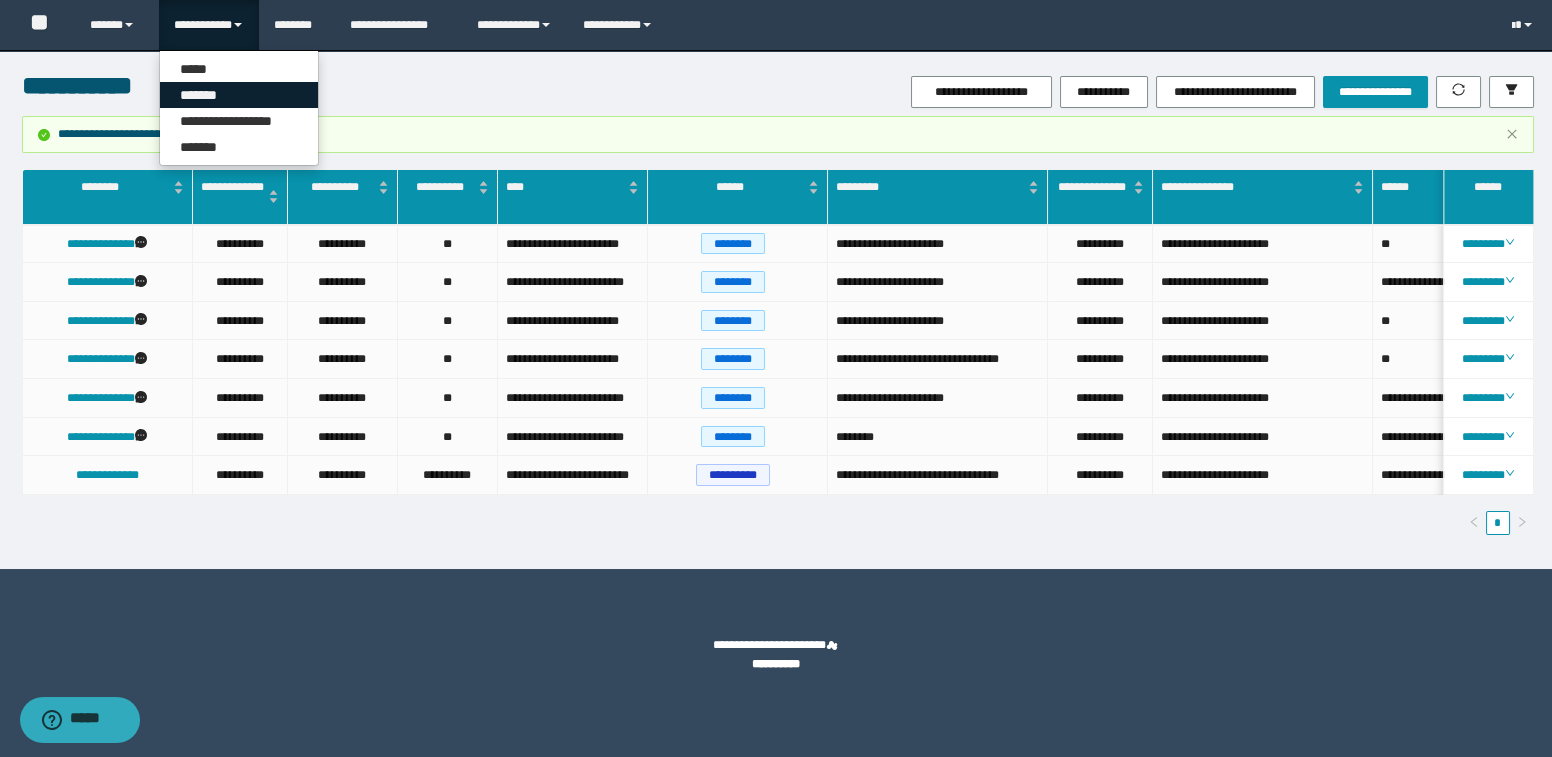 click on "*******" at bounding box center [239, 95] 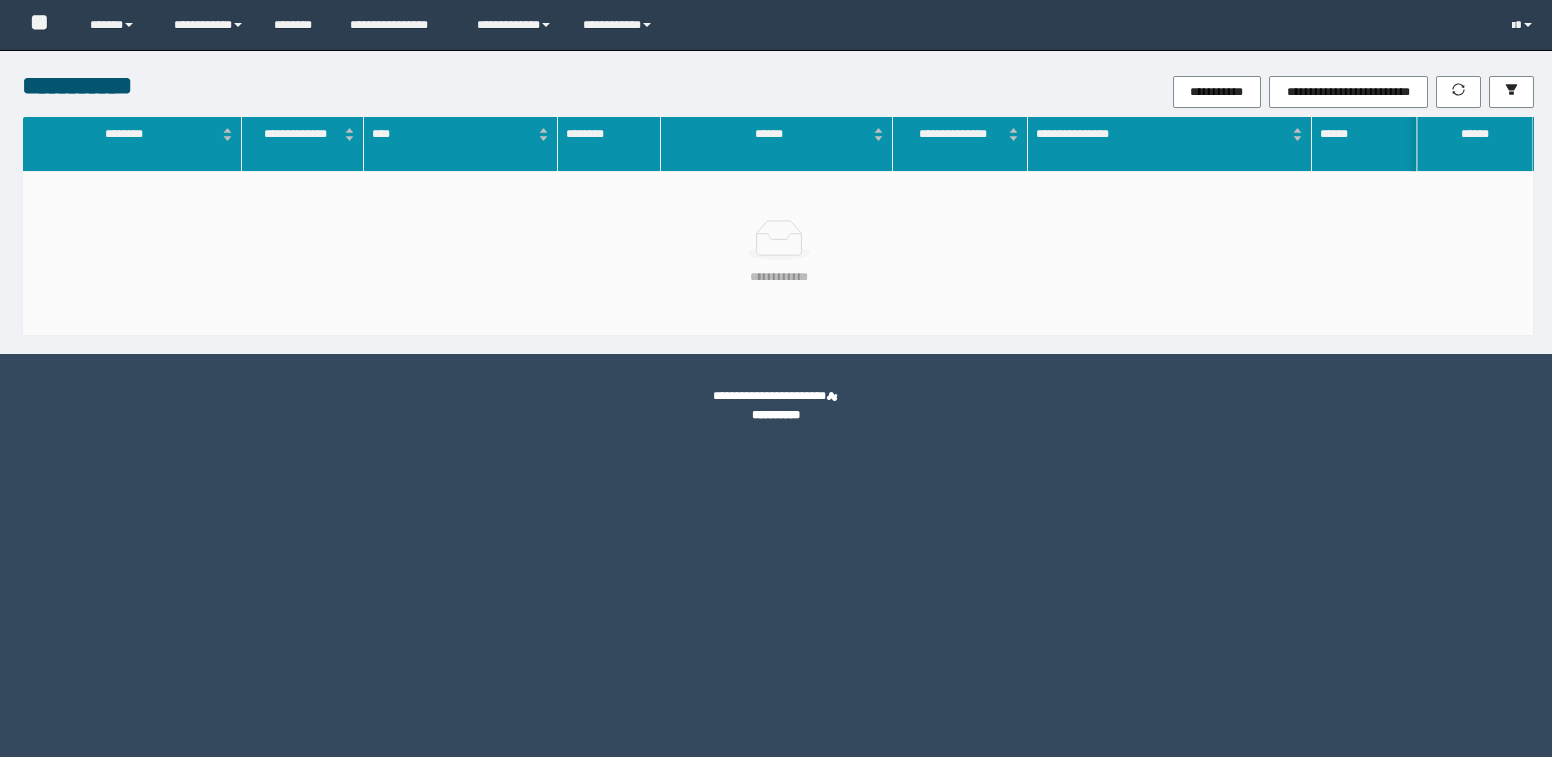 scroll, scrollTop: 0, scrollLeft: 0, axis: both 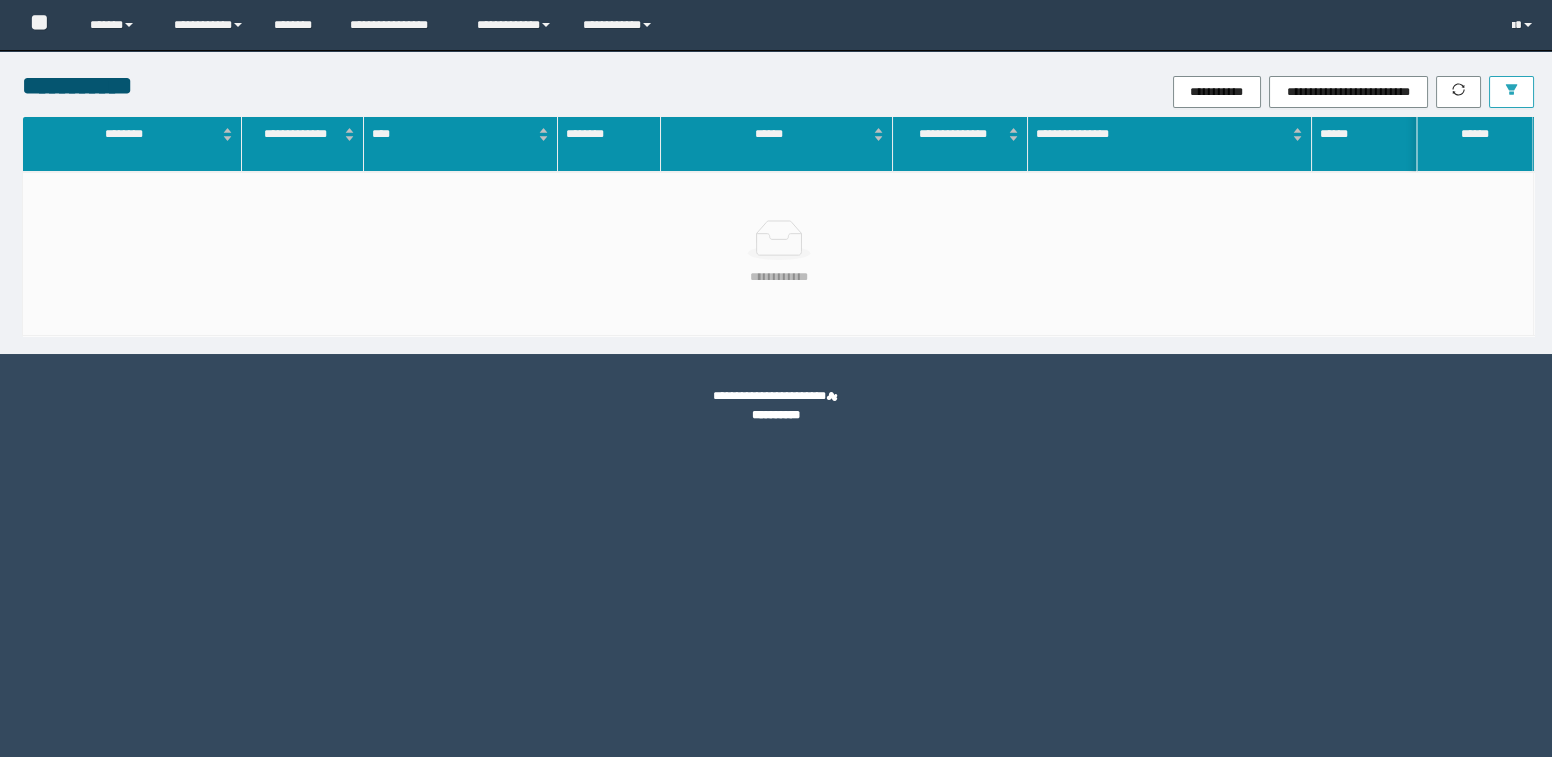 click at bounding box center [1511, 91] 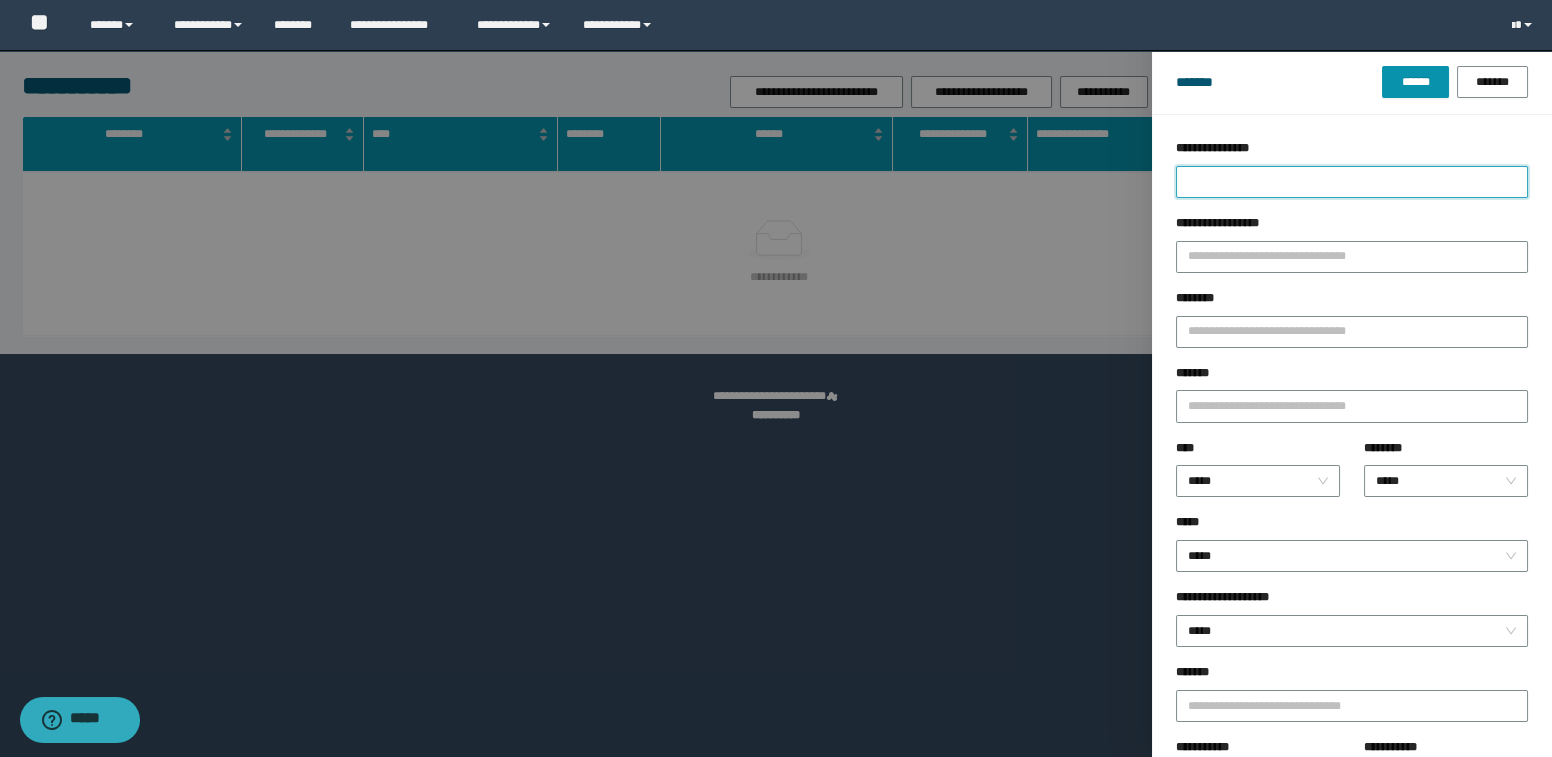 click on "**********" at bounding box center (1352, 182) 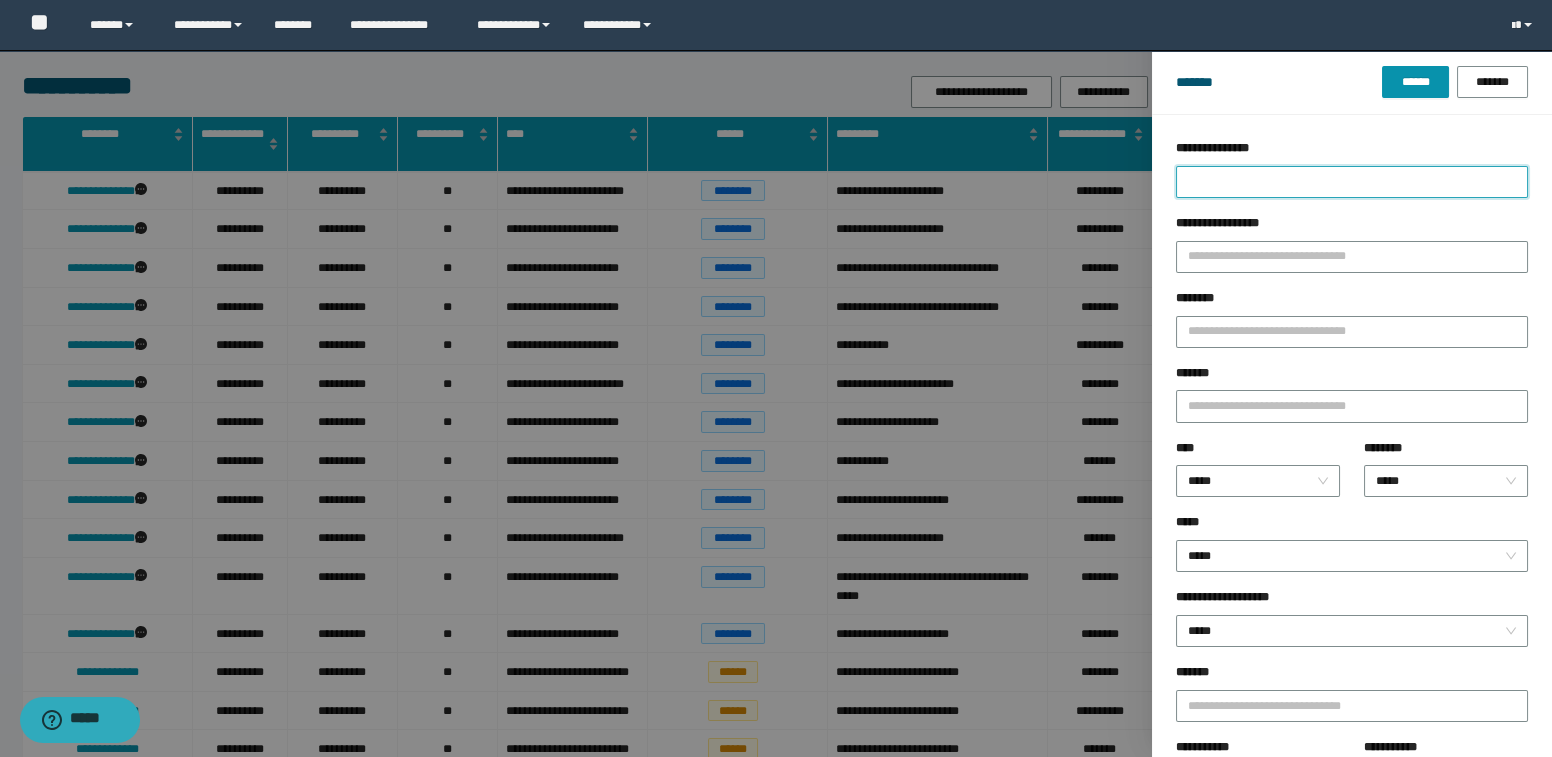 type on "*" 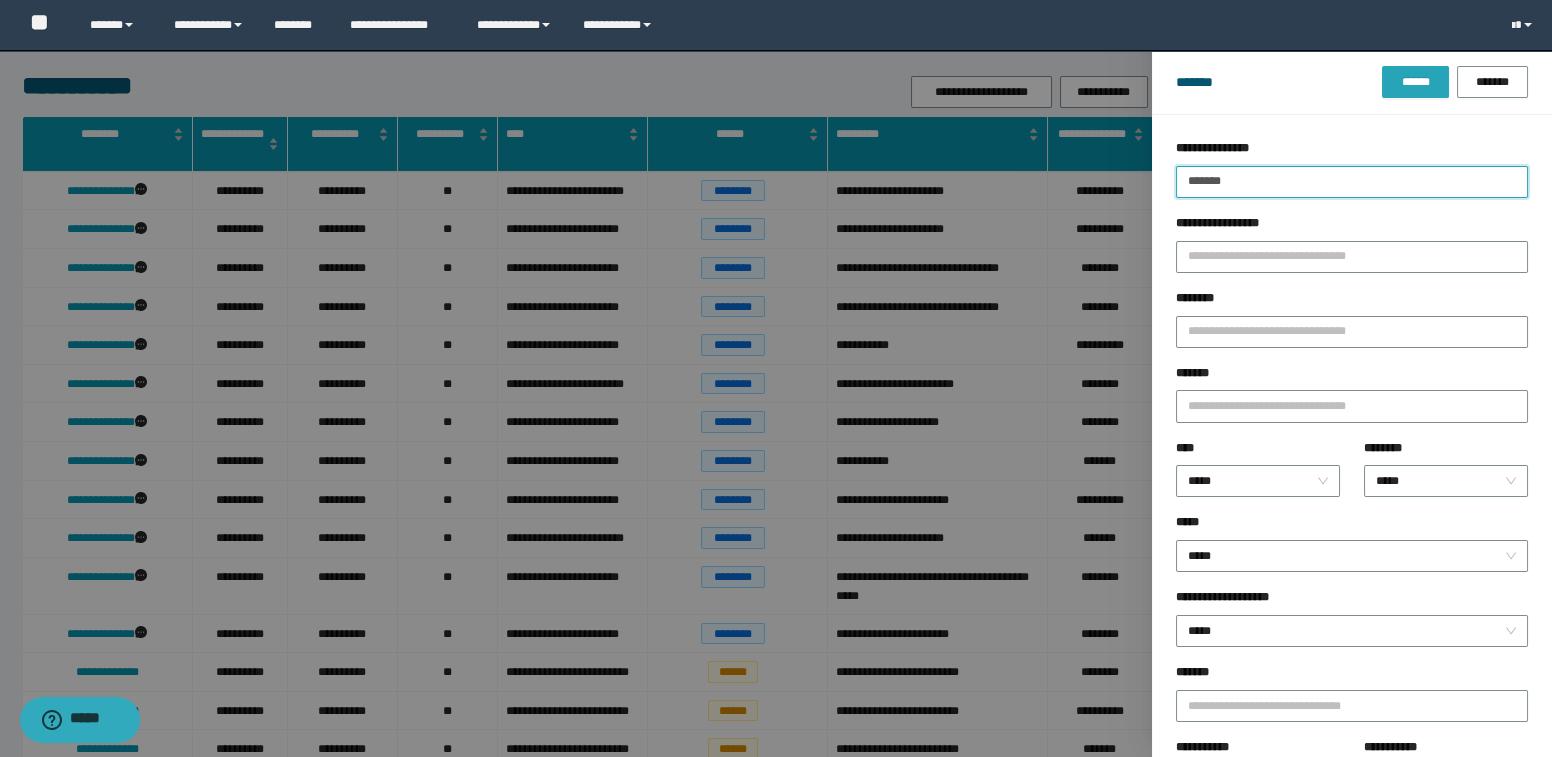 type on "*******" 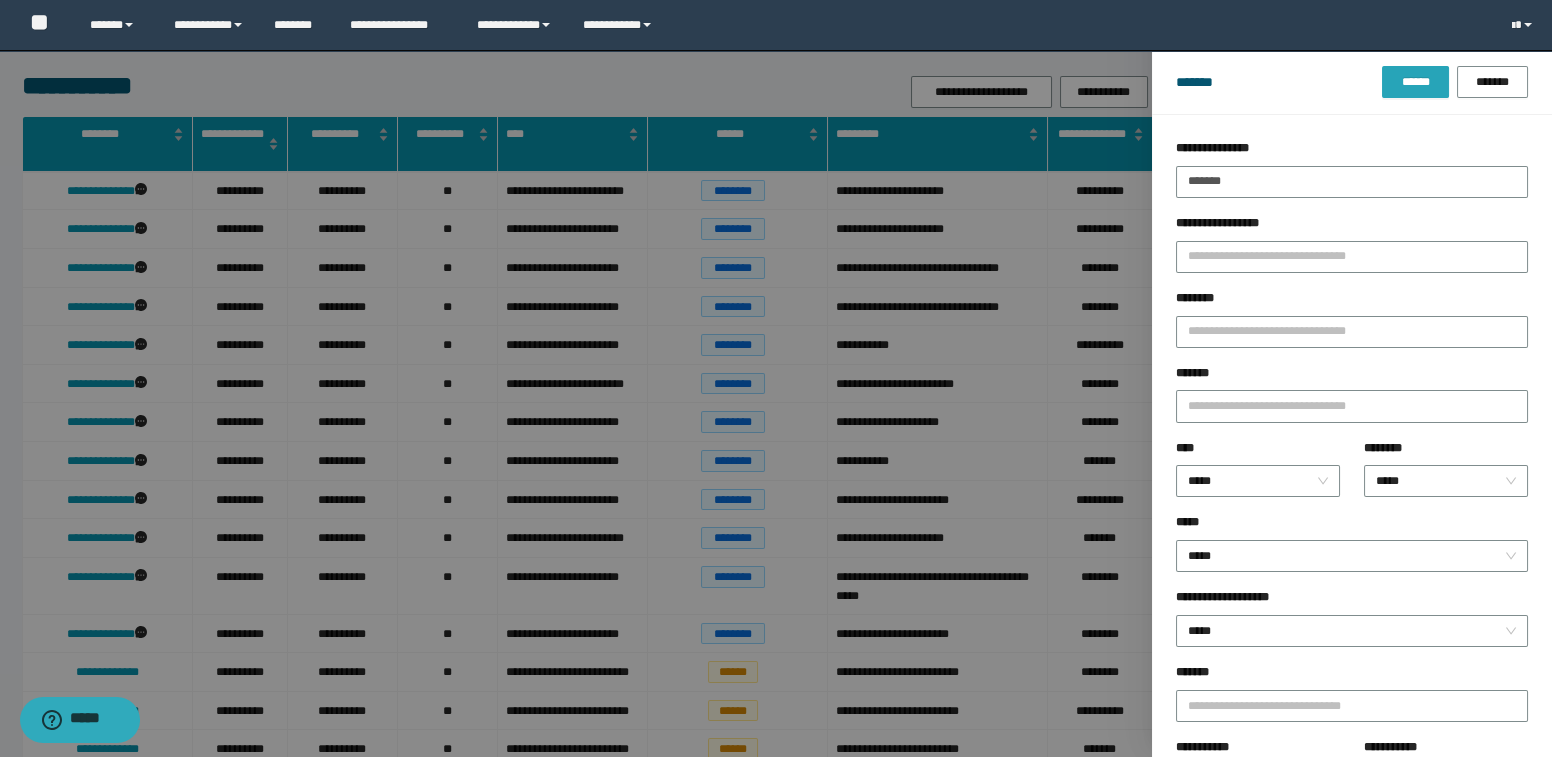 click on "******" at bounding box center [1415, 82] 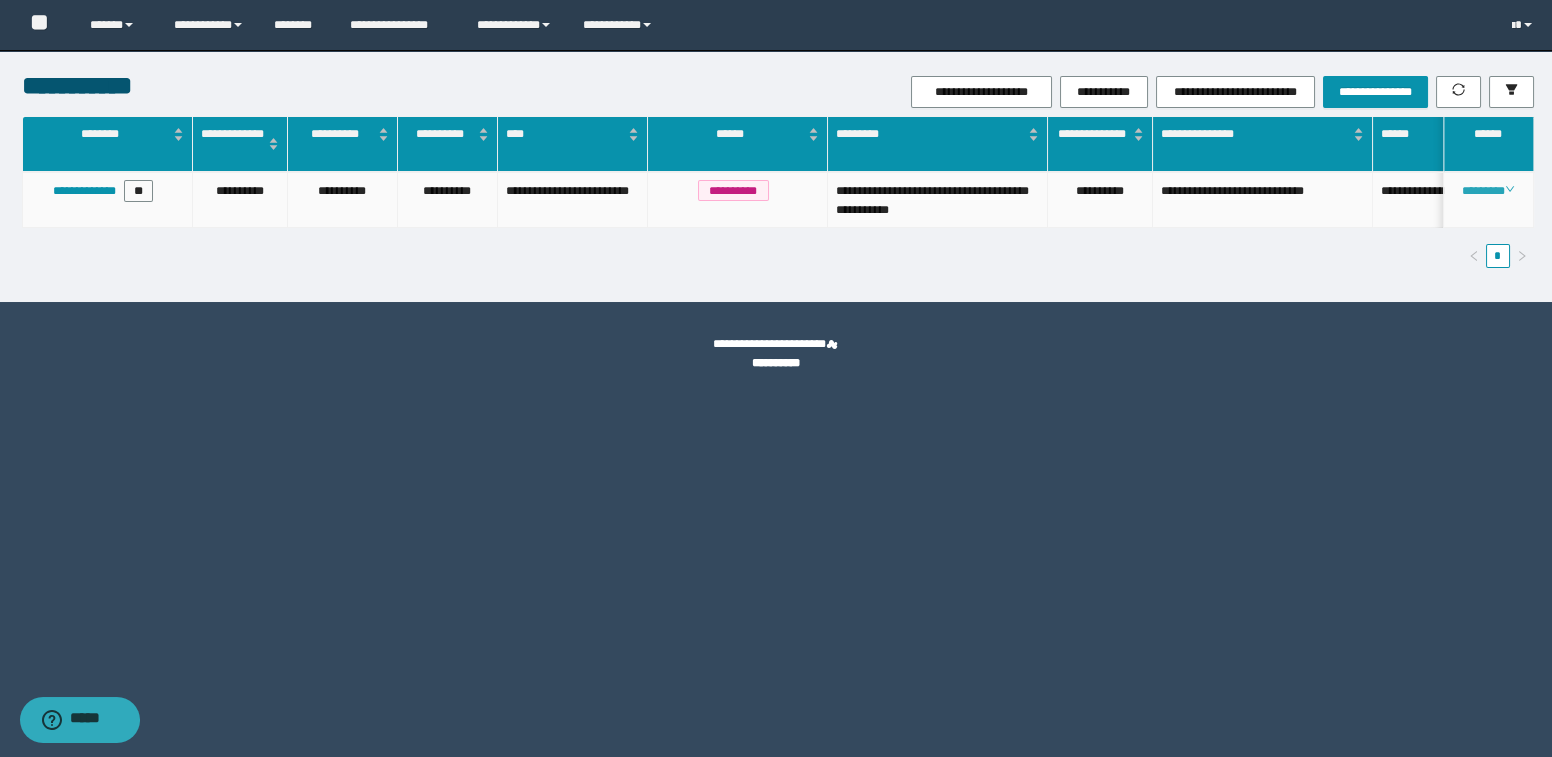 click on "********" at bounding box center (1488, 191) 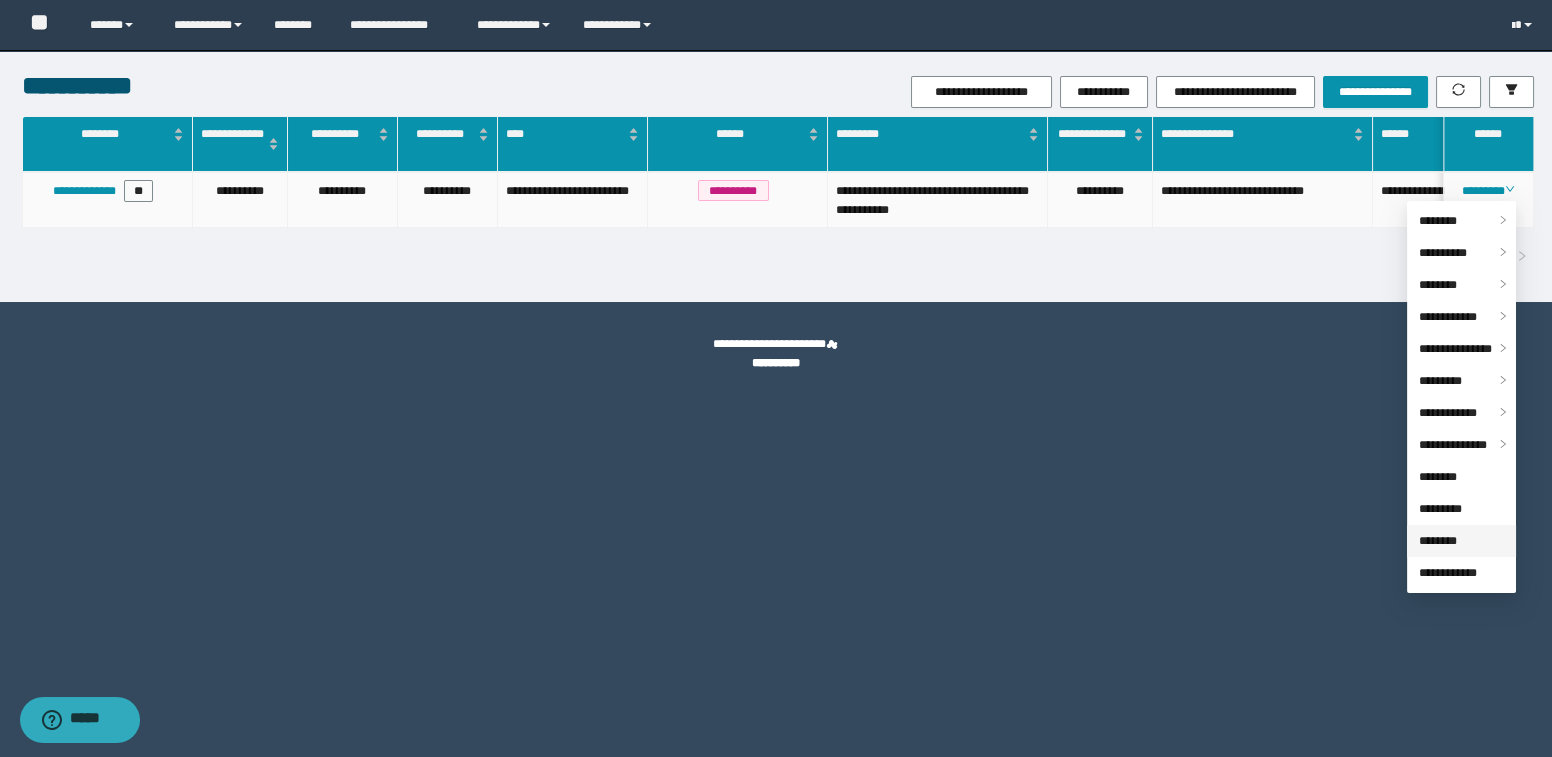 click on "********" at bounding box center [1438, 541] 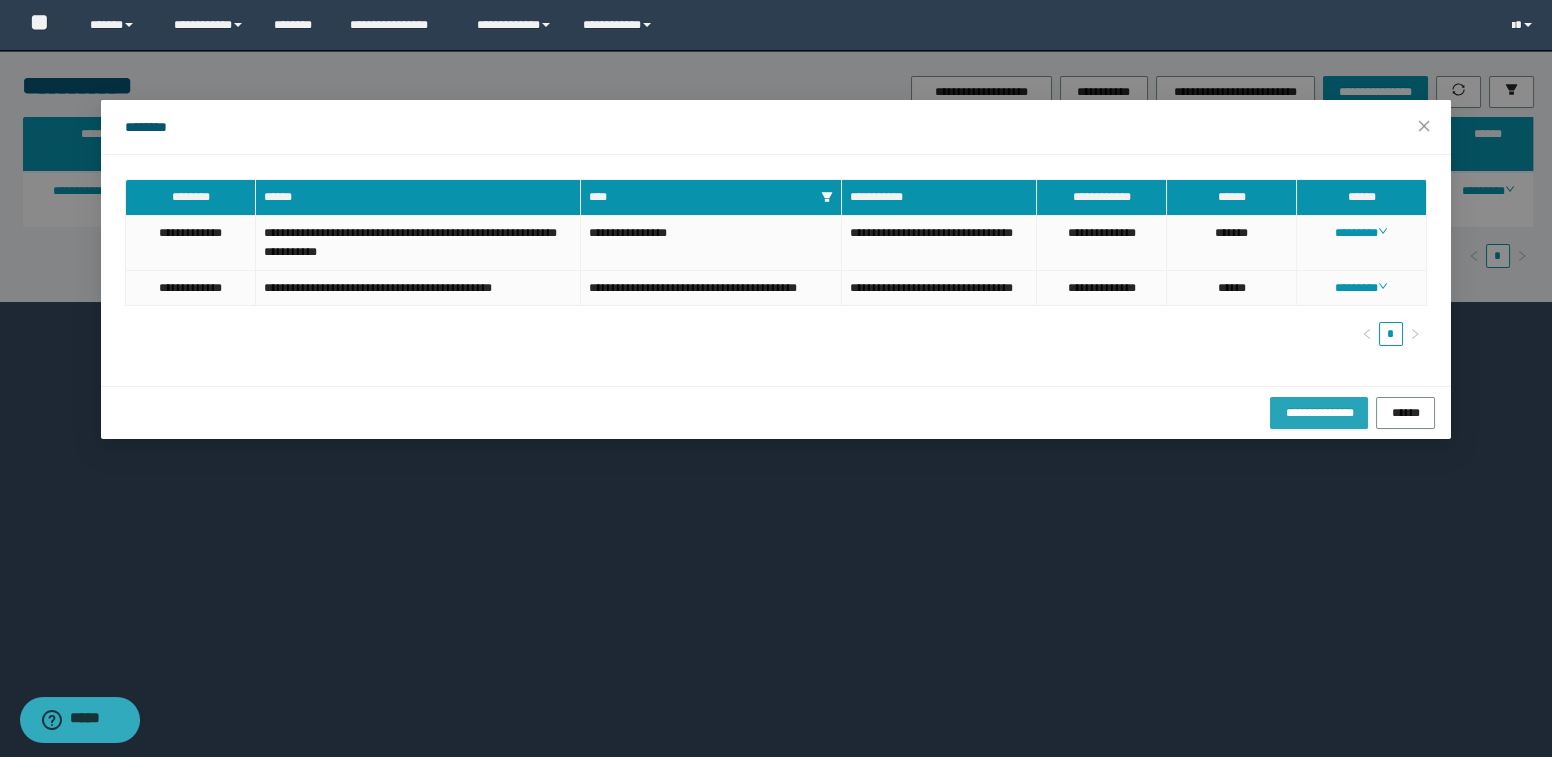 click on "**********" at bounding box center (1318, 412) 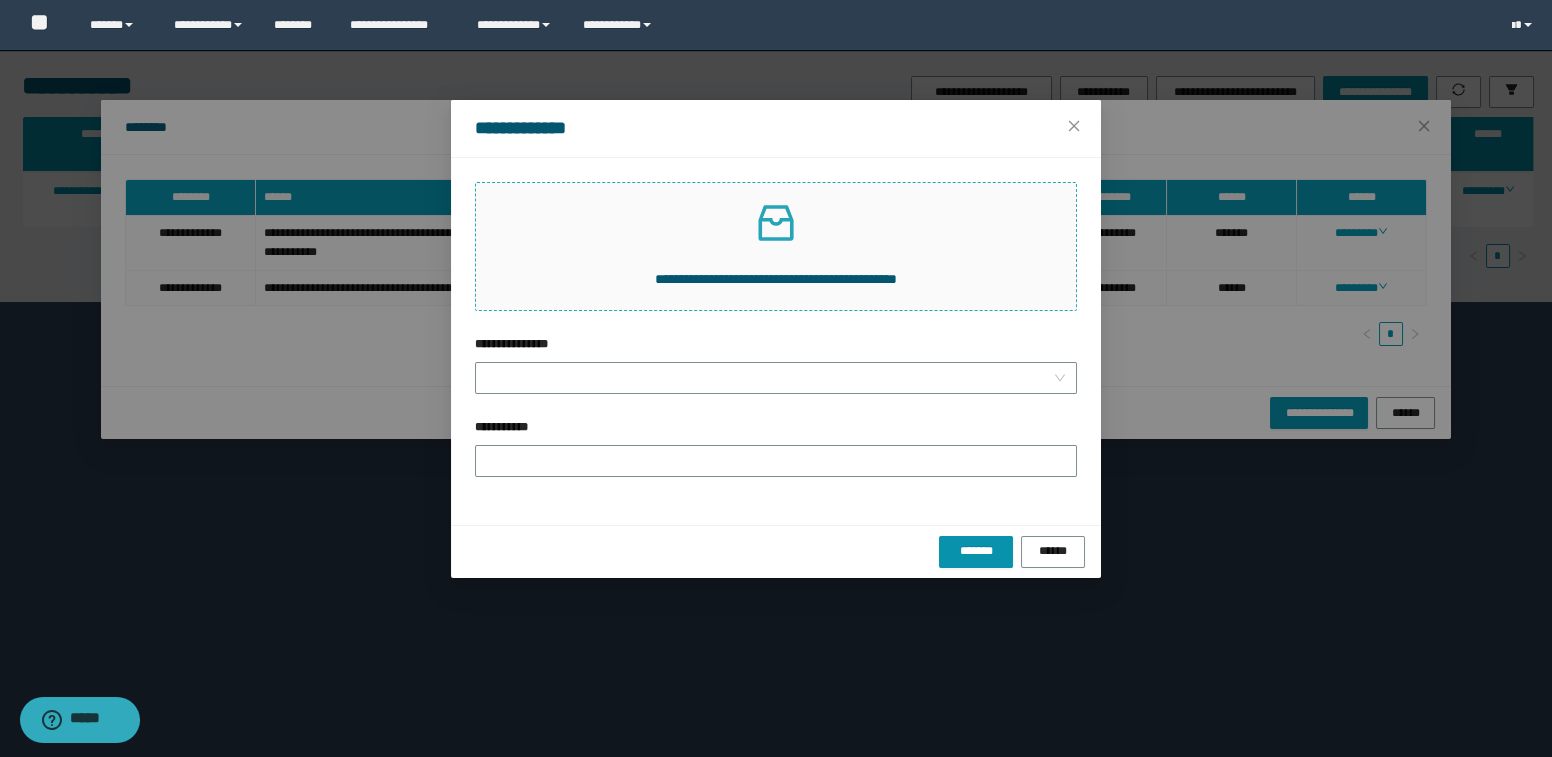 click 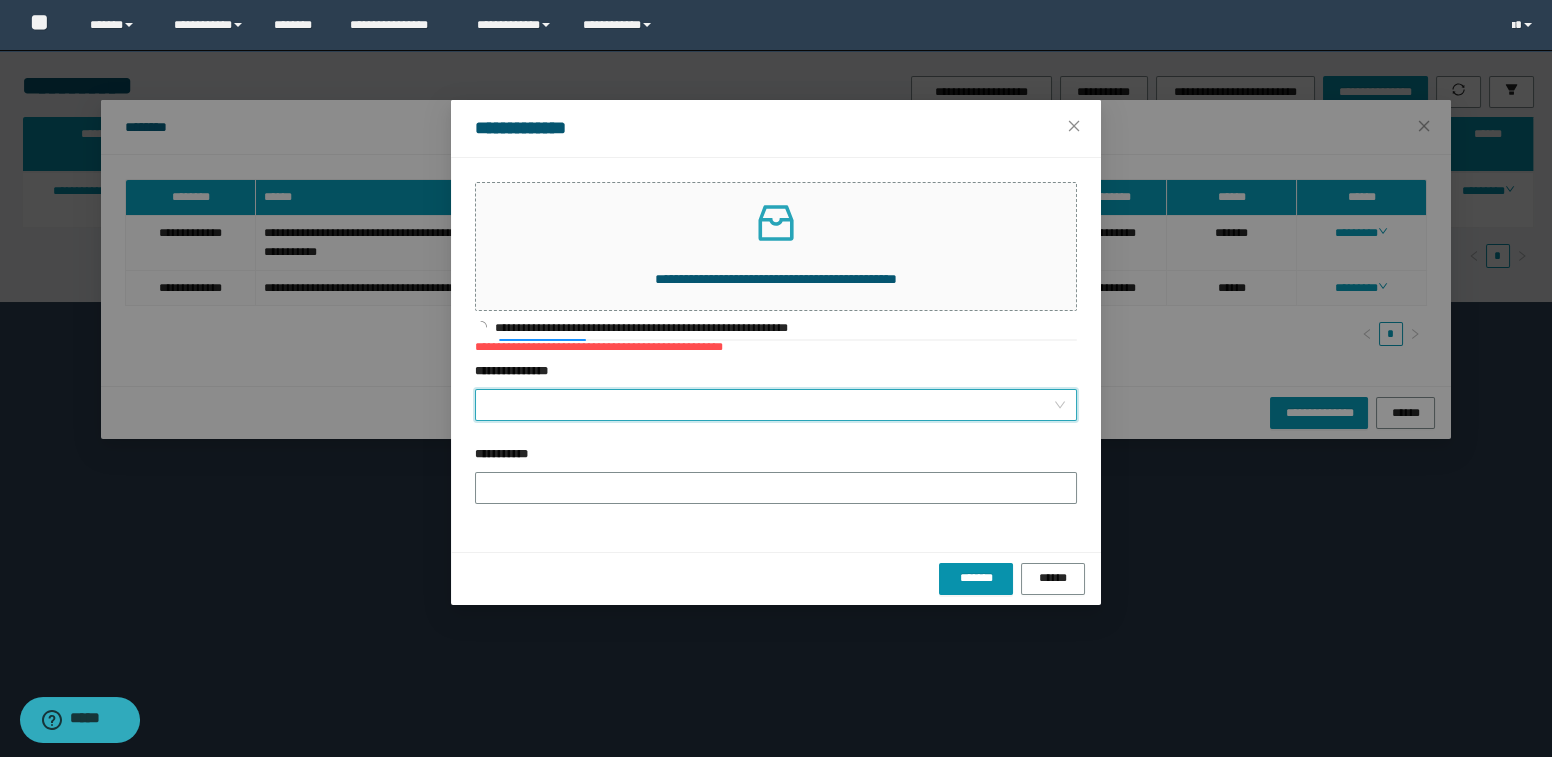 click on "**********" at bounding box center [770, 405] 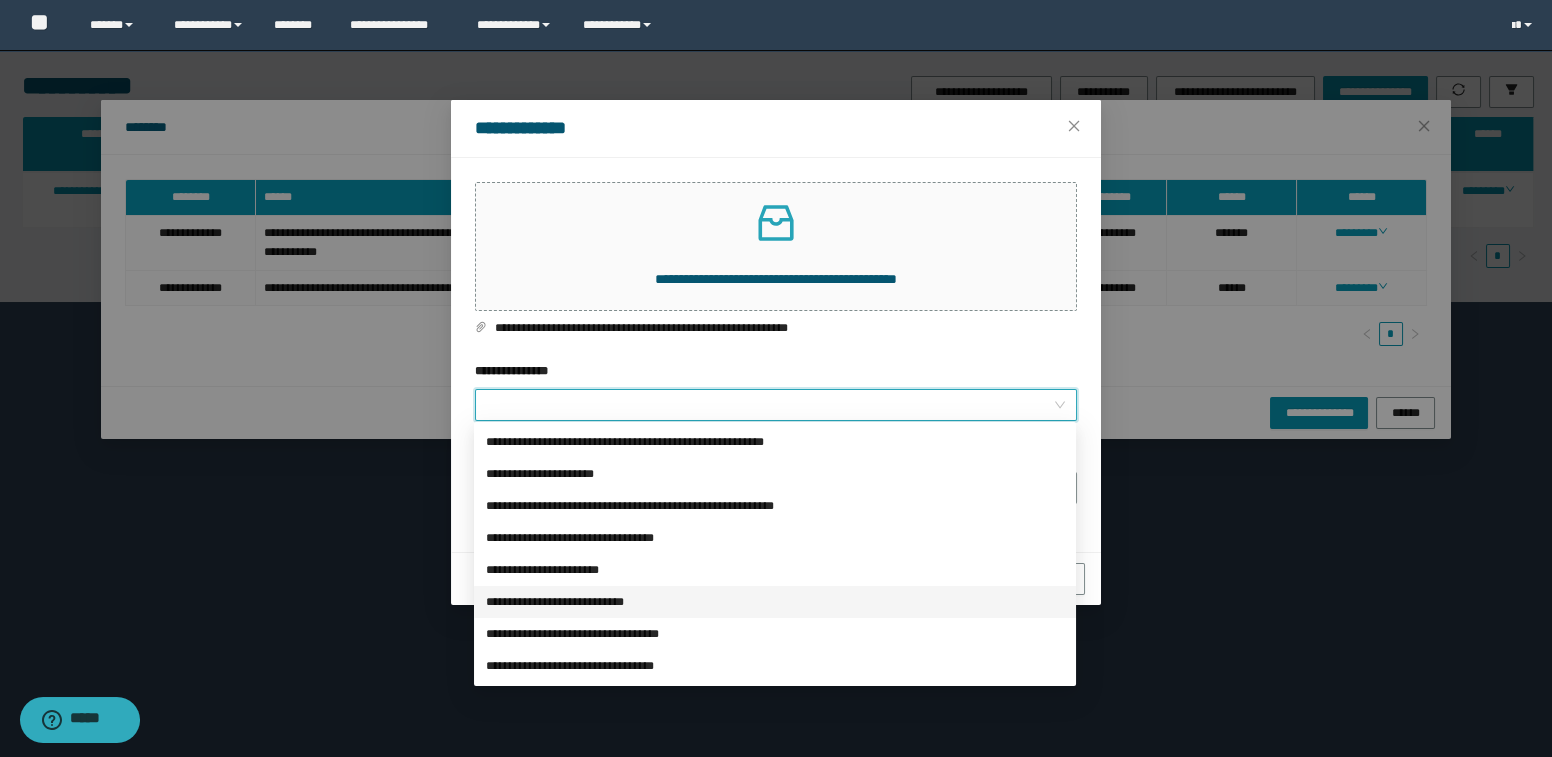 click on "**********" at bounding box center (775, 602) 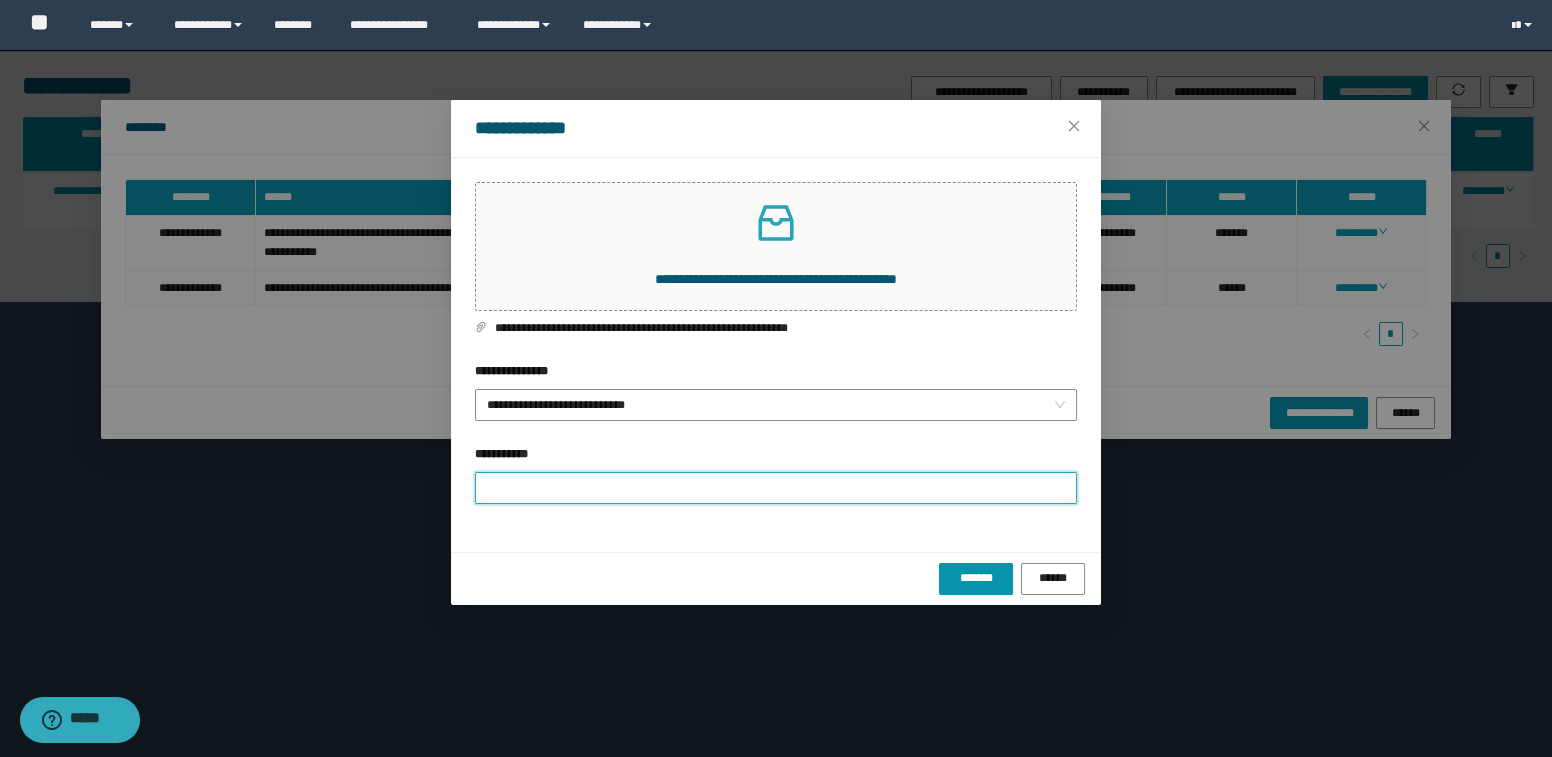 click on "**********" at bounding box center (776, 488) 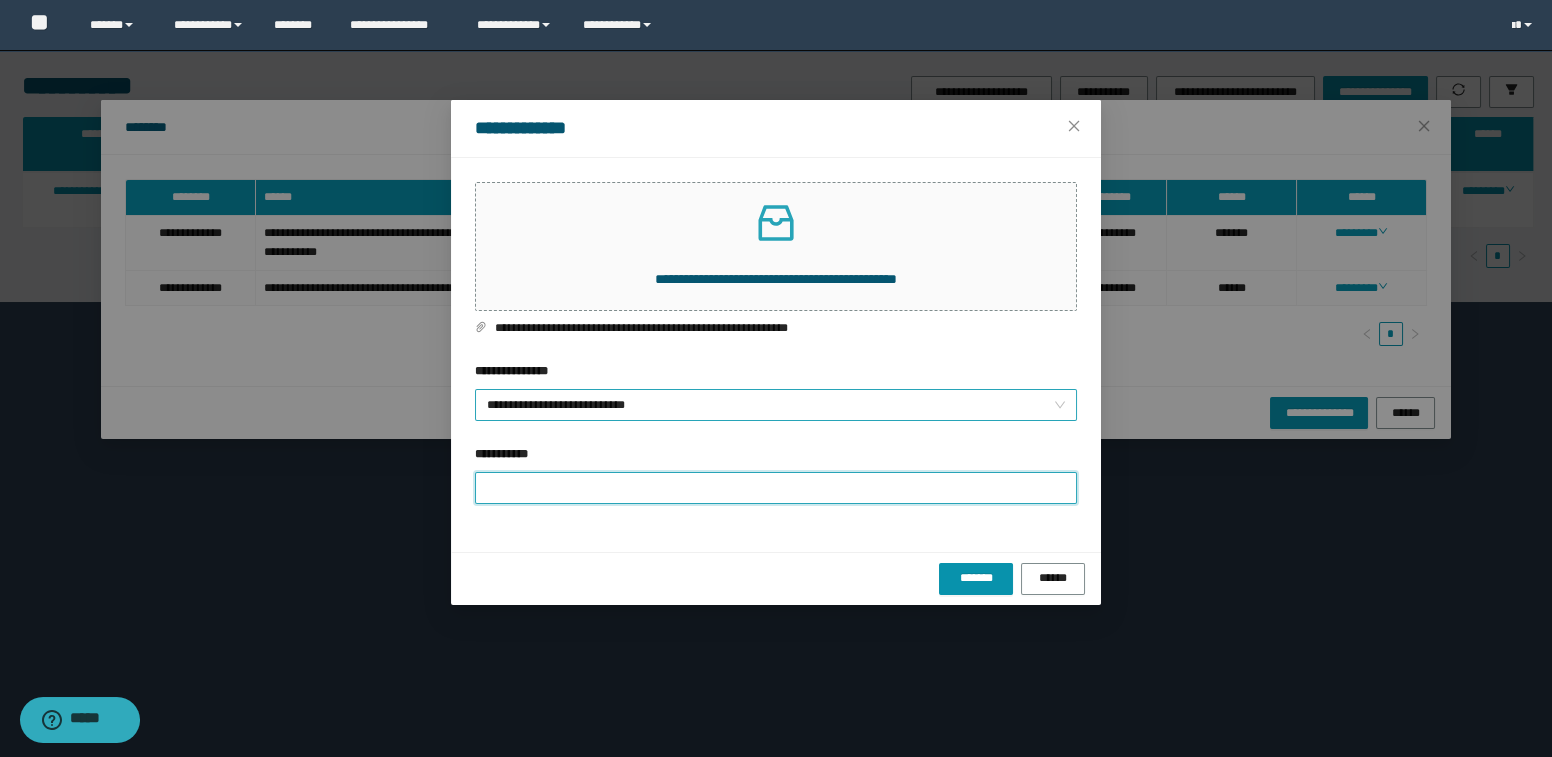 click on "**********" at bounding box center (776, 405) 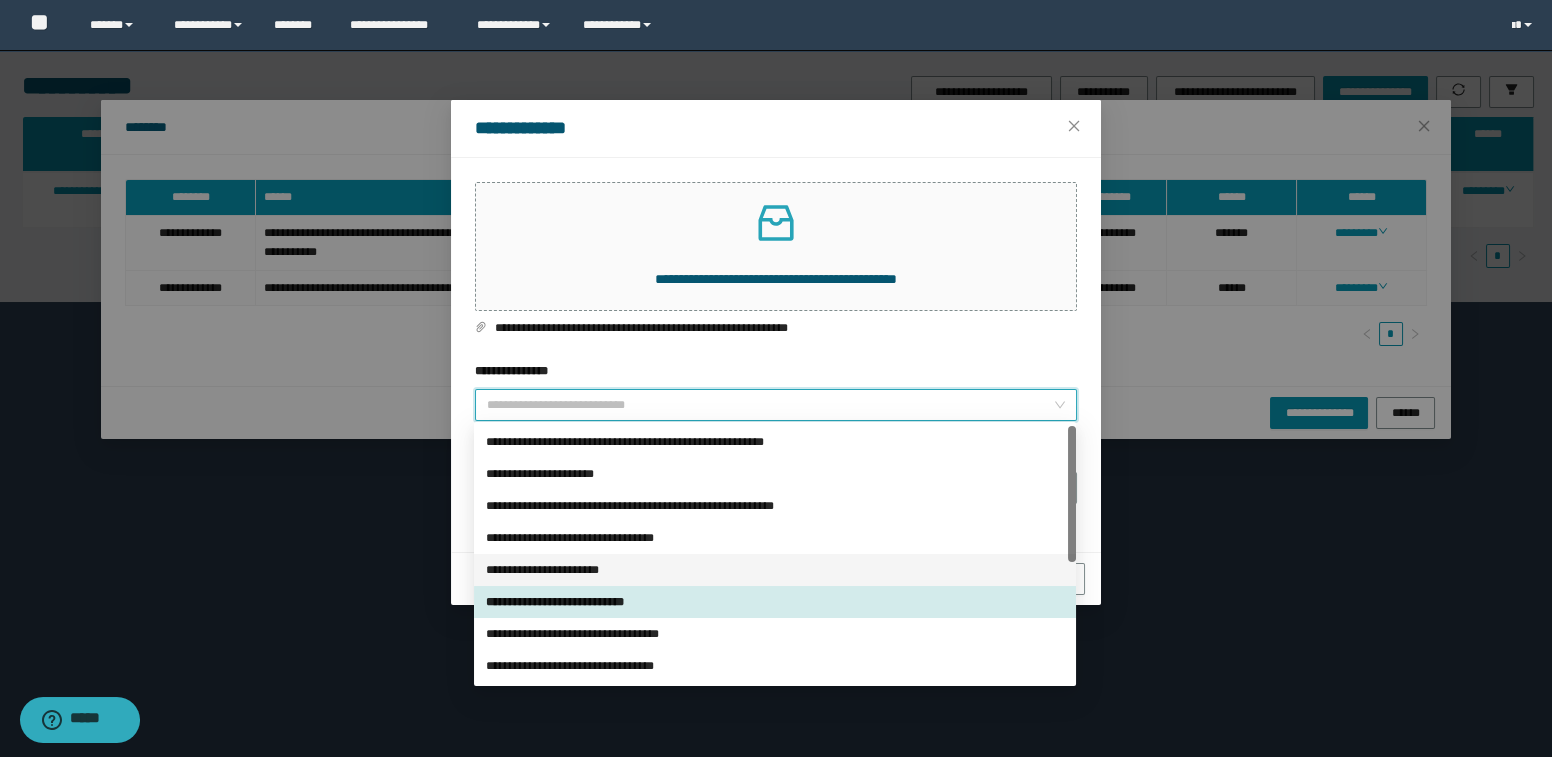 click on "**********" at bounding box center [775, 570] 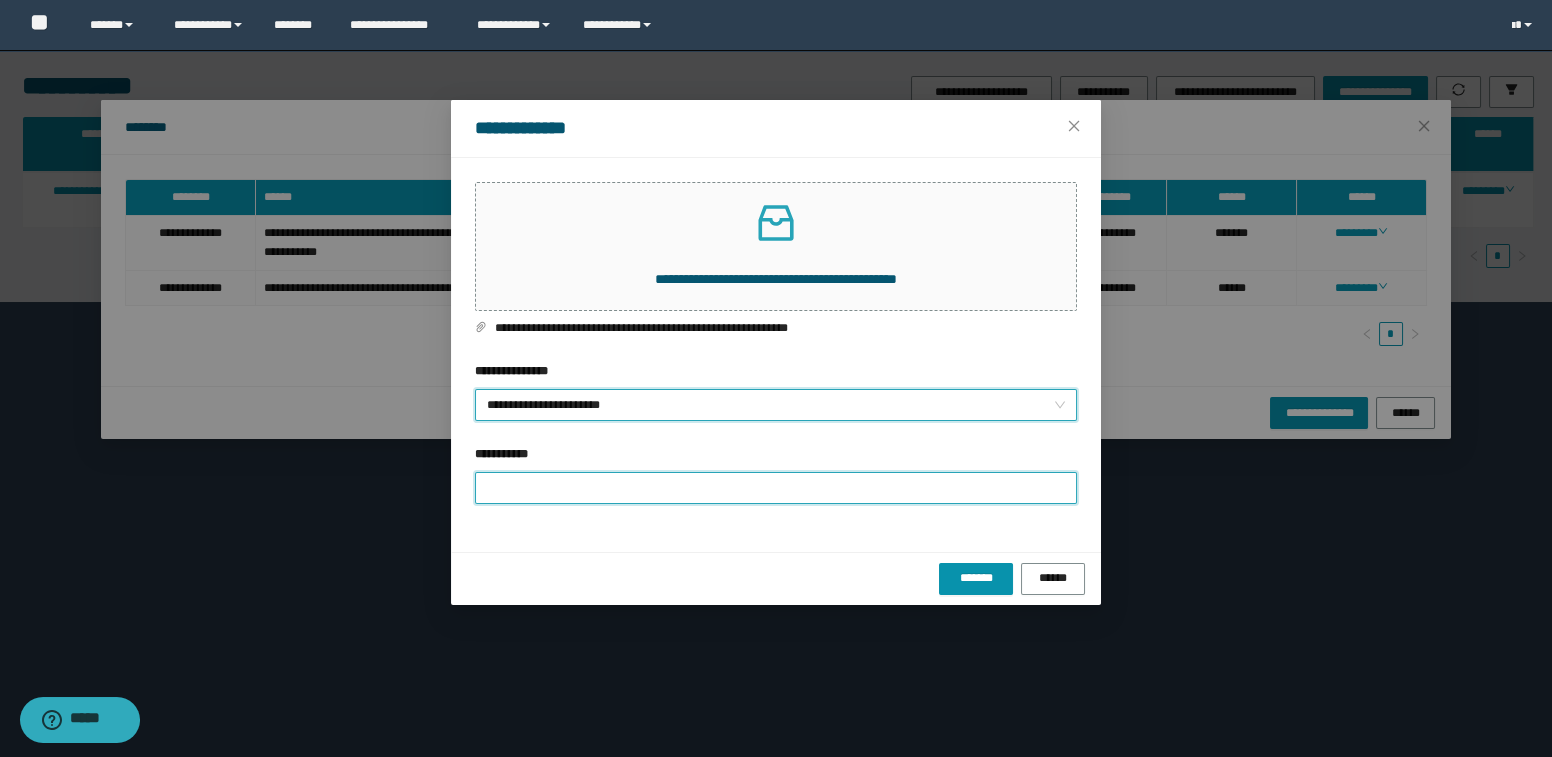 click on "**********" at bounding box center (776, 488) 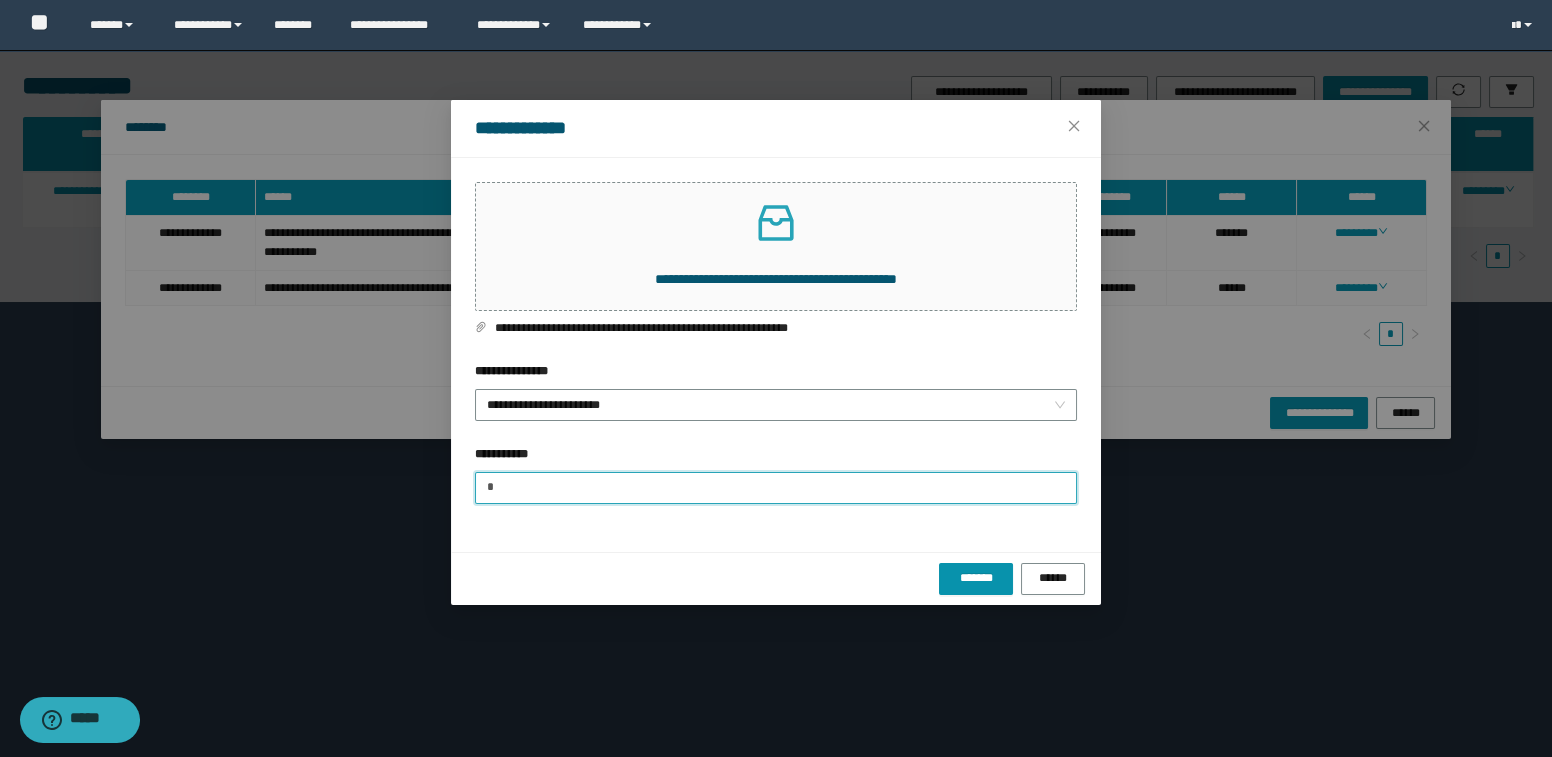 type on "**********" 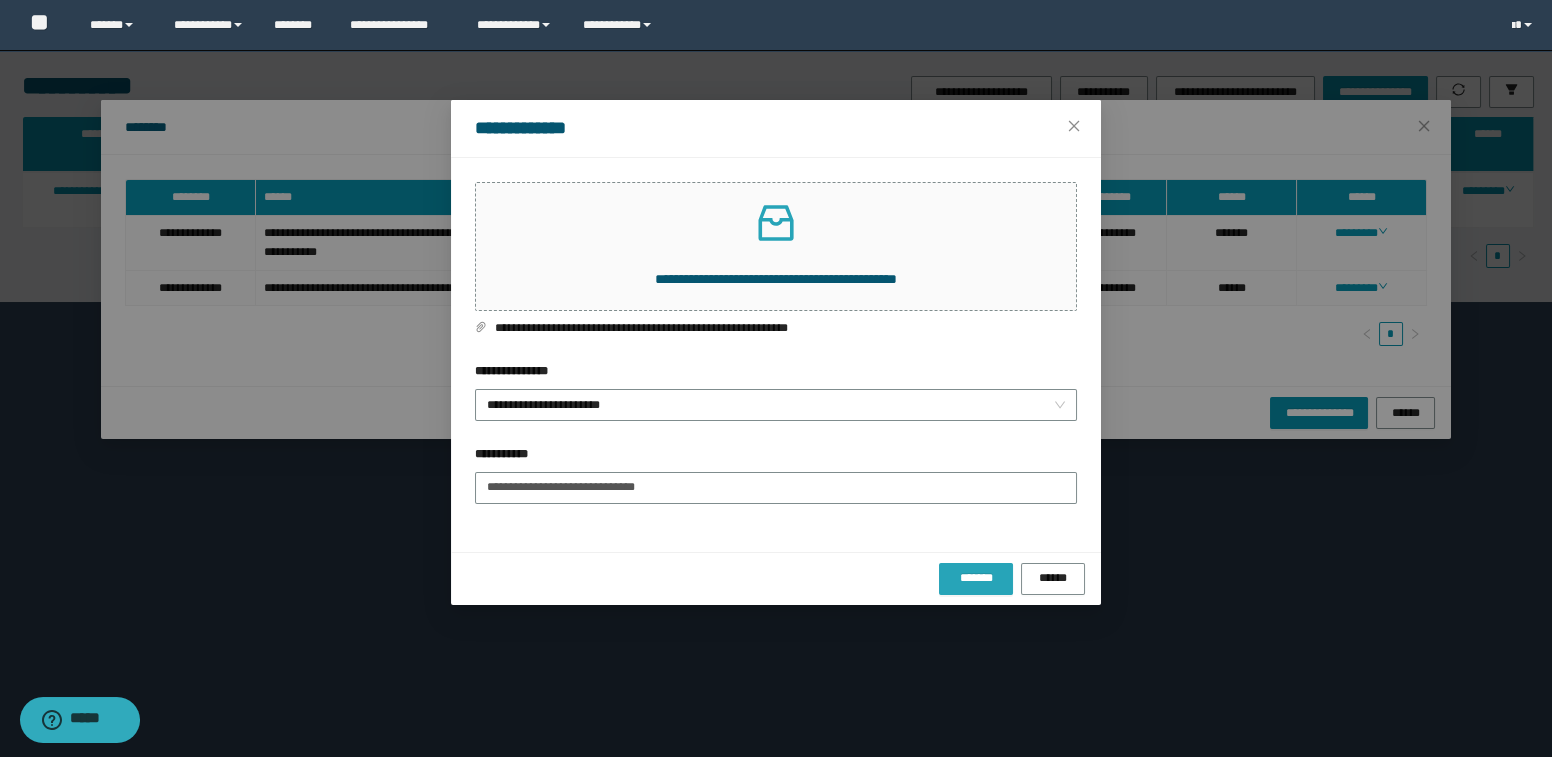 click on "*******" at bounding box center (976, 578) 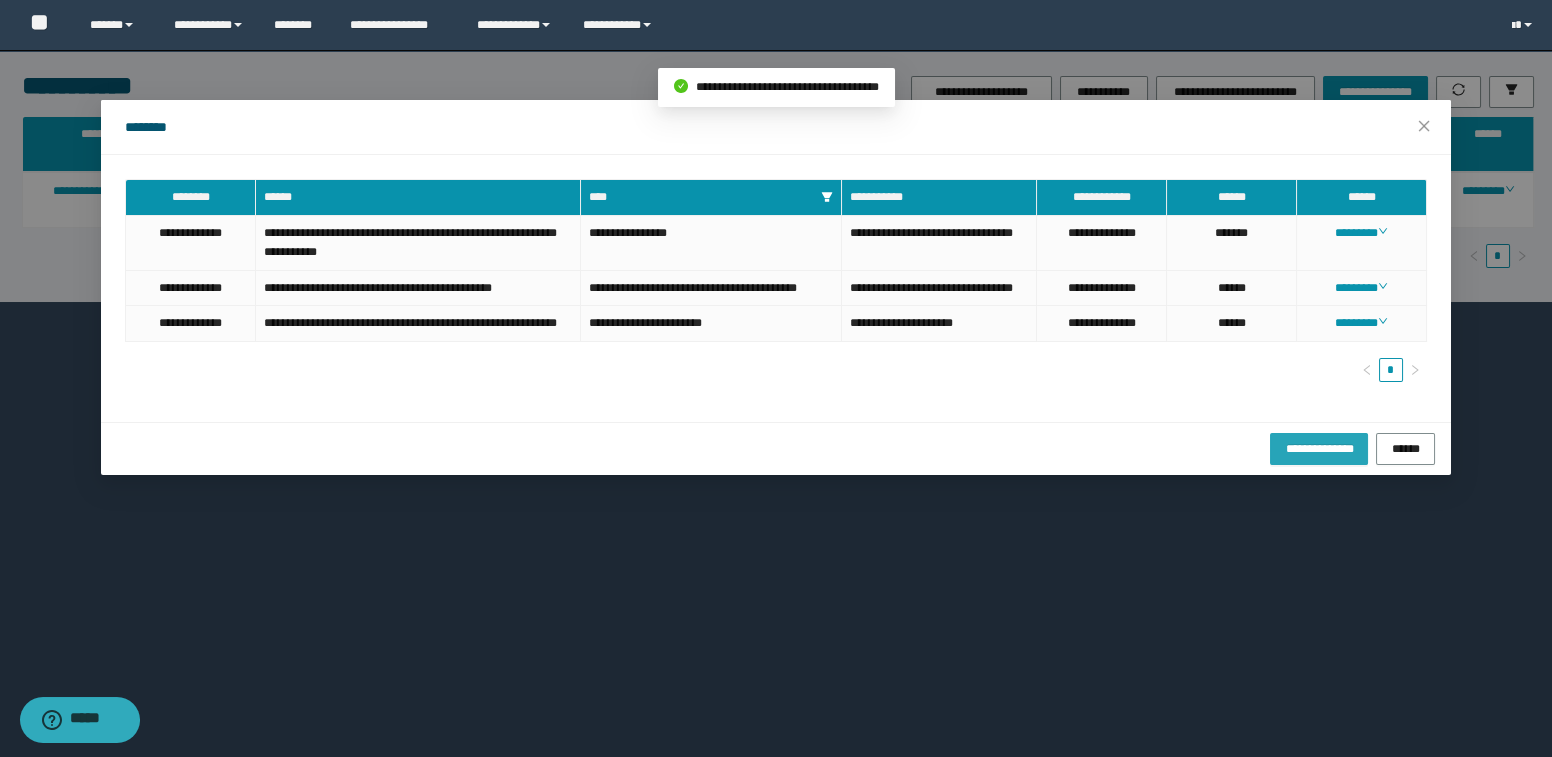 click on "**********" at bounding box center (1318, 449) 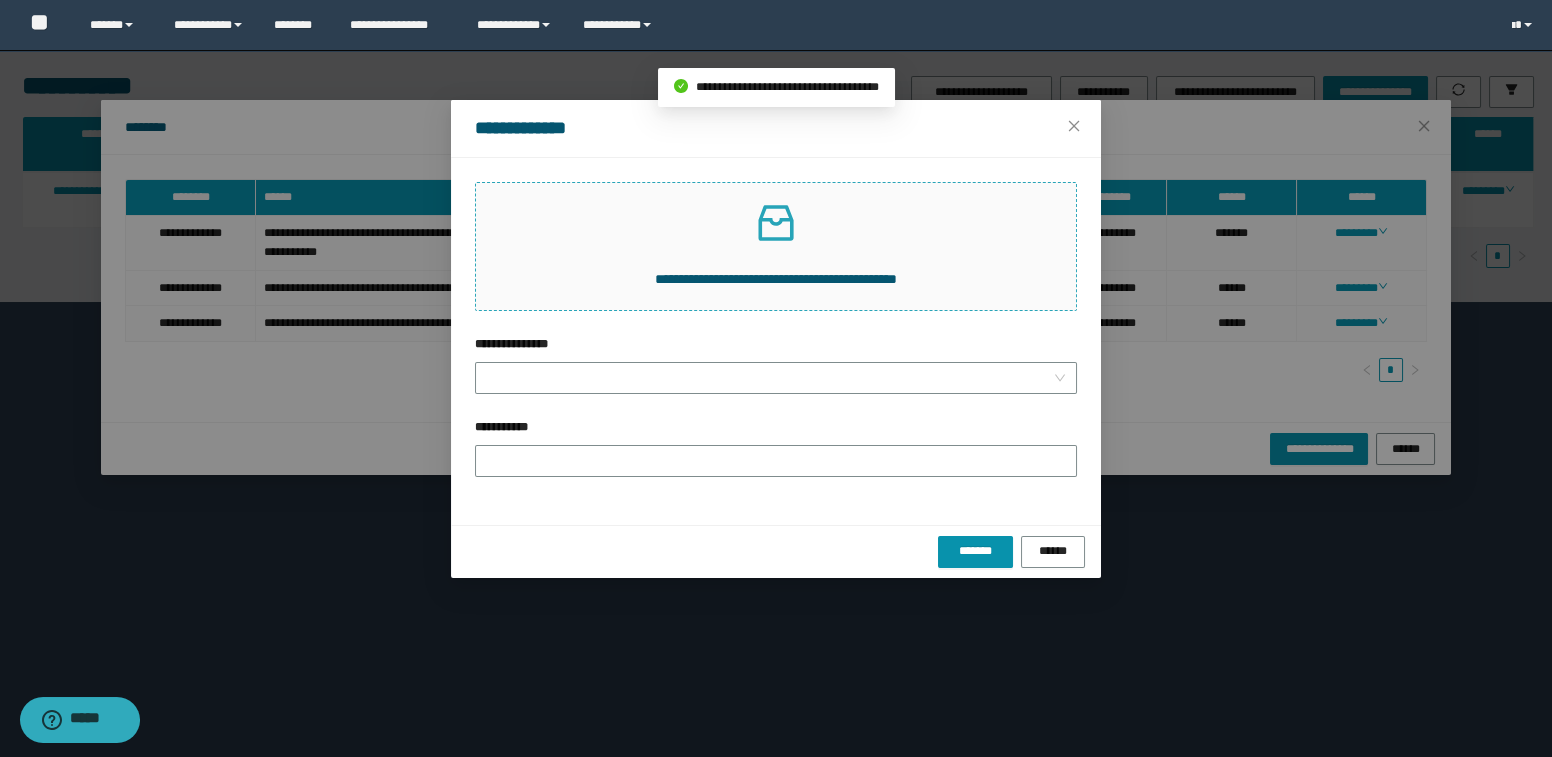 click 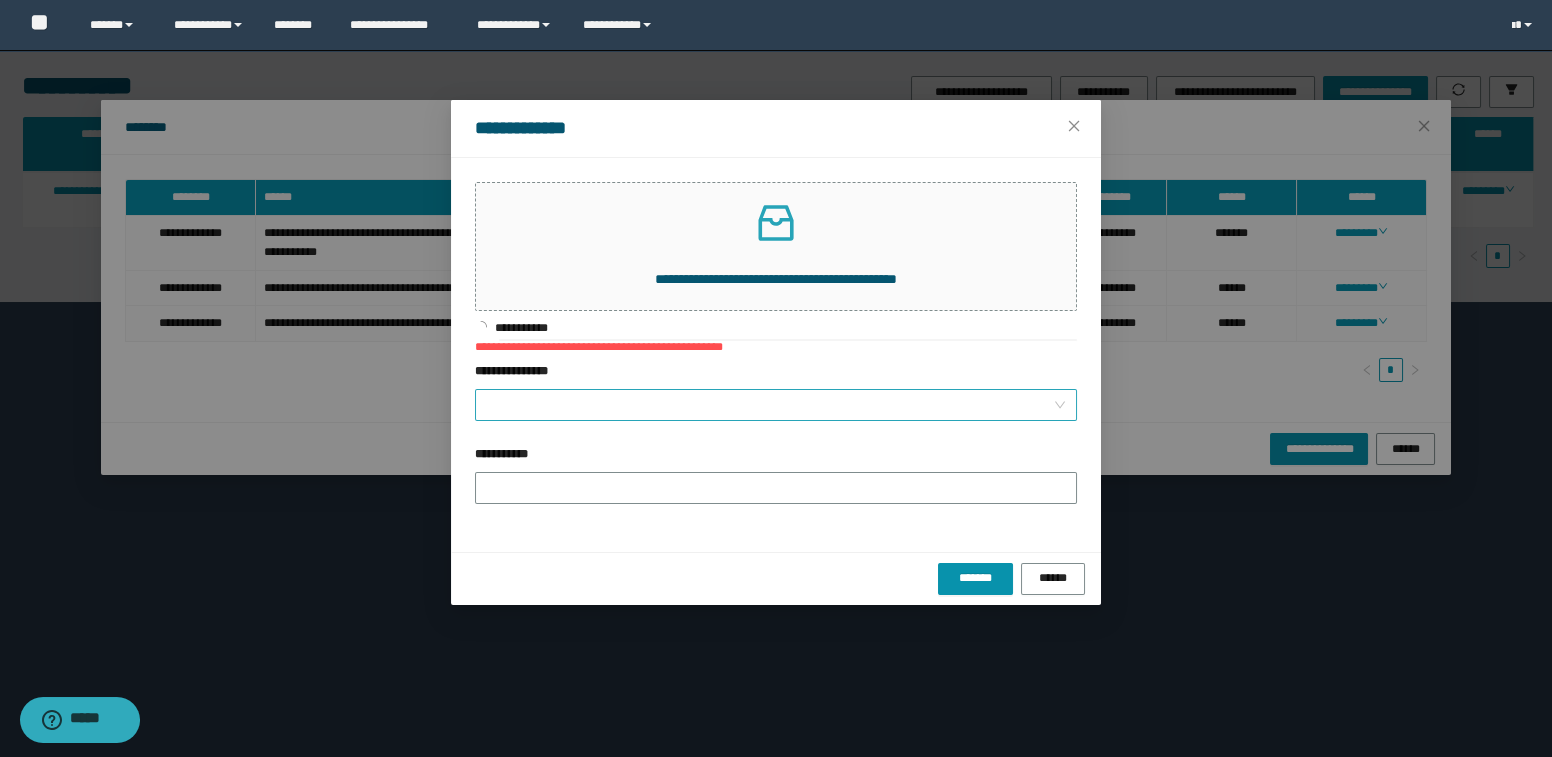 click on "**********" at bounding box center (770, 405) 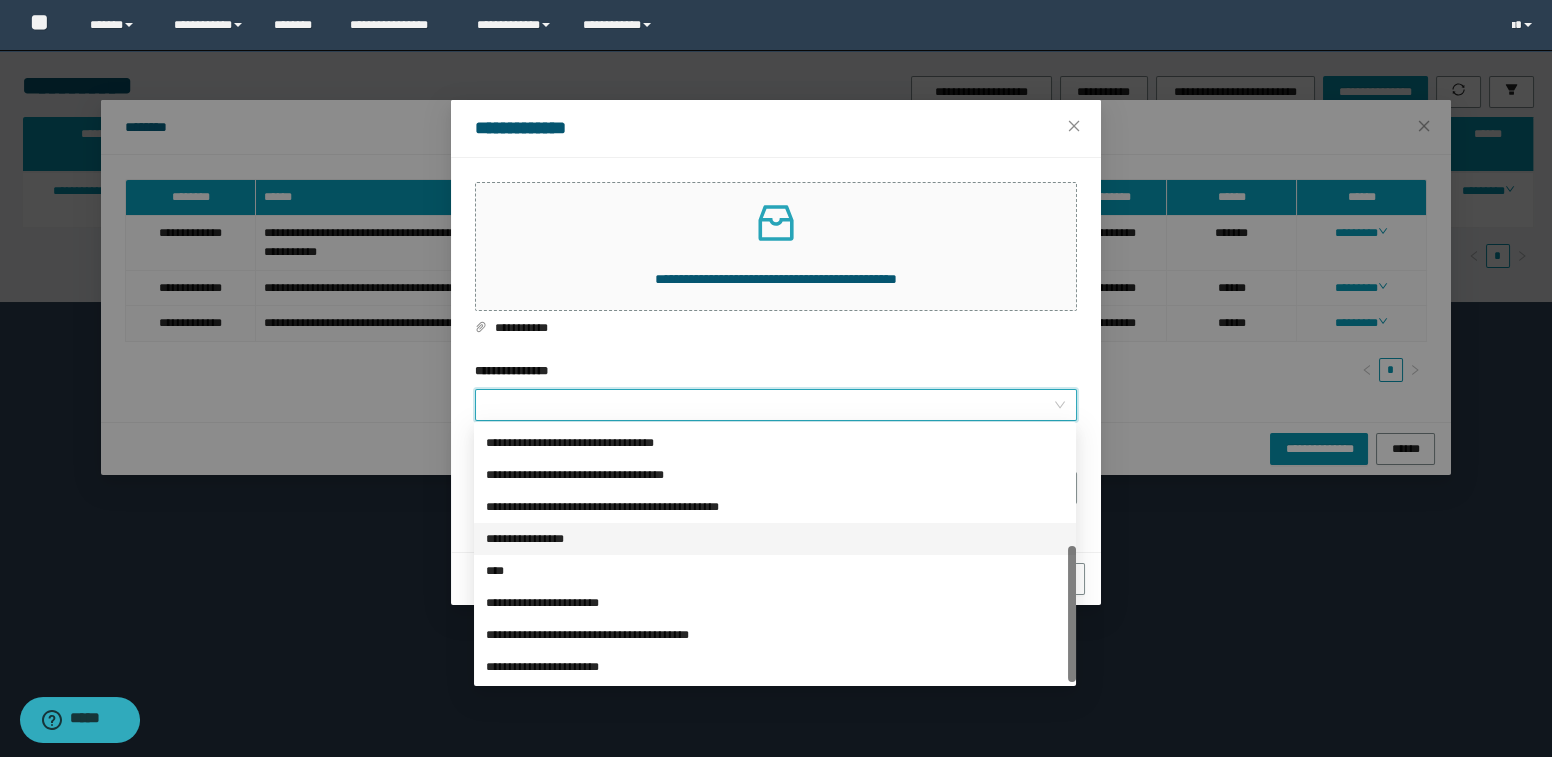 scroll, scrollTop: 223, scrollLeft: 0, axis: vertical 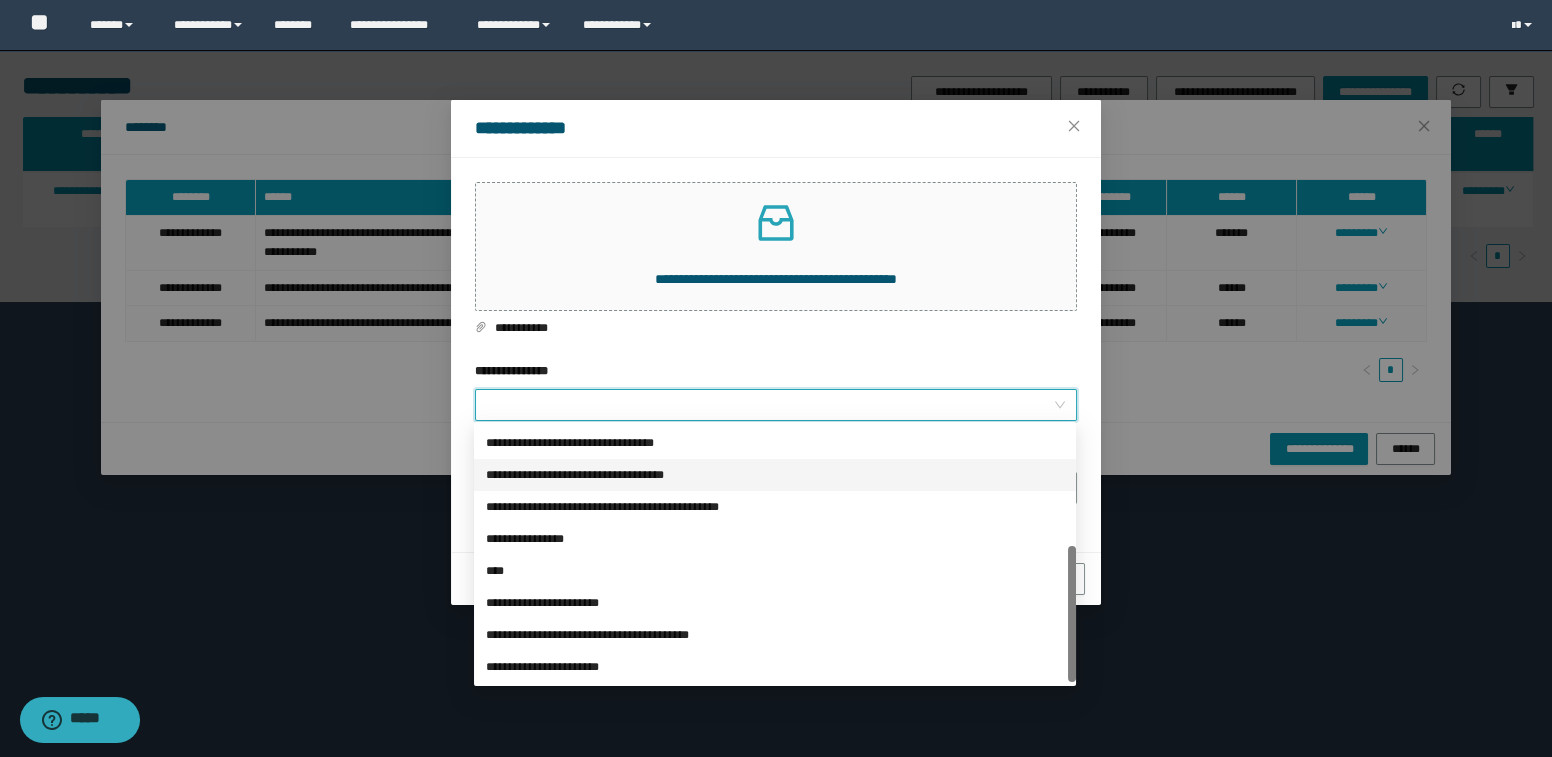 click on "**********" at bounding box center [775, 475] 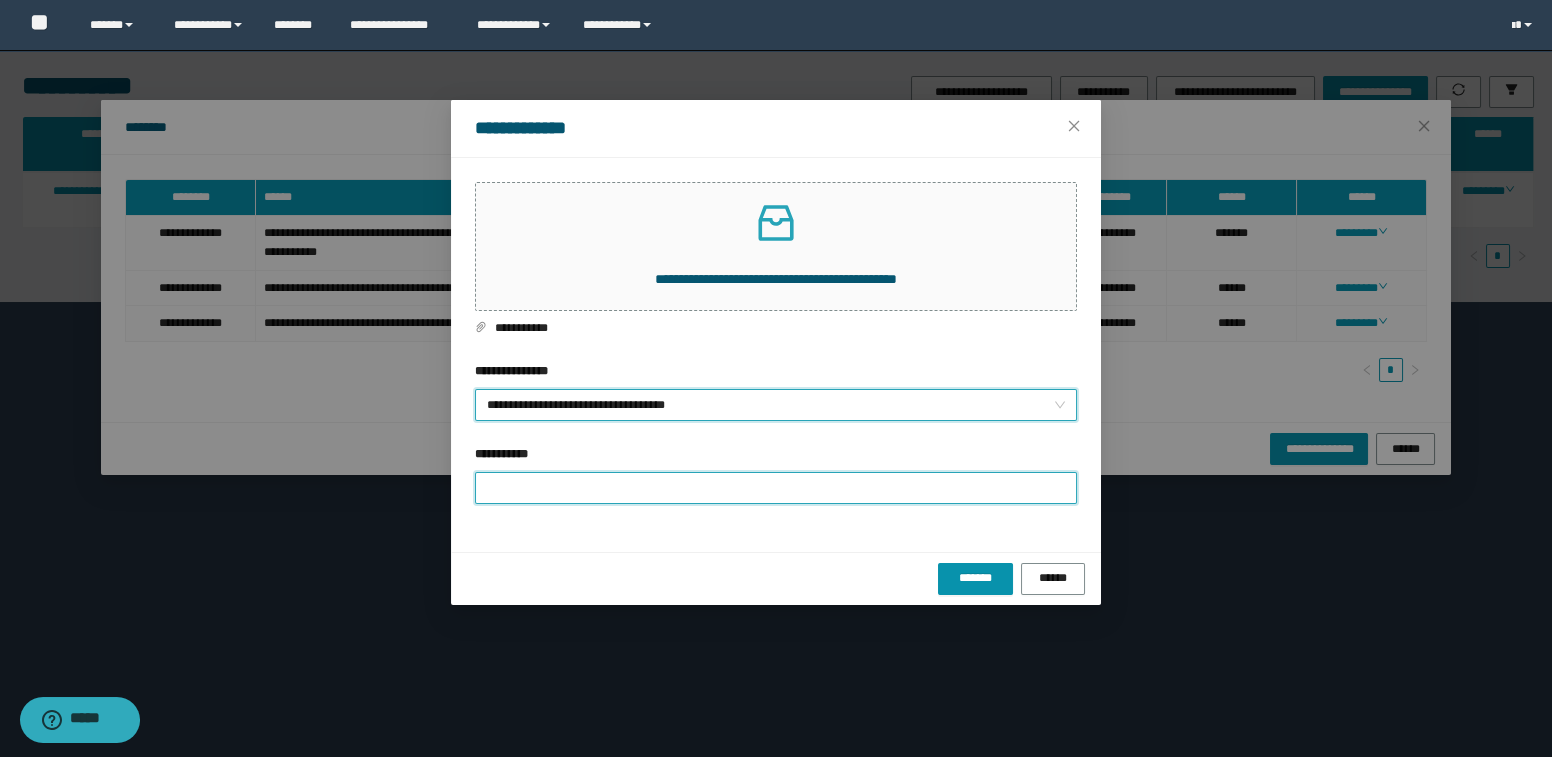 click on "**********" at bounding box center [776, 488] 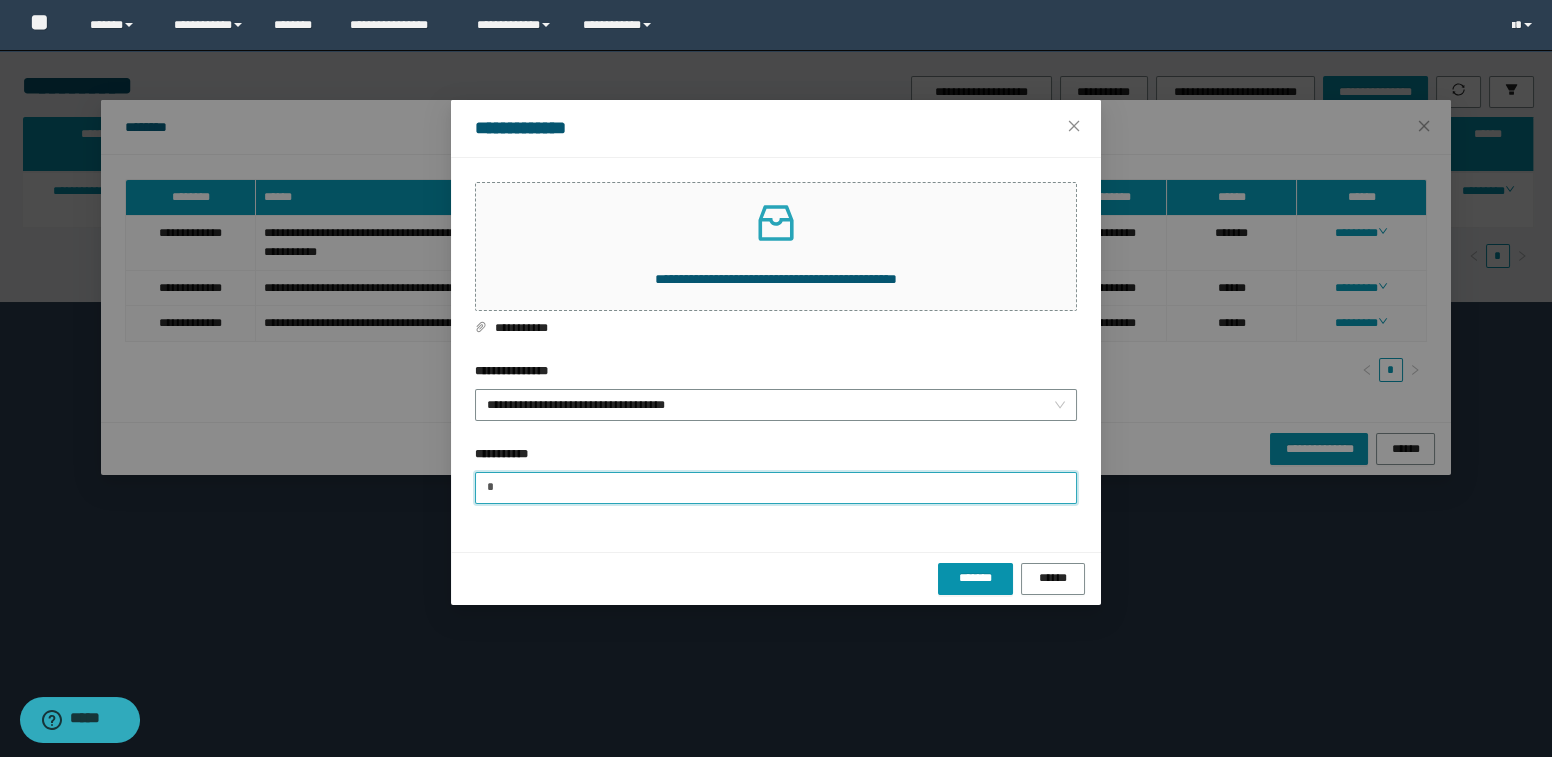 type on "**********" 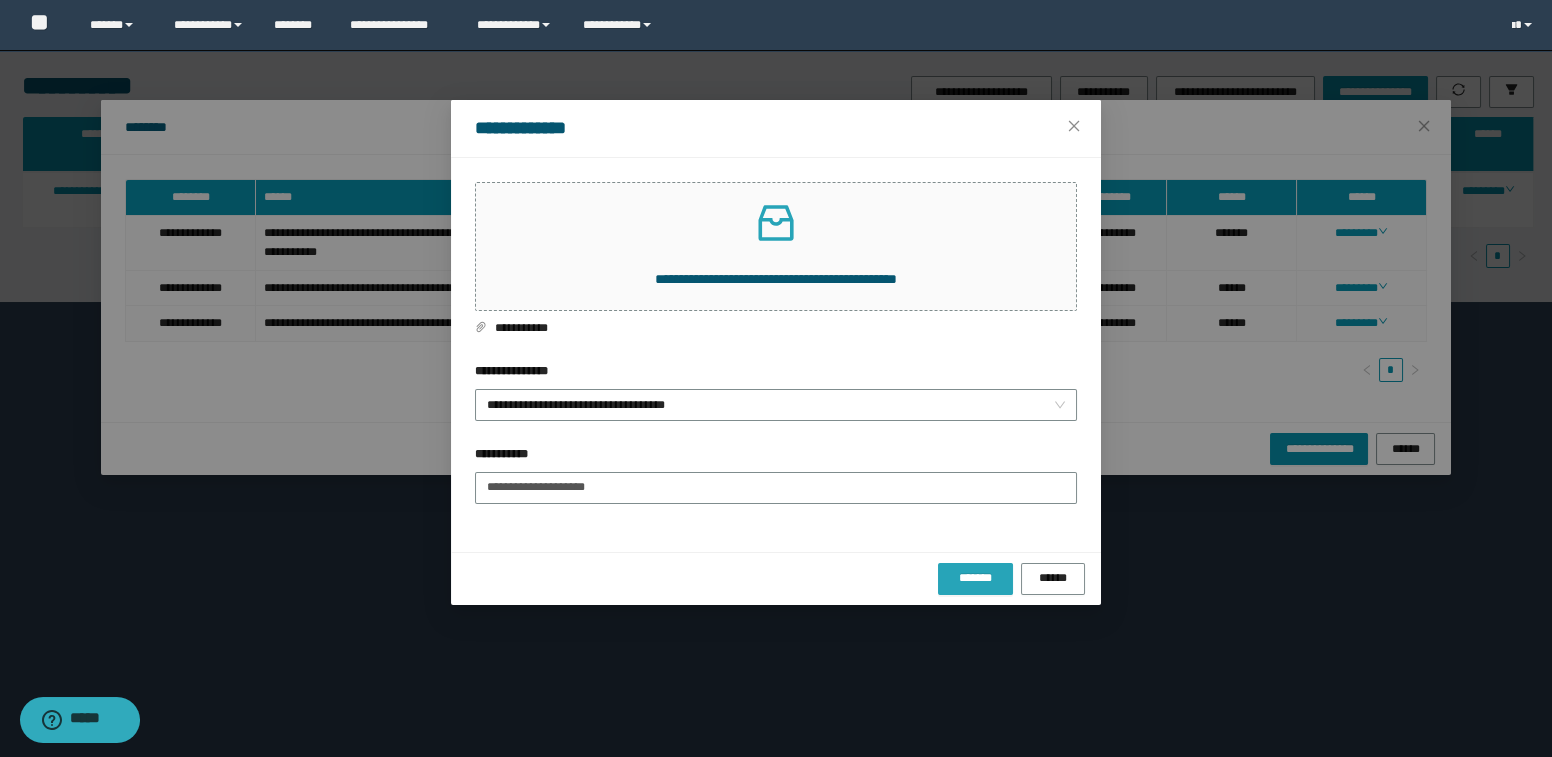 click on "*******" at bounding box center (975, 578) 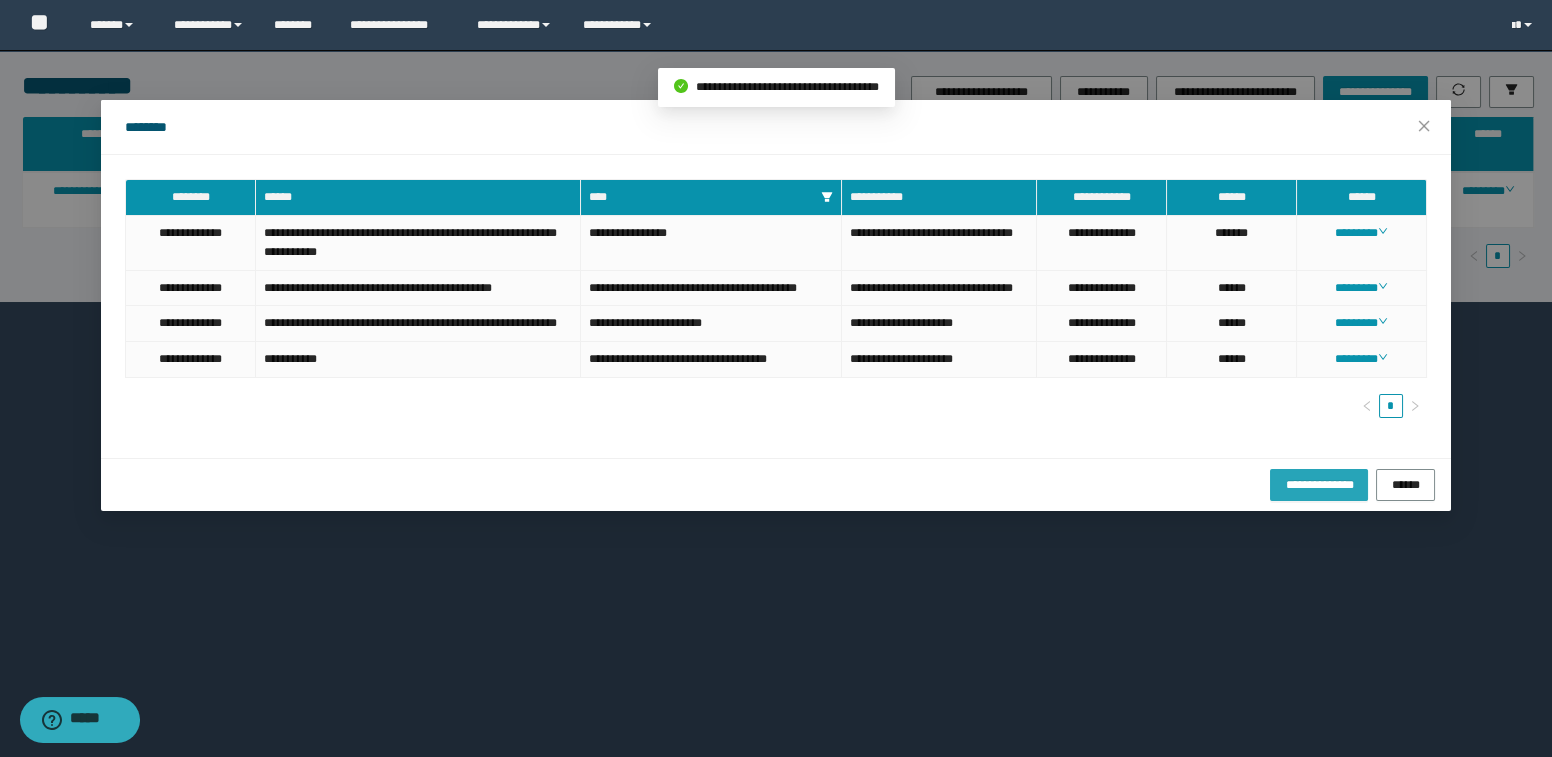 click on "**********" at bounding box center [1318, 484] 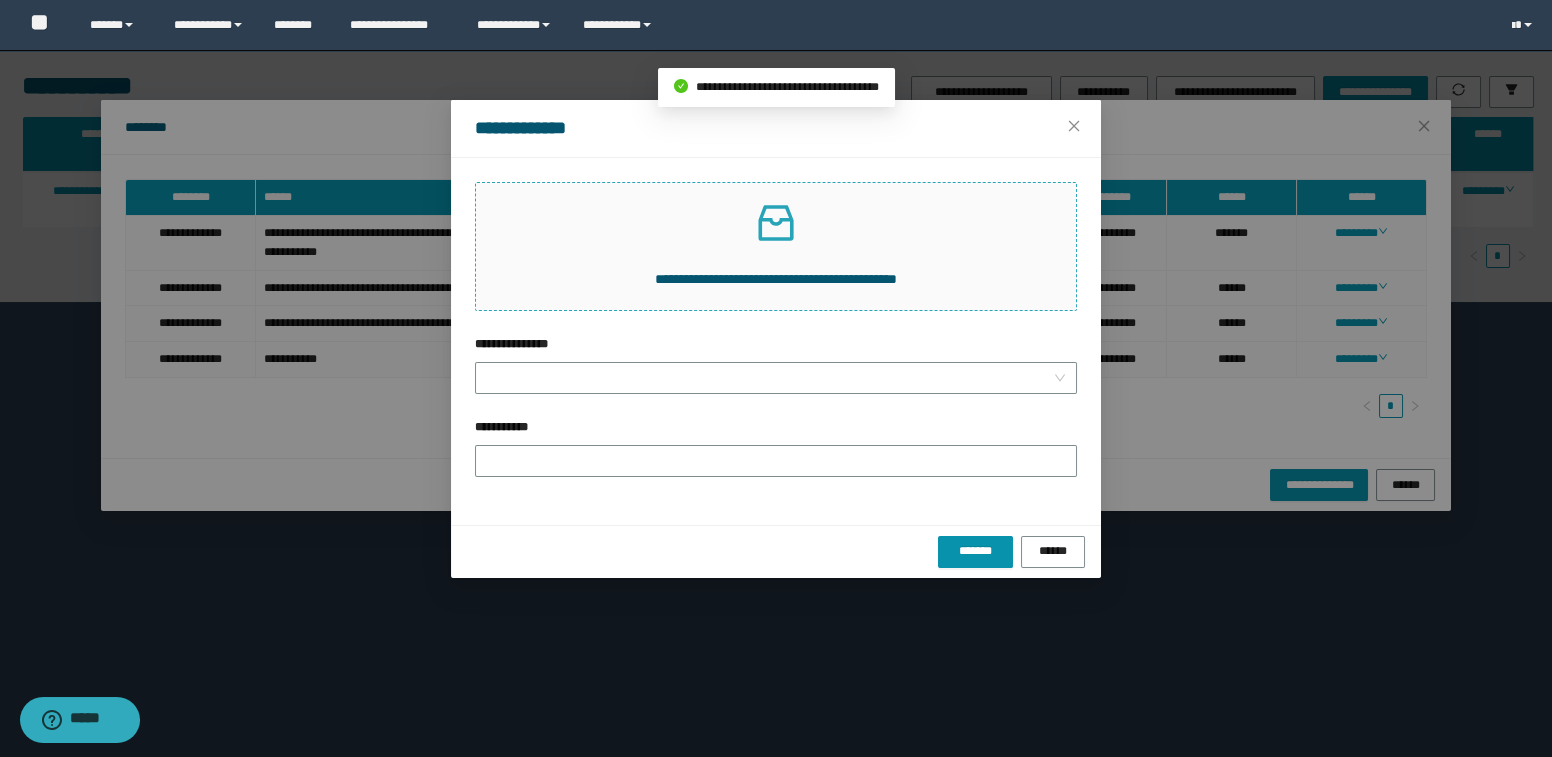 click 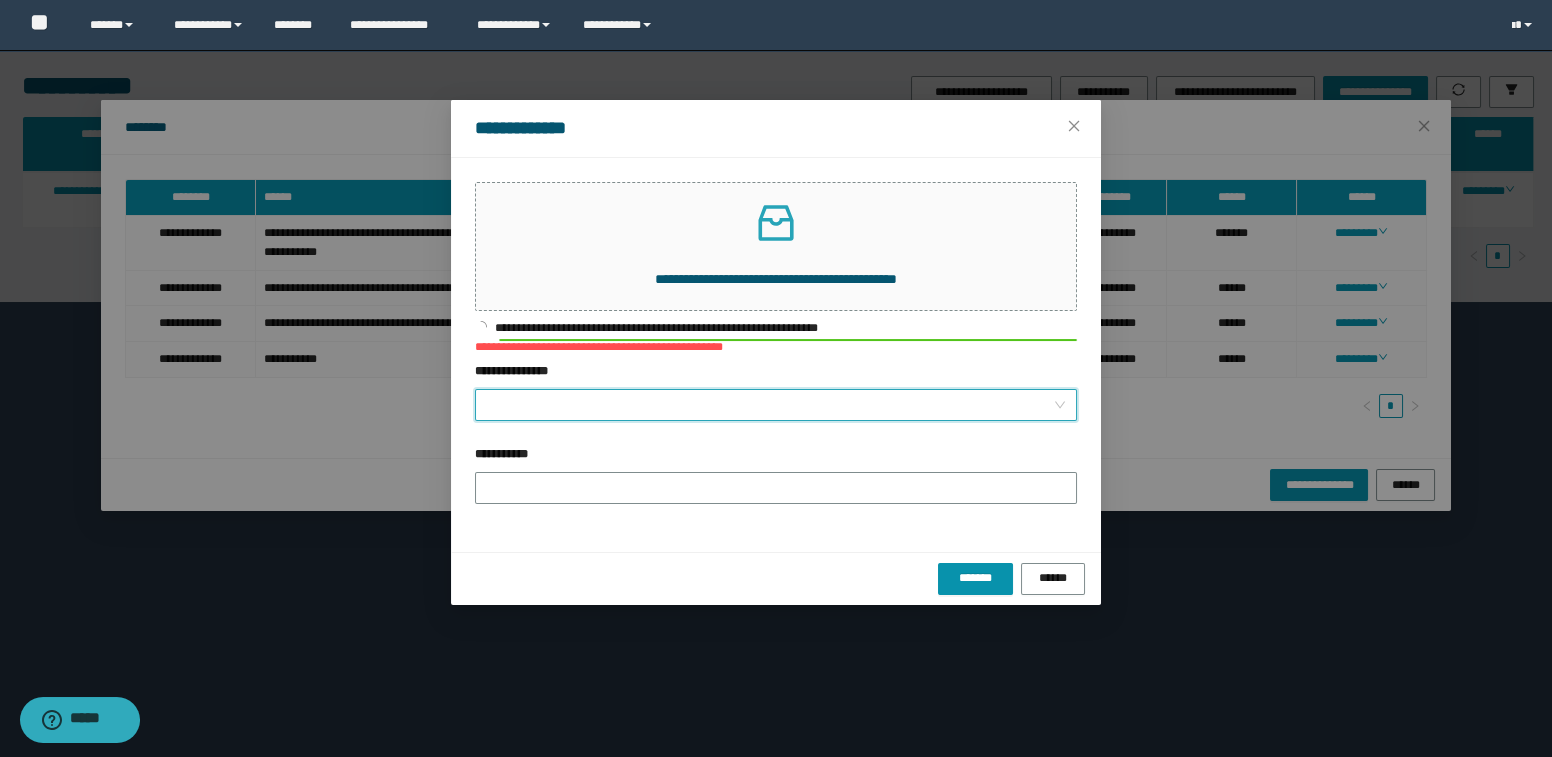 click on "**********" at bounding box center (770, 405) 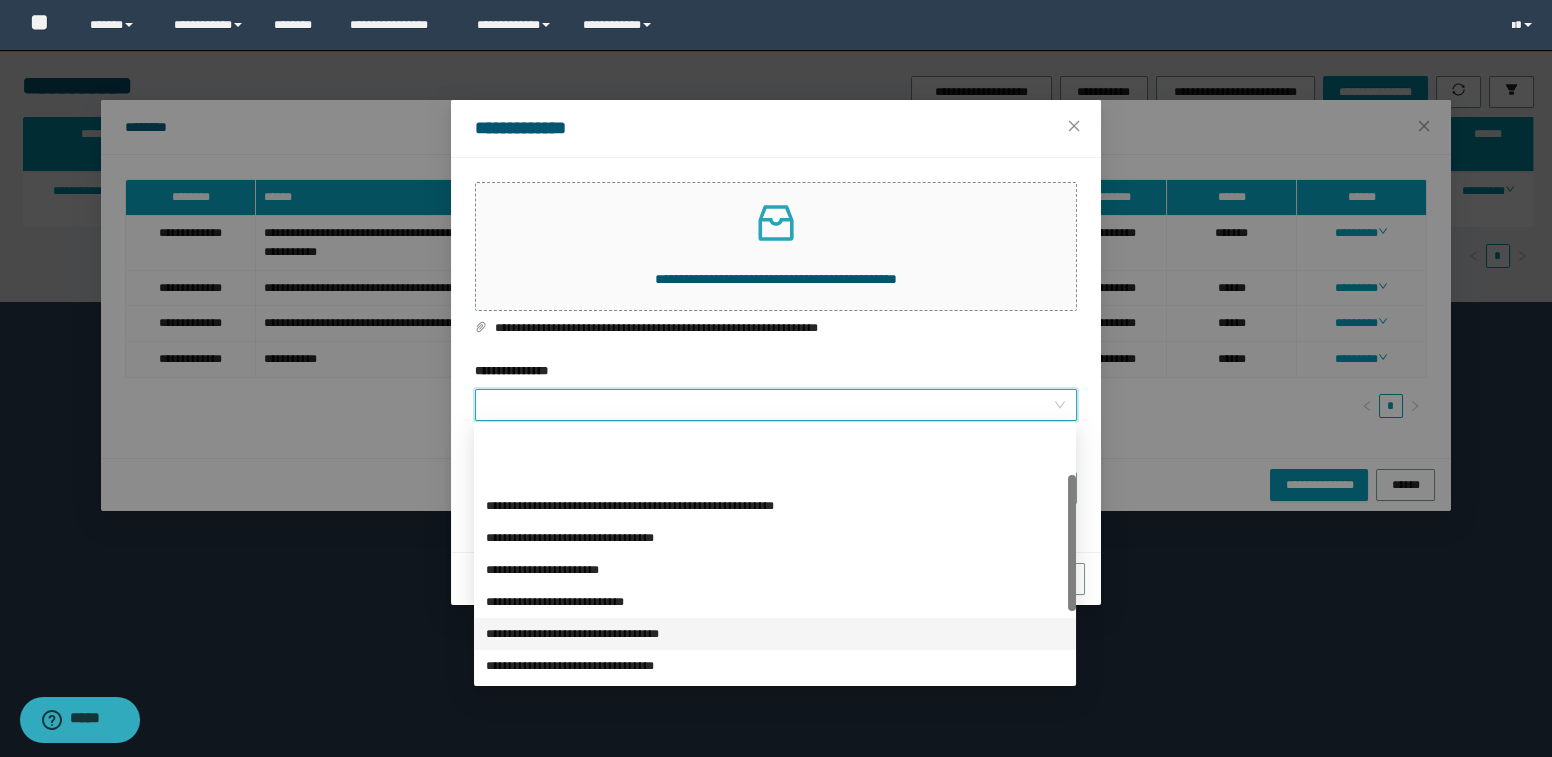 scroll, scrollTop: 90, scrollLeft: 0, axis: vertical 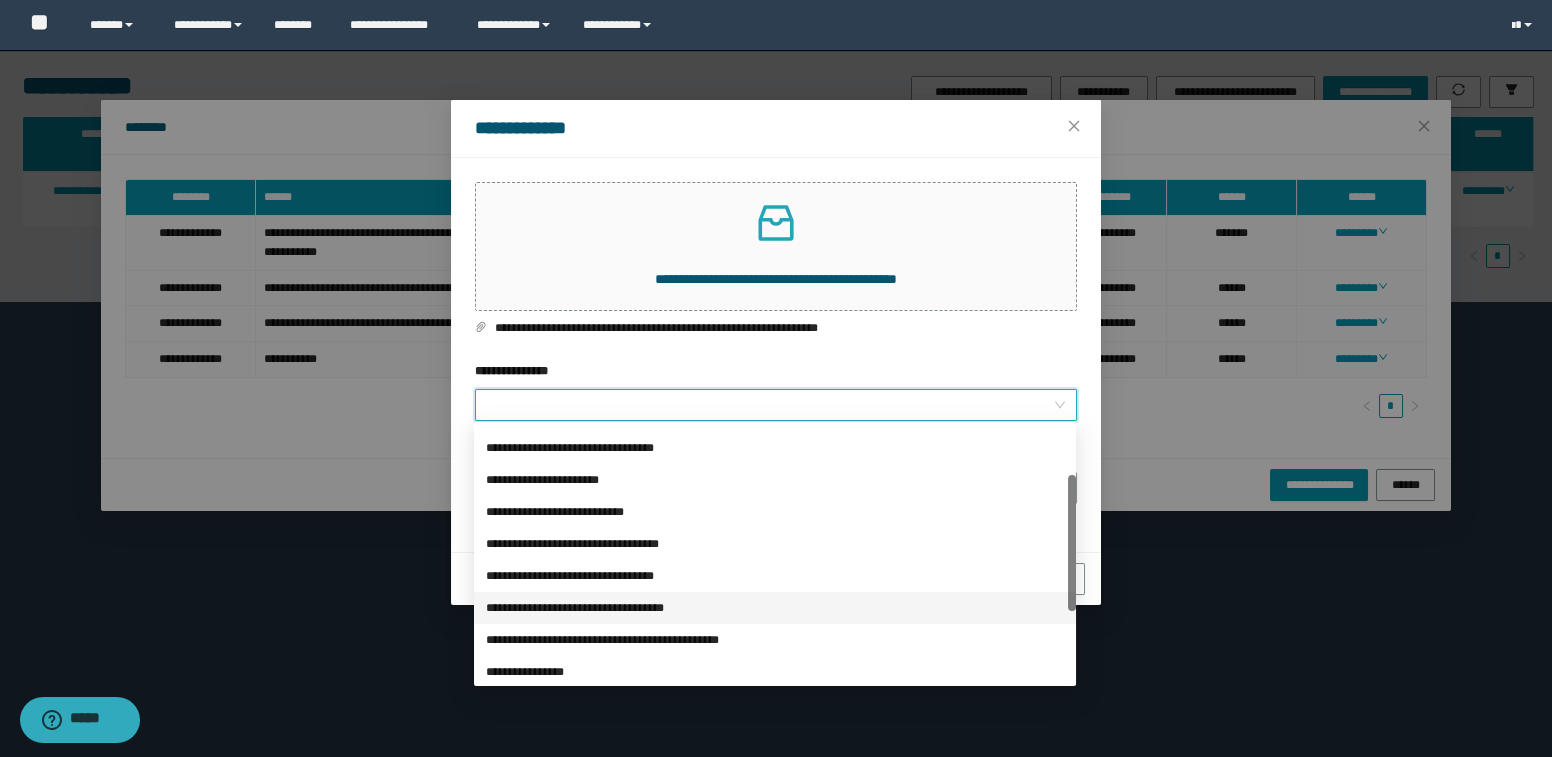 click on "**********" at bounding box center [775, 608] 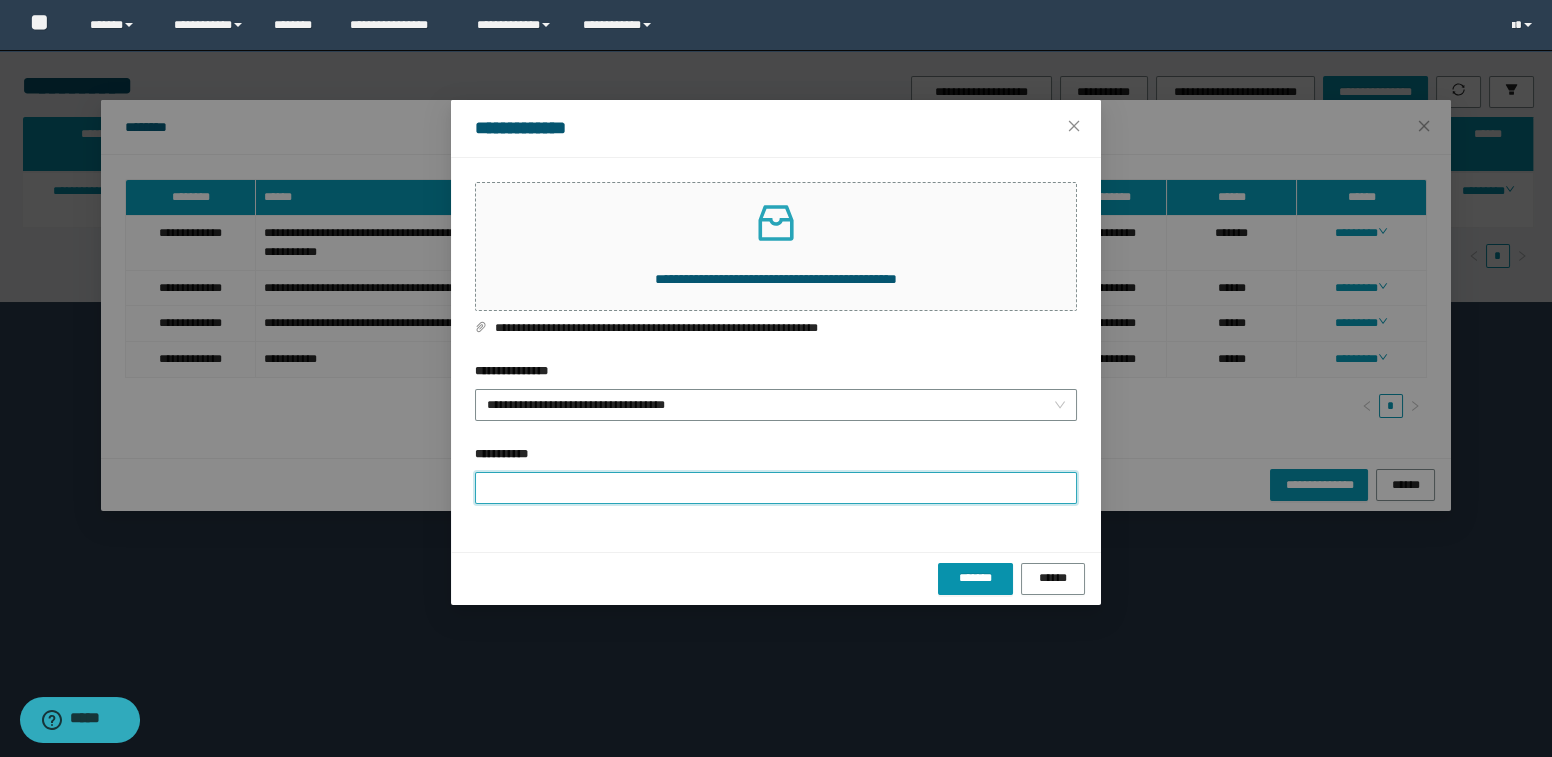 click on "**********" at bounding box center [776, 488] 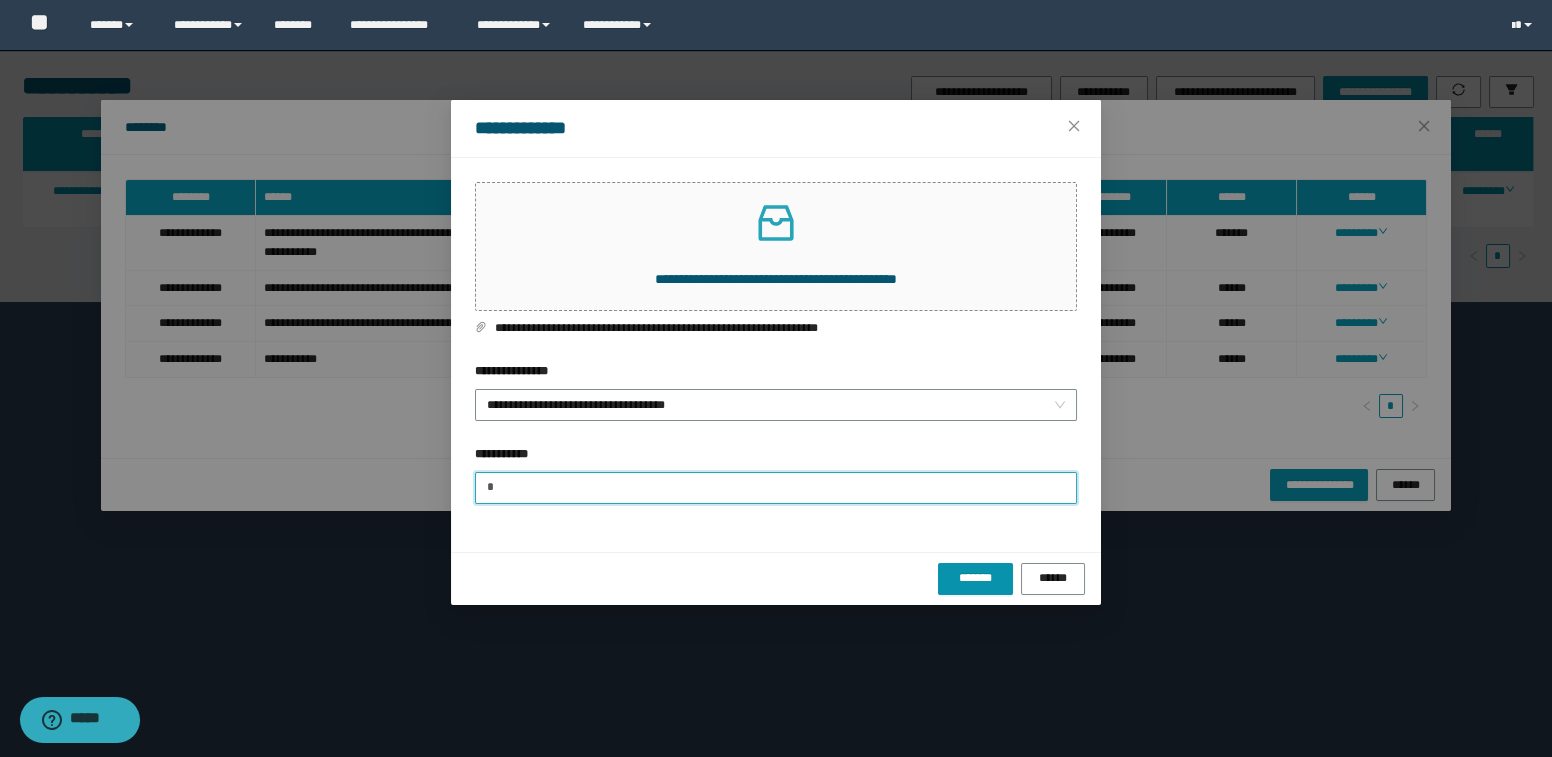 type on "**********" 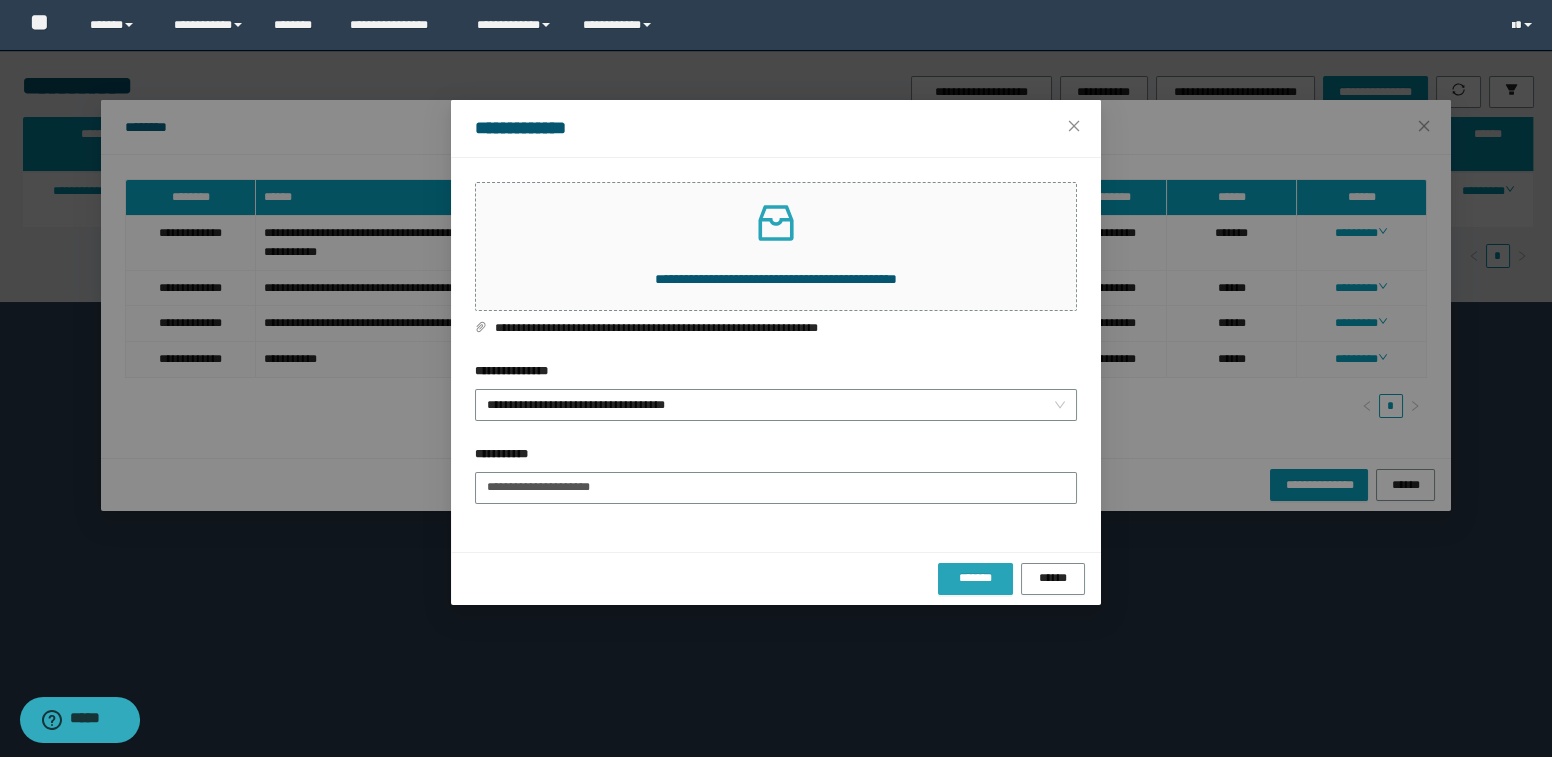click on "*******" at bounding box center (975, 579) 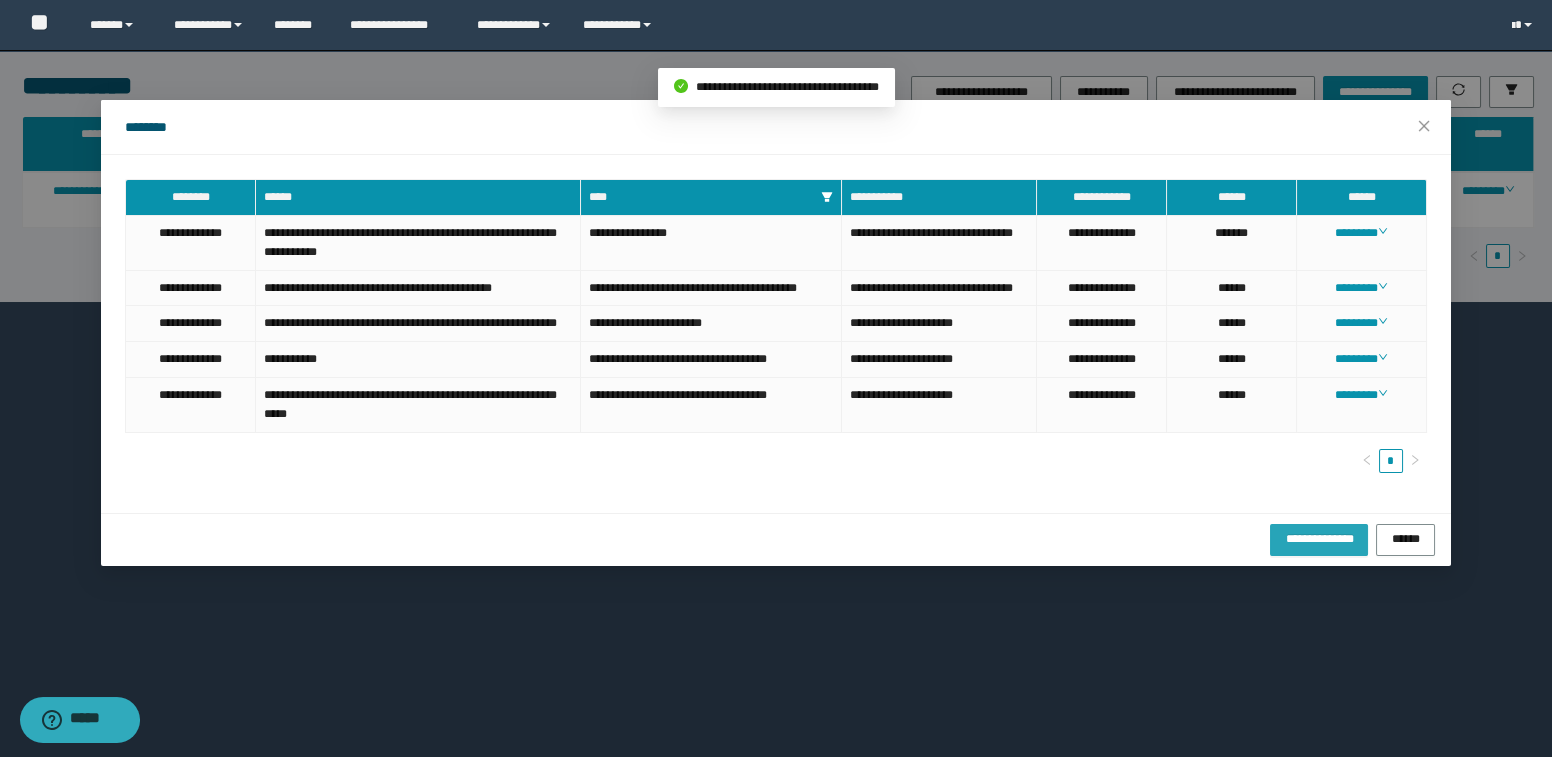 click on "**********" at bounding box center [1318, 538] 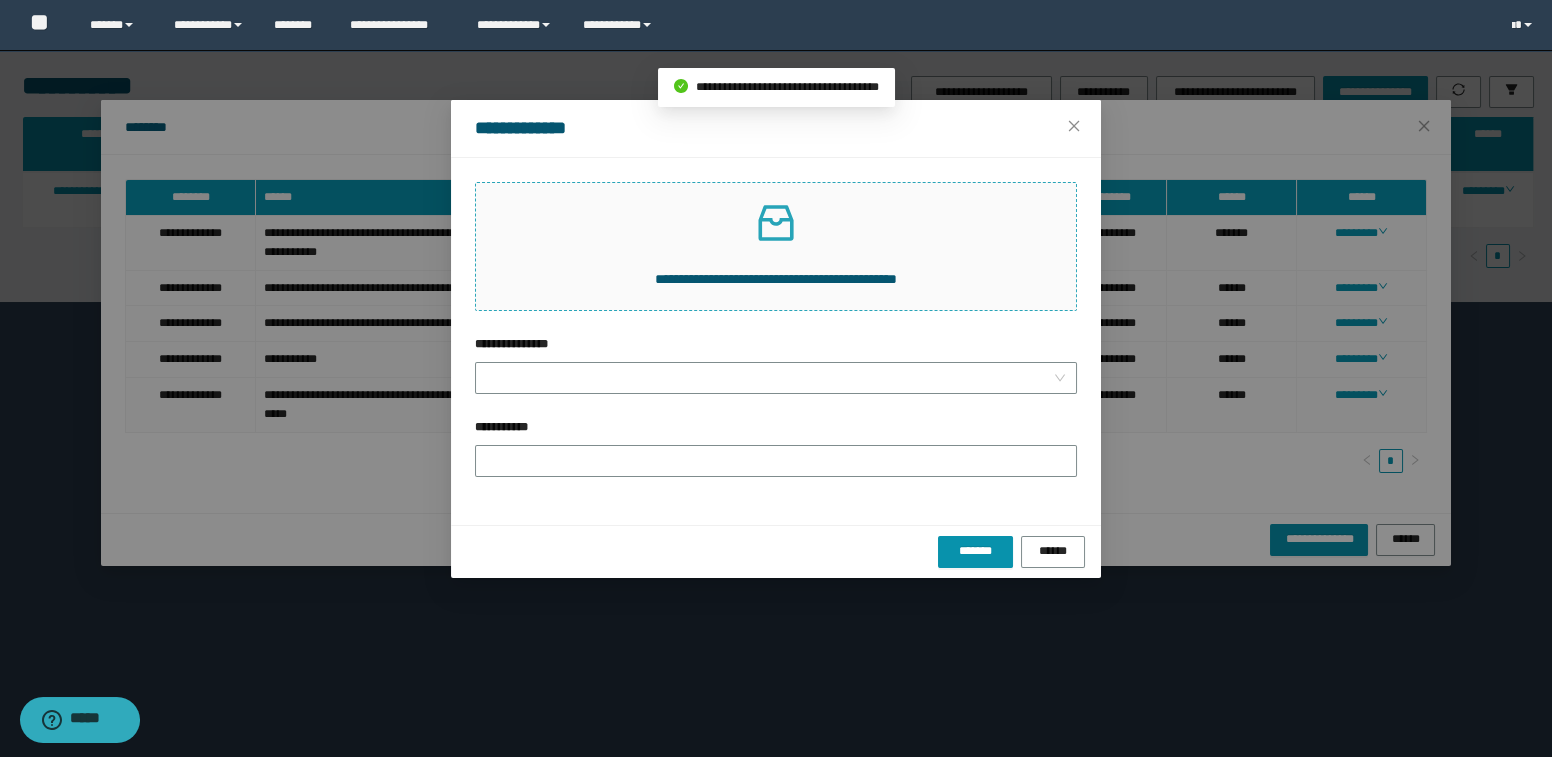 click 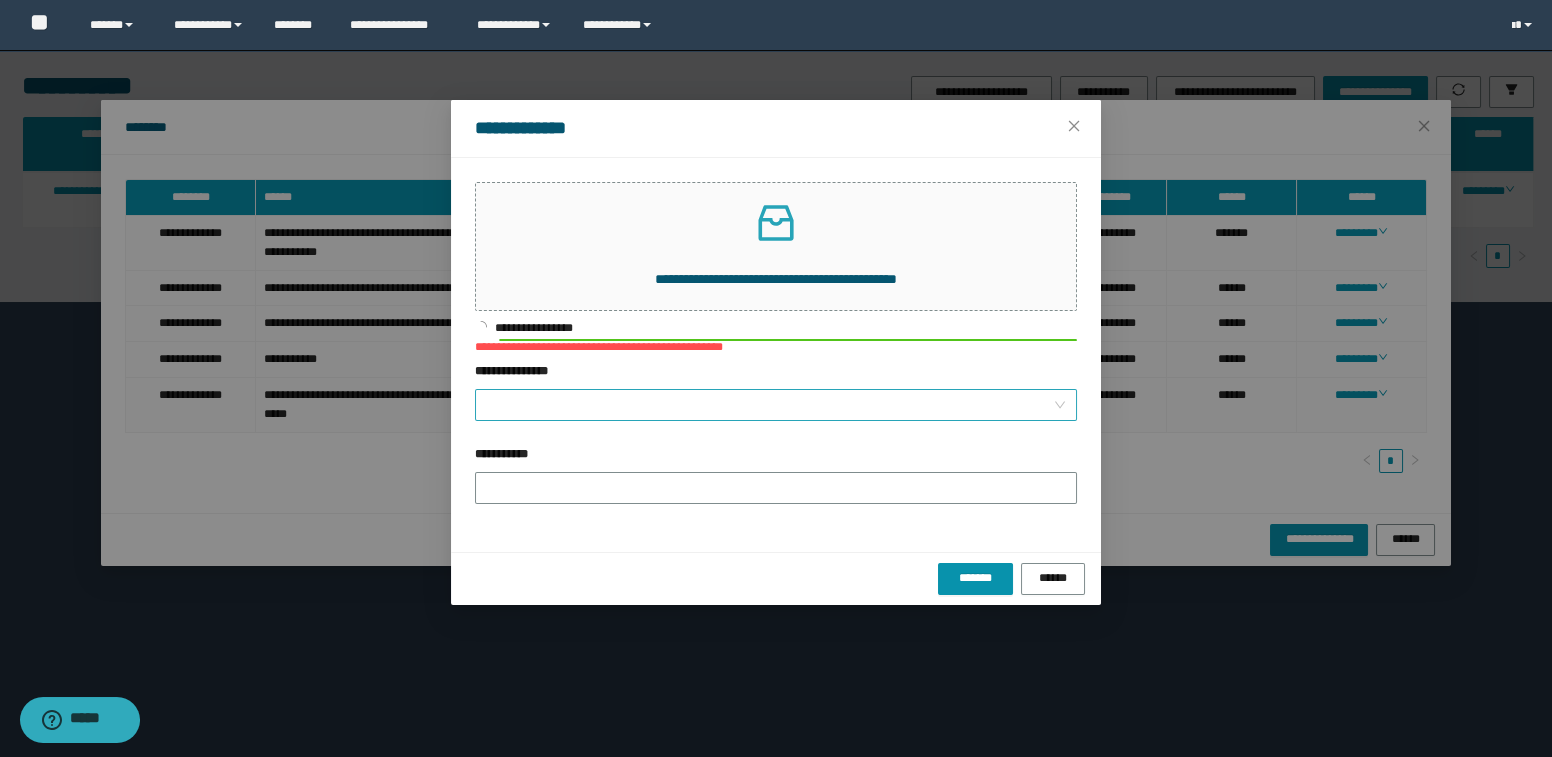 click on "**********" at bounding box center [770, 405] 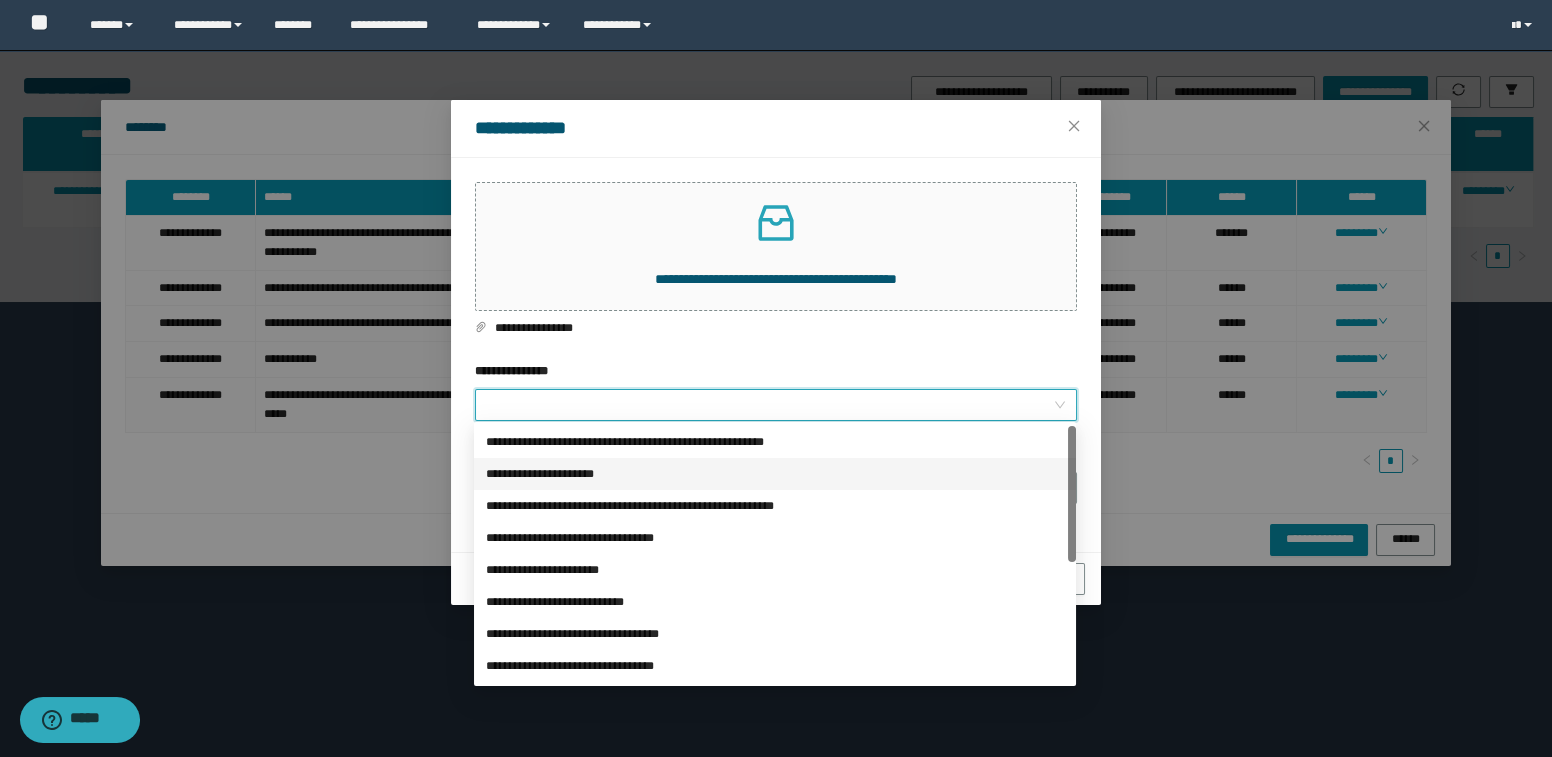 scroll, scrollTop: 90, scrollLeft: 0, axis: vertical 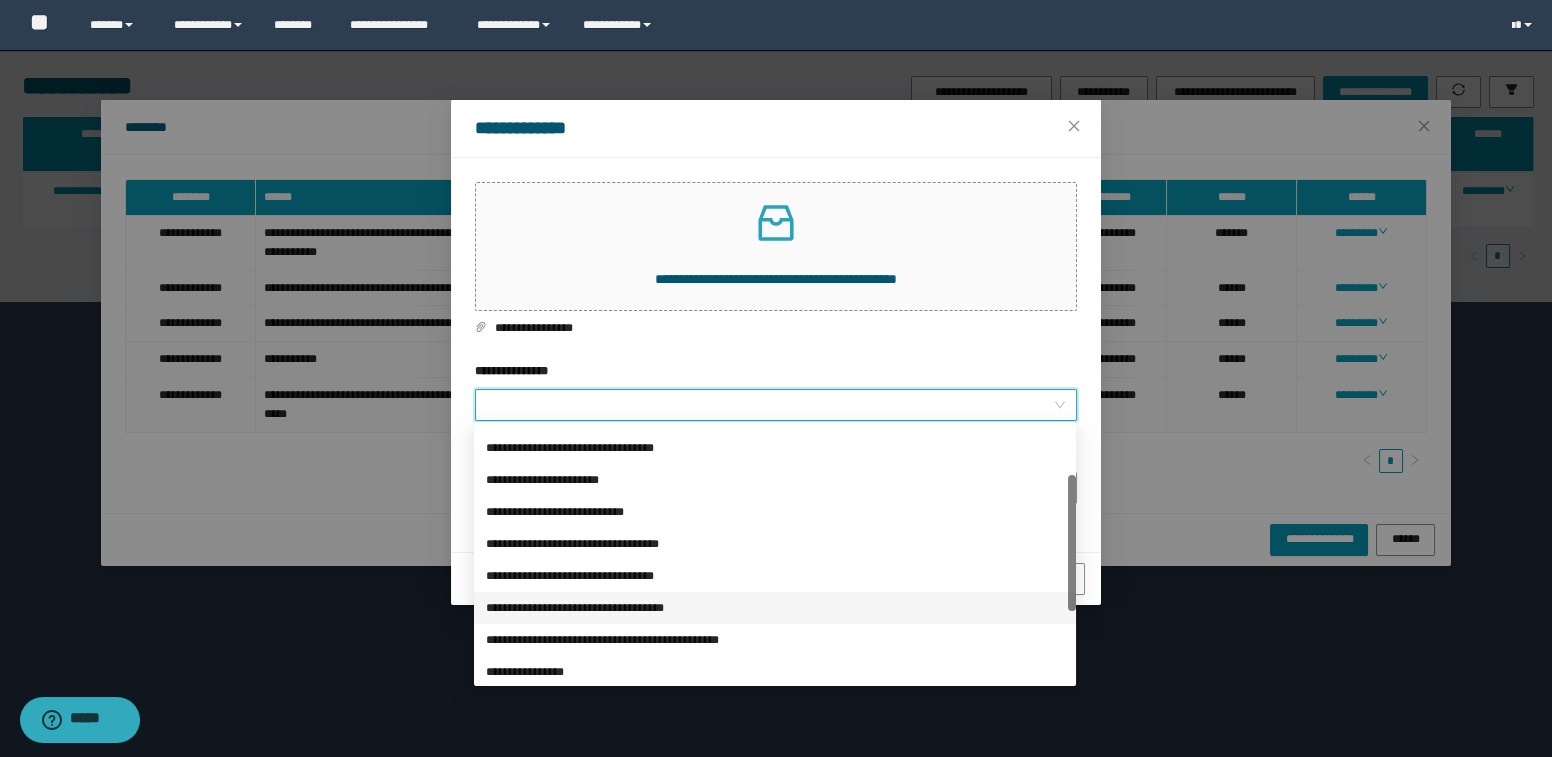 click on "**********" at bounding box center (775, 608) 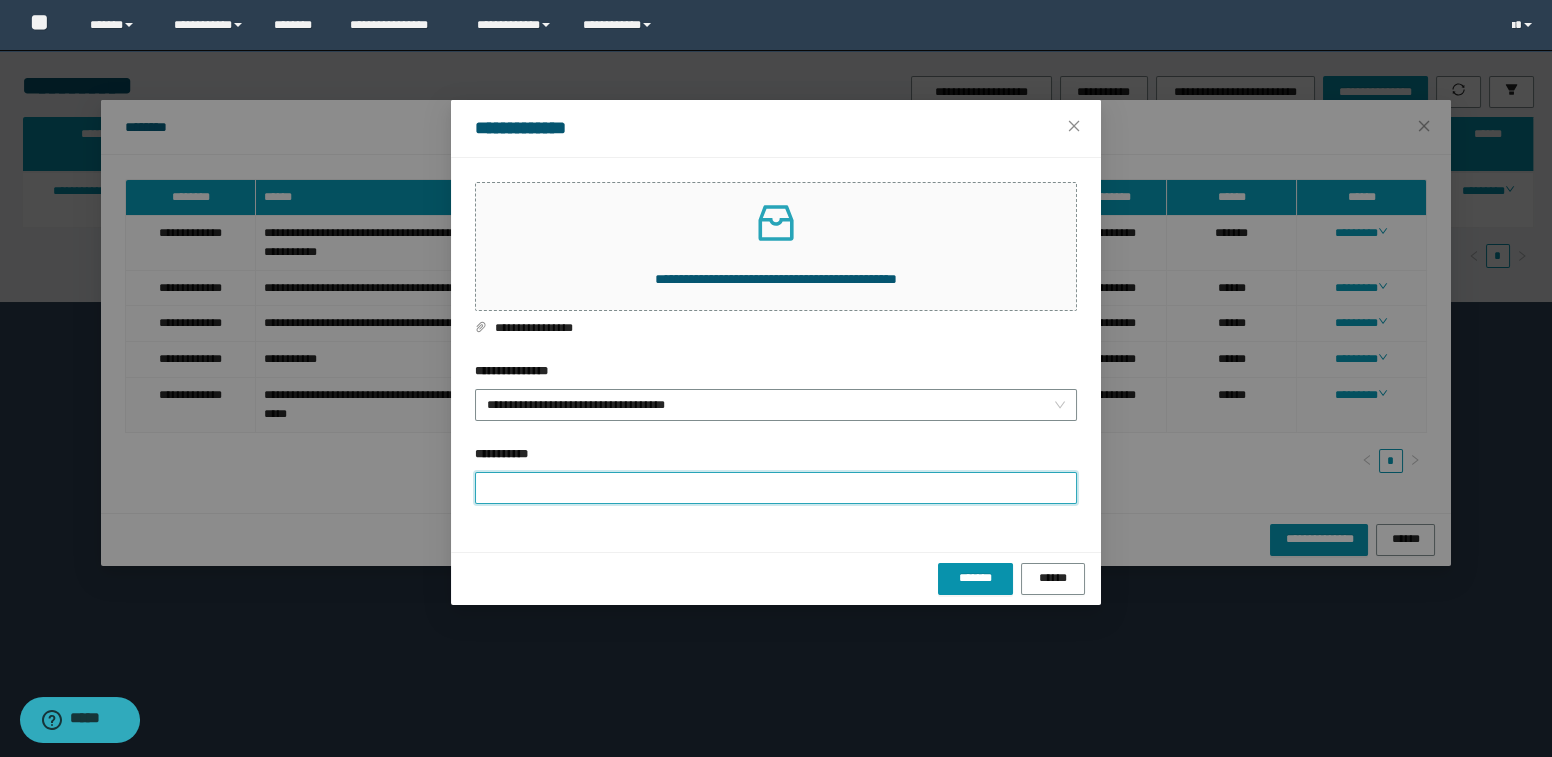 click on "**********" at bounding box center (776, 488) 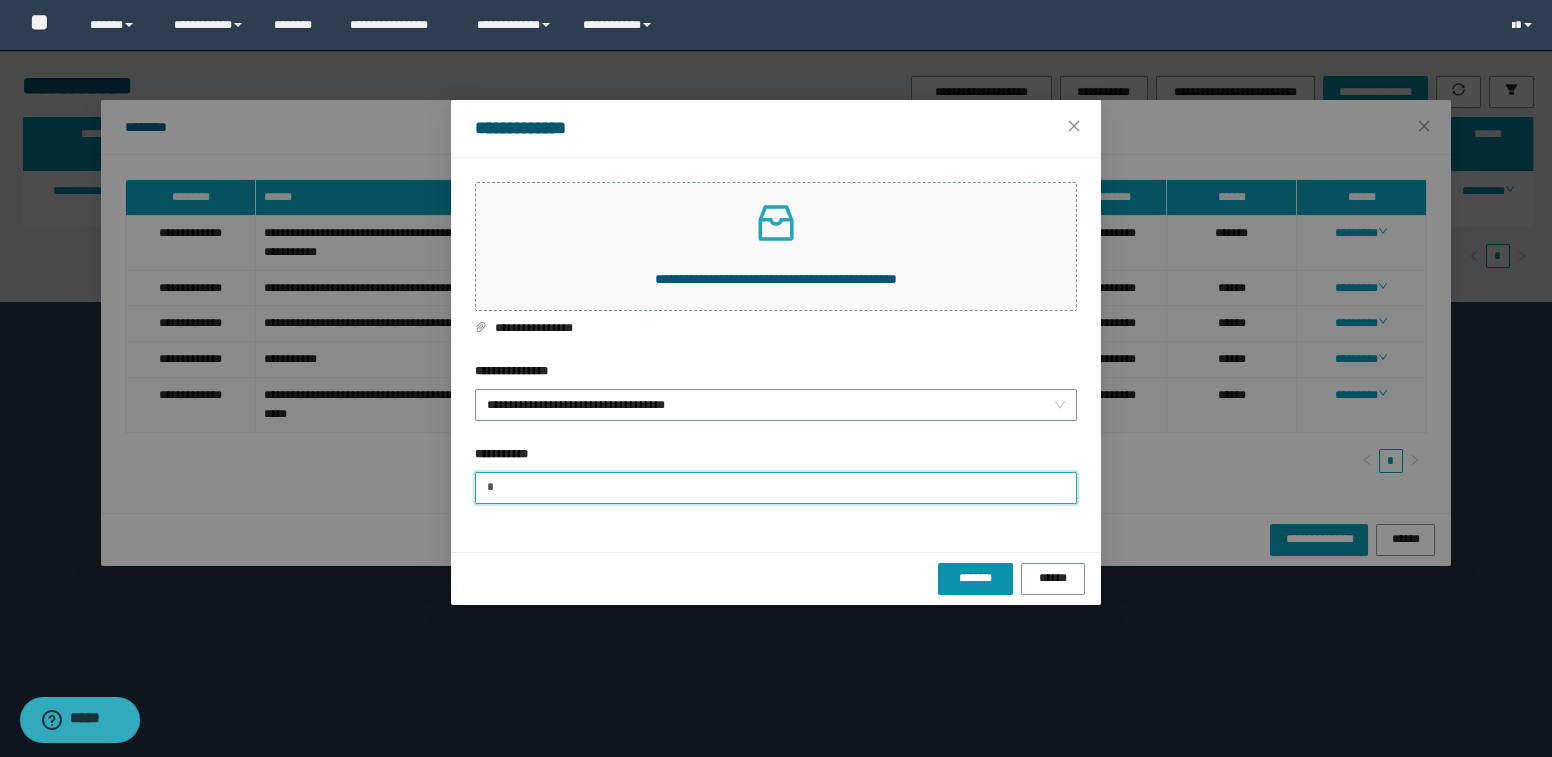 type on "**********" 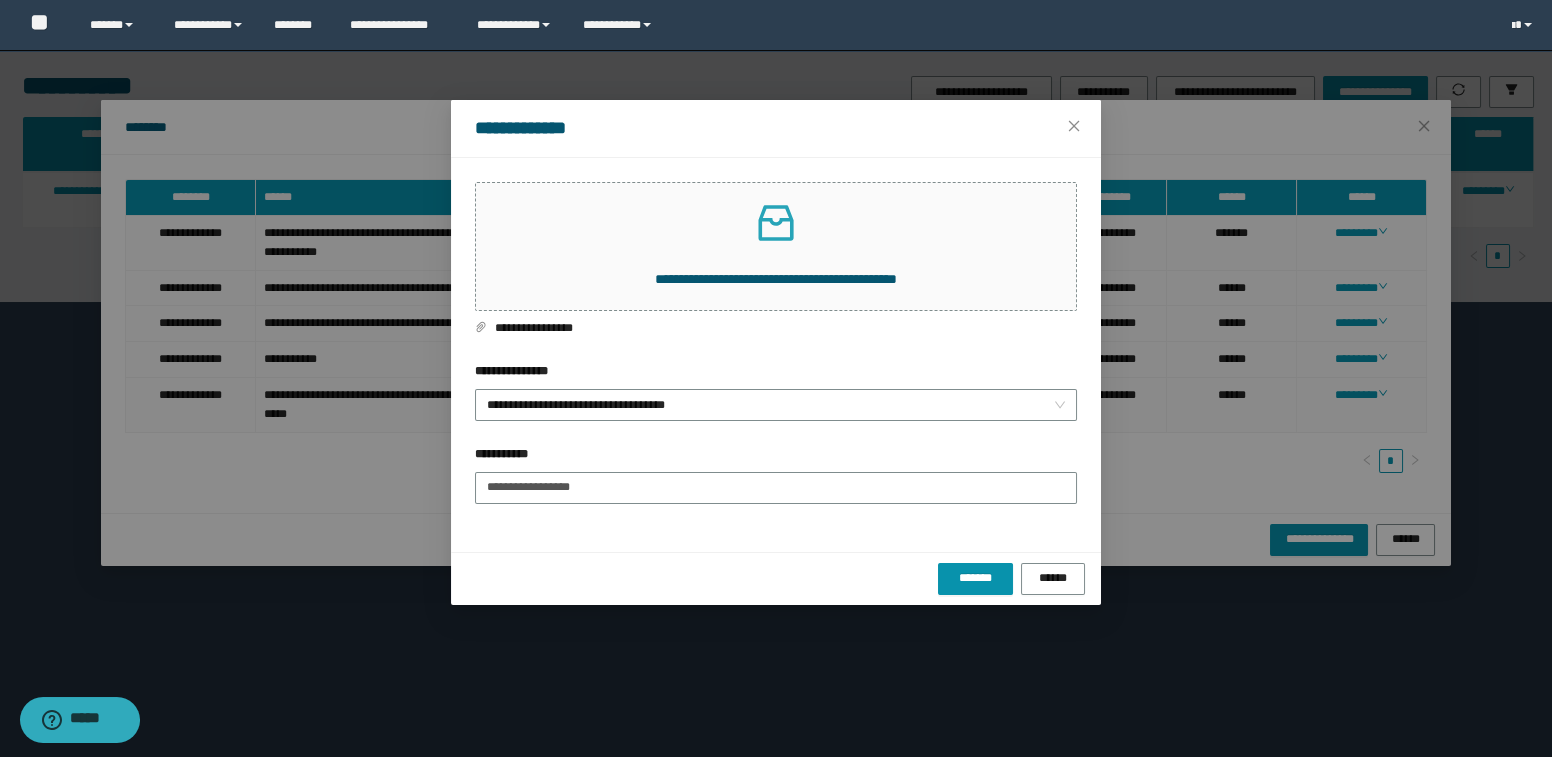 click on "******* ******" at bounding box center (776, 578) 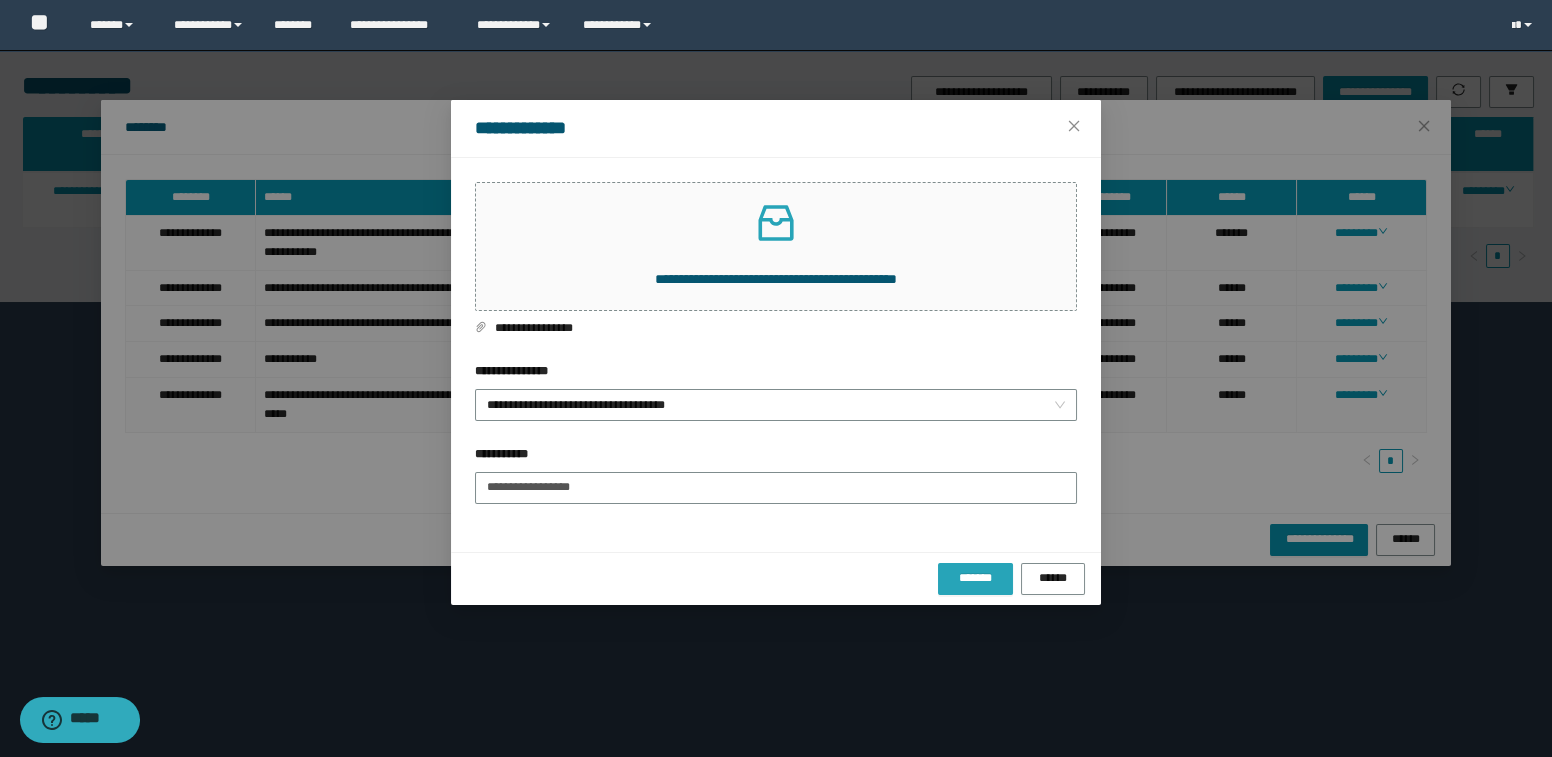 click on "*******" at bounding box center (975, 578) 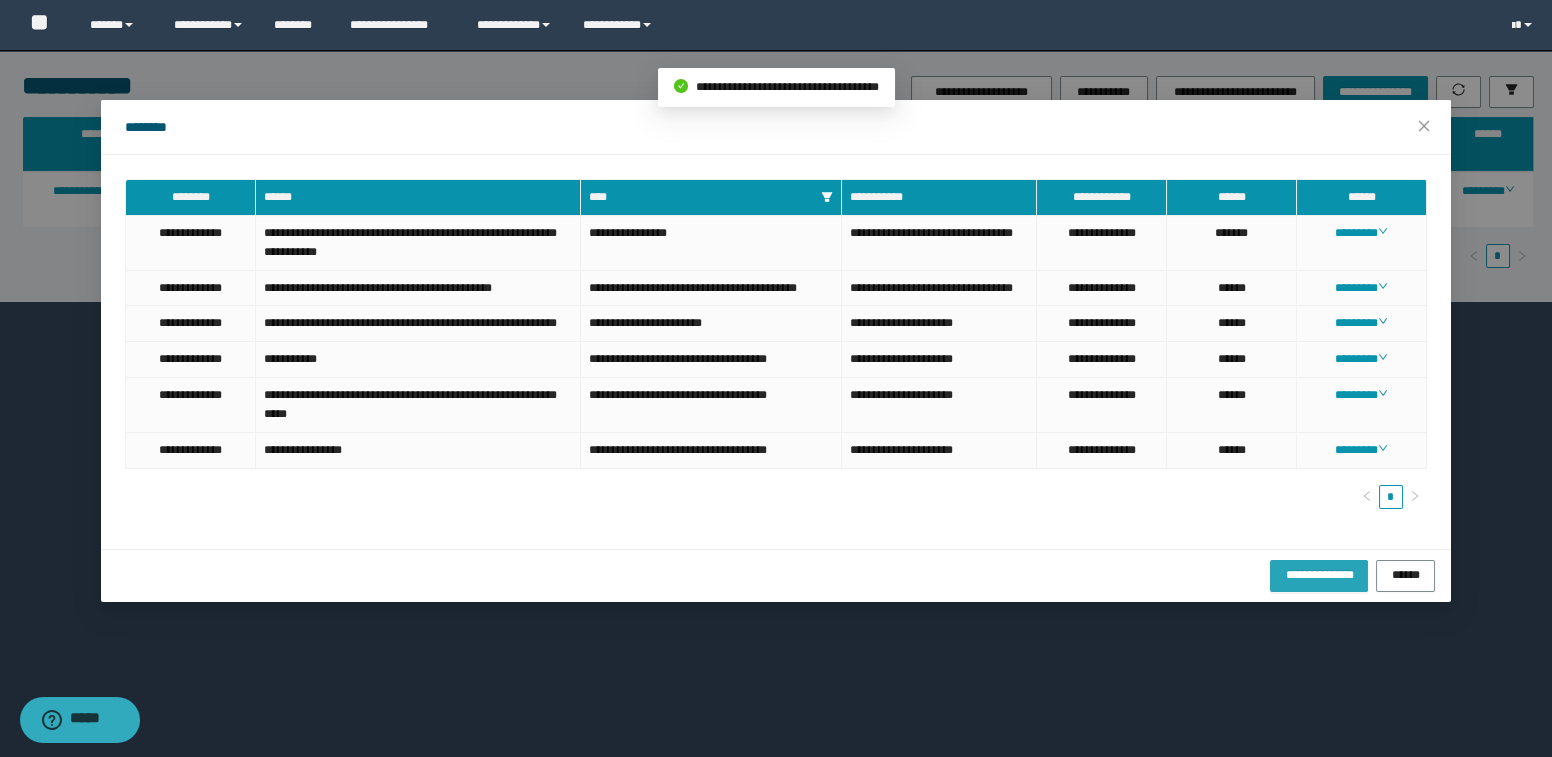 click on "**********" at bounding box center (1318, 574) 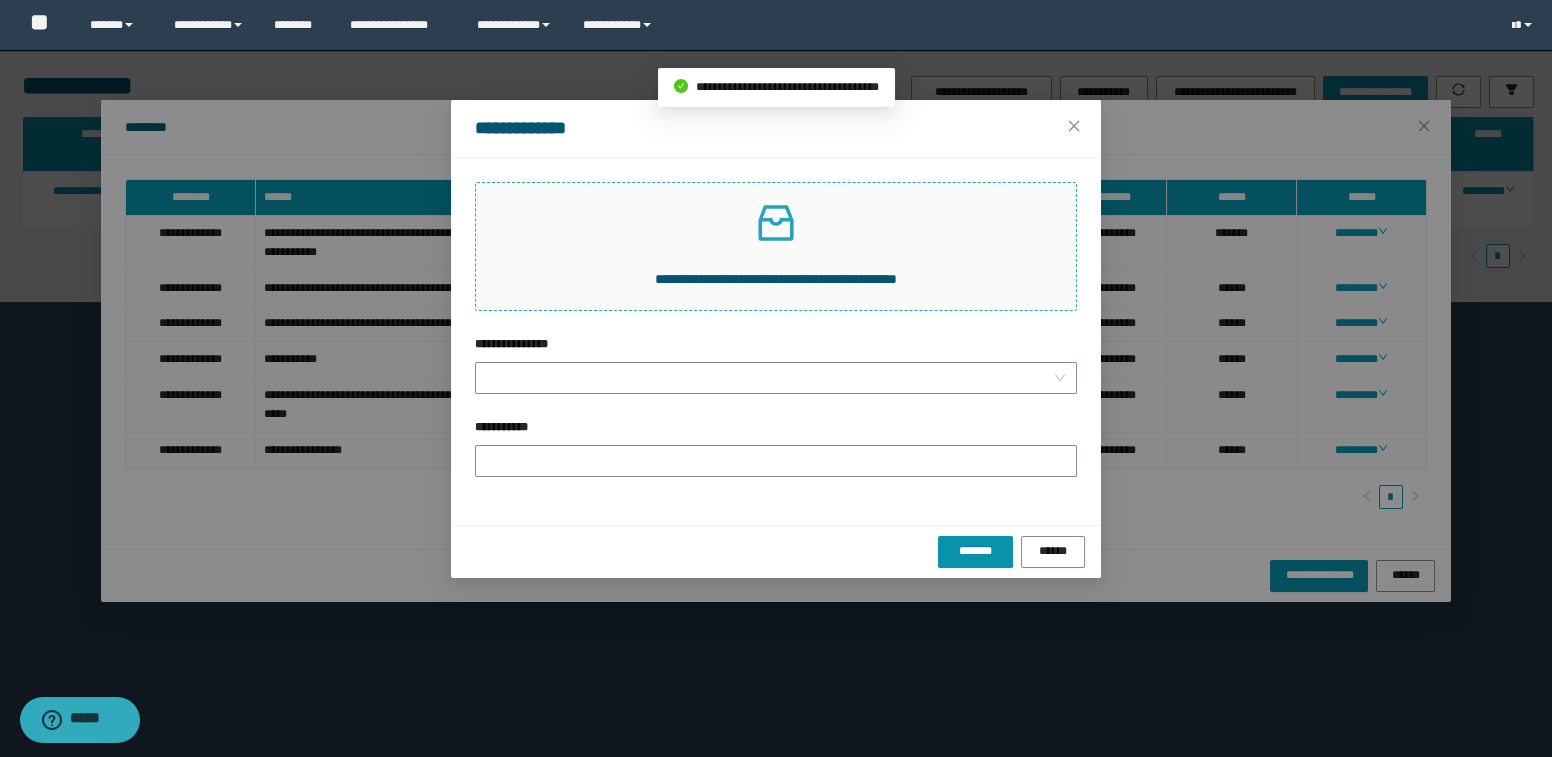 click 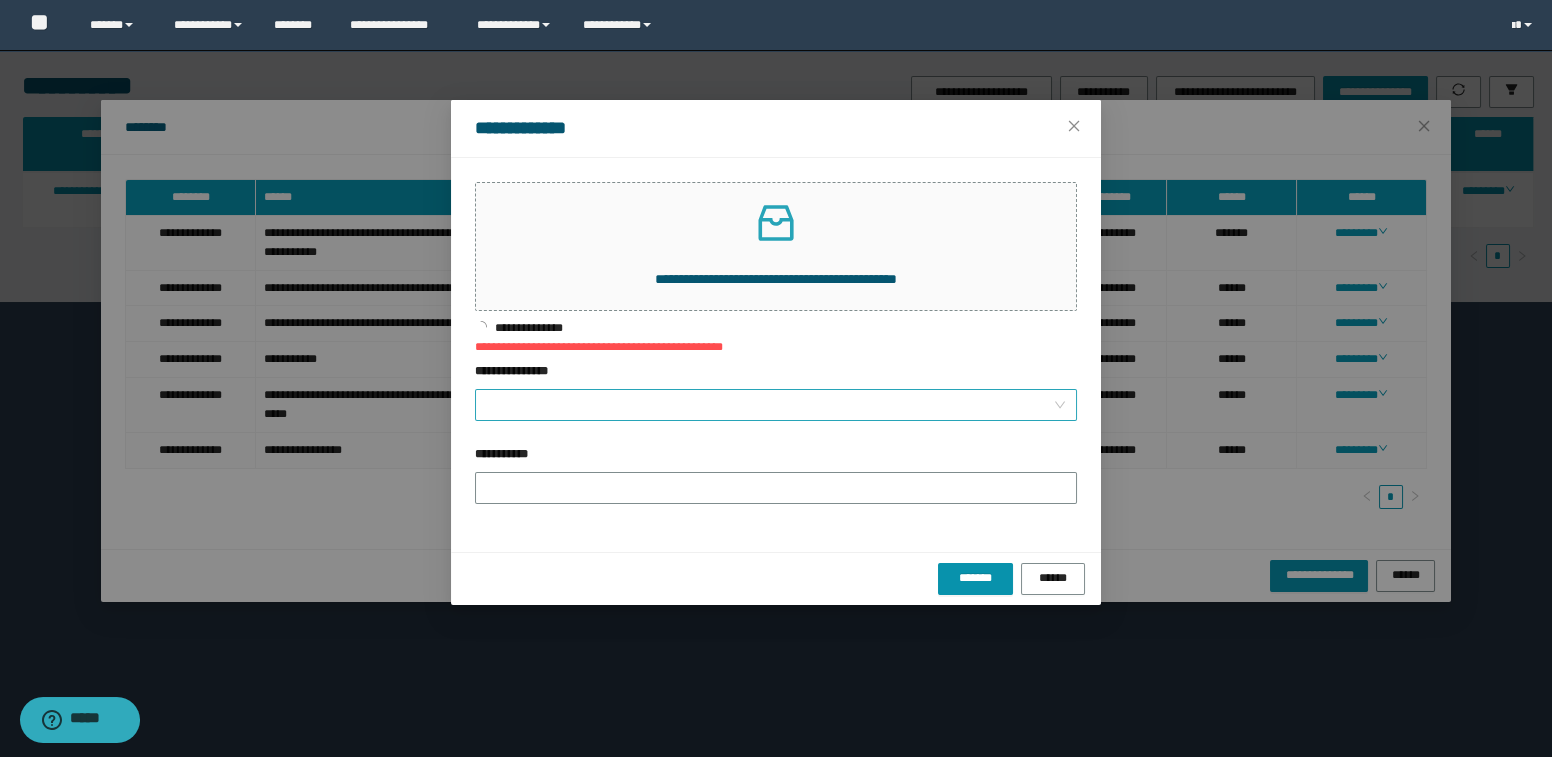 click on "**********" at bounding box center [770, 405] 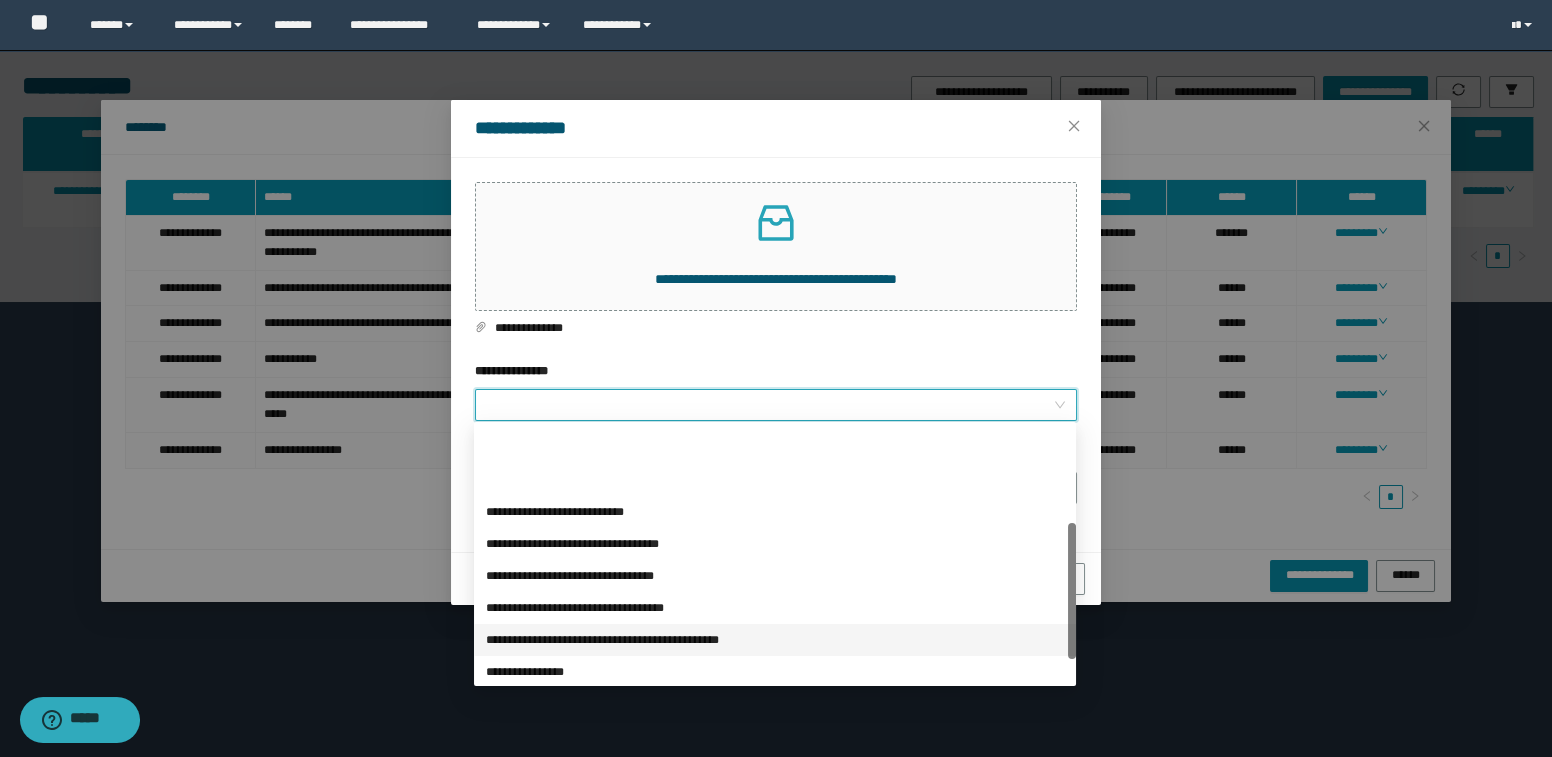 scroll, scrollTop: 223, scrollLeft: 0, axis: vertical 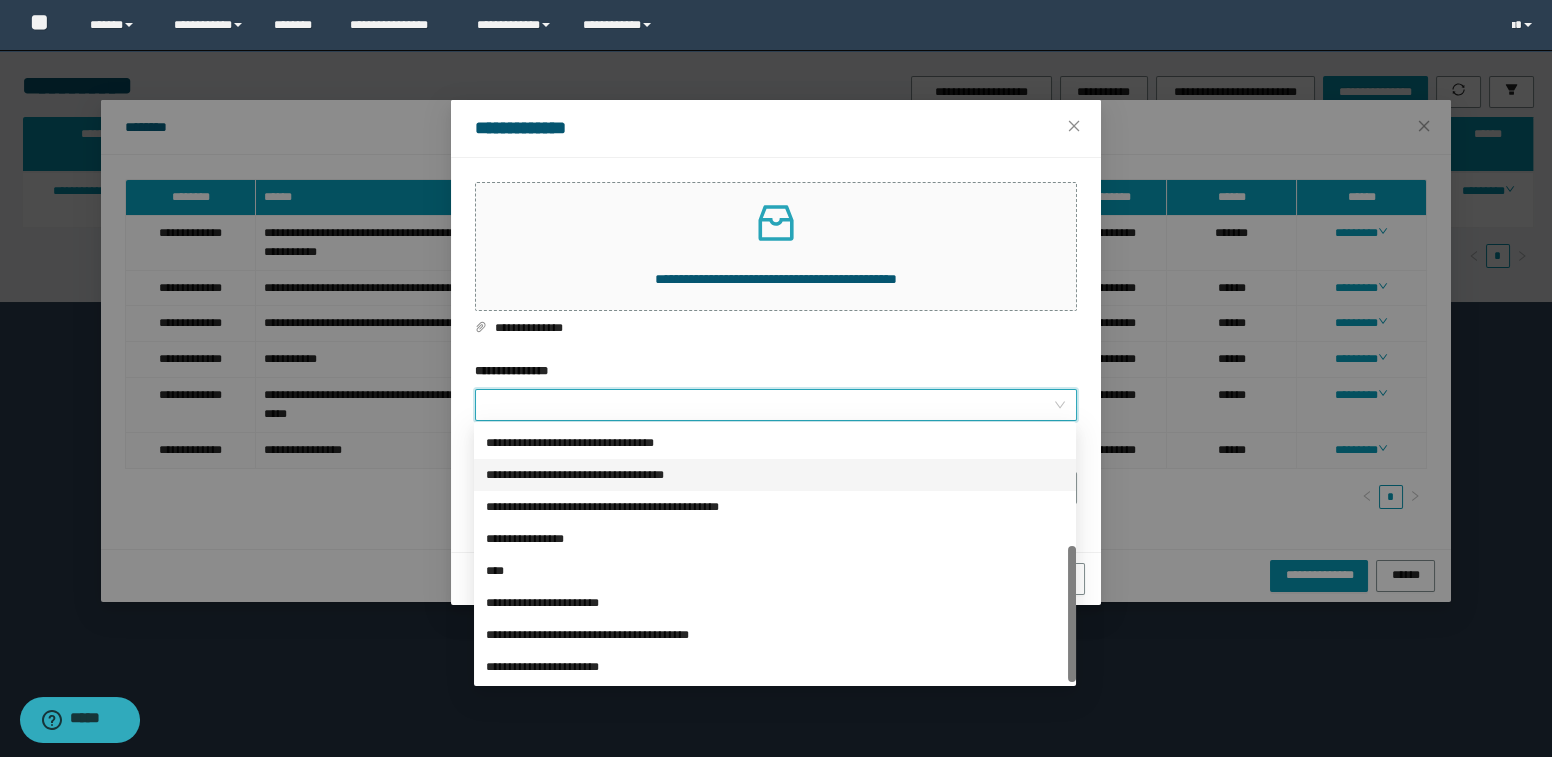 click on "**********" at bounding box center [775, 475] 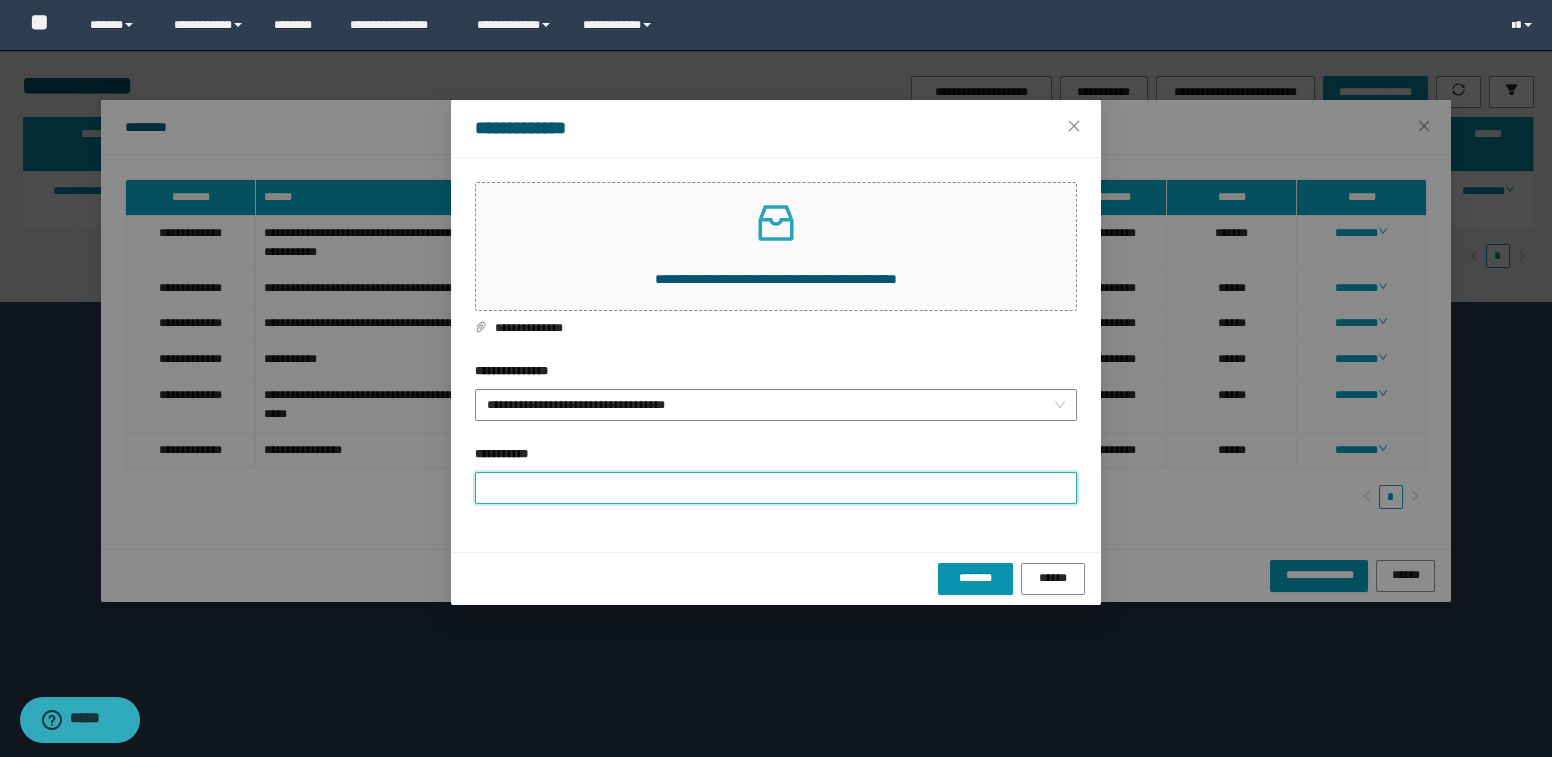 click on "**********" at bounding box center [776, 488] 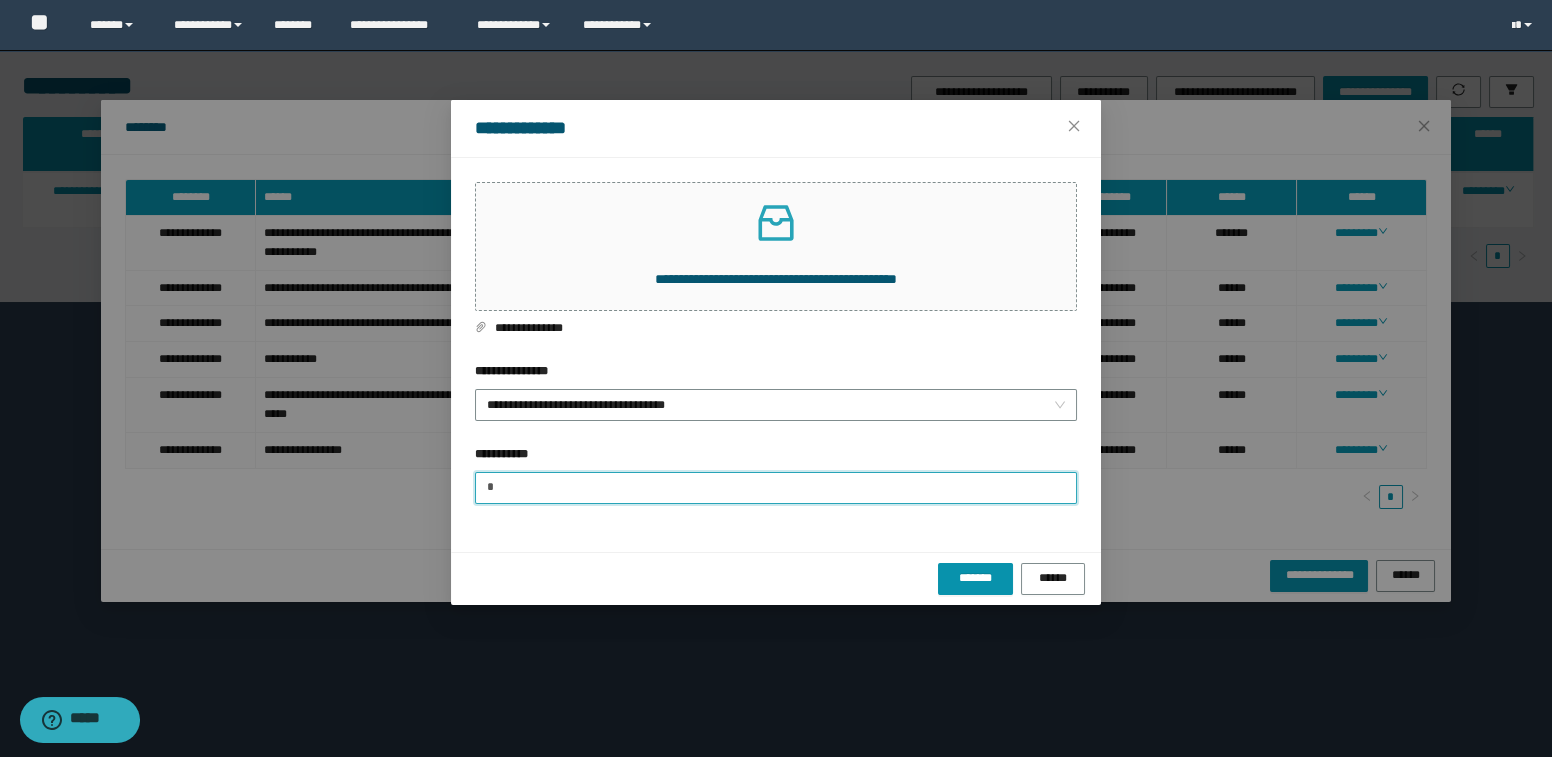 type on "**********" 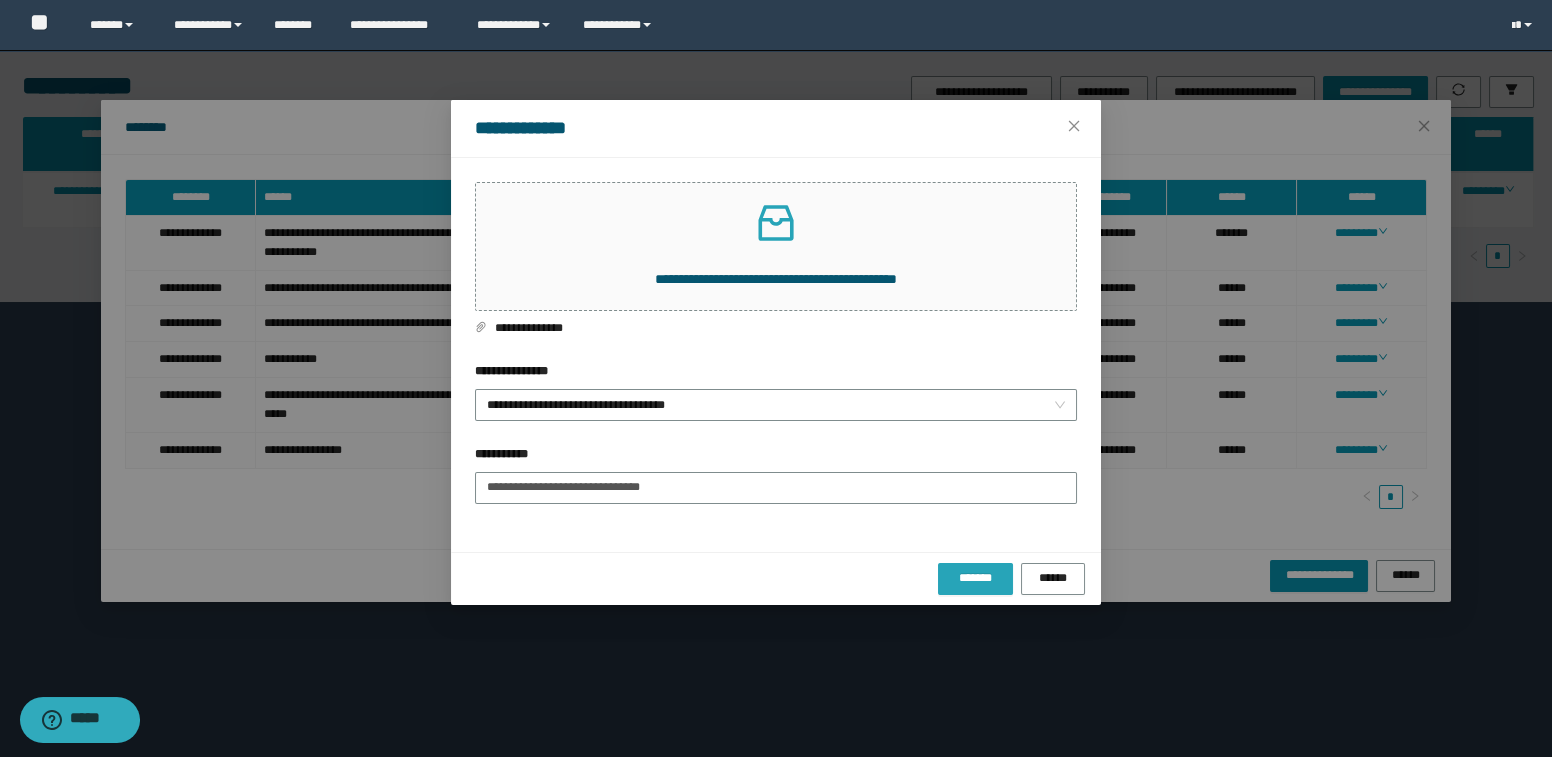 click on "*******" at bounding box center (975, 578) 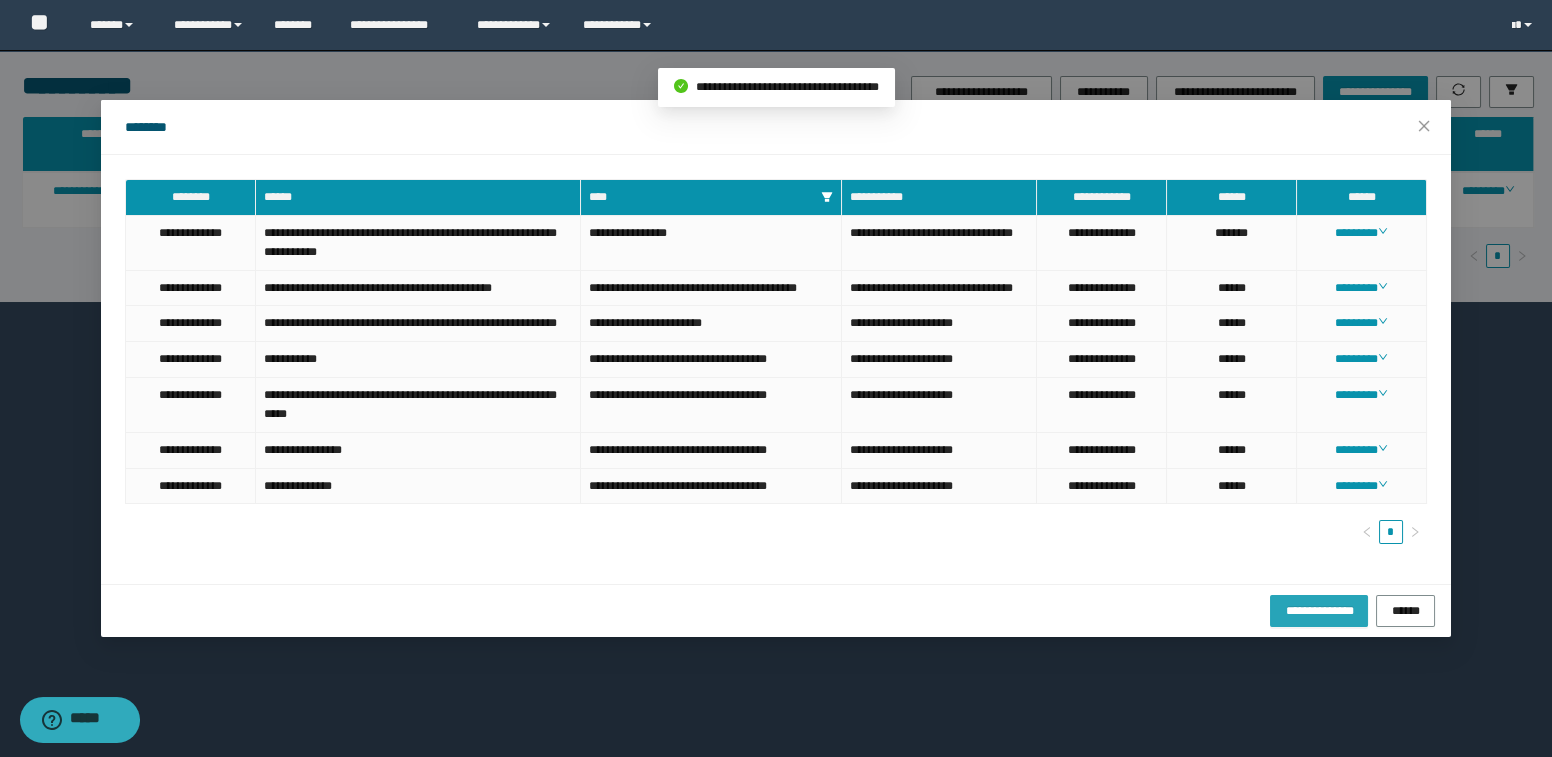 click on "**********" at bounding box center [1318, 610] 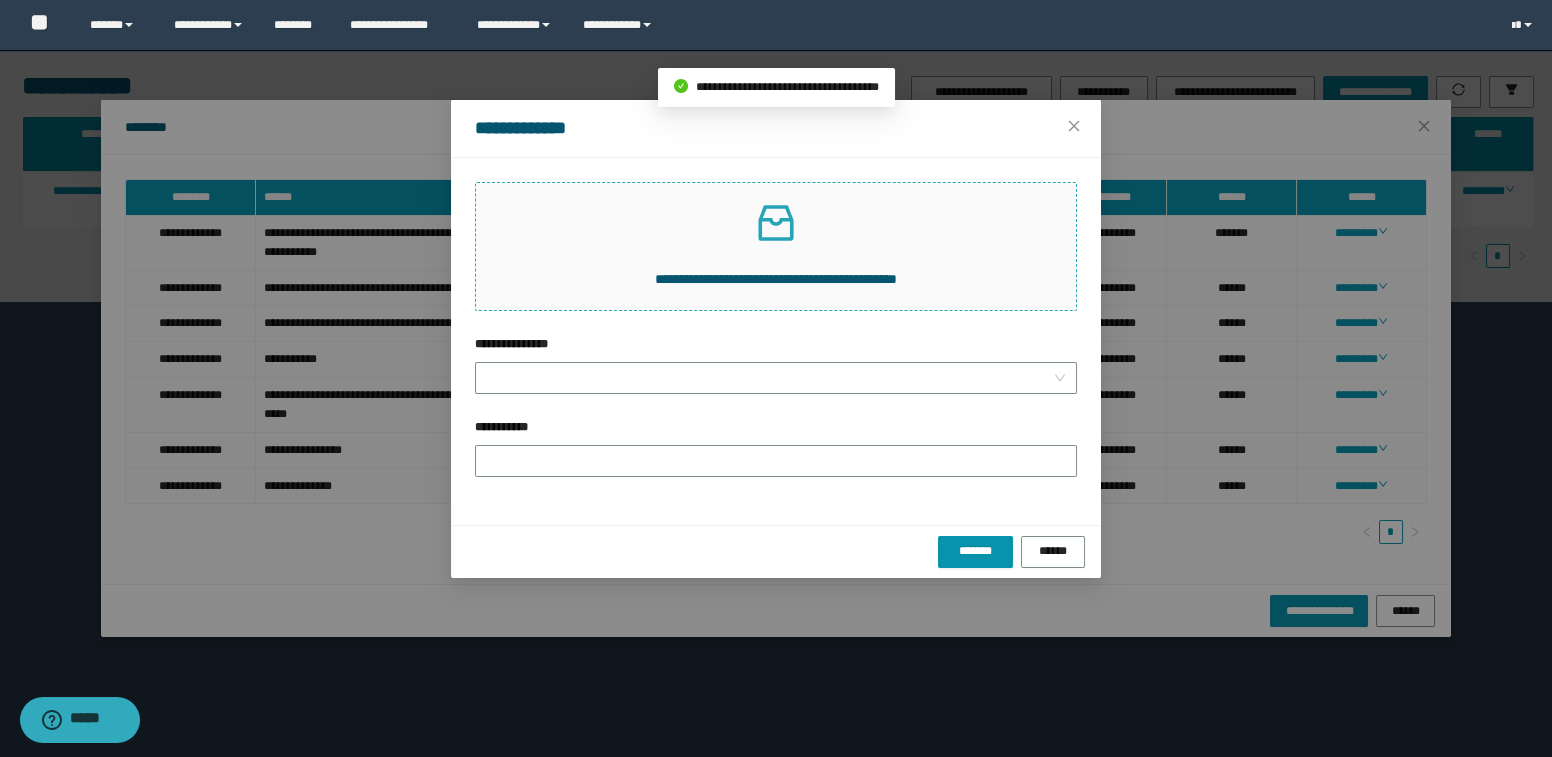 click 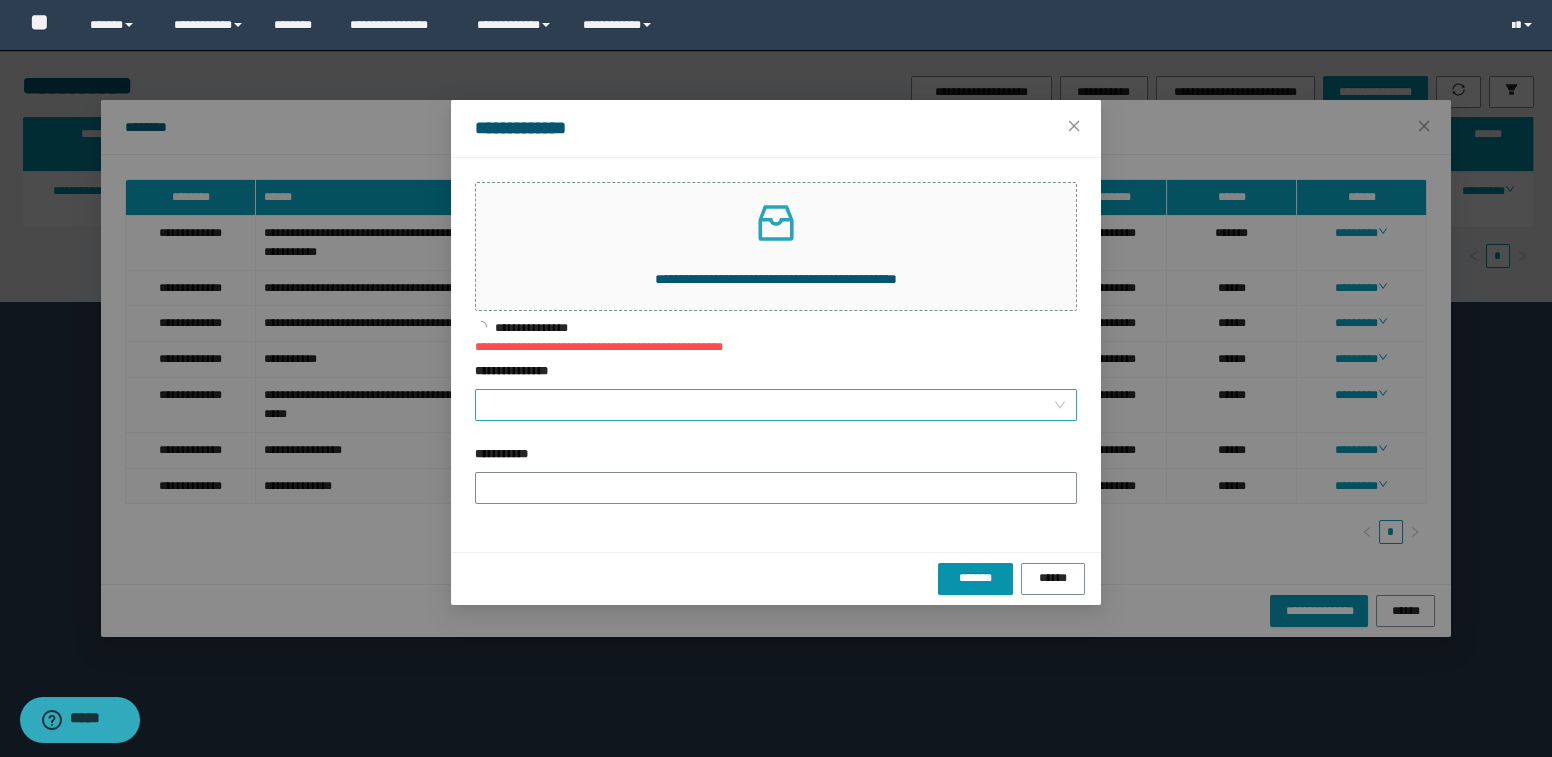 click on "**********" at bounding box center [770, 405] 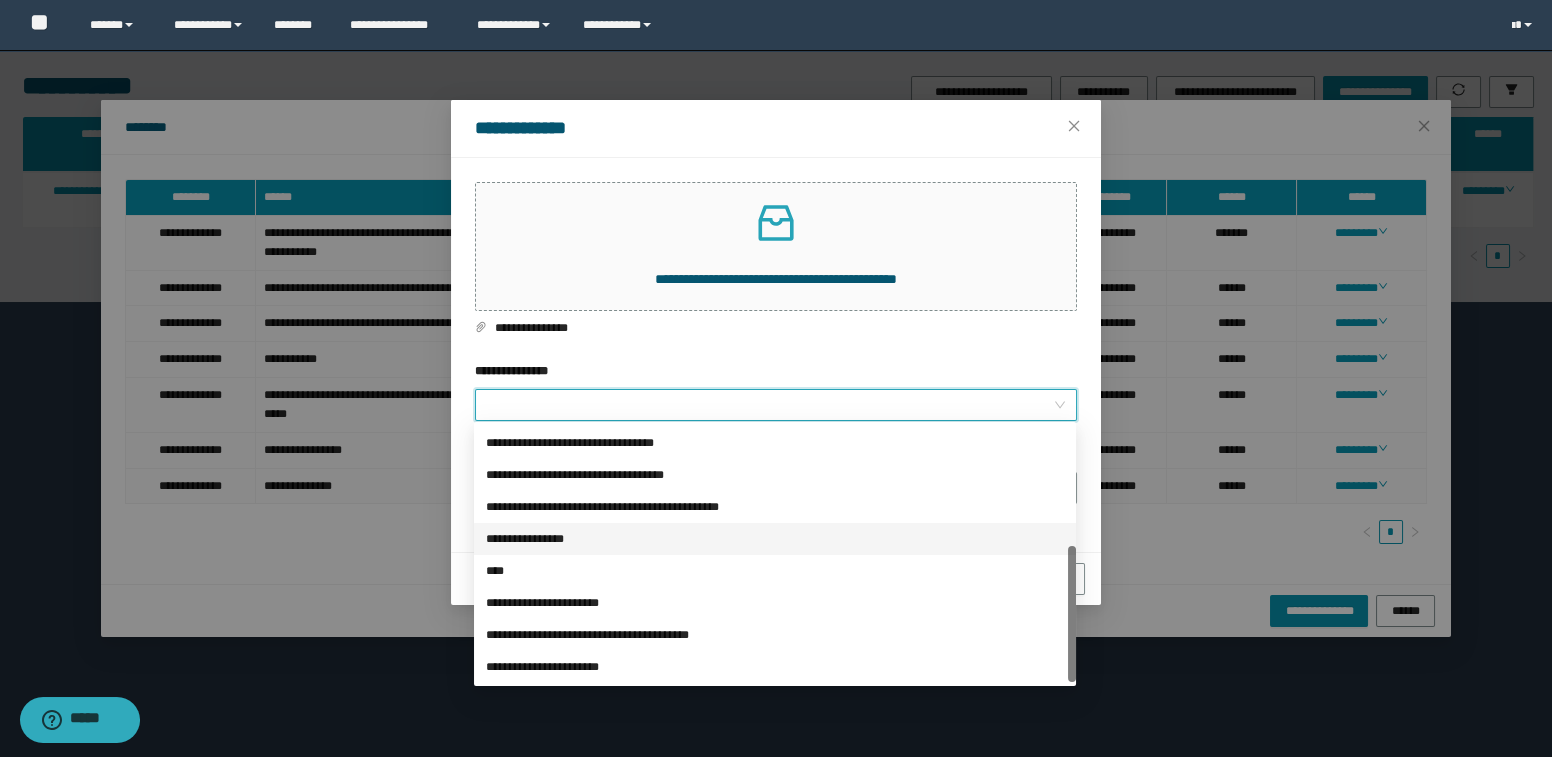 scroll, scrollTop: 223, scrollLeft: 0, axis: vertical 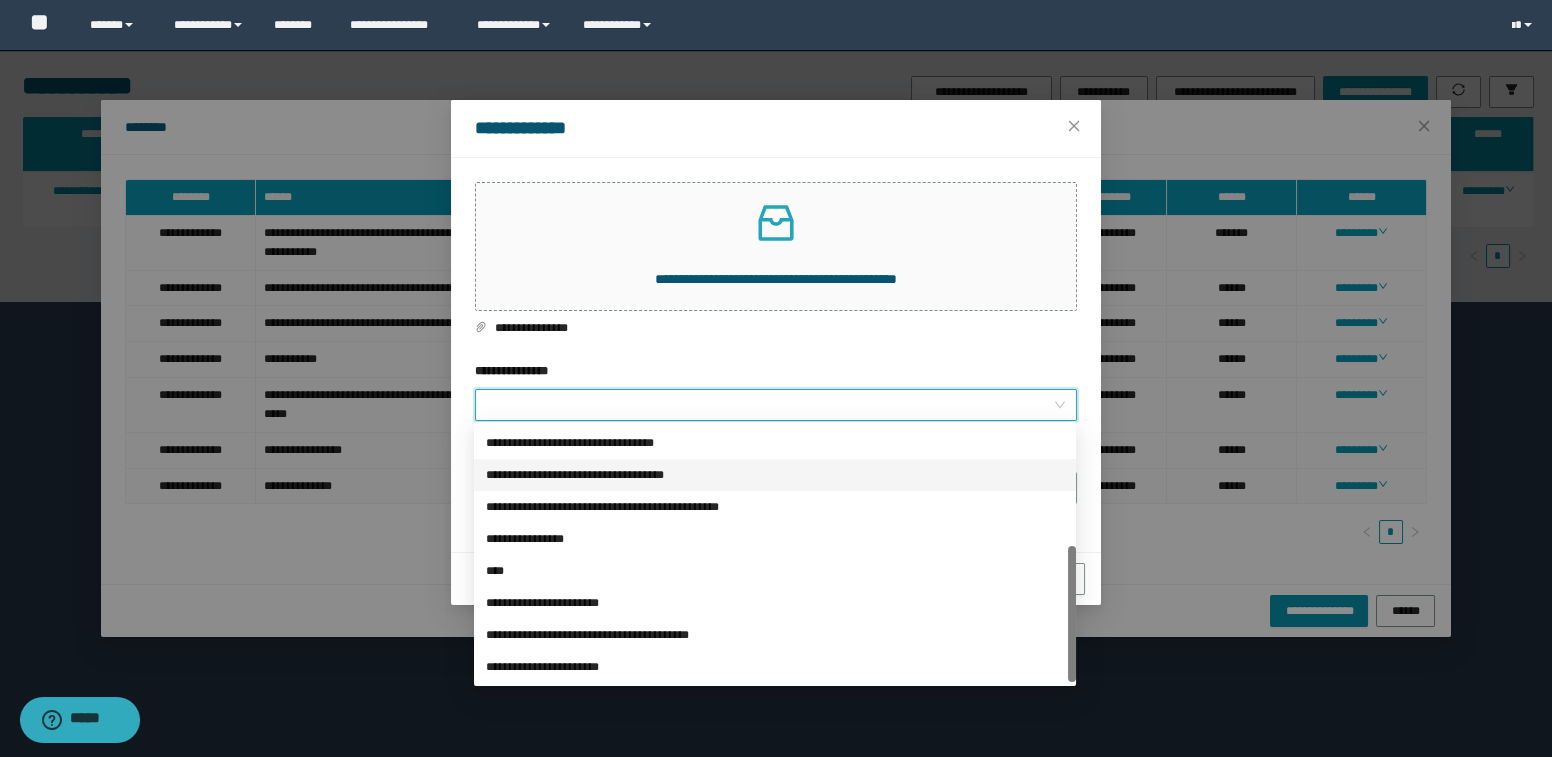 click on "**********" at bounding box center [775, 475] 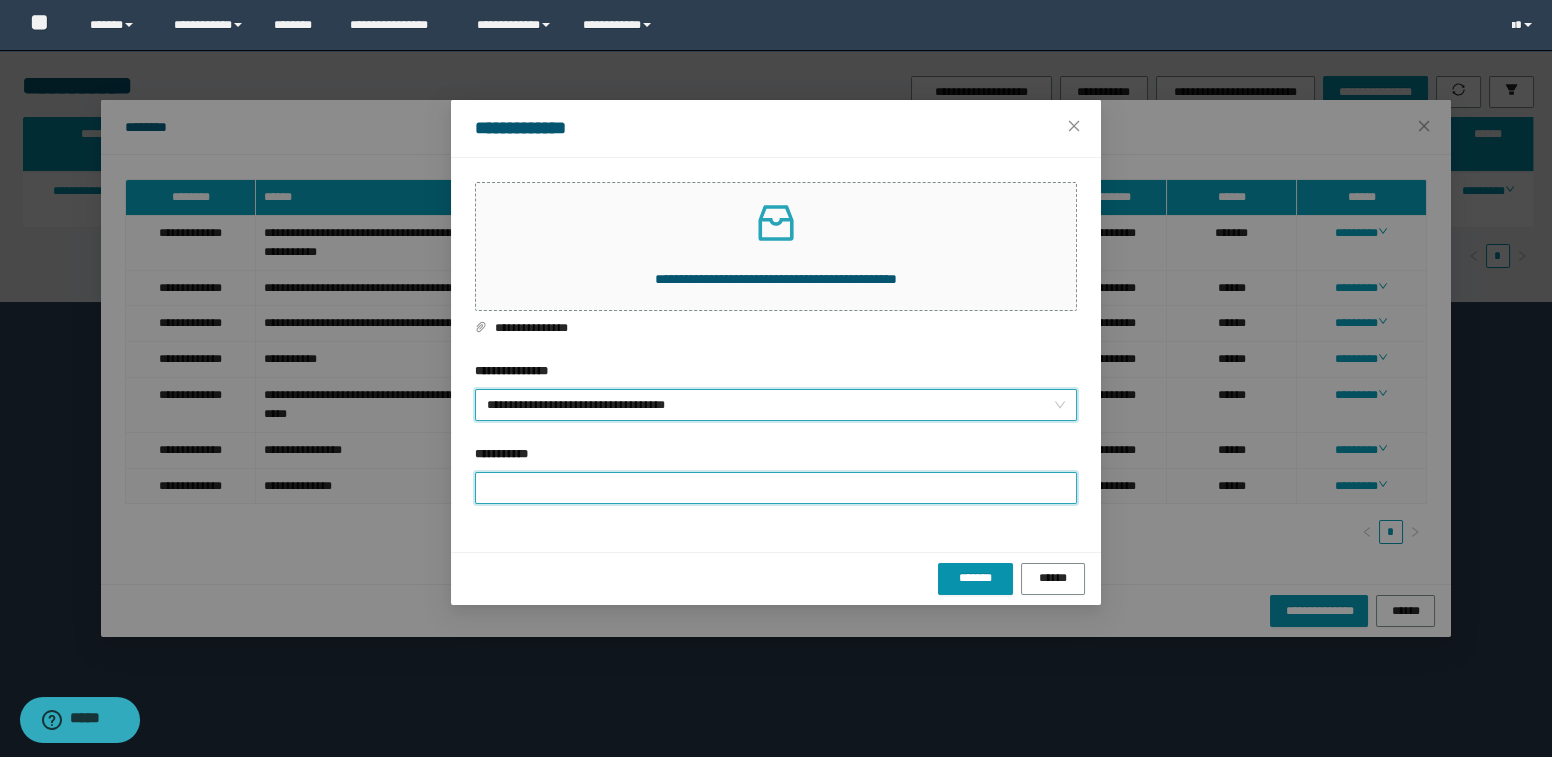 click on "**********" at bounding box center (776, 488) 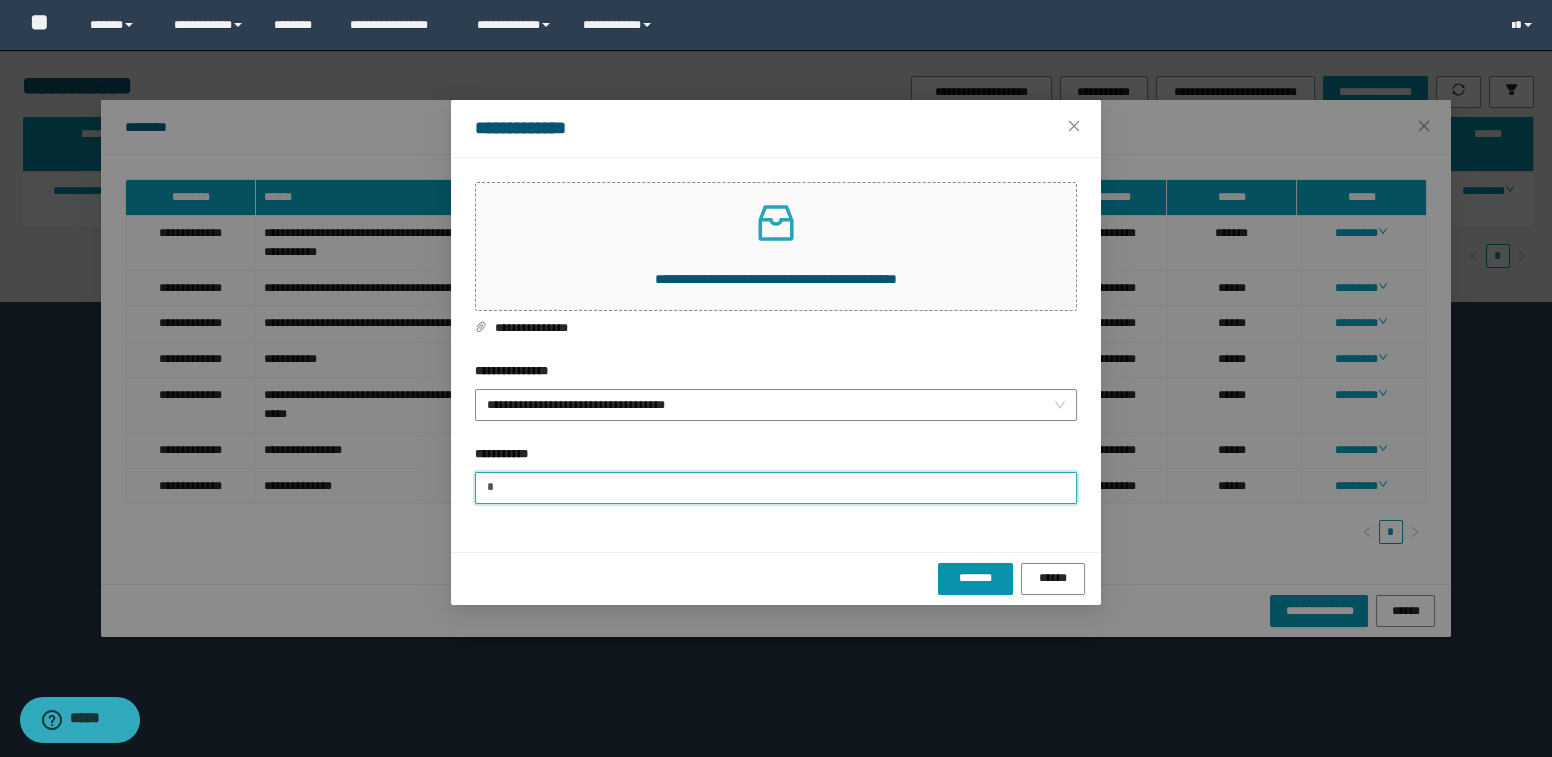 type on "**********" 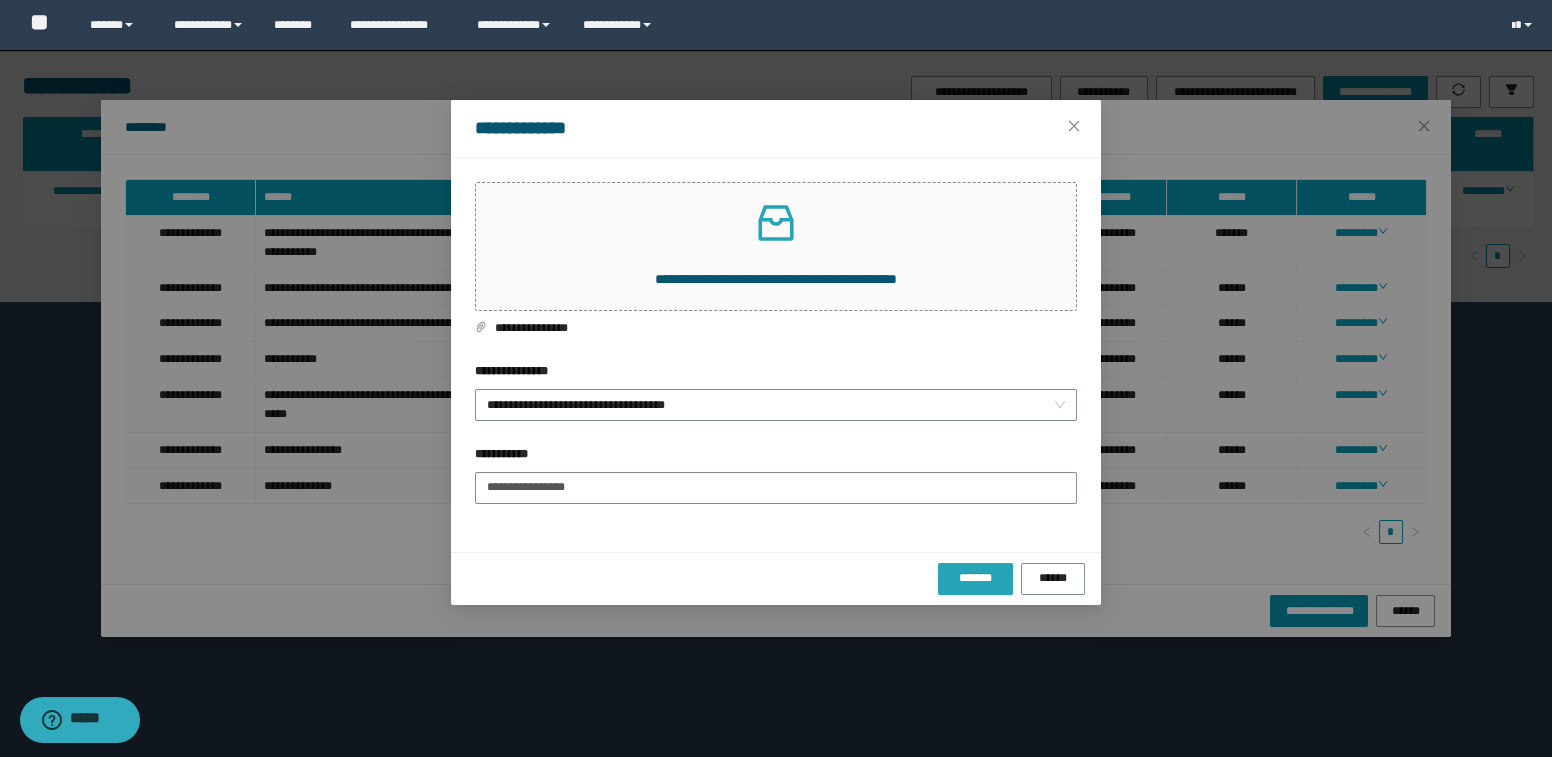 click on "*******" at bounding box center [975, 578] 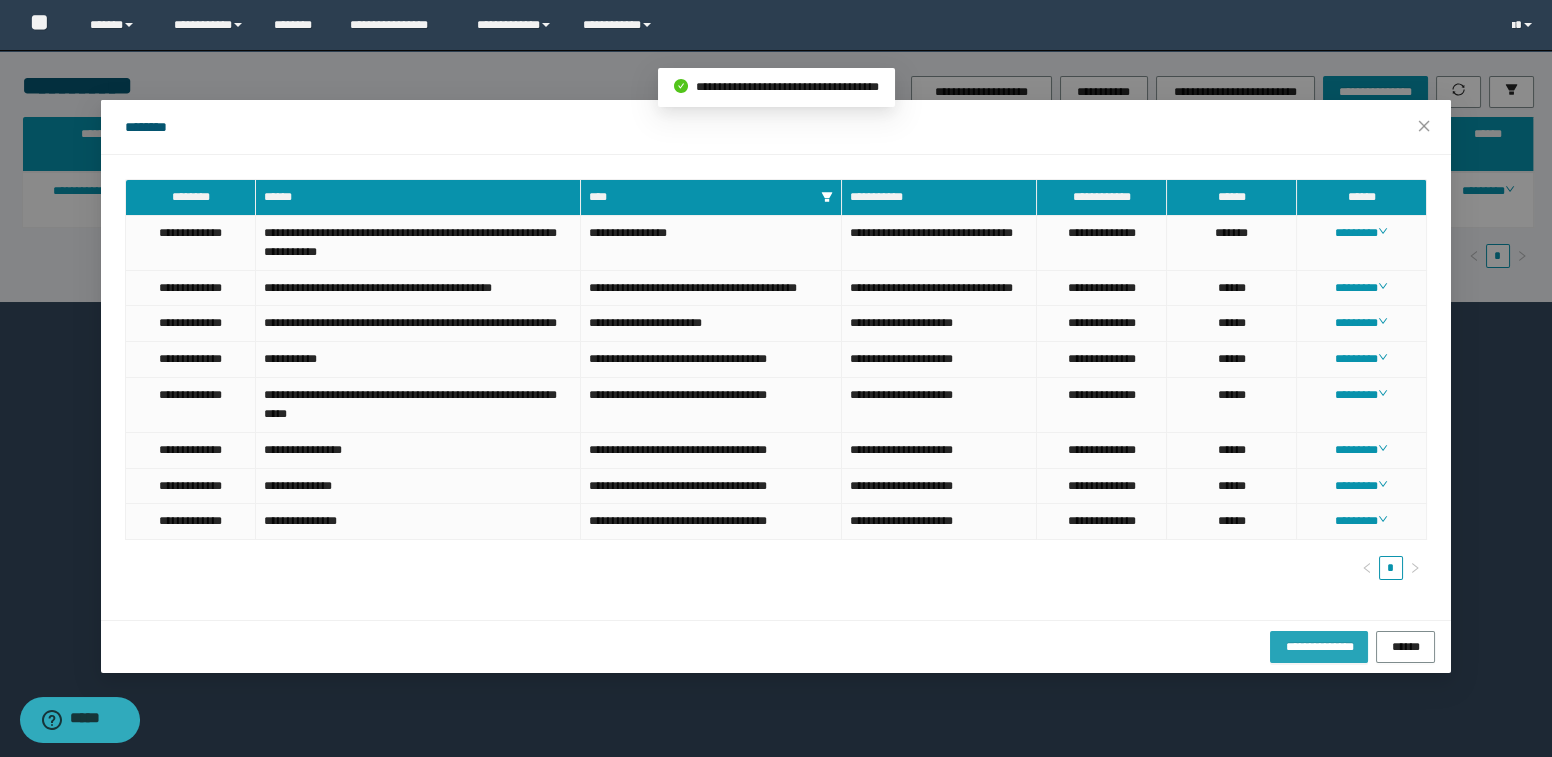click on "**********" at bounding box center [1318, 646] 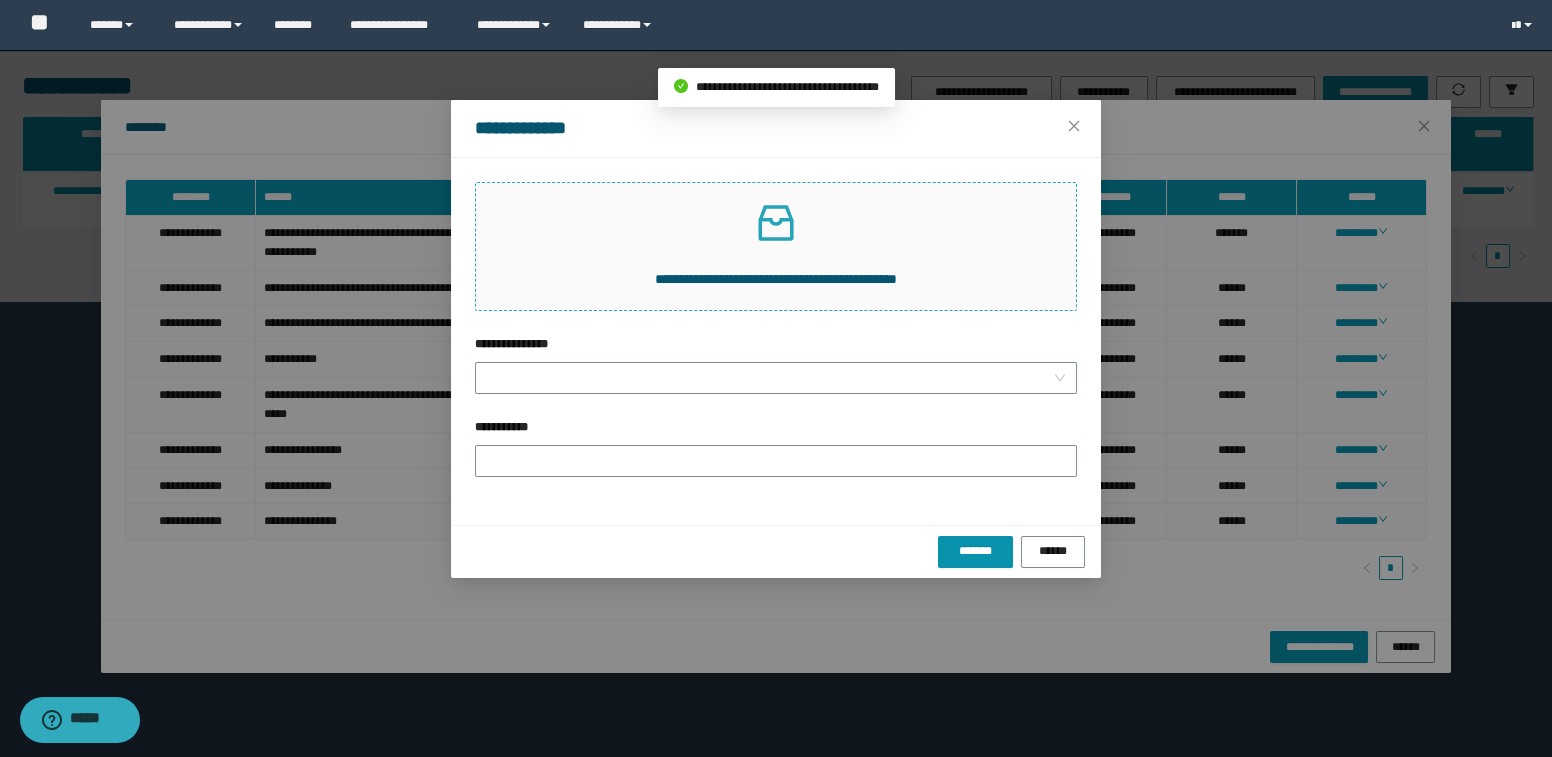 click 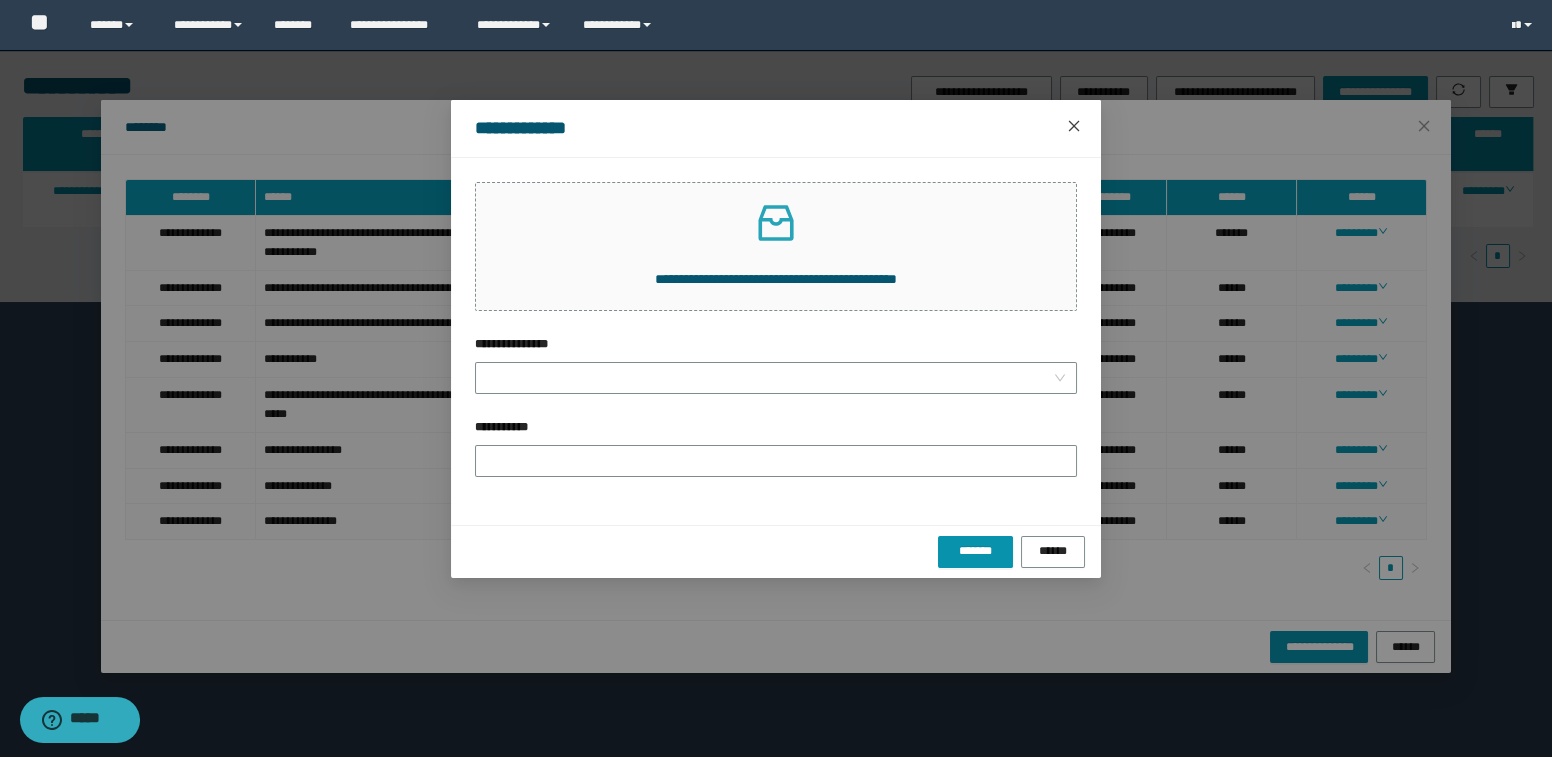 click 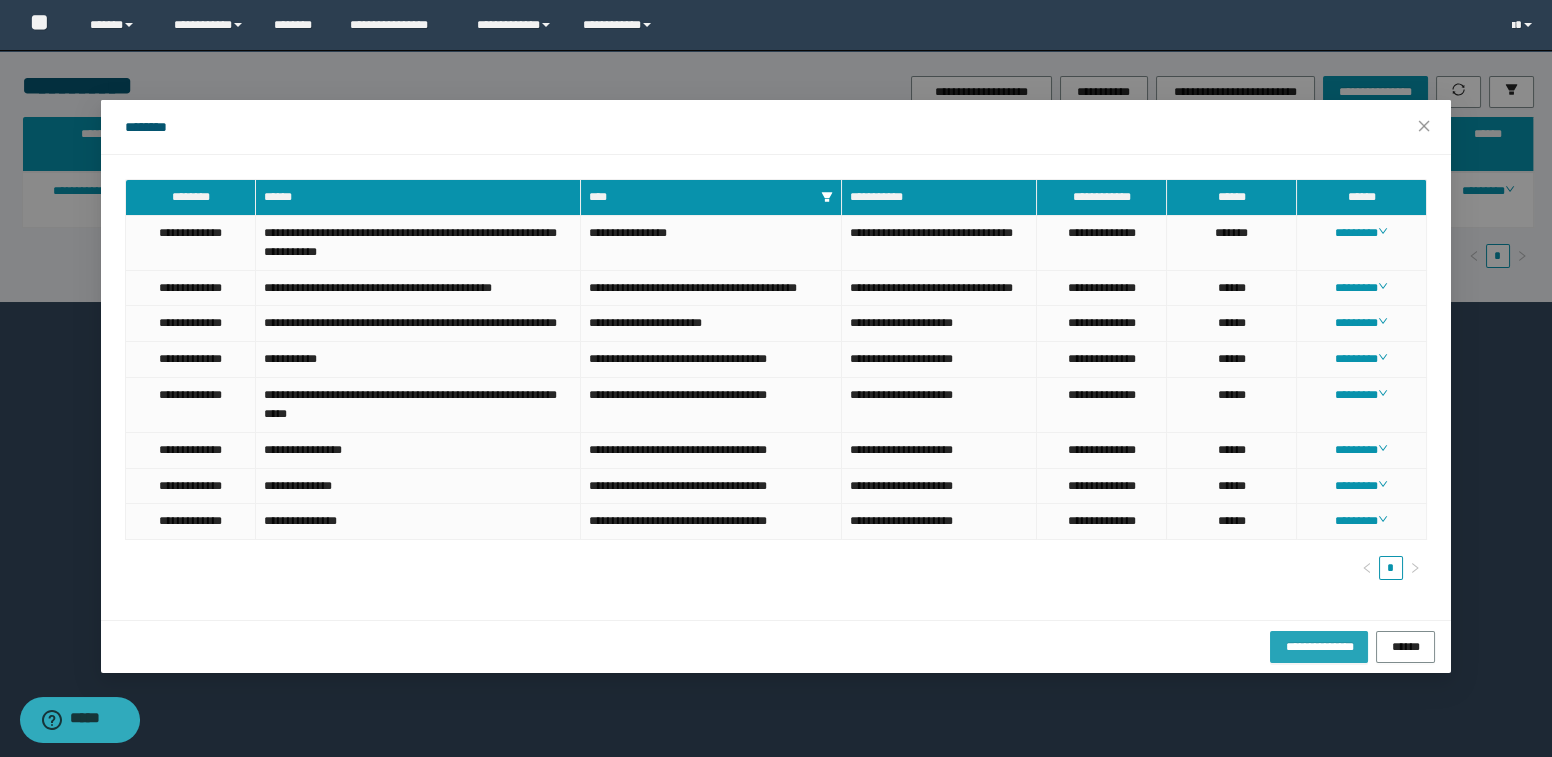 click on "**********" at bounding box center (1318, 646) 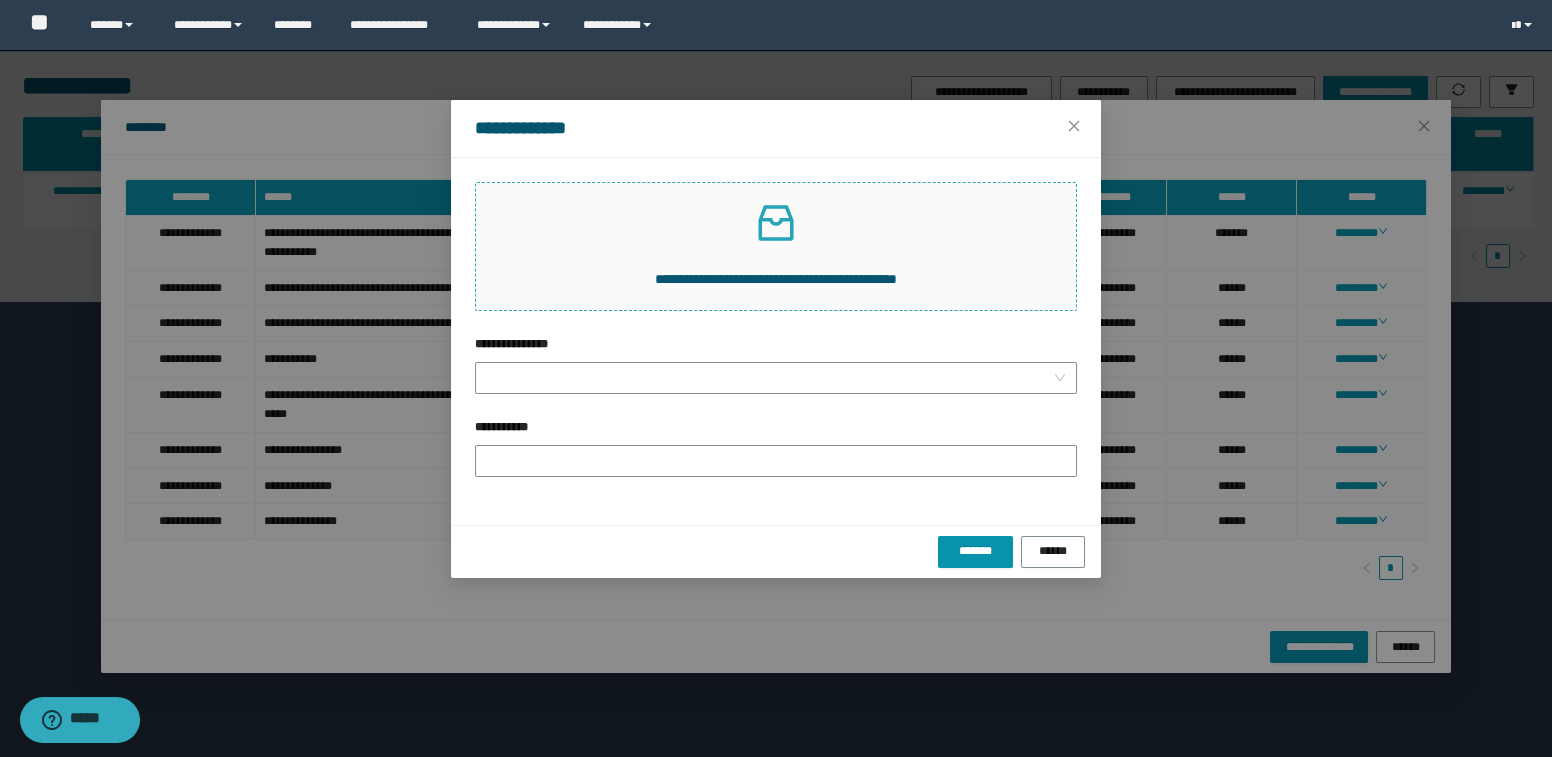click 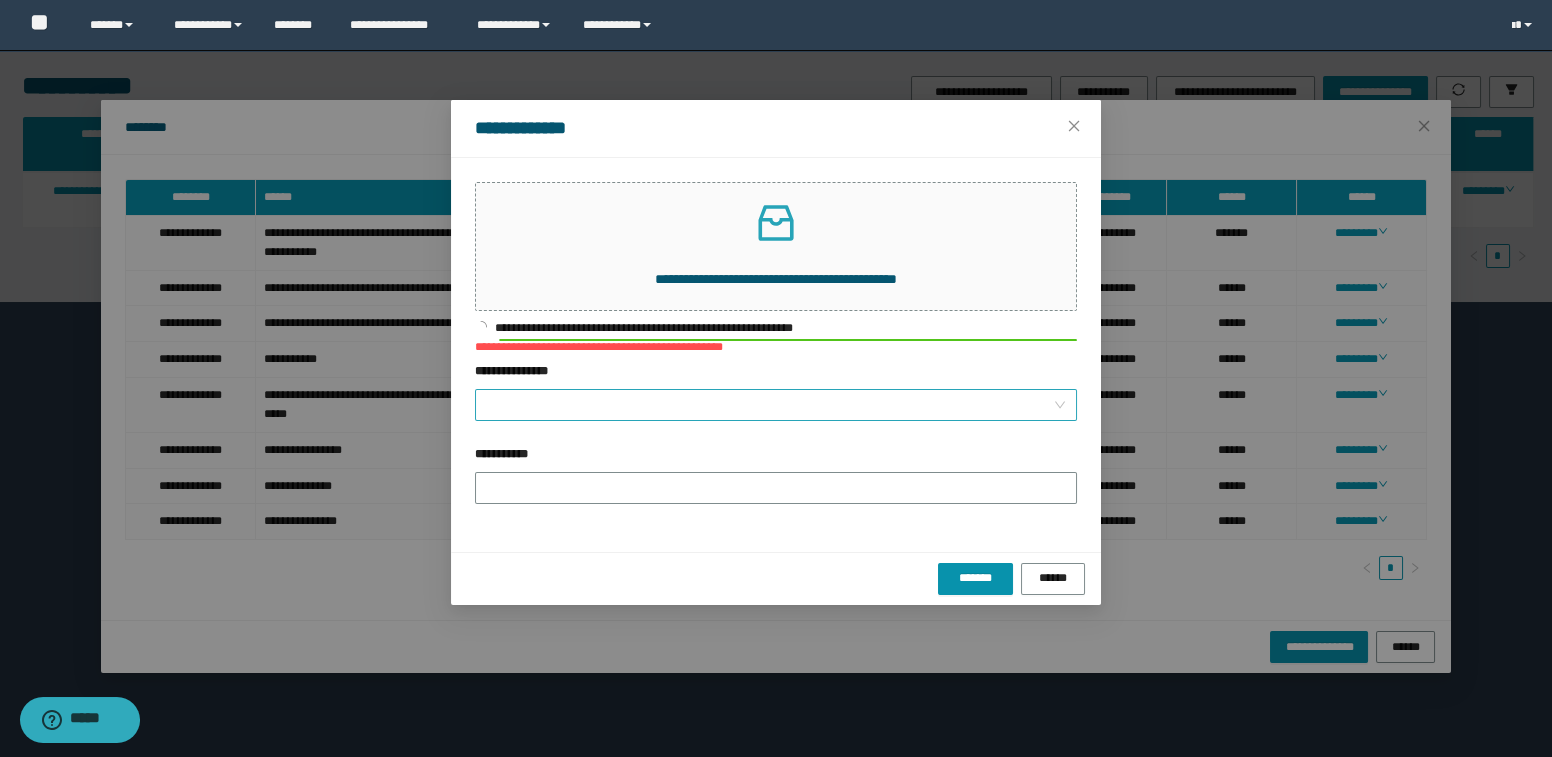 click on "**********" at bounding box center [770, 405] 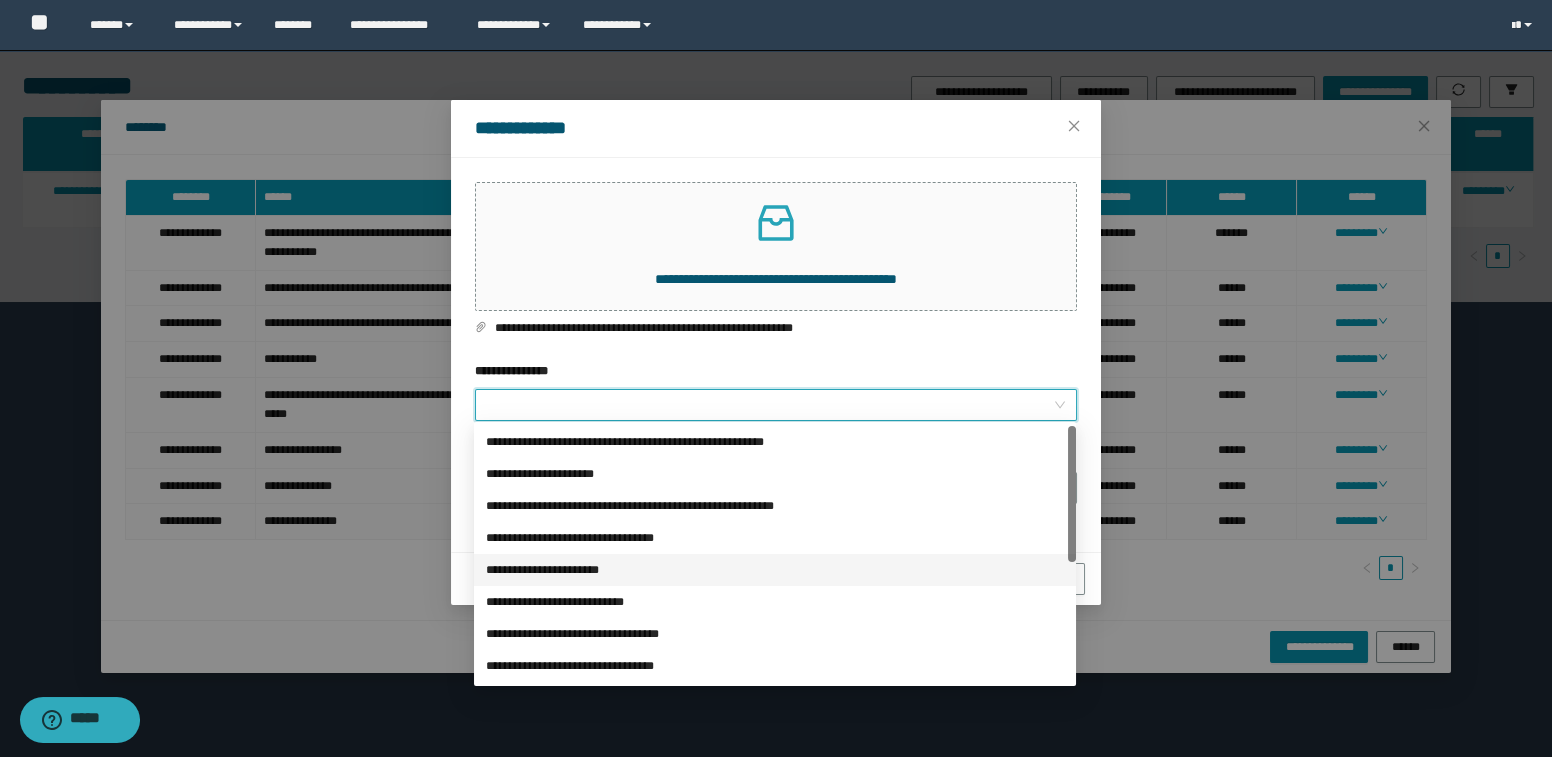 click on "**********" at bounding box center (775, 570) 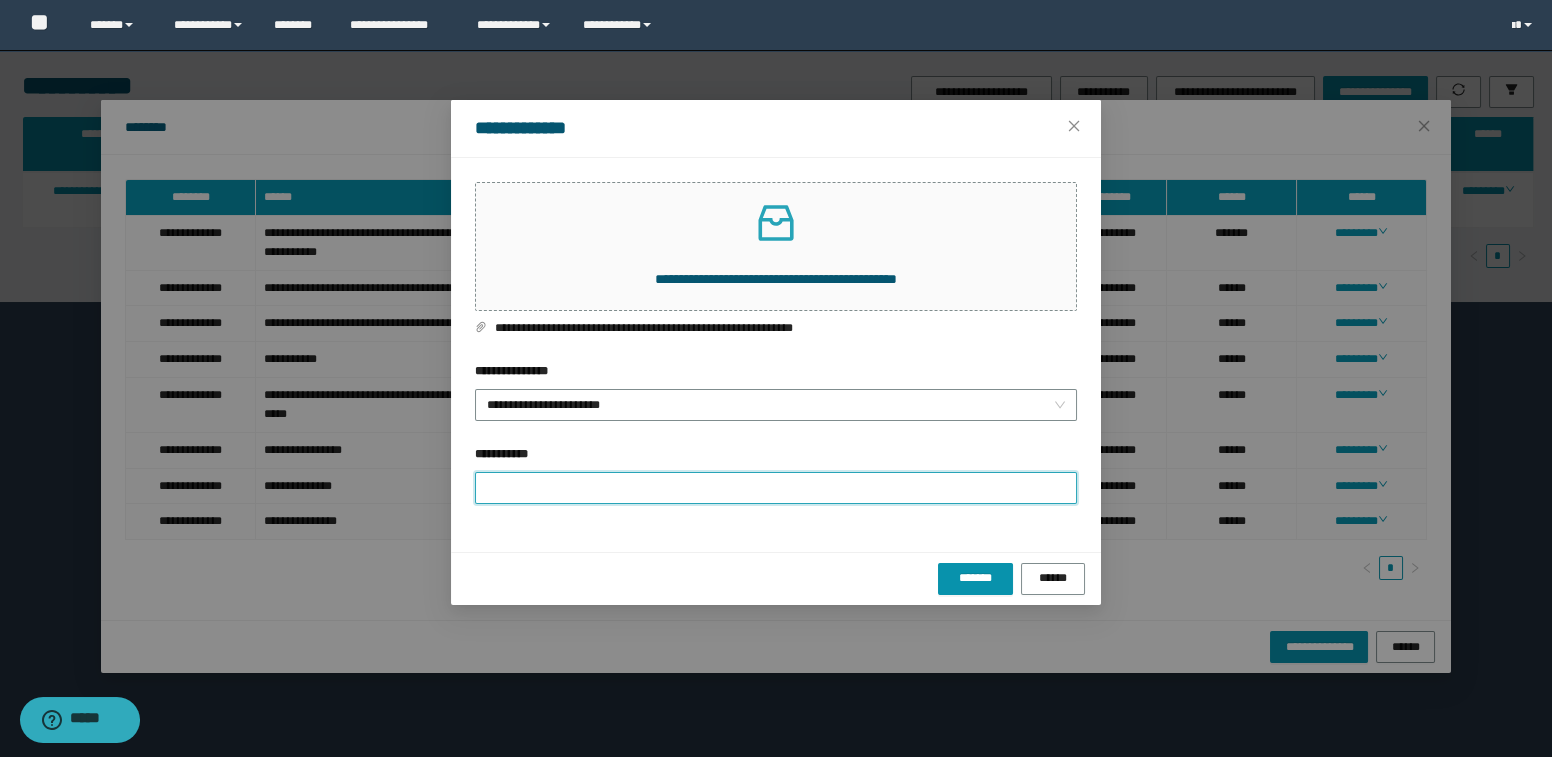 click on "**********" at bounding box center [776, 488] 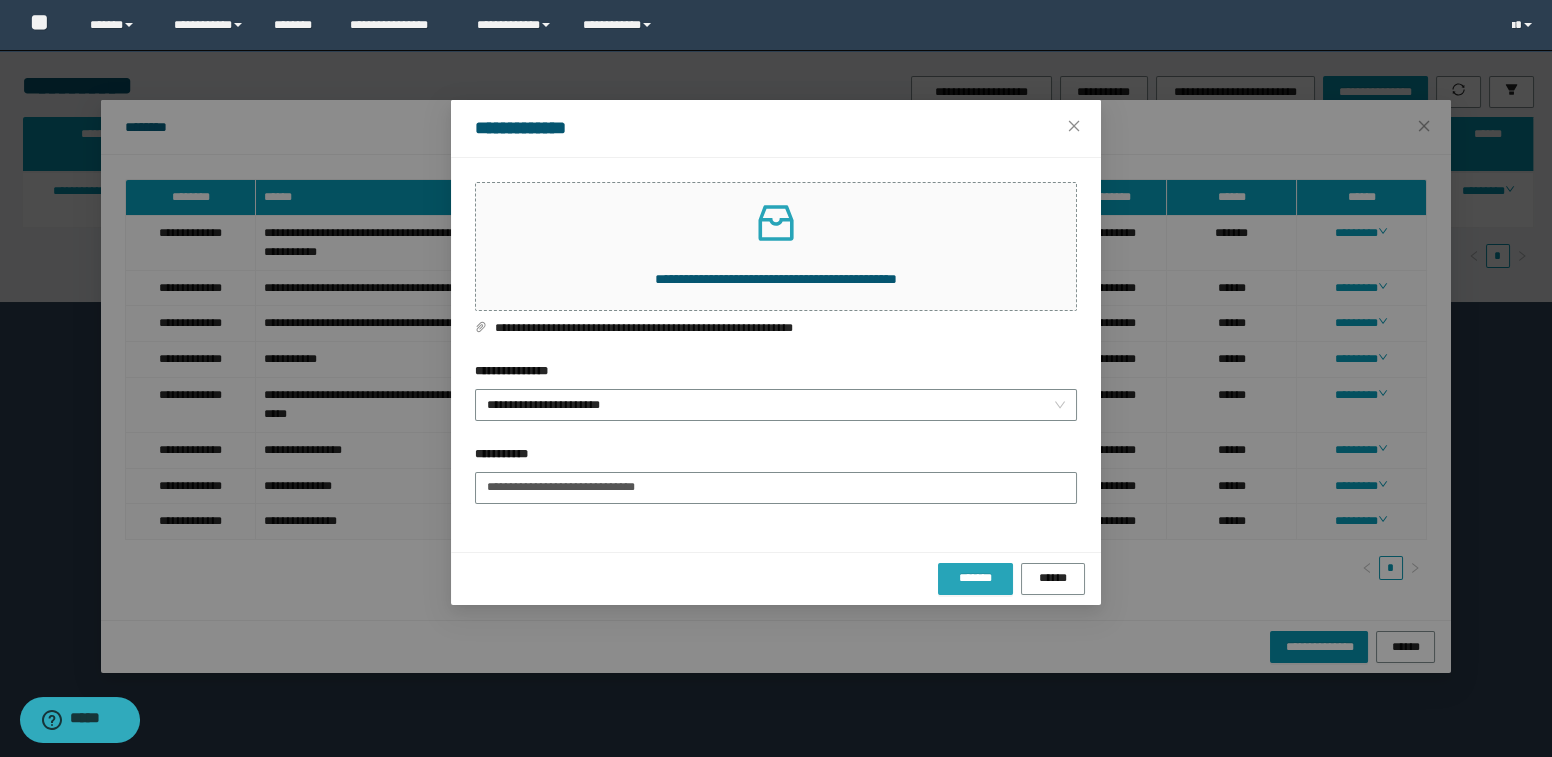 click on "*******" at bounding box center [975, 578] 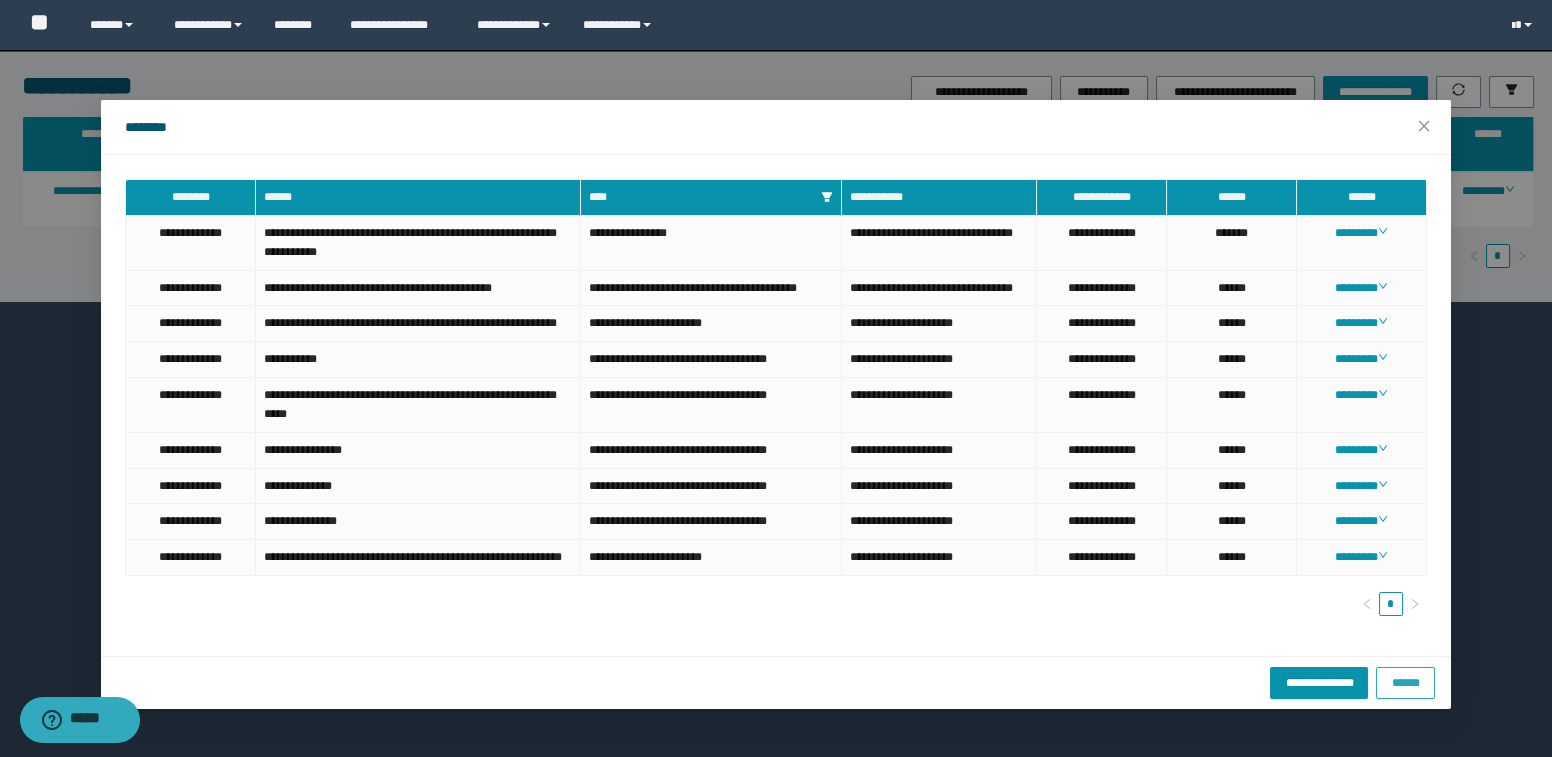click on "******" at bounding box center [1405, 682] 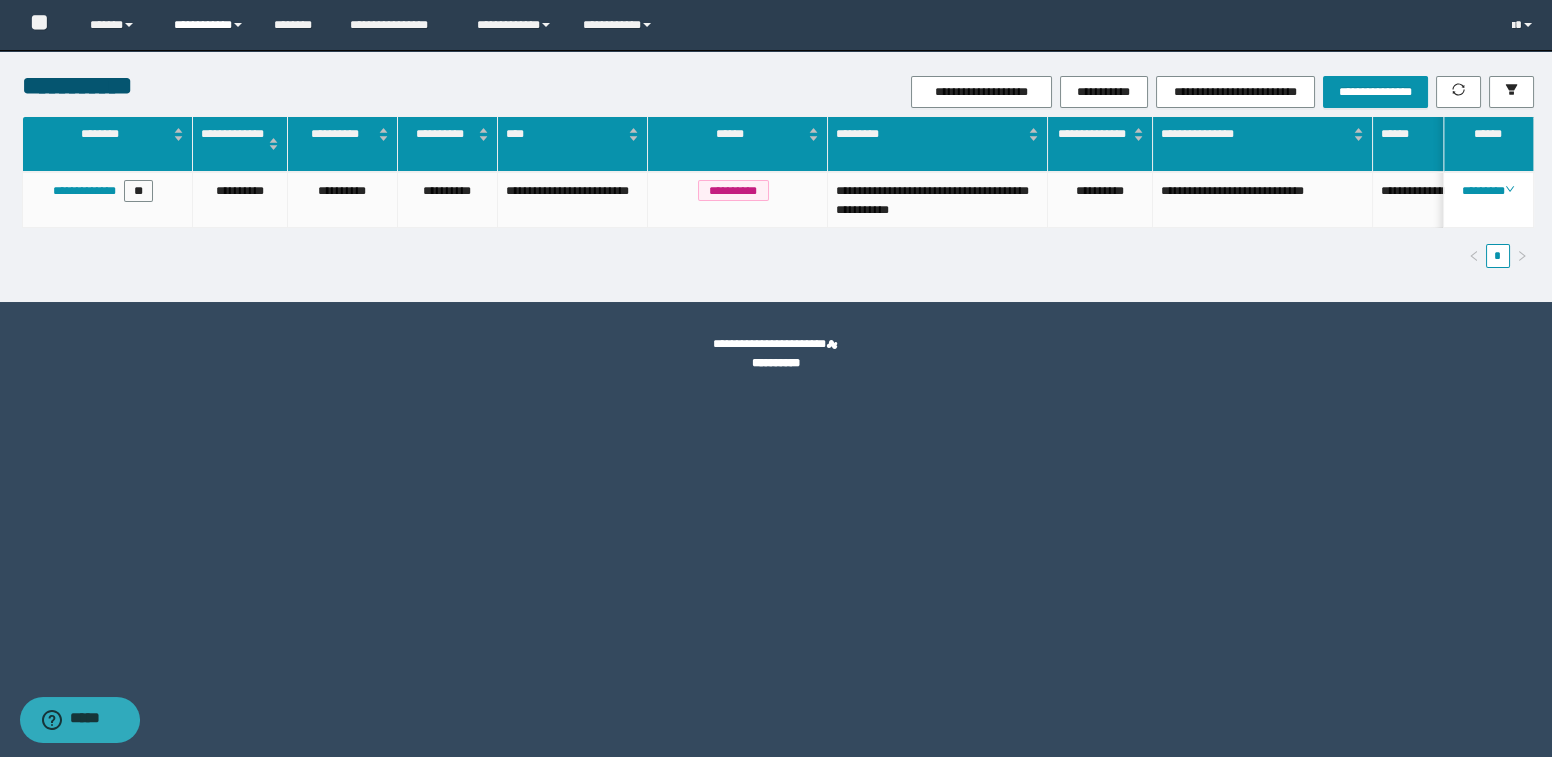 click on "**********" at bounding box center [209, 25] 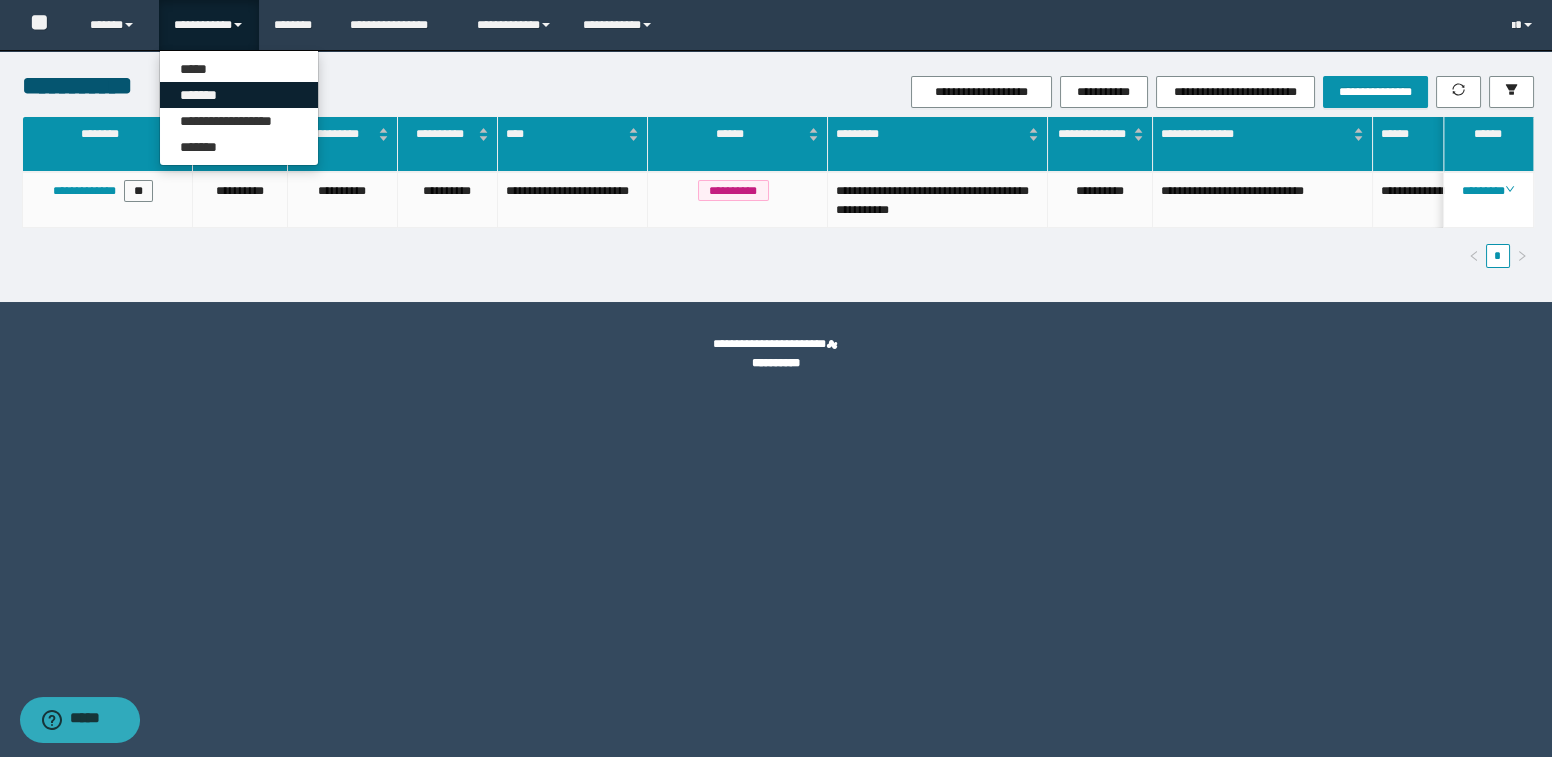 click on "*******" at bounding box center (239, 95) 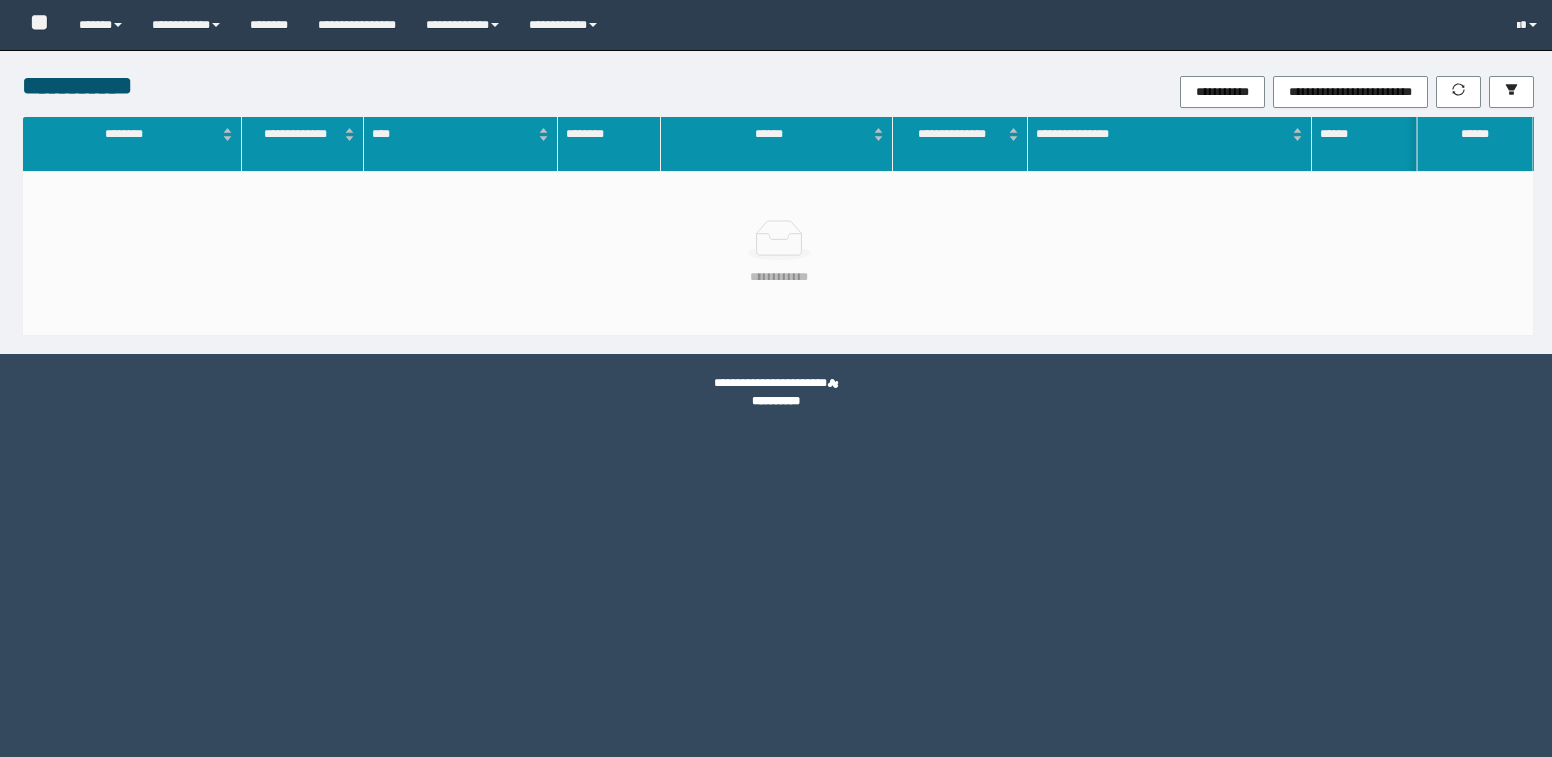 scroll, scrollTop: 0, scrollLeft: 0, axis: both 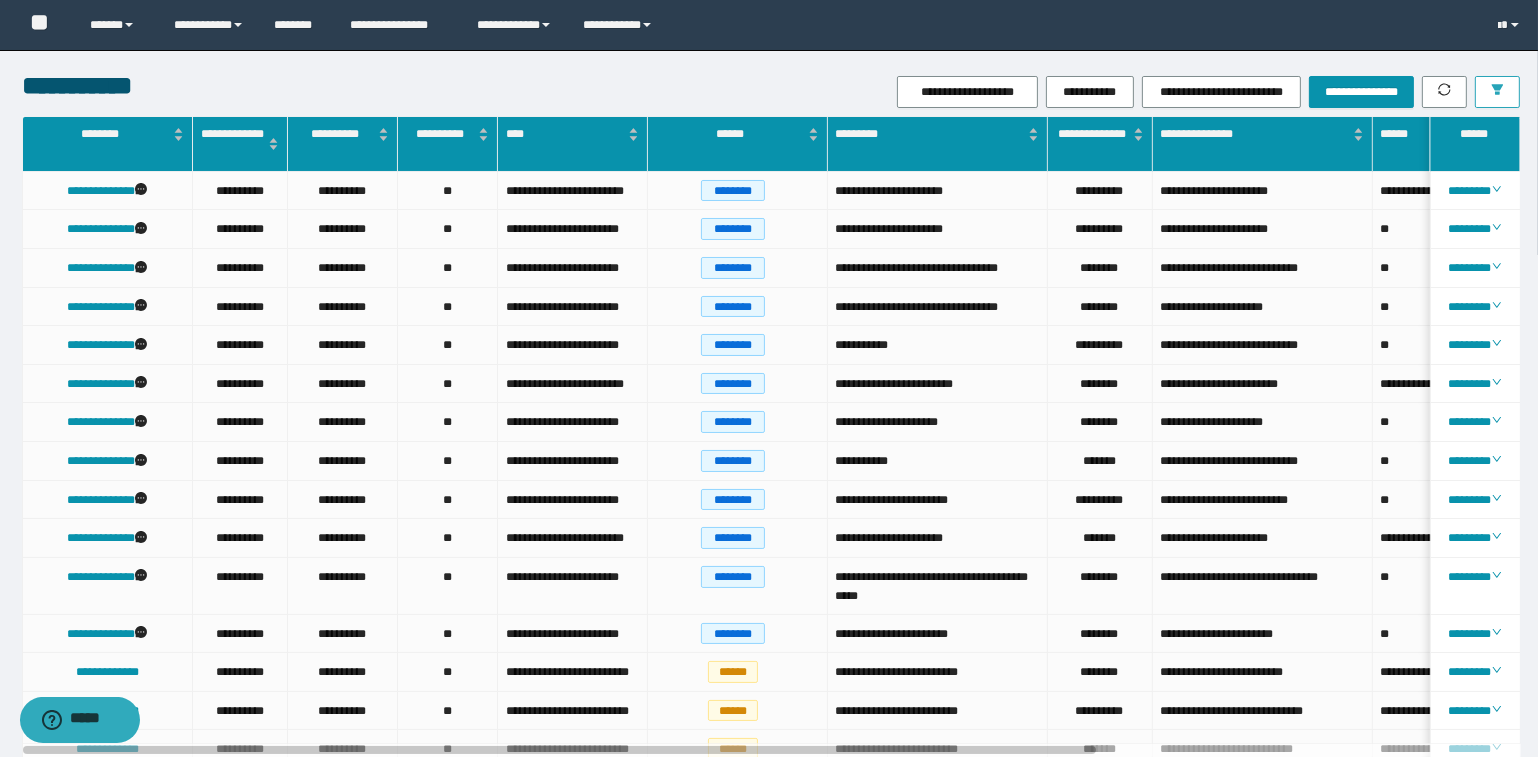 click at bounding box center [1497, 92] 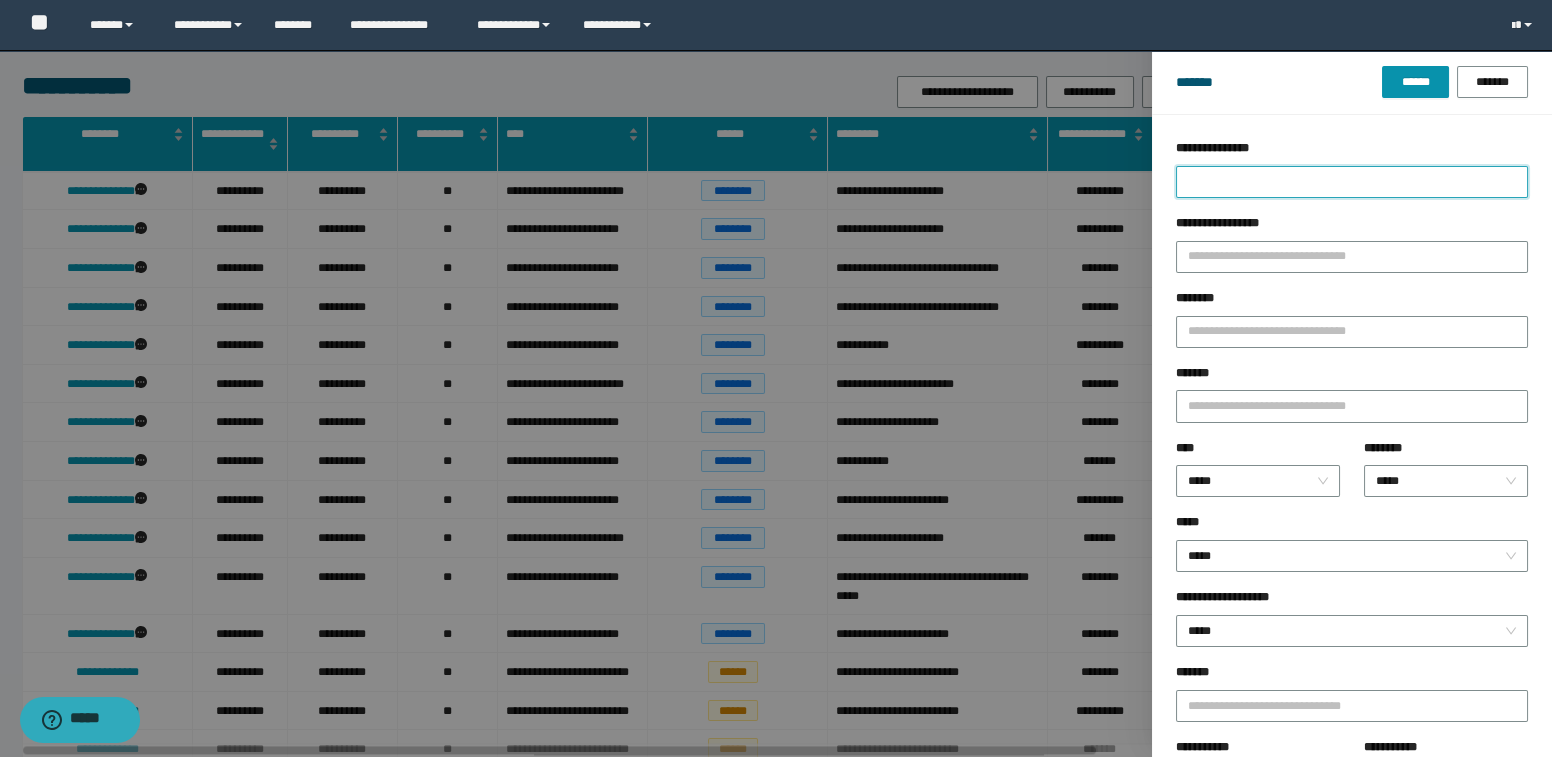 click on "**********" at bounding box center (1352, 182) 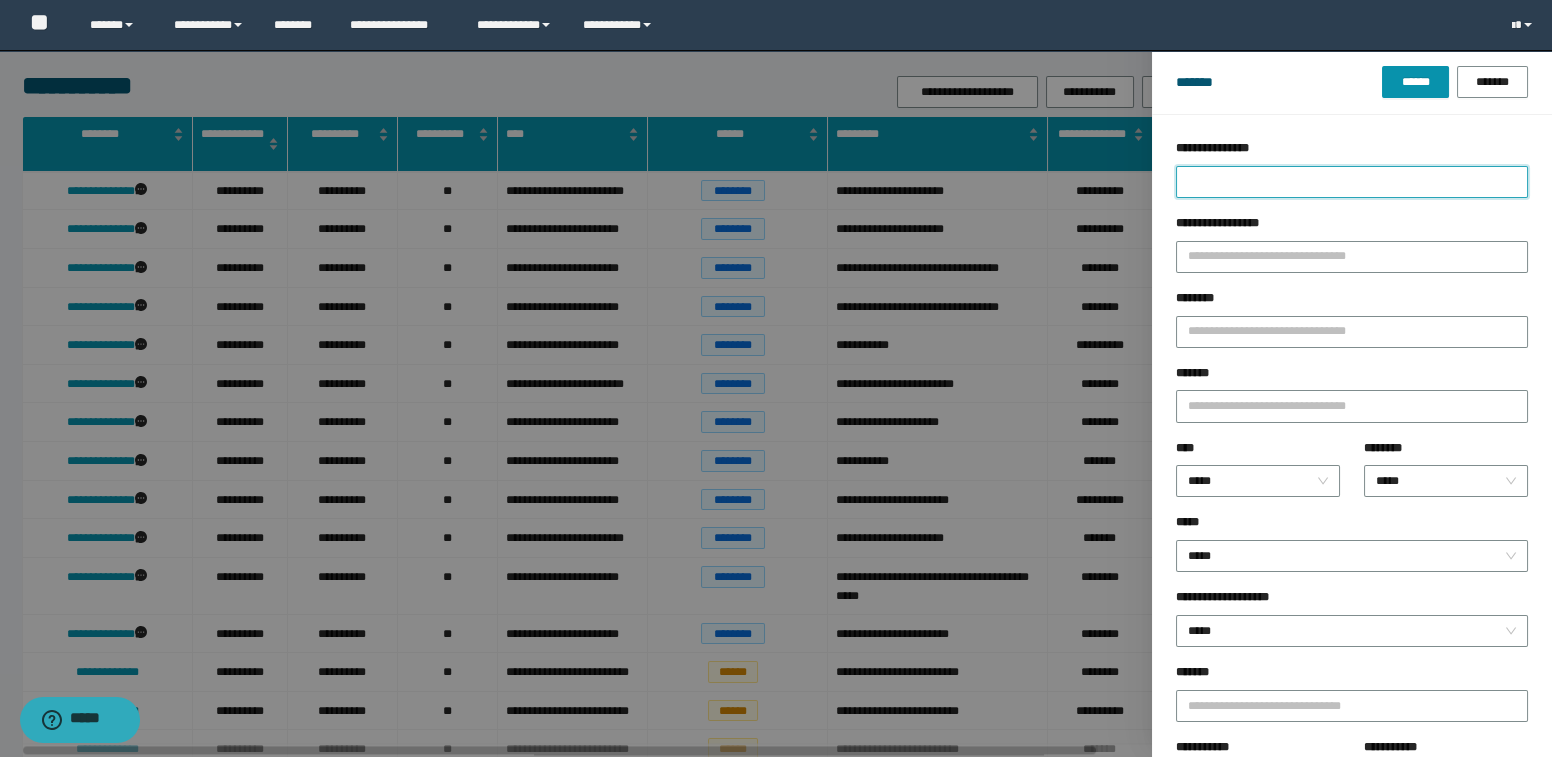 type on "*" 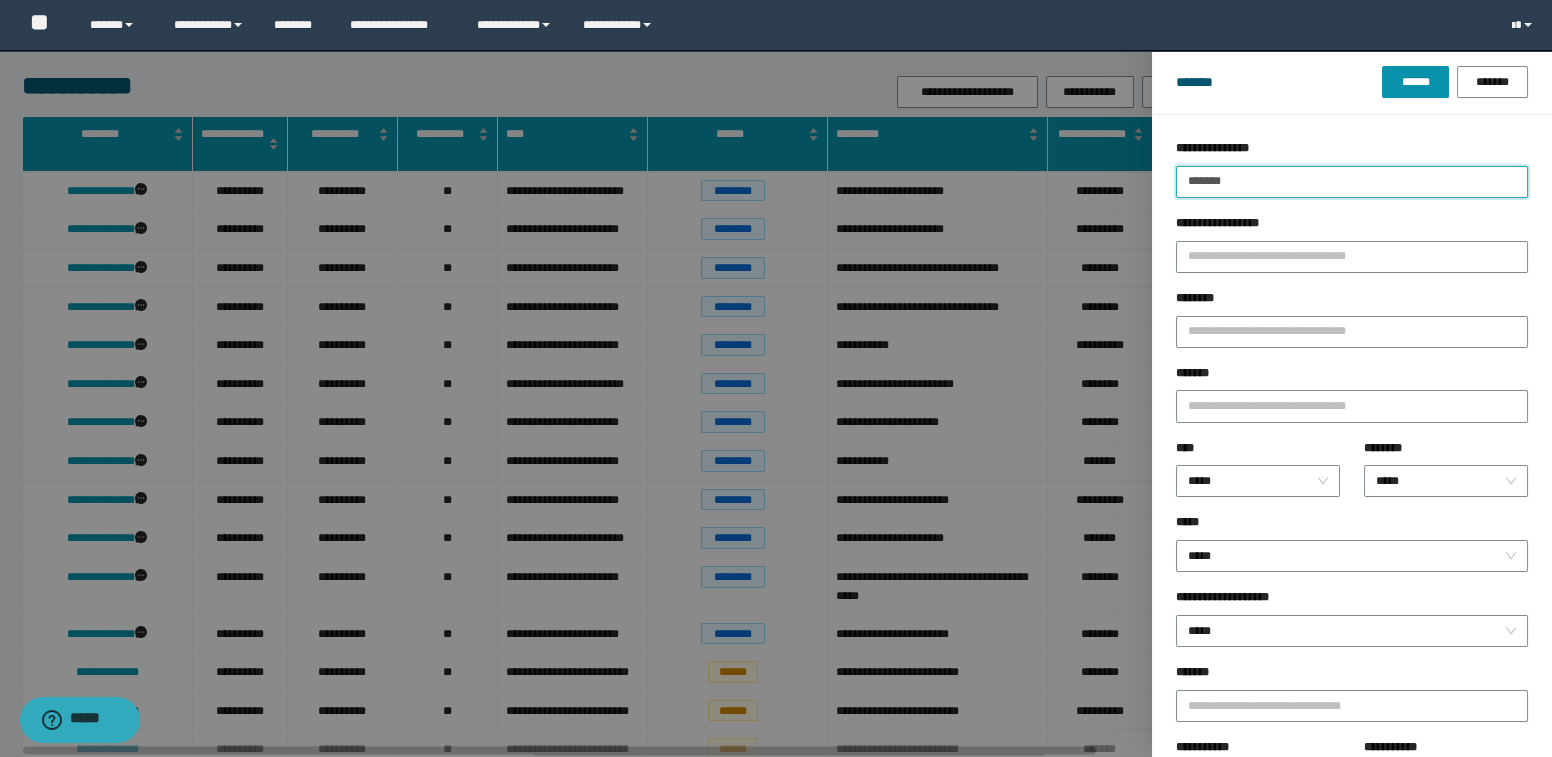 type on "*******" 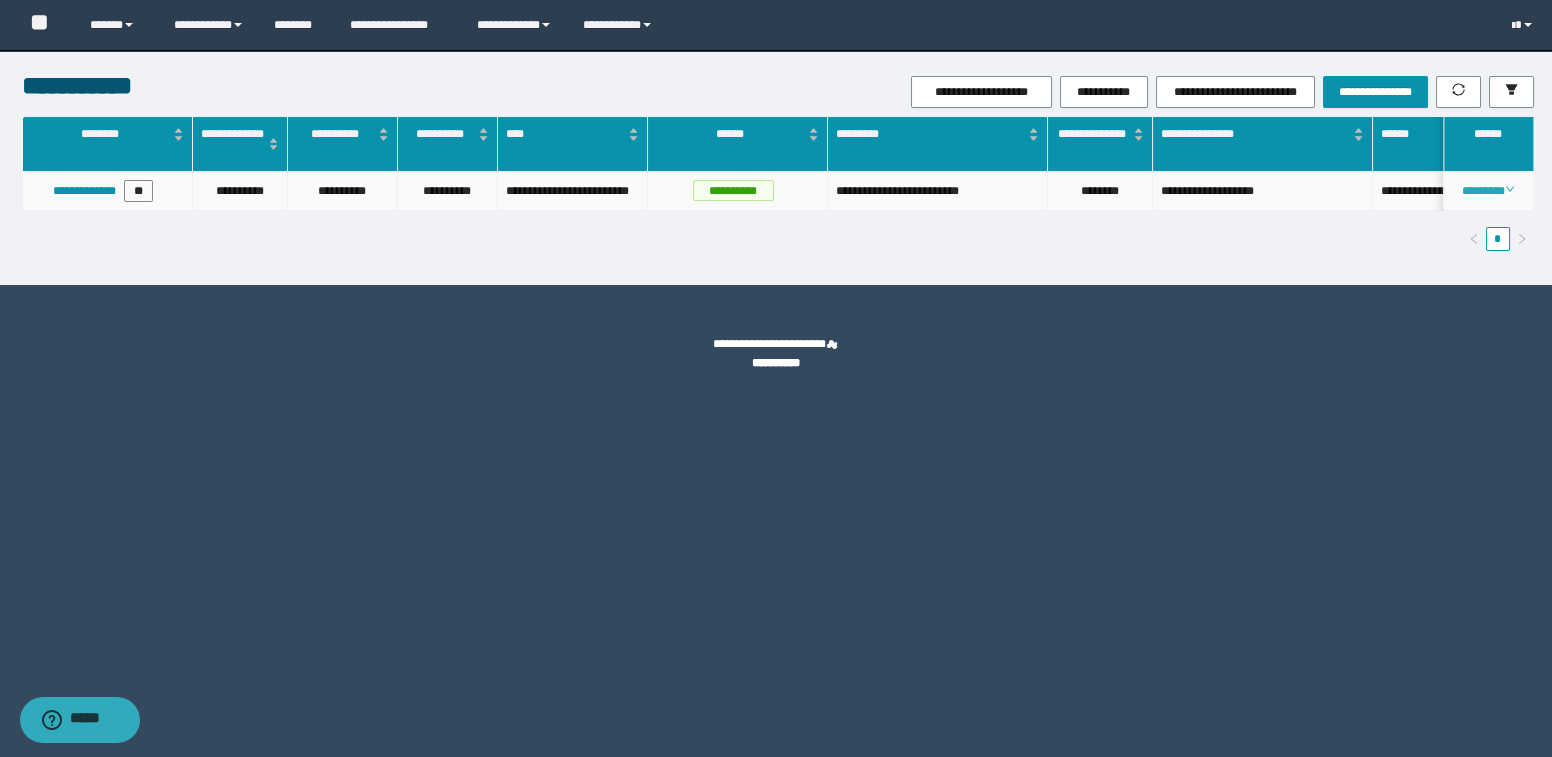 click on "********" at bounding box center [1488, 191] 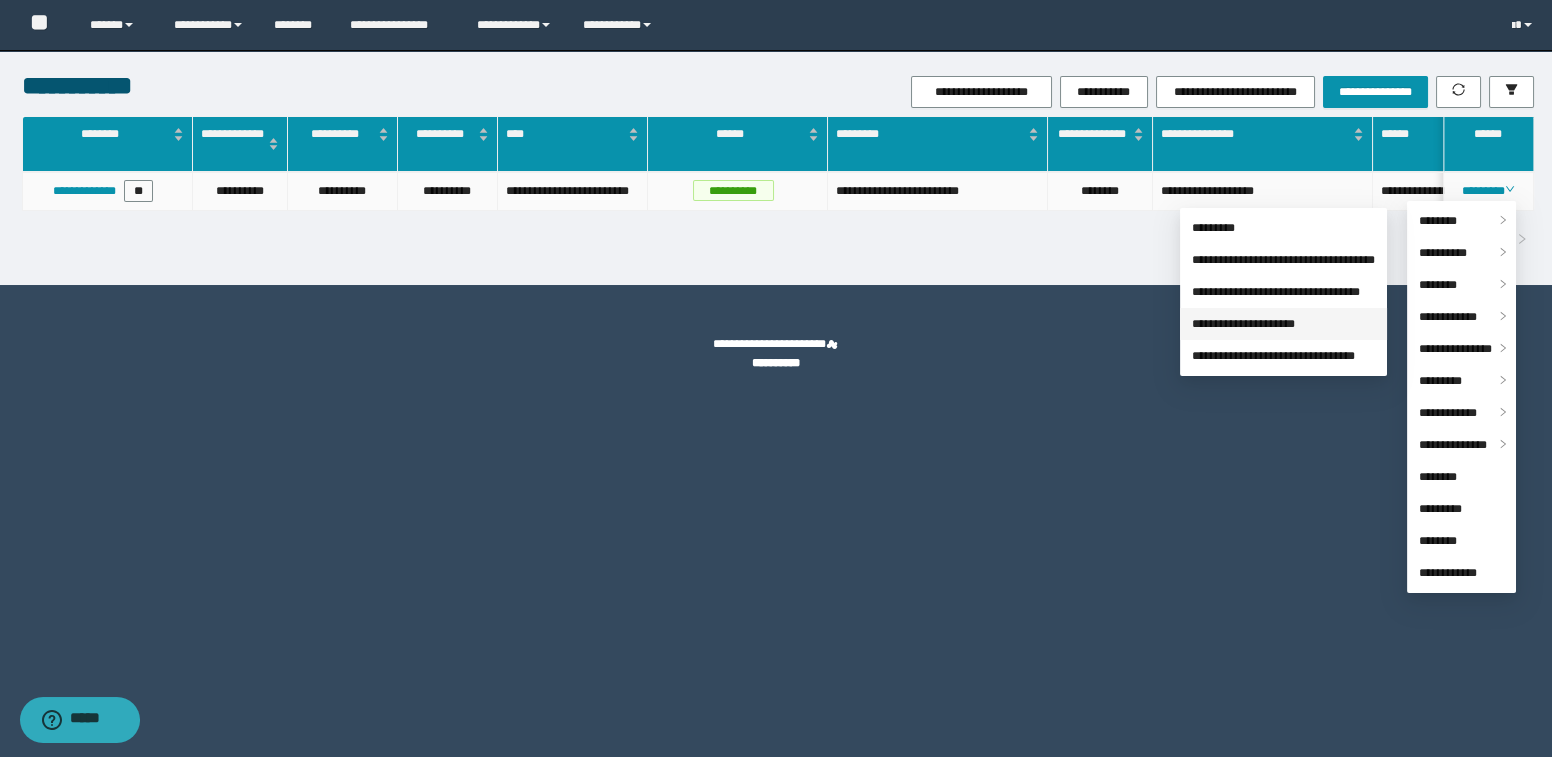click on "**********" at bounding box center (1243, 324) 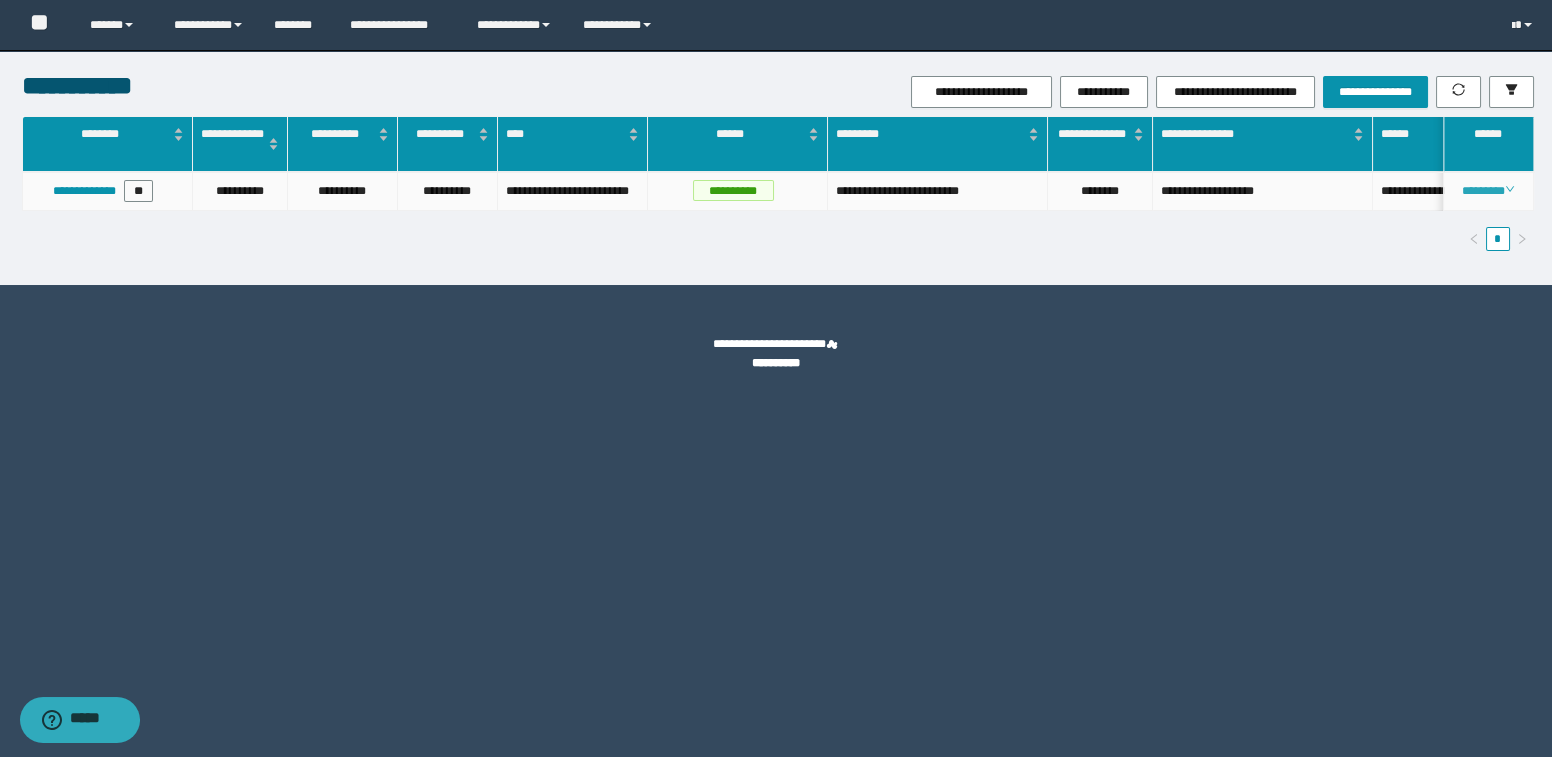 click on "********" at bounding box center (1488, 191) 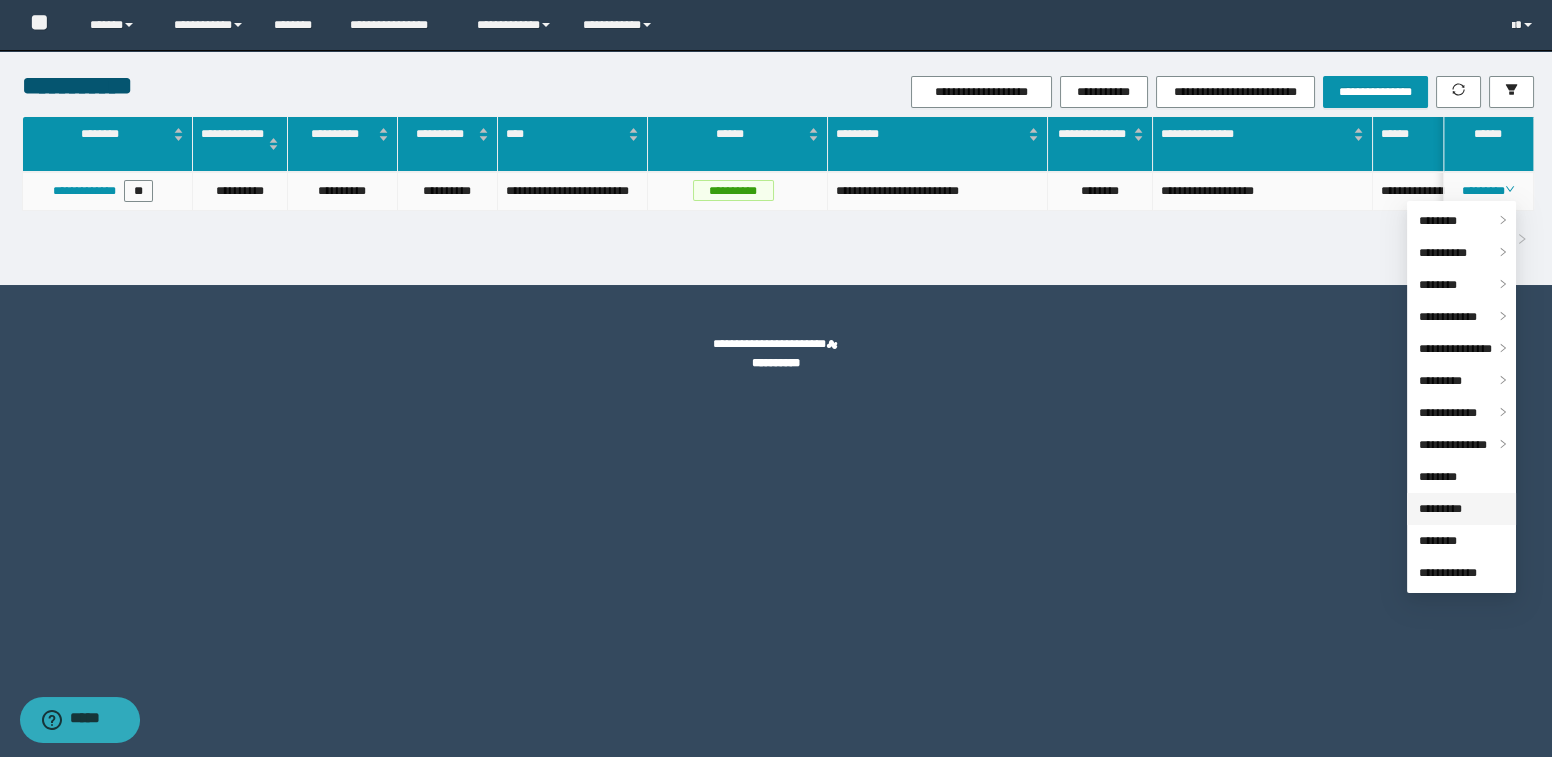 click on "*********" at bounding box center [1440, 509] 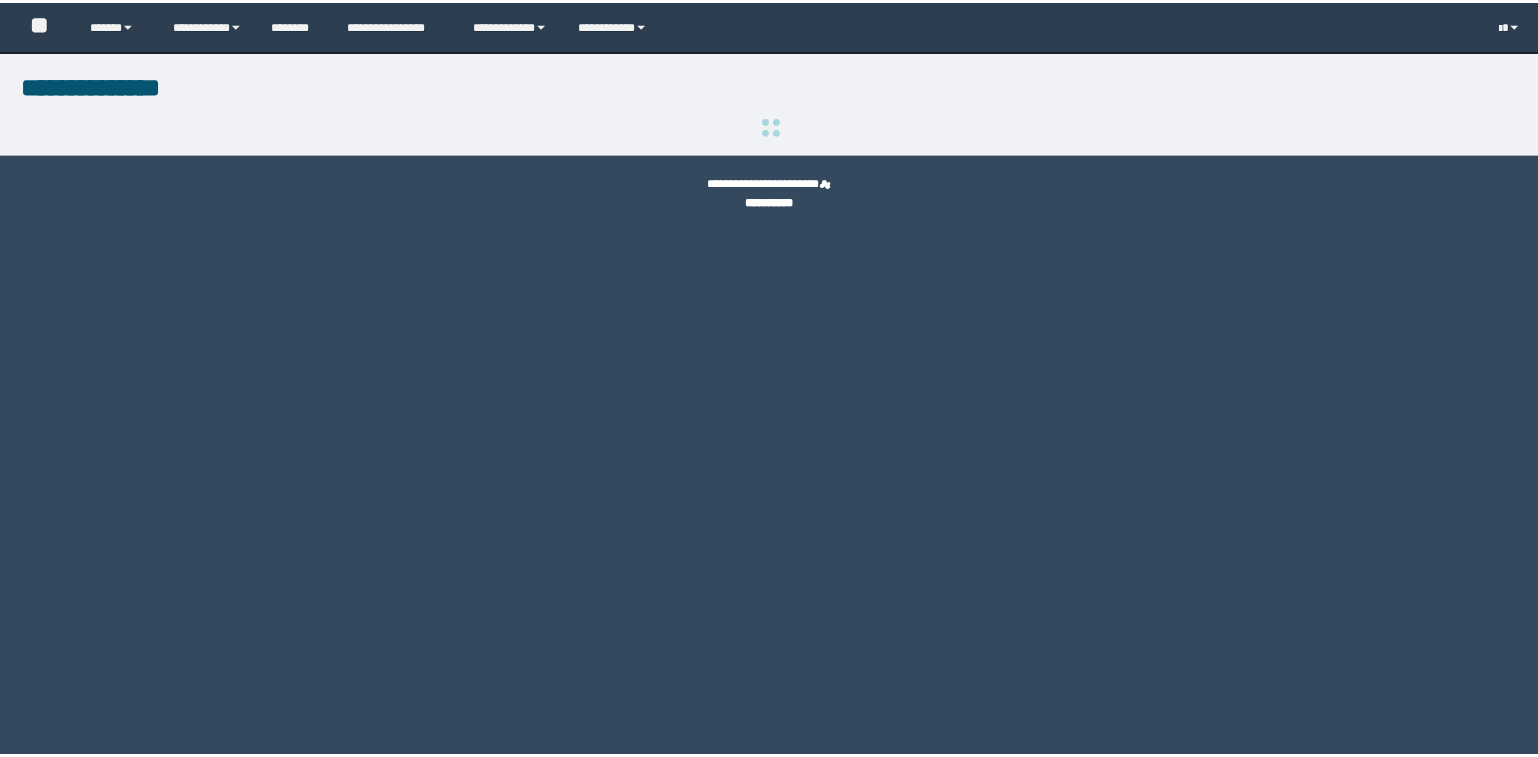 scroll, scrollTop: 0, scrollLeft: 0, axis: both 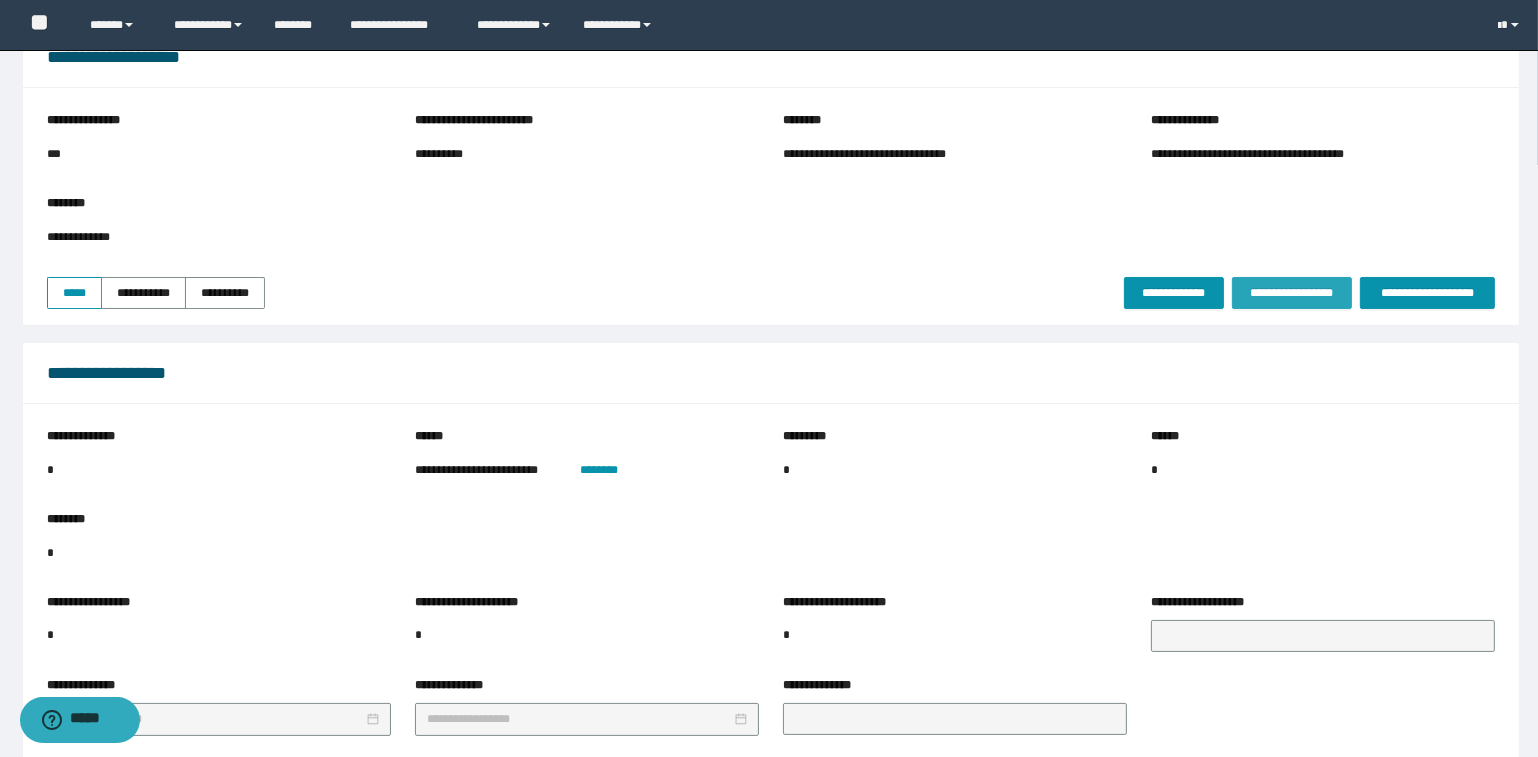 click on "**********" at bounding box center (1292, 293) 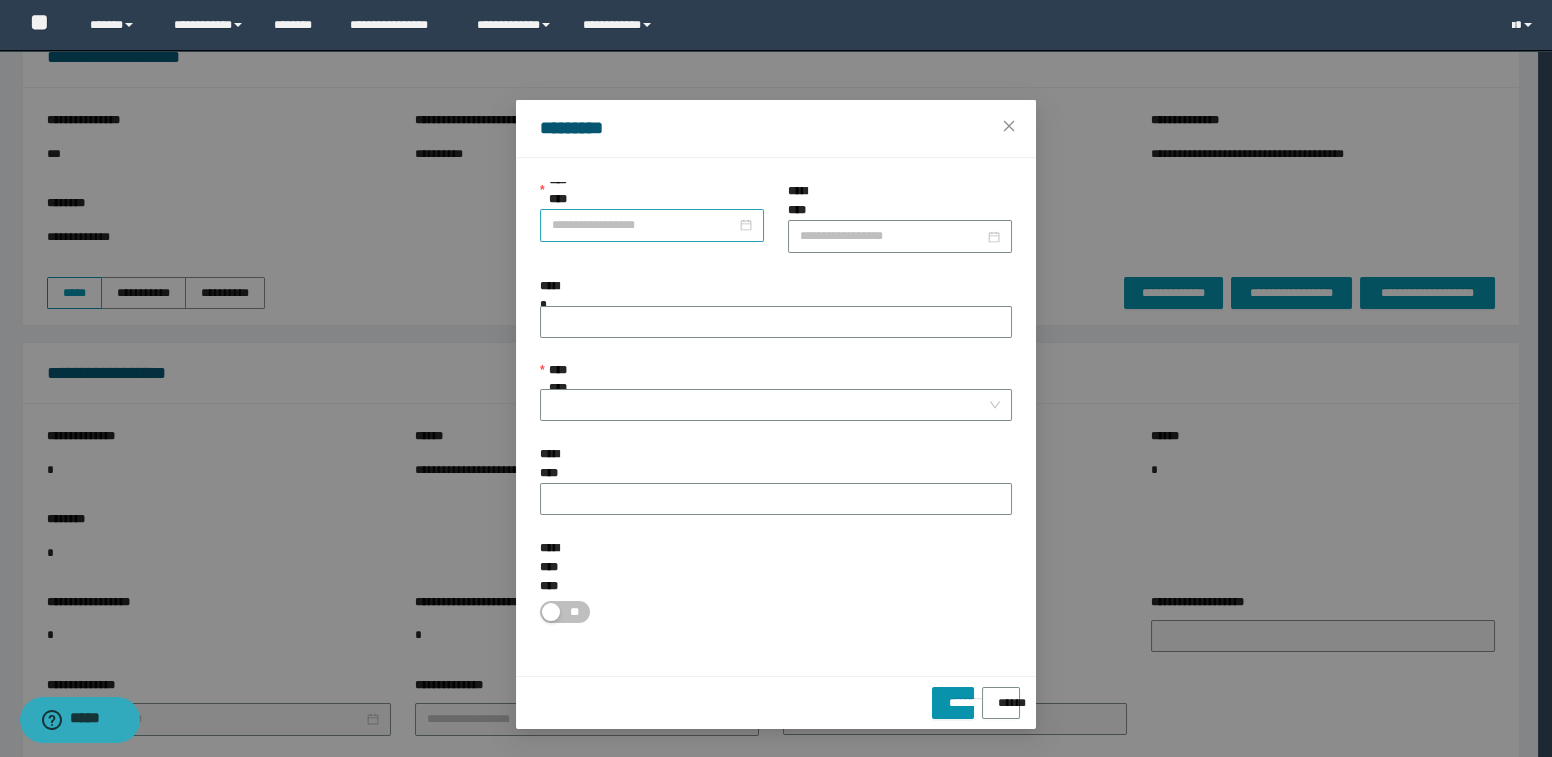 click on "**********" at bounding box center [644, 225] 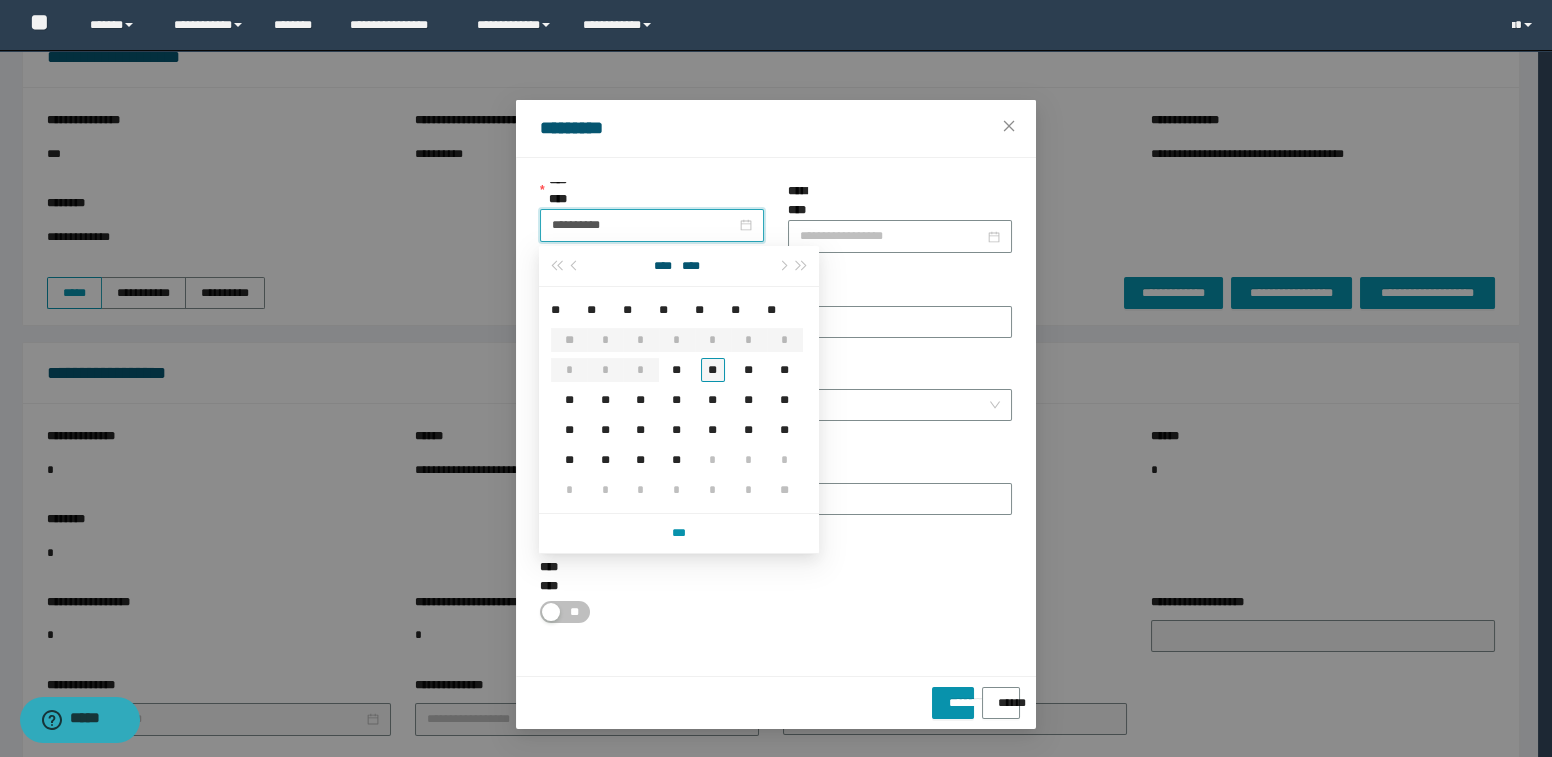 type on "**********" 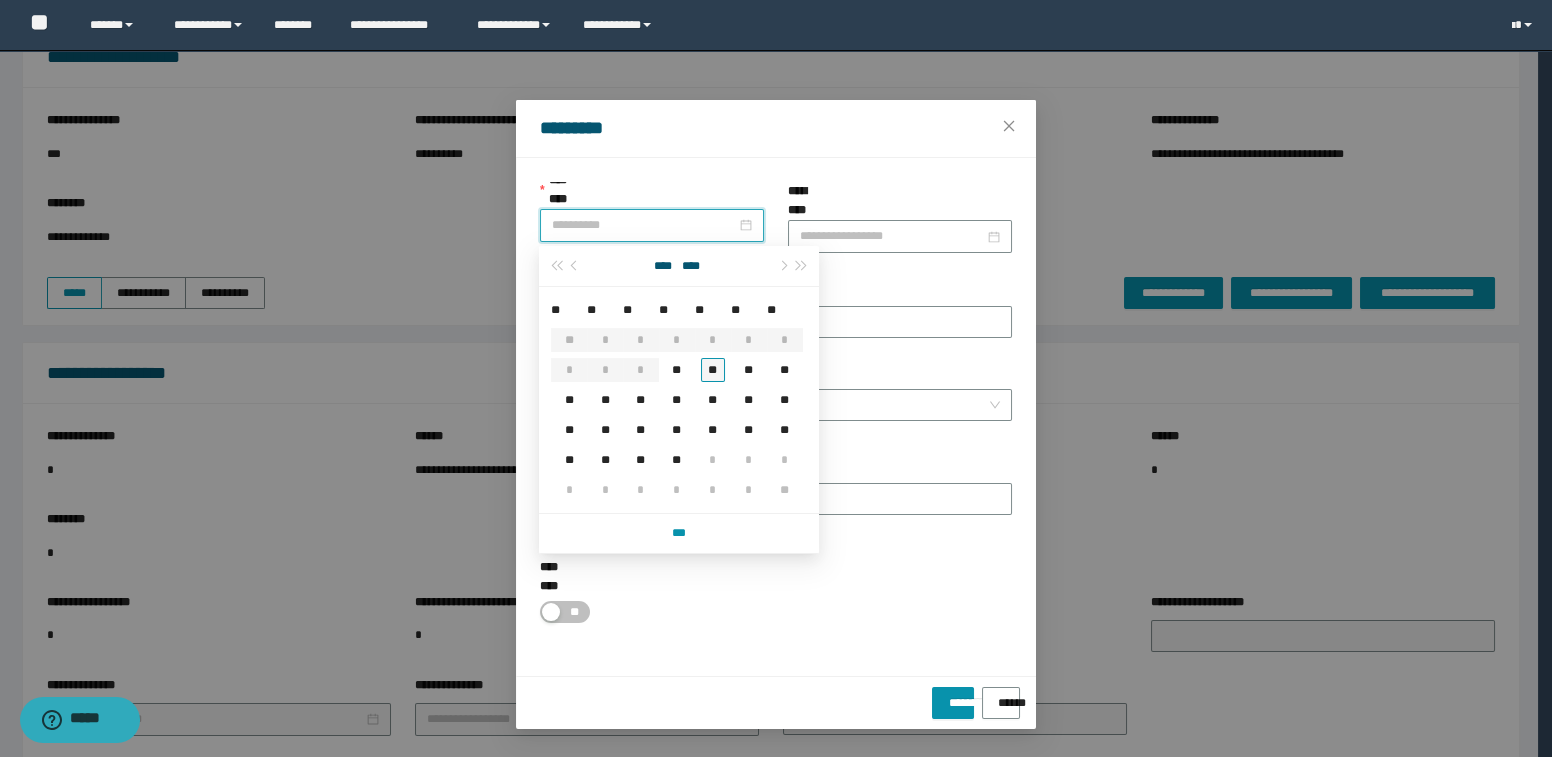click on "**" at bounding box center (713, 370) 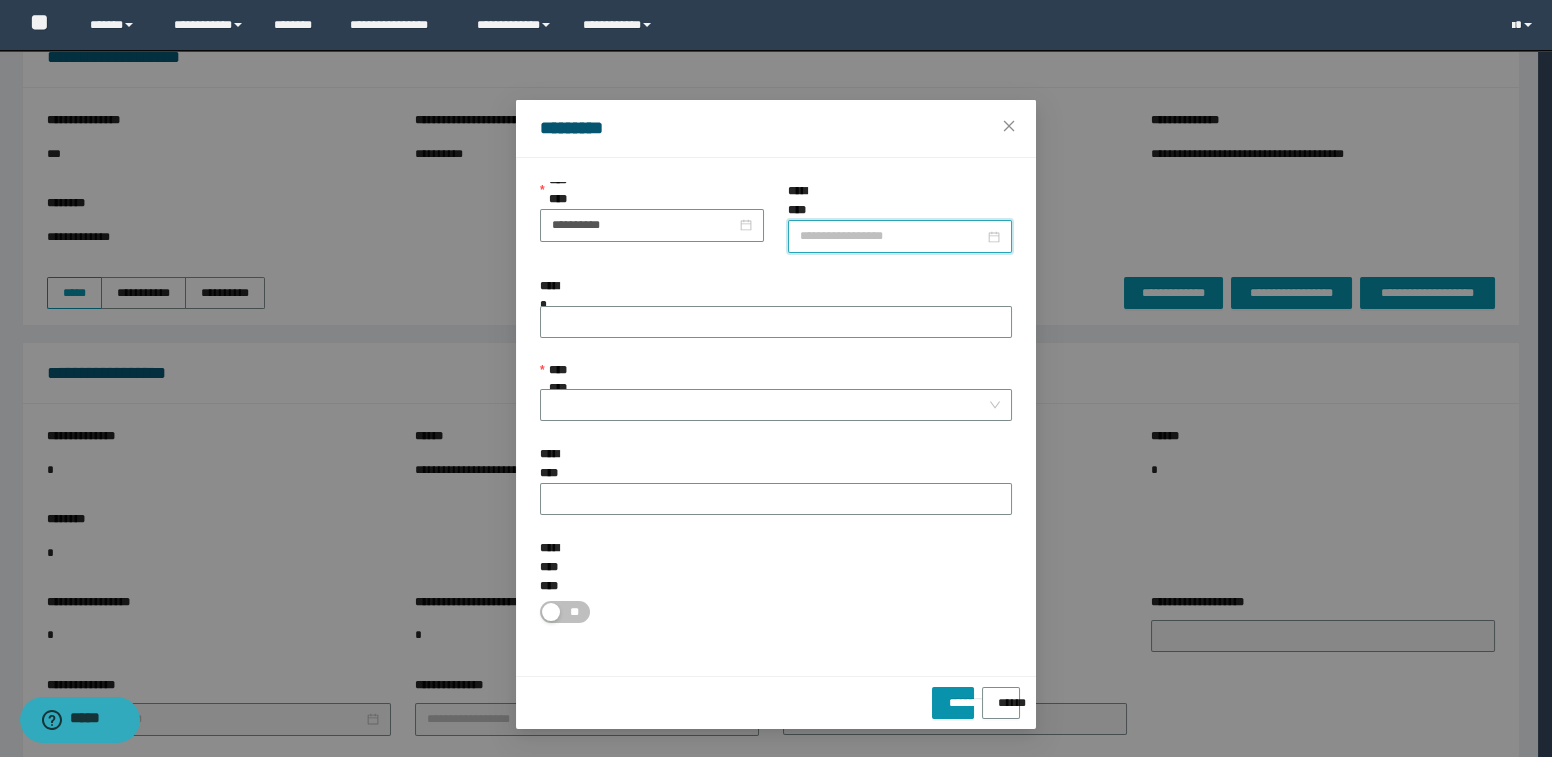 drag, startPoint x: 842, startPoint y: 223, endPoint x: 856, endPoint y: 226, distance: 14.3178215 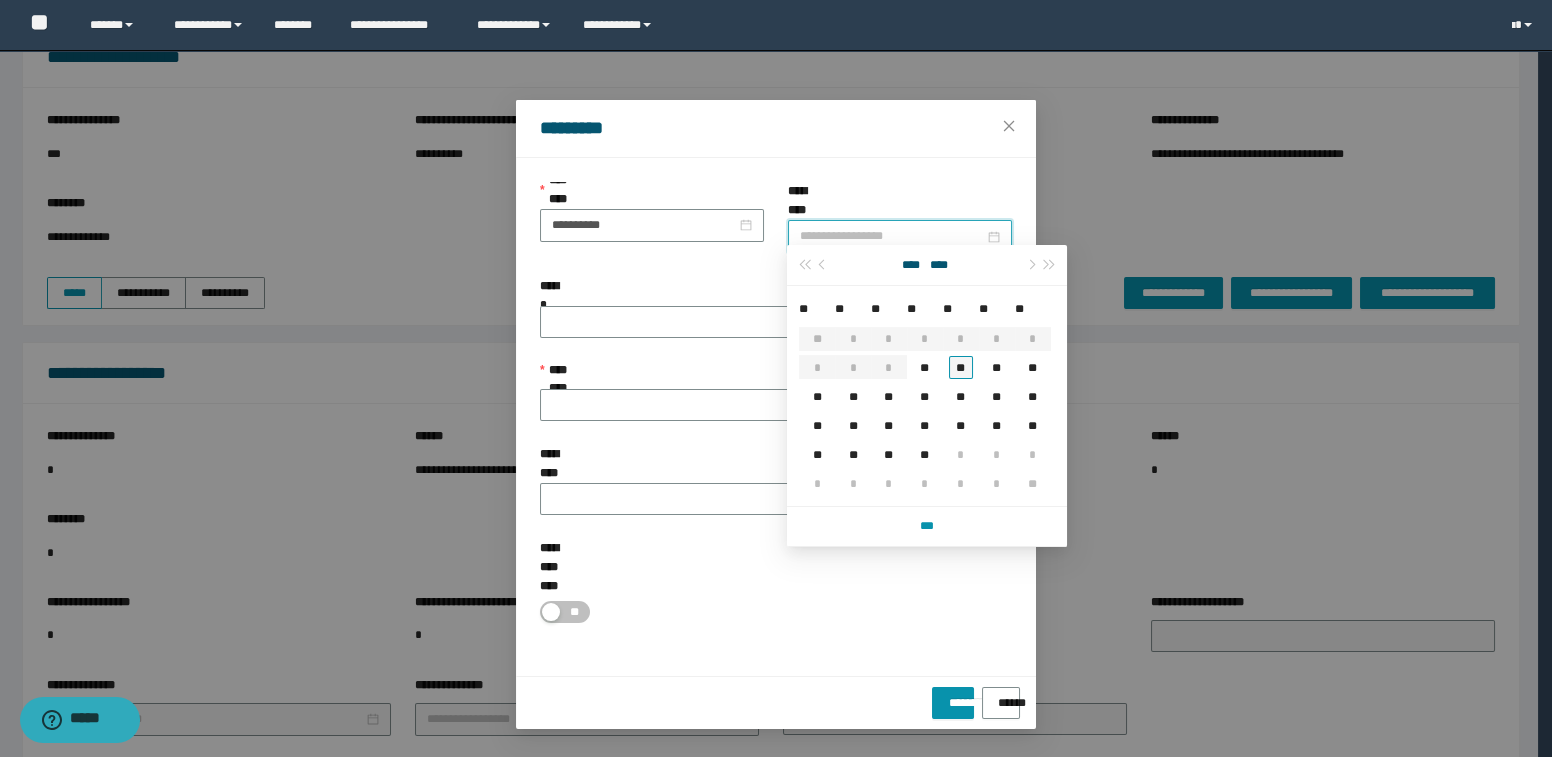 type on "**********" 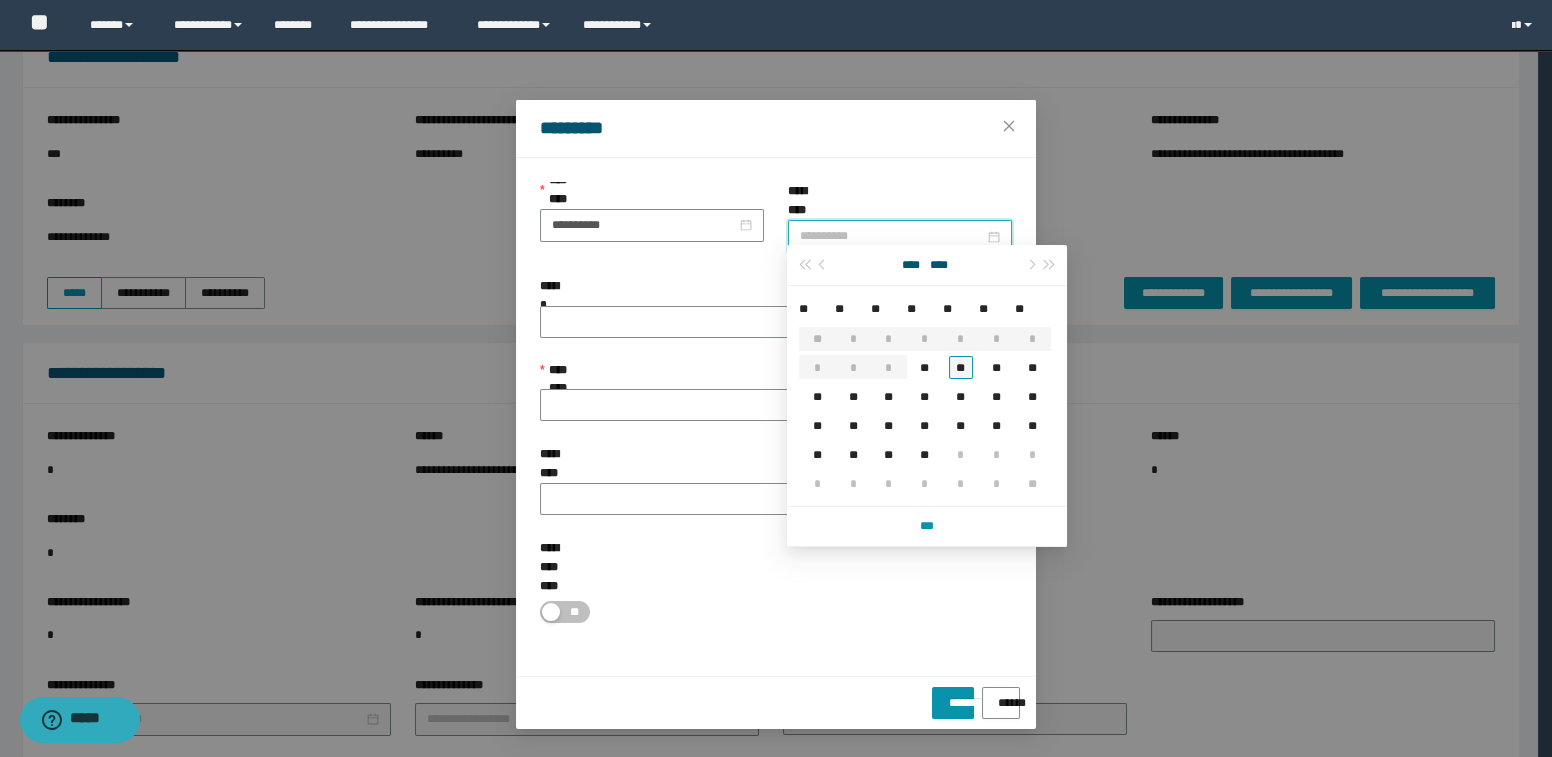 click on "**" at bounding box center [961, 367] 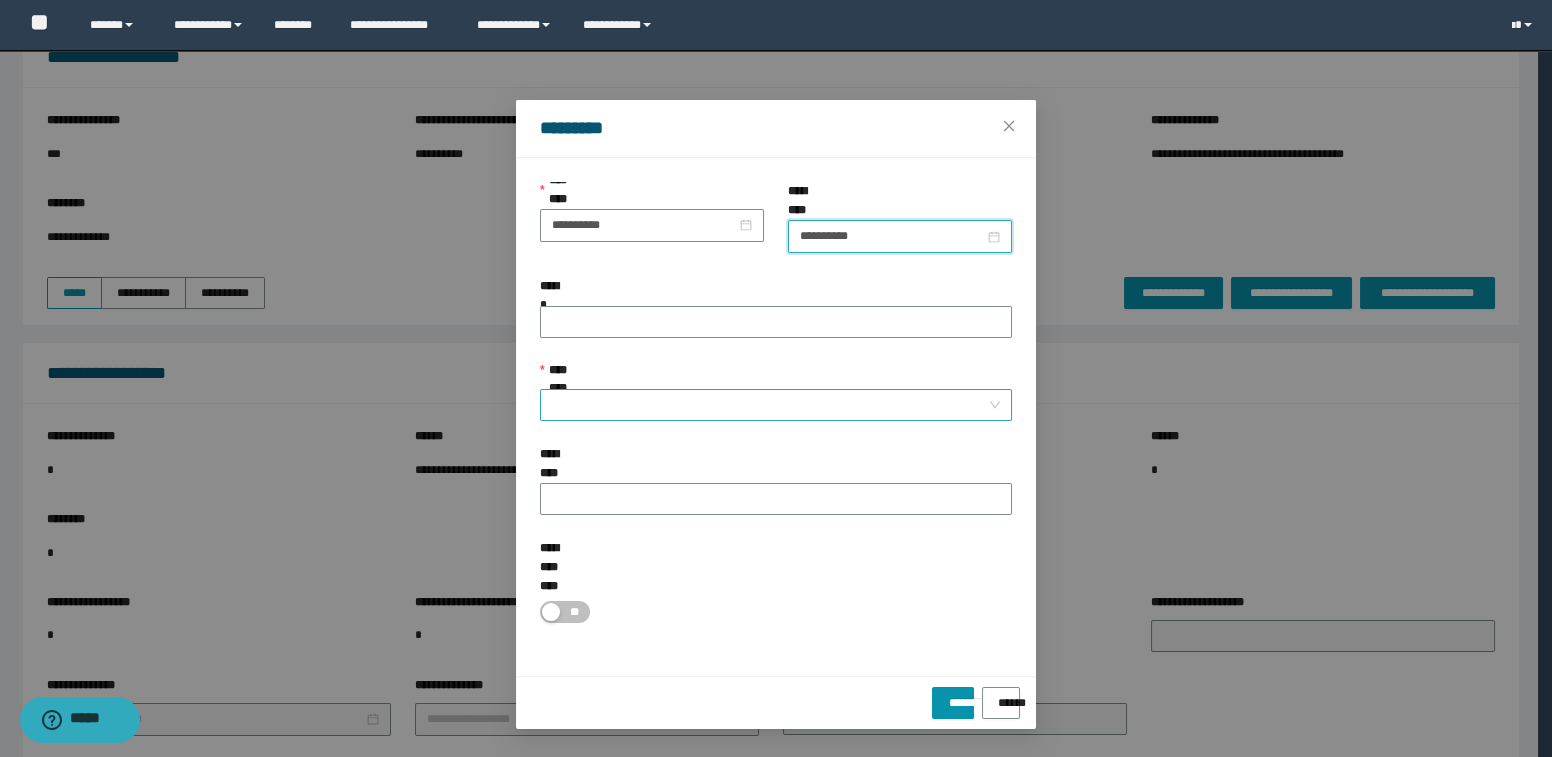 click on "**********" at bounding box center [770, 405] 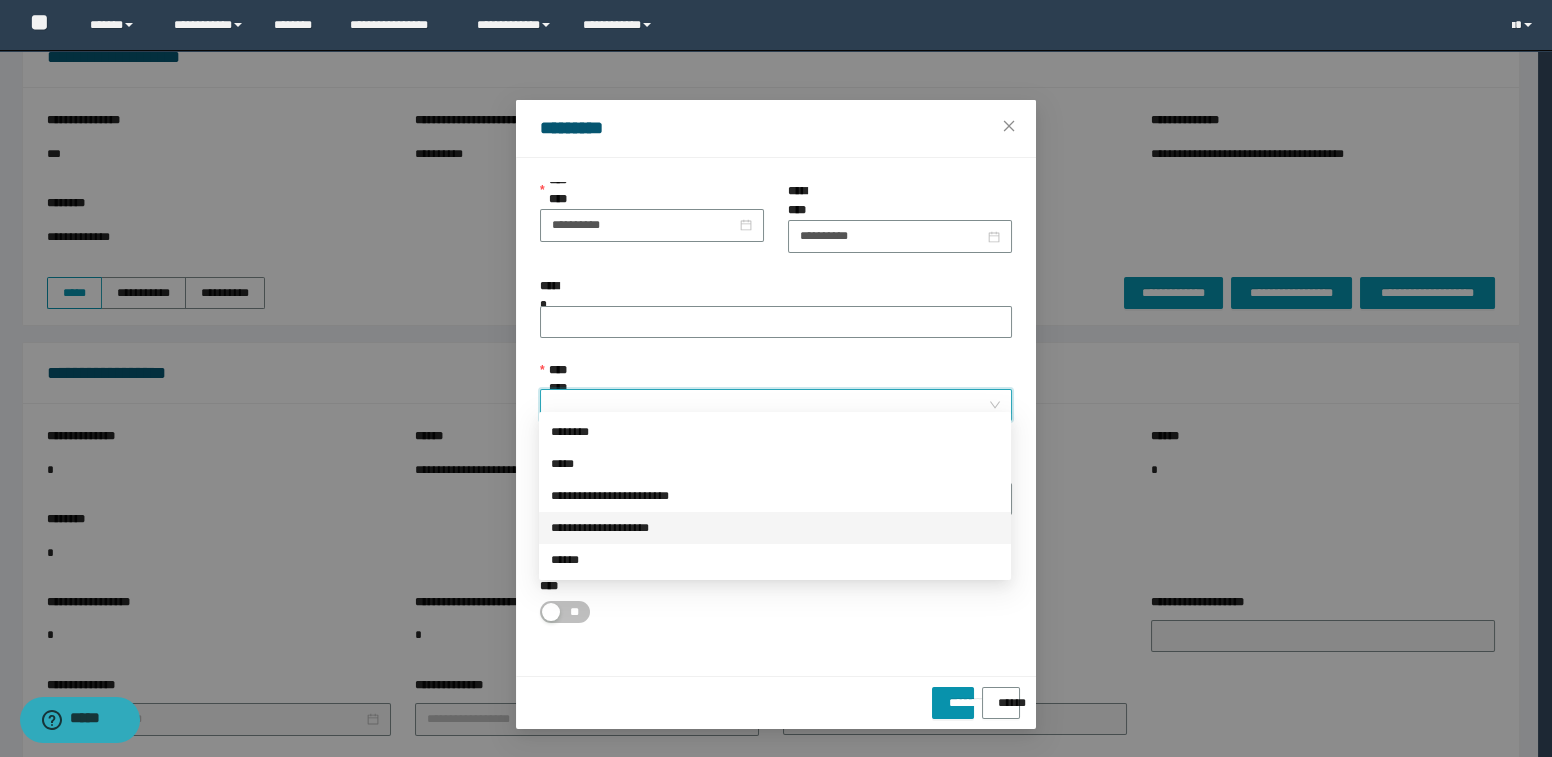 click on "**********" at bounding box center (775, 528) 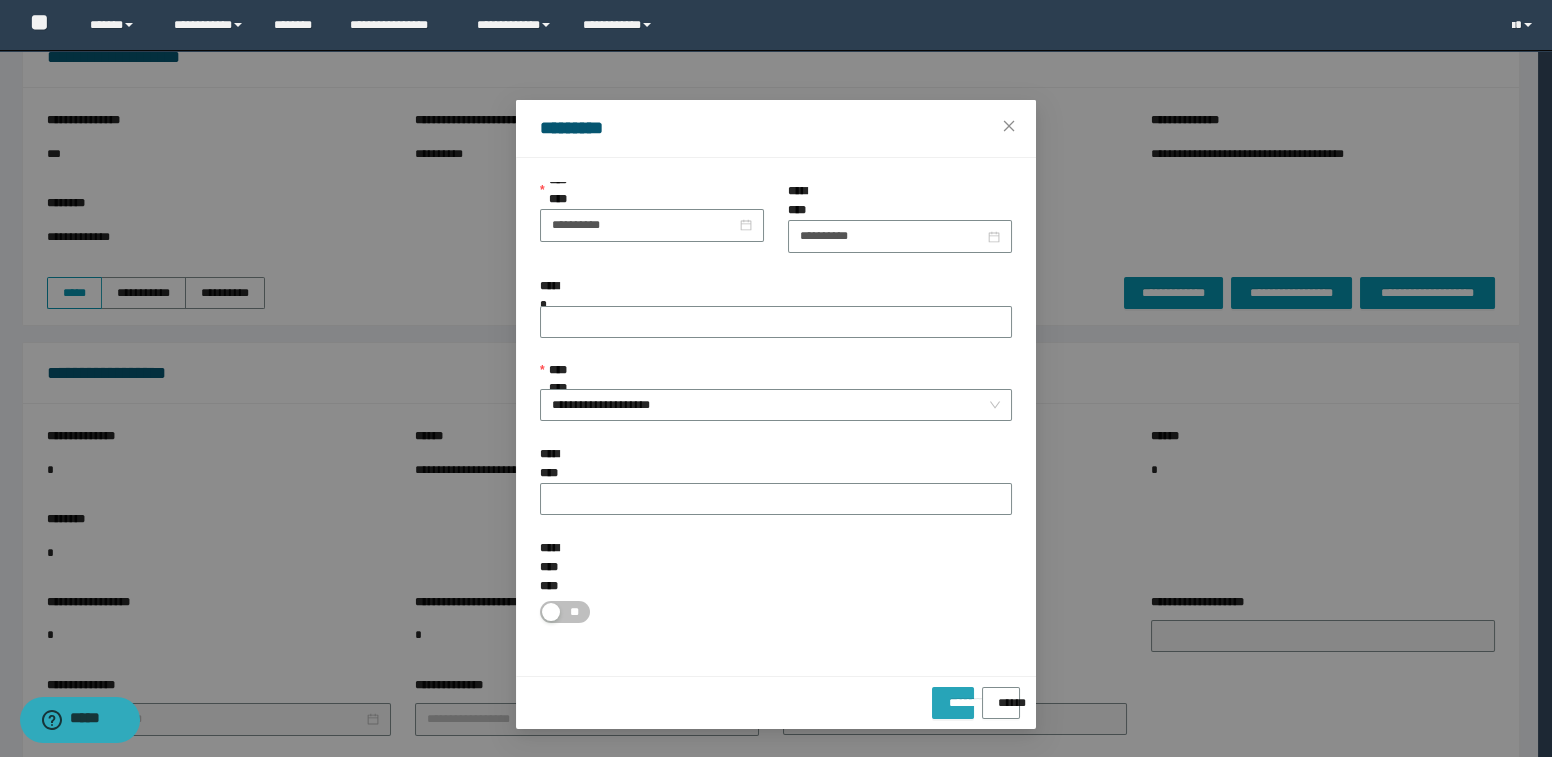 click on "*********" at bounding box center [952, 696] 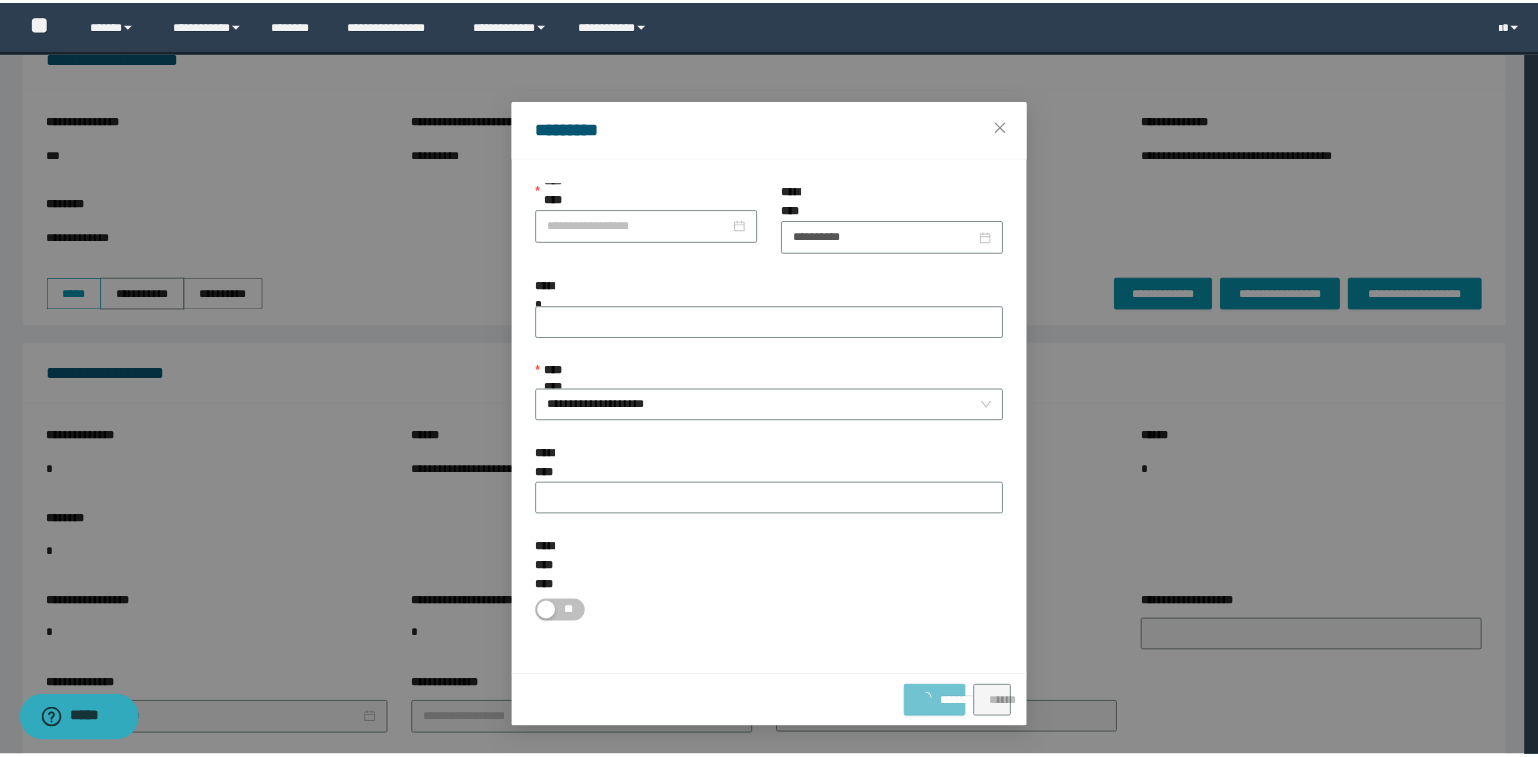 scroll, scrollTop: 0, scrollLeft: 0, axis: both 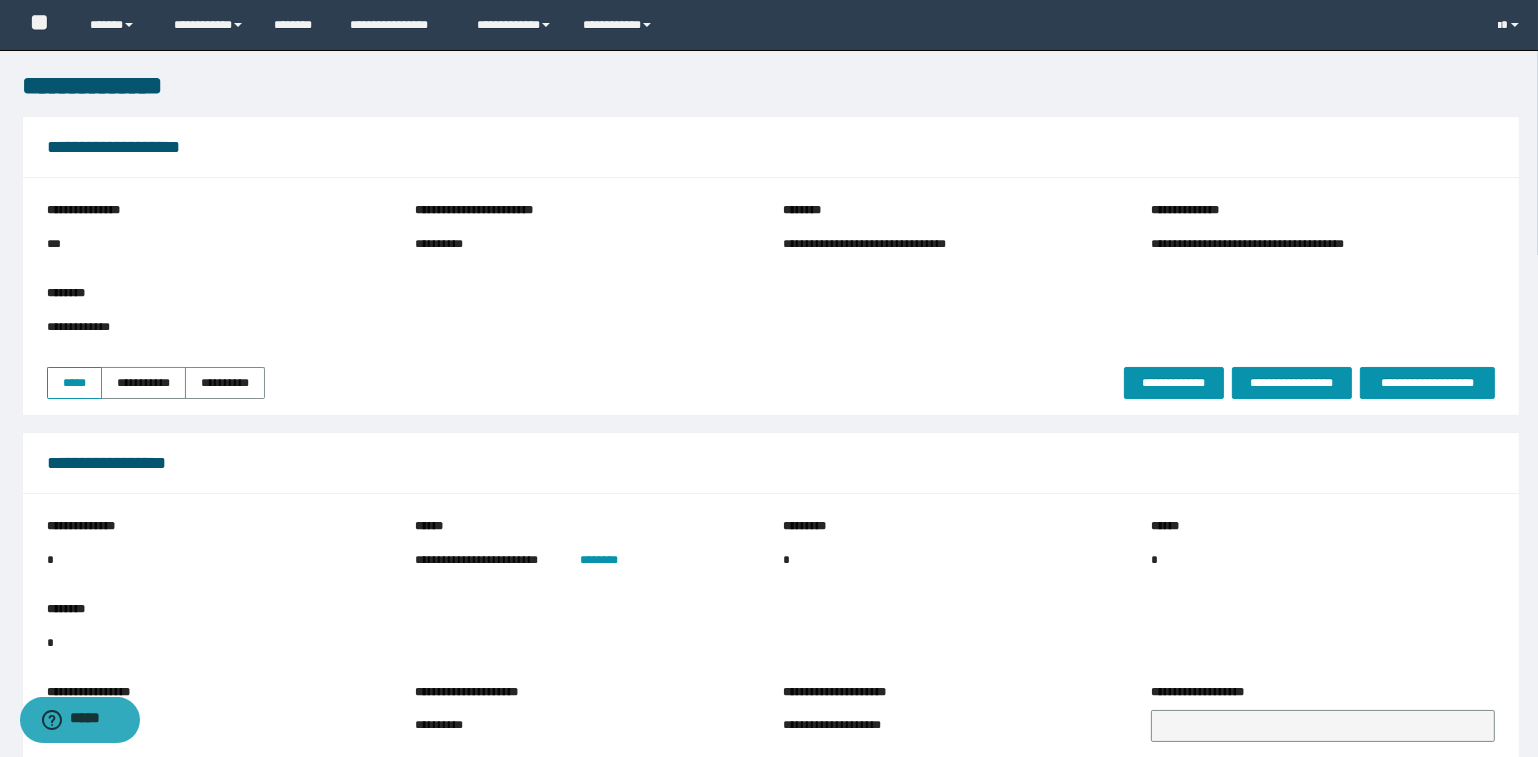 click on "**********" at bounding box center [584, 92] 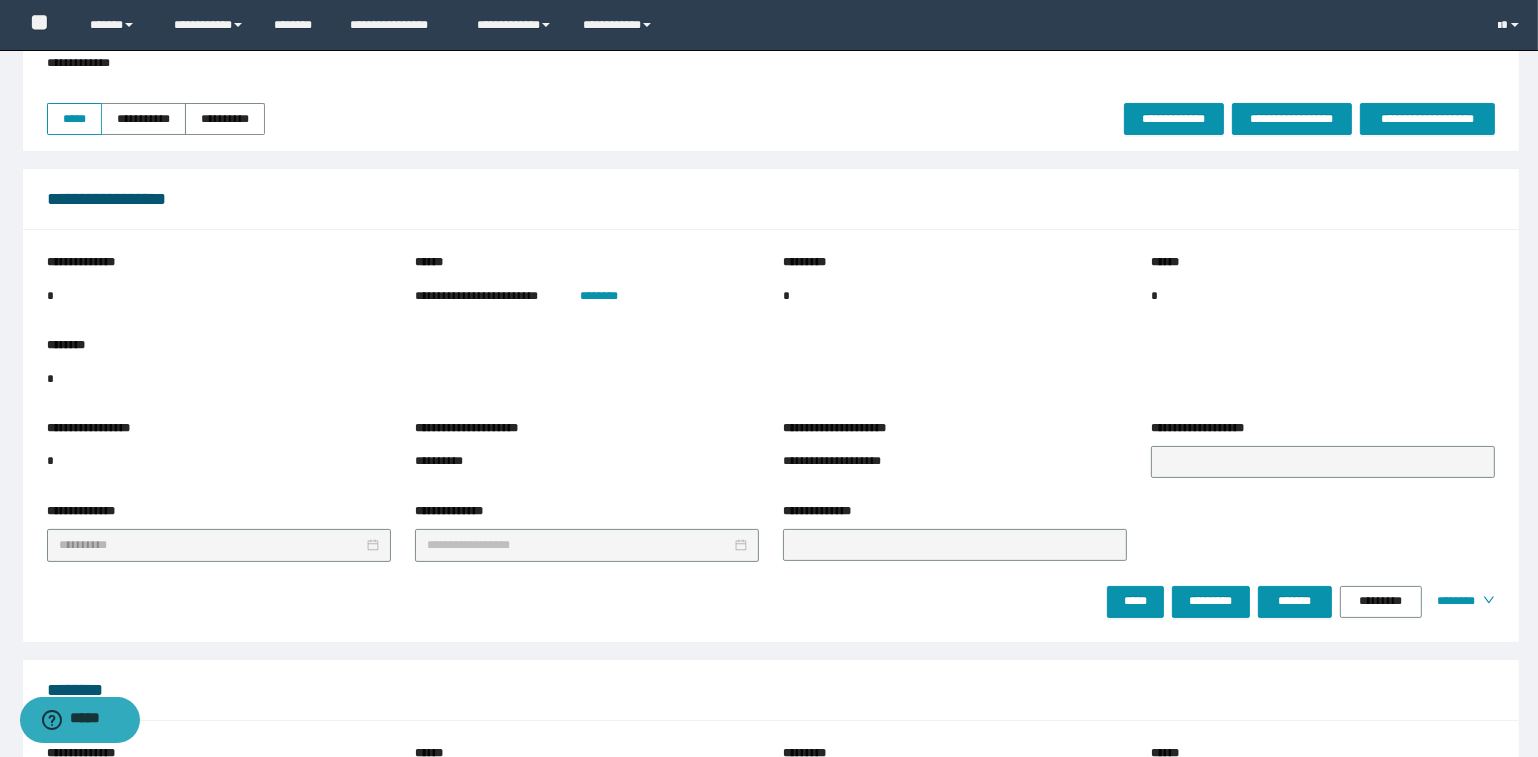 scroll, scrollTop: 272, scrollLeft: 0, axis: vertical 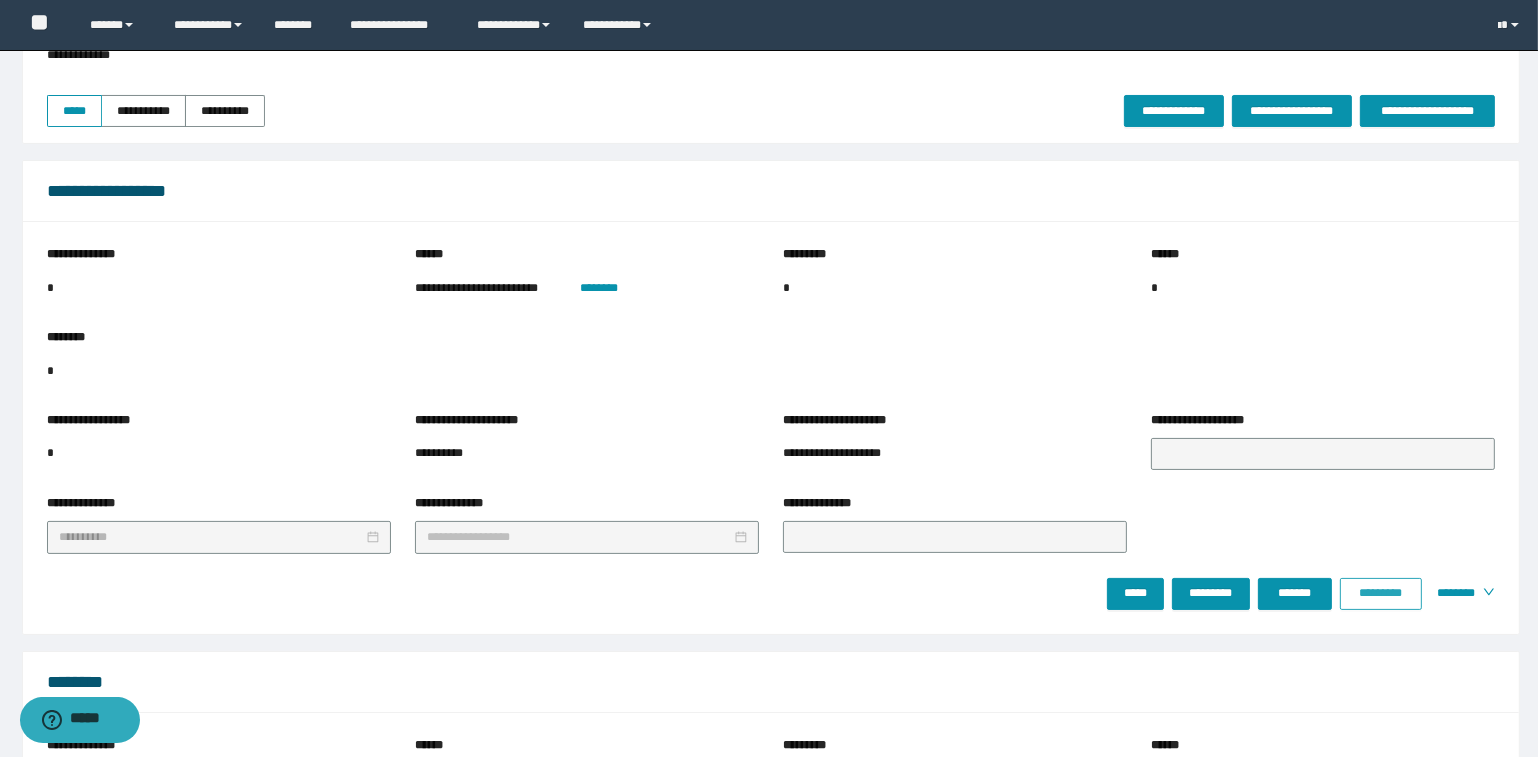 click on "*********" at bounding box center [1381, 593] 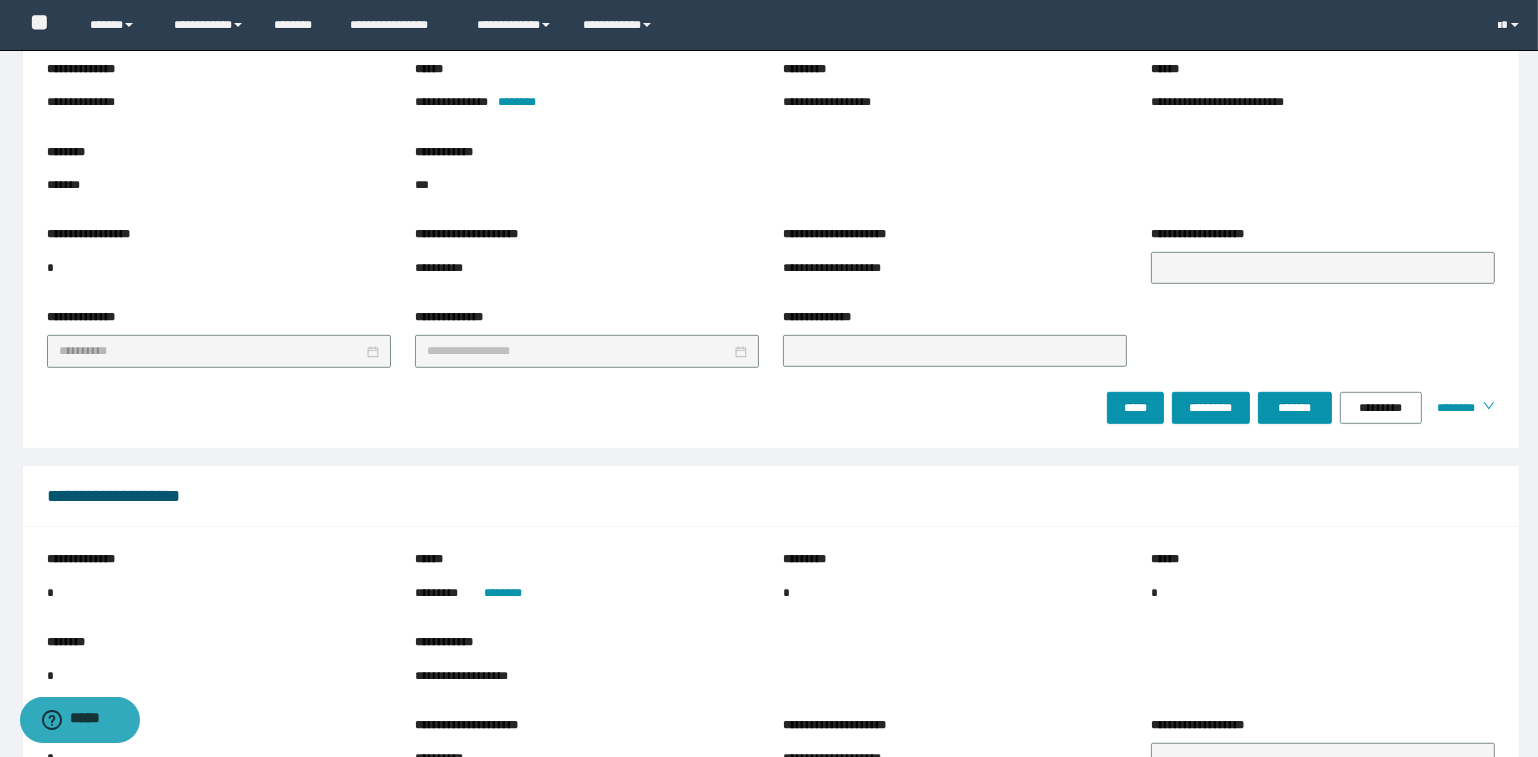 scroll, scrollTop: 1090, scrollLeft: 0, axis: vertical 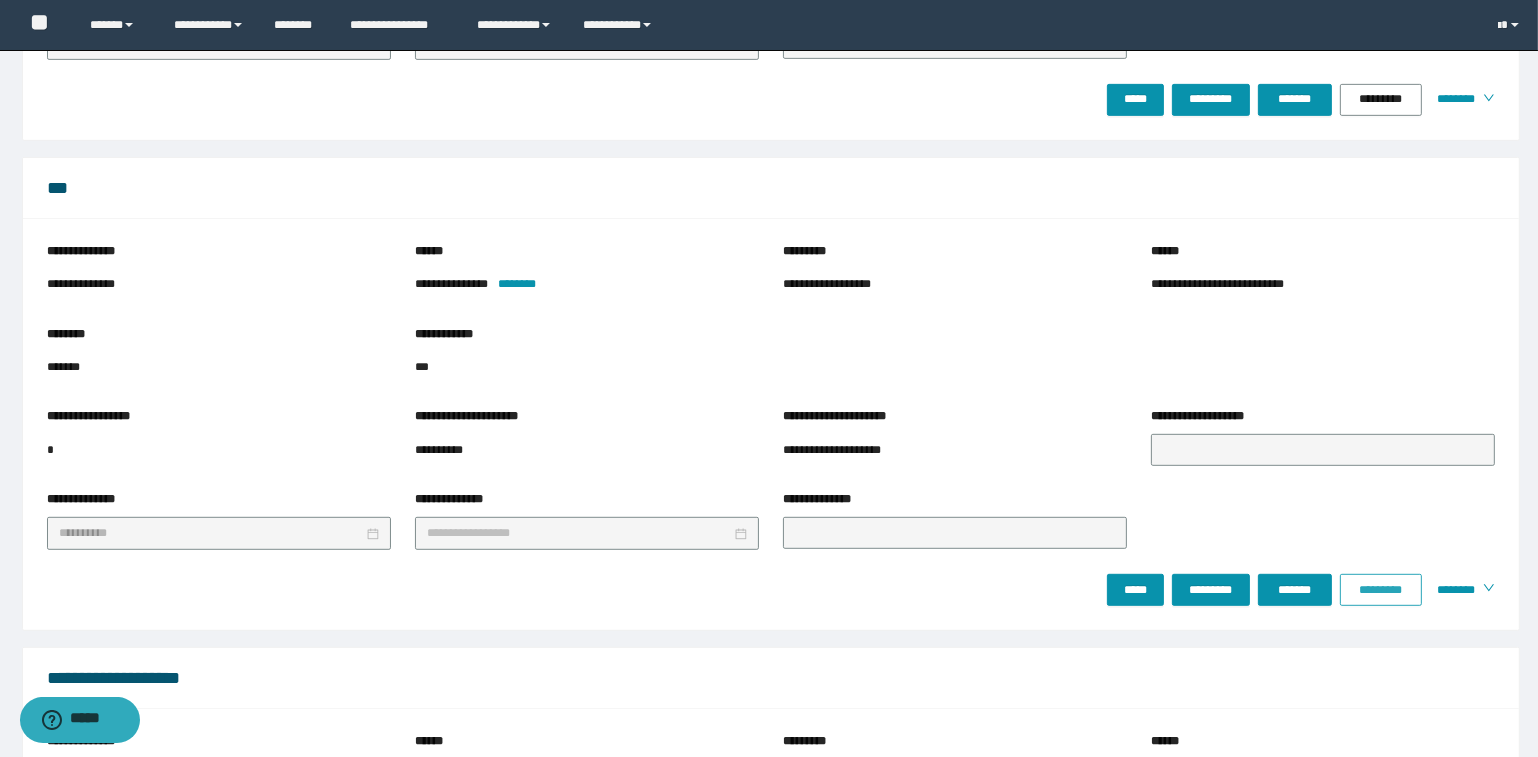 click on "*********" at bounding box center (1381, 590) 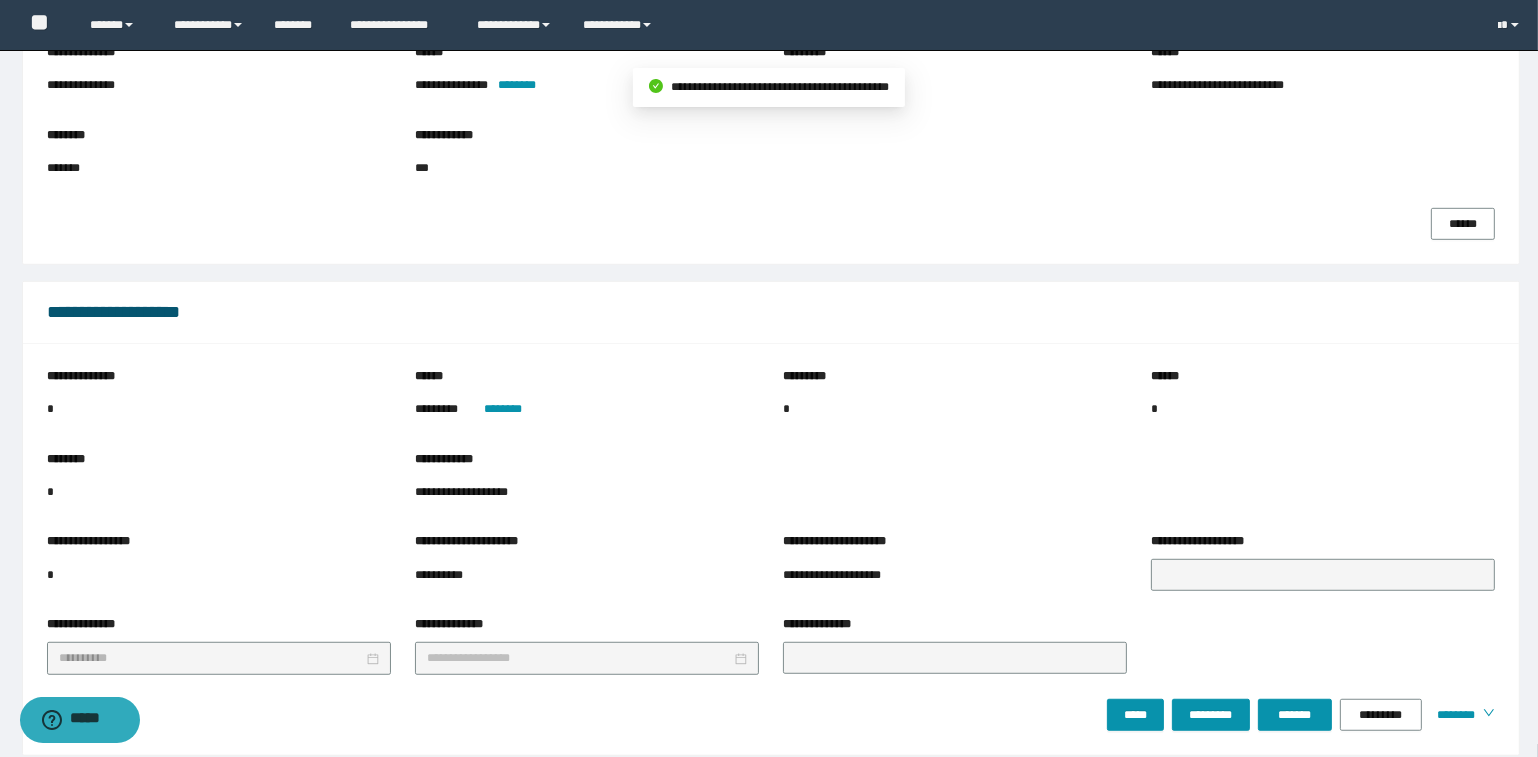 scroll, scrollTop: 1363, scrollLeft: 0, axis: vertical 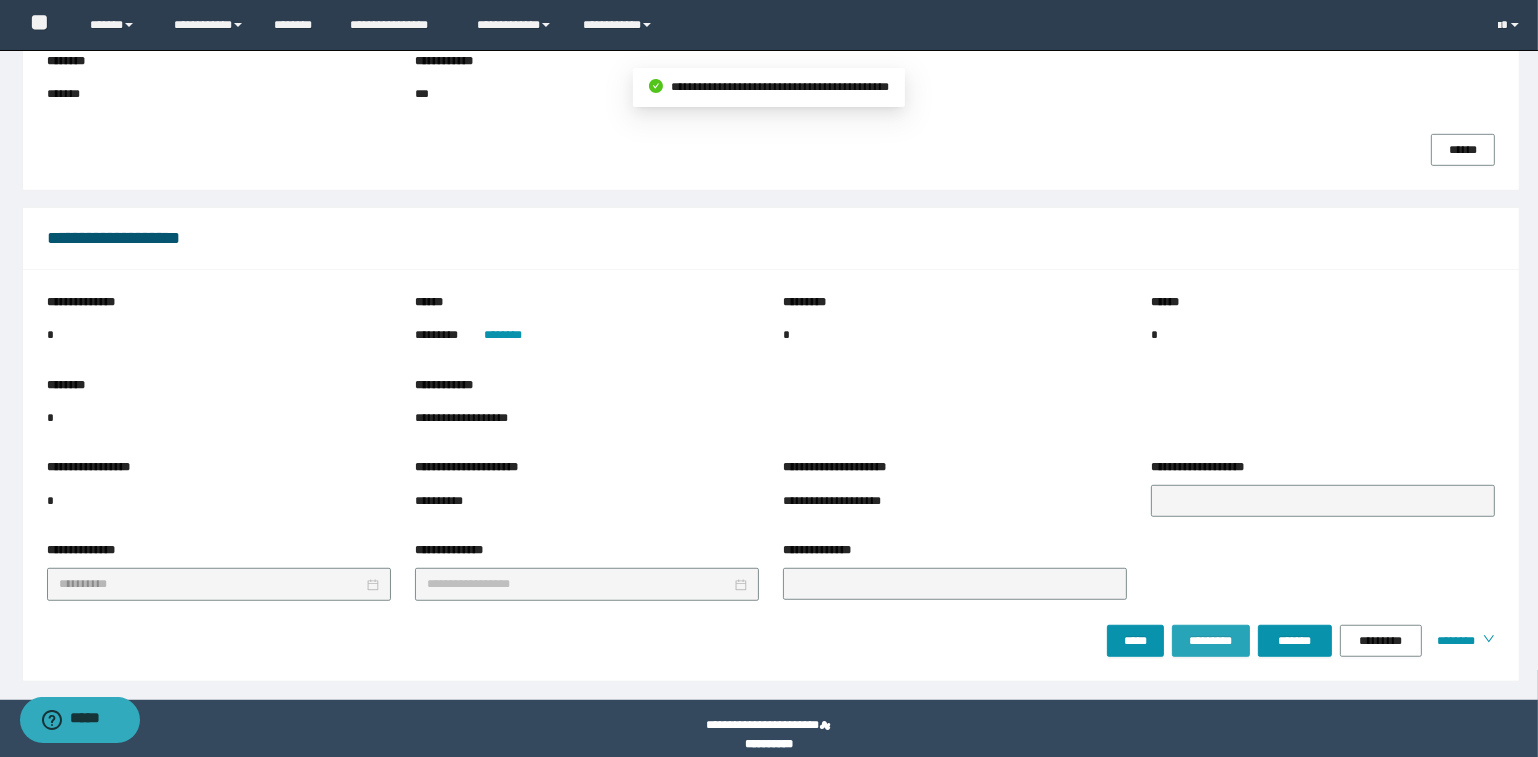 click on "*********" at bounding box center (1210, 641) 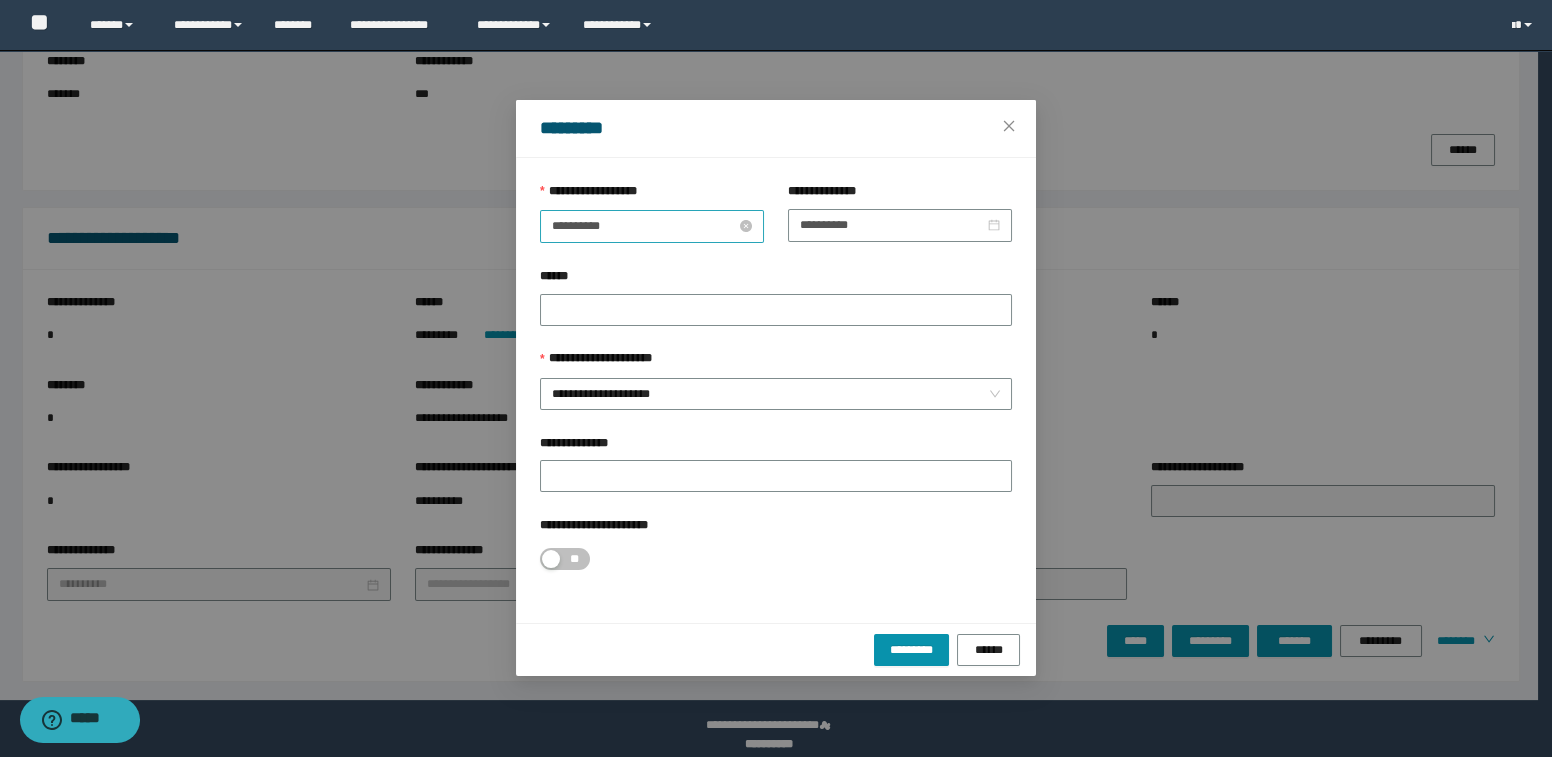 click on "**********" at bounding box center [644, 226] 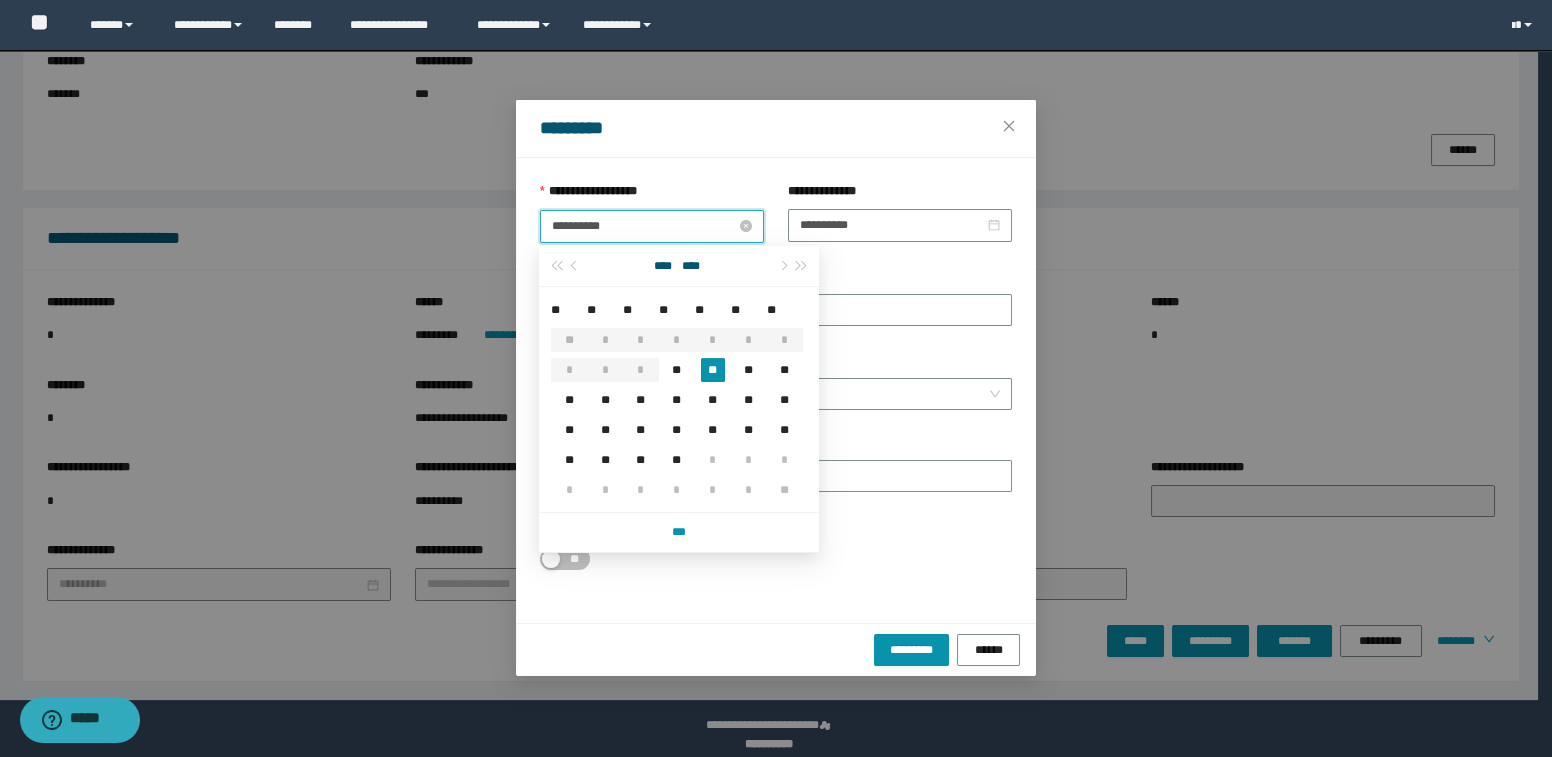click on "**********" at bounding box center [644, 226] 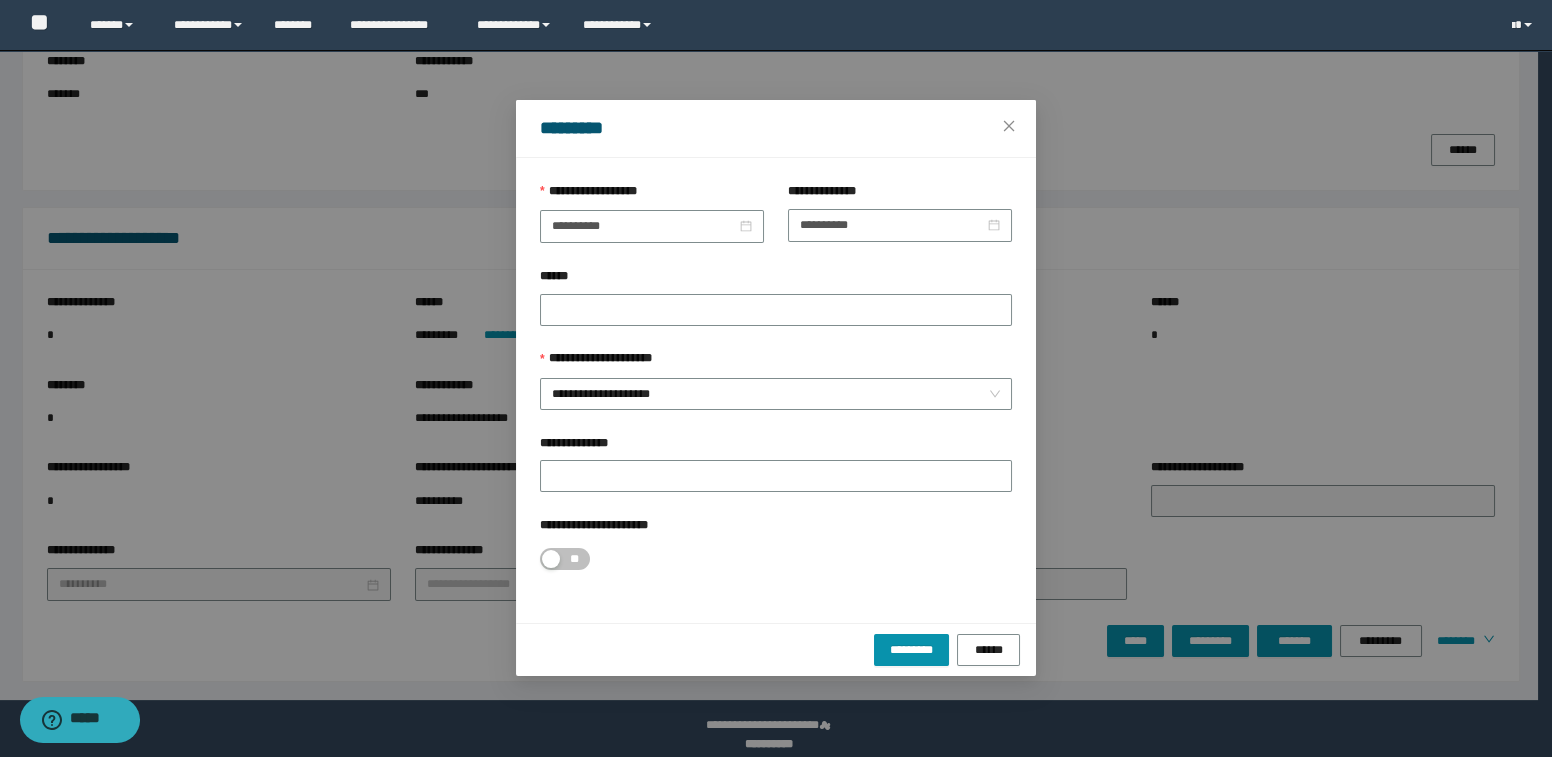 click on "**********" at bounding box center [776, 557] 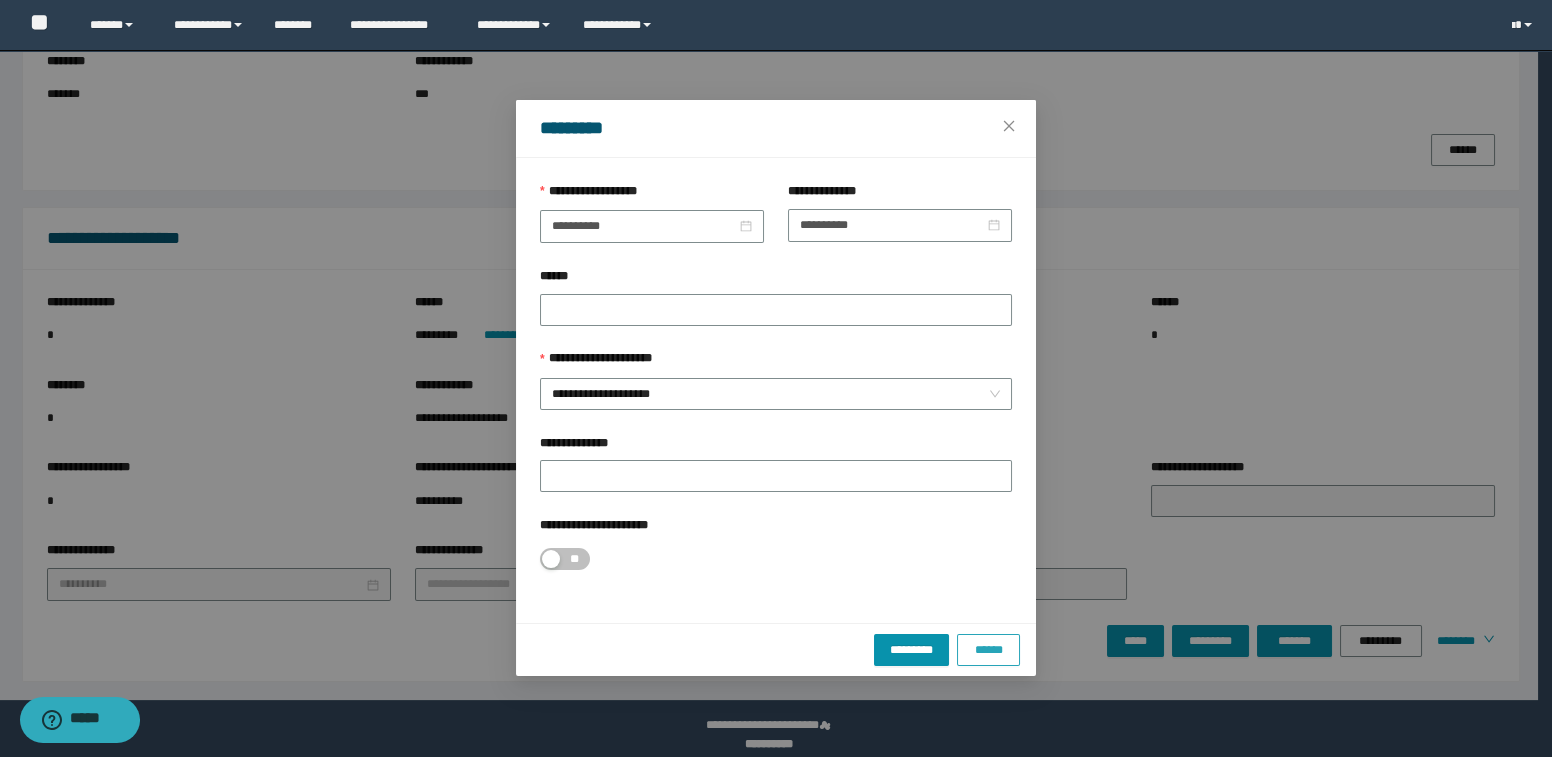 click on "******" at bounding box center (988, 650) 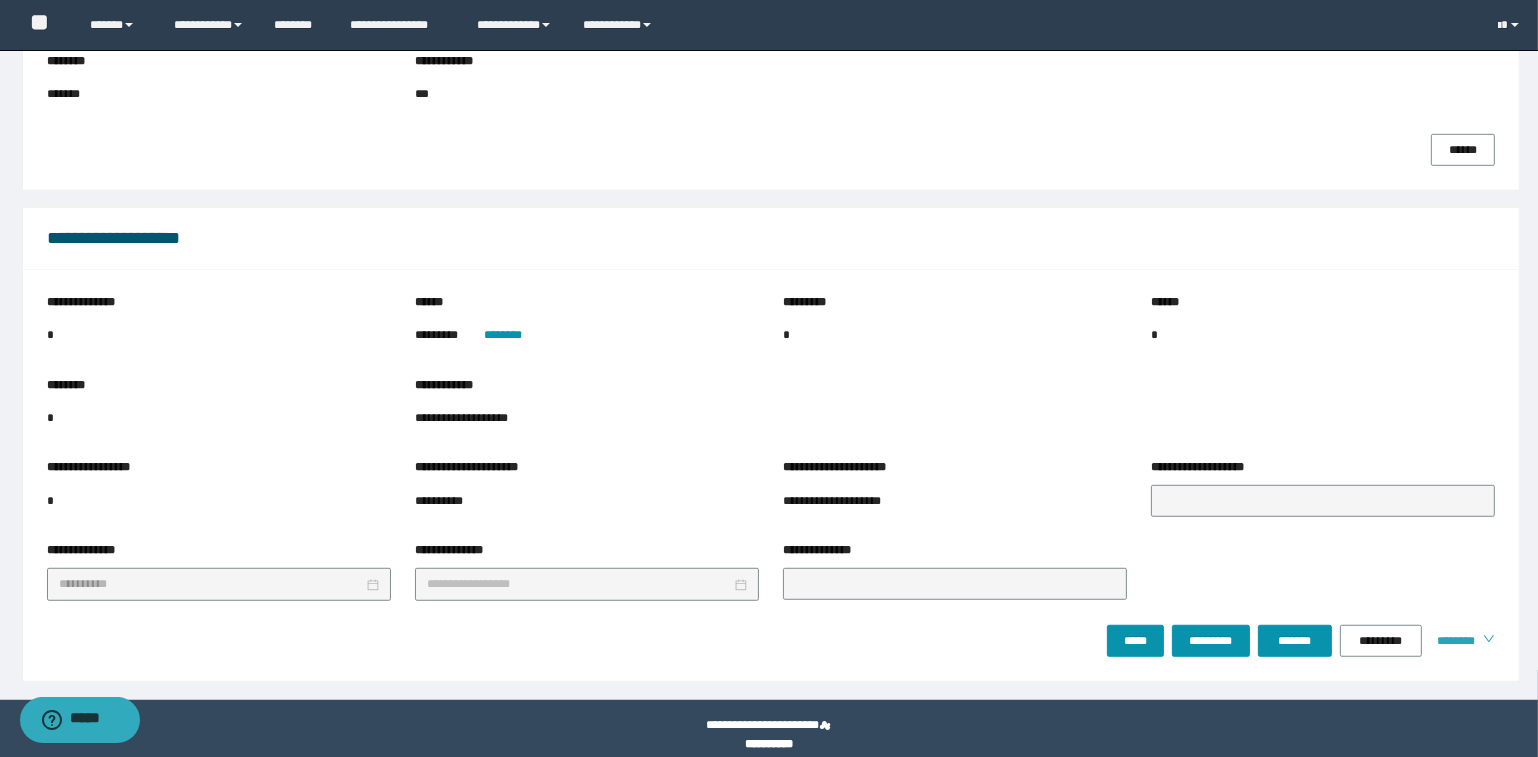 click on "********" at bounding box center [1452, 641] 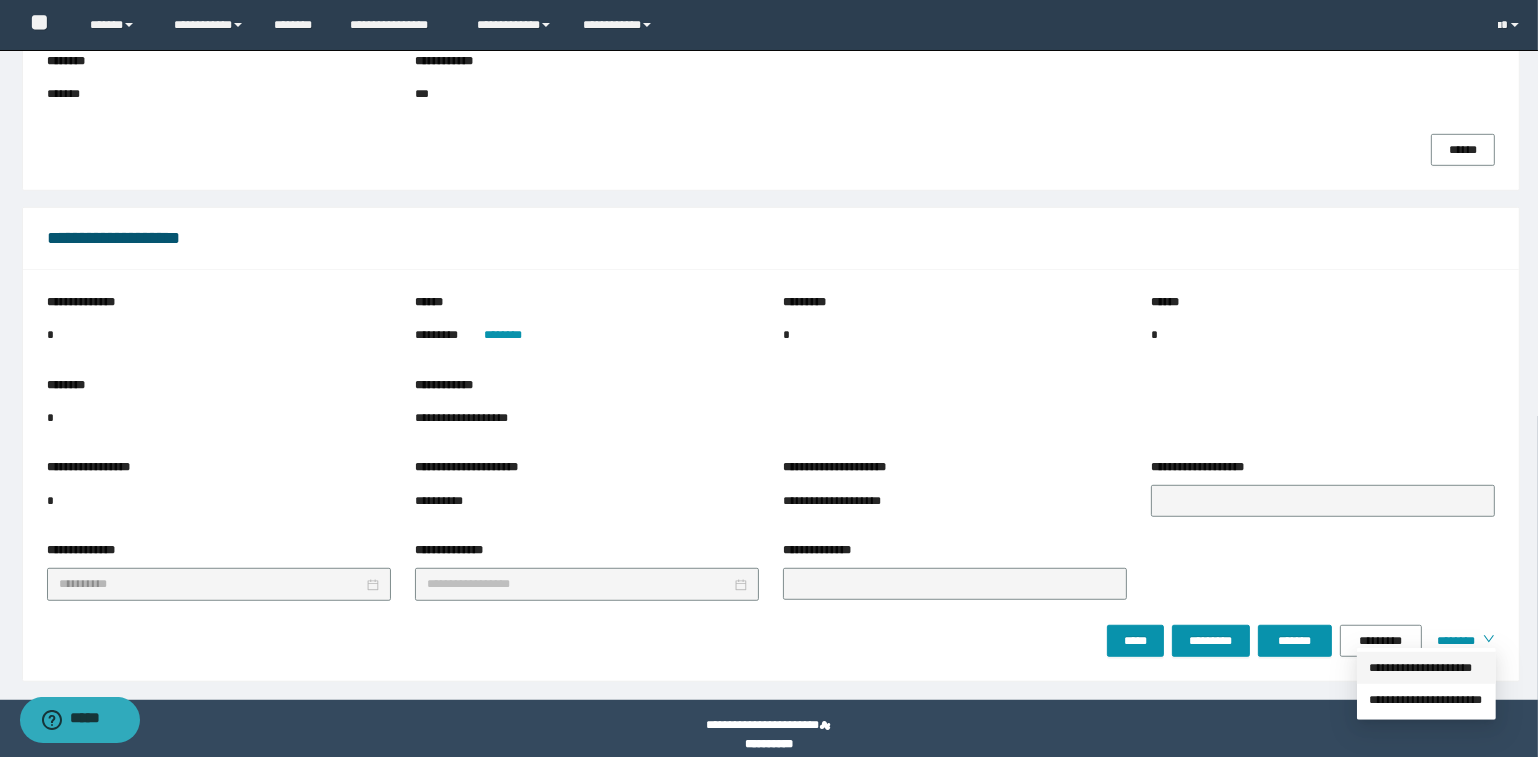 click on "**********" at bounding box center [1426, 668] 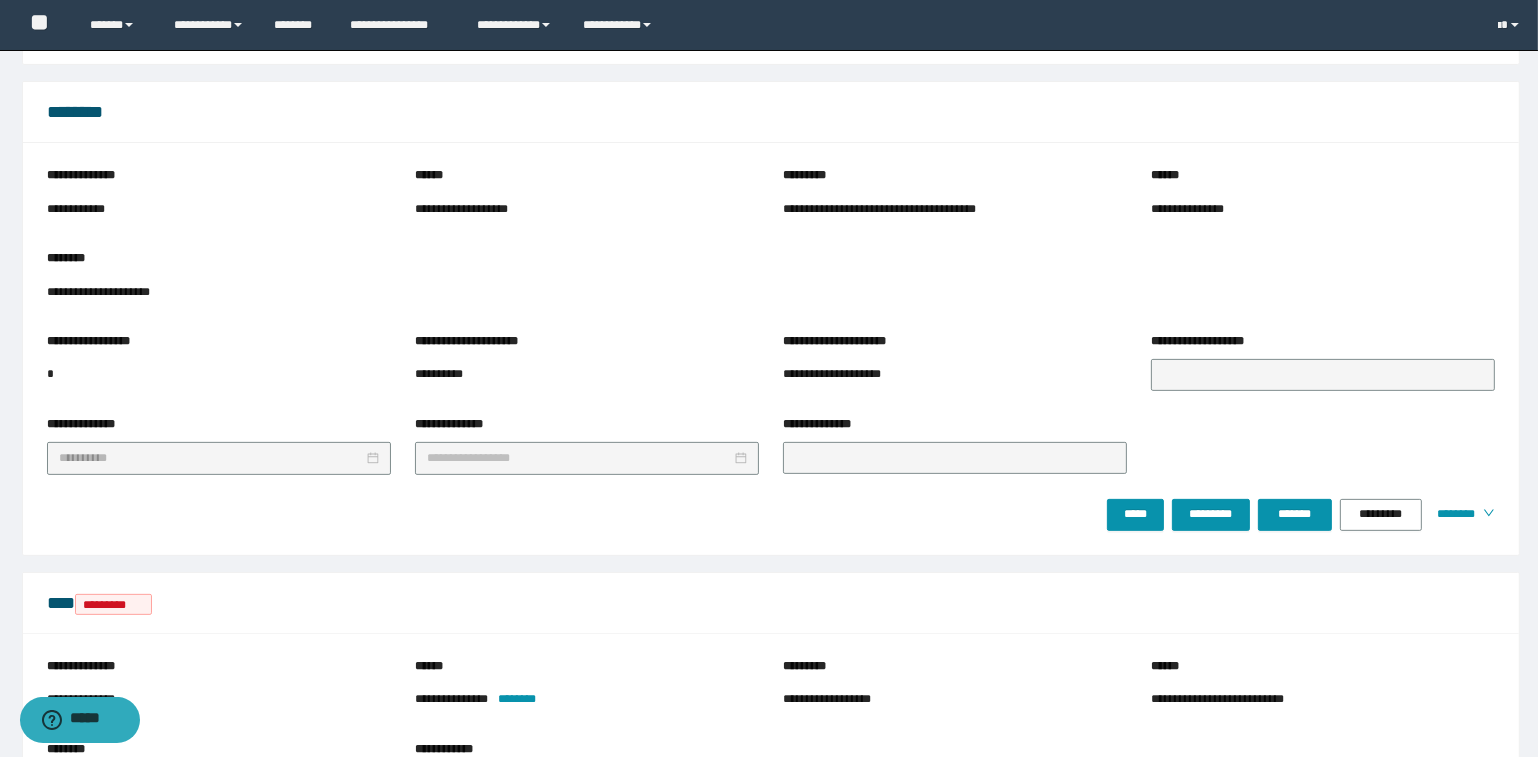 scroll, scrollTop: 636, scrollLeft: 0, axis: vertical 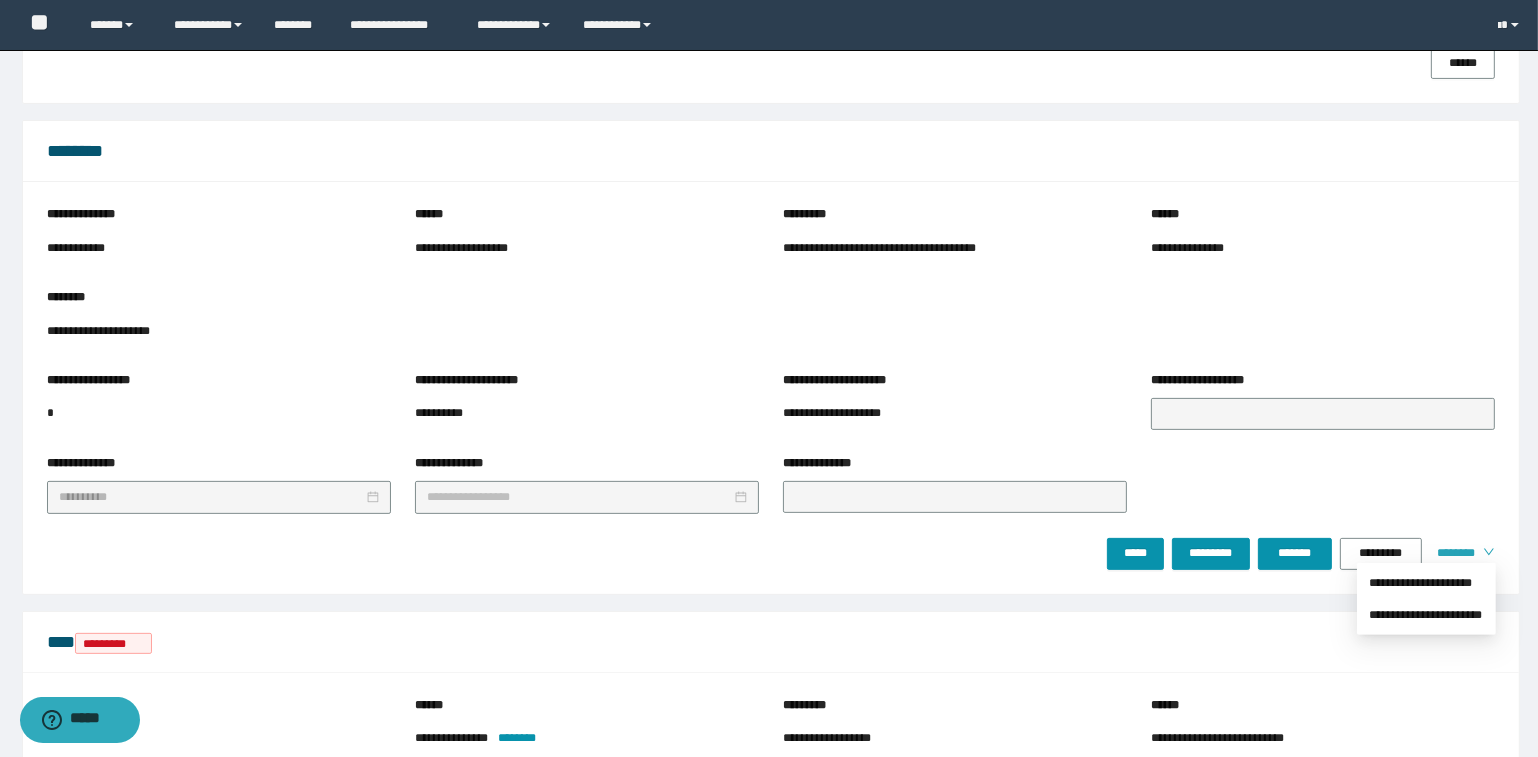 drag, startPoint x: 1466, startPoint y: 548, endPoint x: 1474, endPoint y: 560, distance: 14.422205 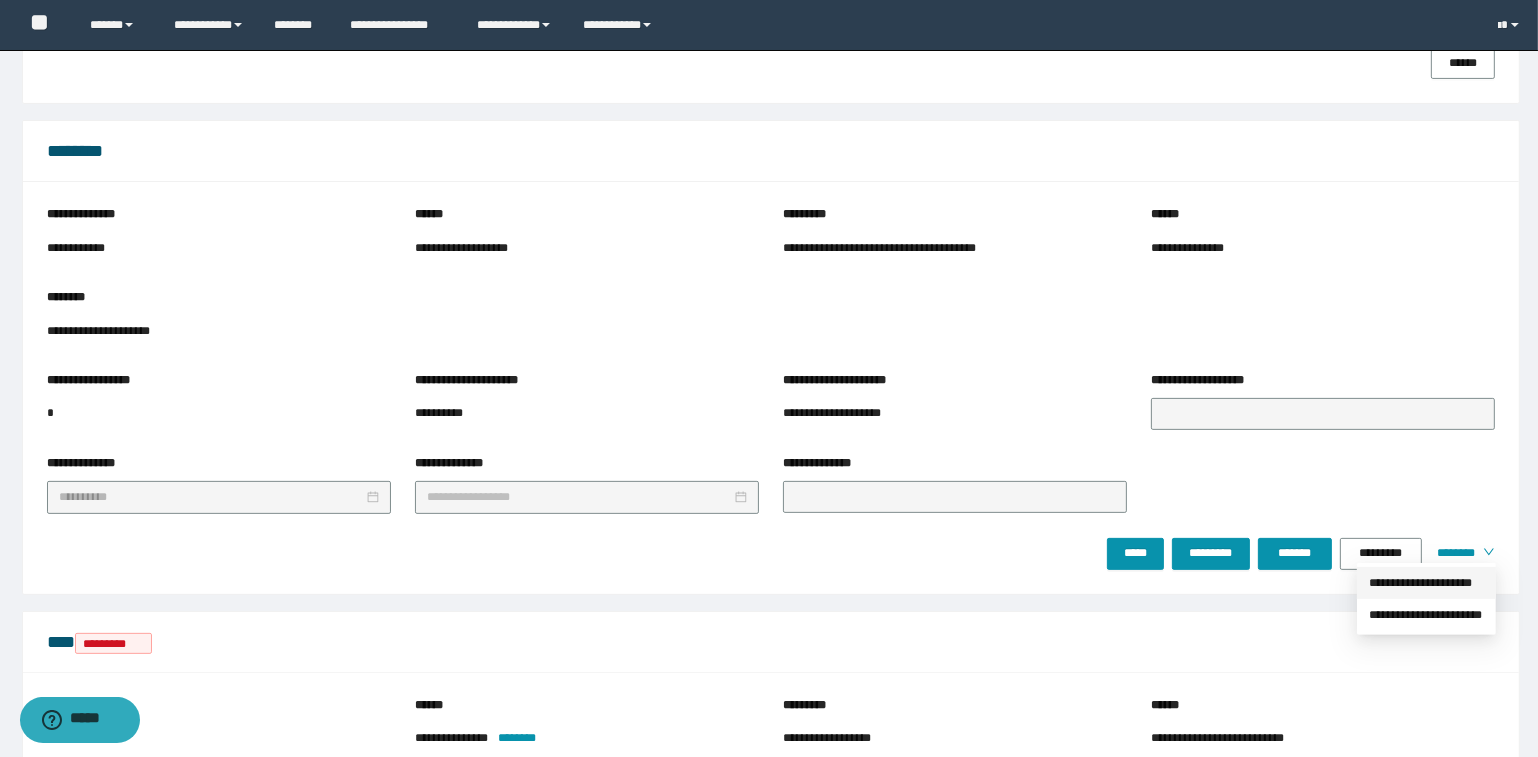 click on "**********" at bounding box center [1426, 583] 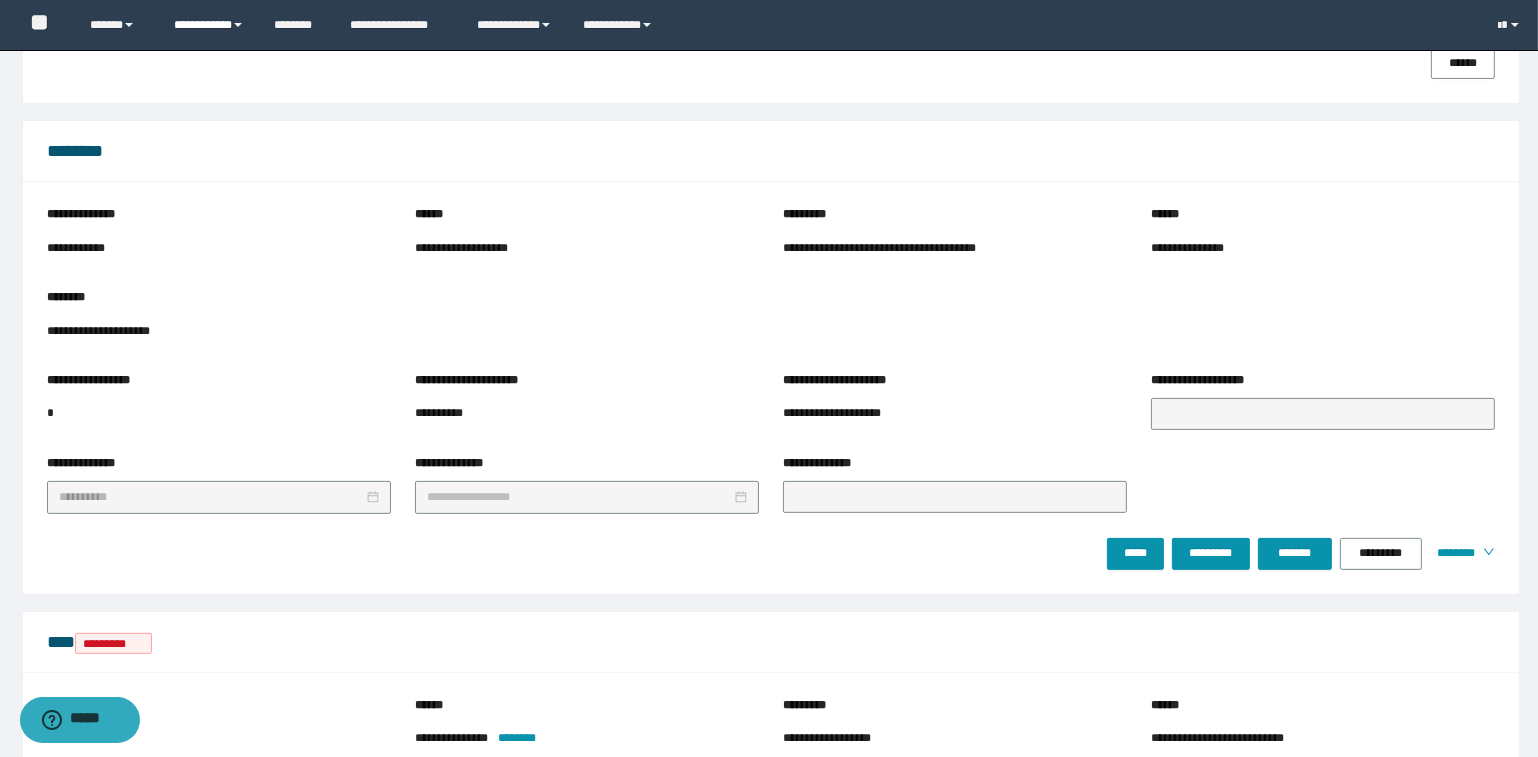 click on "**********" at bounding box center (209, 25) 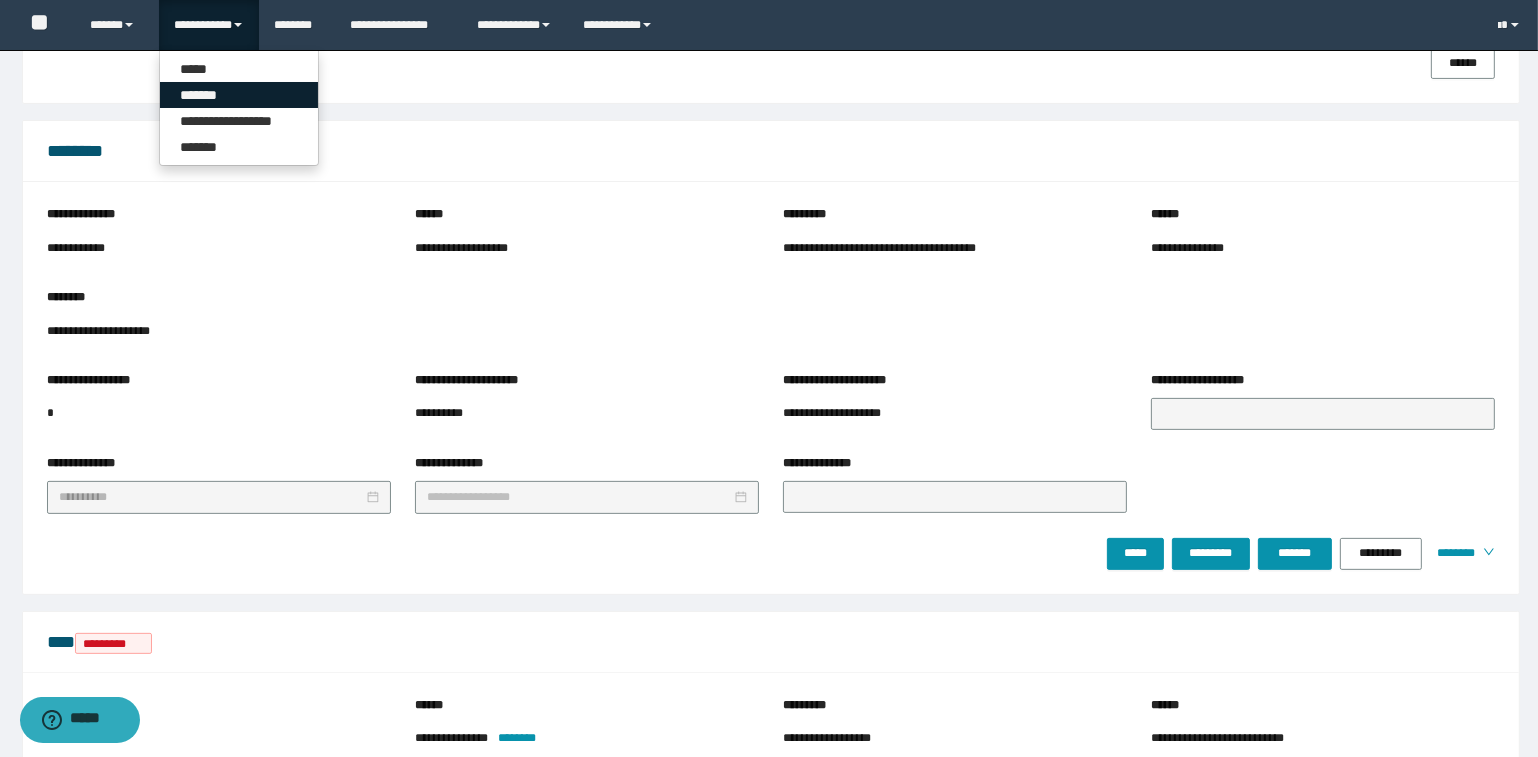 click on "*******" at bounding box center (239, 95) 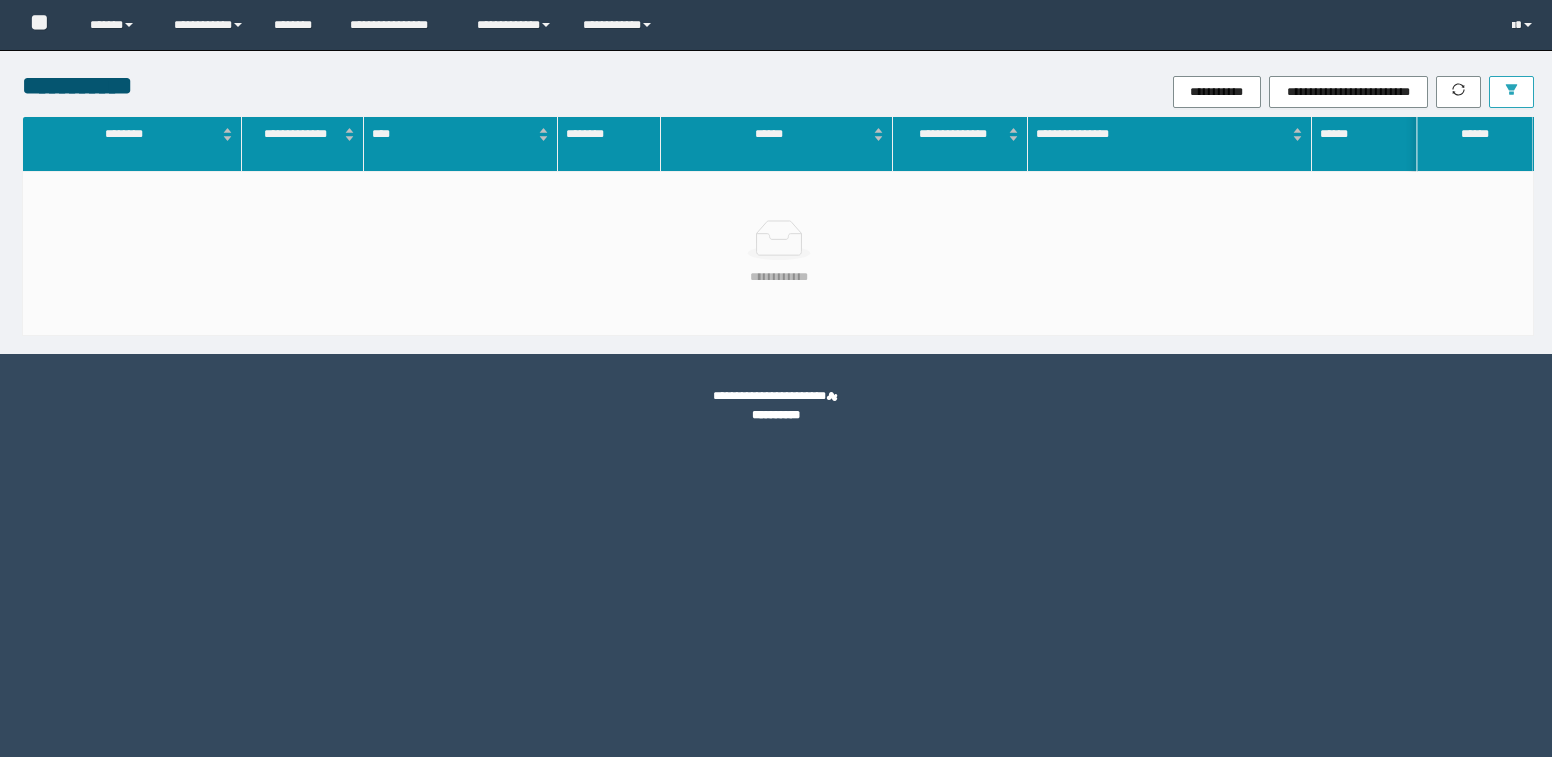 scroll, scrollTop: 0, scrollLeft: 0, axis: both 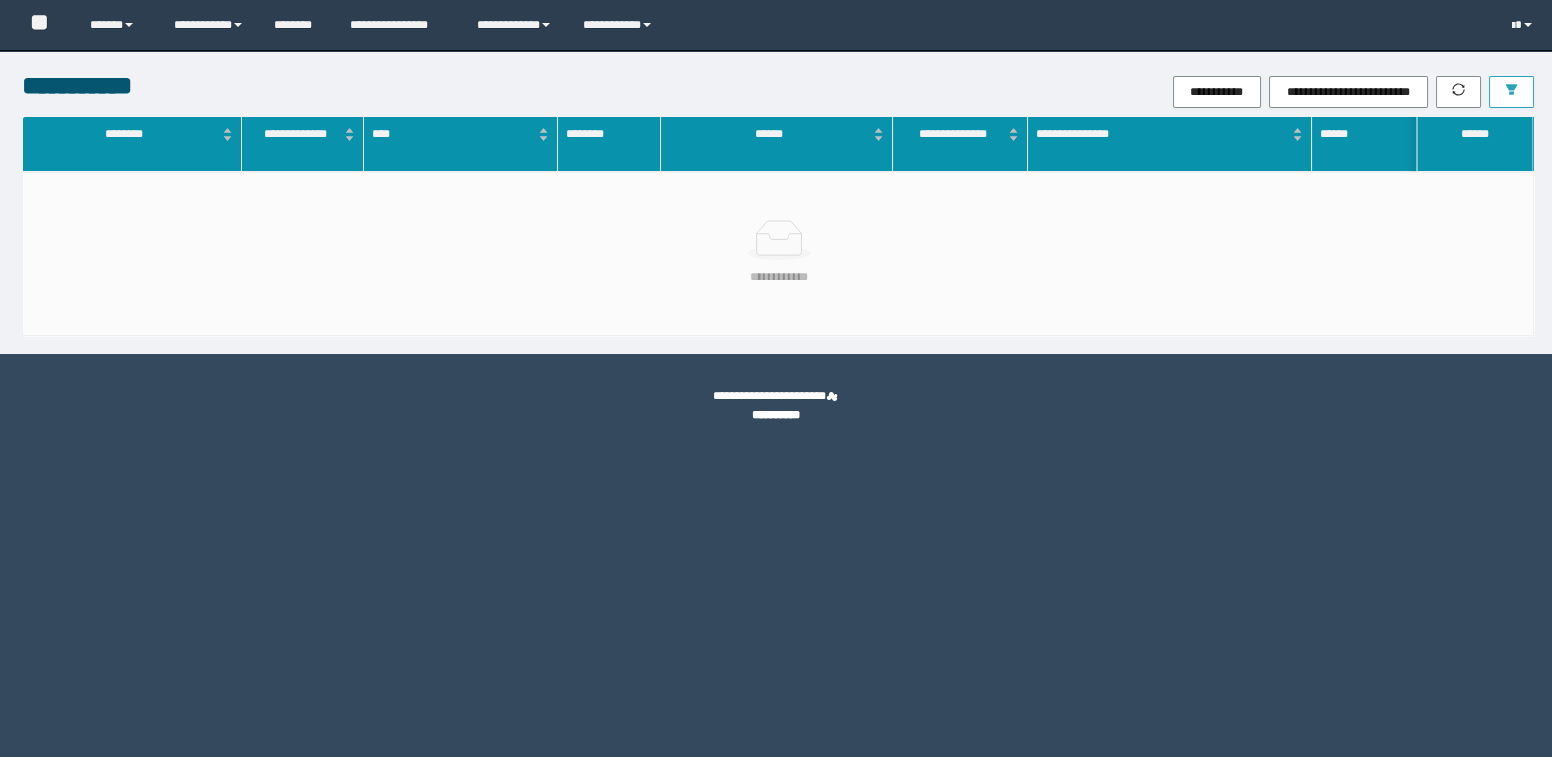 click 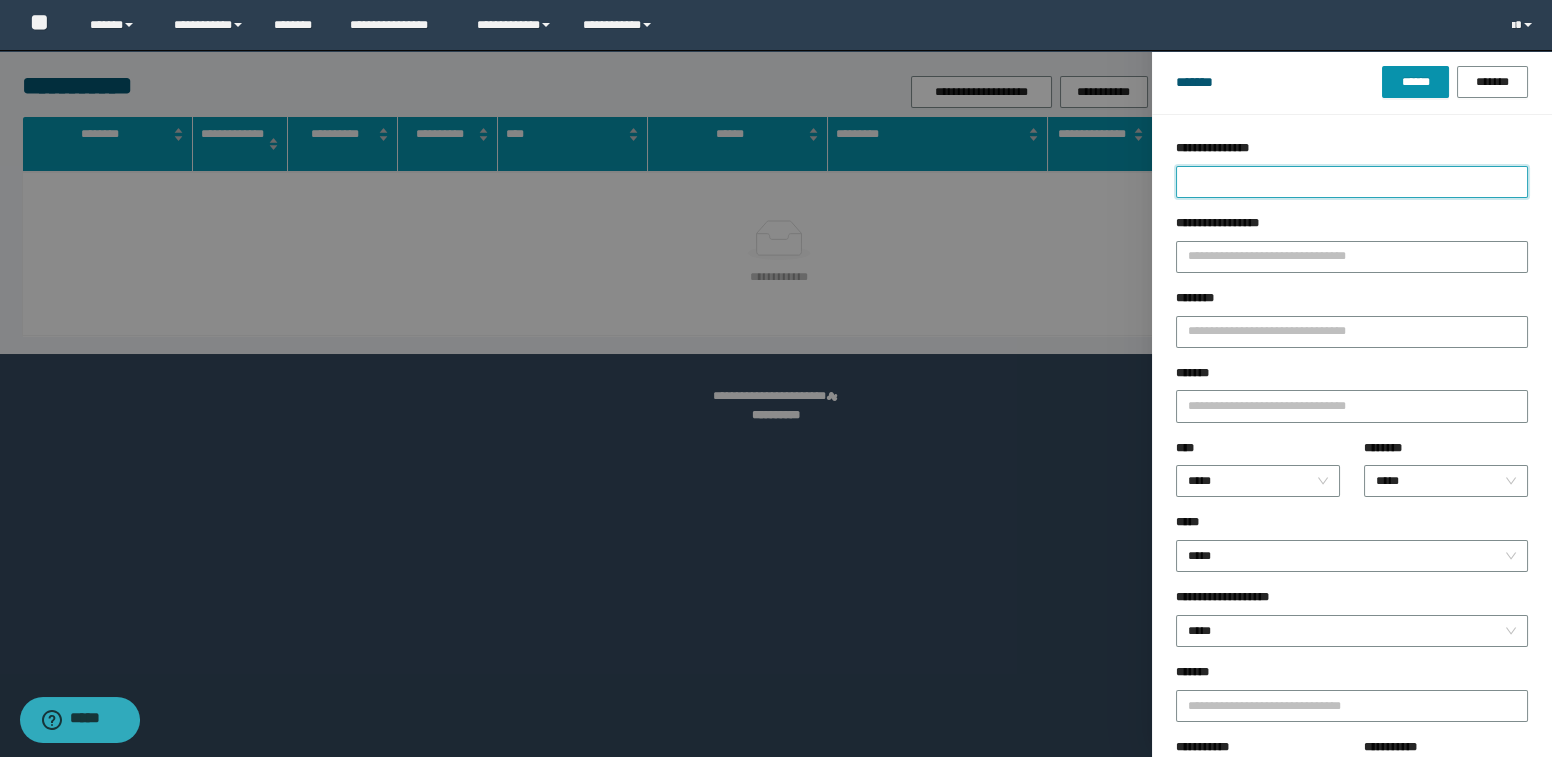 click on "**********" at bounding box center [1352, 182] 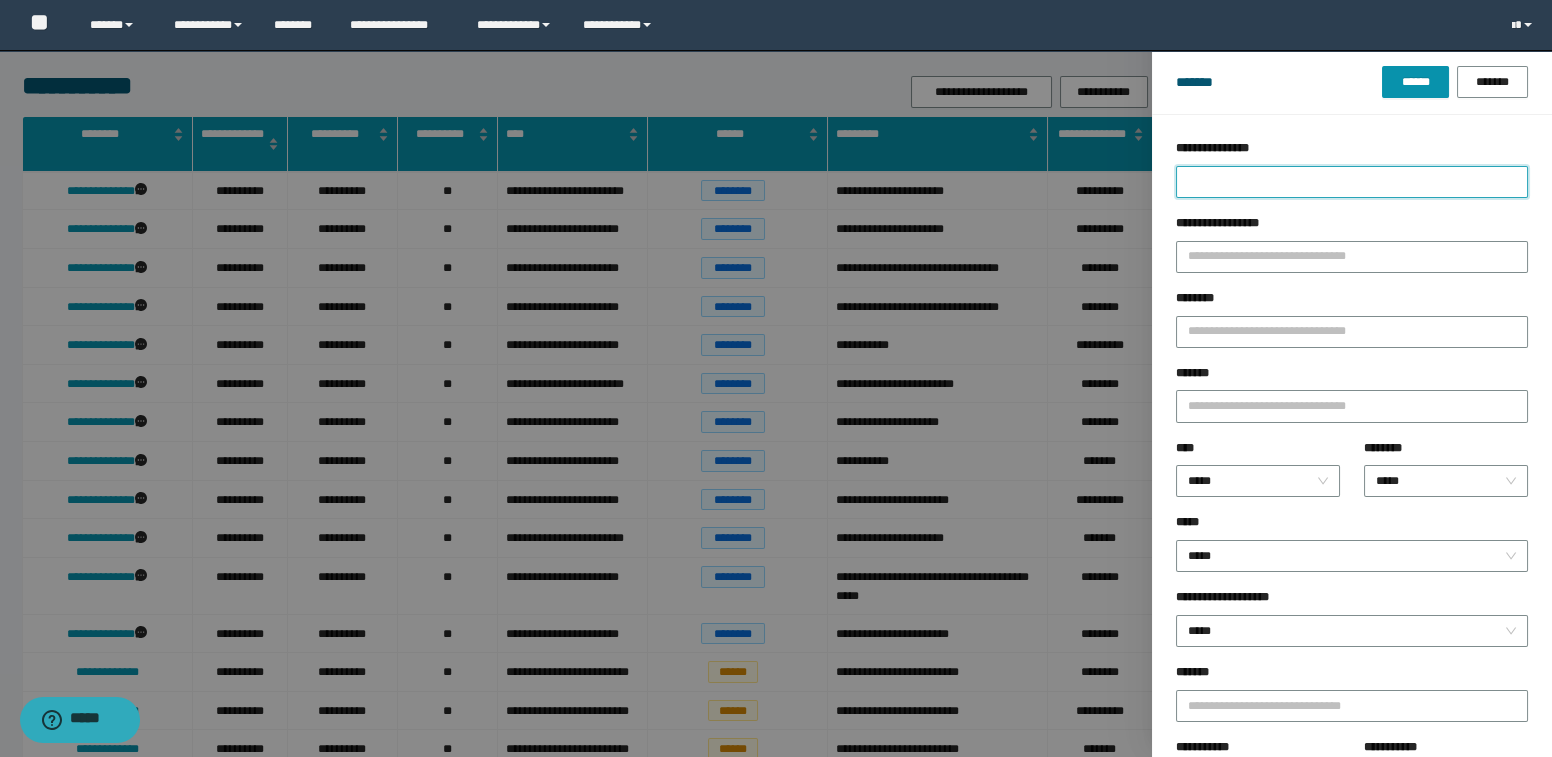 type on "*" 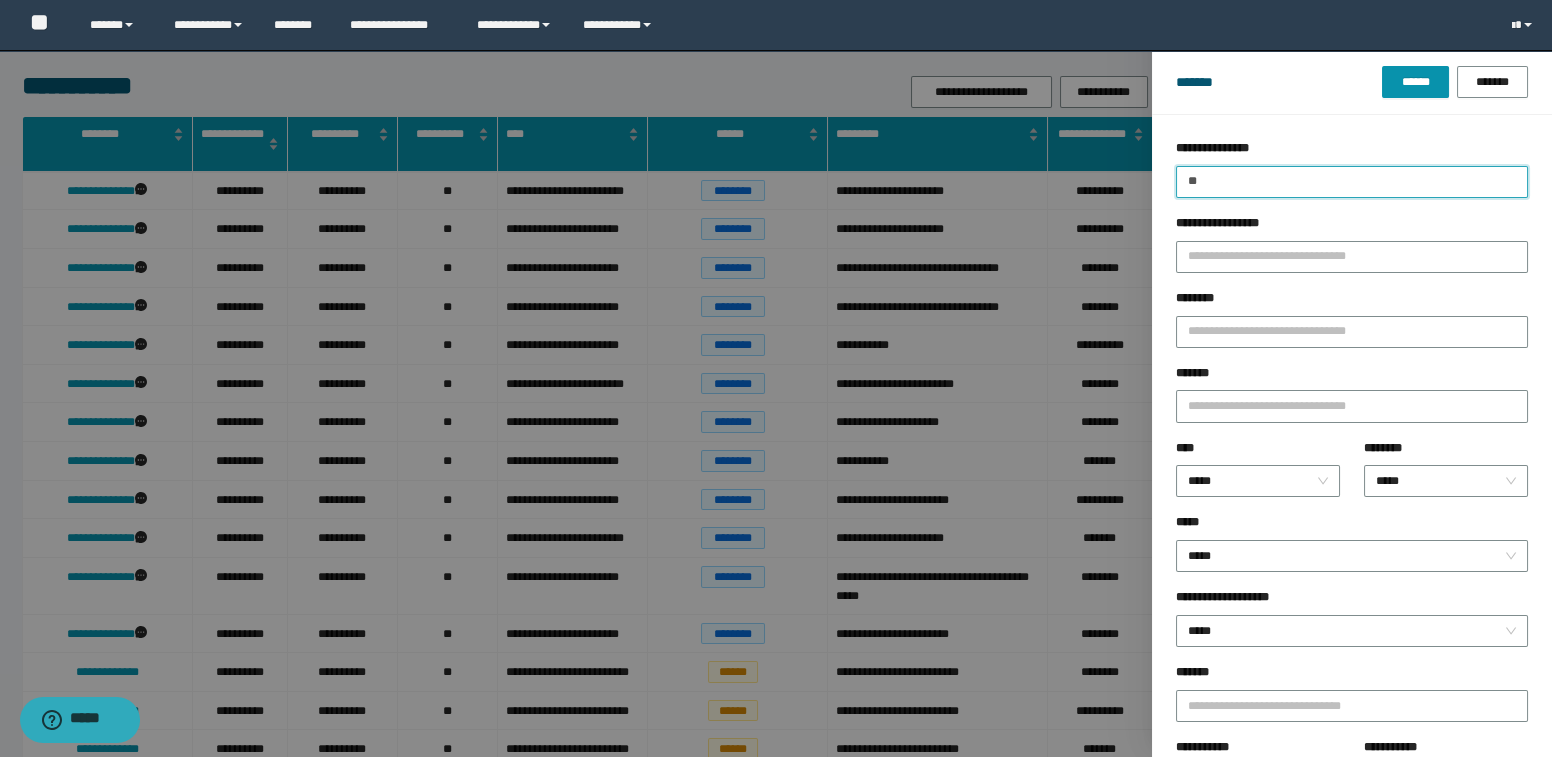 type on "*" 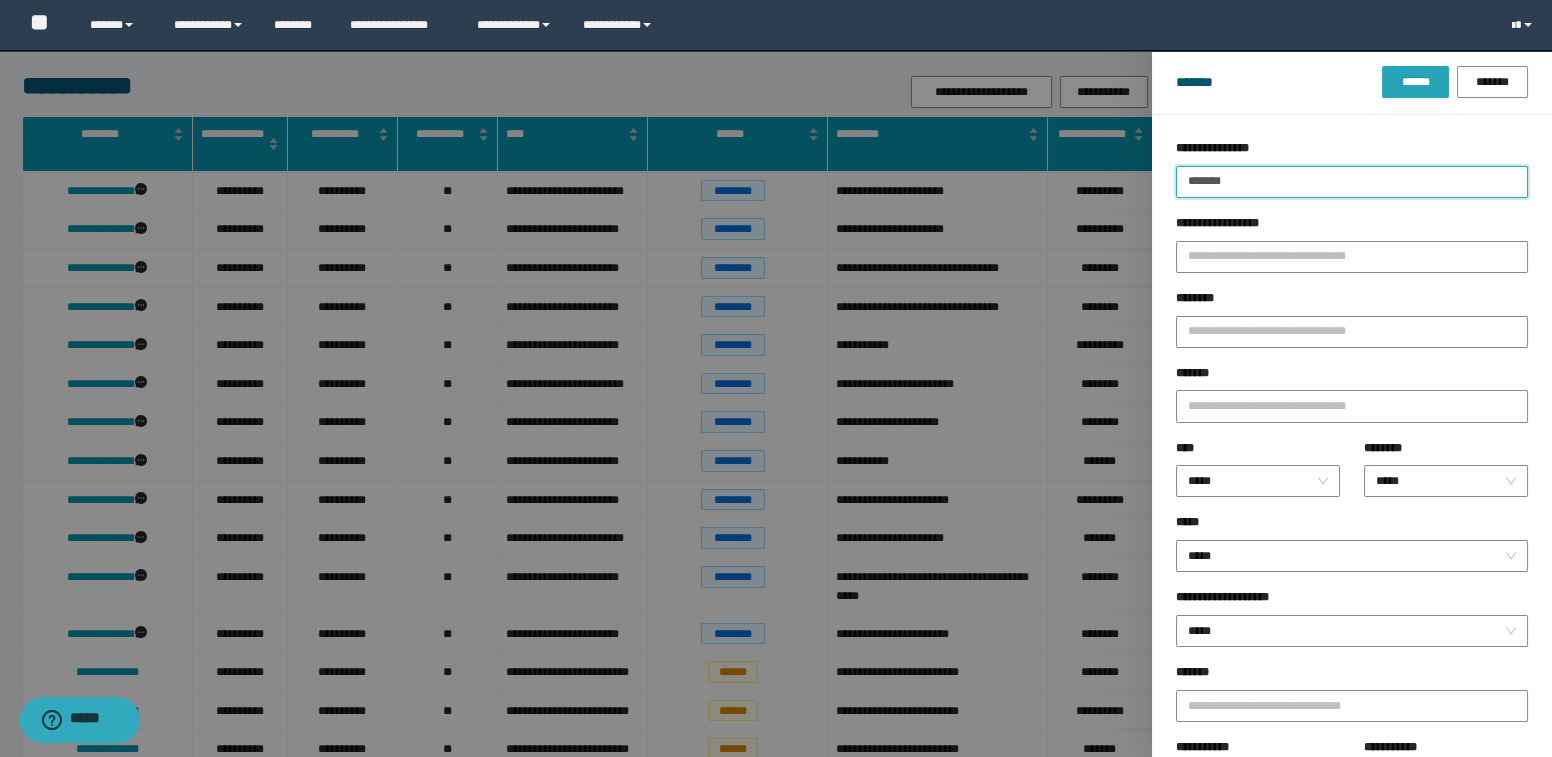 type on "*******" 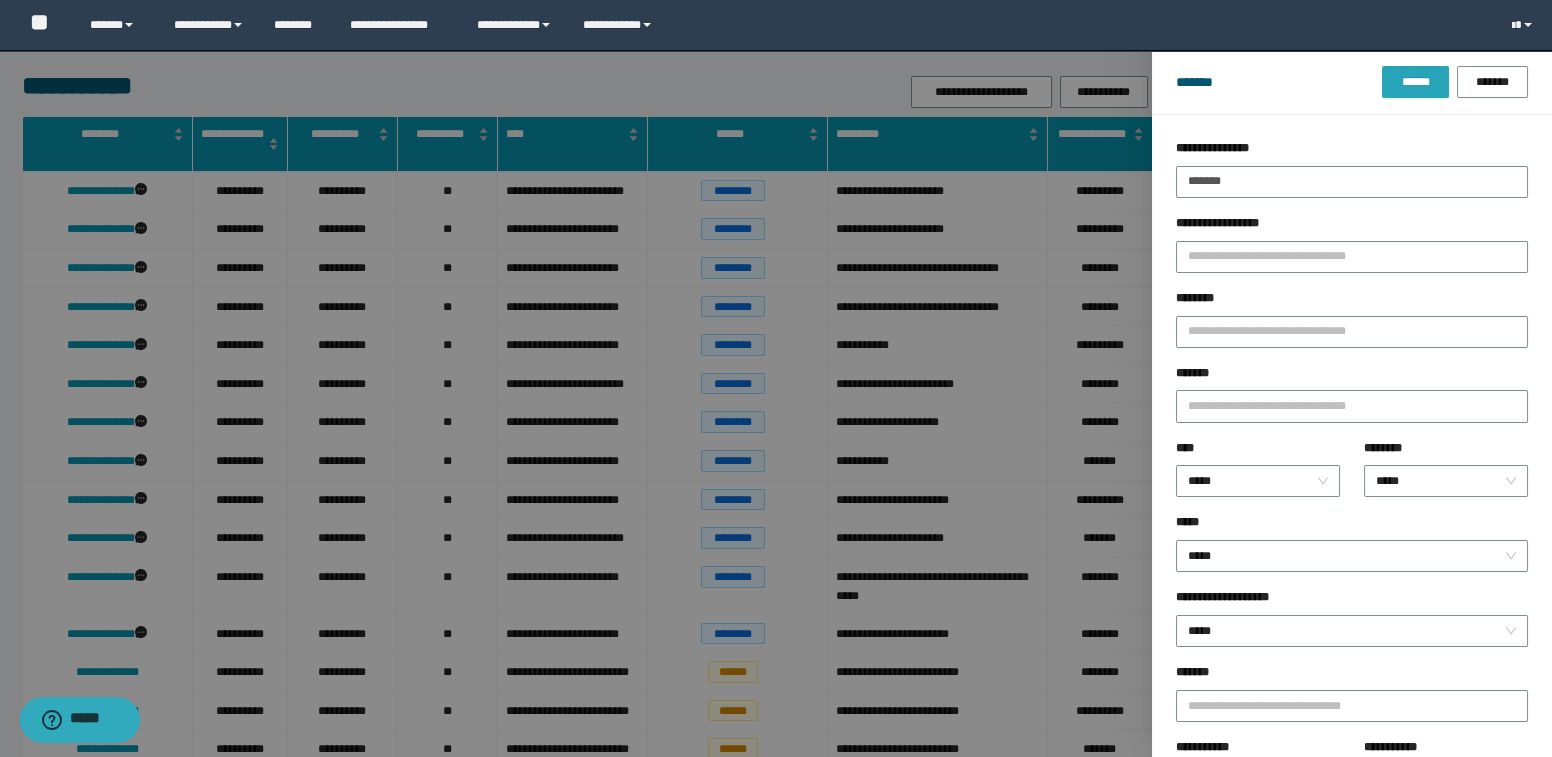 click on "******" at bounding box center [1415, 82] 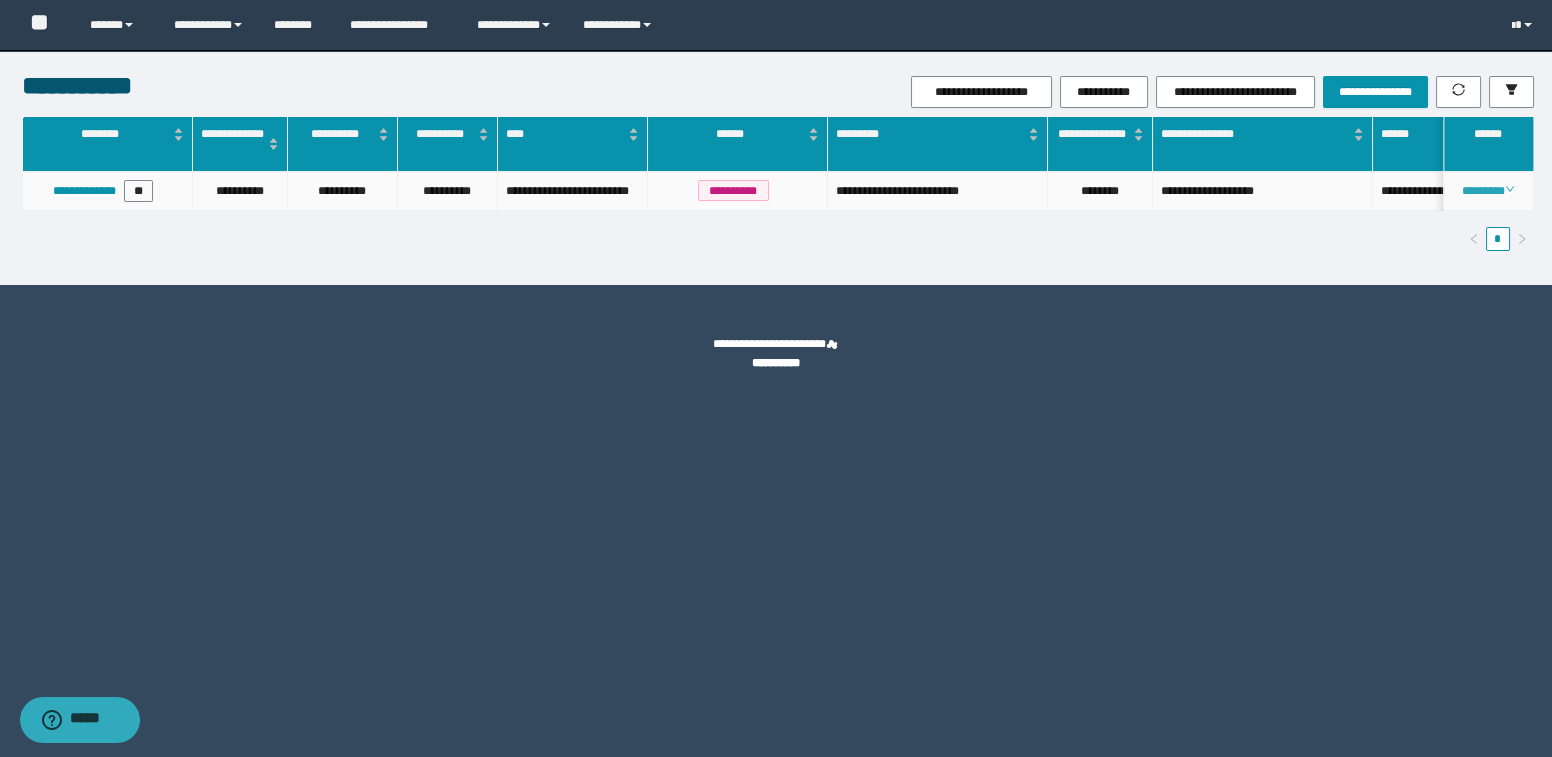 click on "********" at bounding box center (1488, 191) 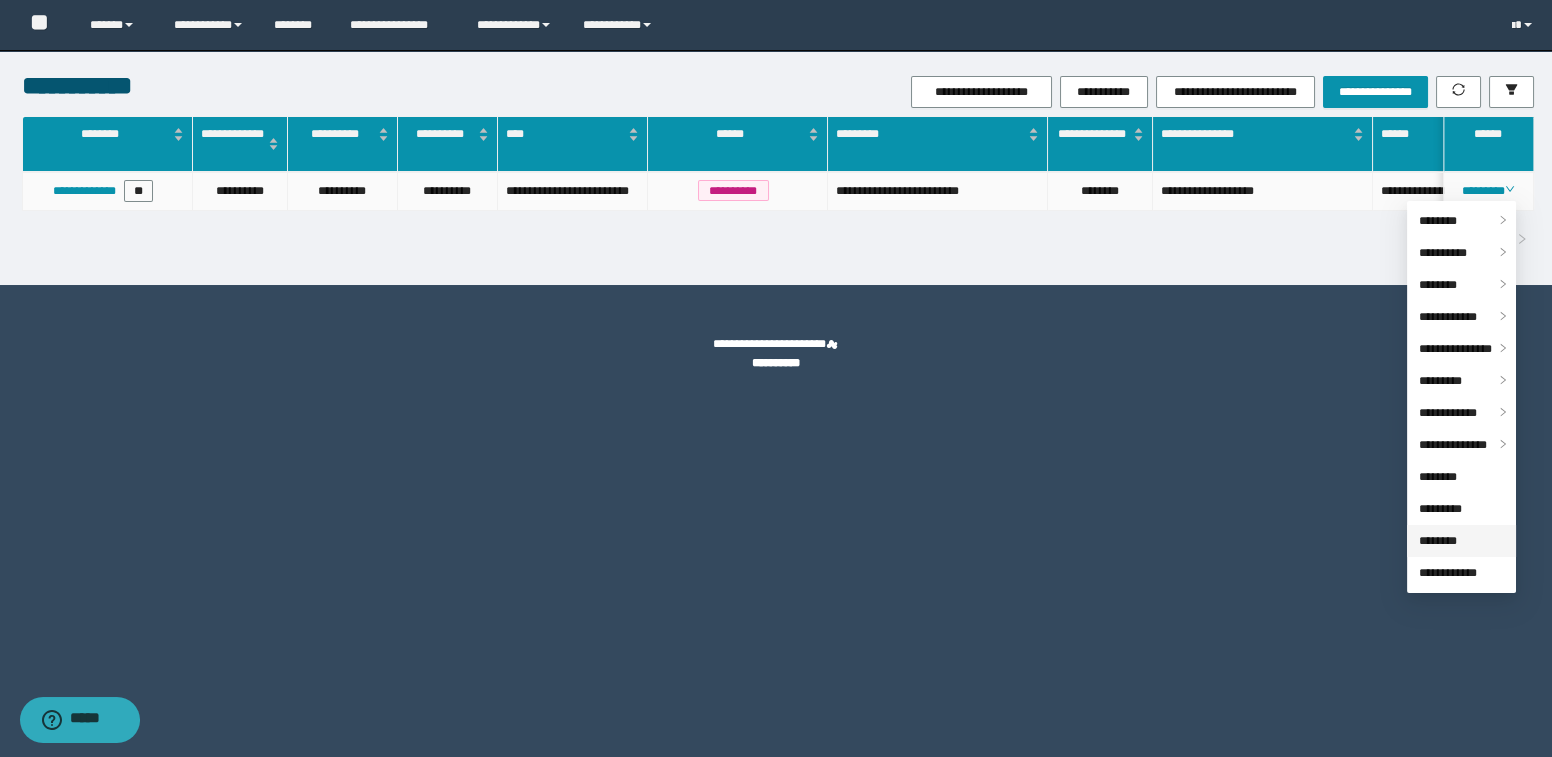 click on "********" at bounding box center (1438, 541) 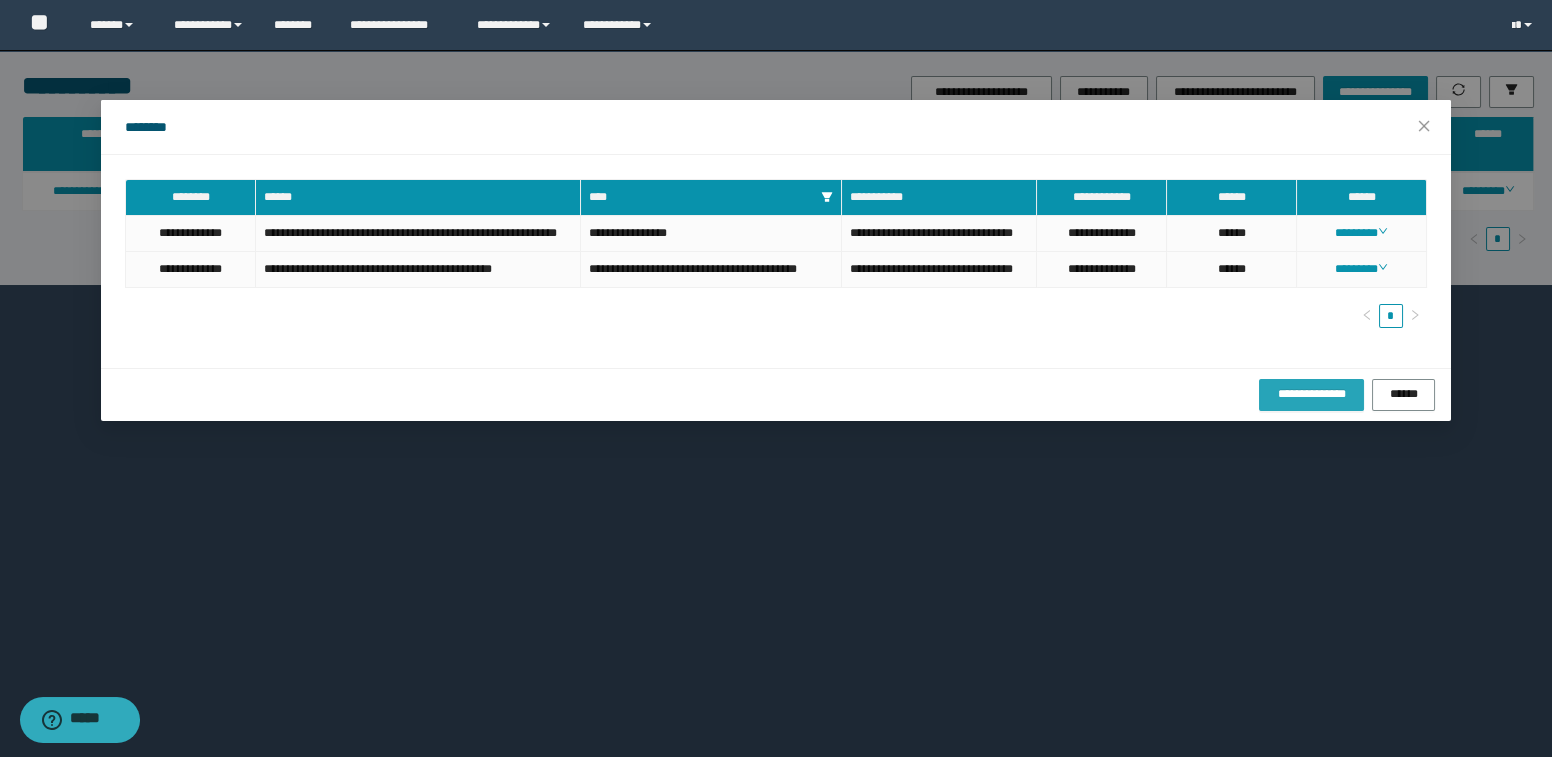 click on "**********" at bounding box center (1311, 394) 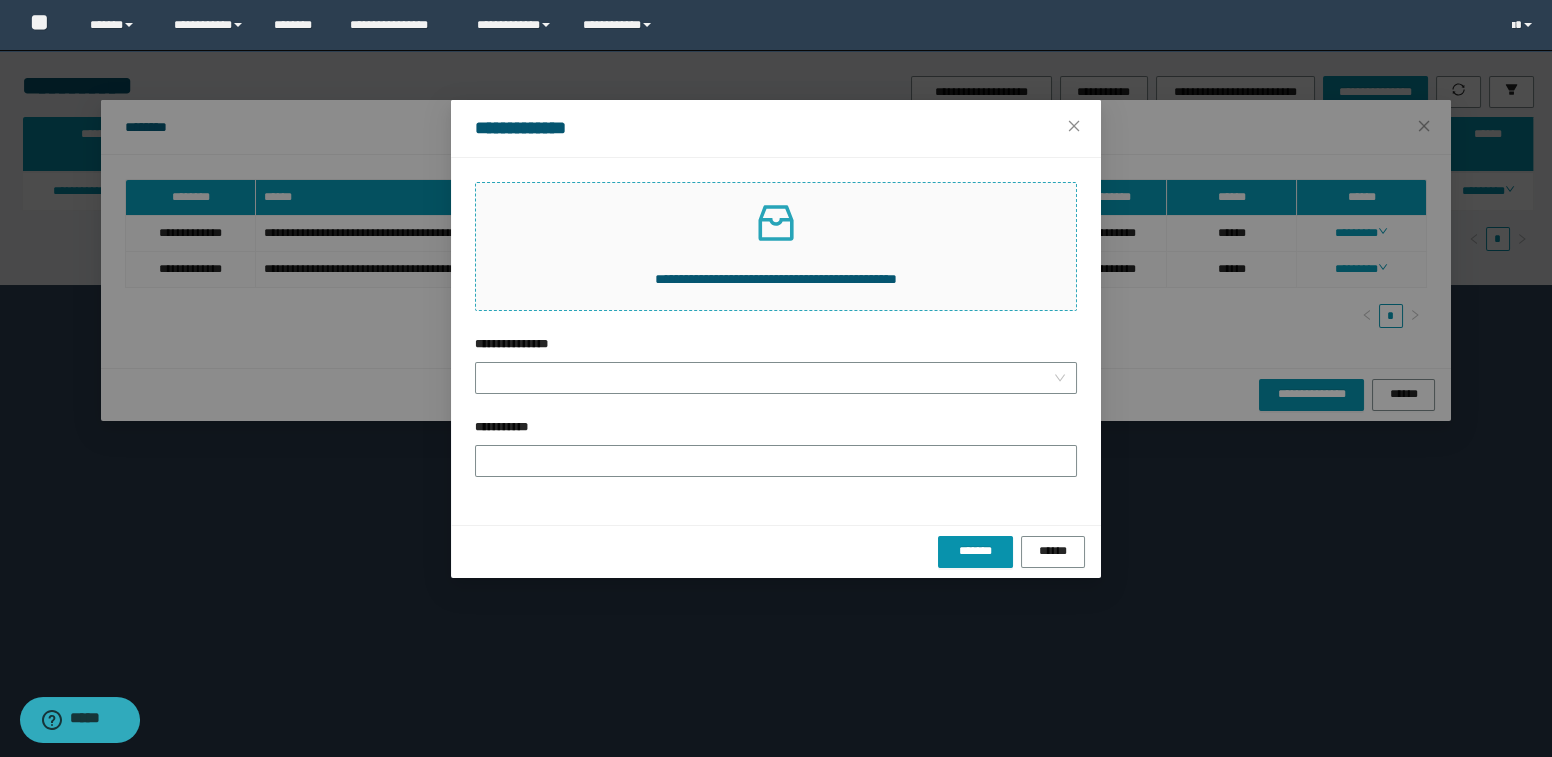 click 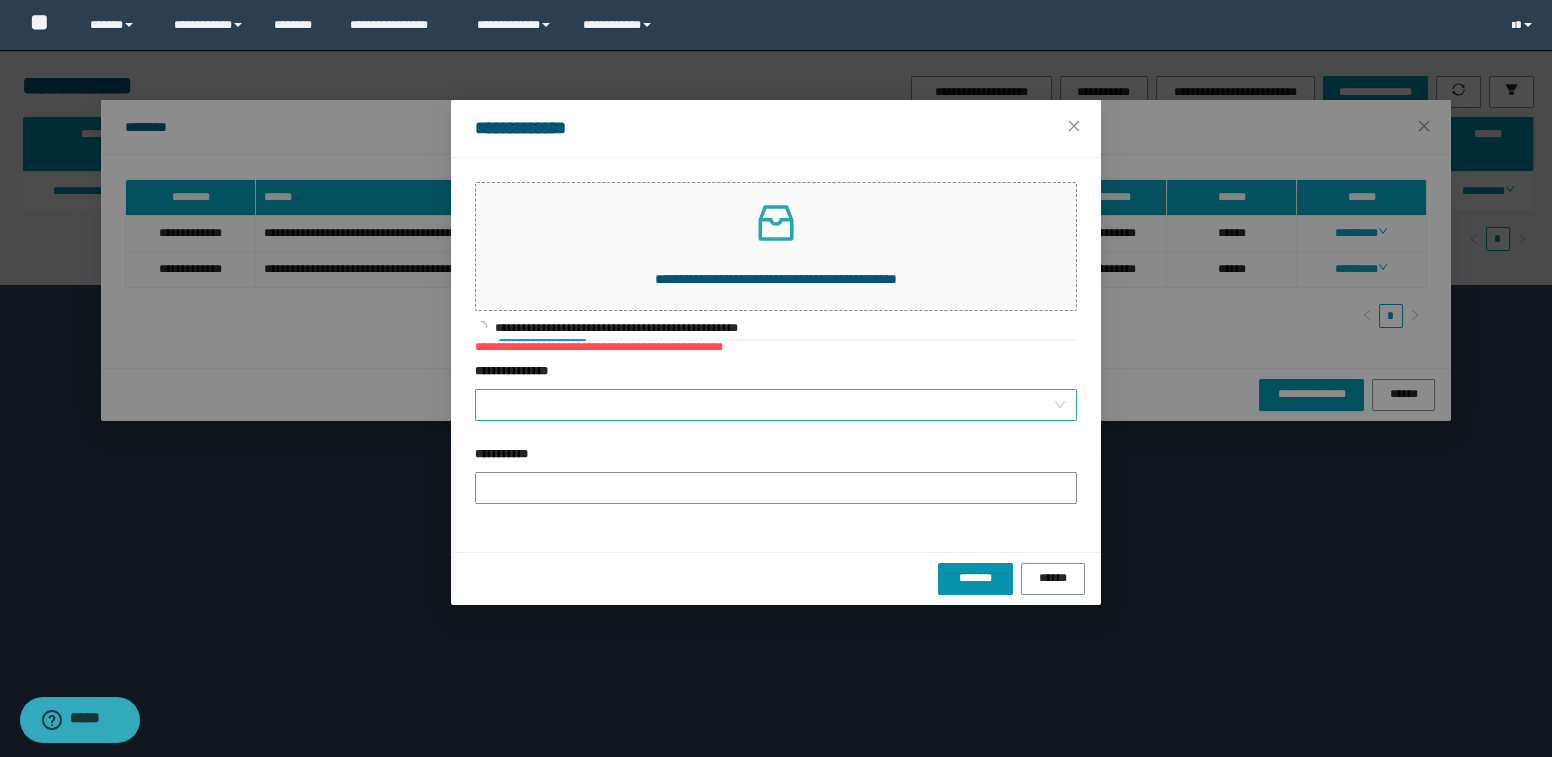 drag, startPoint x: 526, startPoint y: 398, endPoint x: 532, endPoint y: 411, distance: 14.3178215 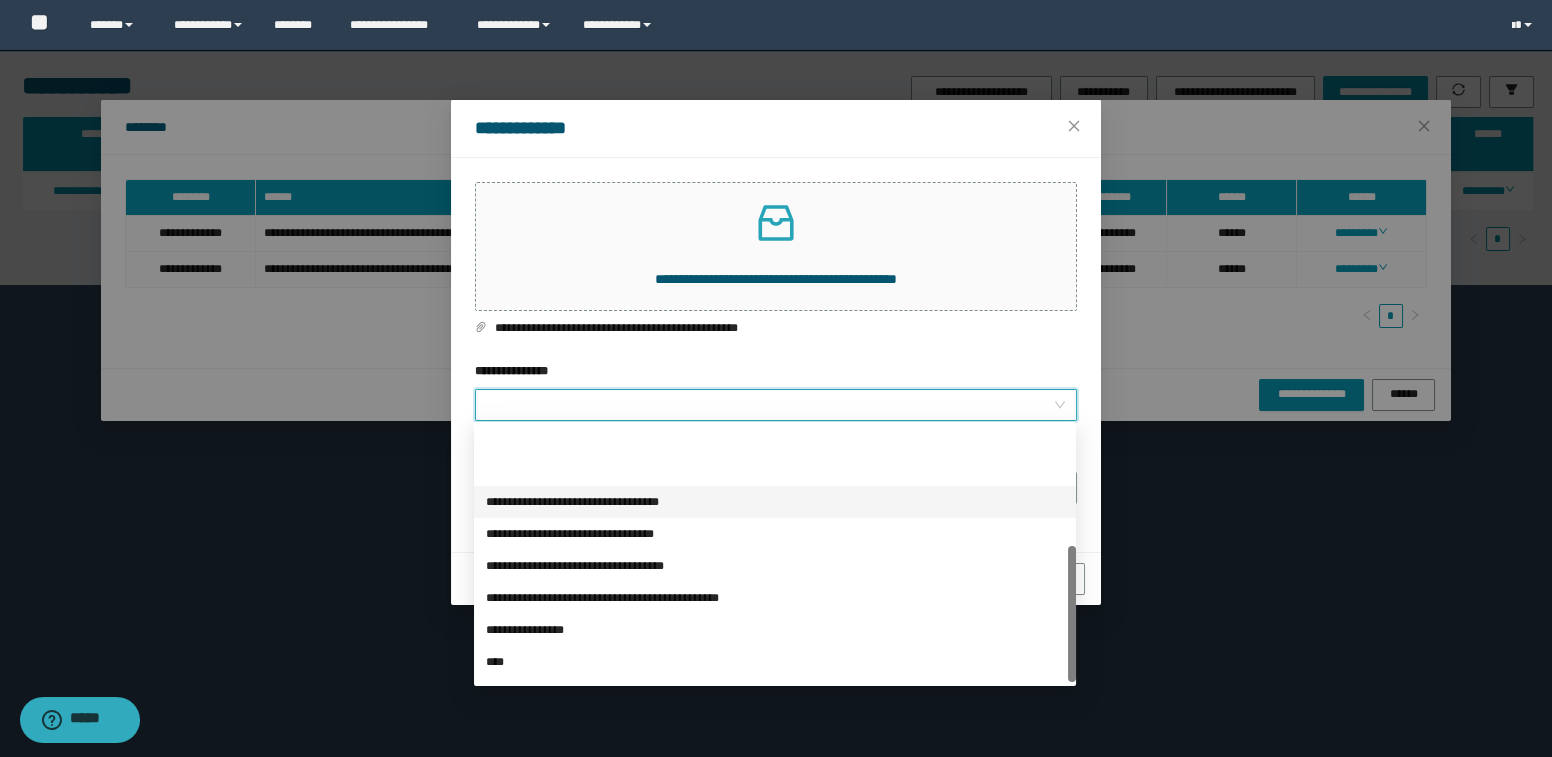 scroll, scrollTop: 223, scrollLeft: 0, axis: vertical 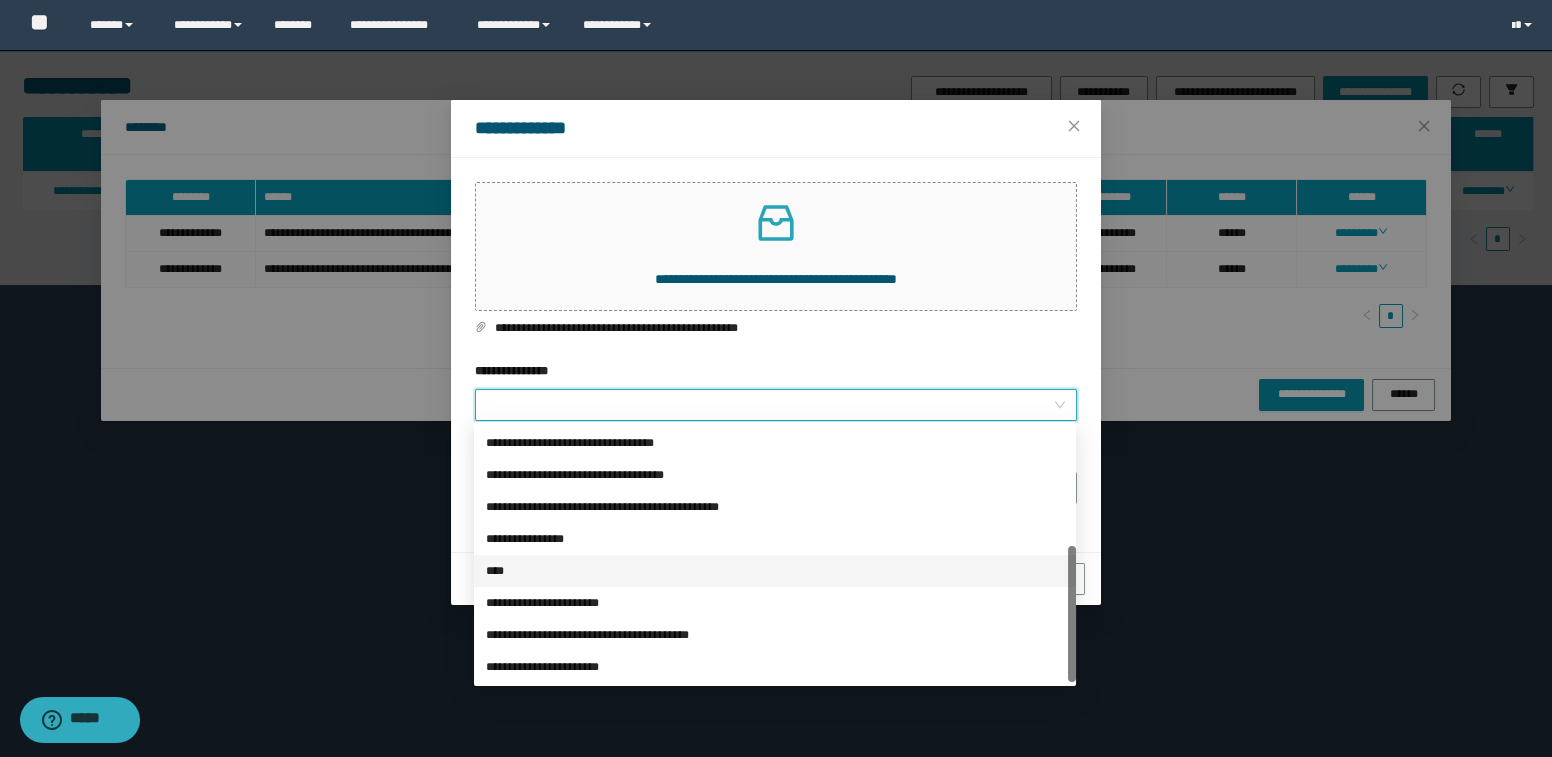 click on "****" 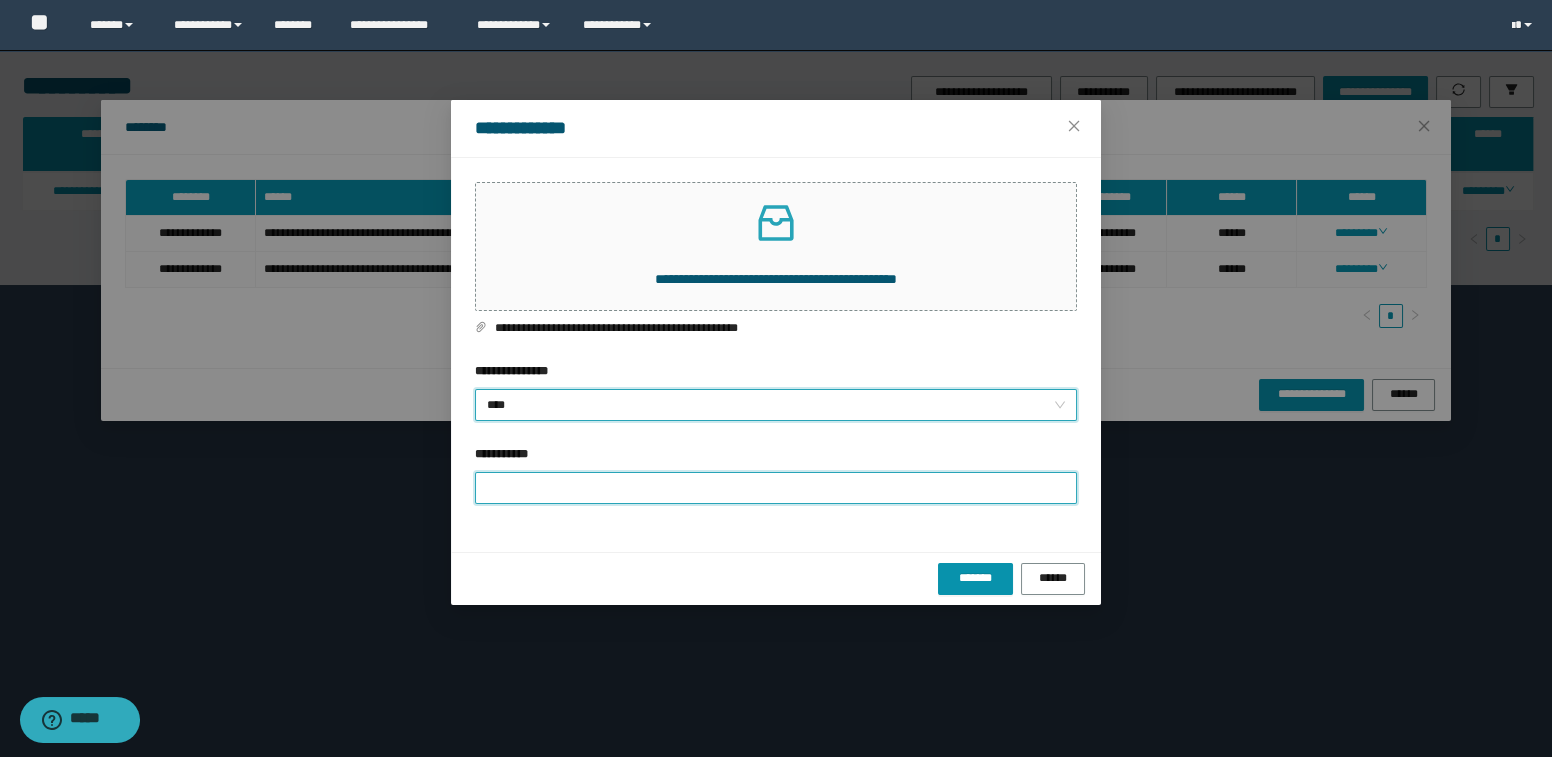 click on "**********" 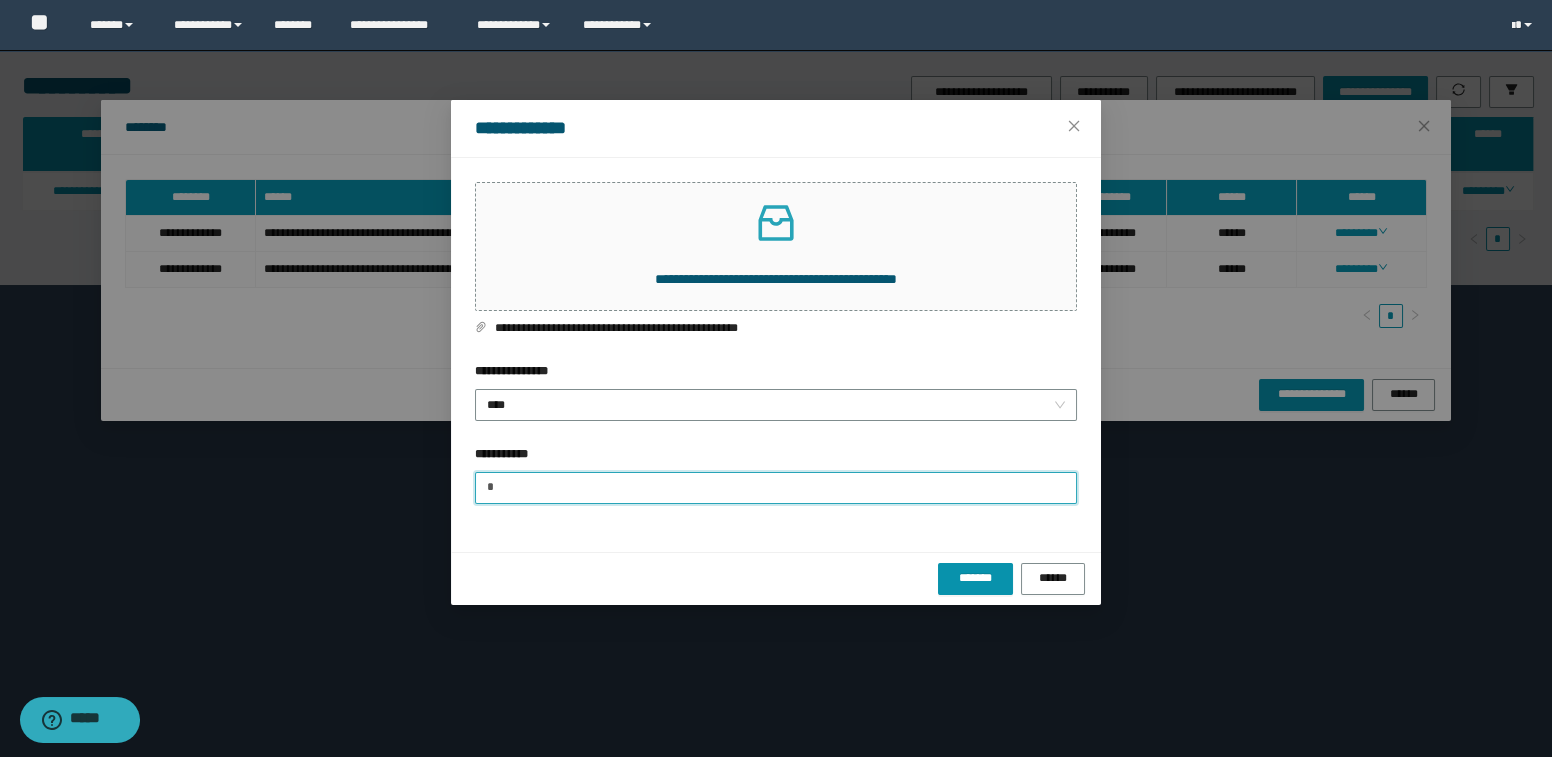 type on "**********" 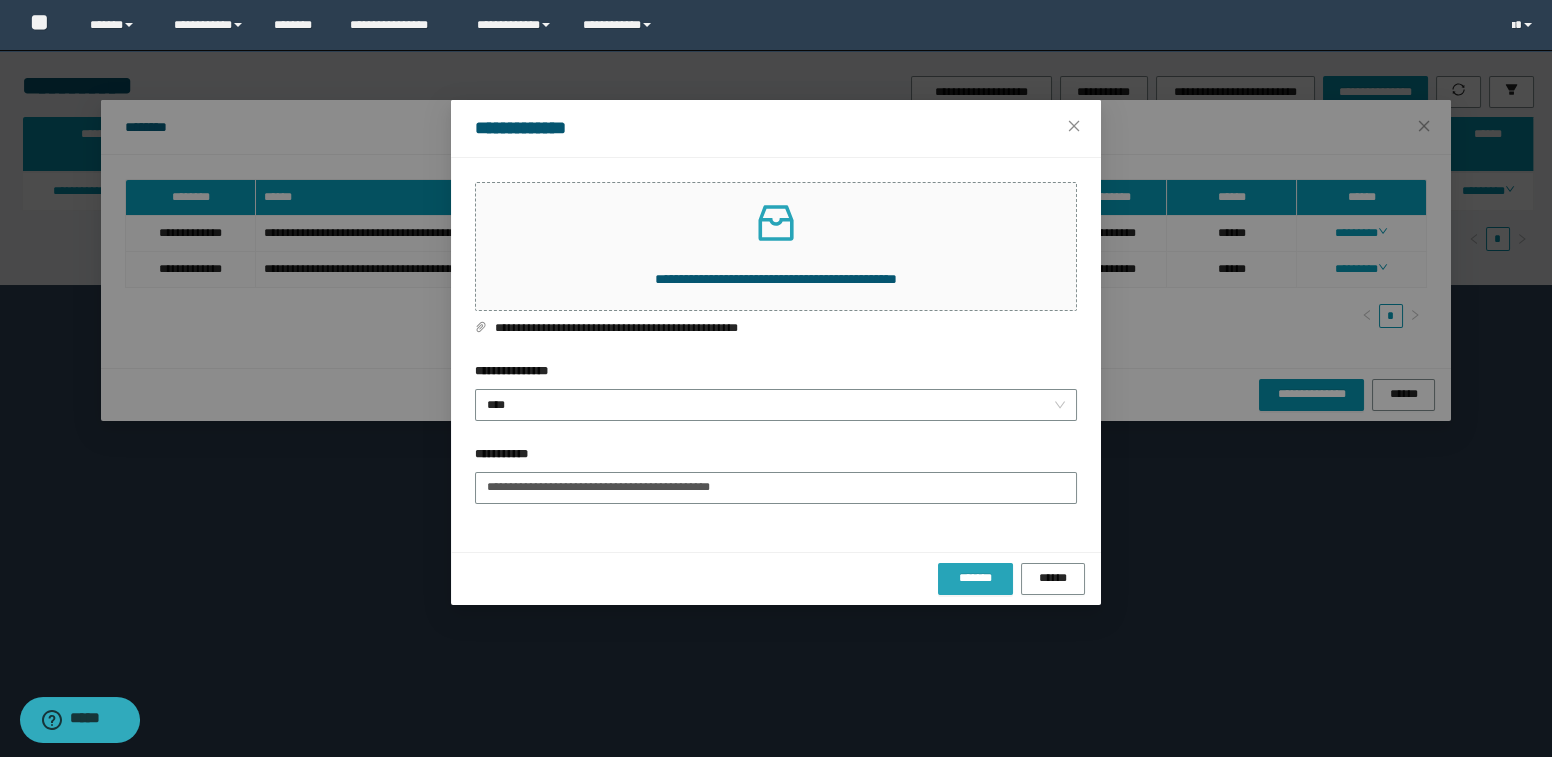 click on "*******" 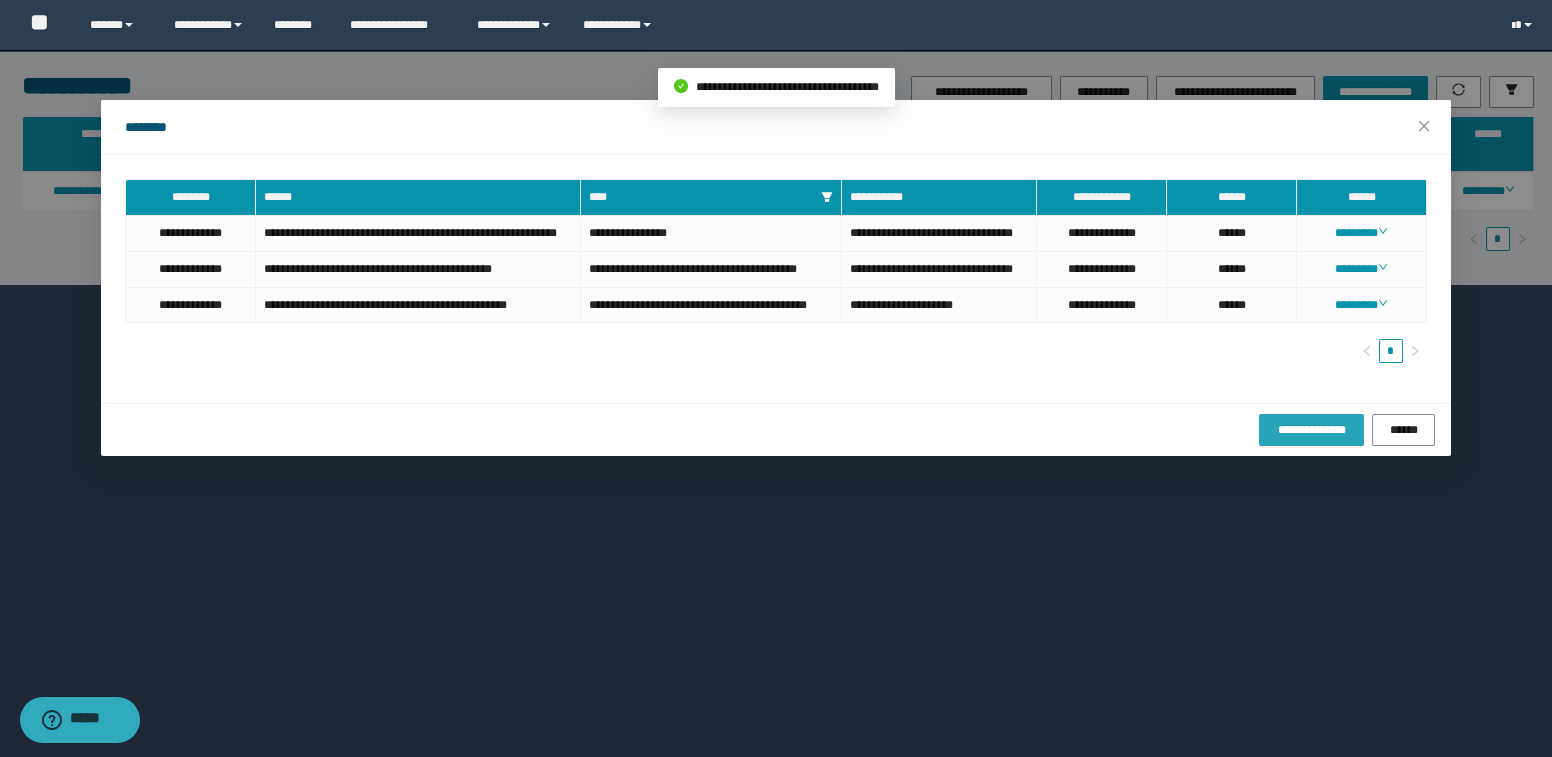 click on "**********" 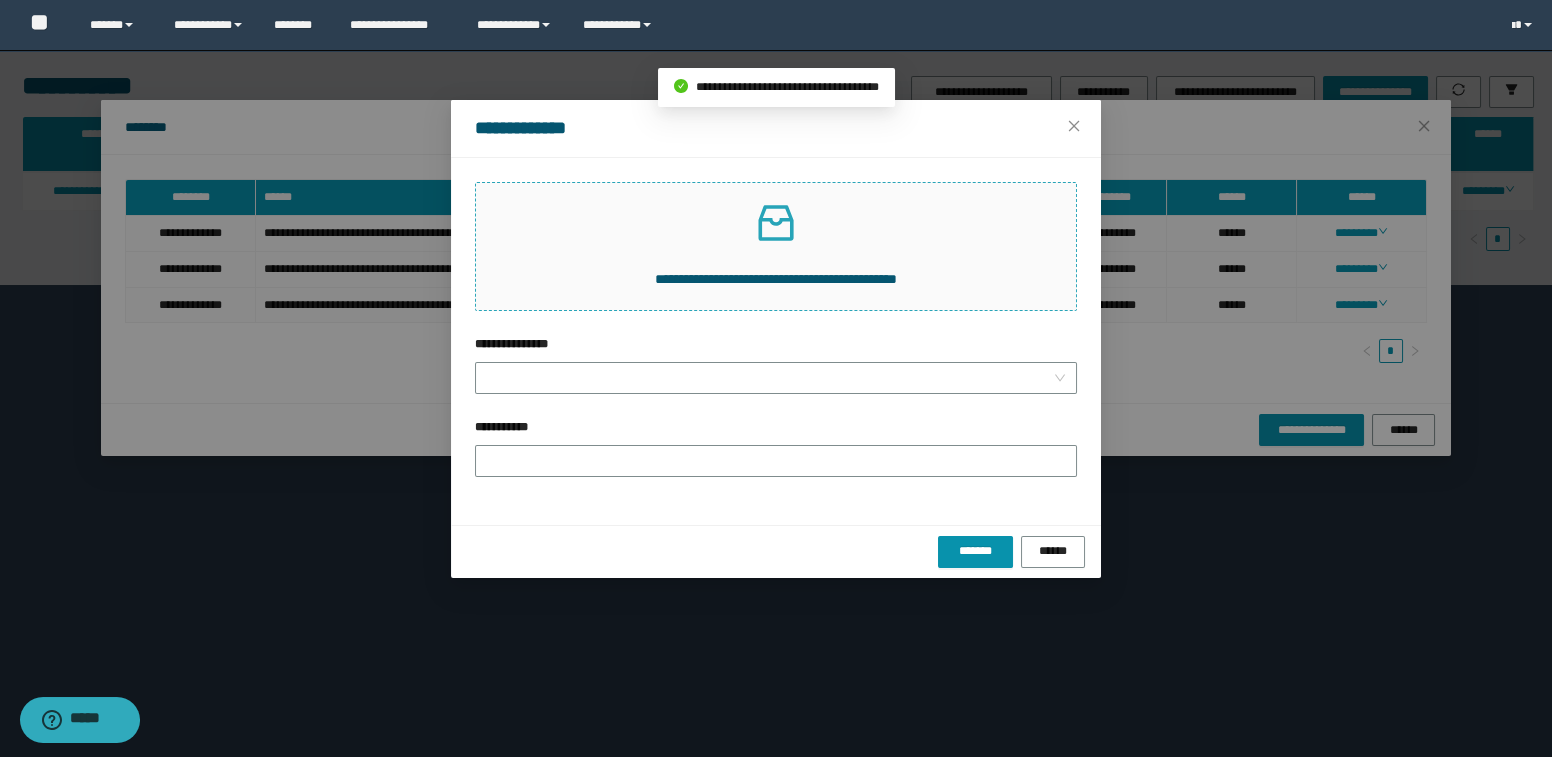 click 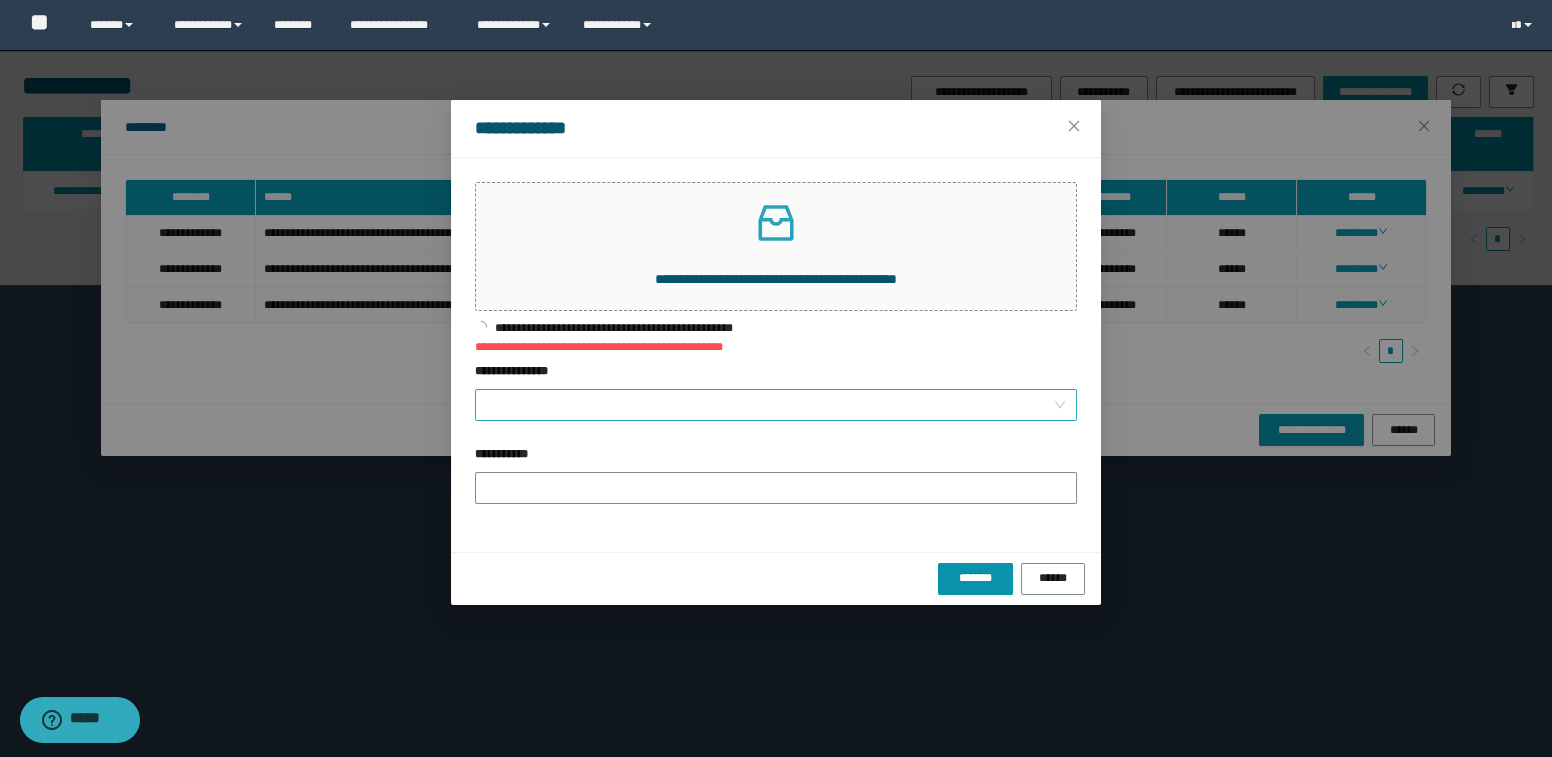 click on "**********" 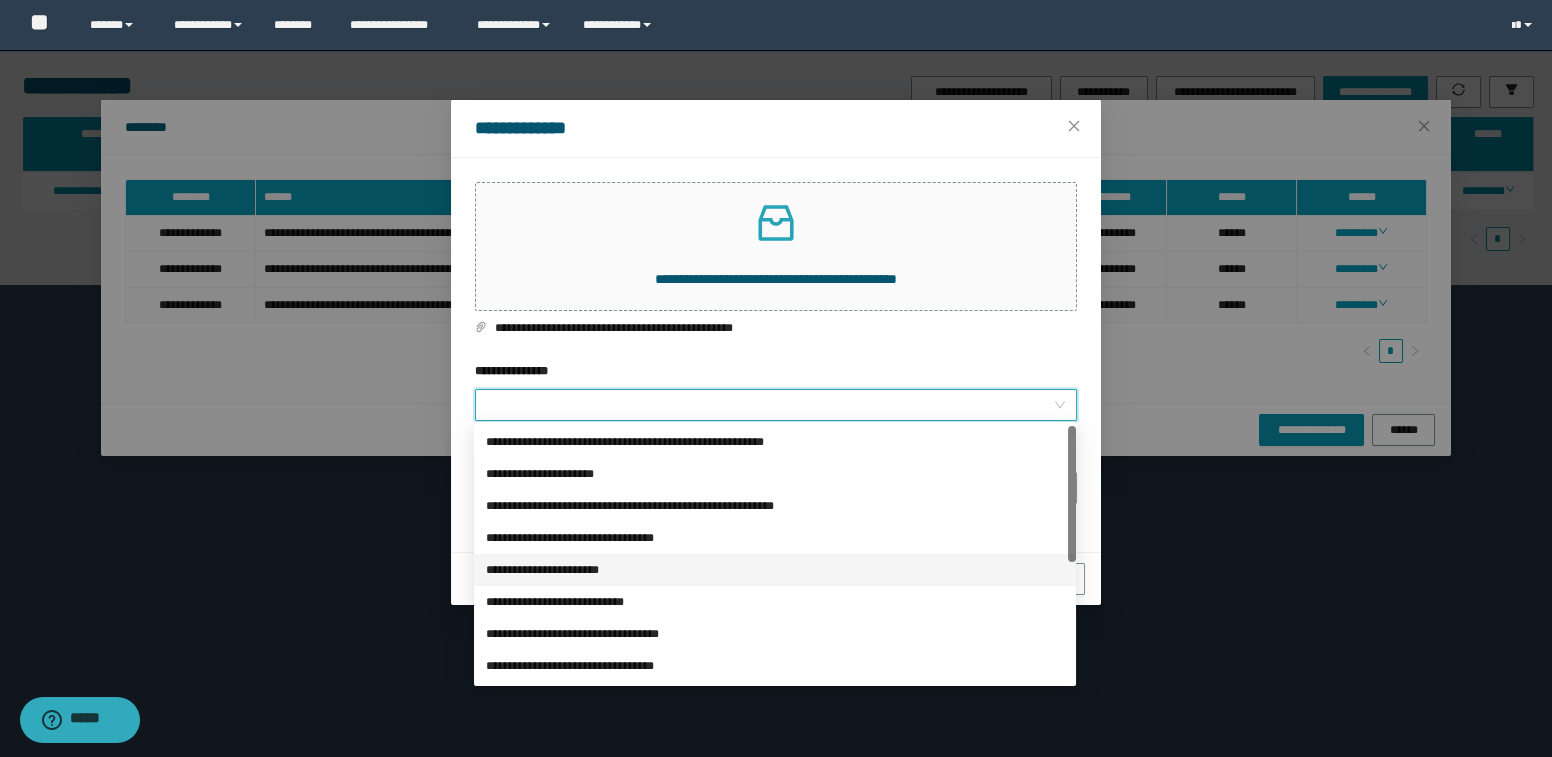 click on "**********" 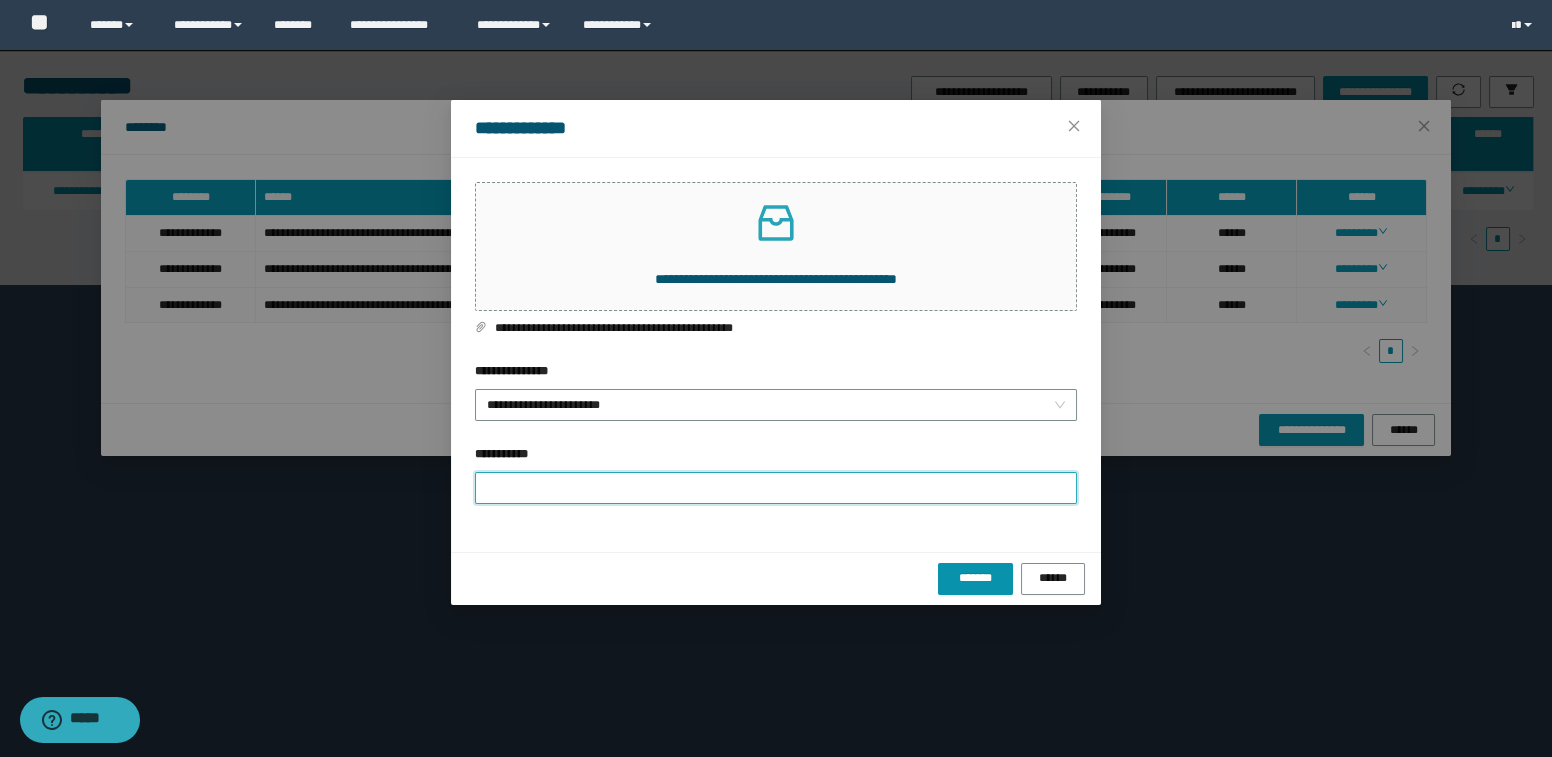 click on "**********" 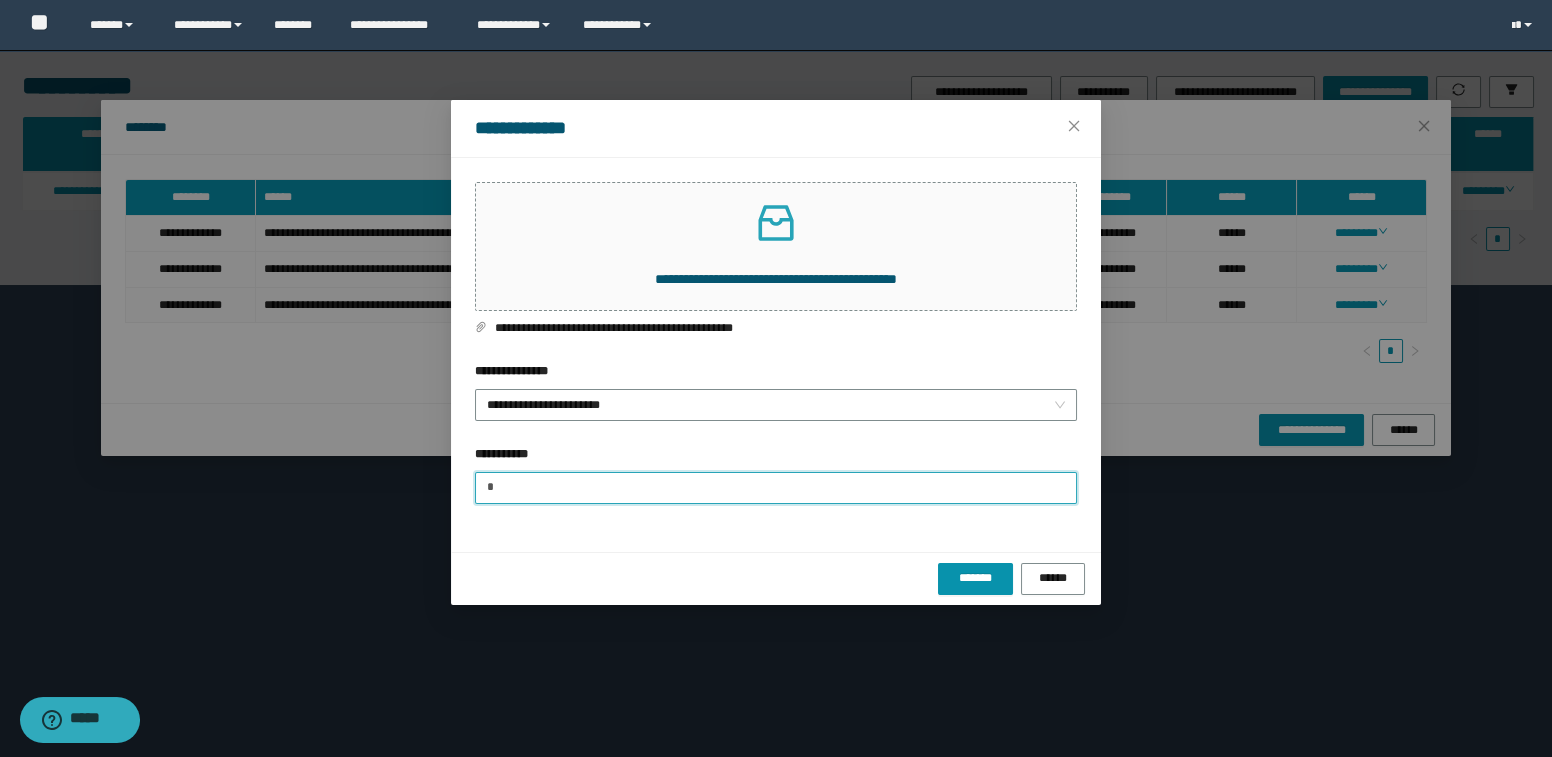 type on "**********" 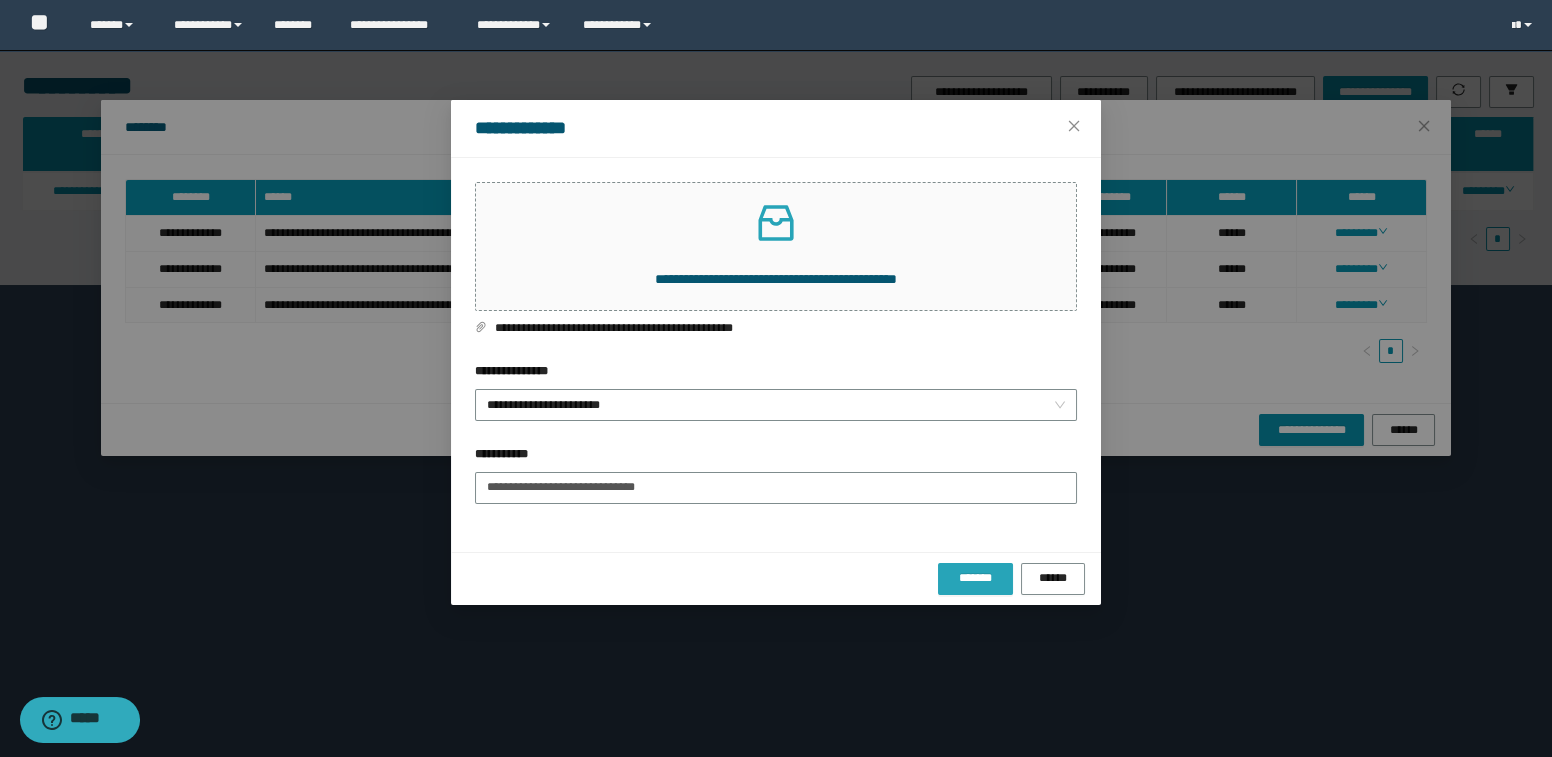 click on "*******" 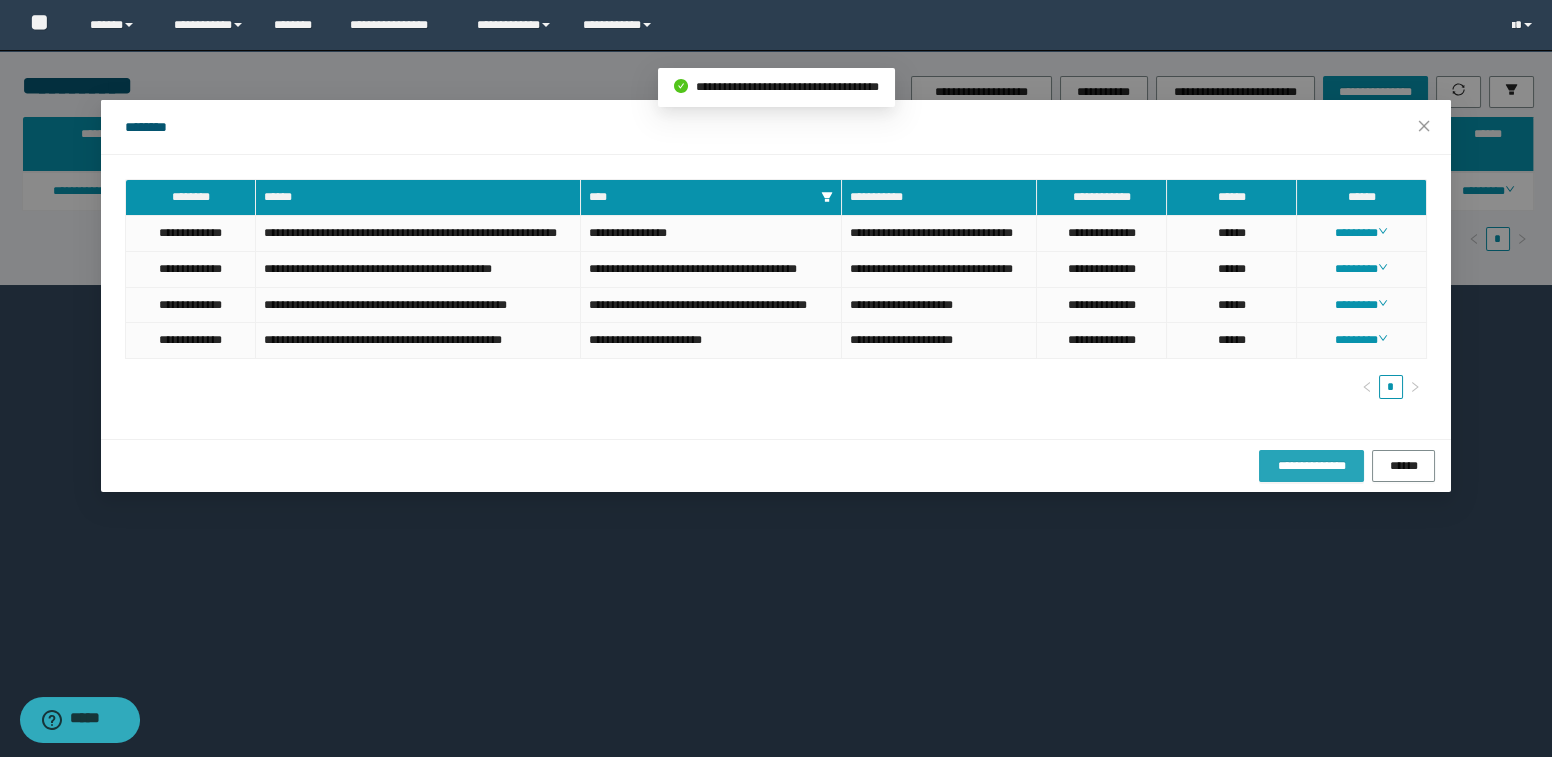 drag, startPoint x: 1332, startPoint y: 527, endPoint x: 1301, endPoint y: 519, distance: 32.01562 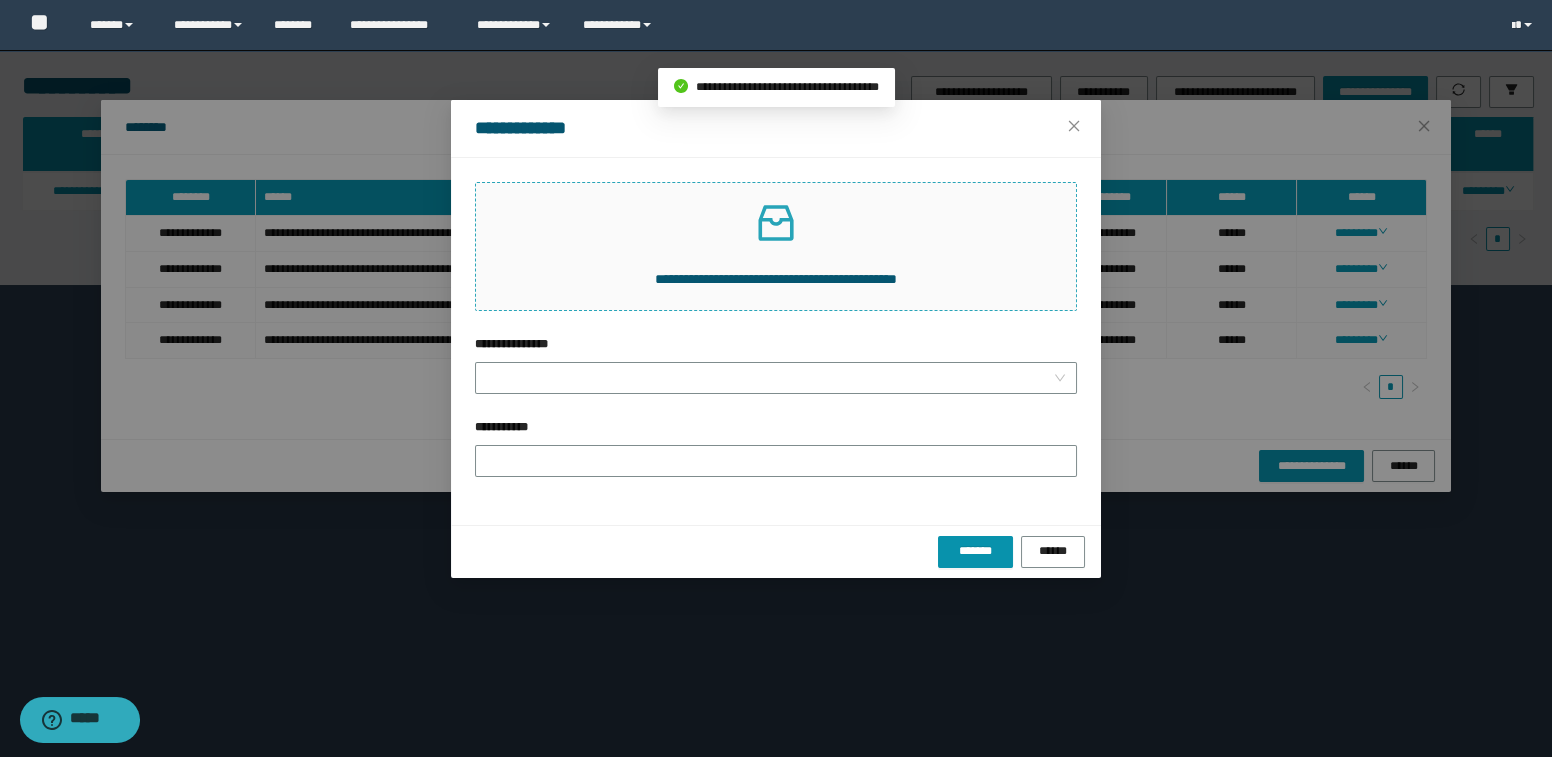 click 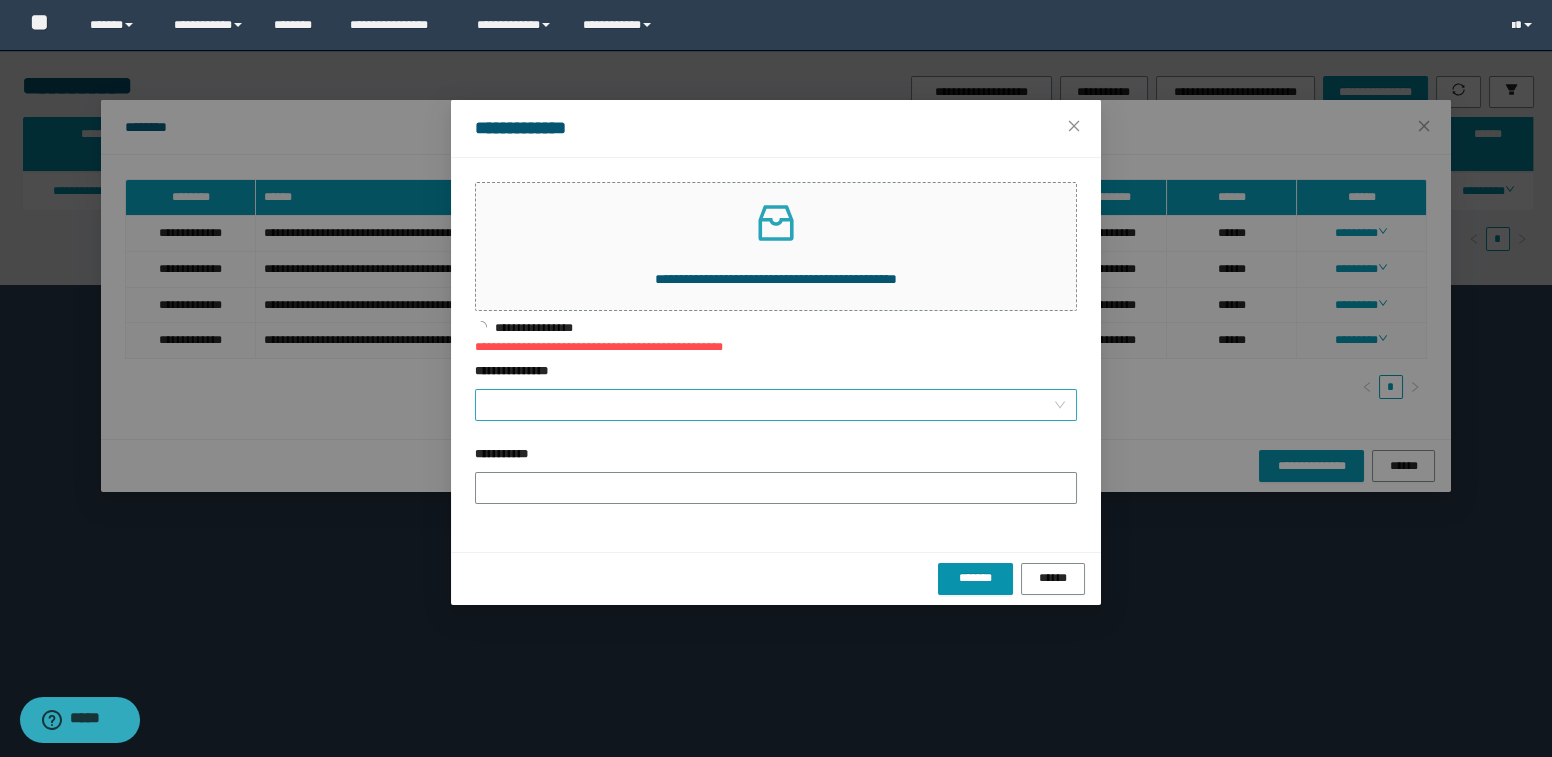 click on "**********" 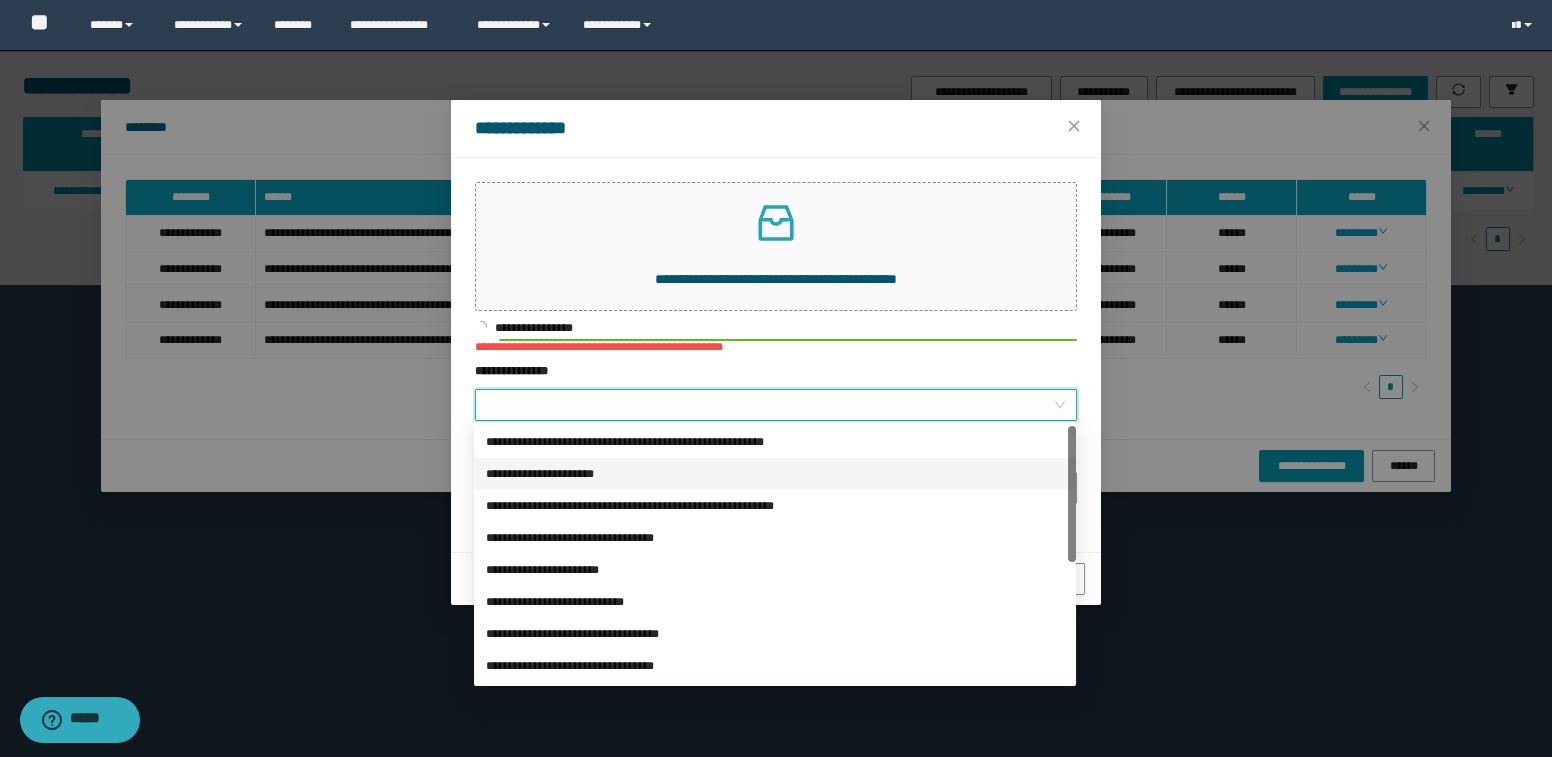 scroll, scrollTop: 223, scrollLeft: 0, axis: vertical 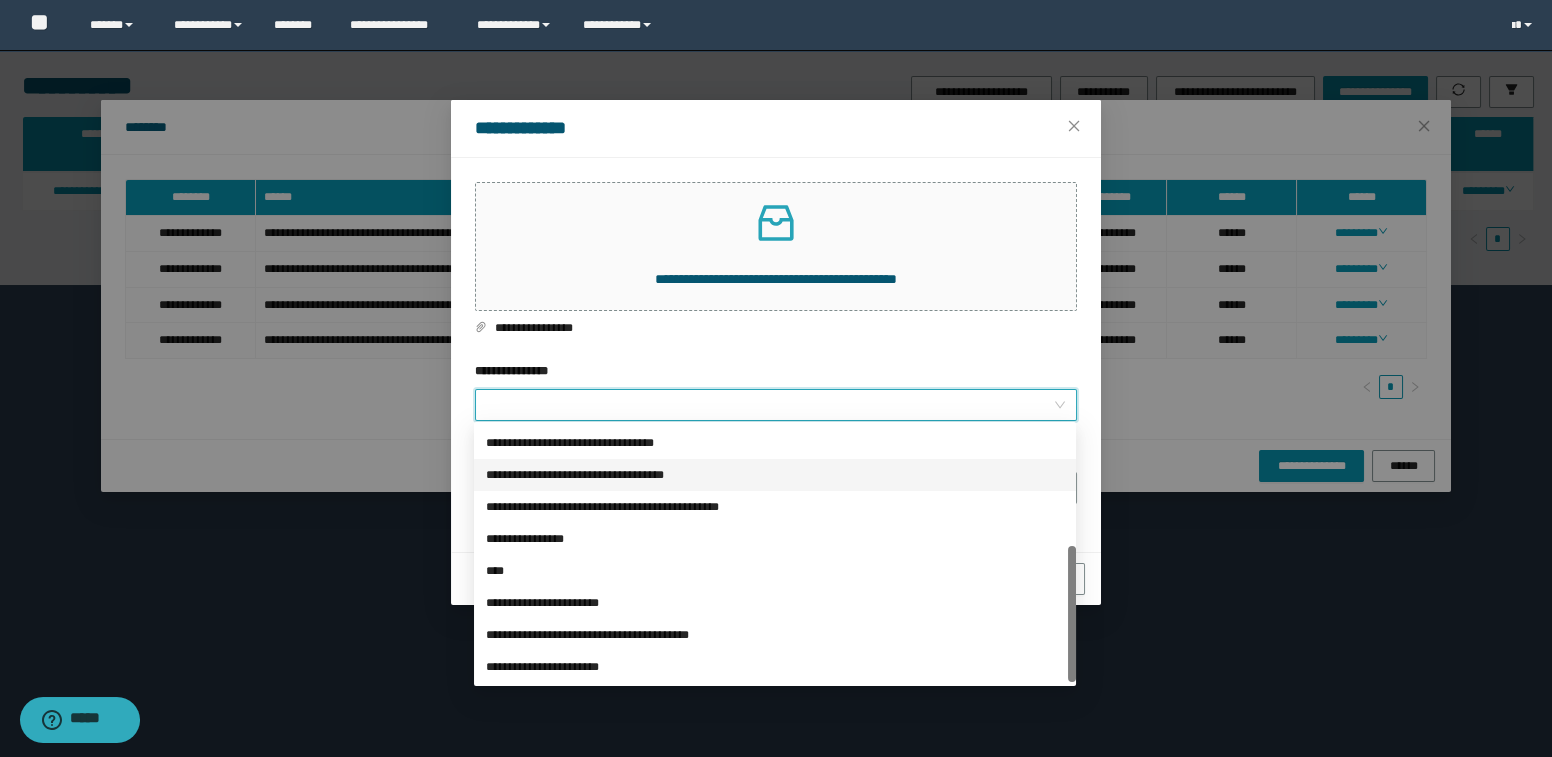 click on "**********" 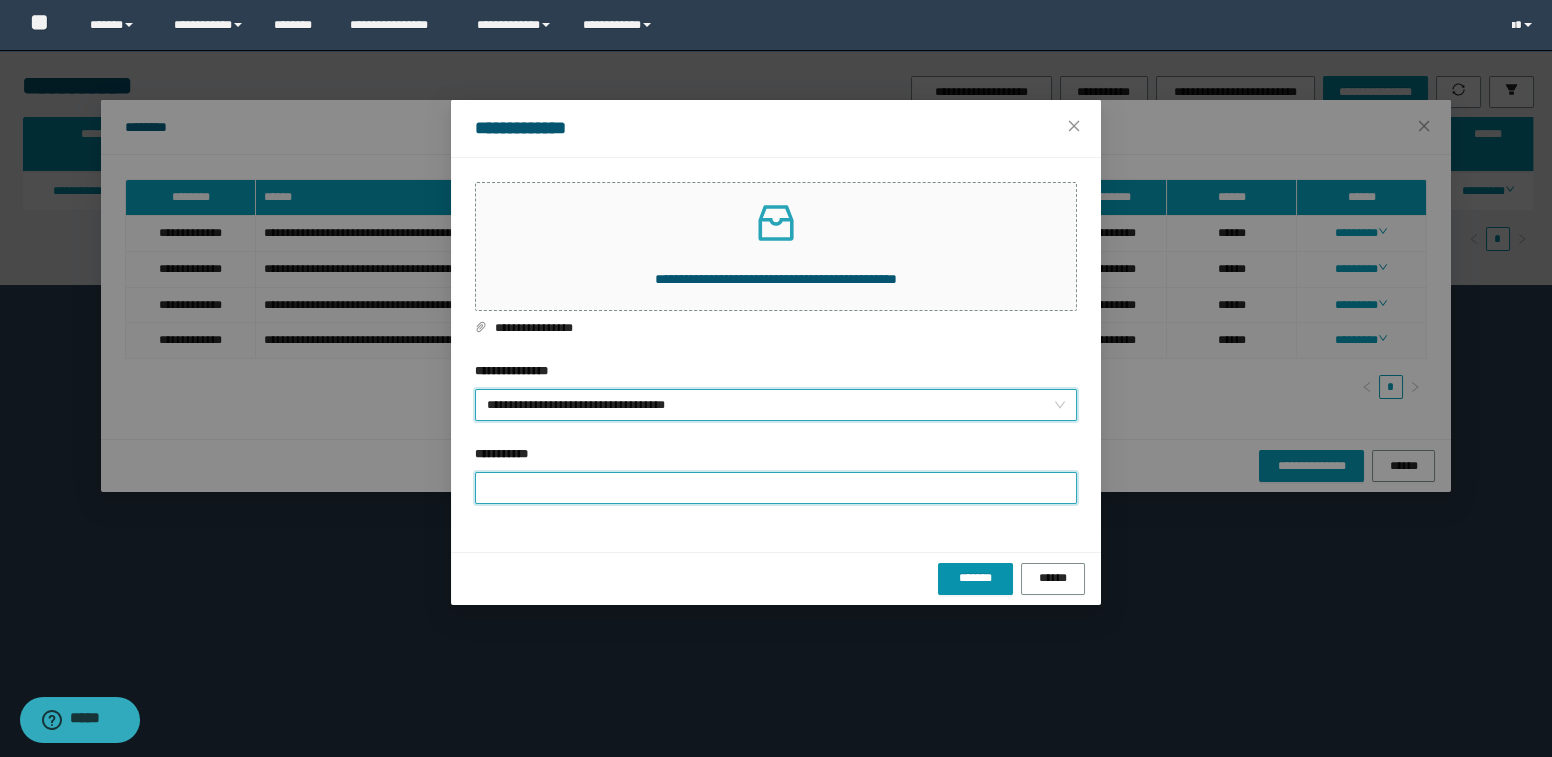 click on "**********" 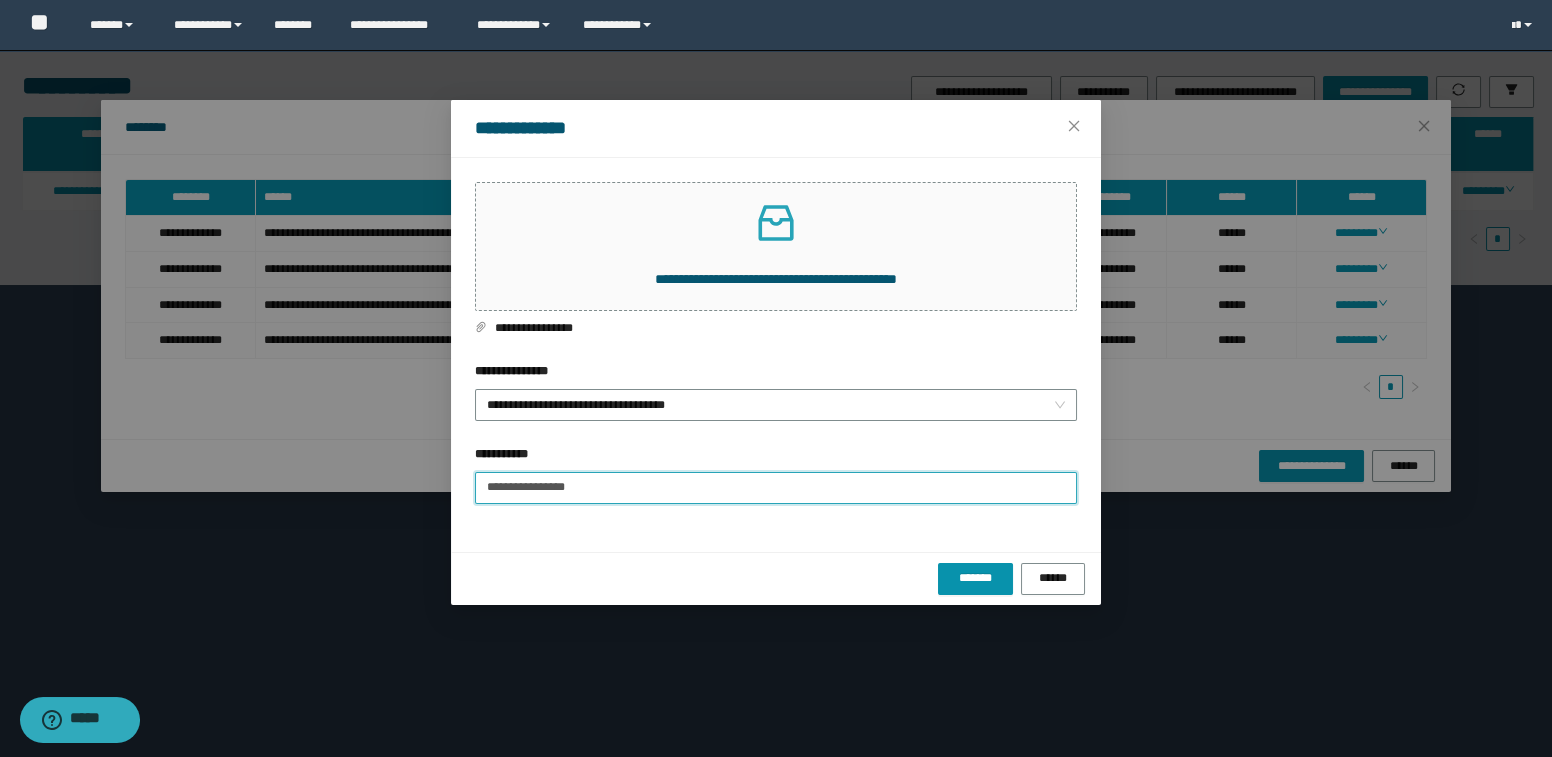 type on "**********" 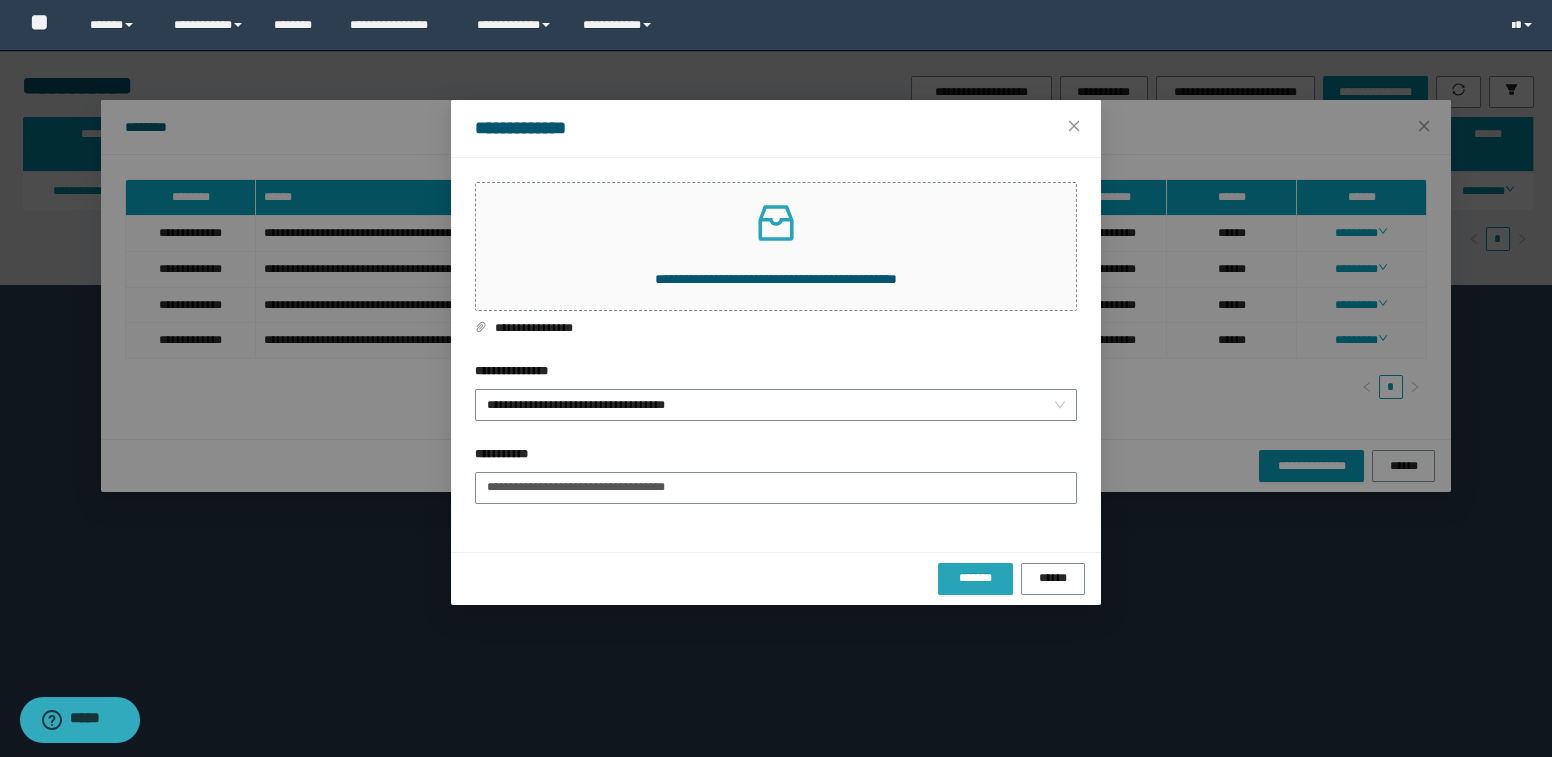 click on "*******" 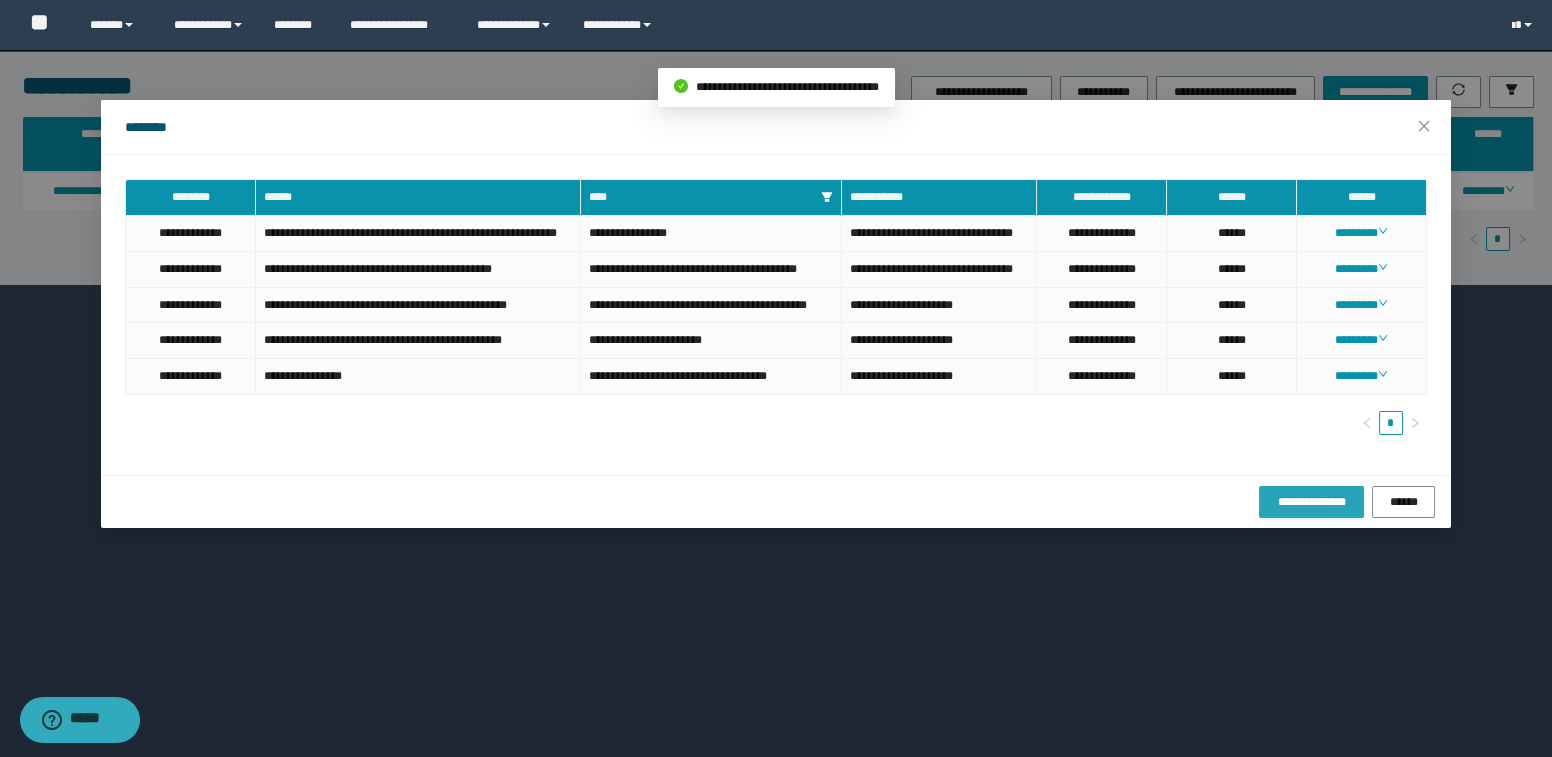 click on "**********" 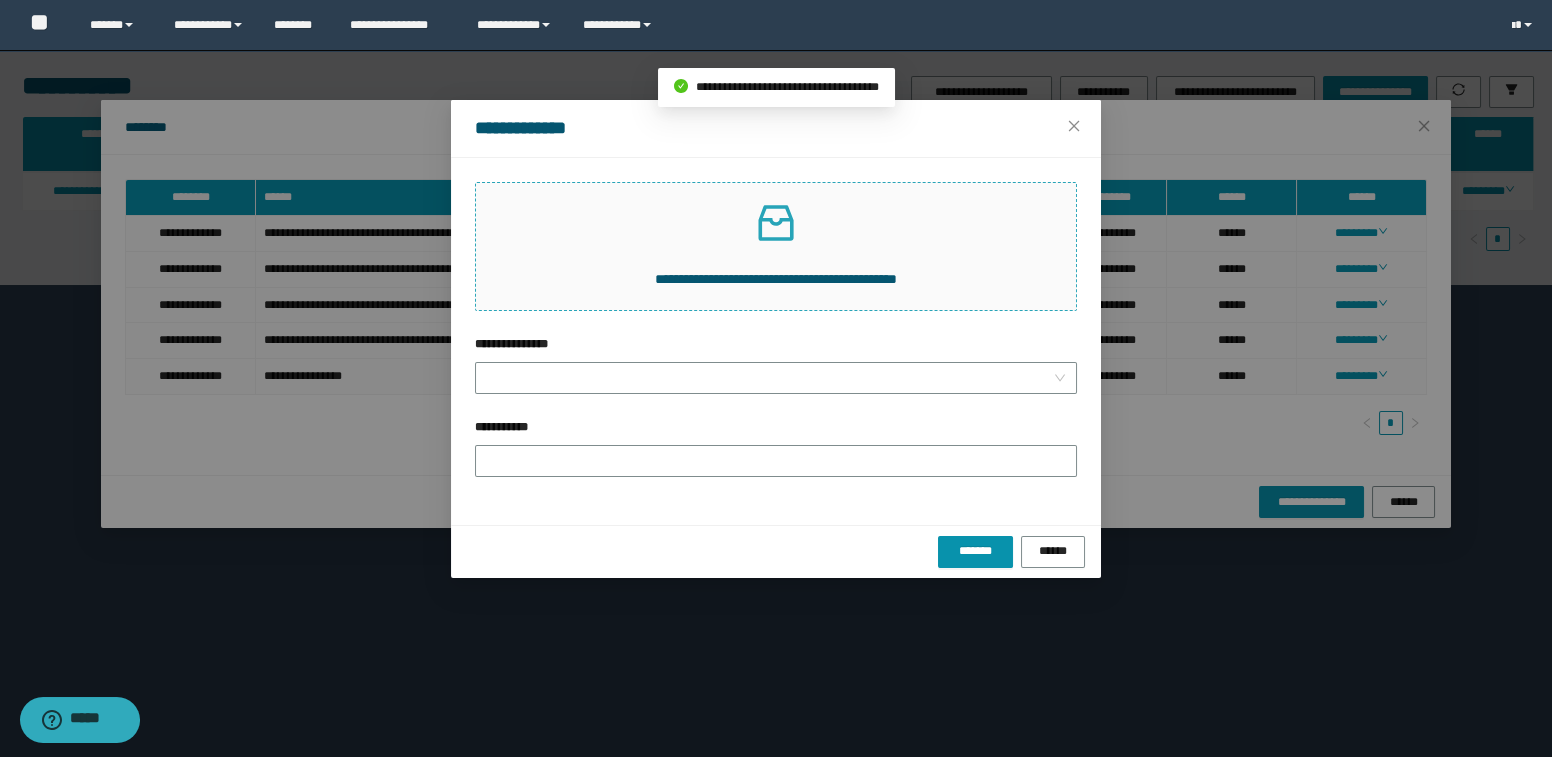 click 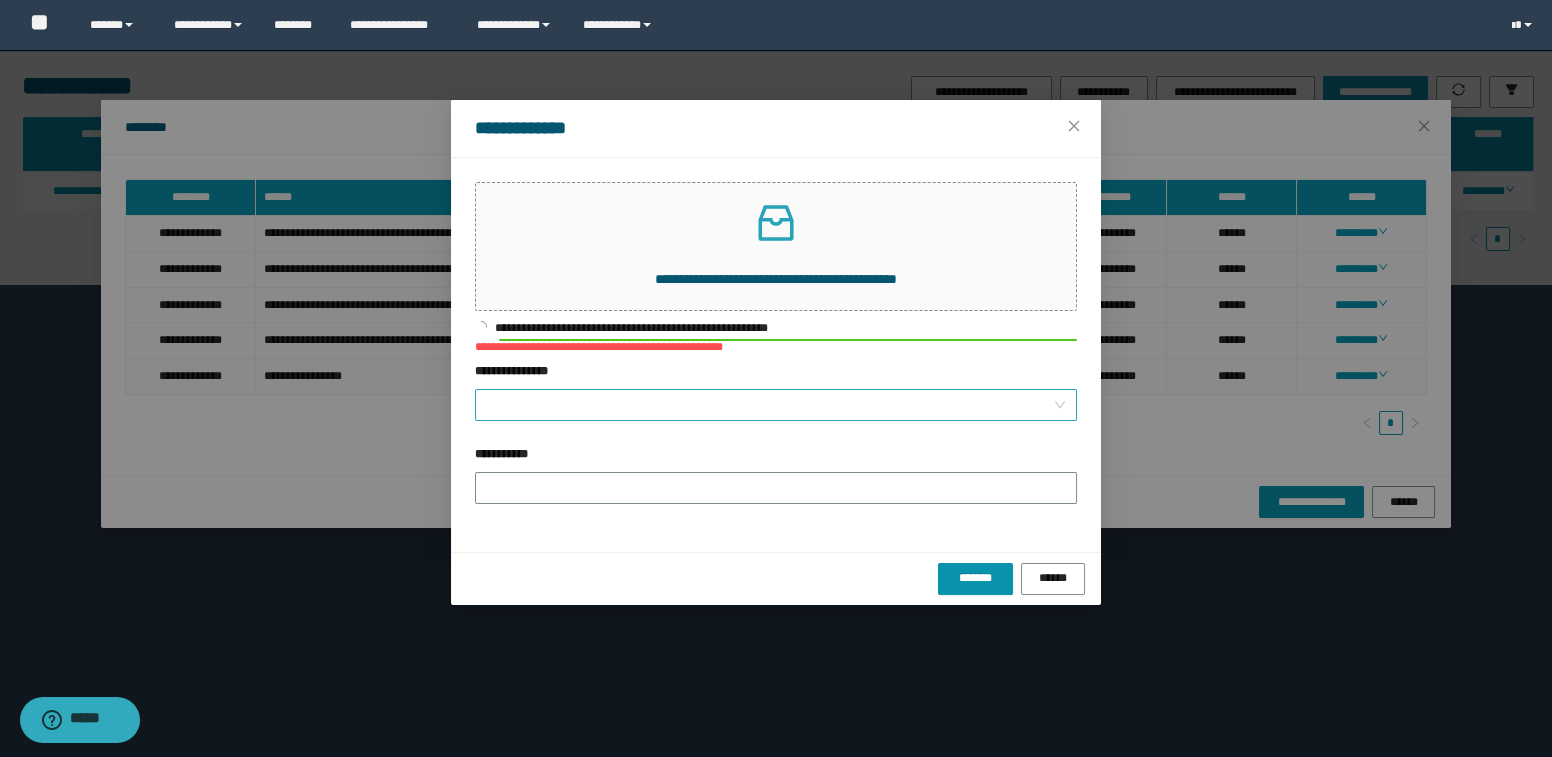click on "**********" 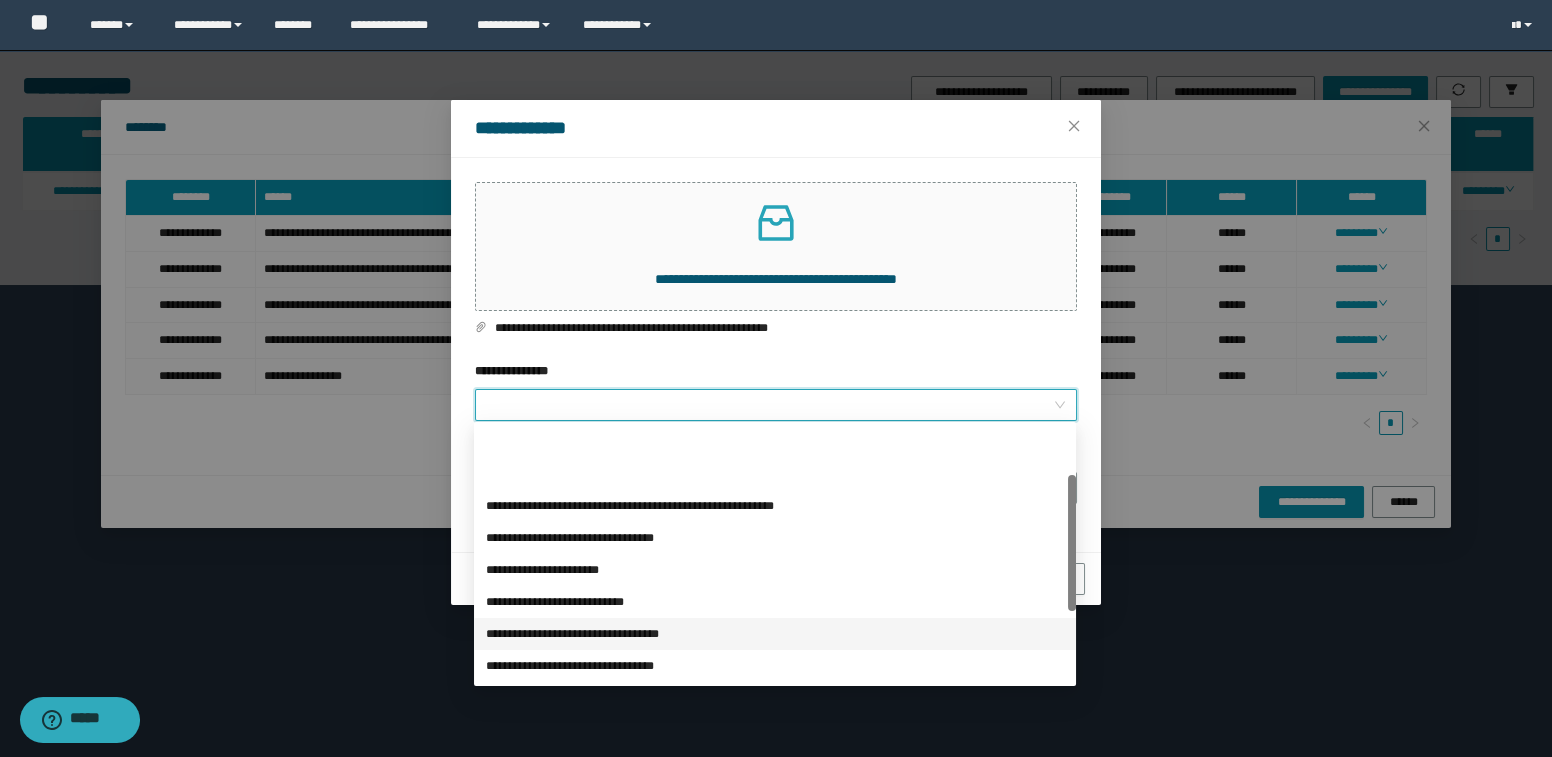 scroll, scrollTop: 181, scrollLeft: 0, axis: vertical 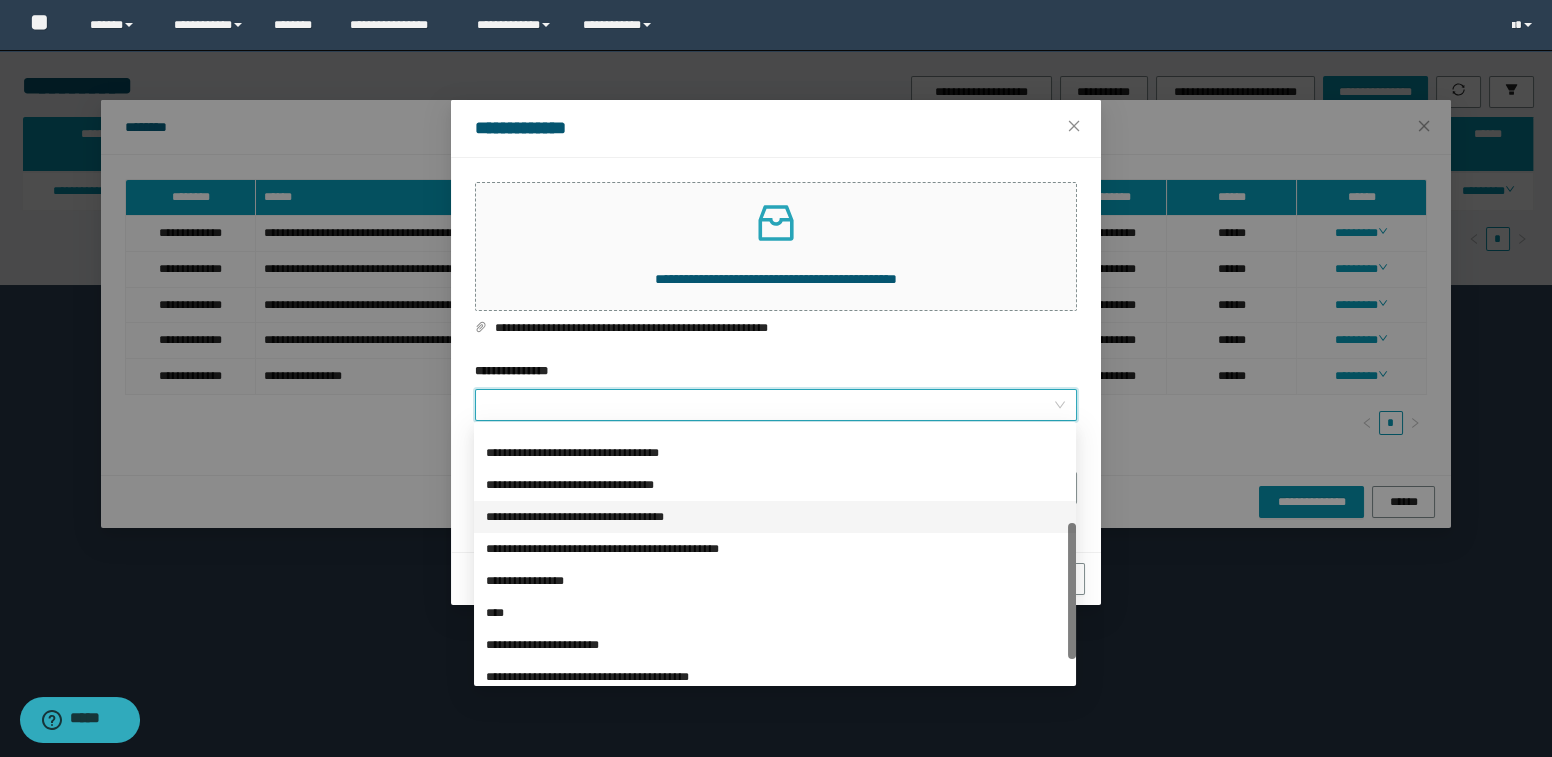 click on "**********" 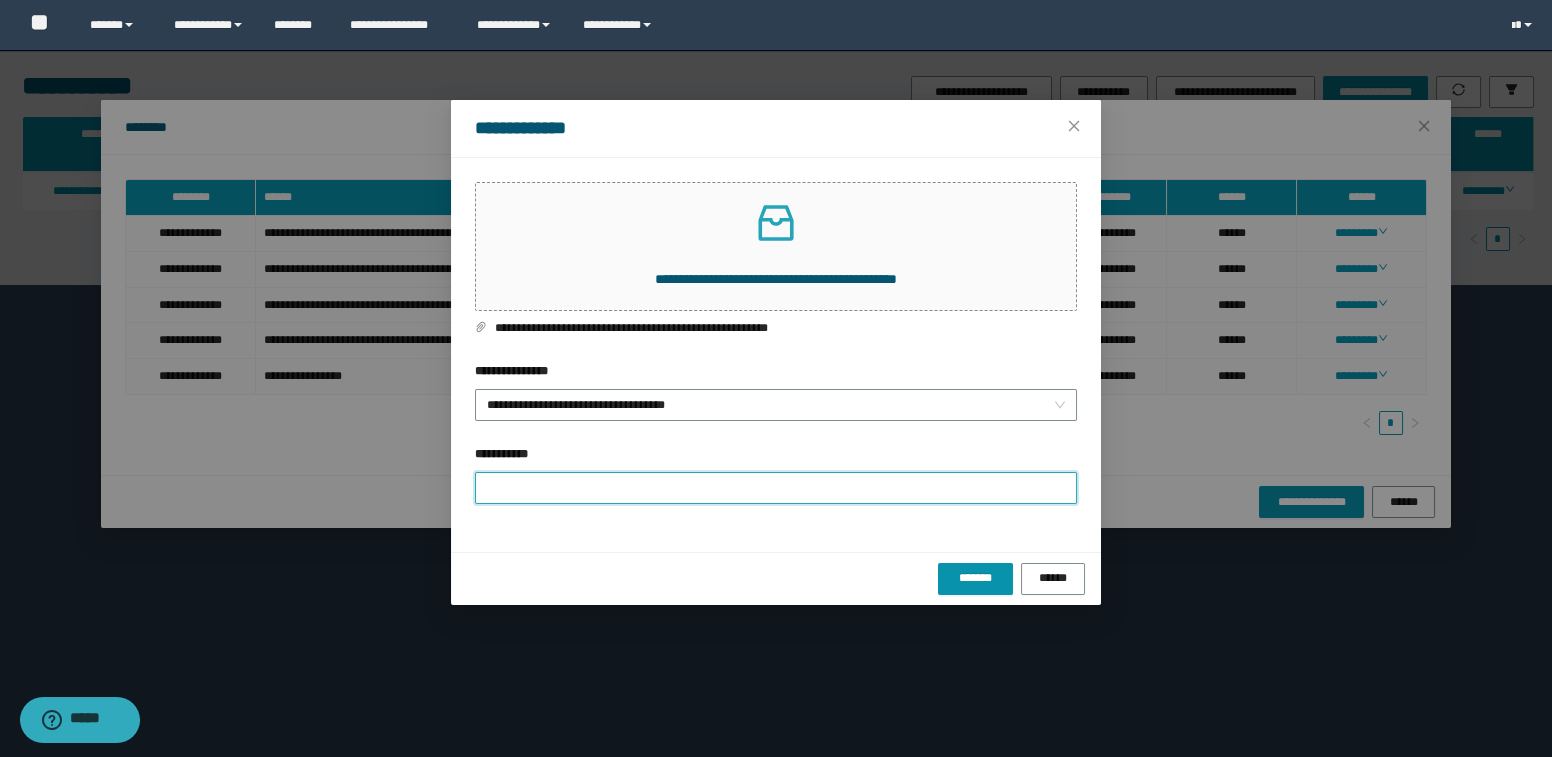 click on "**********" 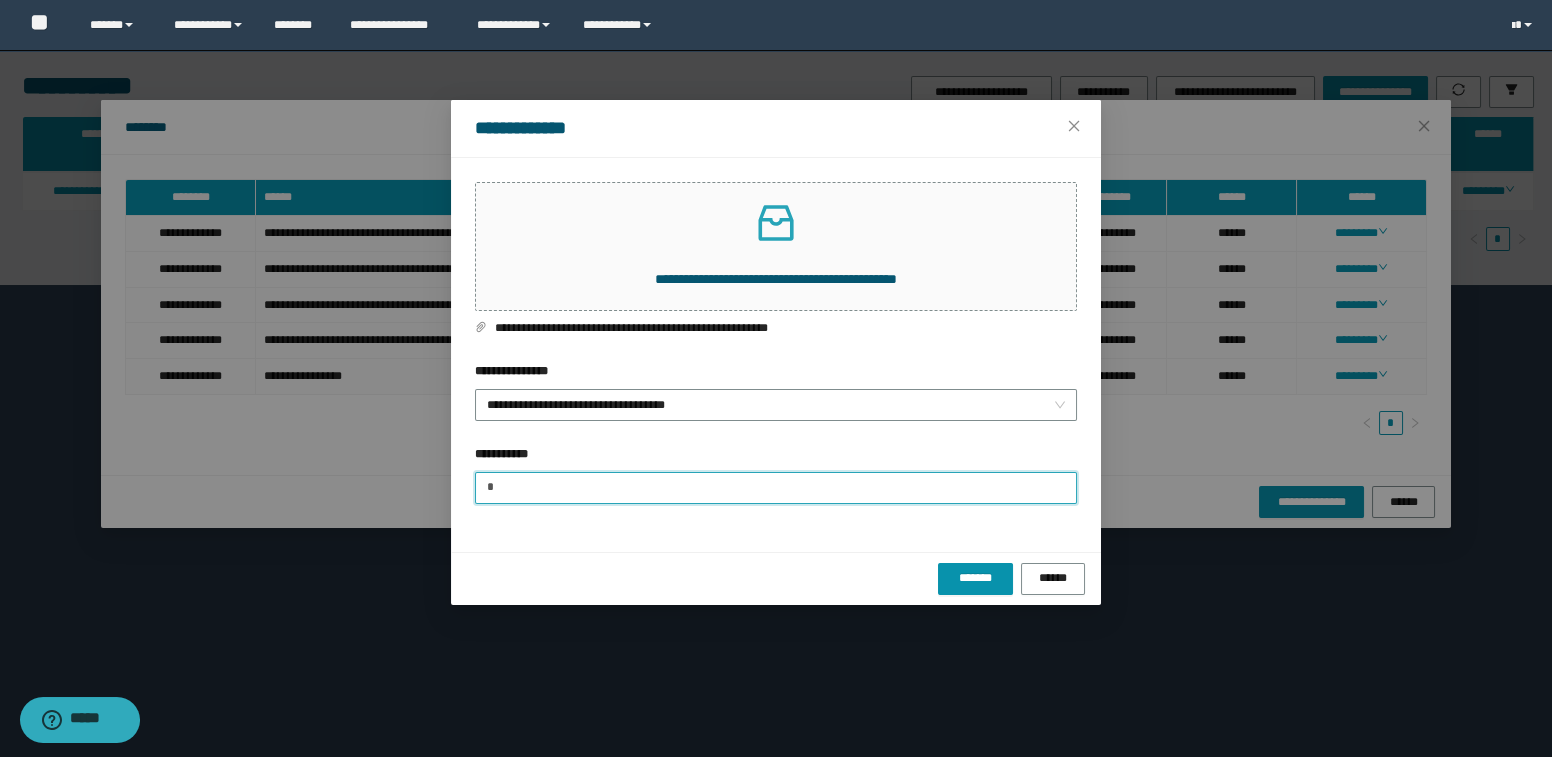 type on "**********" 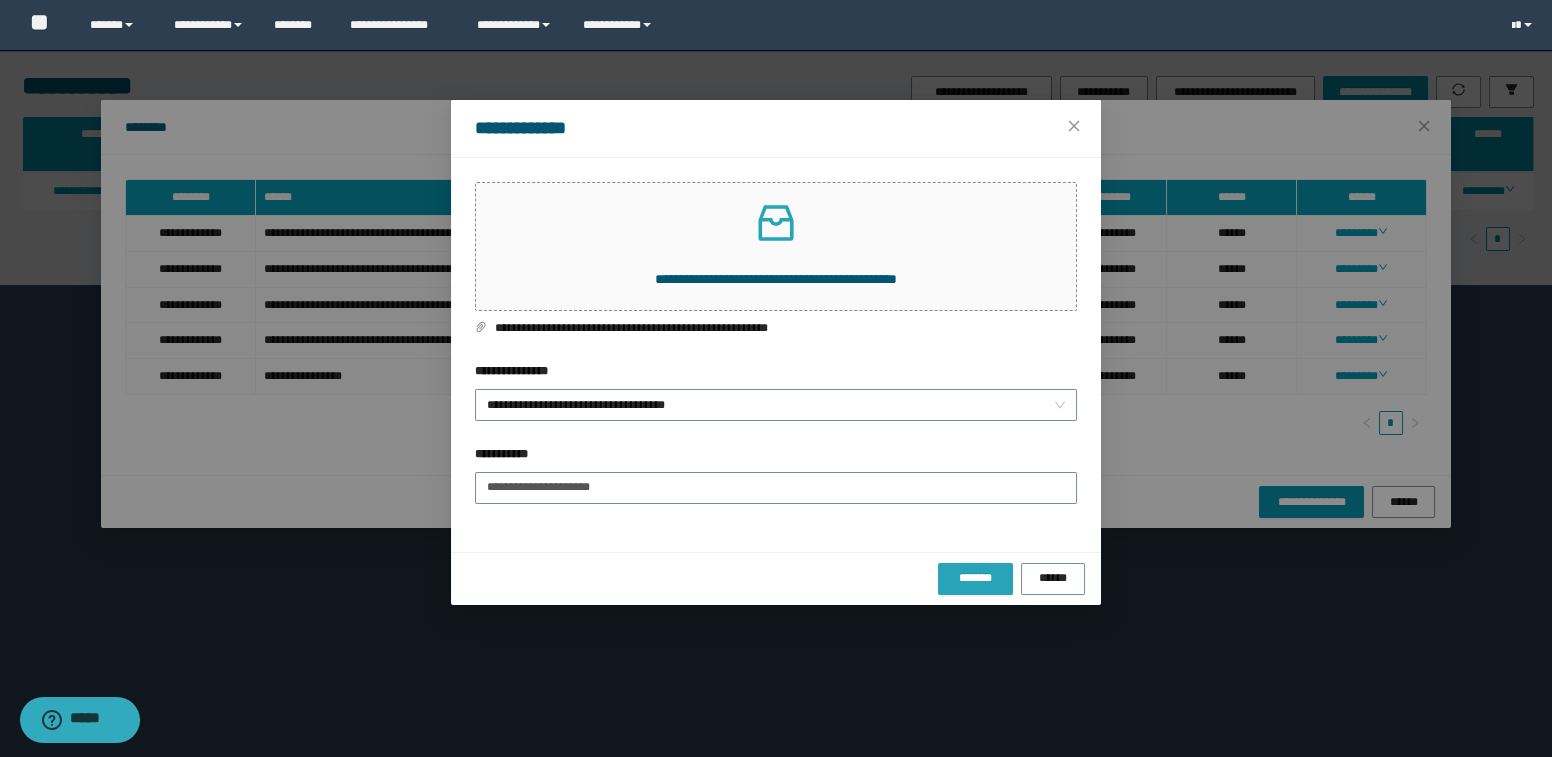 drag, startPoint x: 975, startPoint y: 567, endPoint x: 985, endPoint y: 573, distance: 11.661903 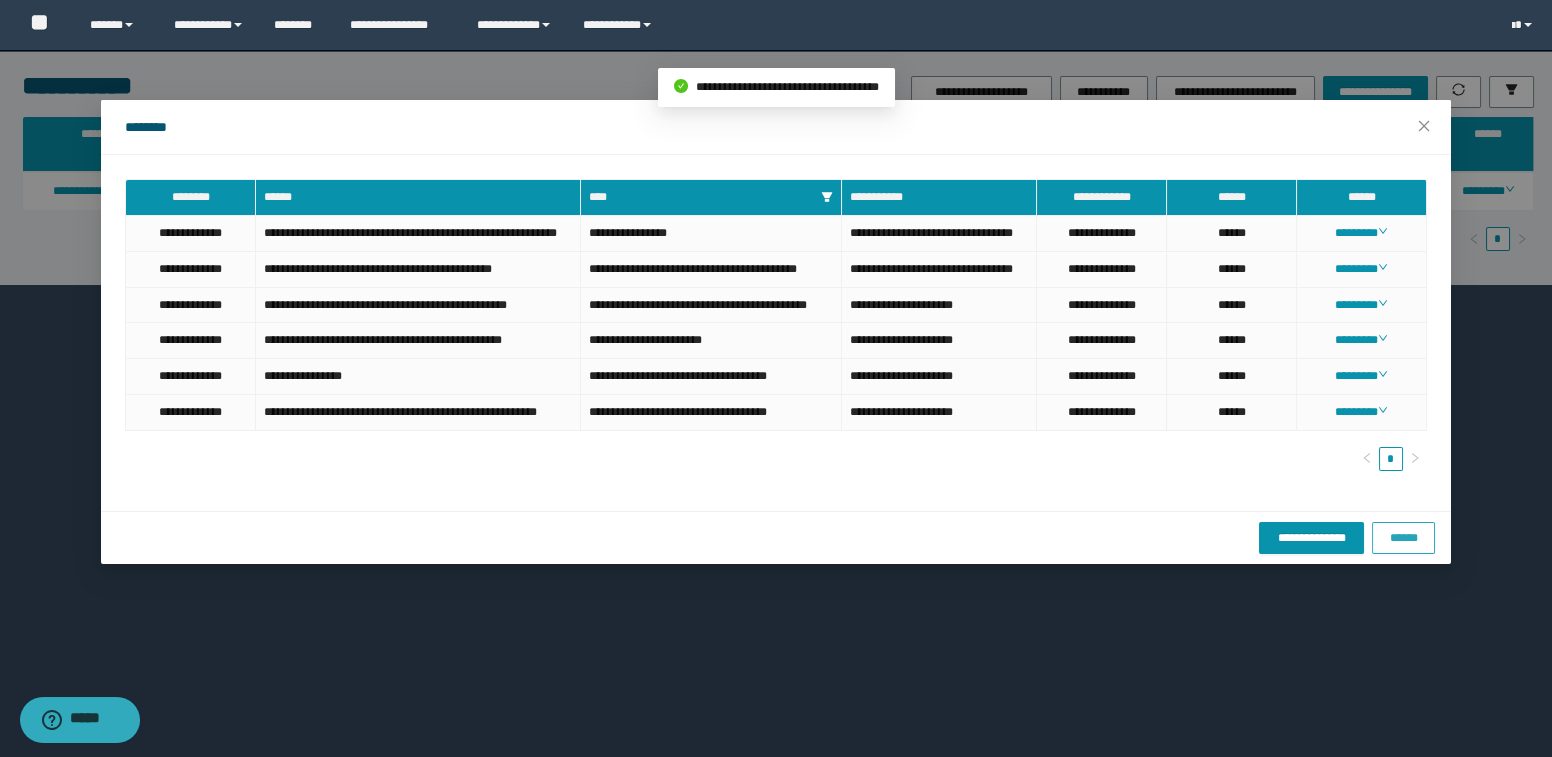 click on "******" 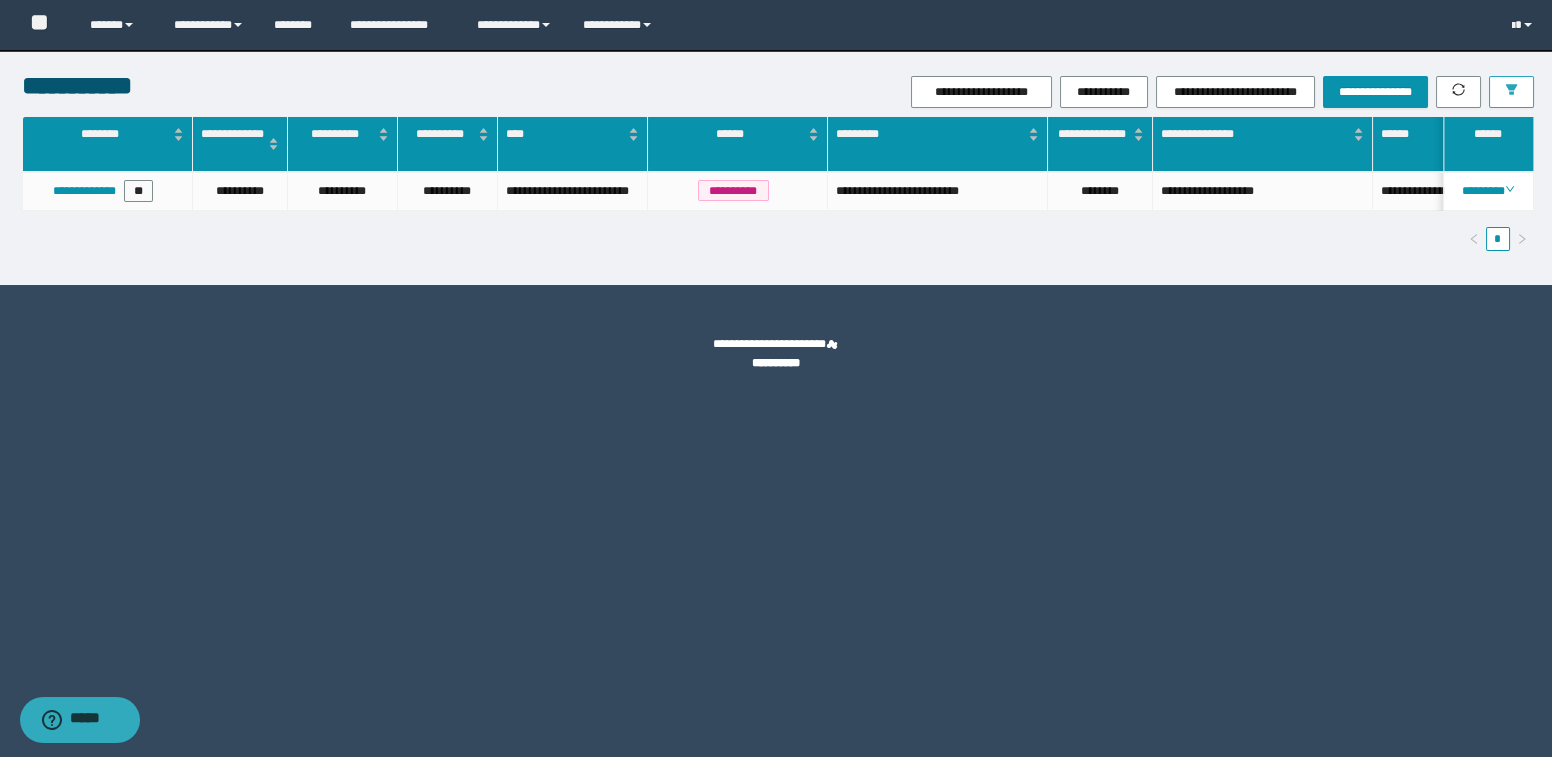 click 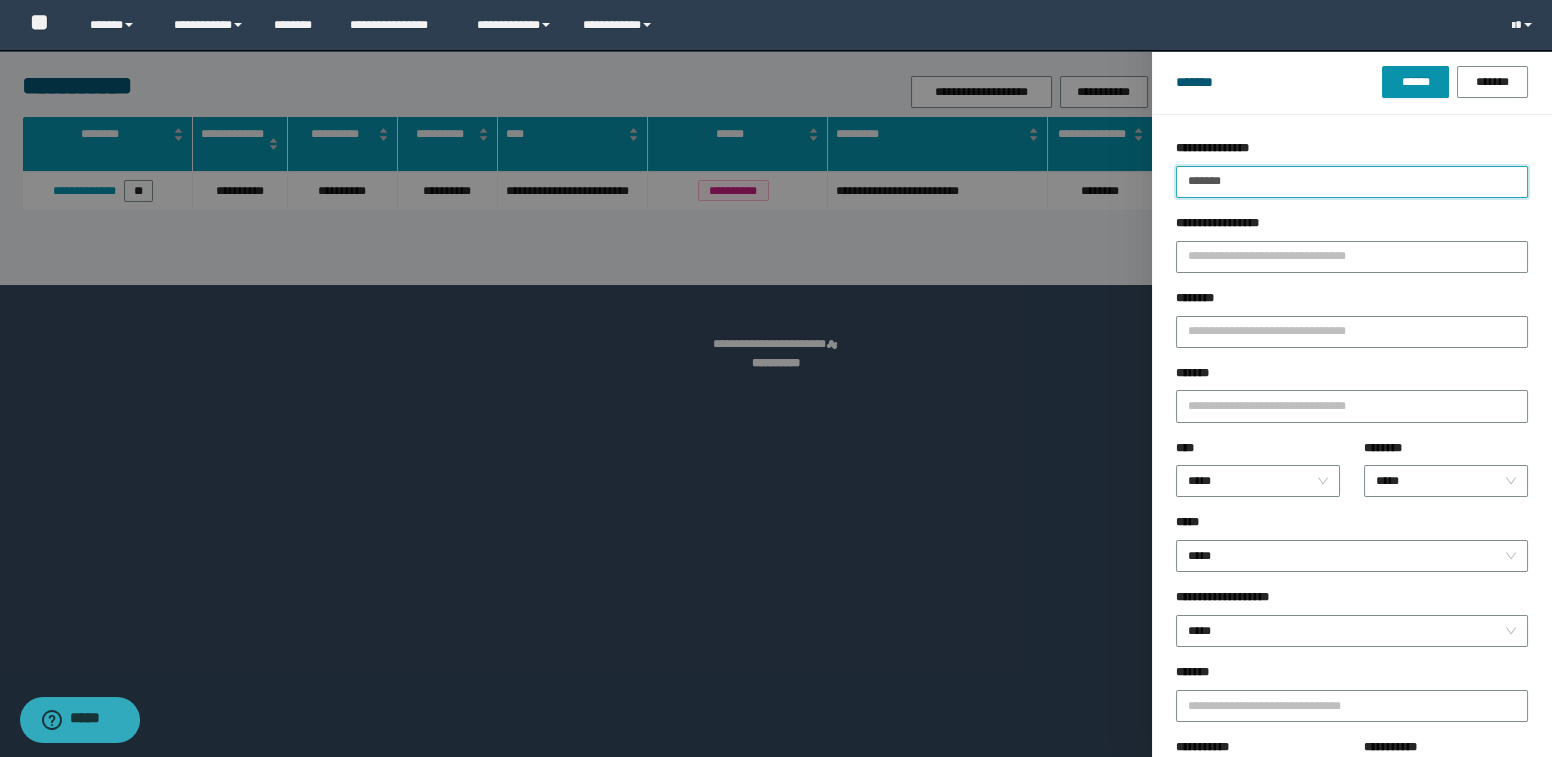 click on "*******" 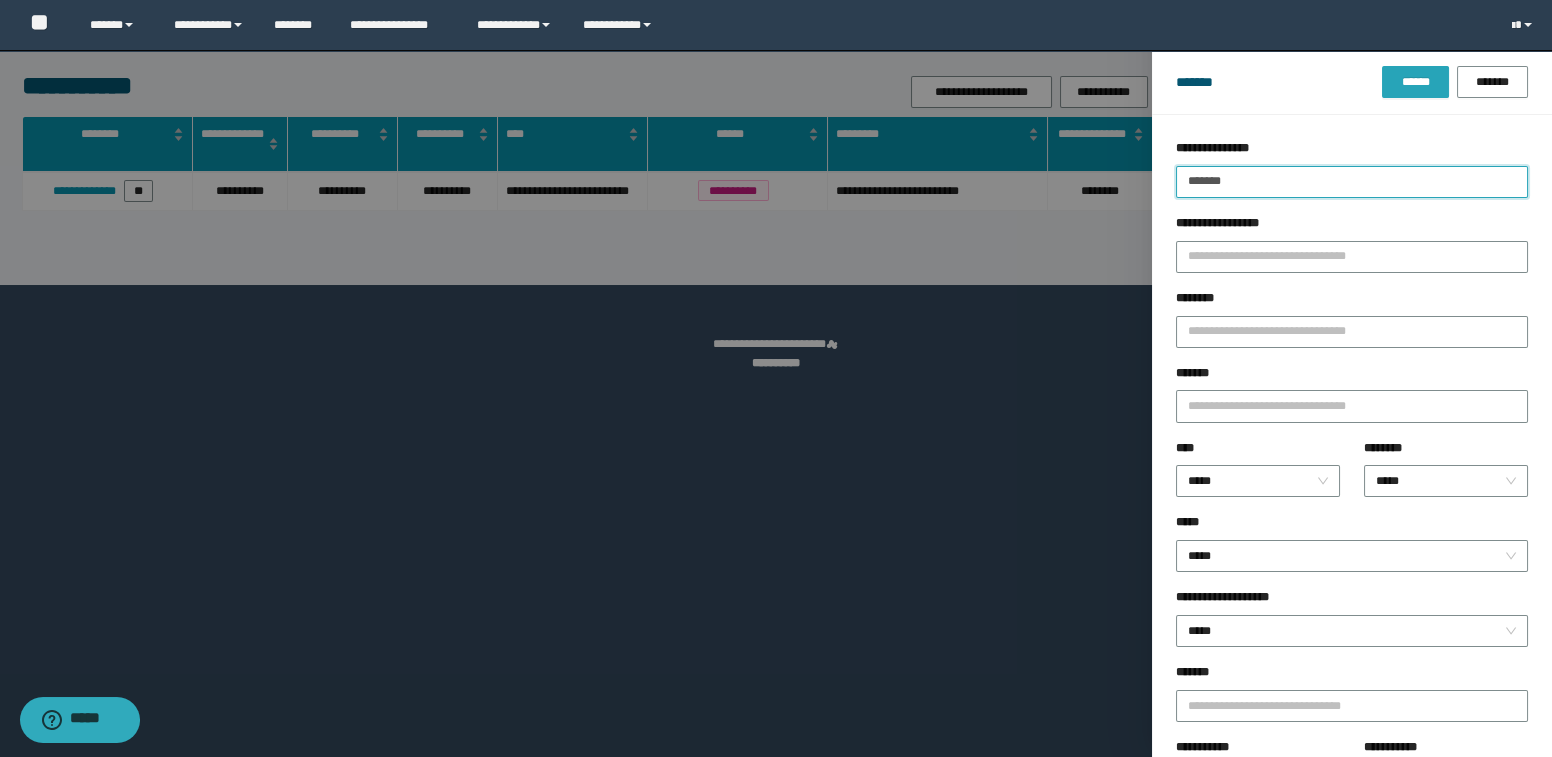 type on "*******" 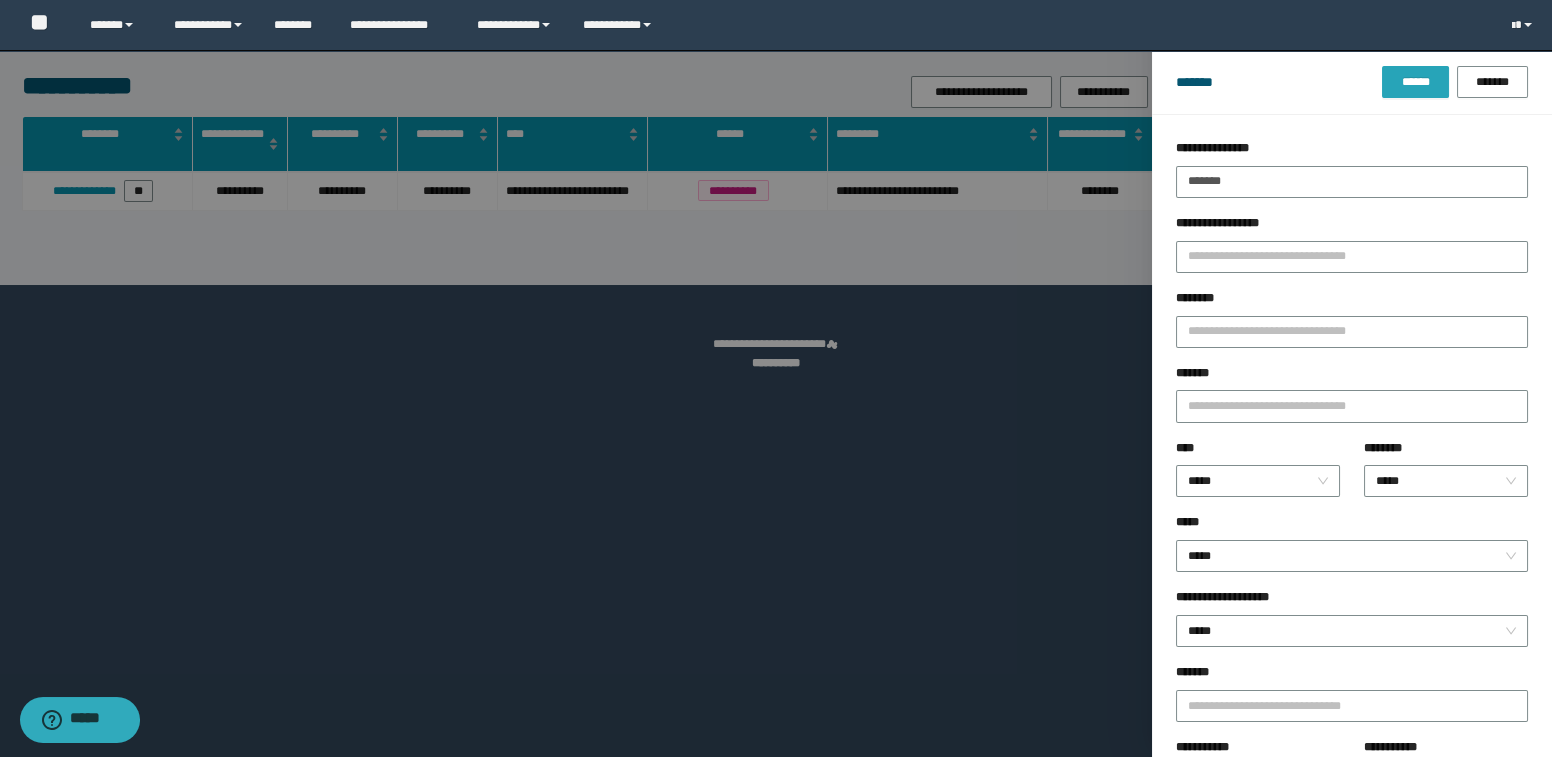 click on "******" 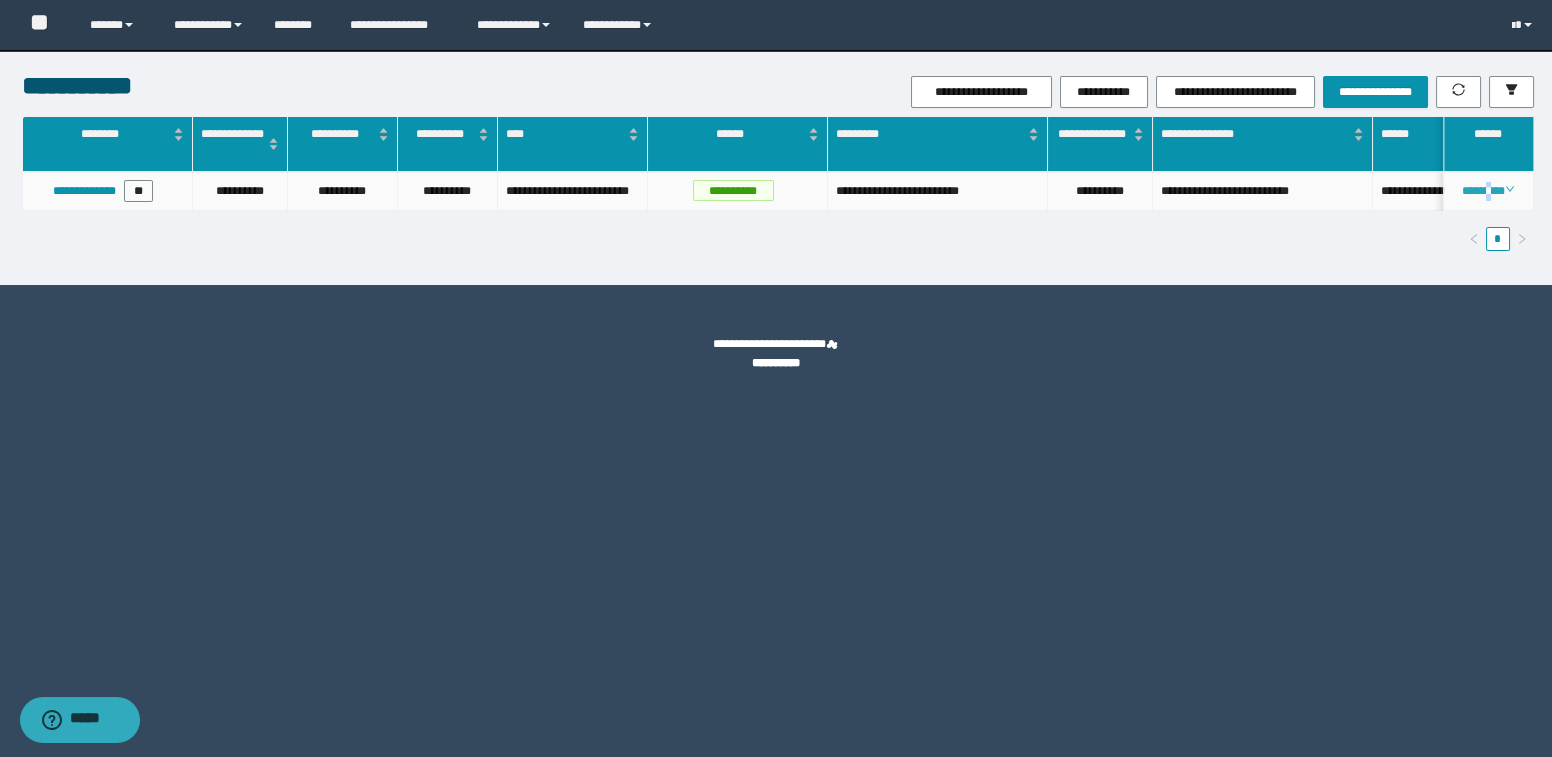 click on "********" 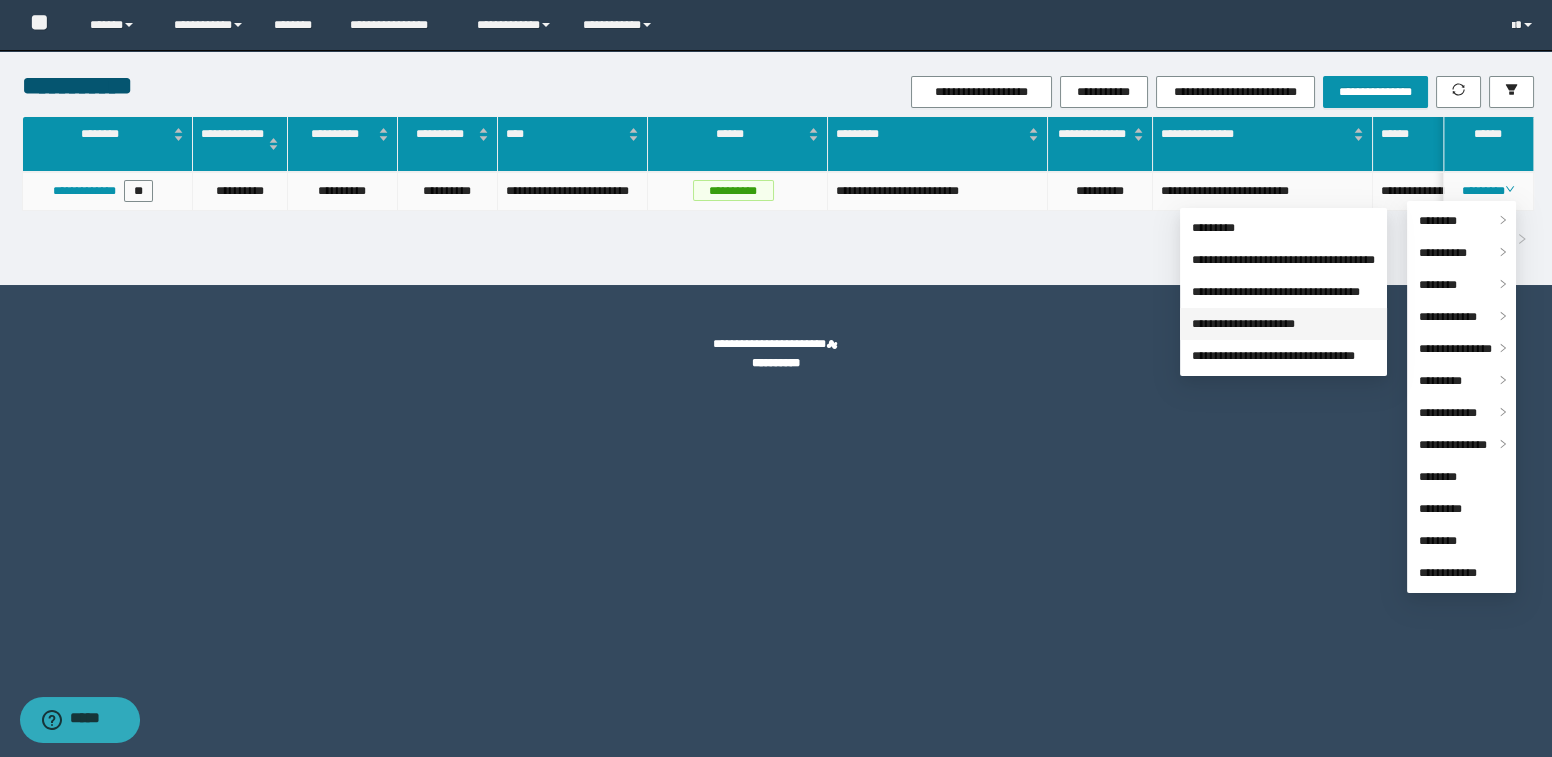 click on "**********" 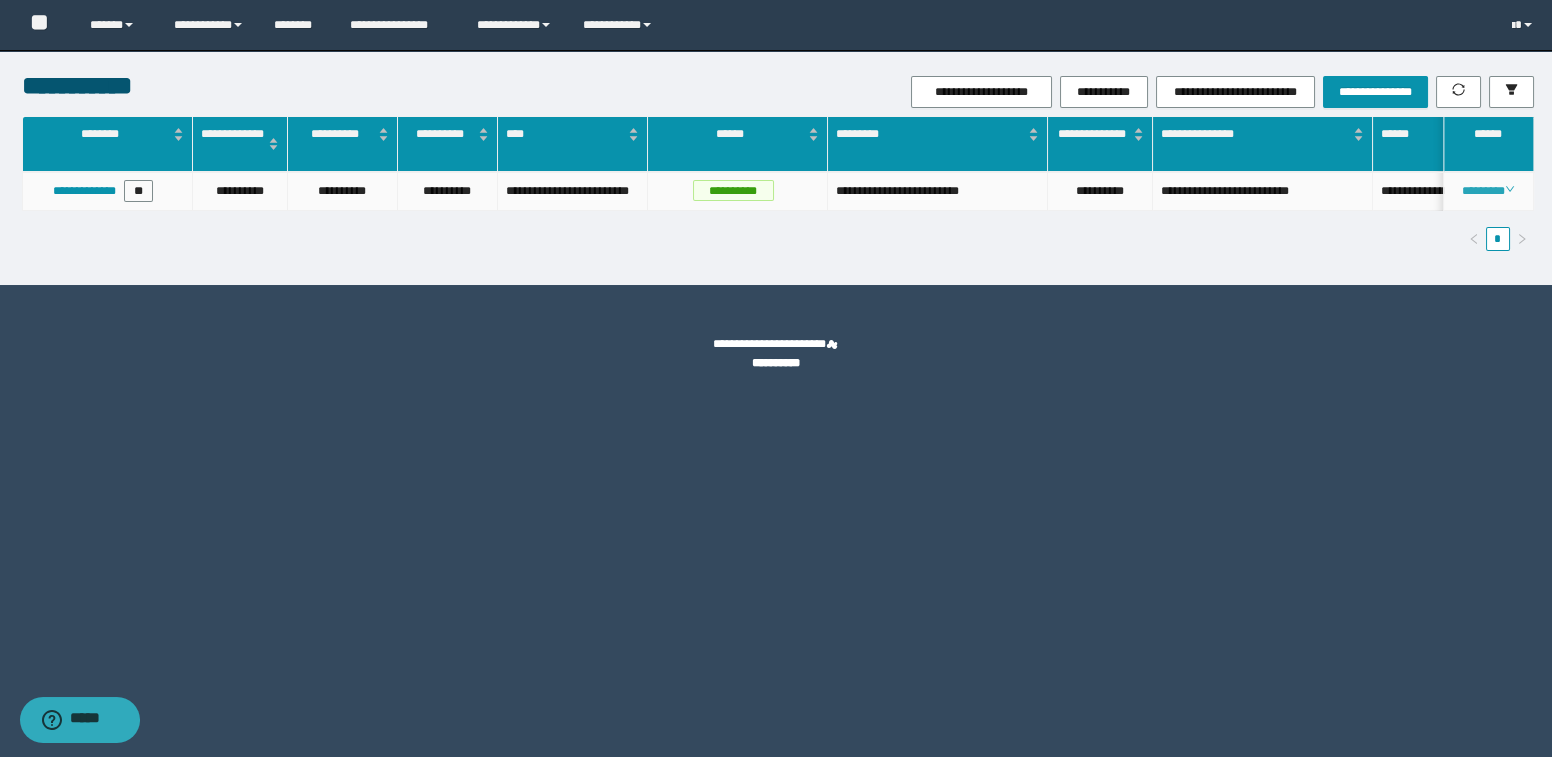 click on "********" 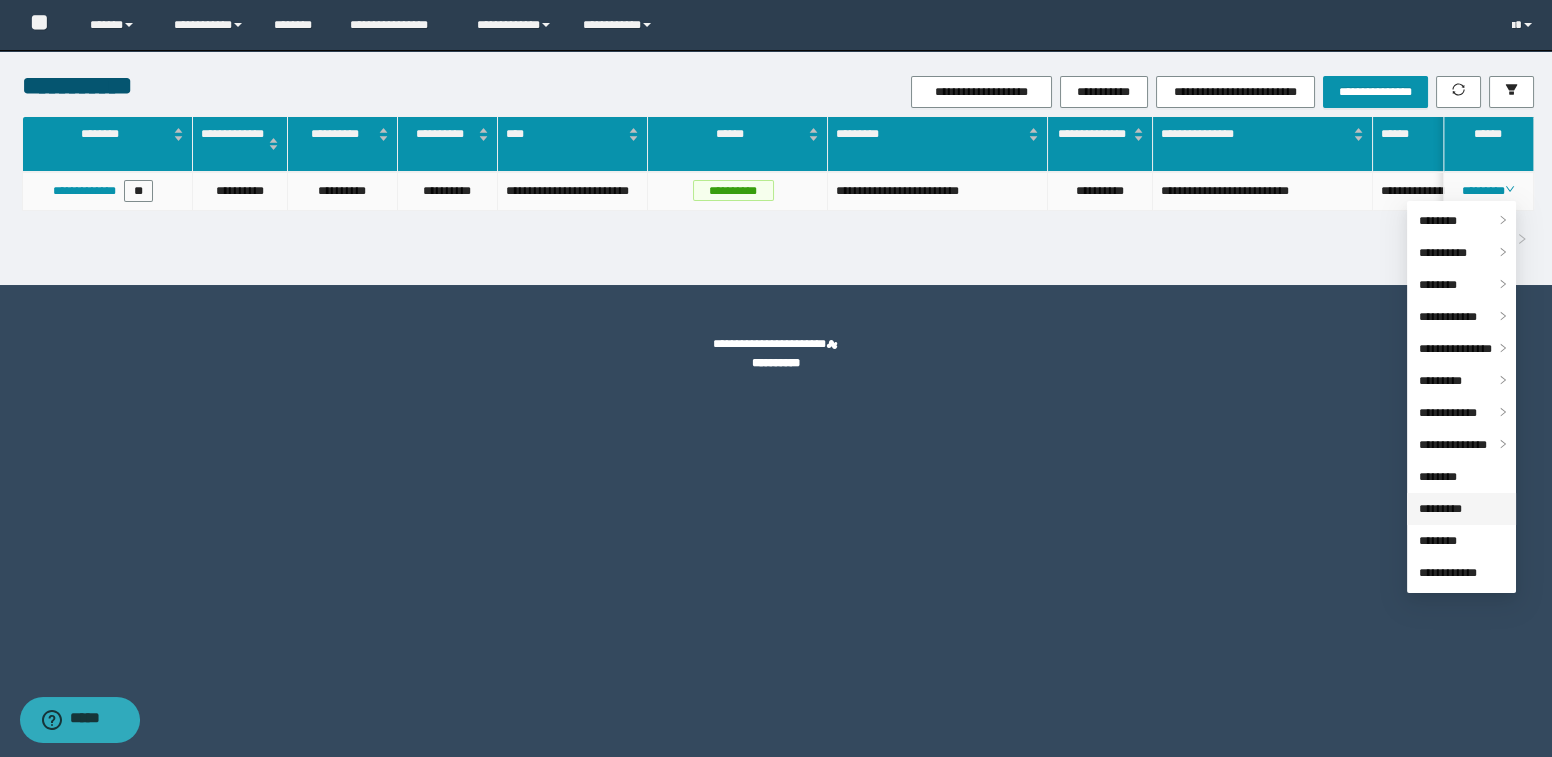 click on "*********" 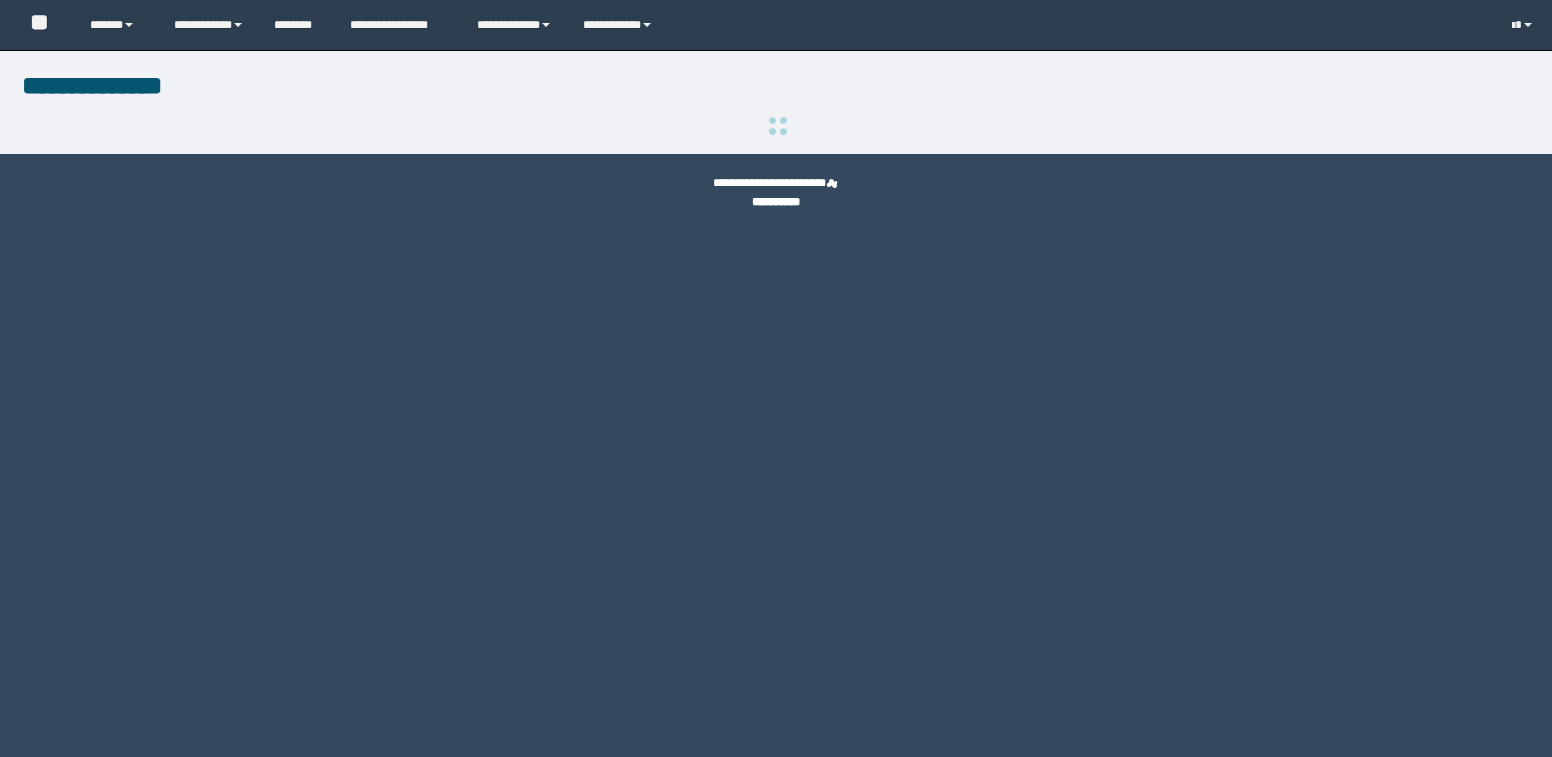 scroll, scrollTop: 0, scrollLeft: 0, axis: both 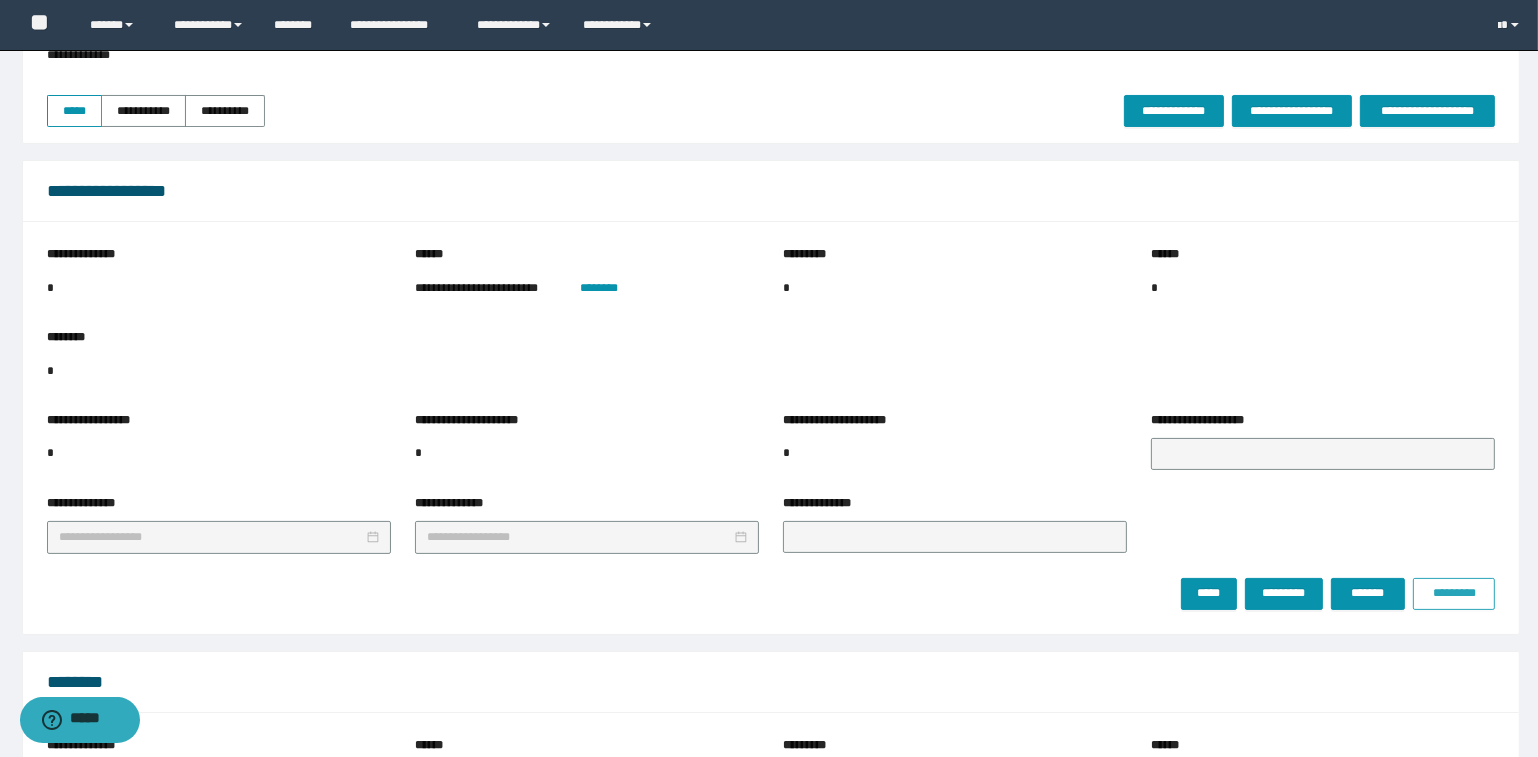 click on "*********" at bounding box center (1454, 594) 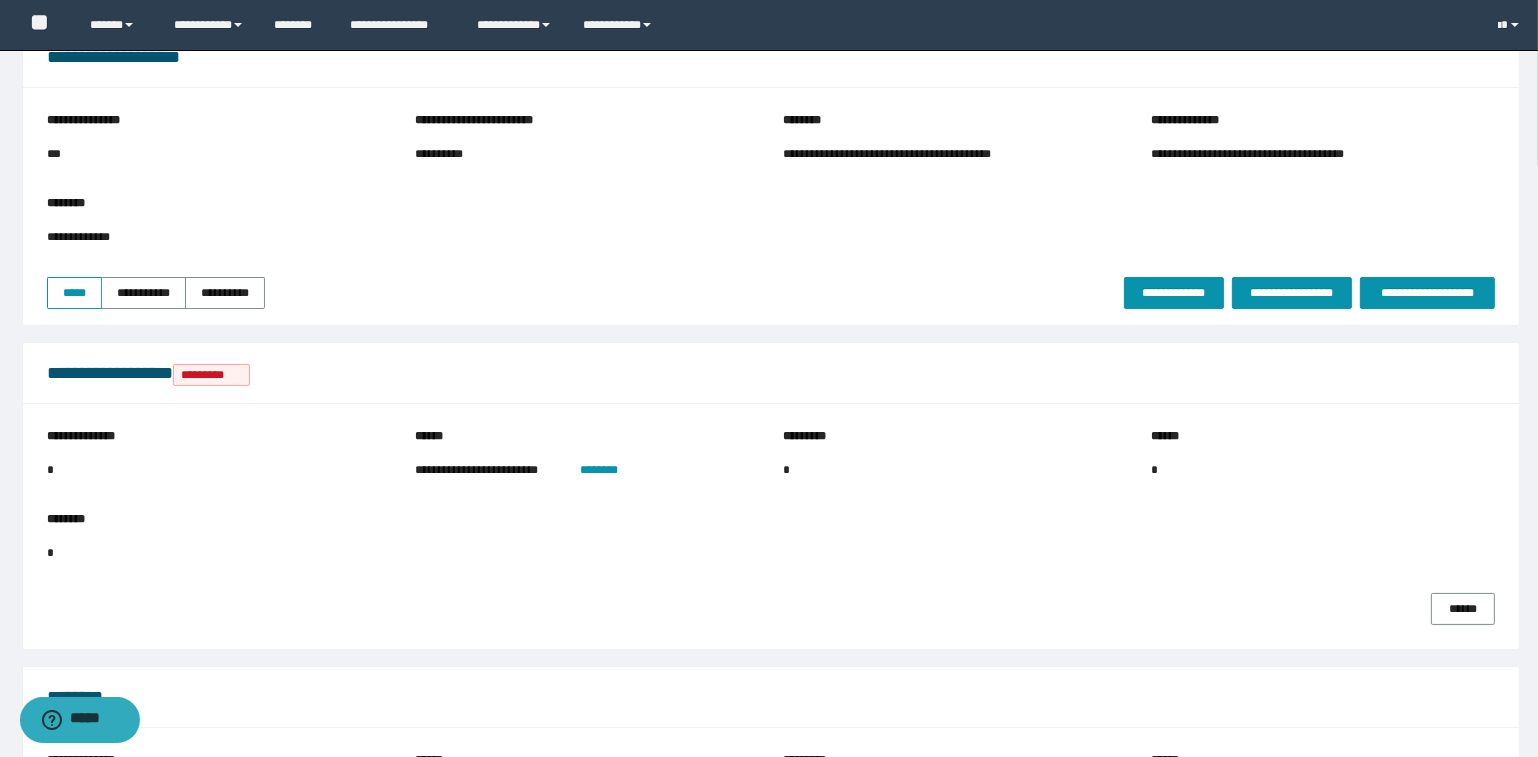 scroll, scrollTop: 0, scrollLeft: 0, axis: both 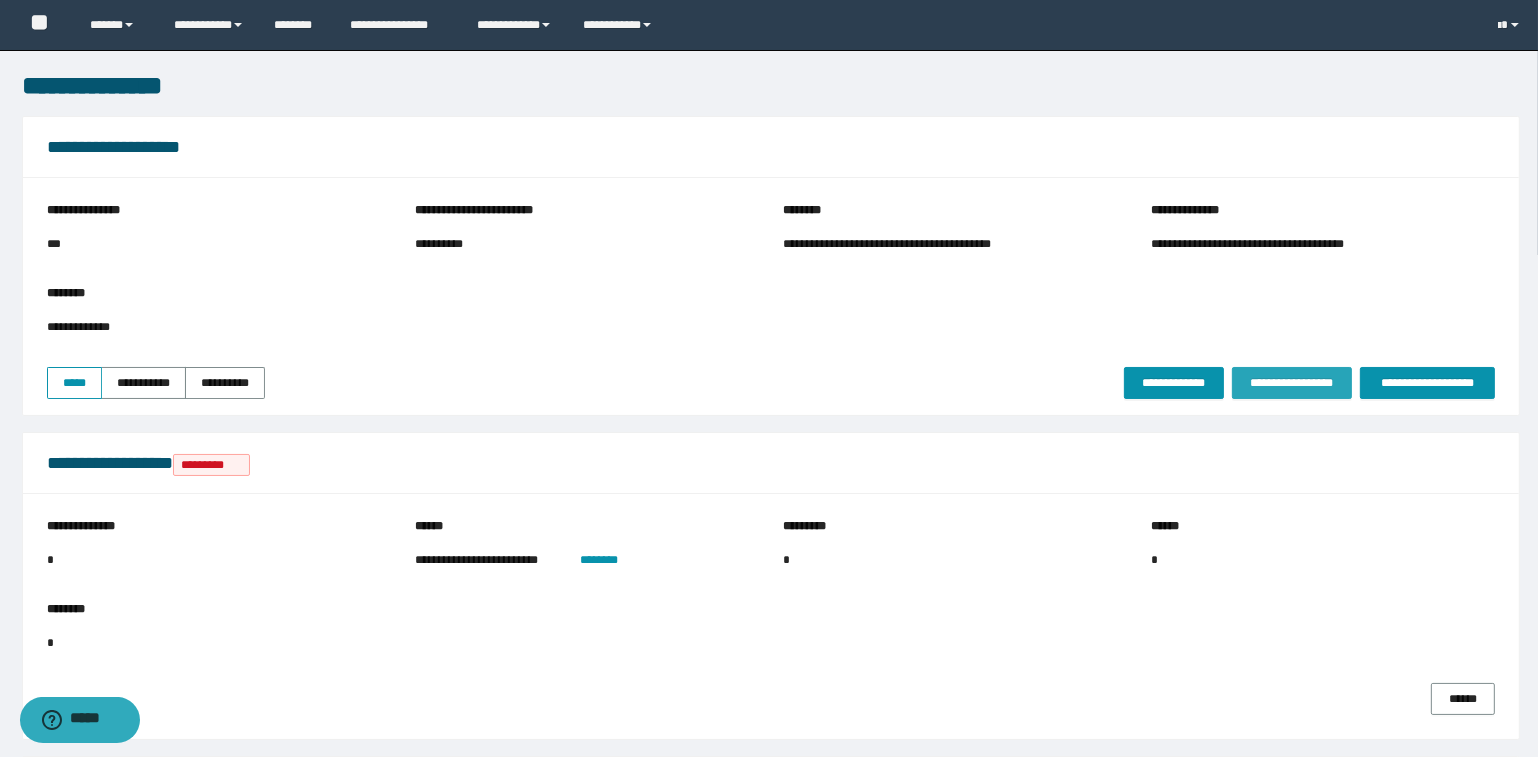 click on "**********" at bounding box center [1292, 383] 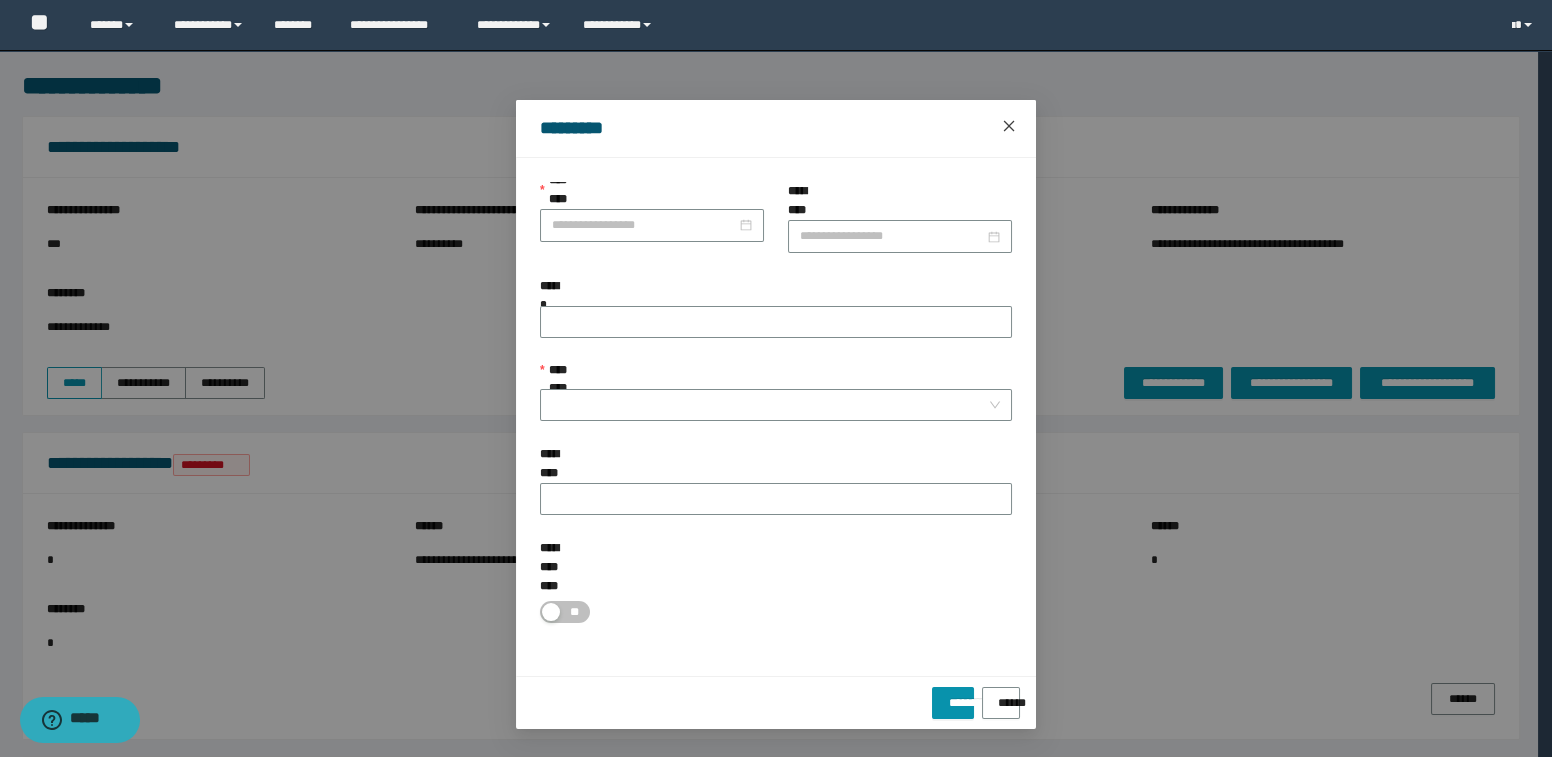 click 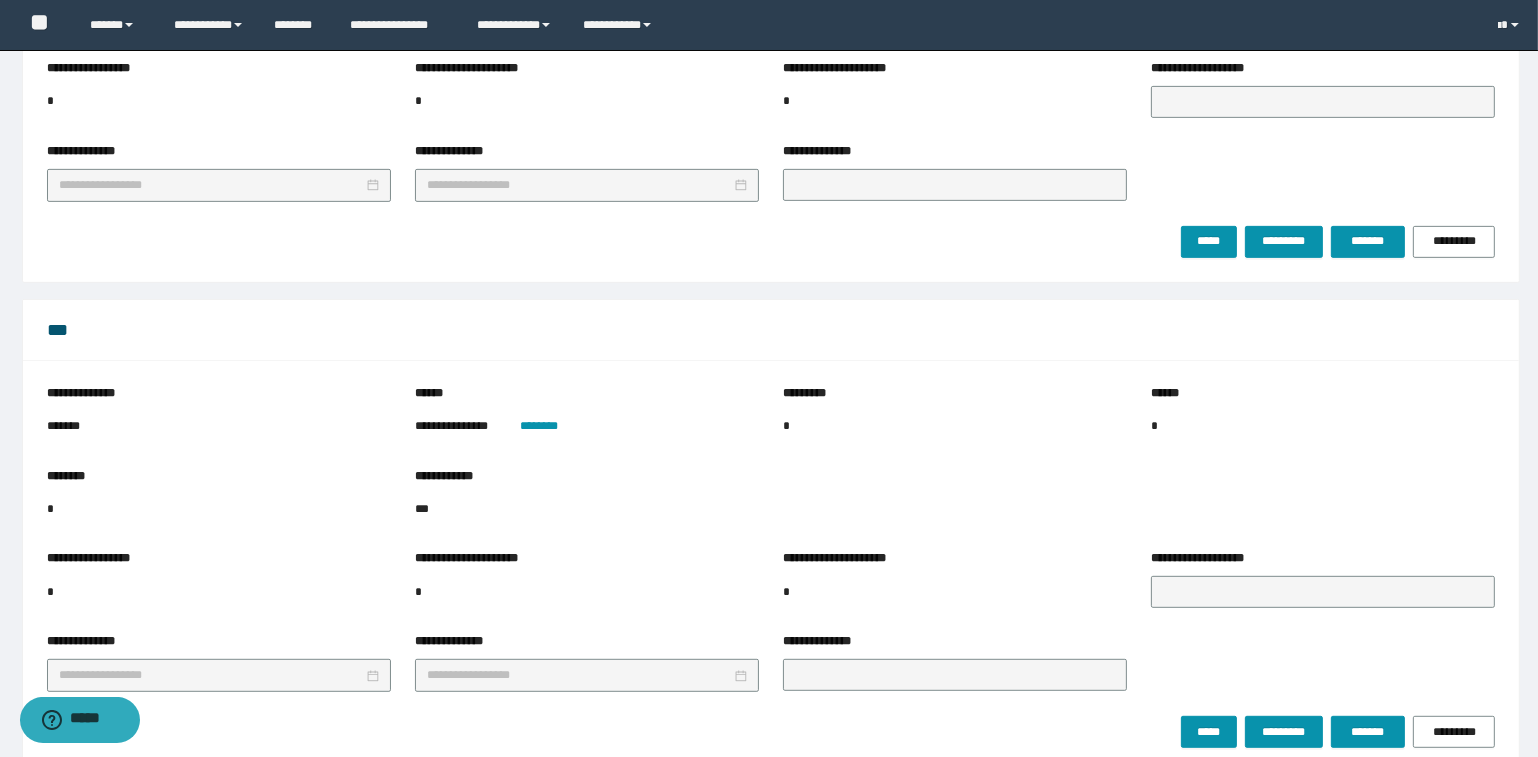 scroll, scrollTop: 999, scrollLeft: 0, axis: vertical 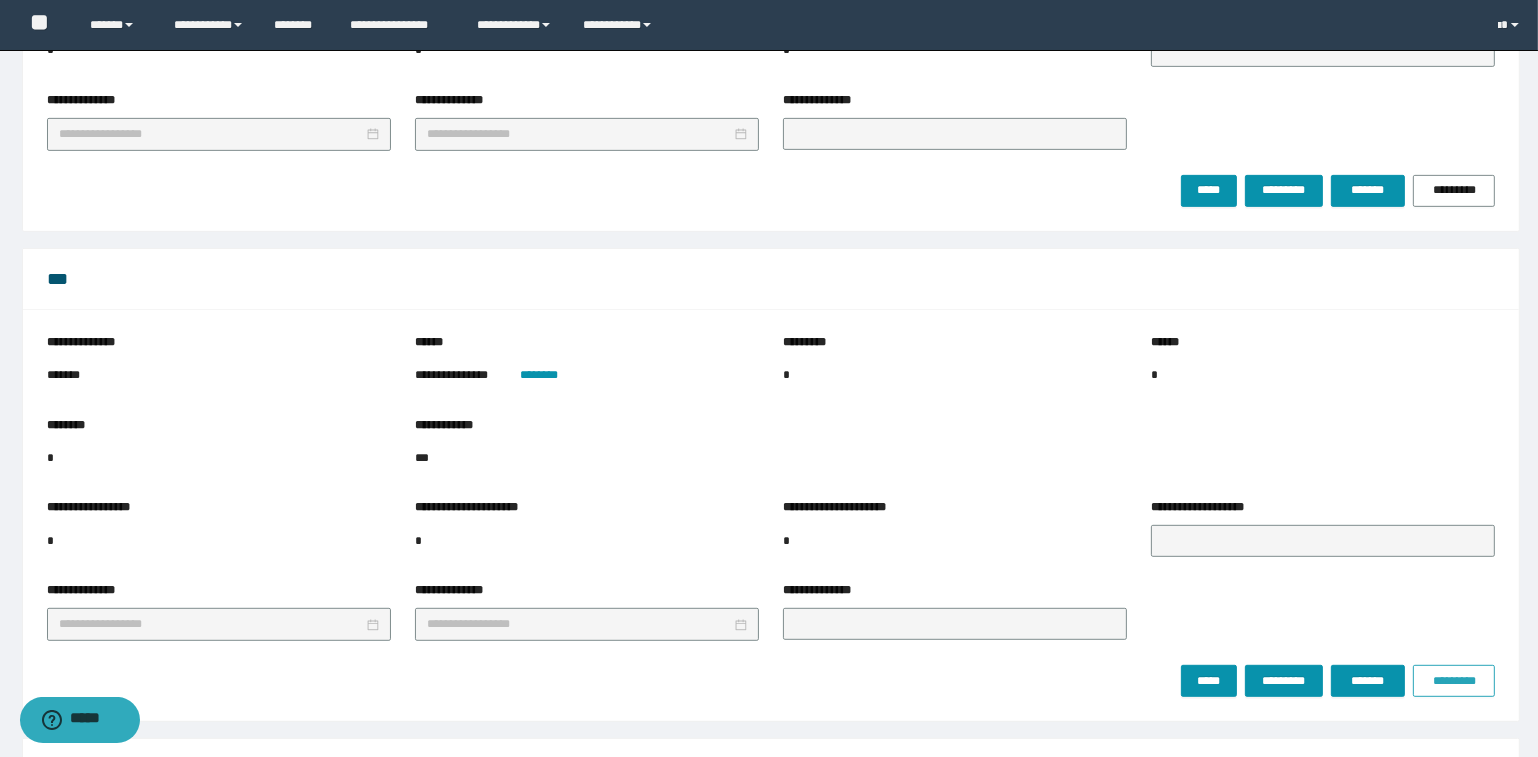click on "*********" at bounding box center (1454, 681) 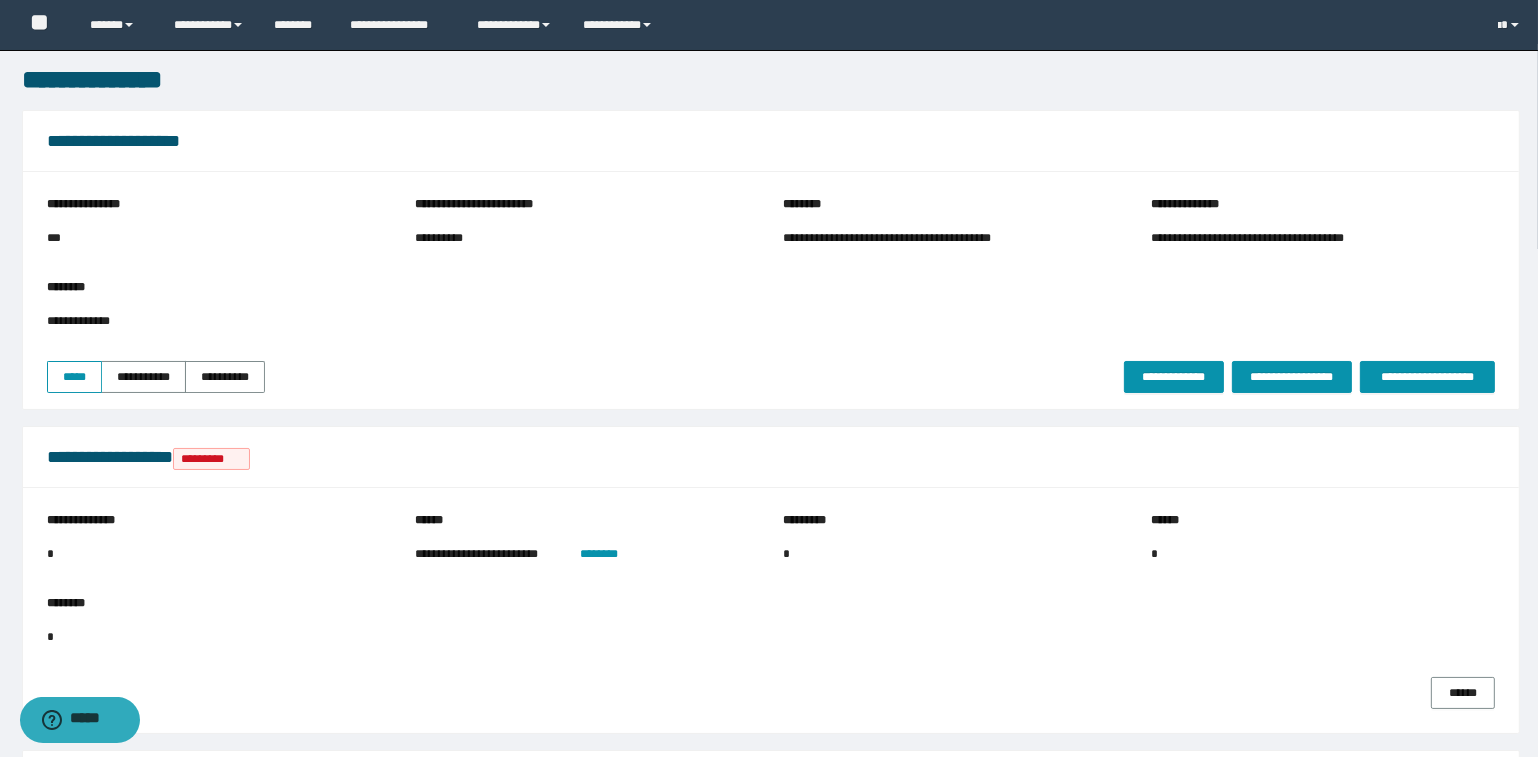 scroll, scrollTop: 0, scrollLeft: 0, axis: both 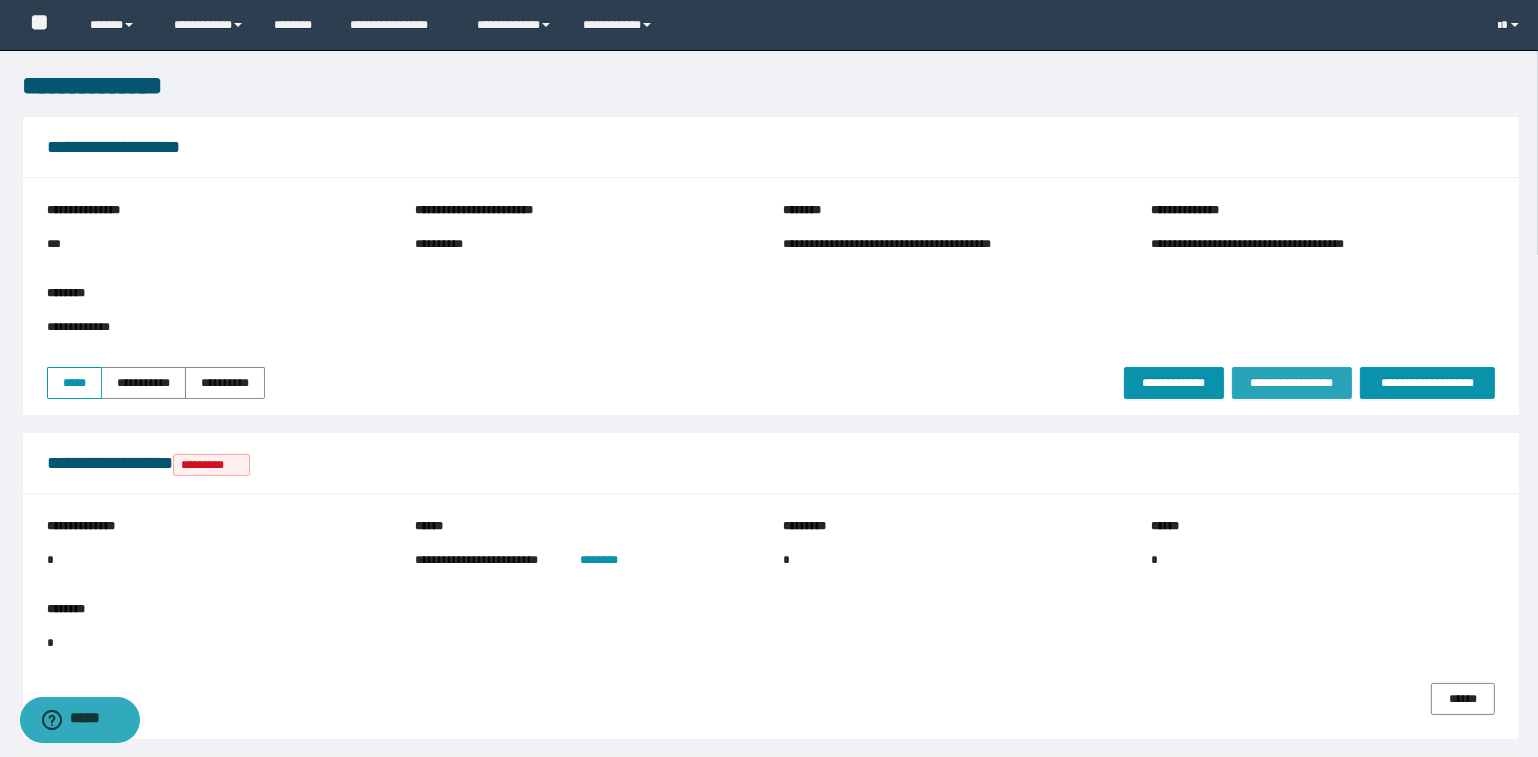 click on "**********" at bounding box center [1292, 383] 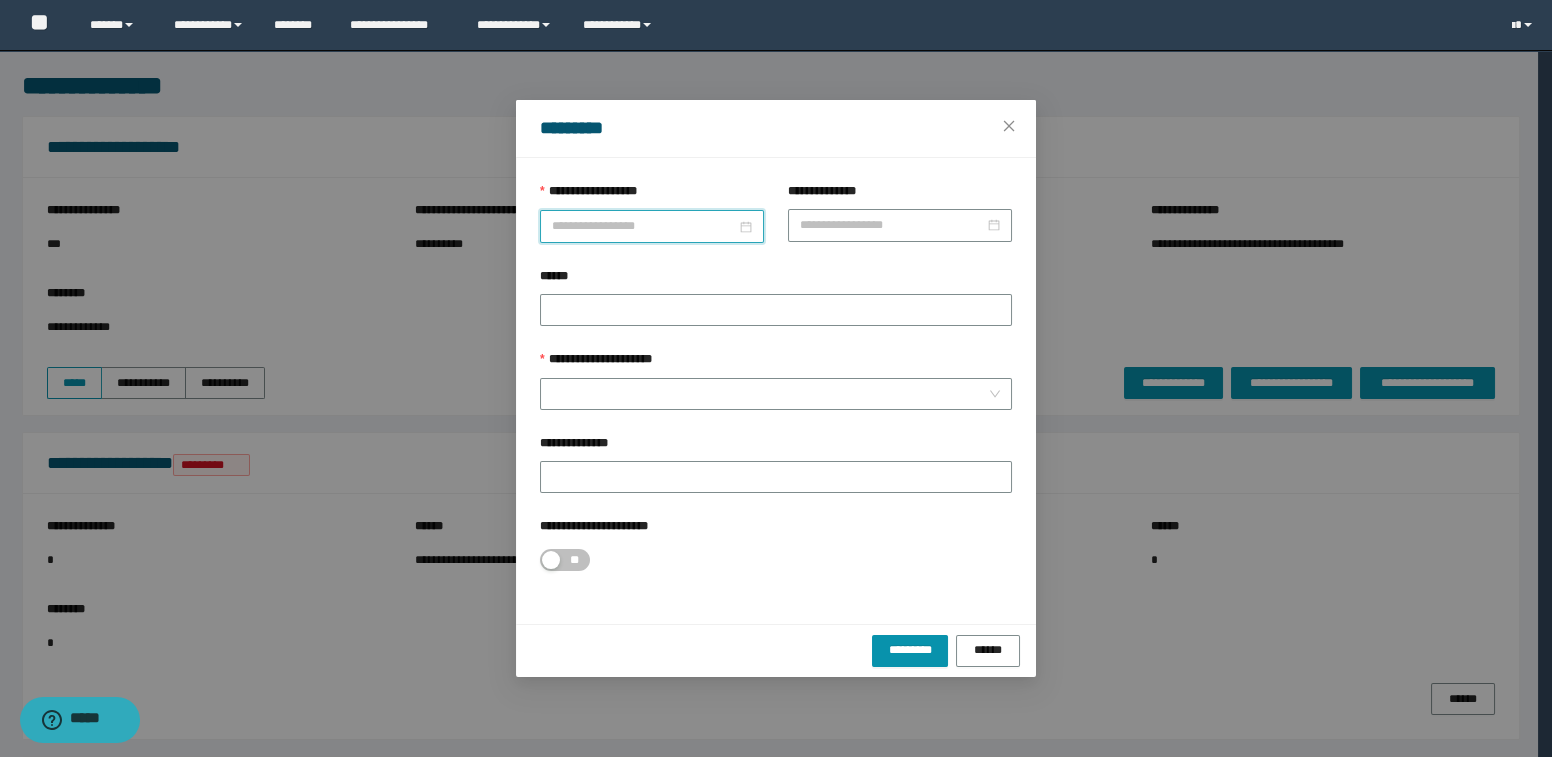 click on "**********" at bounding box center (644, 226) 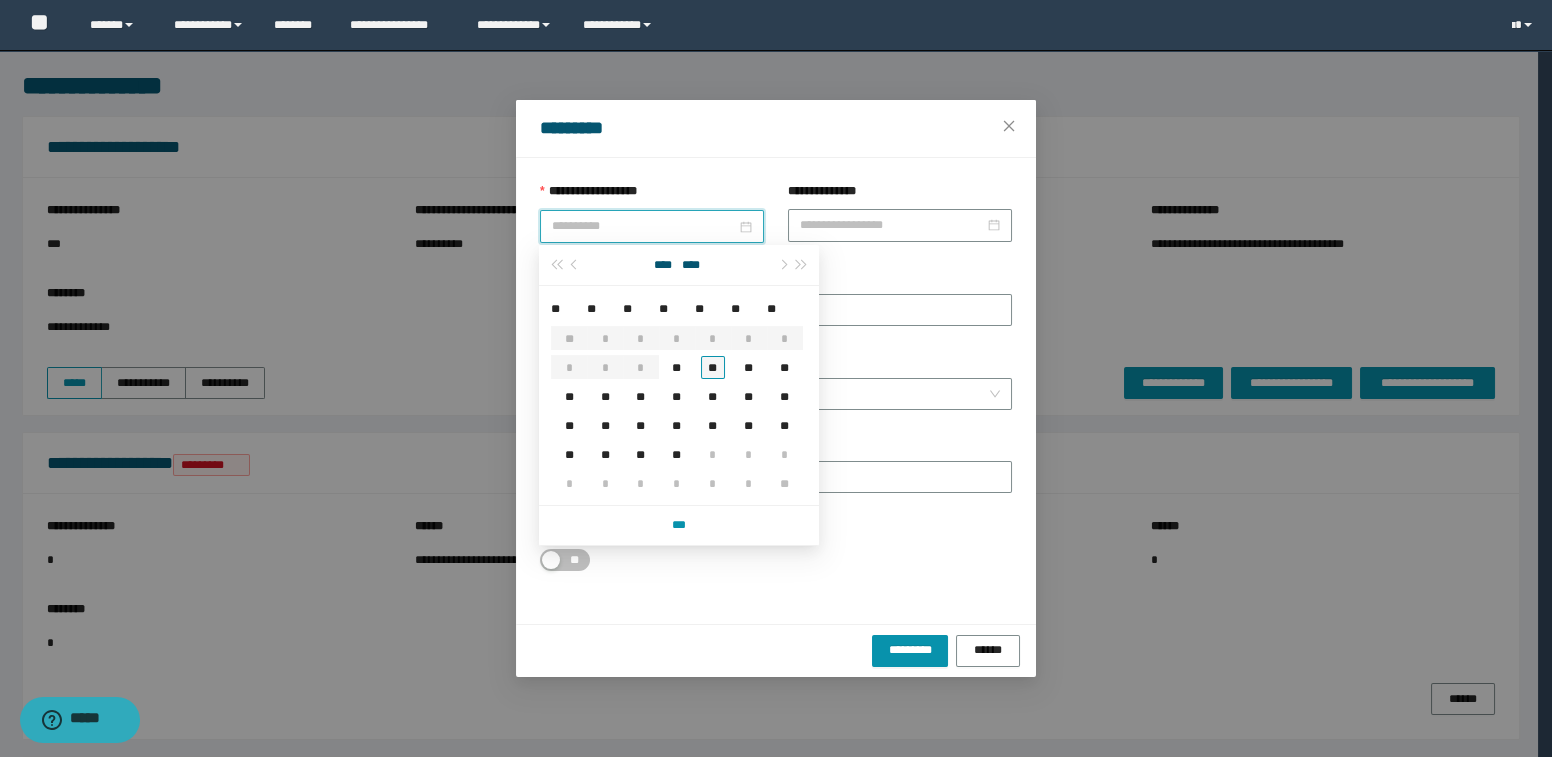type on "**********" 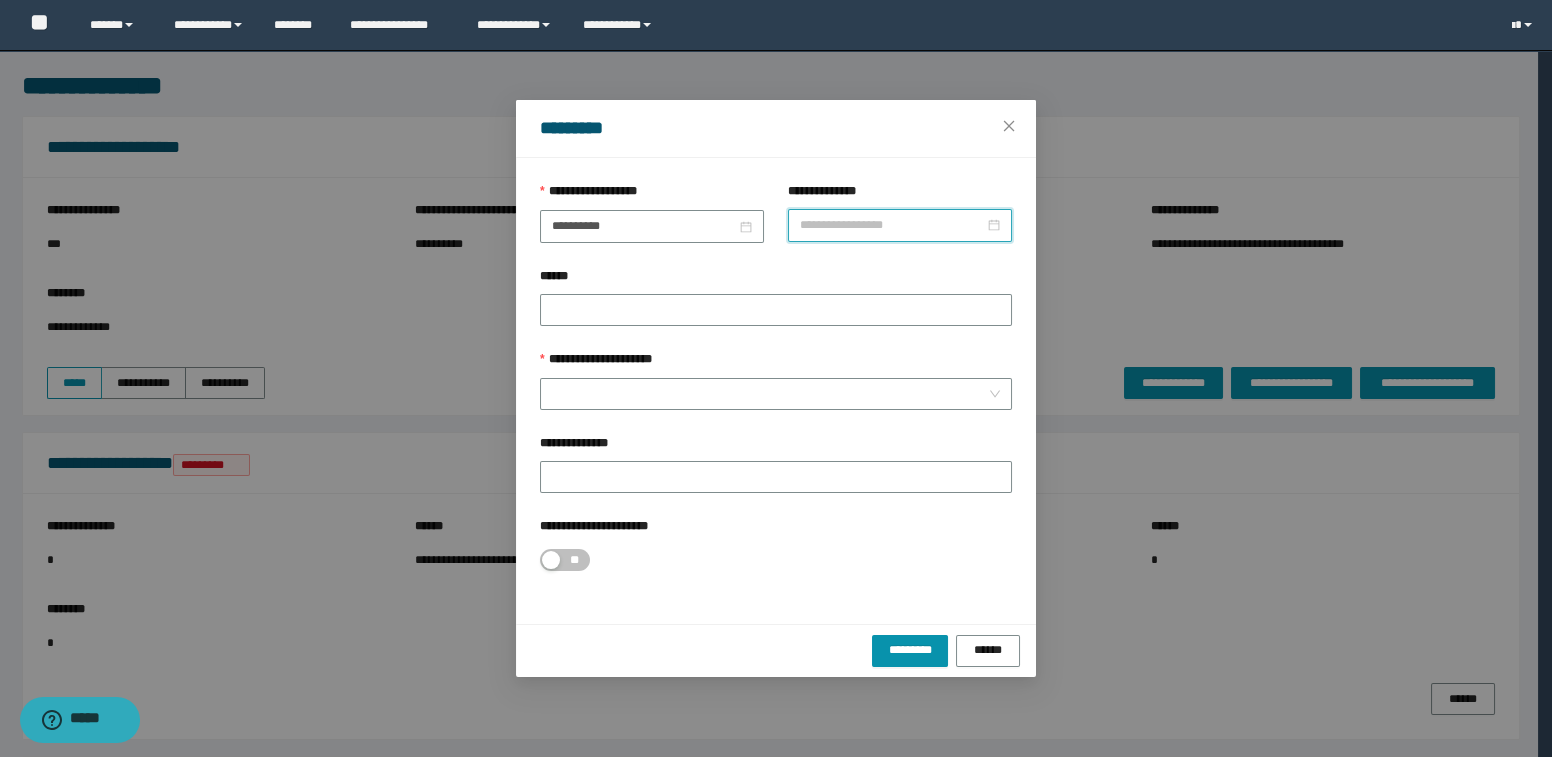click on "**********" at bounding box center [892, 225] 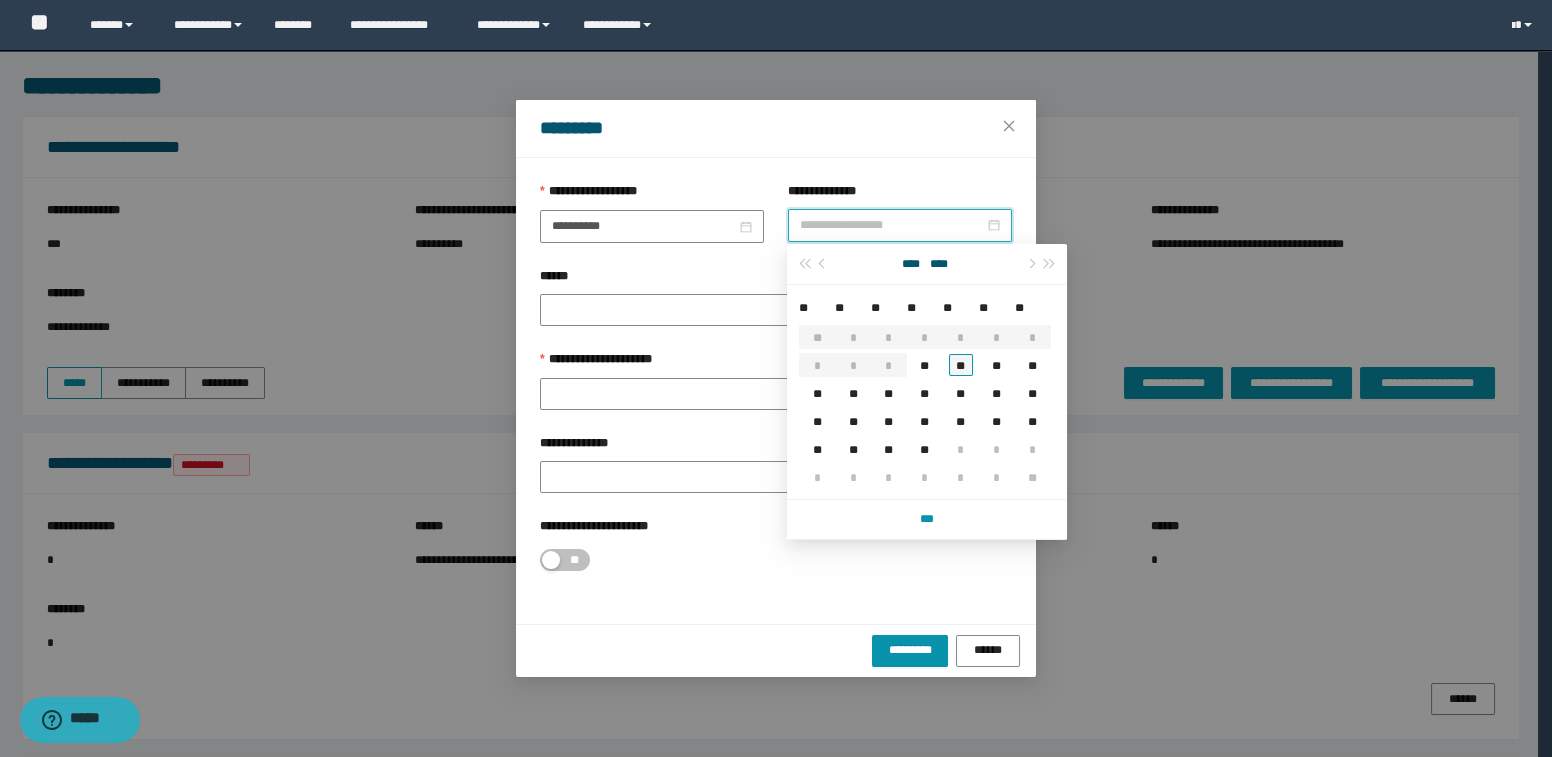 type on "**********" 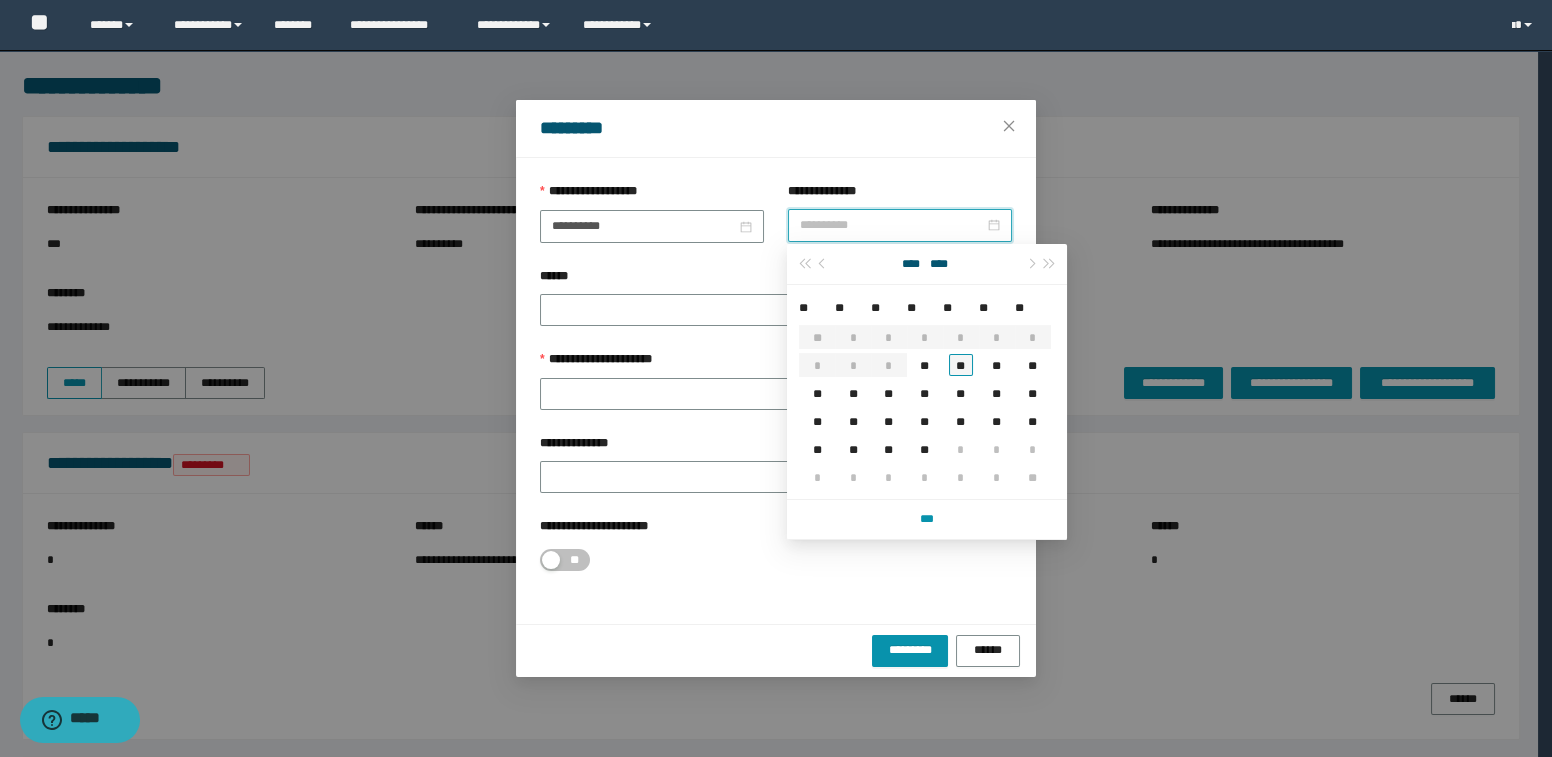 click on "**" at bounding box center (961, 365) 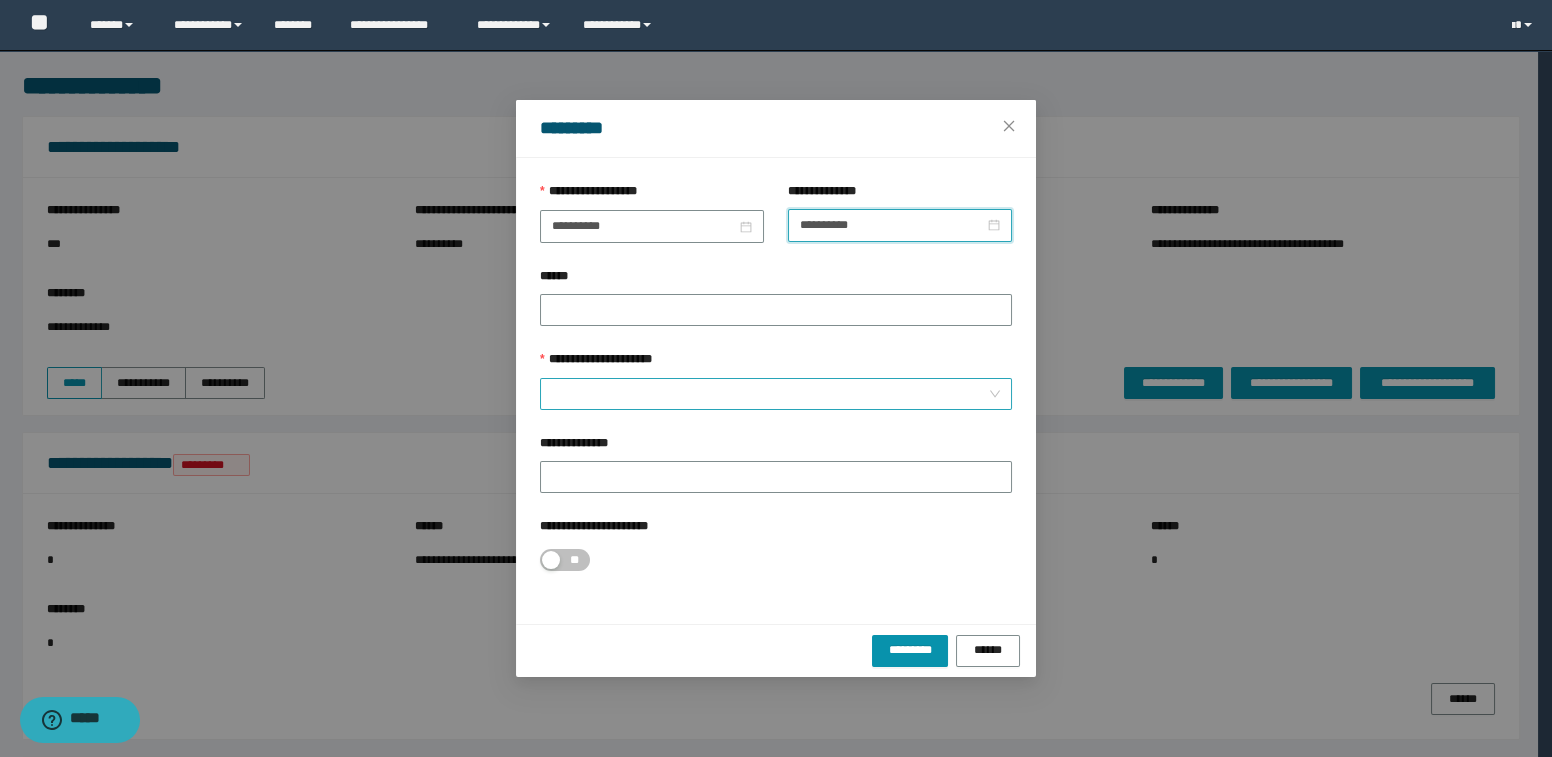 click on "**********" at bounding box center [770, 394] 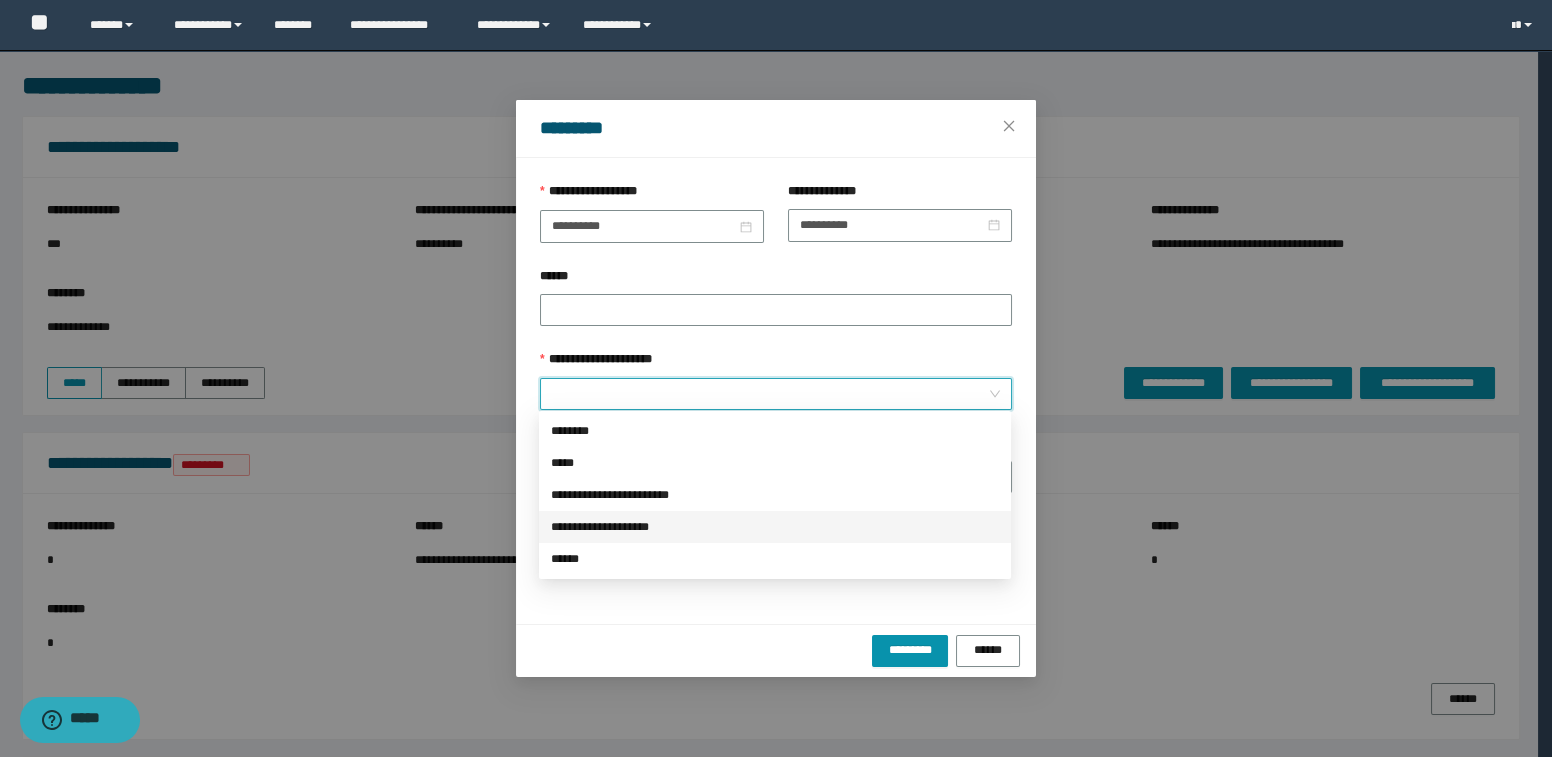 click on "**********" at bounding box center (775, 527) 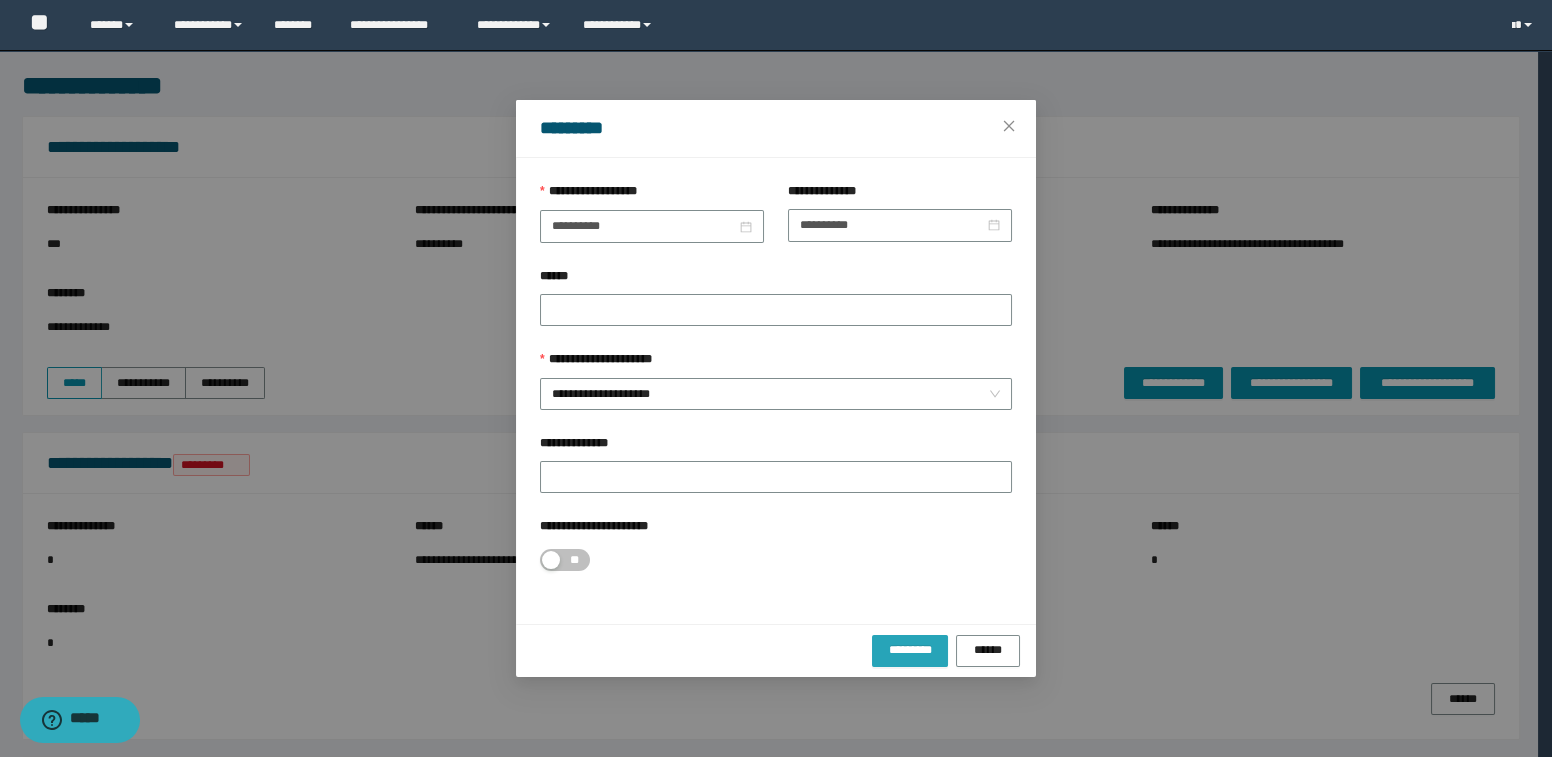 click on "*********" at bounding box center (910, 650) 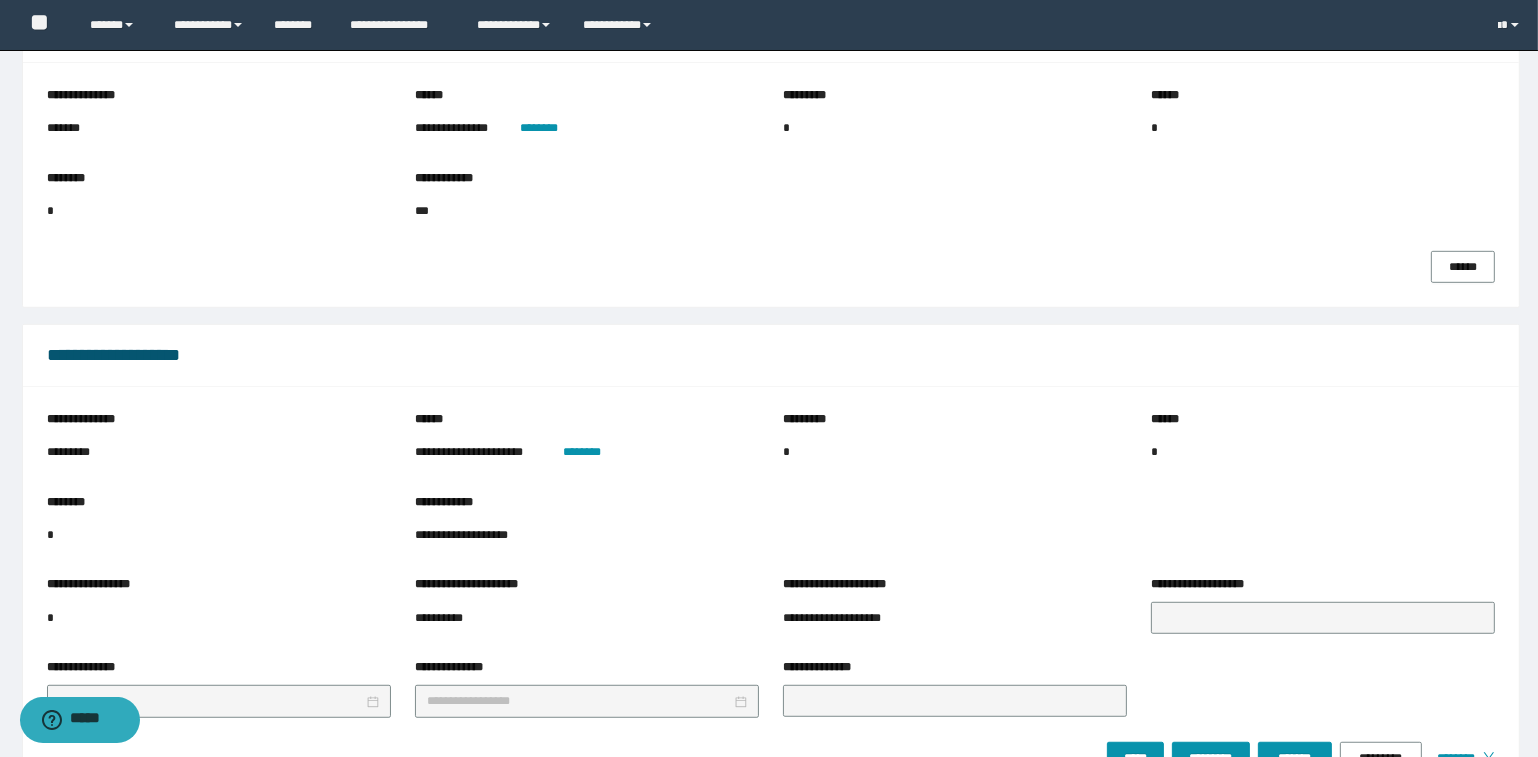 scroll, scrollTop: 1379, scrollLeft: 0, axis: vertical 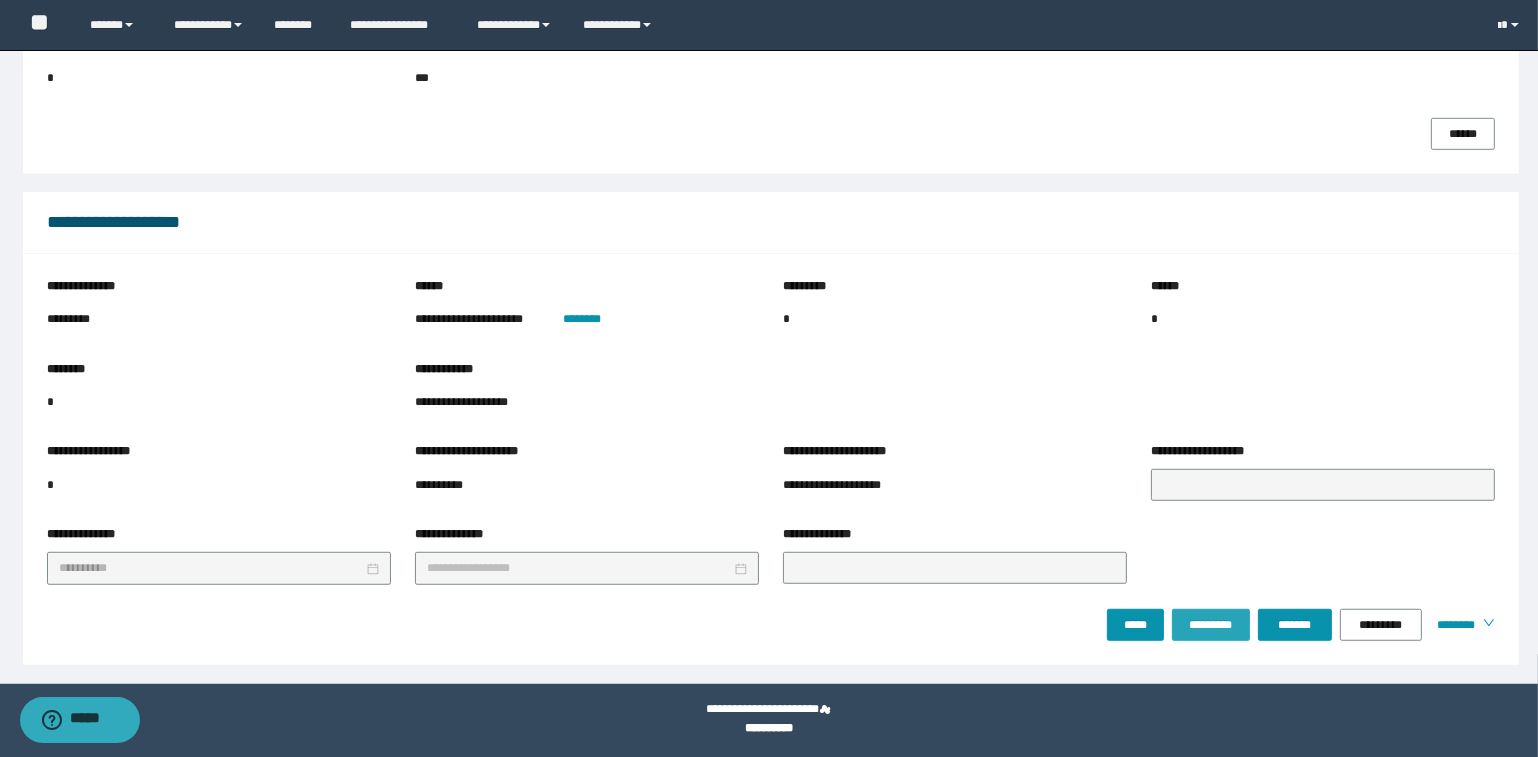 click on "*********" at bounding box center (1210, 625) 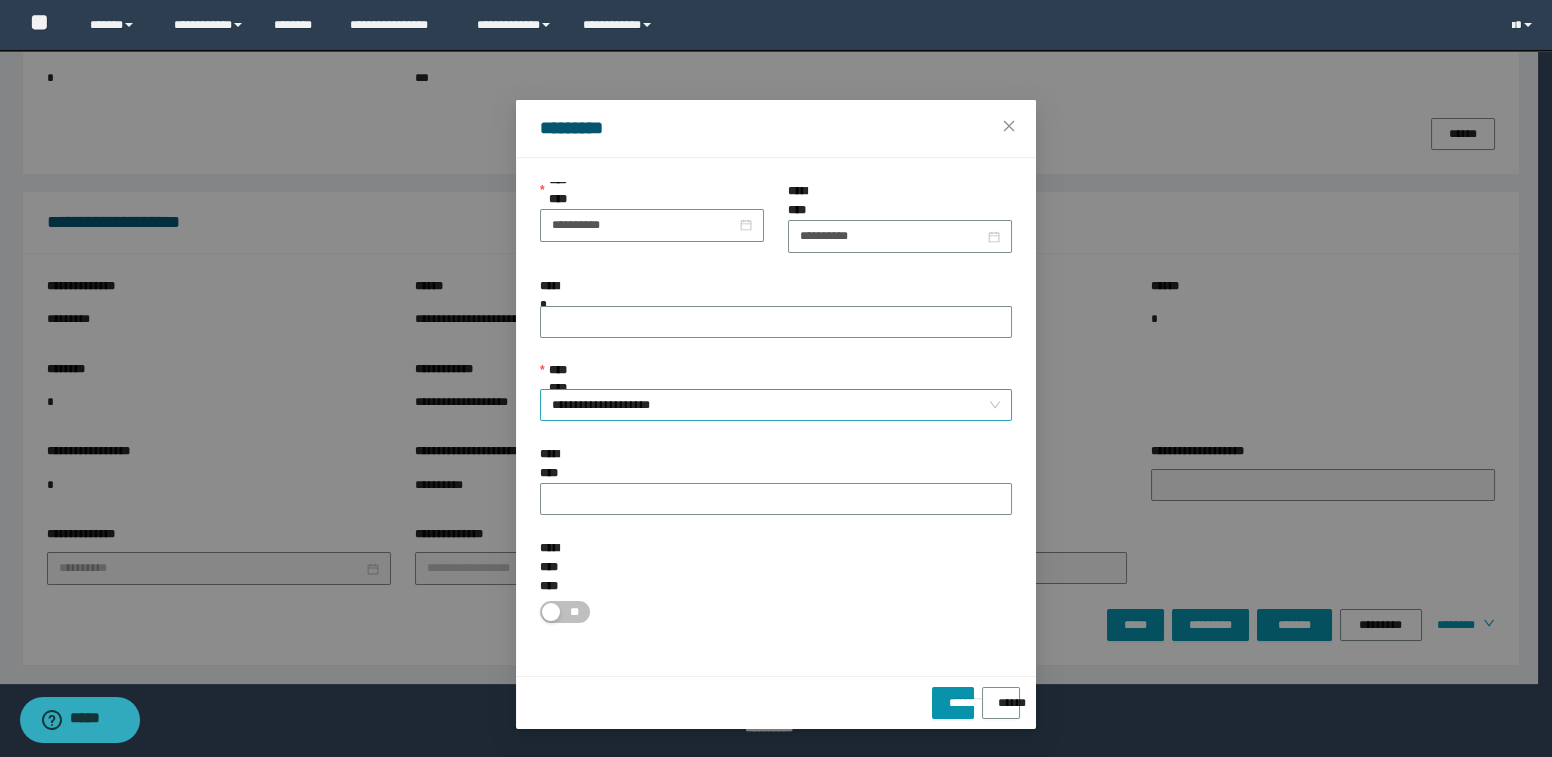 click on "**********" at bounding box center [776, 405] 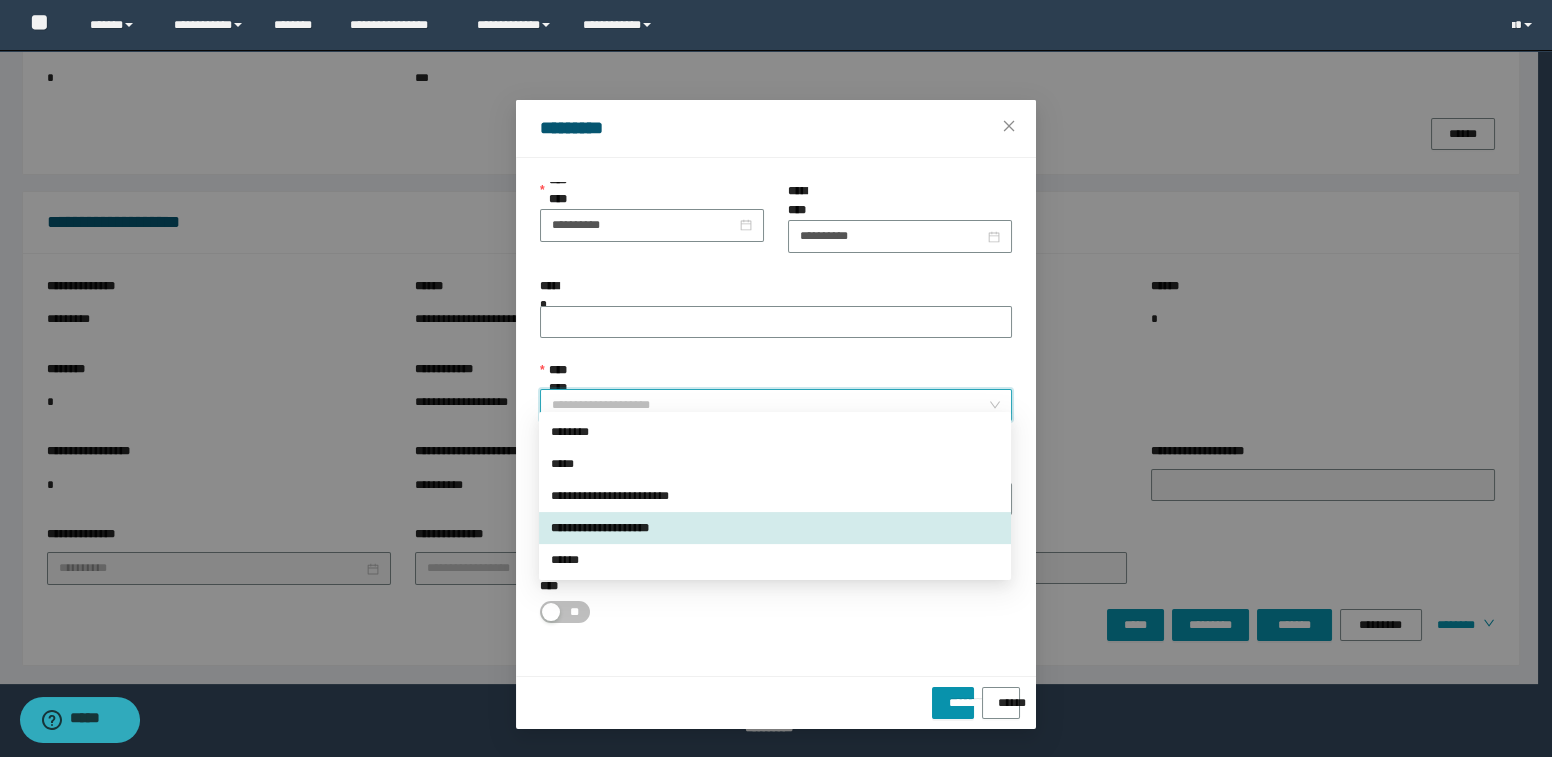 click on "**********" at bounding box center [775, 528] 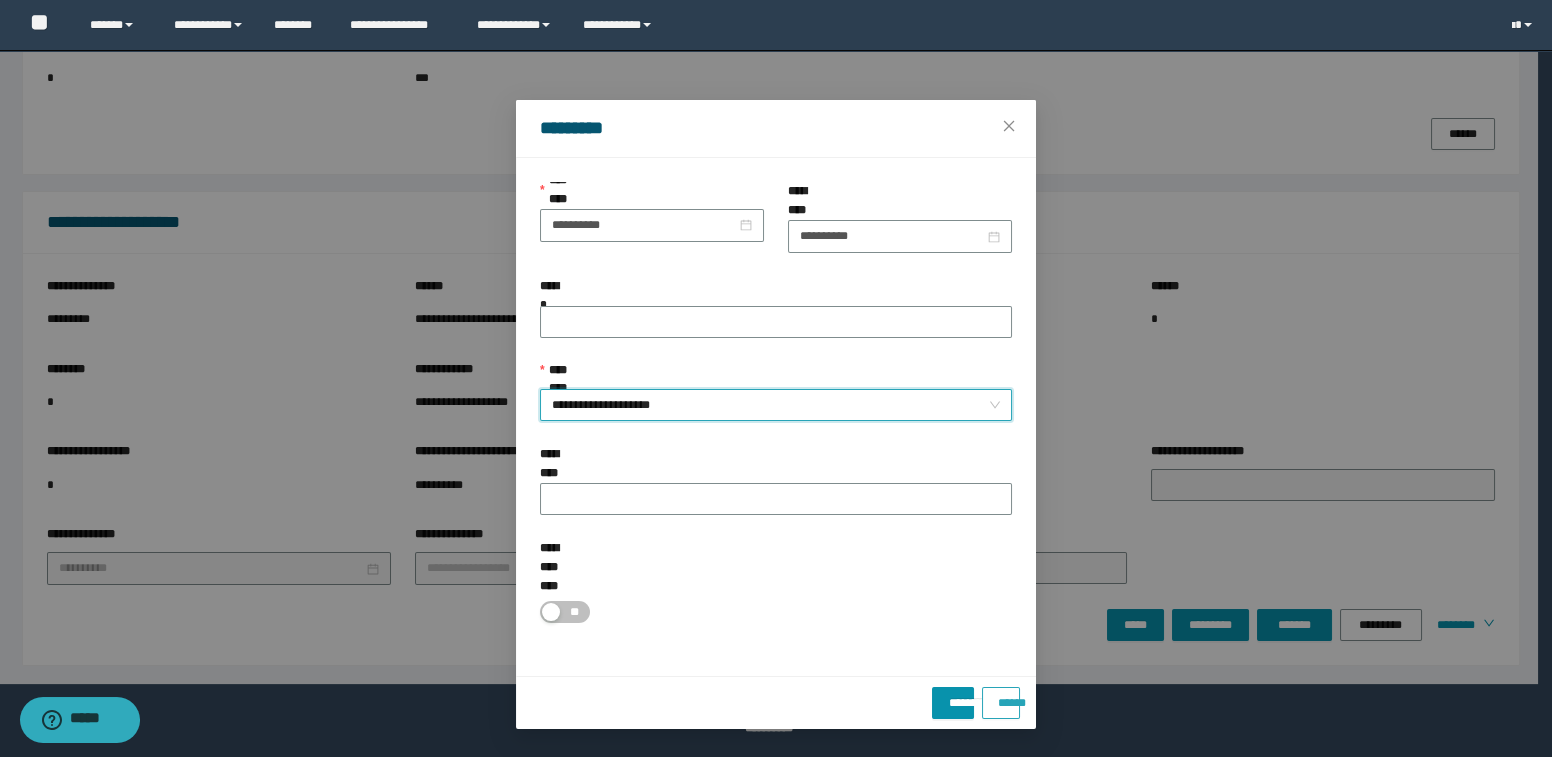 click on "******" at bounding box center [1001, 696] 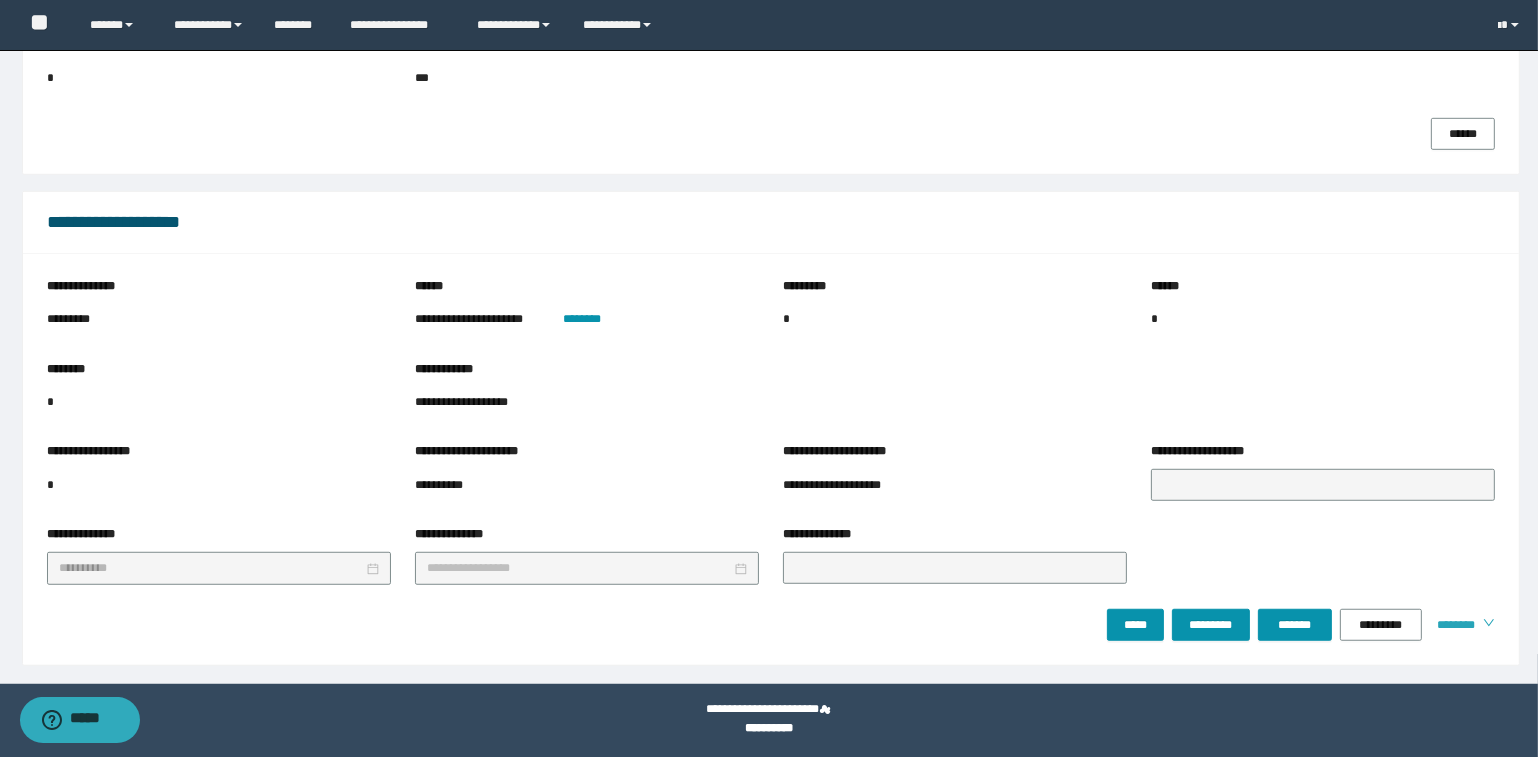 click on "********" at bounding box center (1452, 625) 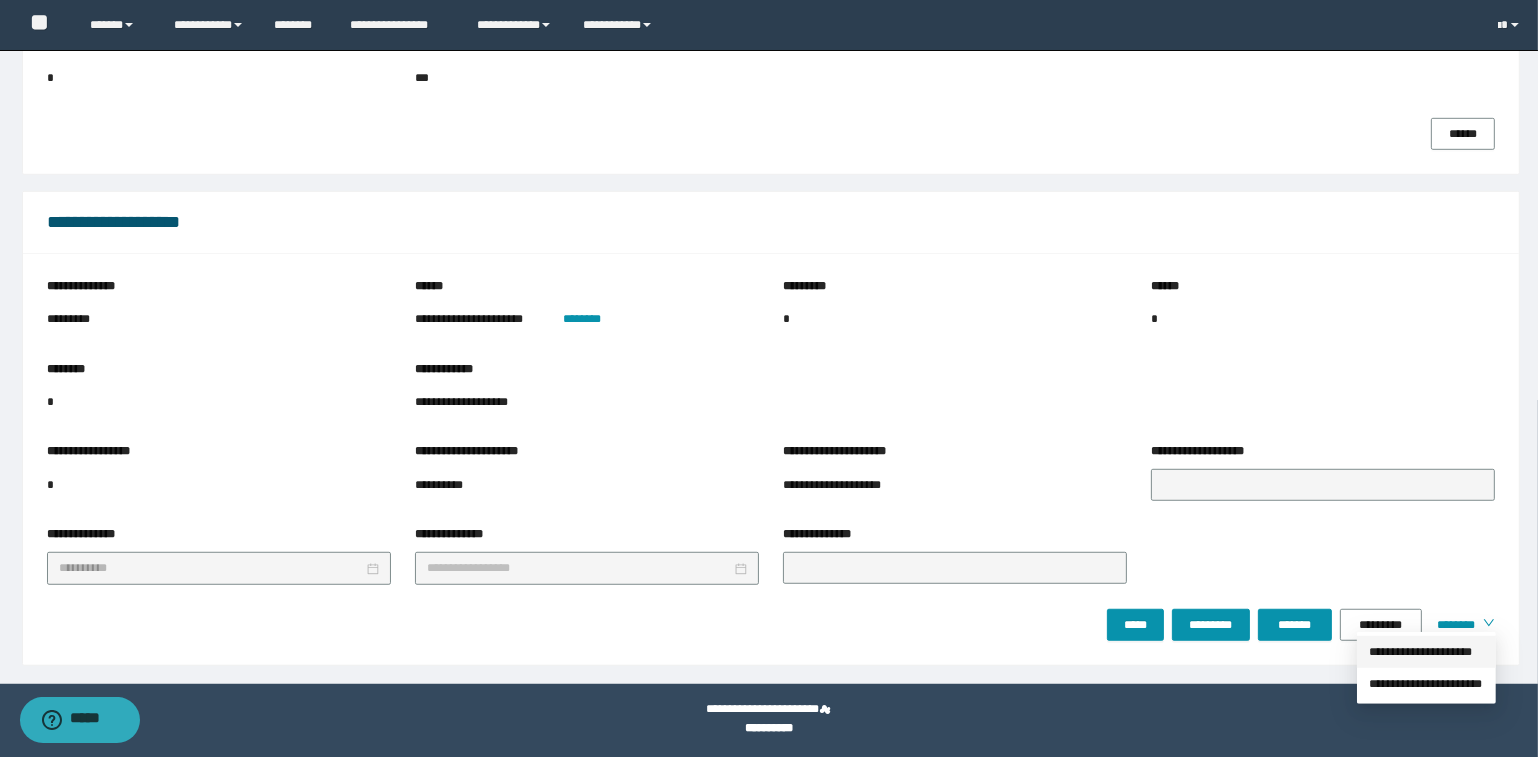 click on "**********" at bounding box center (1426, 652) 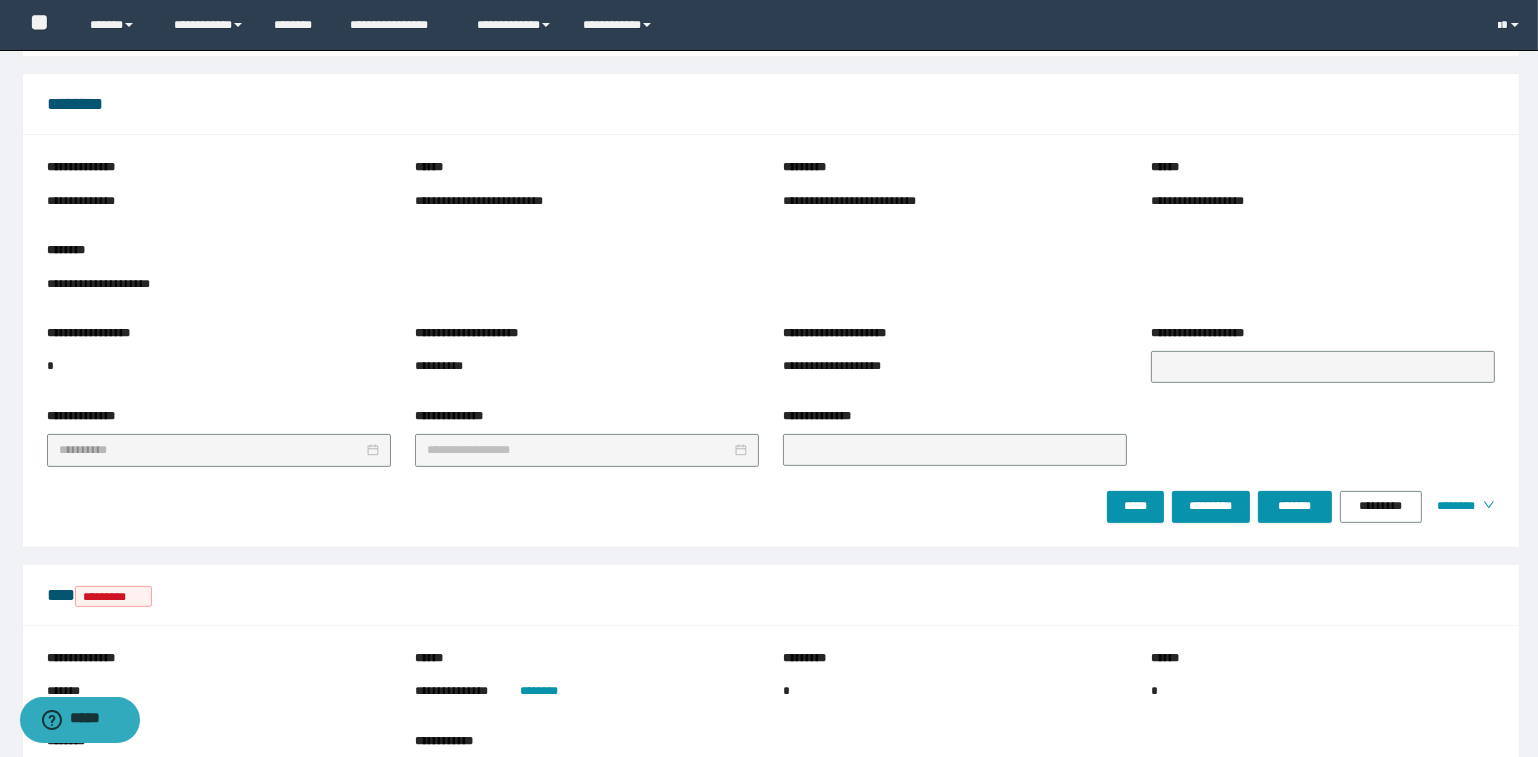 scroll, scrollTop: 652, scrollLeft: 0, axis: vertical 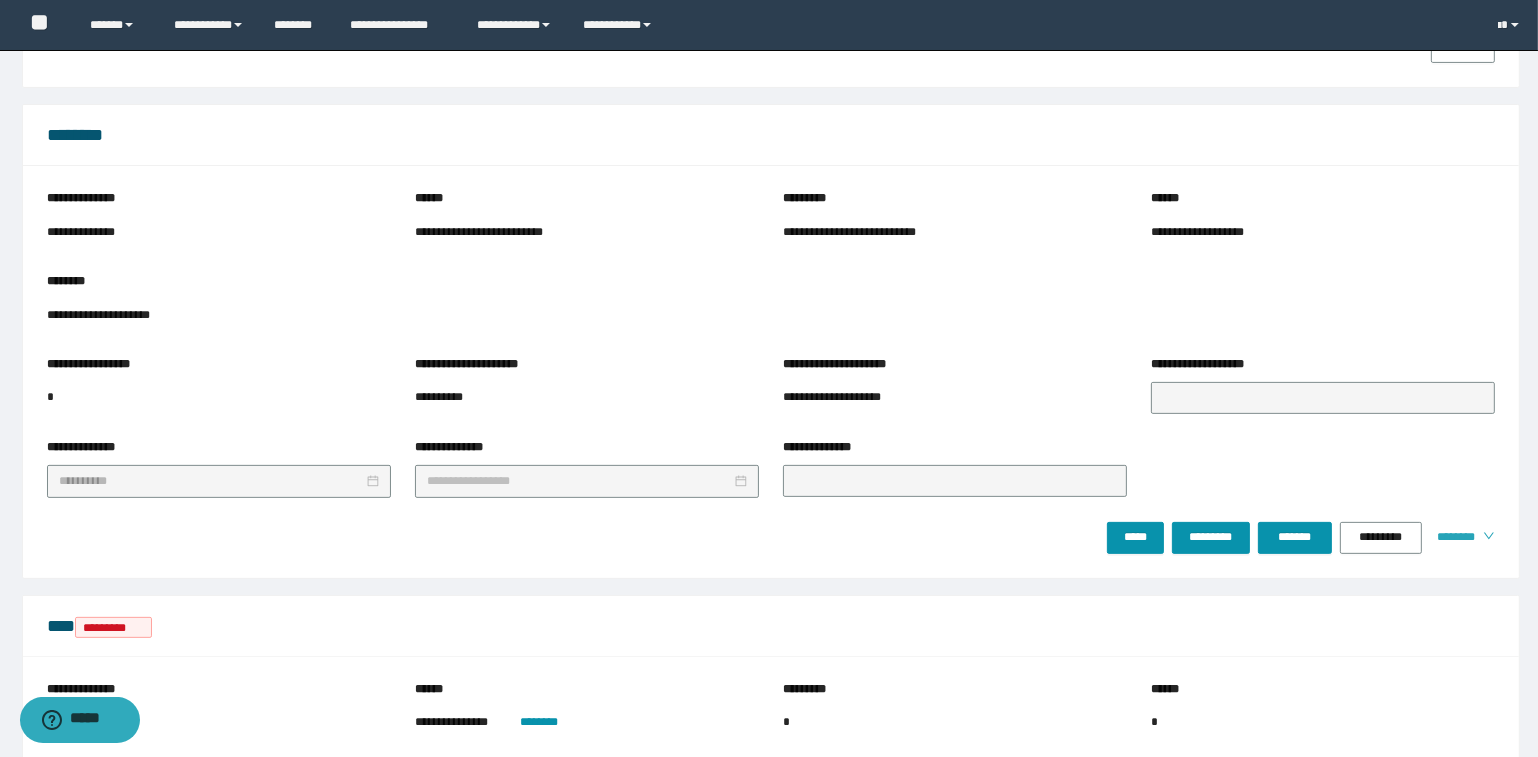click on "********" at bounding box center (1452, 537) 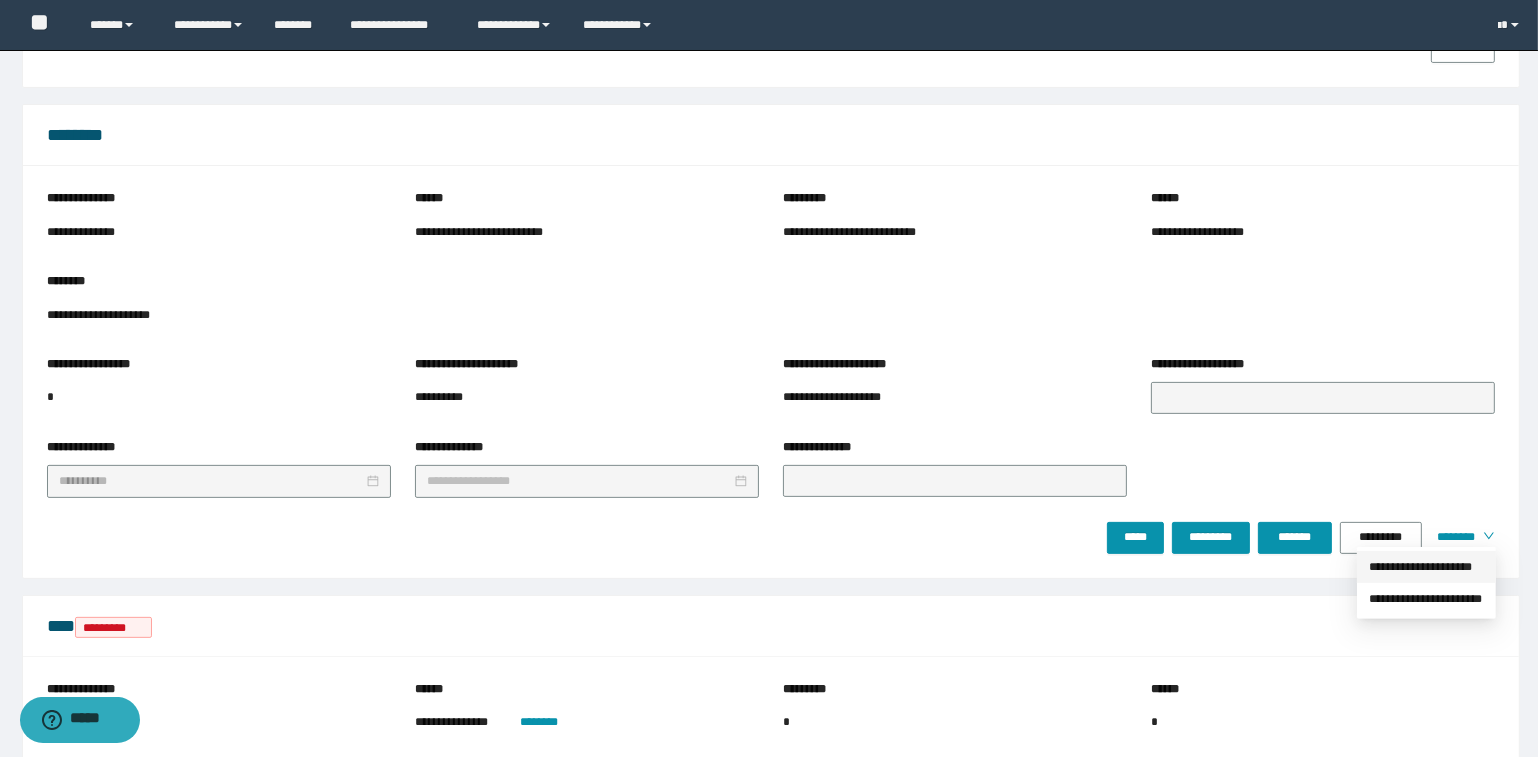 click on "**********" at bounding box center (1426, 567) 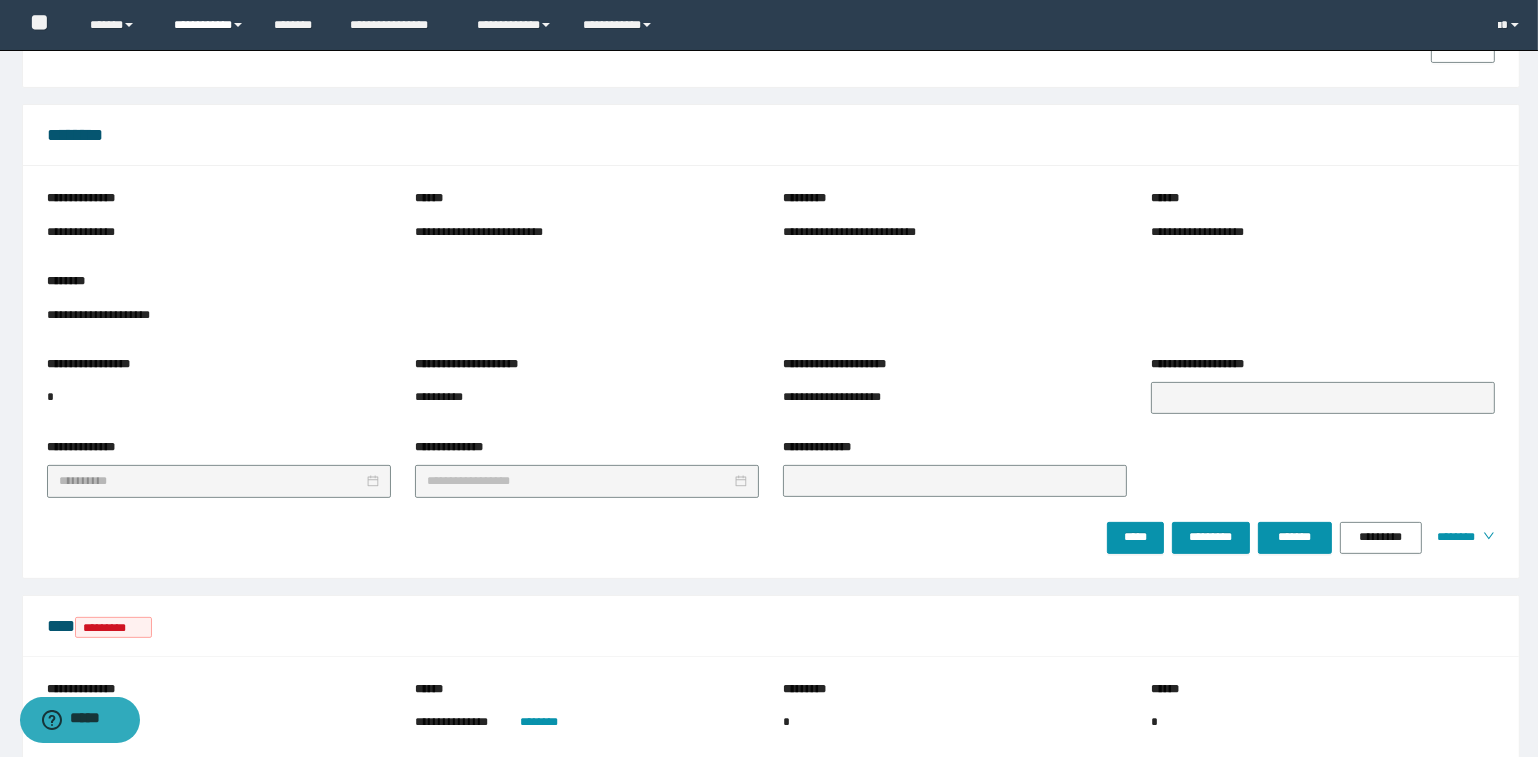 click on "**********" at bounding box center (209, 25) 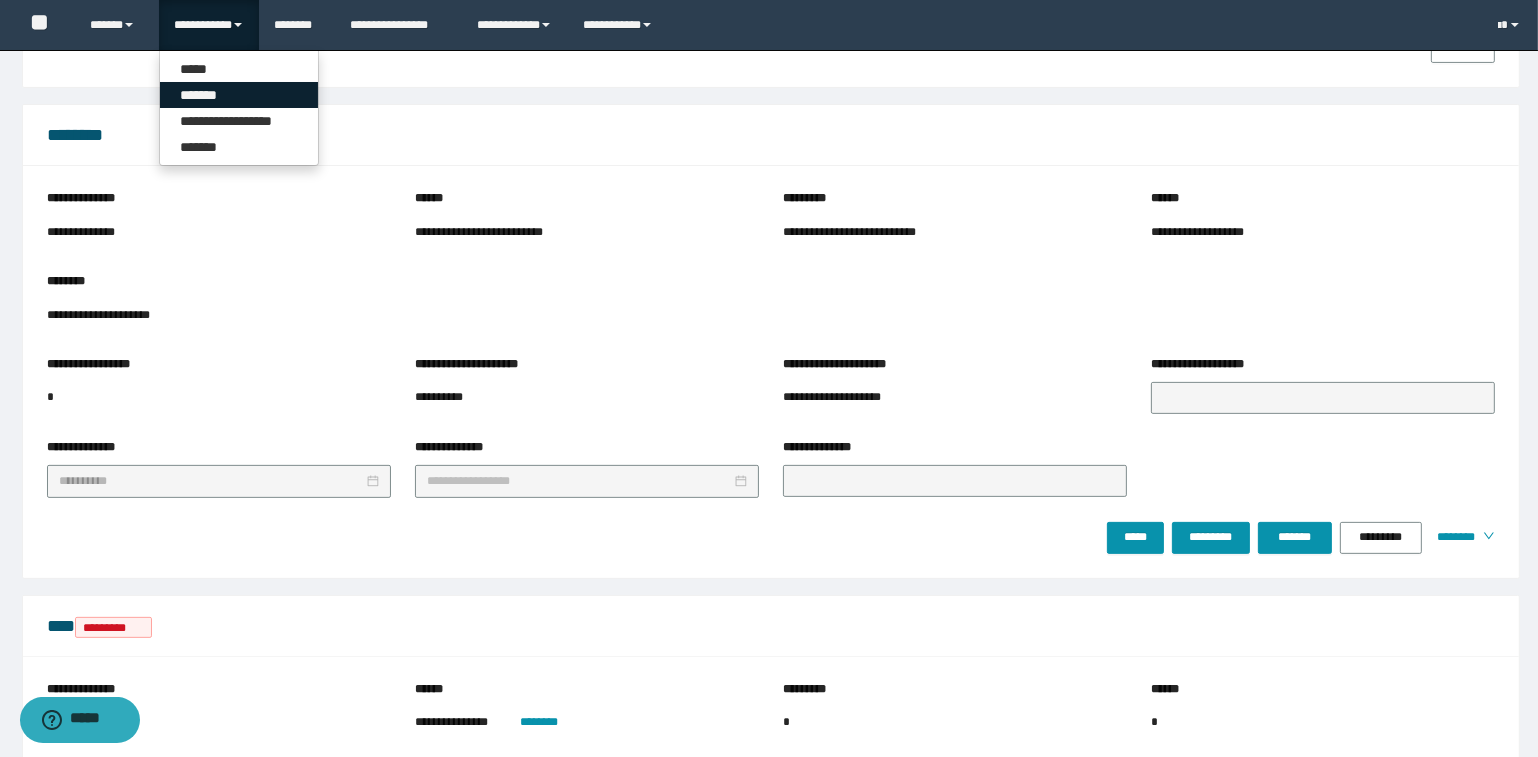 click on "*******" at bounding box center (239, 95) 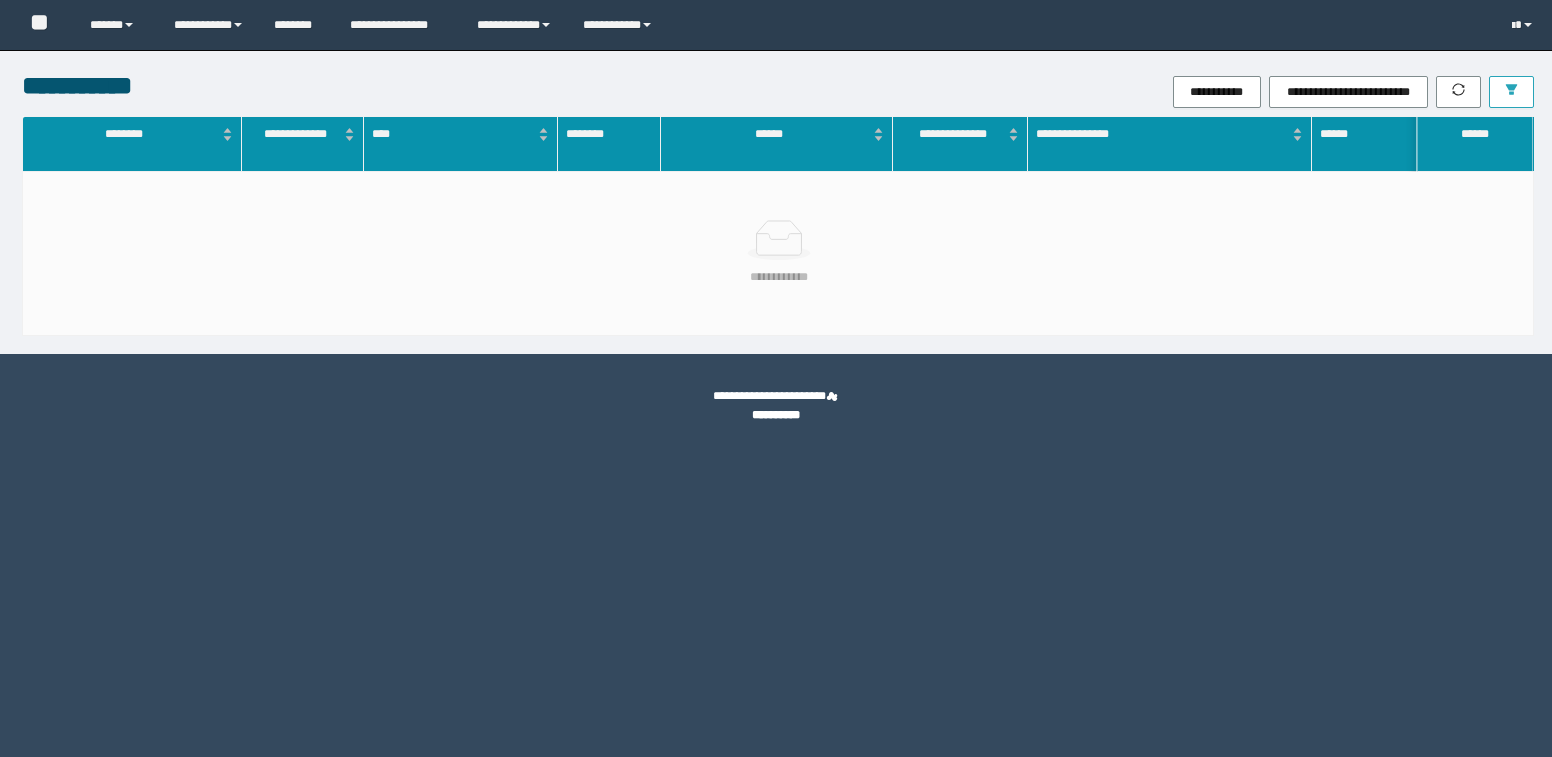 scroll, scrollTop: 0, scrollLeft: 0, axis: both 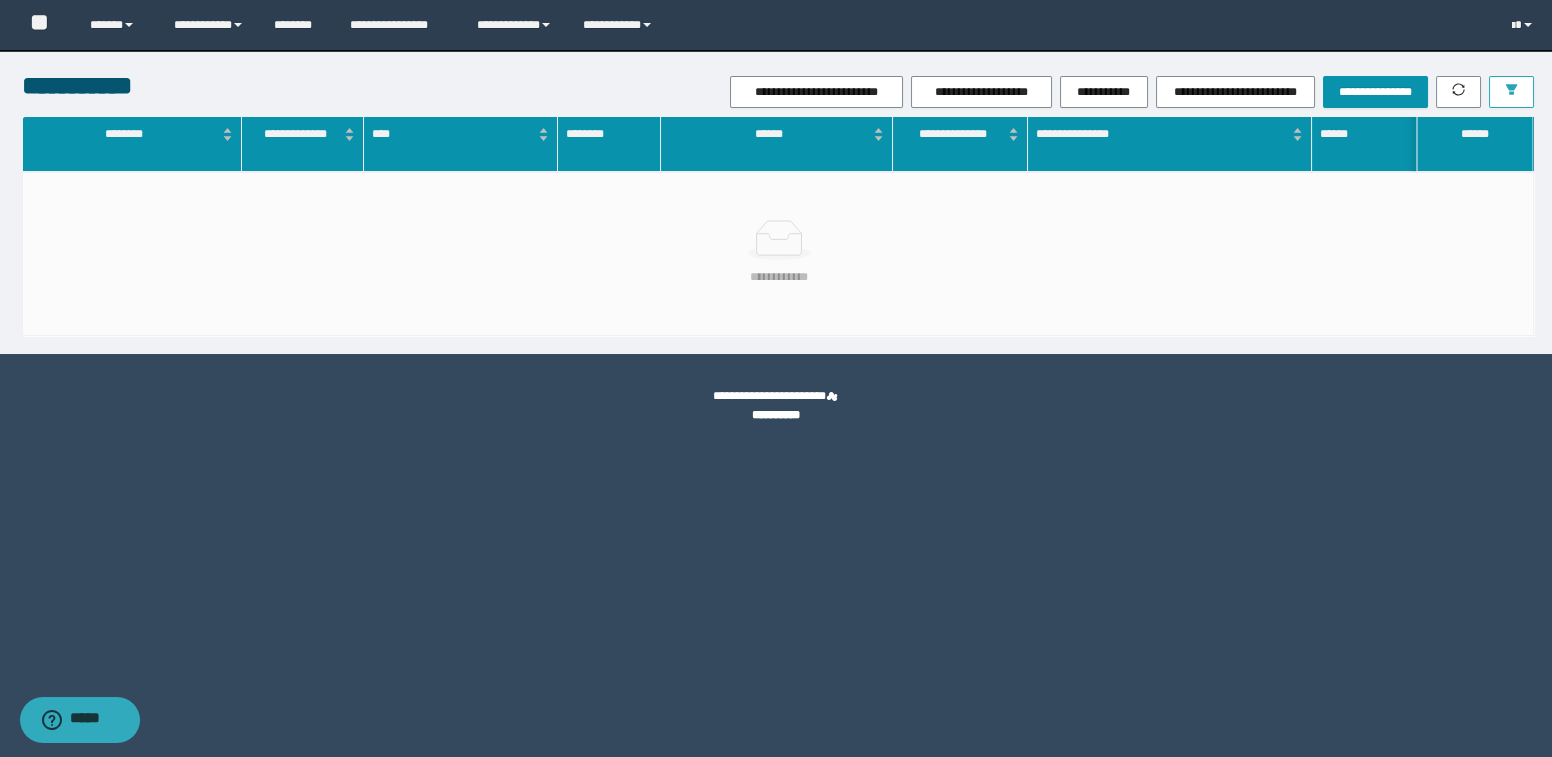 click 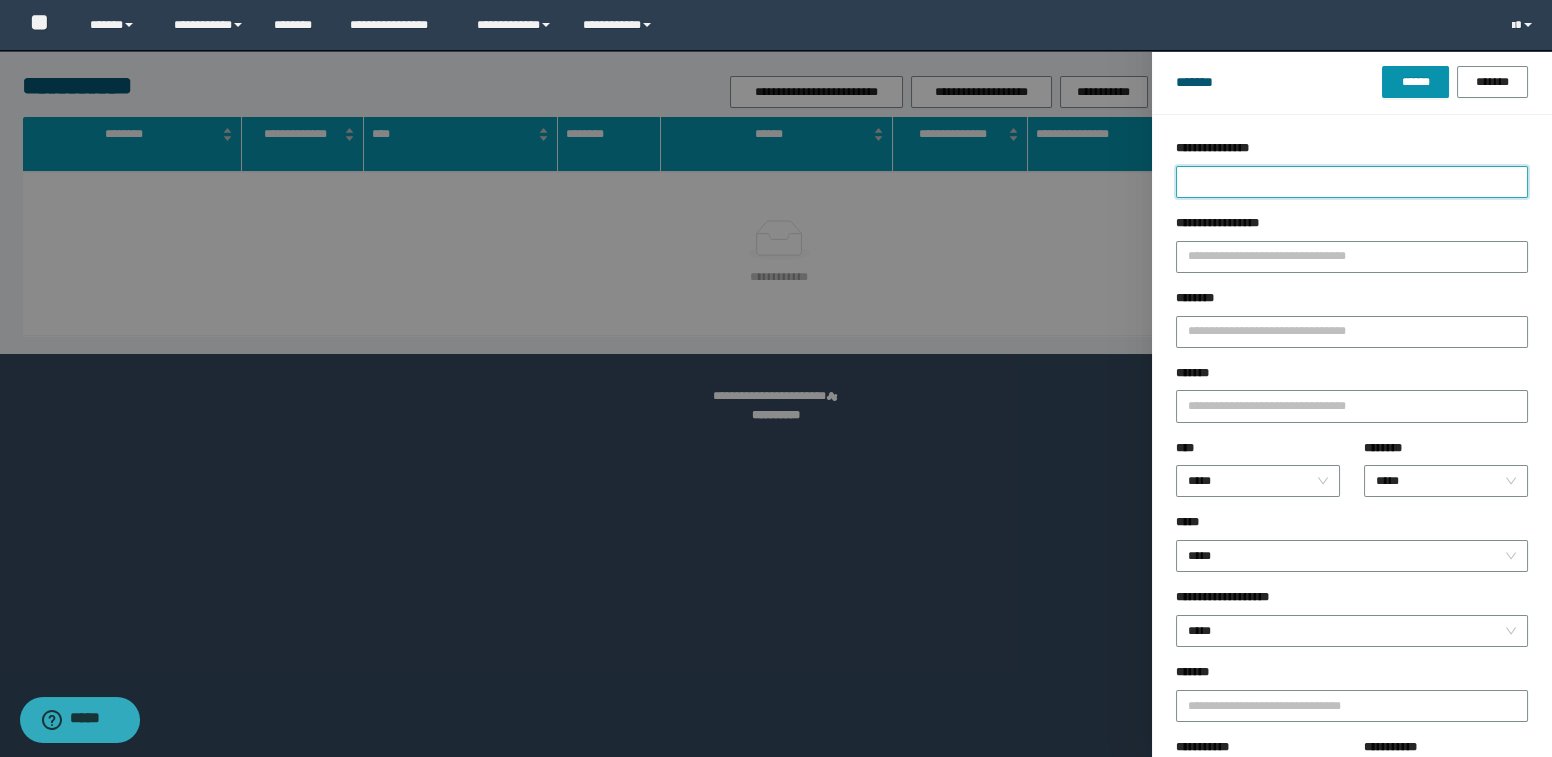 click on "**********" at bounding box center [1352, 182] 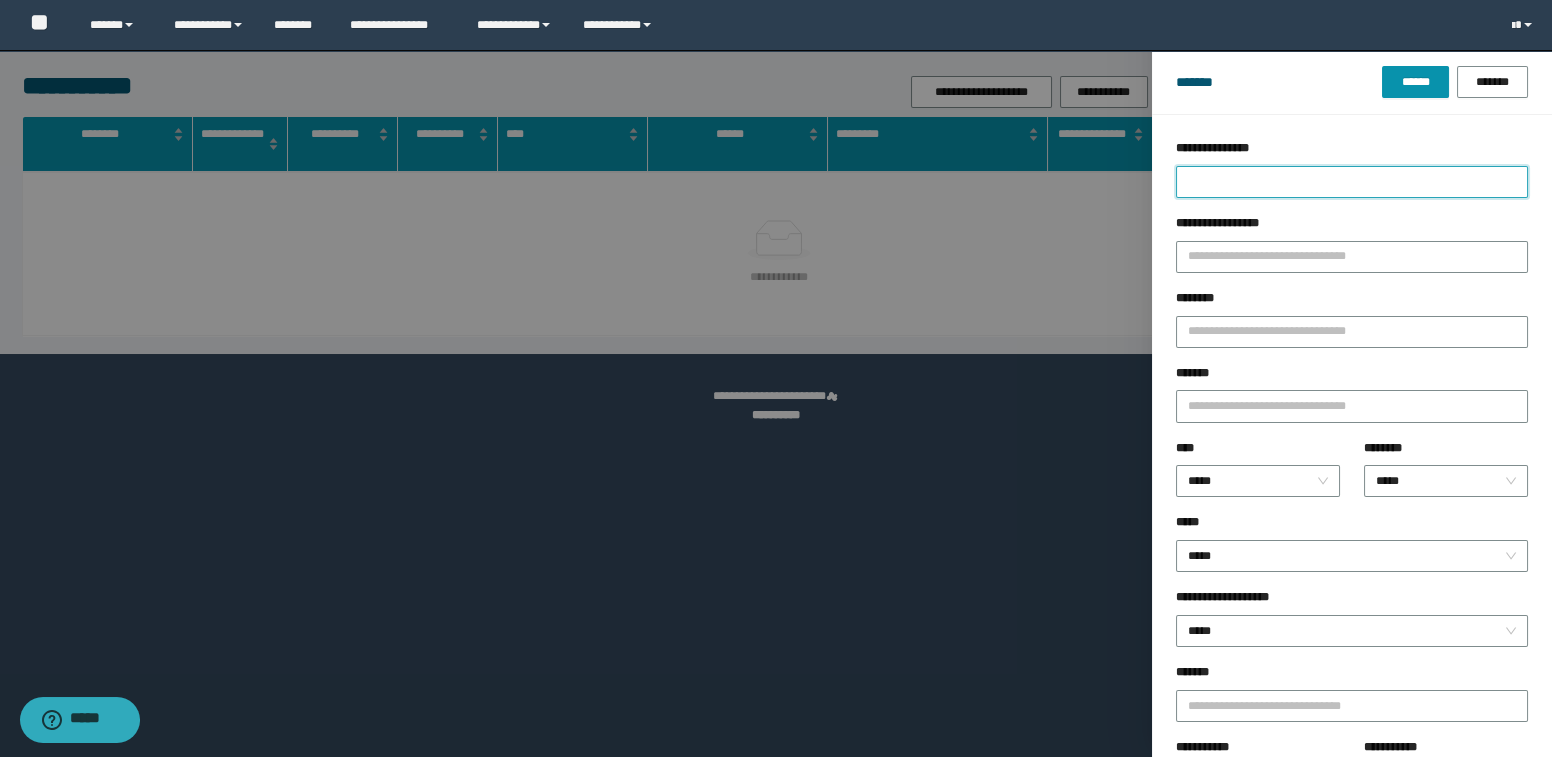 type on "*" 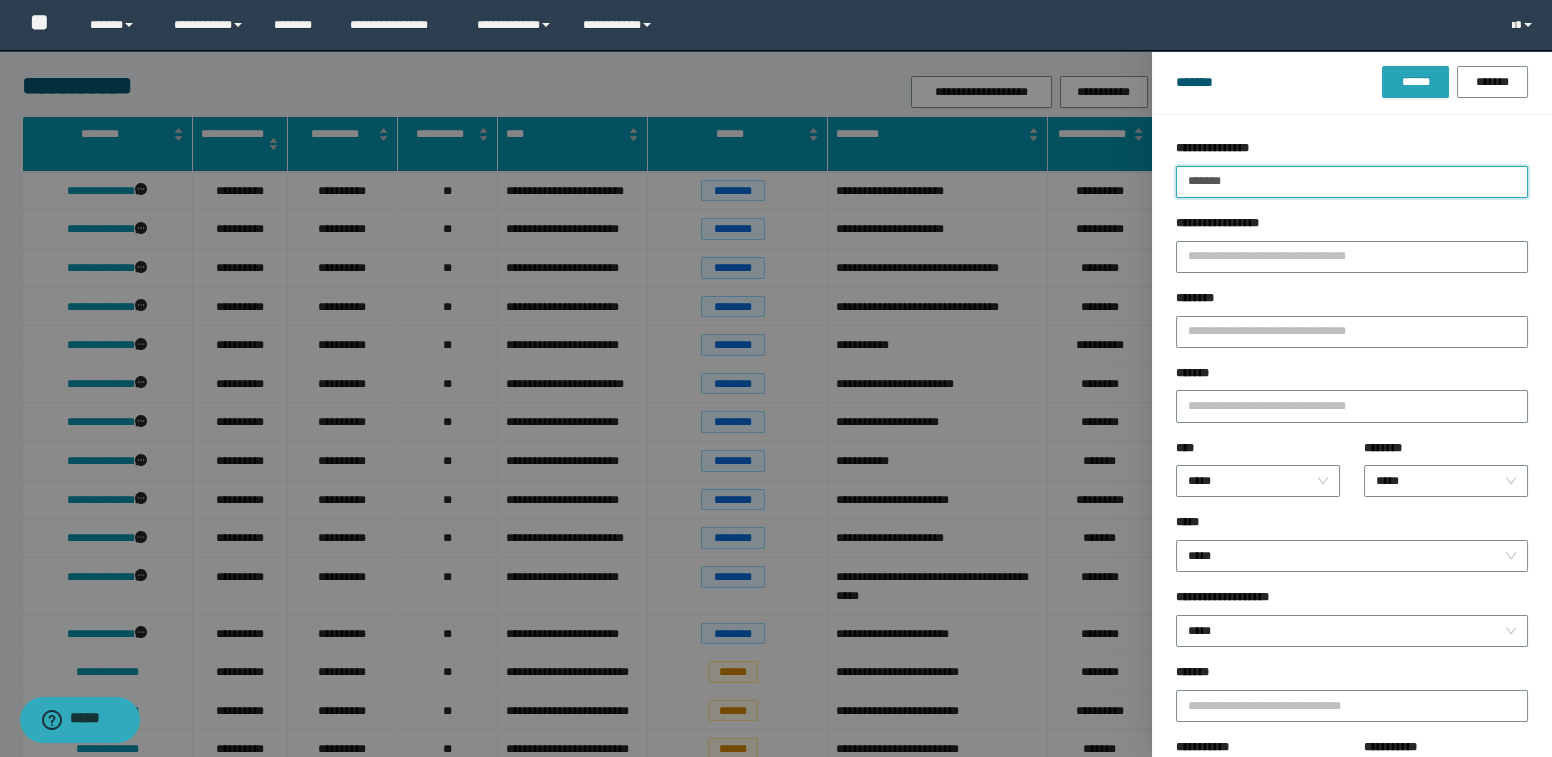 type on "*******" 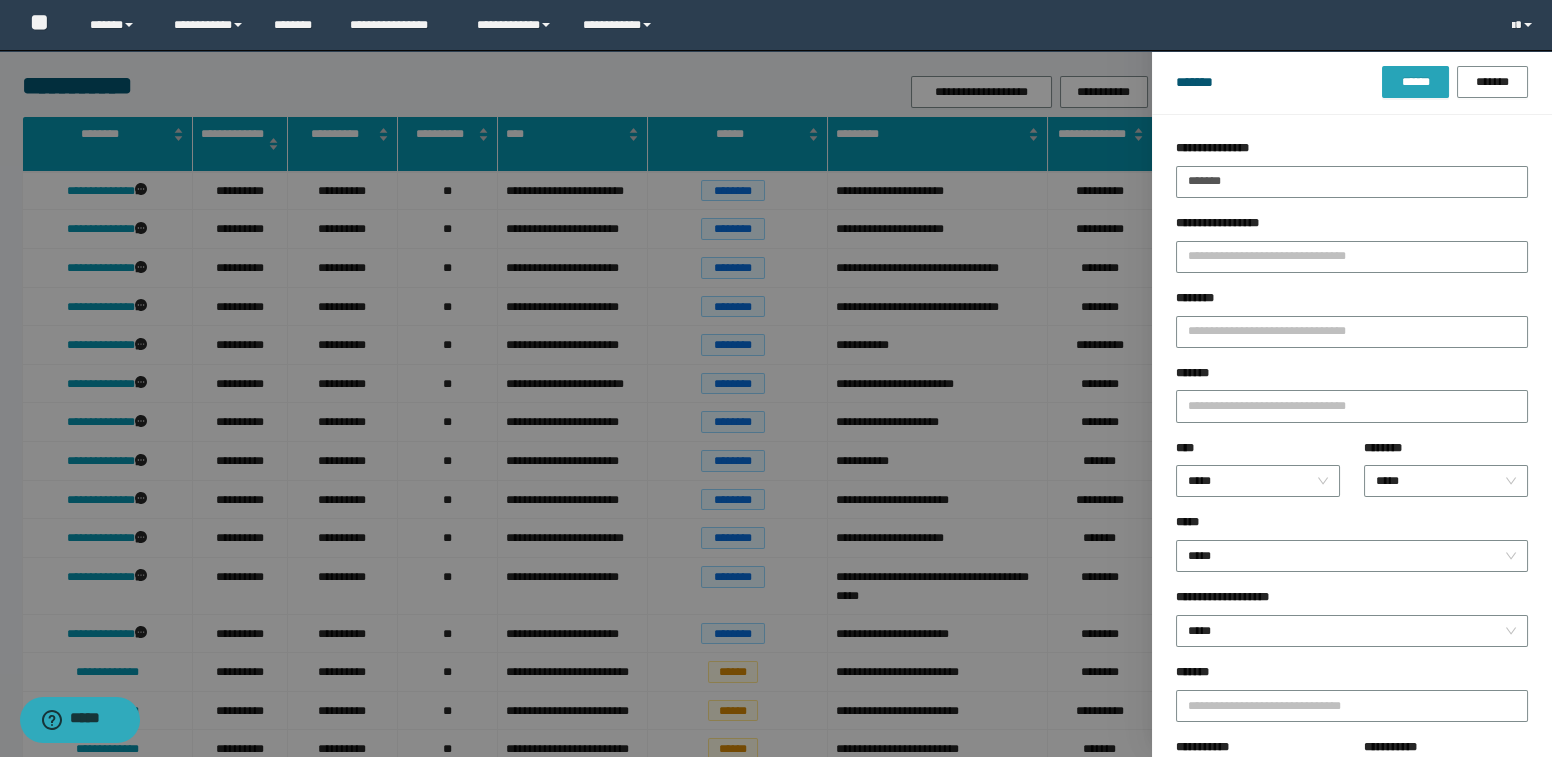 click on "******" at bounding box center [1415, 82] 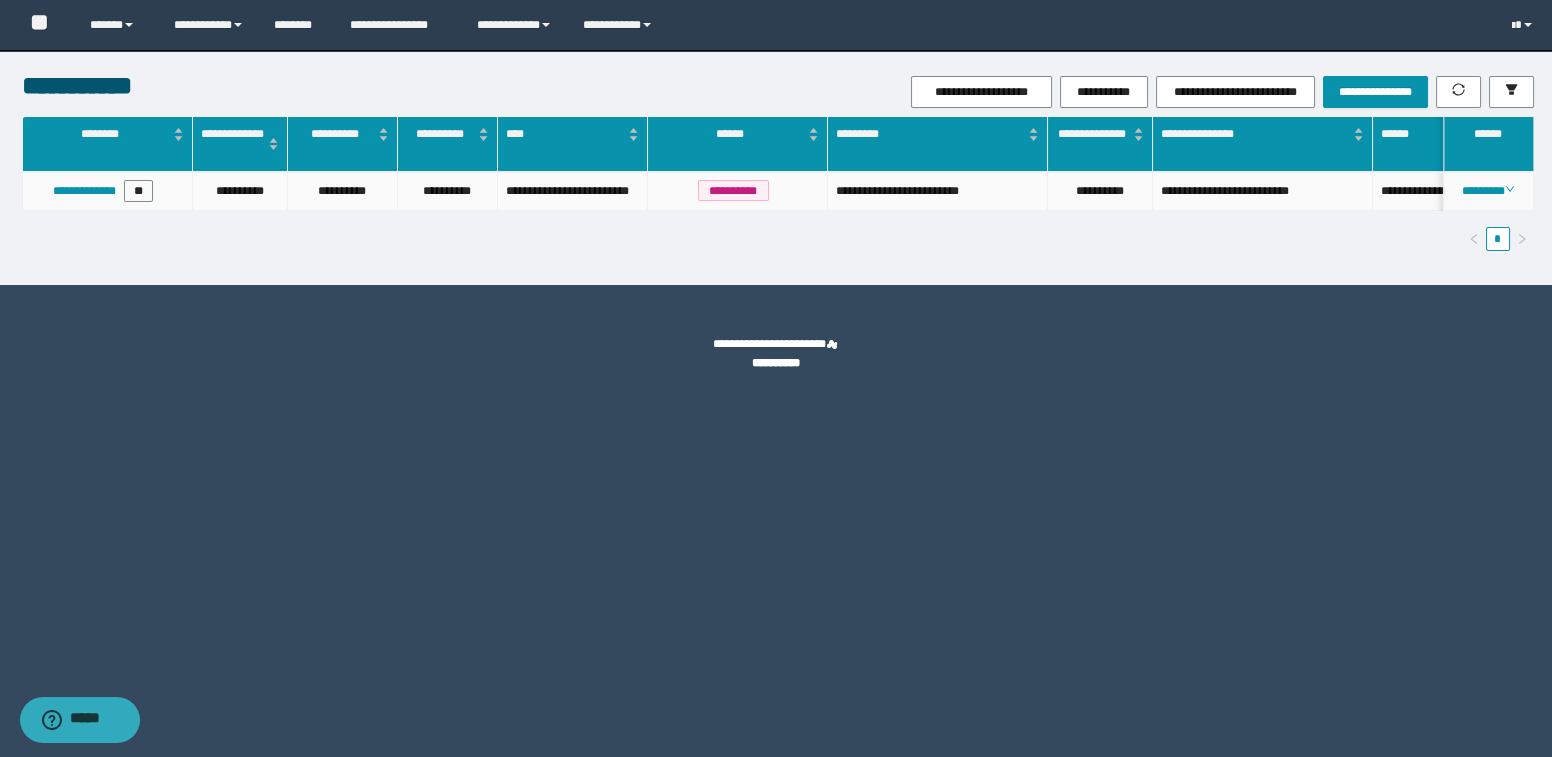 click on "********" at bounding box center (1489, 191) 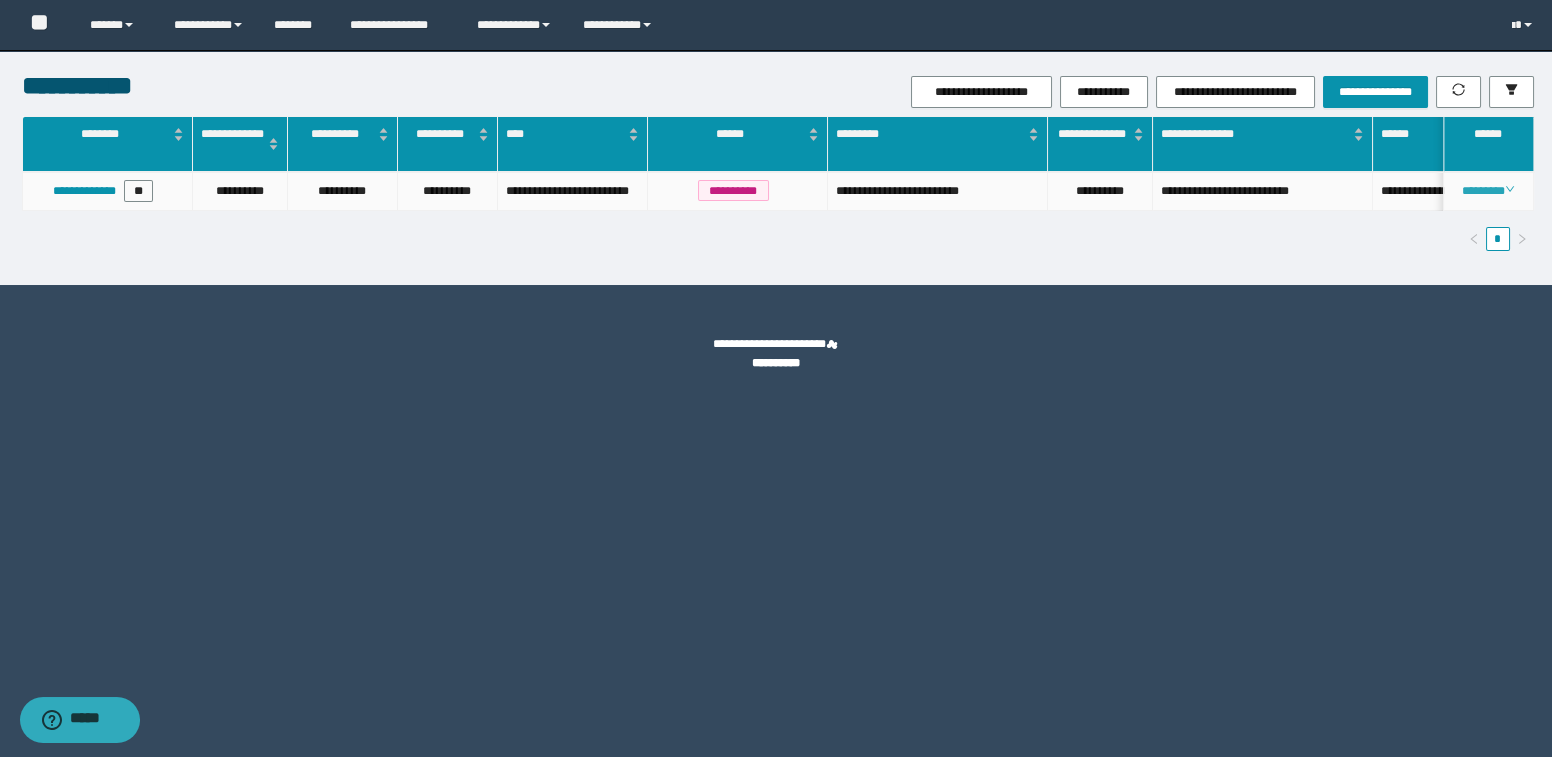 click on "********" at bounding box center [1488, 191] 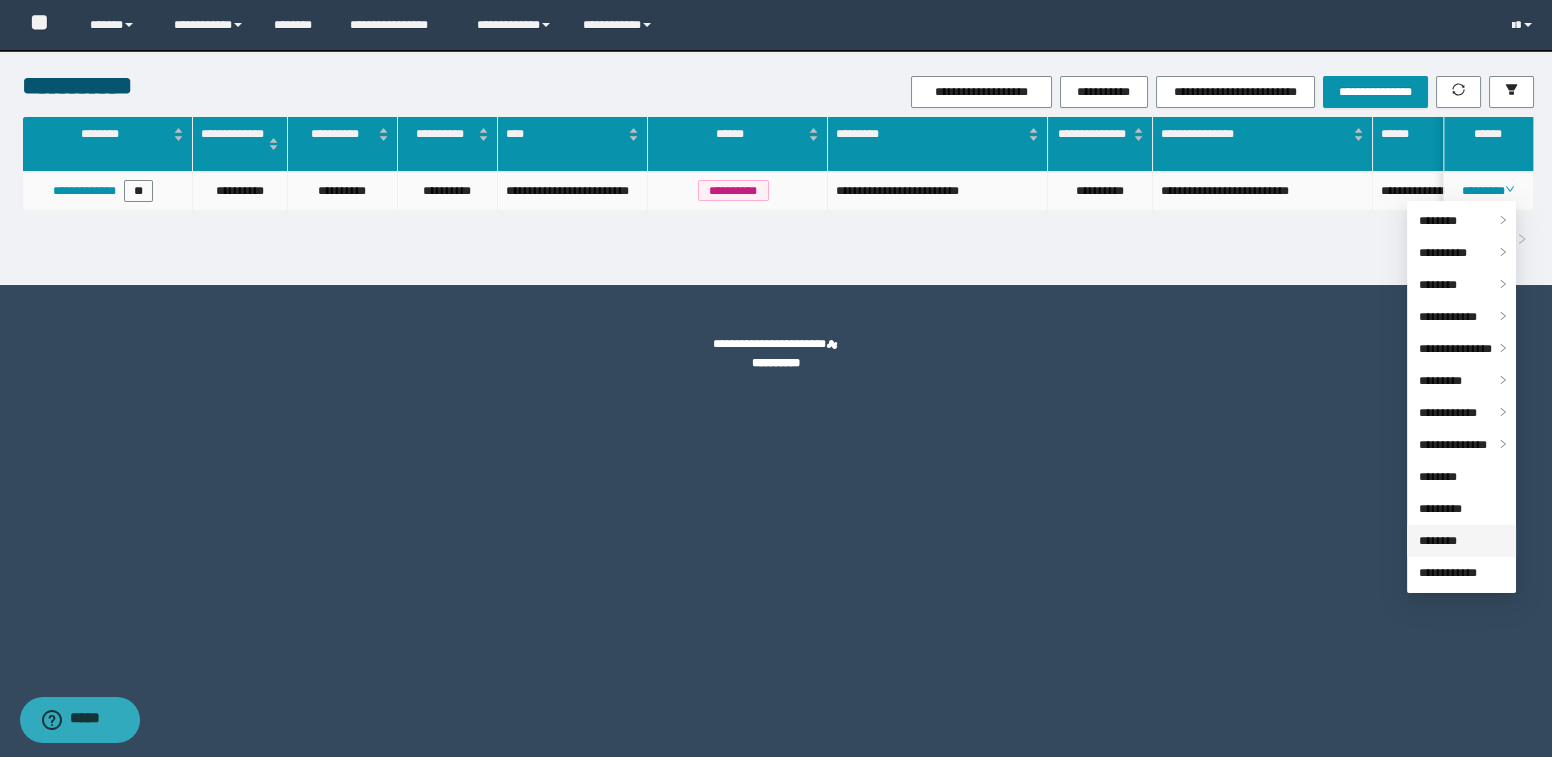 click on "********" at bounding box center (1438, 541) 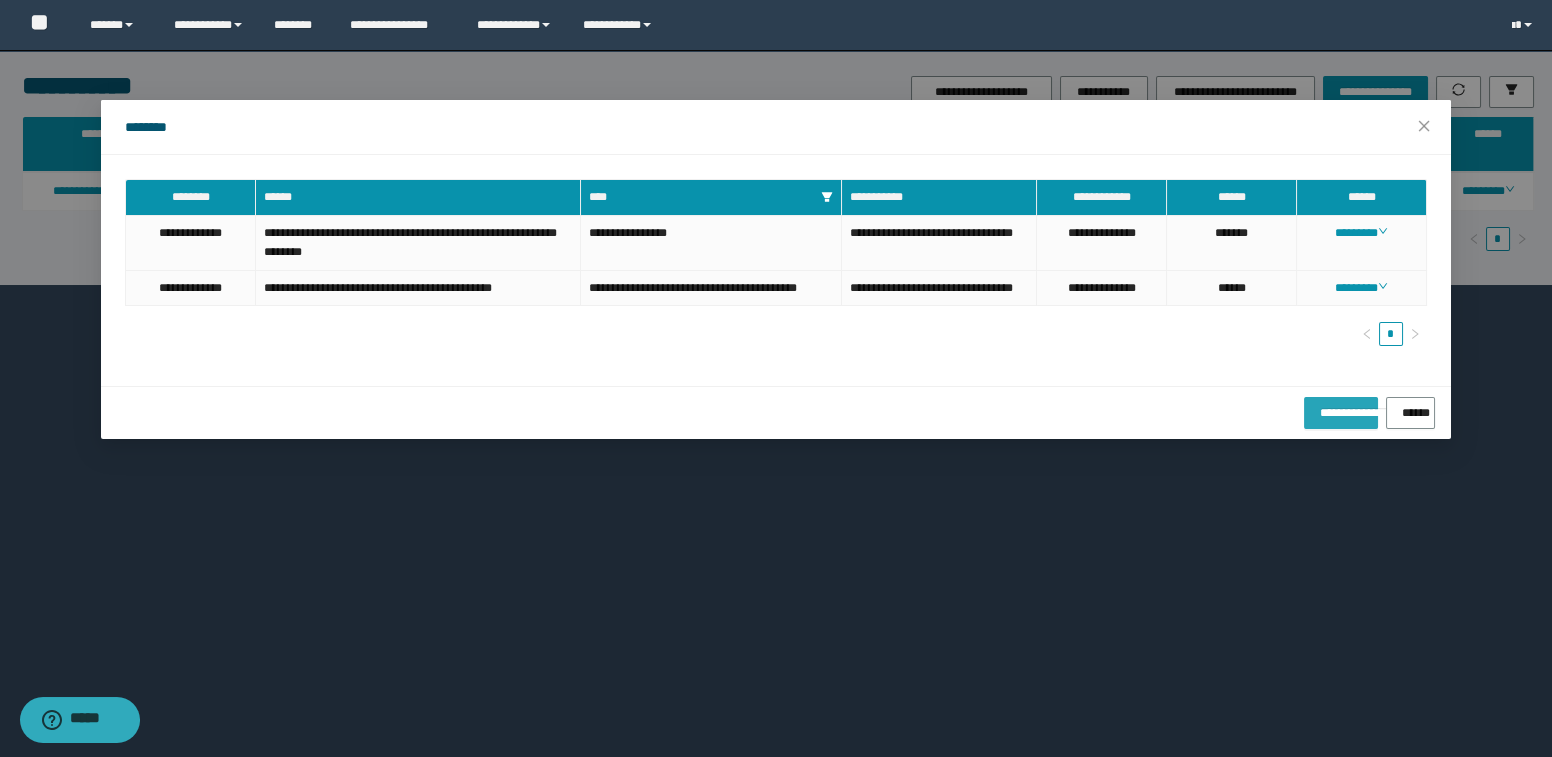 click on "**********" at bounding box center (1340, 409) 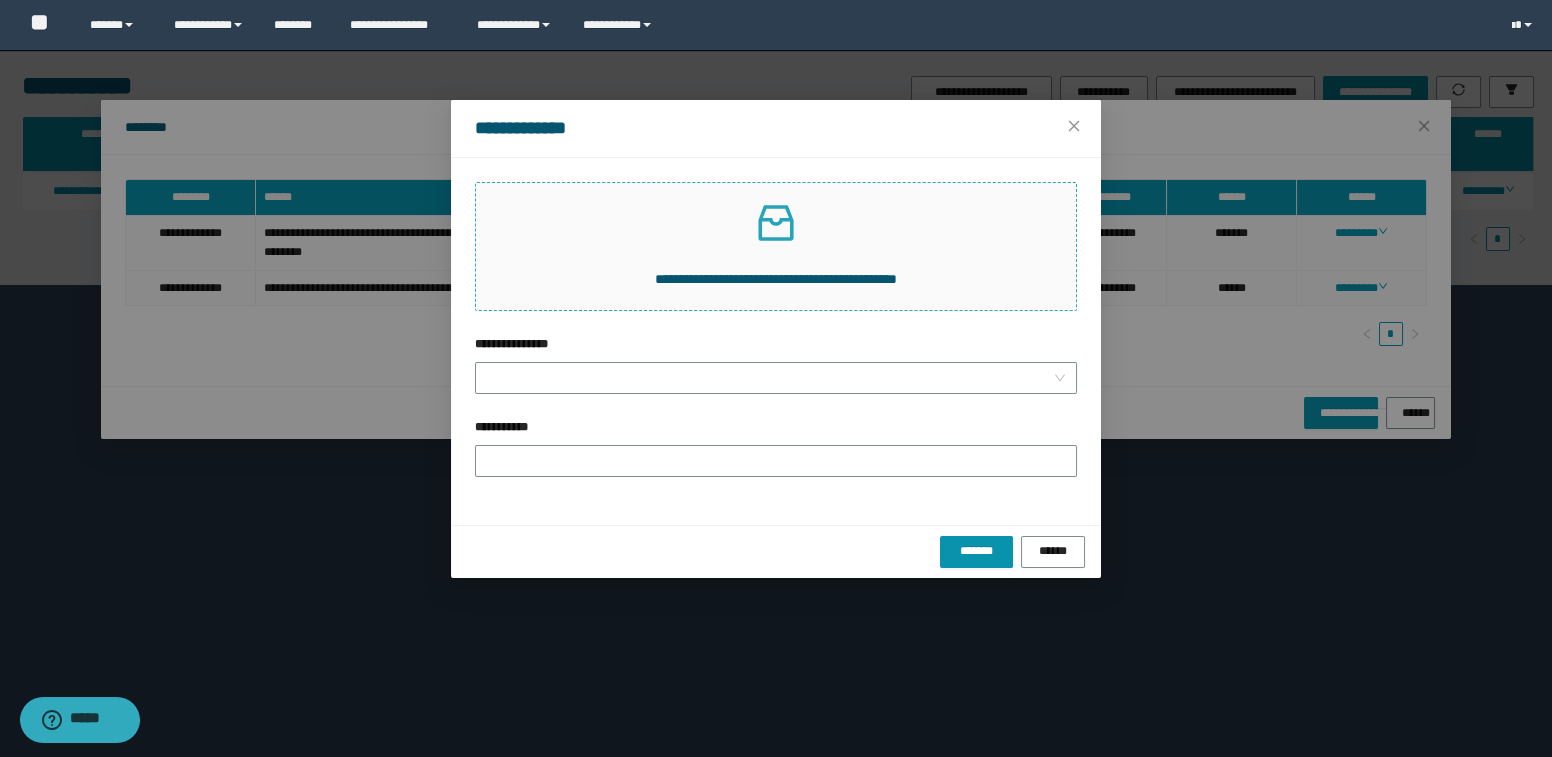 click 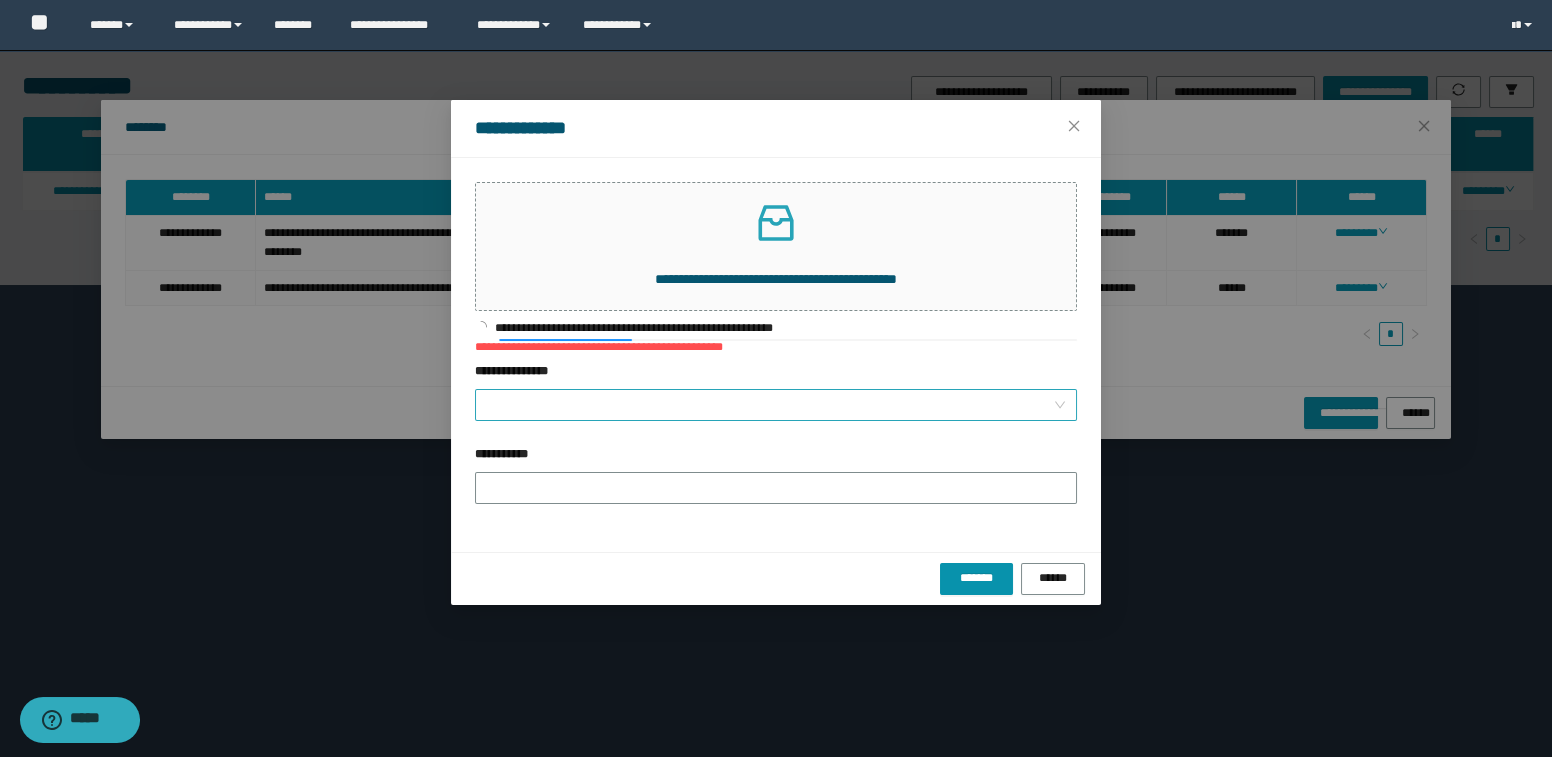 click on "**********" at bounding box center (770, 405) 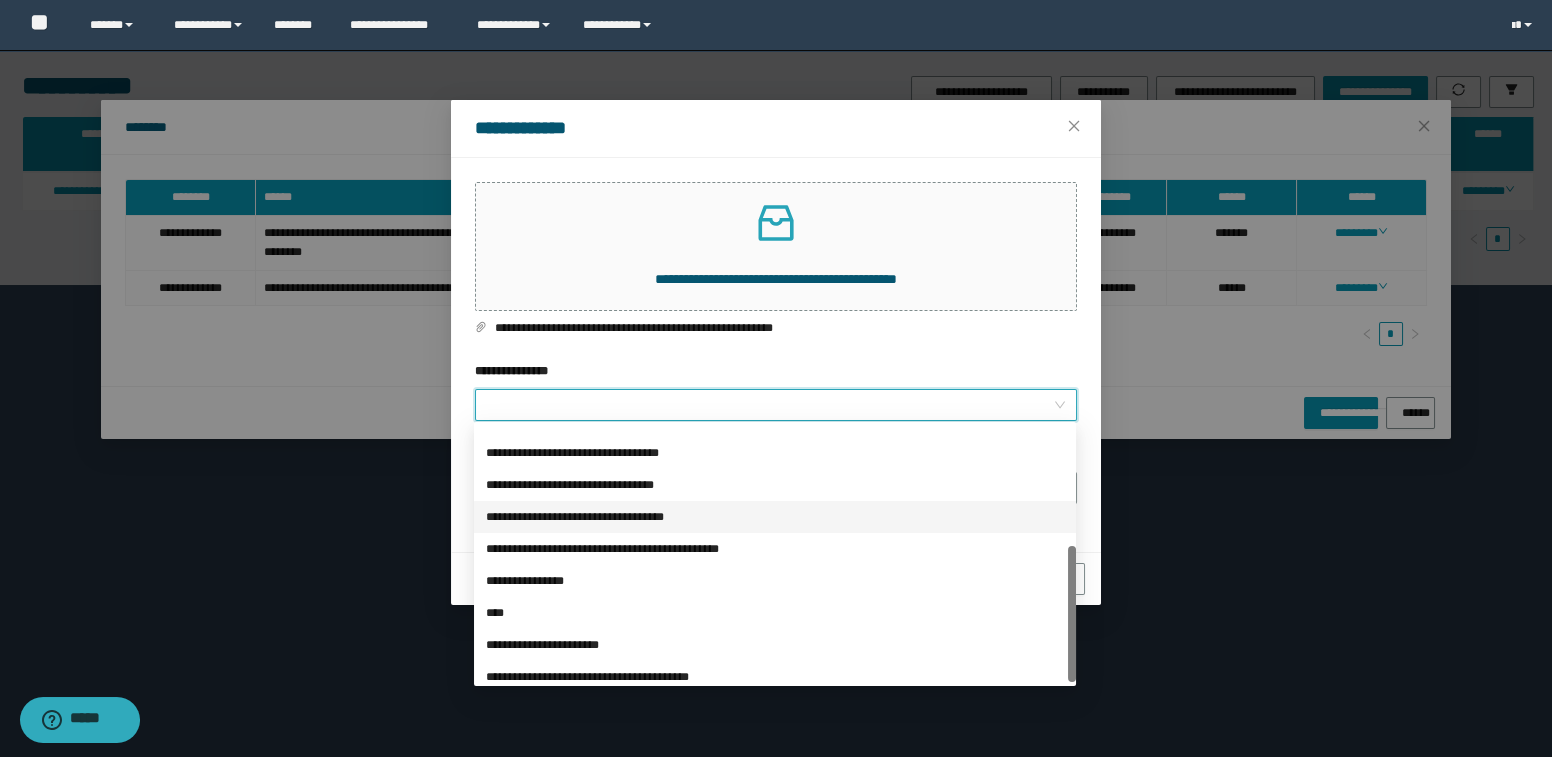 scroll, scrollTop: 223, scrollLeft: 0, axis: vertical 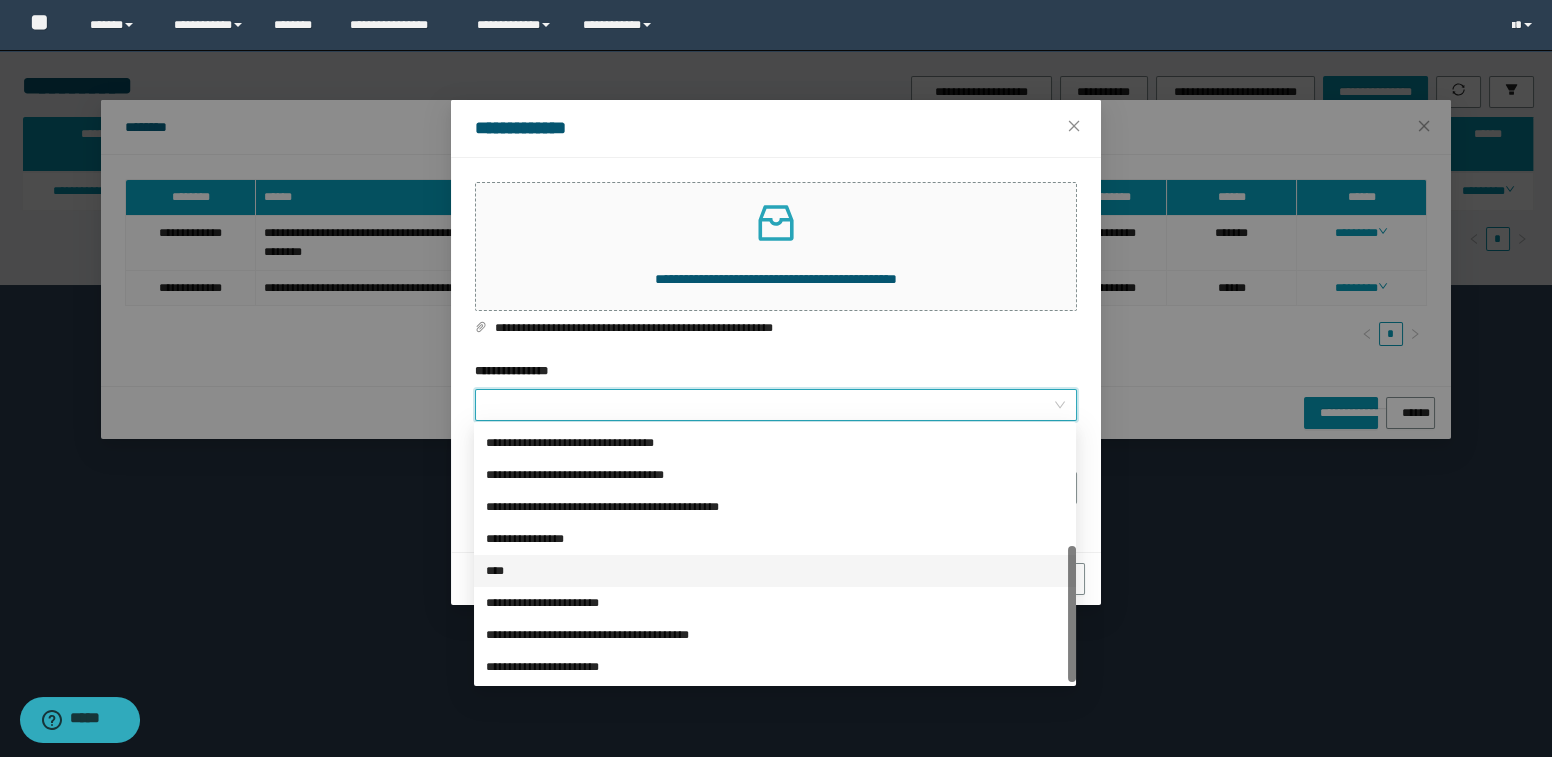 click on "****" at bounding box center [775, 571] 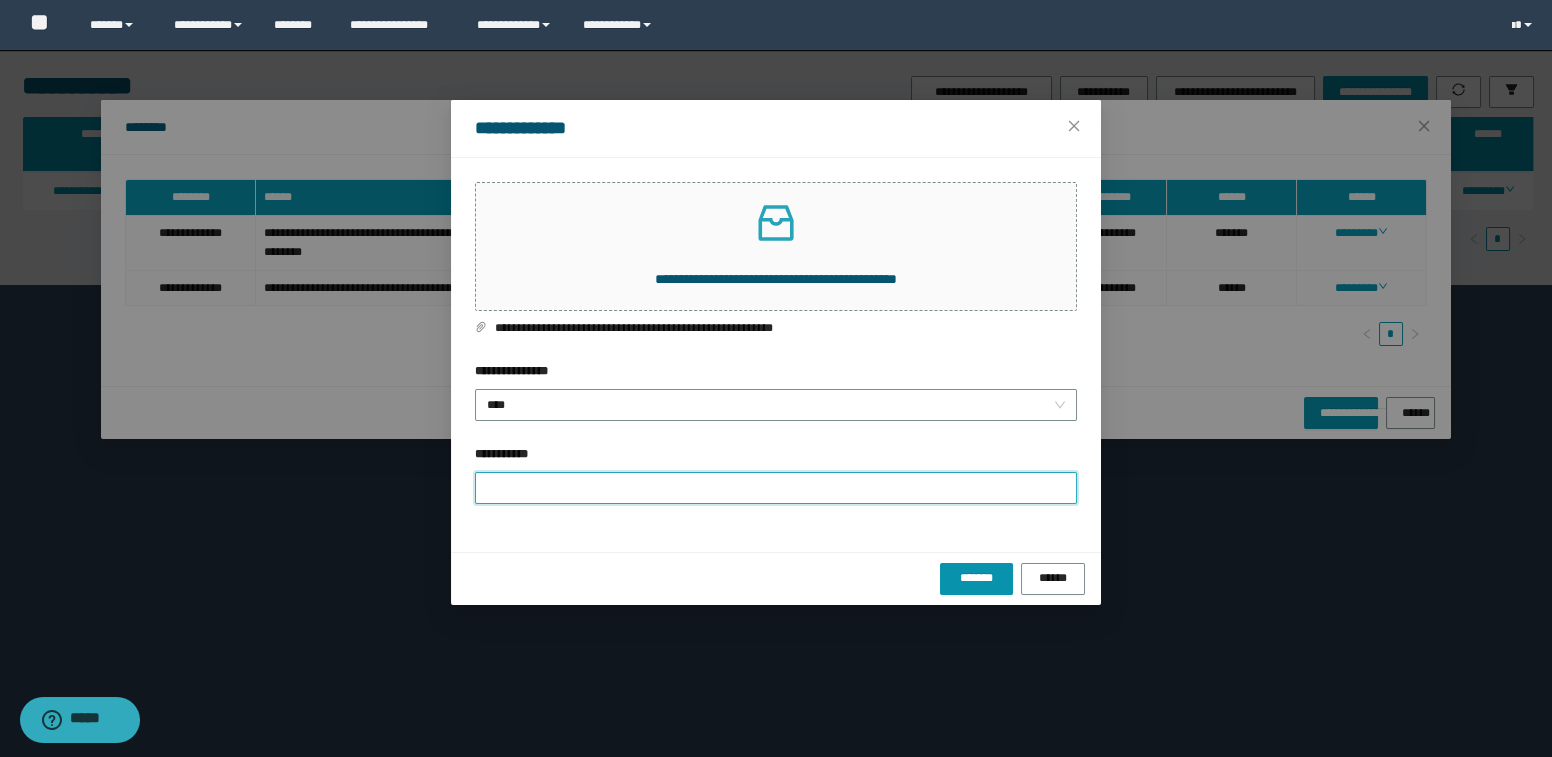 click on "**********" at bounding box center (776, 488) 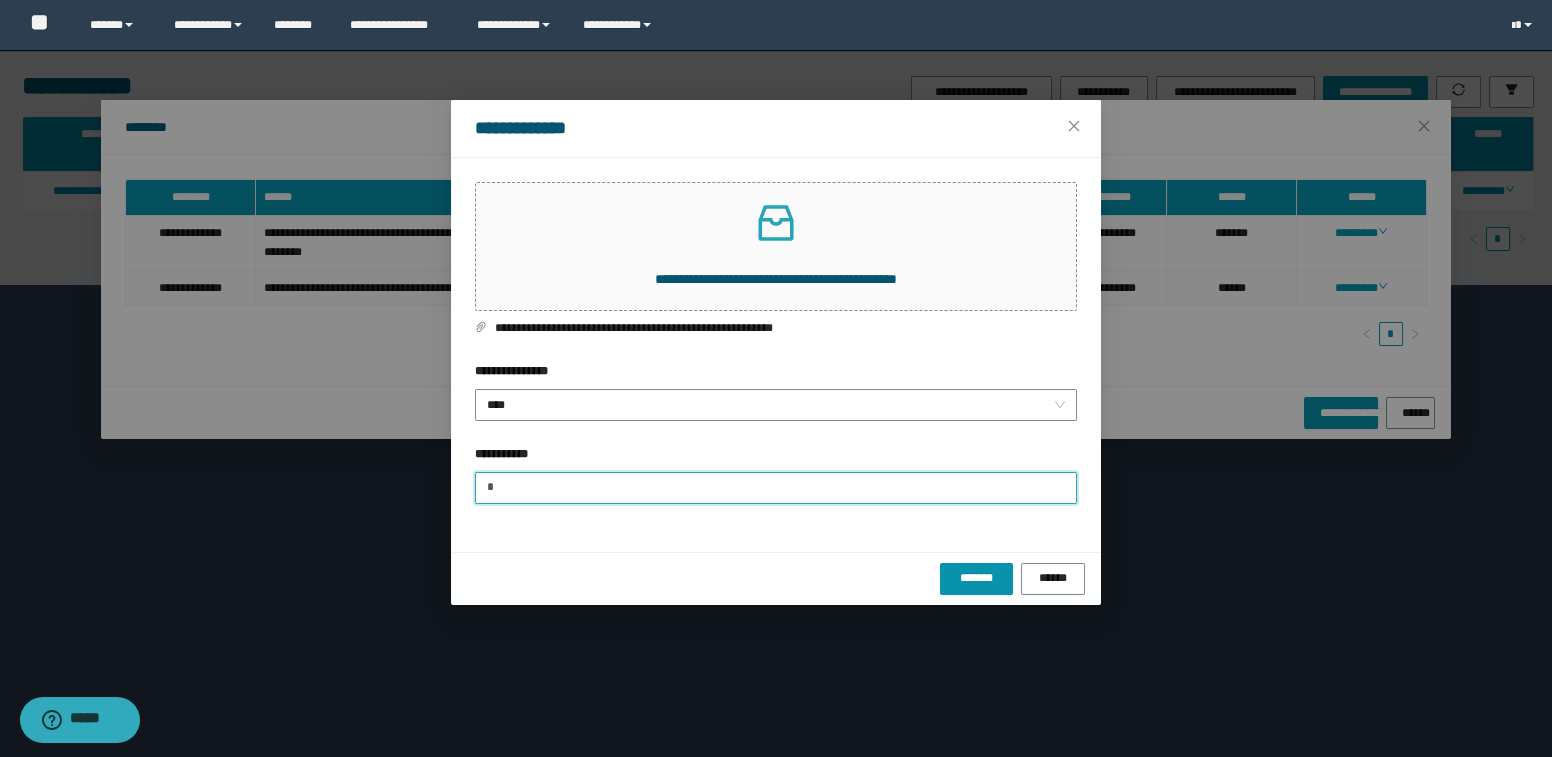type on "**********" 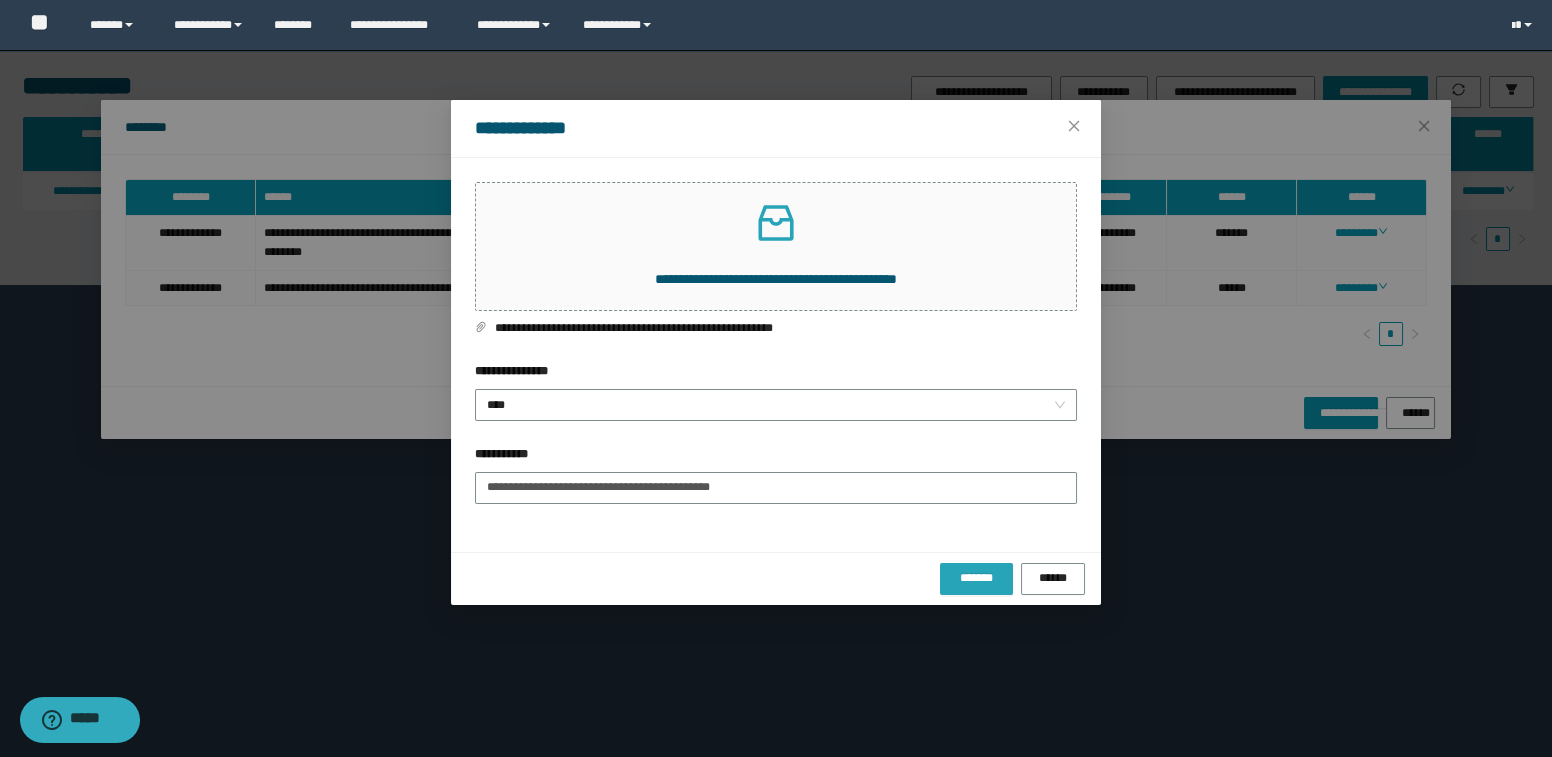 click on "*******" at bounding box center [977, 578] 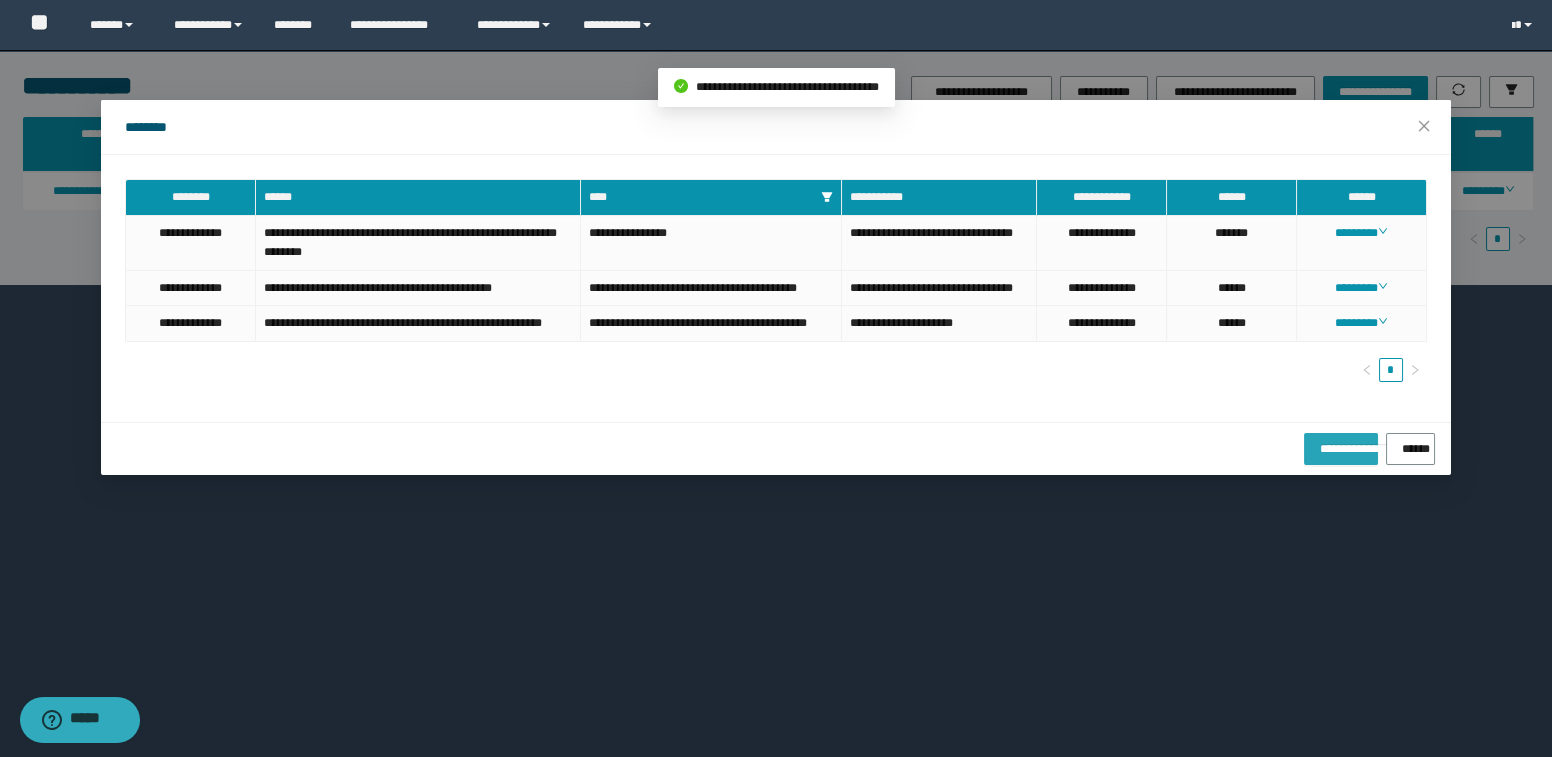 click on "**********" at bounding box center (1340, 445) 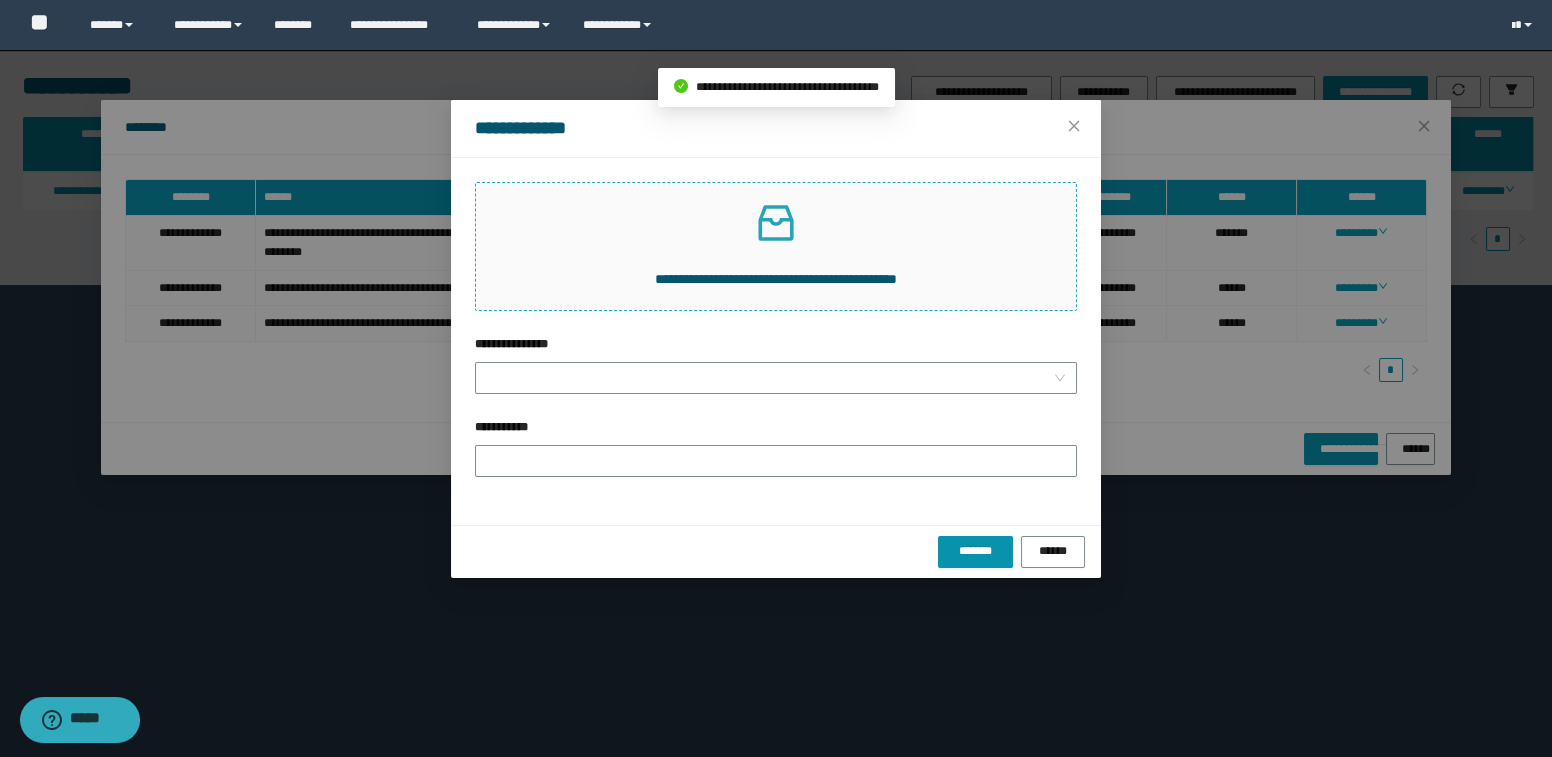click 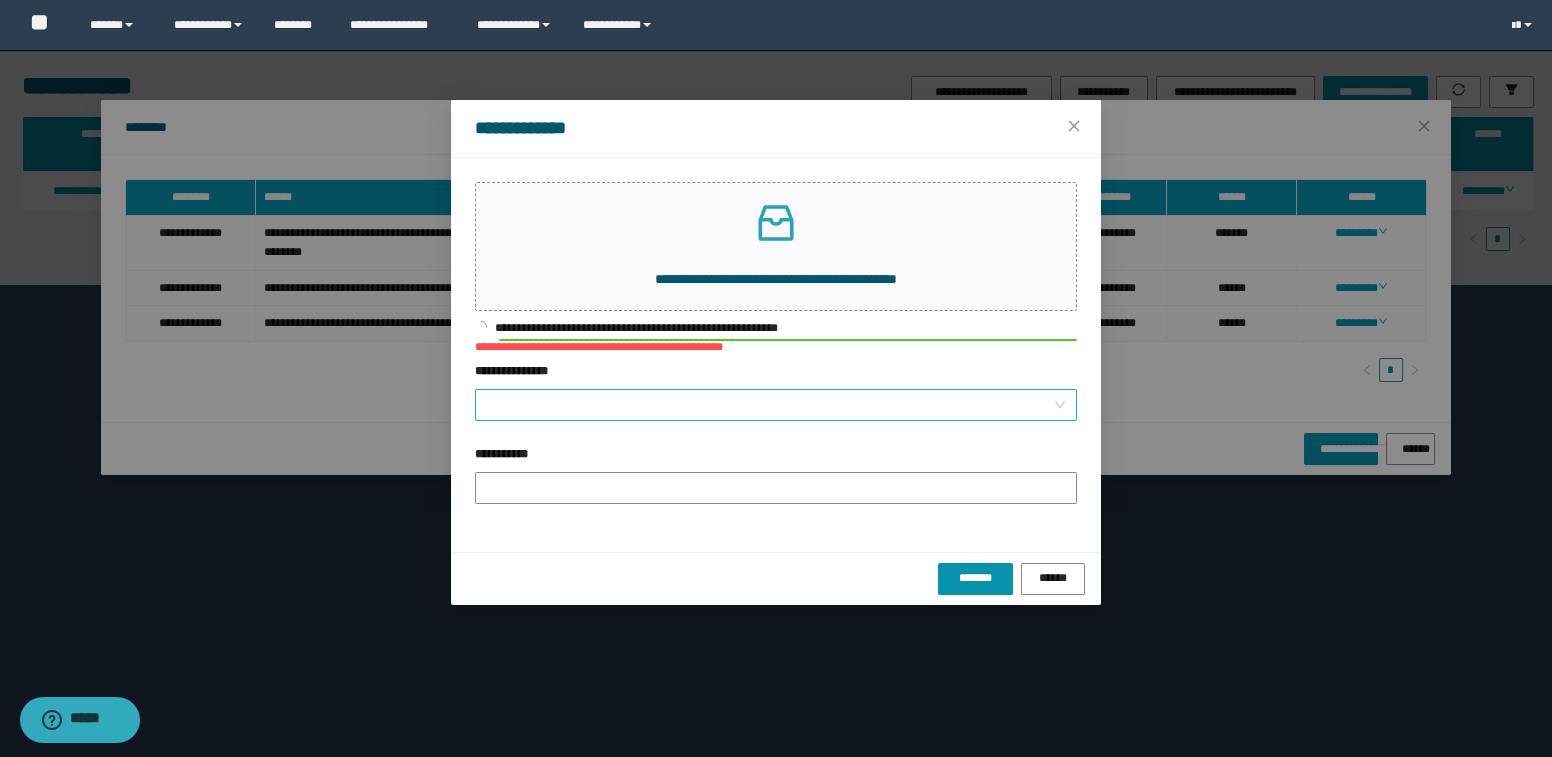 click on "**********" at bounding box center [770, 405] 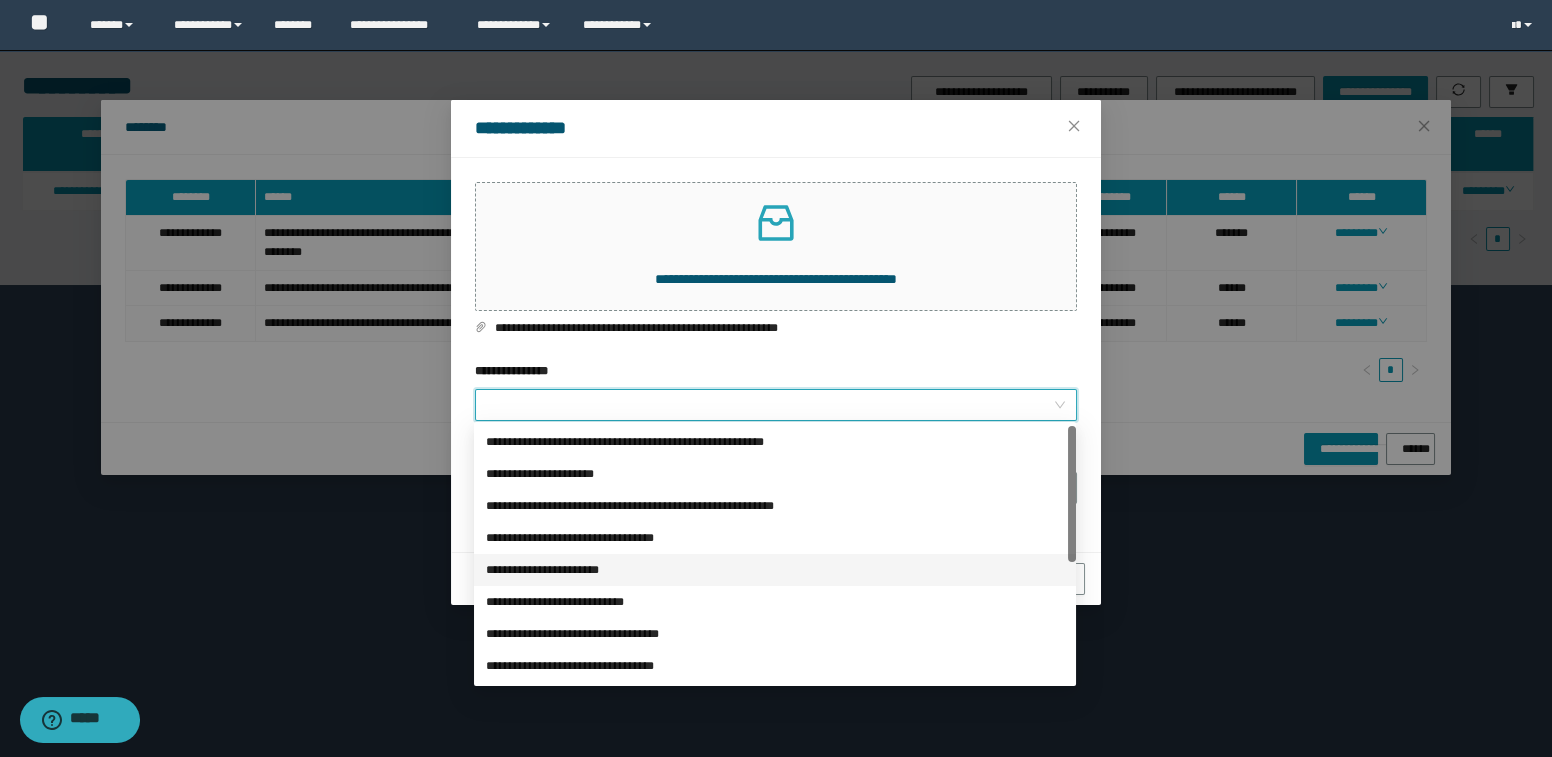 click on "**********" at bounding box center [775, 570] 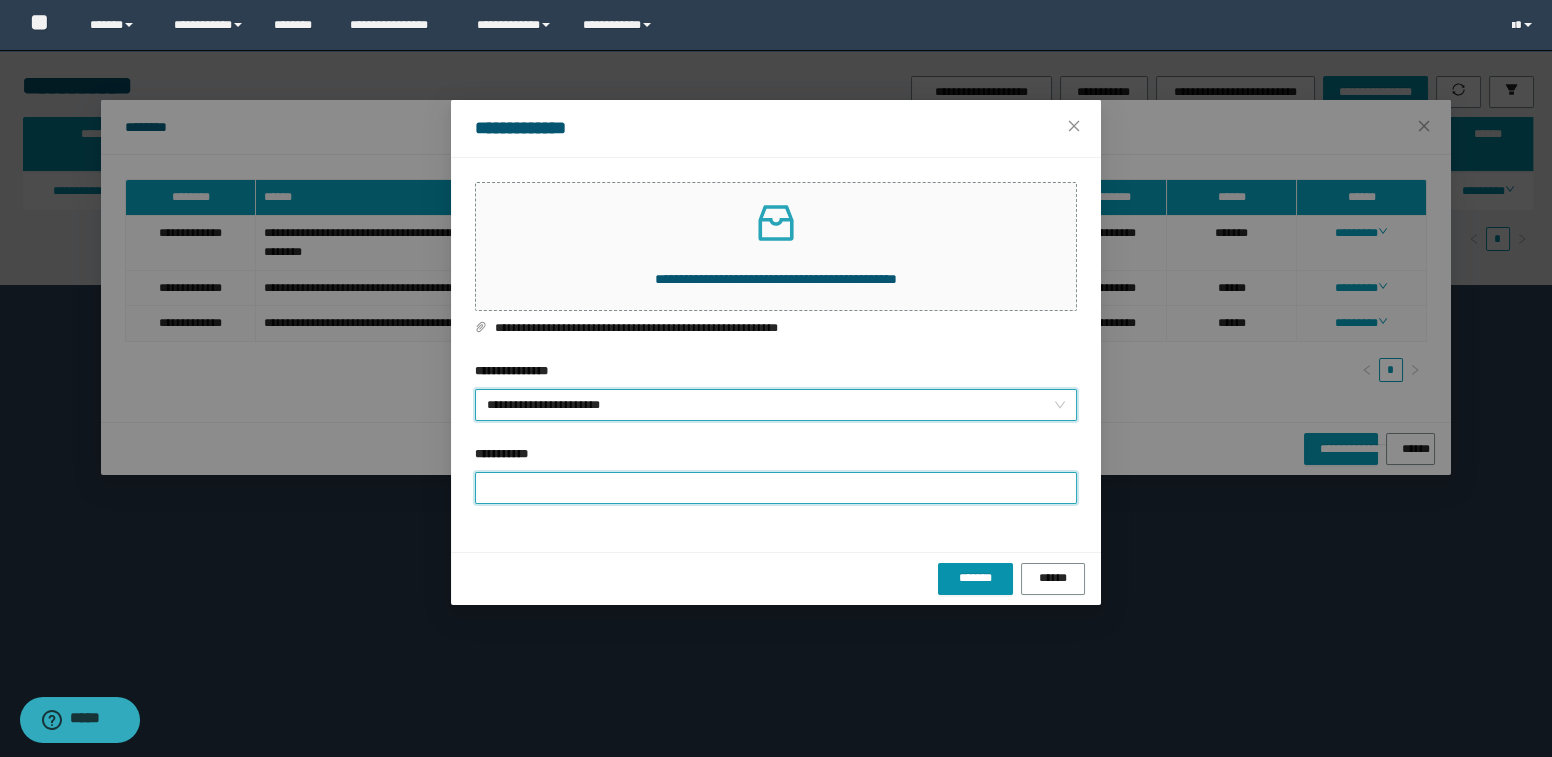 click on "**********" at bounding box center (776, 488) 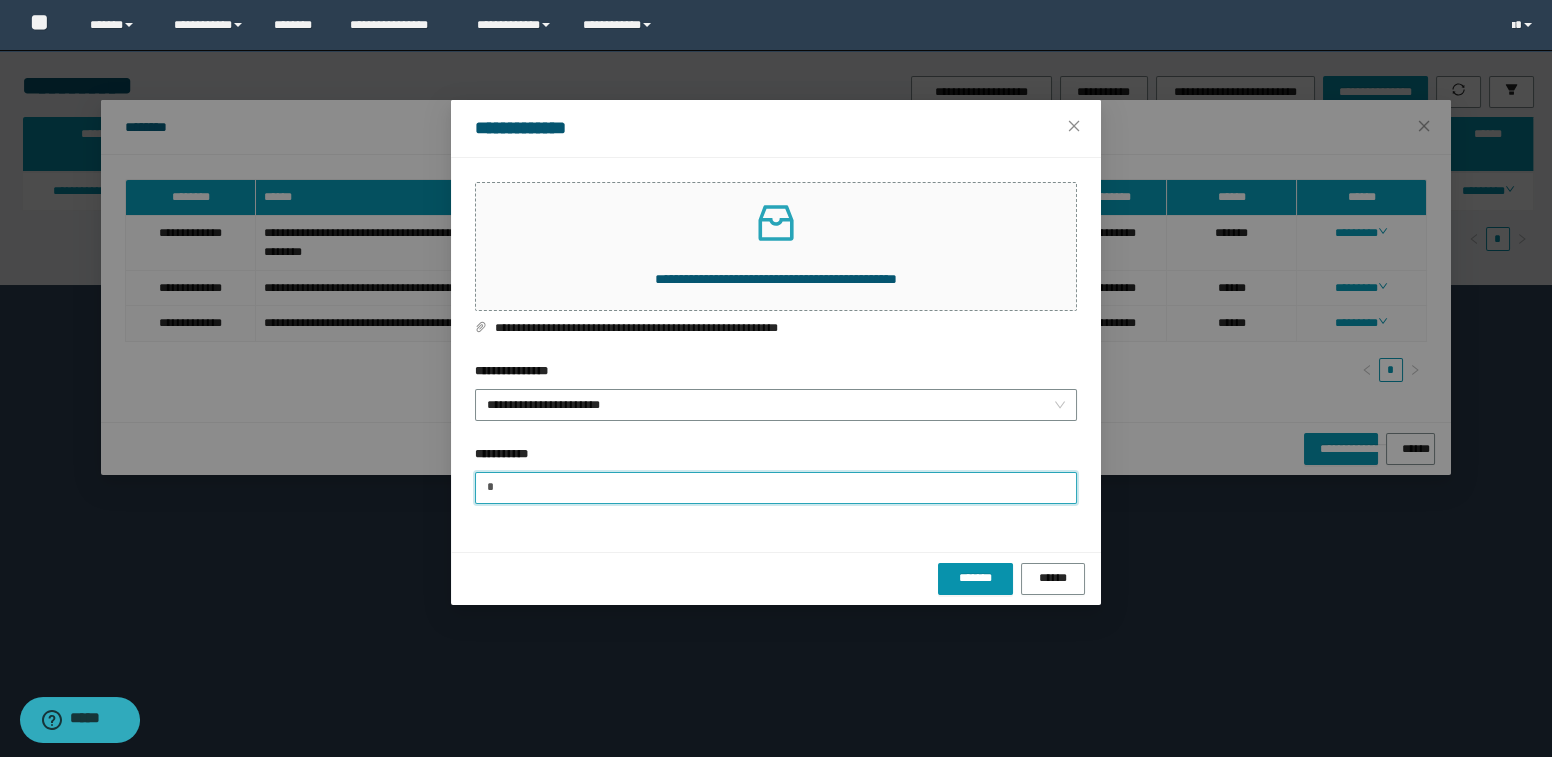 type on "**********" 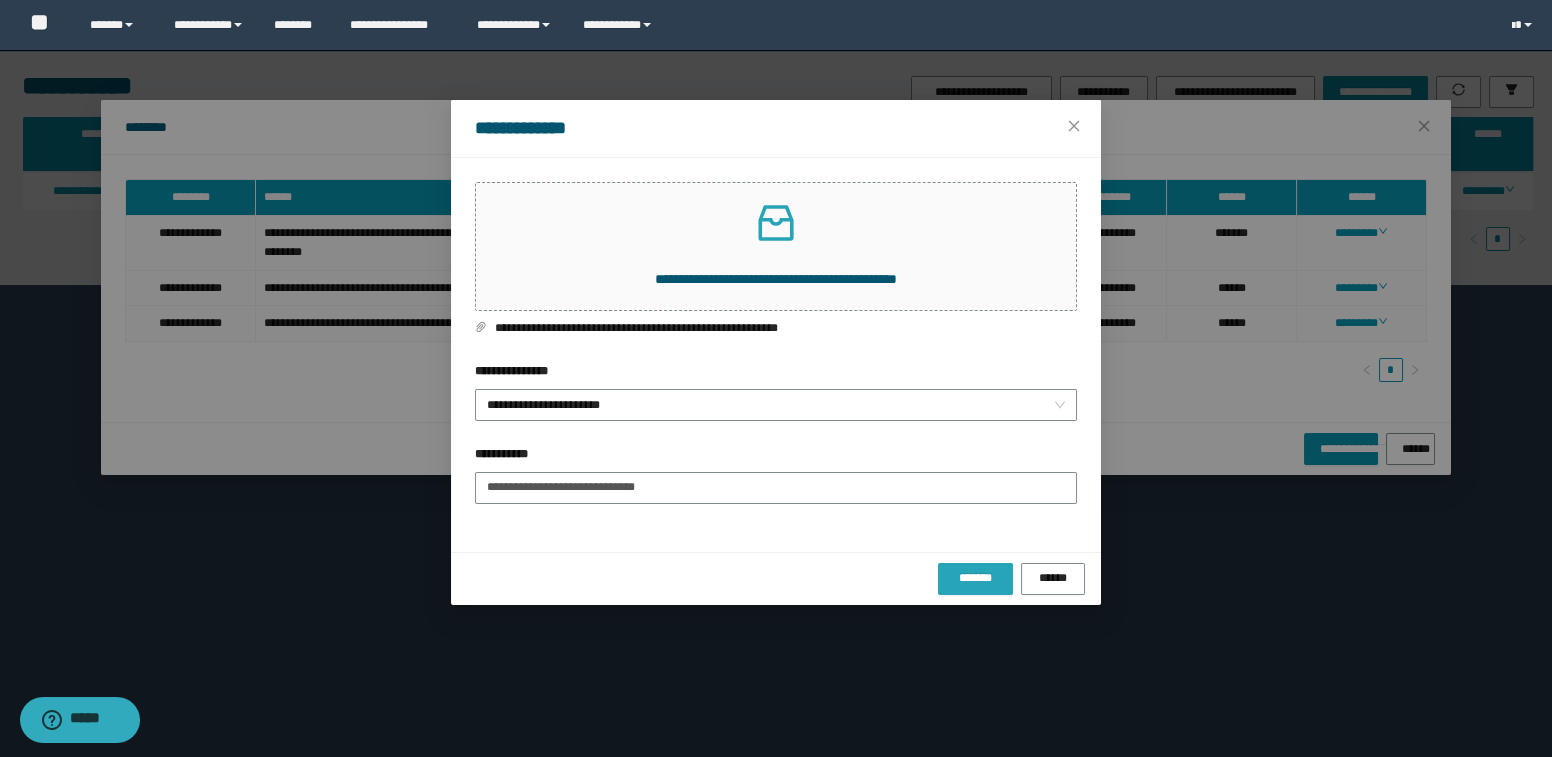 click on "*******" at bounding box center (975, 578) 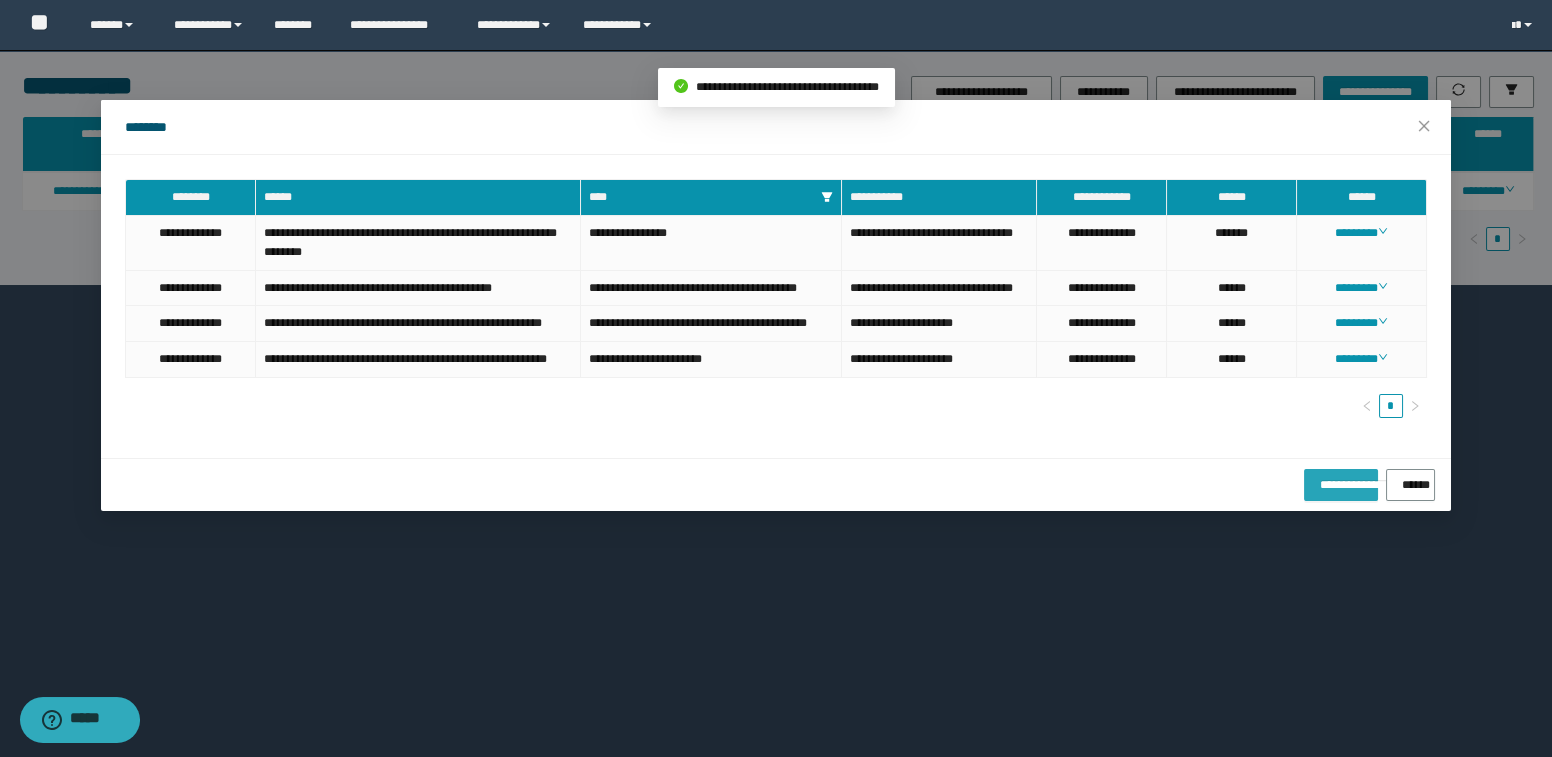 click on "**********" at bounding box center (1340, 481) 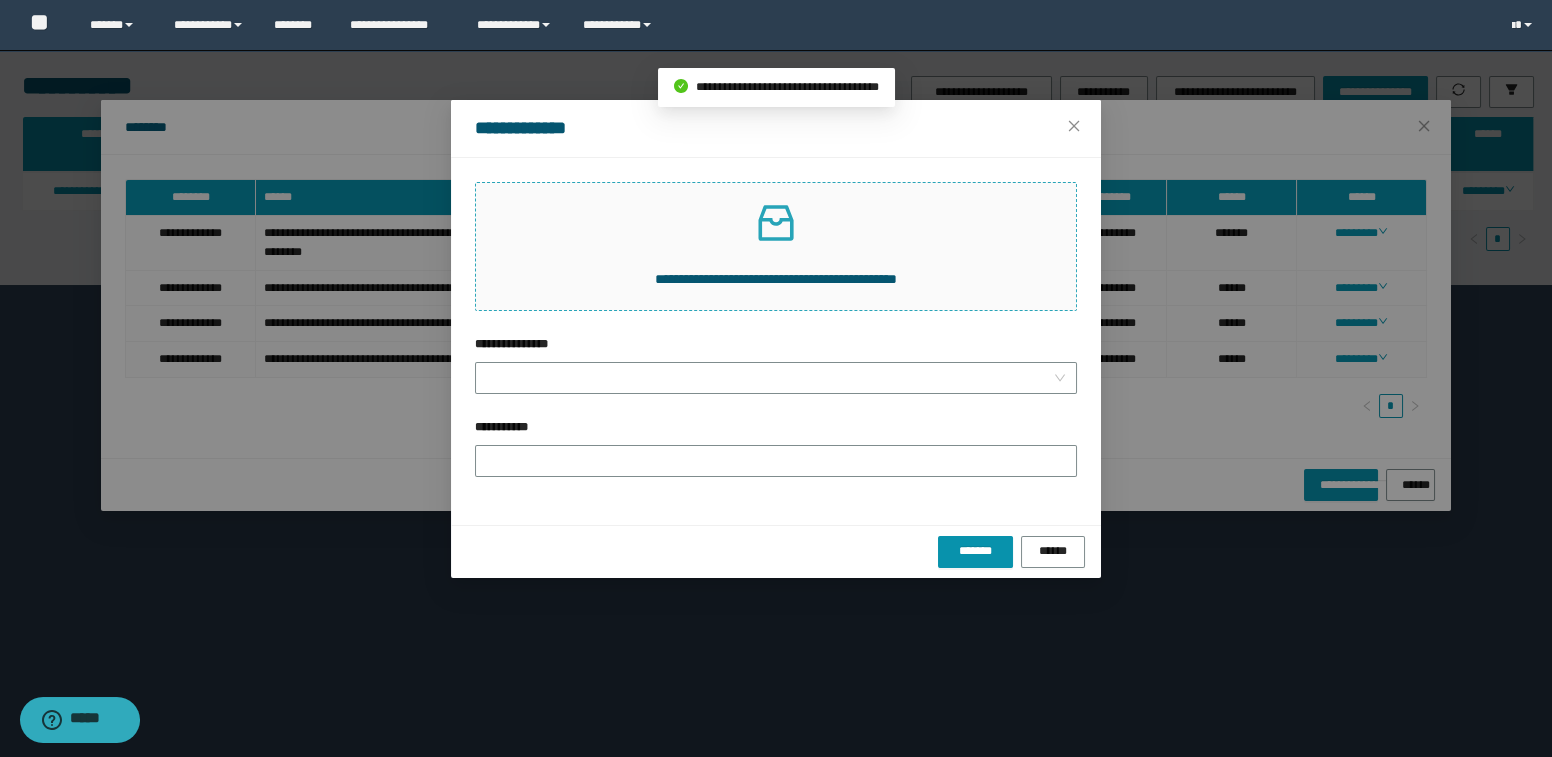 click 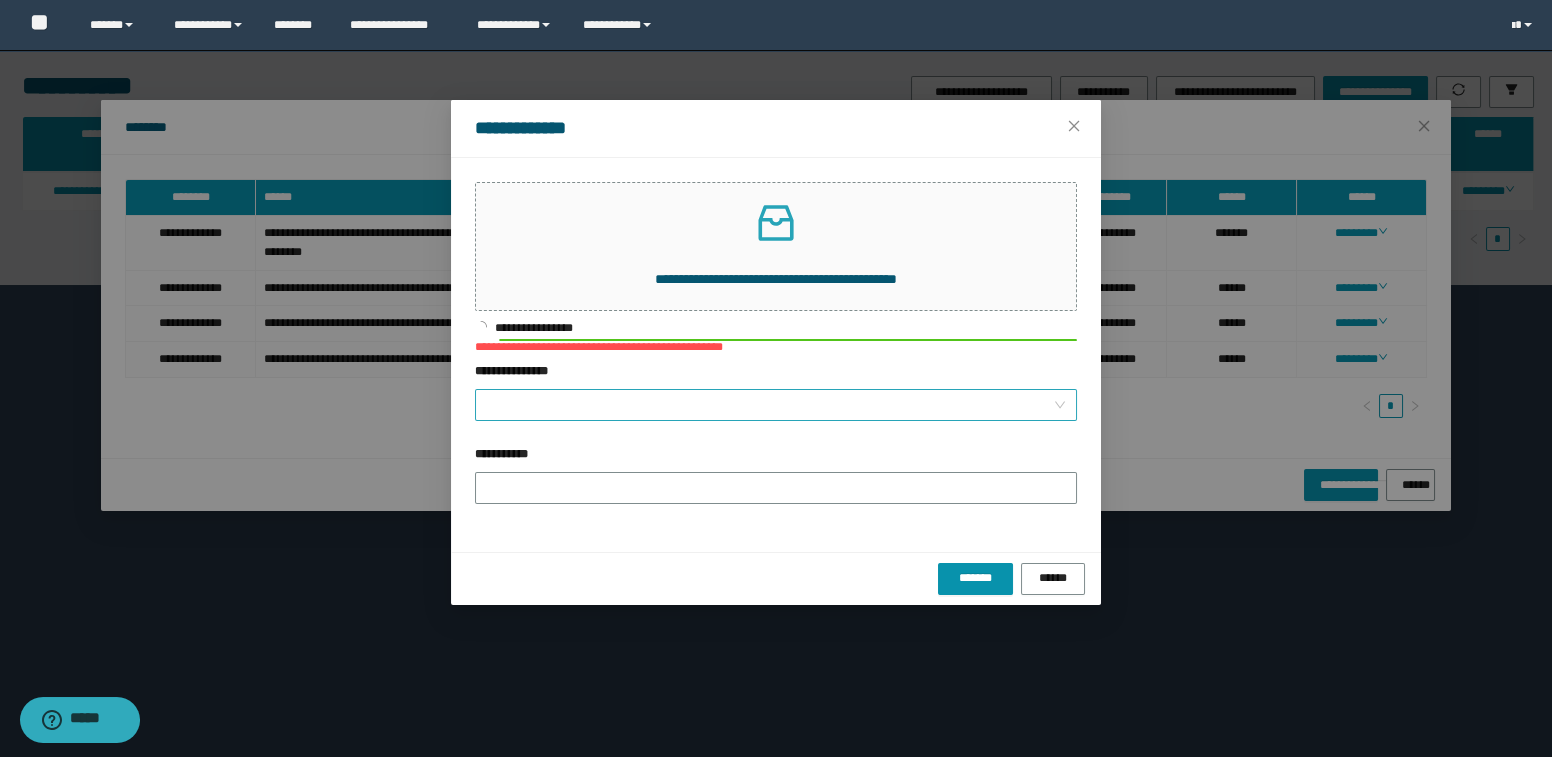 click on "**********" at bounding box center [770, 405] 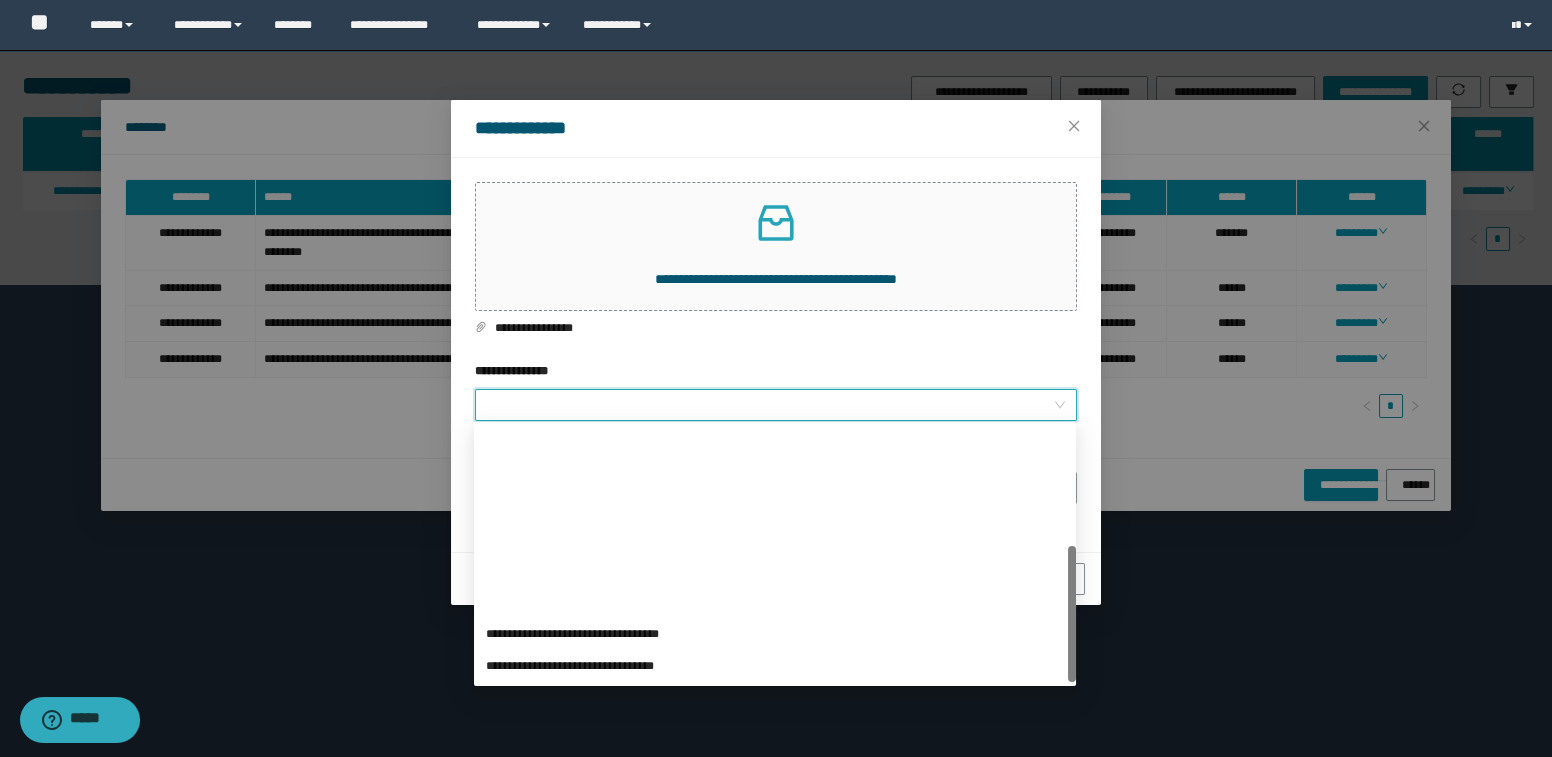 scroll, scrollTop: 223, scrollLeft: 0, axis: vertical 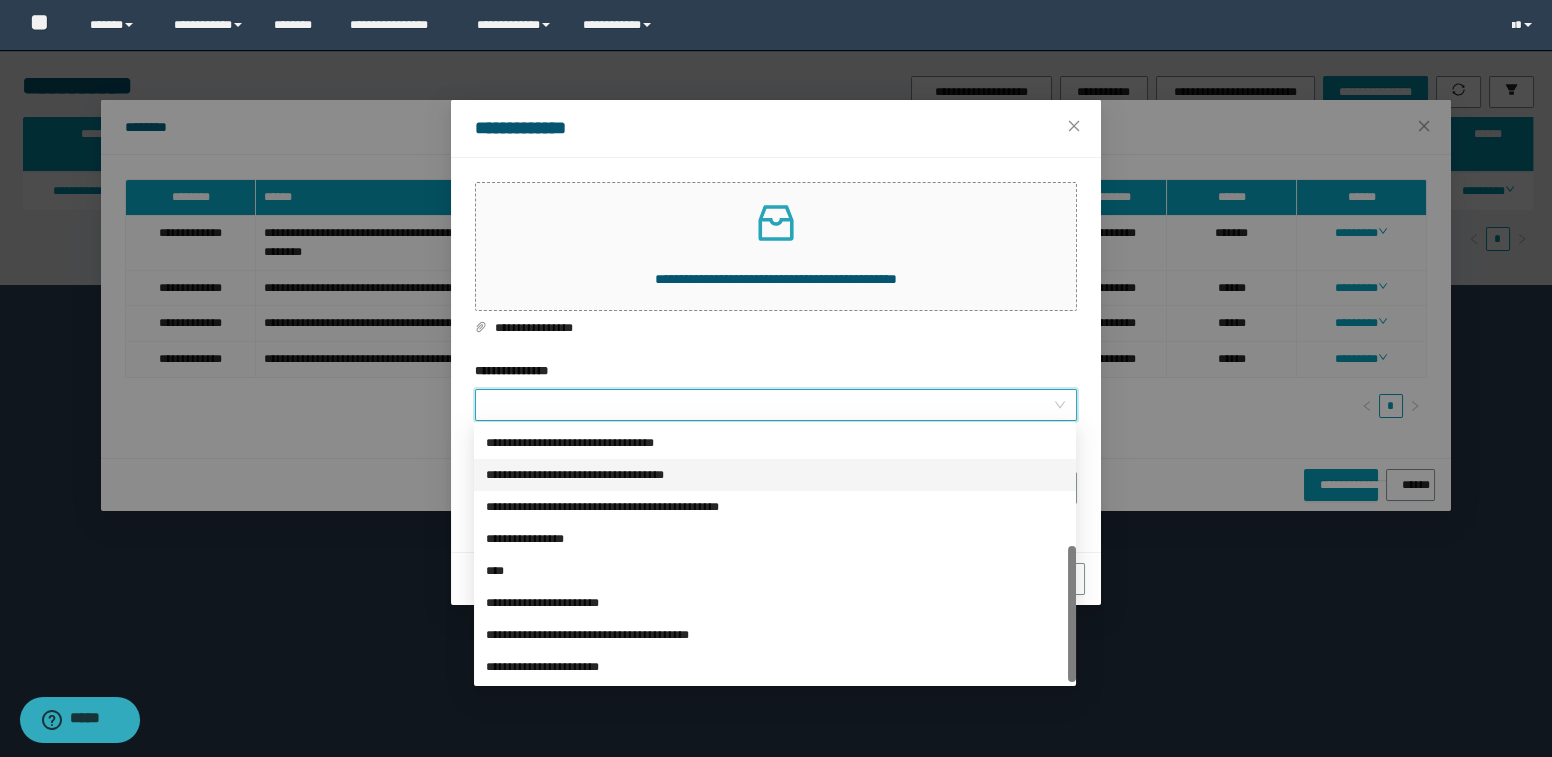 click on "**********" at bounding box center (775, 475) 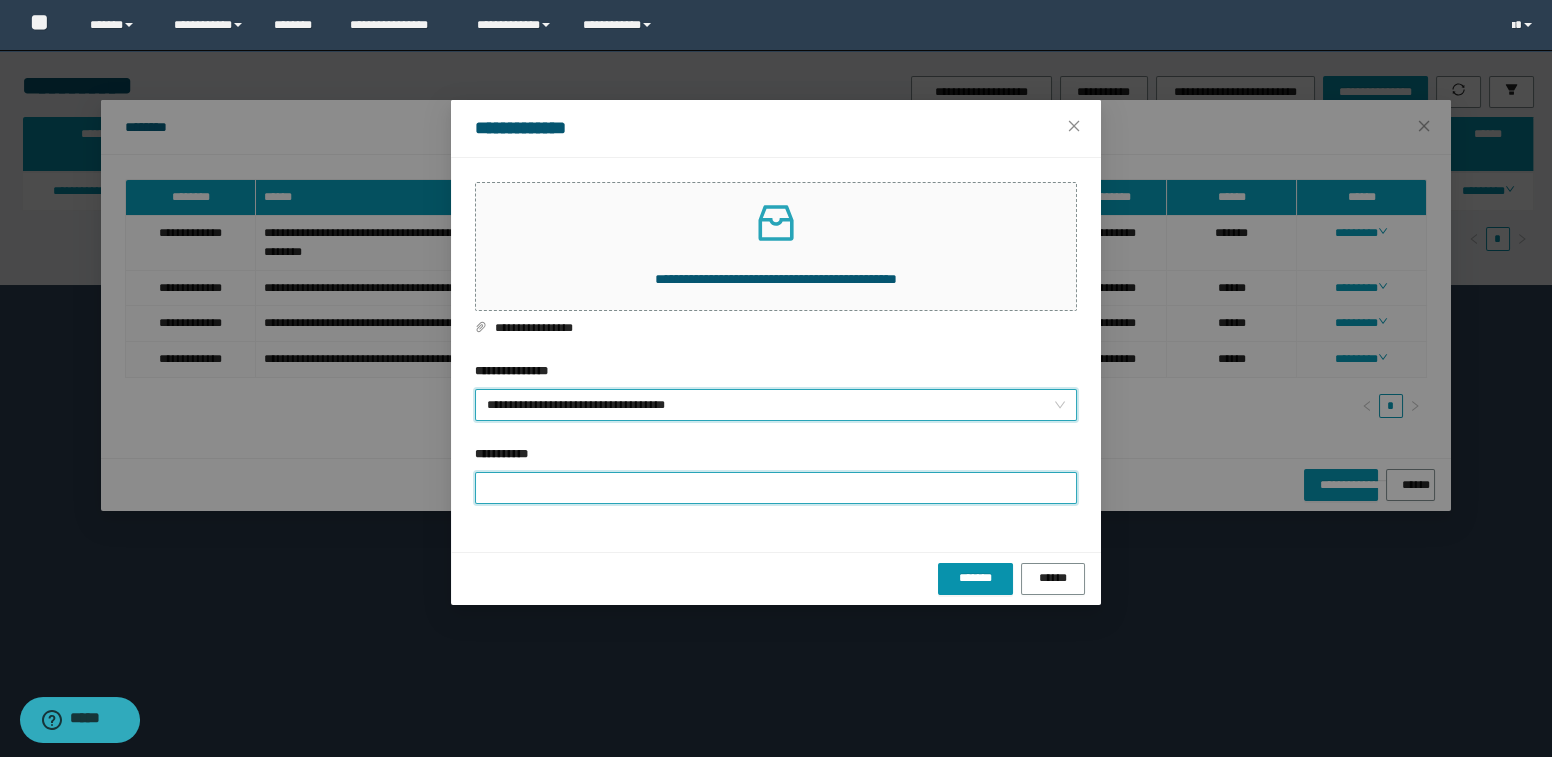 click on "**********" at bounding box center (776, 488) 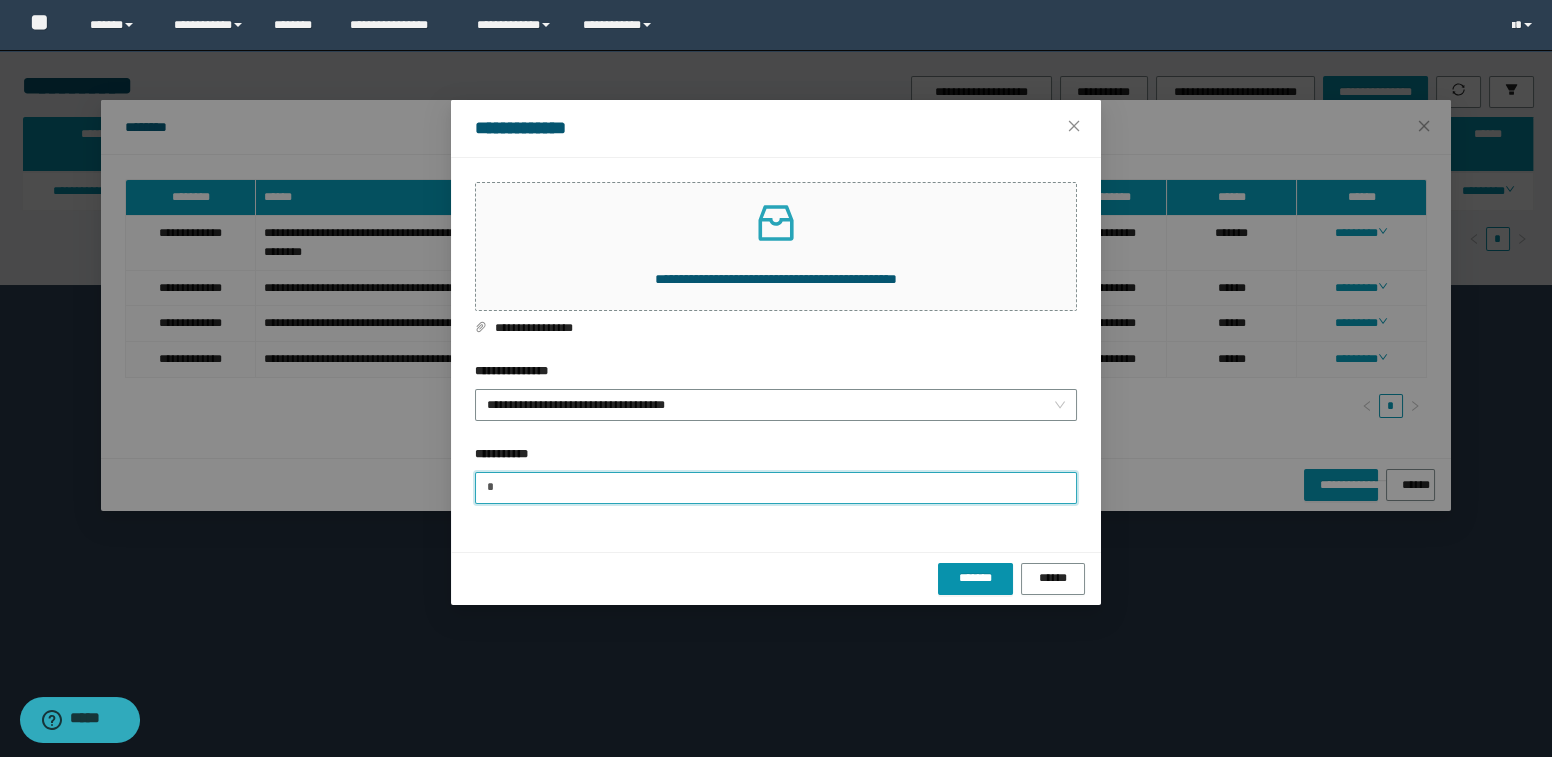 type on "**********" 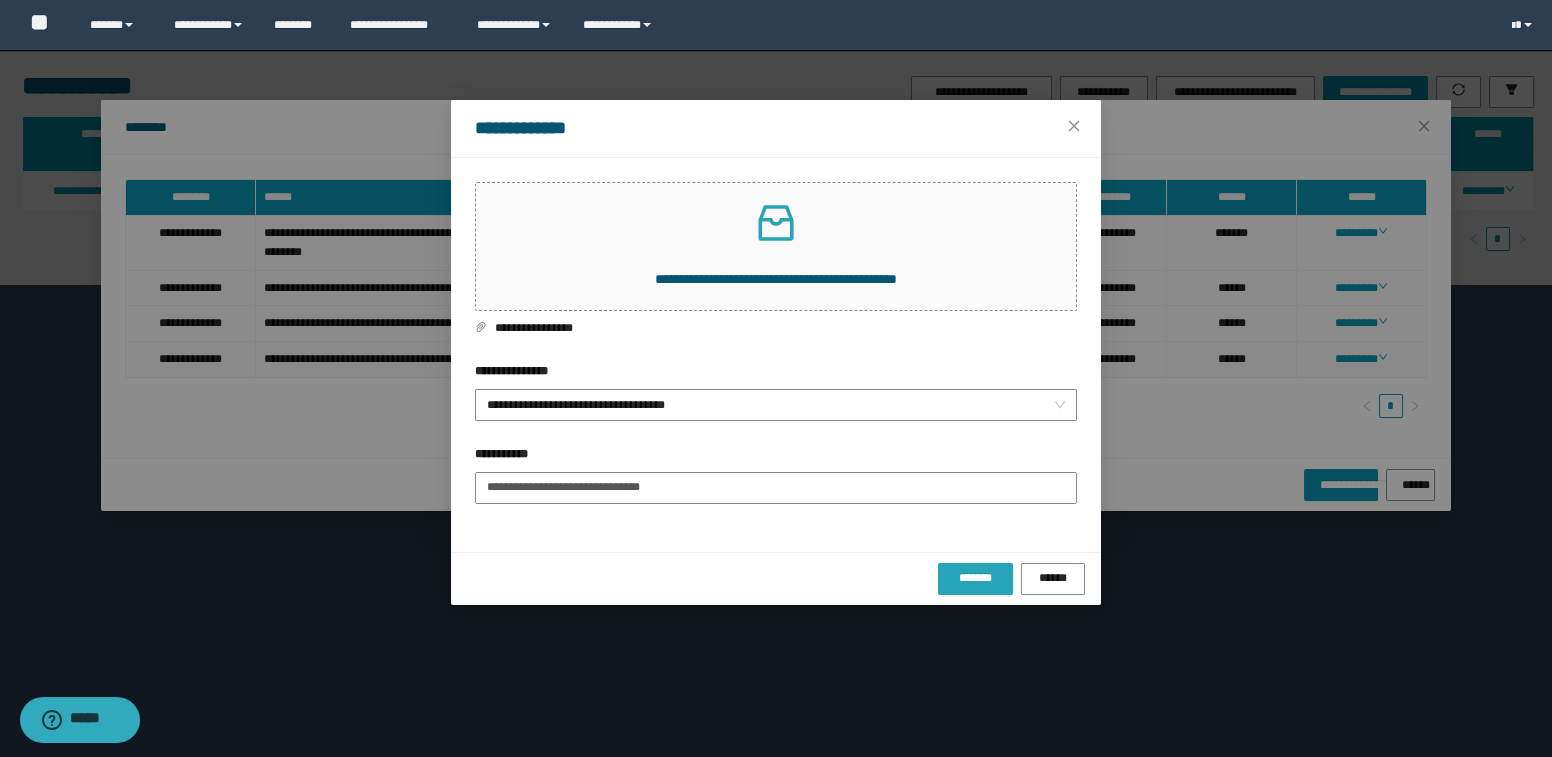 click on "*******" at bounding box center [975, 578] 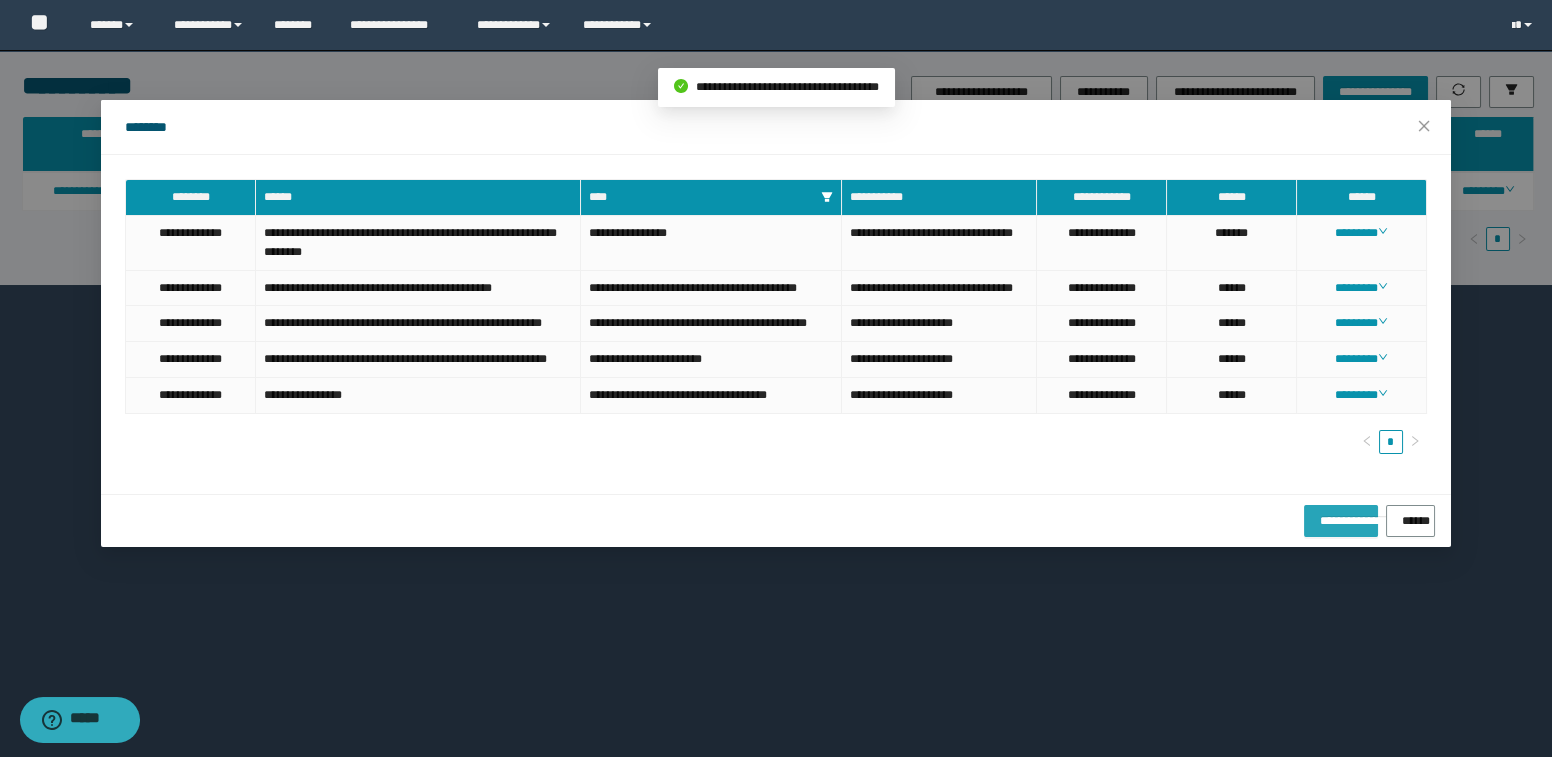 click on "**********" at bounding box center [1340, 517] 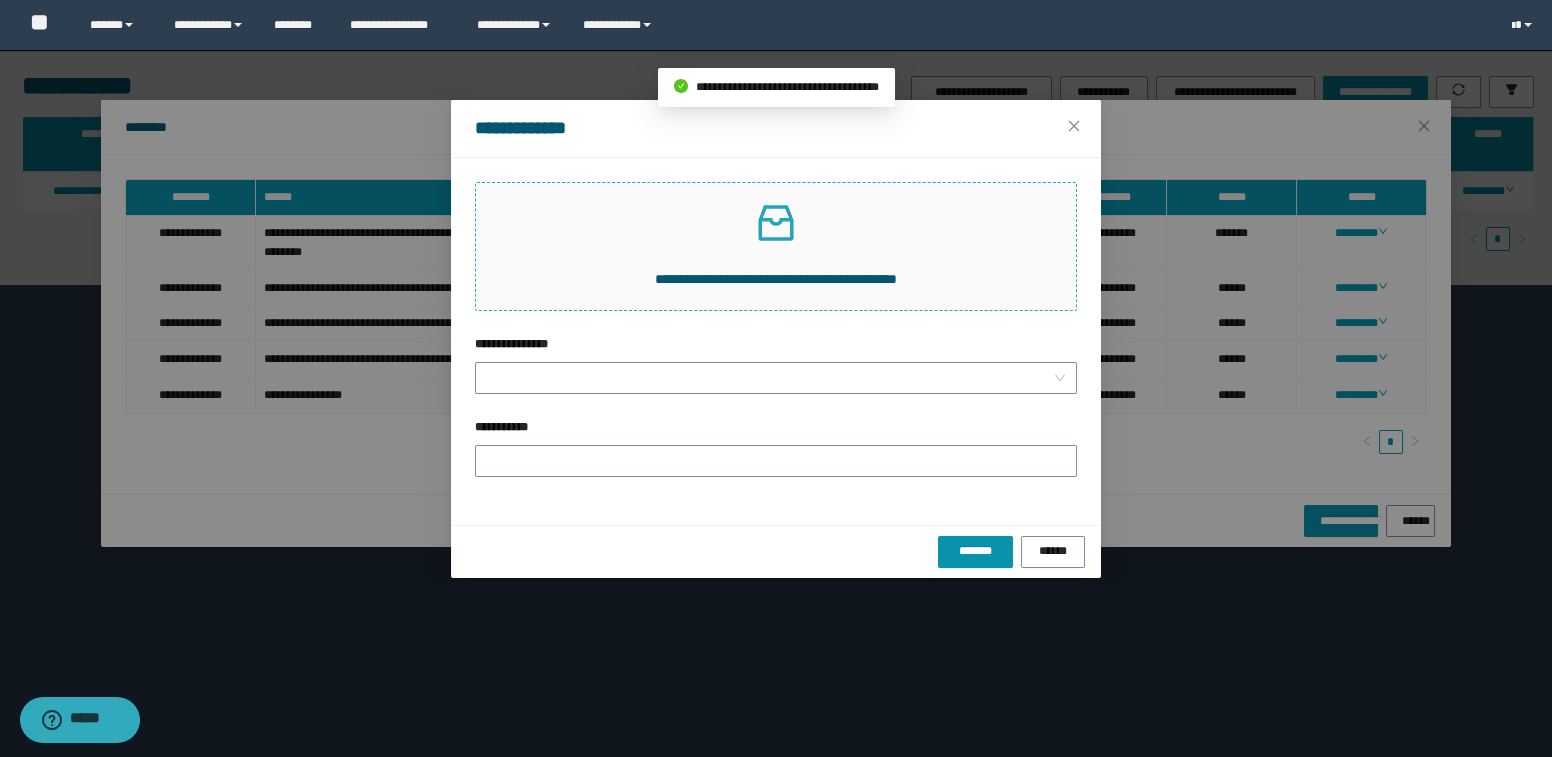 click 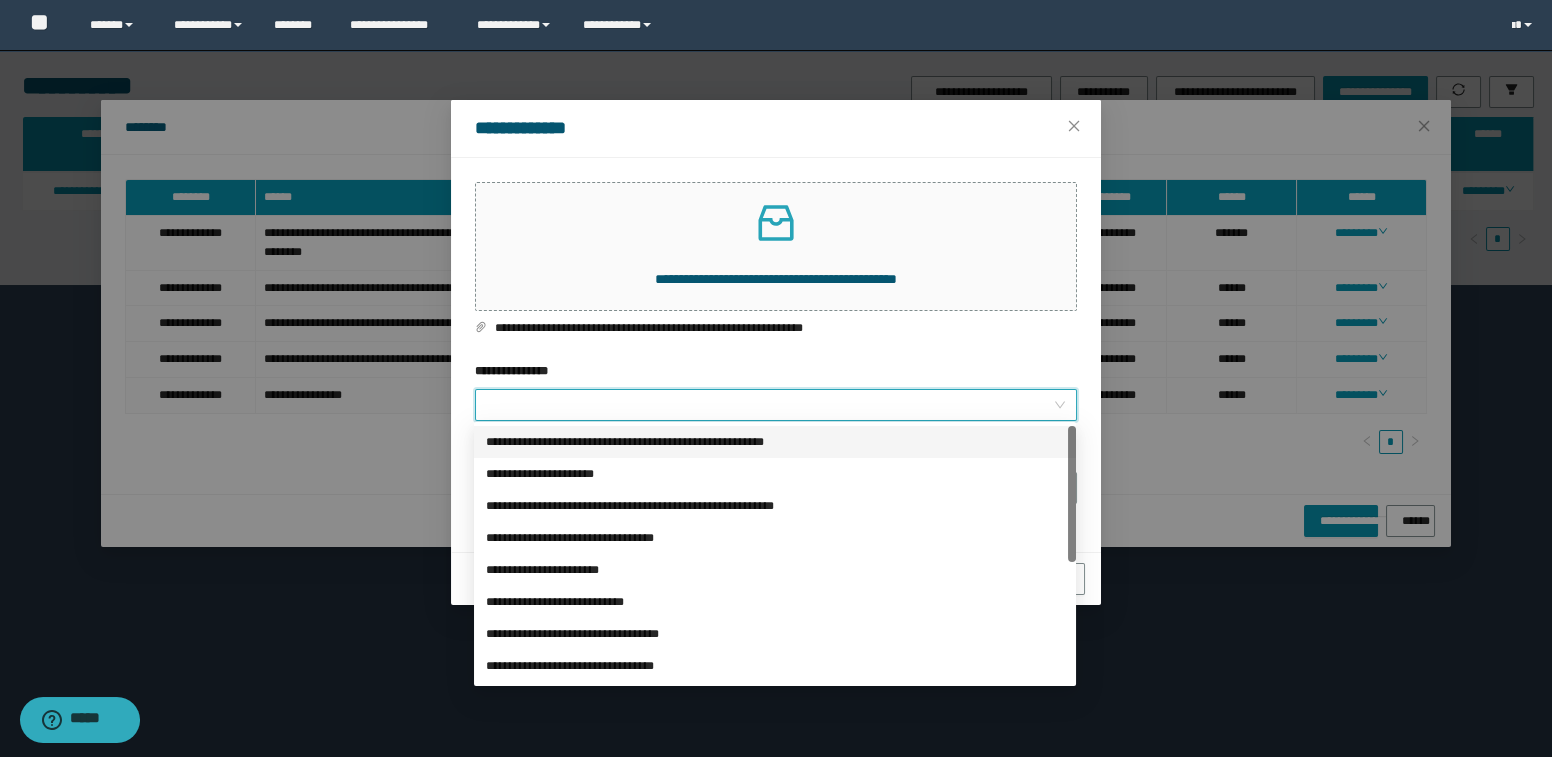 click on "**********" at bounding box center [770, 405] 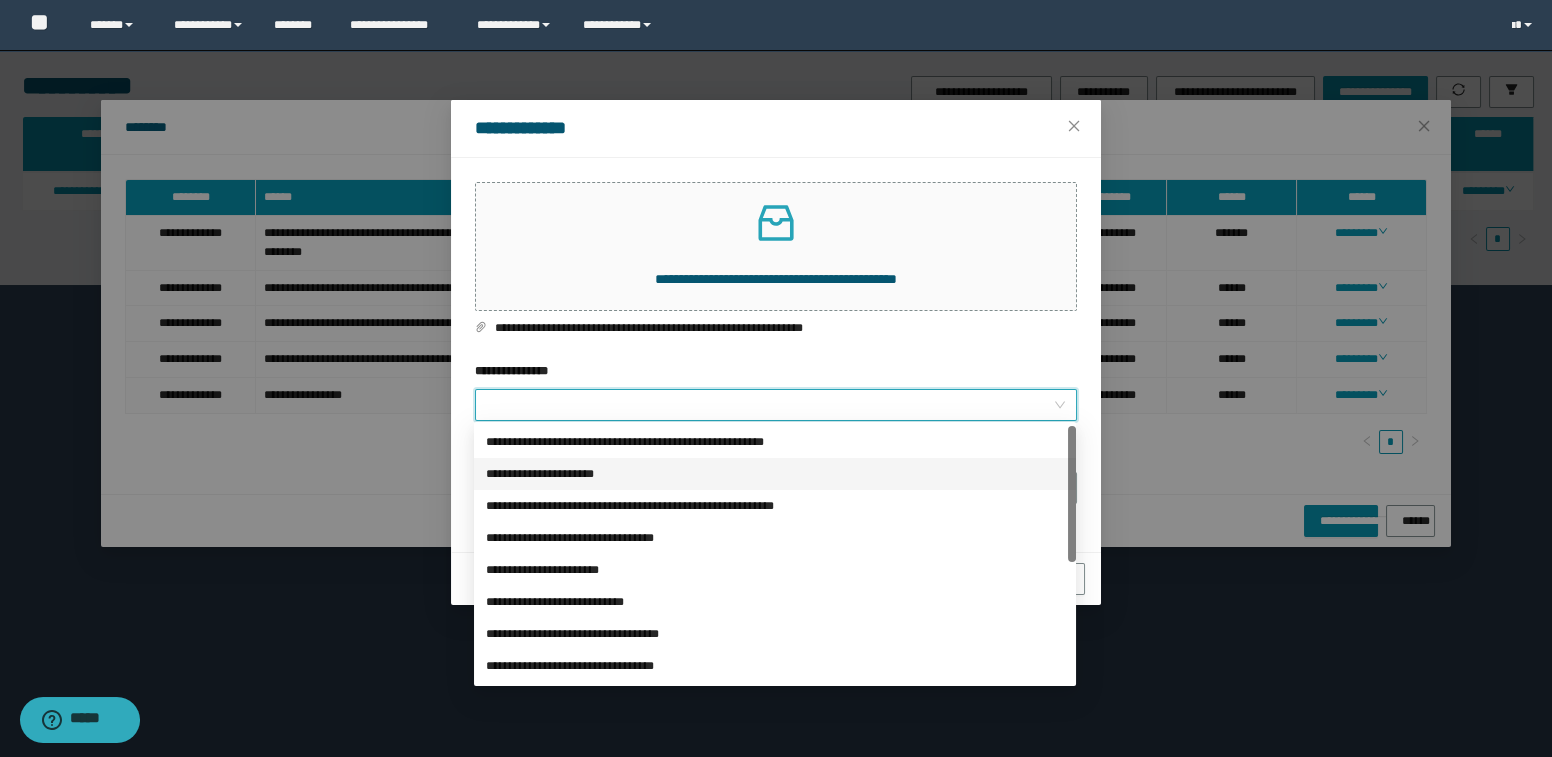 scroll, scrollTop: 181, scrollLeft: 0, axis: vertical 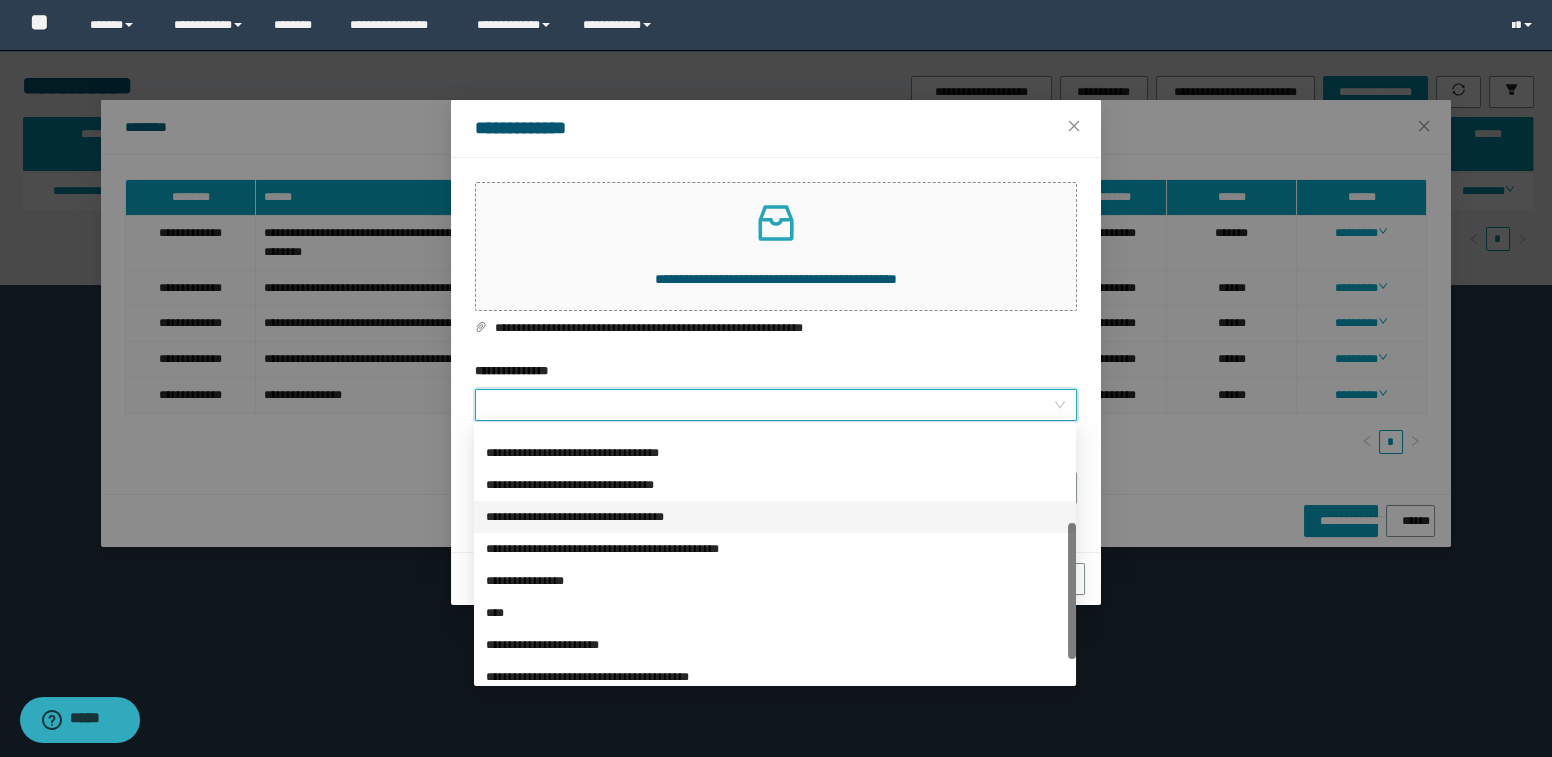 click on "**********" at bounding box center [775, 517] 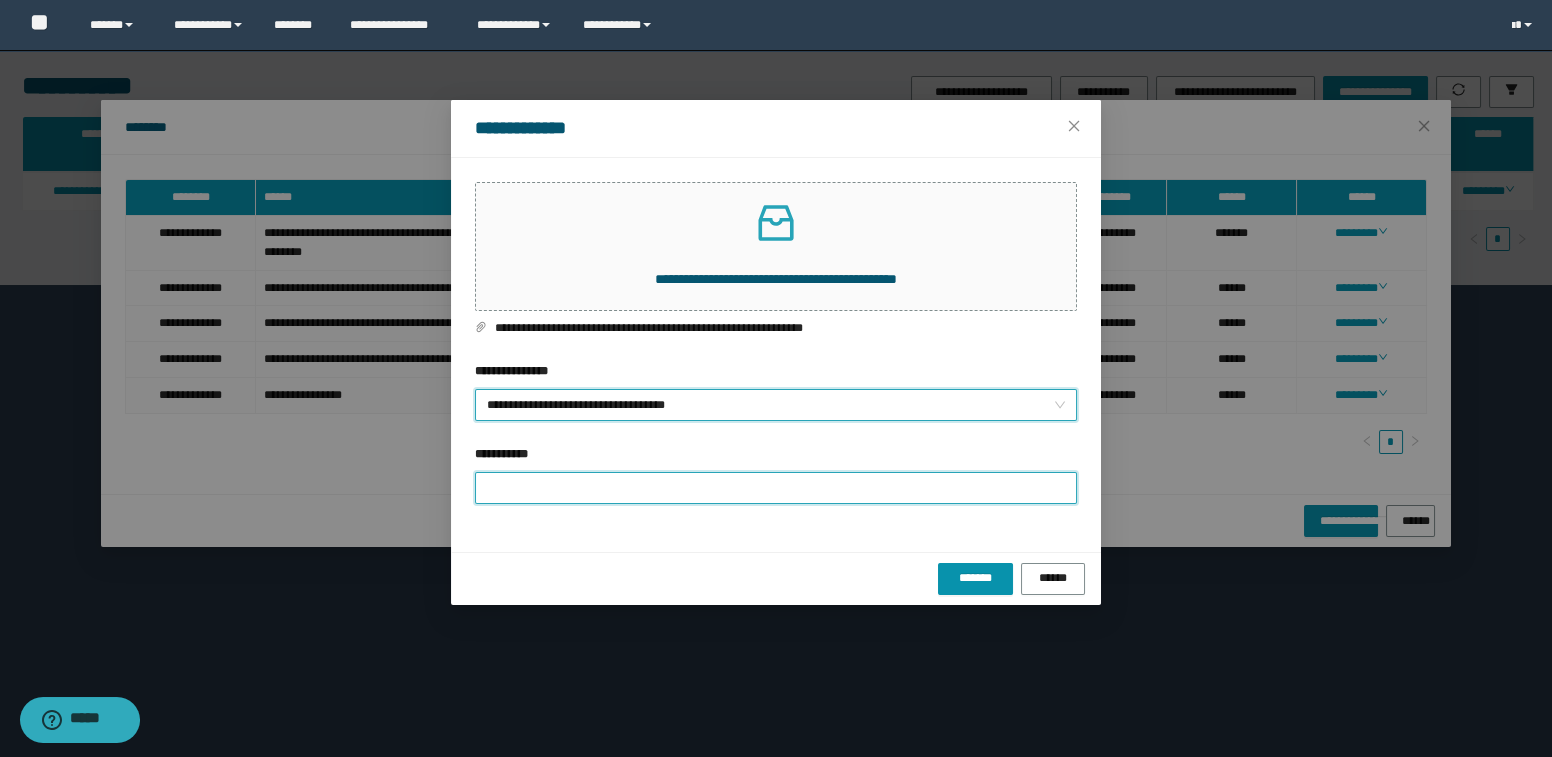click on "**********" at bounding box center [776, 488] 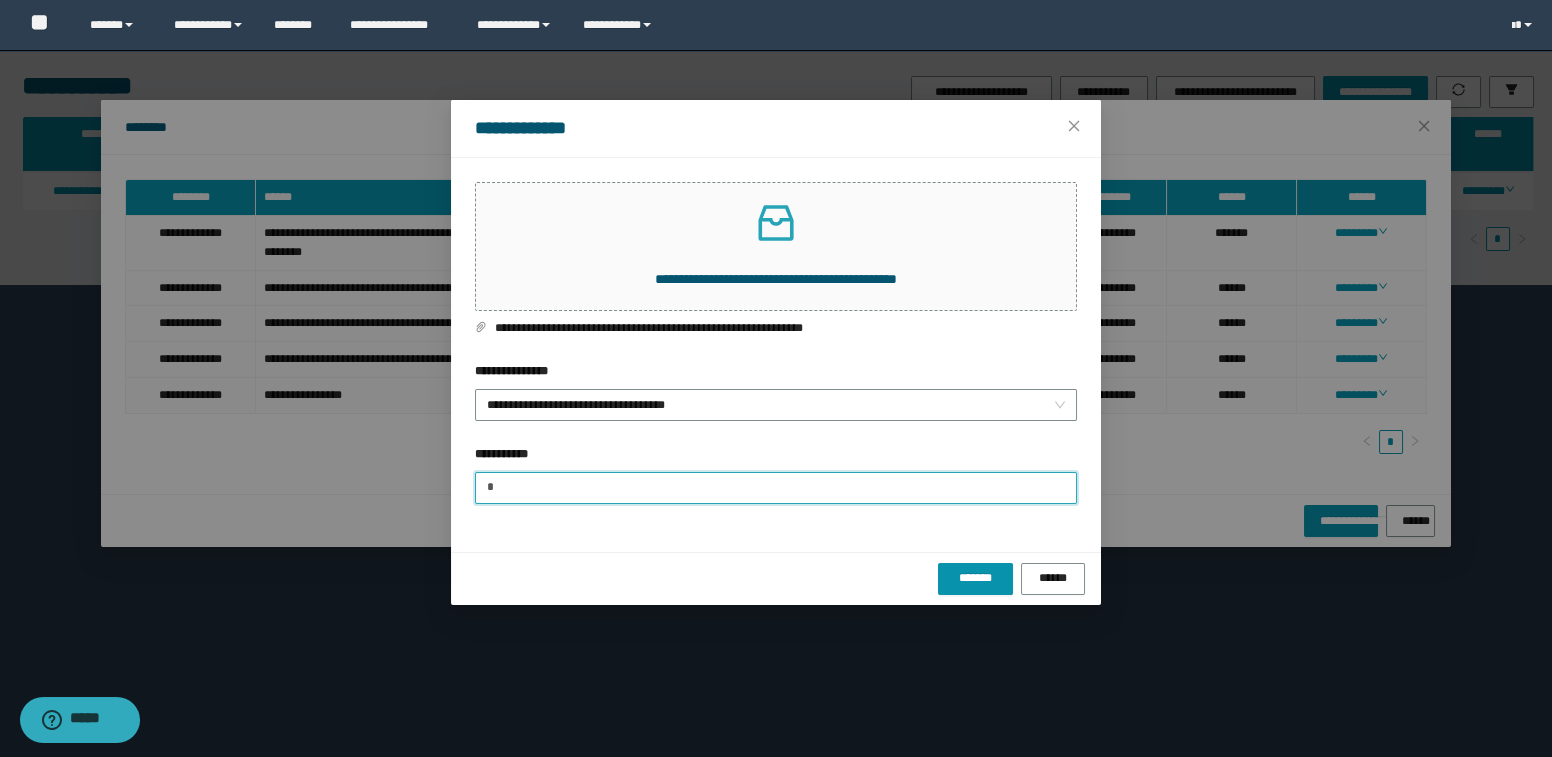 type on "**********" 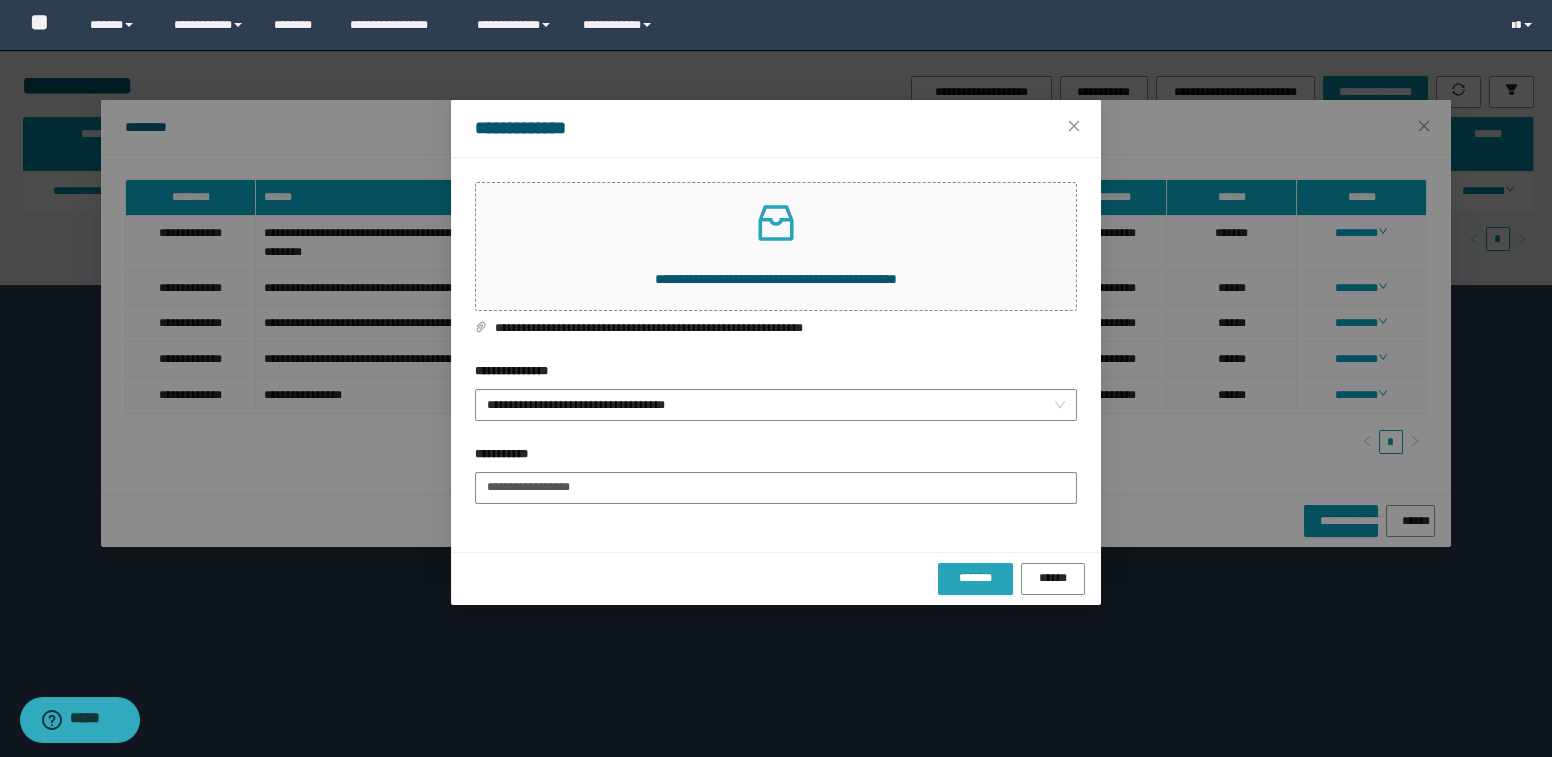 click on "*******" at bounding box center (975, 578) 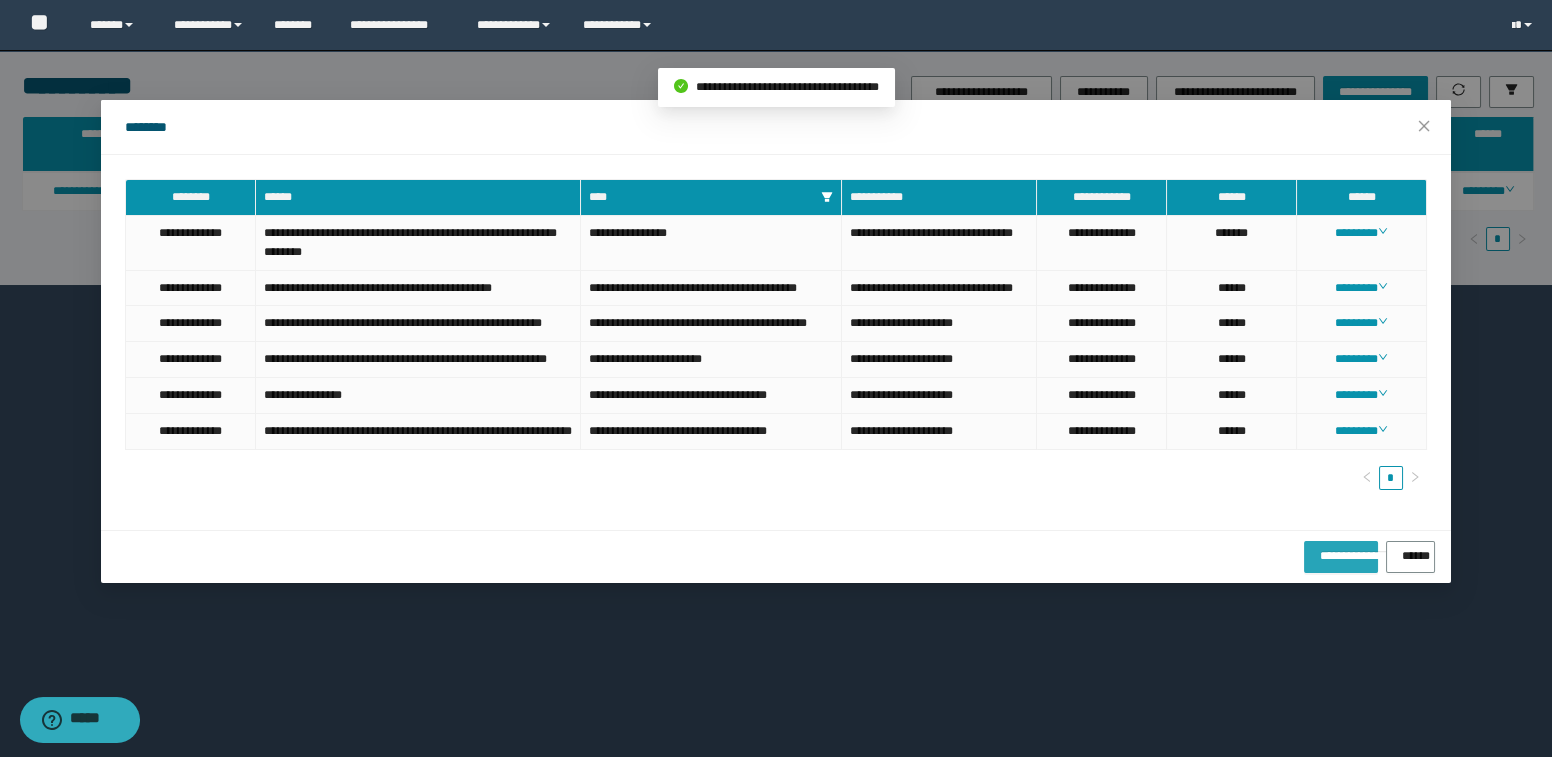 click on "**********" at bounding box center [1340, 552] 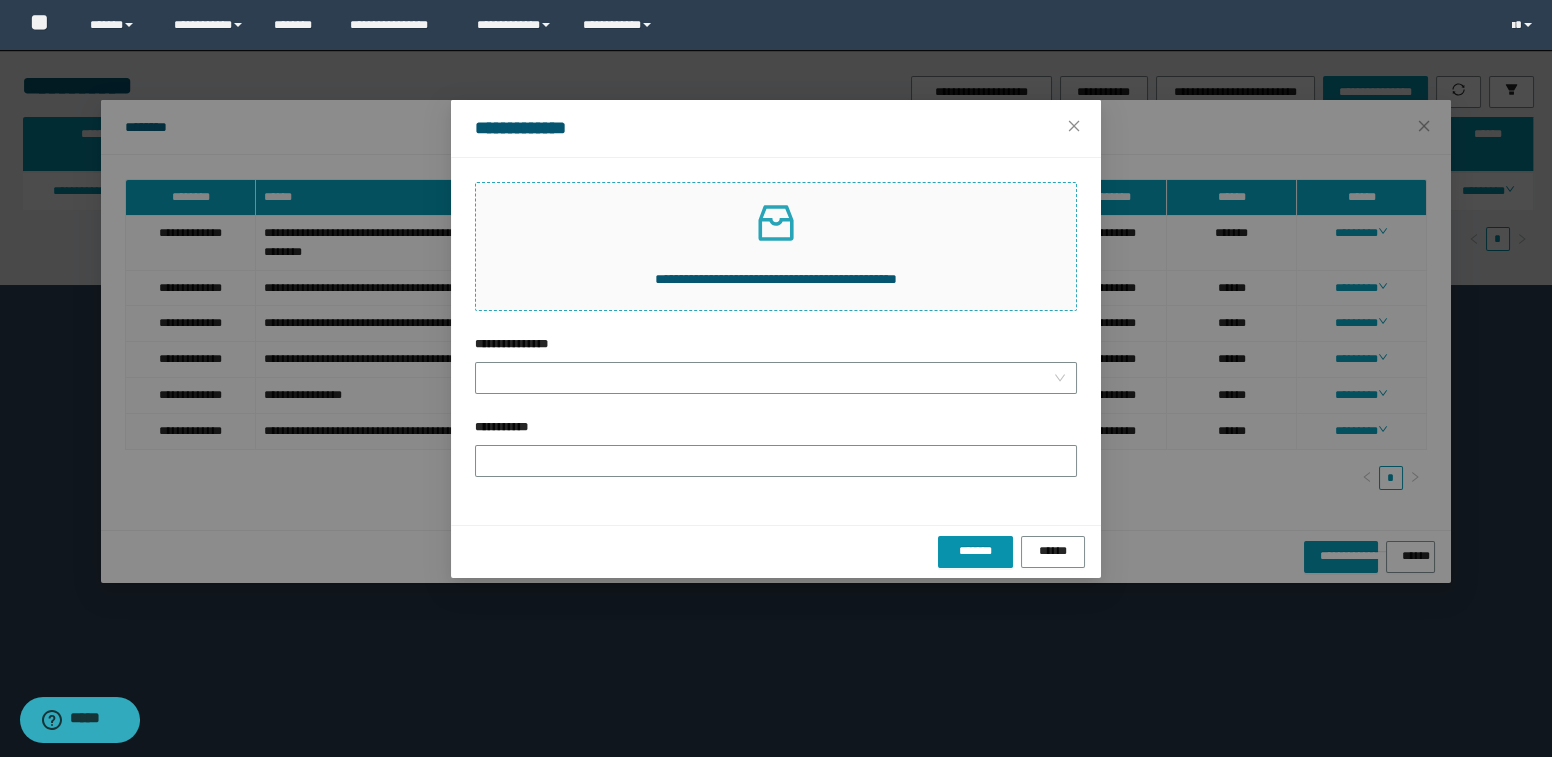 click 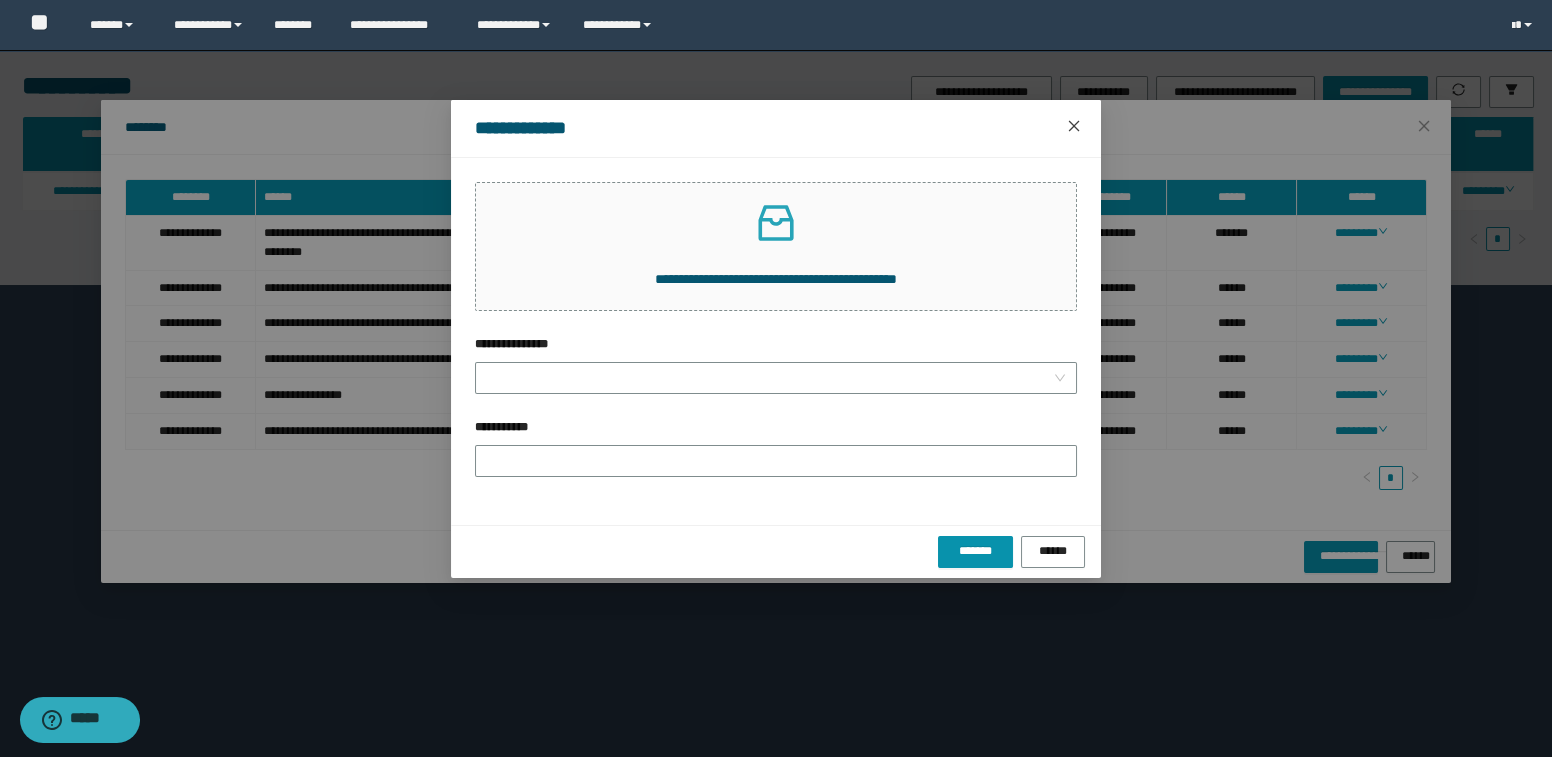 click at bounding box center (1074, 127) 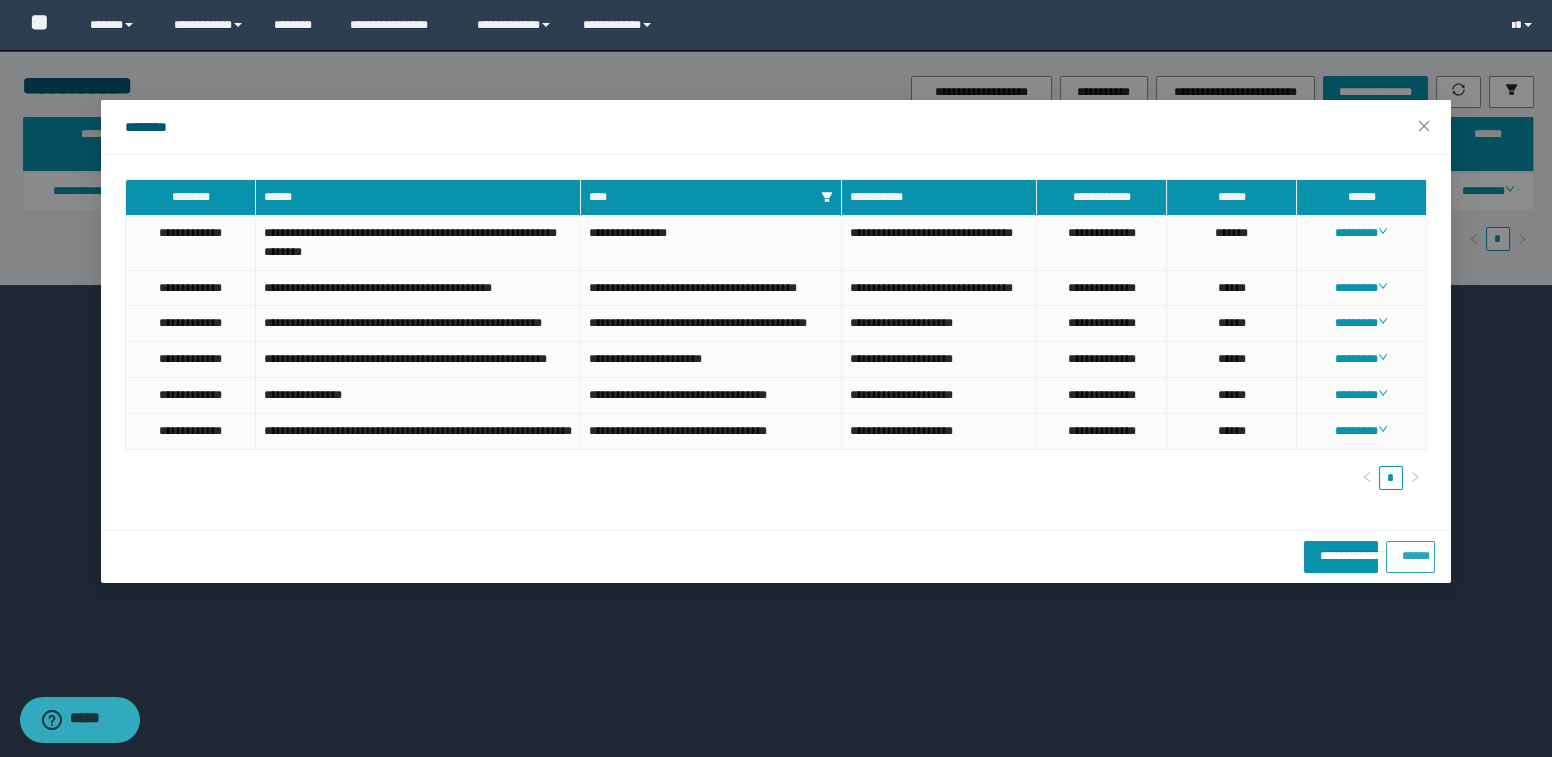 click on "******" at bounding box center [1410, 552] 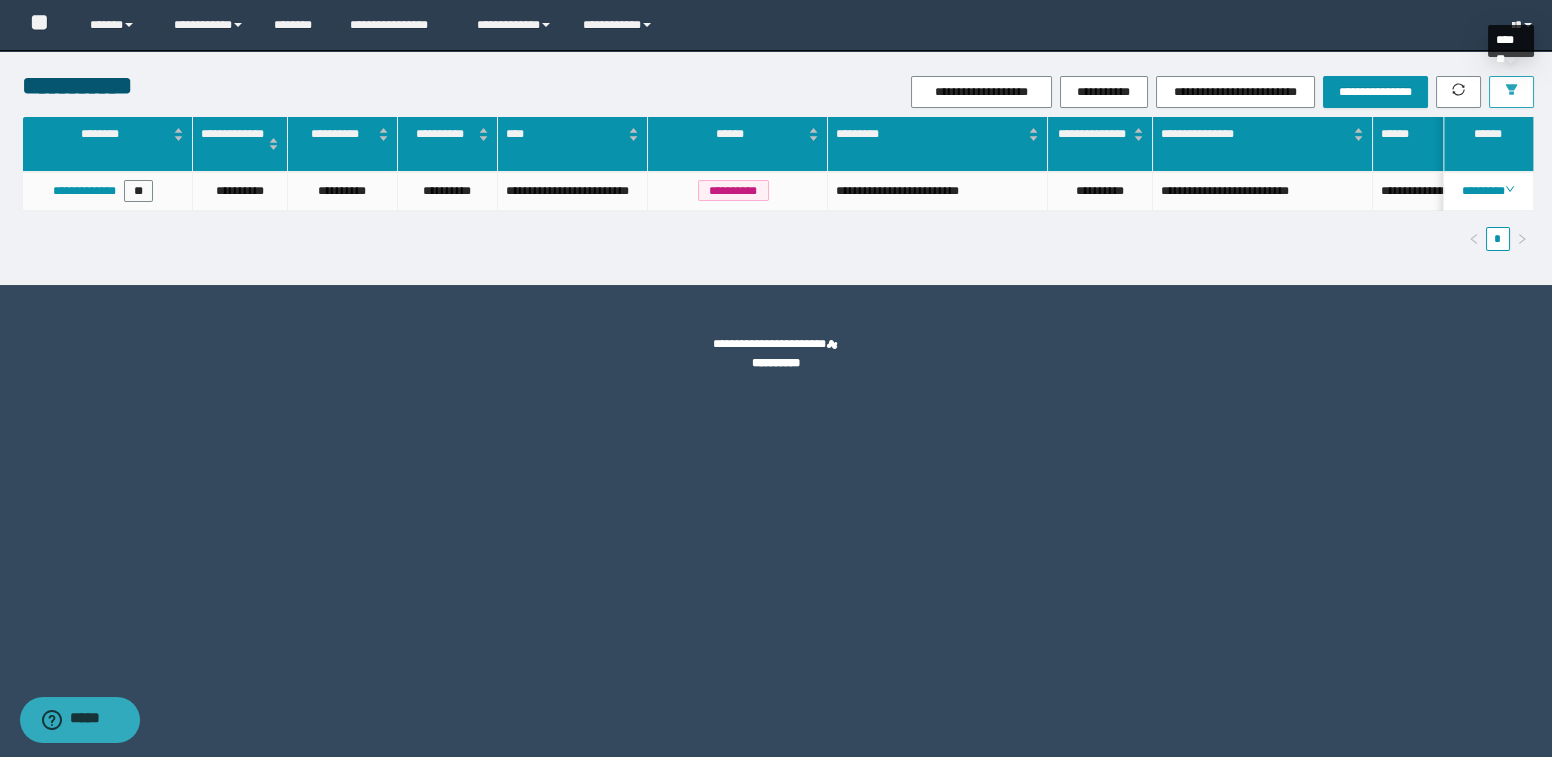 click at bounding box center [1511, 92] 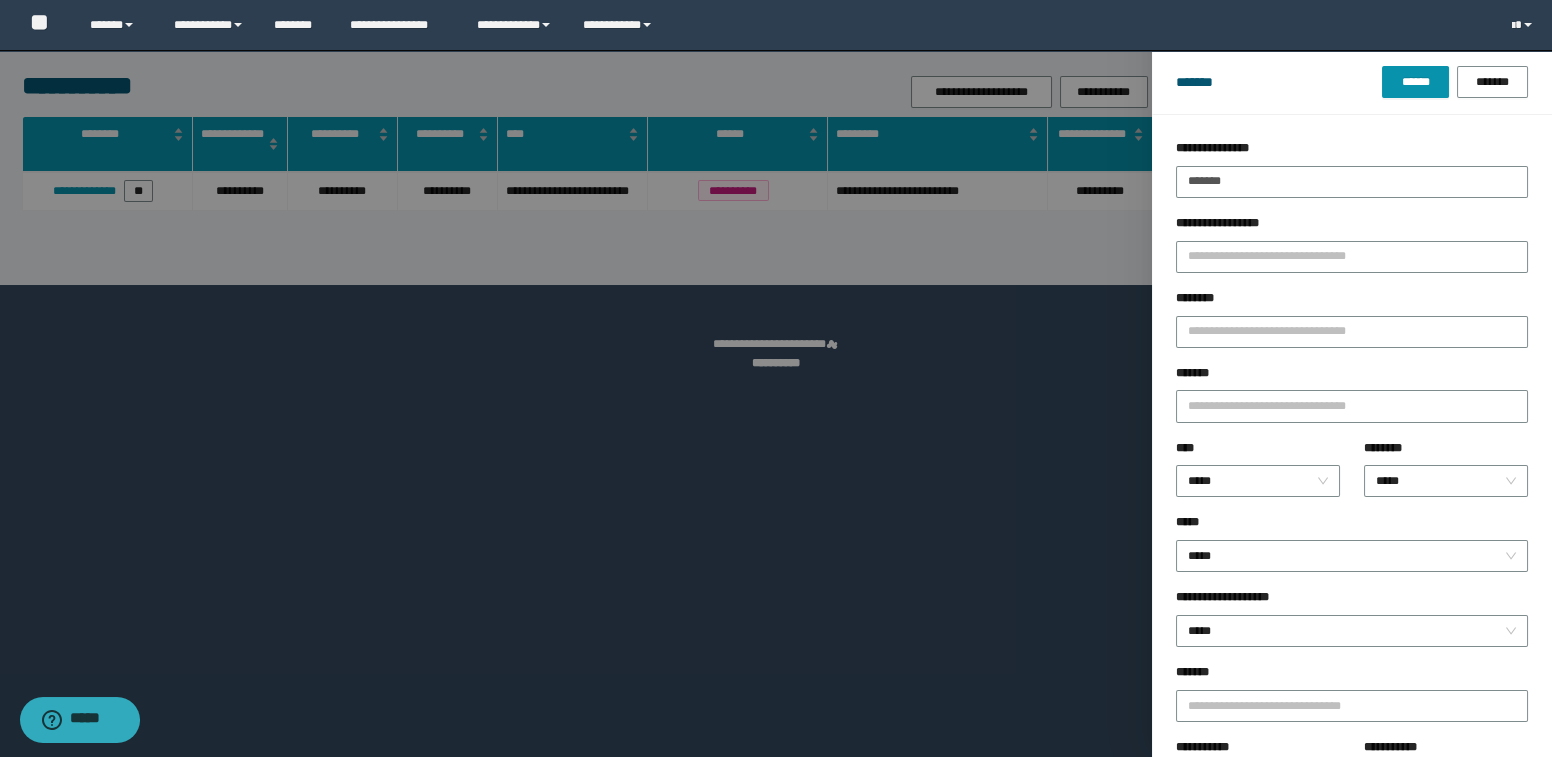 click at bounding box center [776, 378] 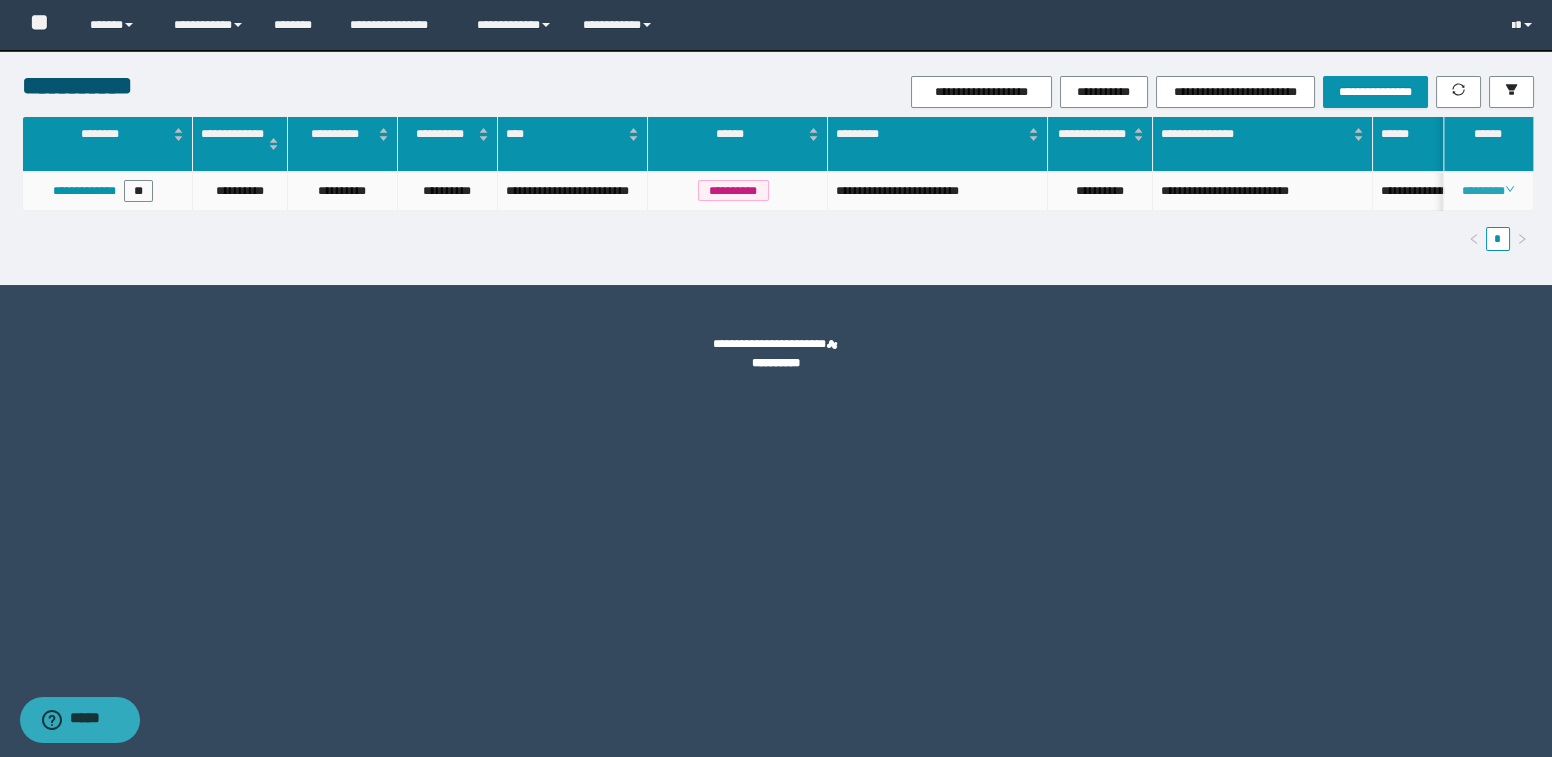 click on "********" at bounding box center (1488, 191) 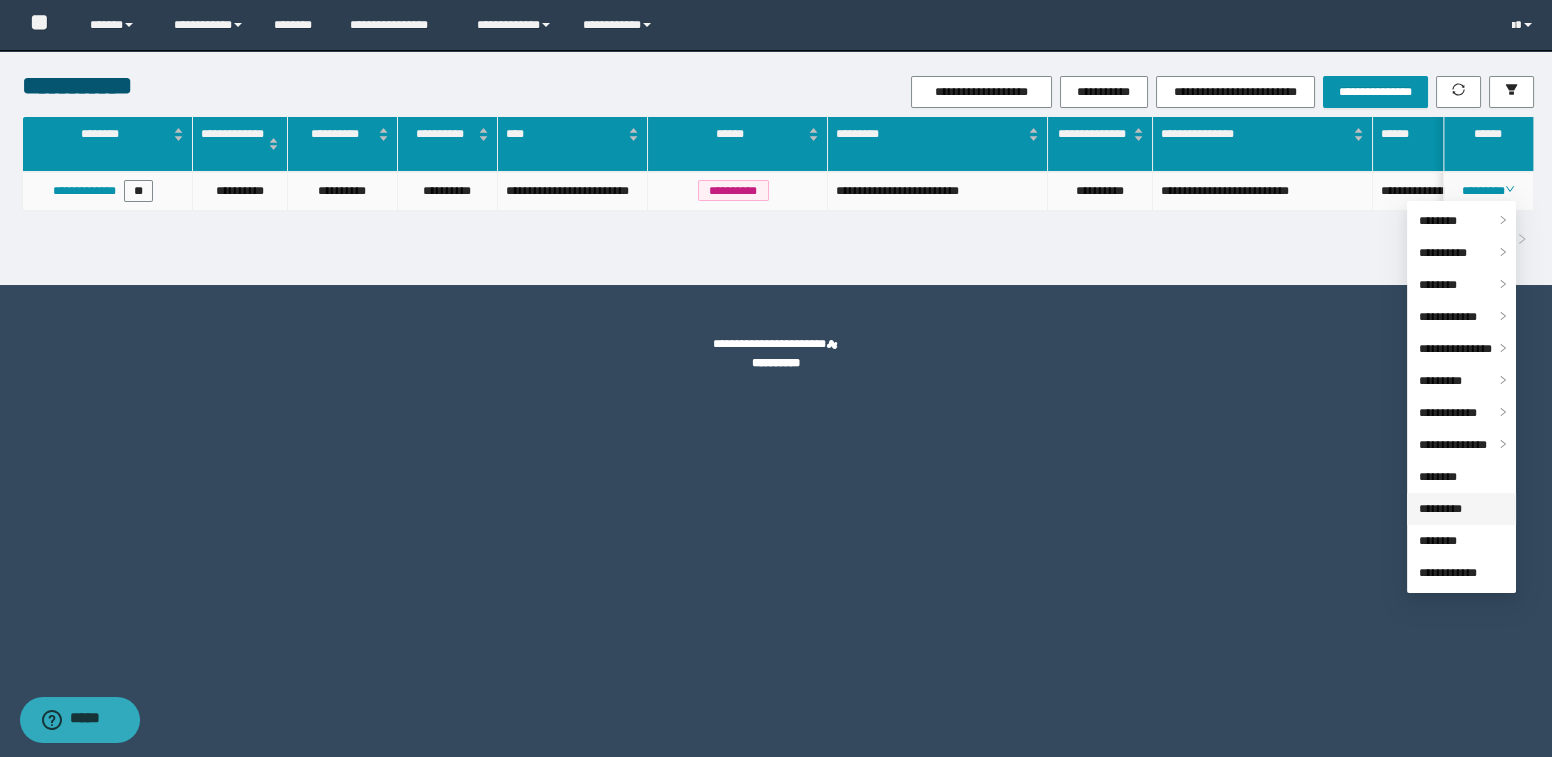 click on "*********" at bounding box center (1440, 509) 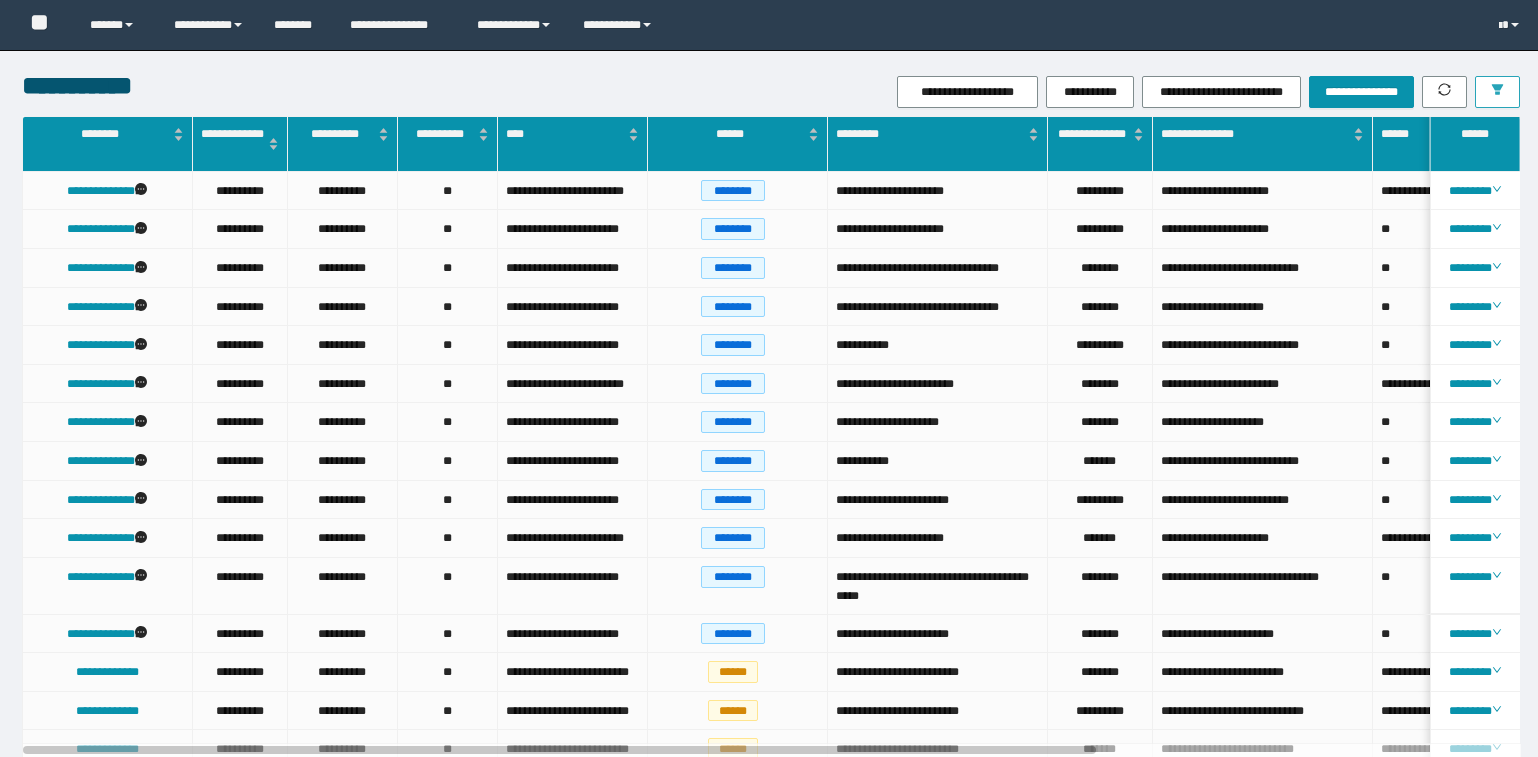 scroll, scrollTop: 0, scrollLeft: 0, axis: both 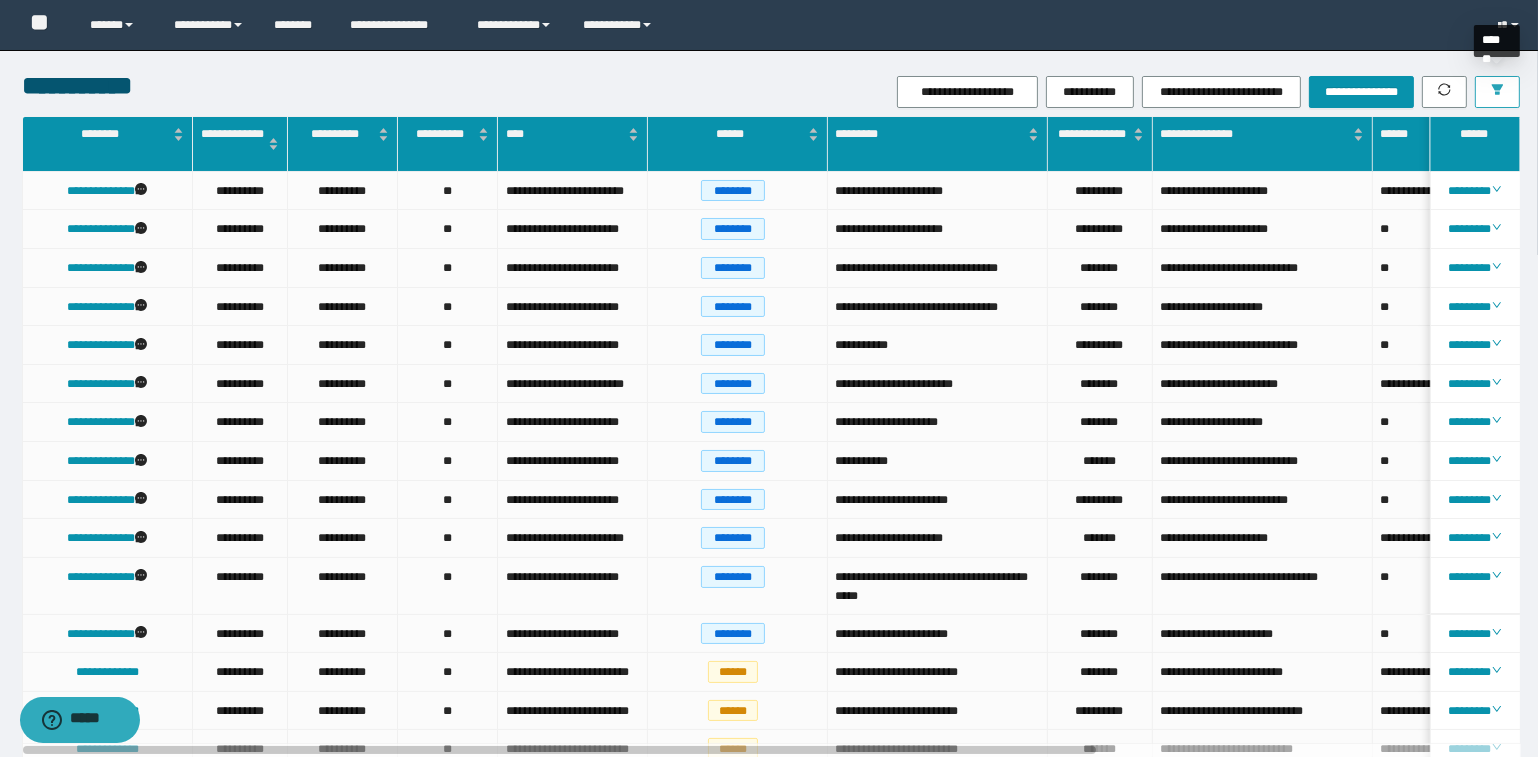 click 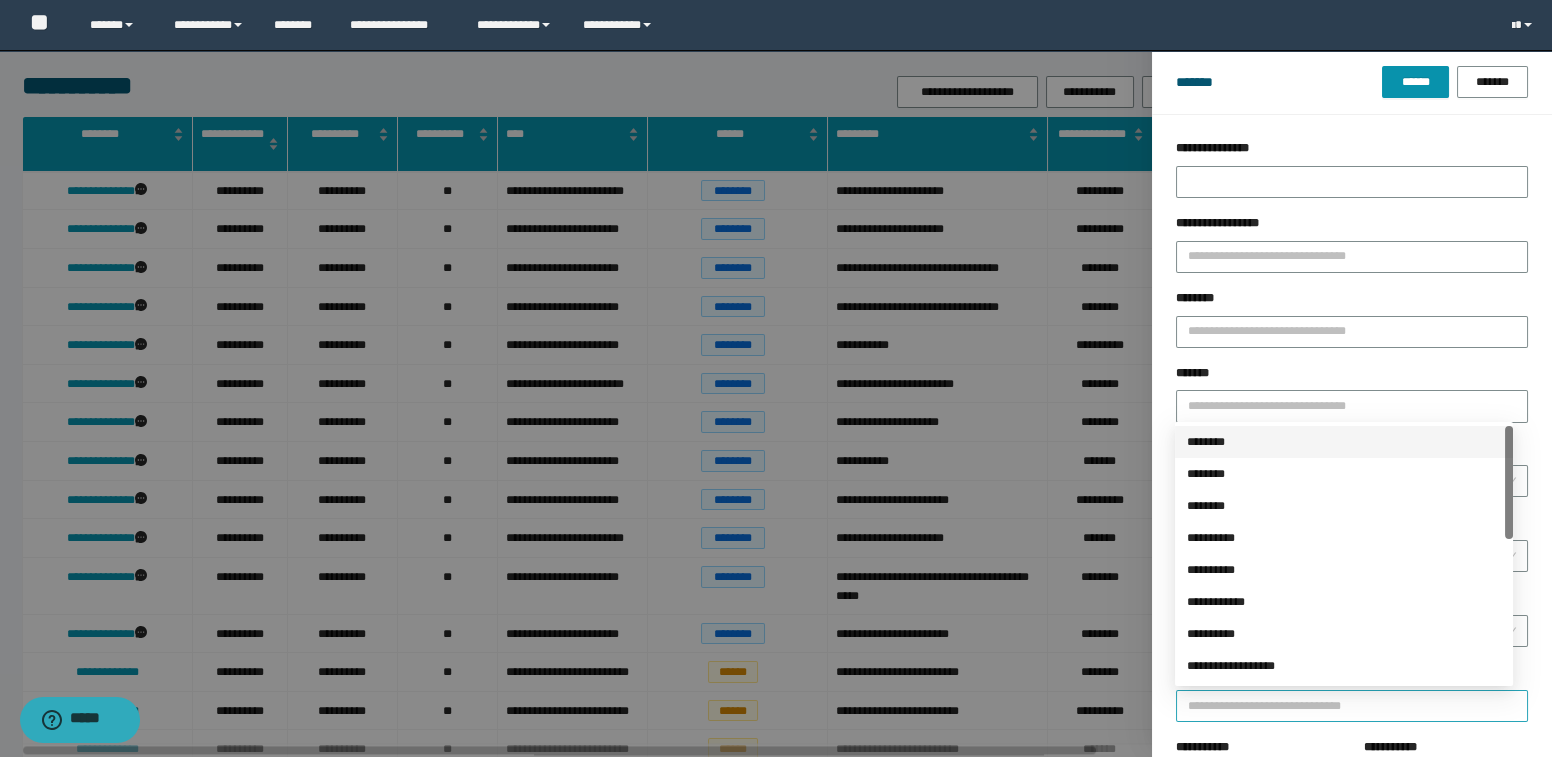 click at bounding box center (1343, 705) 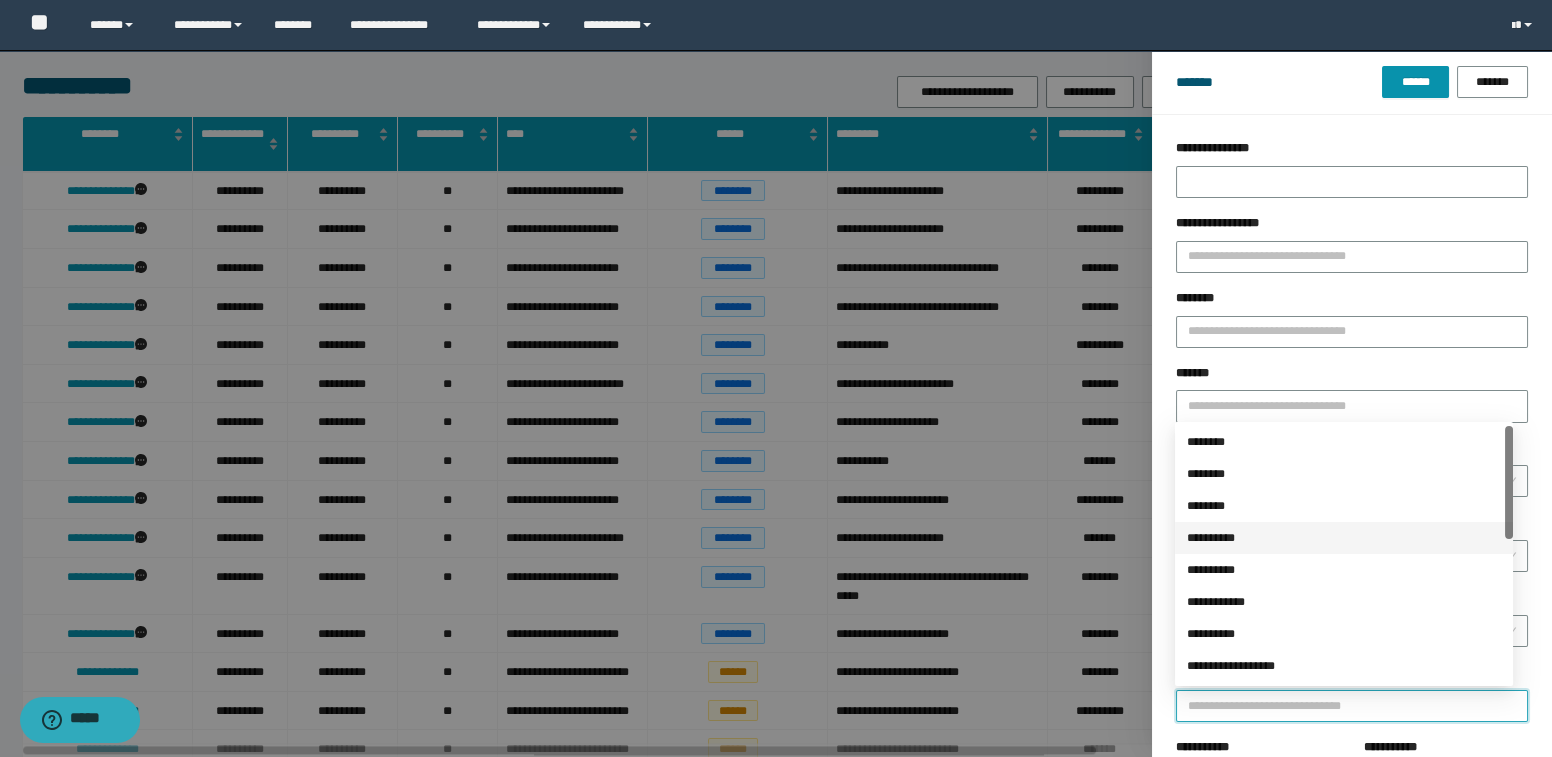 click on "**********" at bounding box center (1344, 538) 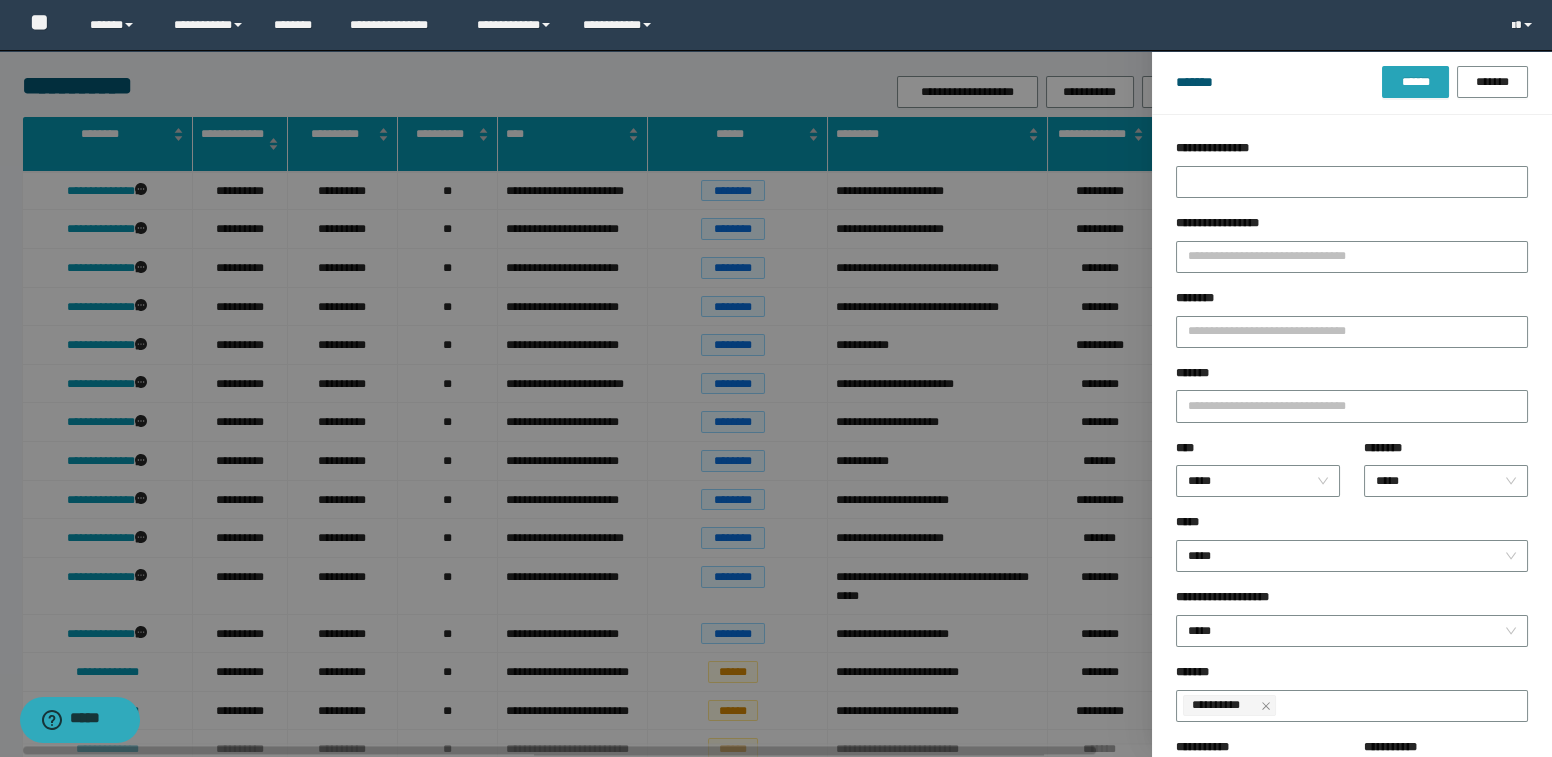 click on "******" at bounding box center (1415, 82) 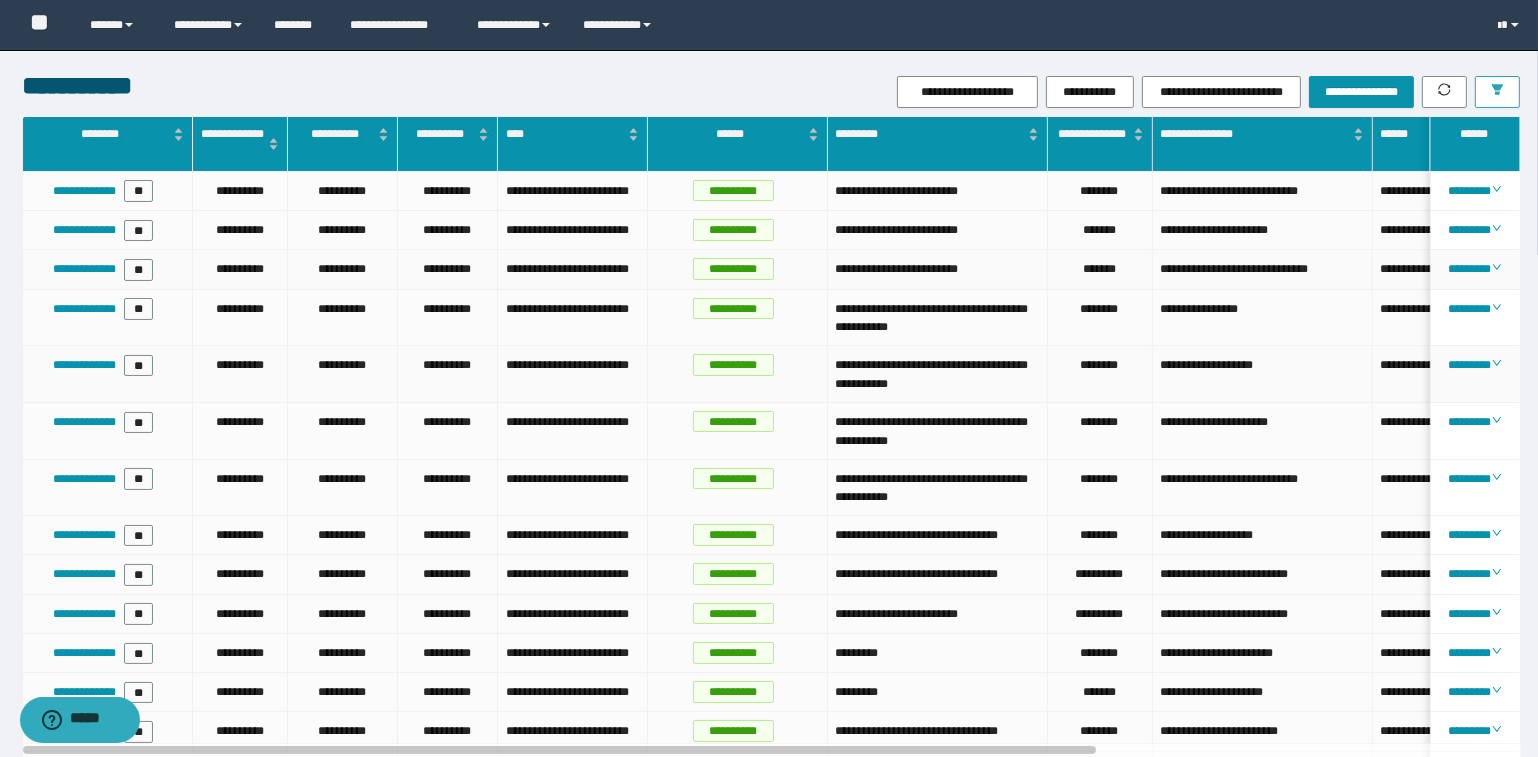 scroll, scrollTop: 0, scrollLeft: 0, axis: both 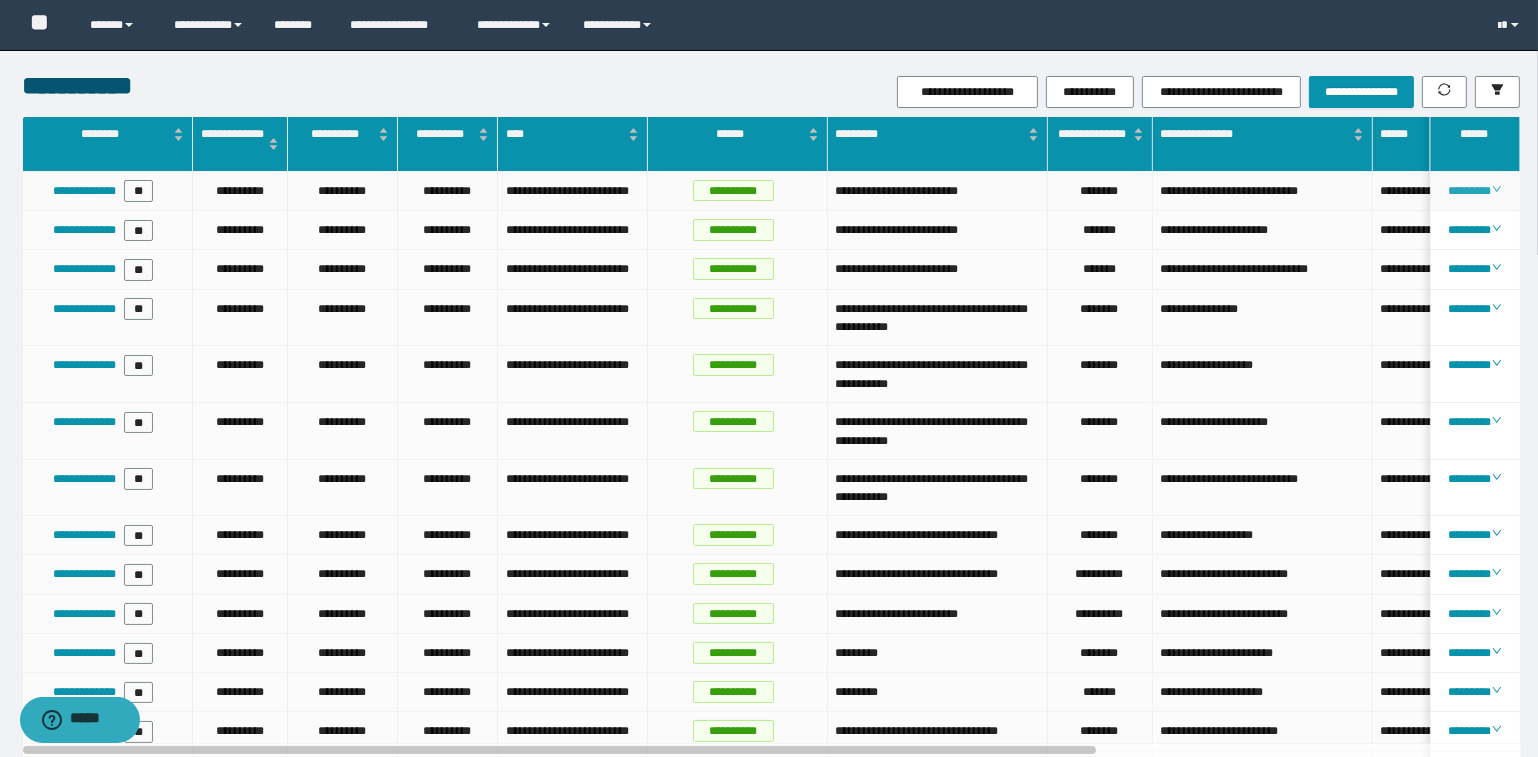 click on "********" at bounding box center [1474, 191] 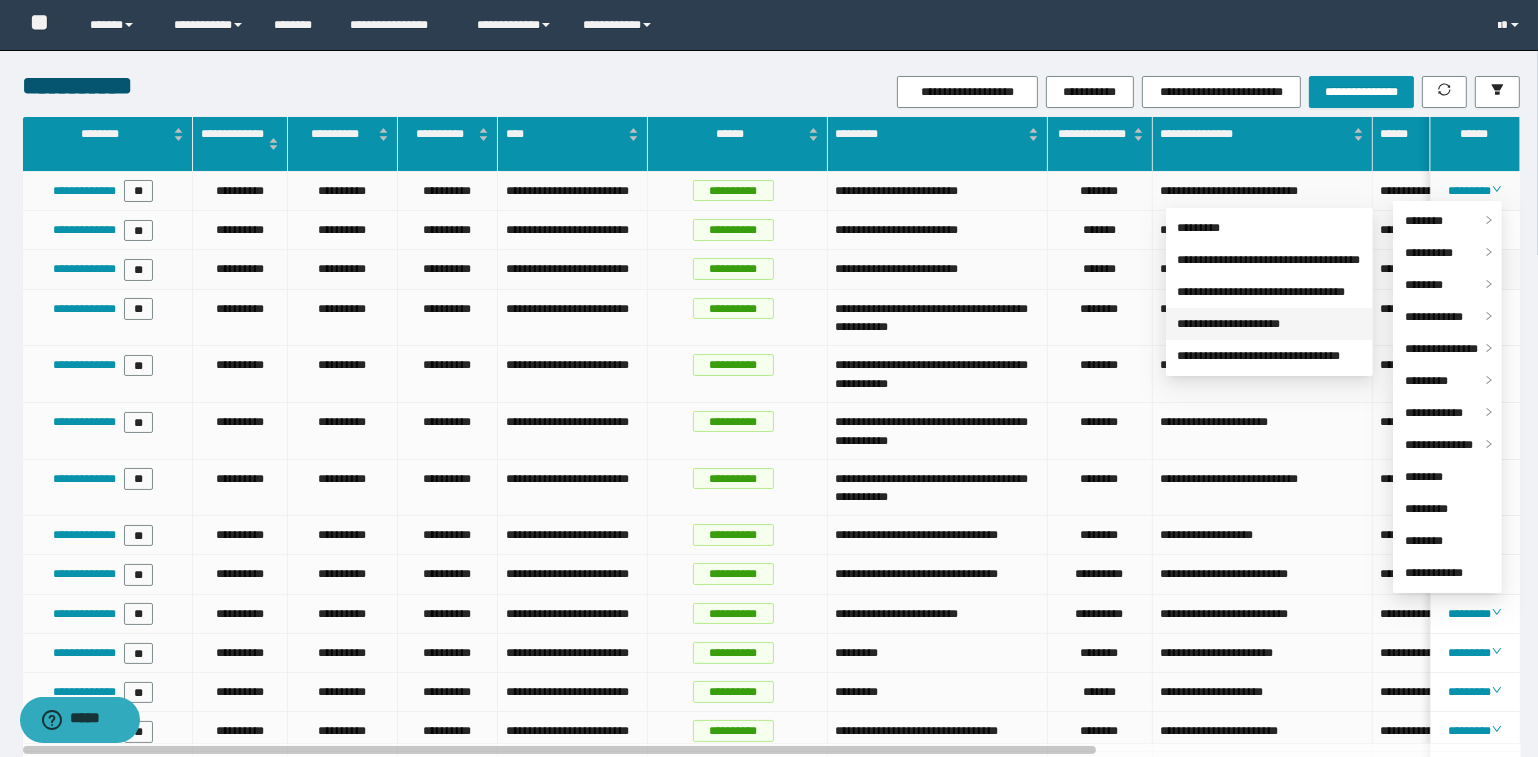 click on "**********" at bounding box center (1229, 324) 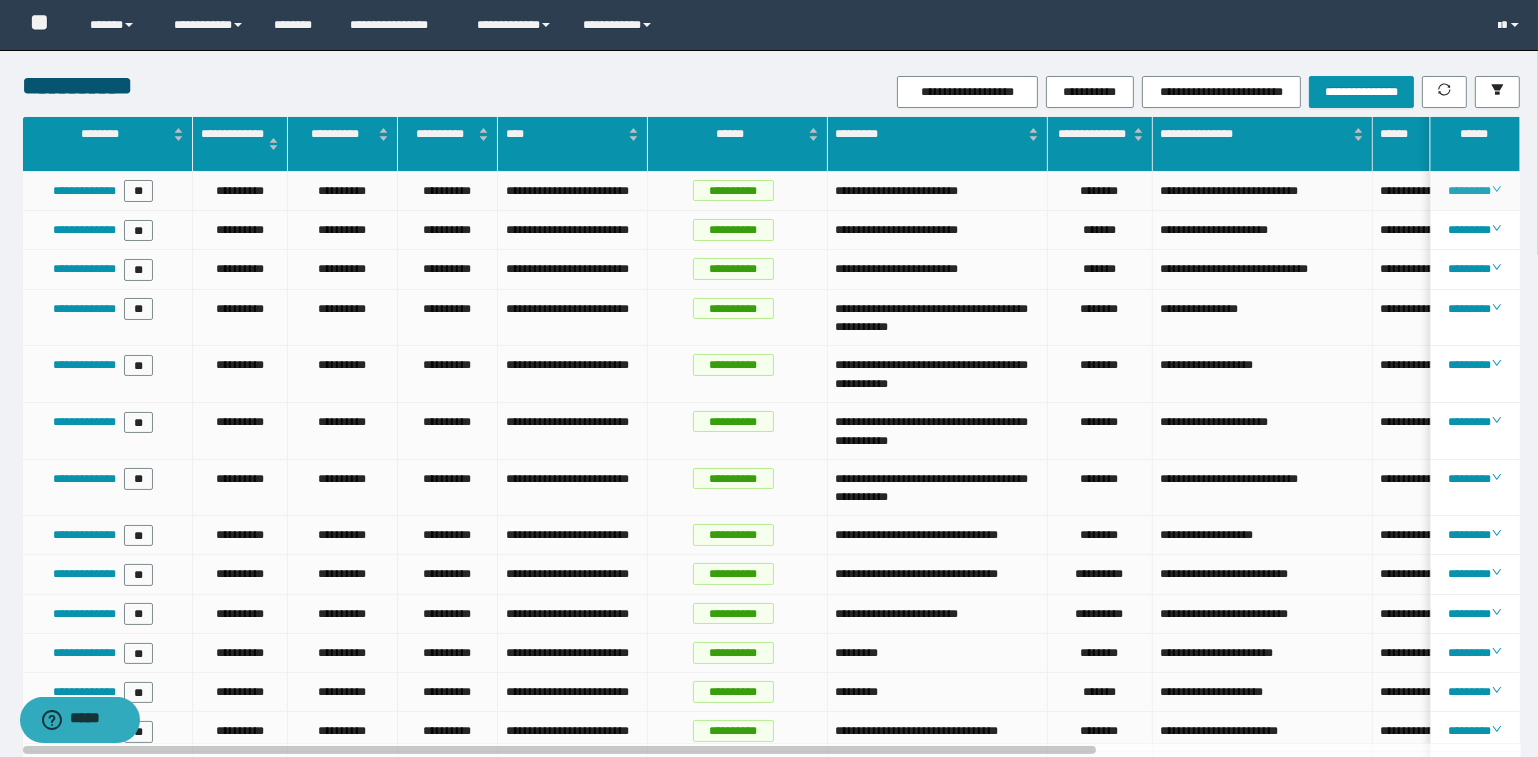 click on "********" at bounding box center [1474, 191] 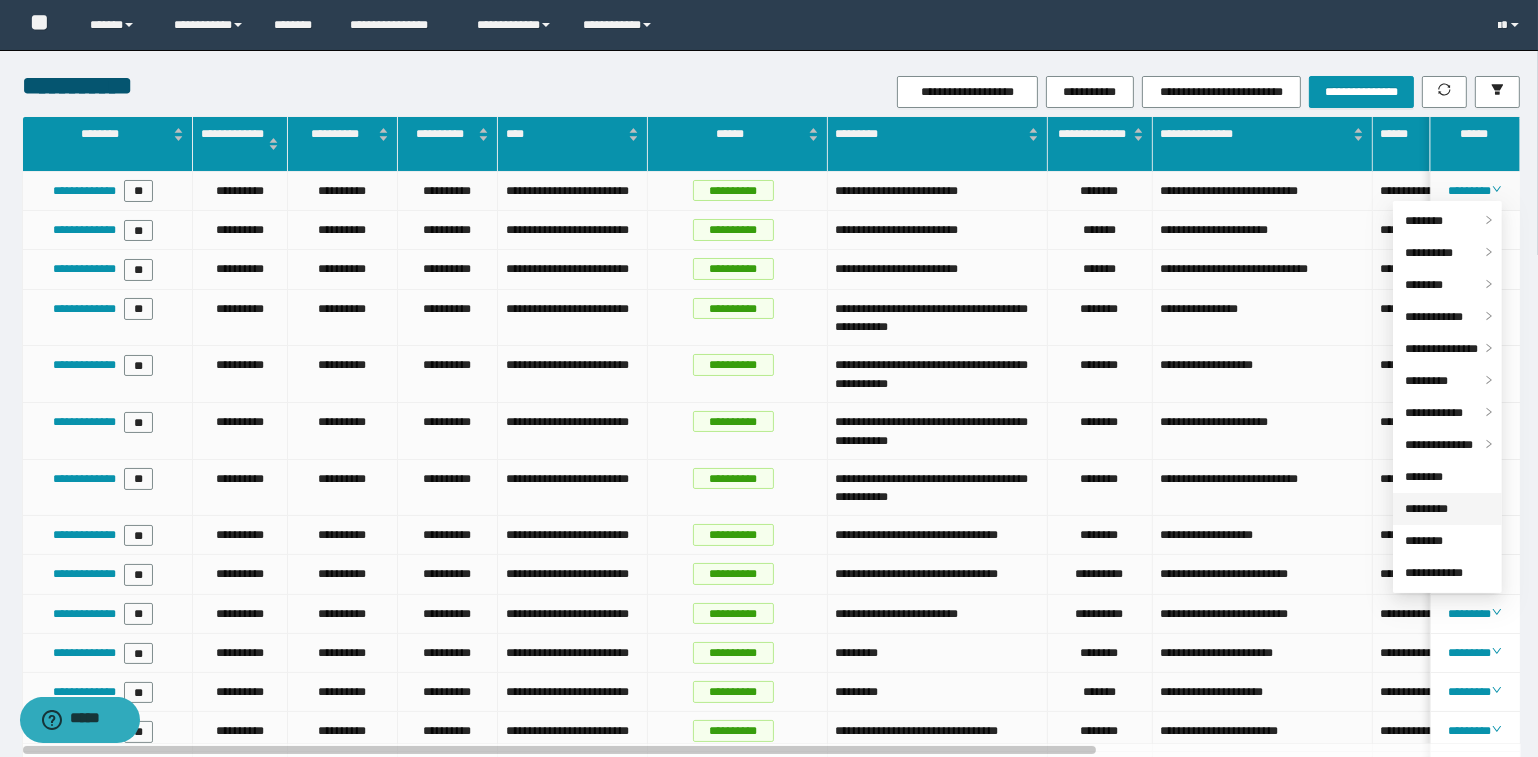 click on "*********" at bounding box center [1426, 509] 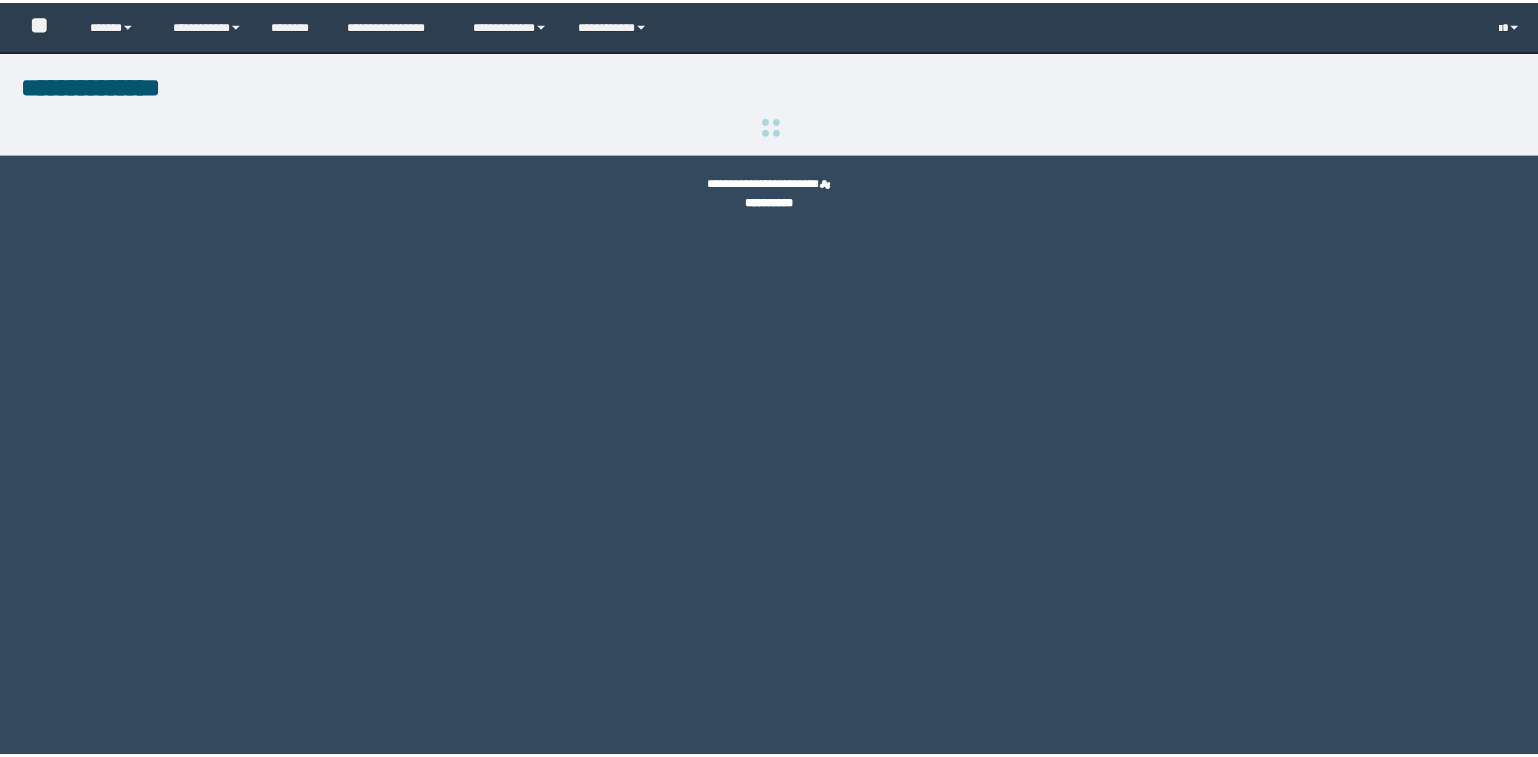 scroll, scrollTop: 0, scrollLeft: 0, axis: both 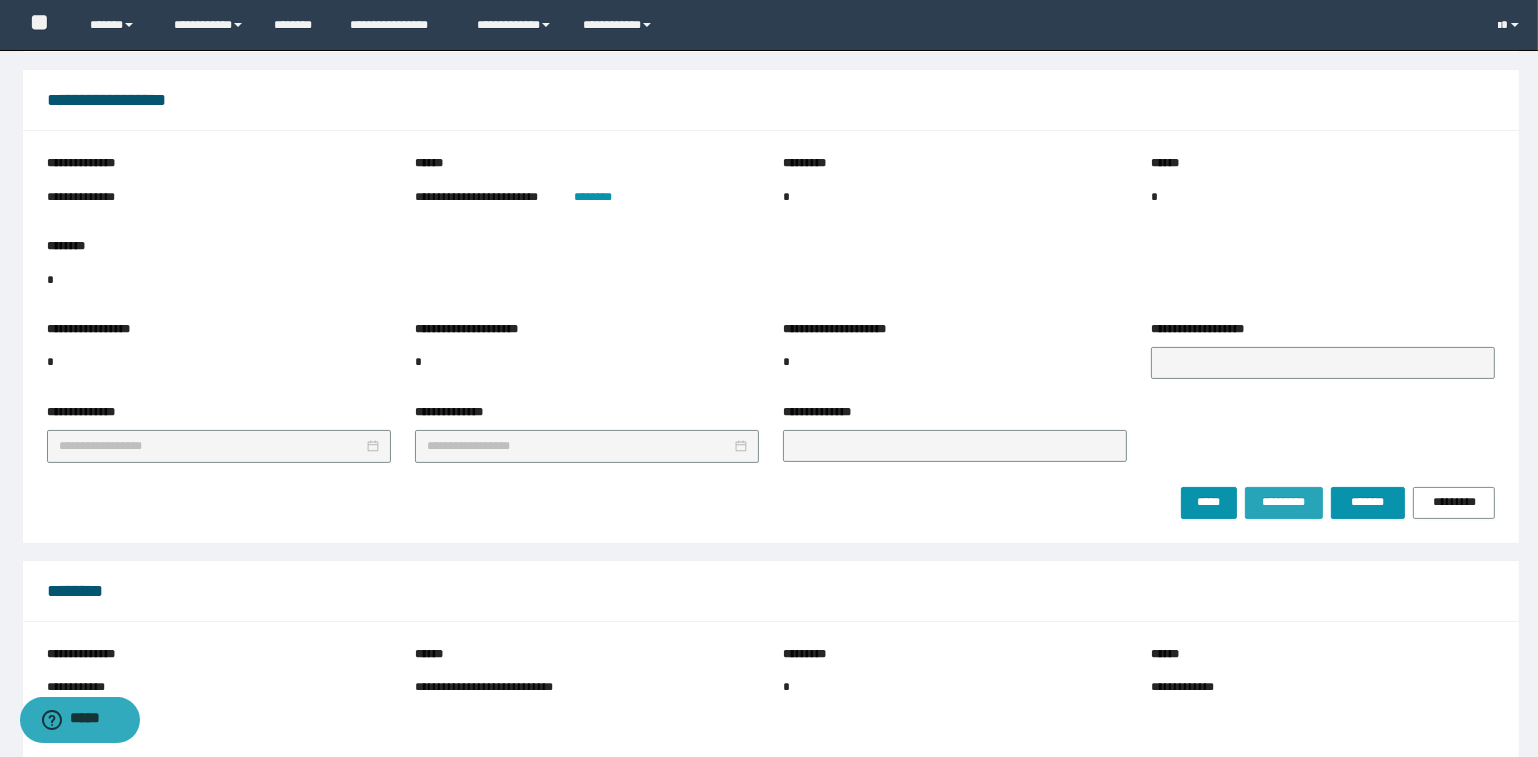 click on "*********" at bounding box center [1283, 503] 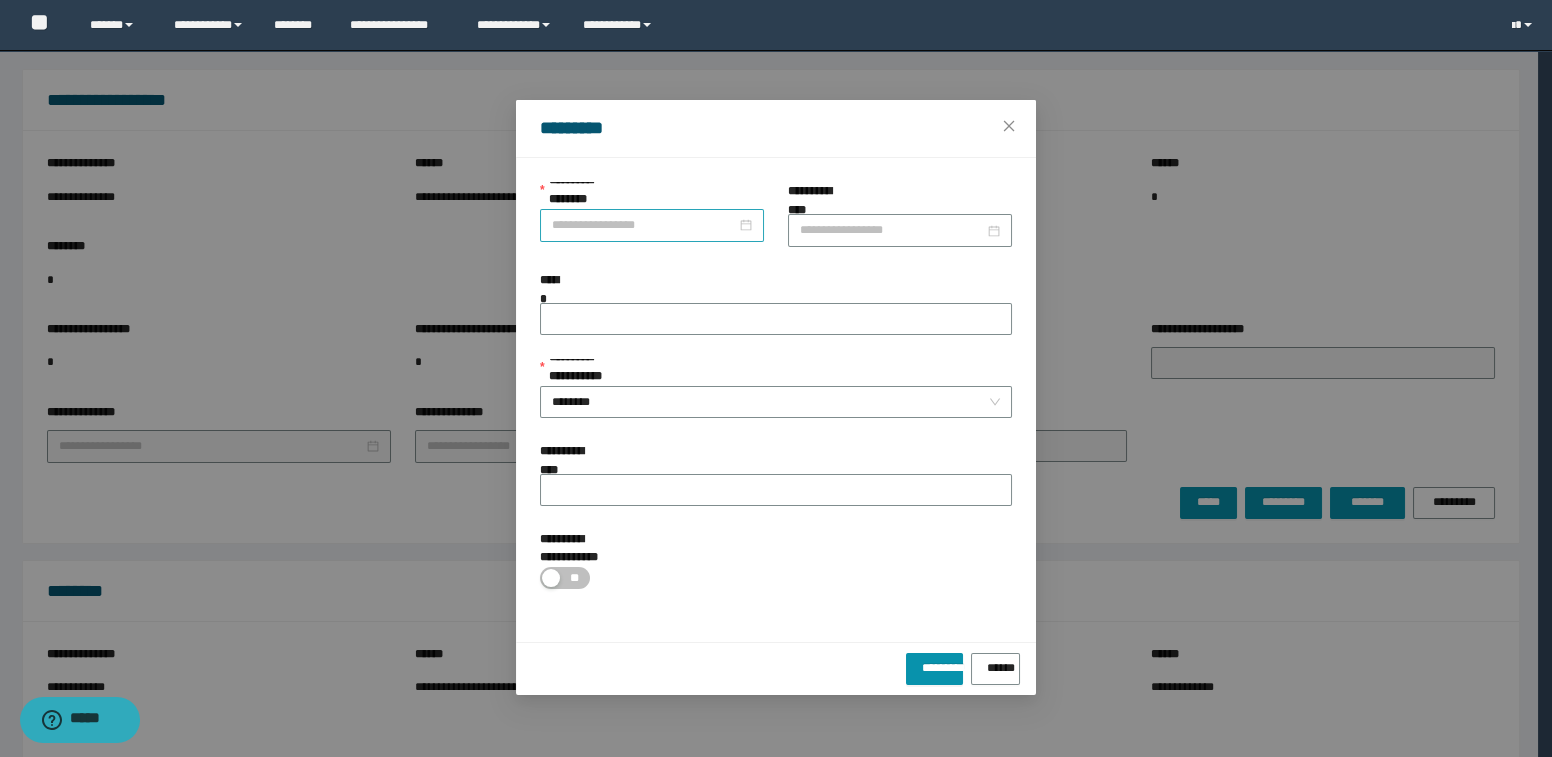 click on "**********" at bounding box center [644, 225] 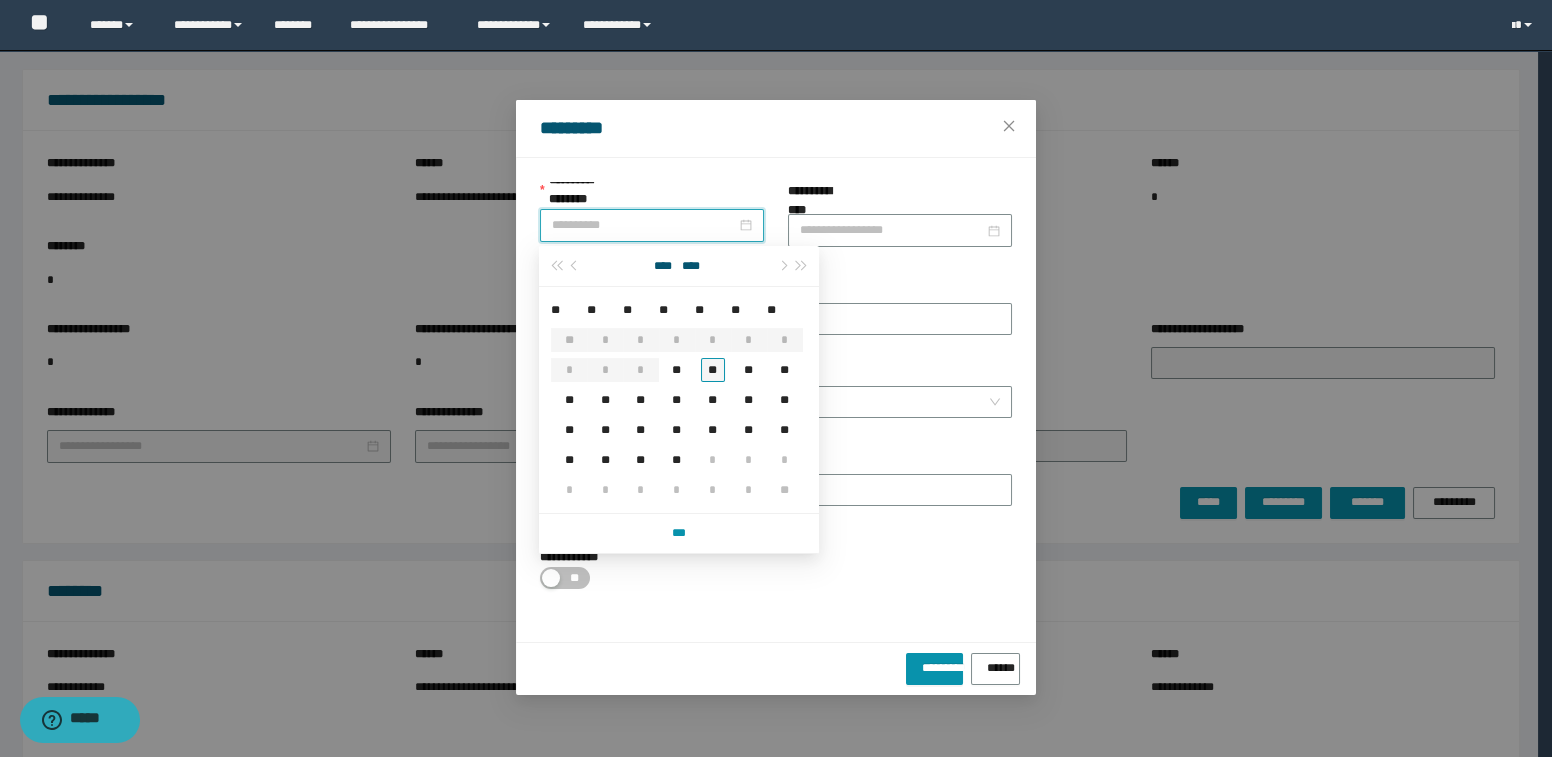 type on "**********" 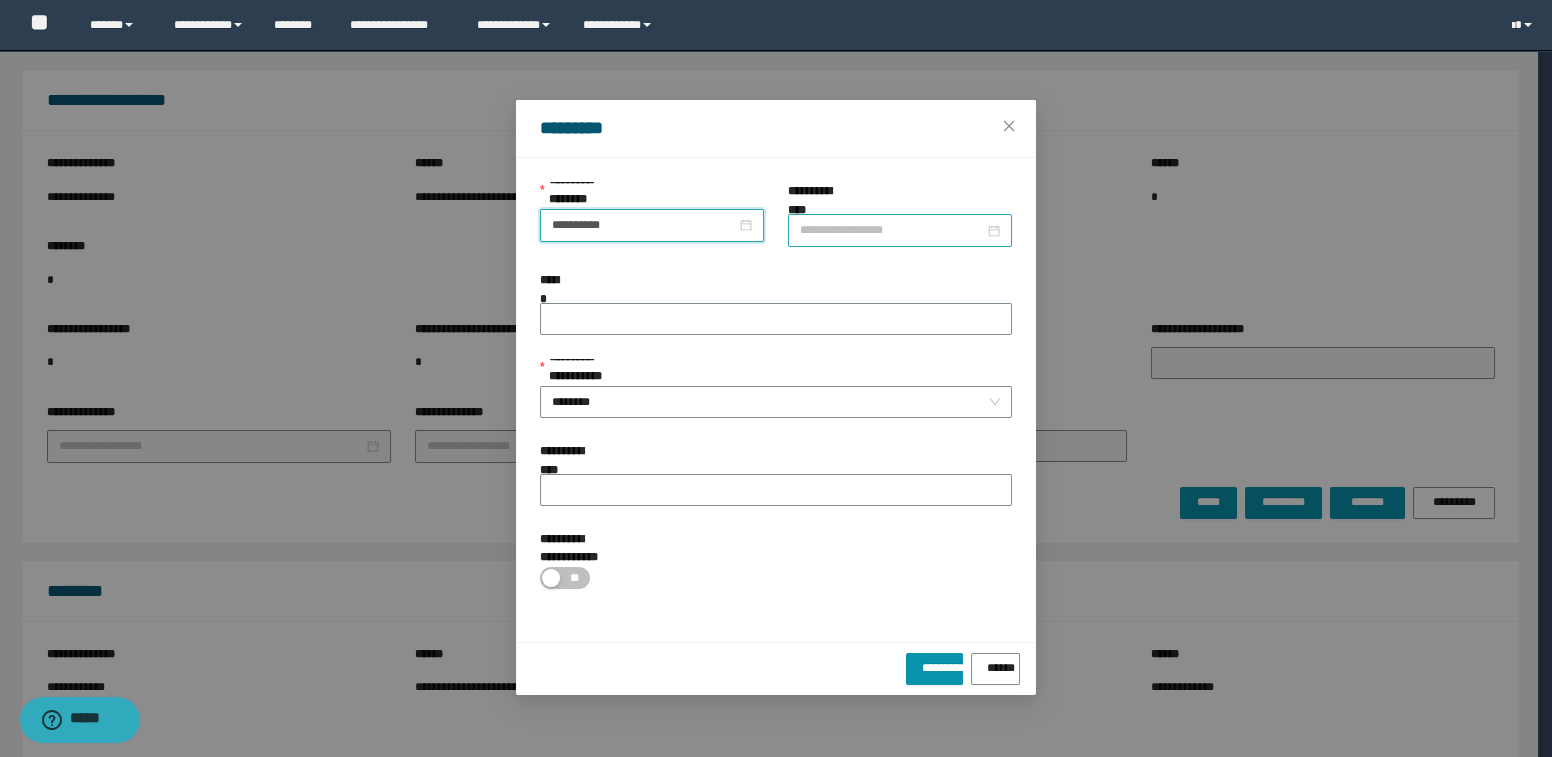 click on "**********" at bounding box center (892, 230) 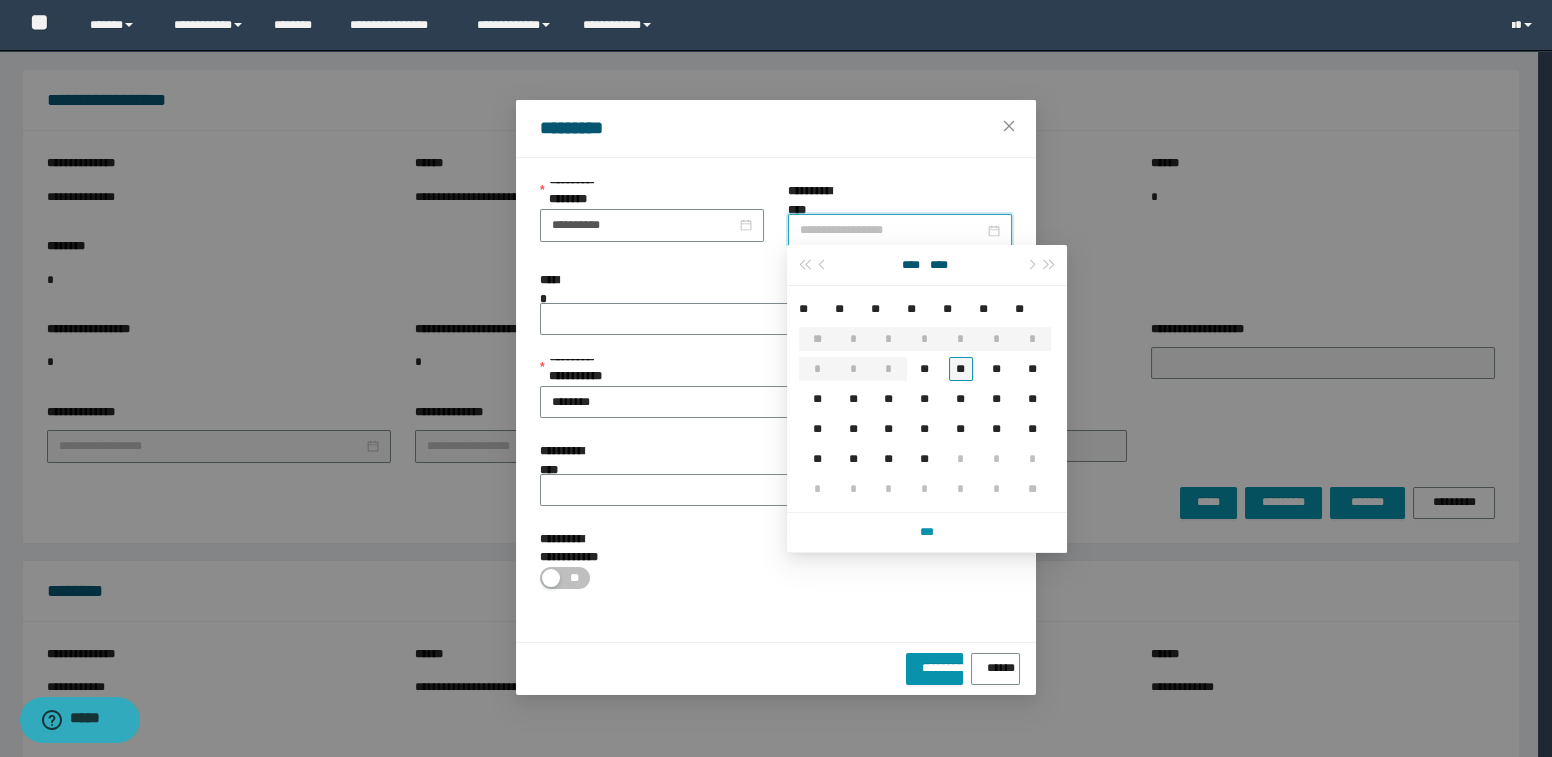 type on "**********" 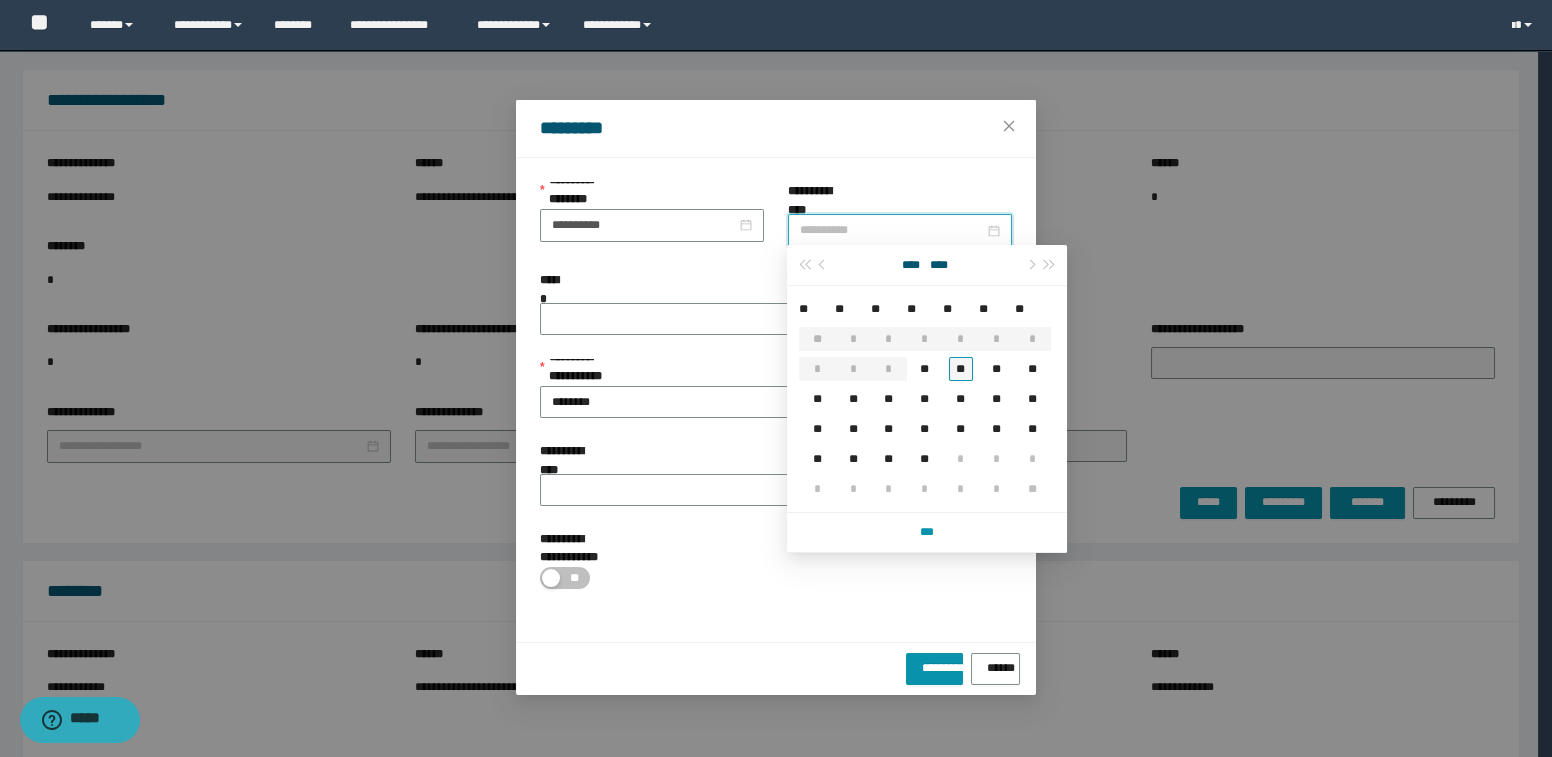 click on "**" at bounding box center (961, 369) 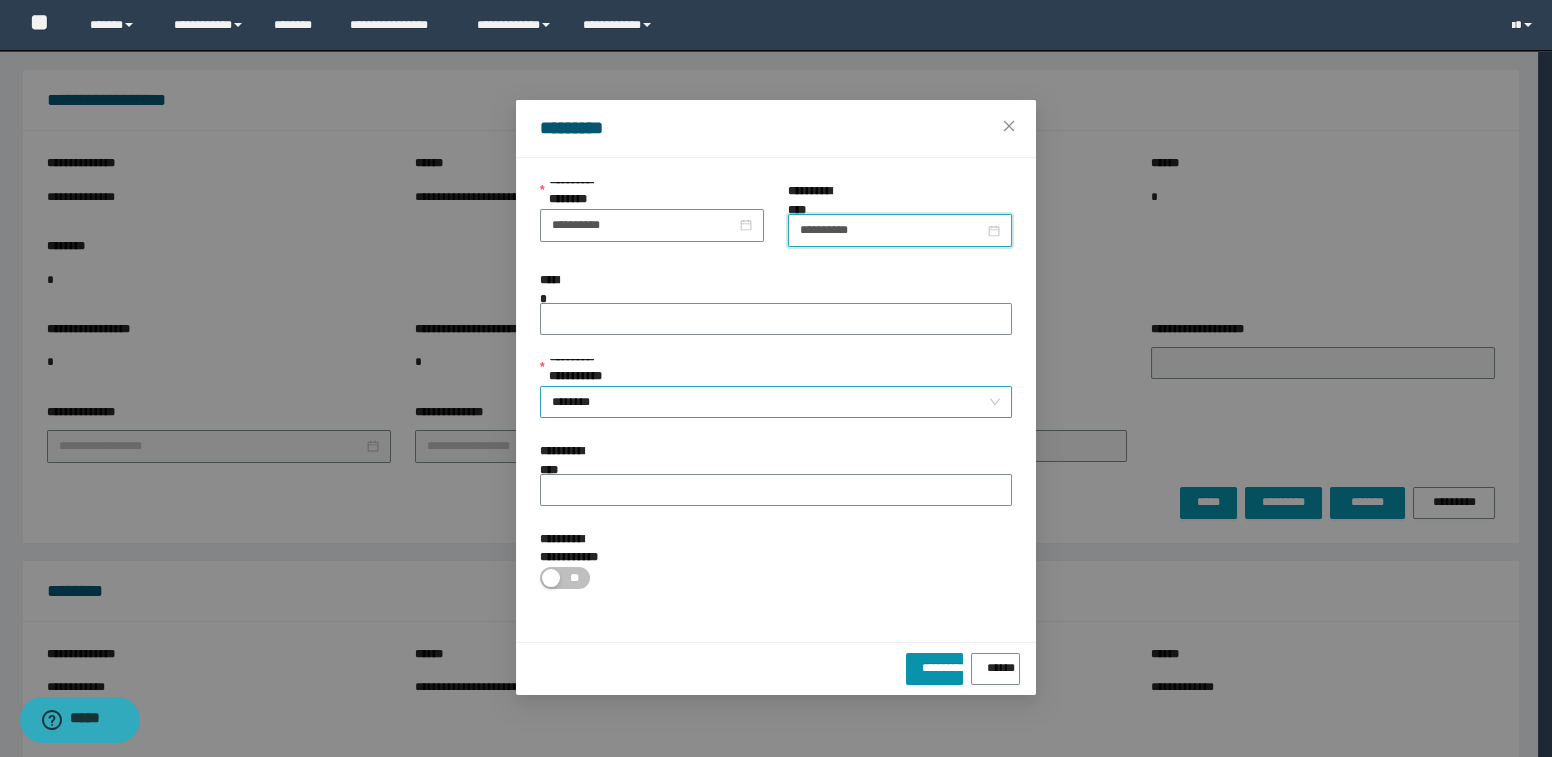 click on "********" at bounding box center (776, 402) 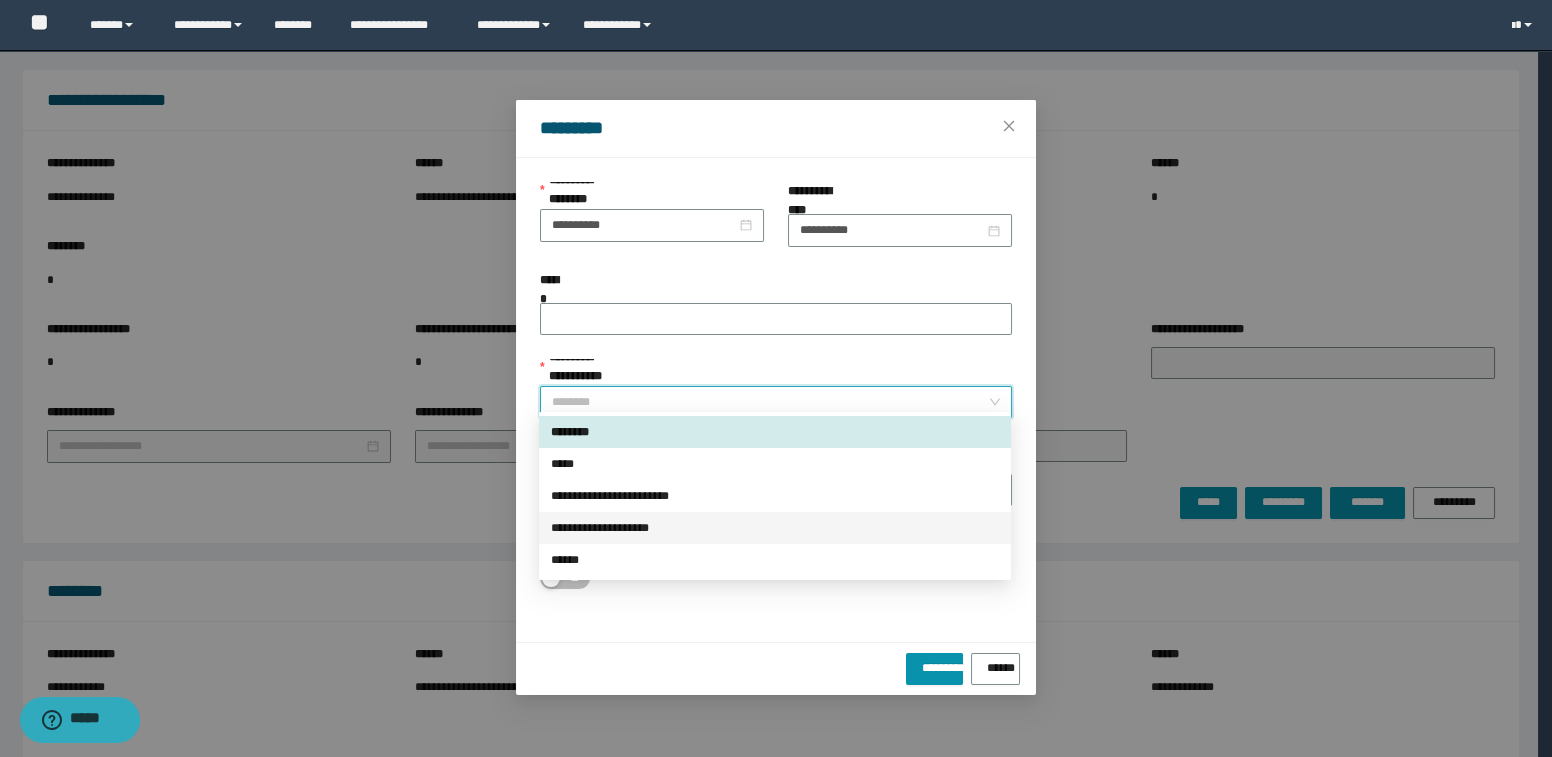 click on "**********" at bounding box center (775, 528) 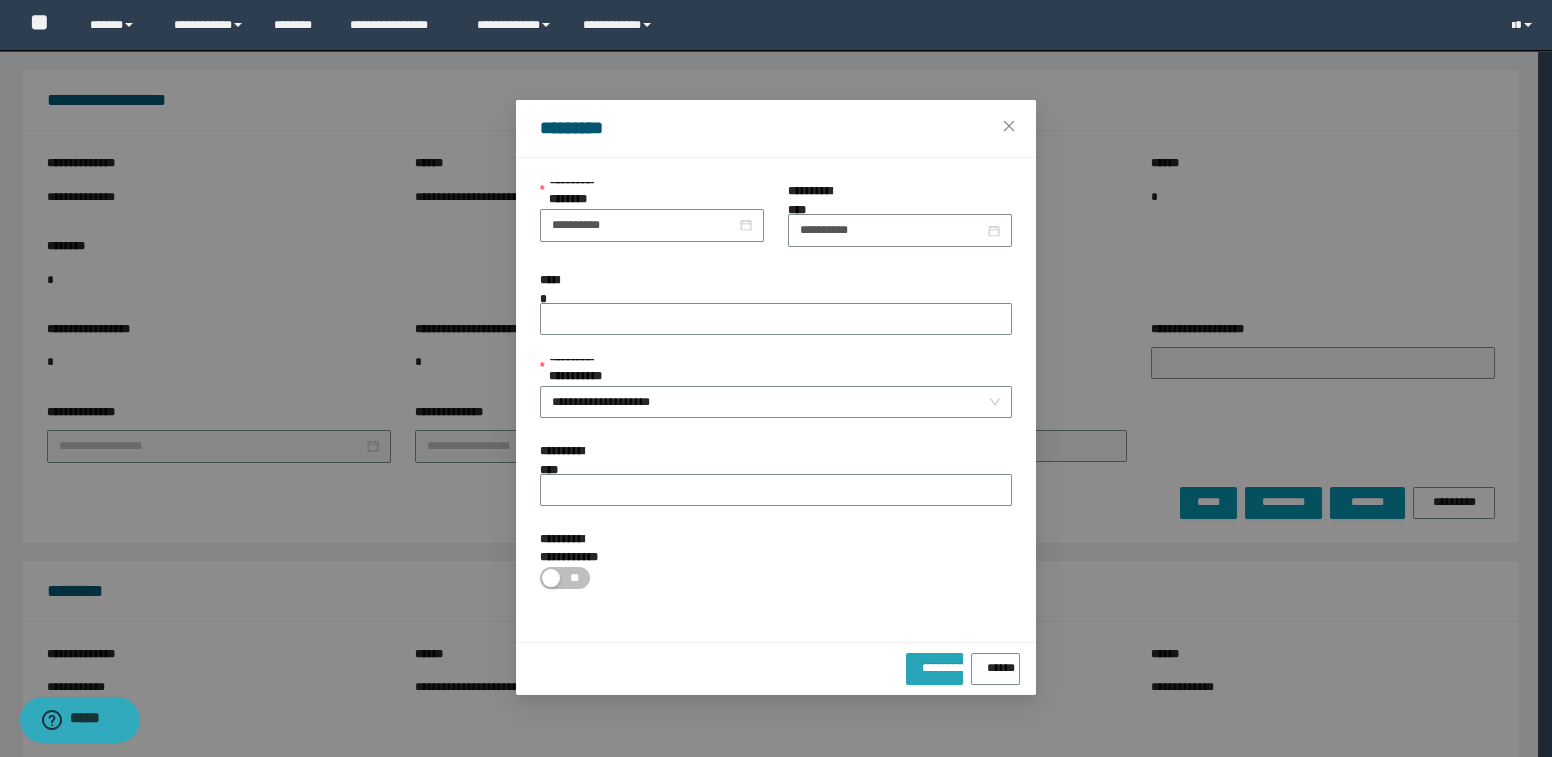 click on "*********" at bounding box center [934, 664] 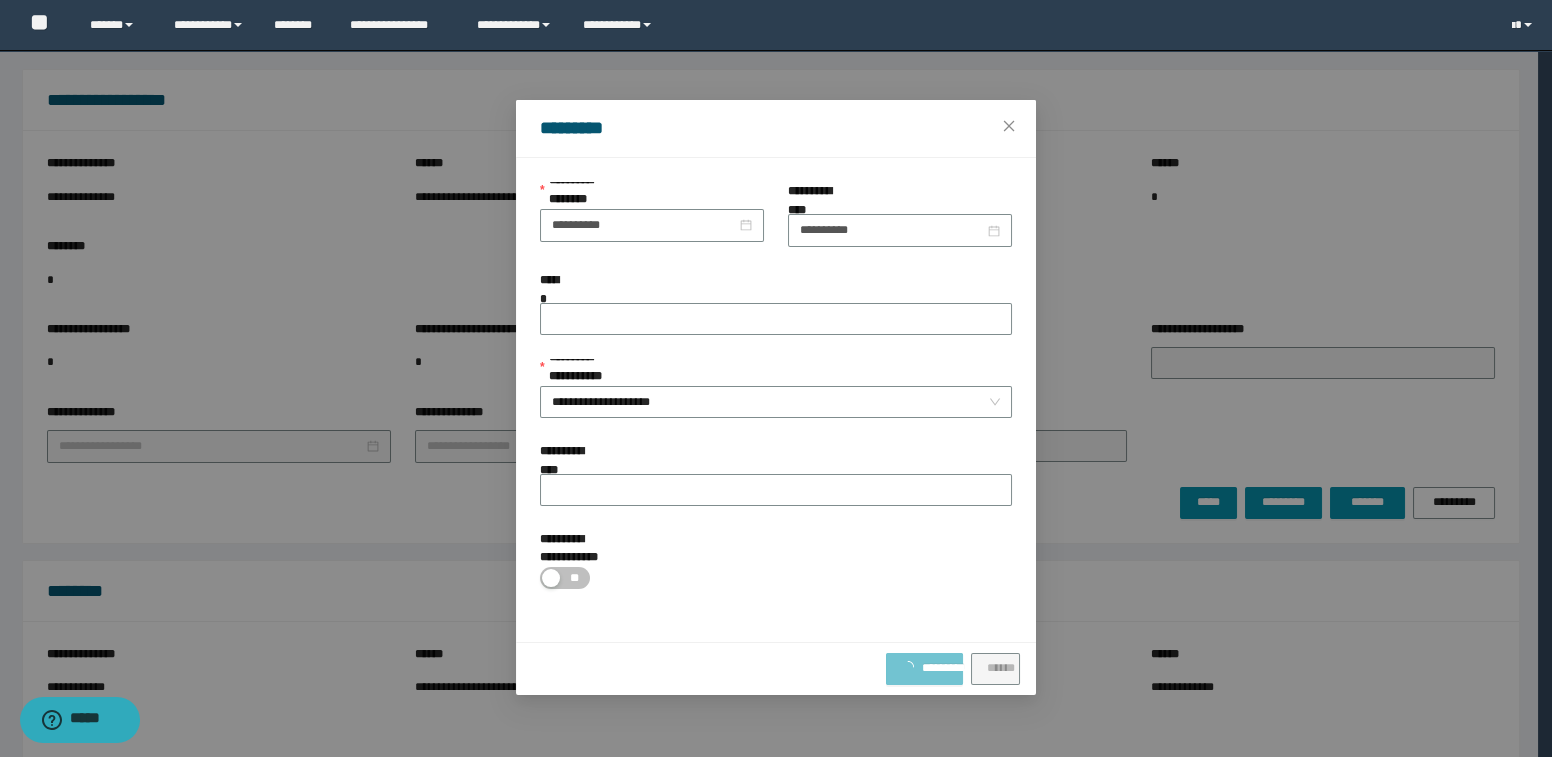 type on "**********" 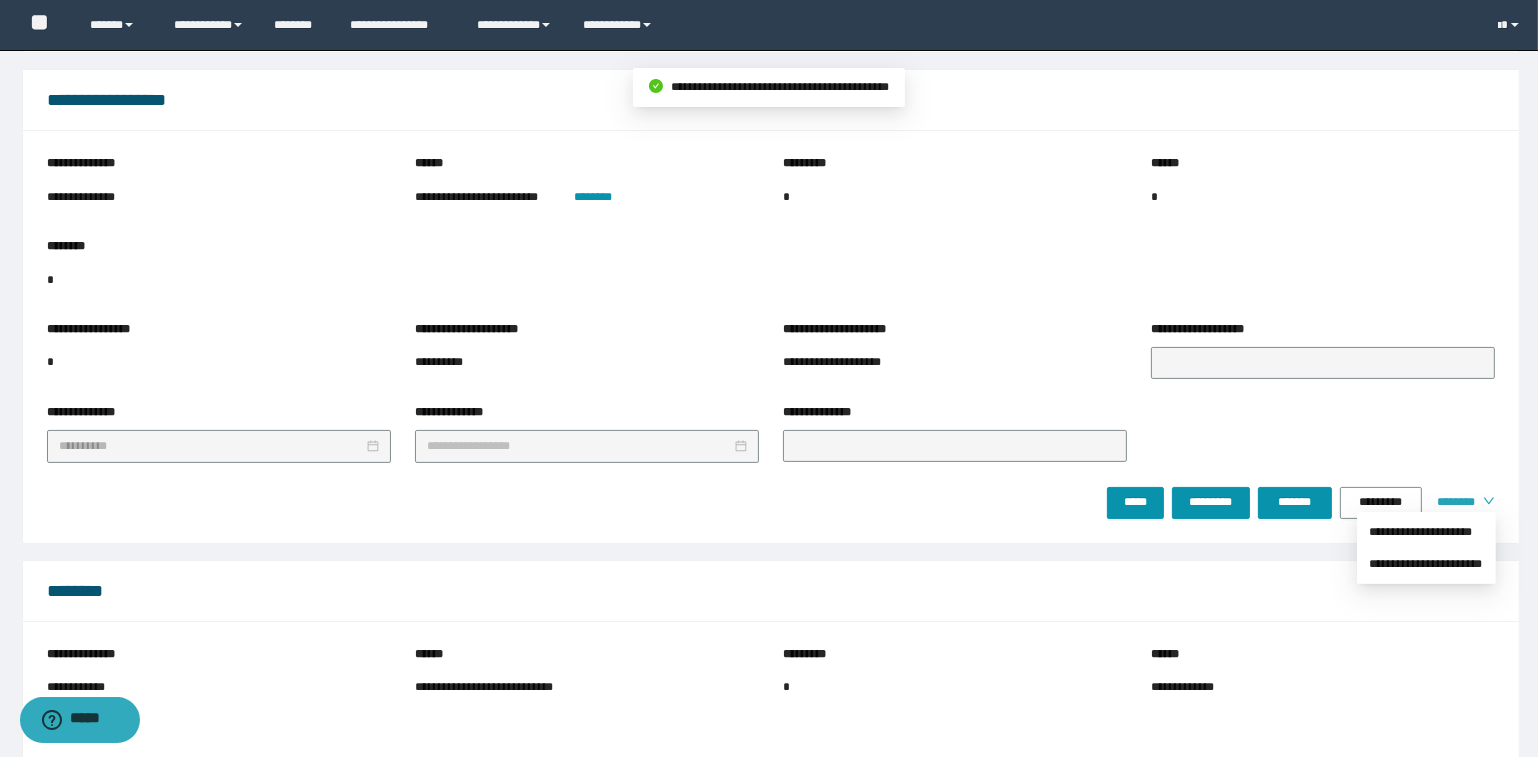 click on "********" at bounding box center [1452, 502] 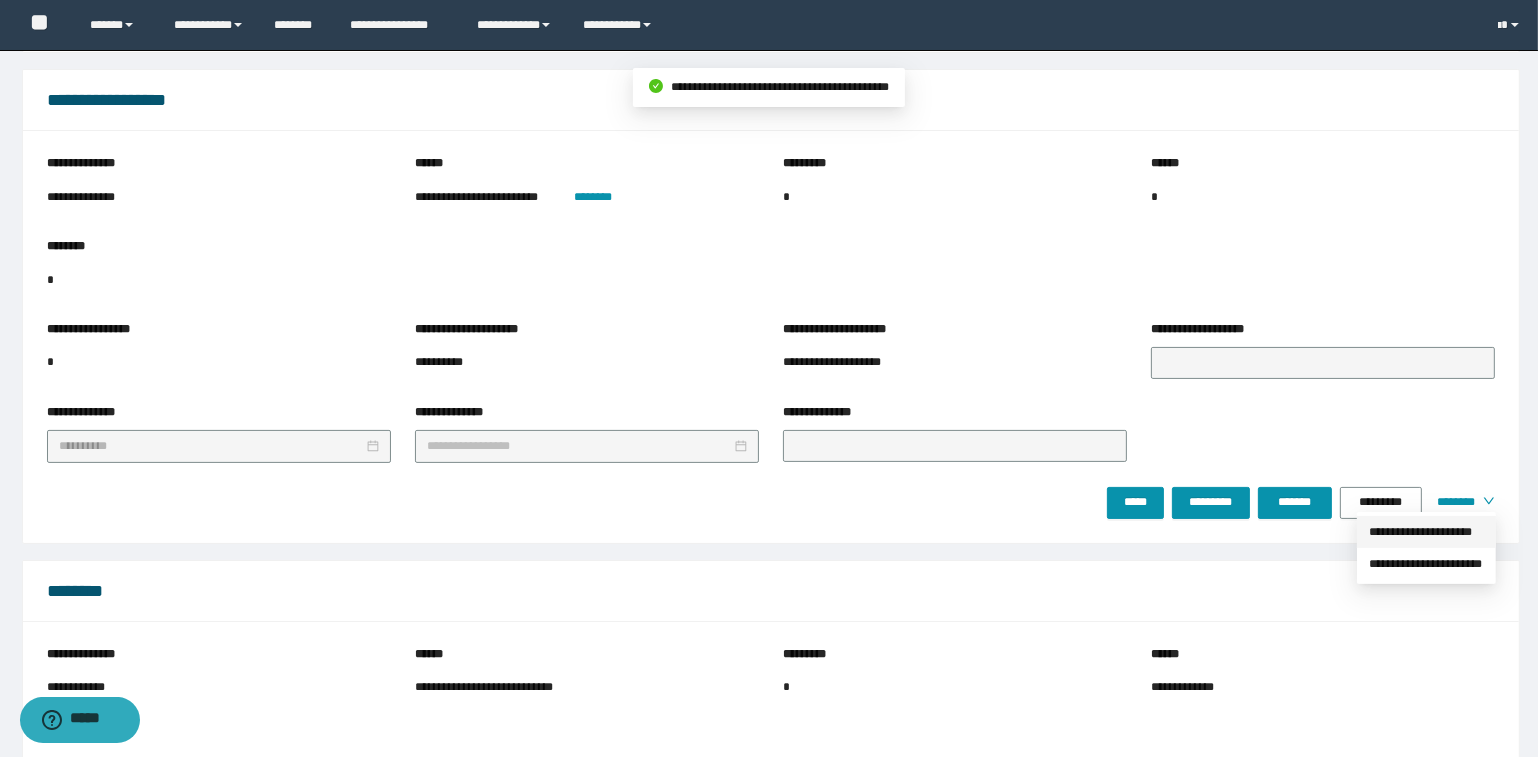 click on "**********" at bounding box center (1426, 532) 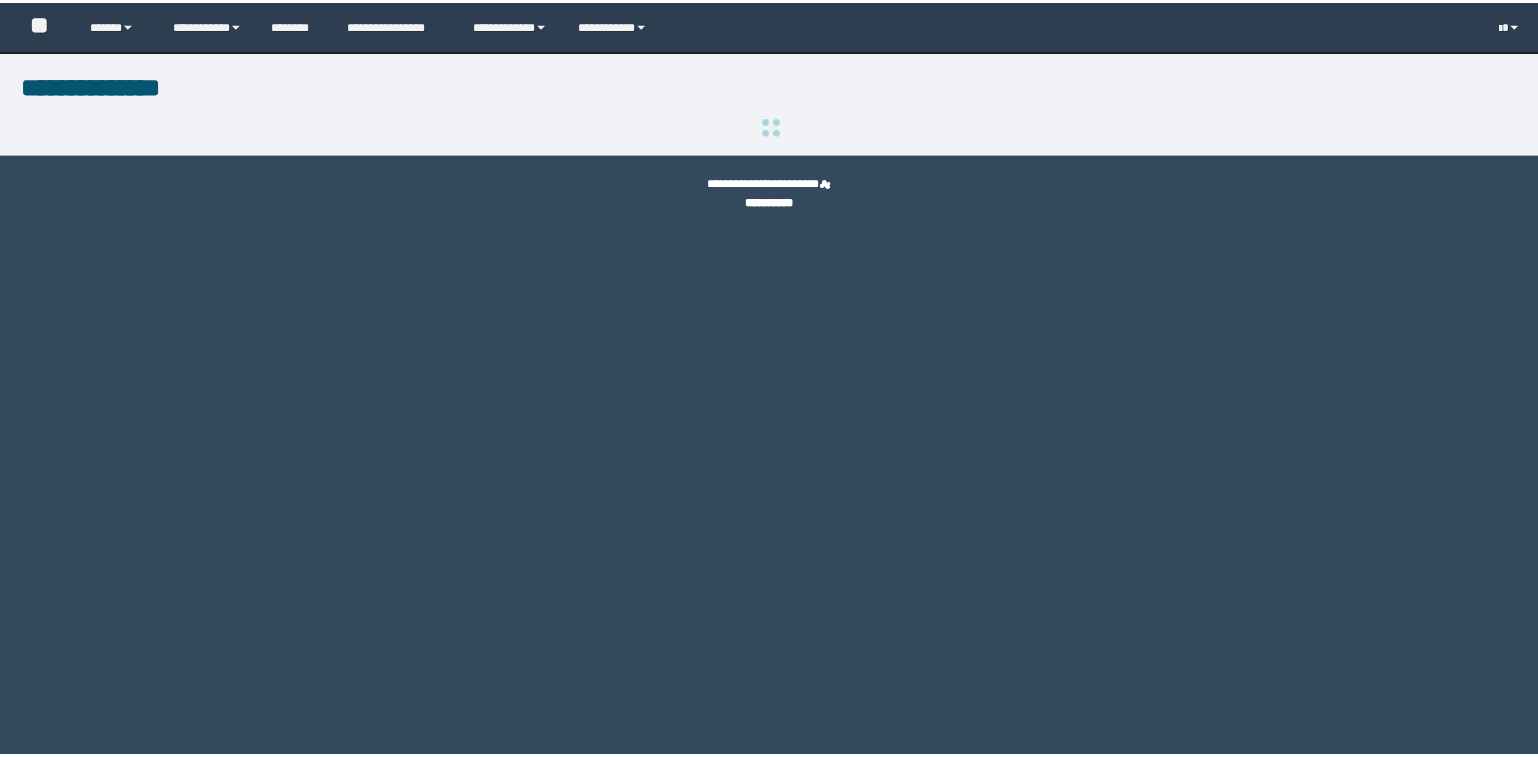 scroll, scrollTop: 0, scrollLeft: 0, axis: both 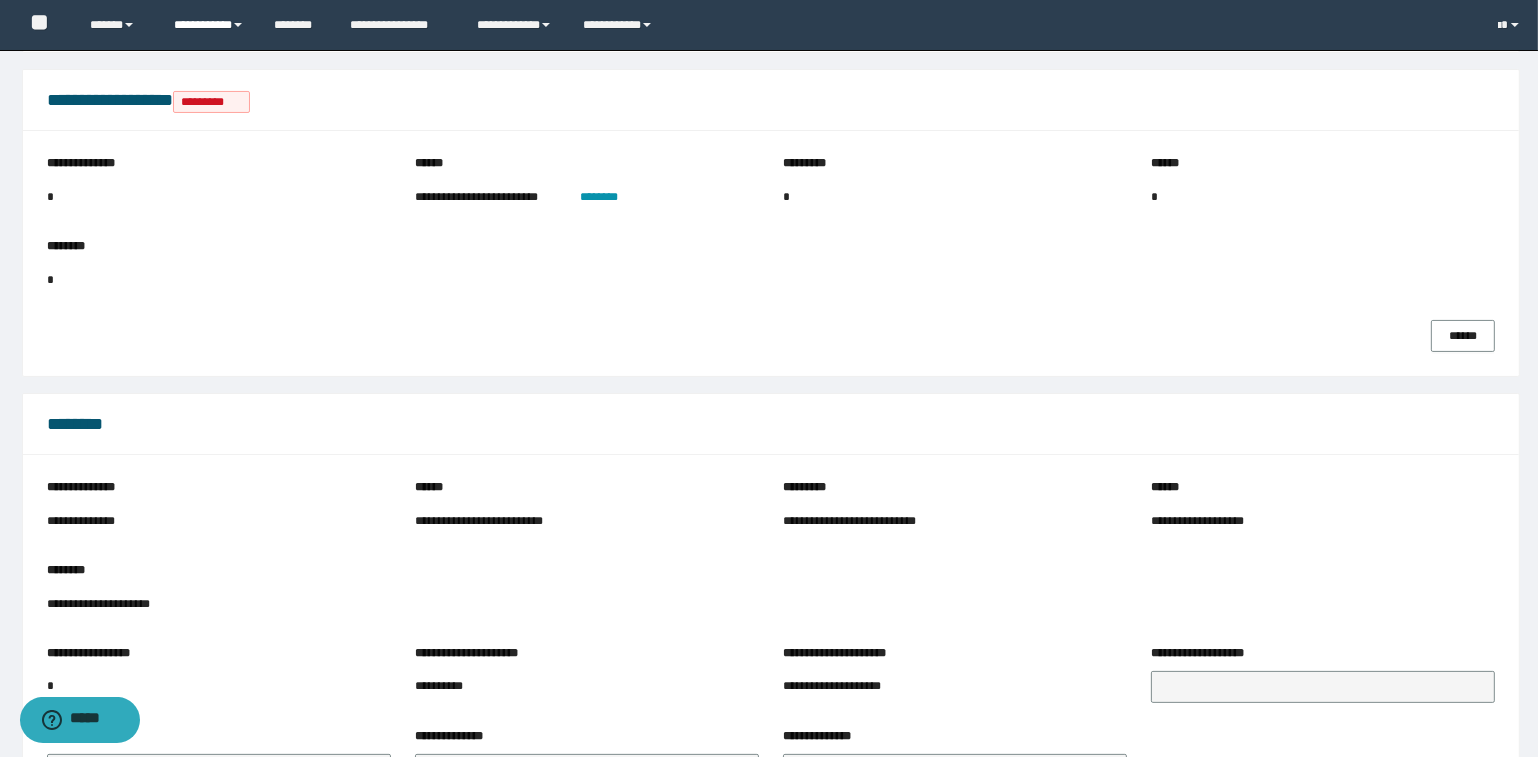 click on "**********" at bounding box center [209, 25] 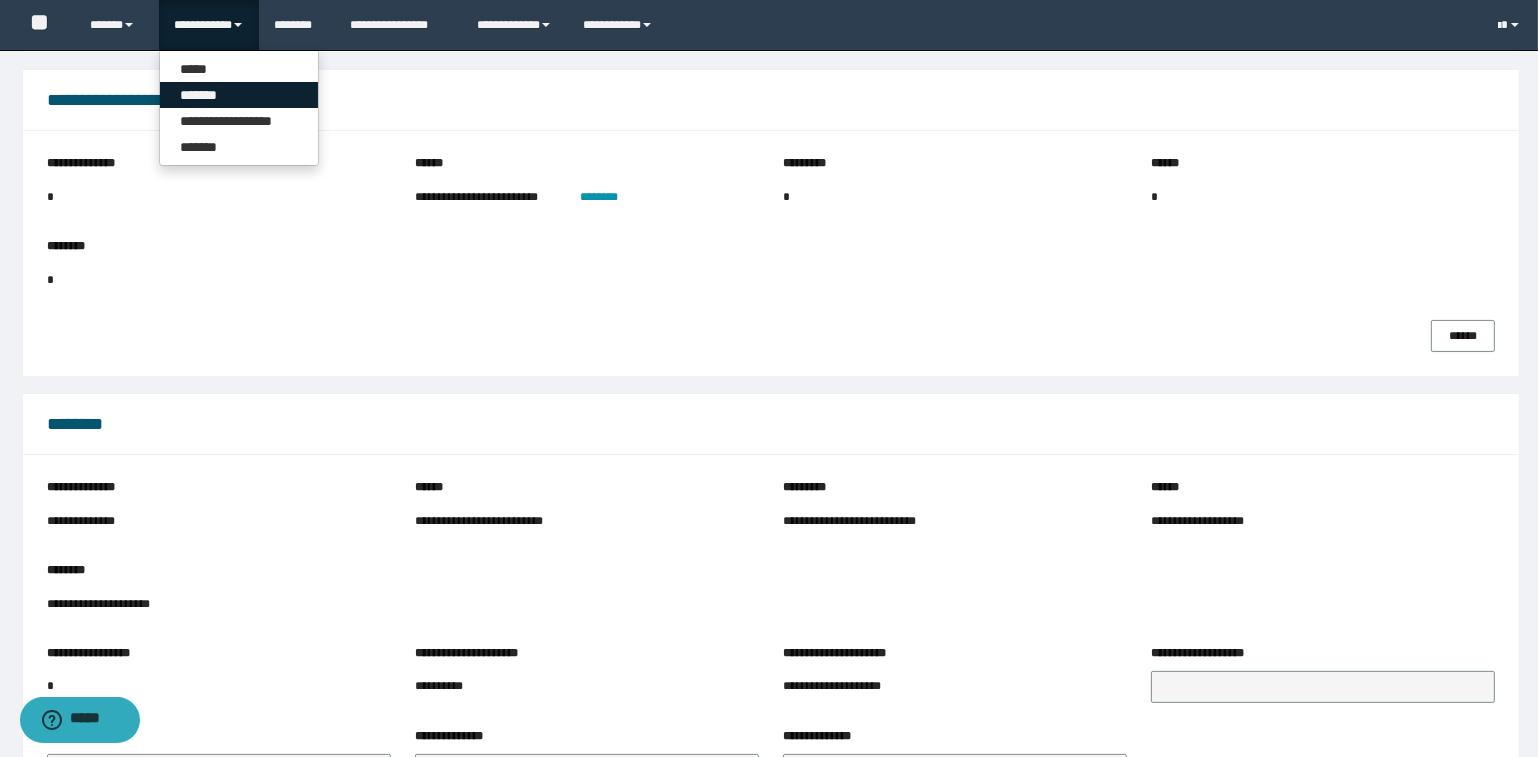 click on "*******" at bounding box center [239, 95] 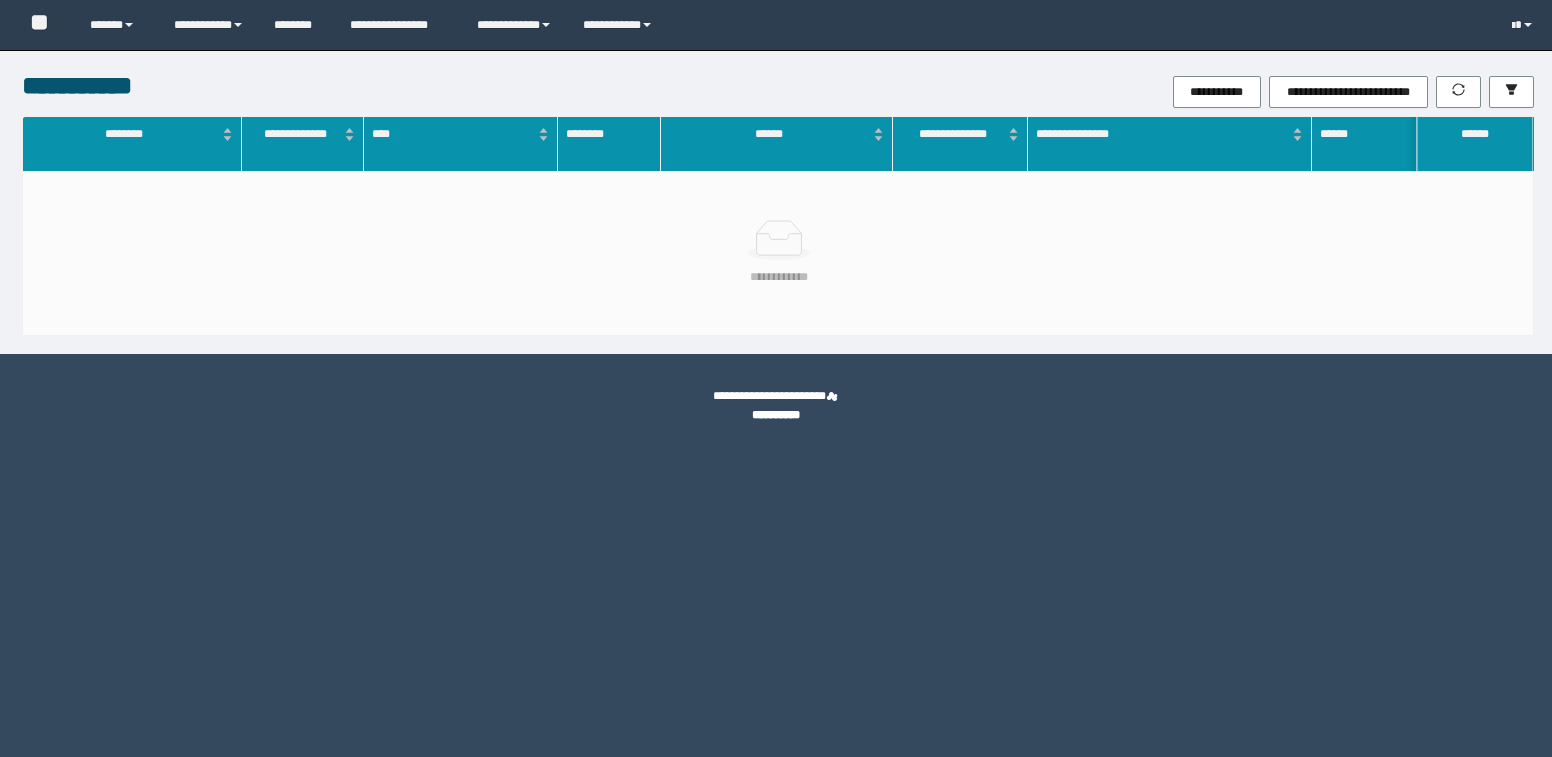 scroll, scrollTop: 0, scrollLeft: 0, axis: both 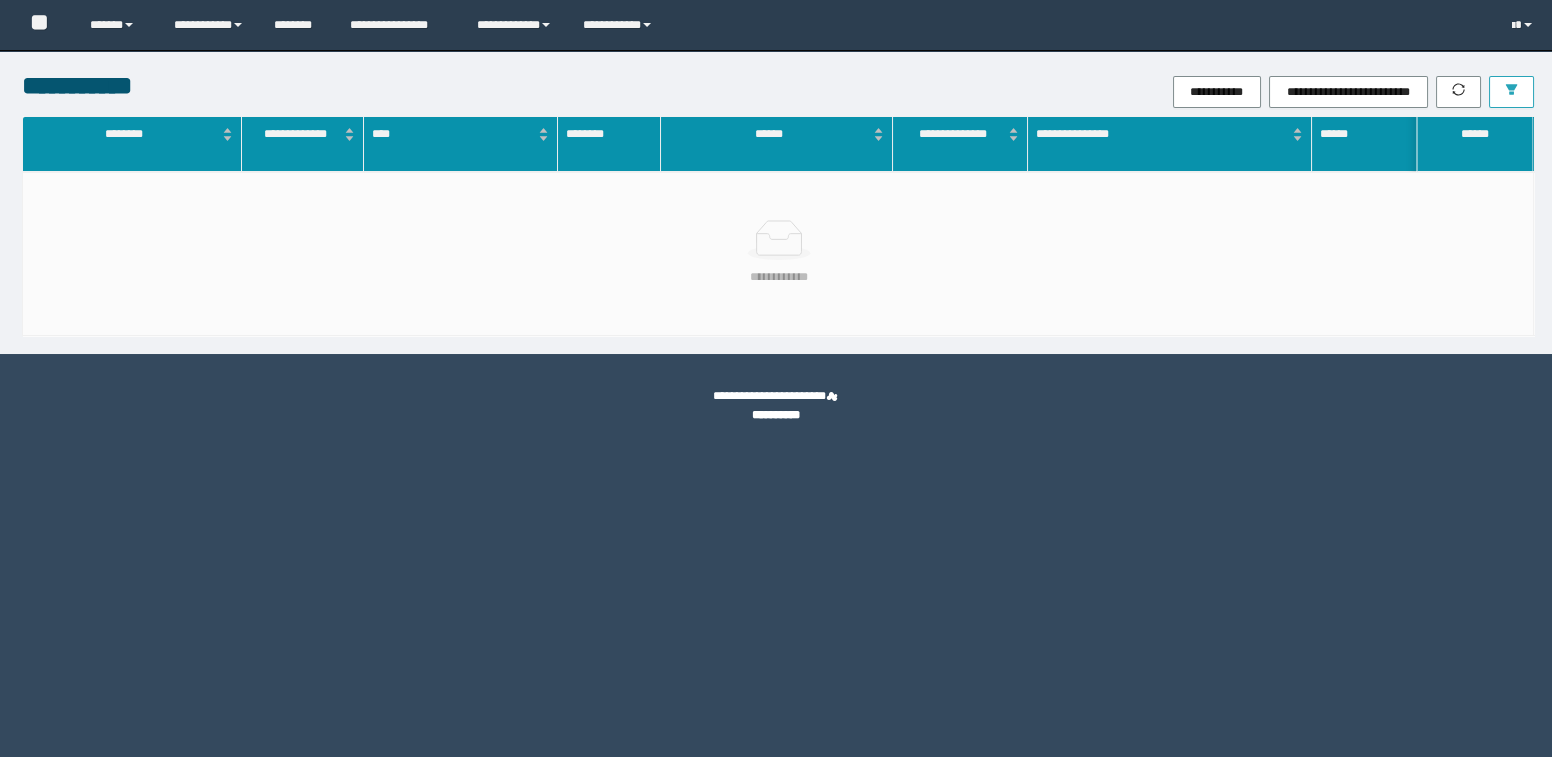 click 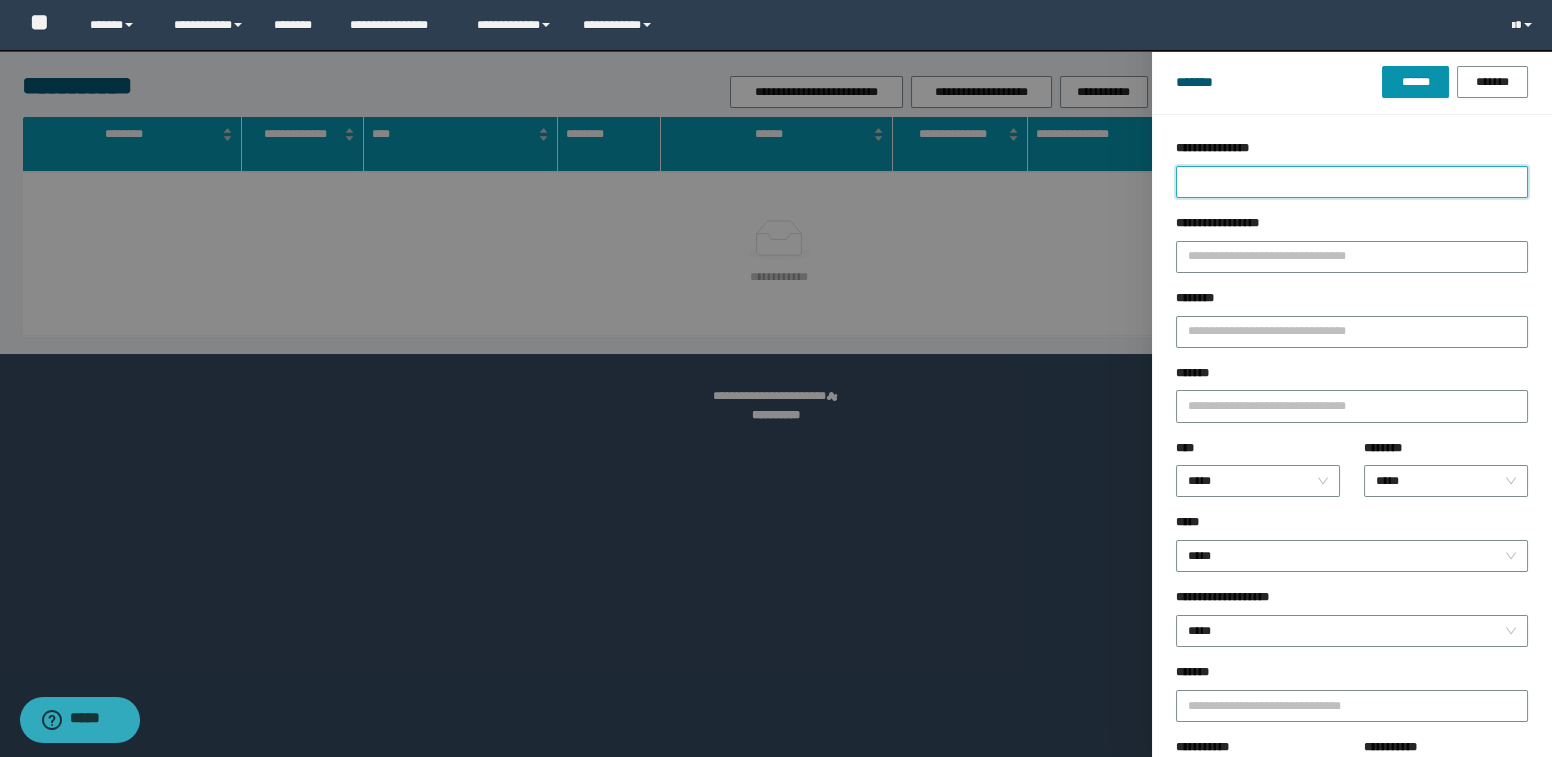 click on "**********" at bounding box center [1352, 182] 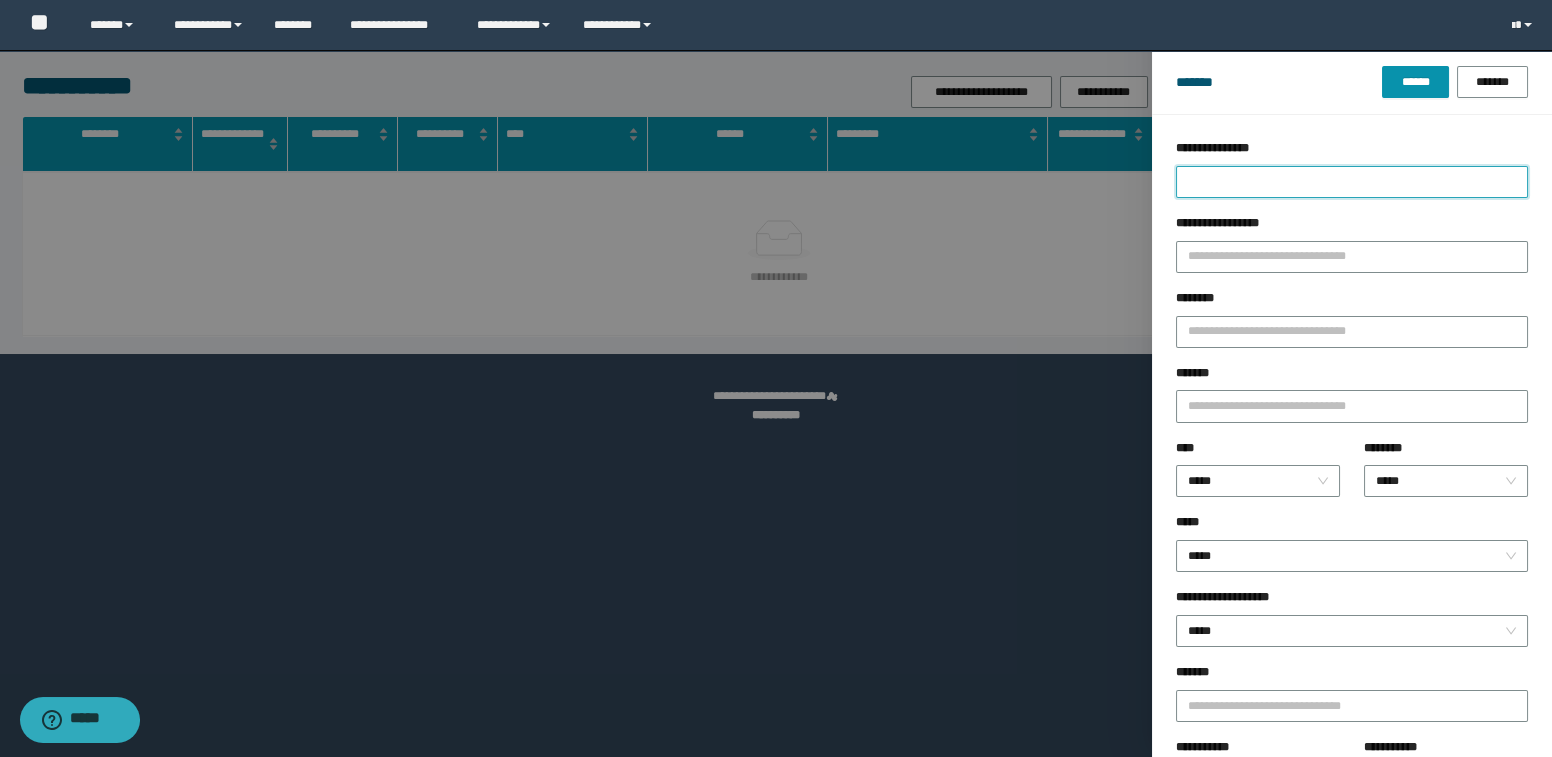 type on "*" 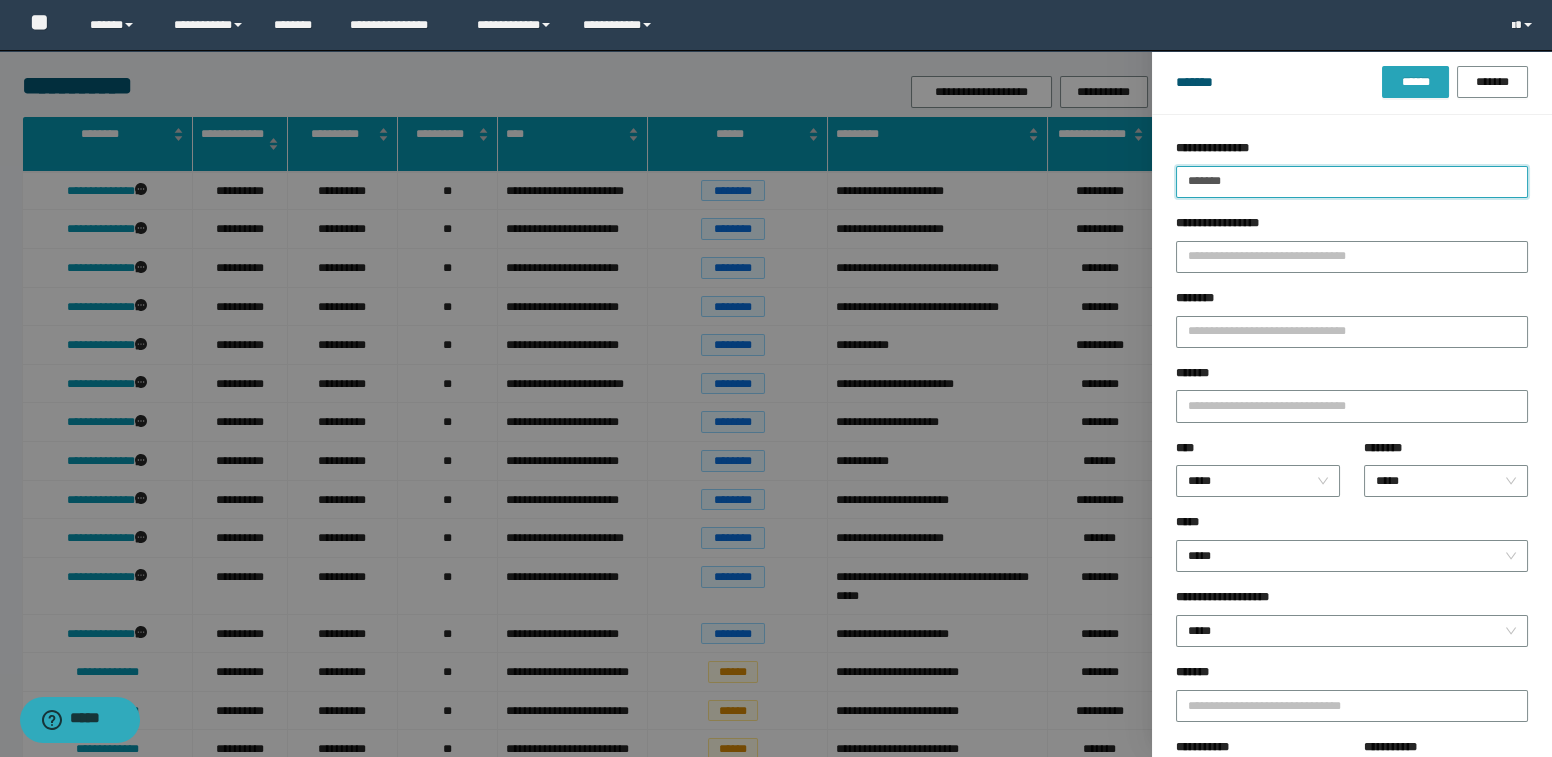 type on "*******" 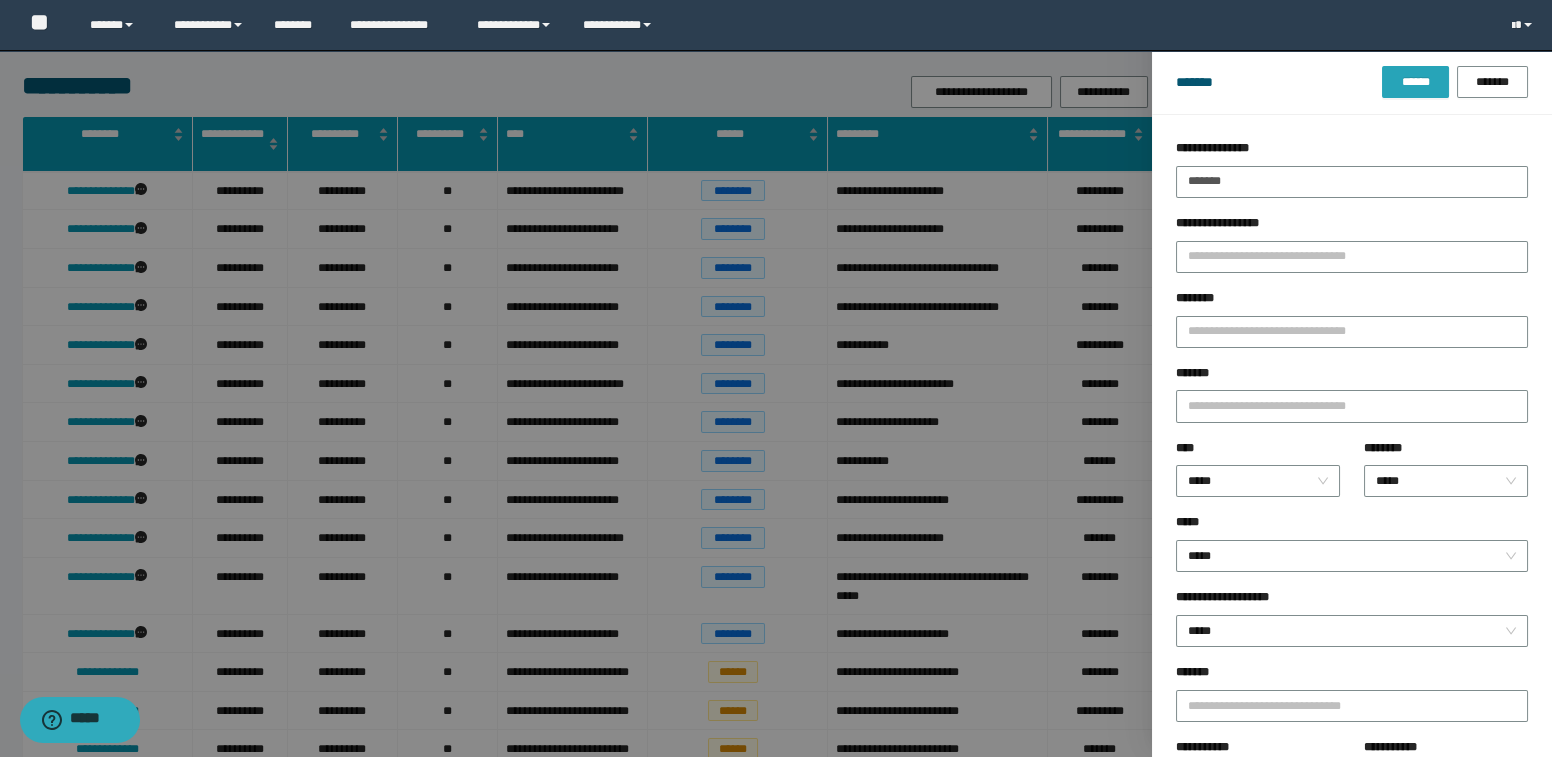 drag, startPoint x: 1418, startPoint y: 82, endPoint x: 1311, endPoint y: 129, distance: 116.86745 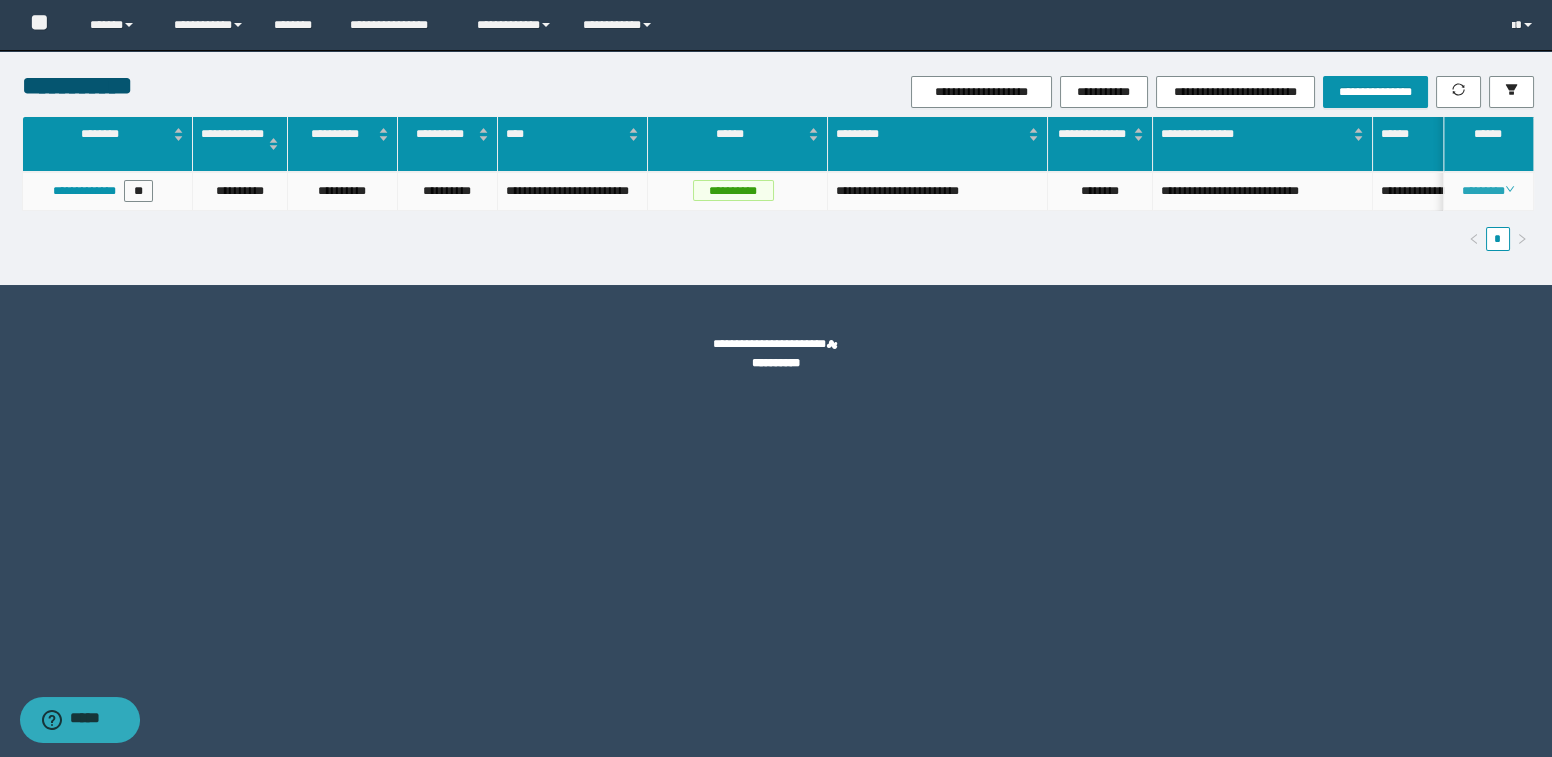 click on "********" at bounding box center [1488, 191] 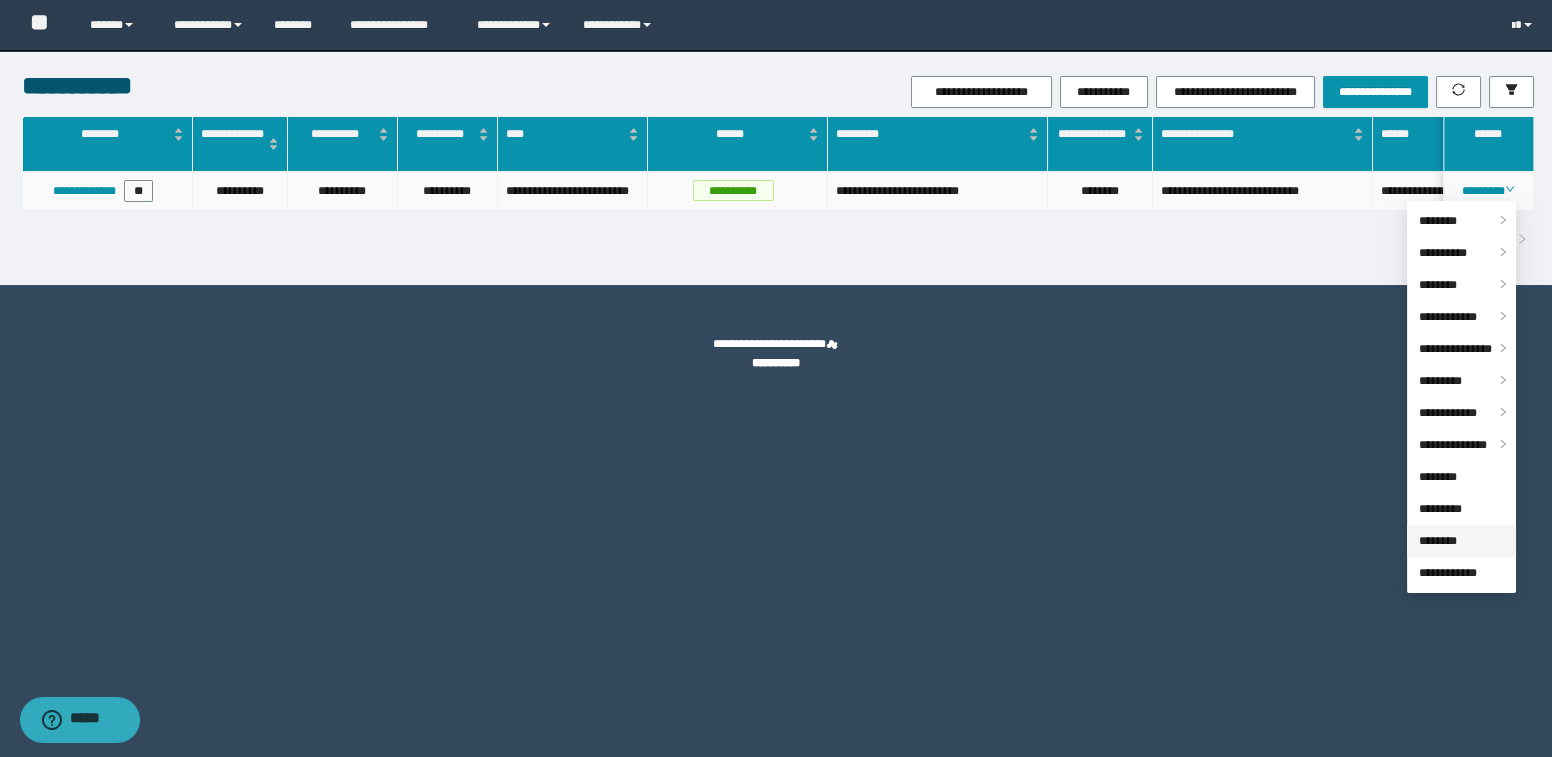 click on "********" at bounding box center (1438, 541) 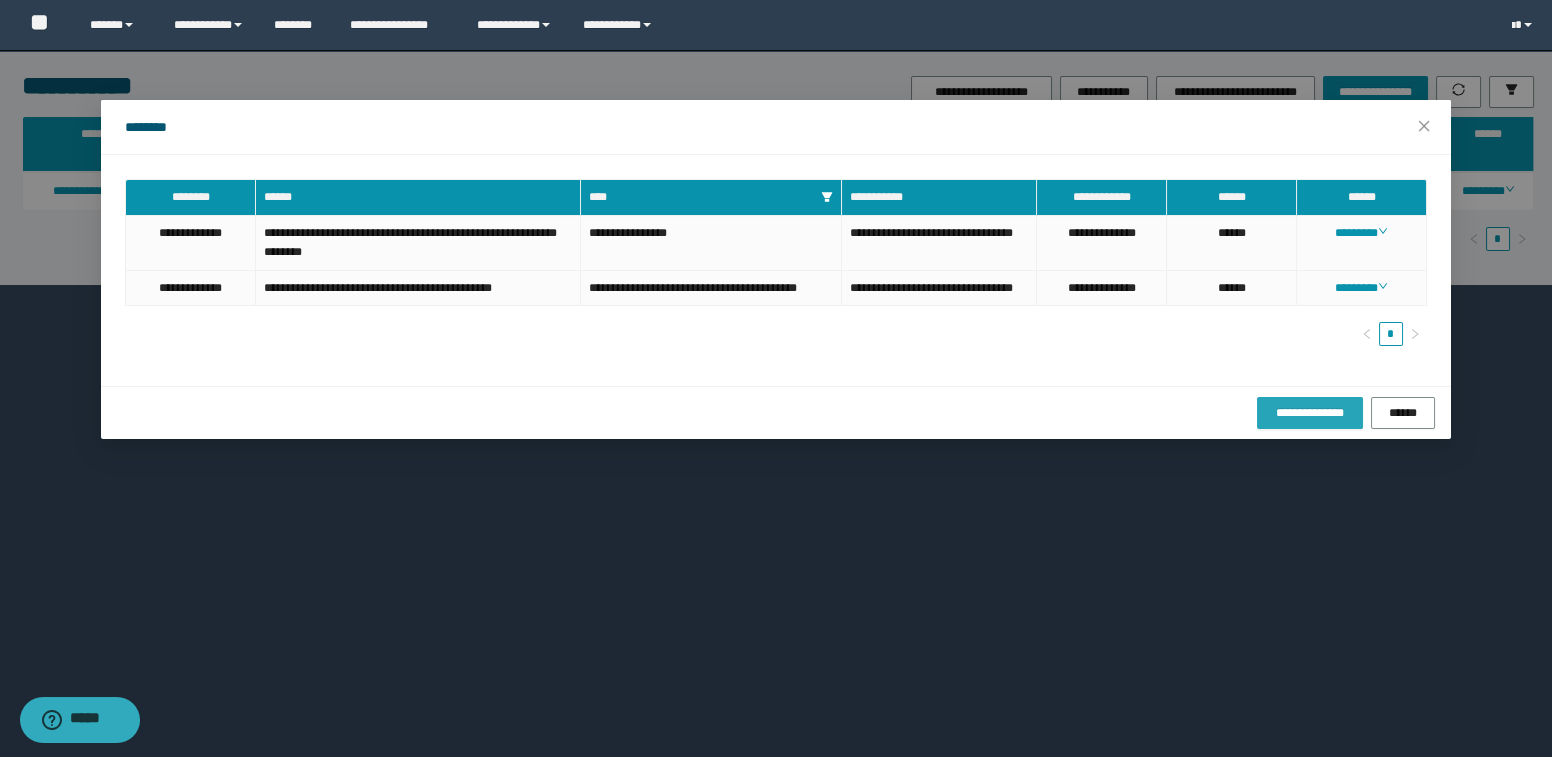 click on "**********" at bounding box center (1310, 413) 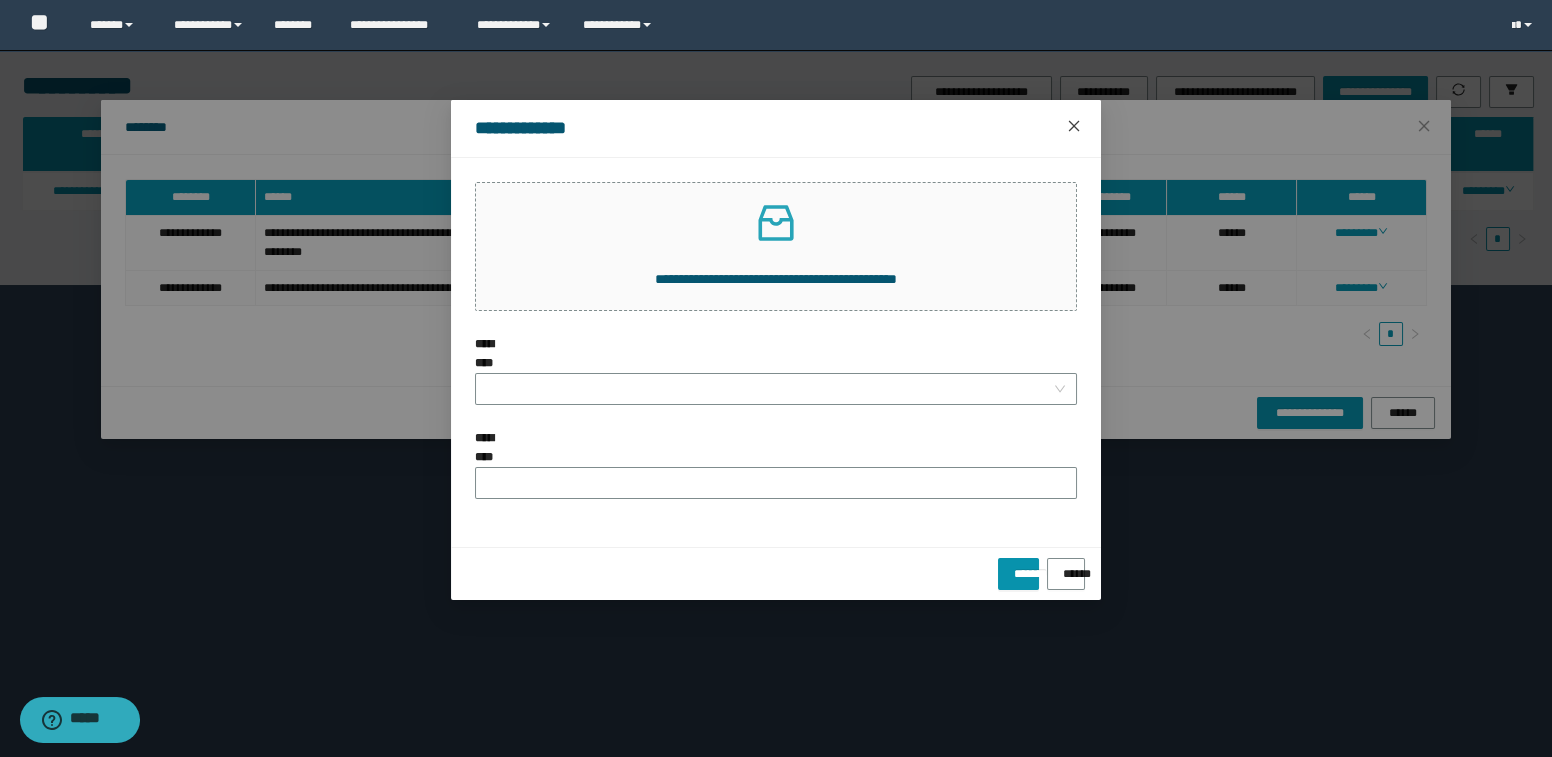 click at bounding box center [1074, 127] 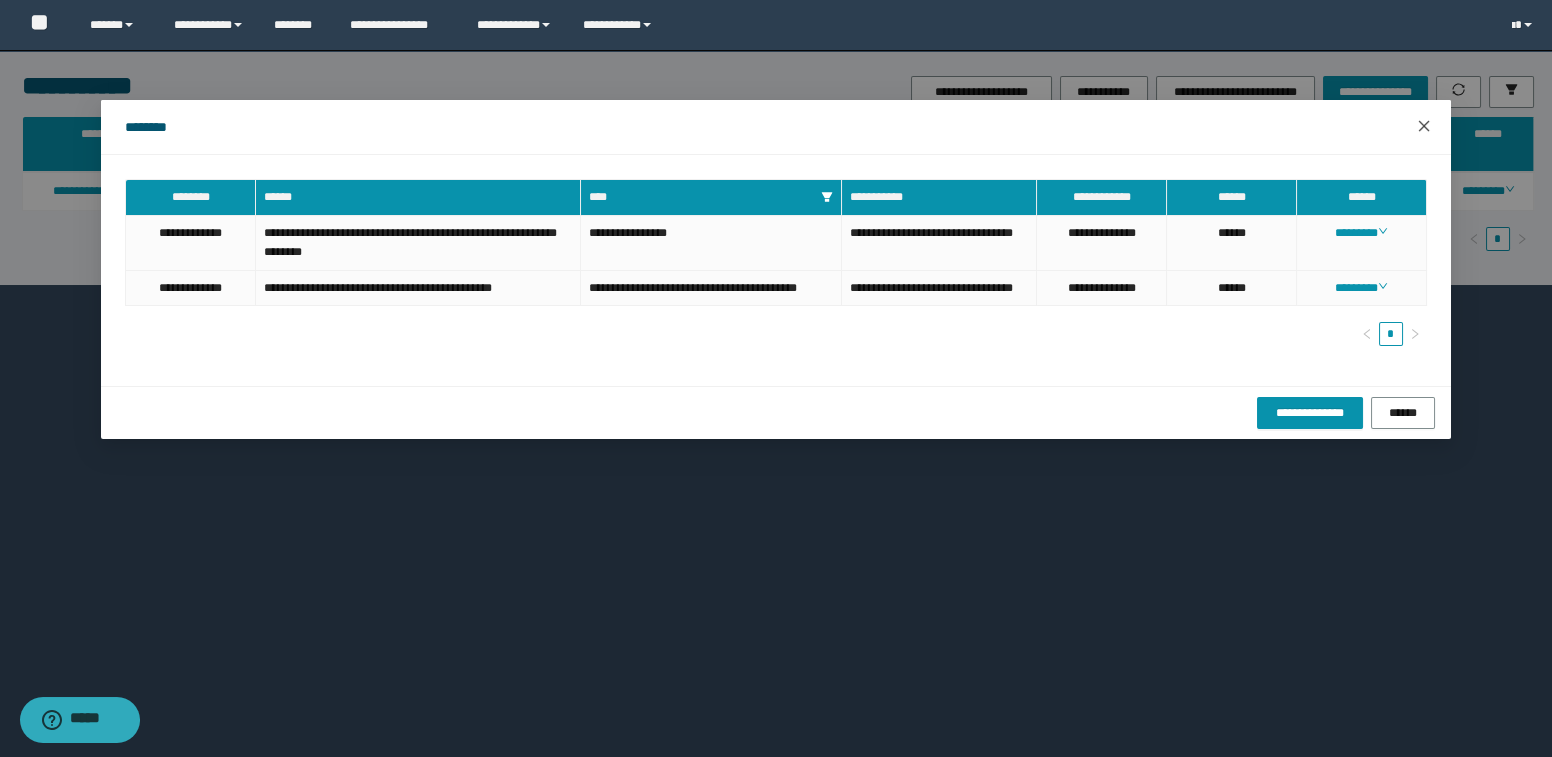 click at bounding box center (1424, 127) 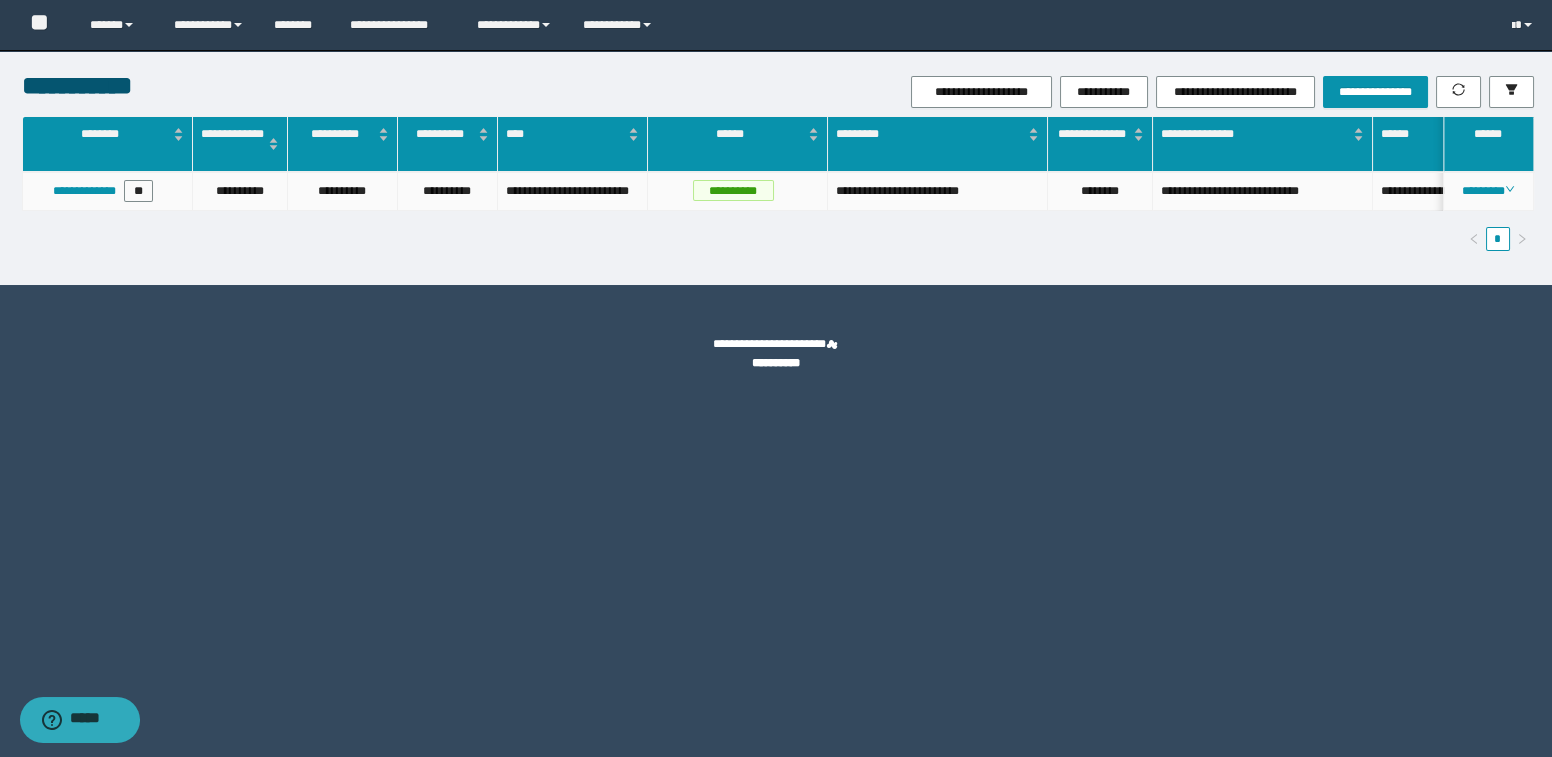 drag, startPoint x: 1475, startPoint y: 190, endPoint x: 1483, endPoint y: 199, distance: 12.0415945 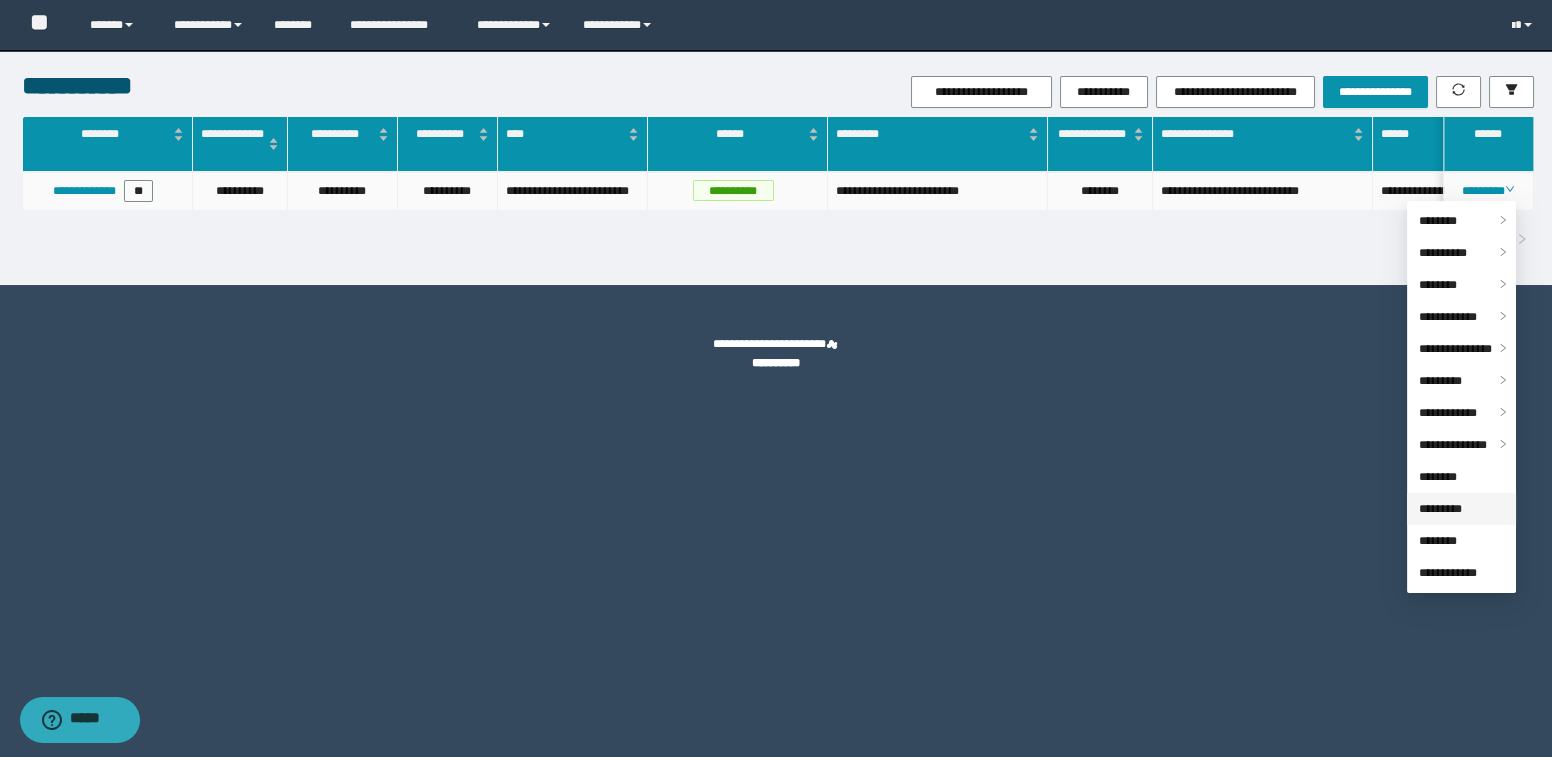 click on "*********" at bounding box center [1440, 509] 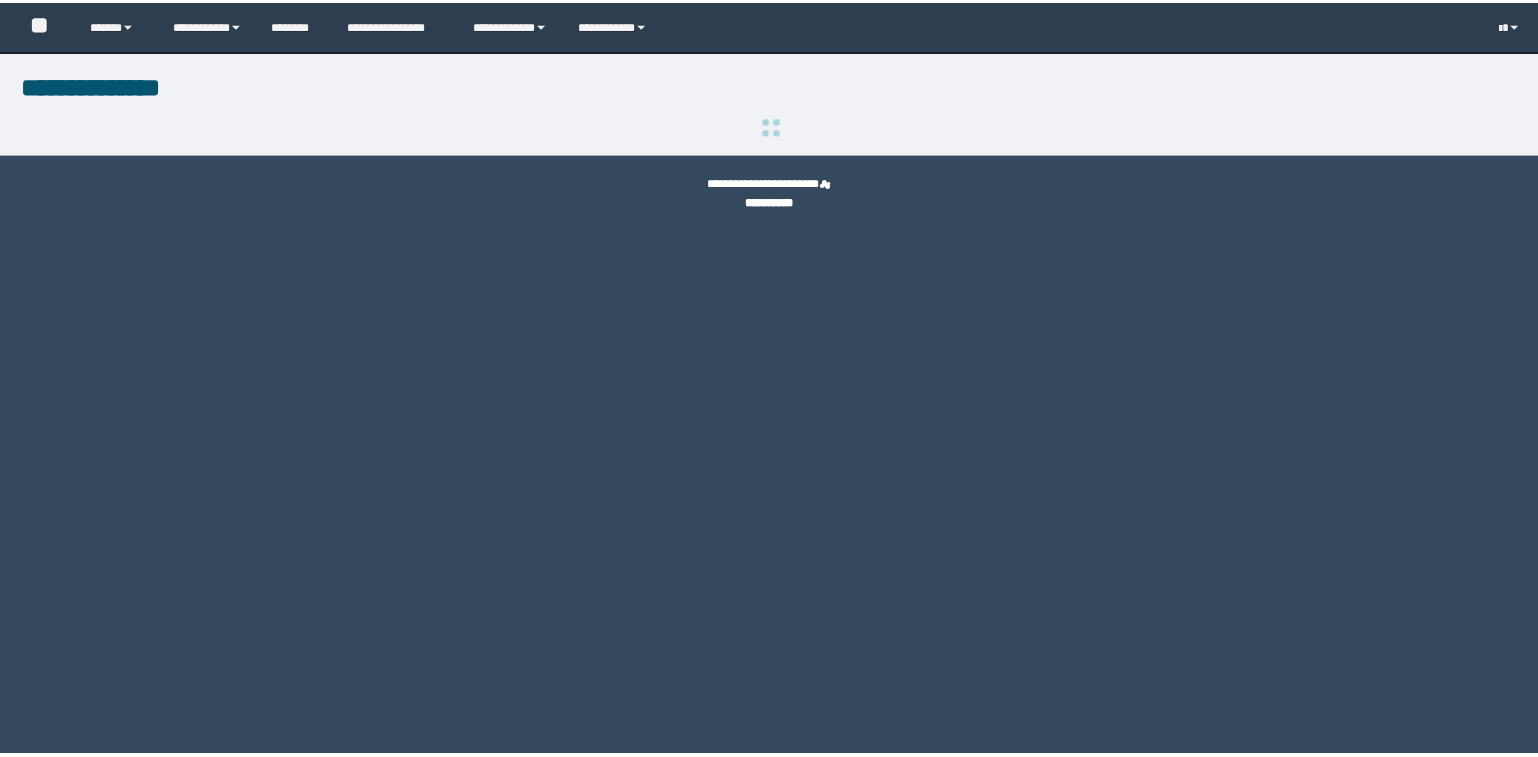 scroll, scrollTop: 0, scrollLeft: 0, axis: both 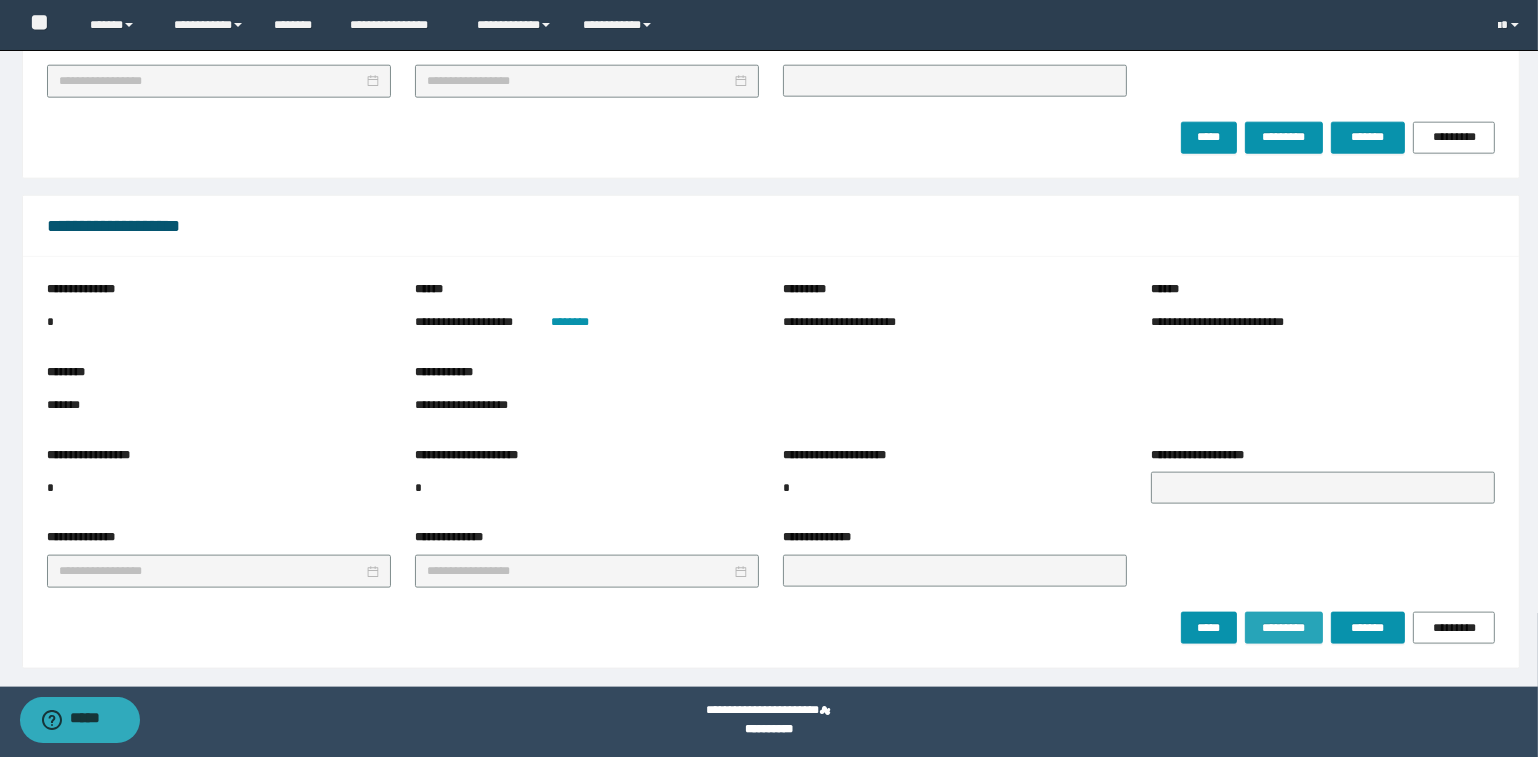click on "*********" at bounding box center [1283, 628] 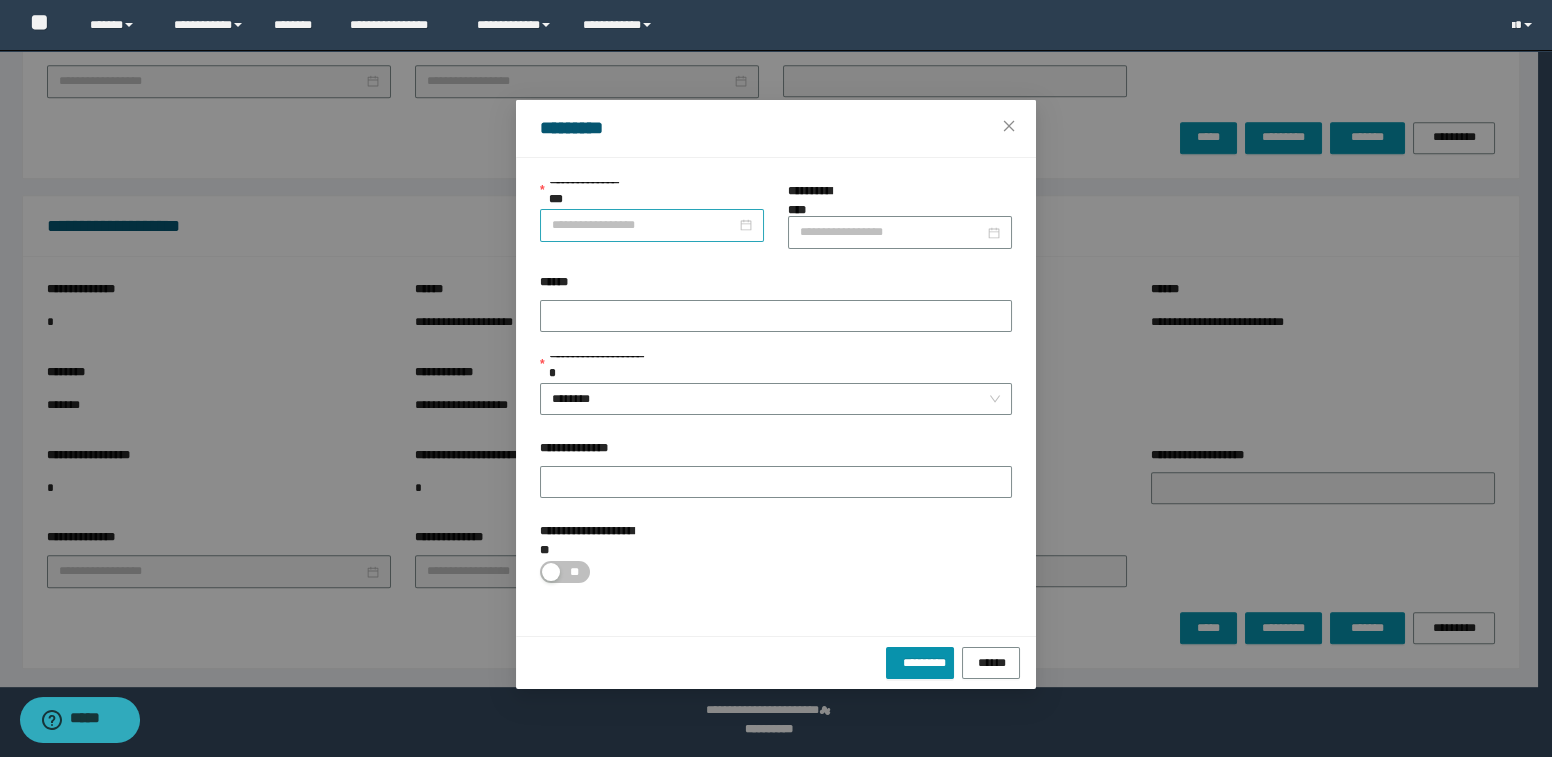 click on "**********" at bounding box center [644, 225] 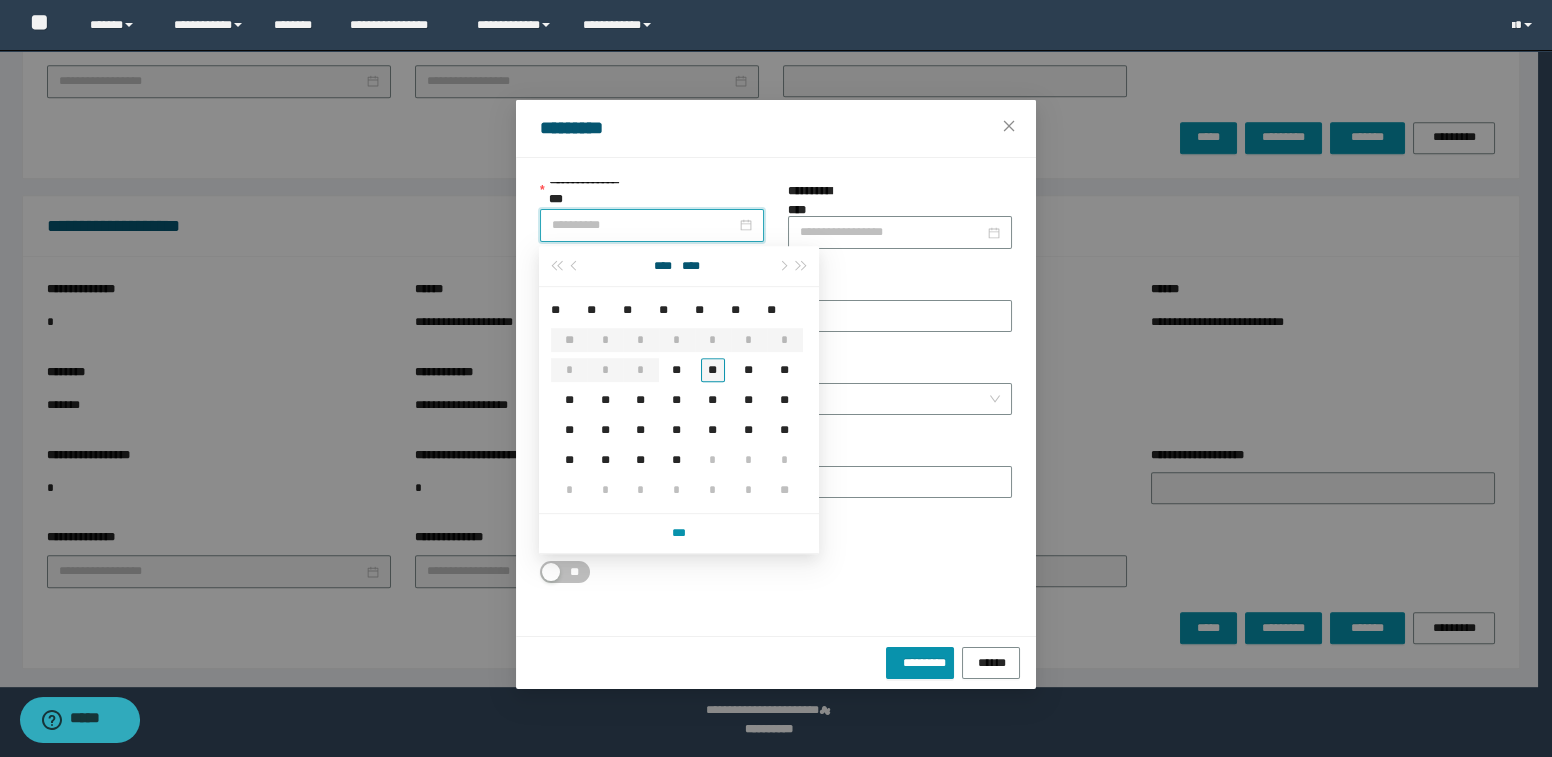 type on "**********" 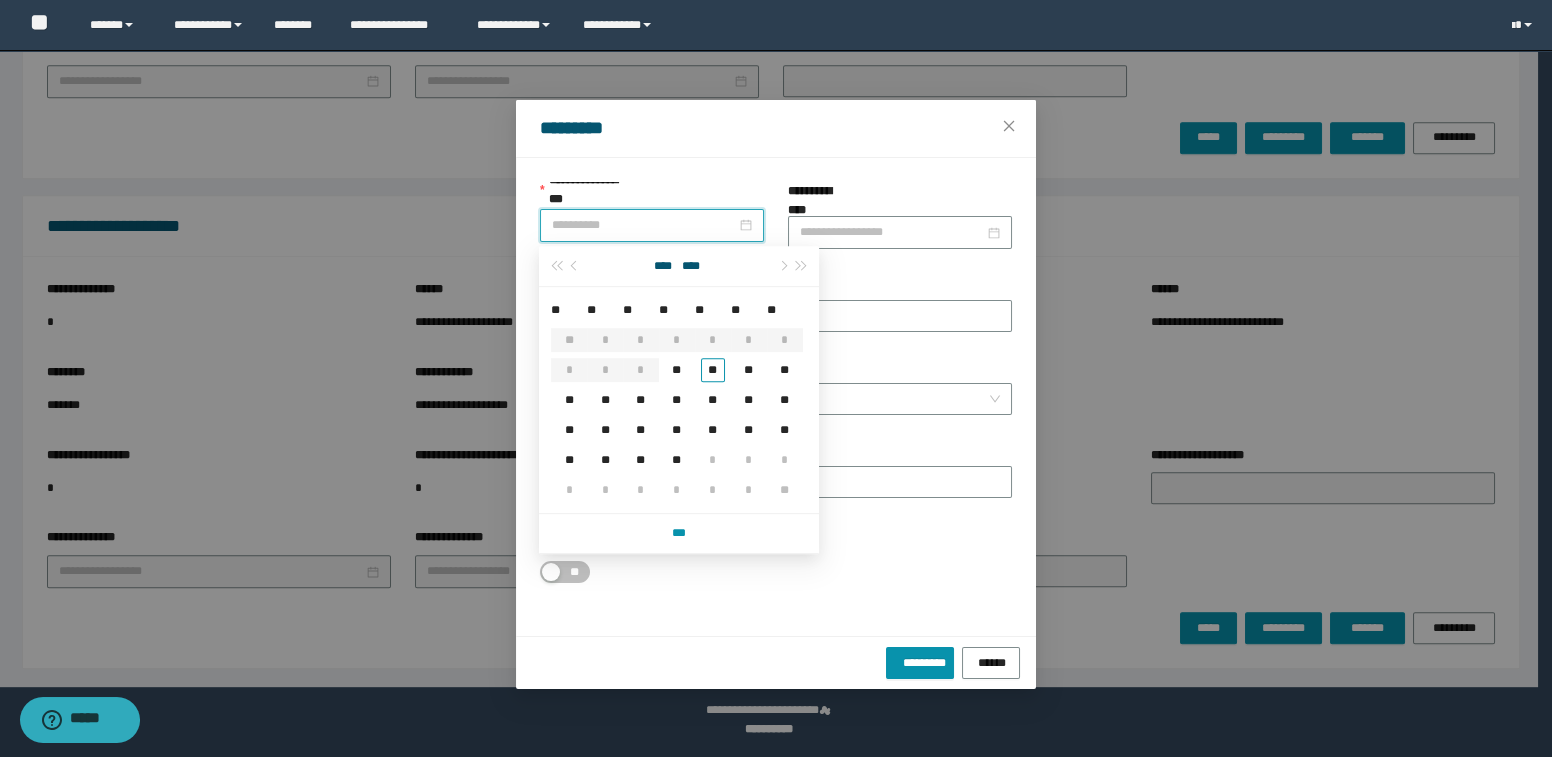 click on "**" at bounding box center (713, 370) 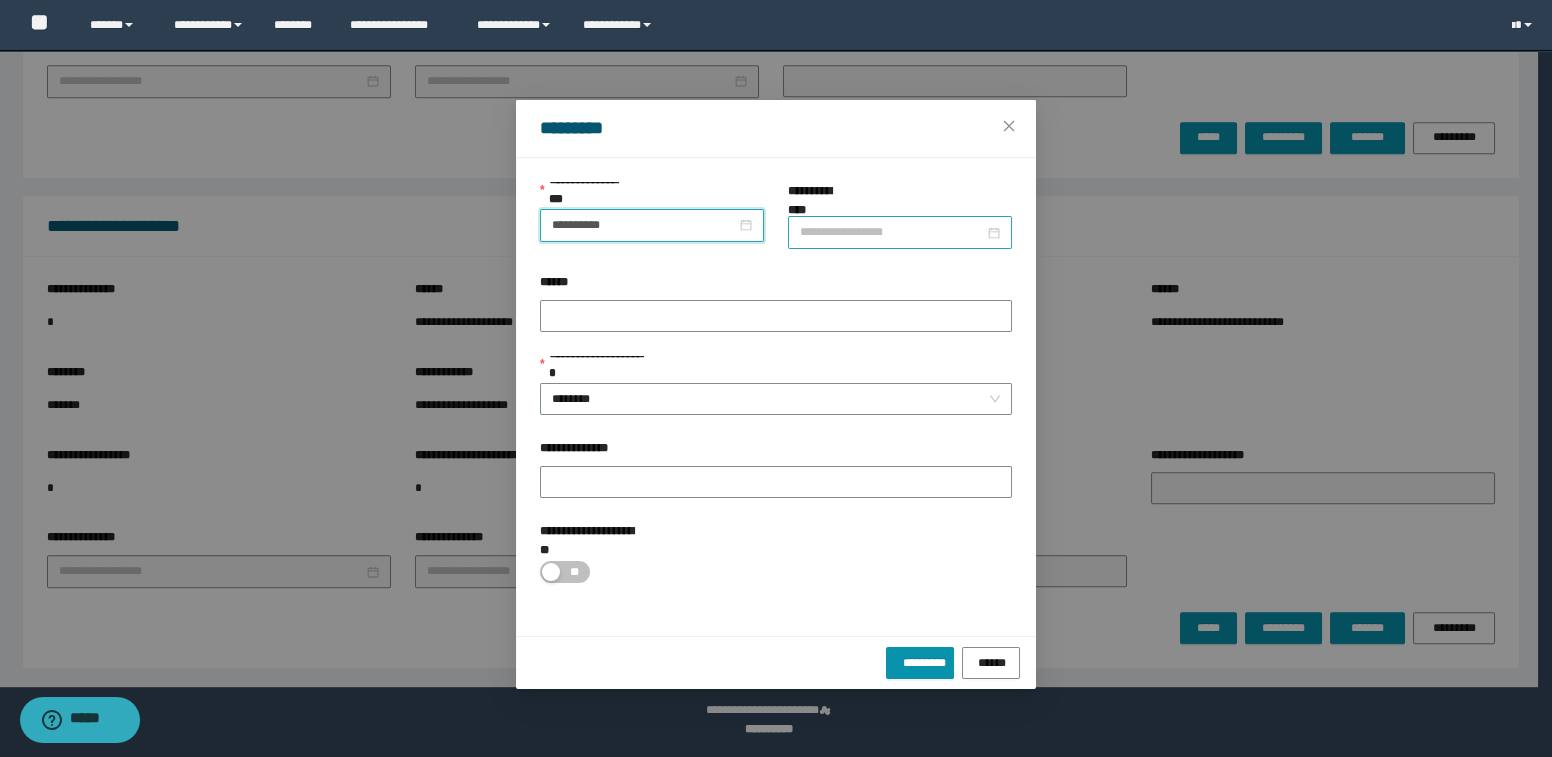 click on "**********" at bounding box center (892, 232) 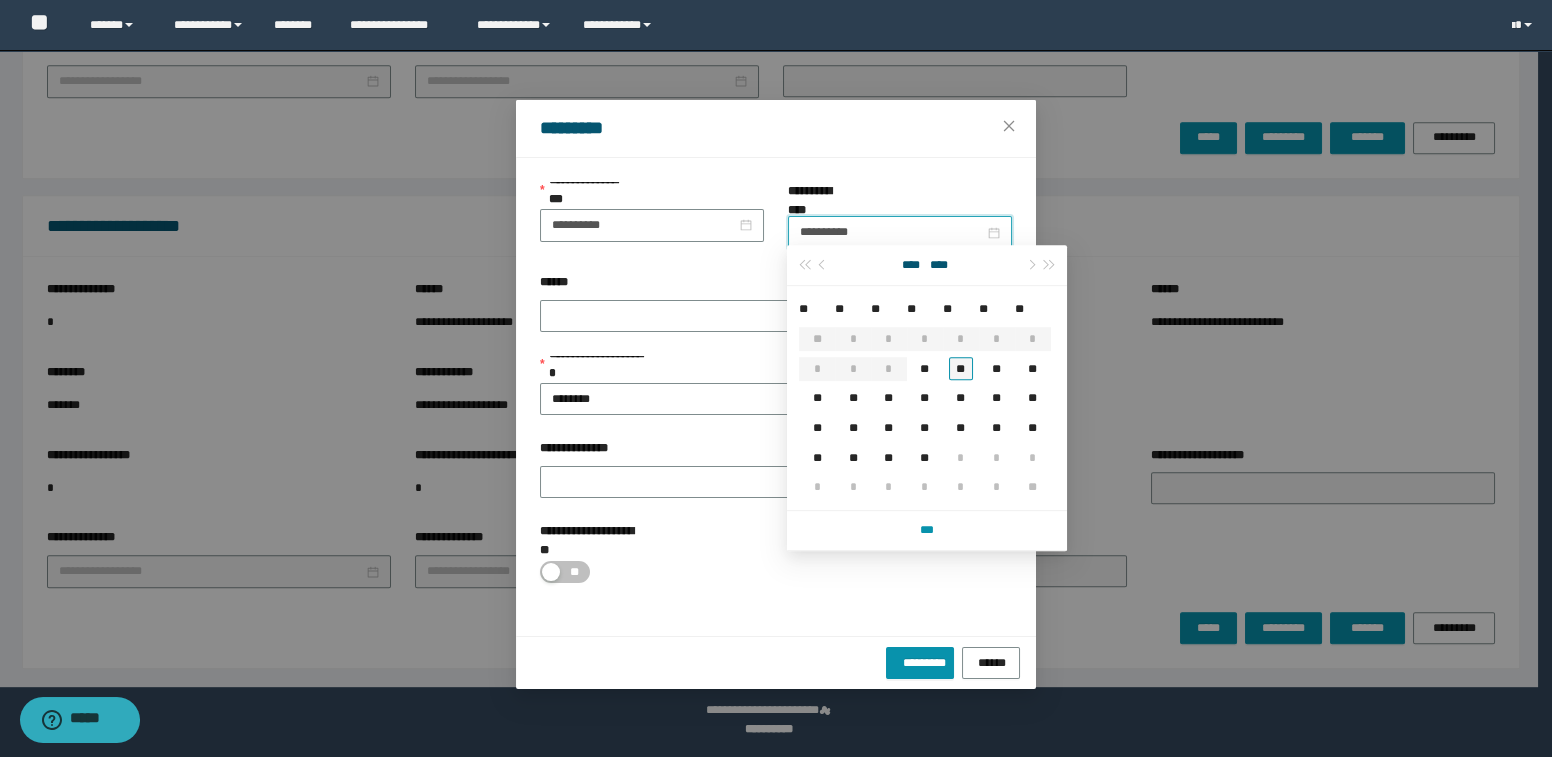 type on "**********" 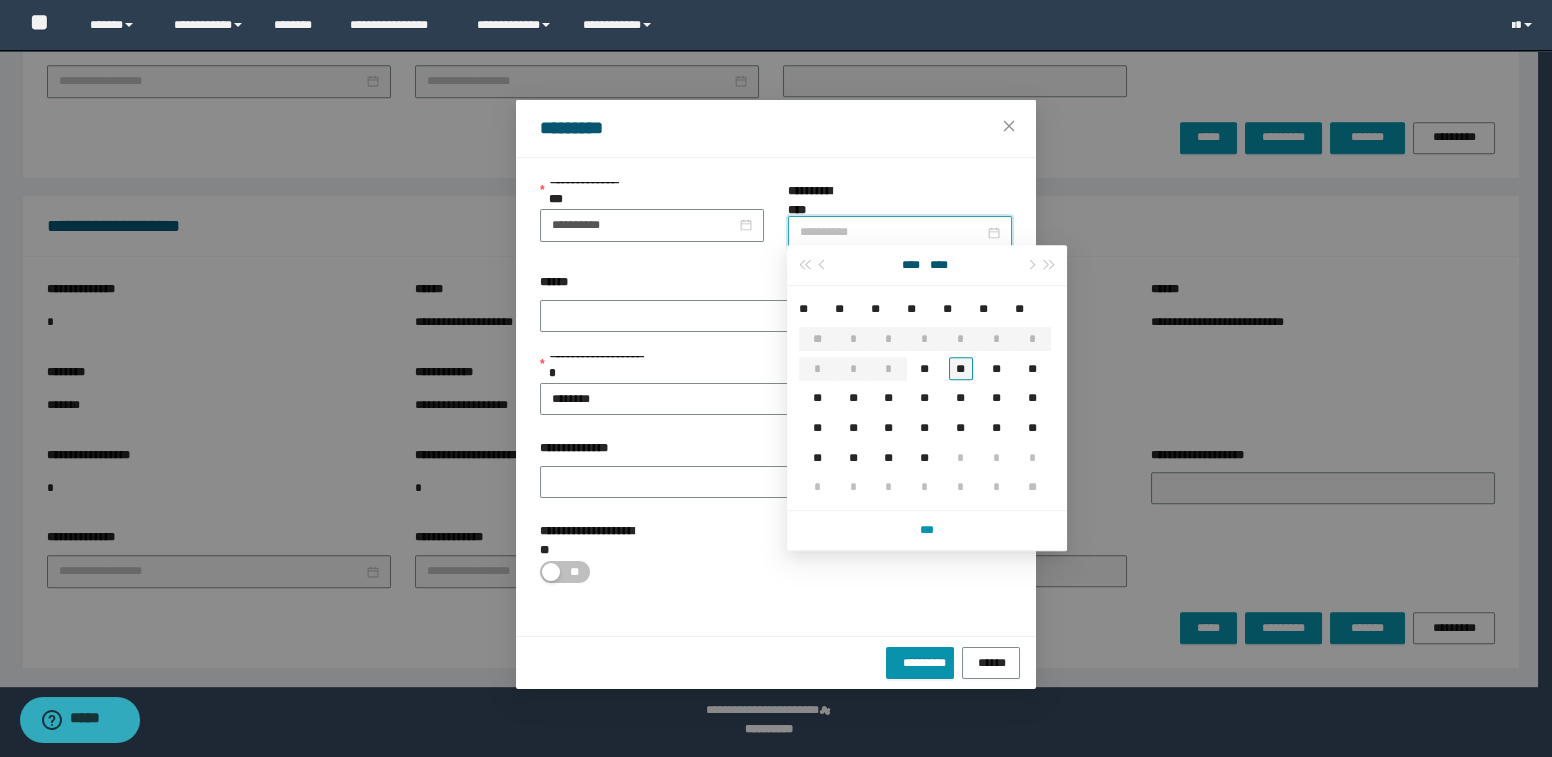 click on "**" at bounding box center [961, 369] 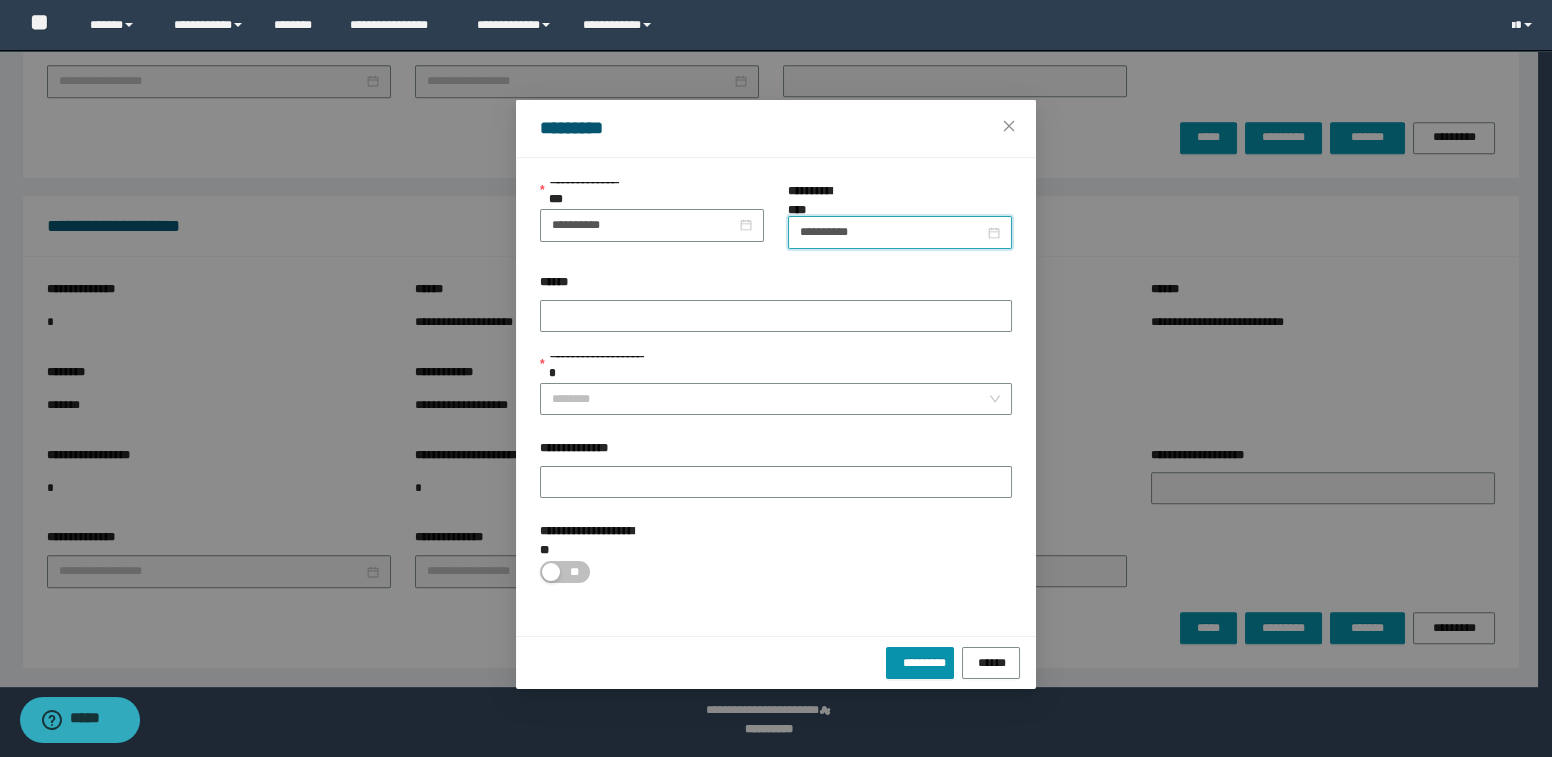 drag, startPoint x: 618, startPoint y: 391, endPoint x: 661, endPoint y: 415, distance: 49.24429 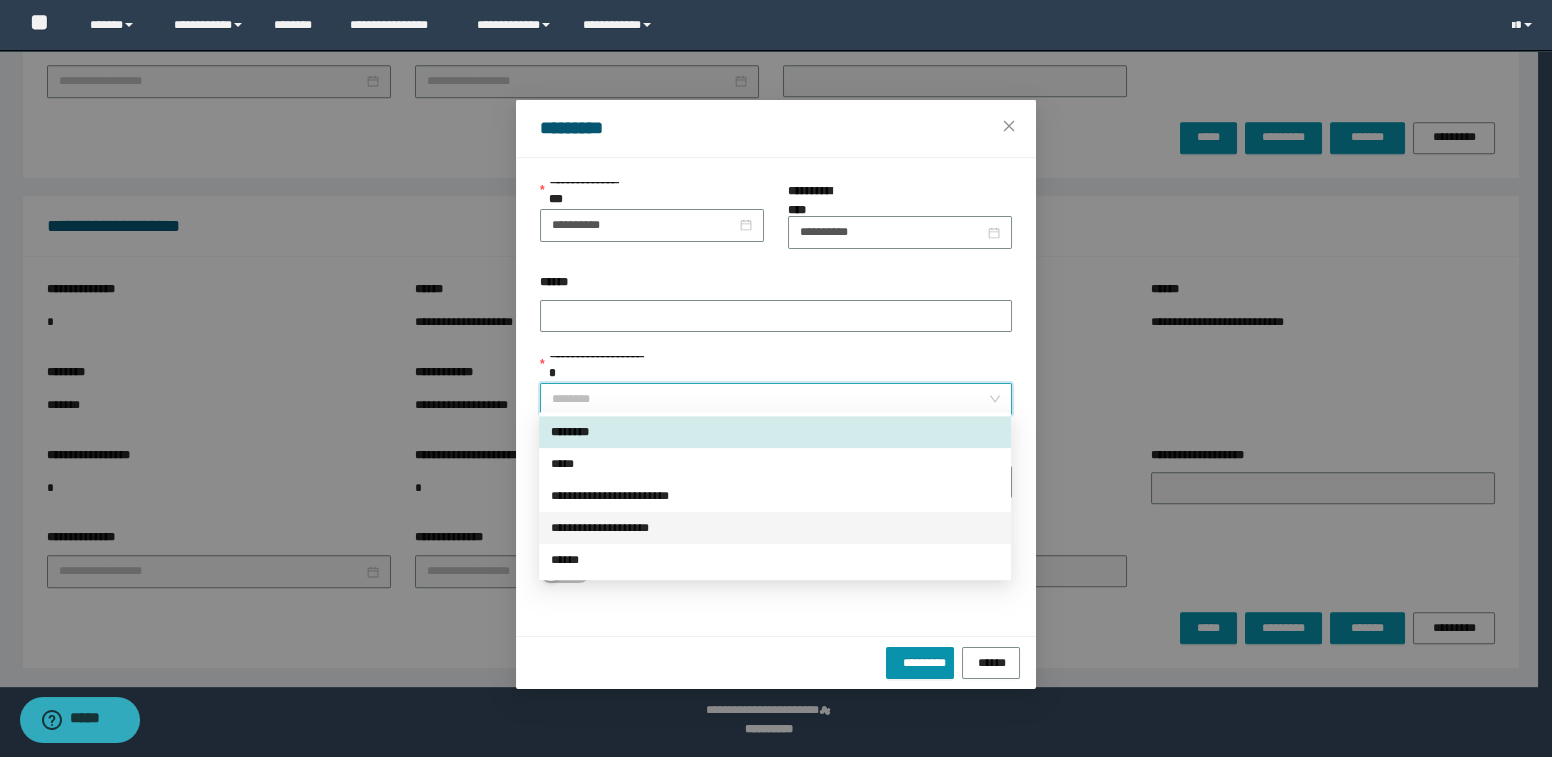 click on "**********" at bounding box center [775, 528] 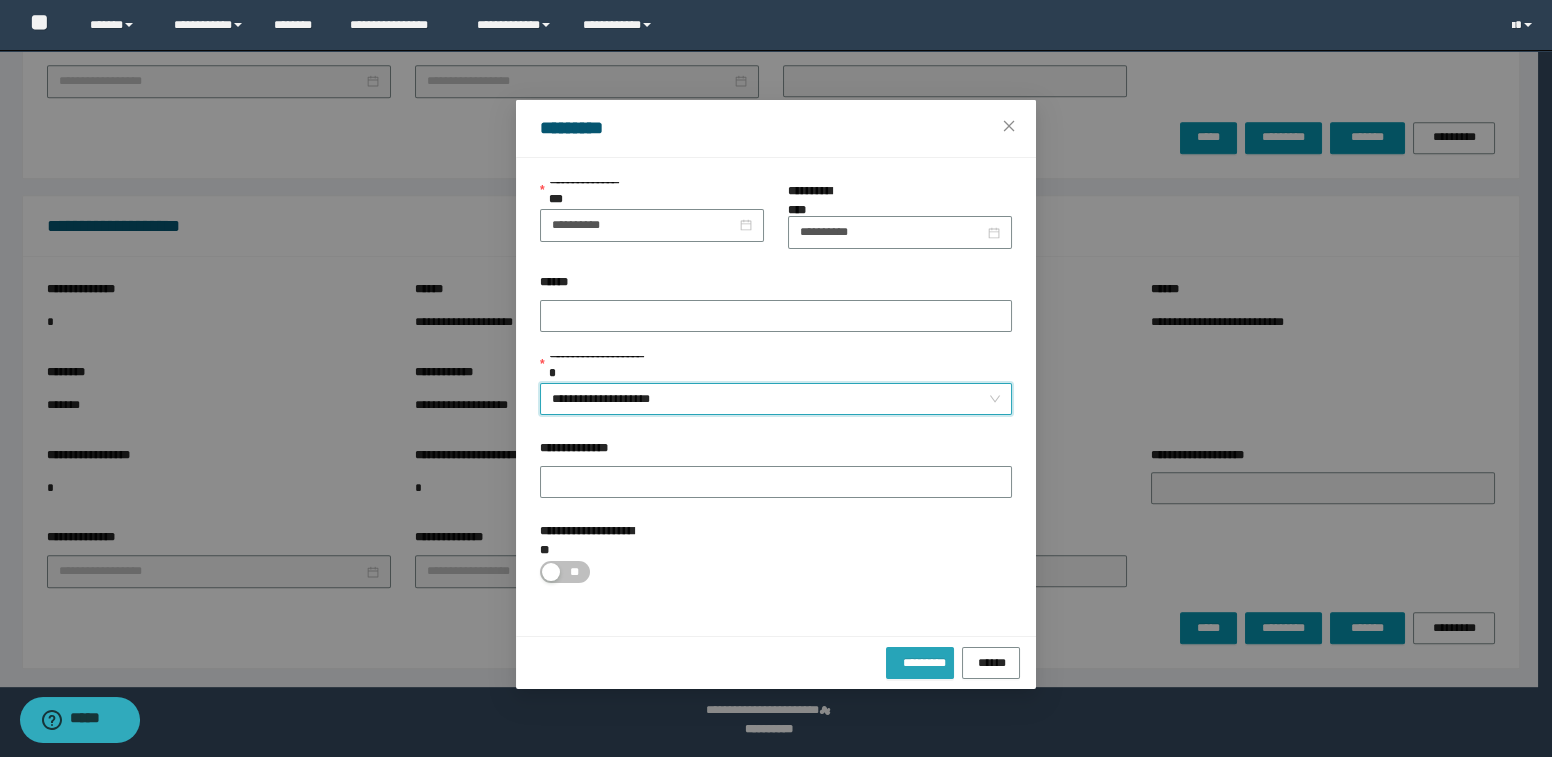 click on "*********" at bounding box center [920, 663] 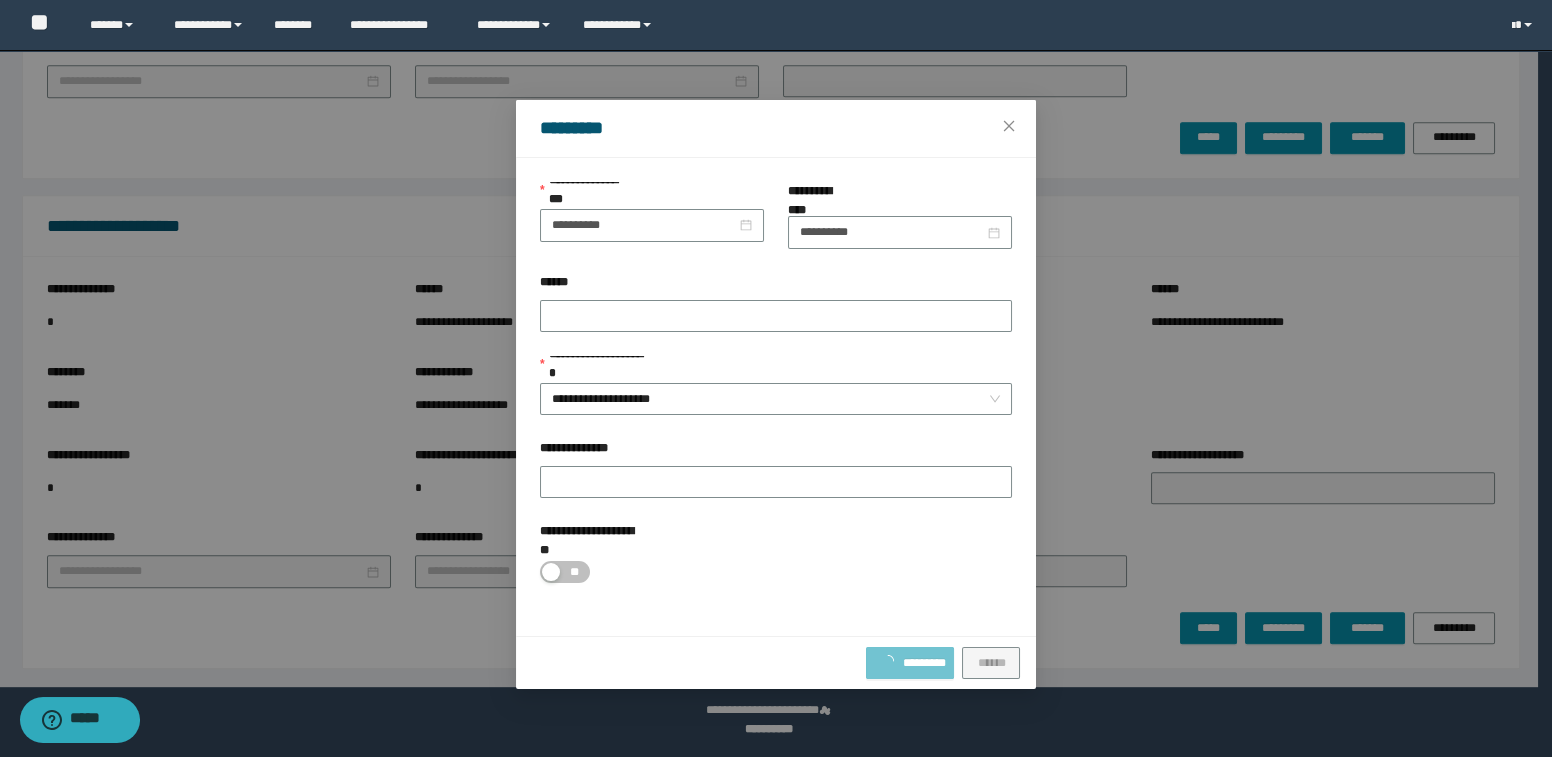 type on "**********" 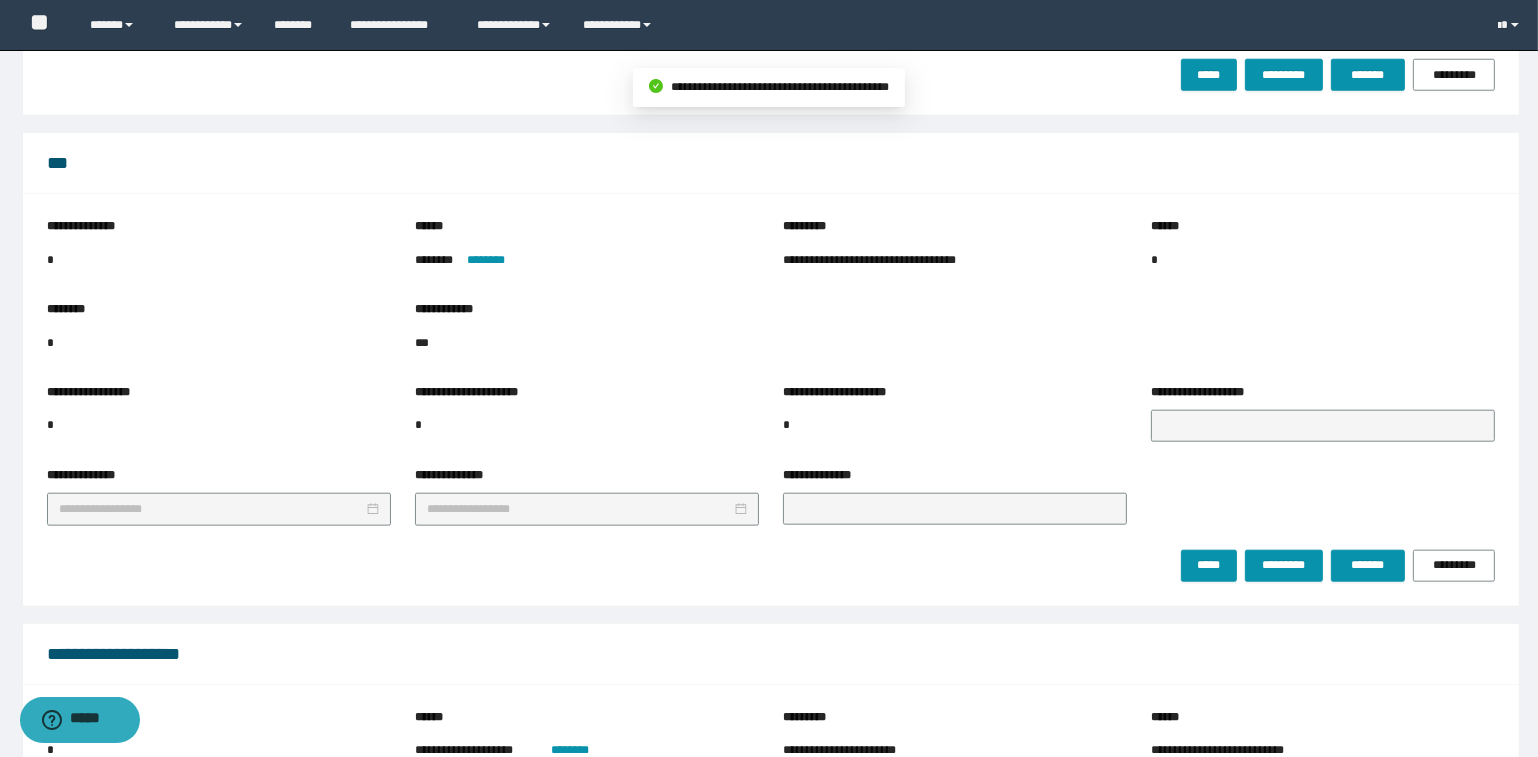 scroll, scrollTop: 2236, scrollLeft: 0, axis: vertical 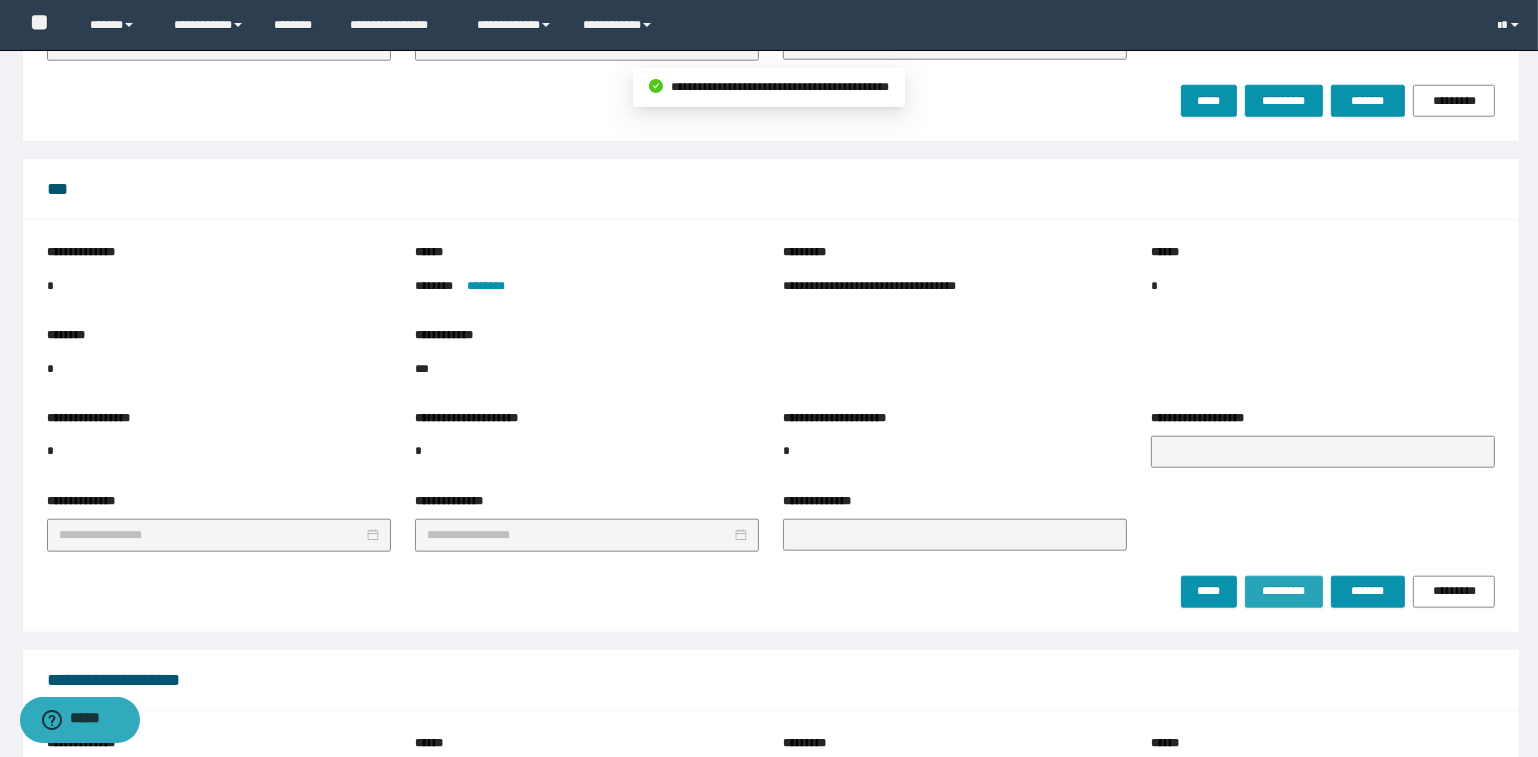 click on "*********" at bounding box center (1283, 591) 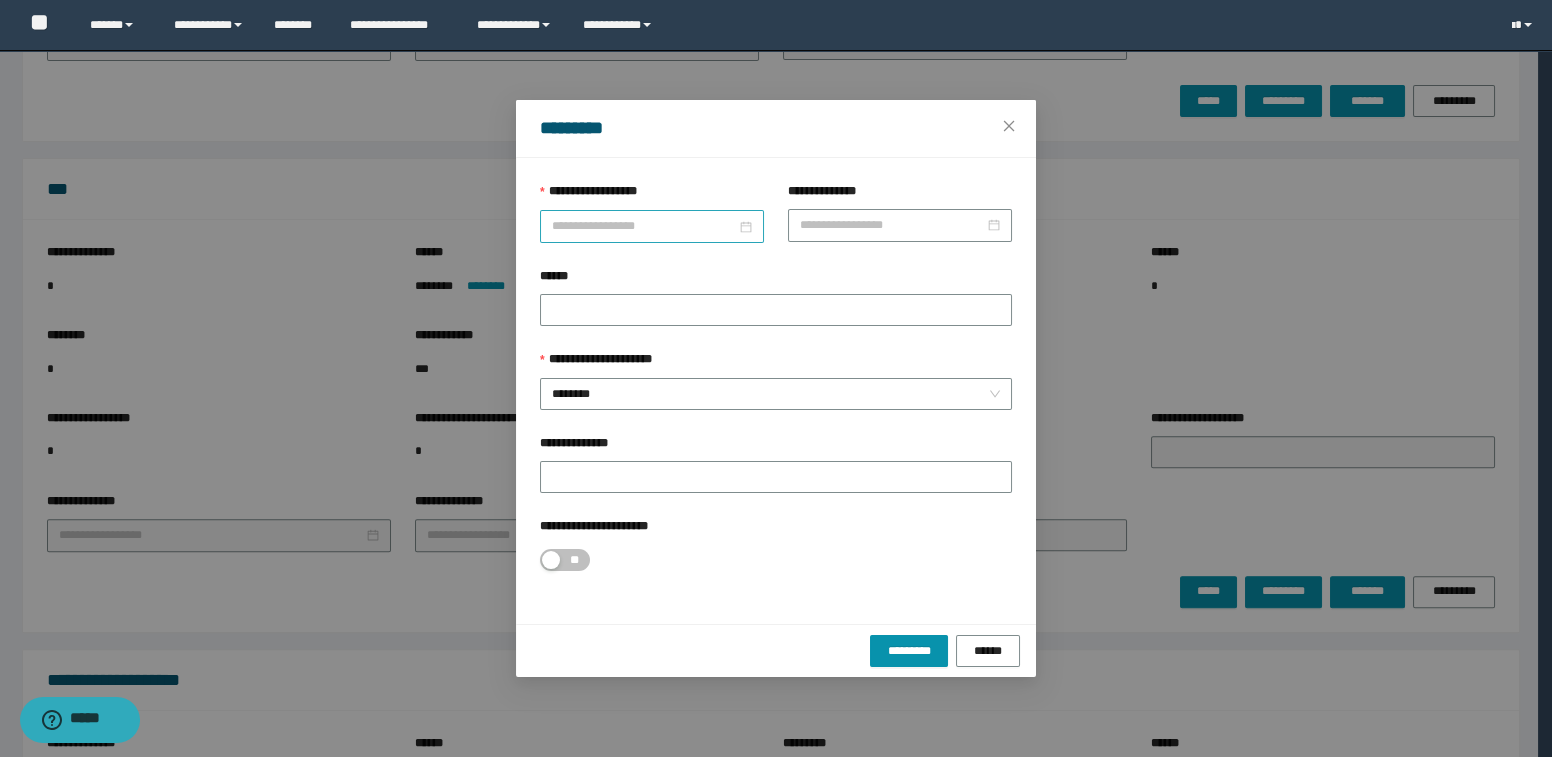 click on "**********" at bounding box center (644, 226) 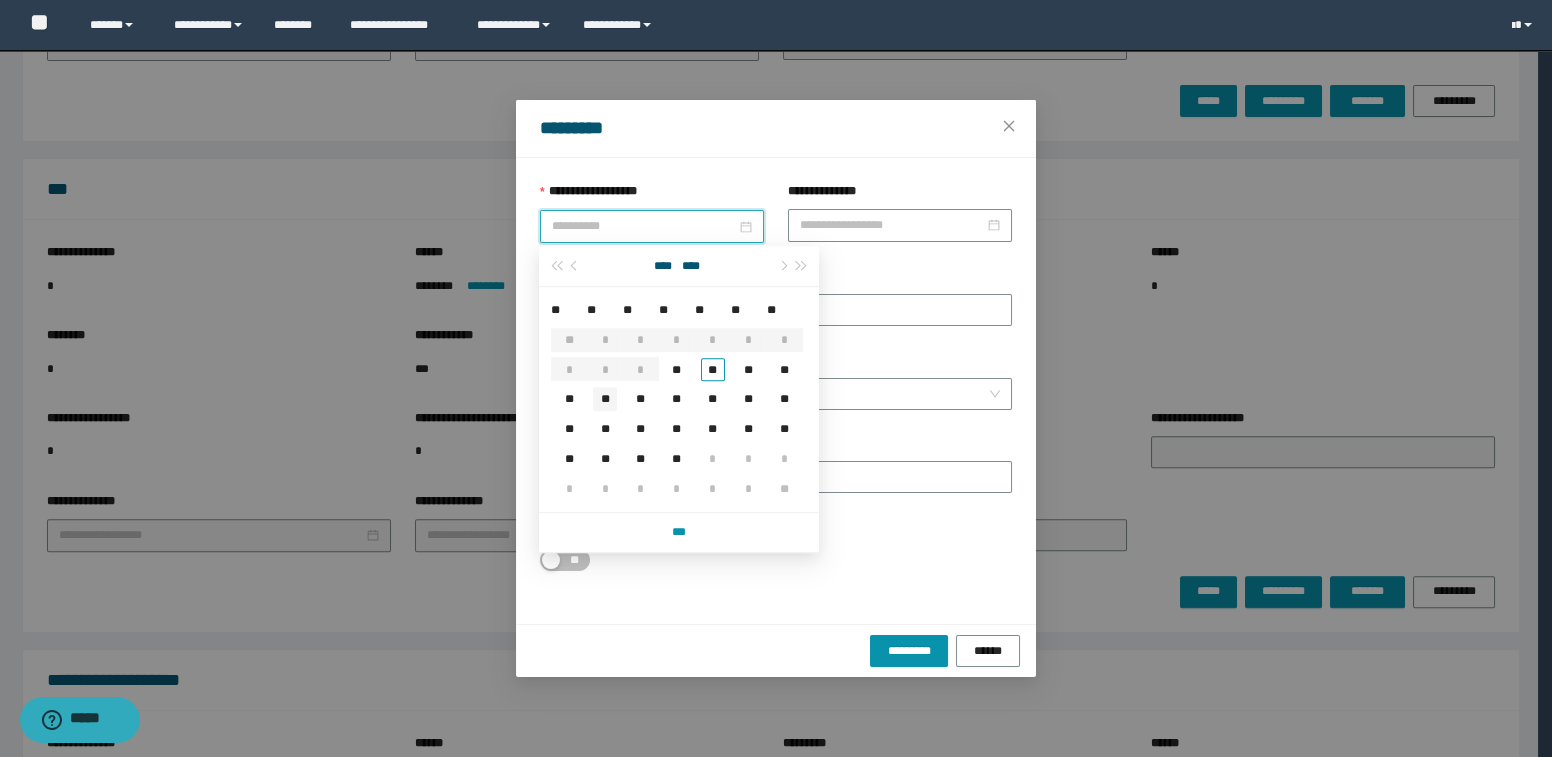 type on "**********" 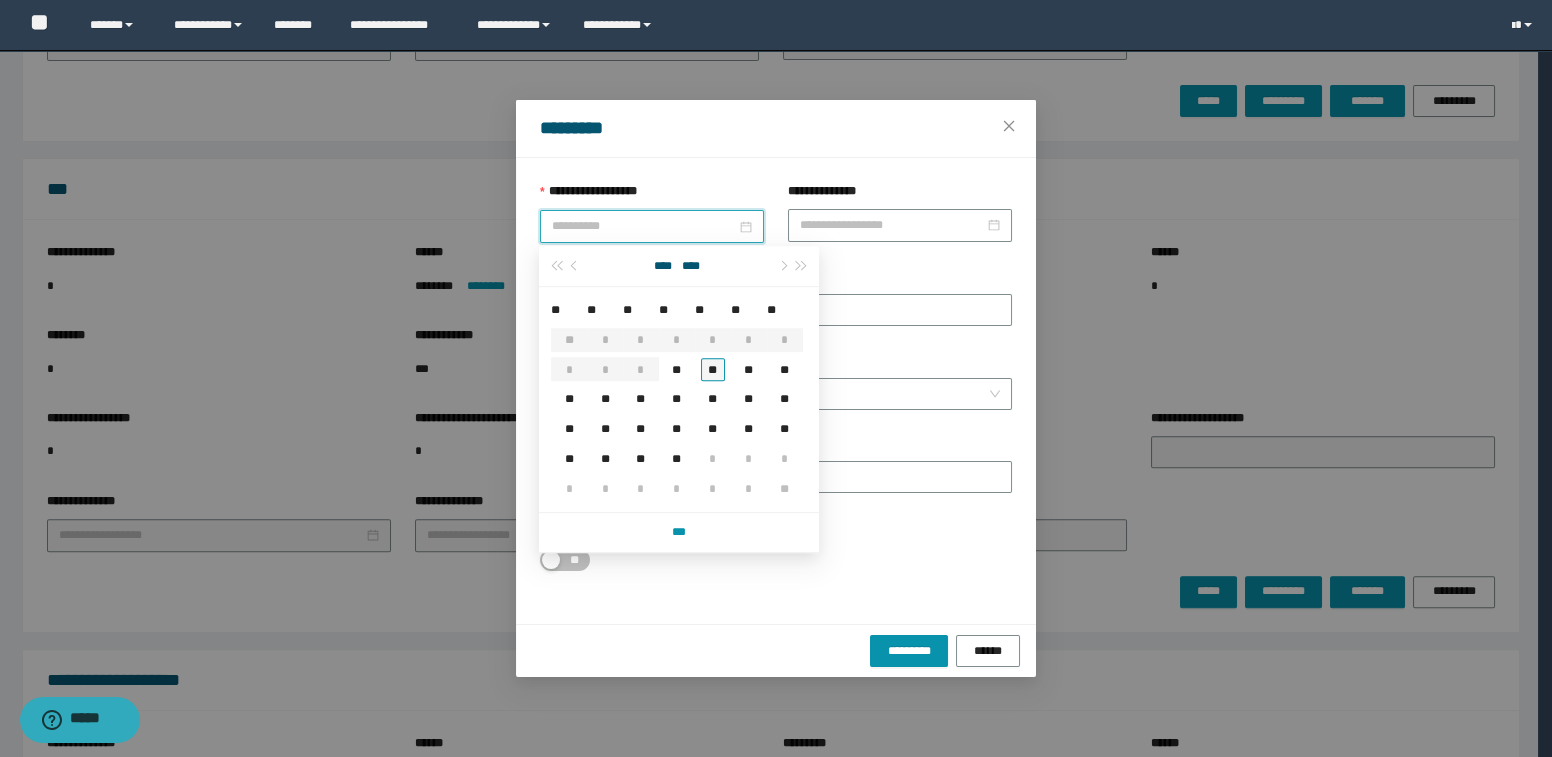type on "**********" 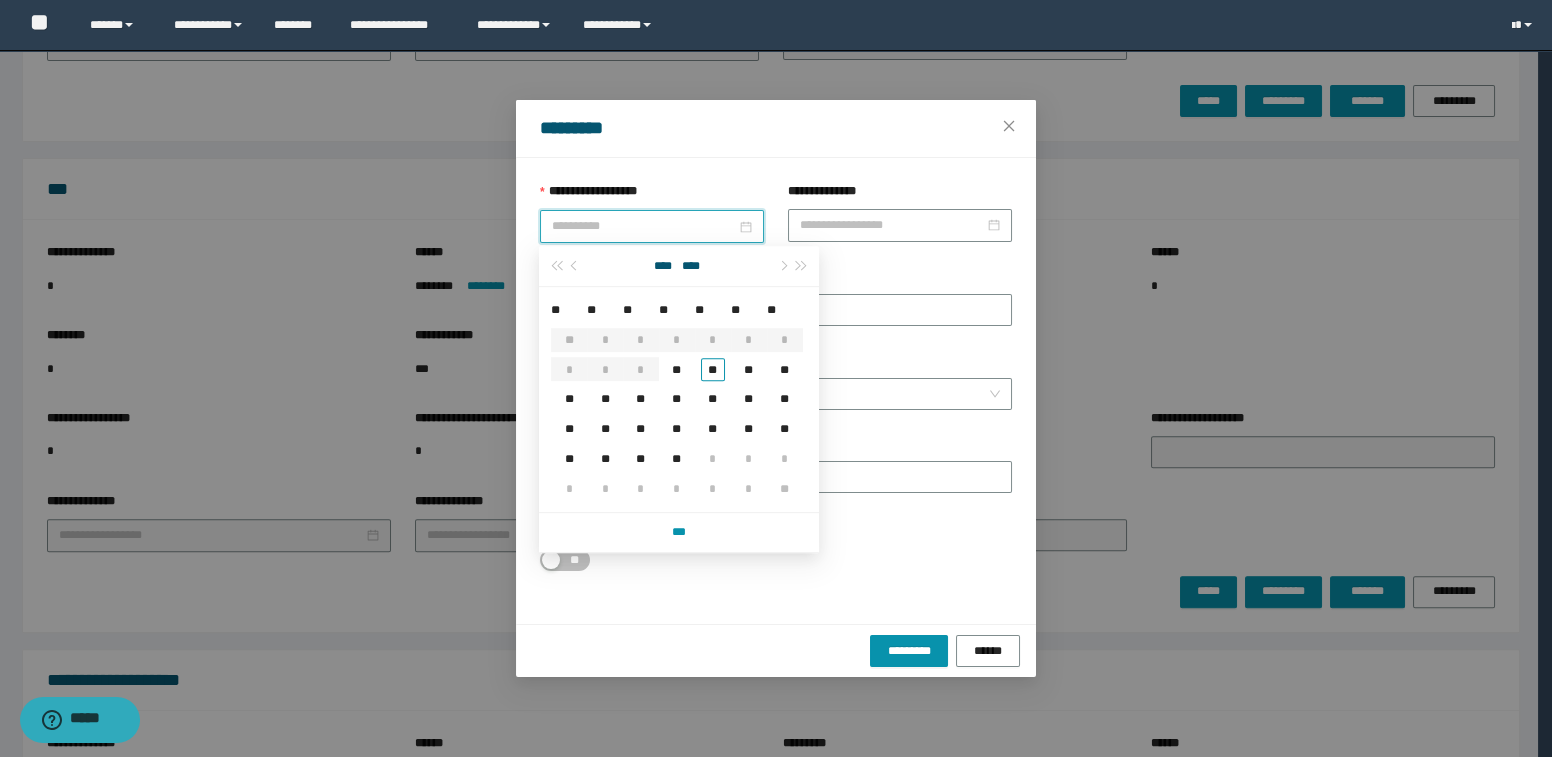 click on "**" at bounding box center (713, 370) 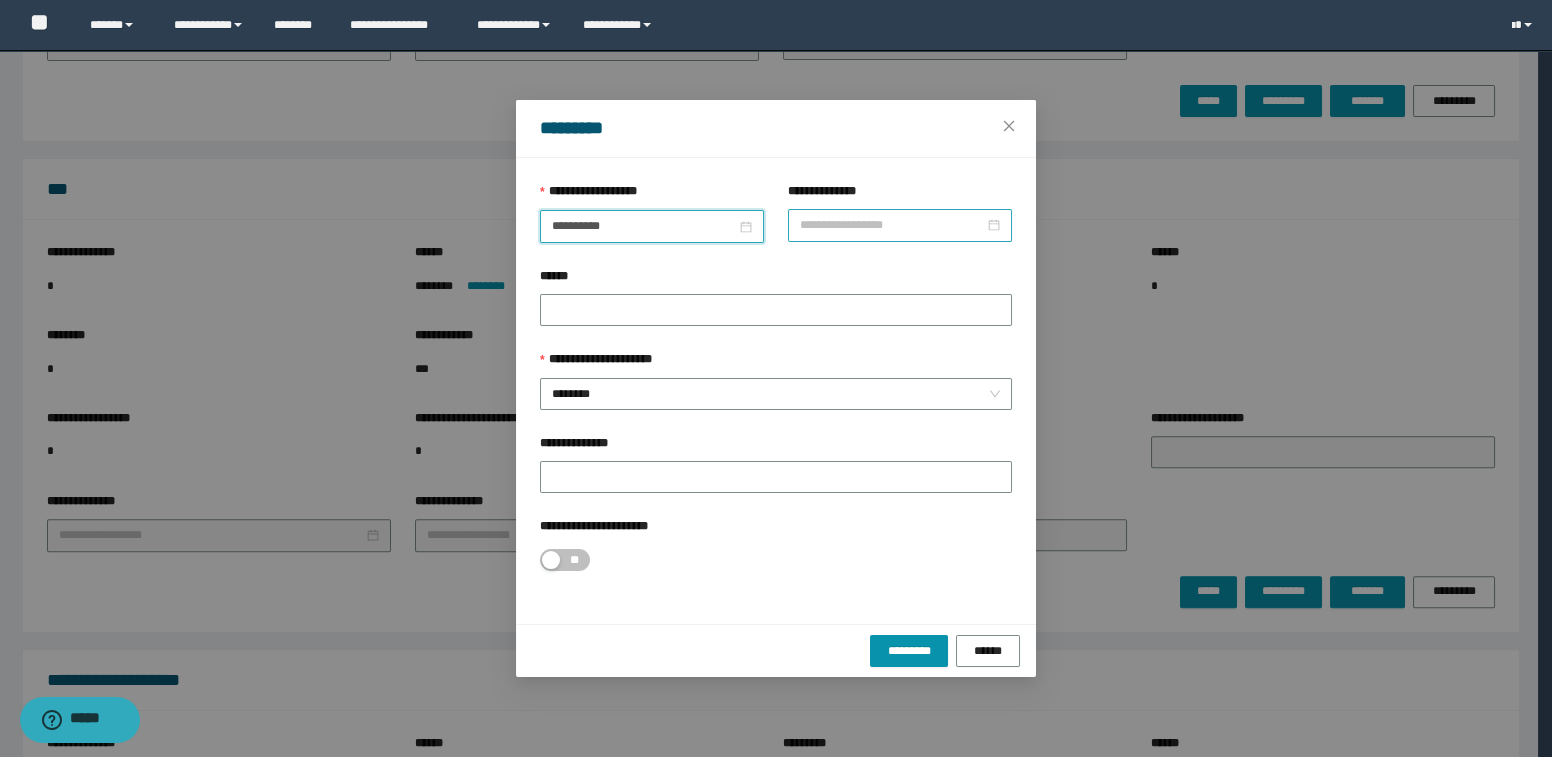 click on "**********" at bounding box center [892, 225] 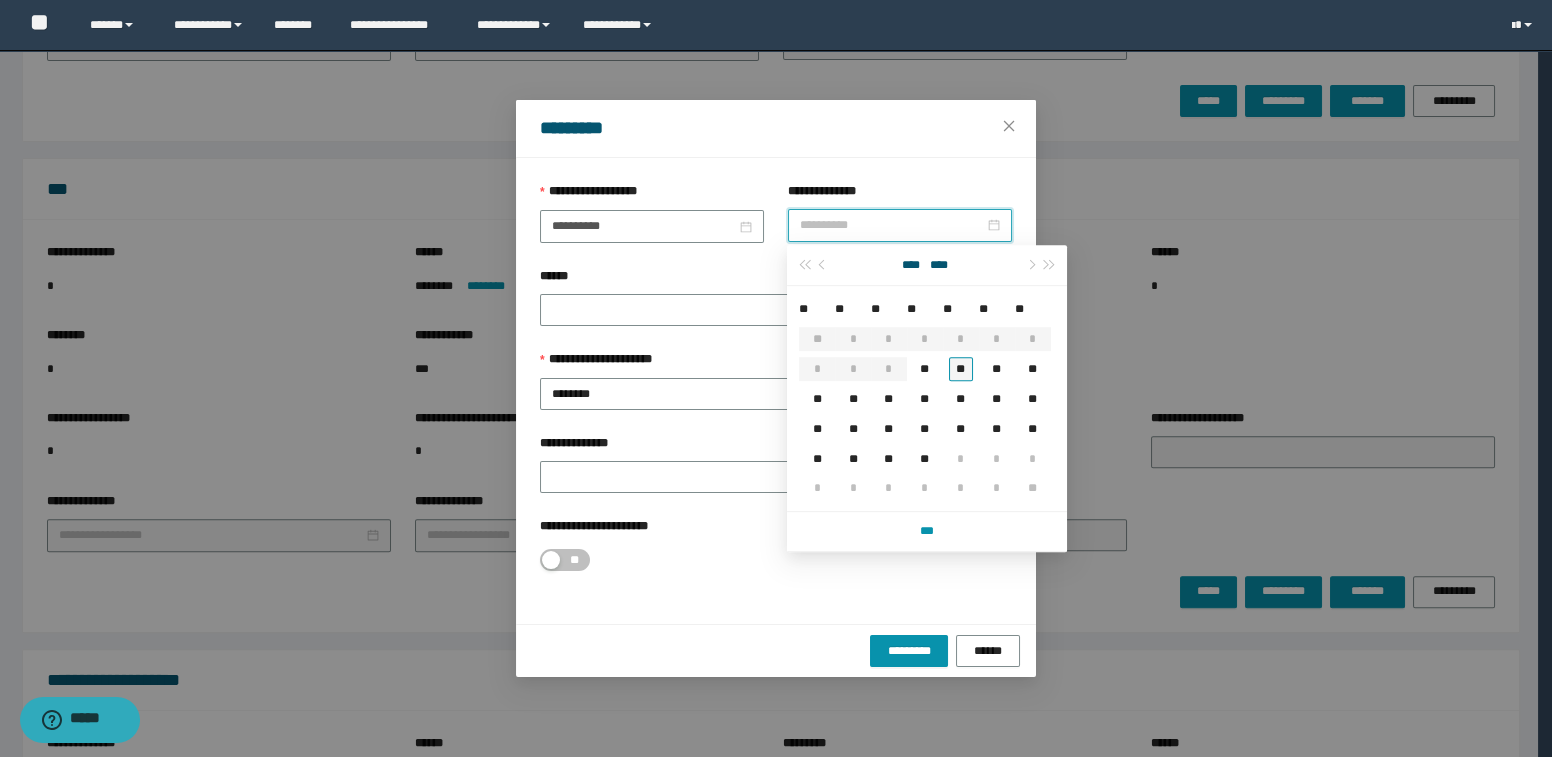type on "**********" 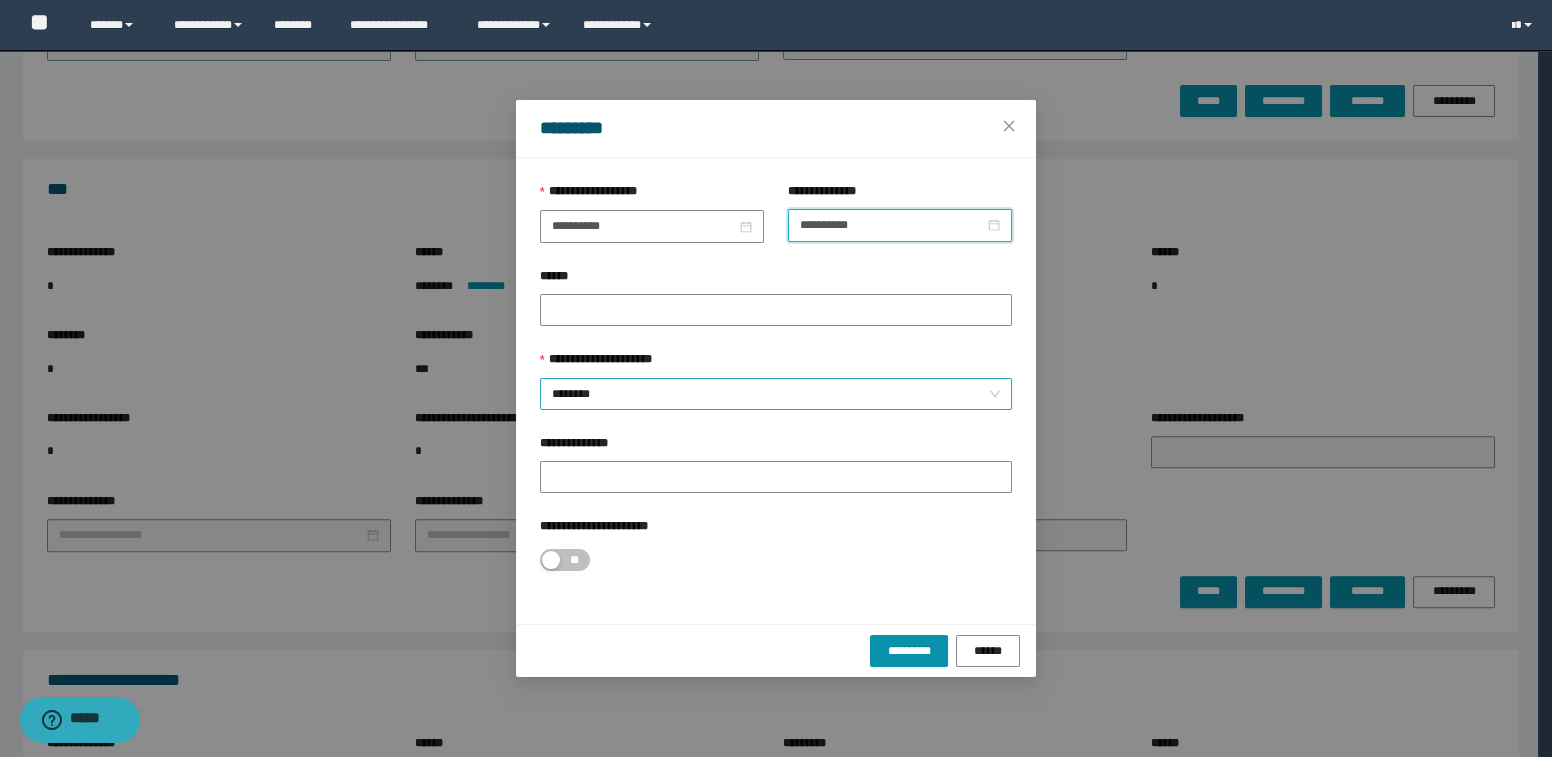 click on "********" at bounding box center (776, 394) 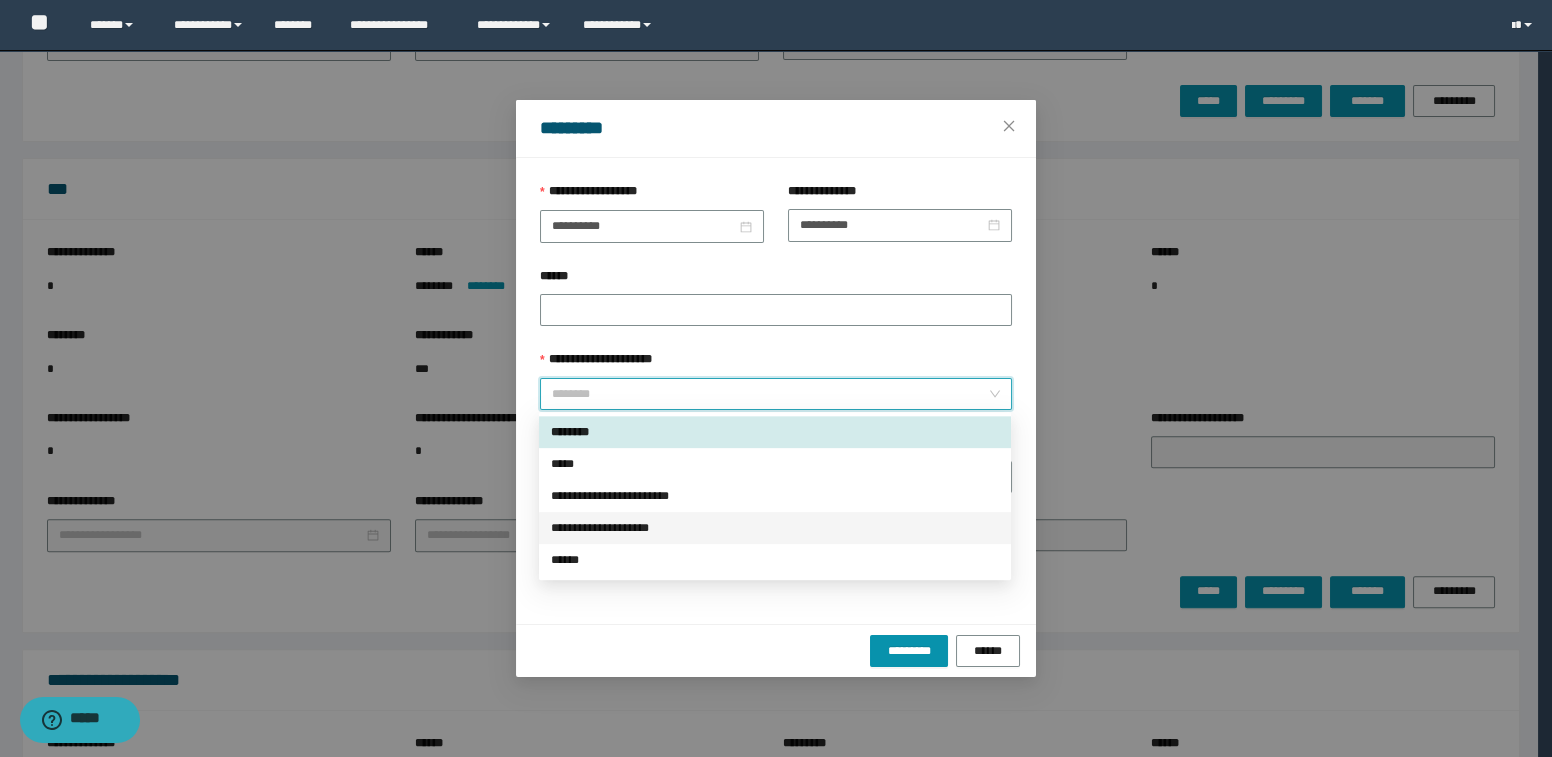 click on "**********" at bounding box center [775, 528] 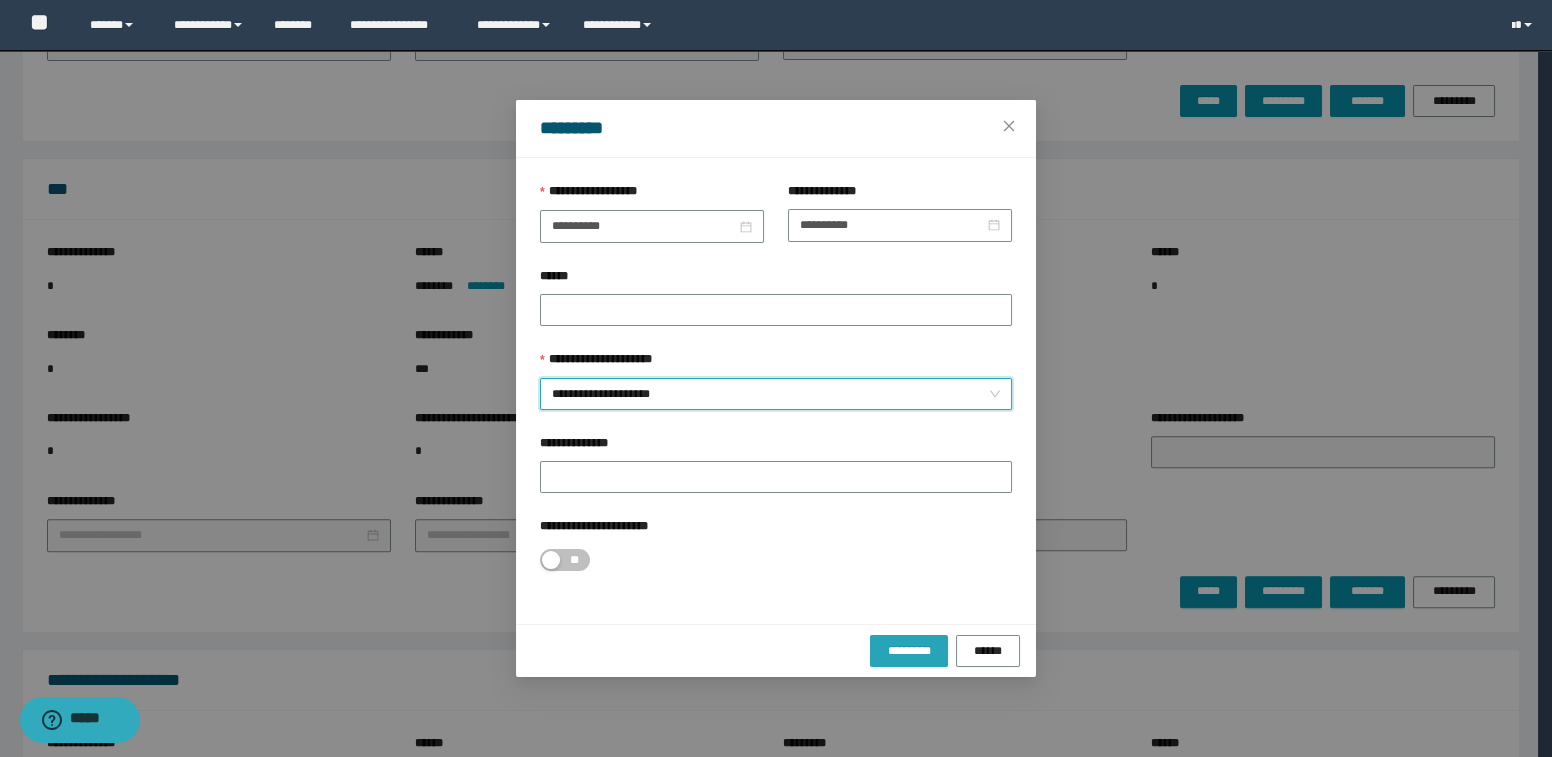 click on "*********" at bounding box center [908, 651] 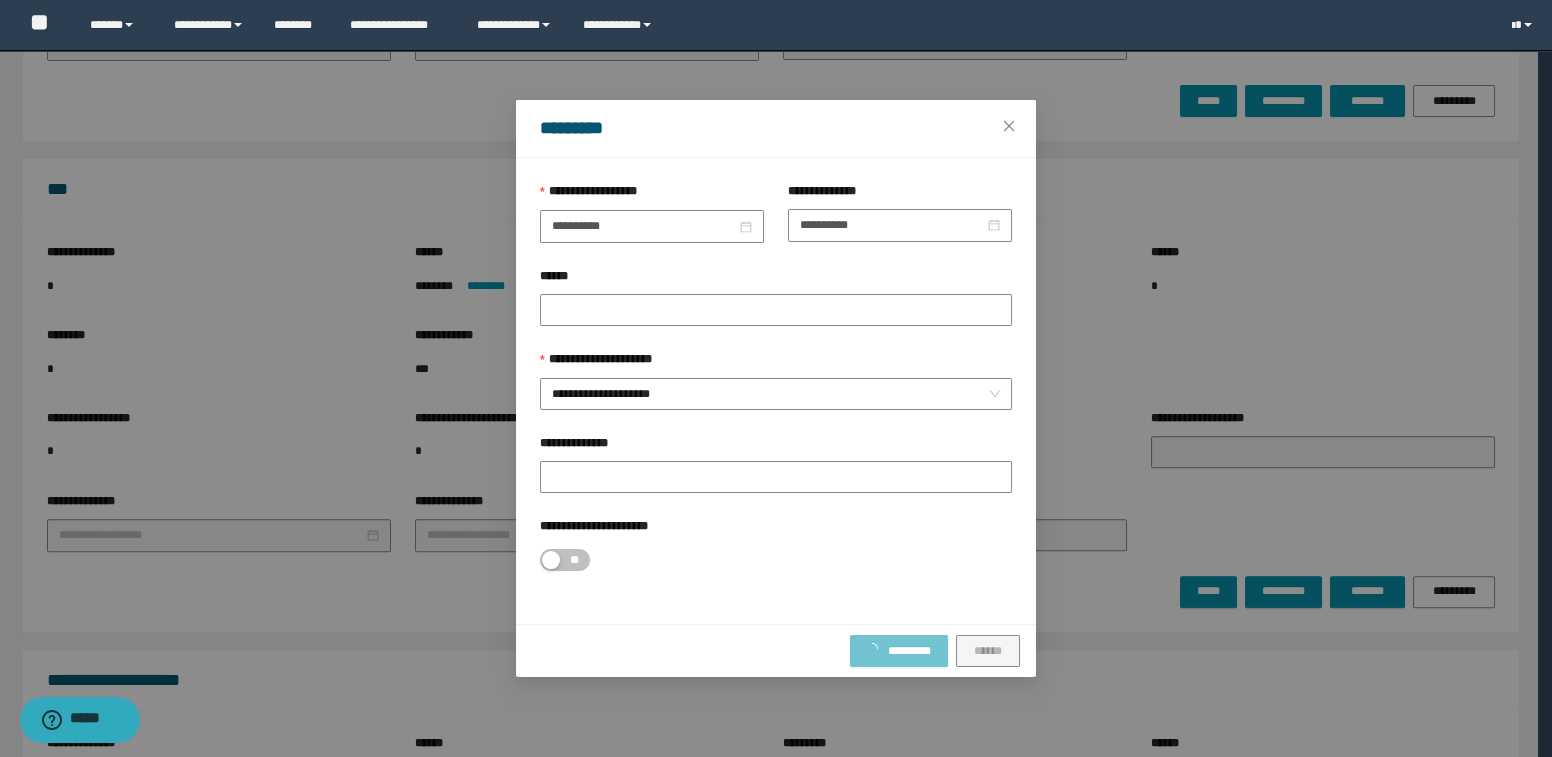 type on "**********" 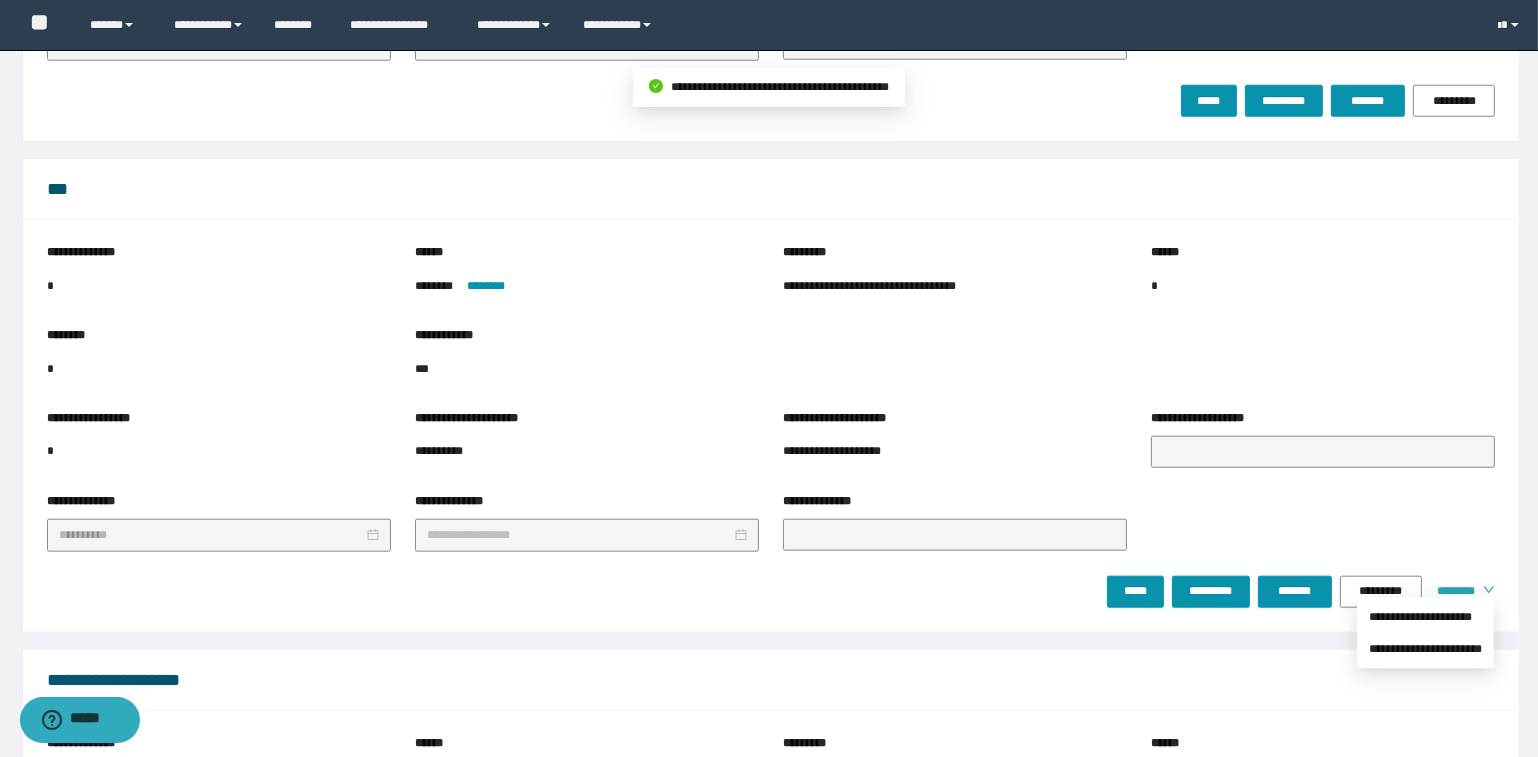 click on "********" at bounding box center (1452, 591) 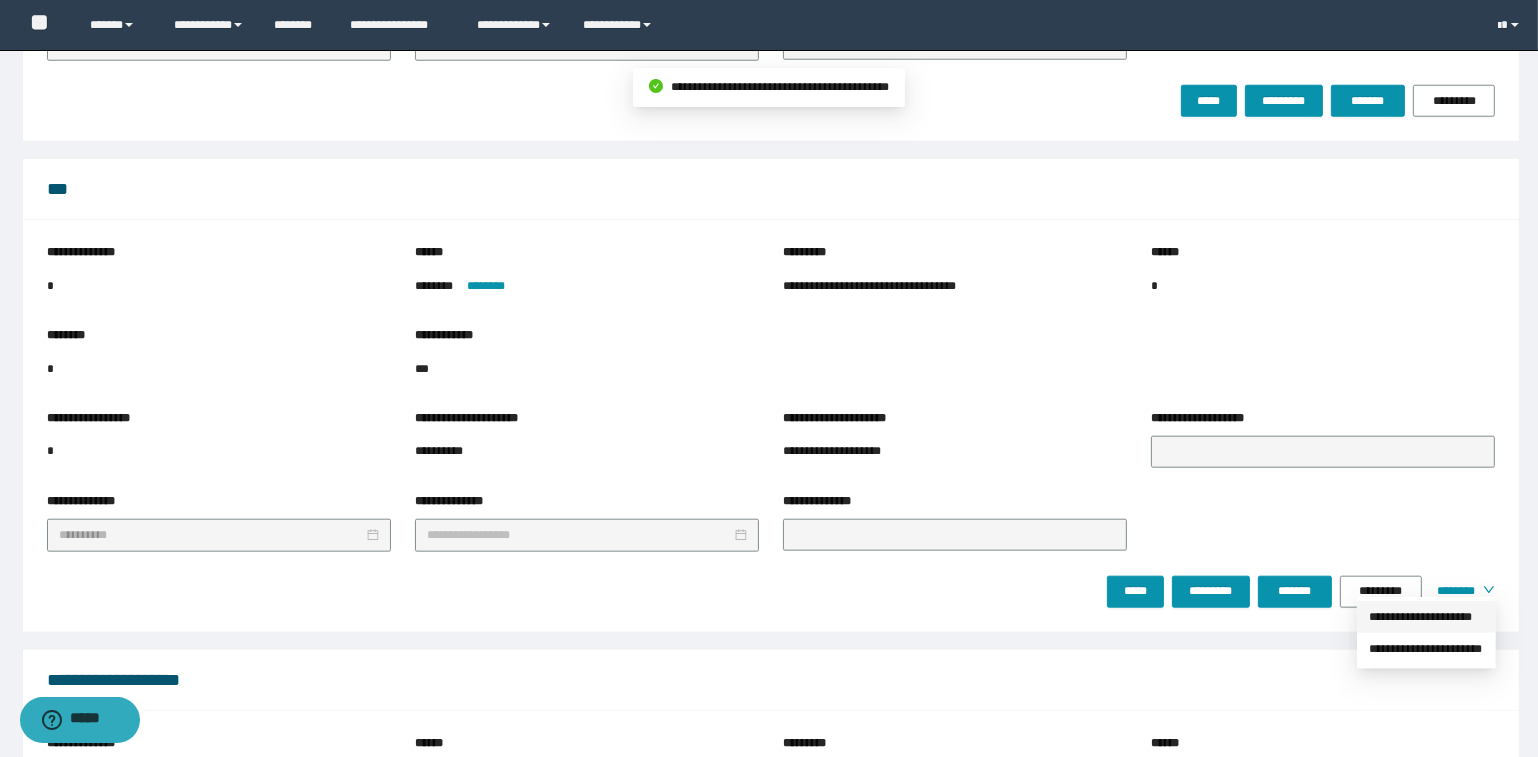 click on "**********" at bounding box center [1426, 617] 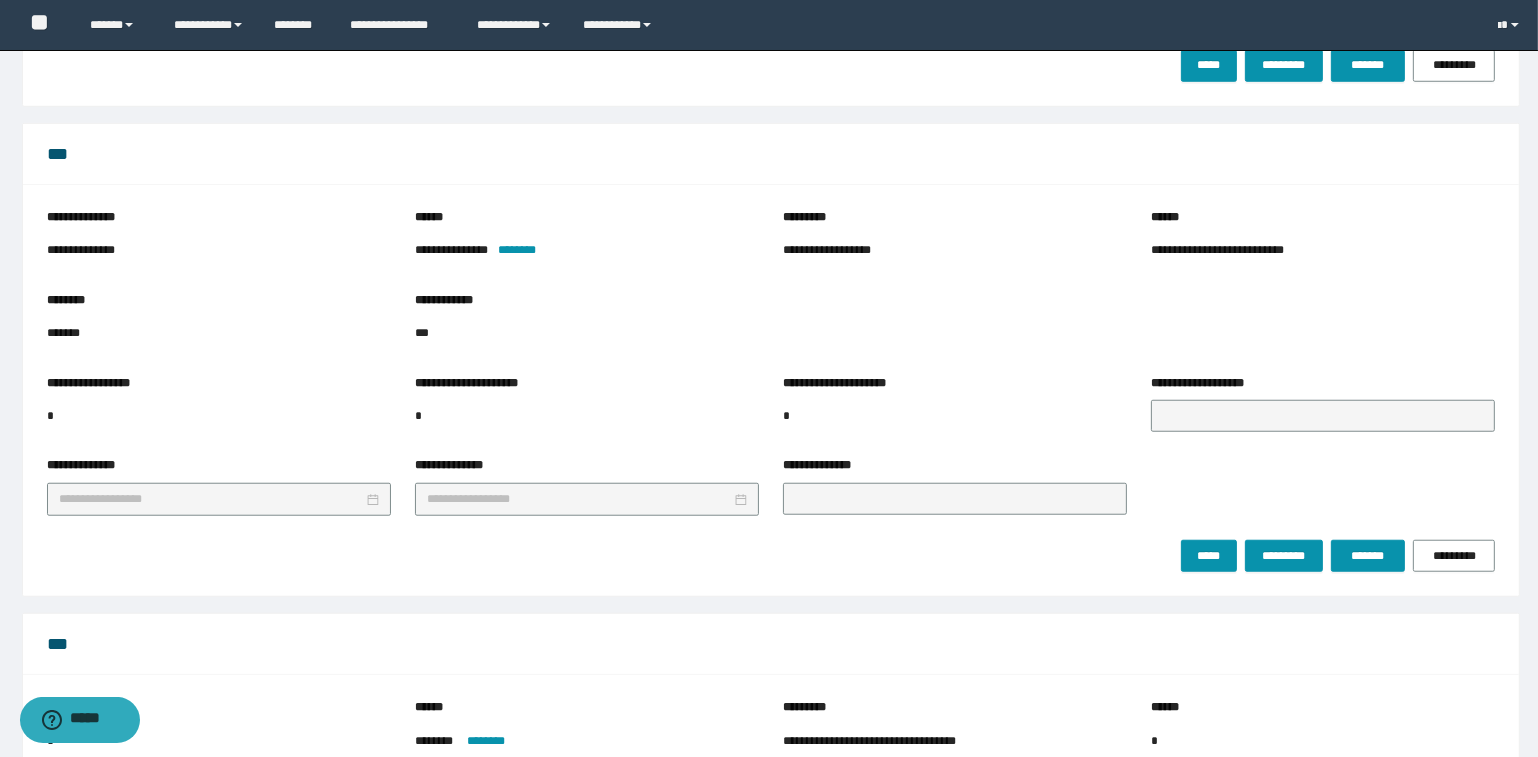 scroll, scrollTop: 1690, scrollLeft: 0, axis: vertical 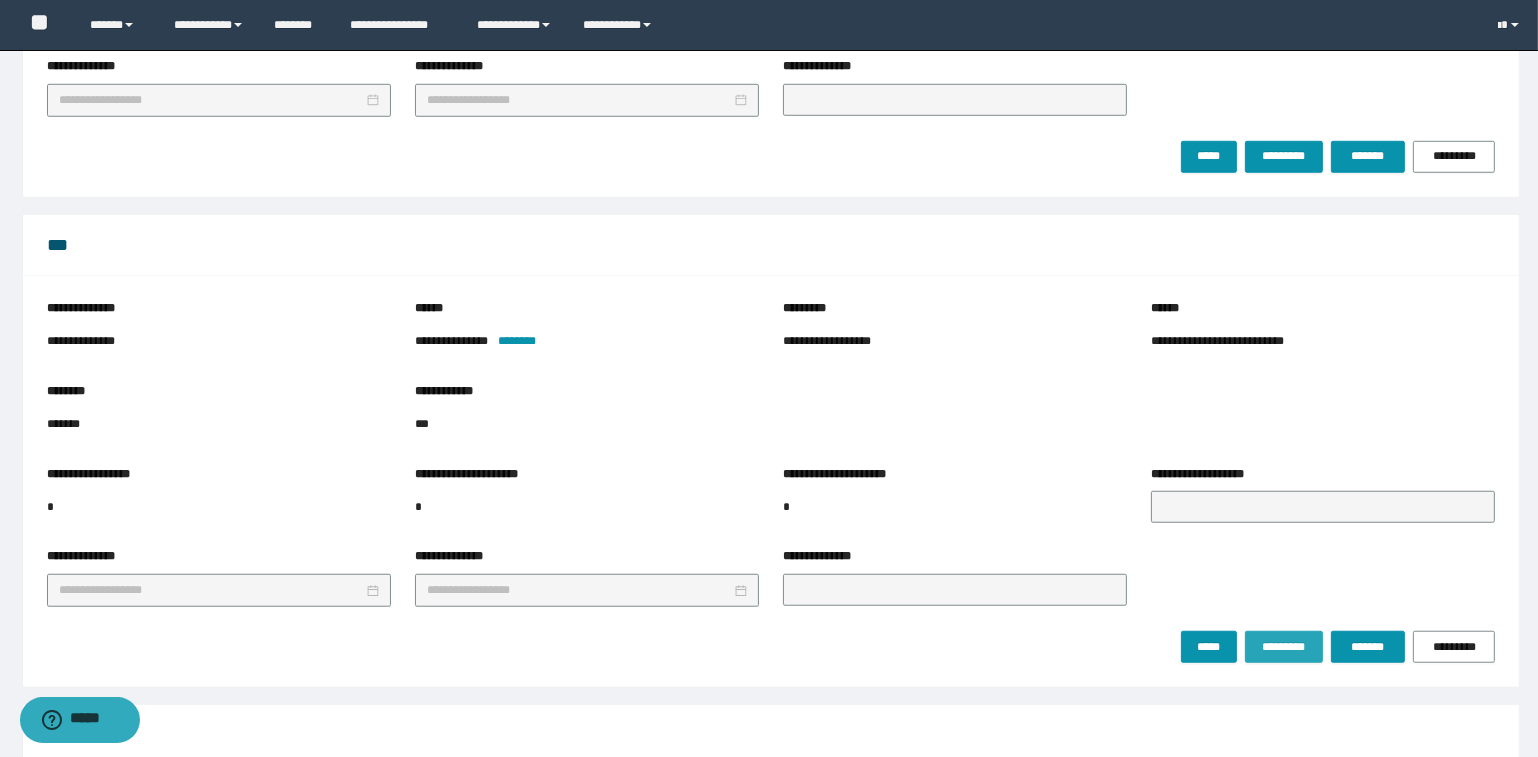 click on "*********" at bounding box center [1283, 647] 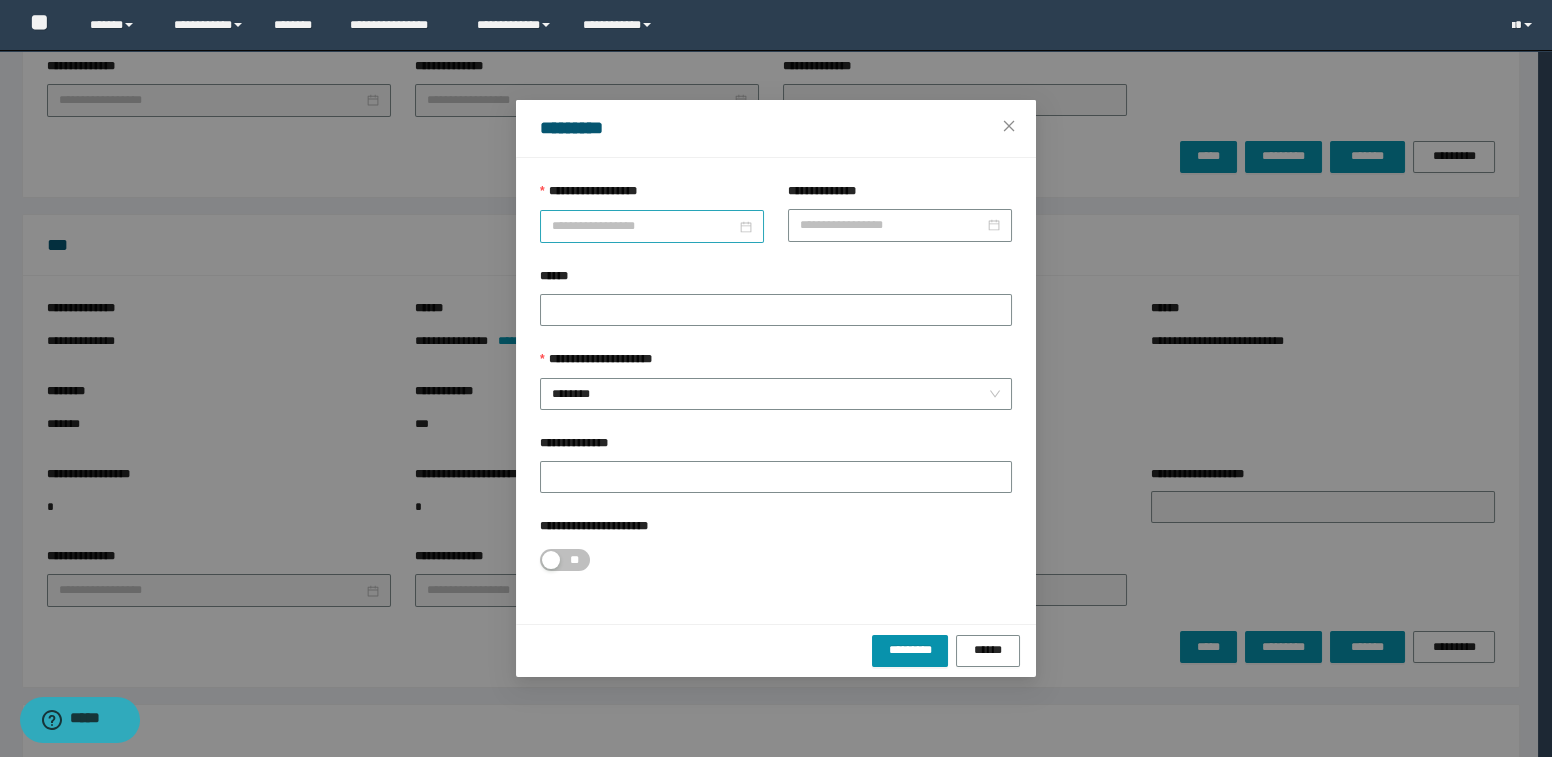 click on "**********" at bounding box center (644, 226) 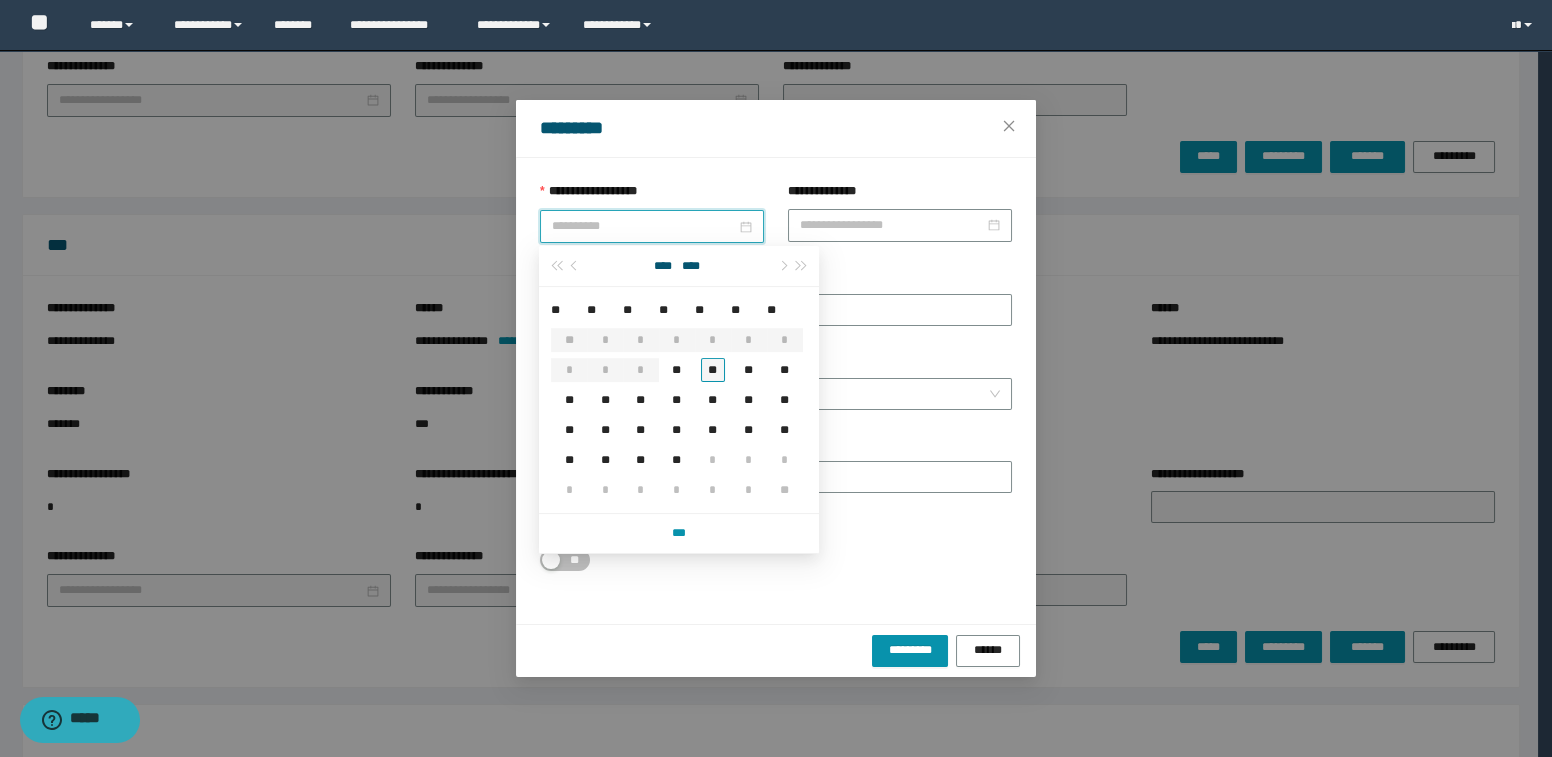 type on "**********" 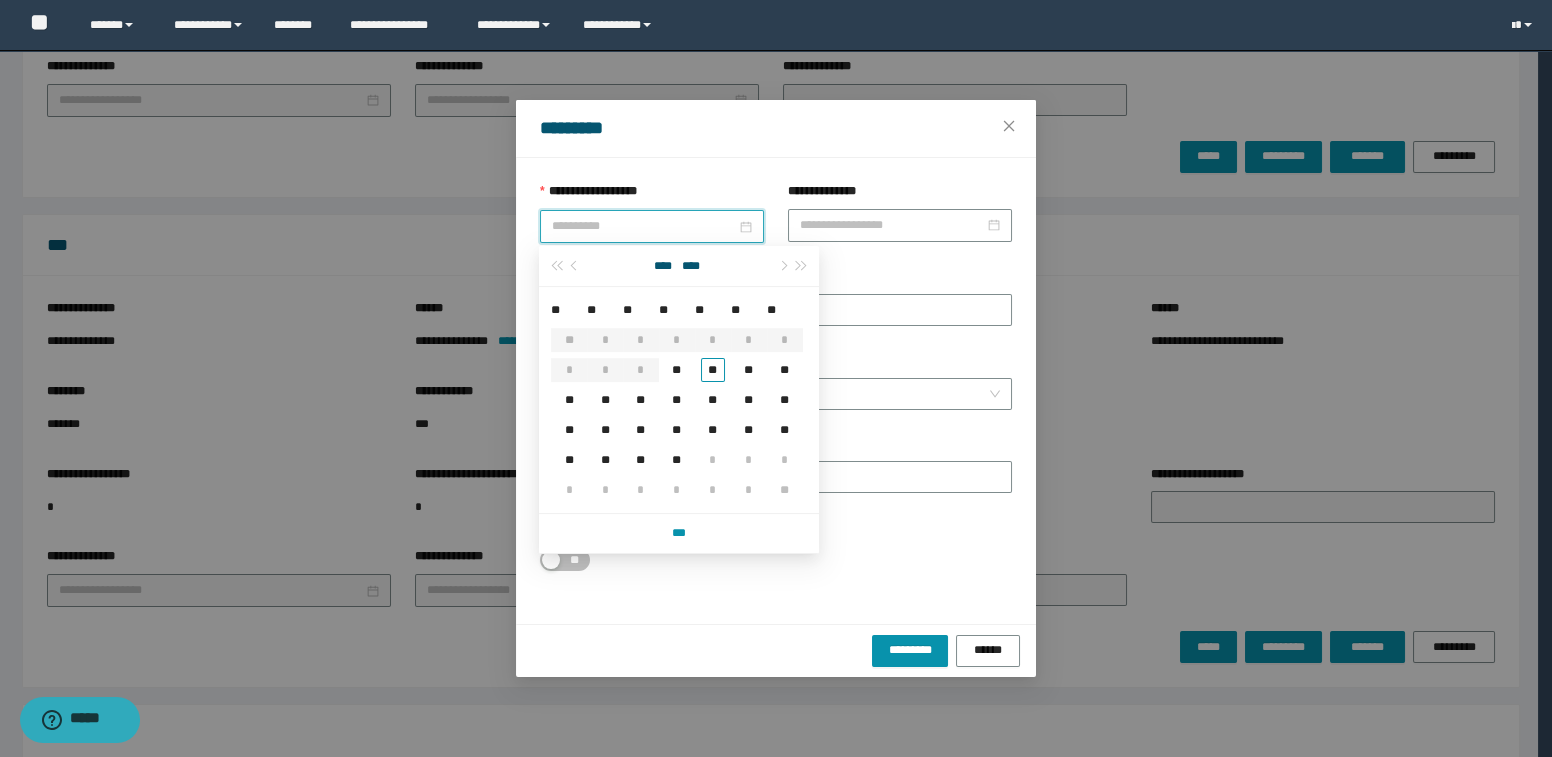click on "**" at bounding box center [713, 370] 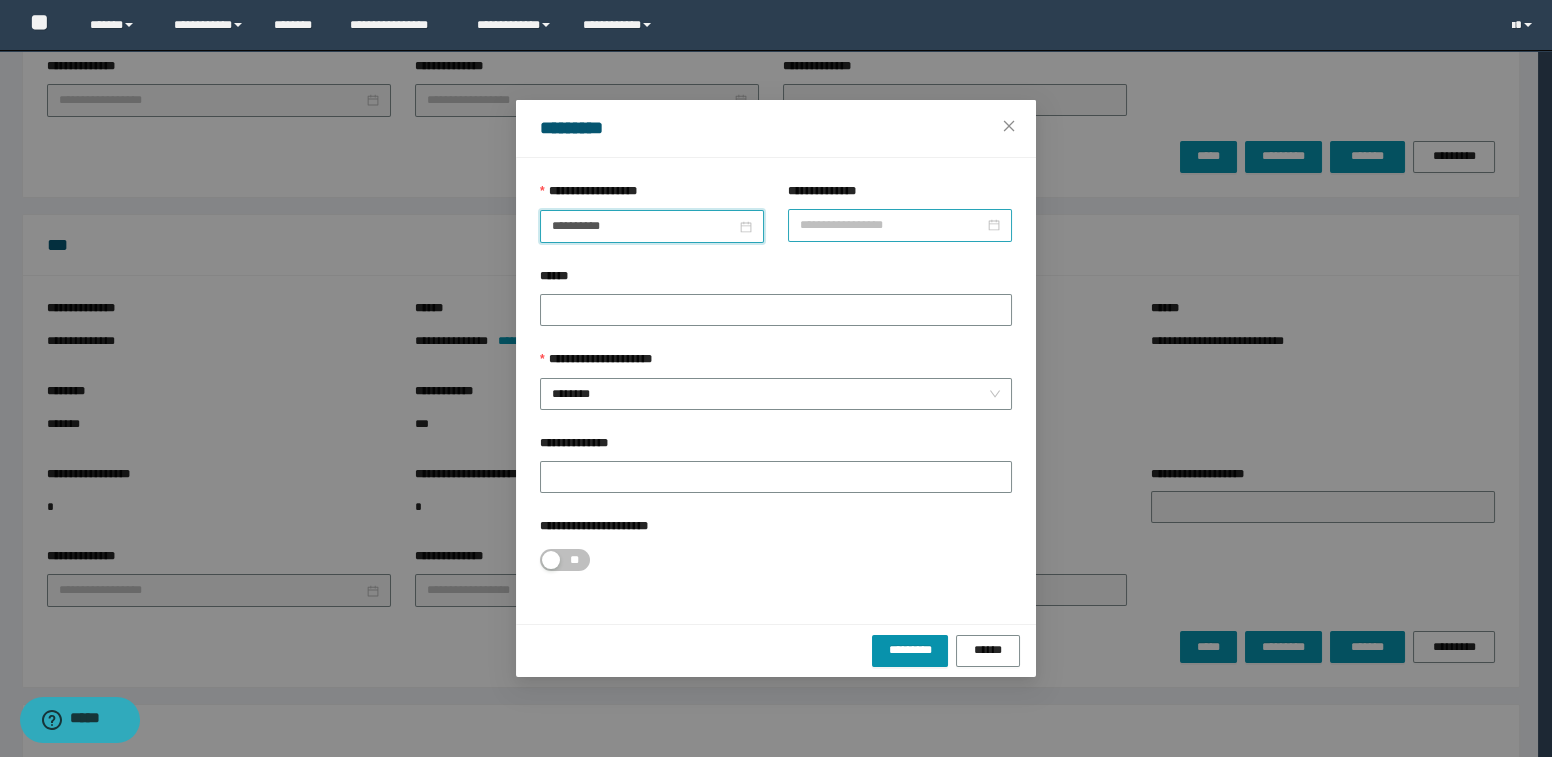 click on "**********" at bounding box center (892, 225) 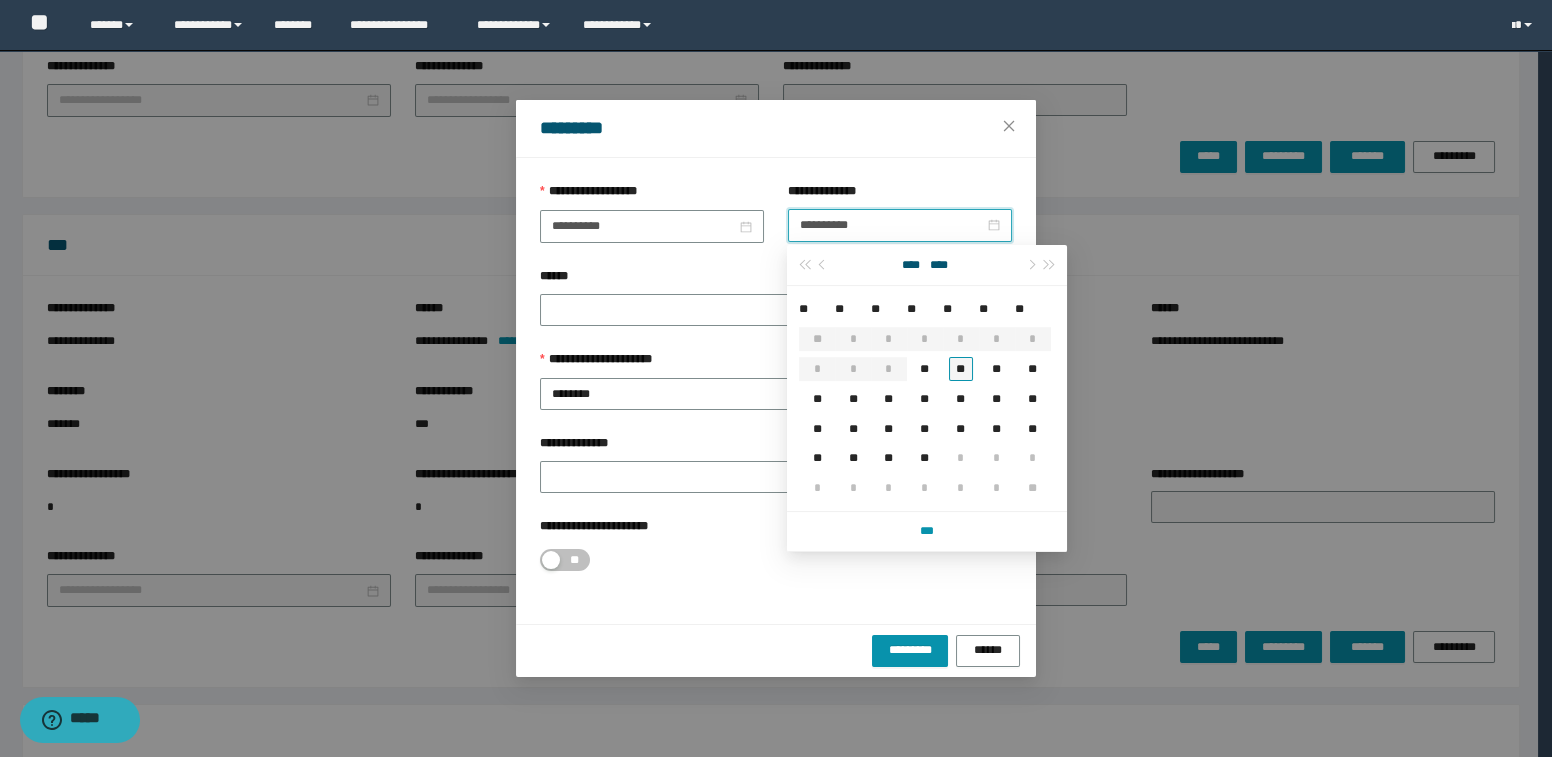 type on "**********" 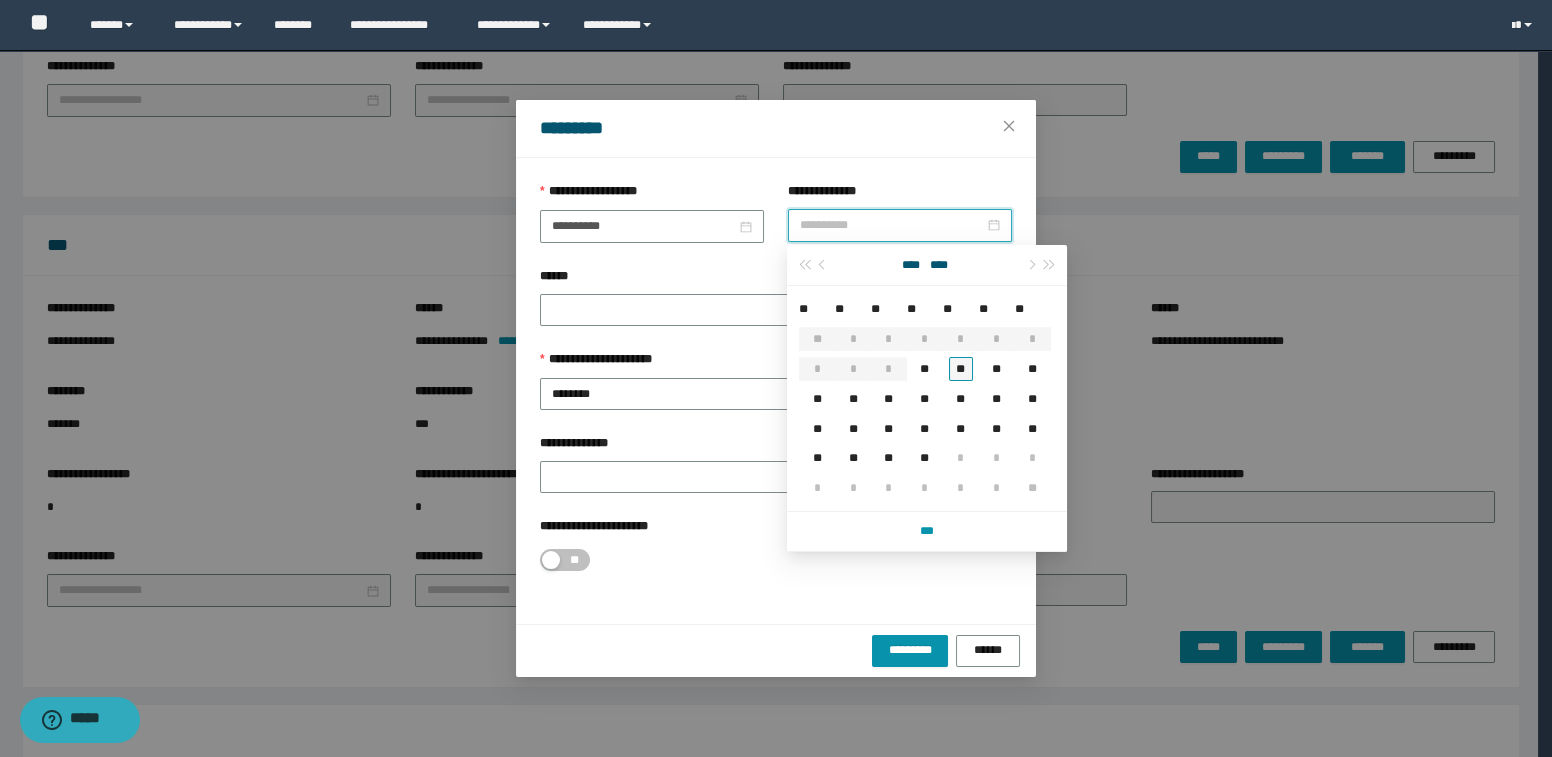 click on "**" at bounding box center (961, 369) 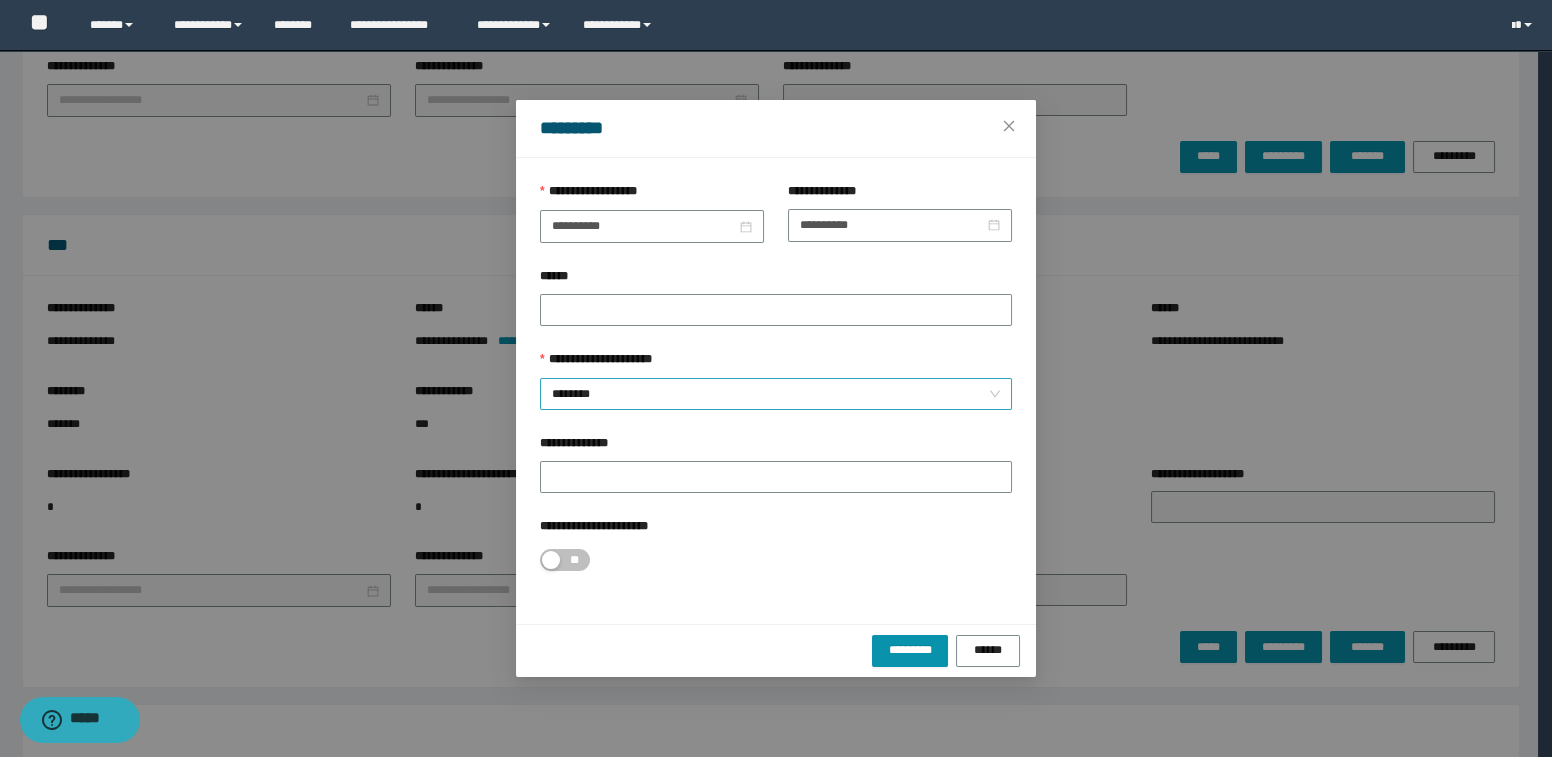 click on "**********" at bounding box center [776, 380] 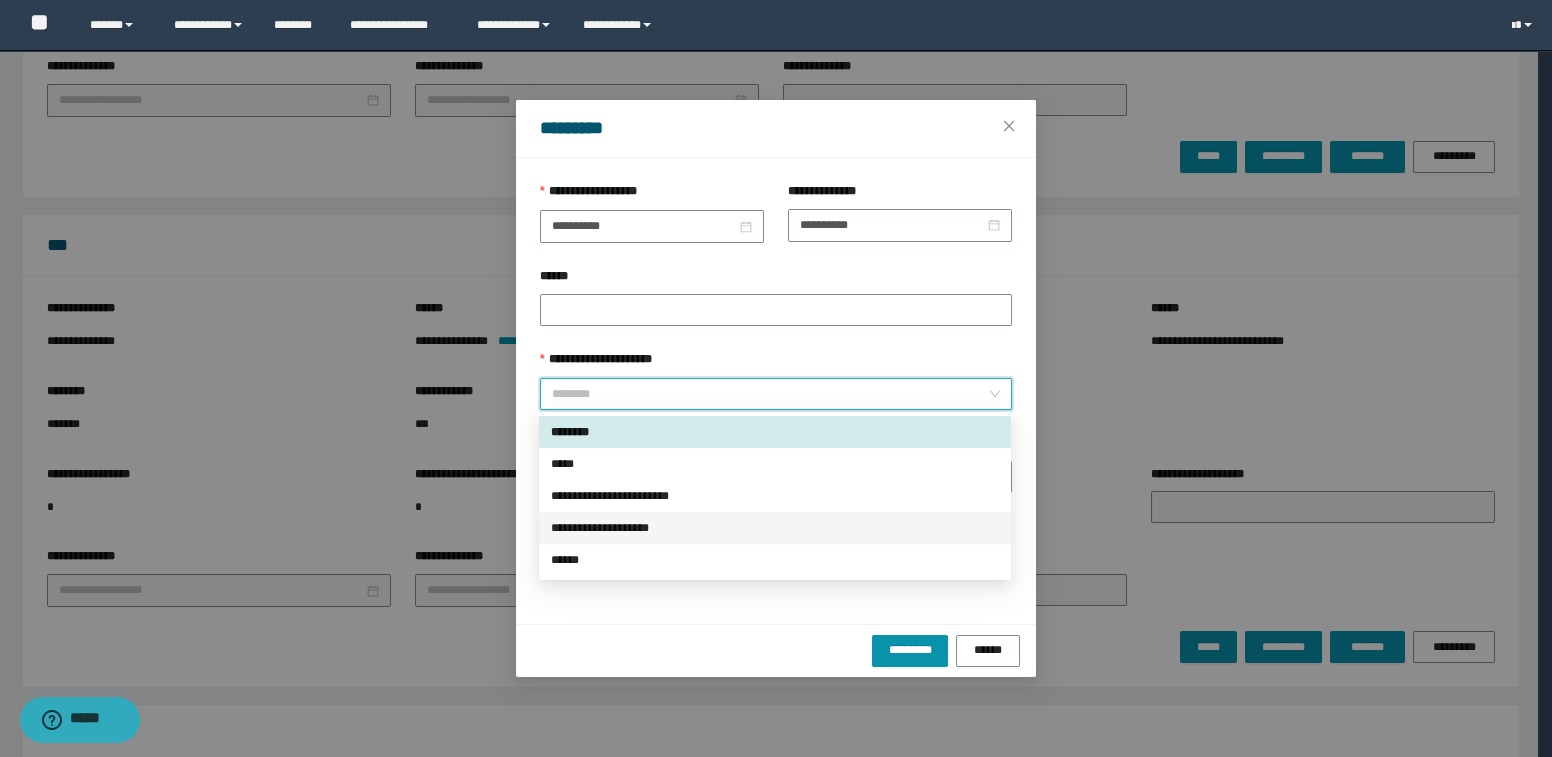 click on "**********" at bounding box center (775, 528) 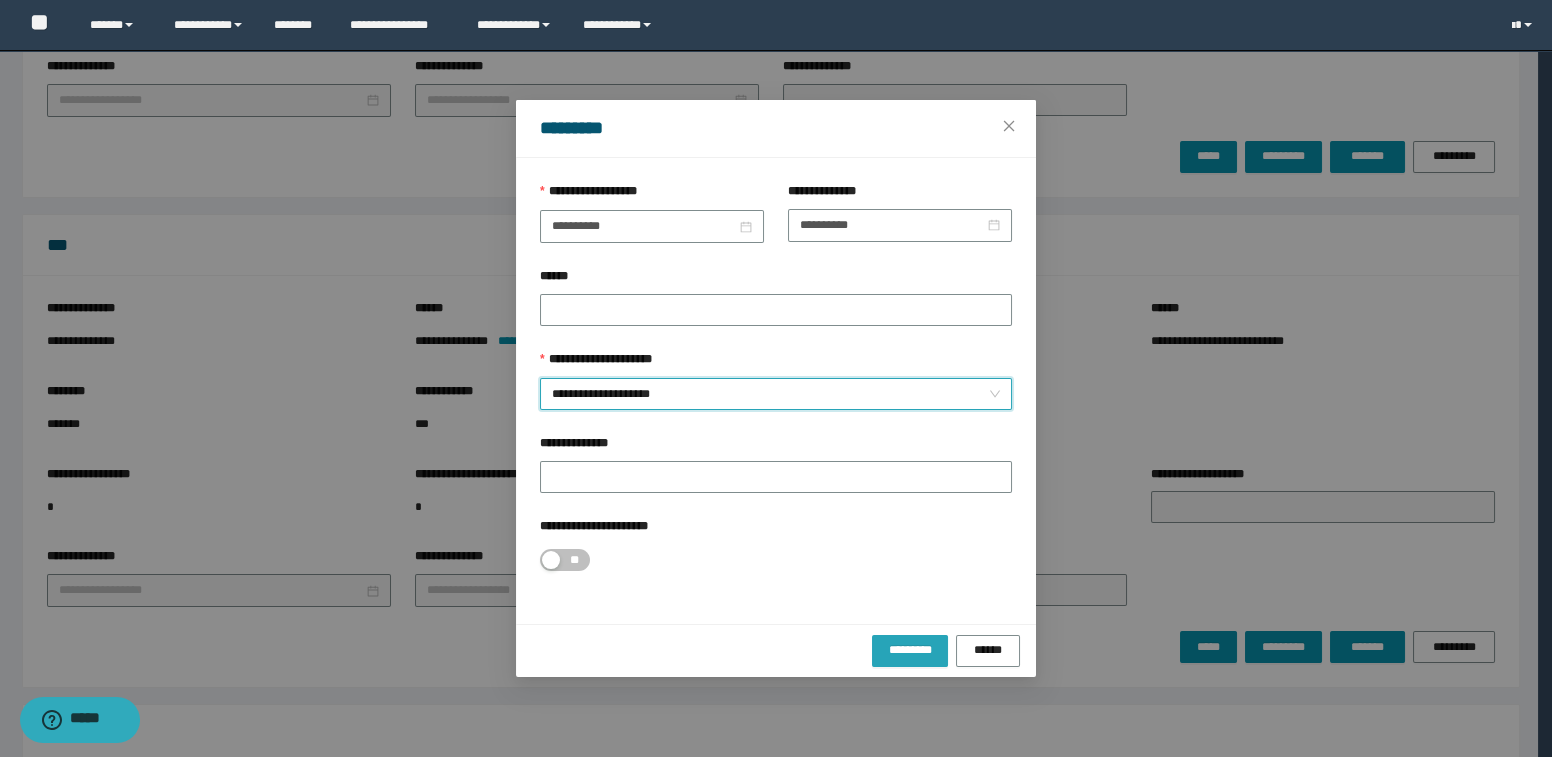 click on "*********" at bounding box center [910, 650] 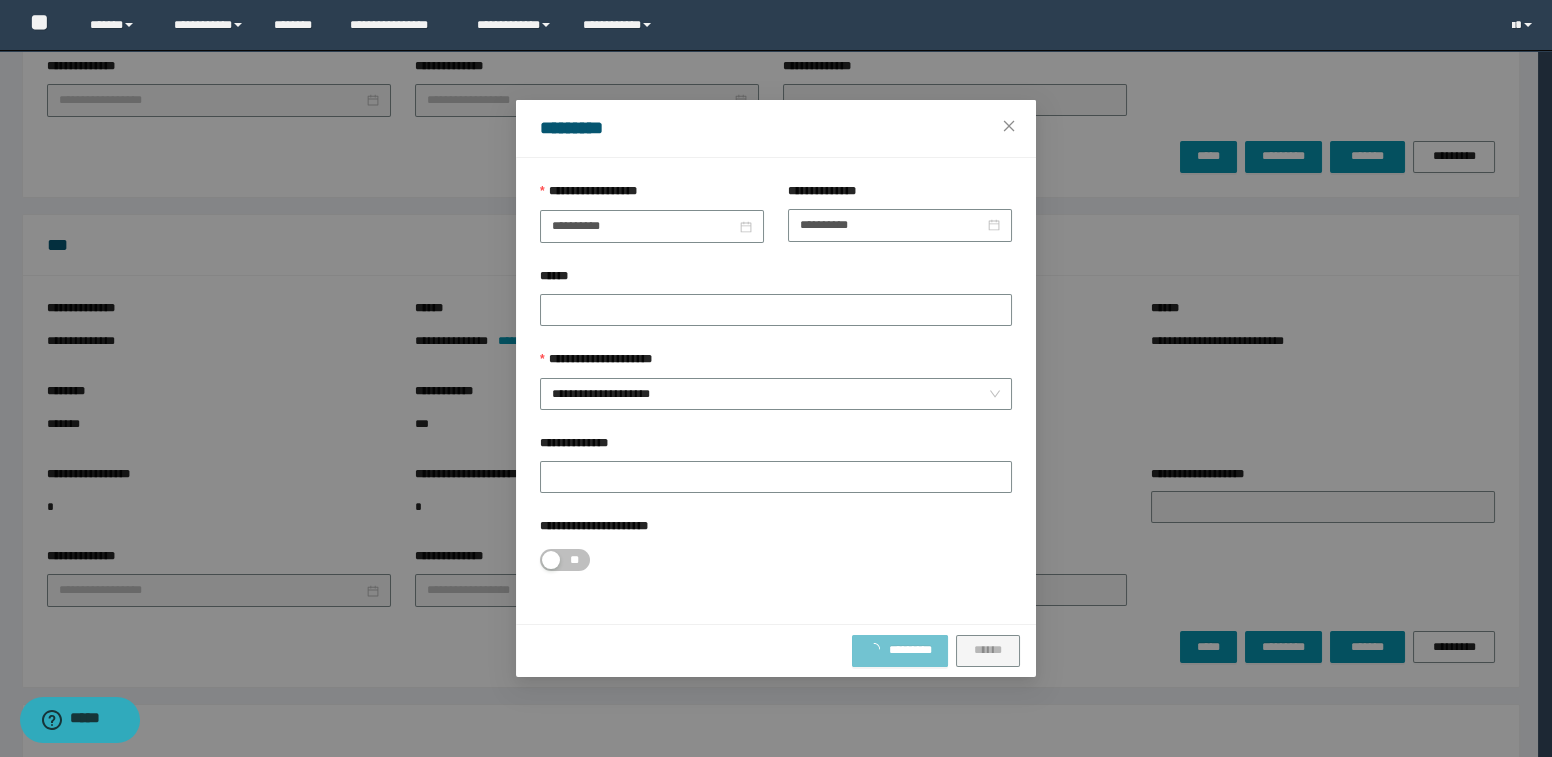 type on "**********" 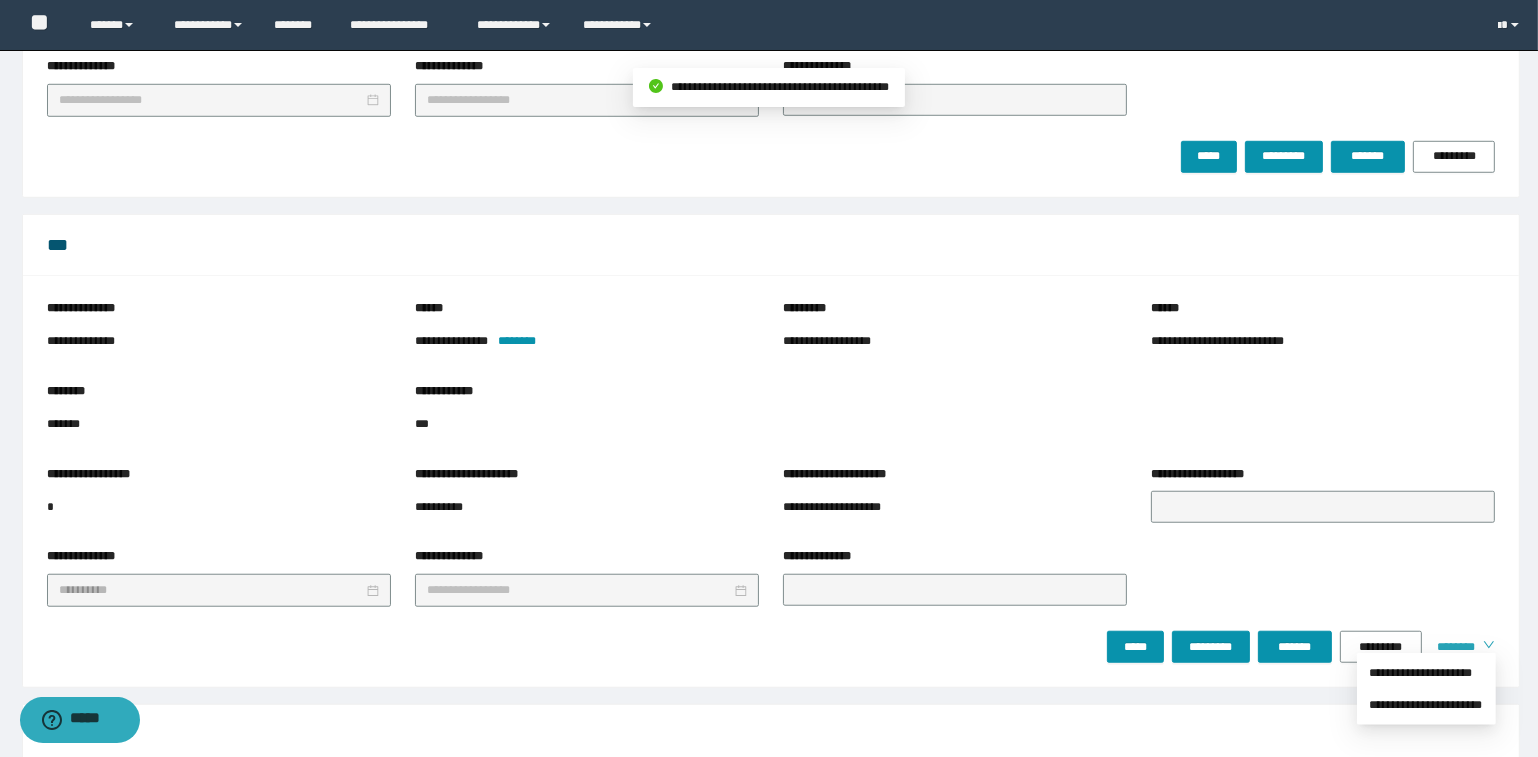click on "********" at bounding box center (1452, 647) 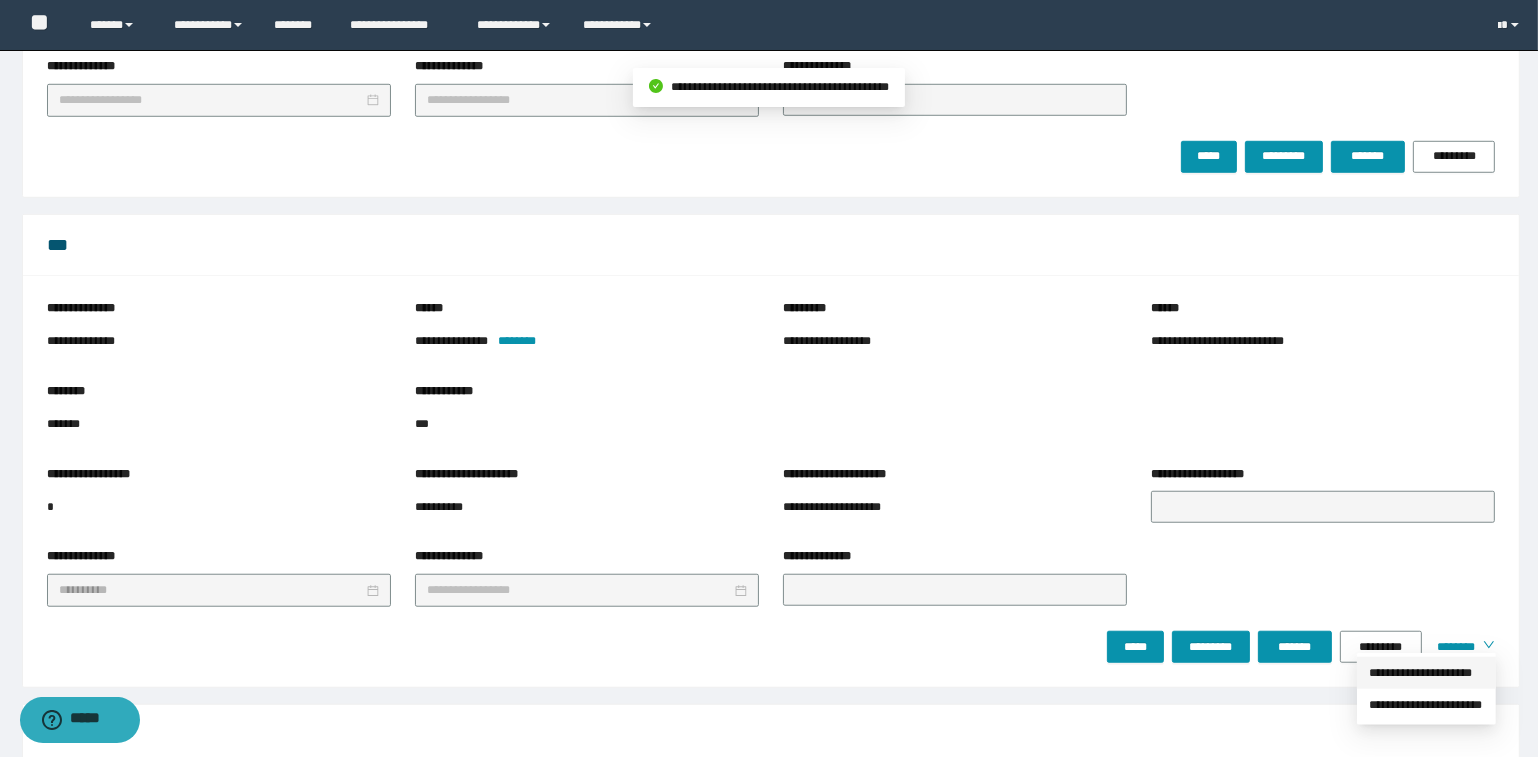 click on "**********" at bounding box center [1426, 673] 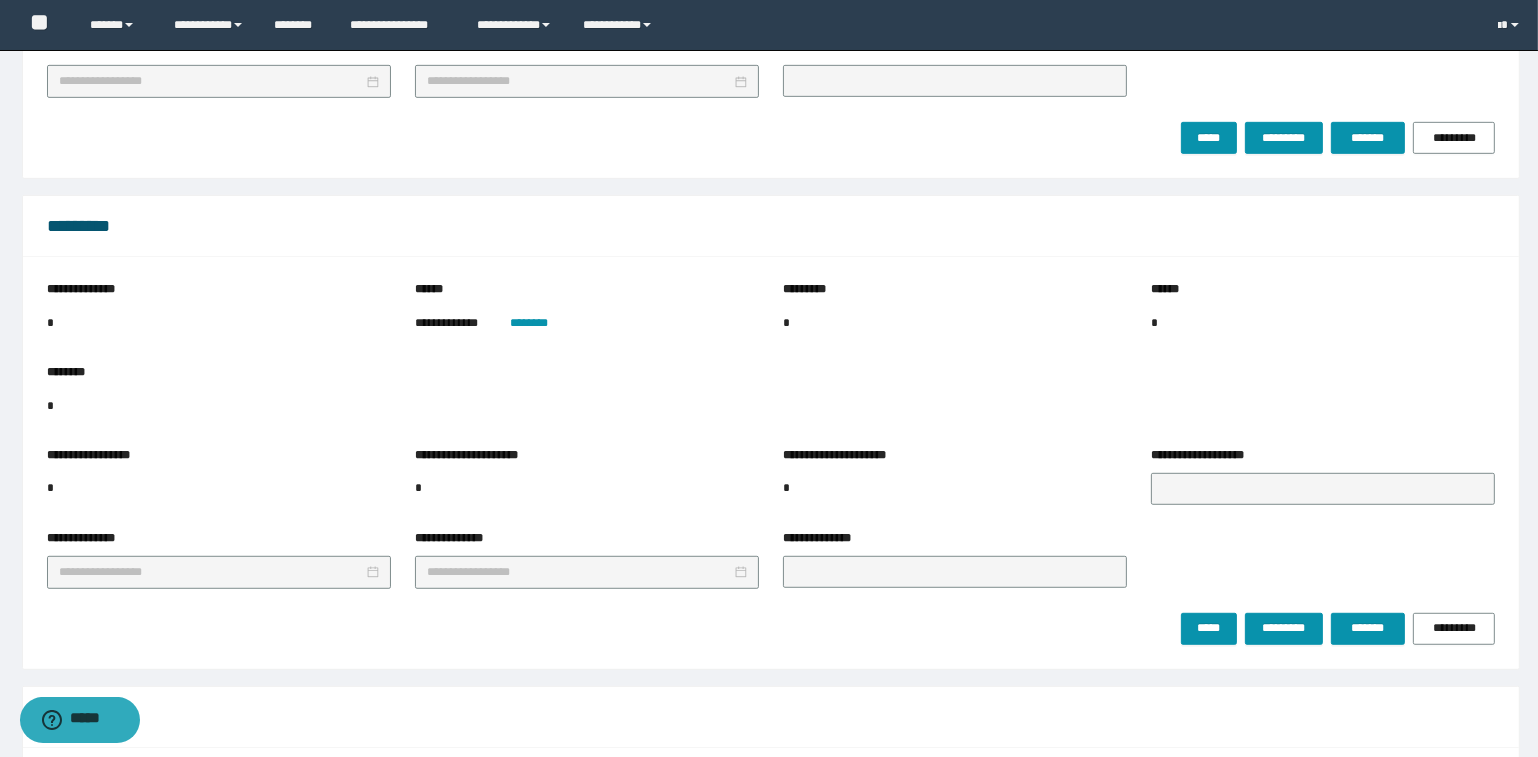 scroll, scrollTop: 1236, scrollLeft: 0, axis: vertical 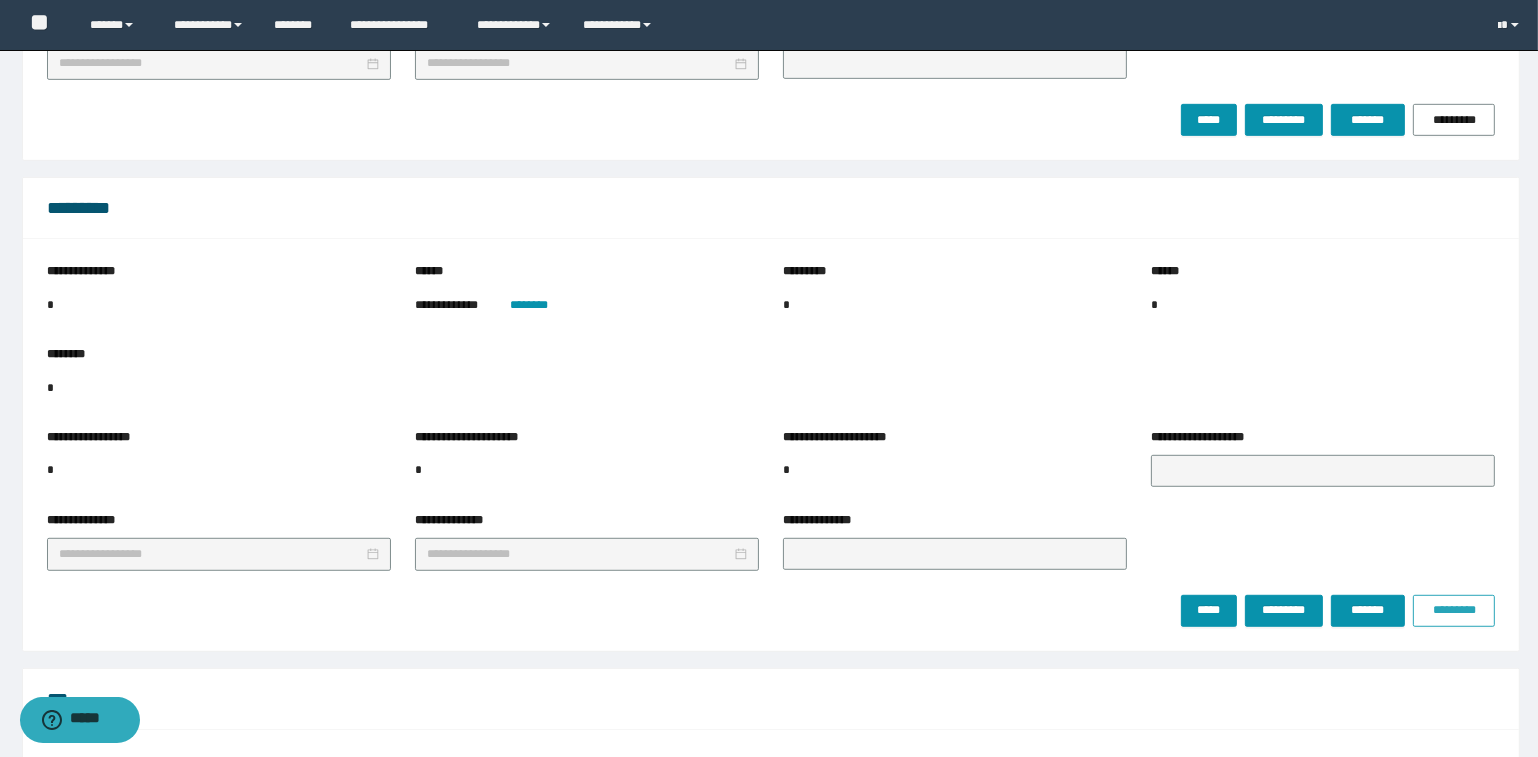 click on "*********" at bounding box center (1454, 610) 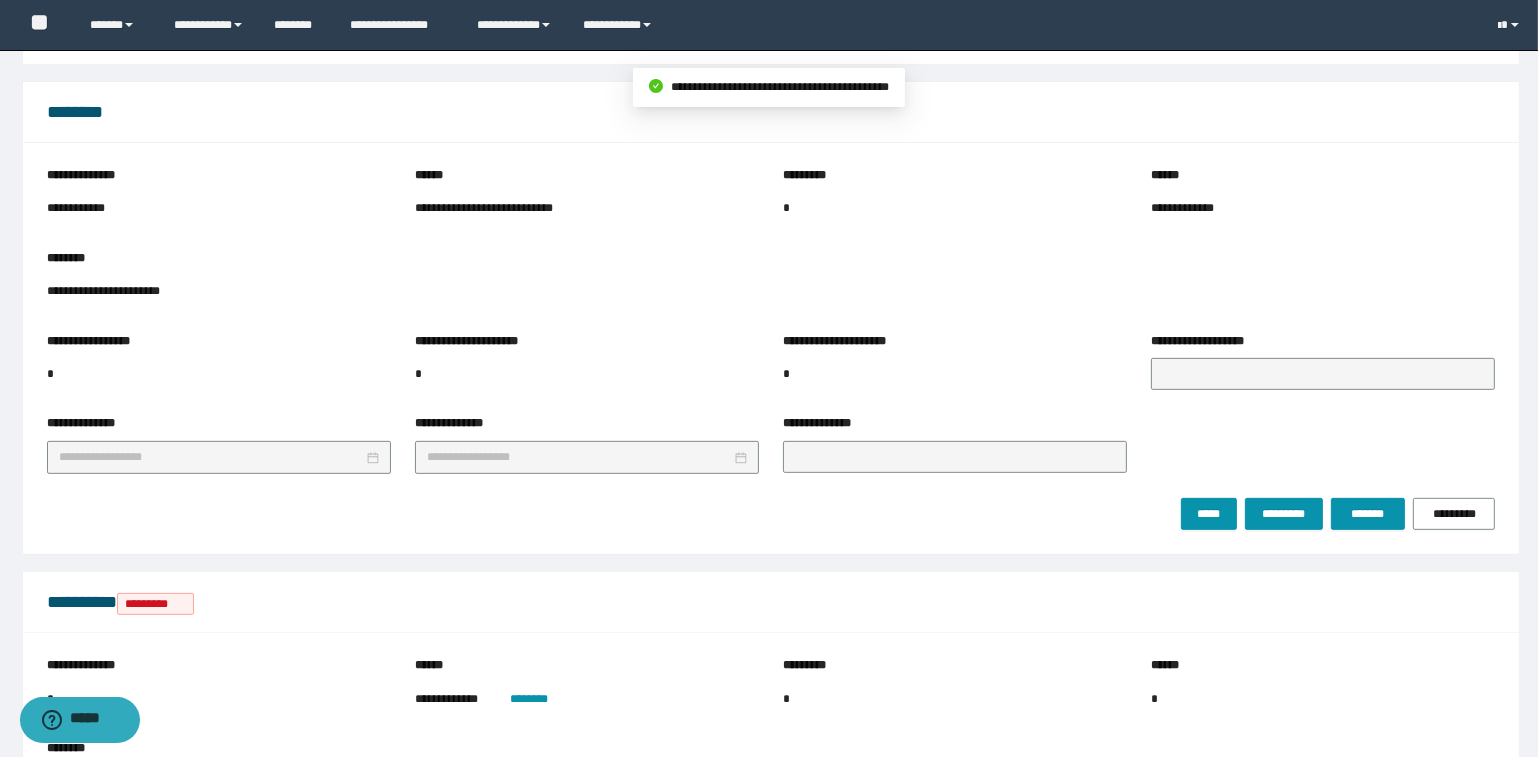 scroll, scrollTop: 781, scrollLeft: 0, axis: vertical 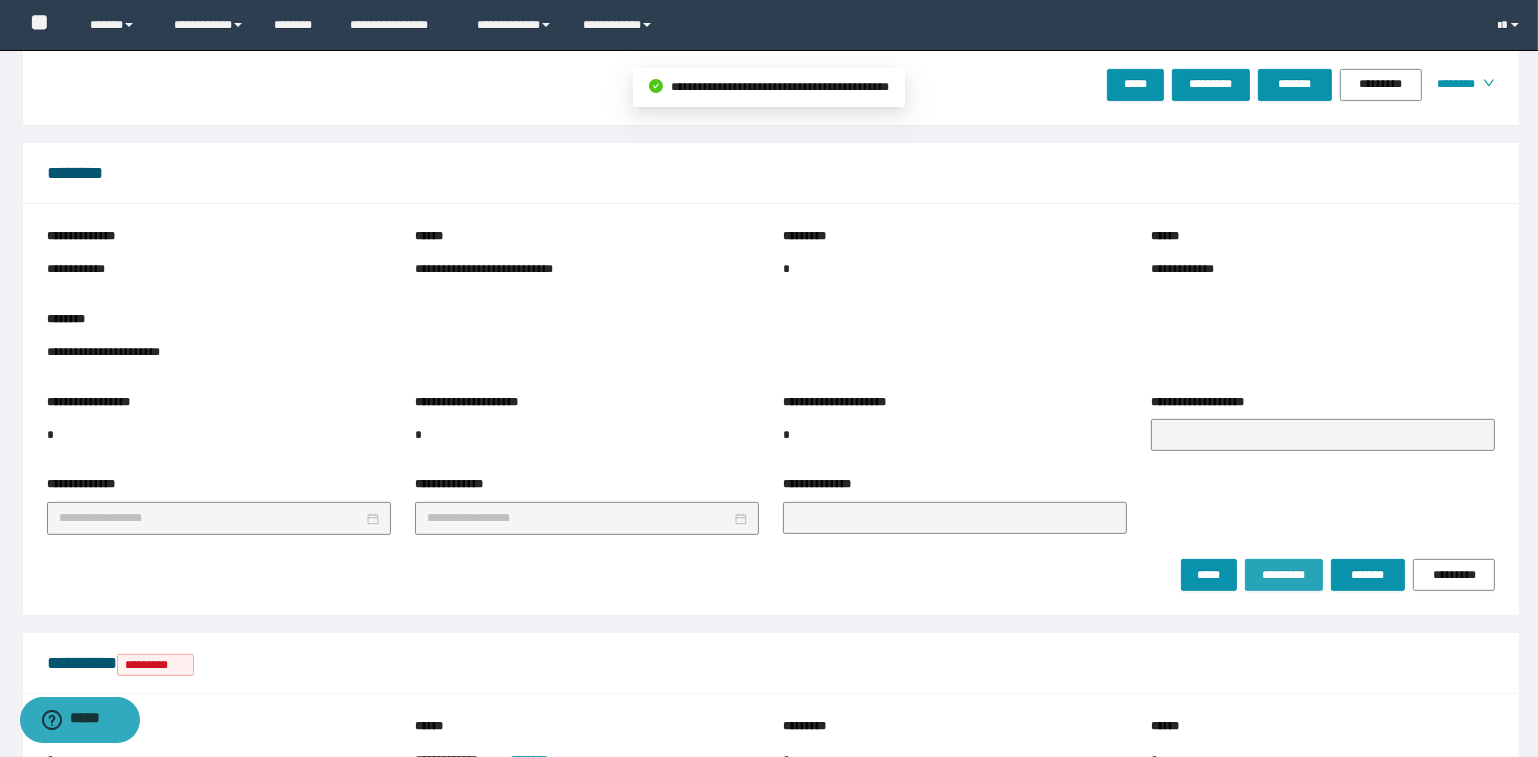 click on "*********" at bounding box center [1283, 575] 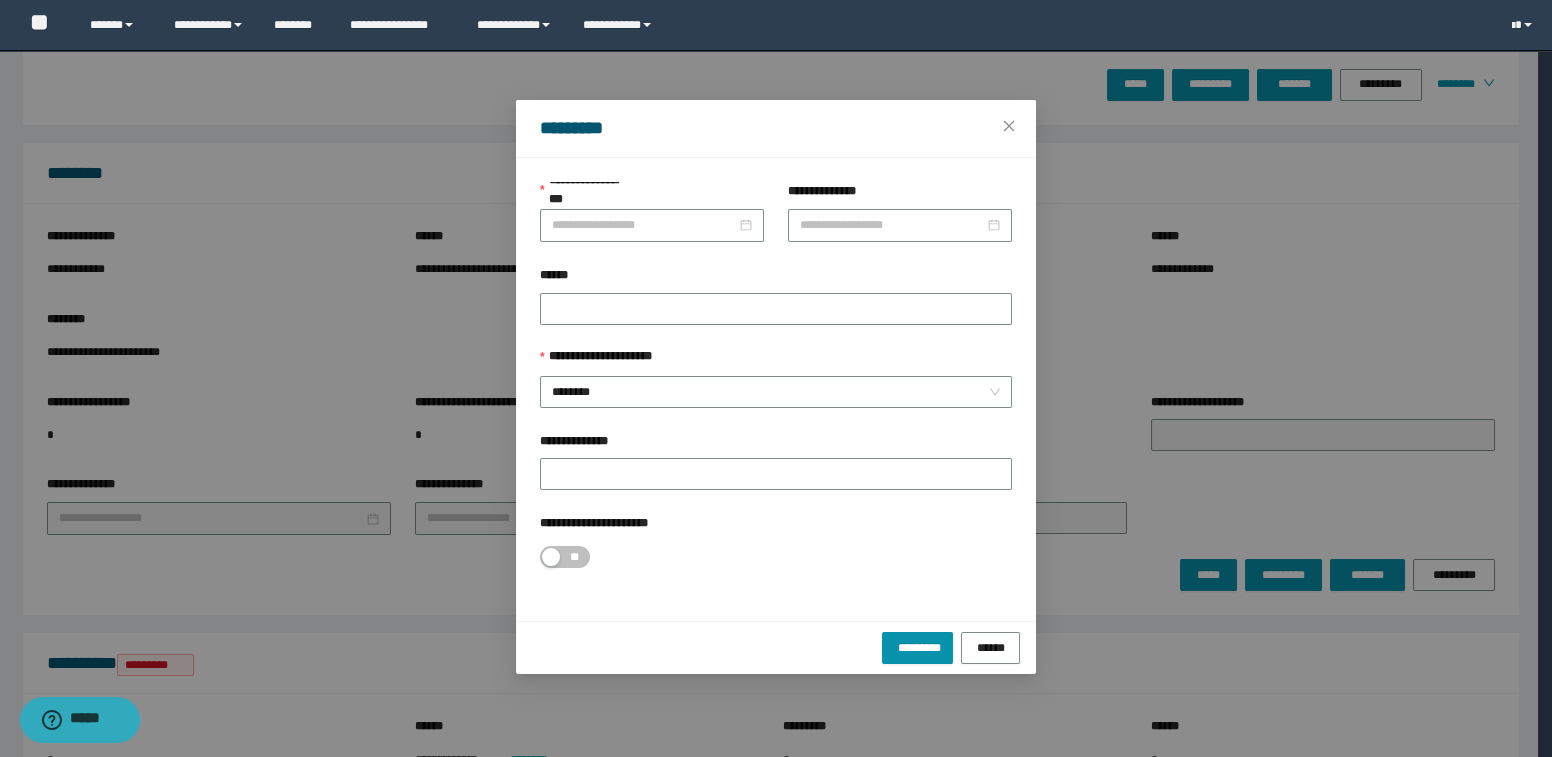 drag, startPoint x: 669, startPoint y: 234, endPoint x: 694, endPoint y: 242, distance: 26.24881 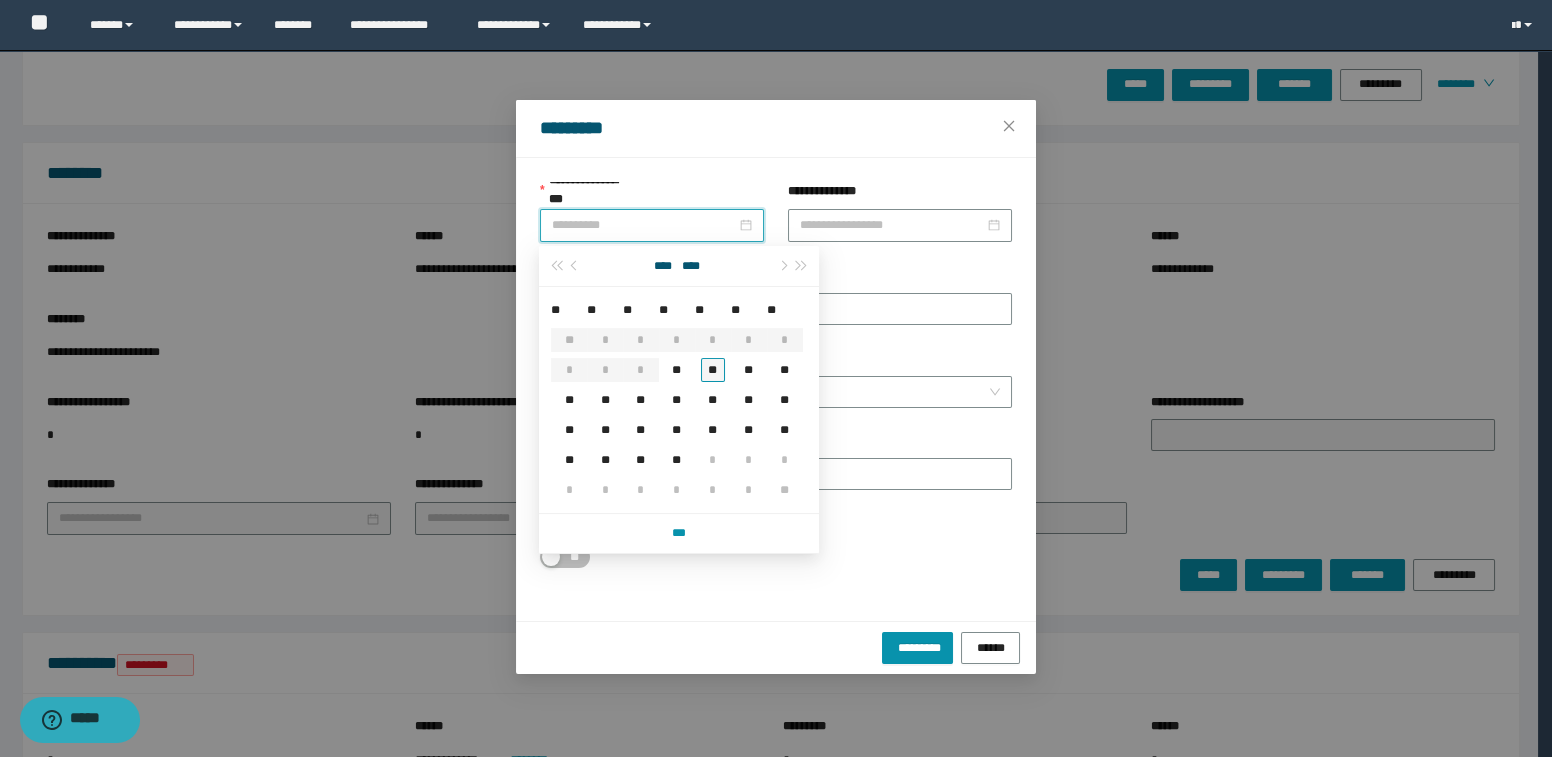 type on "**********" 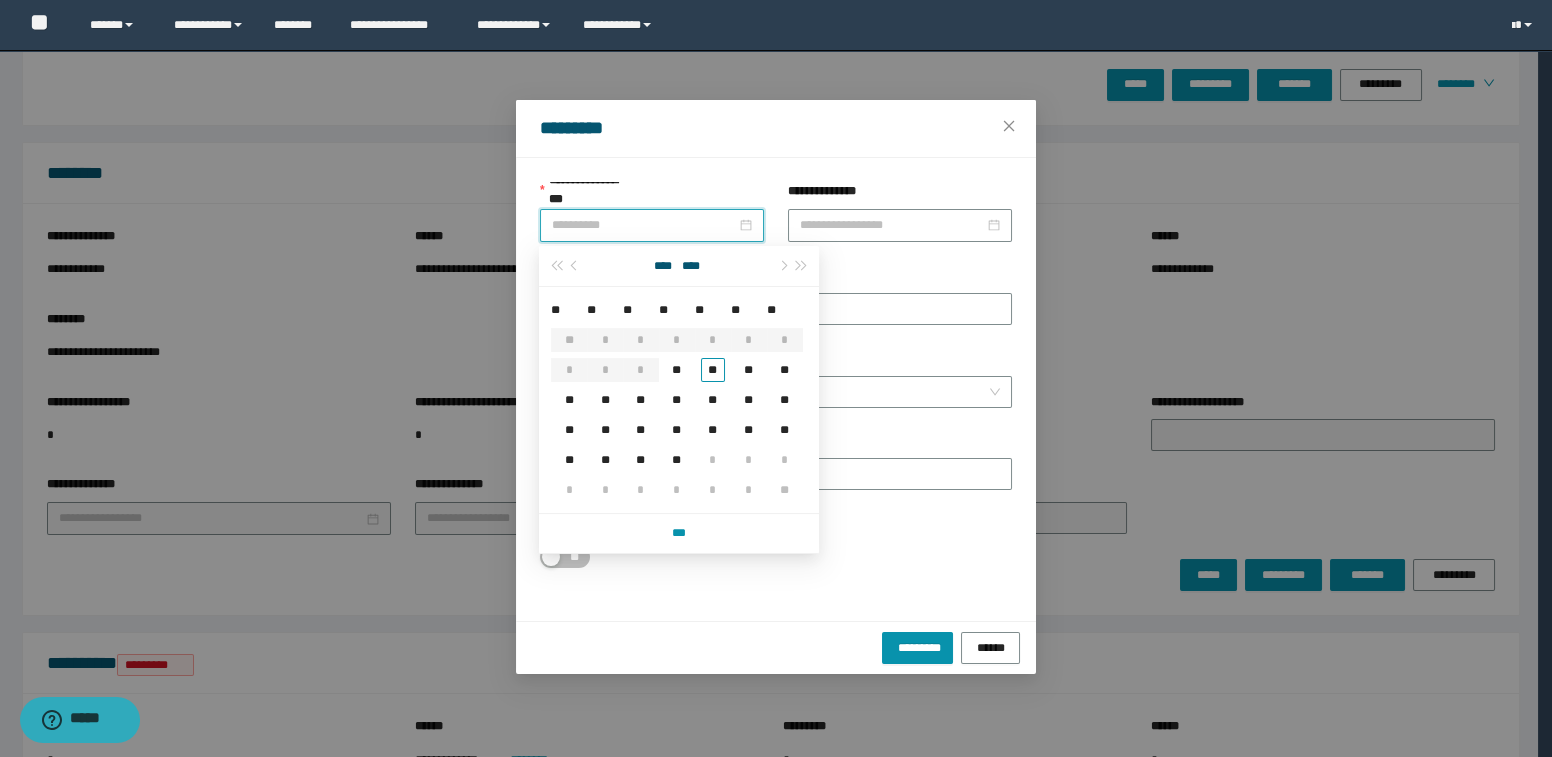 click on "**" at bounding box center [713, 370] 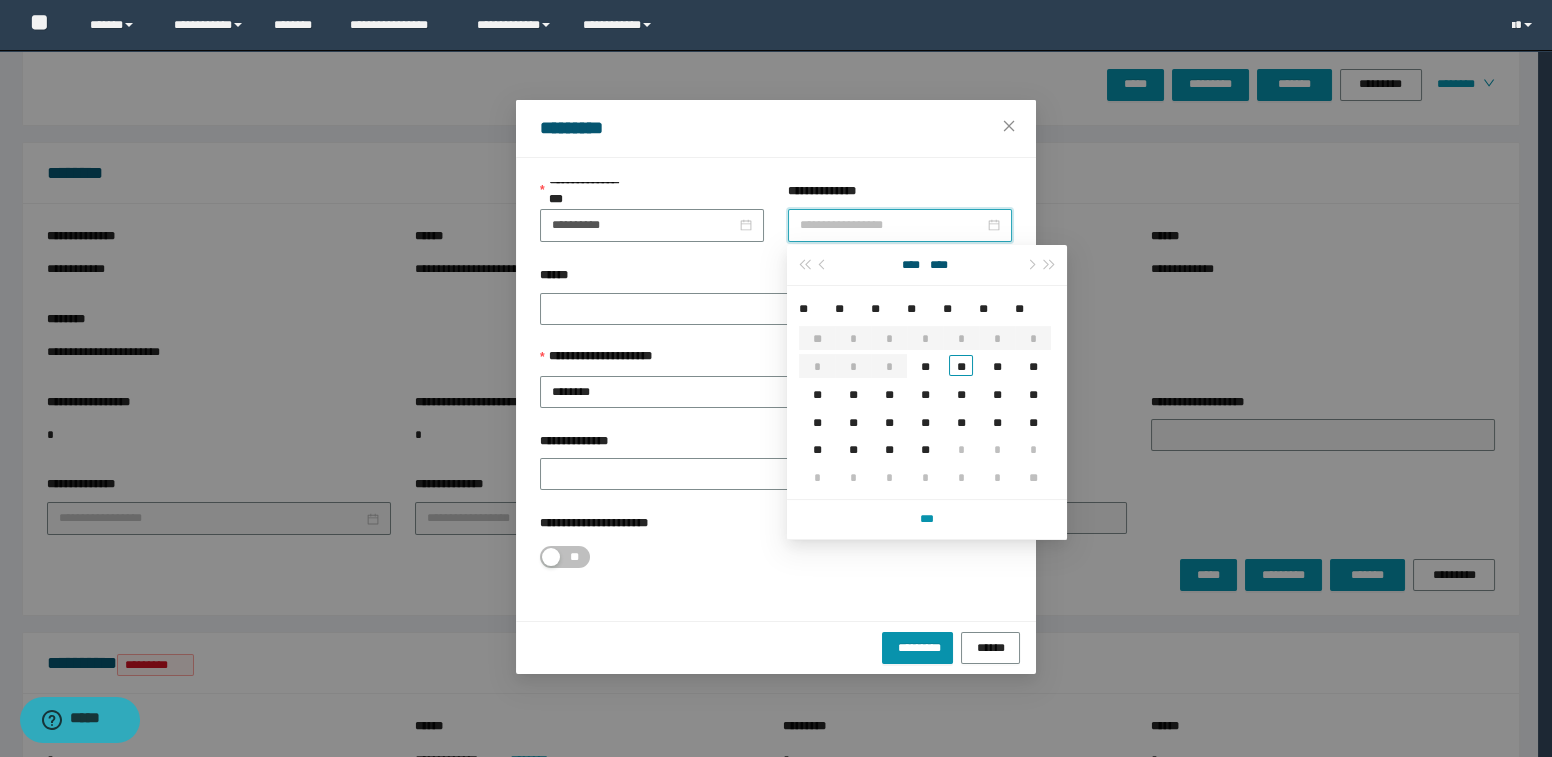 drag, startPoint x: 825, startPoint y: 220, endPoint x: 855, endPoint y: 229, distance: 31.320919 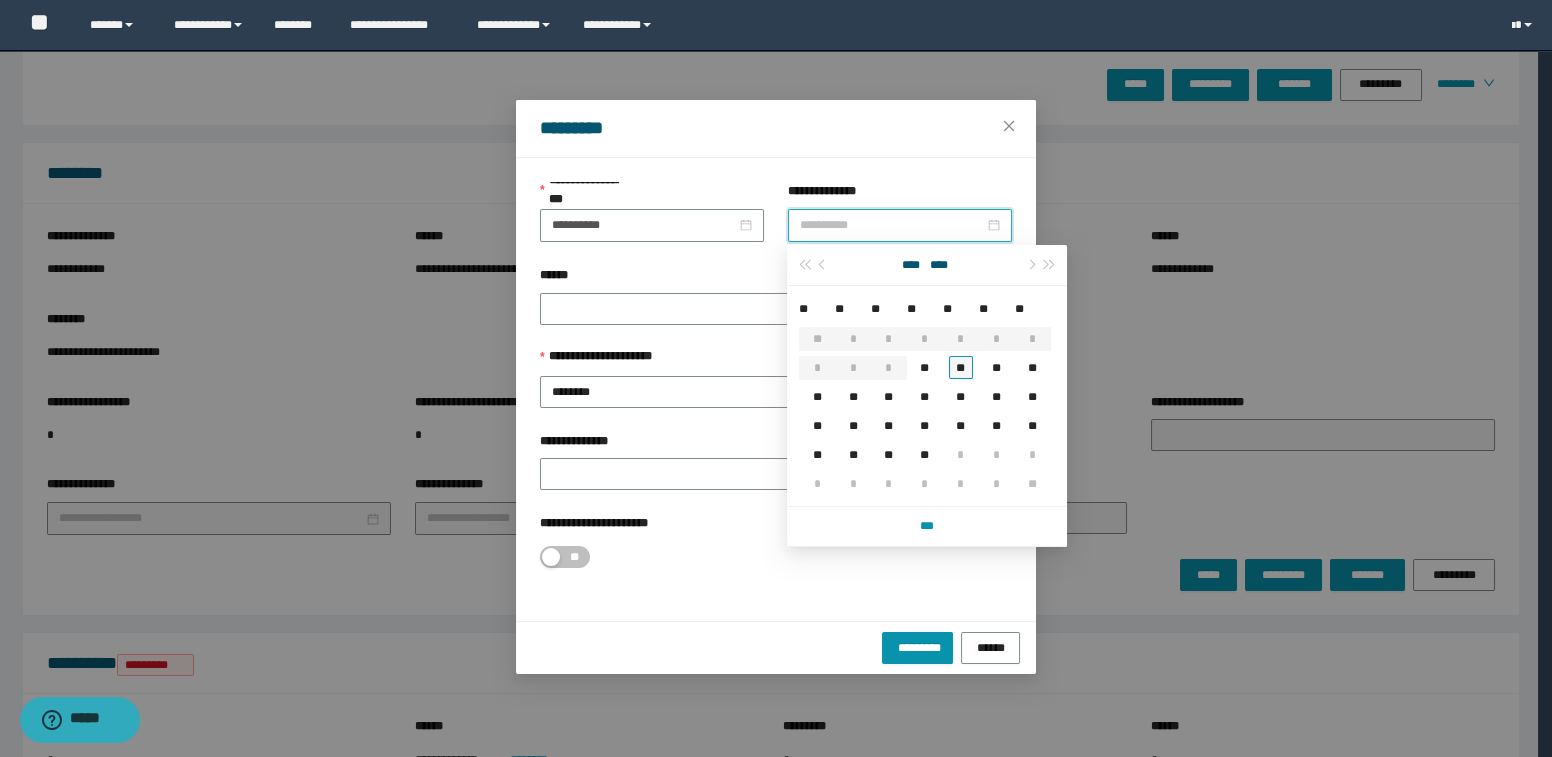 type on "**********" 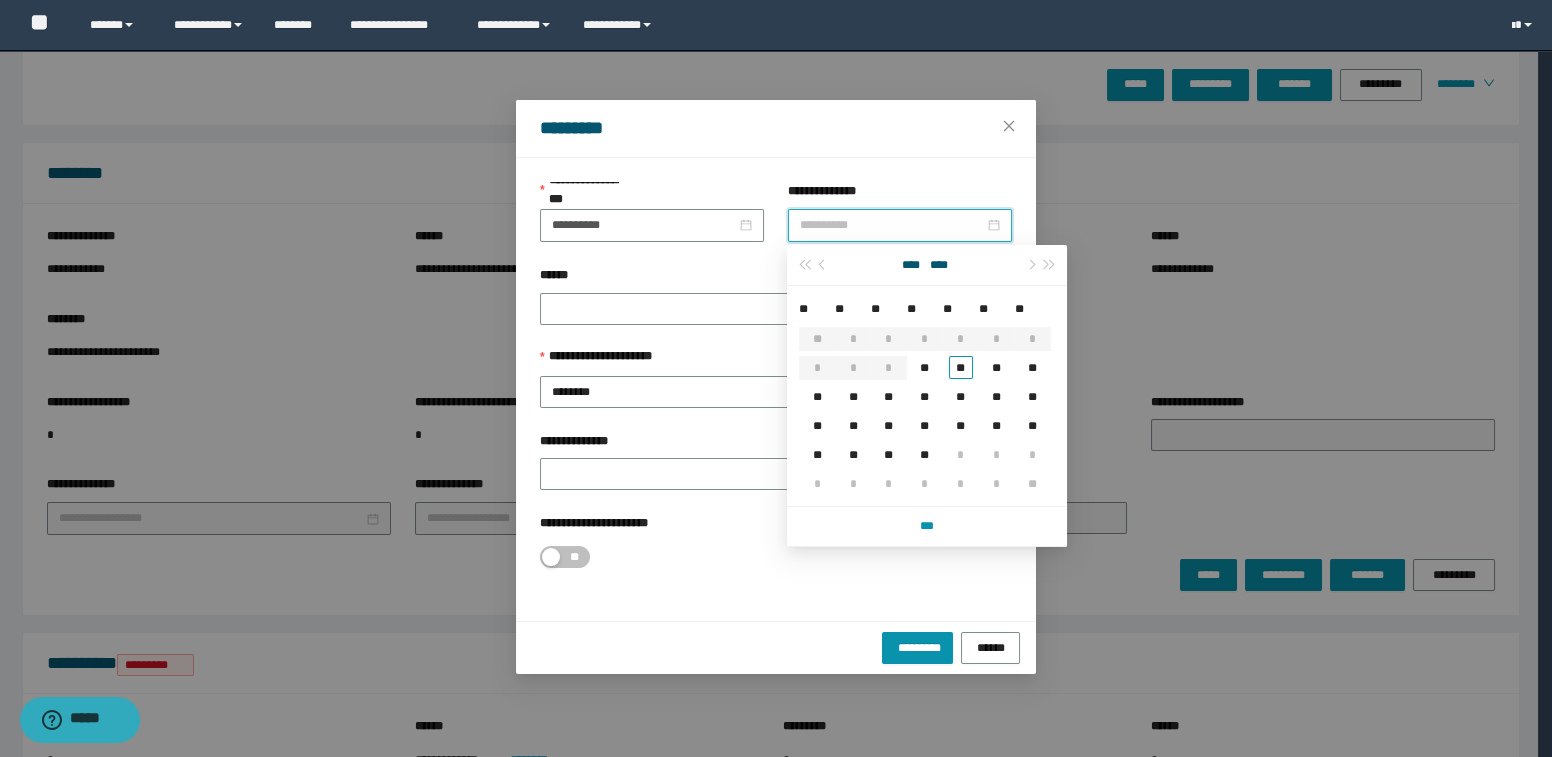click on "**" at bounding box center [961, 367] 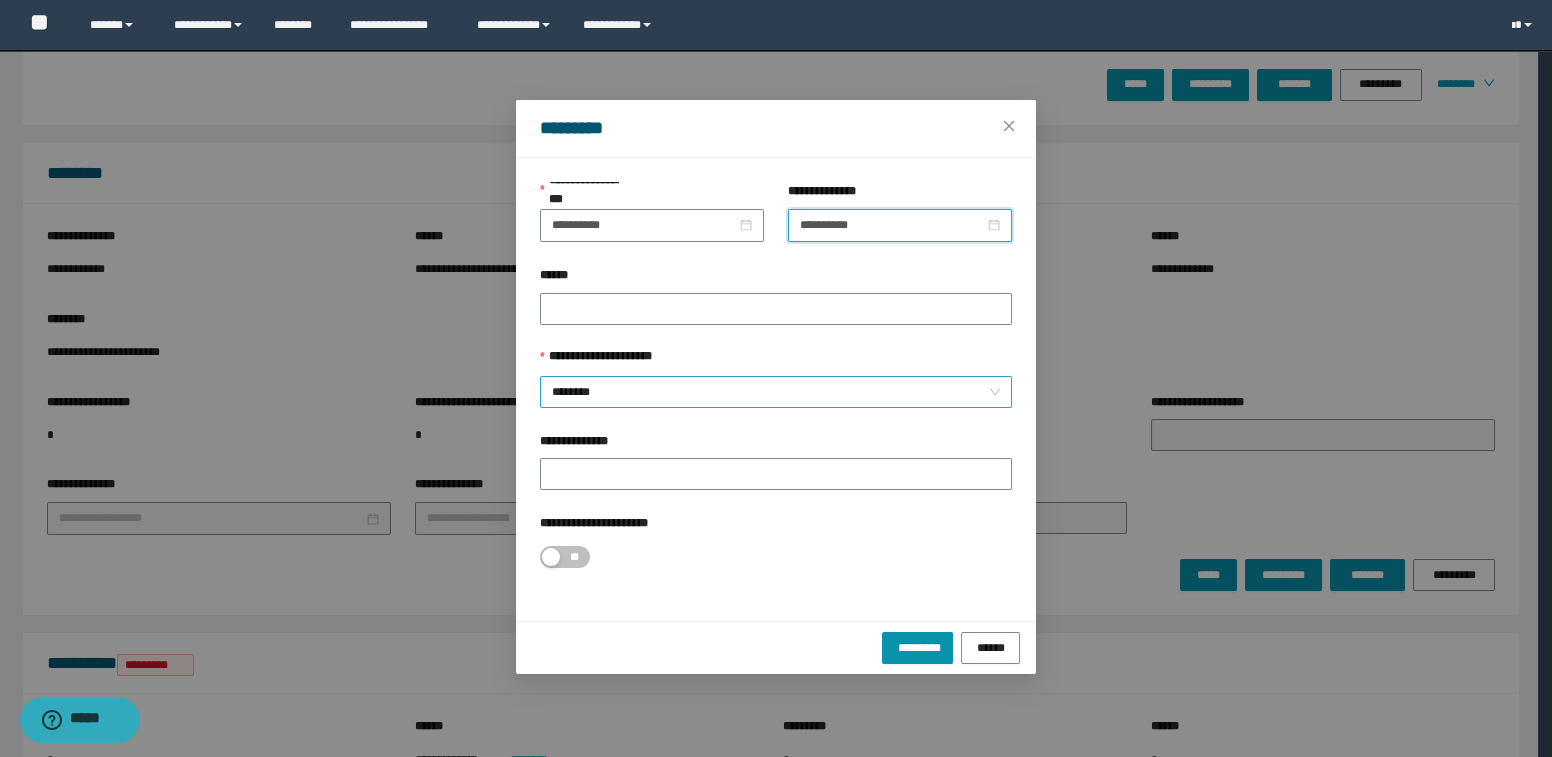 drag, startPoint x: 624, startPoint y: 400, endPoint x: 677, endPoint y: 406, distance: 53.338543 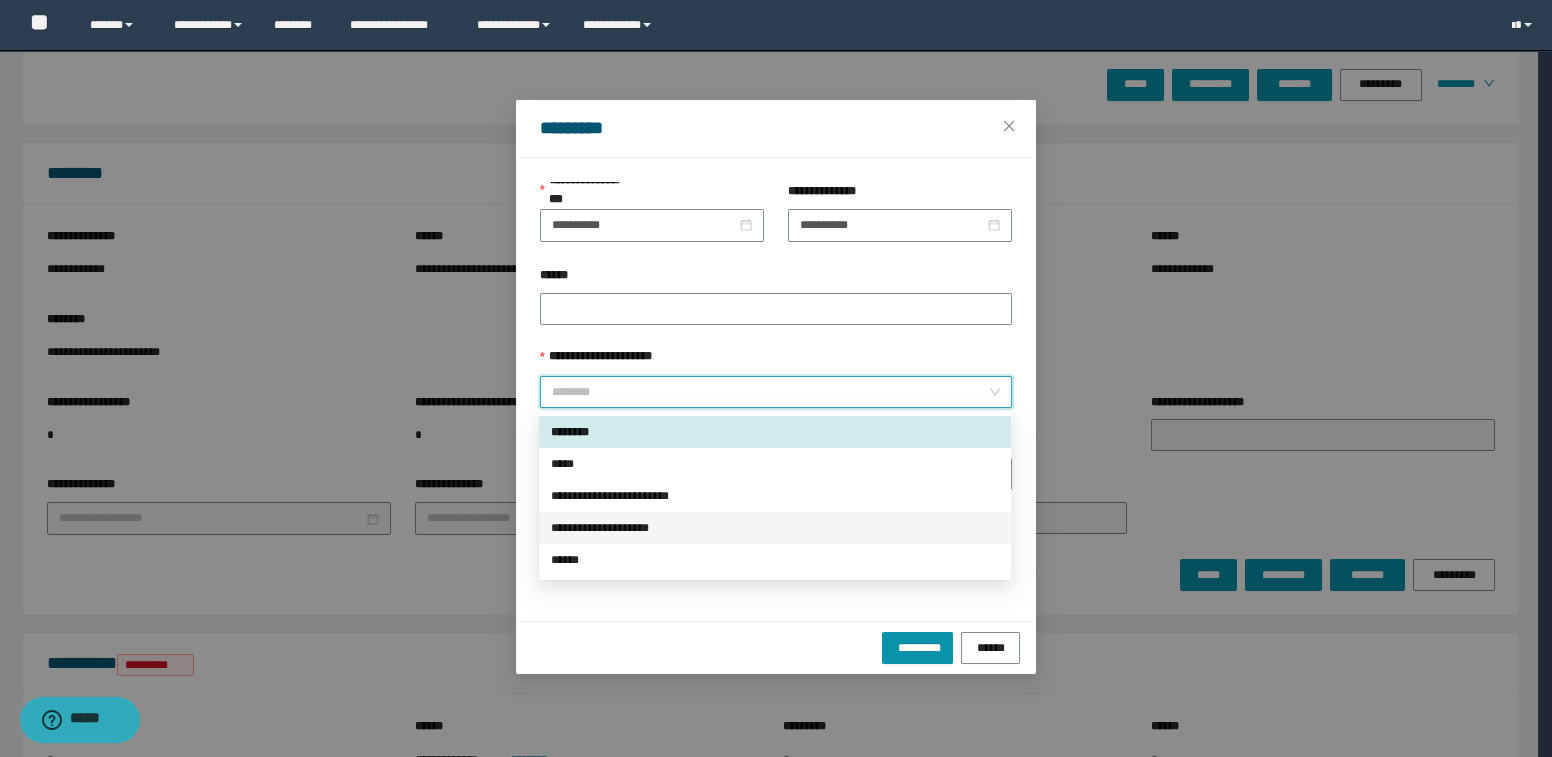 drag, startPoint x: 627, startPoint y: 527, endPoint x: 709, endPoint y: 566, distance: 90.80198 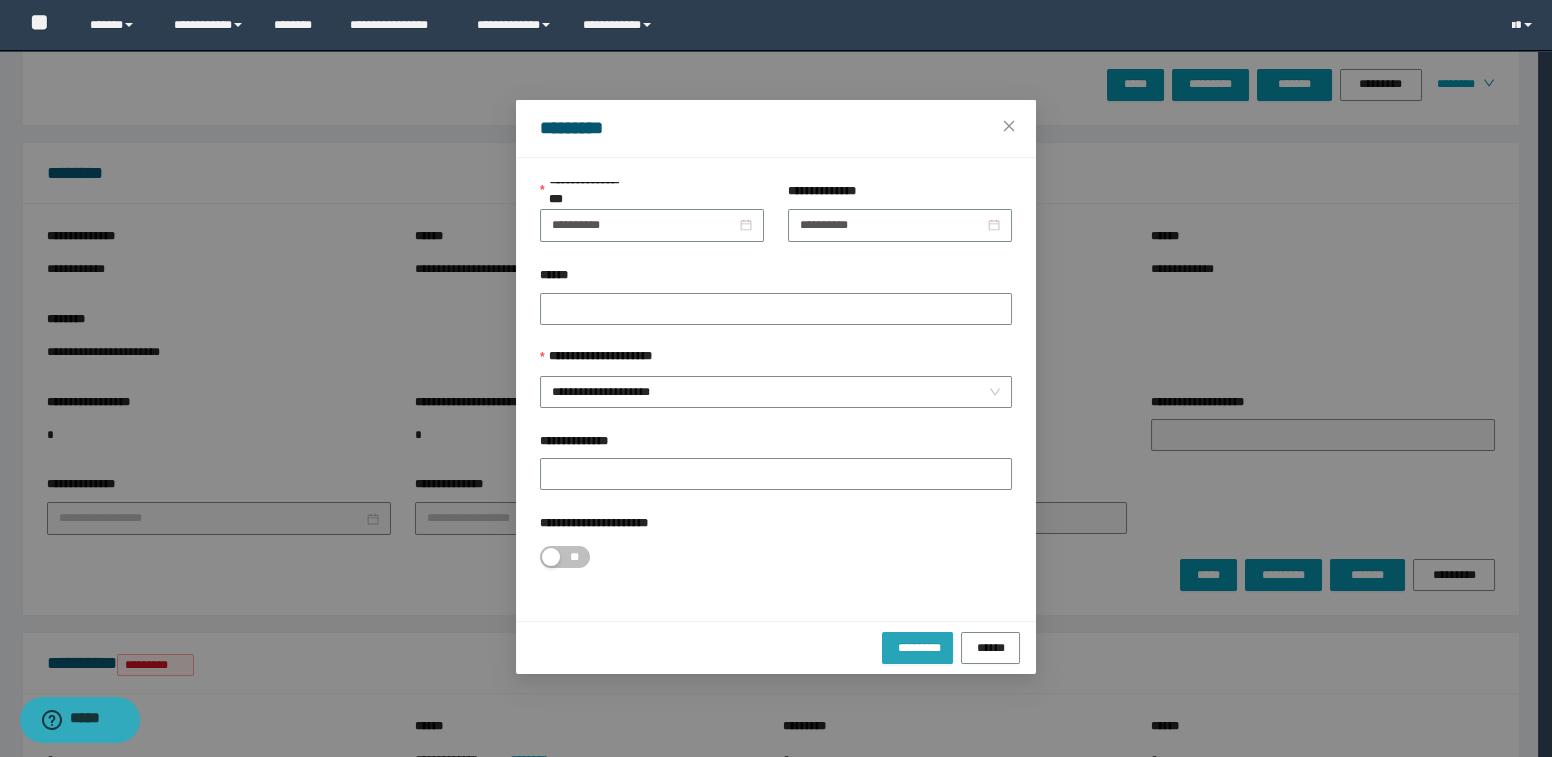 drag, startPoint x: 907, startPoint y: 653, endPoint x: 933, endPoint y: 653, distance: 26 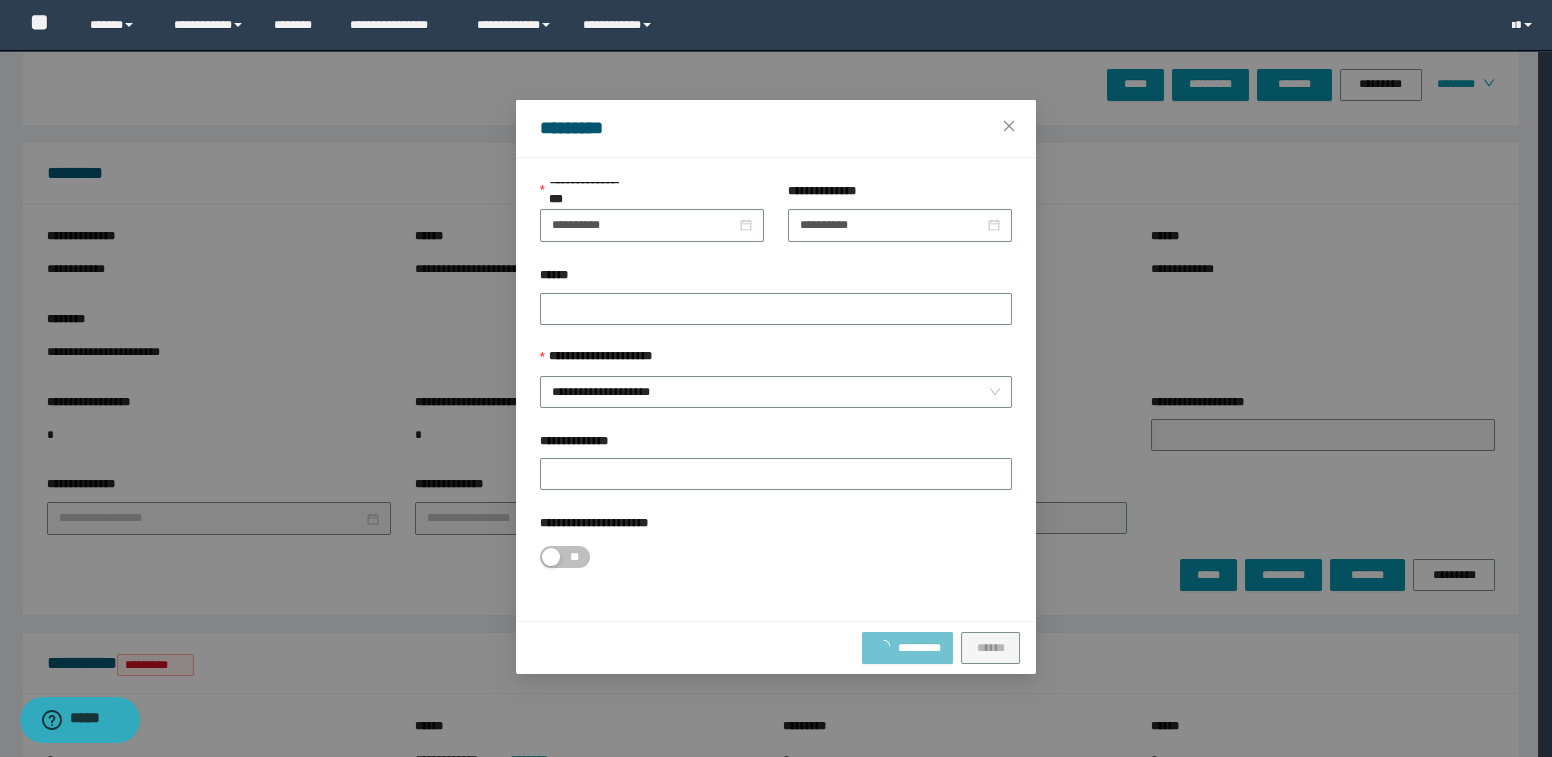 type on "**********" 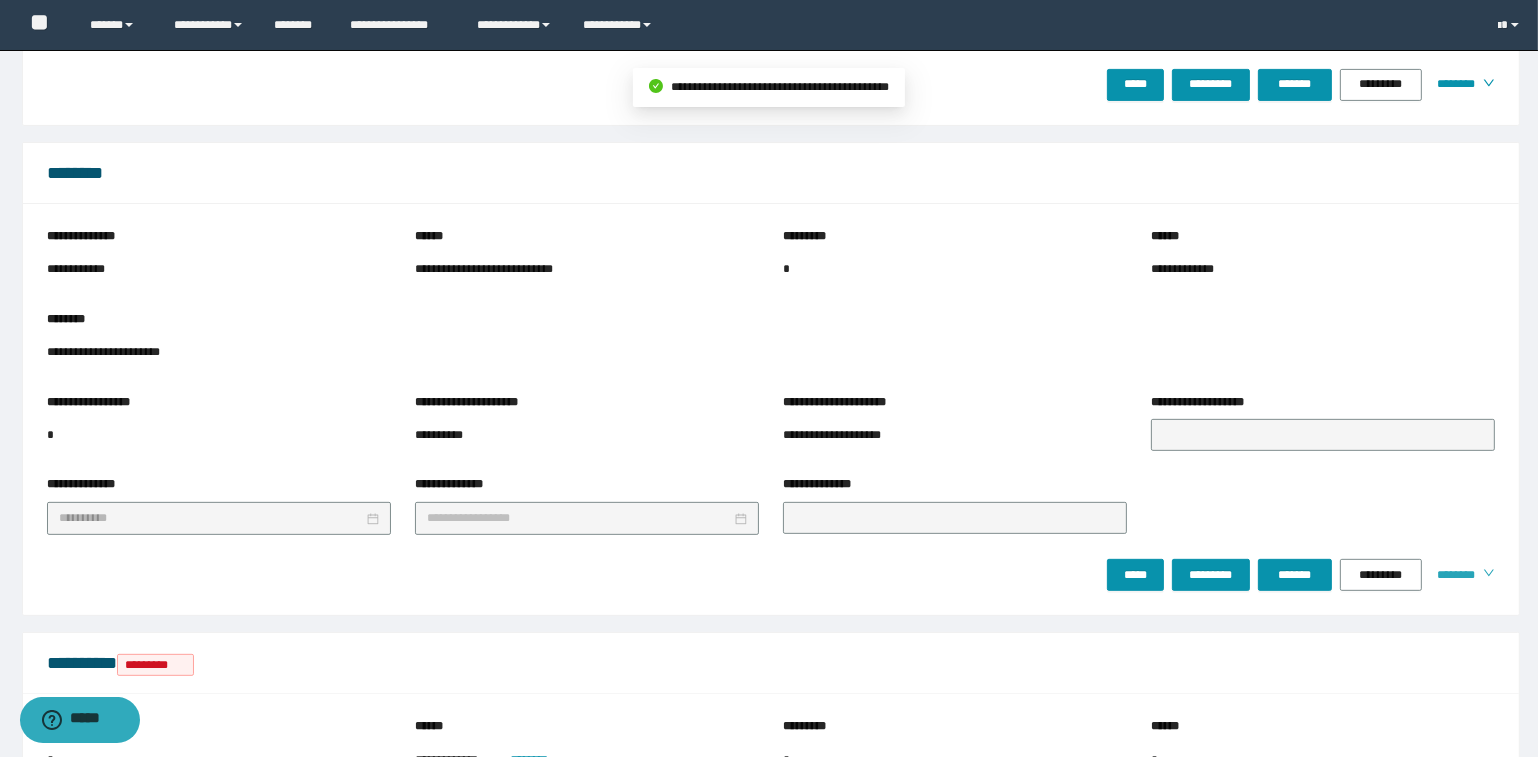 click on "********" at bounding box center [1452, 575] 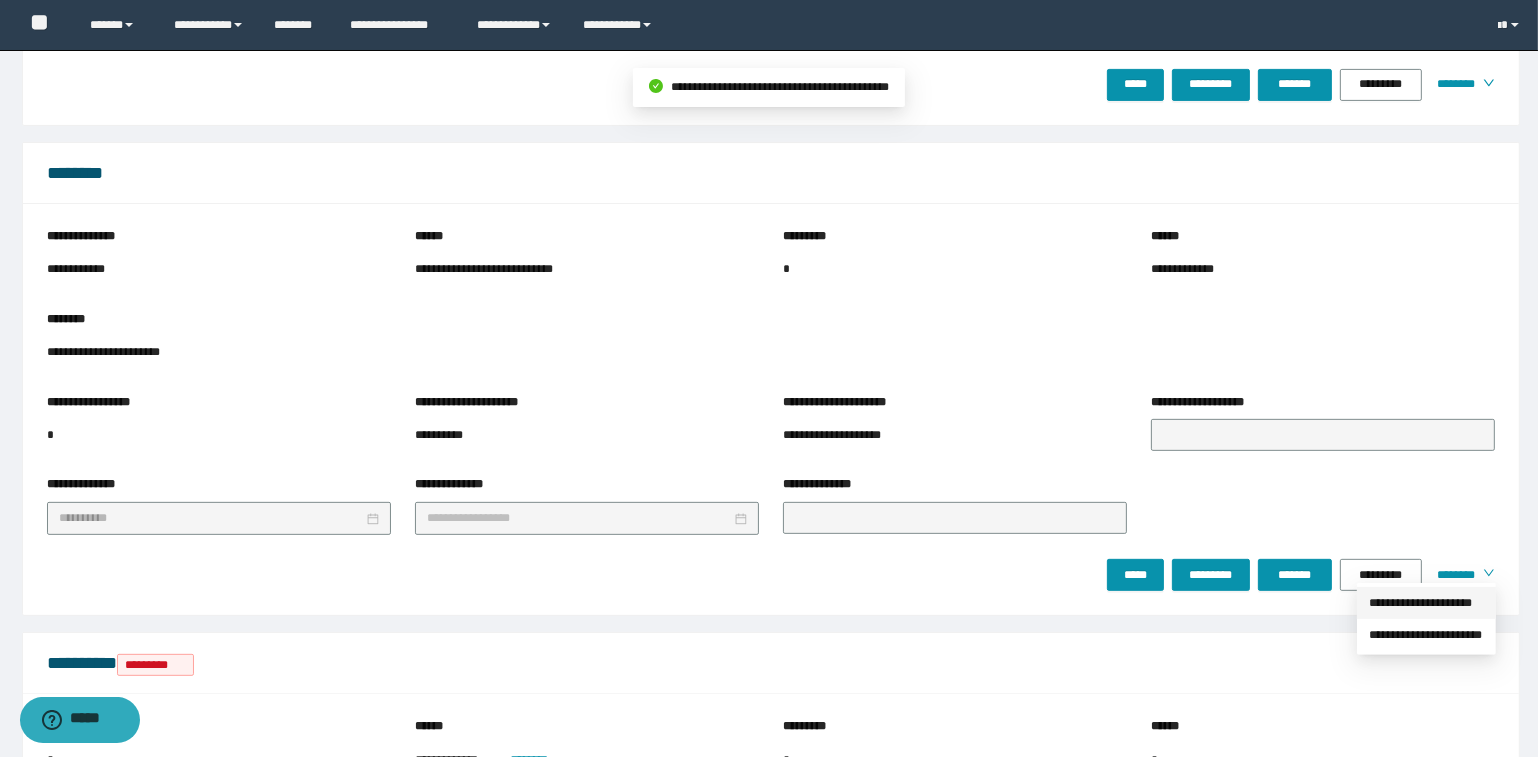 click on "**********" at bounding box center [1426, 603] 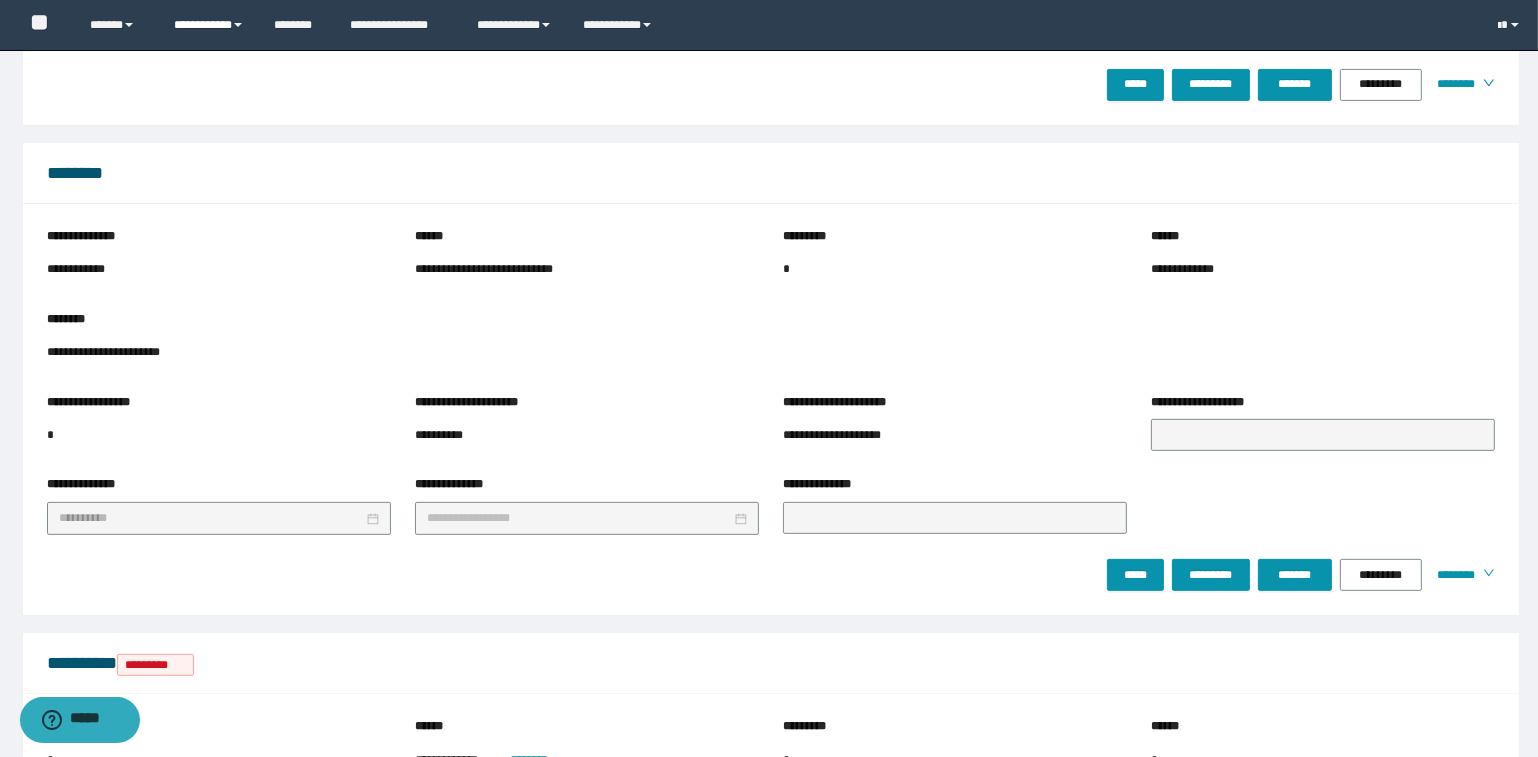 click on "**********" at bounding box center [209, 25] 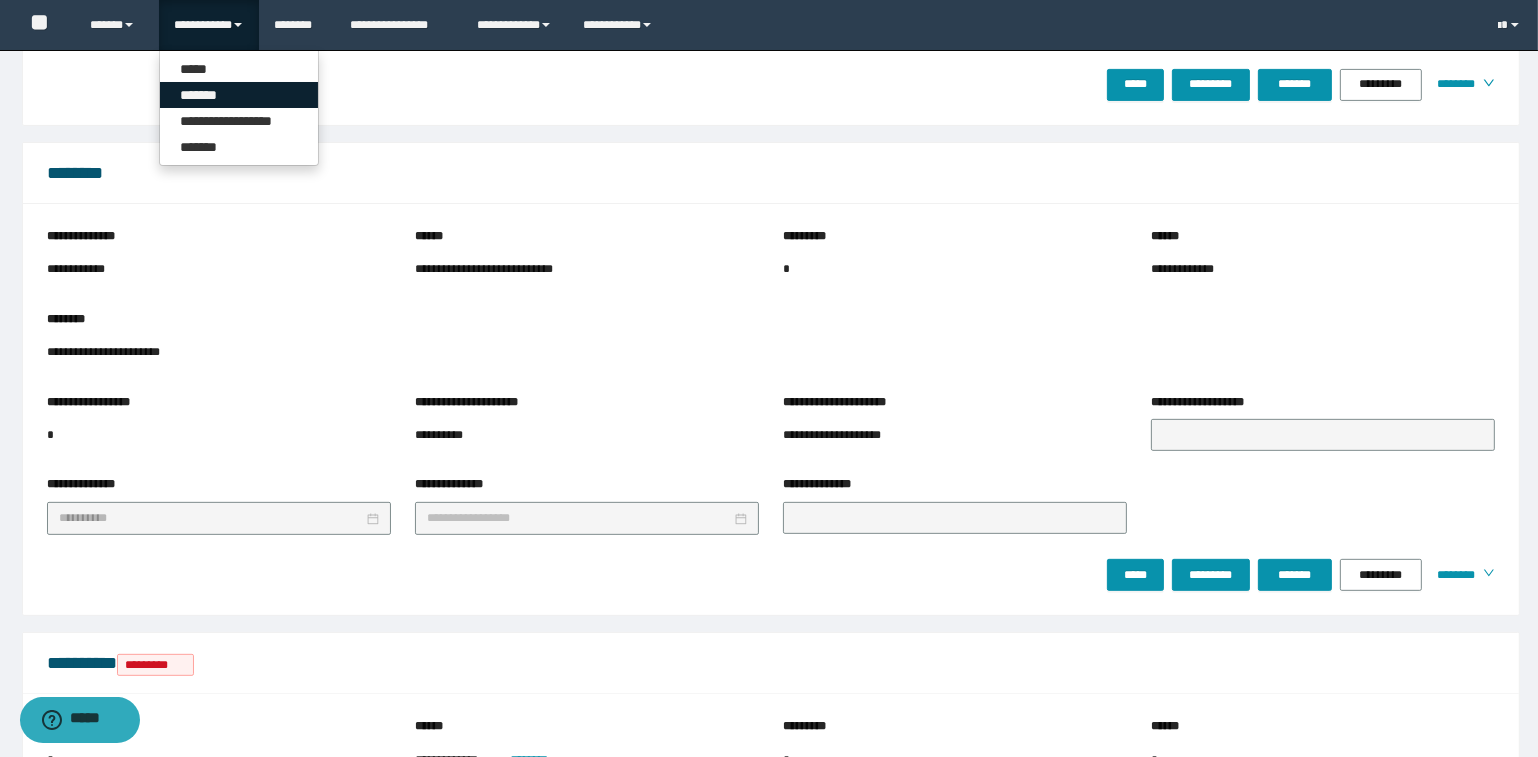 click on "*******" at bounding box center (239, 95) 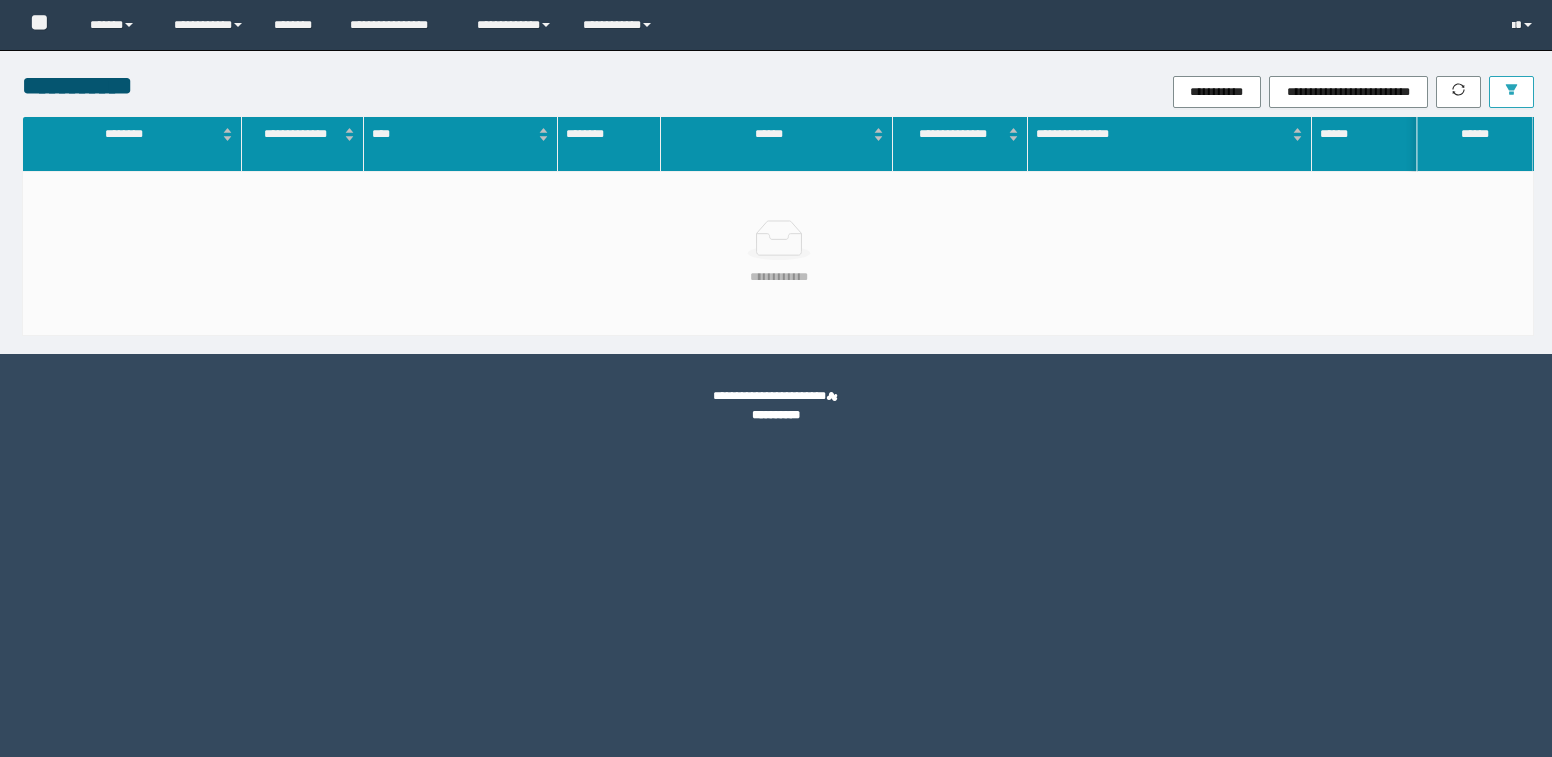 scroll, scrollTop: 0, scrollLeft: 0, axis: both 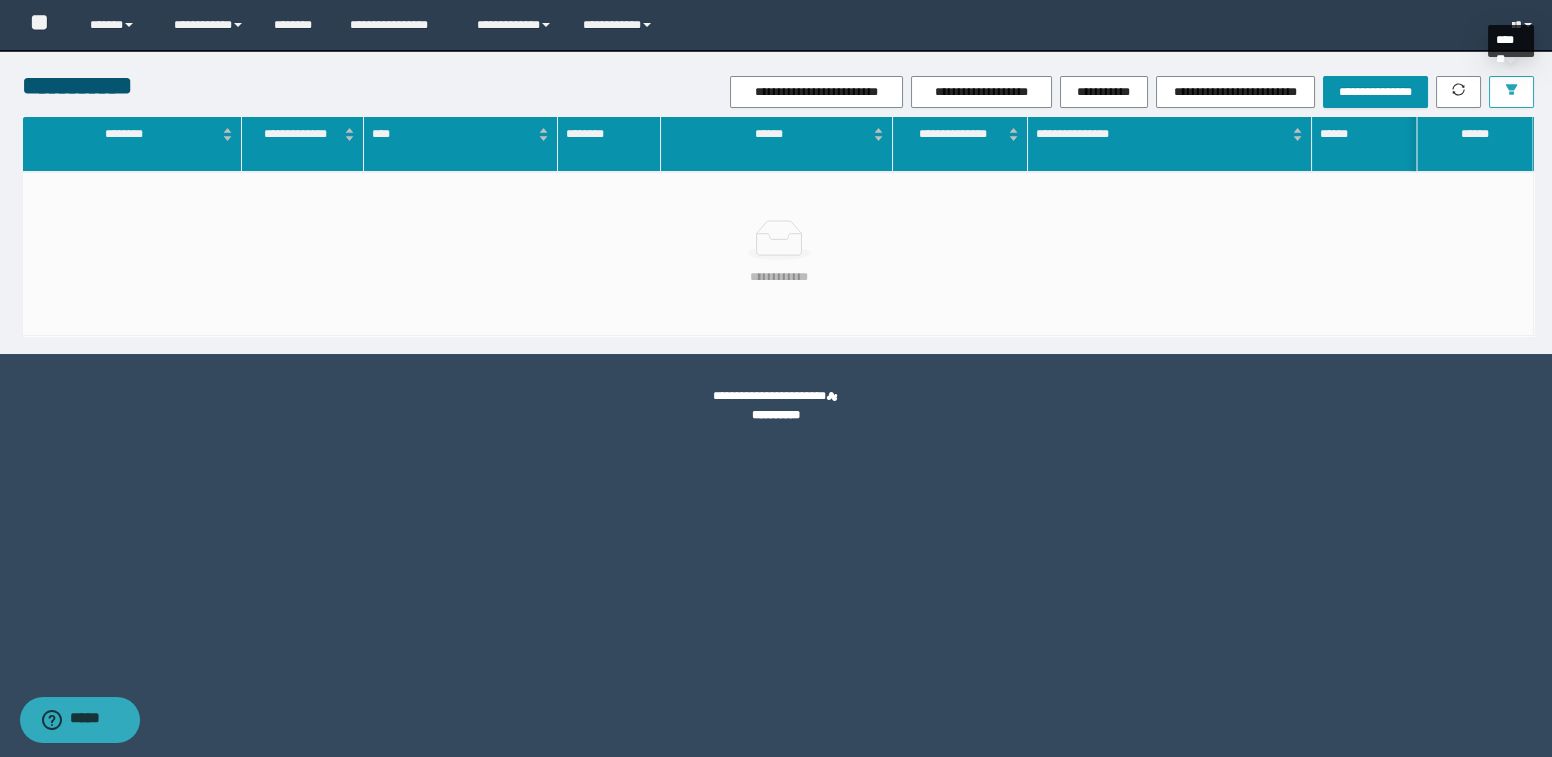 click 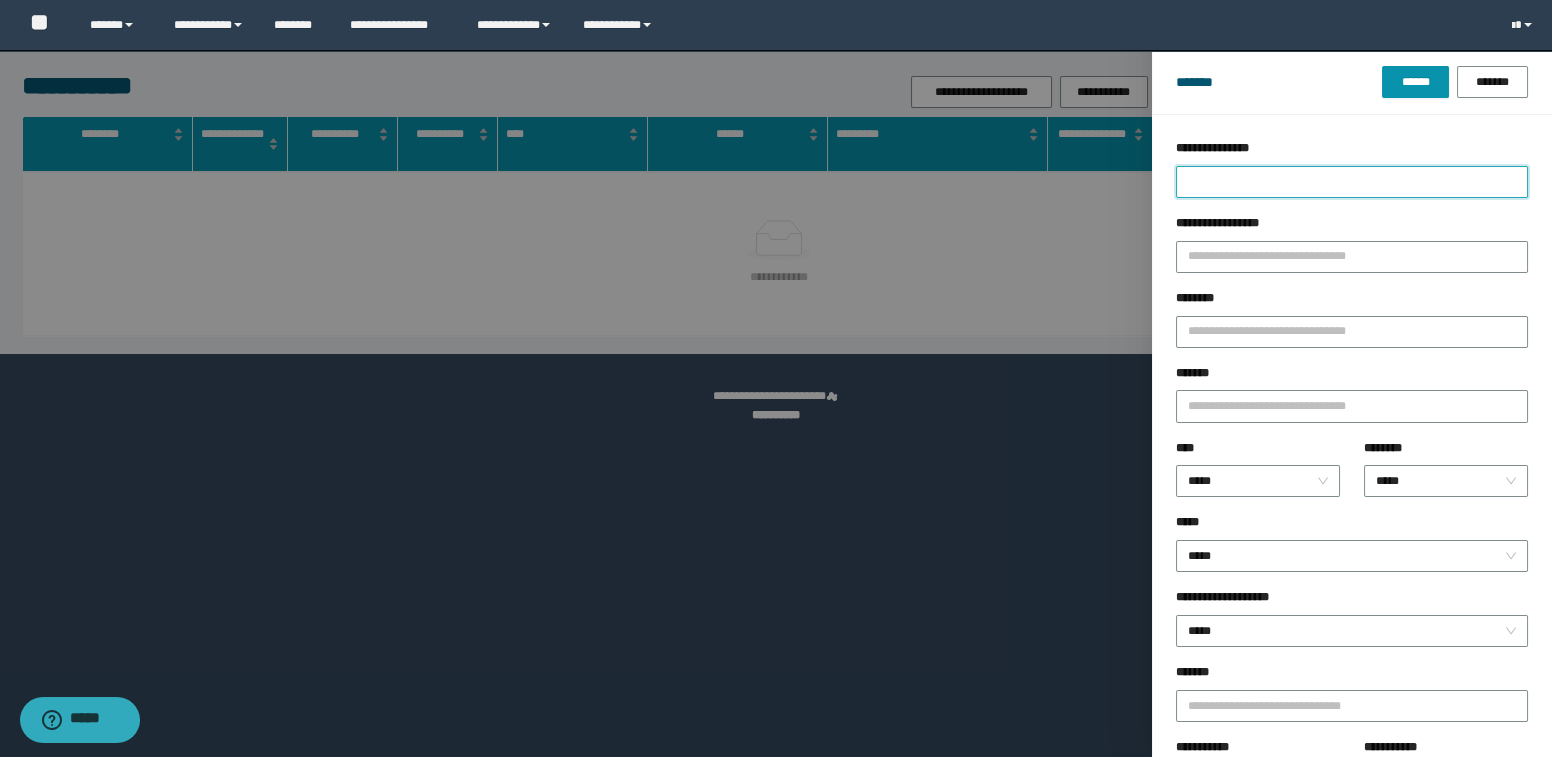 click on "**********" at bounding box center [1352, 182] 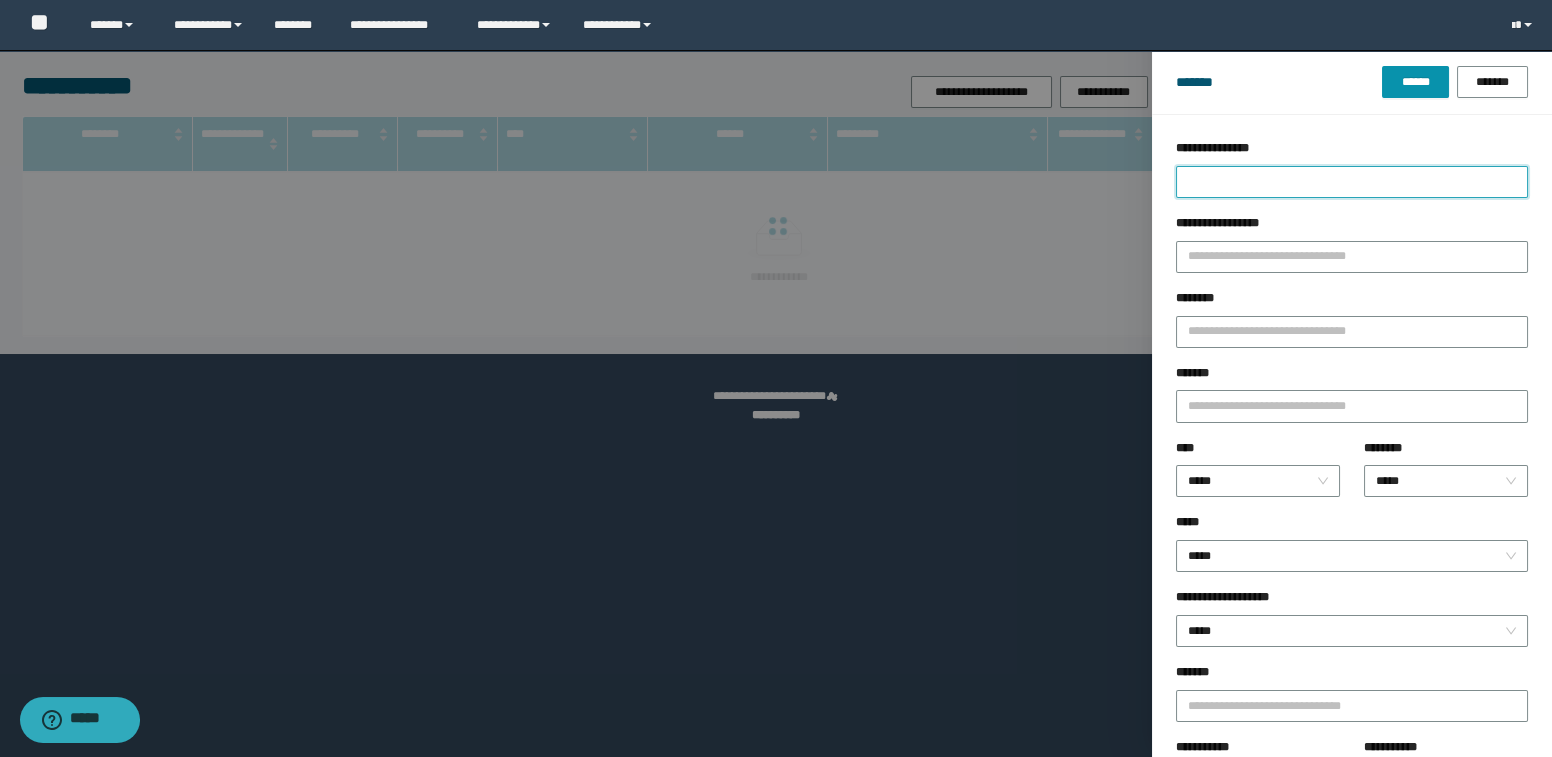 type on "*" 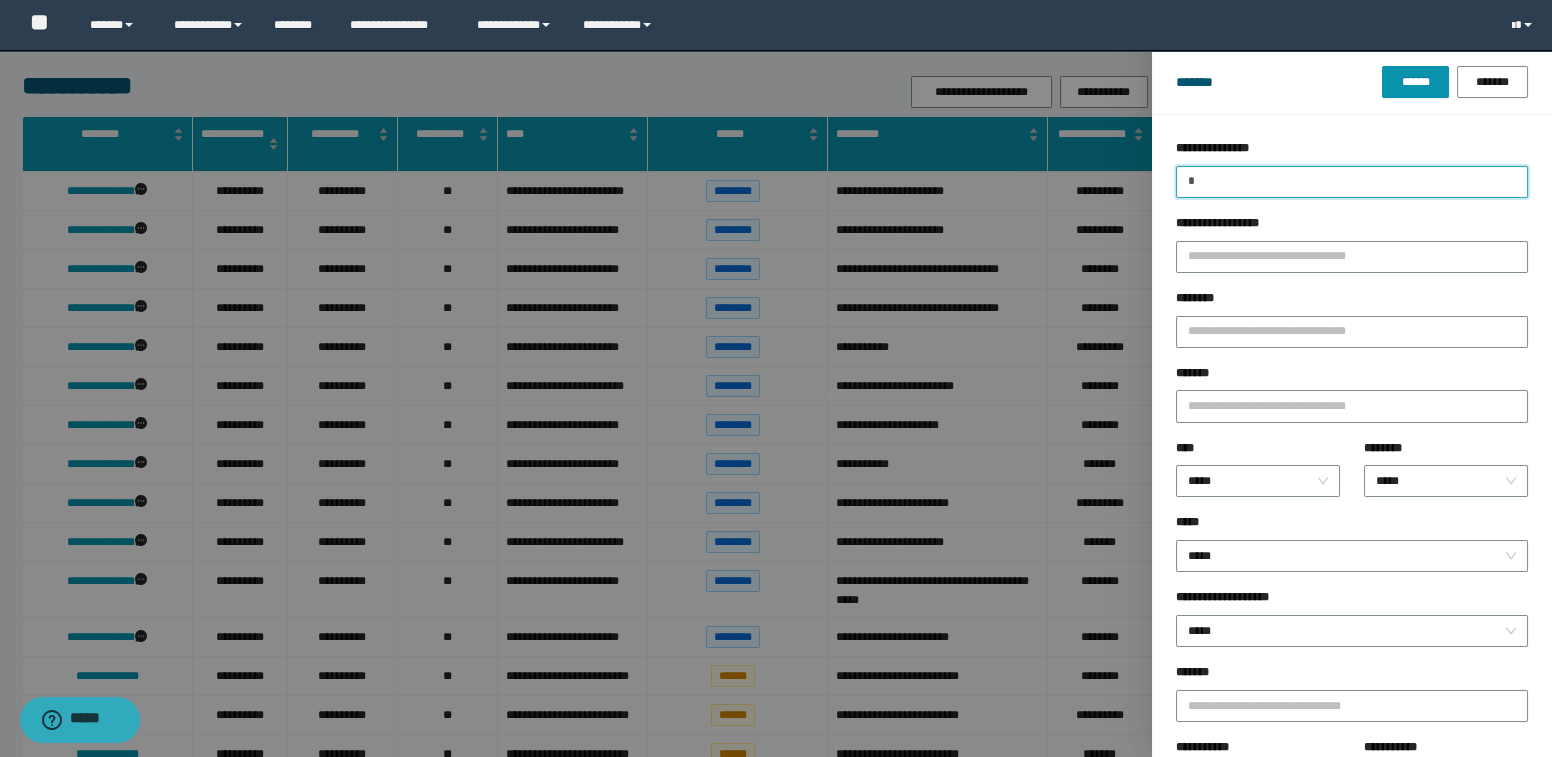 type 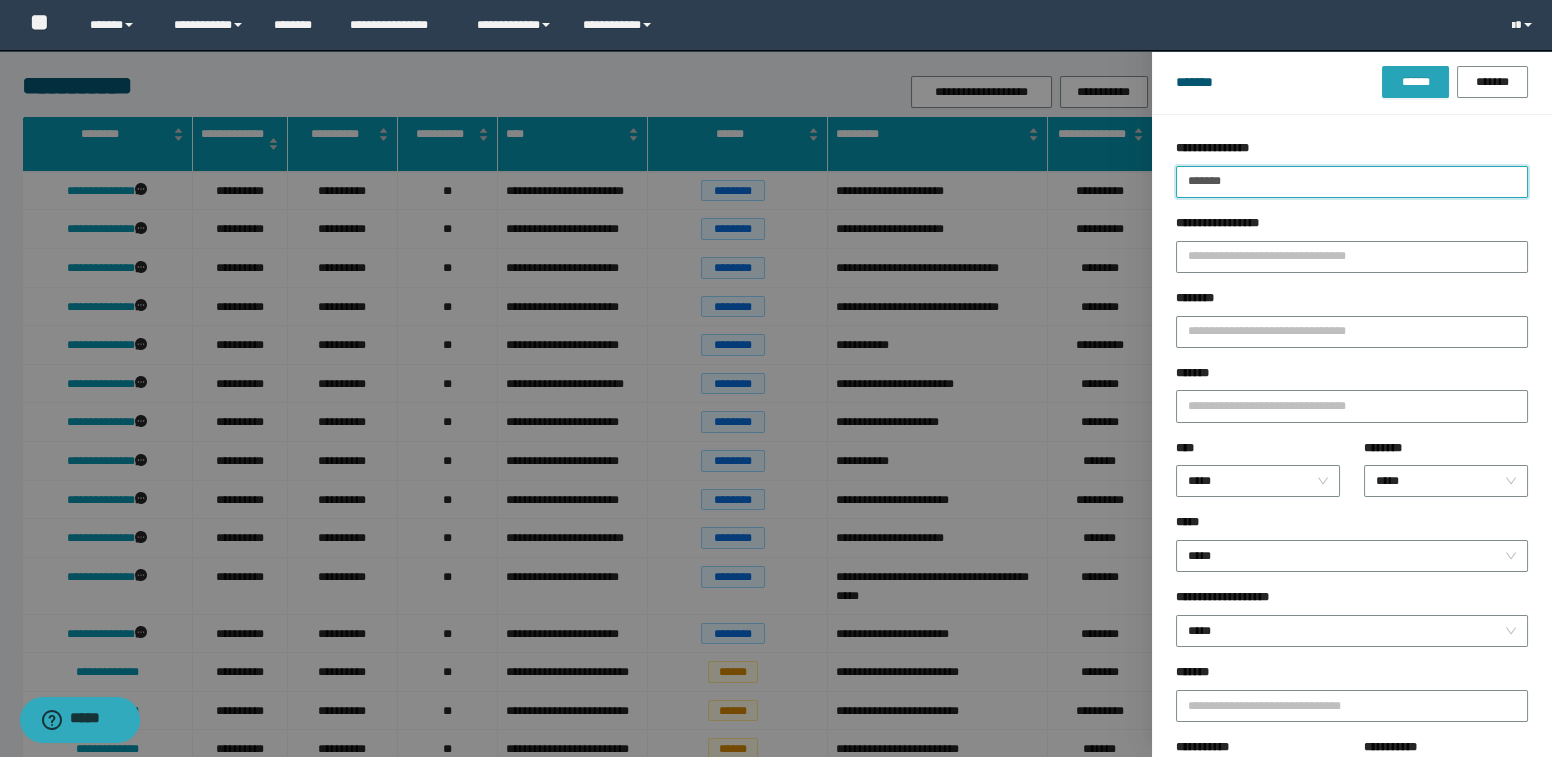 type on "*******" 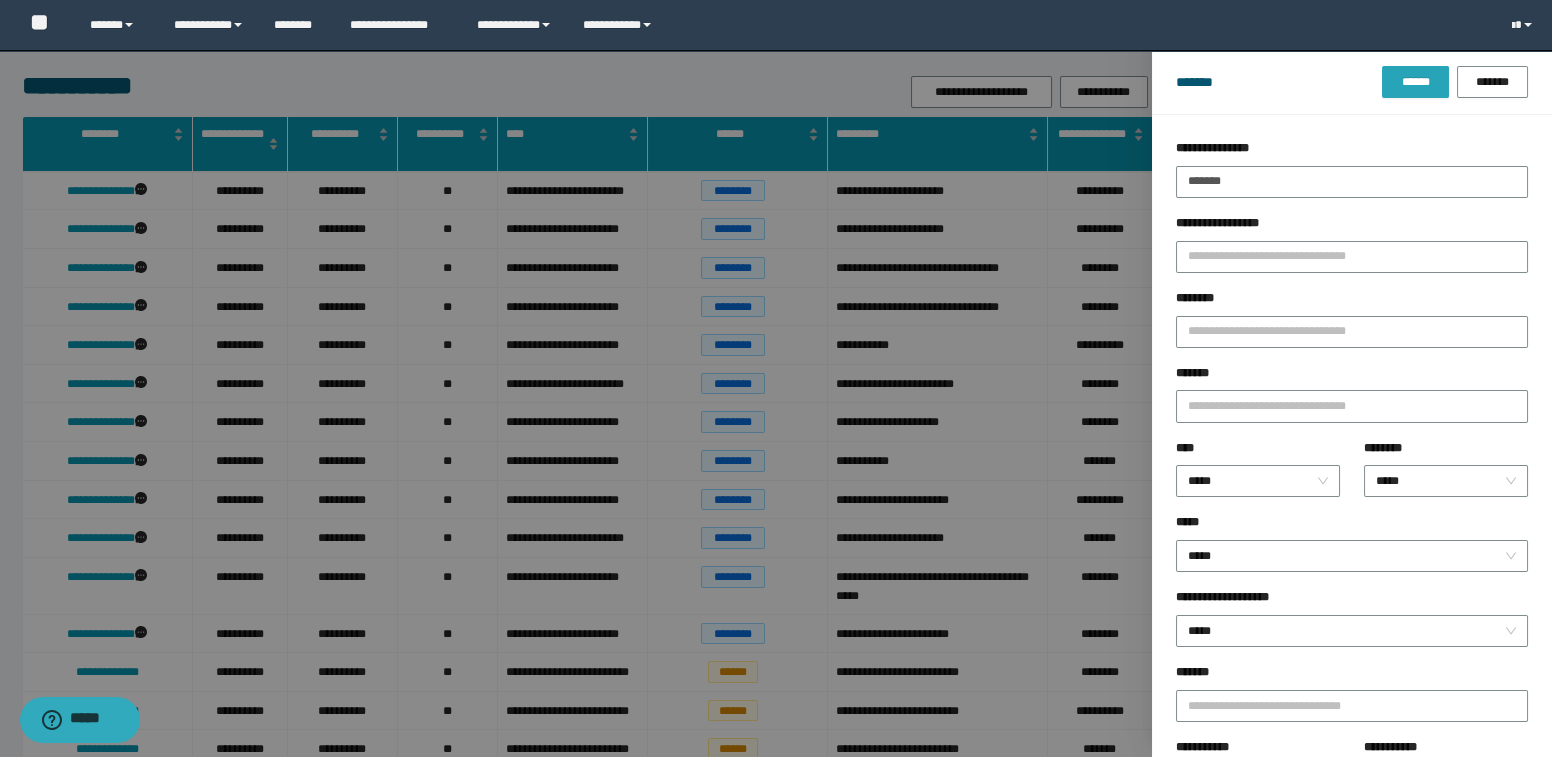 click on "******" at bounding box center (1415, 82) 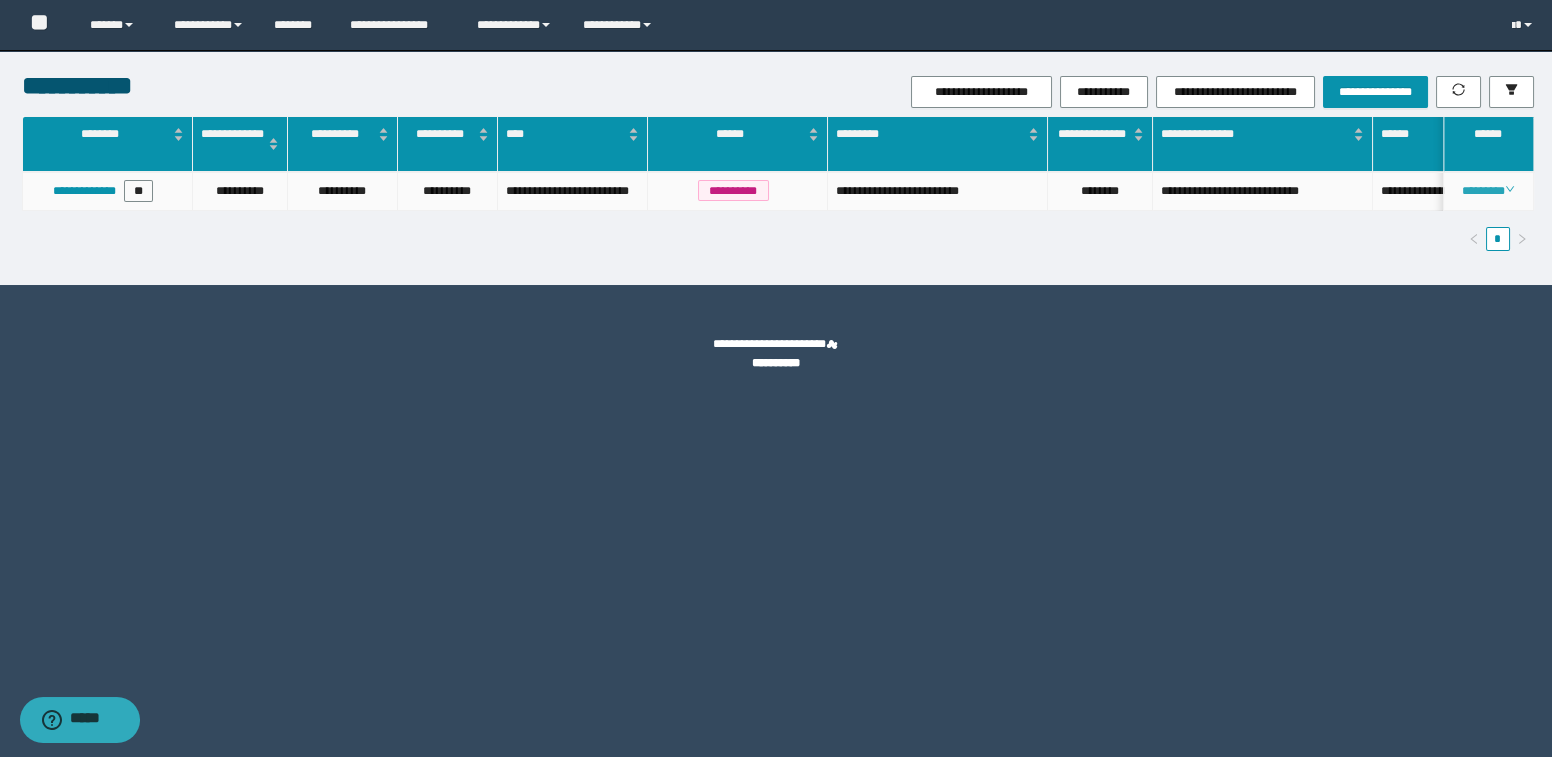 click on "********" at bounding box center [1488, 191] 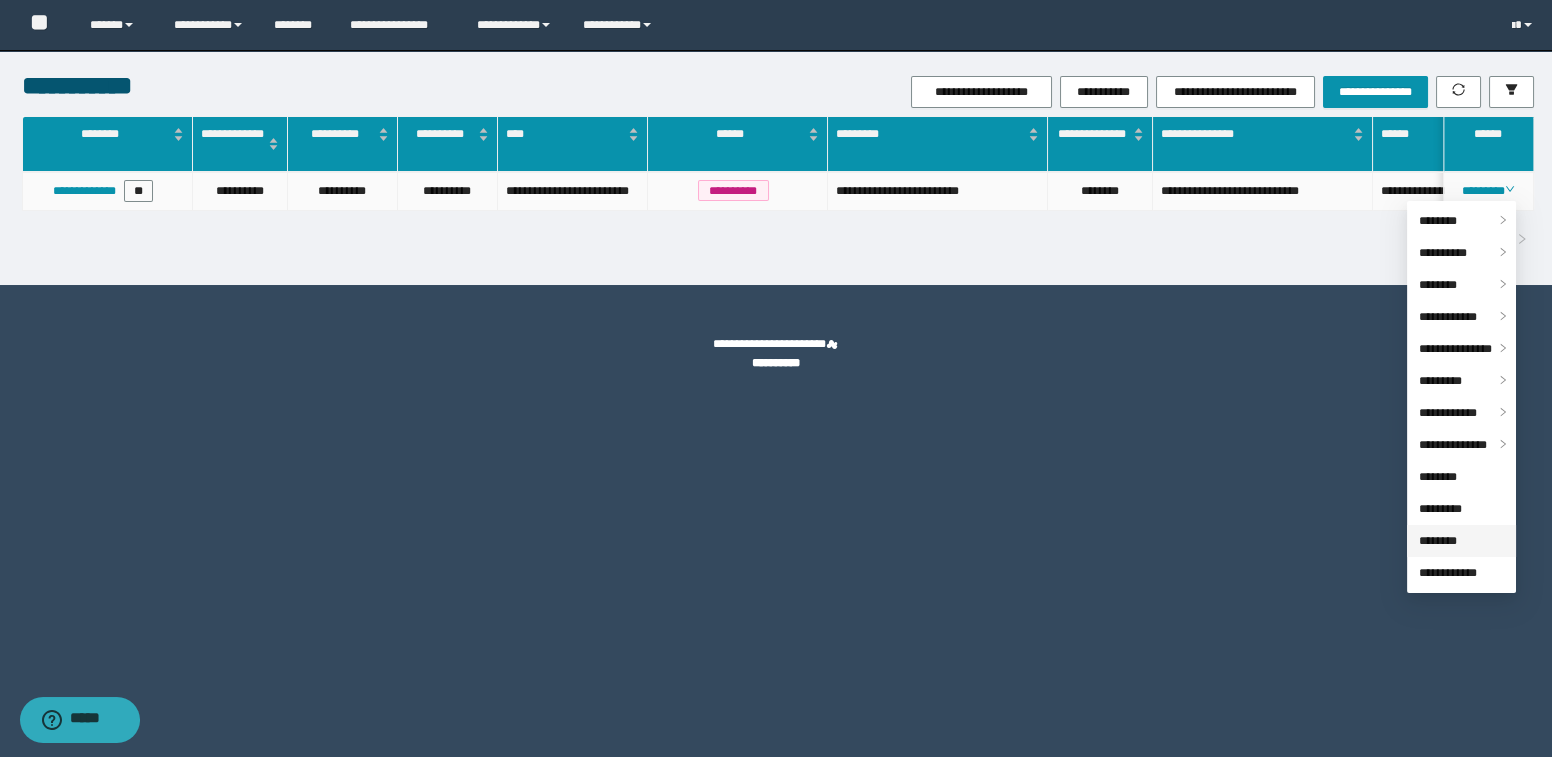 click on "********" at bounding box center [1438, 541] 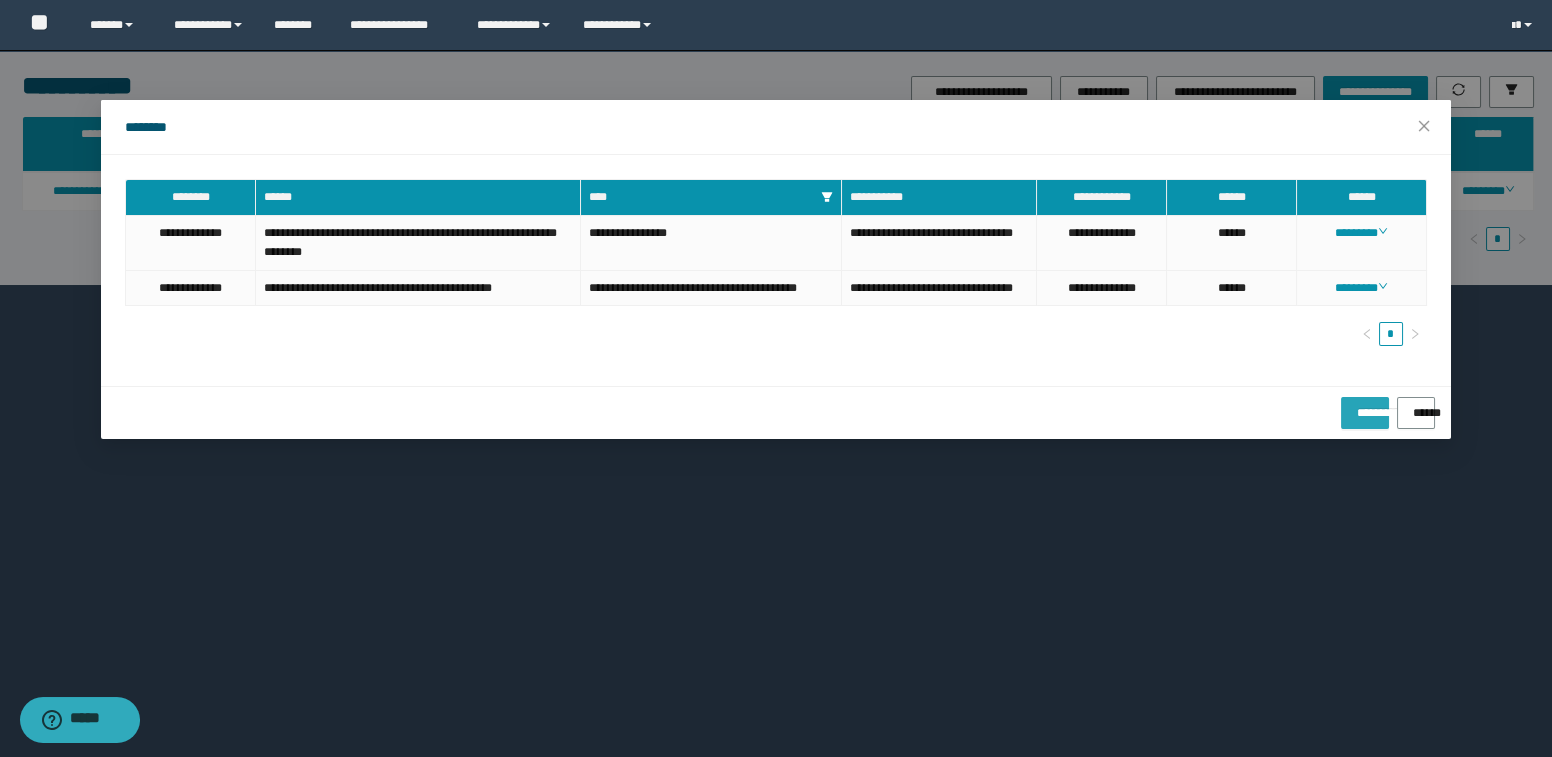 click on "**********" at bounding box center (1364, 406) 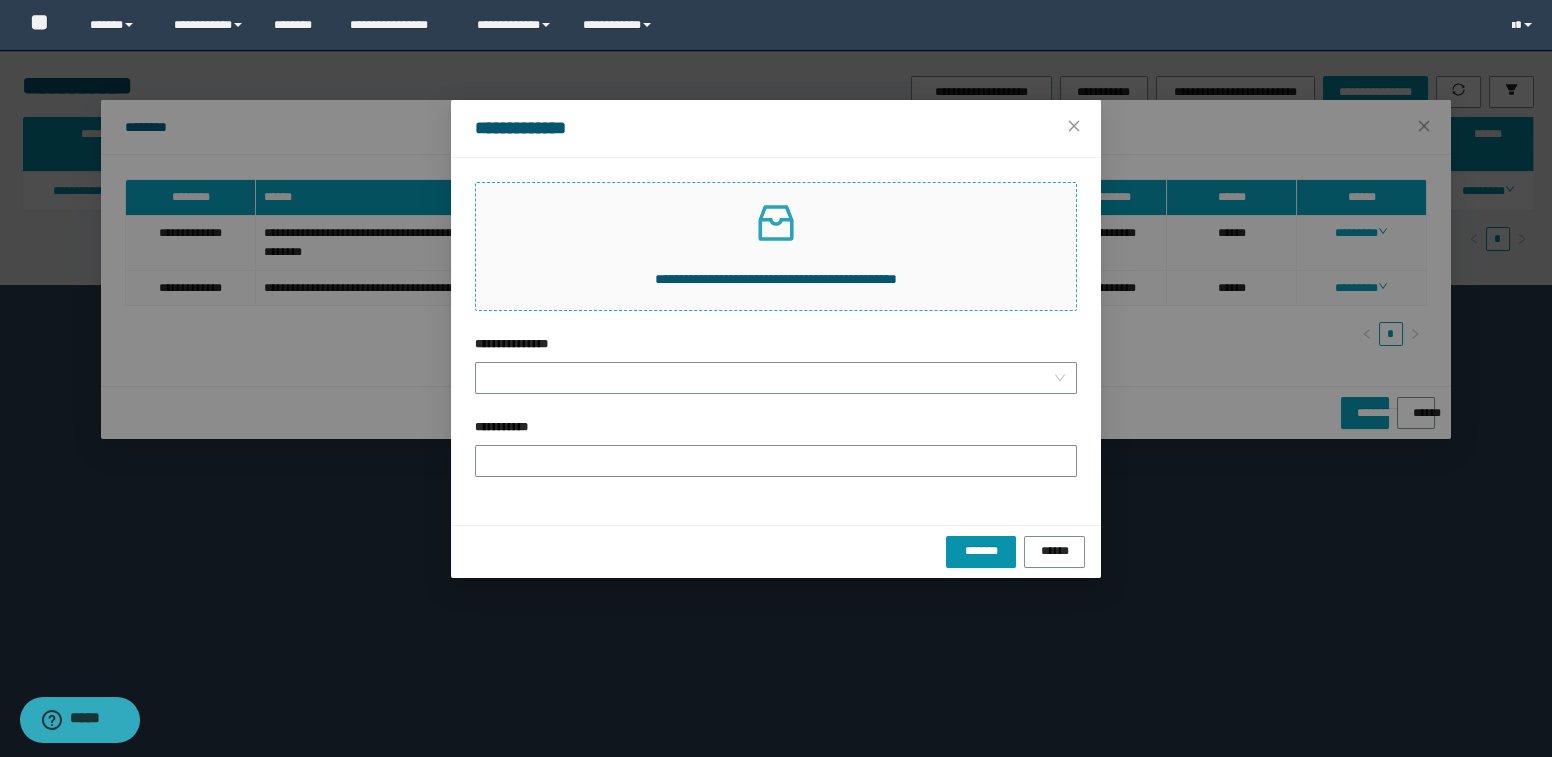 click 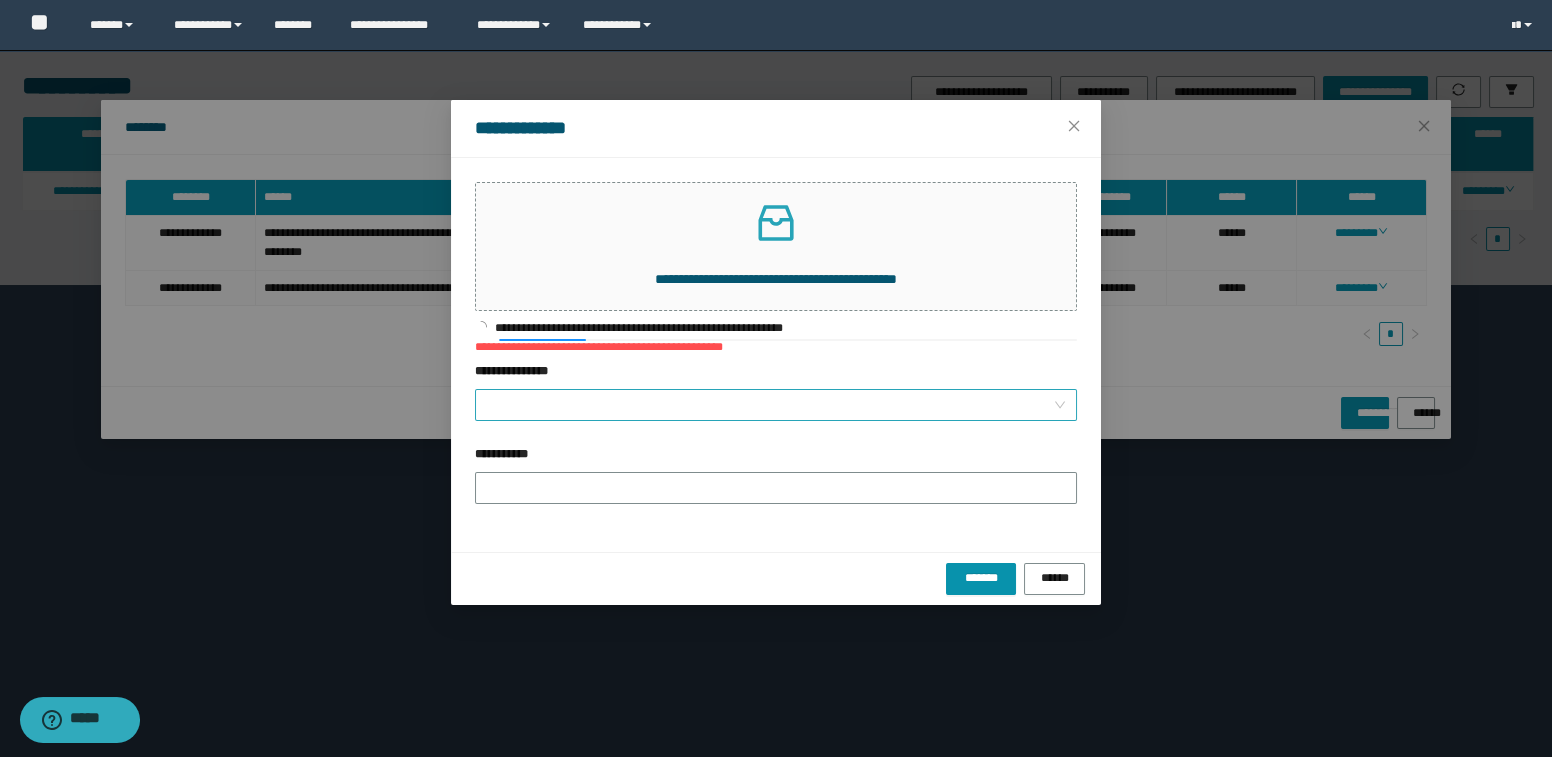 drag, startPoint x: 556, startPoint y: 397, endPoint x: 556, endPoint y: 408, distance: 11 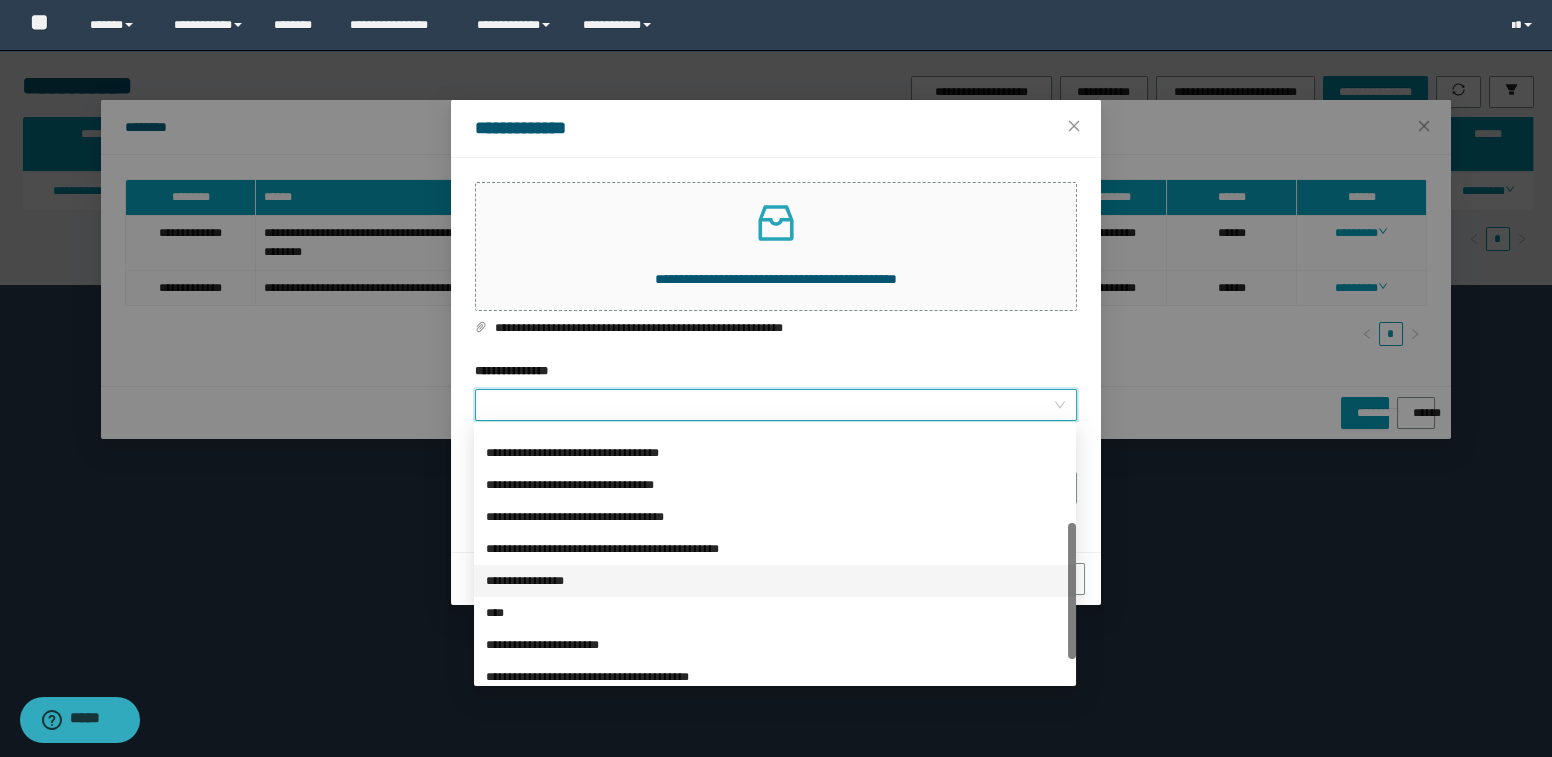 scroll, scrollTop: 223, scrollLeft: 0, axis: vertical 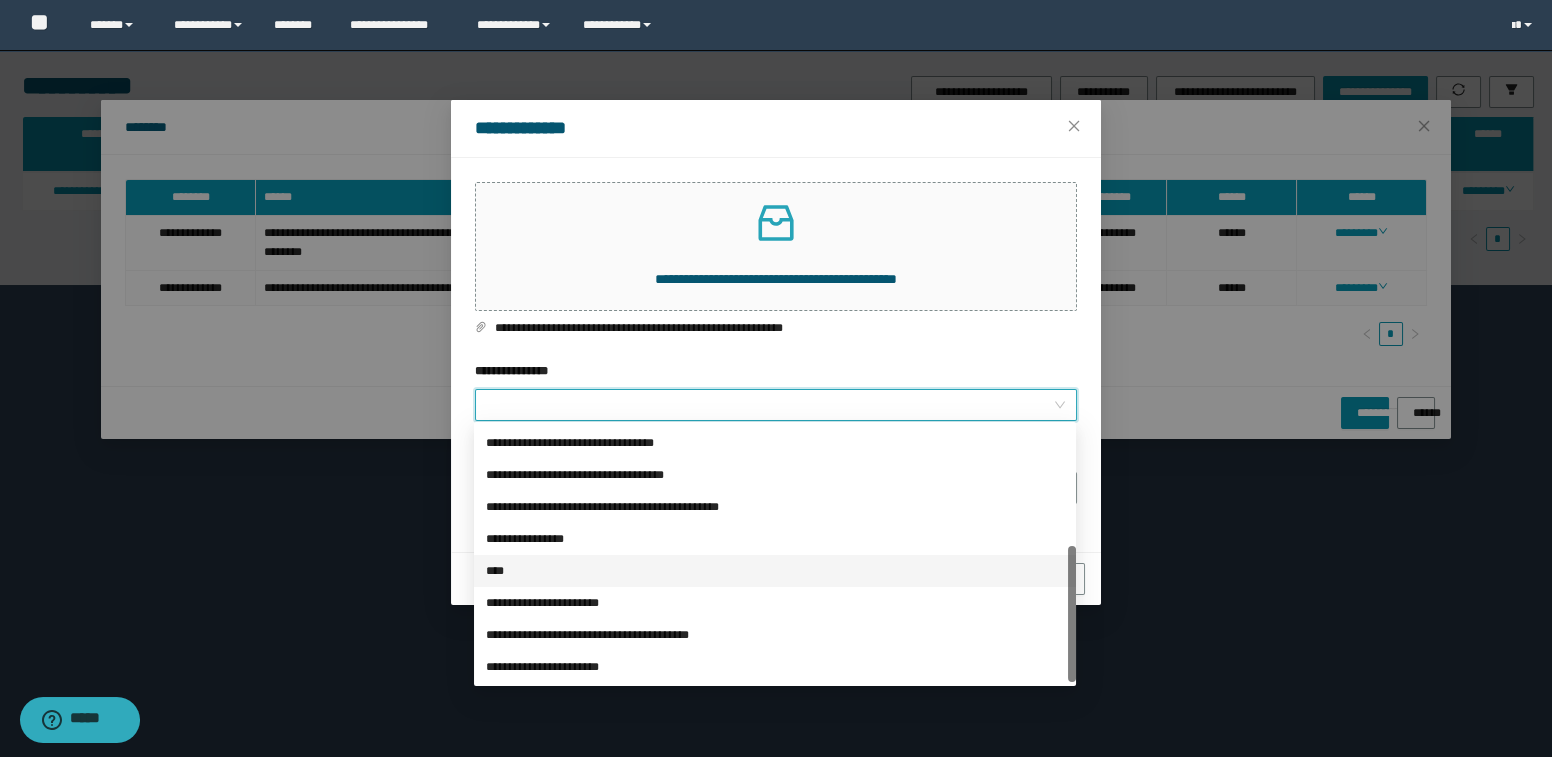 drag, startPoint x: 500, startPoint y: 562, endPoint x: 512, endPoint y: 572, distance: 15.6205 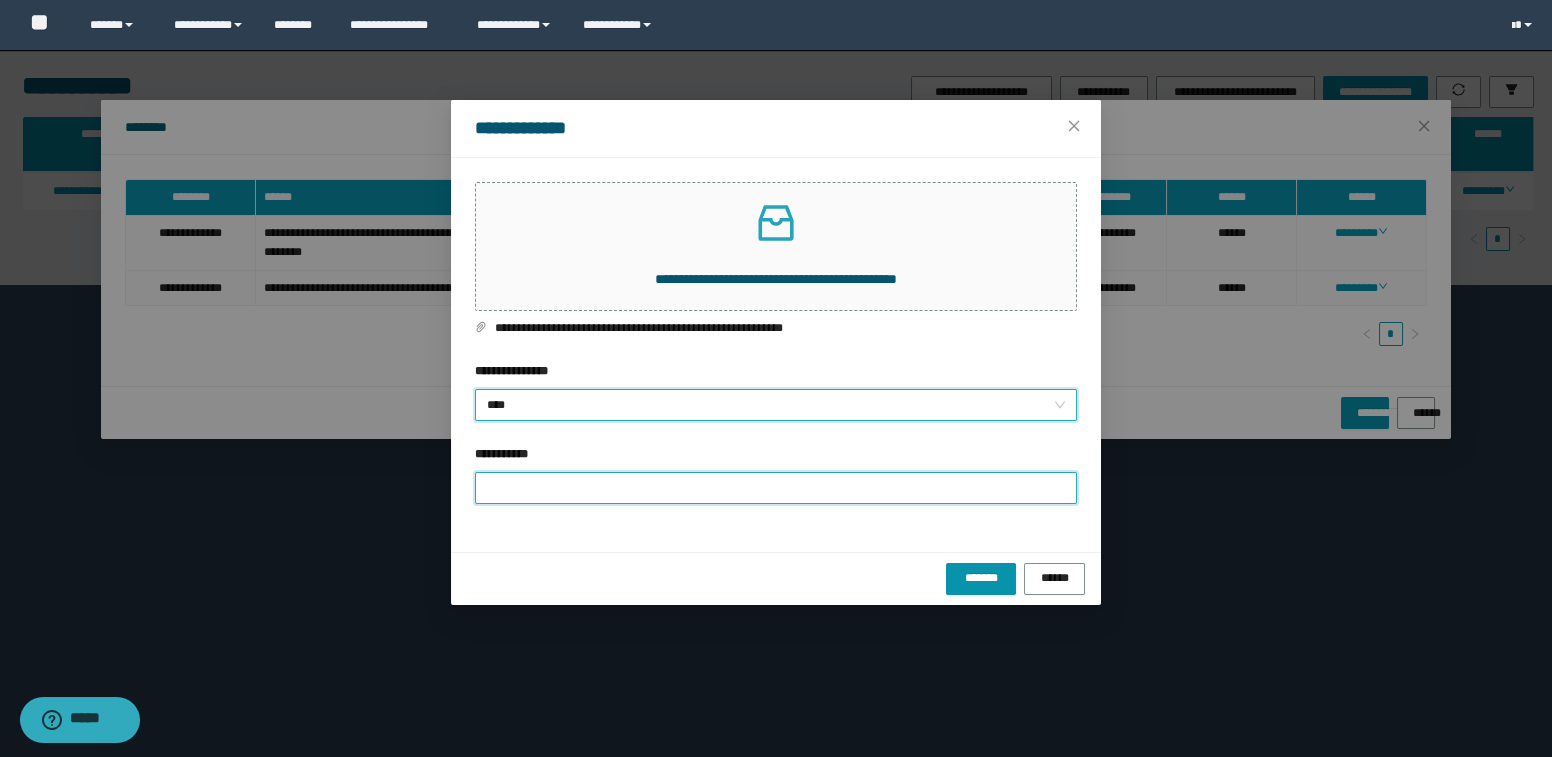 click on "**********" at bounding box center [776, 488] 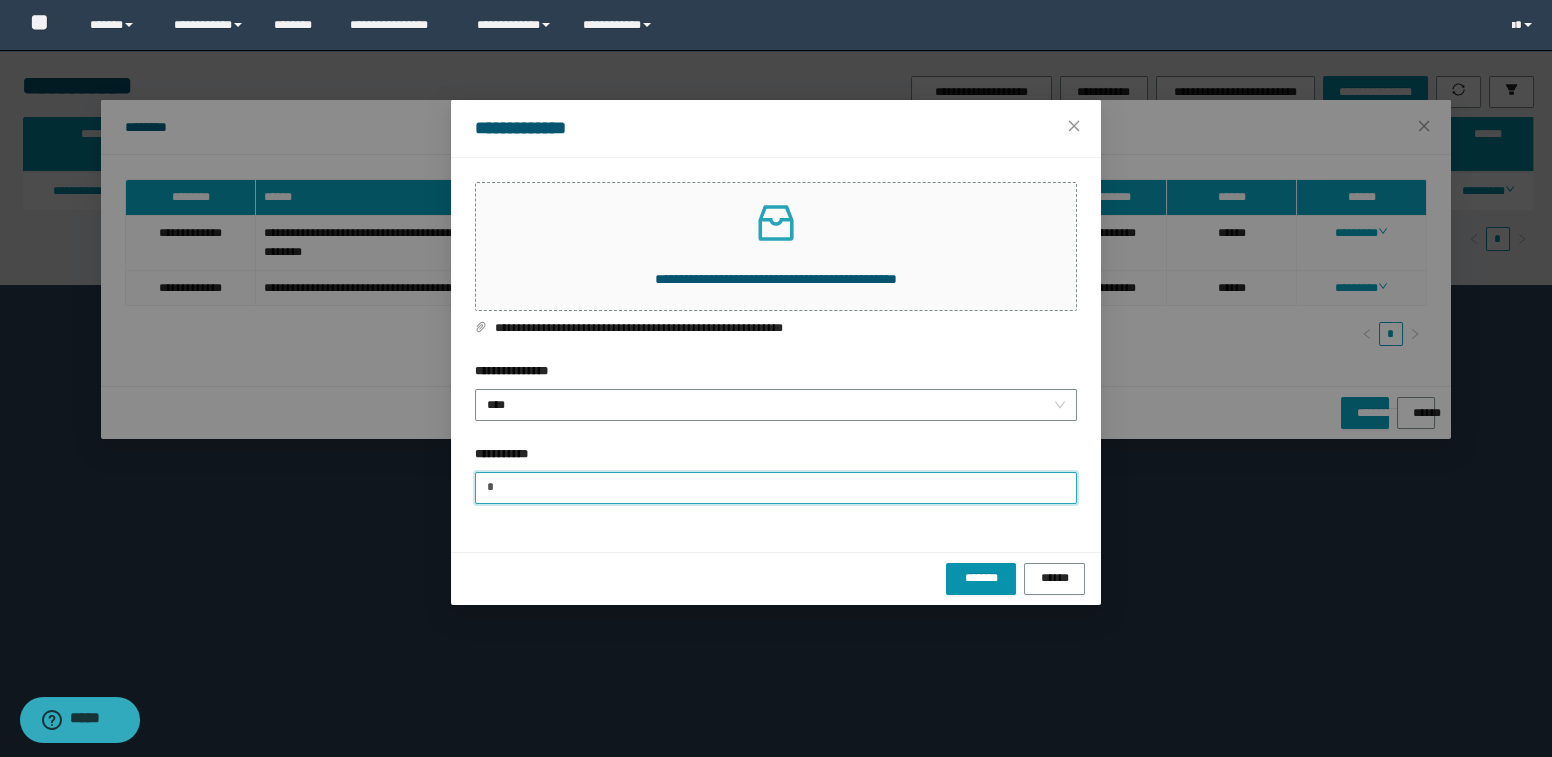 type on "**********" 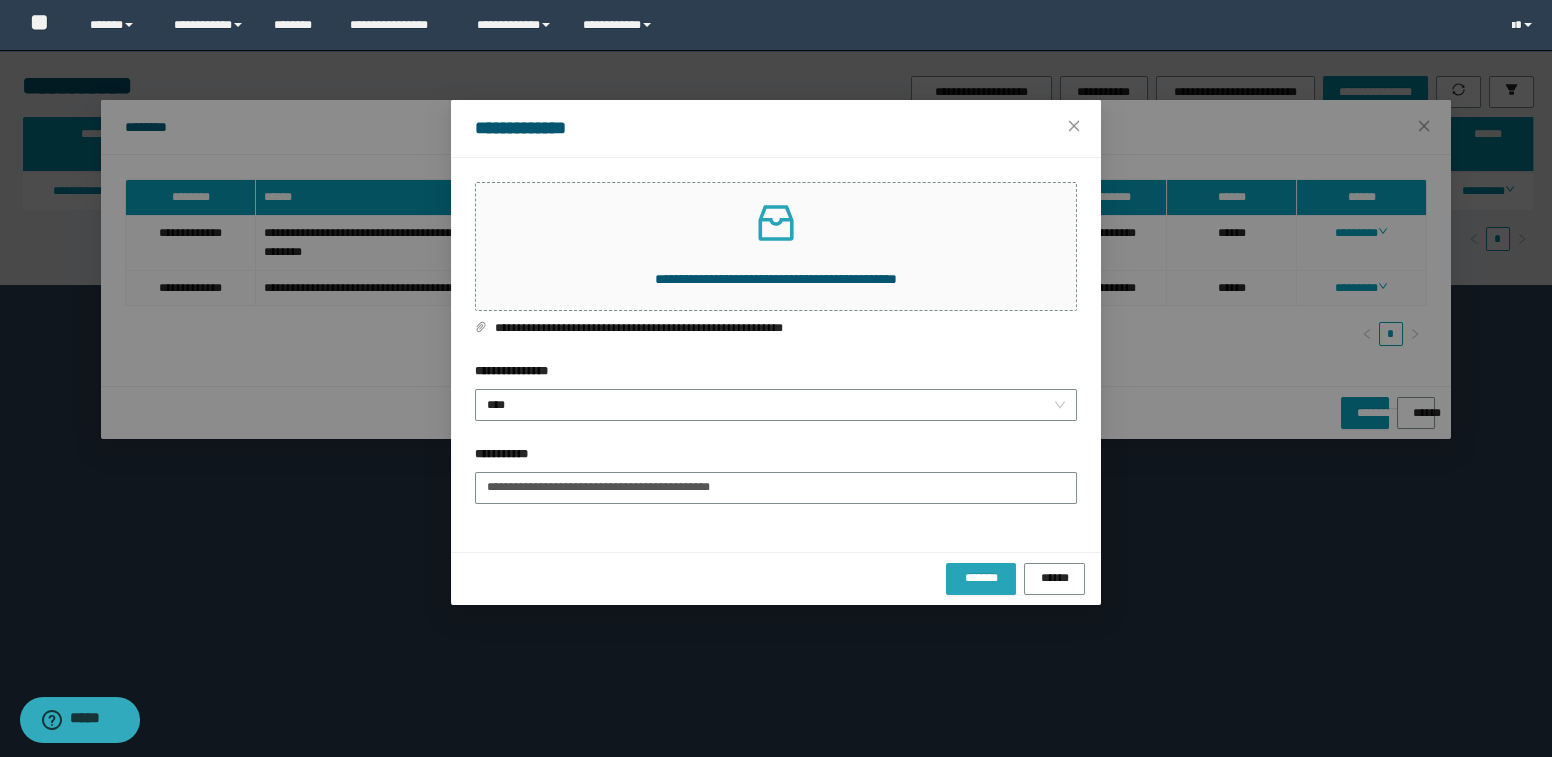 click on "*******" at bounding box center [981, 577] 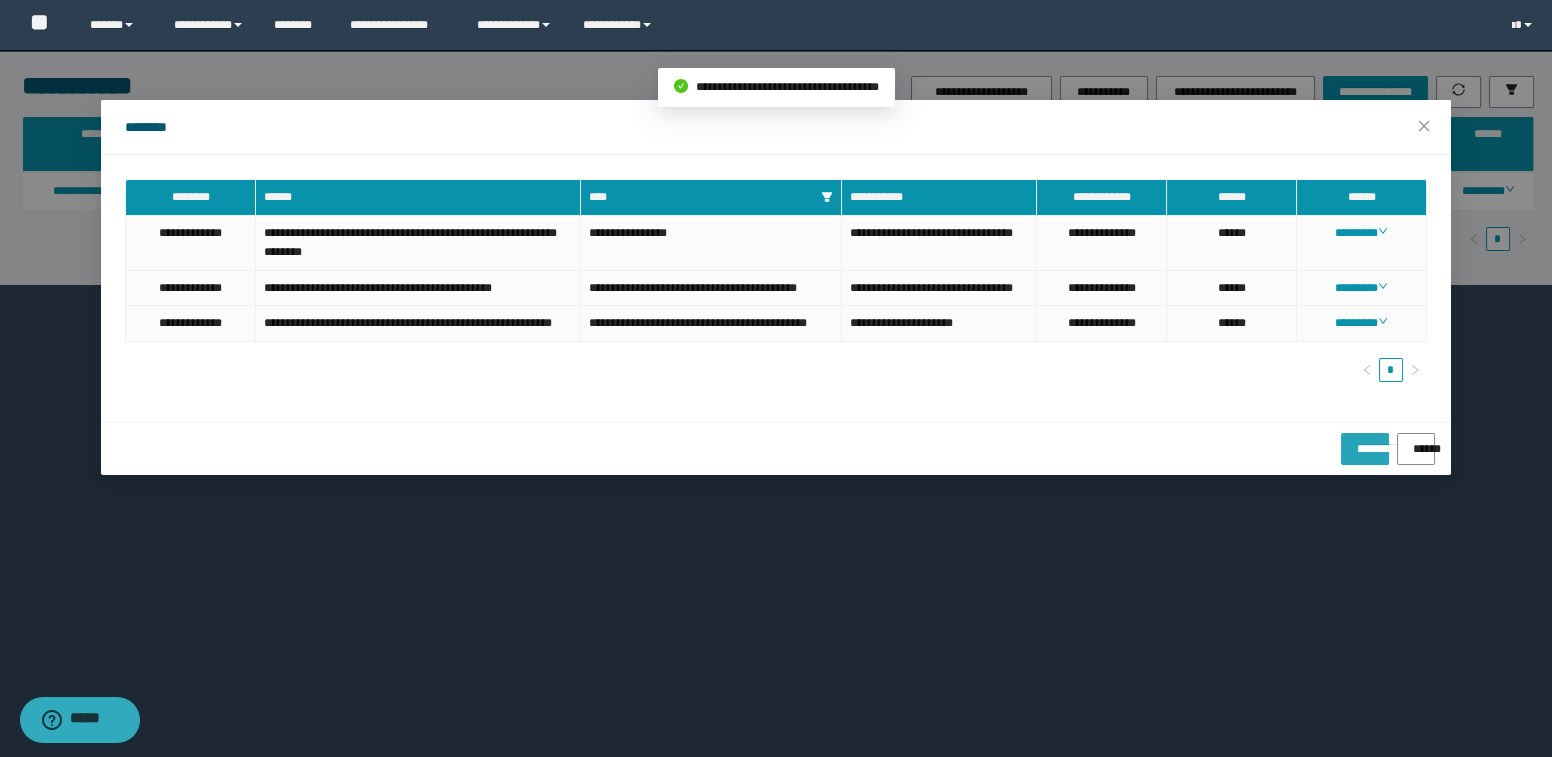 click on "**********" at bounding box center [1364, 442] 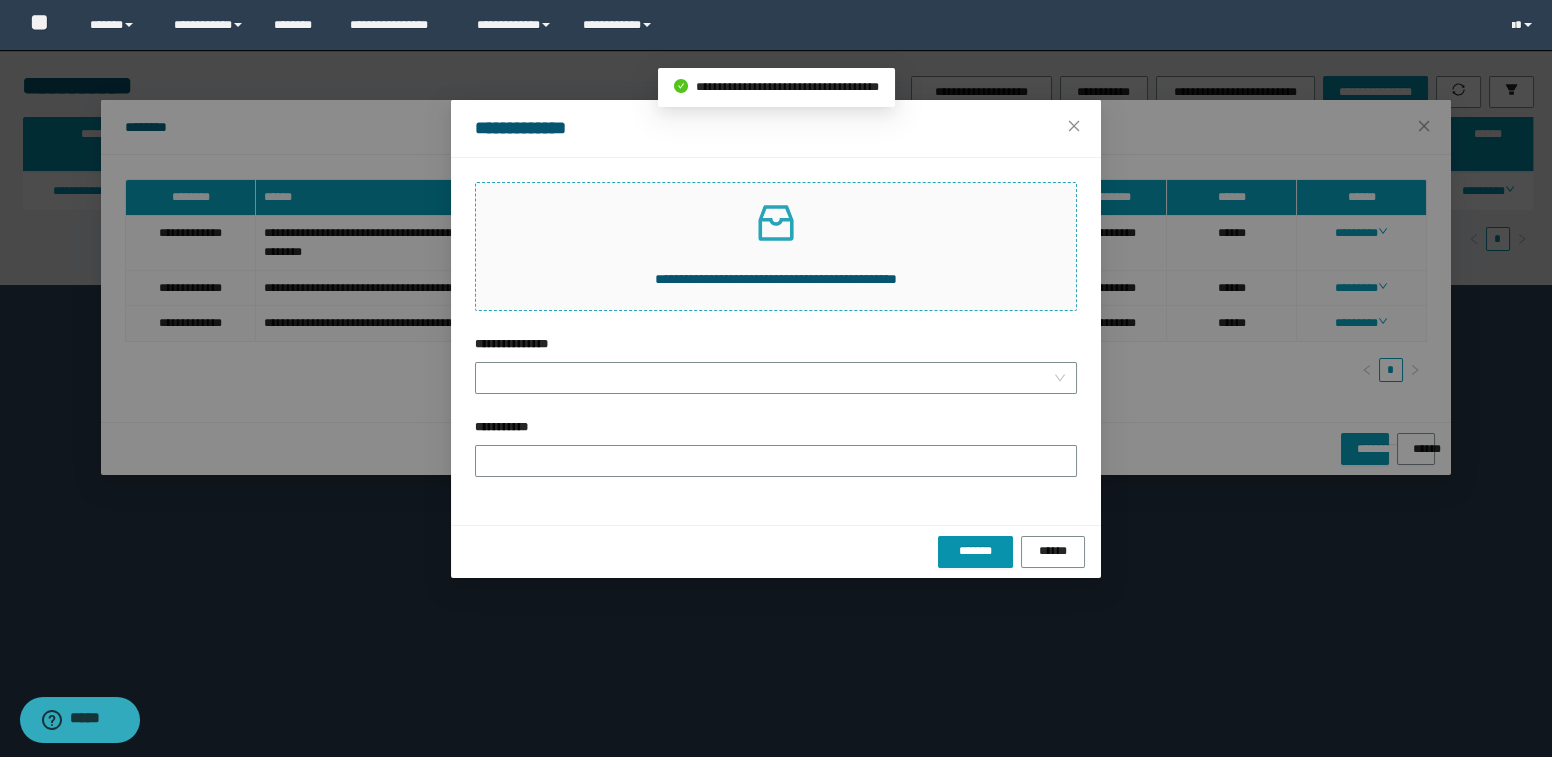 click 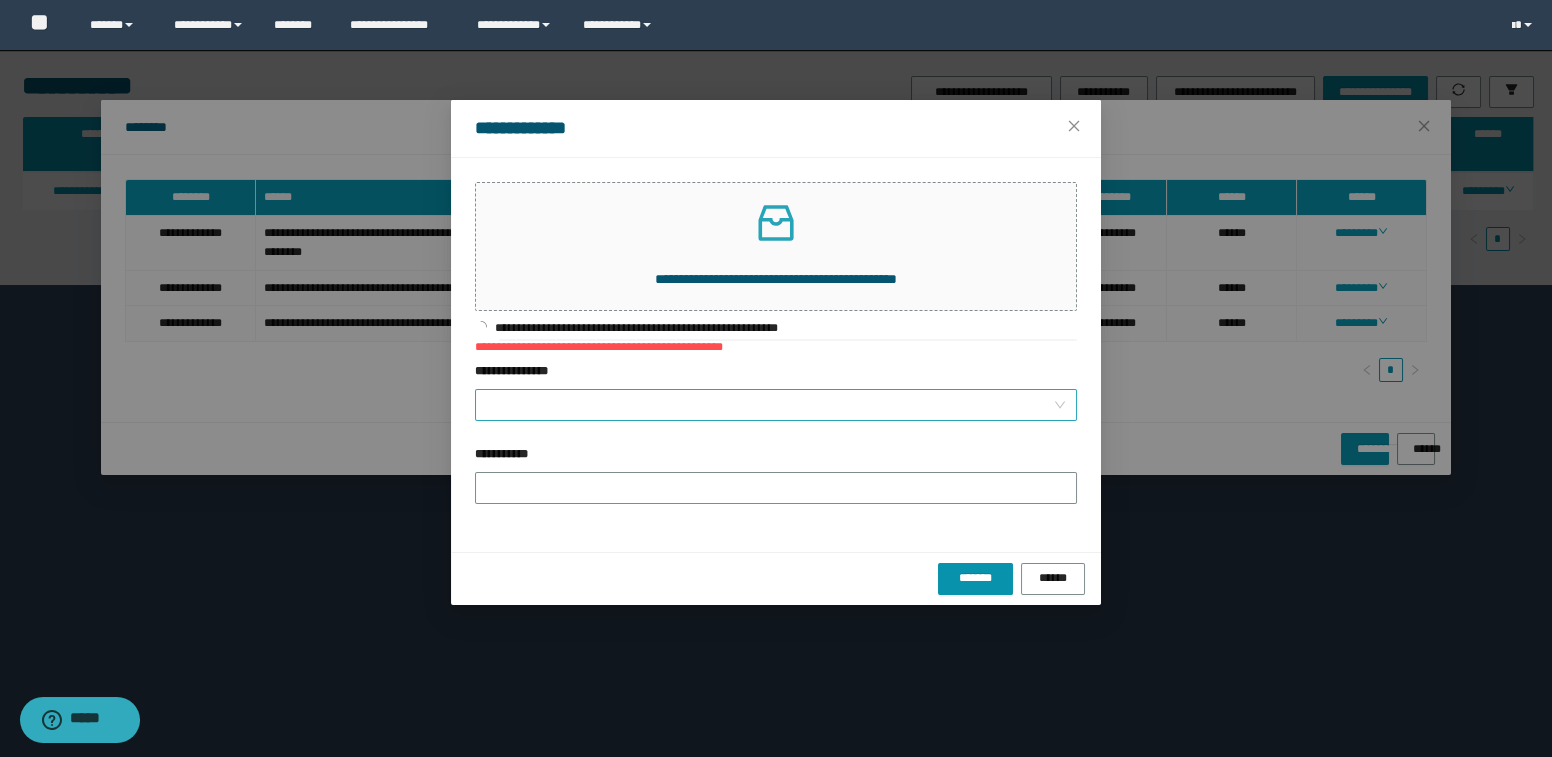 click on "**********" at bounding box center [770, 405] 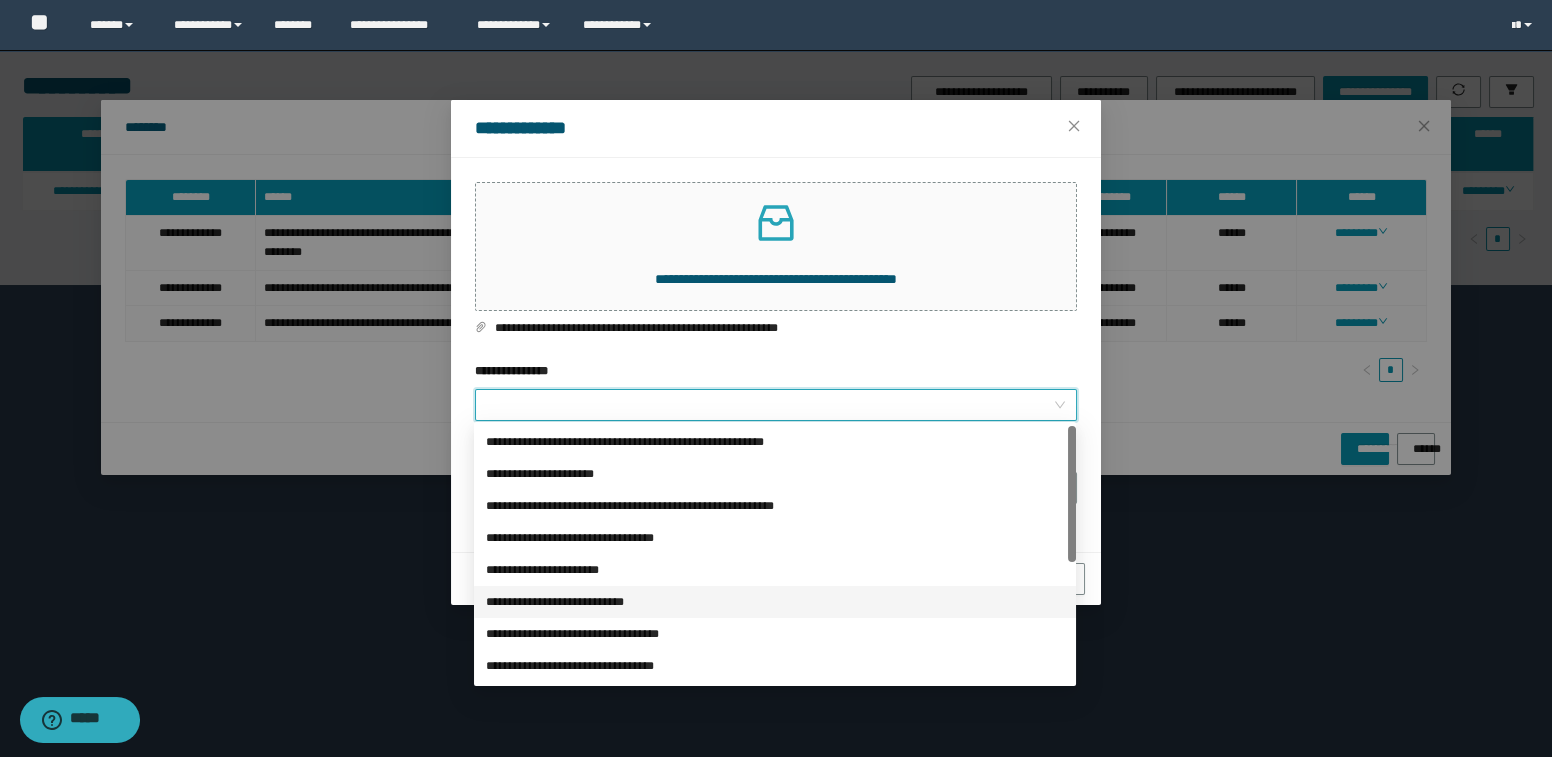 click on "**********" at bounding box center [775, 602] 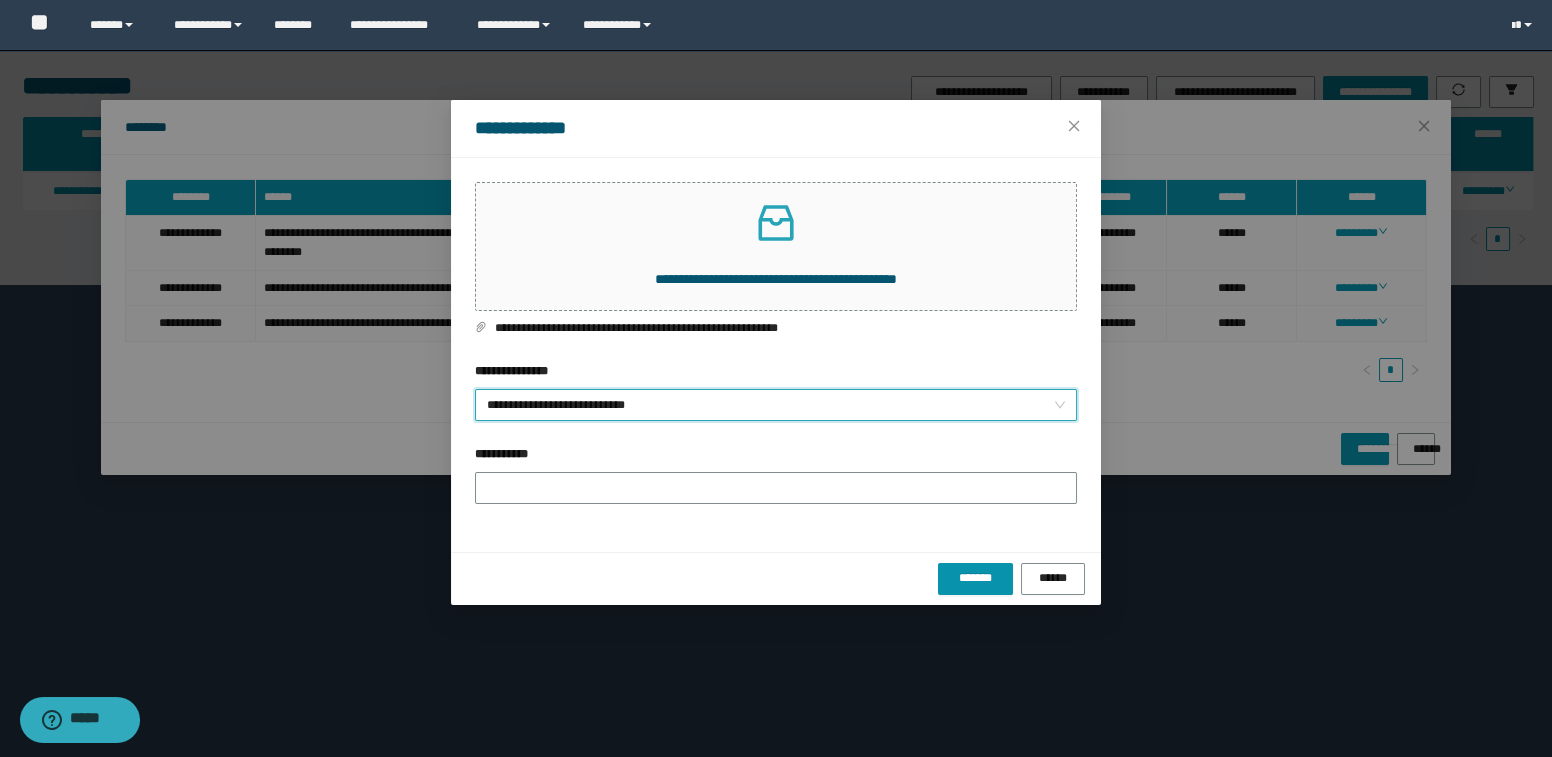 click on "**********" at bounding box center (776, 405) 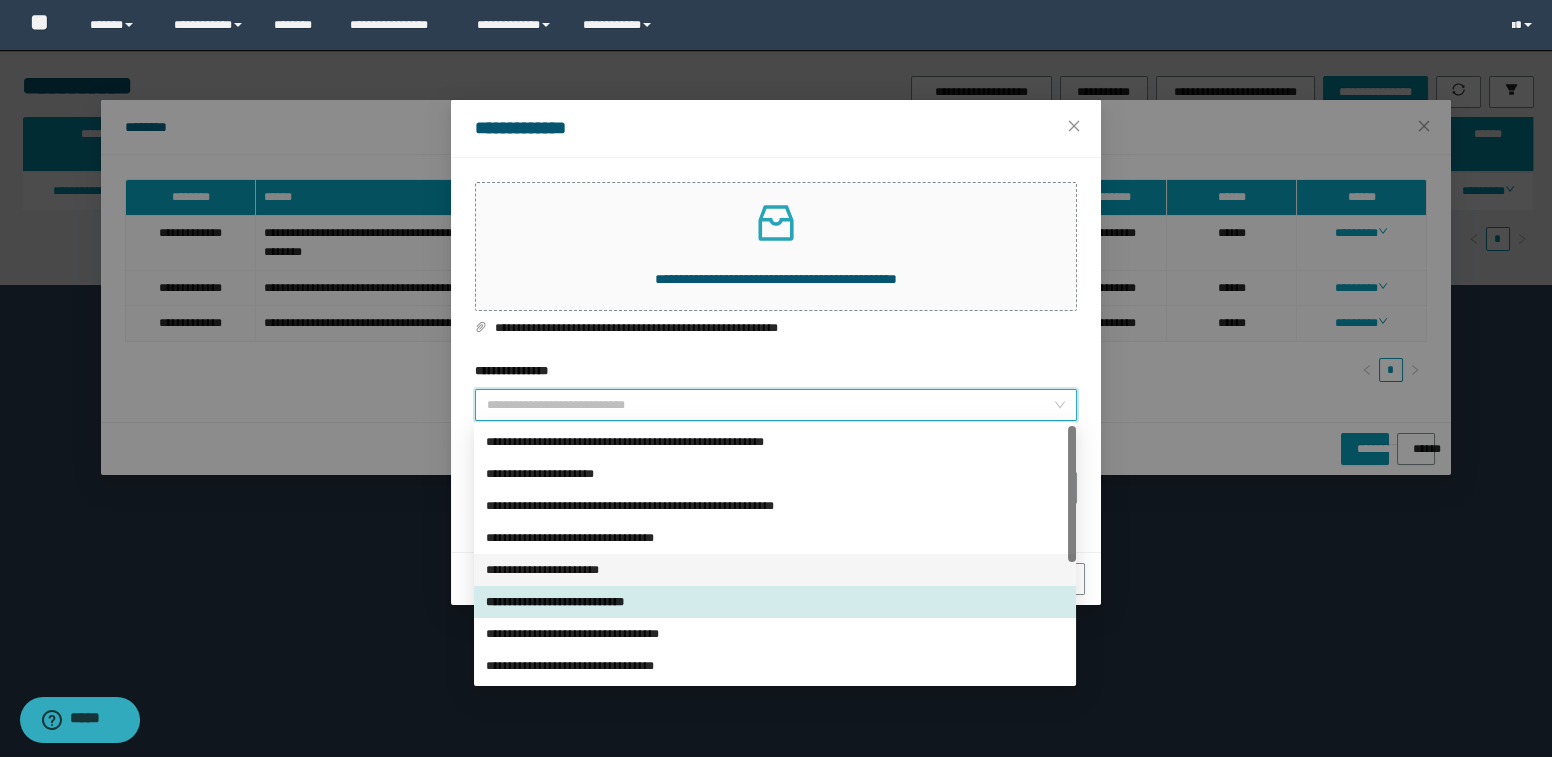 click on "**********" at bounding box center [775, 570] 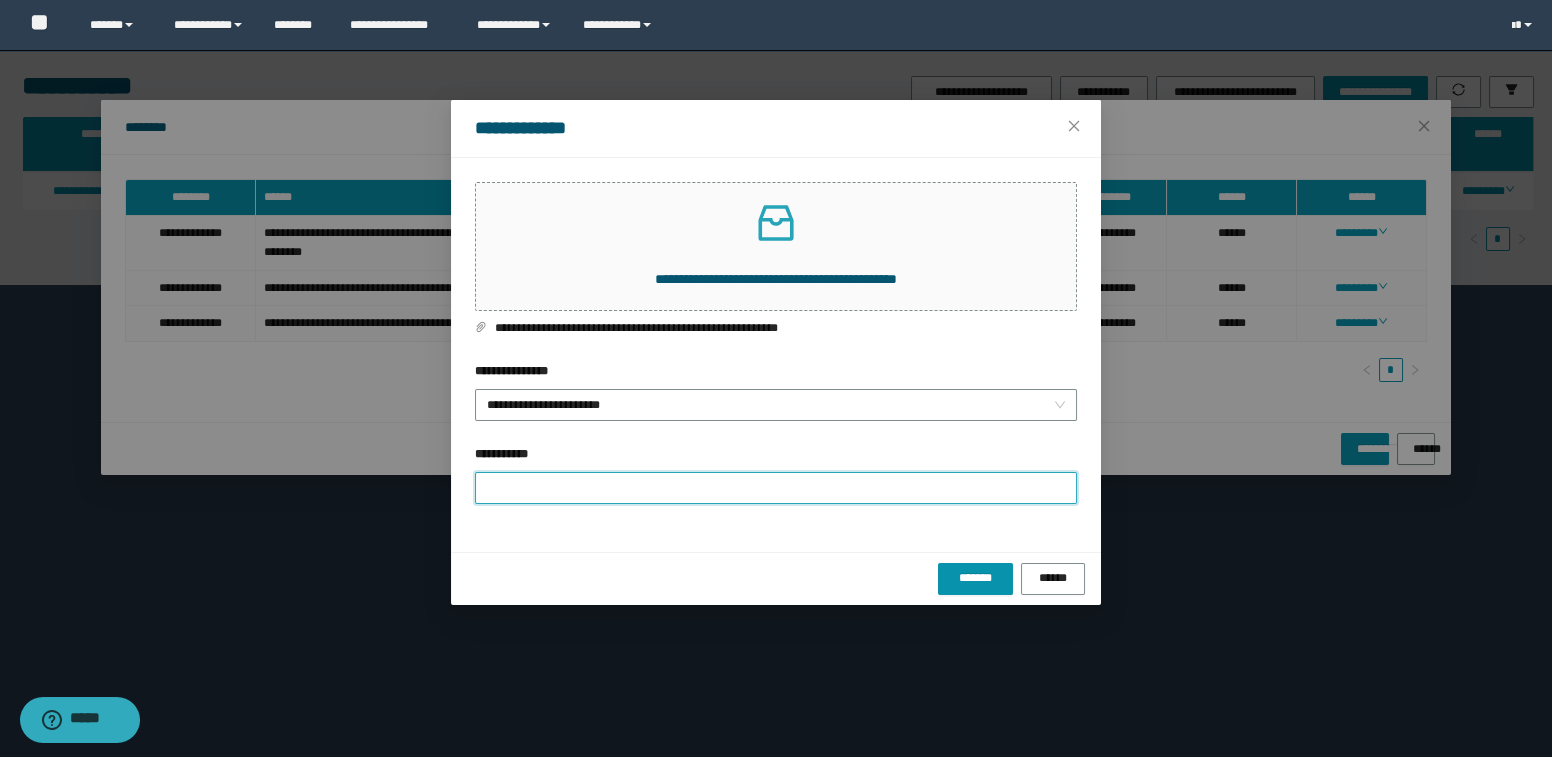 click on "**********" at bounding box center (776, 488) 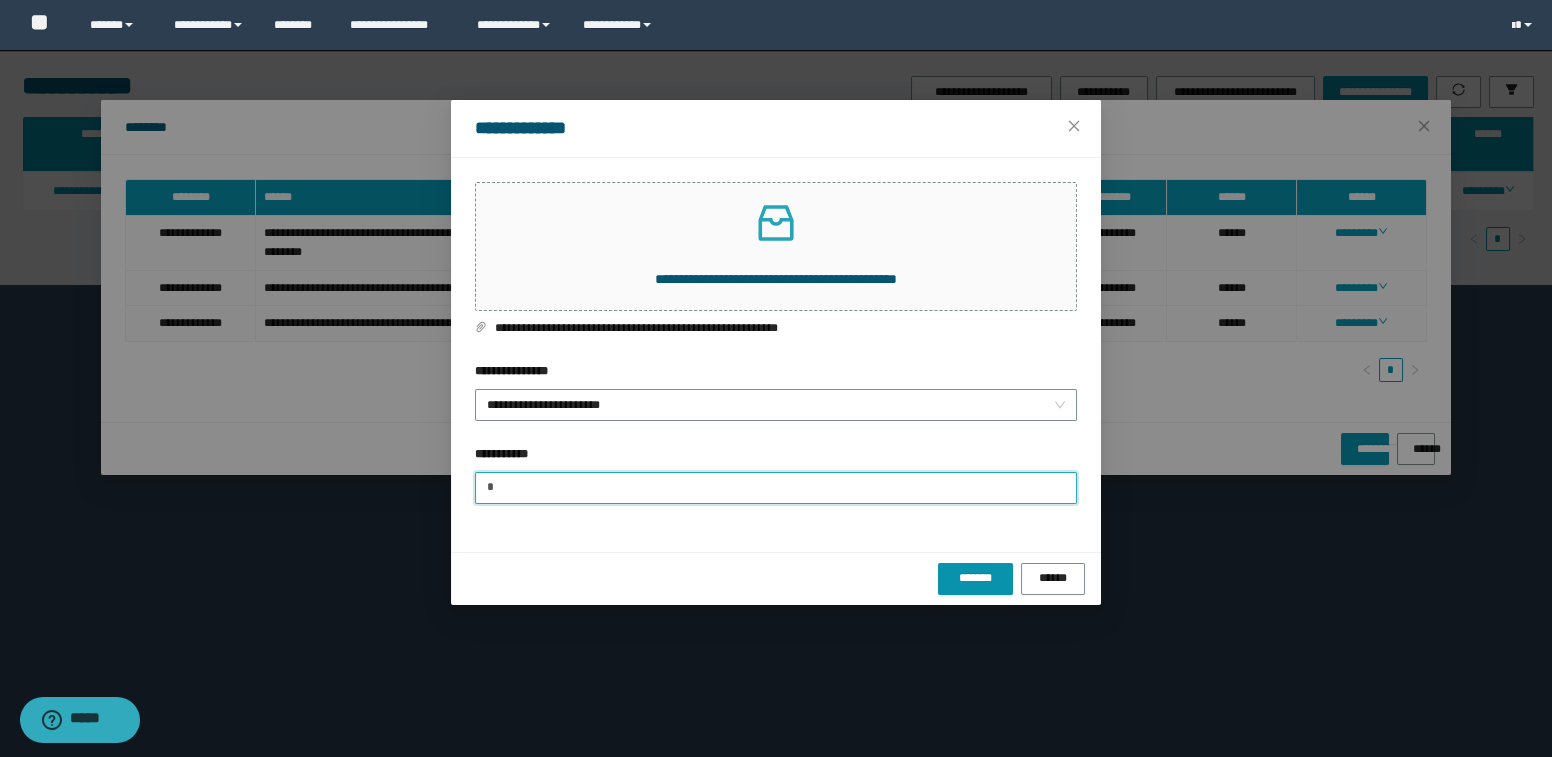 type on "**********" 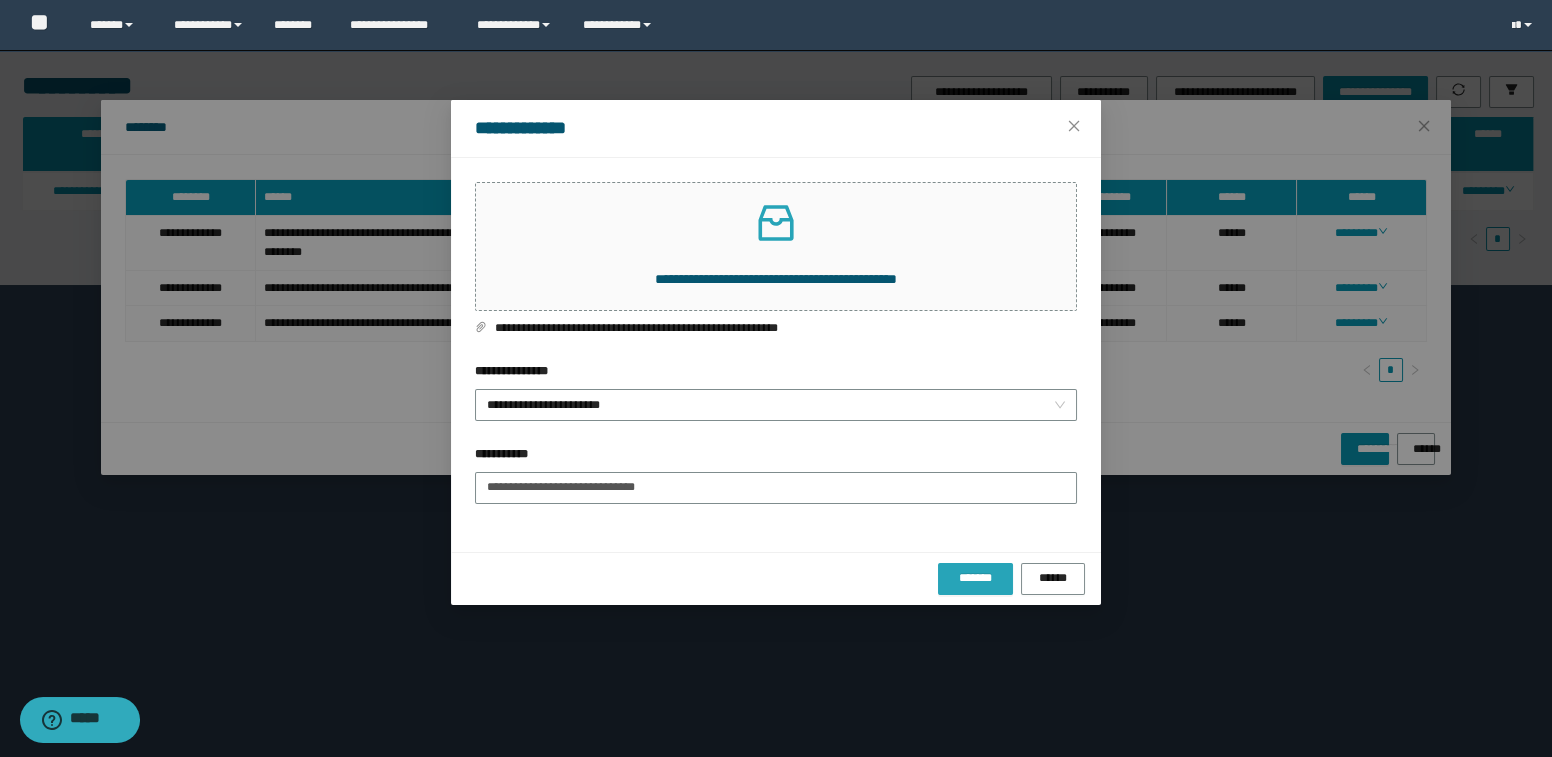 click on "*******" at bounding box center (975, 578) 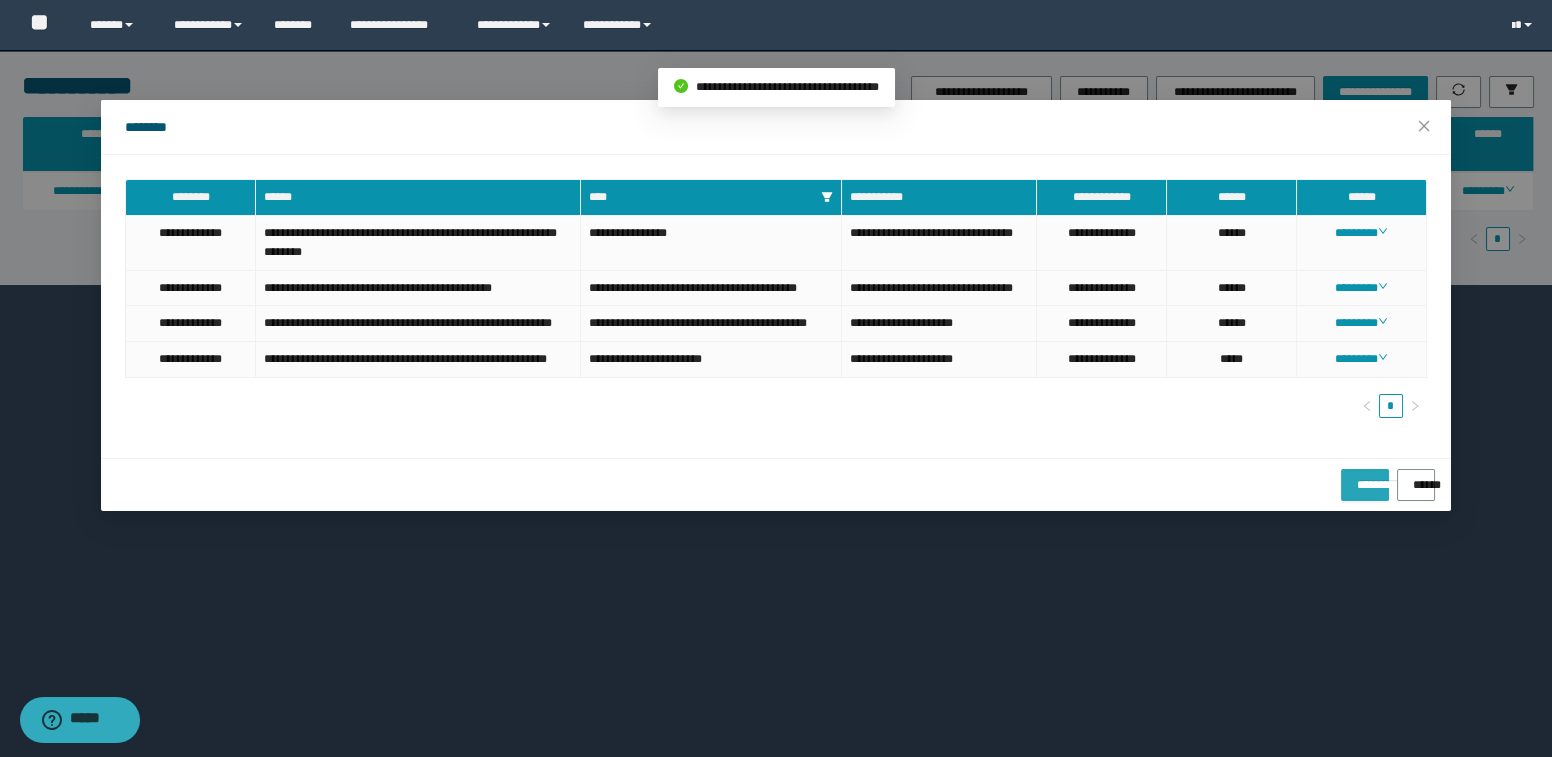 drag, startPoint x: 1311, startPoint y: 537, endPoint x: 1299, endPoint y: 539, distance: 12.165525 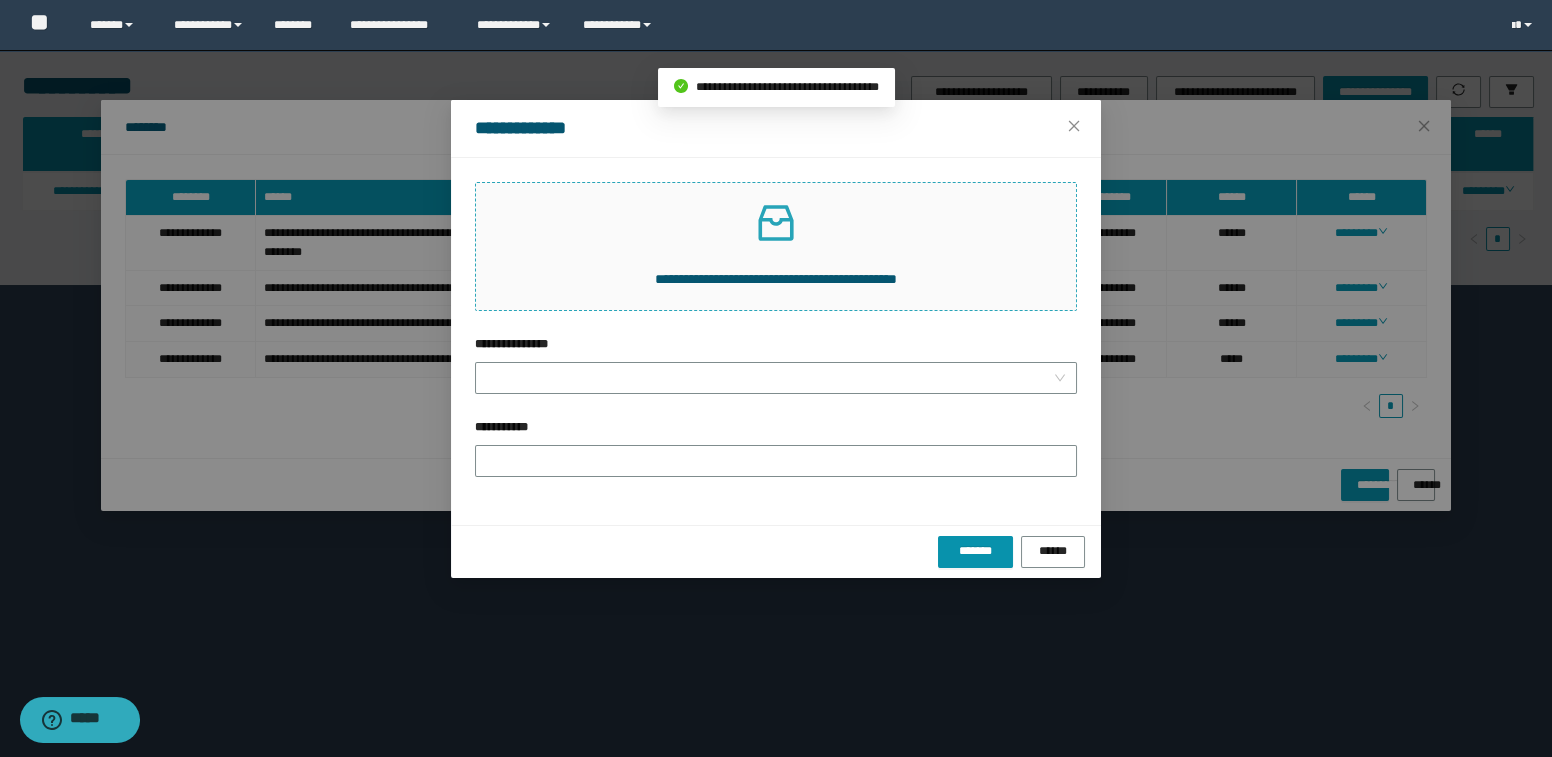 click 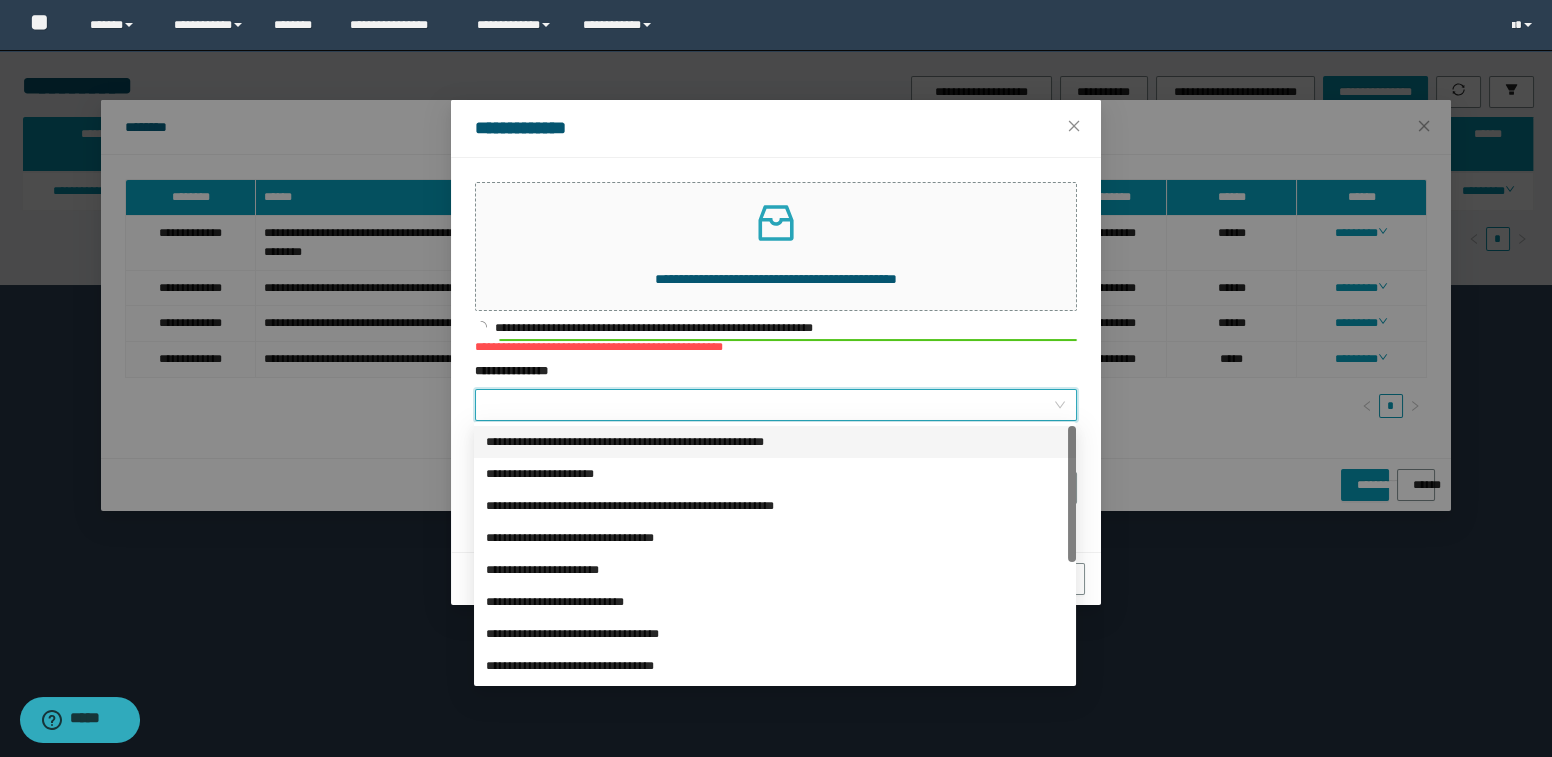 click on "**********" at bounding box center [770, 405] 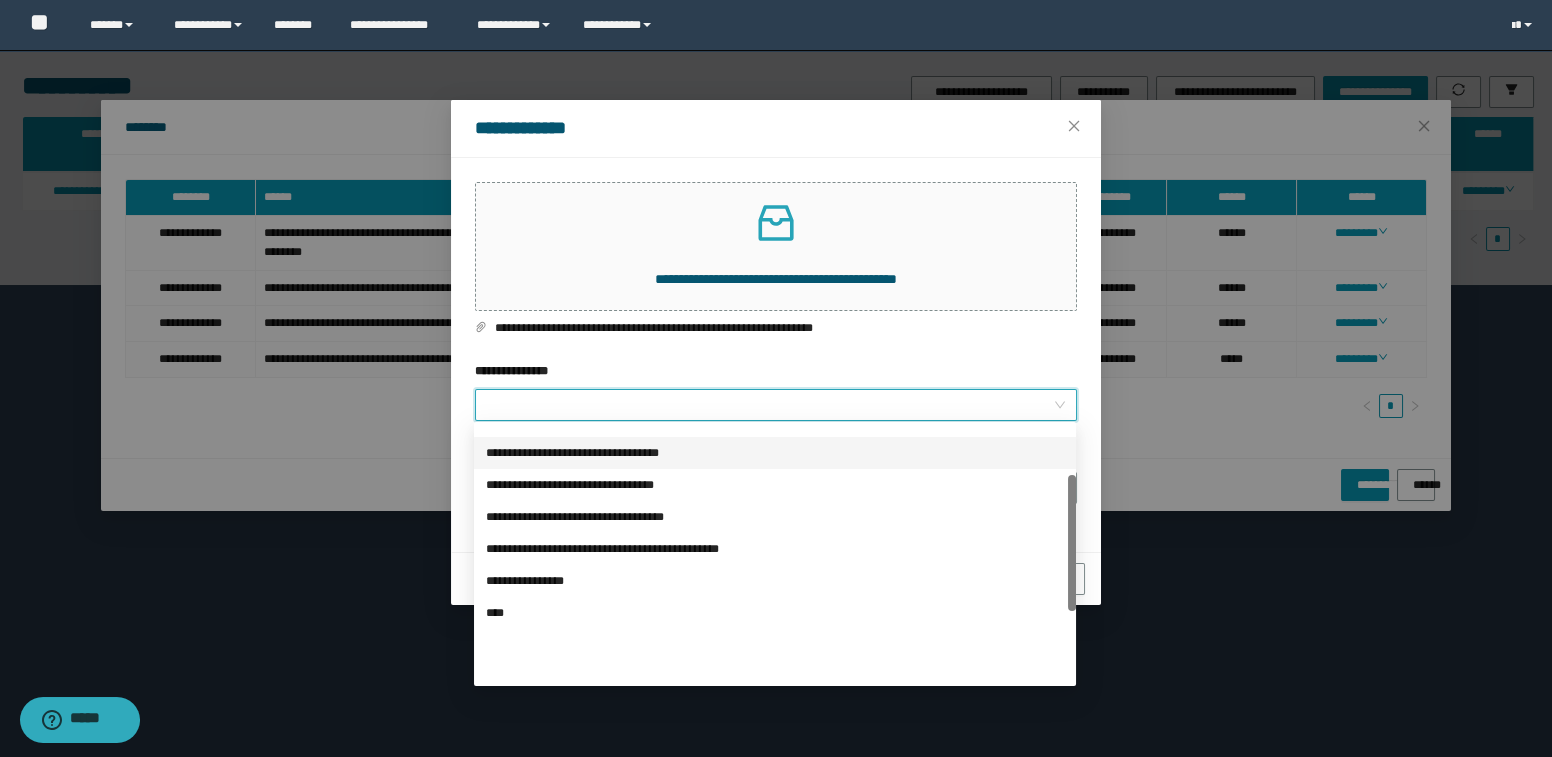 scroll, scrollTop: 223, scrollLeft: 0, axis: vertical 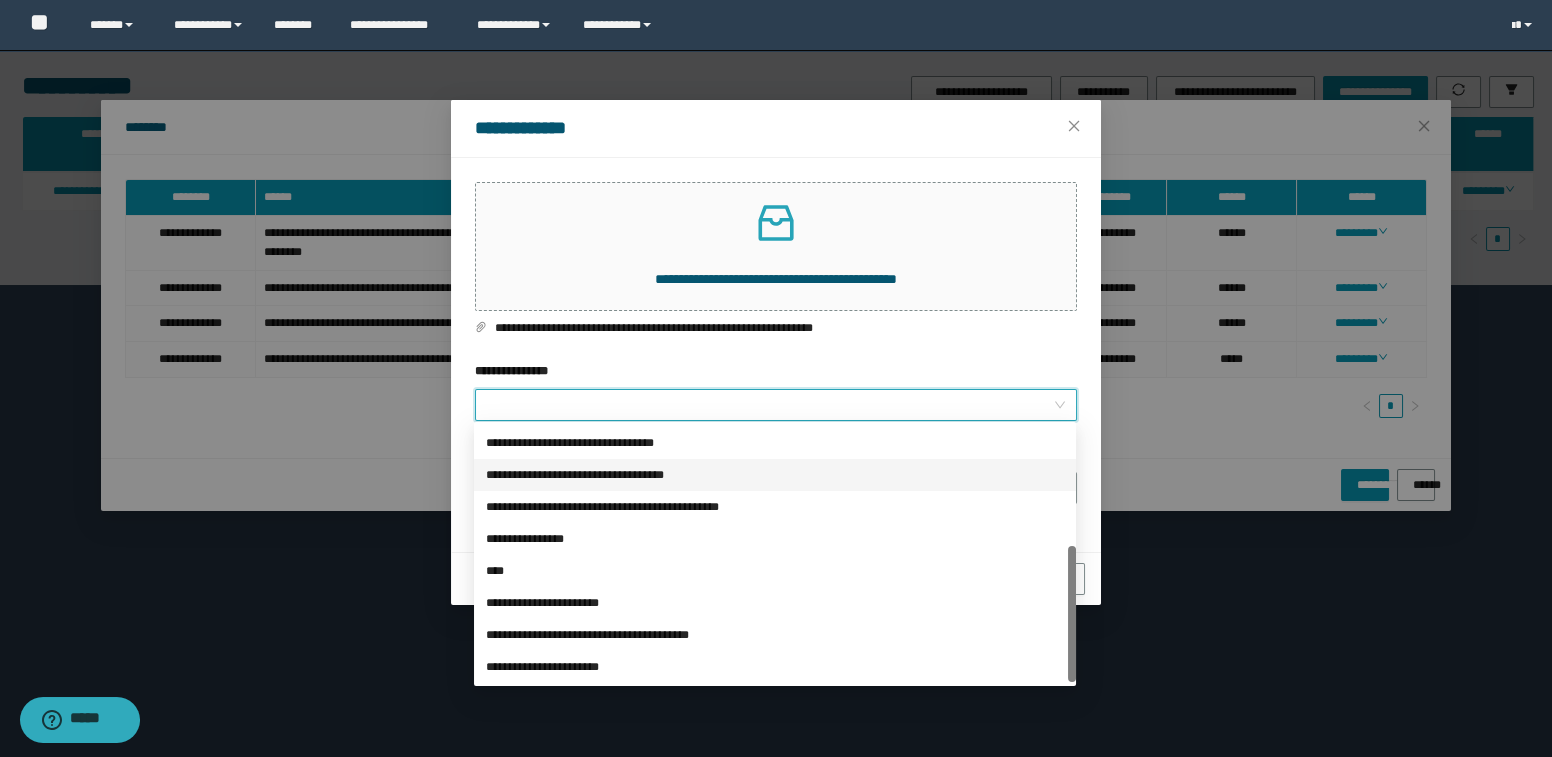 click on "**********" at bounding box center (775, 475) 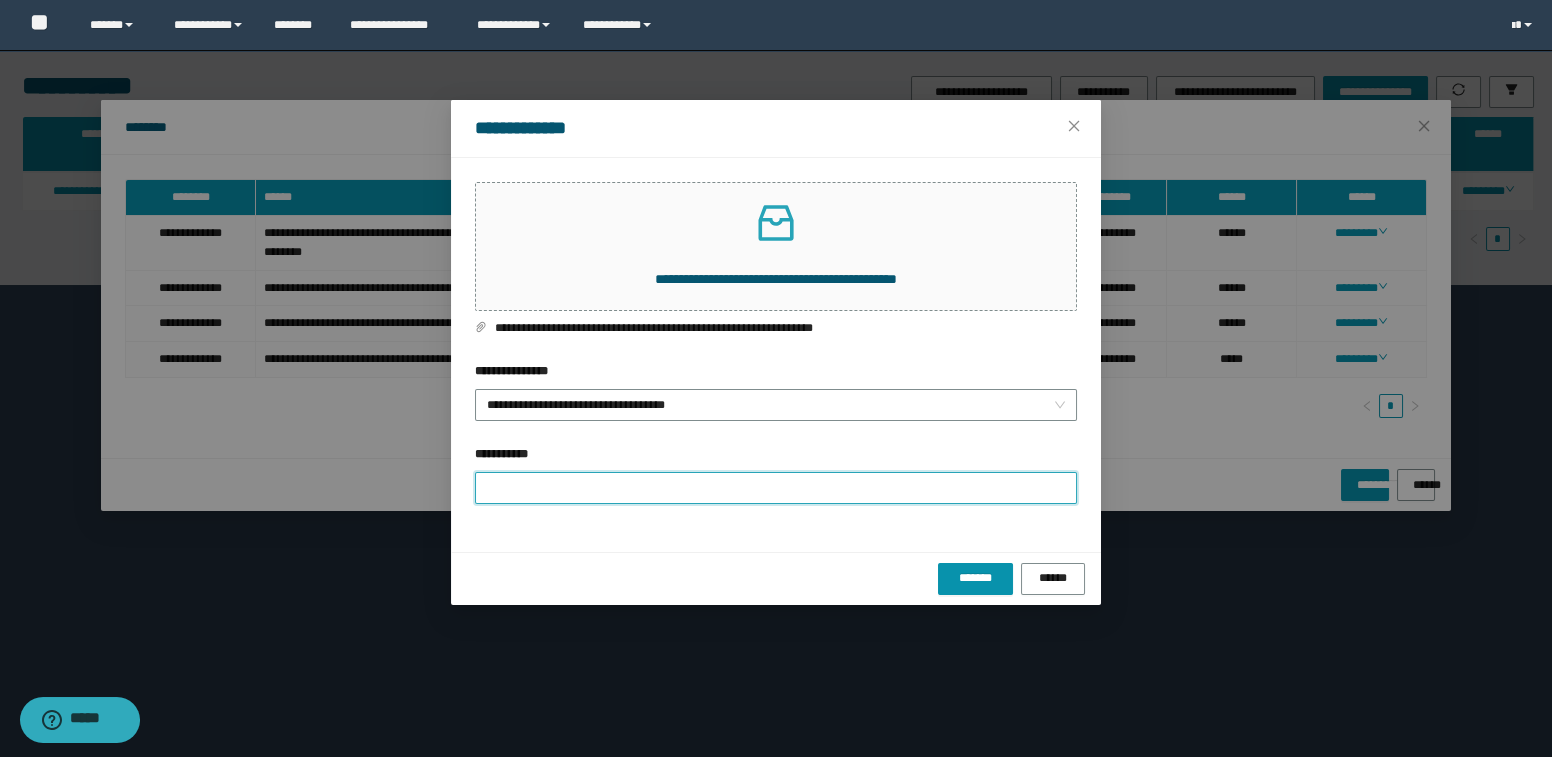 click on "**********" at bounding box center (776, 488) 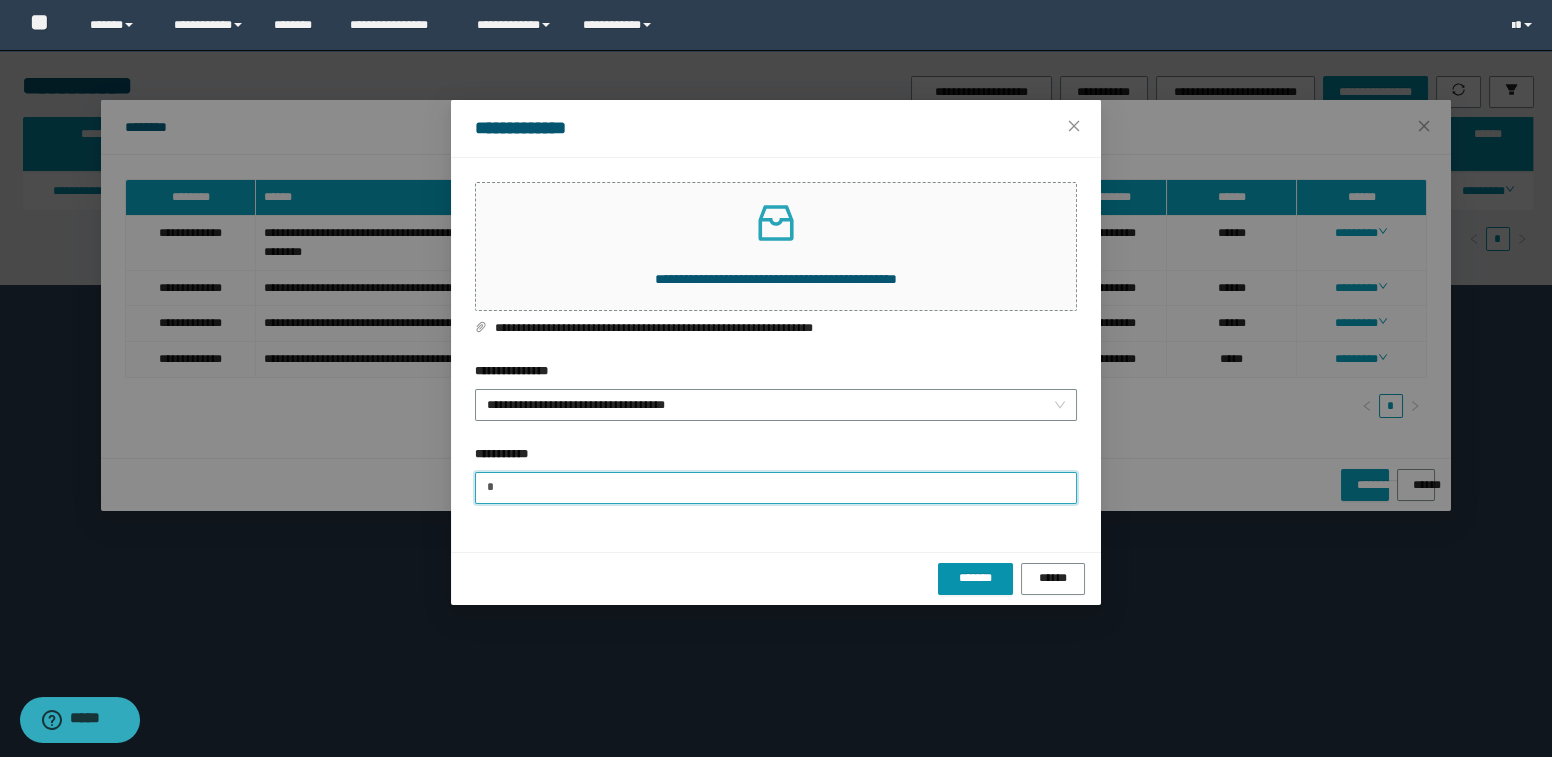 type on "**********" 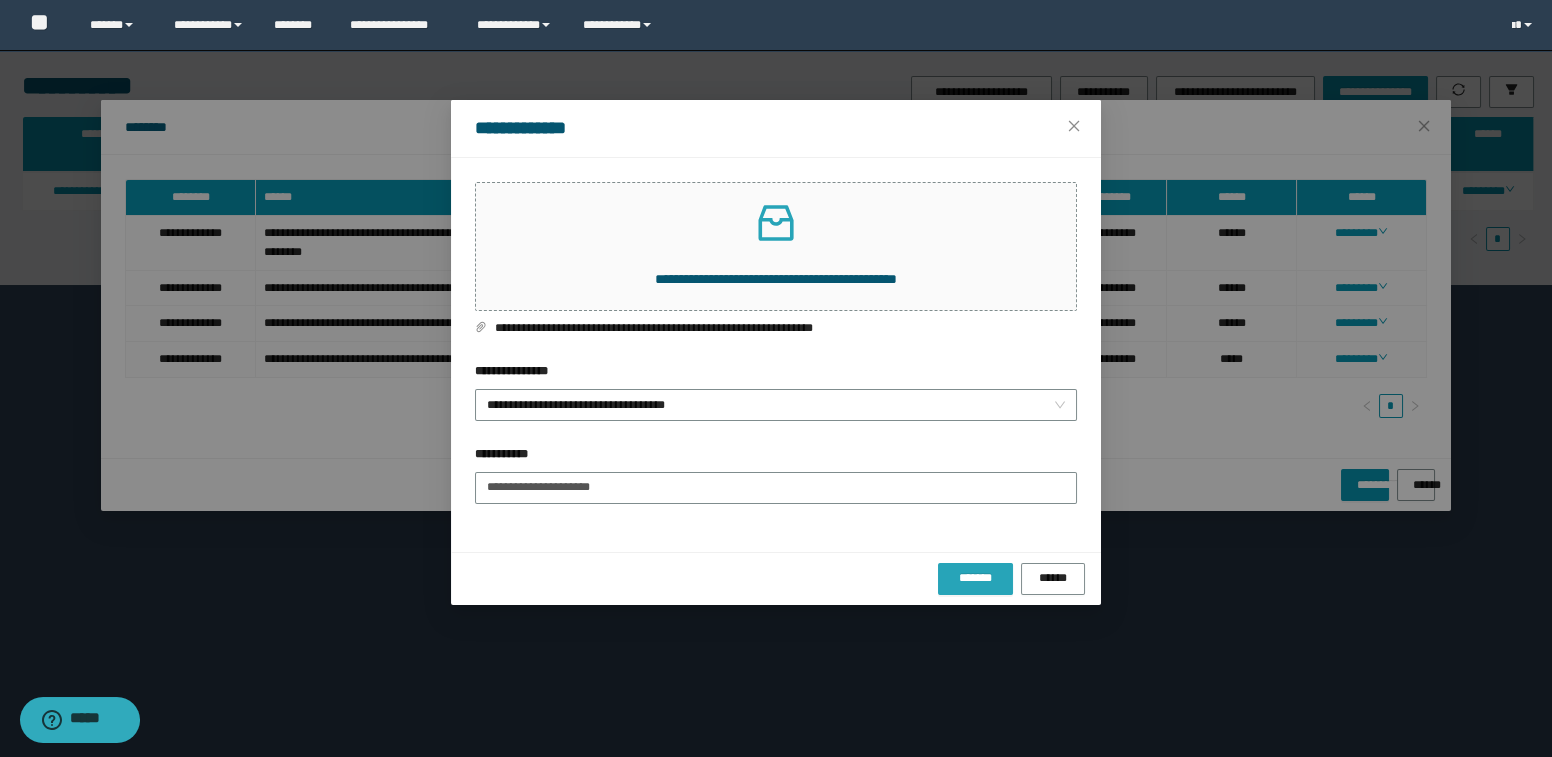 click on "*******" at bounding box center (975, 578) 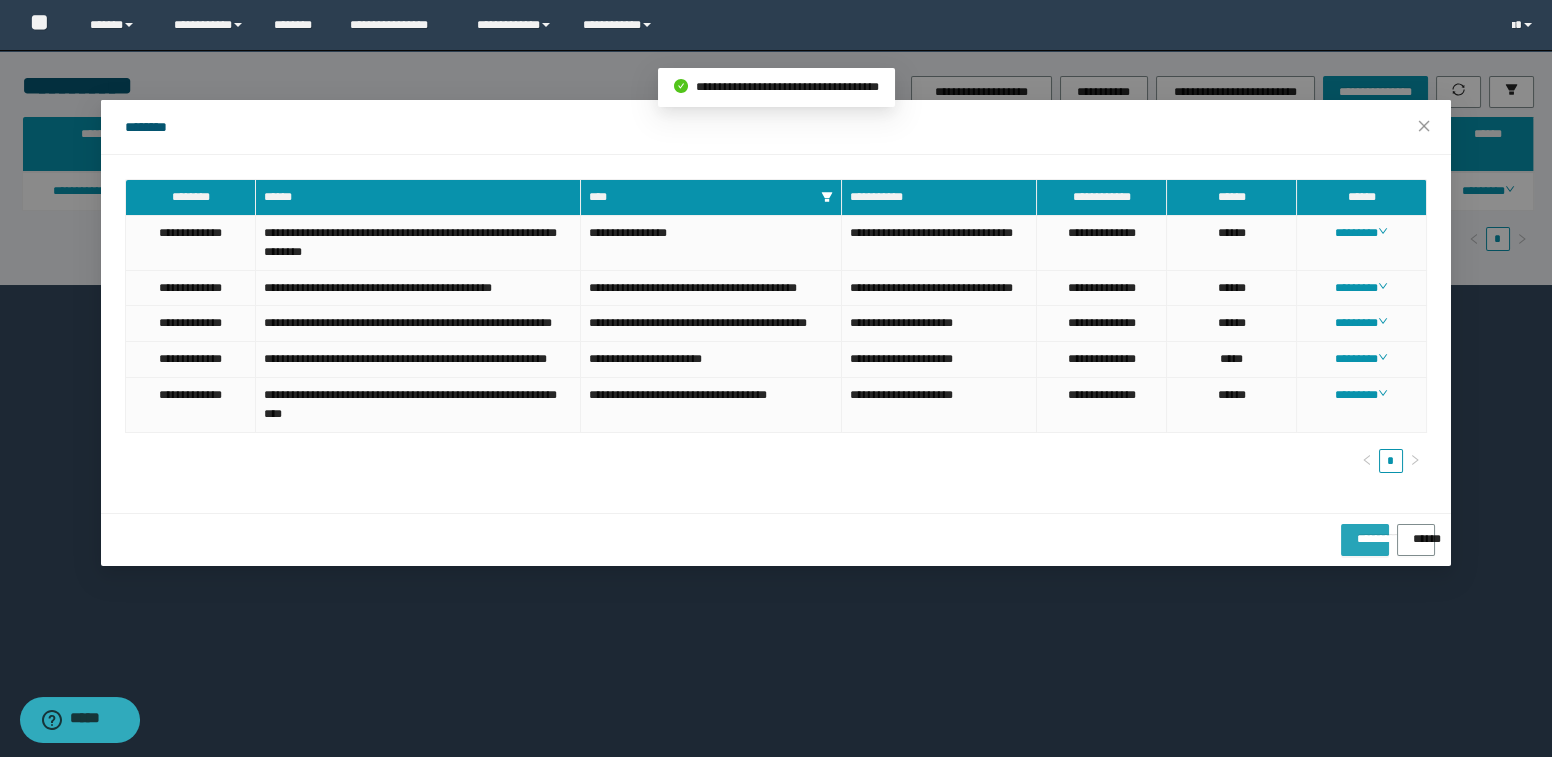 drag, startPoint x: 1317, startPoint y: 592, endPoint x: 1306, endPoint y: 585, distance: 13.038404 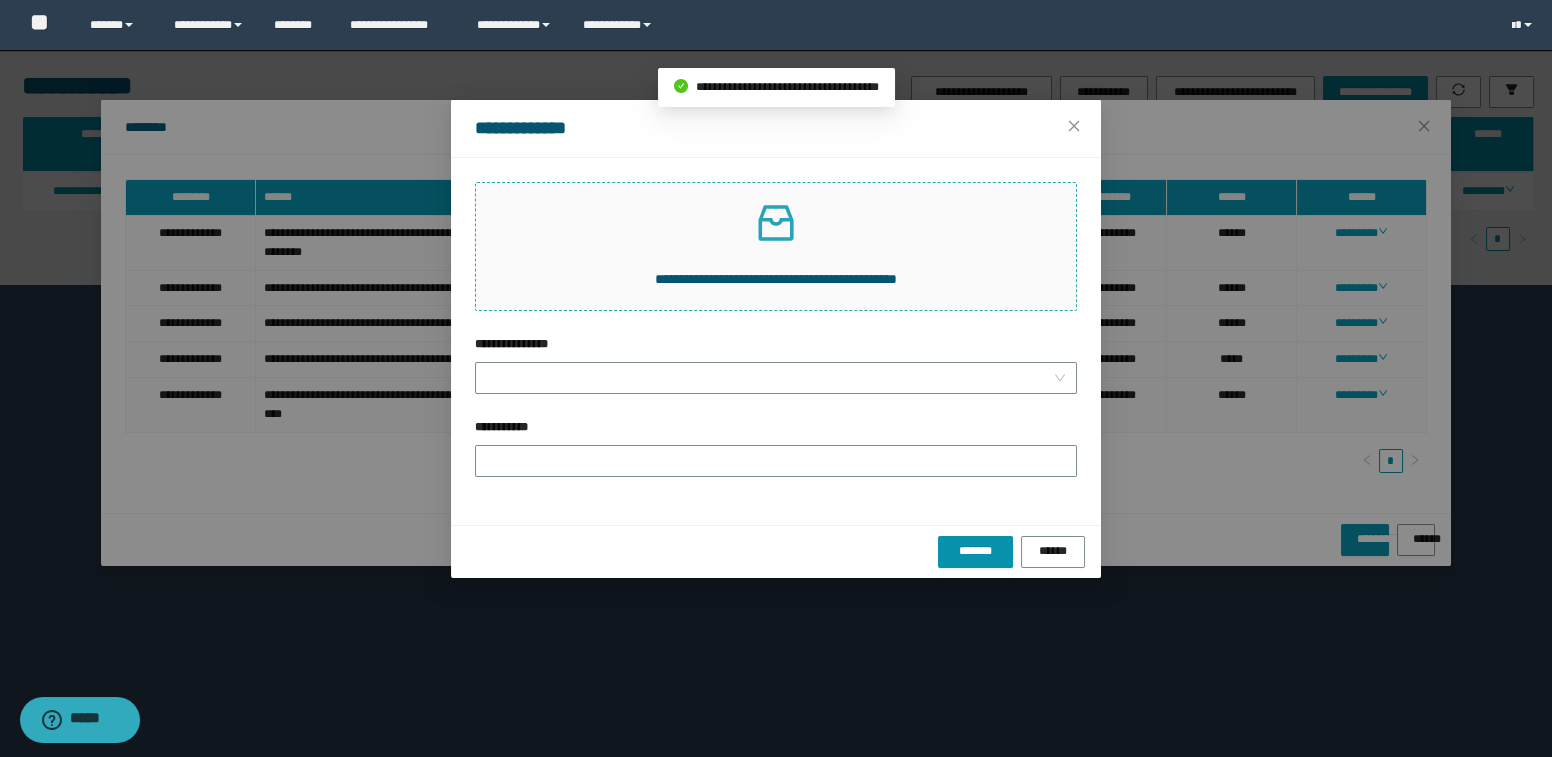 click 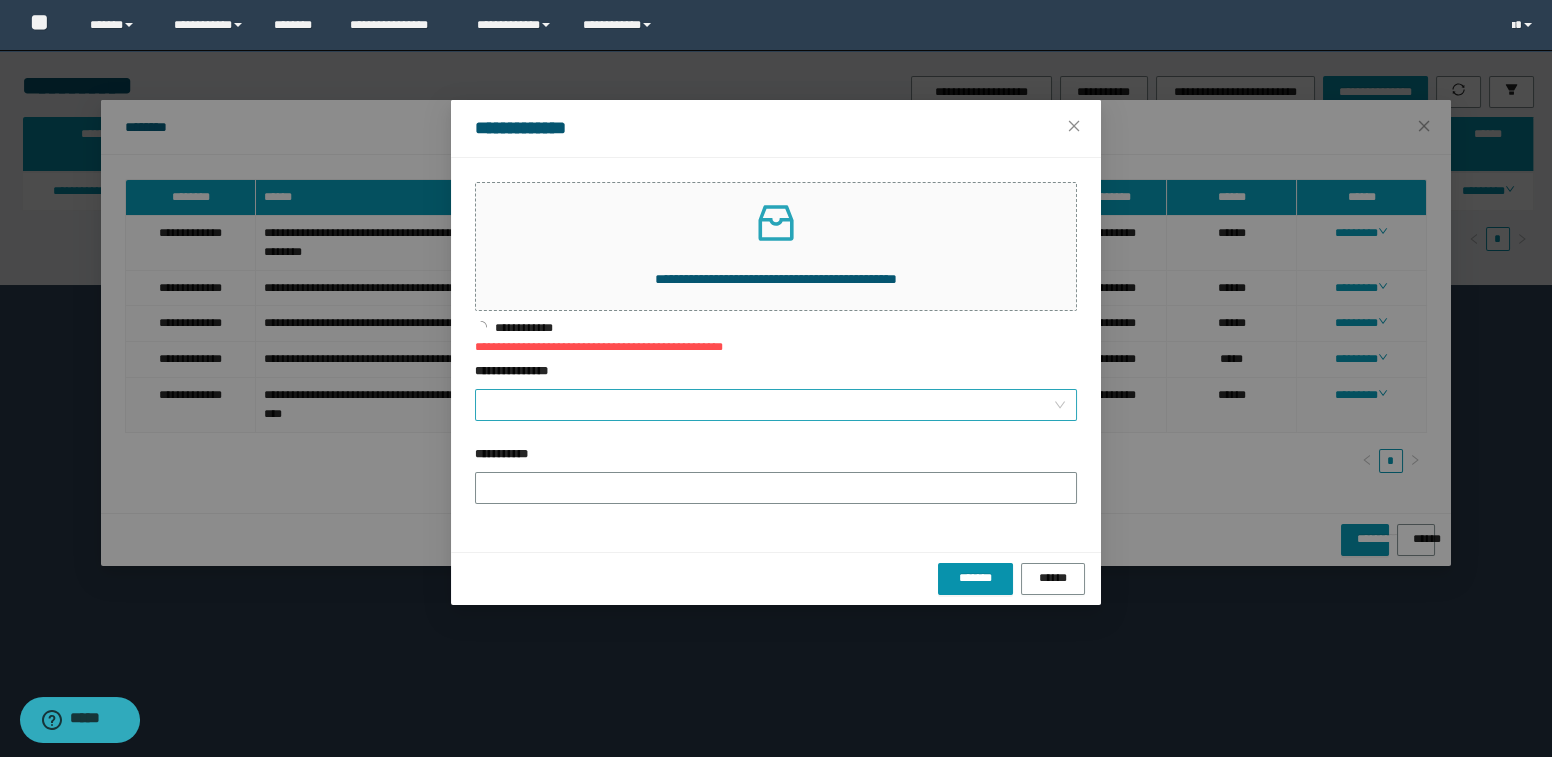 click on "**********" at bounding box center [770, 405] 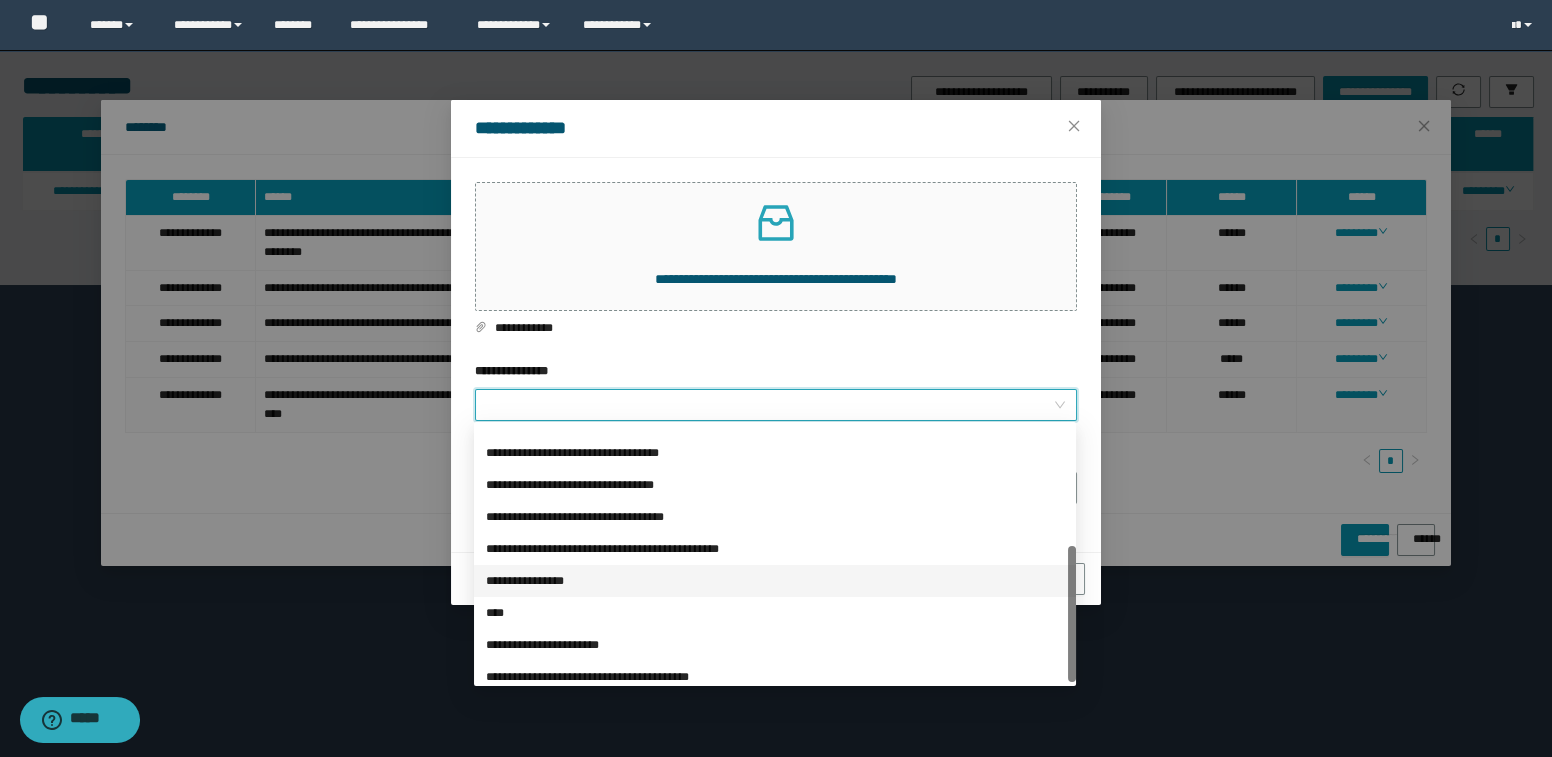 scroll, scrollTop: 223, scrollLeft: 0, axis: vertical 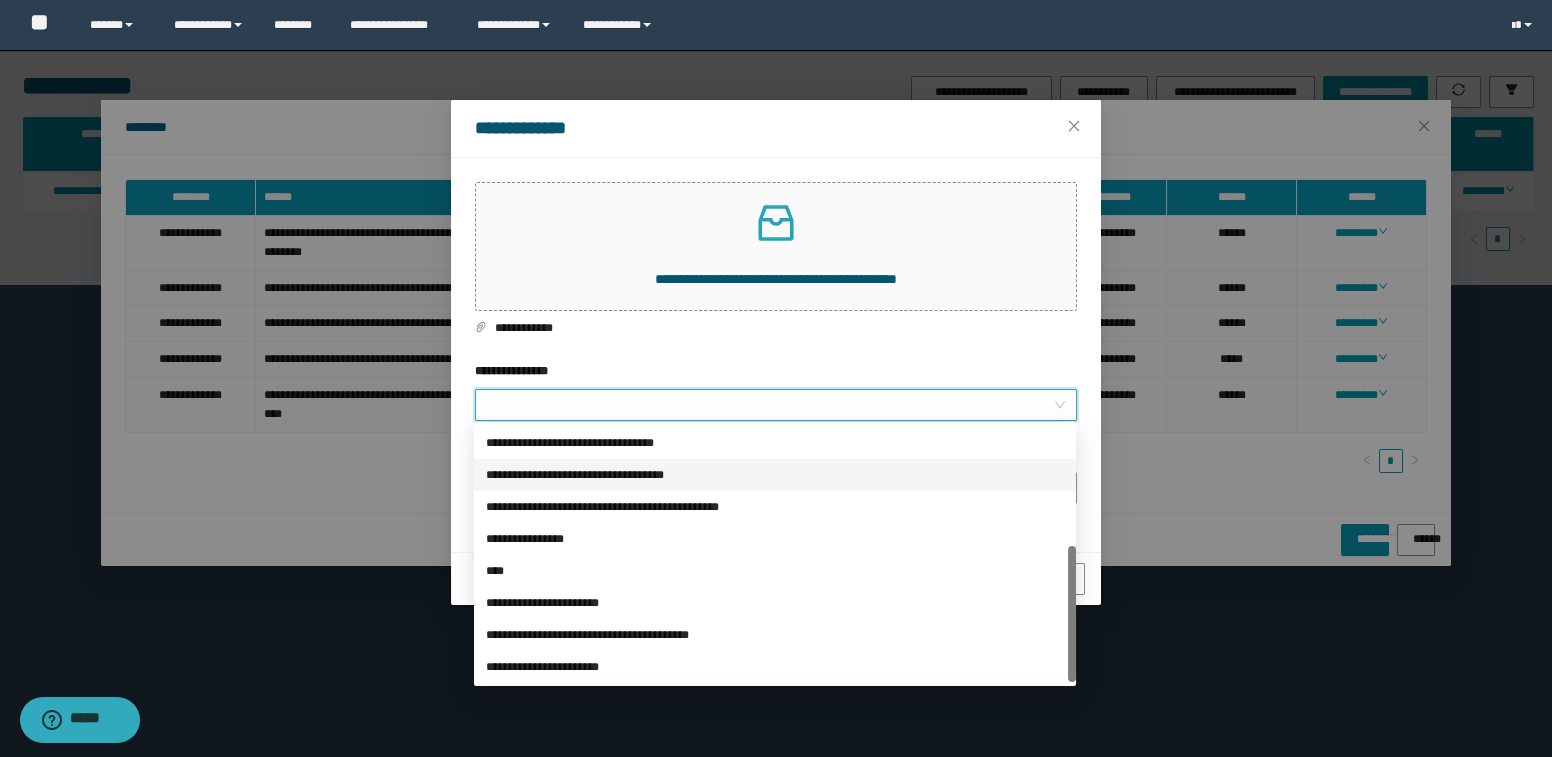 click on "**********" at bounding box center [775, 475] 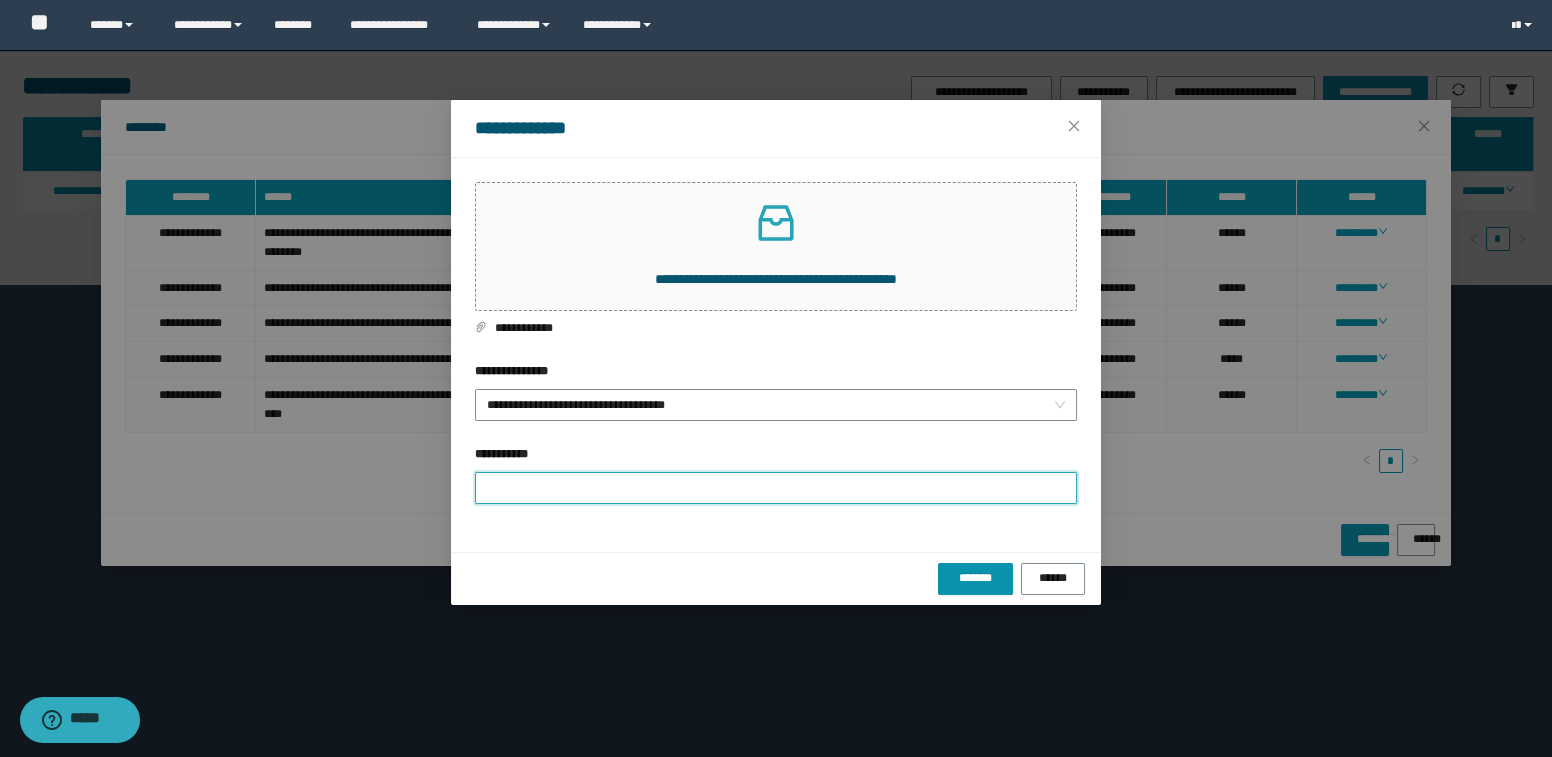 click on "**********" at bounding box center [776, 488] 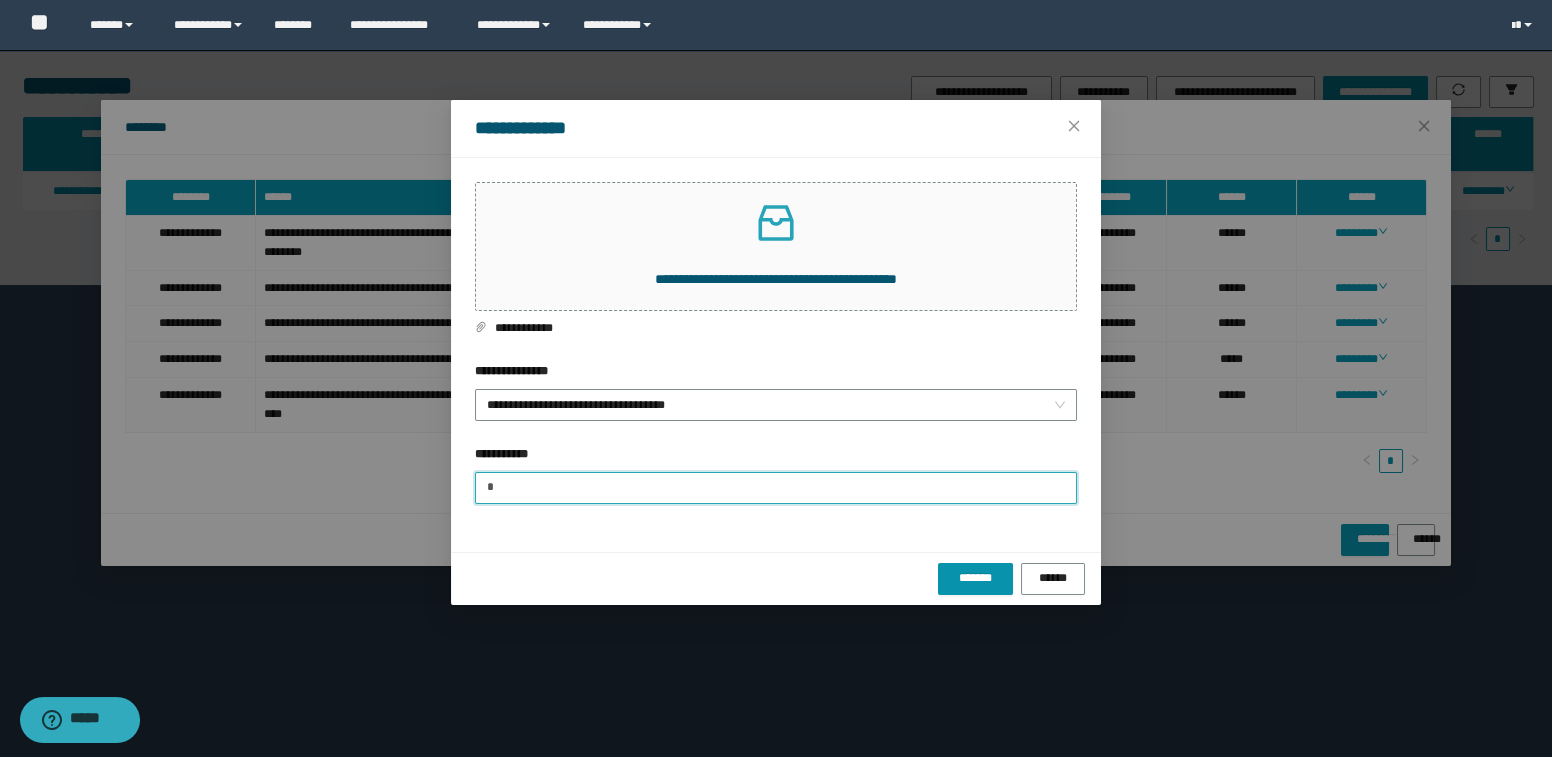 type on "**********" 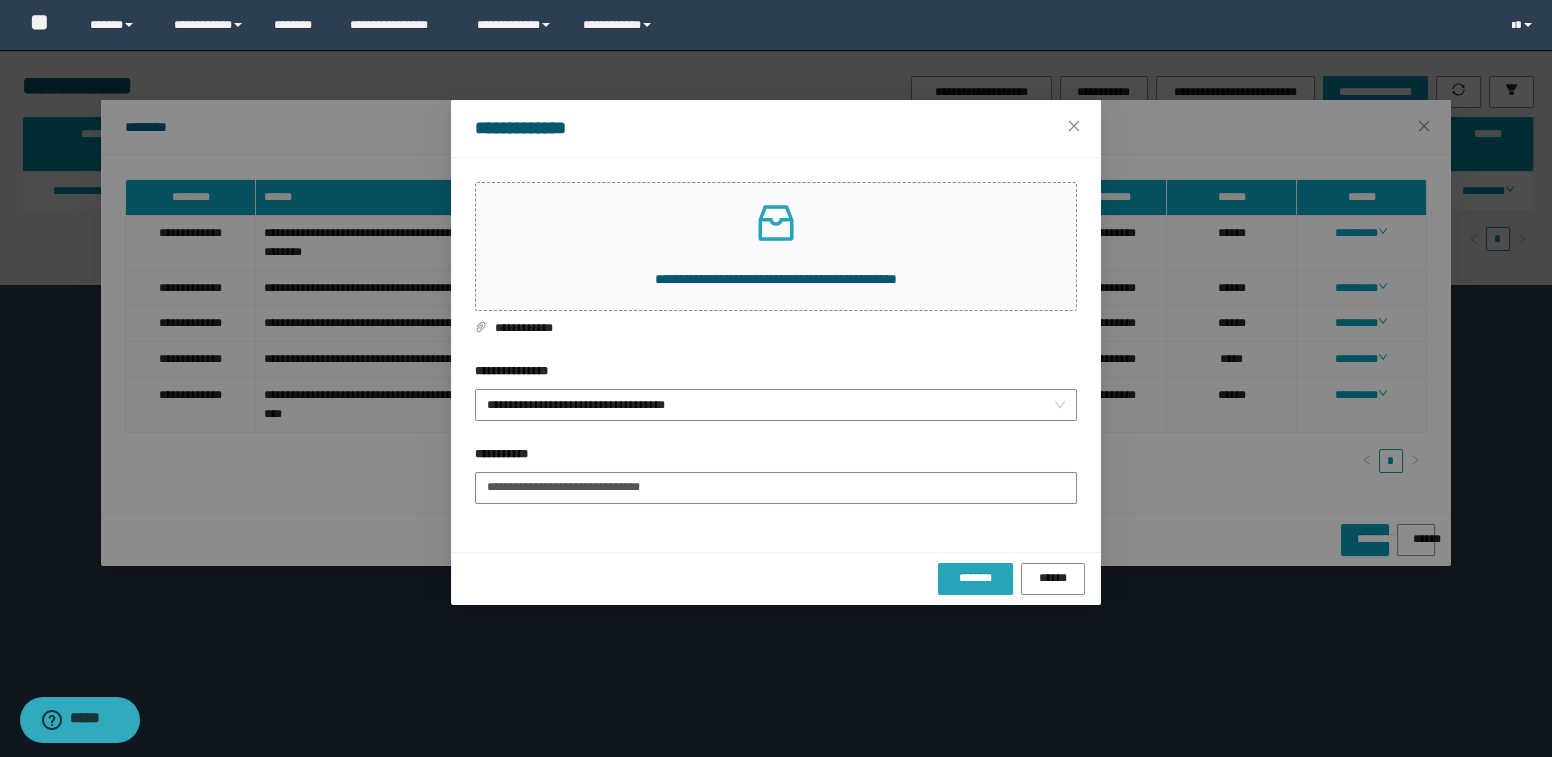 click on "*******" at bounding box center (975, 578) 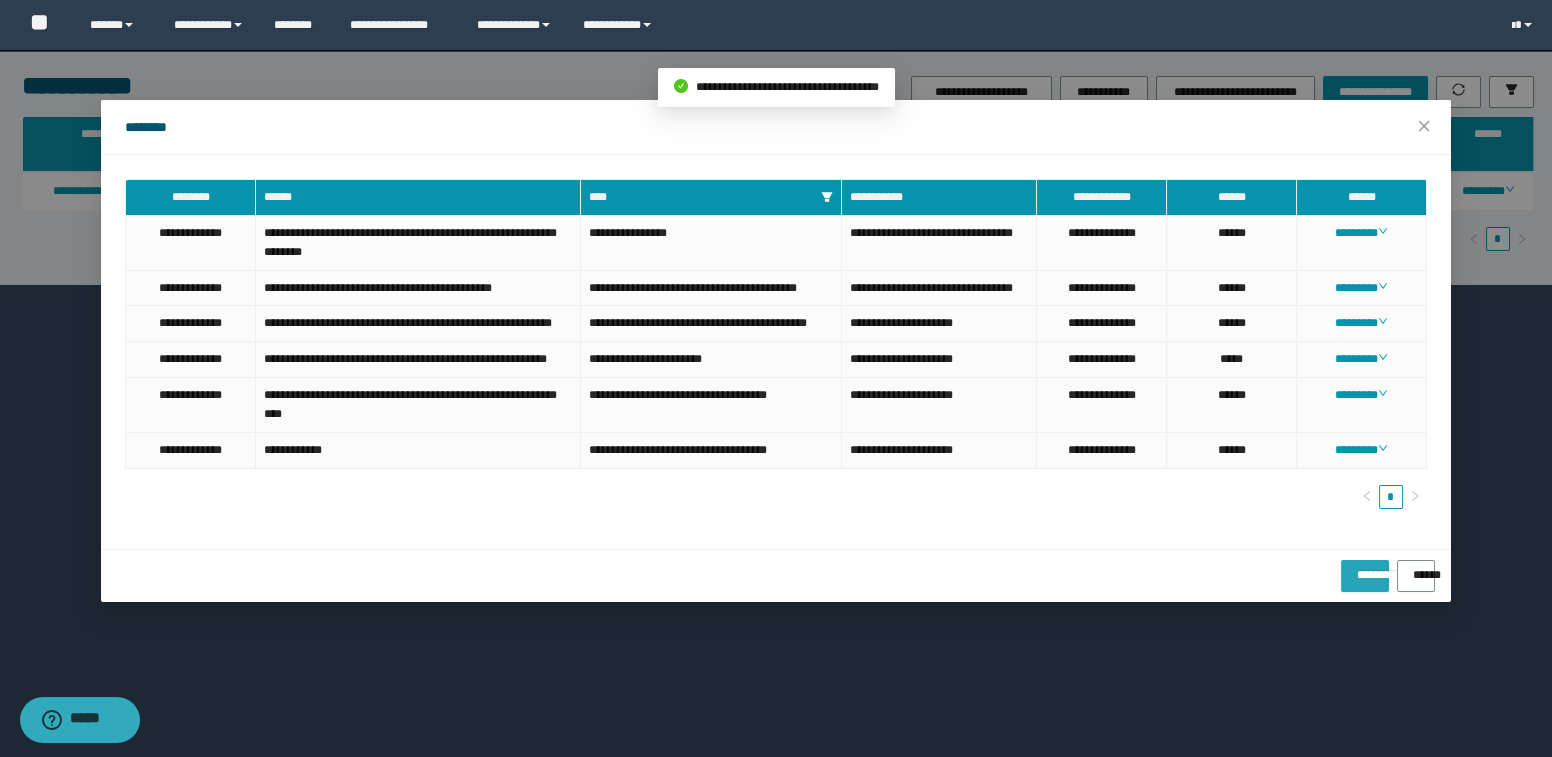 click on "**********" at bounding box center (1364, 568) 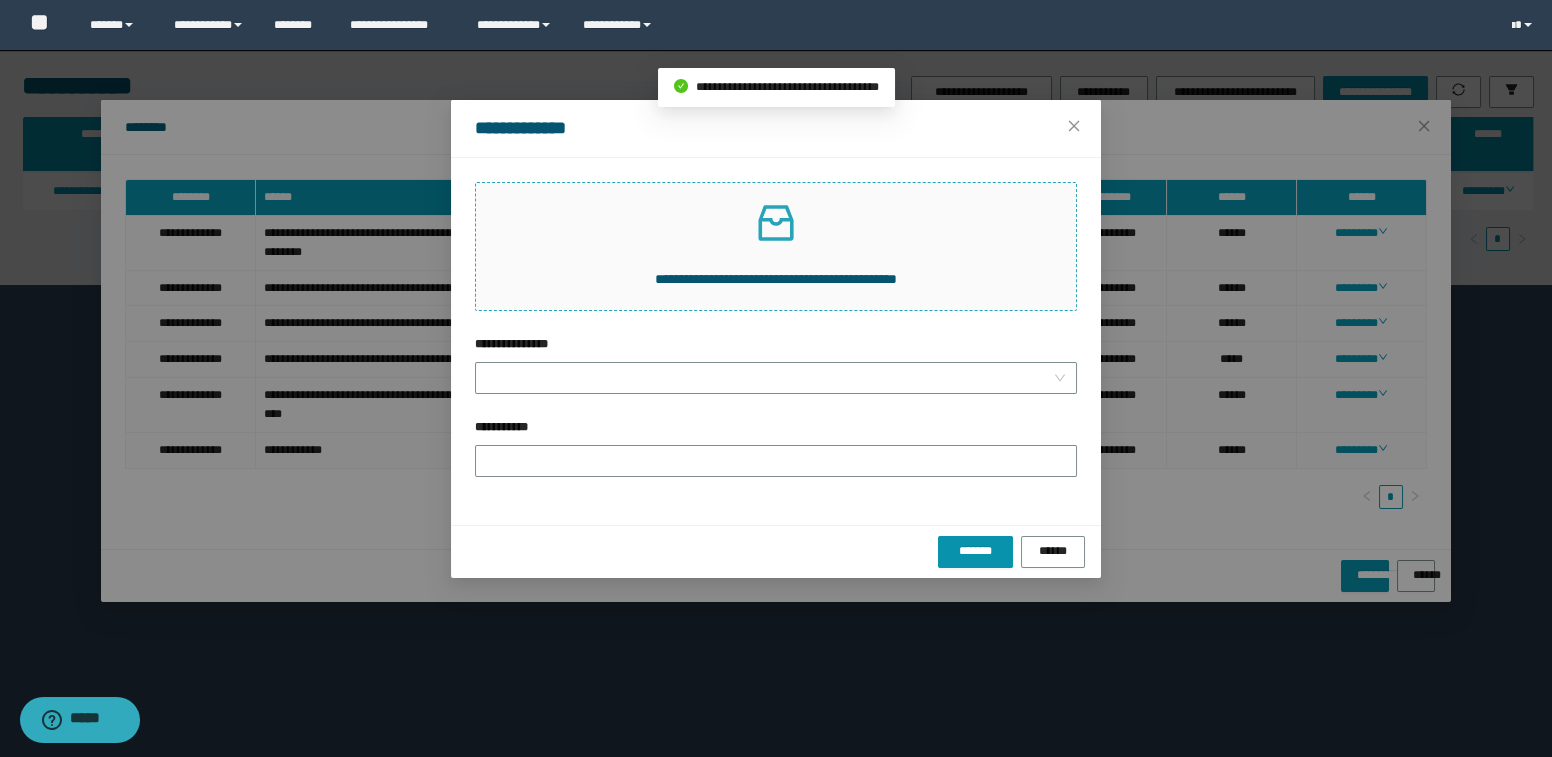 click 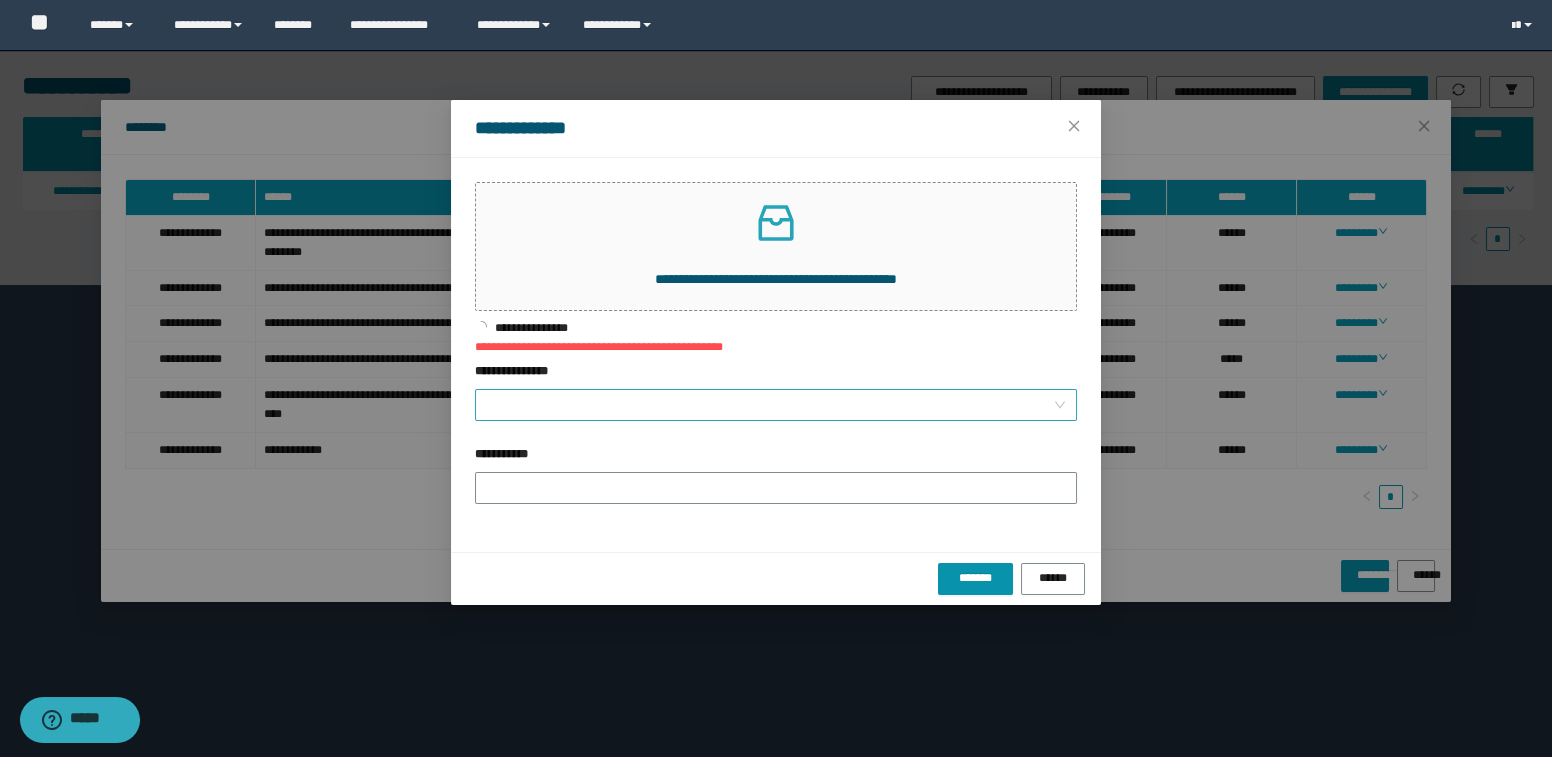 click on "**********" at bounding box center (770, 405) 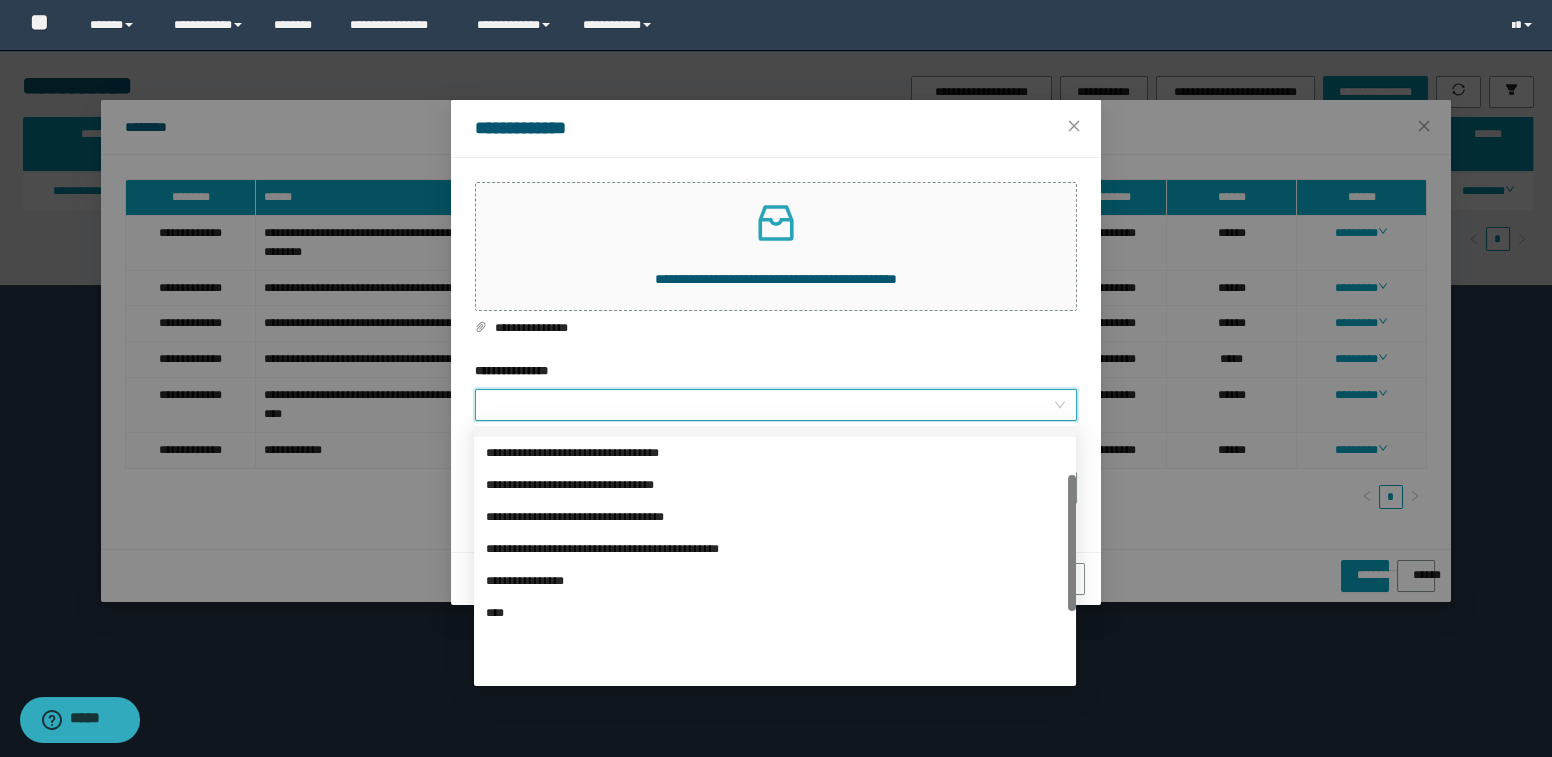 scroll, scrollTop: 181, scrollLeft: 0, axis: vertical 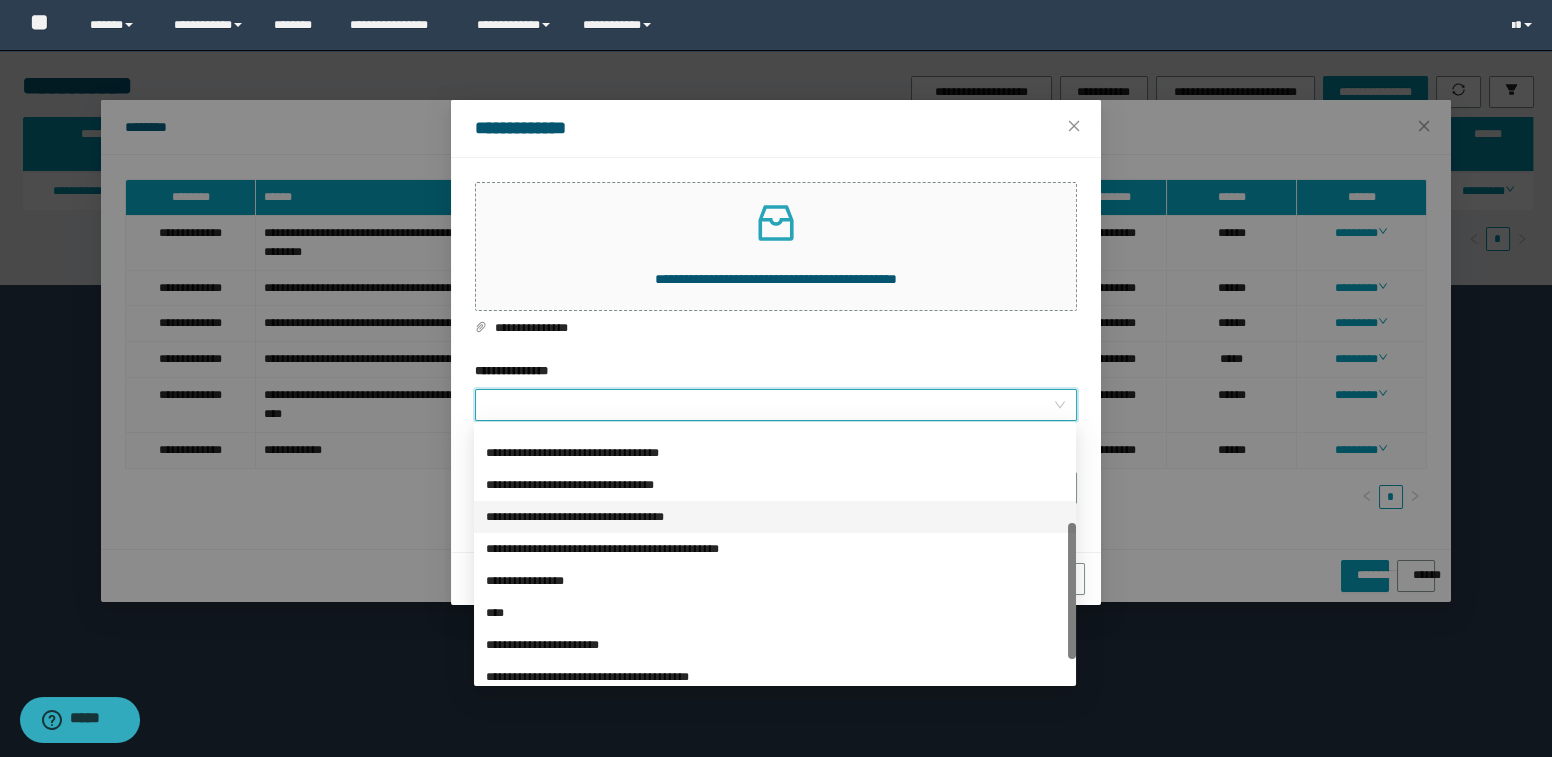 click on "**********" at bounding box center [775, 517] 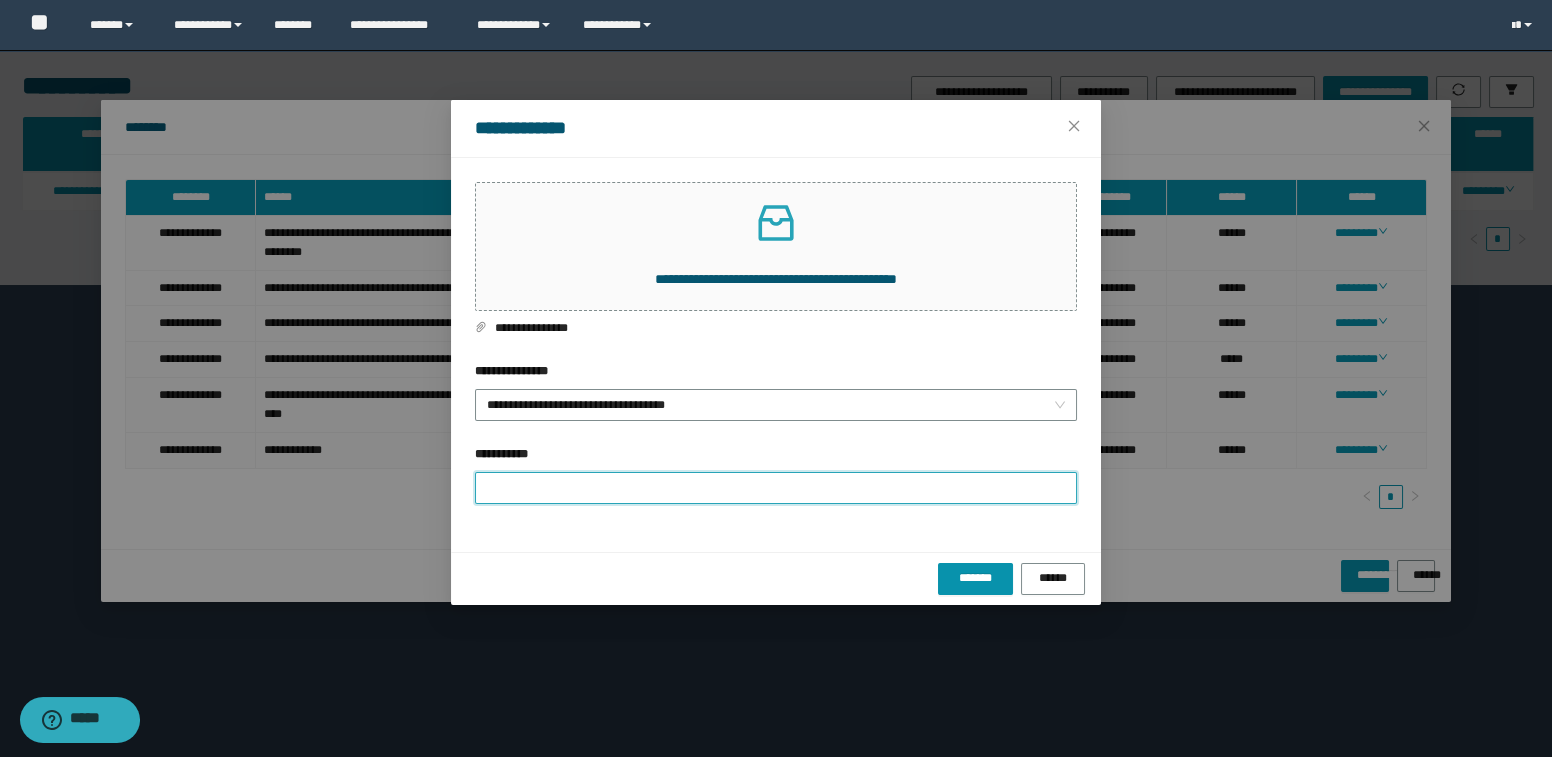click on "**********" at bounding box center (776, 488) 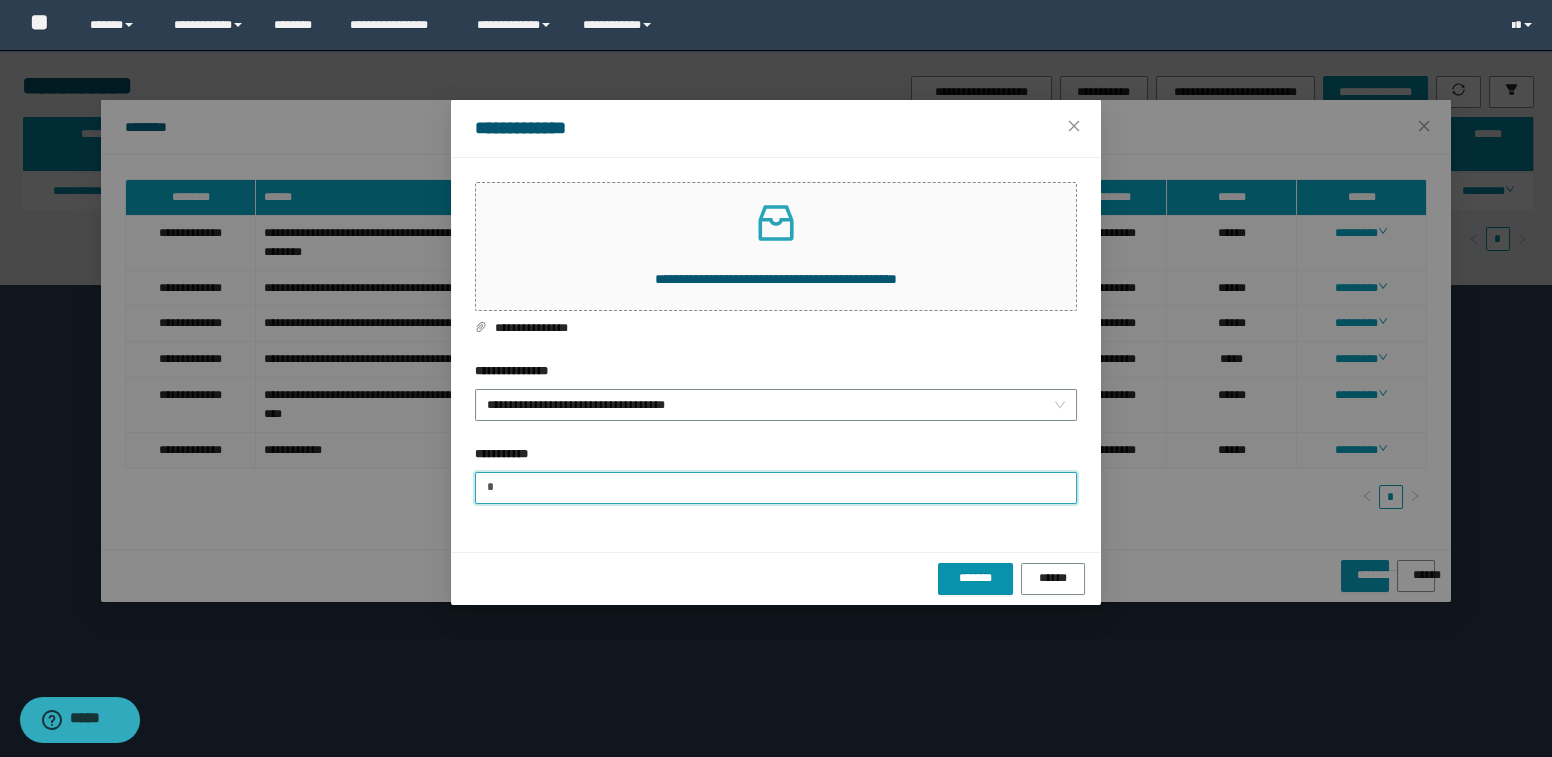 type on "**********" 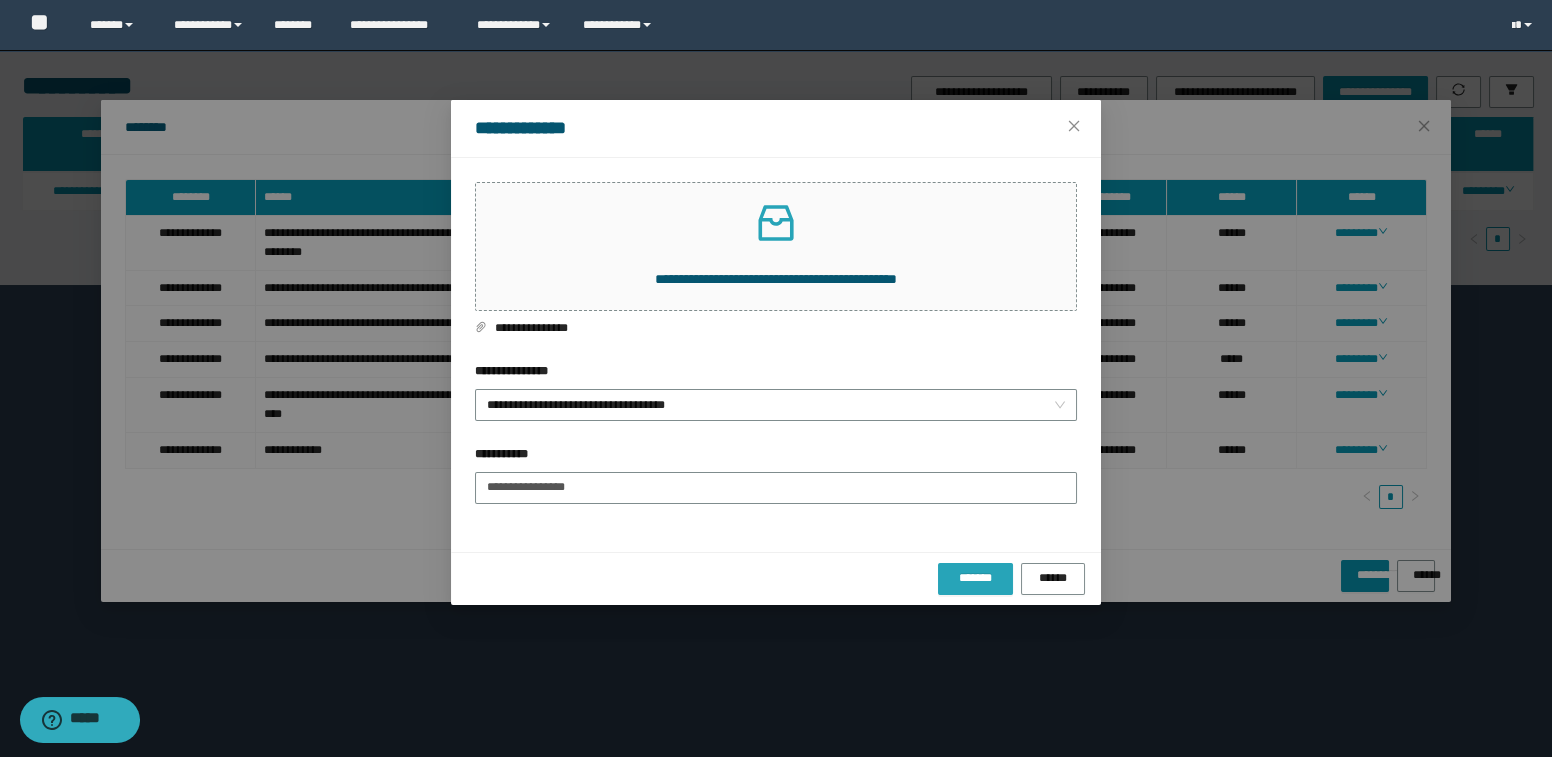 click on "*******" at bounding box center (975, 578) 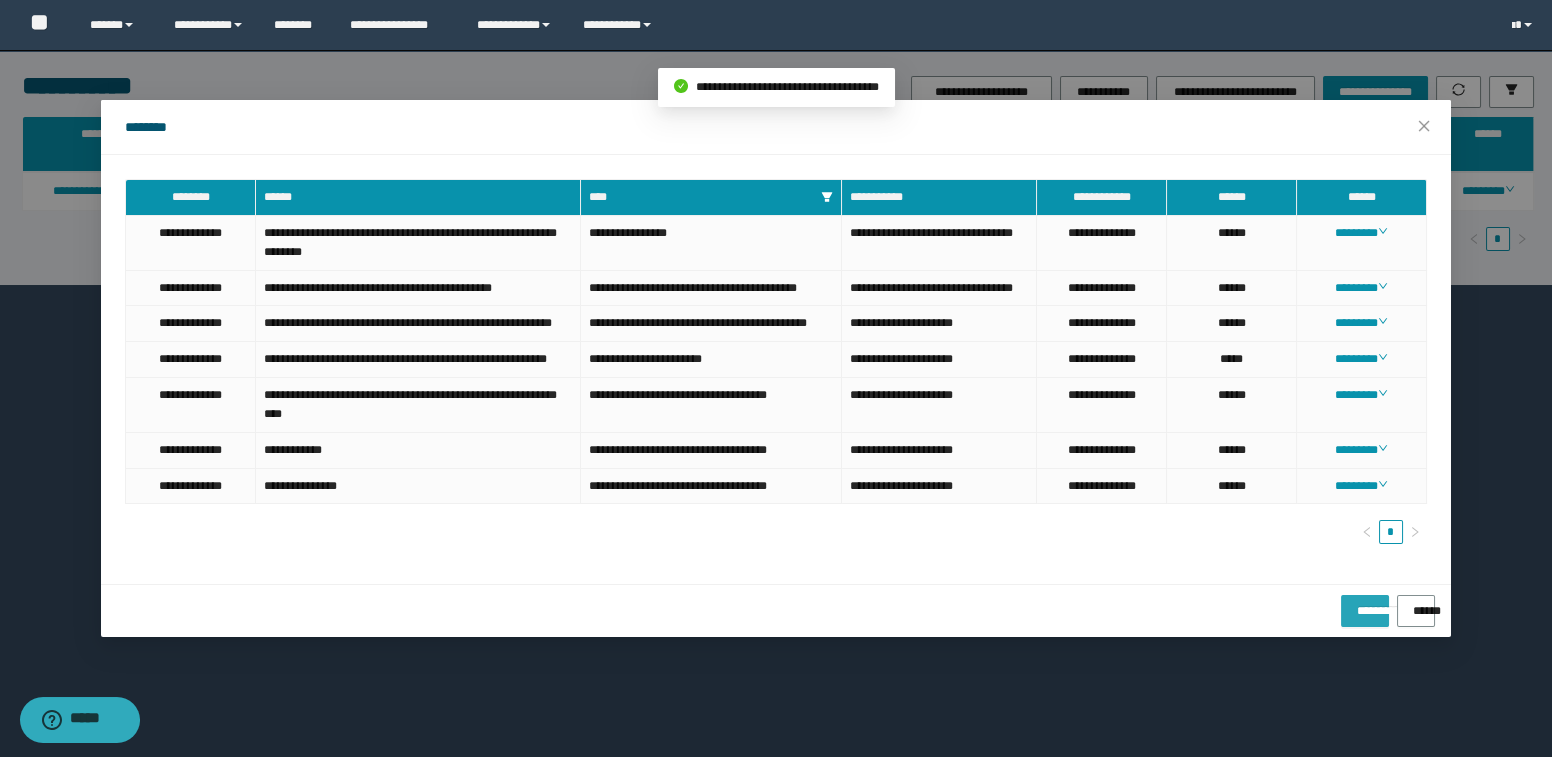 click on "**********" at bounding box center [1364, 604] 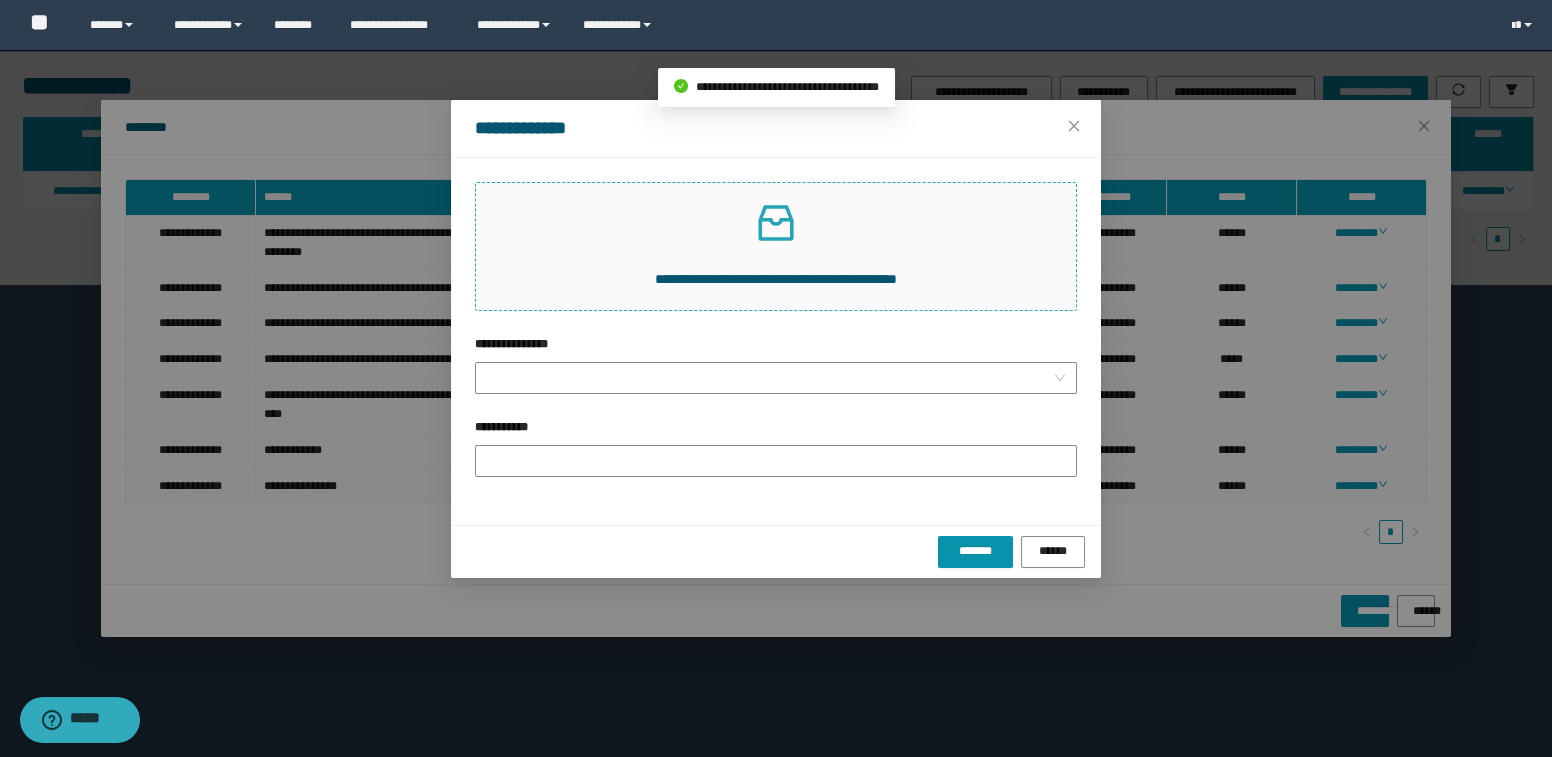 click 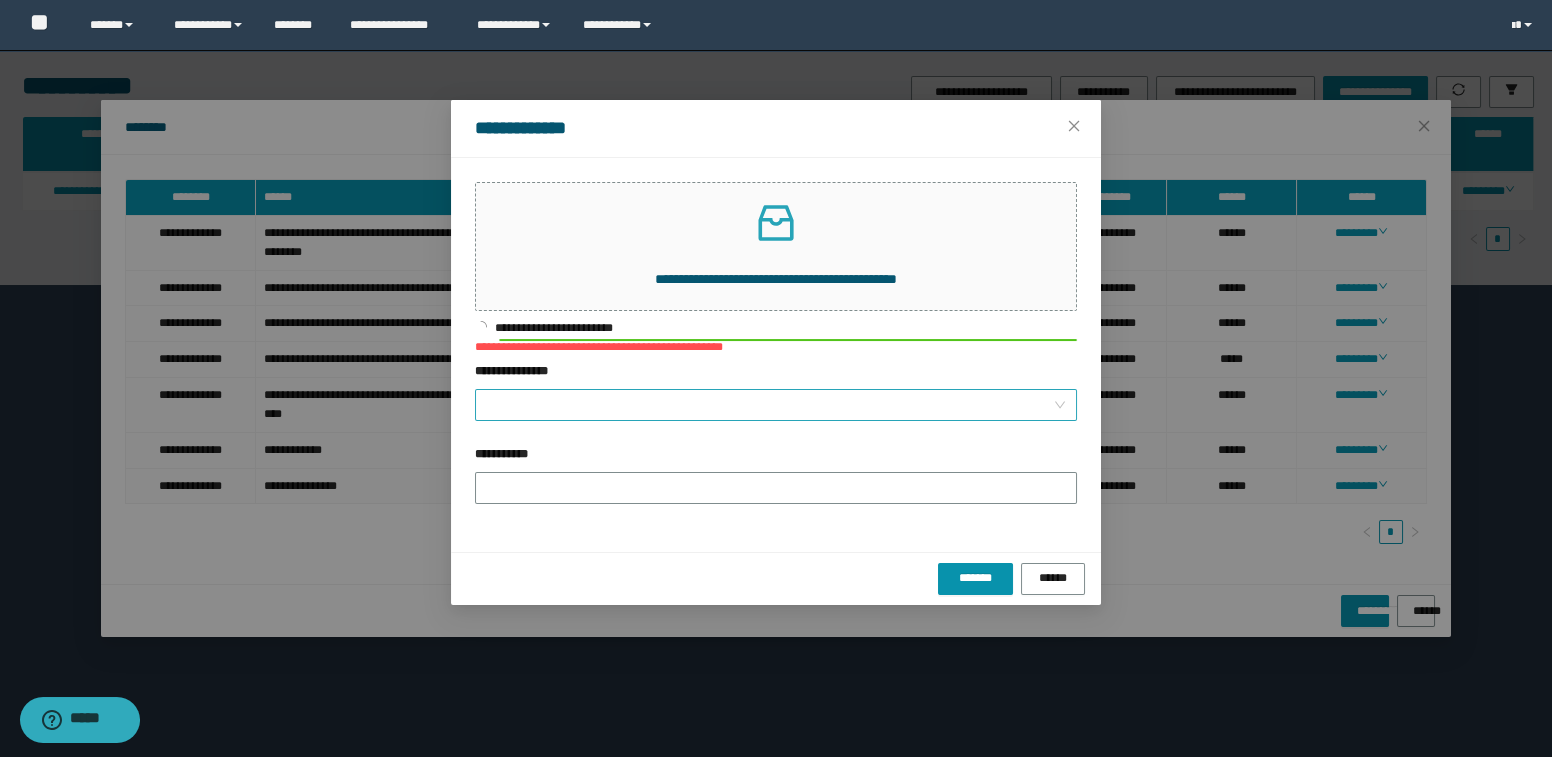 click on "**********" at bounding box center [770, 405] 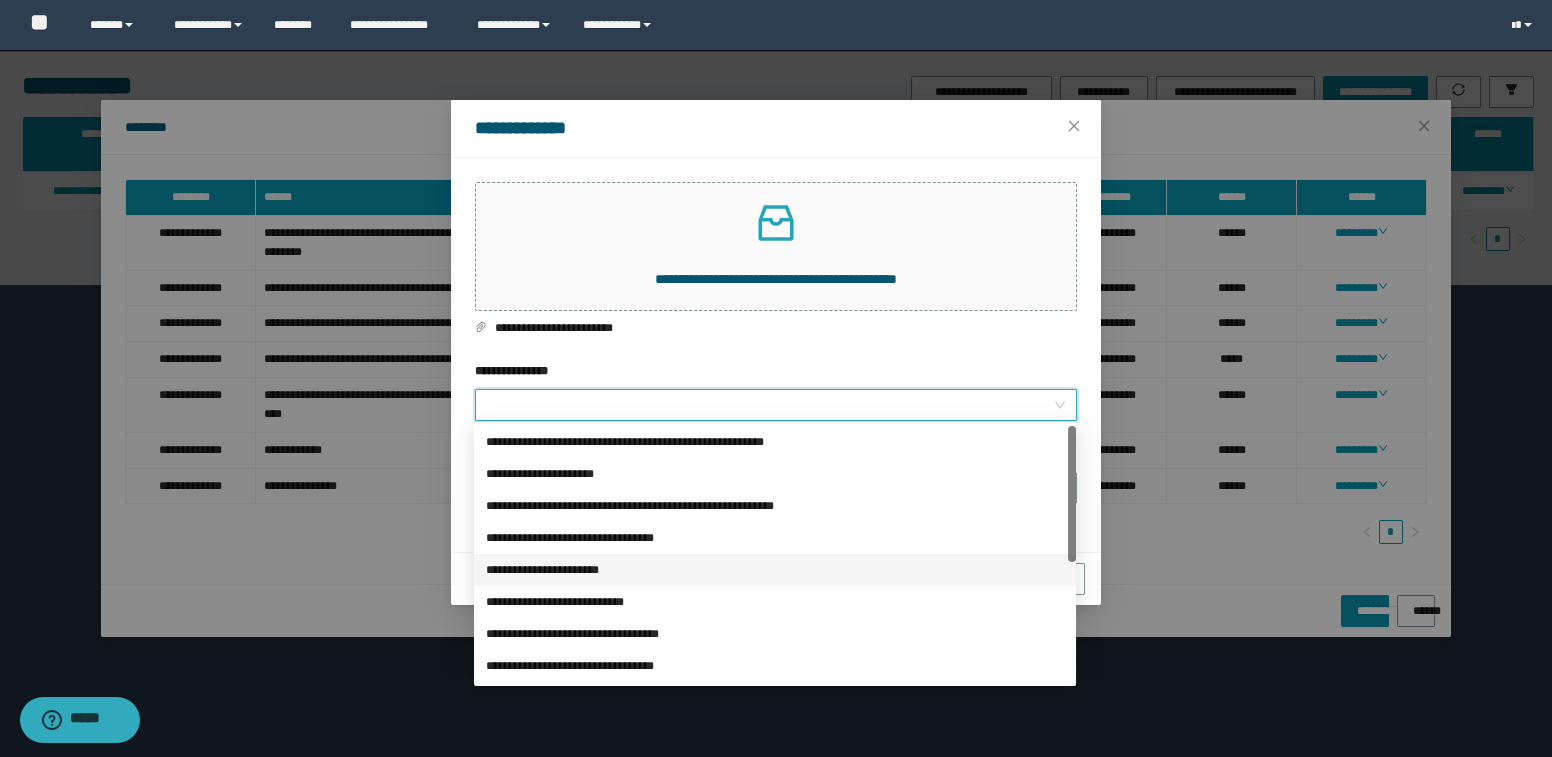 scroll, scrollTop: 90, scrollLeft: 0, axis: vertical 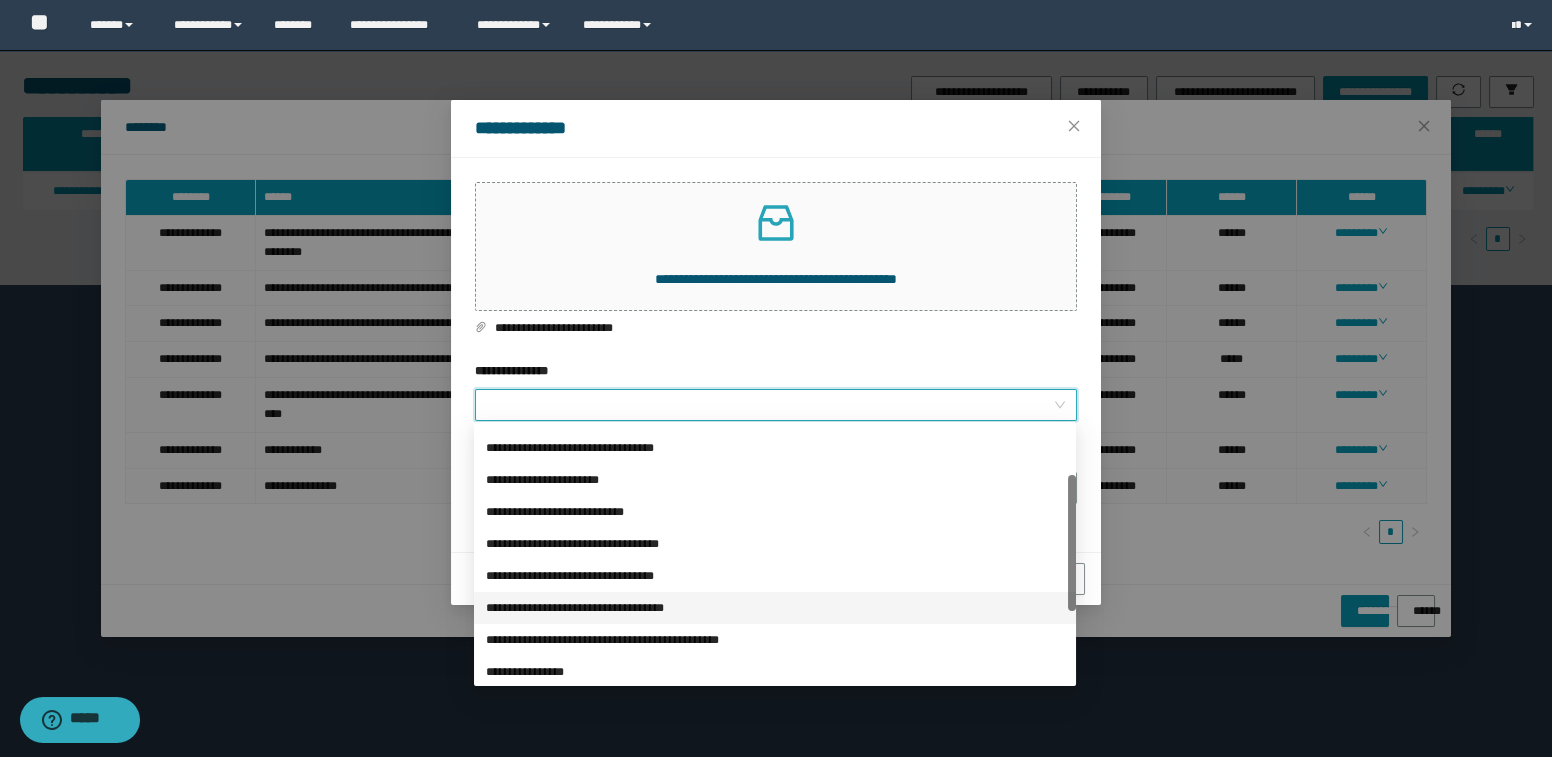 click on "**********" at bounding box center [775, 608] 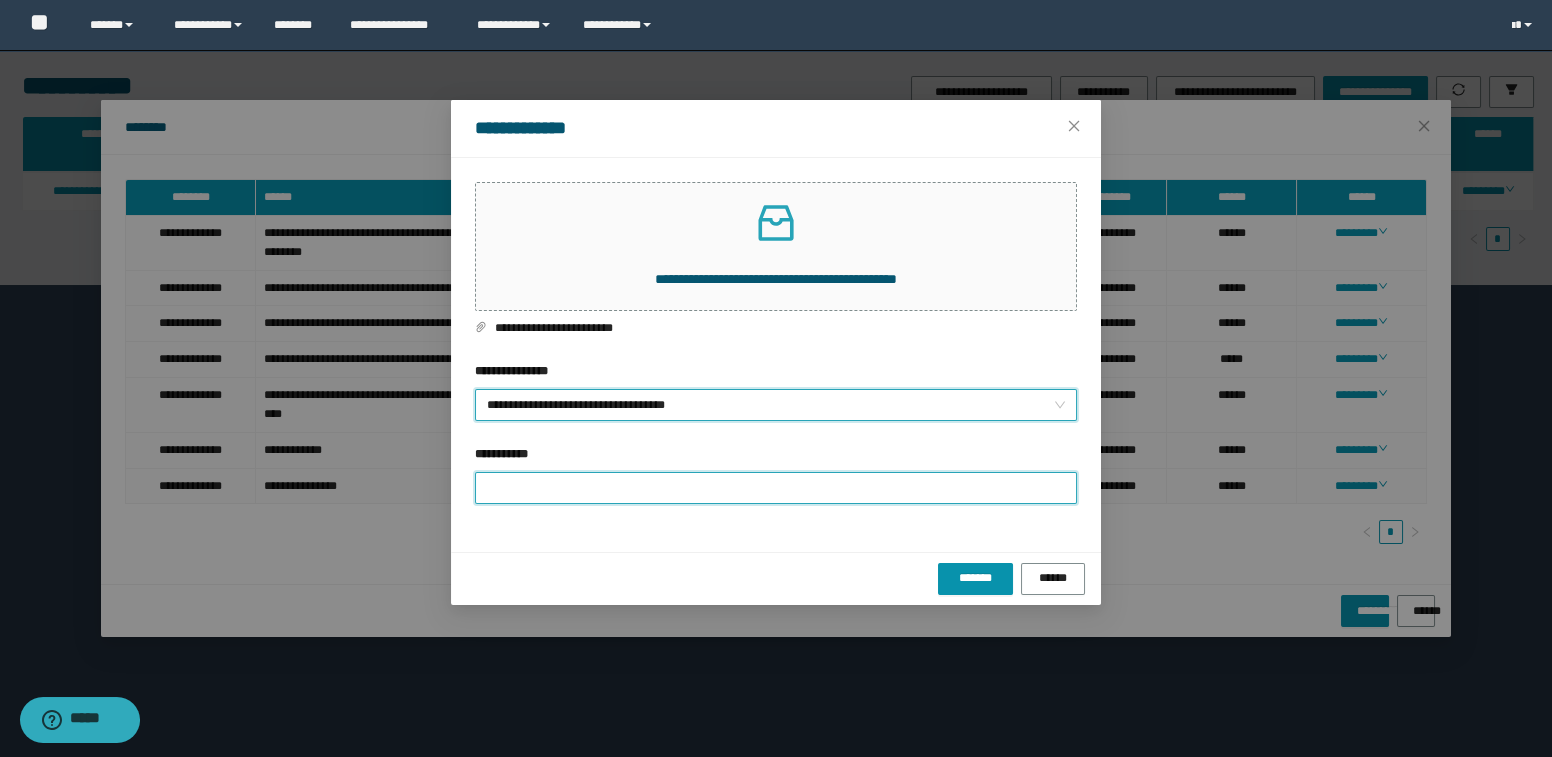 click on "**********" at bounding box center (776, 488) 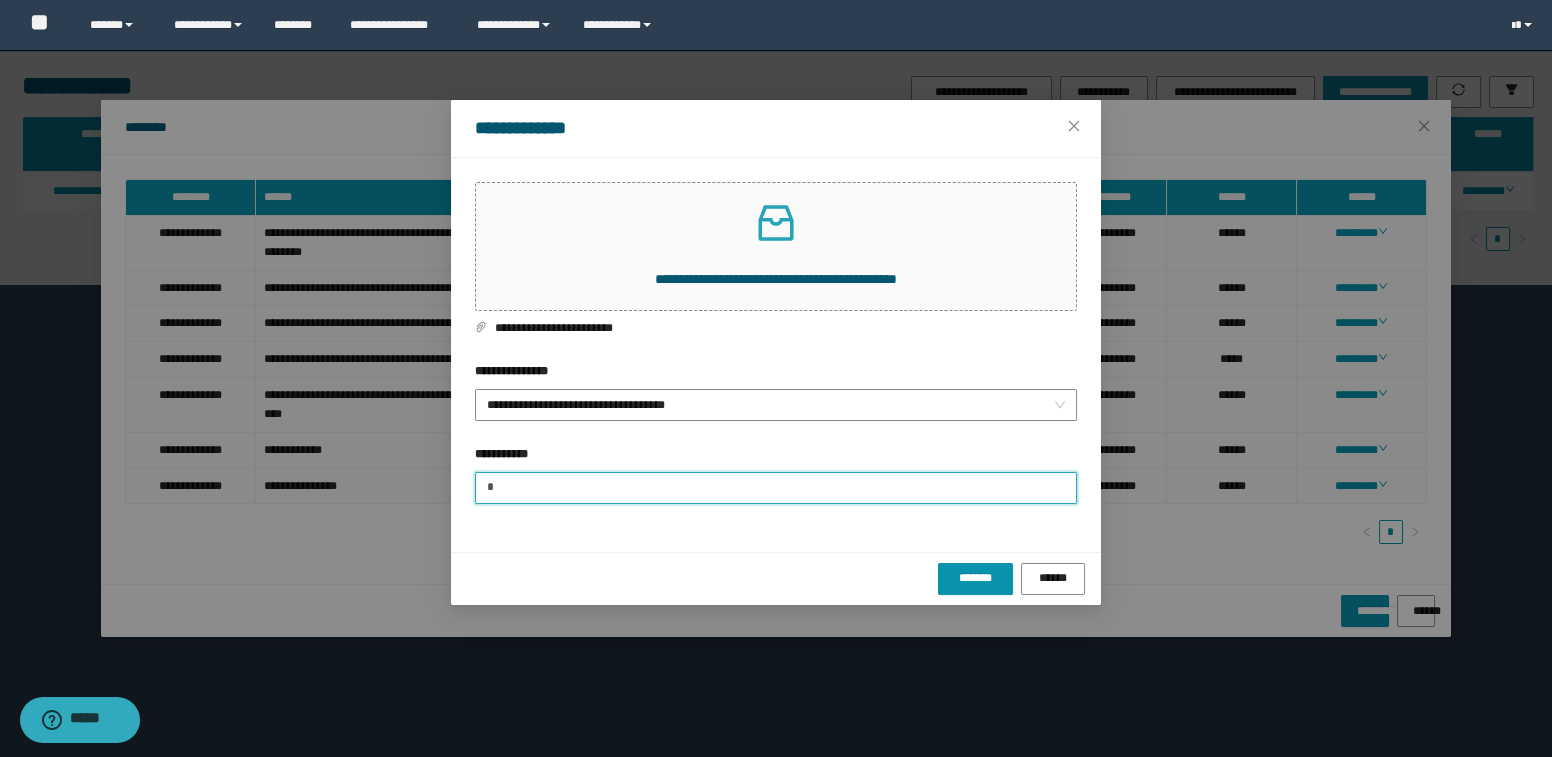 type on "**********" 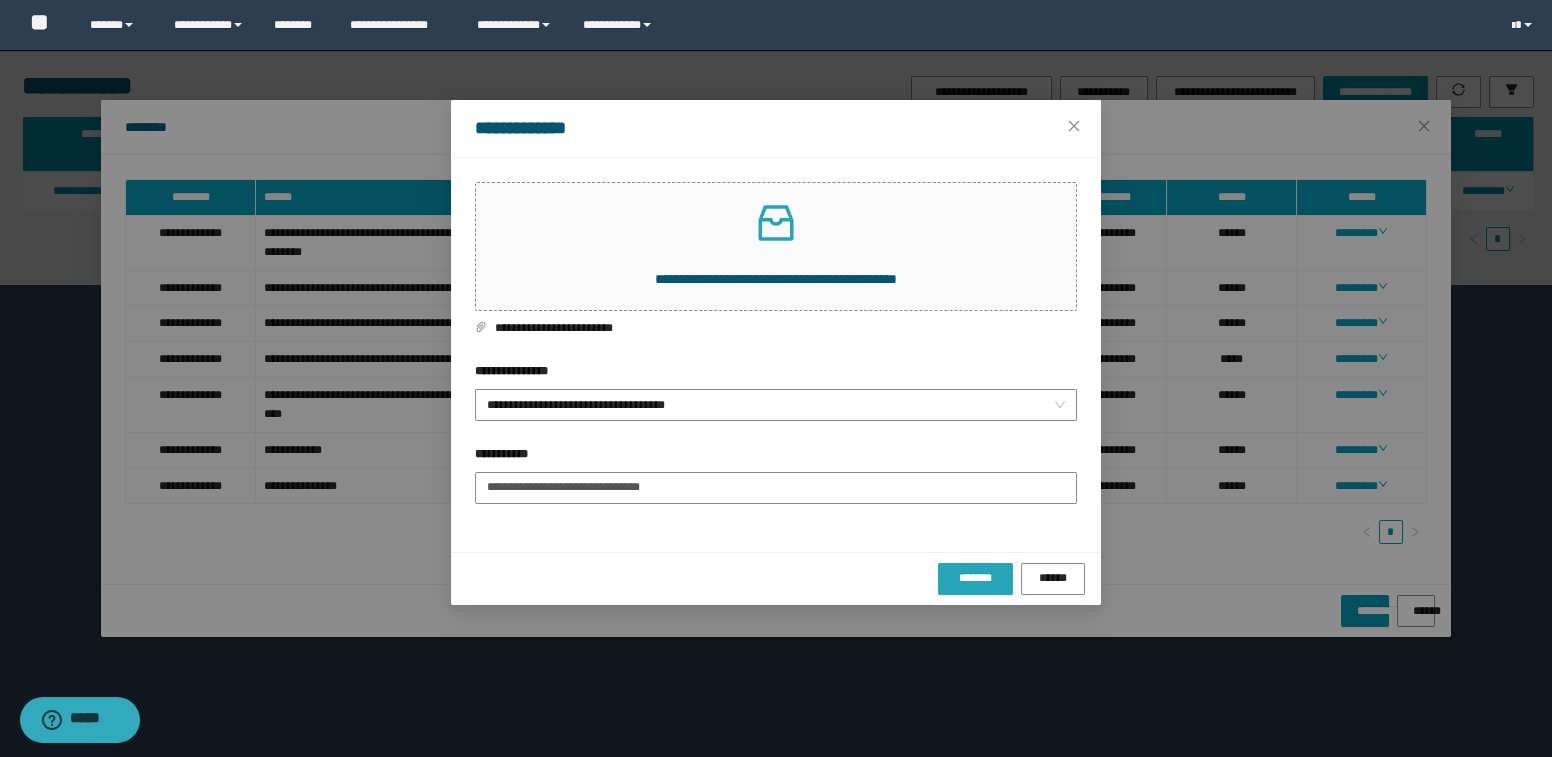click on "*******" at bounding box center [975, 578] 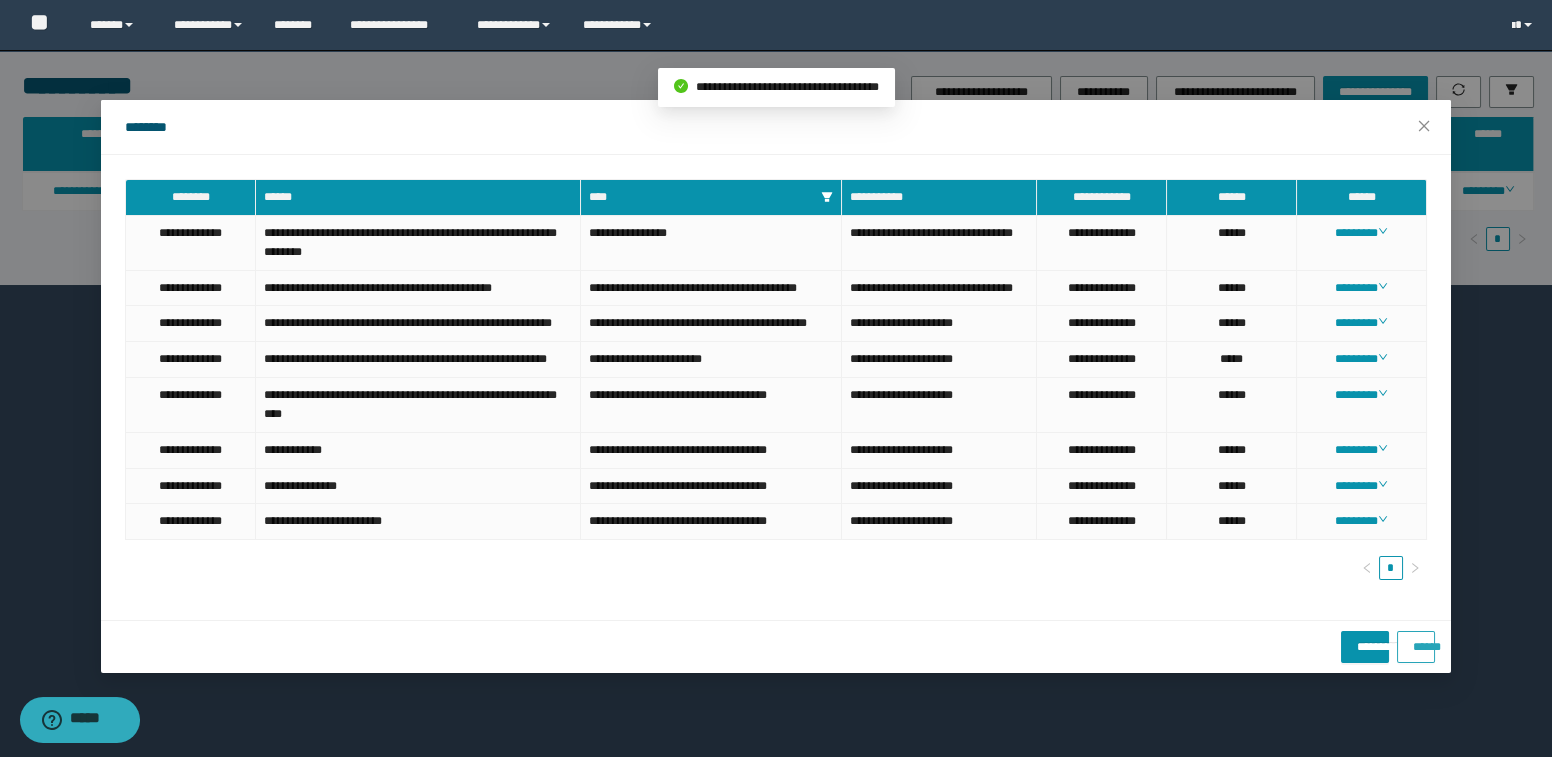 click on "******" at bounding box center [1416, 640] 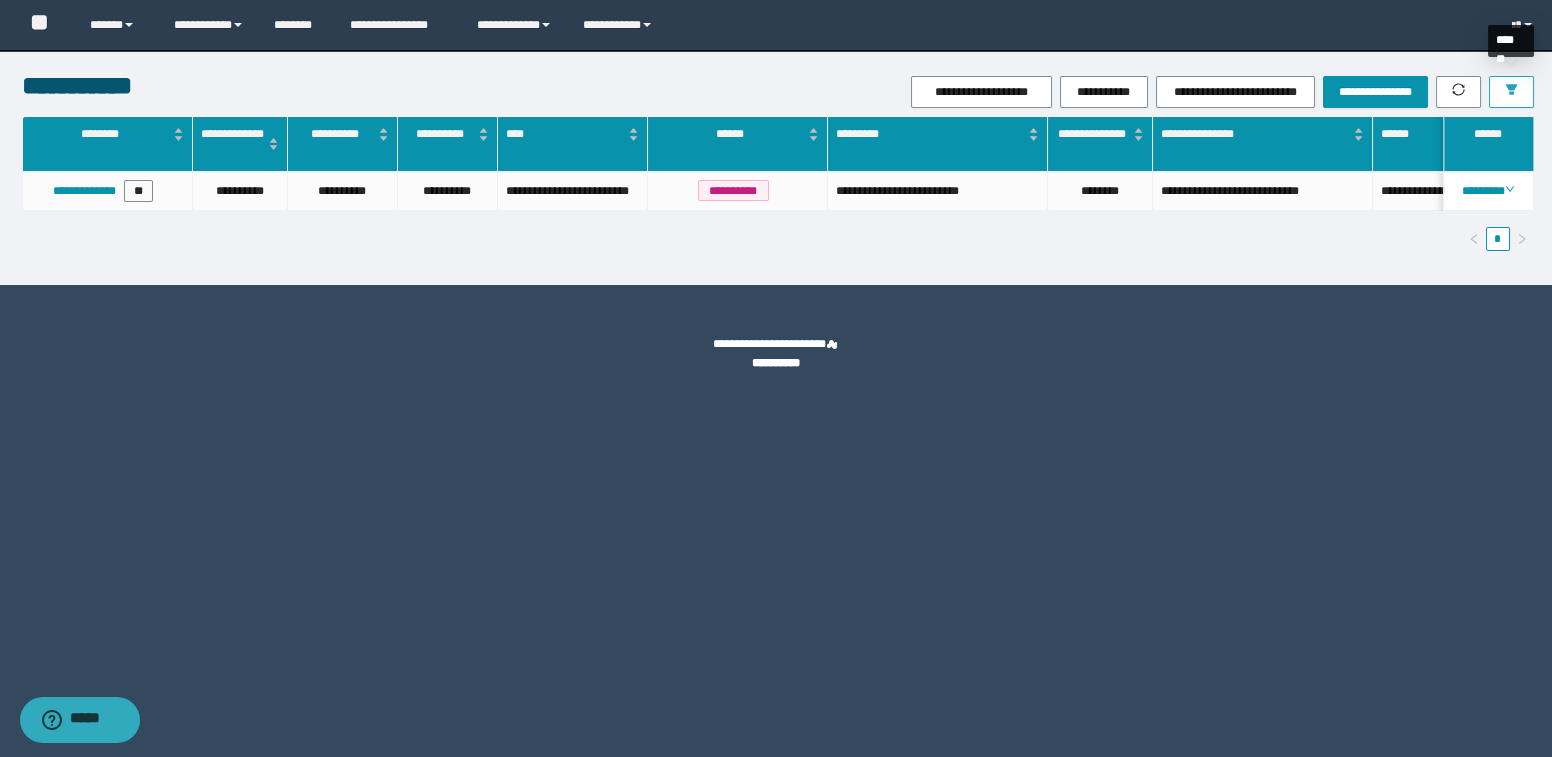 click at bounding box center (1511, 92) 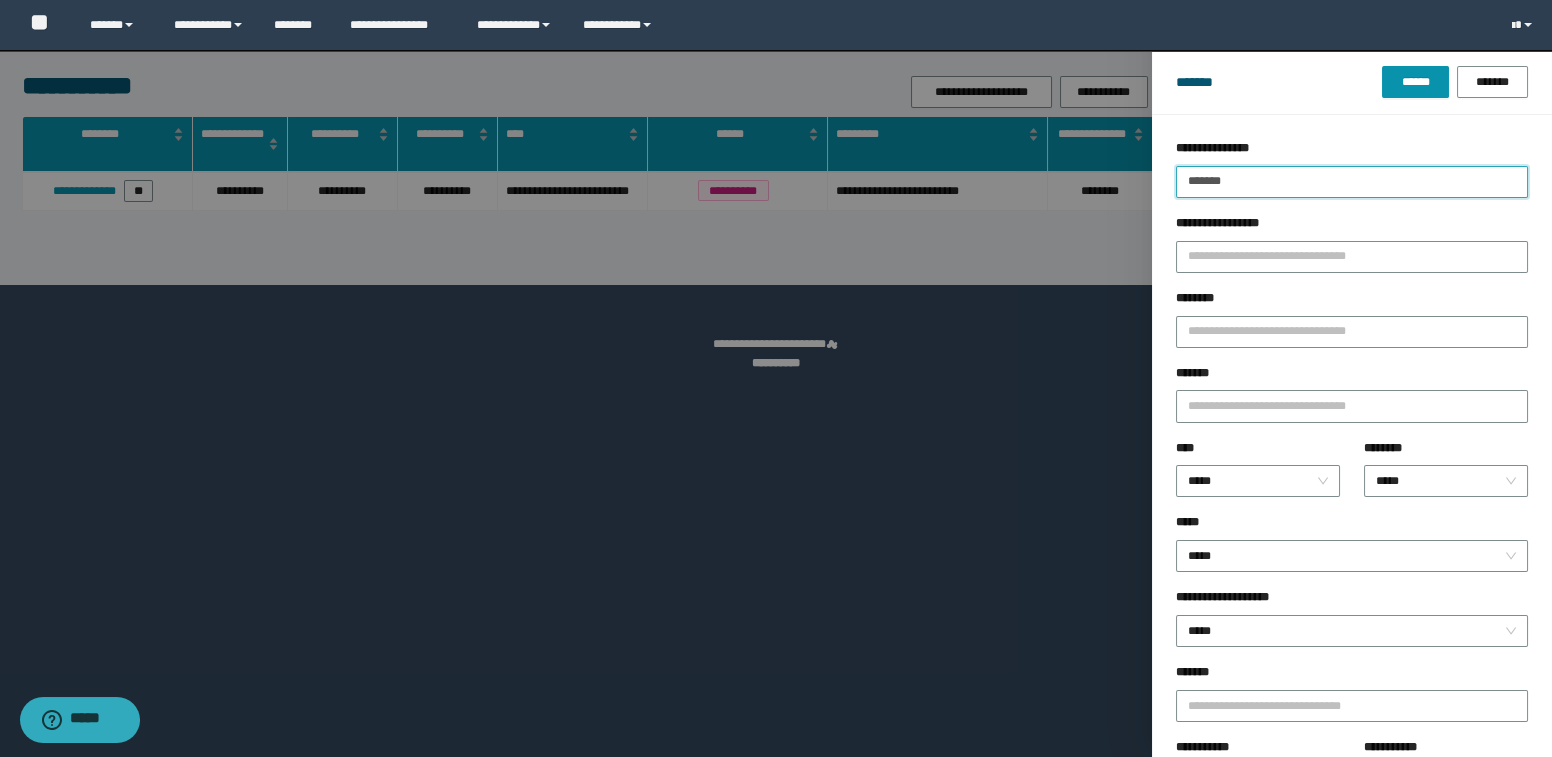 drag, startPoint x: 1273, startPoint y: 192, endPoint x: 1215, endPoint y: 180, distance: 59.22837 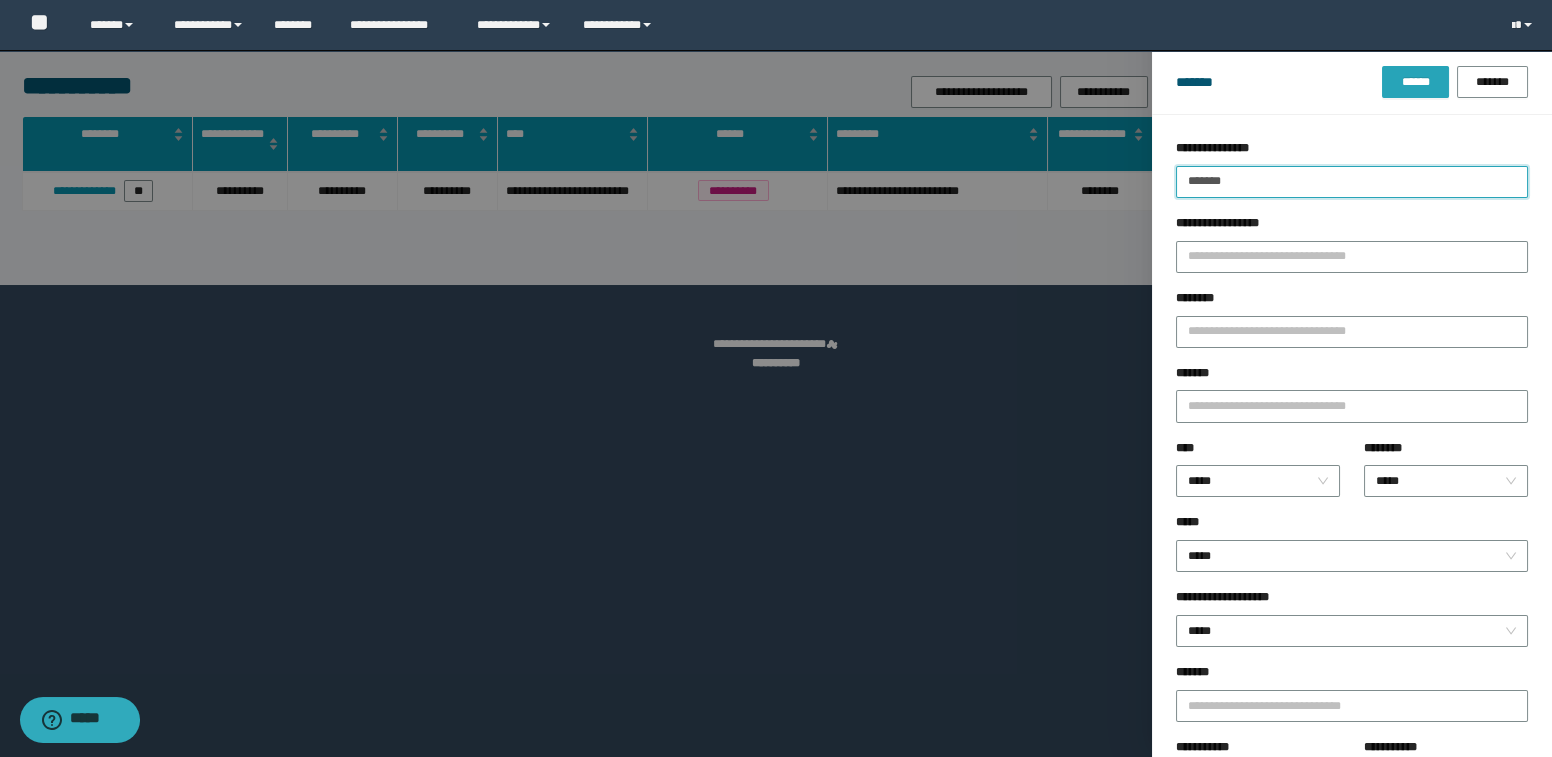 type on "*******" 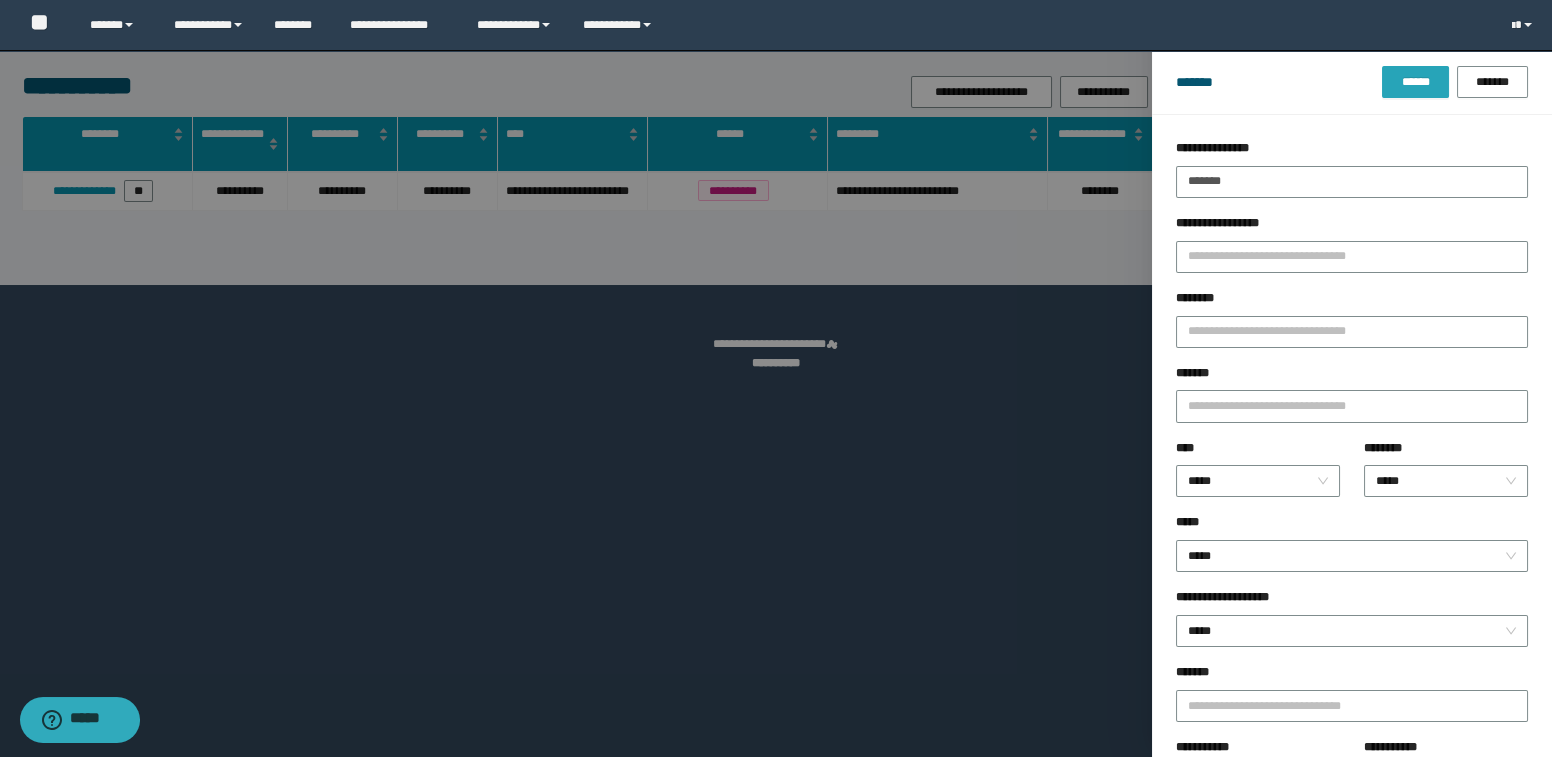 click on "******" at bounding box center [1415, 82] 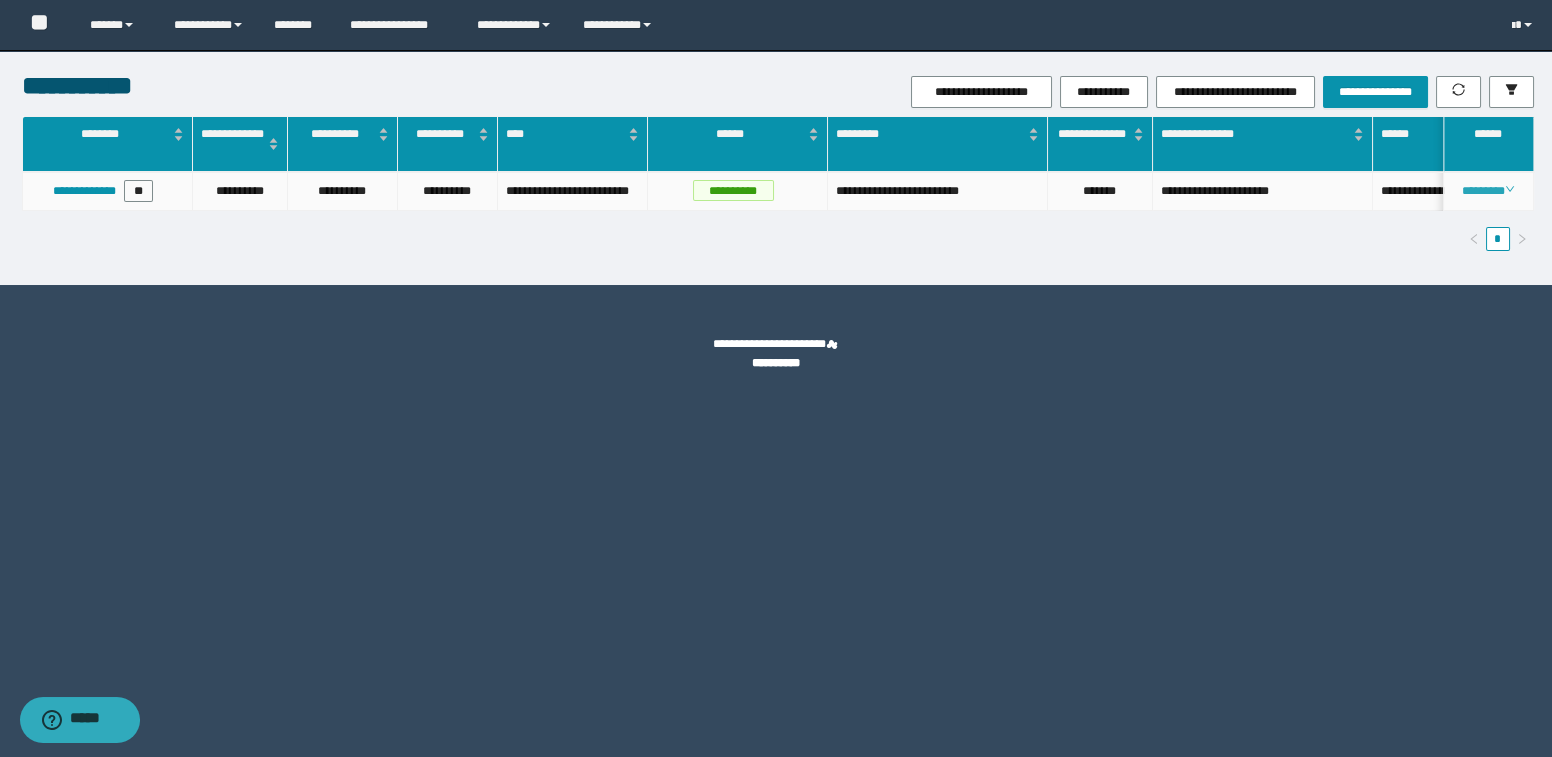click on "********" at bounding box center (1488, 191) 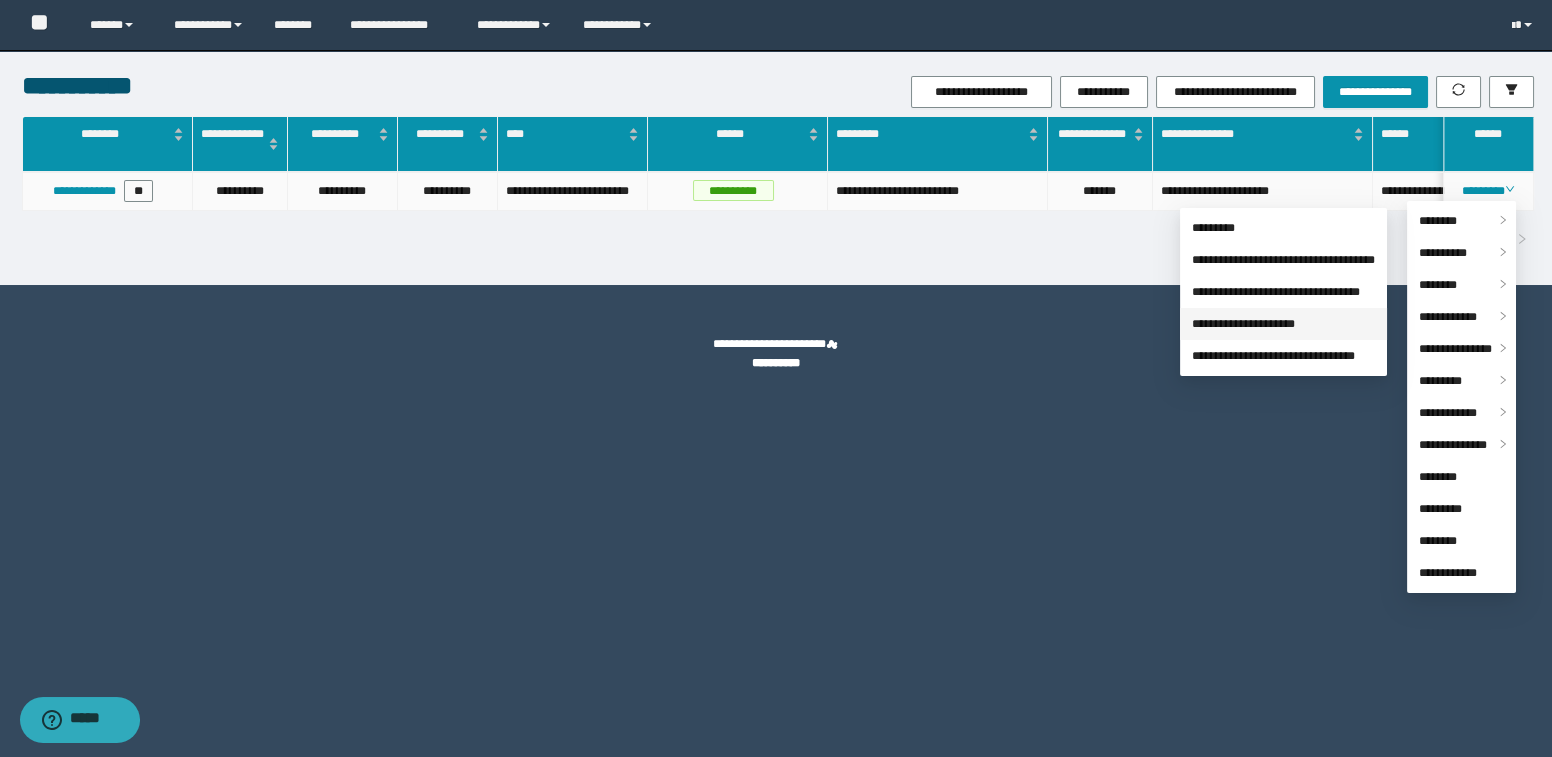 click on "**********" at bounding box center [1243, 324] 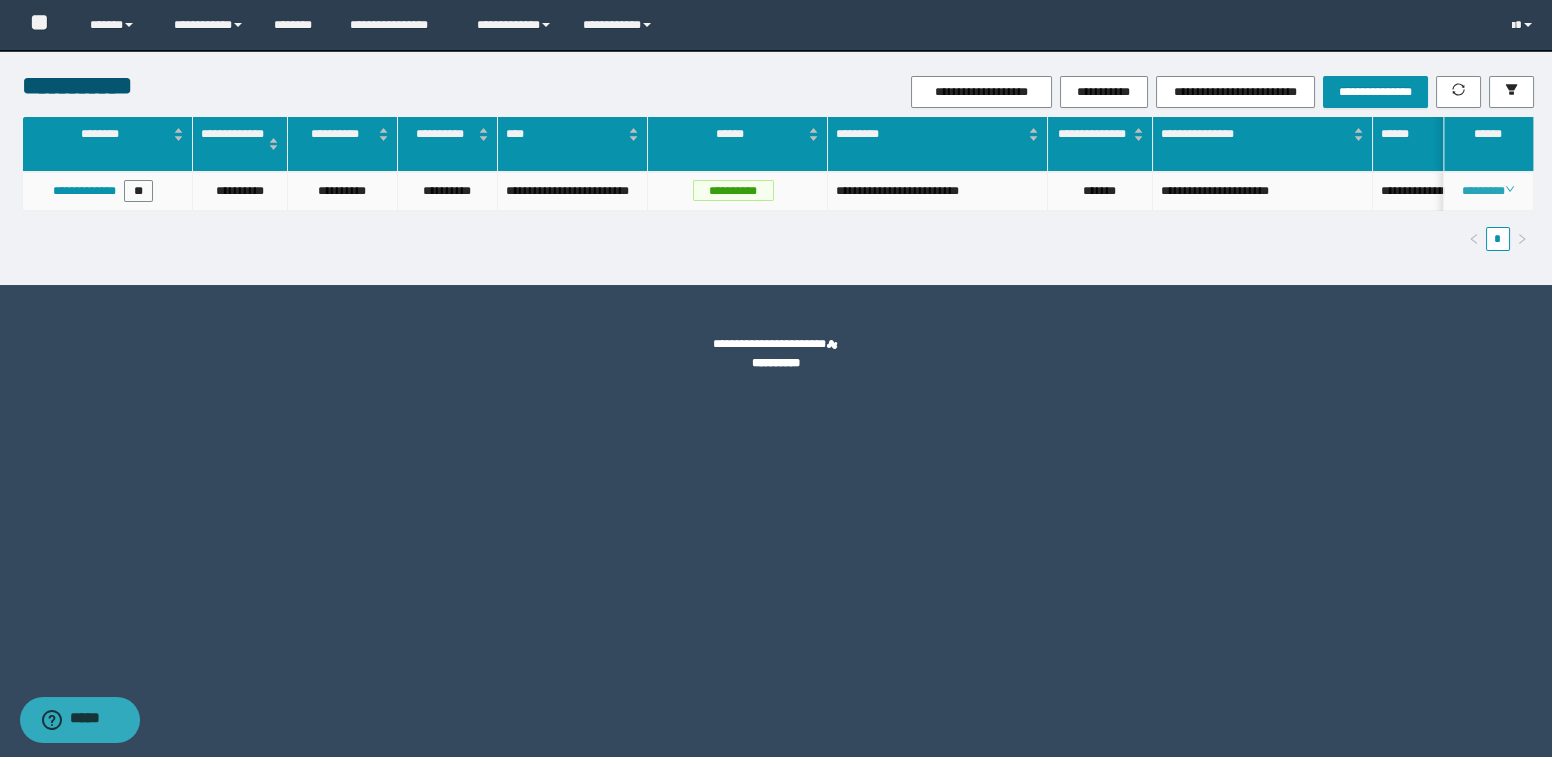 click on "********" at bounding box center [1489, 191] 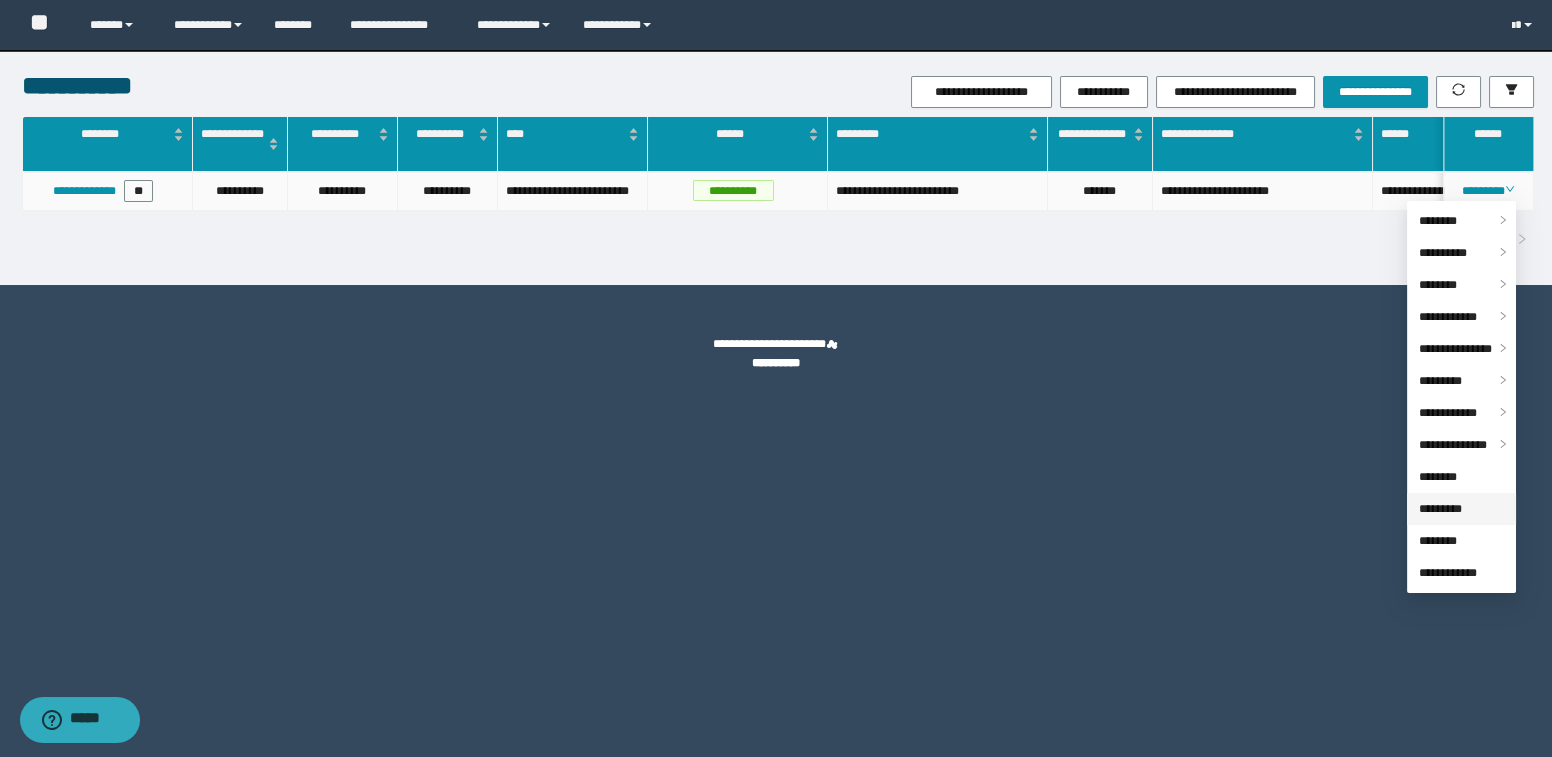 click on "*********" at bounding box center [1440, 509] 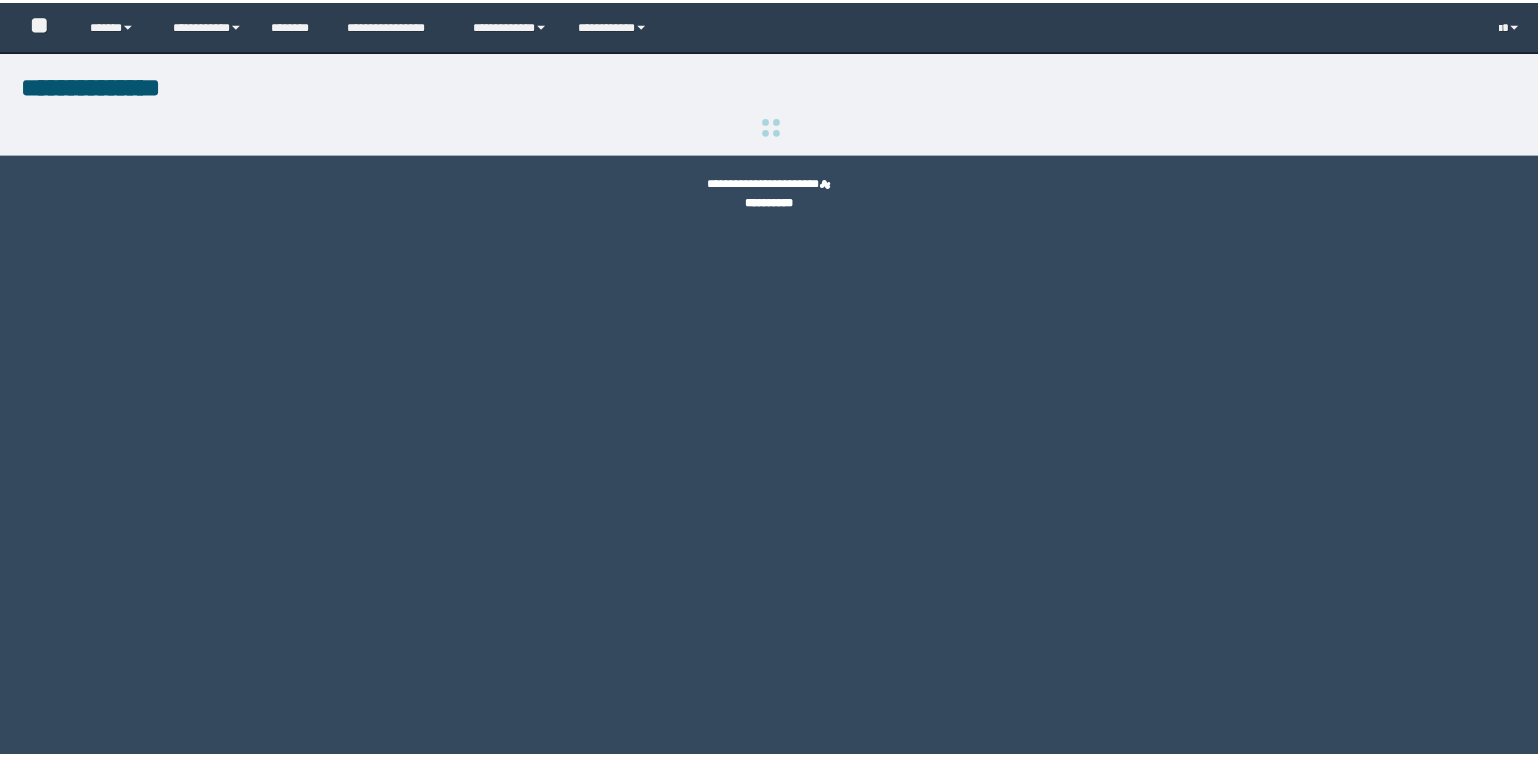scroll, scrollTop: 0, scrollLeft: 0, axis: both 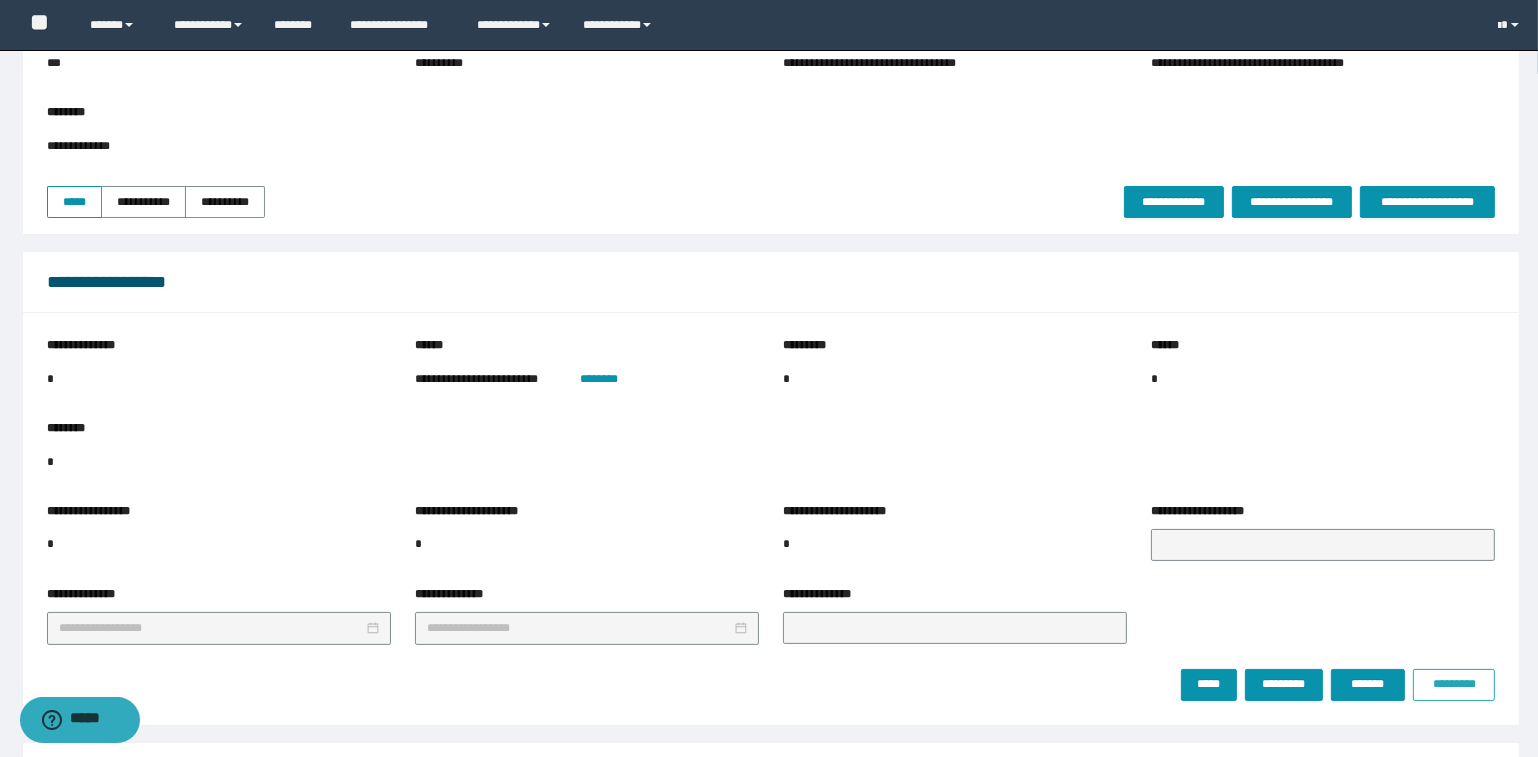 click on "*********" at bounding box center (1454, 684) 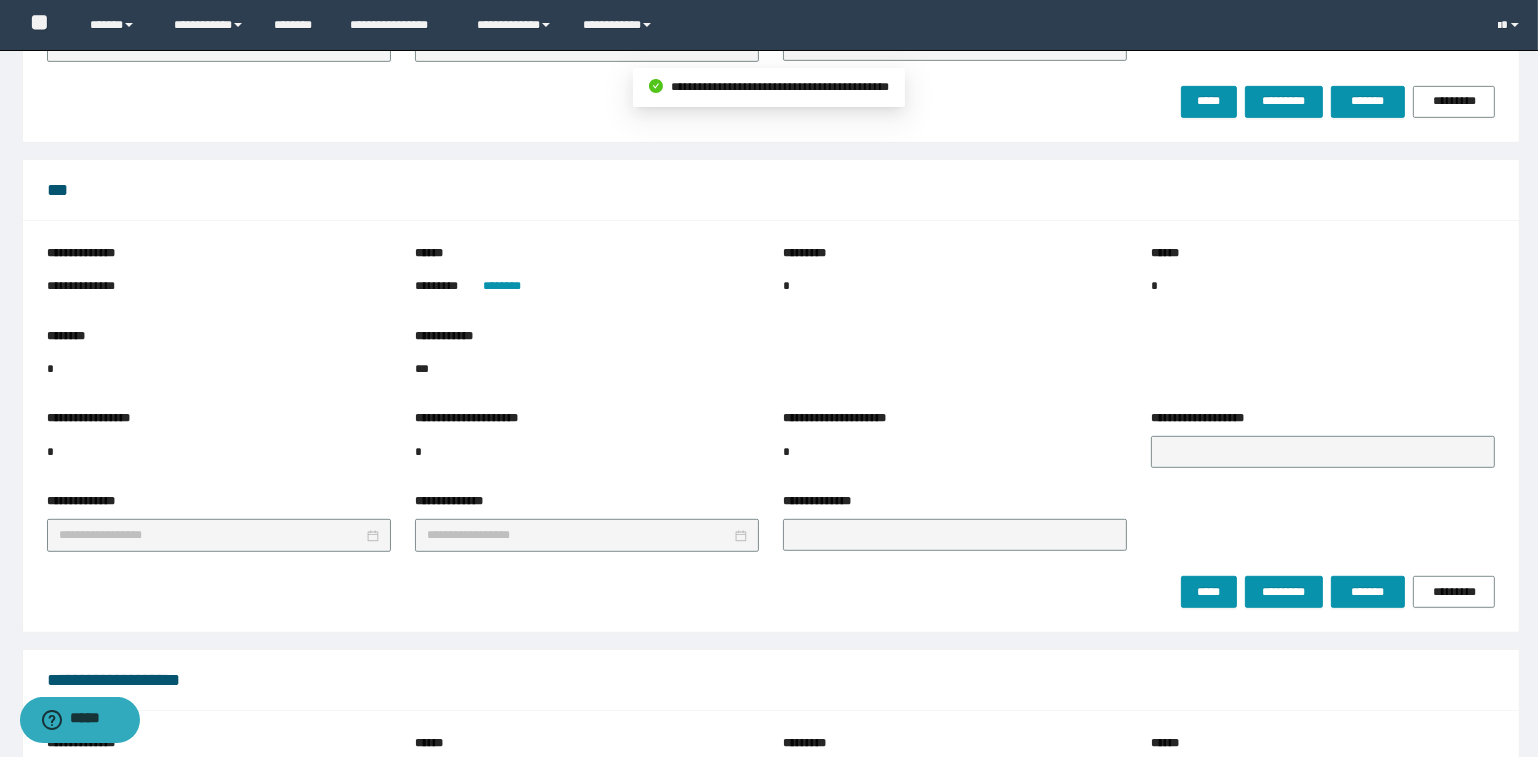 scroll, scrollTop: 1090, scrollLeft: 0, axis: vertical 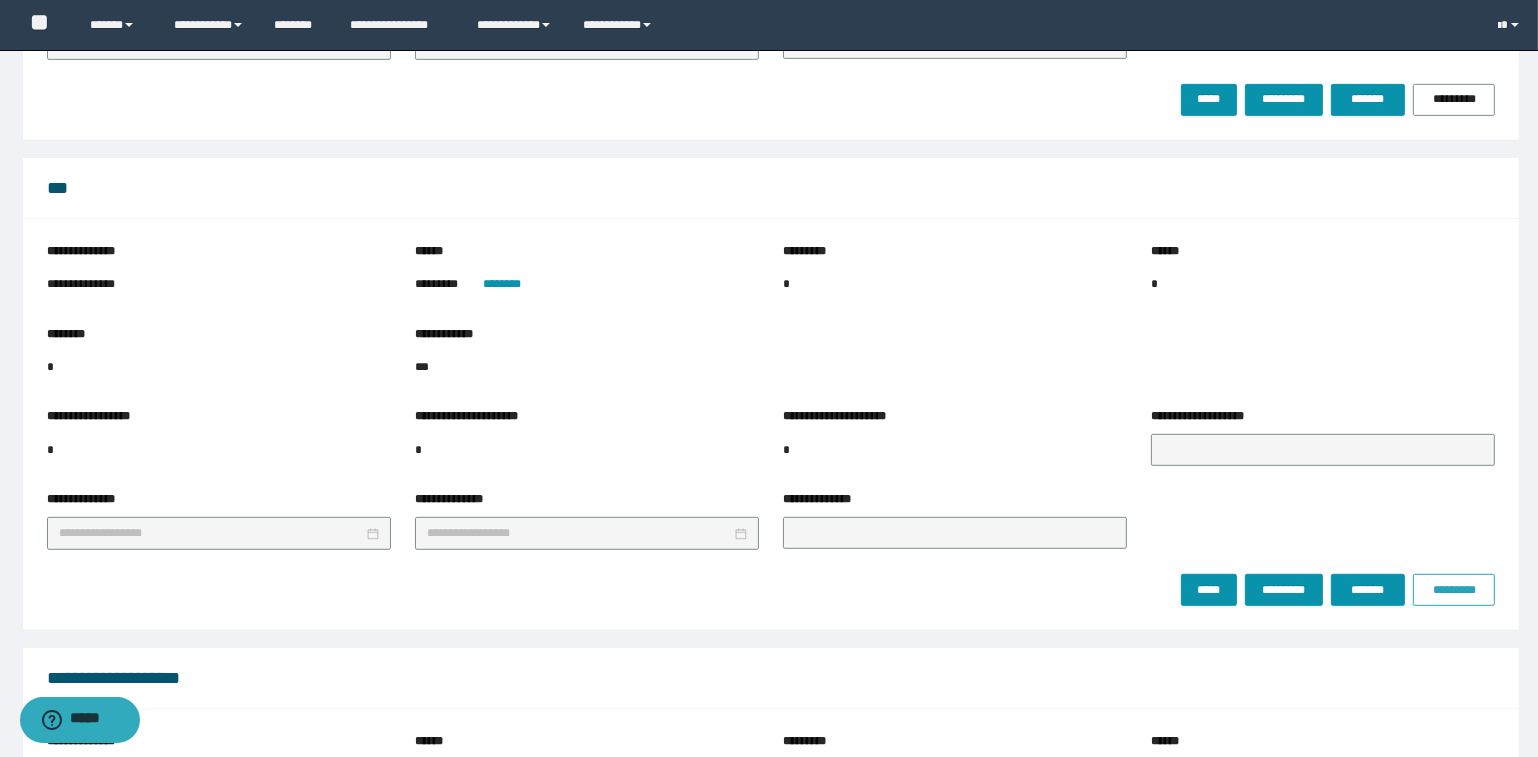 click on "*********" at bounding box center (1454, 590) 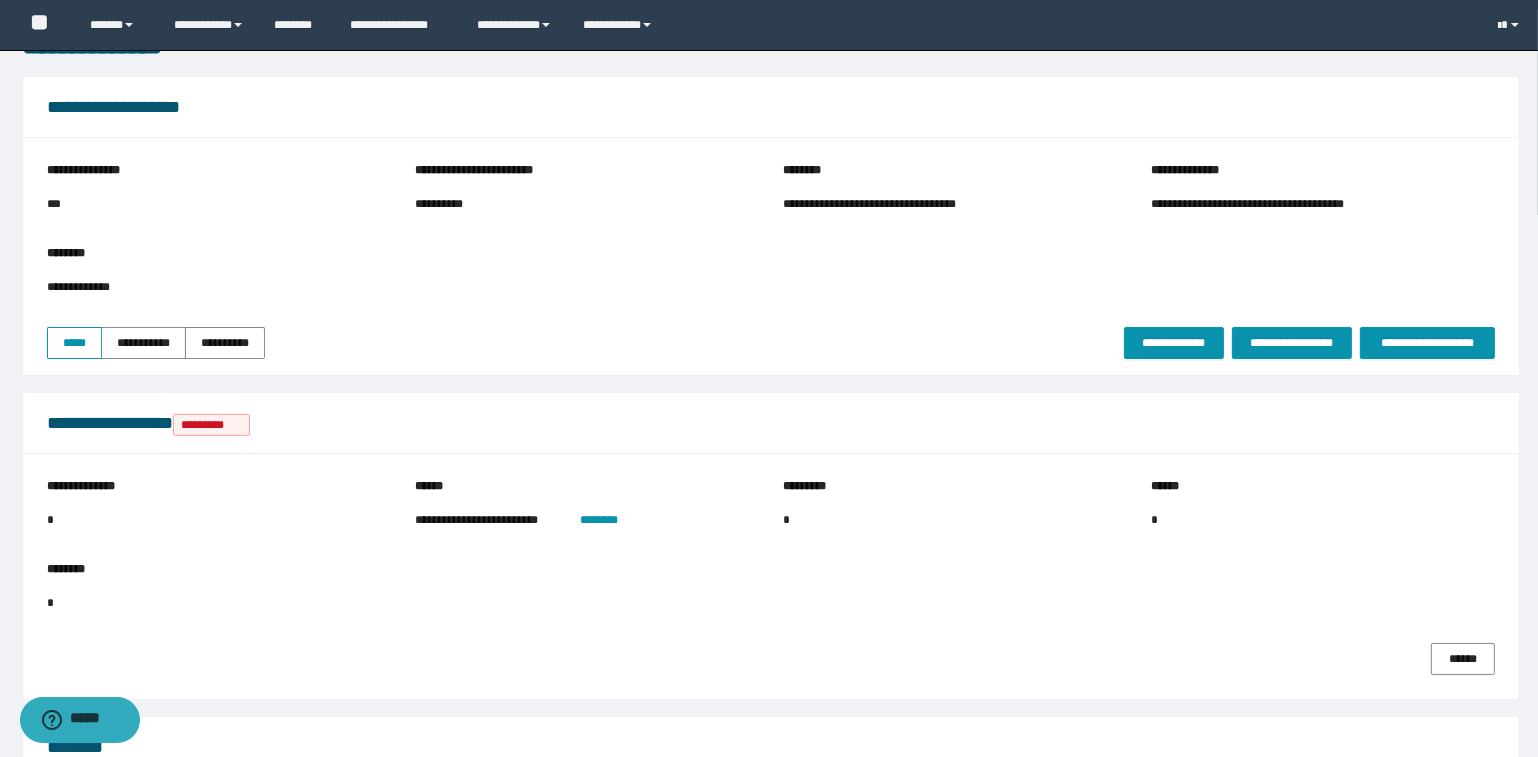 scroll, scrollTop: 0, scrollLeft: 0, axis: both 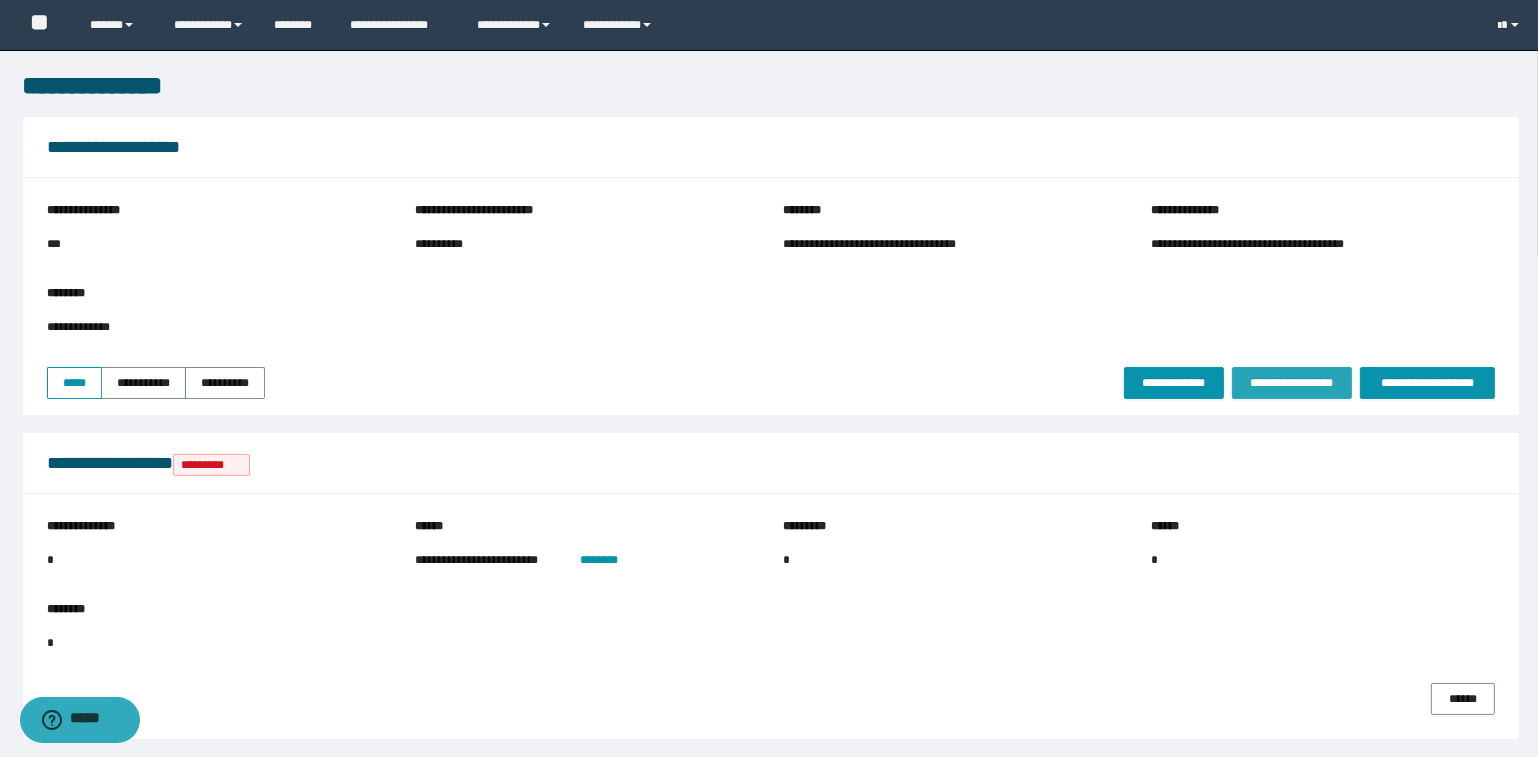 click on "**********" at bounding box center [1292, 383] 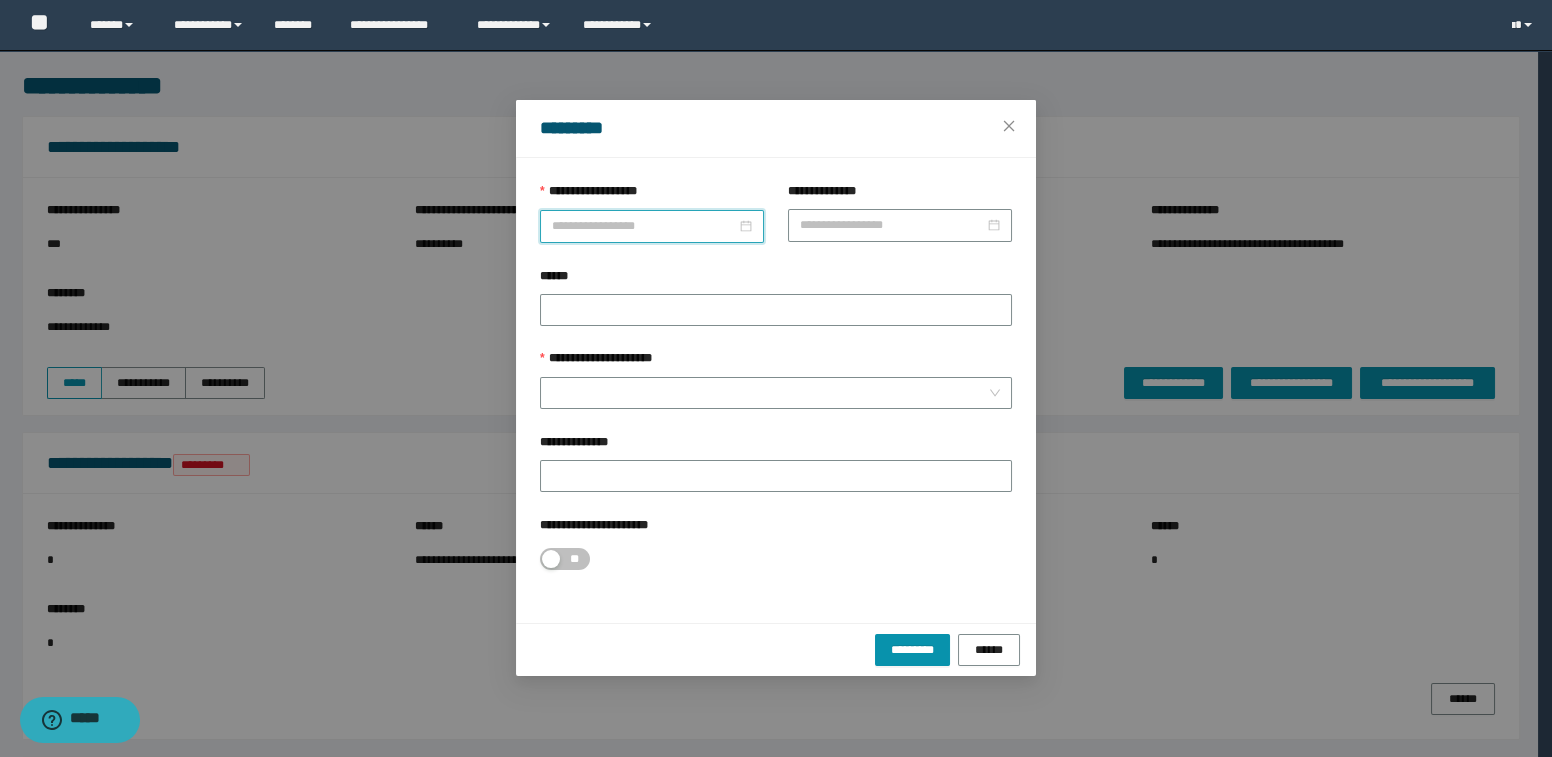 click on "**********" at bounding box center [644, 226] 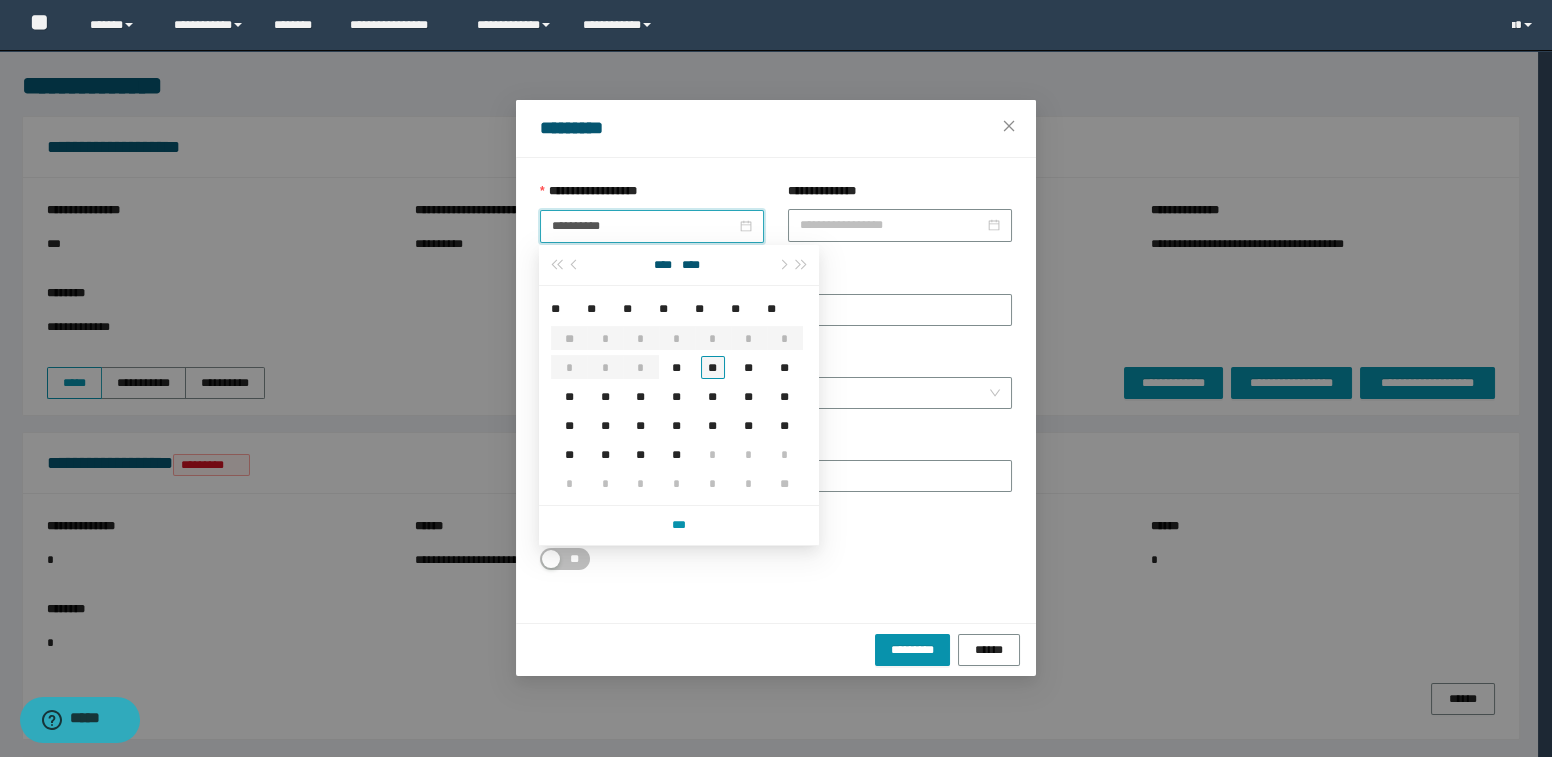 type on "**********" 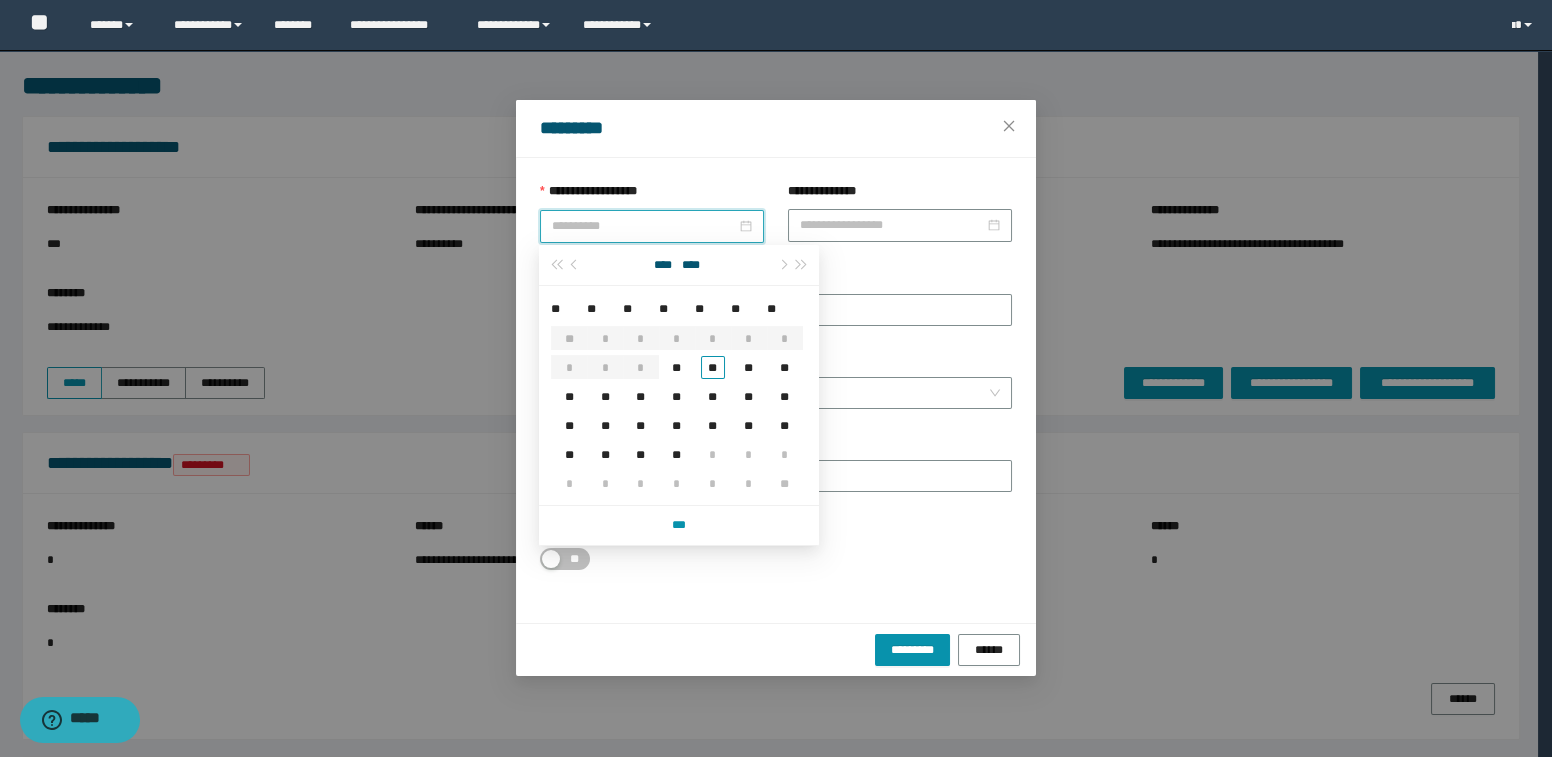 drag, startPoint x: 711, startPoint y: 367, endPoint x: 716, endPoint y: 348, distance: 19.646883 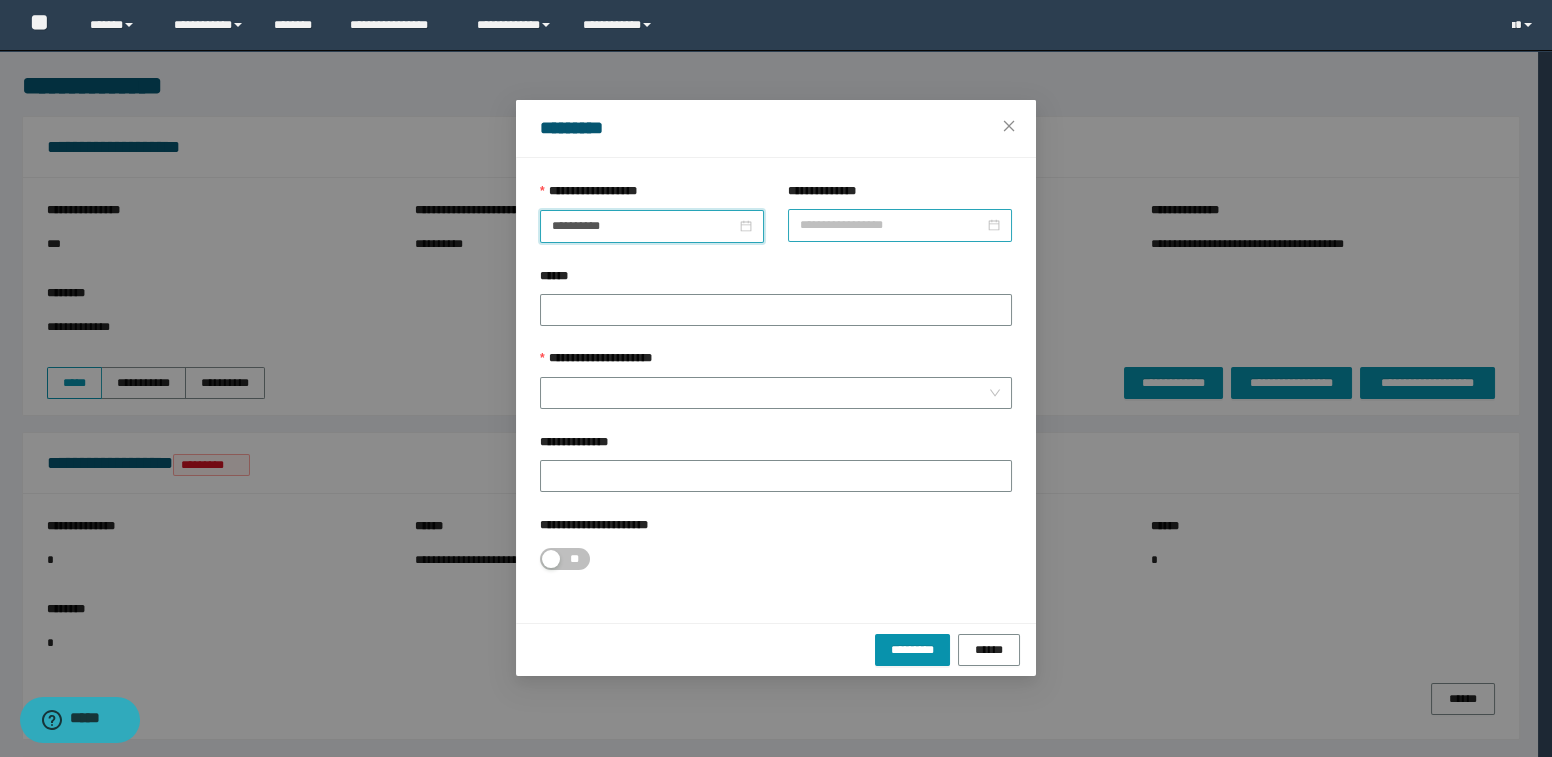 click on "**********" at bounding box center (892, 225) 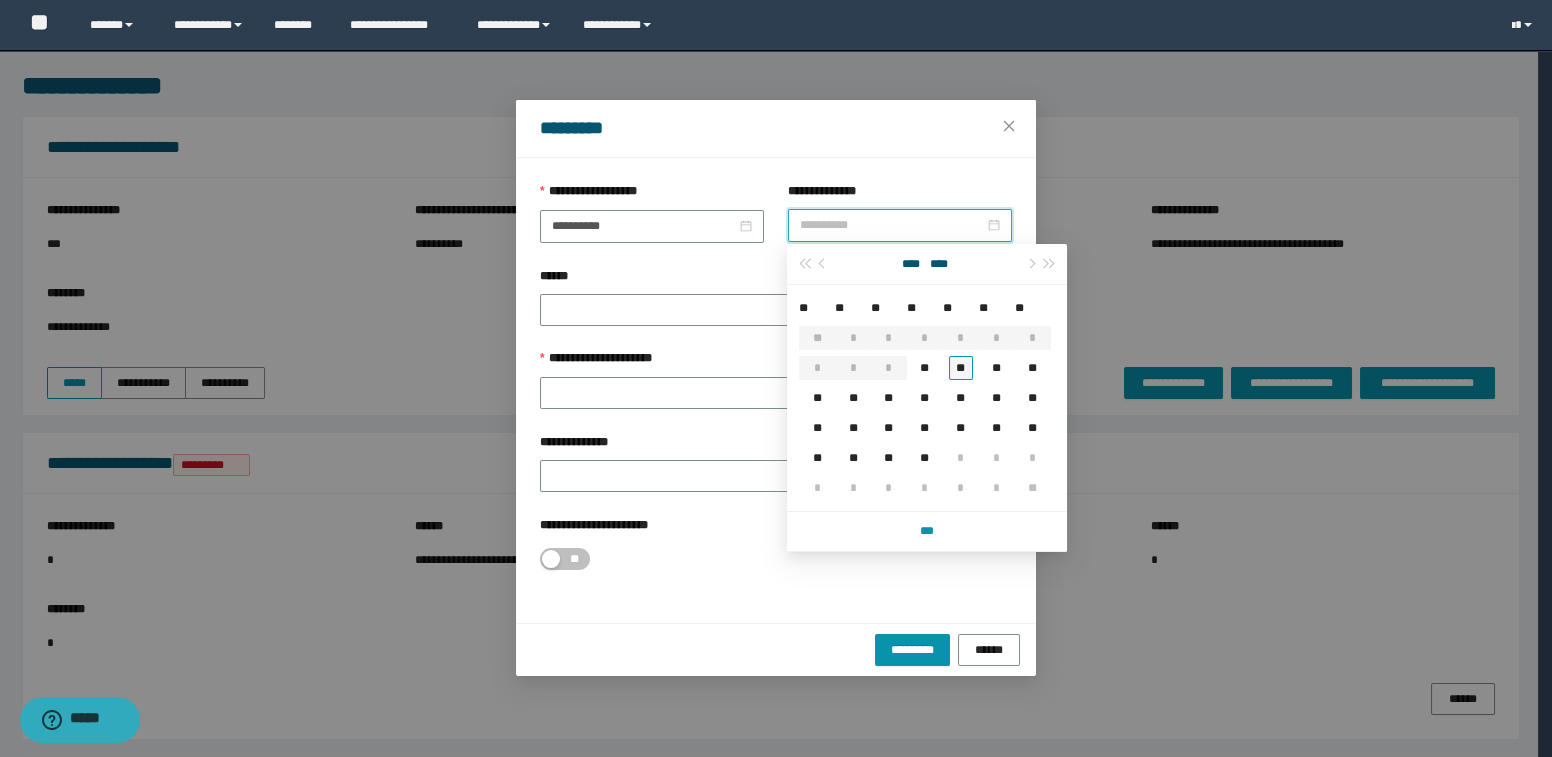 type on "**********" 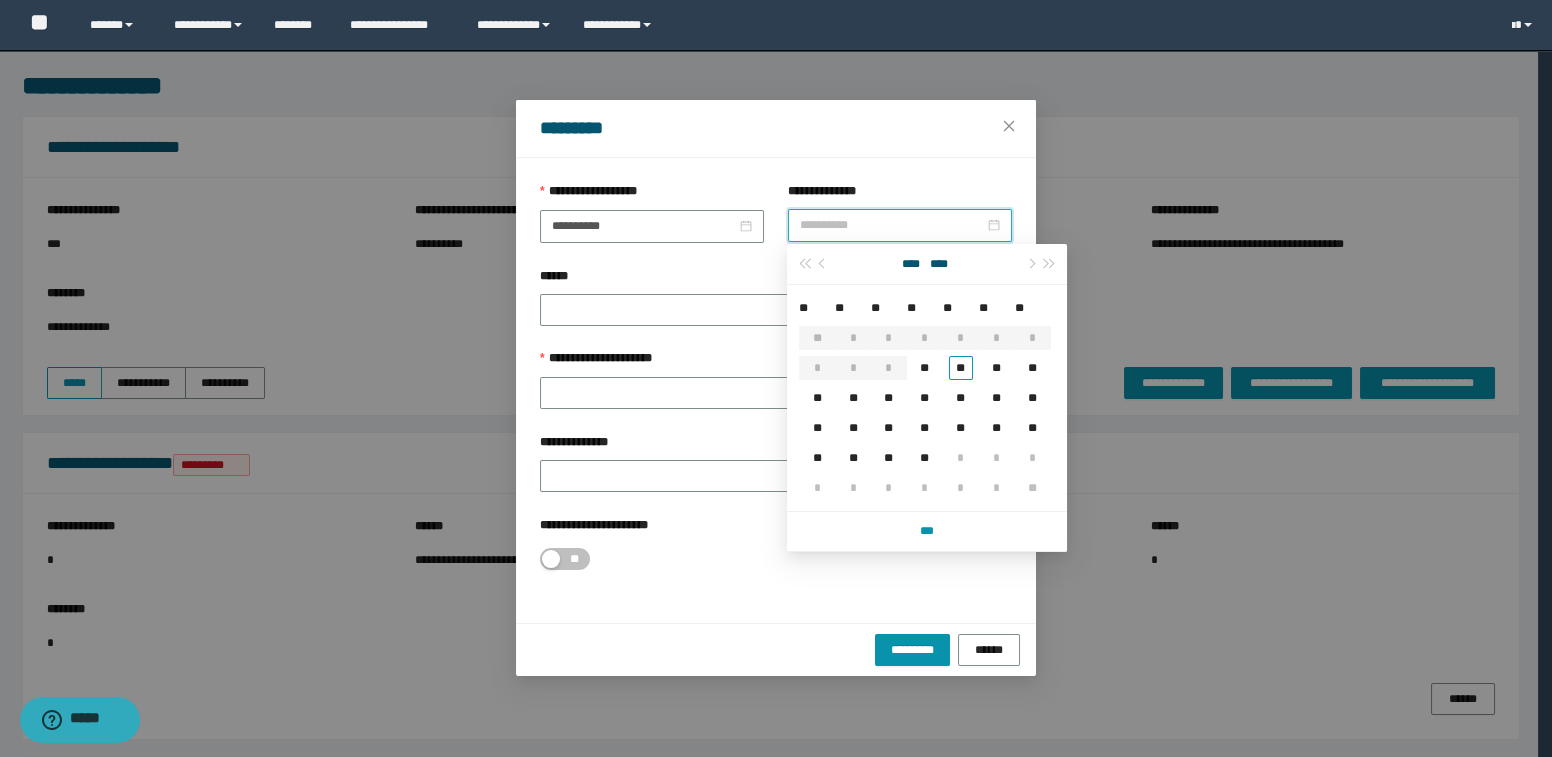 drag, startPoint x: 962, startPoint y: 373, endPoint x: 952, endPoint y: 372, distance: 10.049875 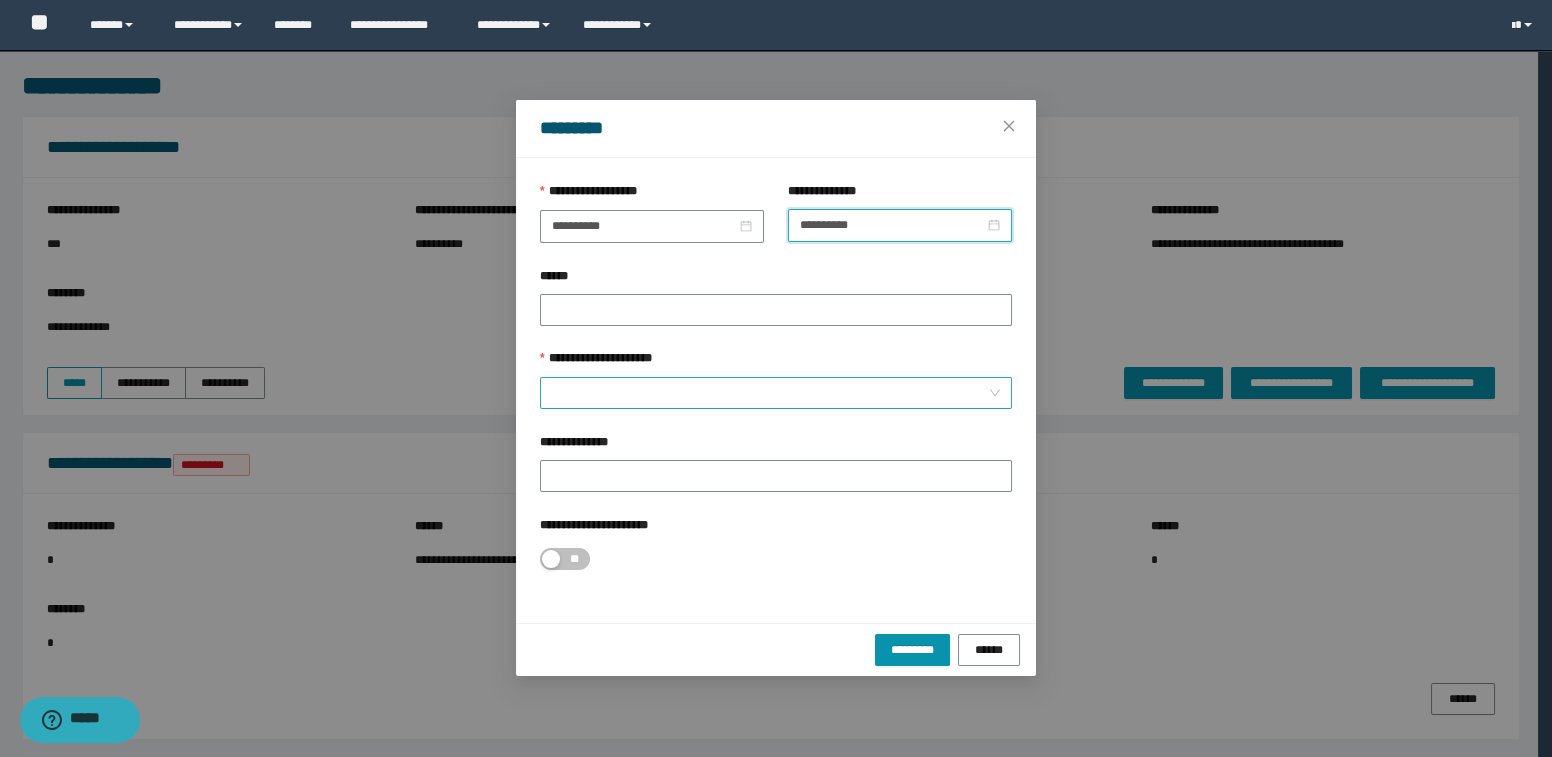 click on "**********" at bounding box center (770, 393) 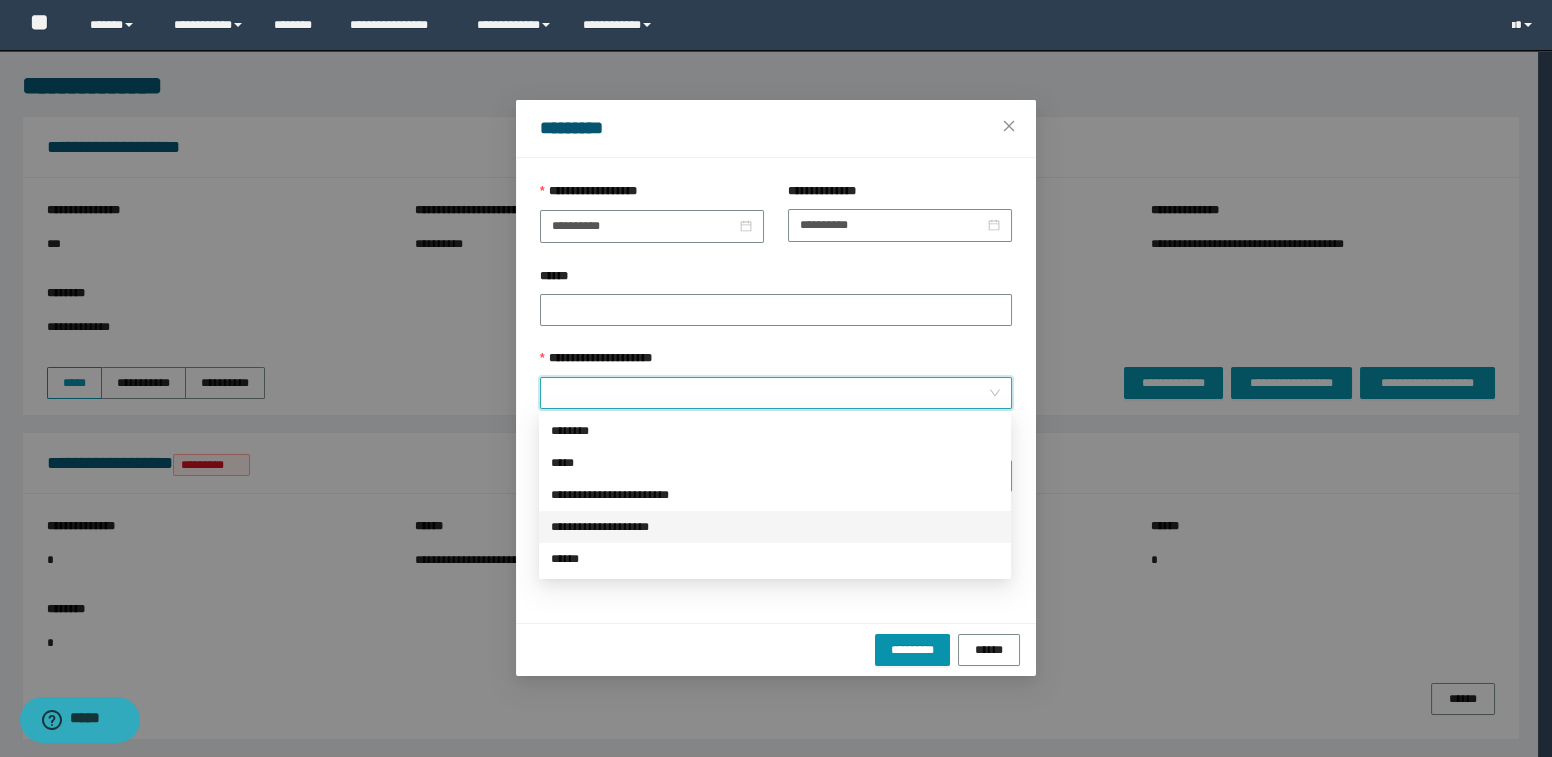 click on "**********" at bounding box center [775, 527] 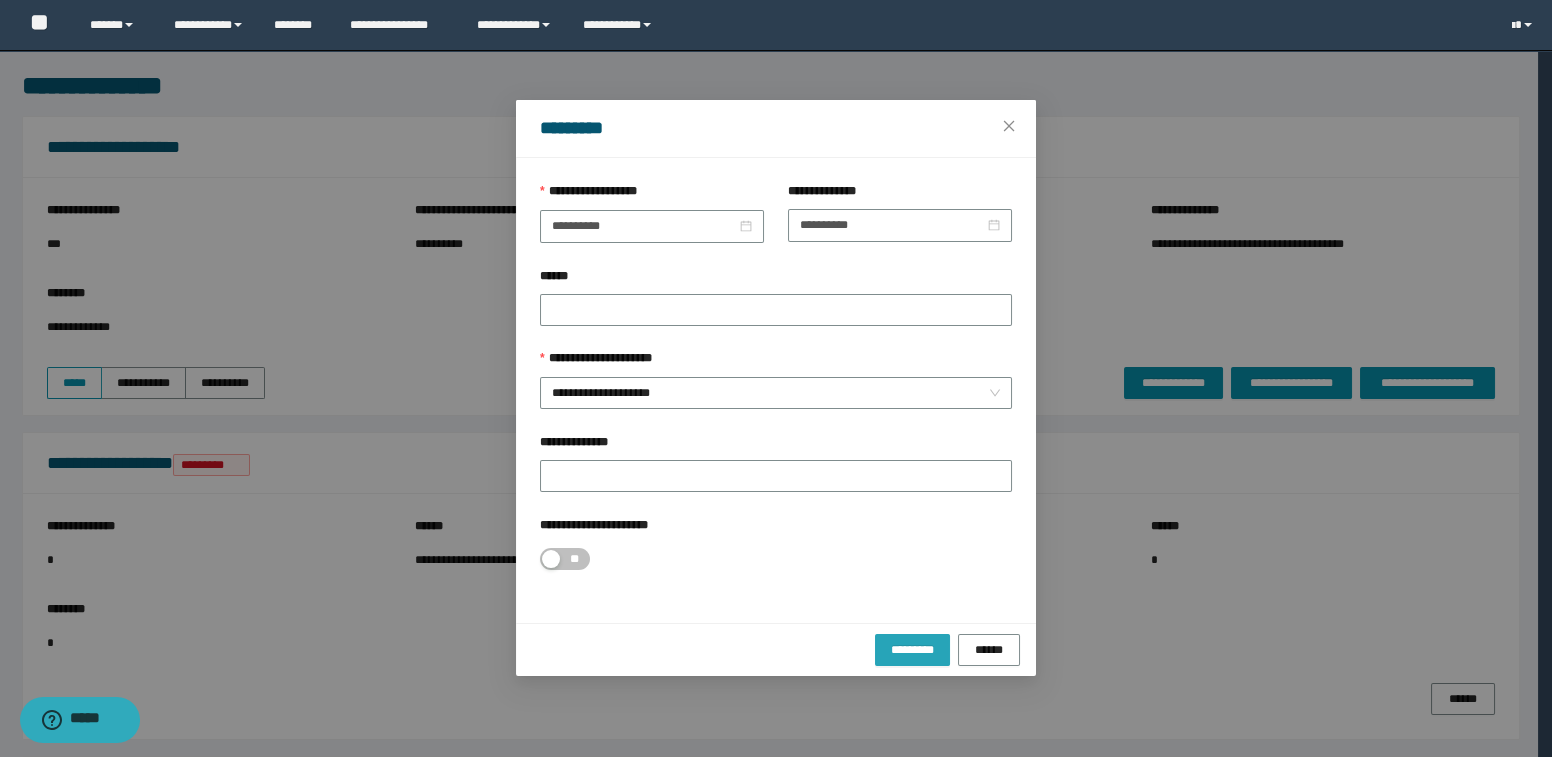 click on "*********" at bounding box center (912, 650) 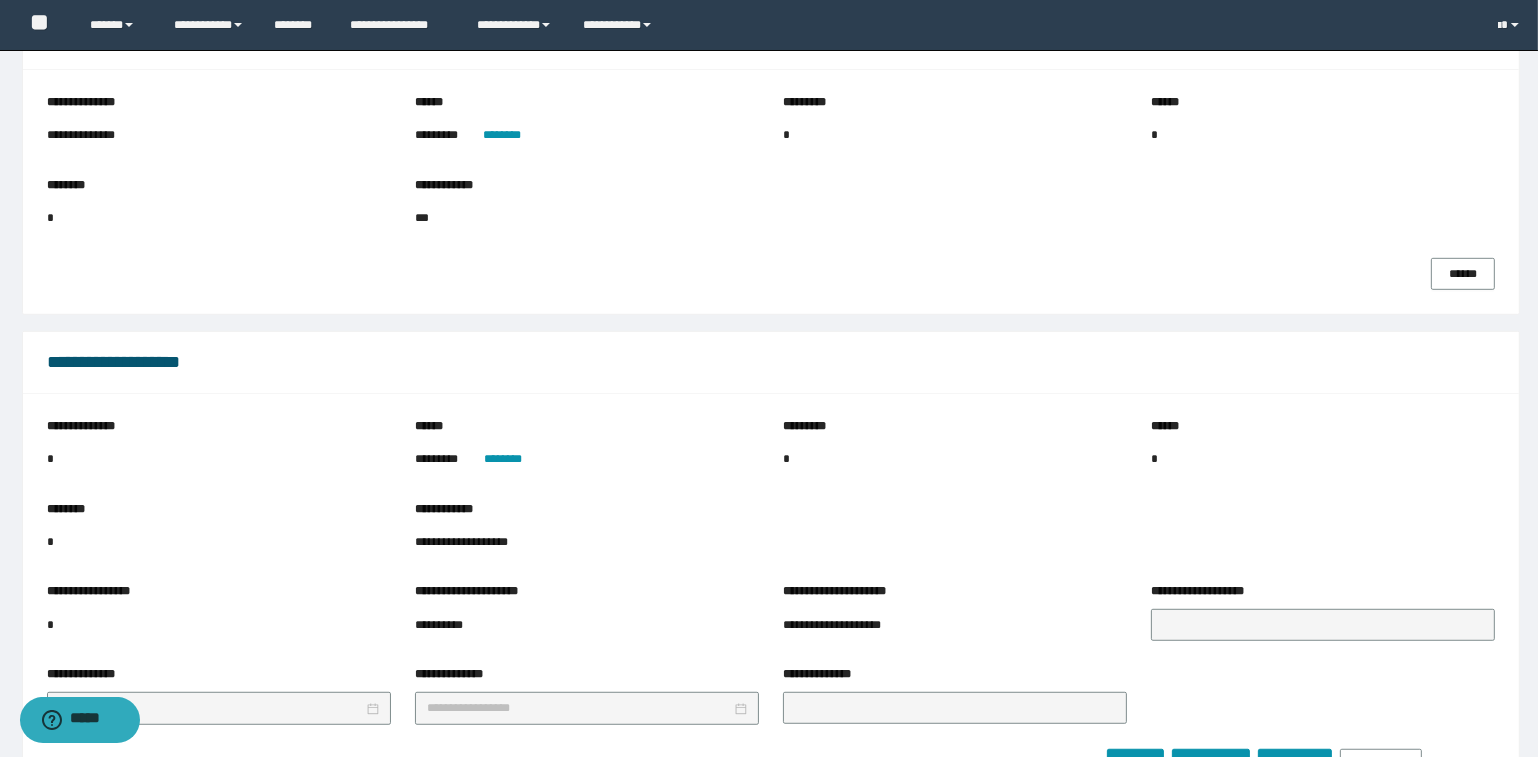 scroll, scrollTop: 1379, scrollLeft: 0, axis: vertical 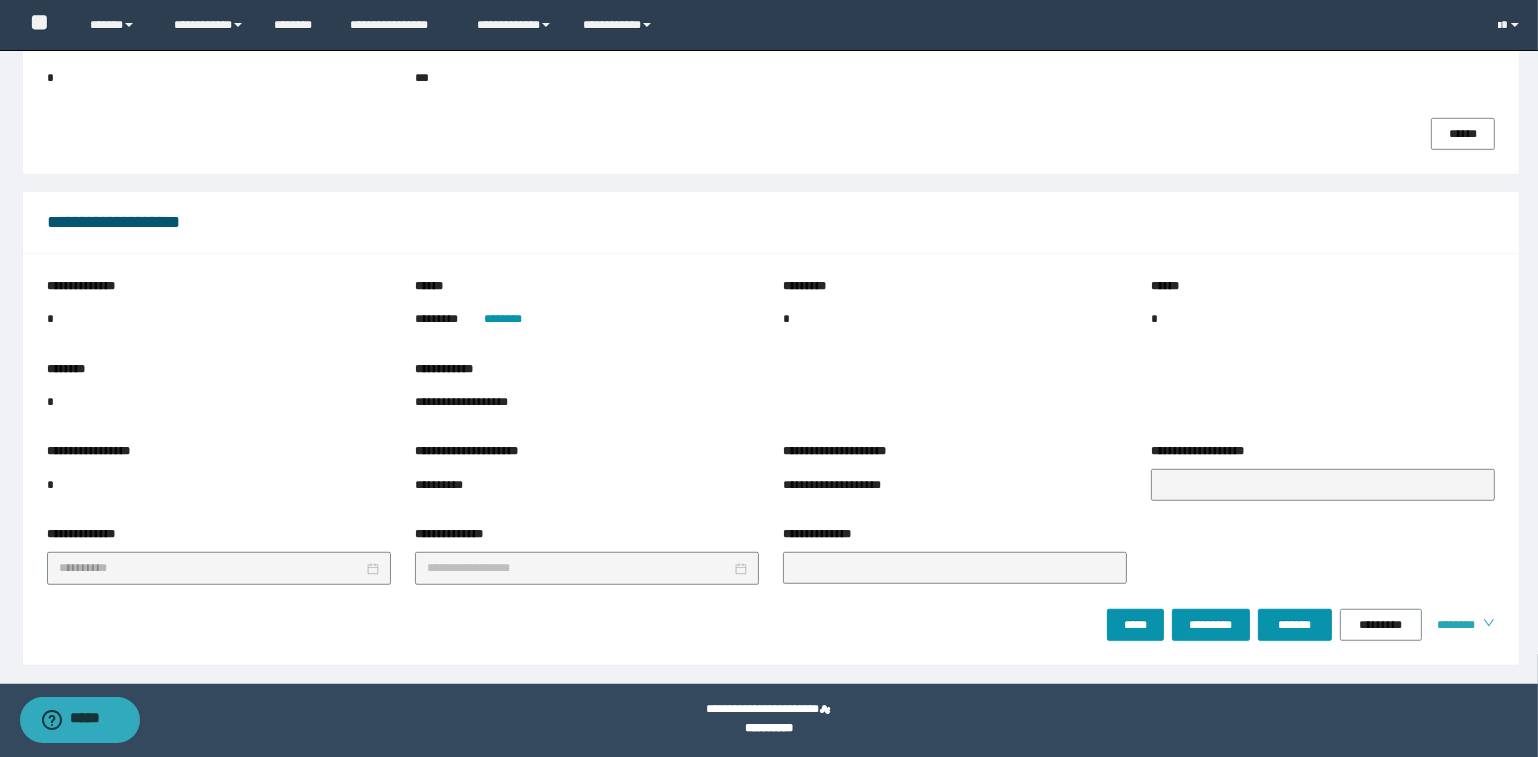 click on "********" at bounding box center (1452, 625) 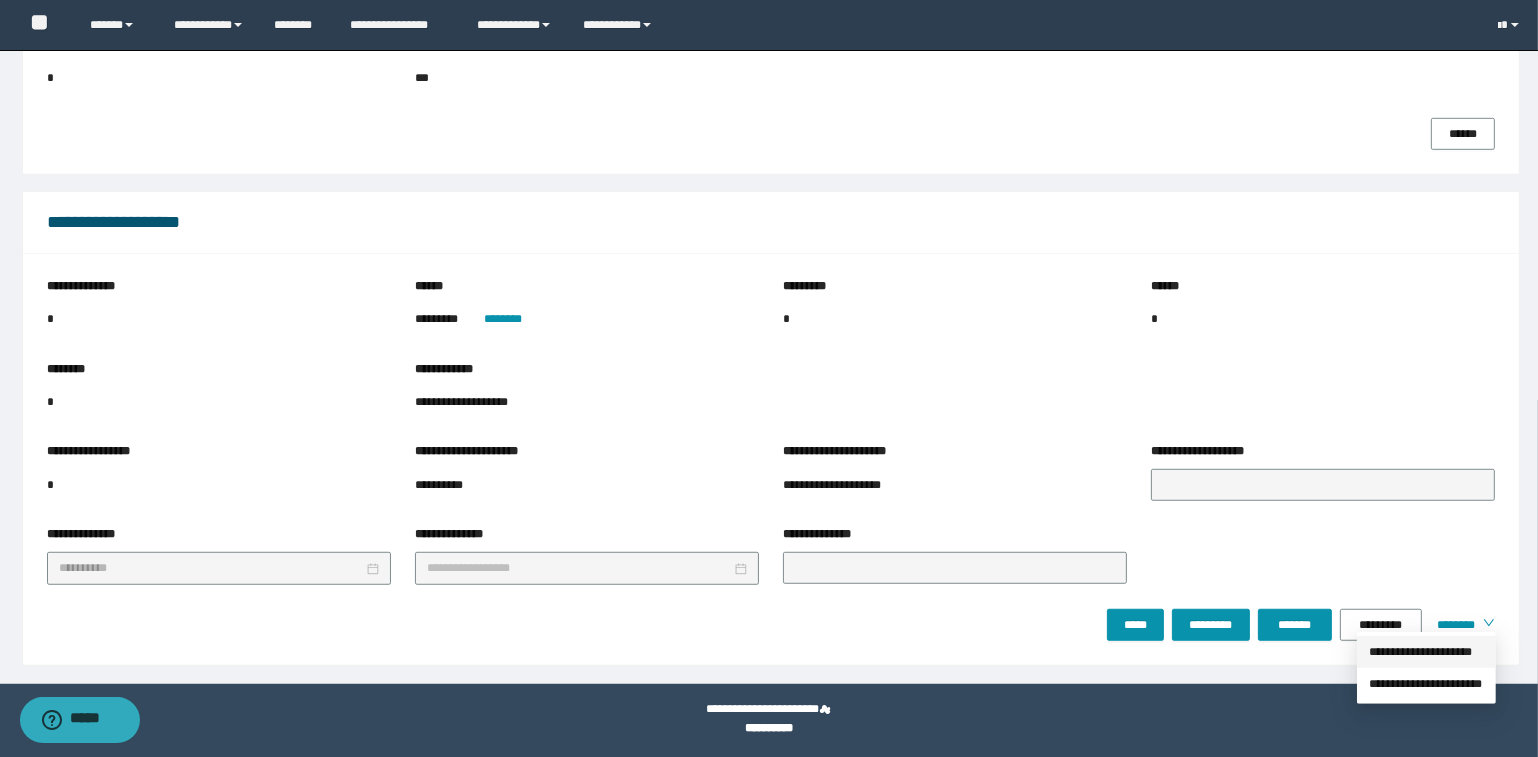 click on "**********" at bounding box center (1426, 652) 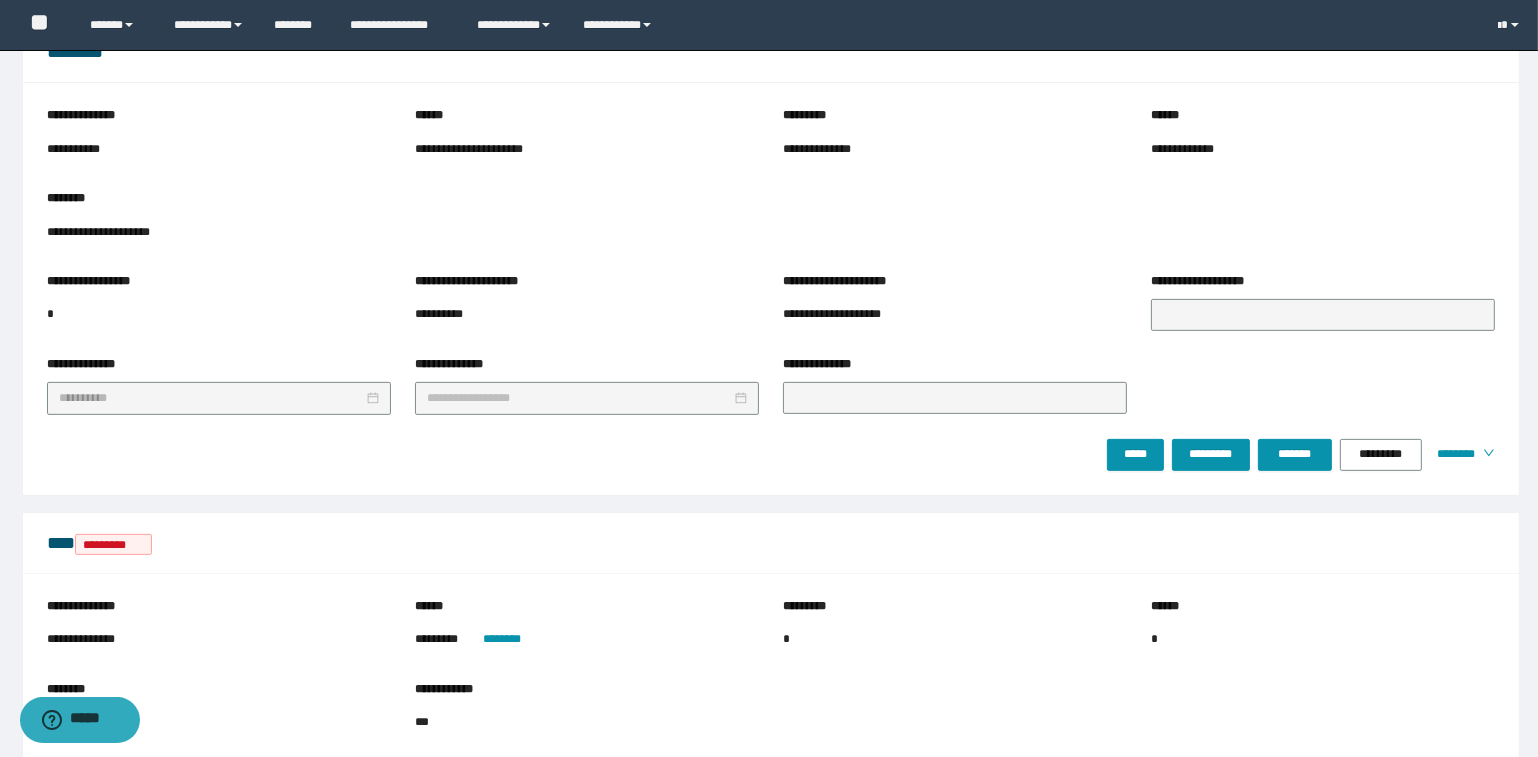 scroll, scrollTop: 652, scrollLeft: 0, axis: vertical 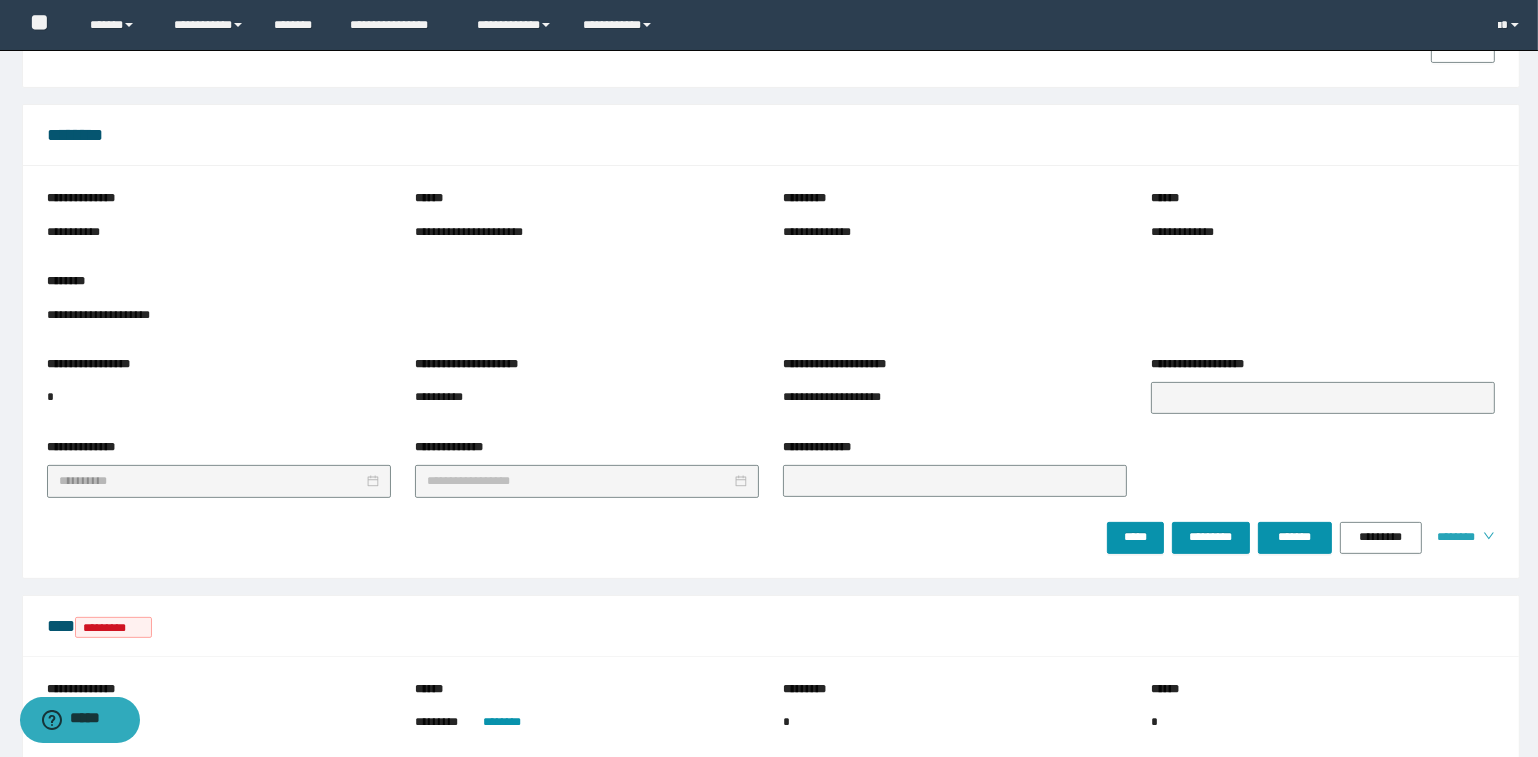 click on "********" at bounding box center [1452, 537] 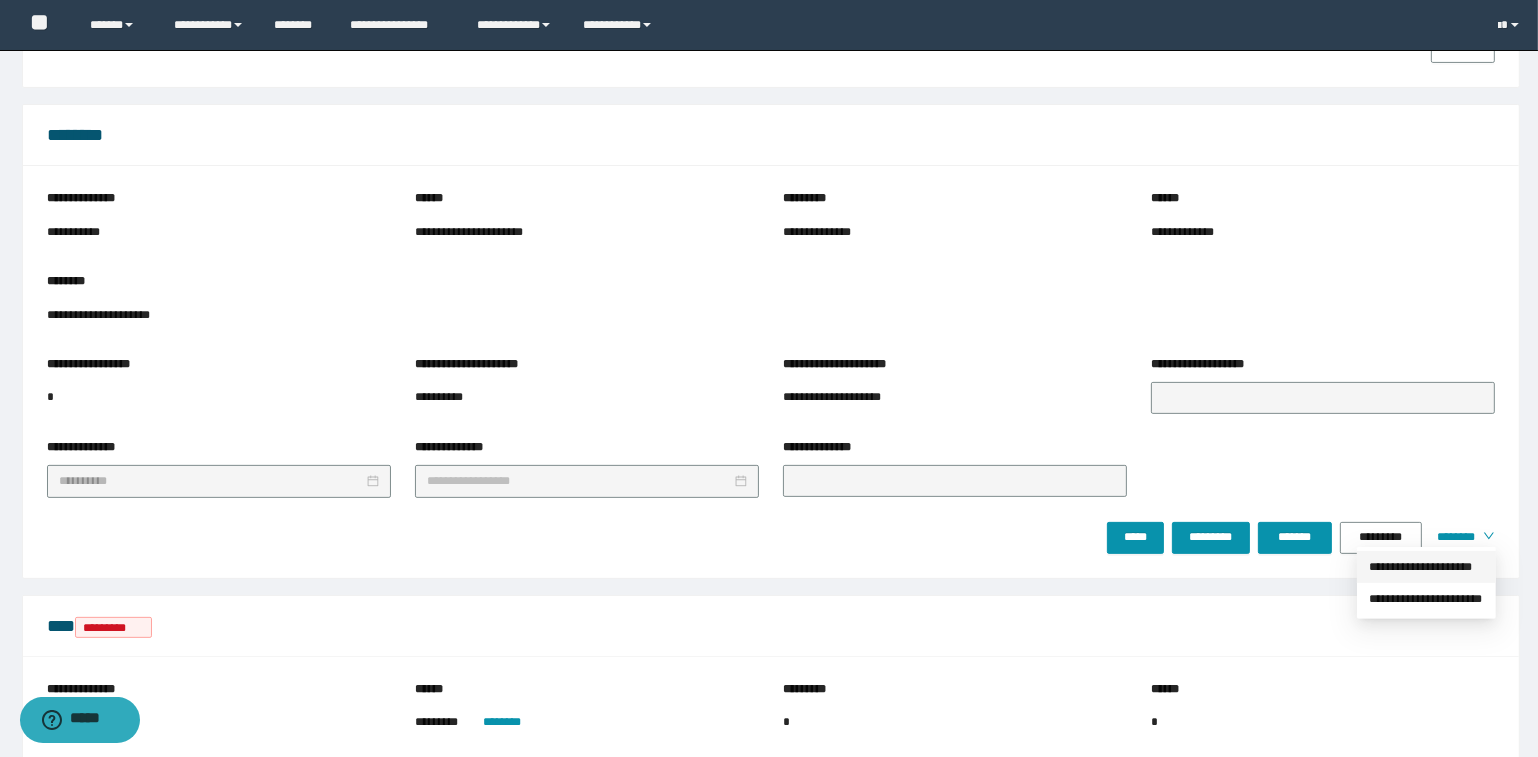 click on "**********" at bounding box center (1426, 567) 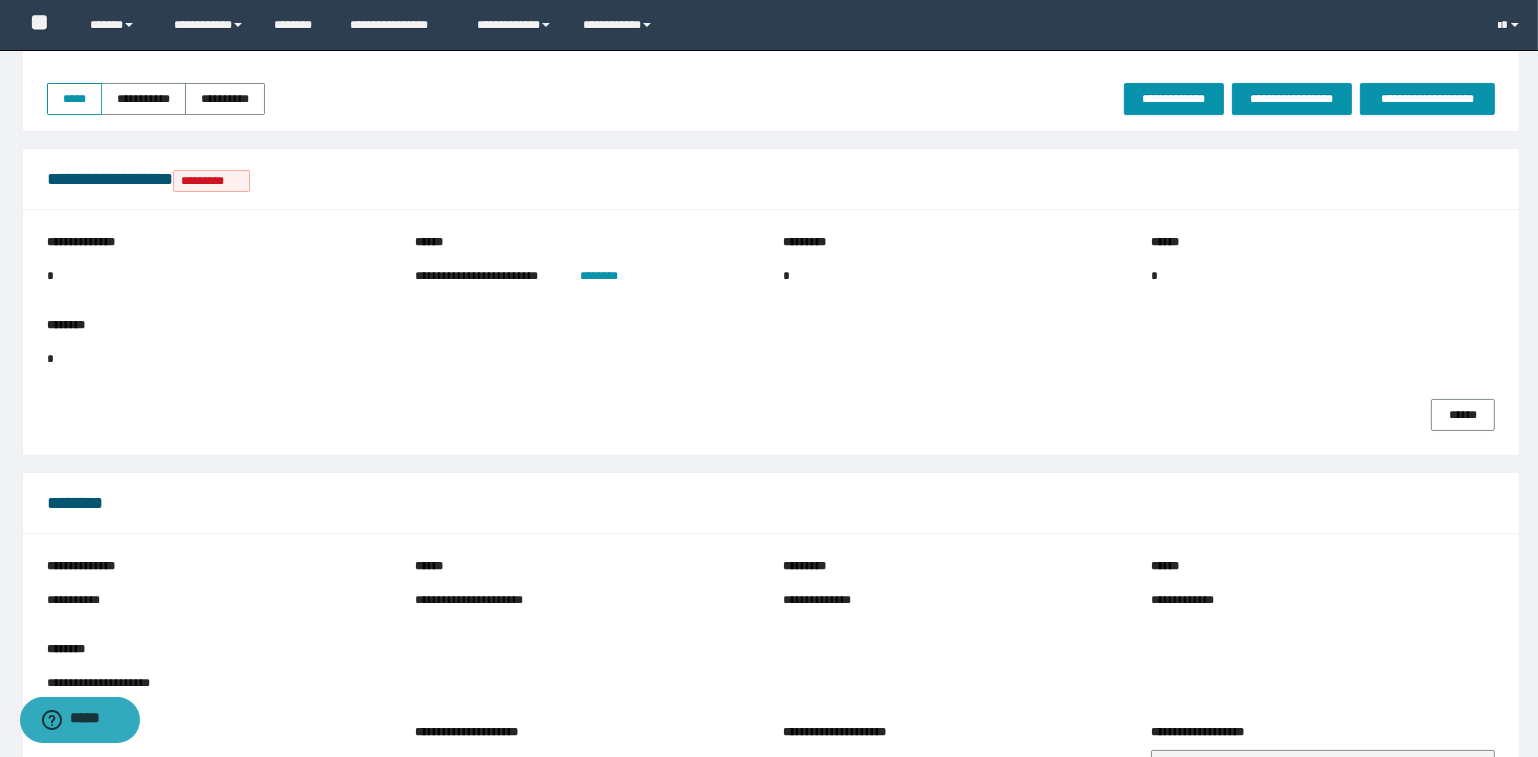 scroll, scrollTop: 106, scrollLeft: 0, axis: vertical 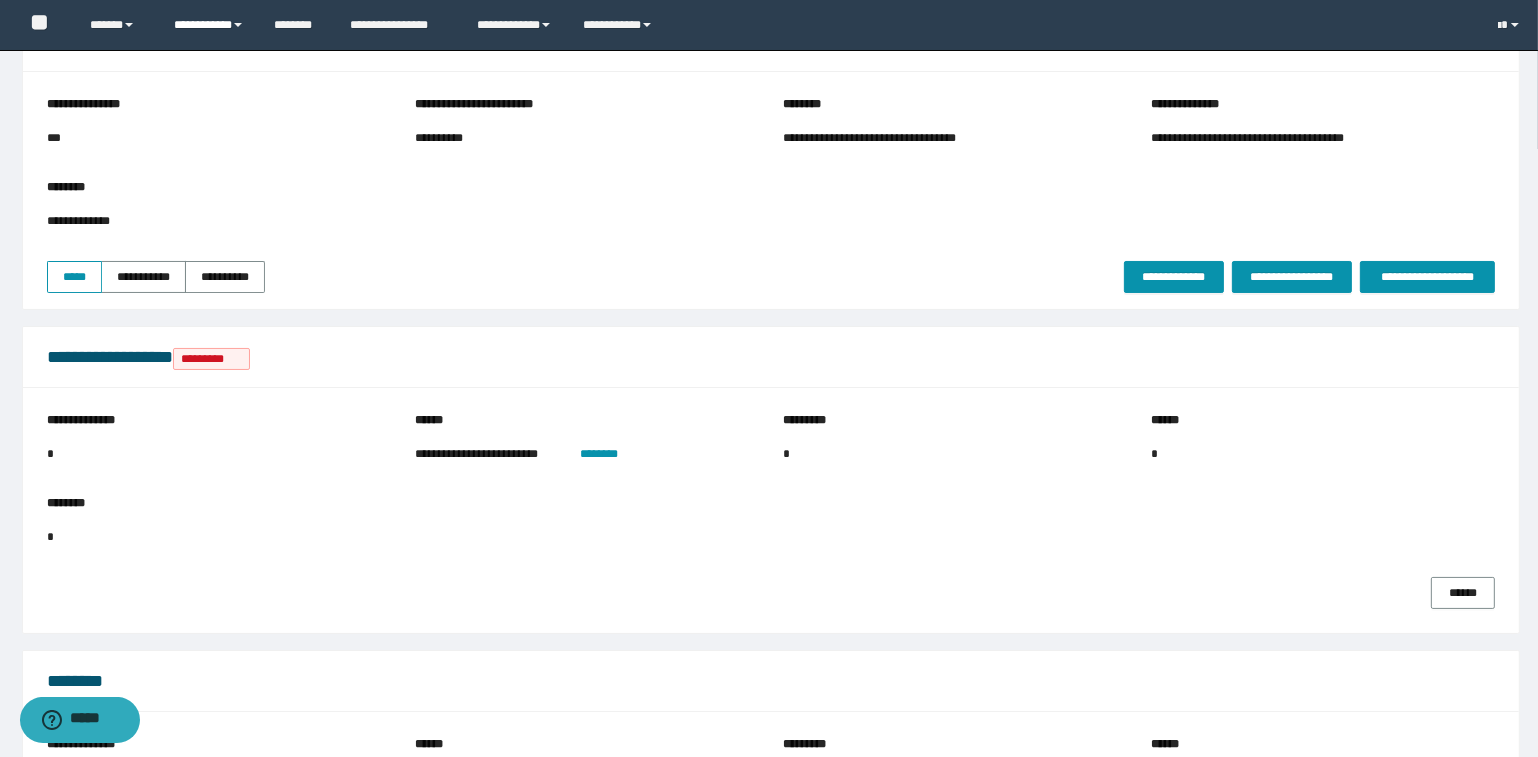 click on "**********" at bounding box center [209, 25] 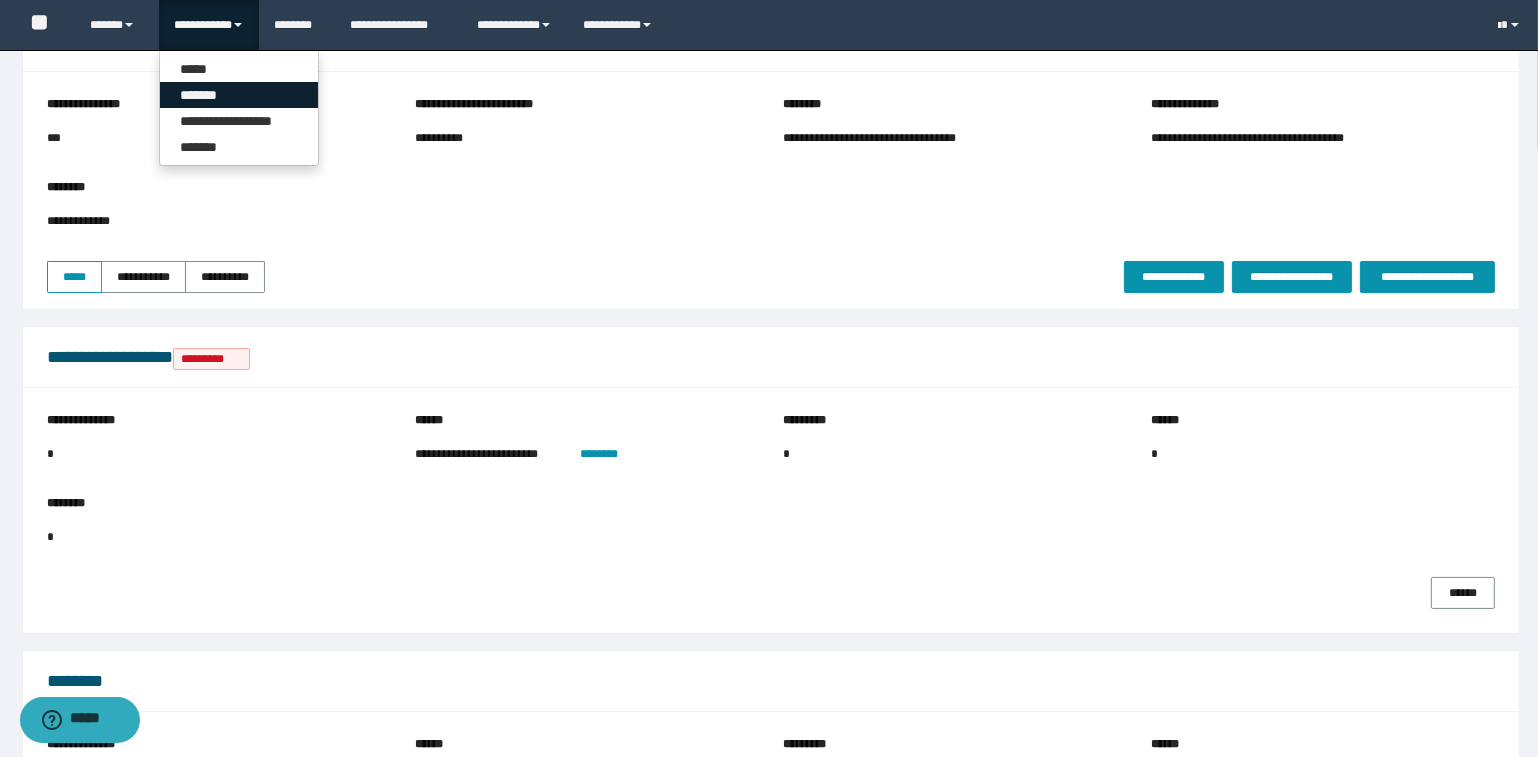 click on "*******" at bounding box center (239, 95) 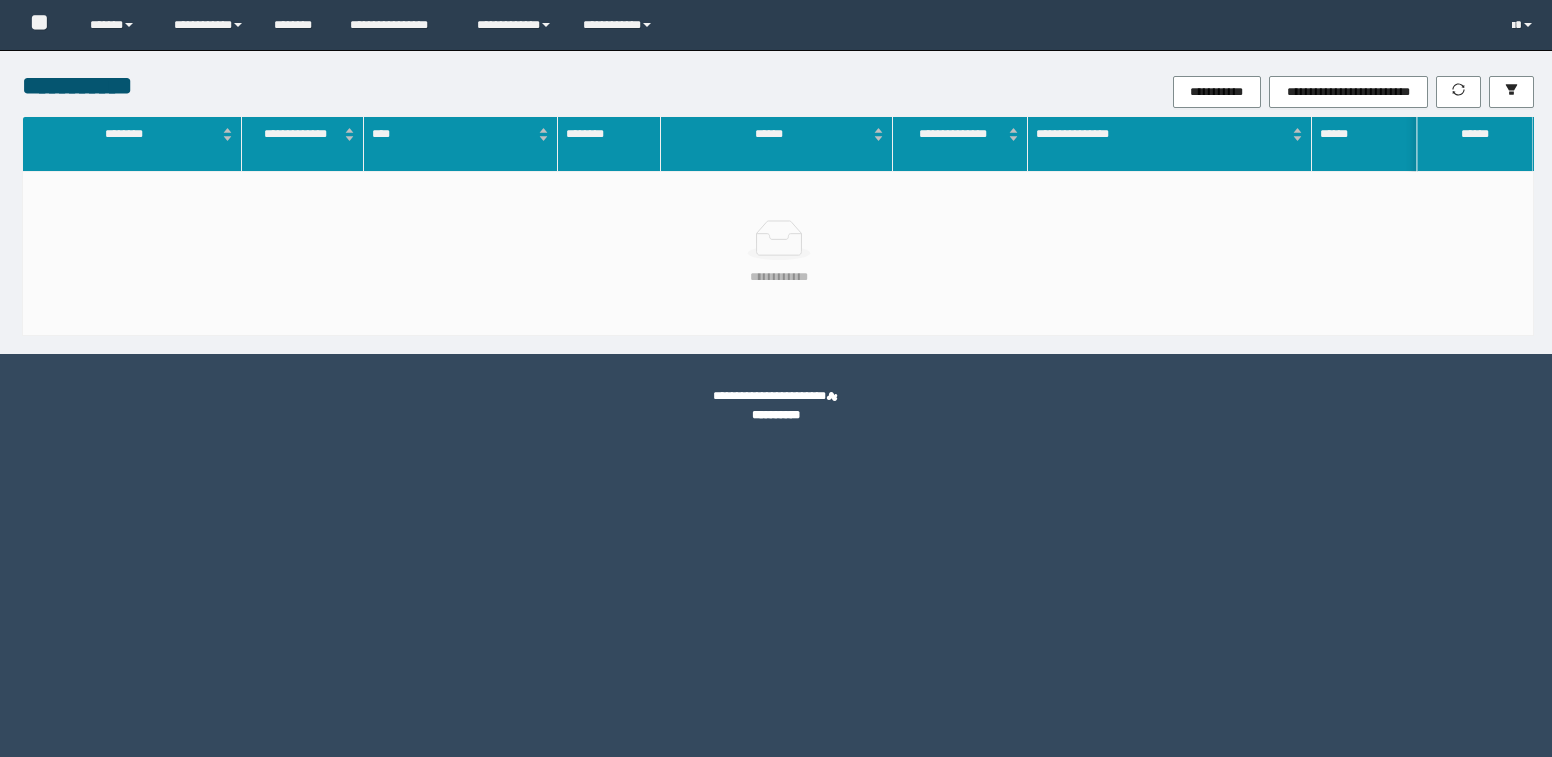 scroll, scrollTop: 0, scrollLeft: 0, axis: both 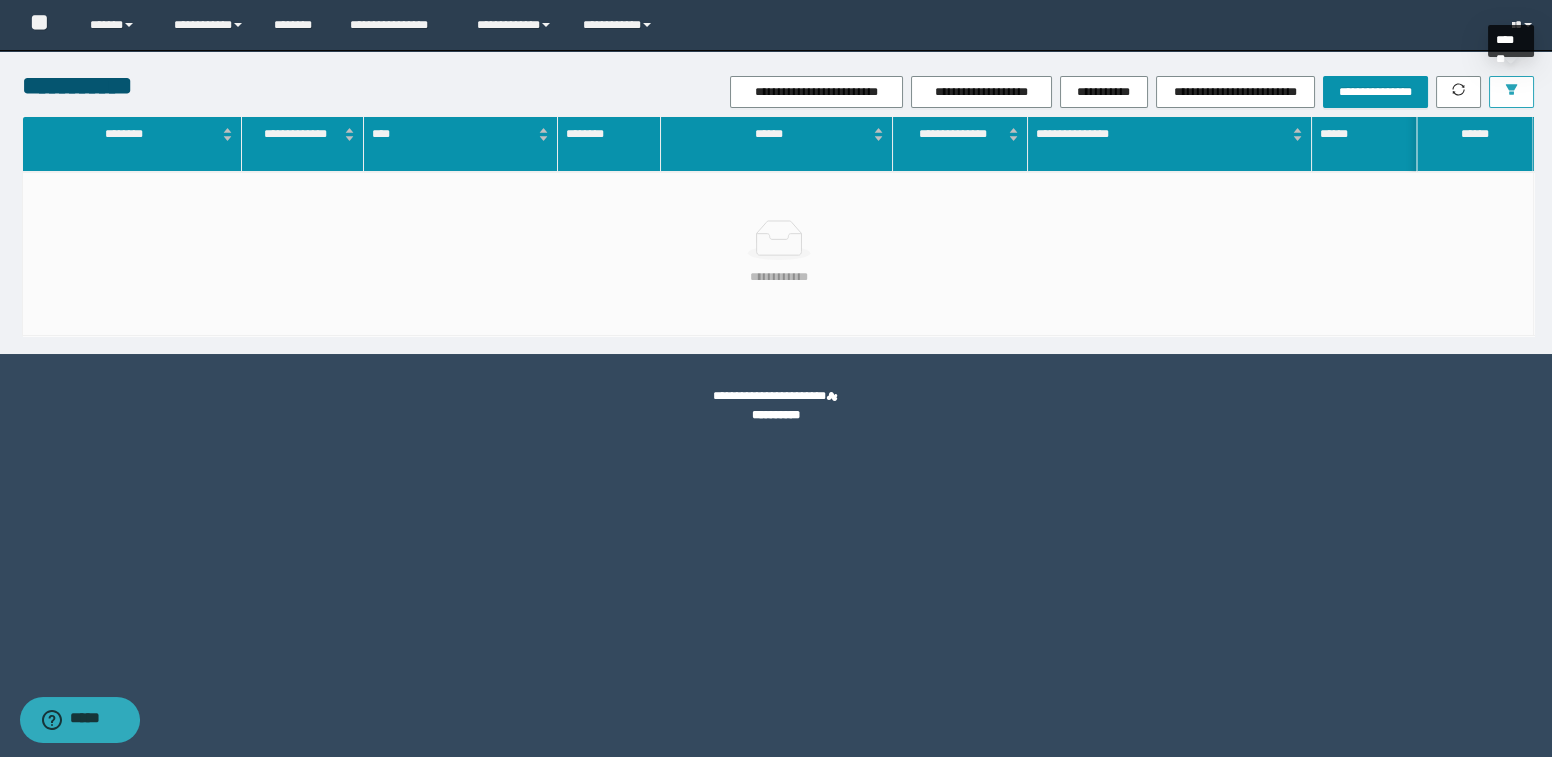 click at bounding box center [1511, 92] 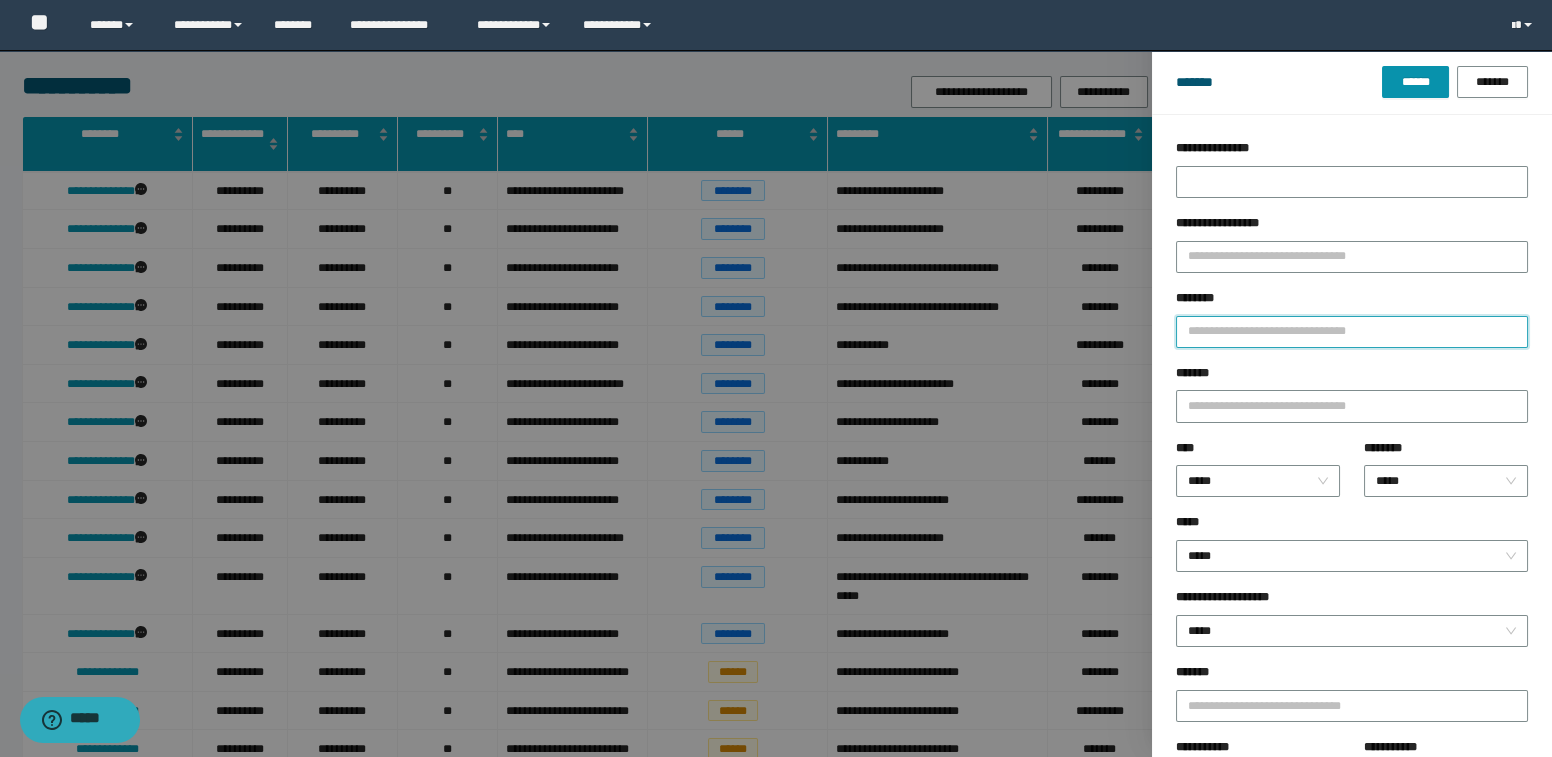 click on "********" at bounding box center [1352, 332] 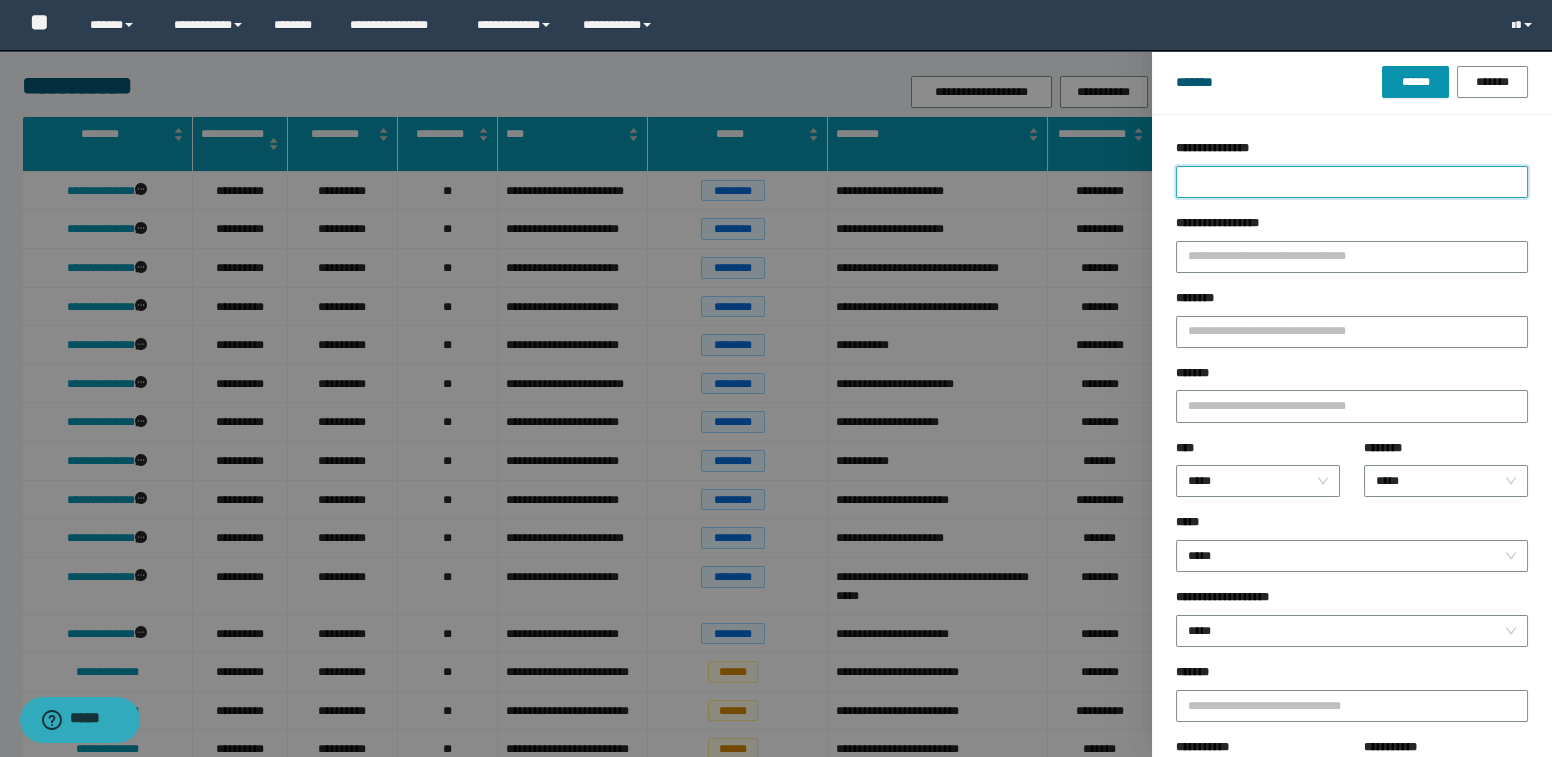 click on "**********" at bounding box center (1352, 182) 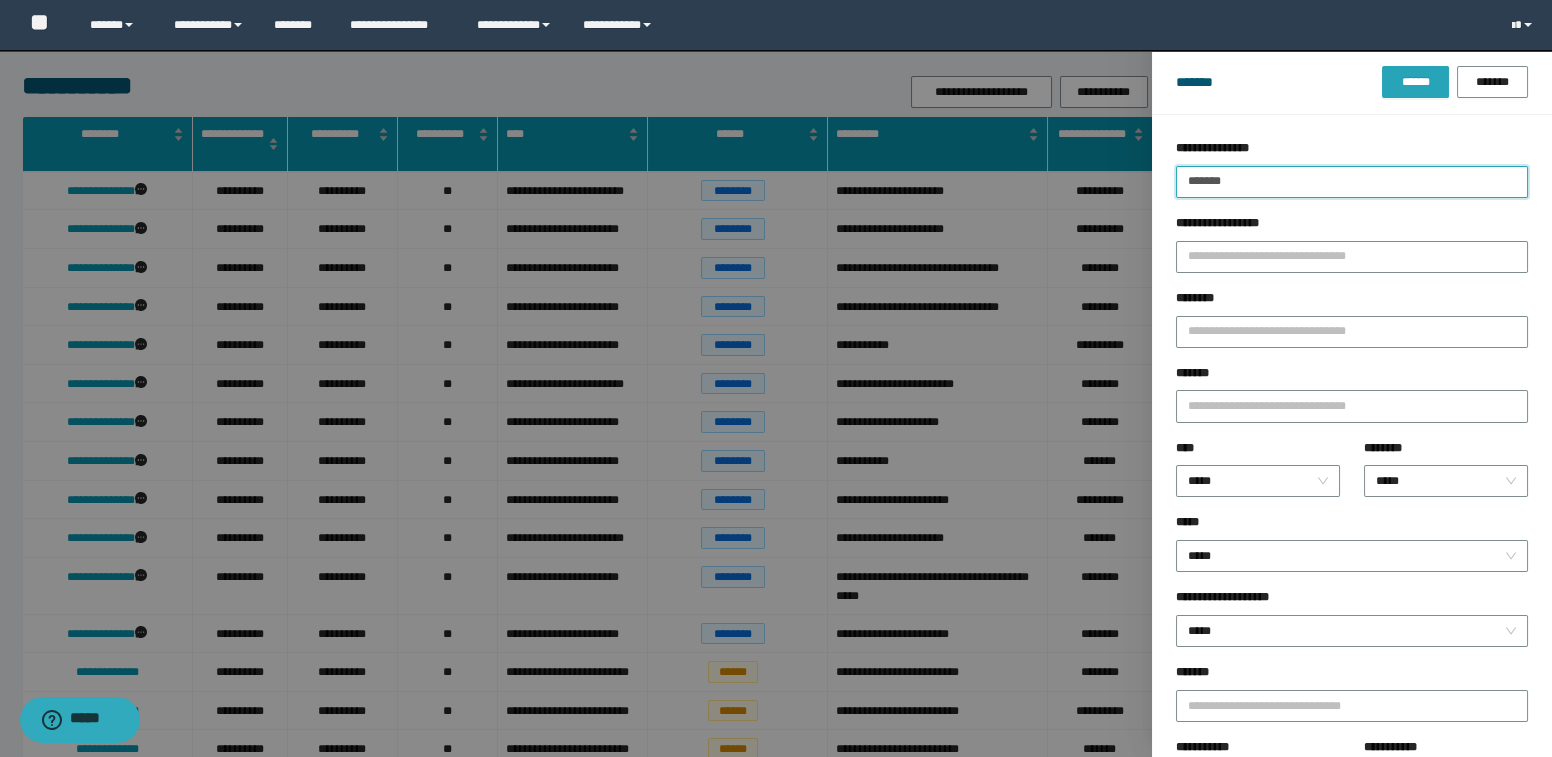 type on "*******" 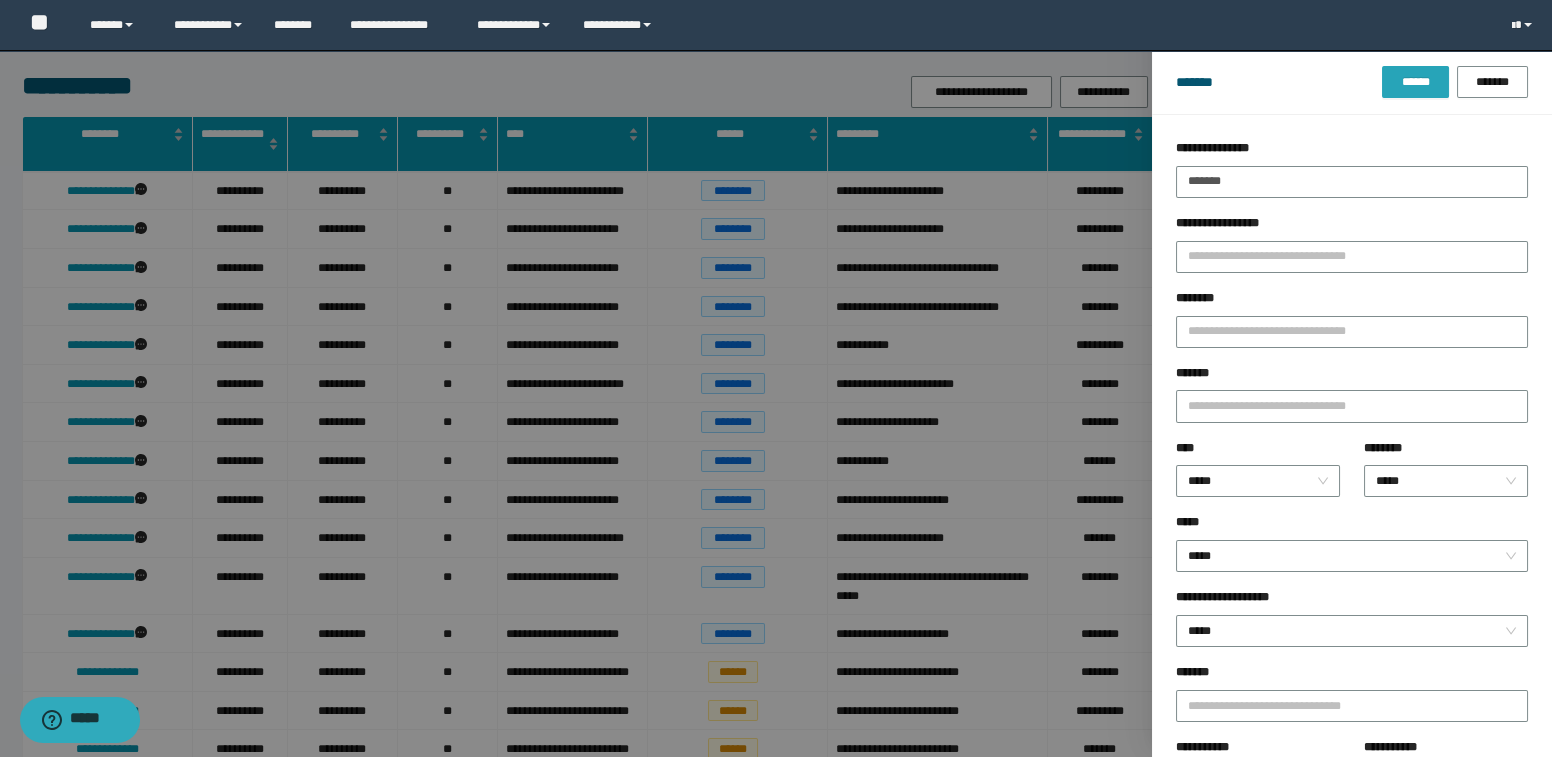 click on "******" at bounding box center [1415, 82] 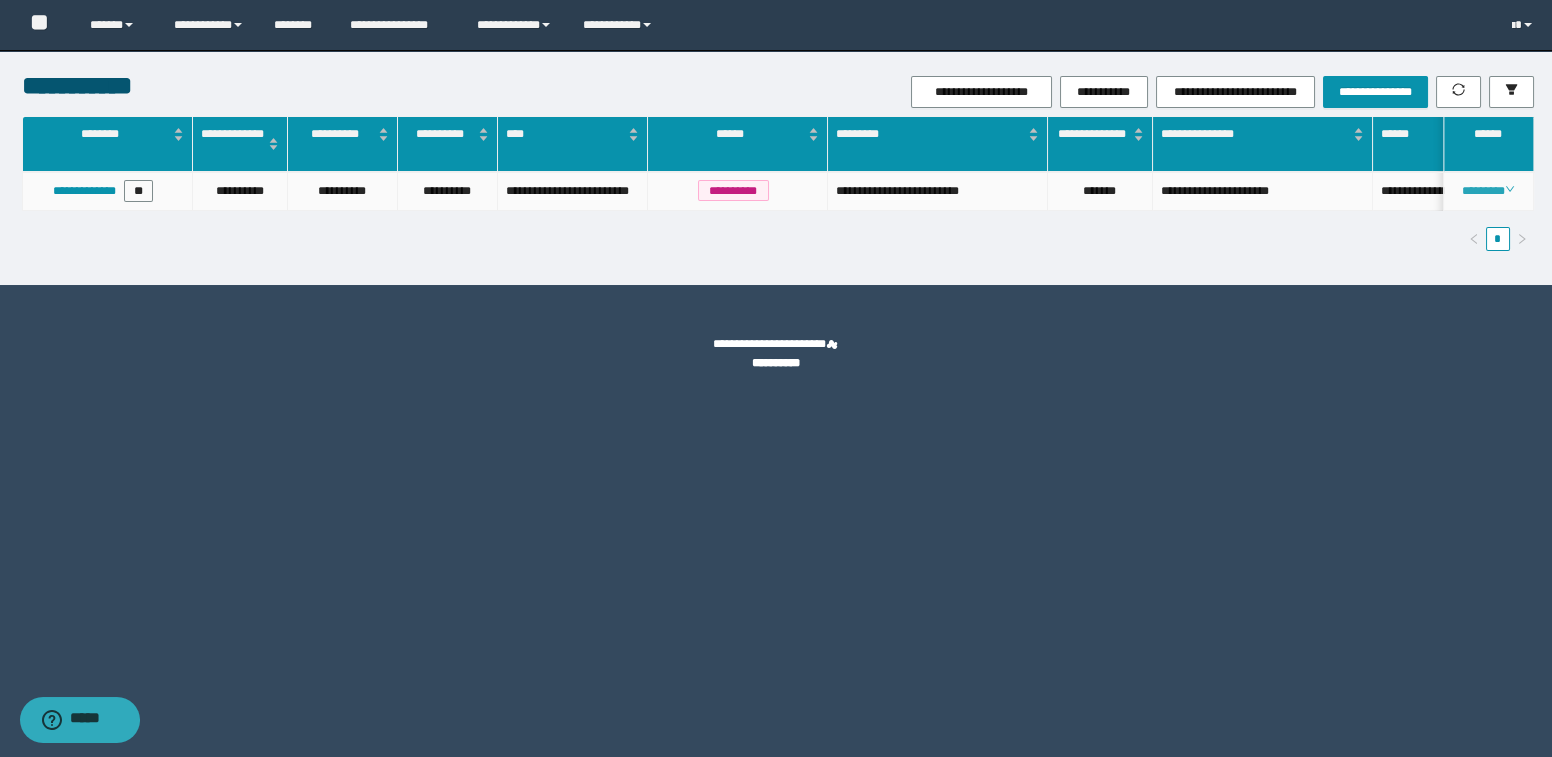 click on "********" at bounding box center [1488, 191] 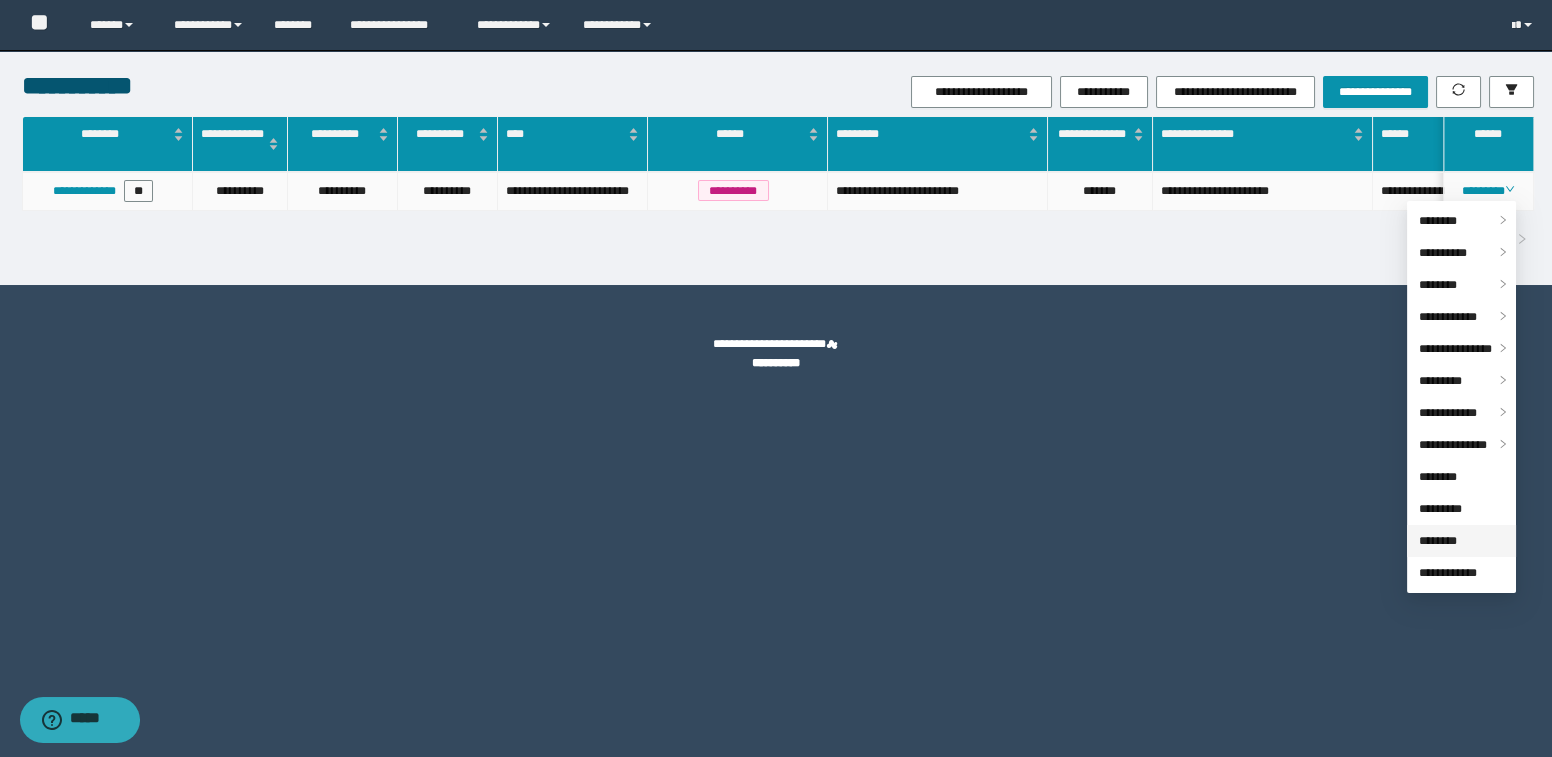 click on "********" at bounding box center [1438, 541] 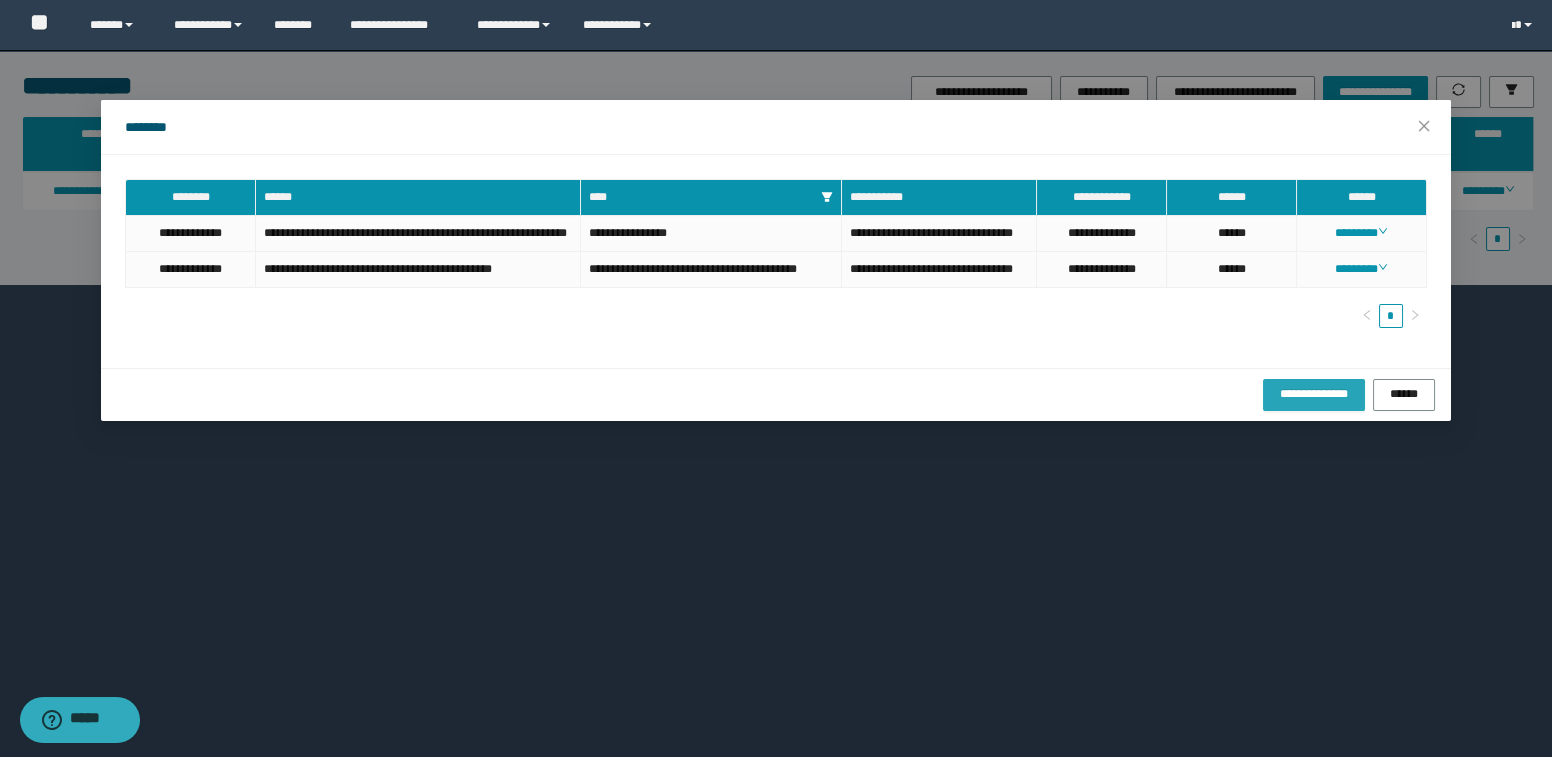 click on "**********" at bounding box center [1314, 393] 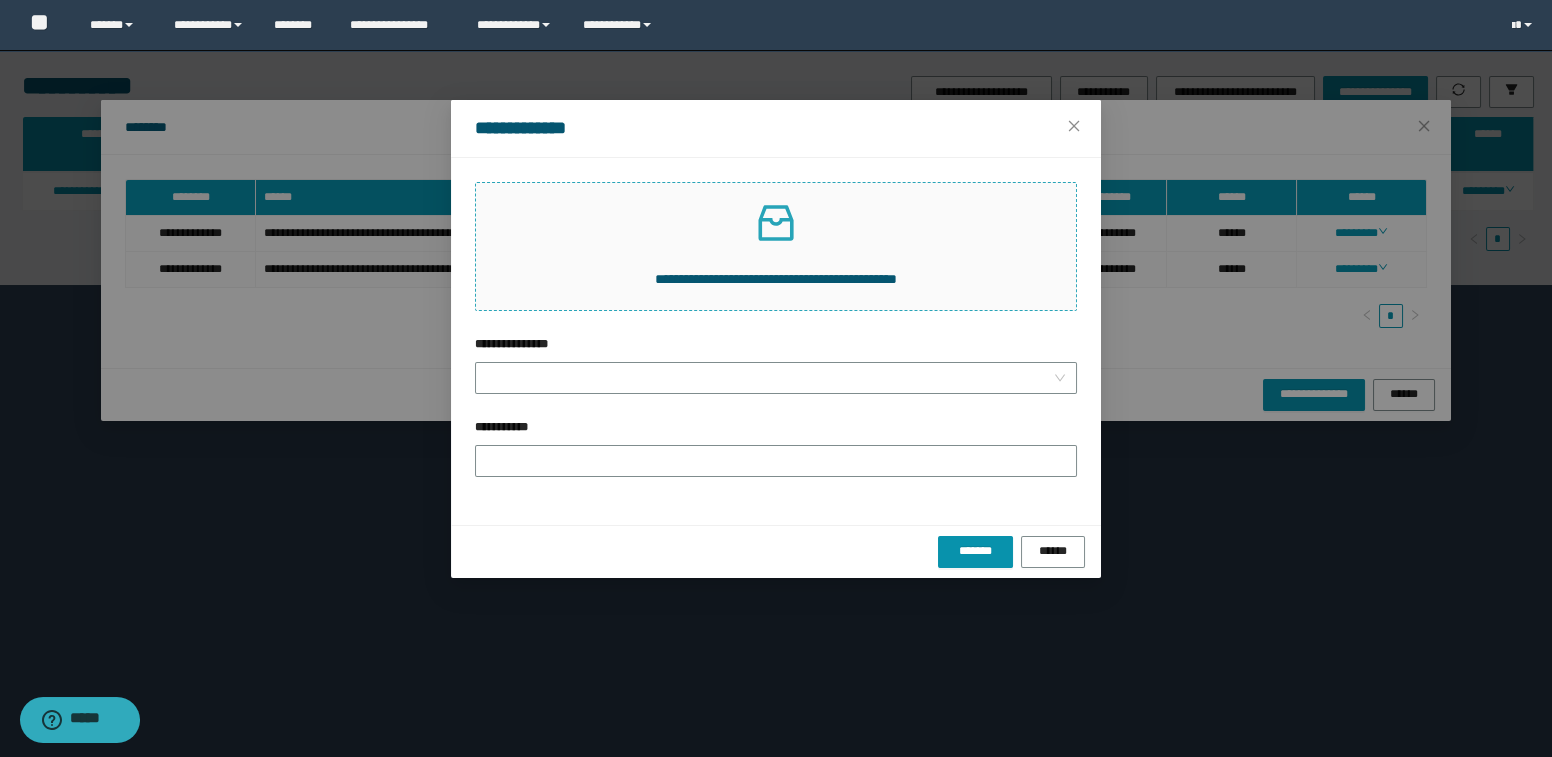 click 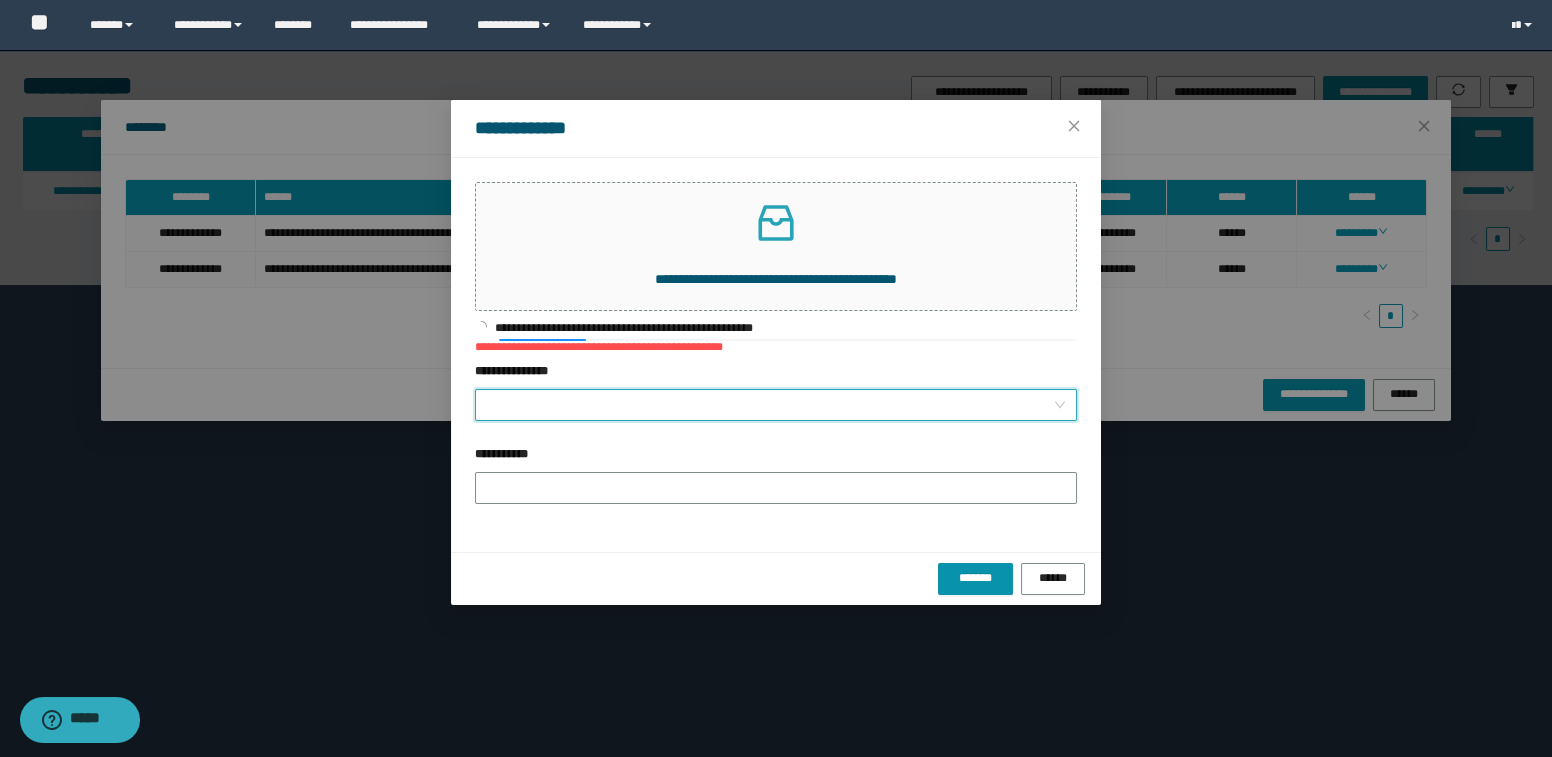 click on "**********" at bounding box center [770, 405] 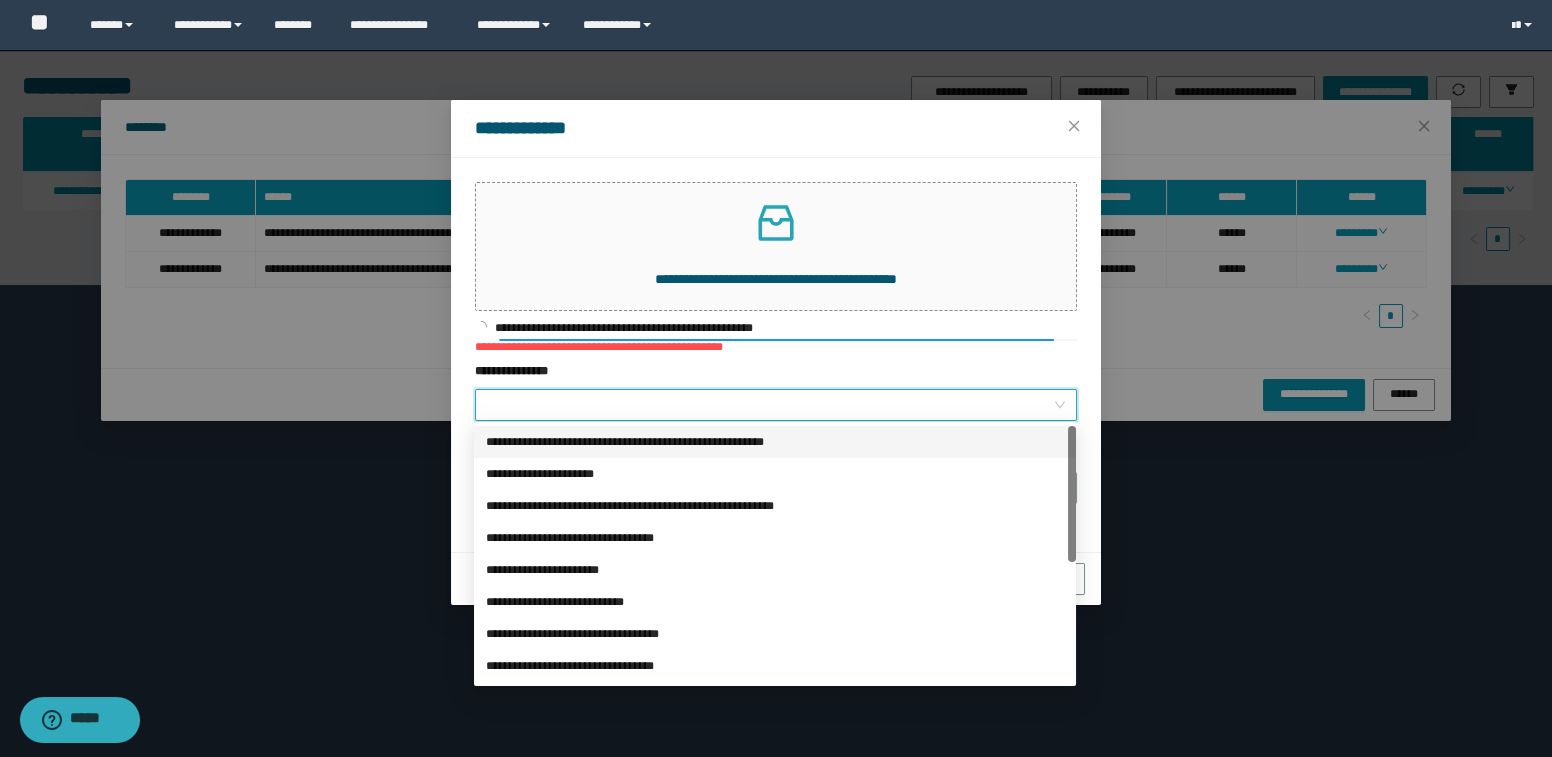 scroll, scrollTop: 223, scrollLeft: 0, axis: vertical 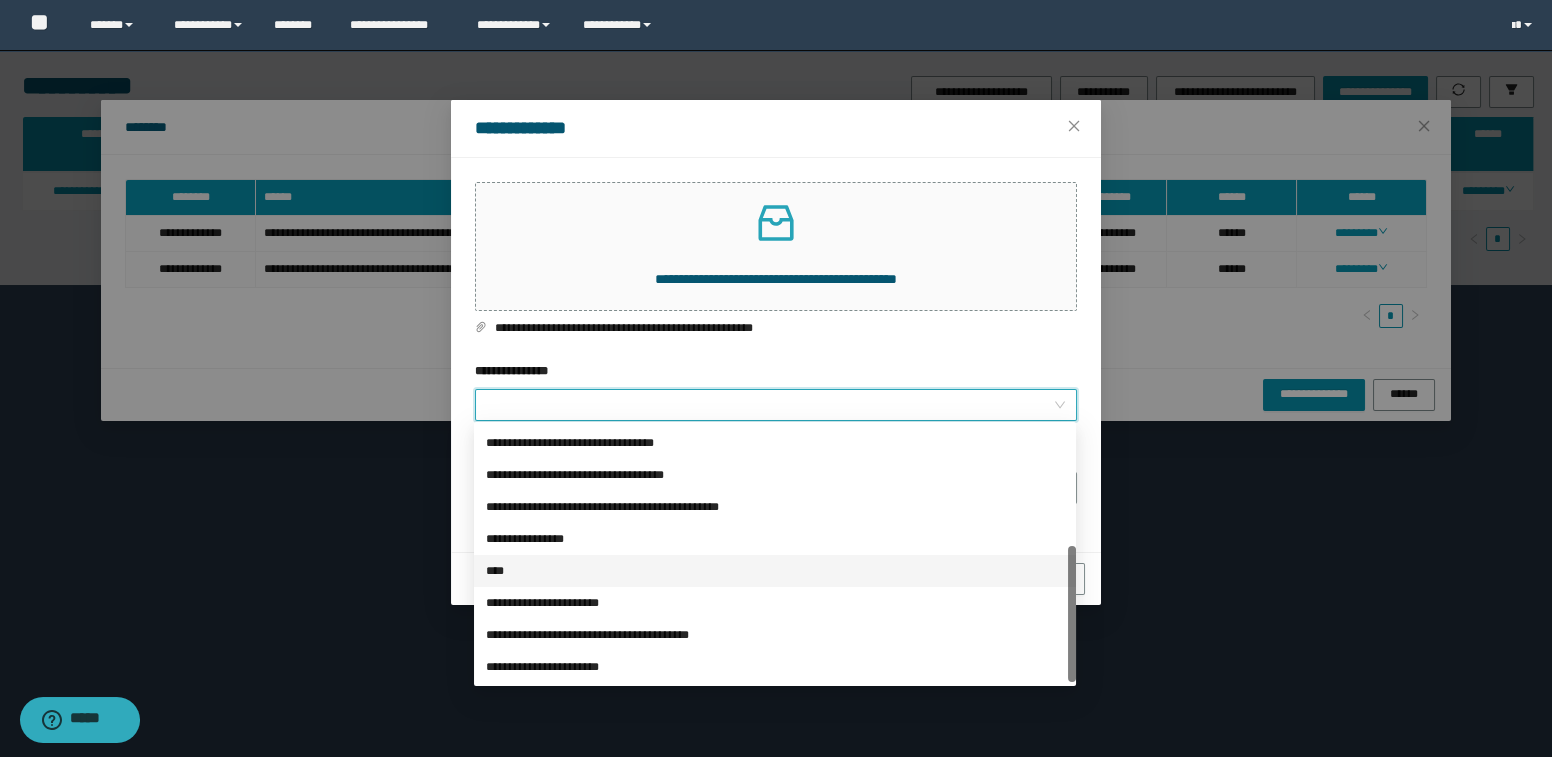 click on "****" at bounding box center (775, 571) 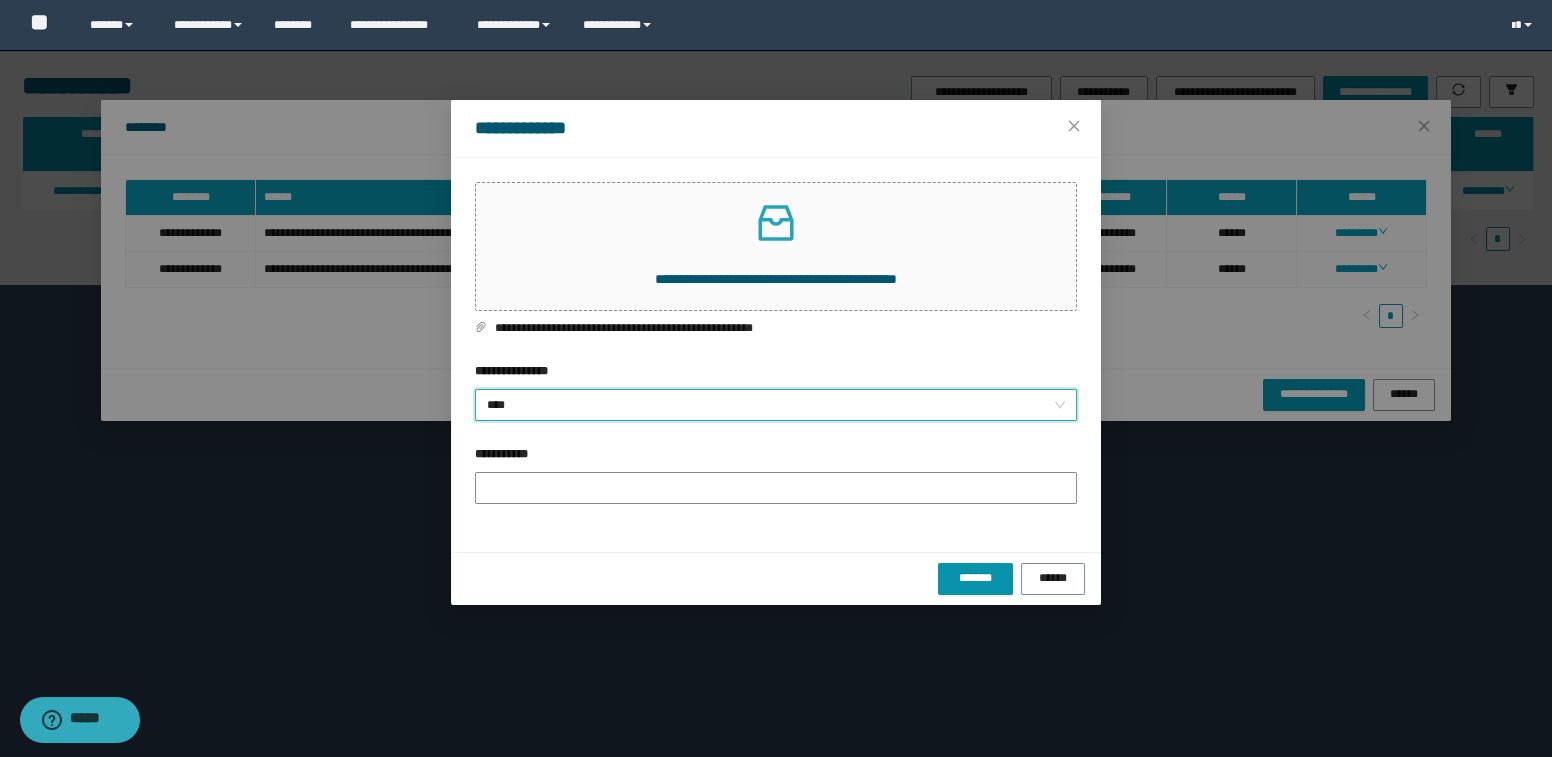 click on "**********" at bounding box center (776, 486) 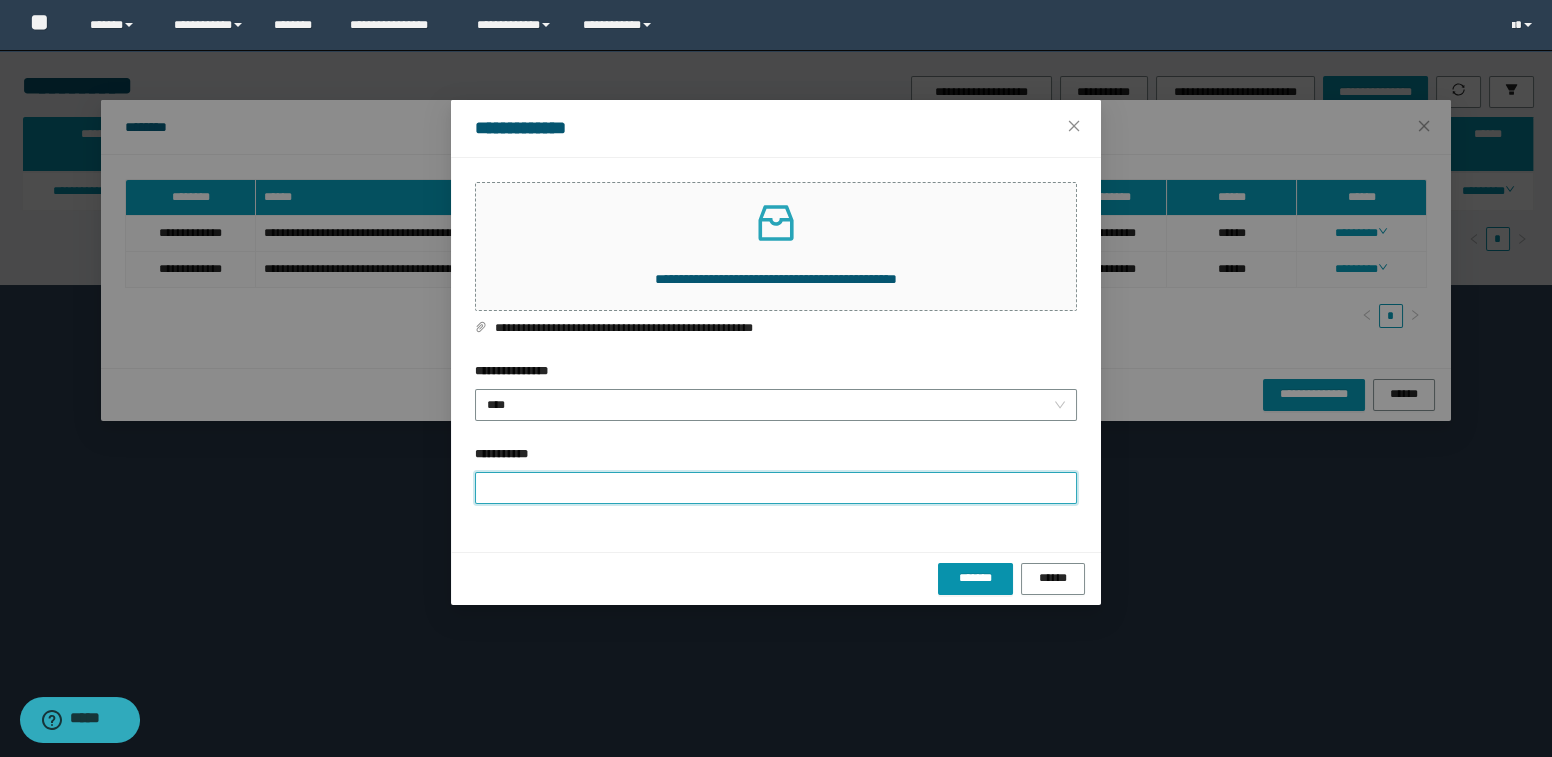 click on "**********" at bounding box center [776, 488] 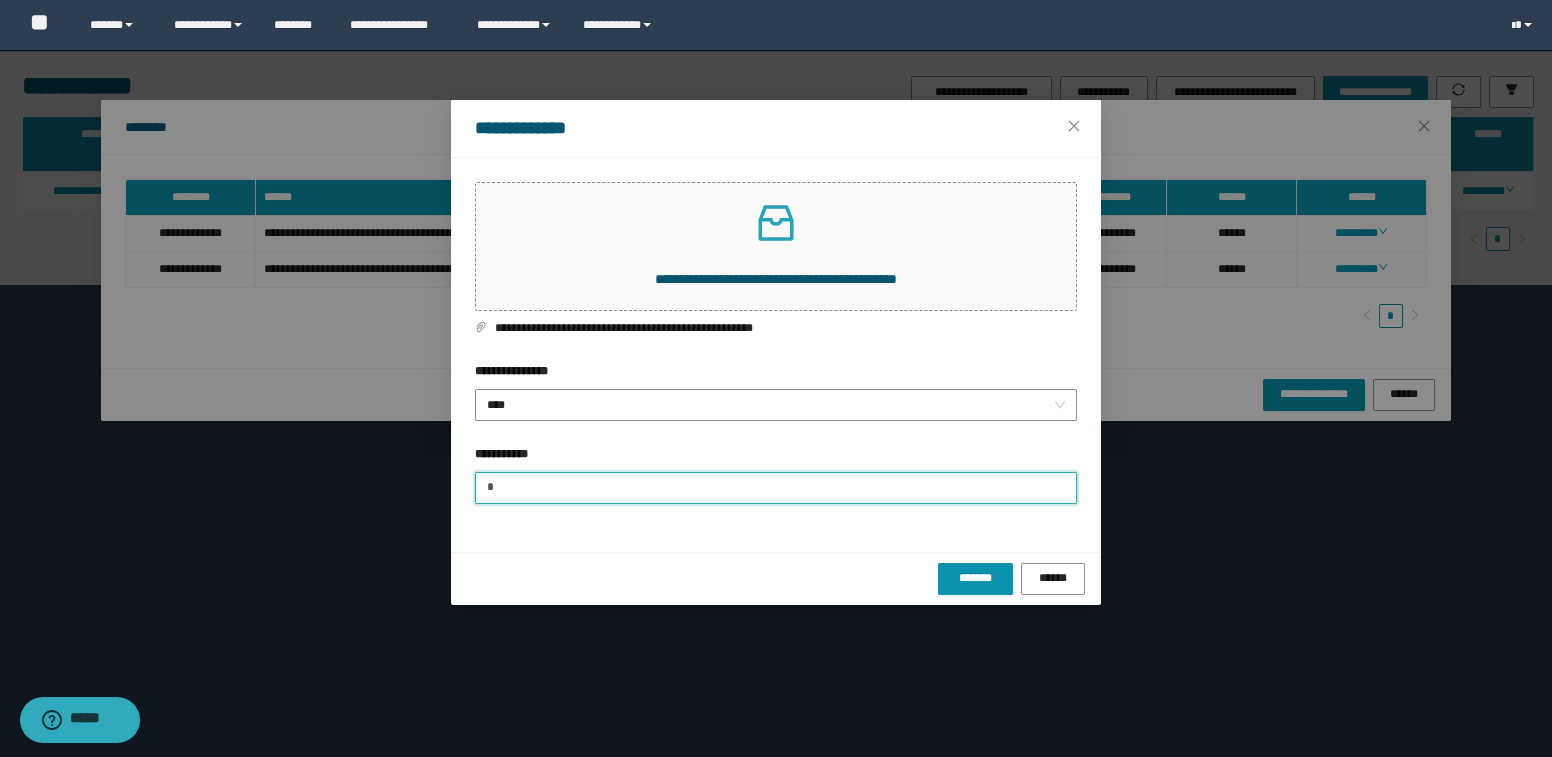 type on "**********" 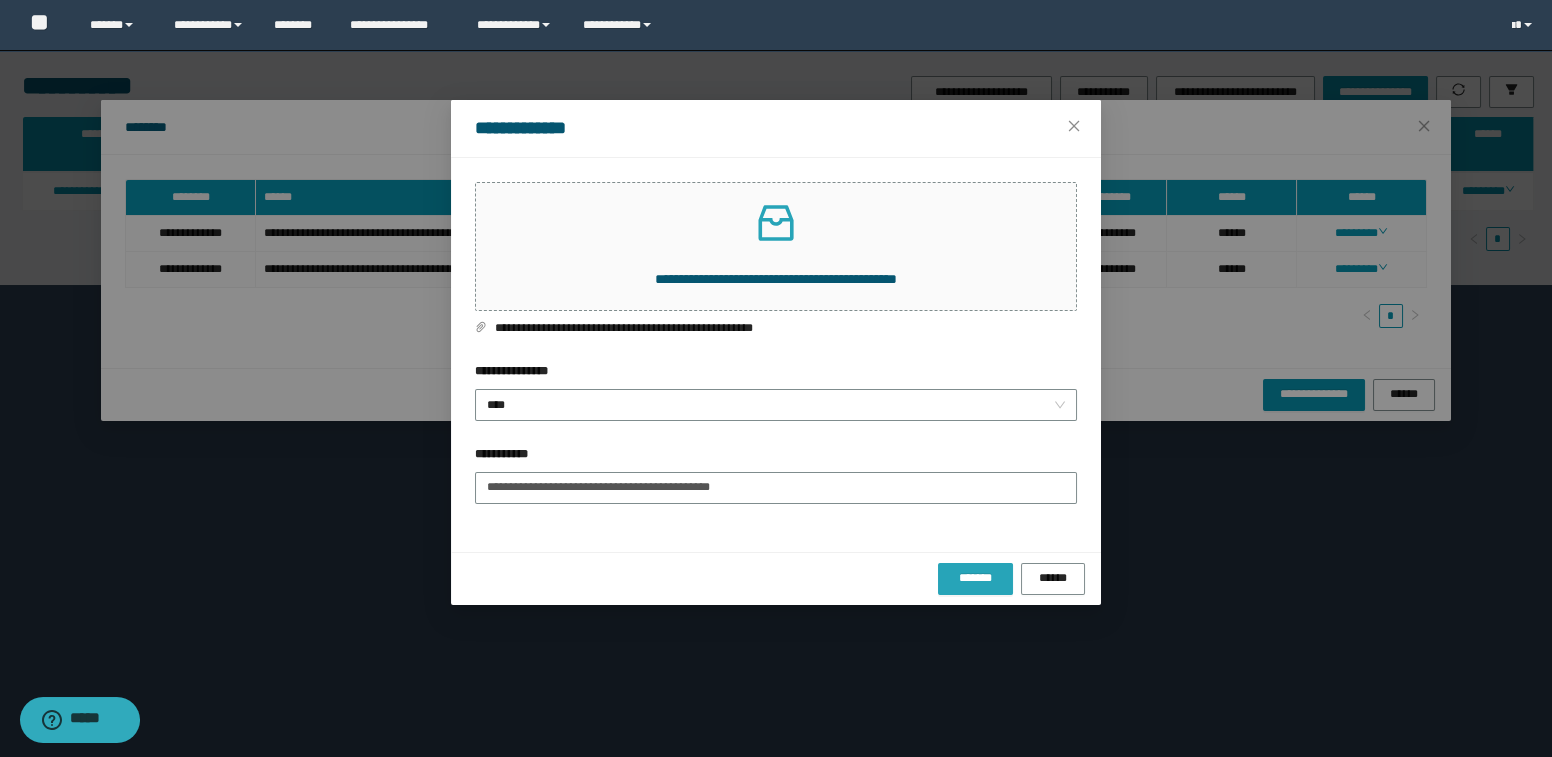 click on "*******" at bounding box center [975, 578] 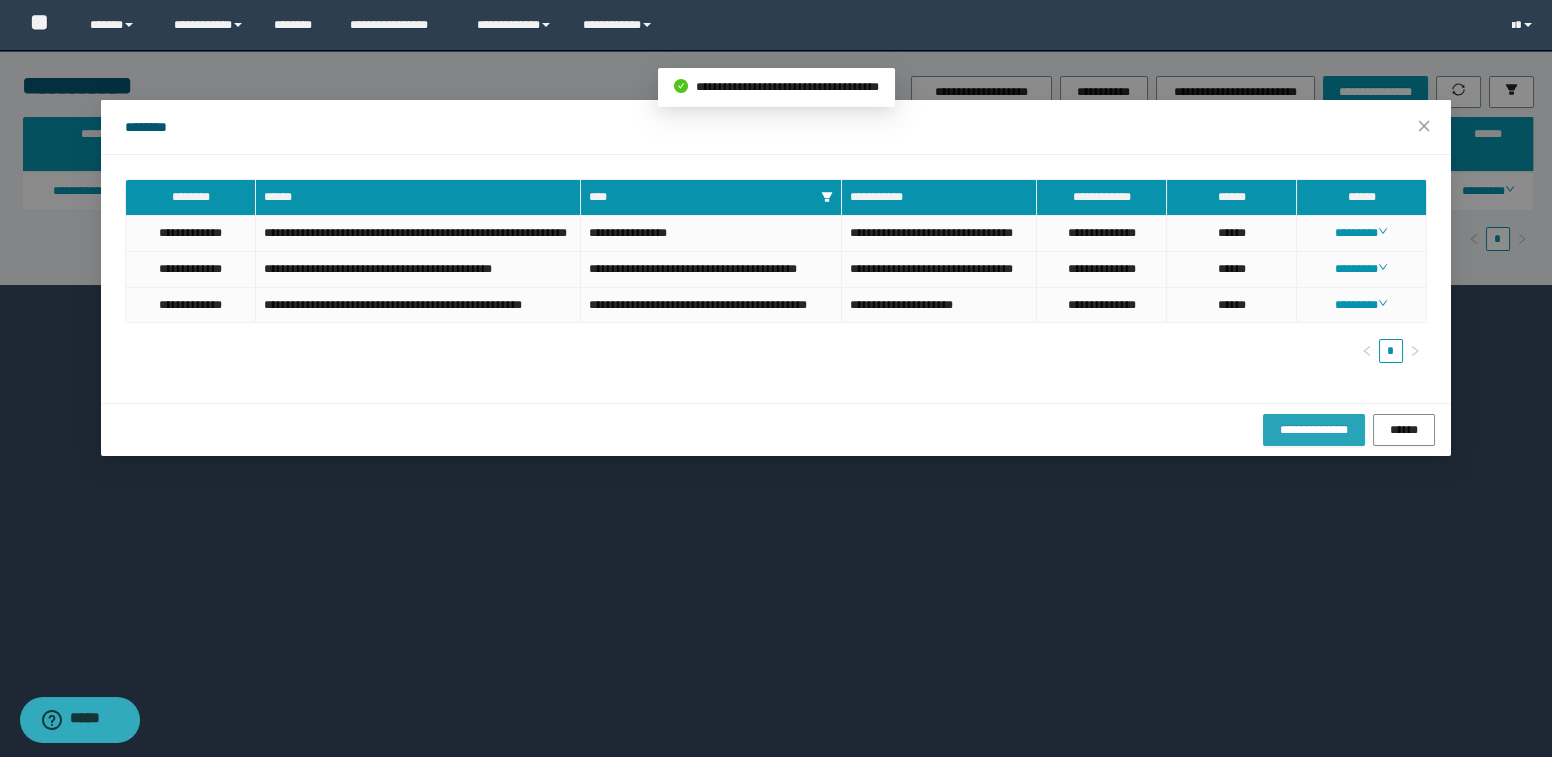 drag, startPoint x: 1331, startPoint y: 485, endPoint x: 1317, endPoint y: 486, distance: 14.035668 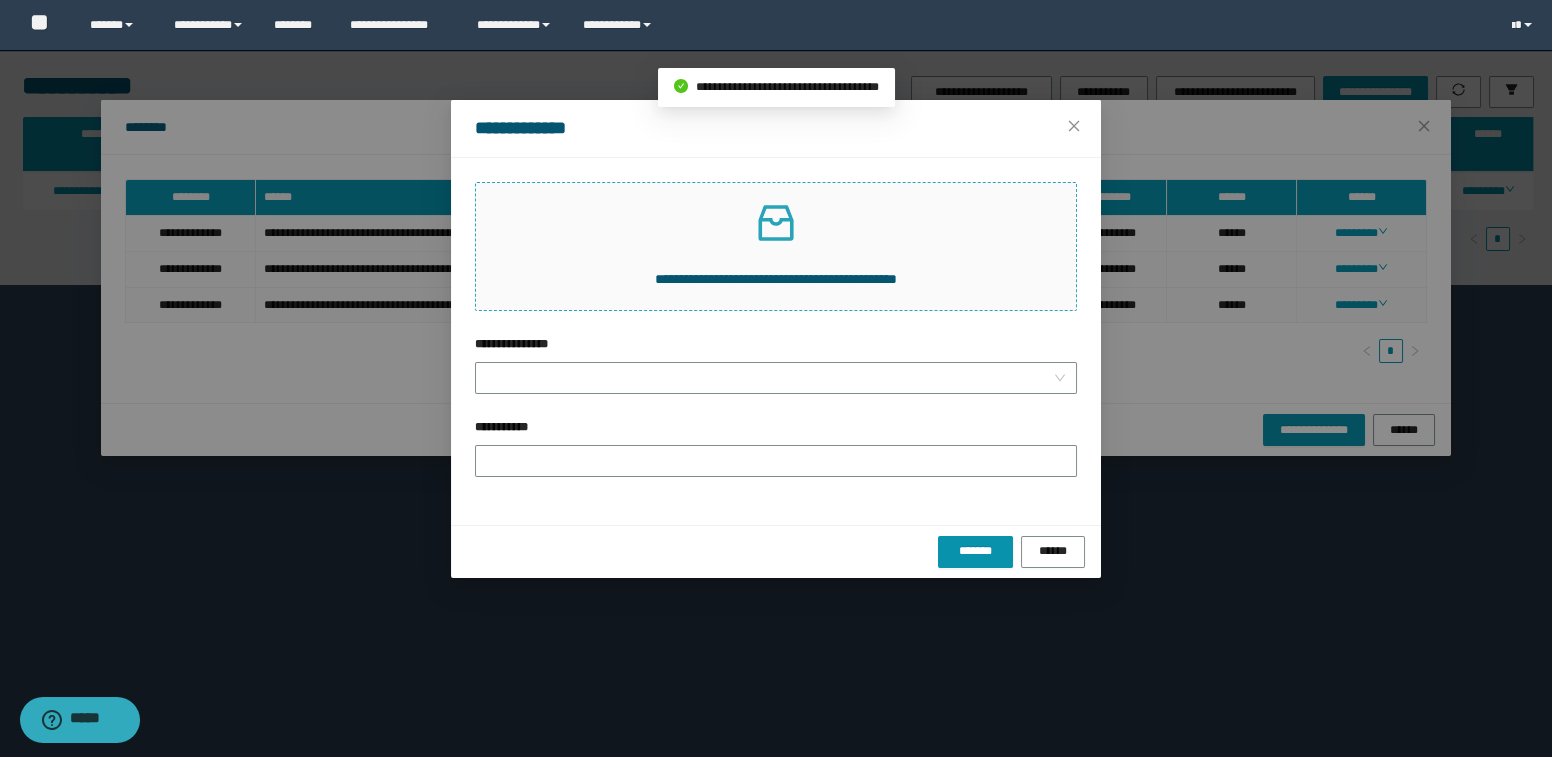 click 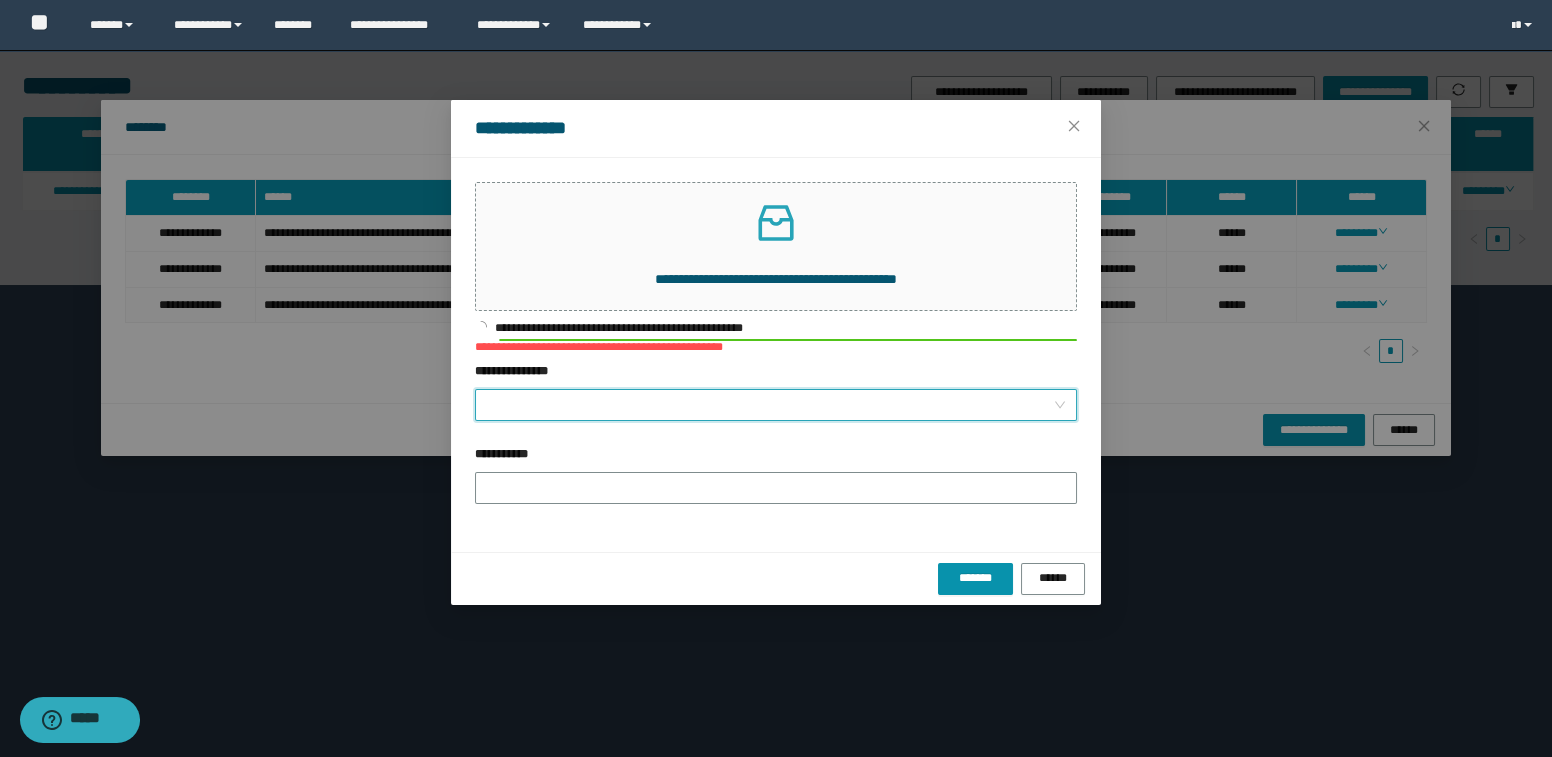 click on "**********" at bounding box center [770, 405] 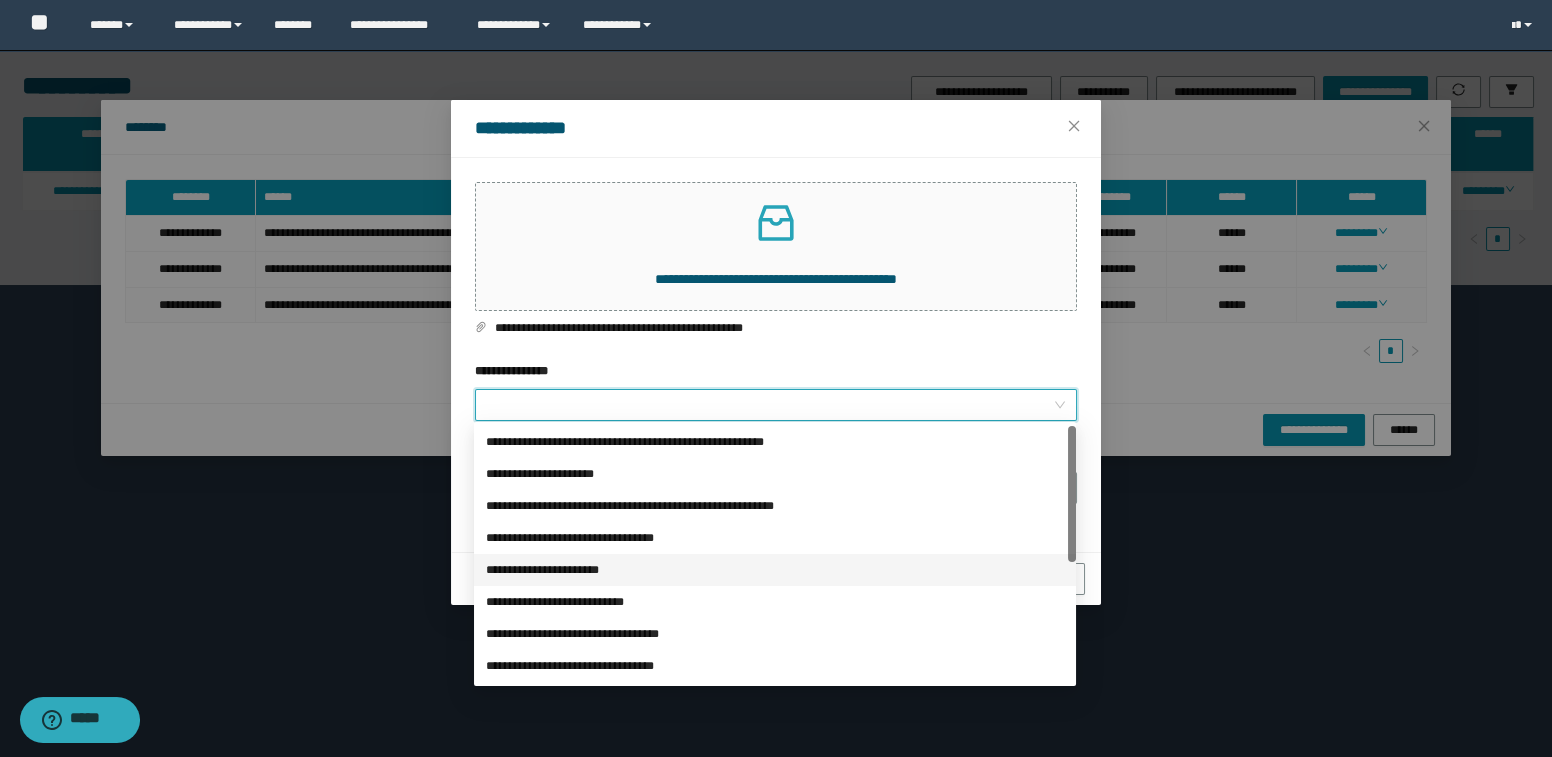 click on "**********" at bounding box center (775, 570) 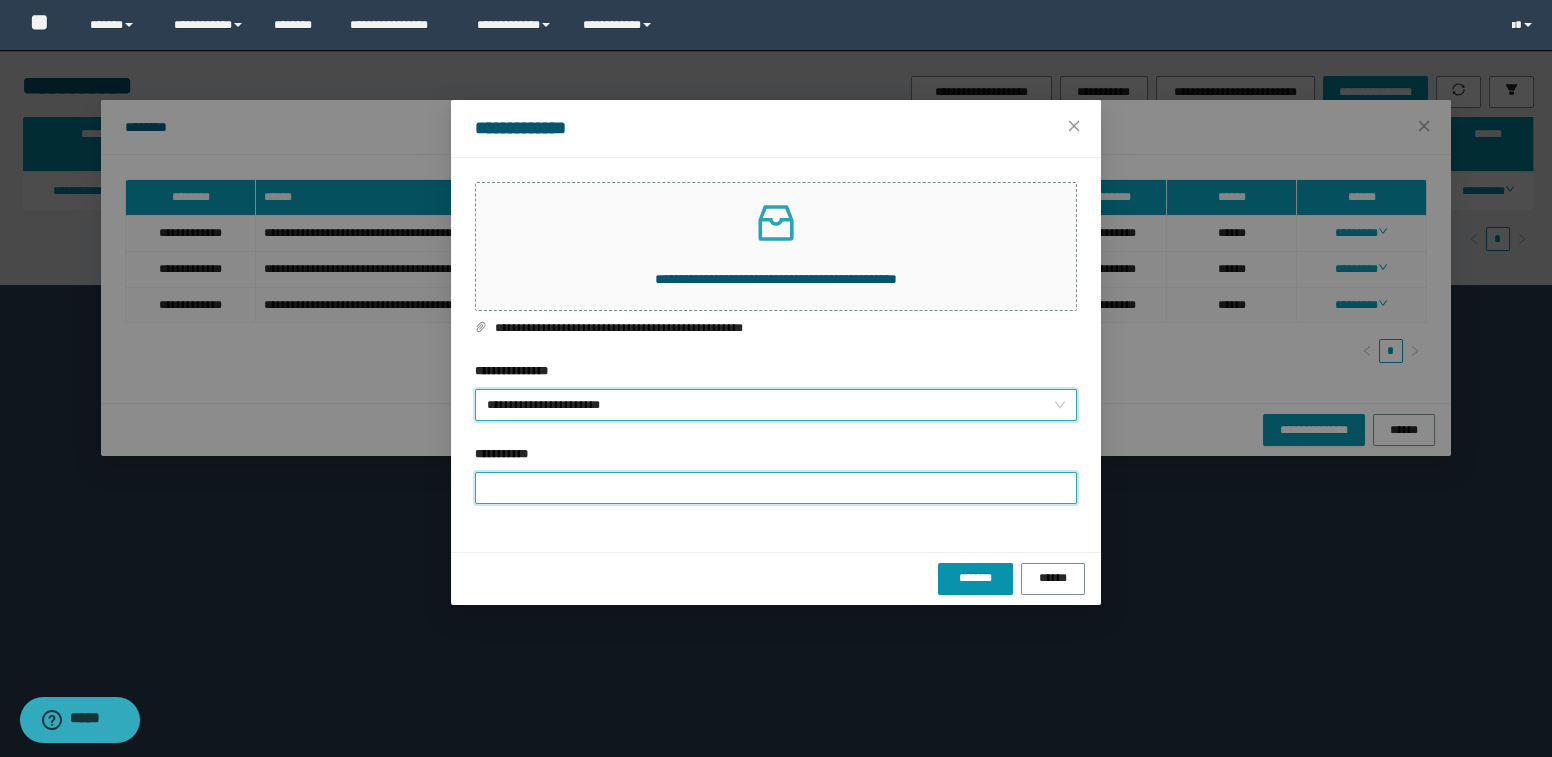 click on "**********" at bounding box center (776, 488) 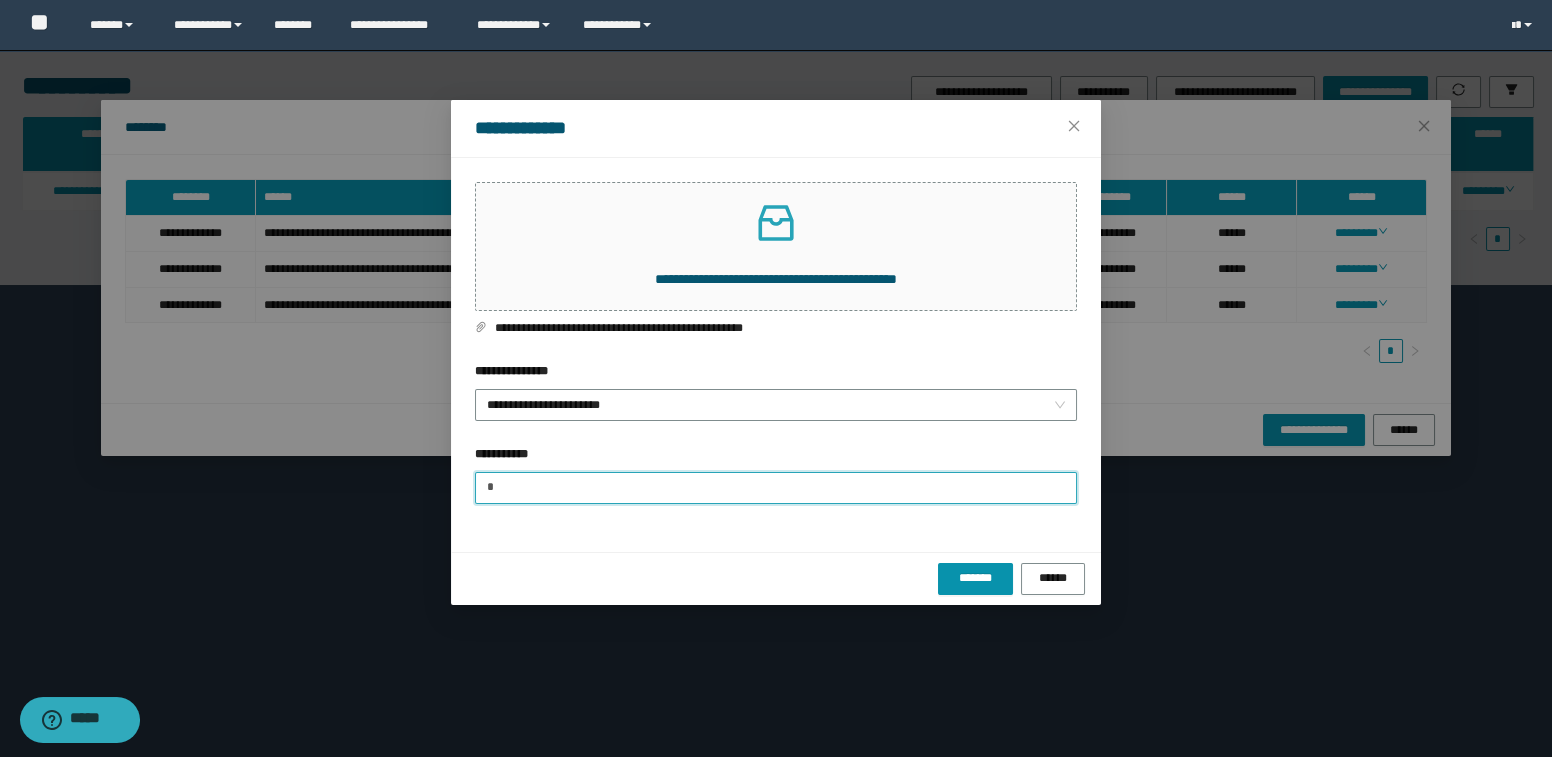 type on "**********" 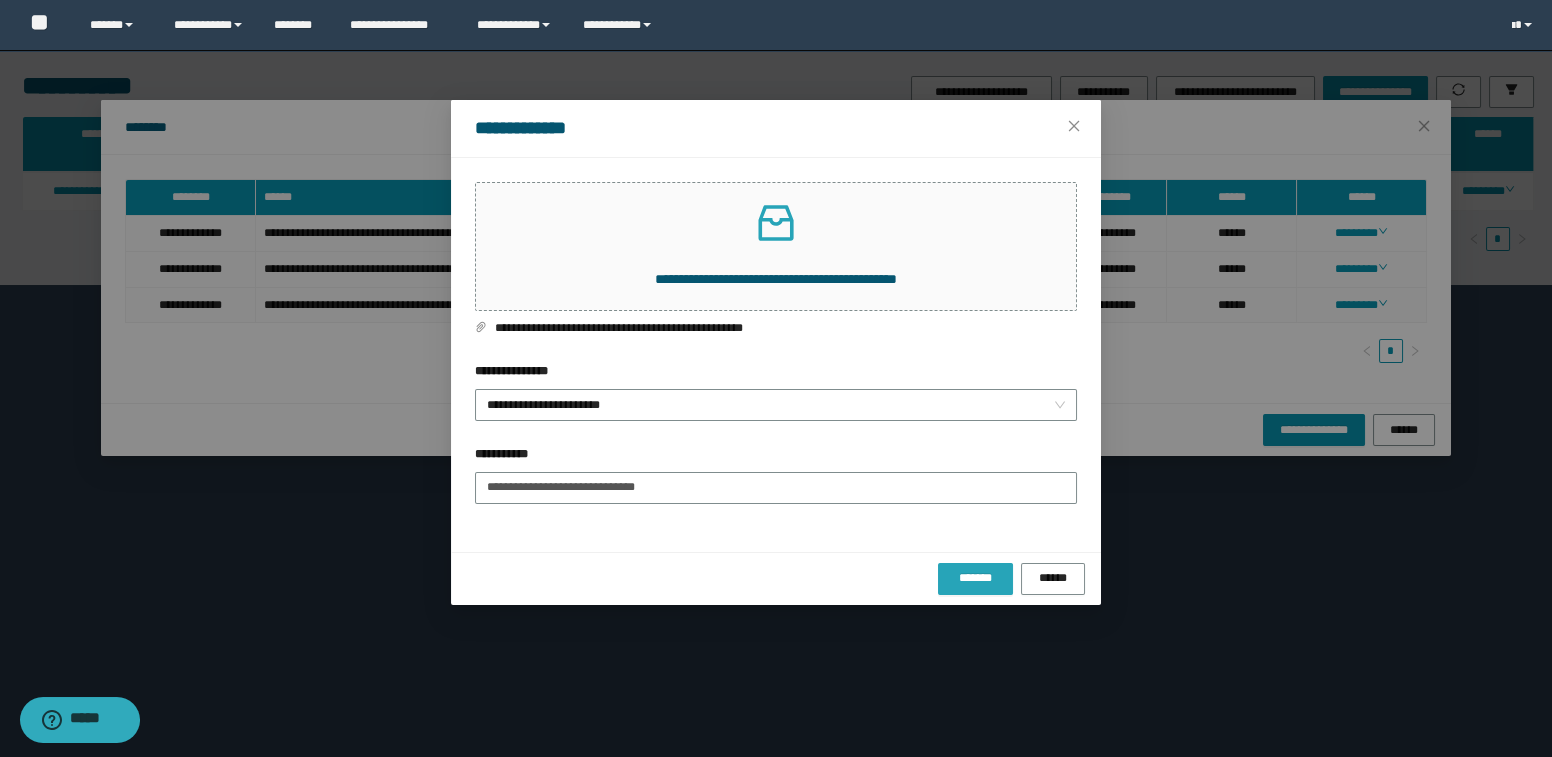 click on "*******" at bounding box center (975, 578) 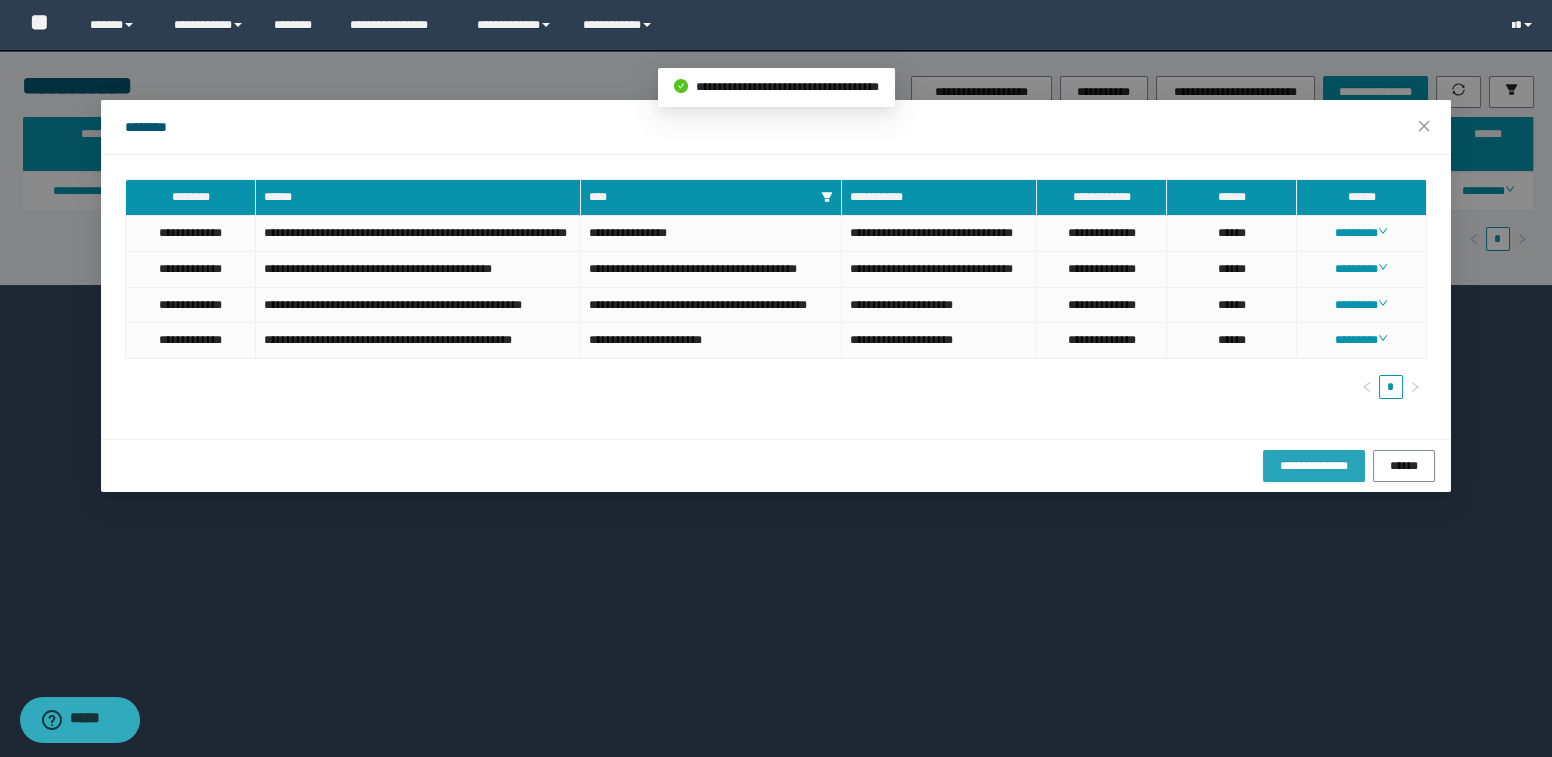 click on "**********" at bounding box center [1314, 465] 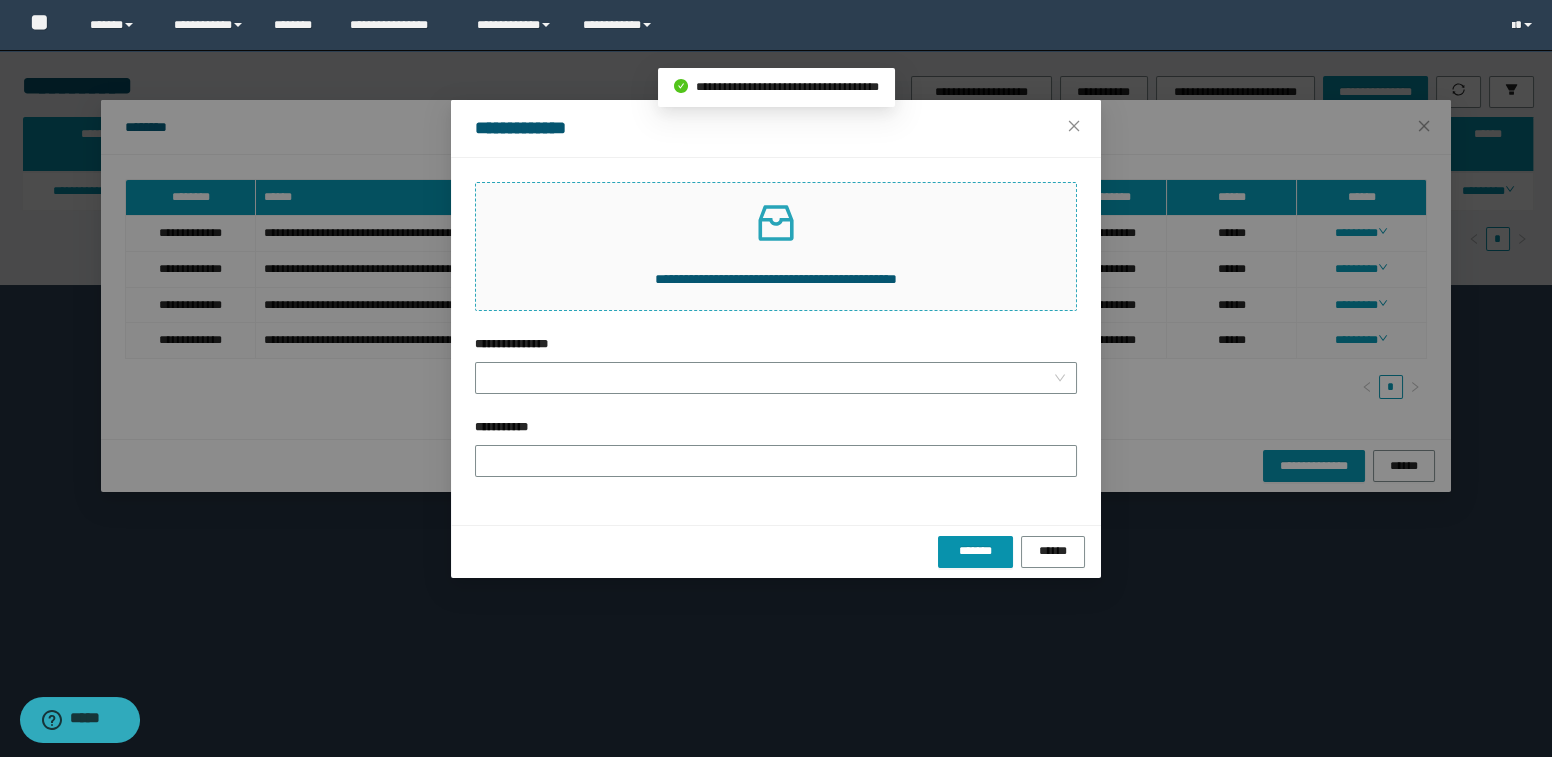 click 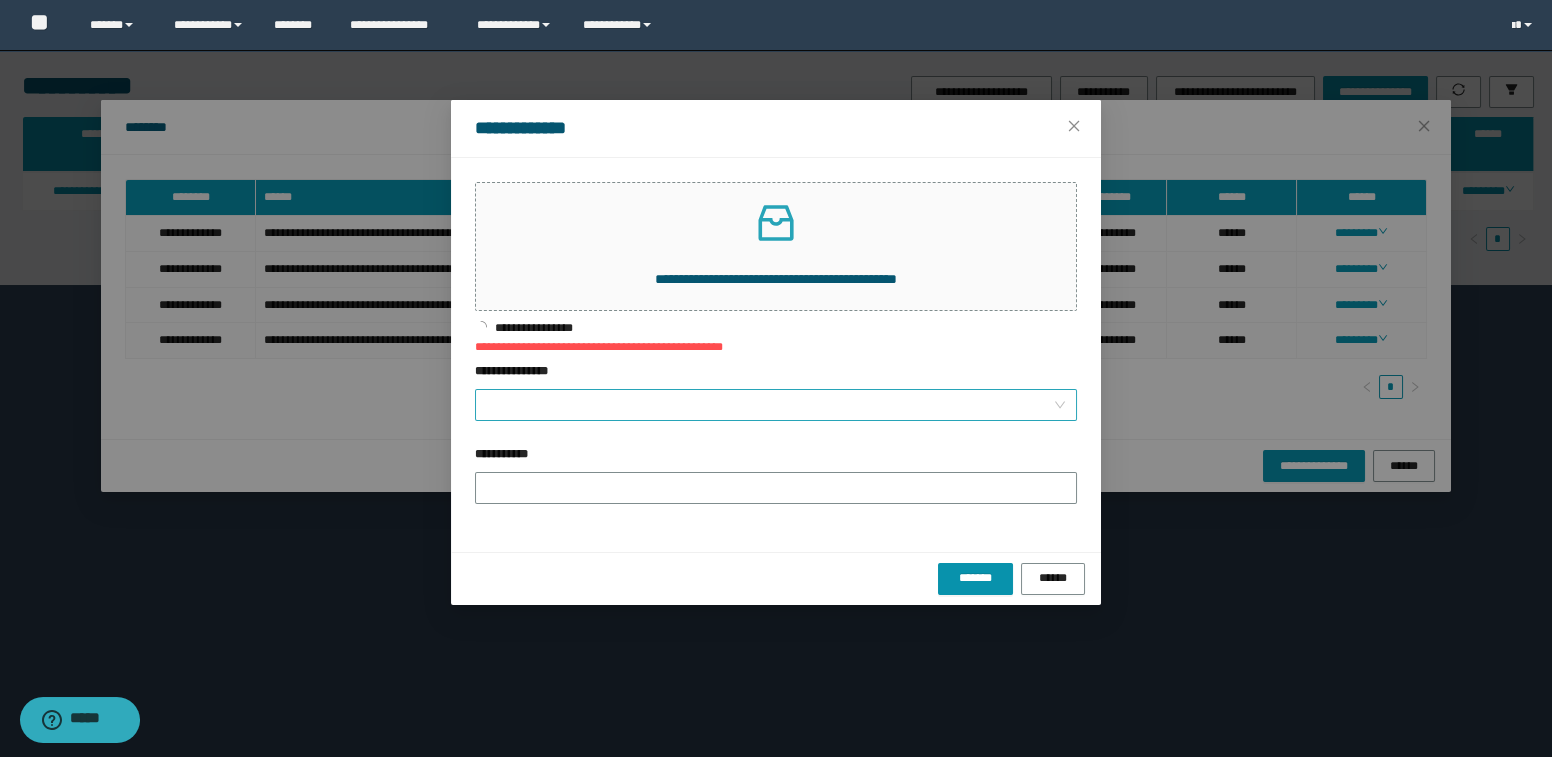 drag, startPoint x: 547, startPoint y: 395, endPoint x: 547, endPoint y: 408, distance: 13 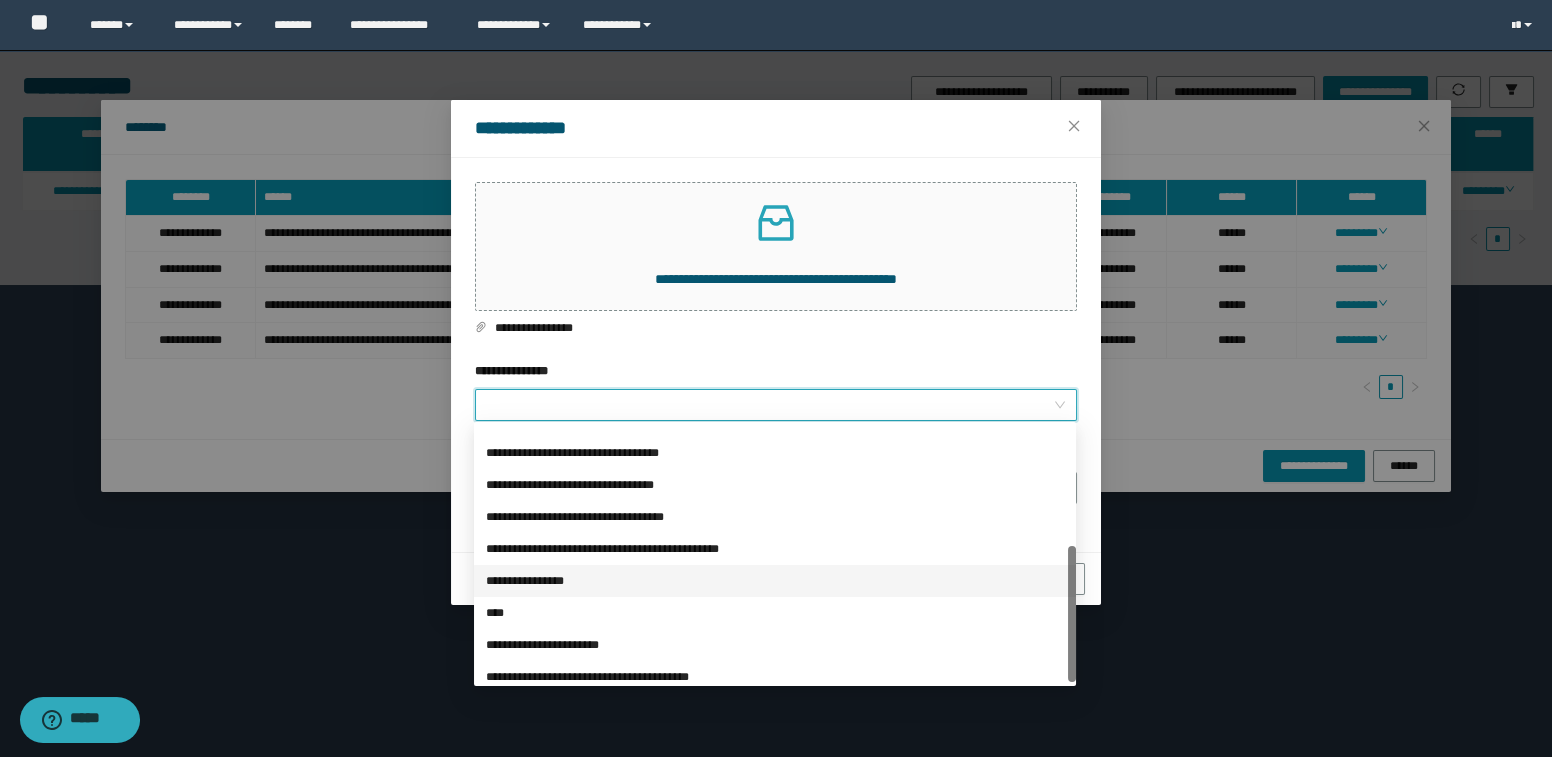 scroll, scrollTop: 223, scrollLeft: 0, axis: vertical 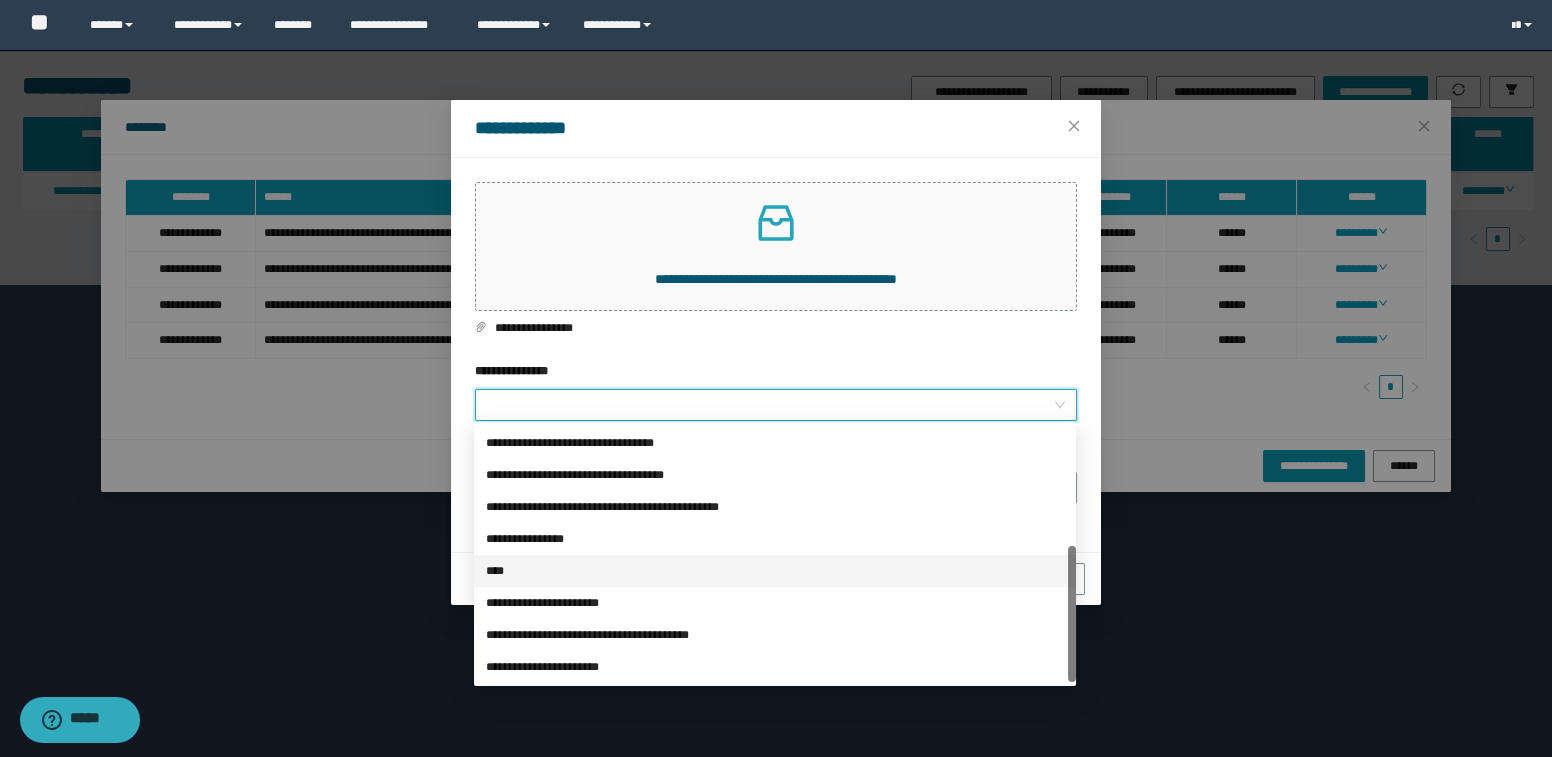 click on "****" at bounding box center (775, 571) 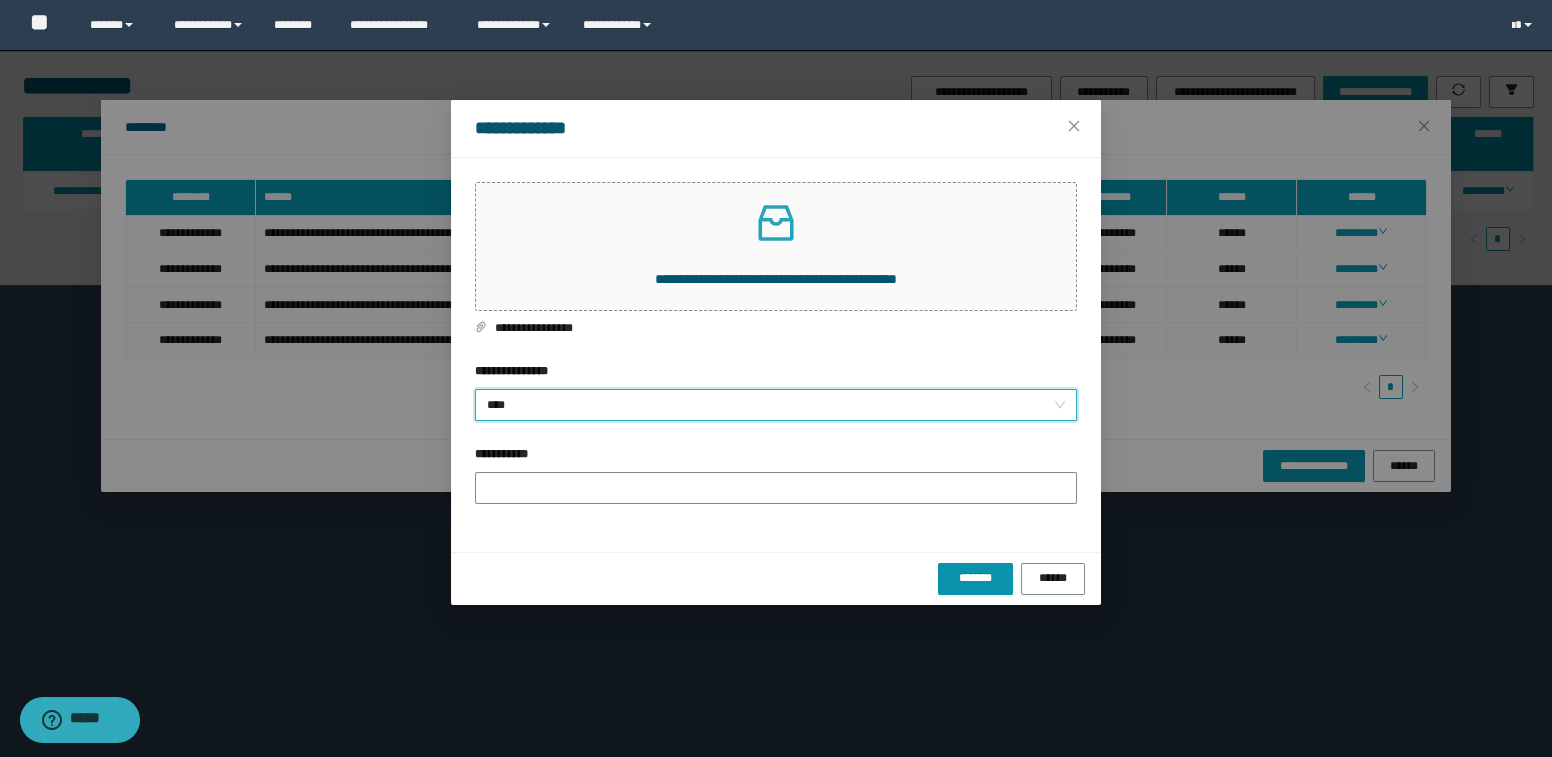 click on "****" at bounding box center (776, 405) 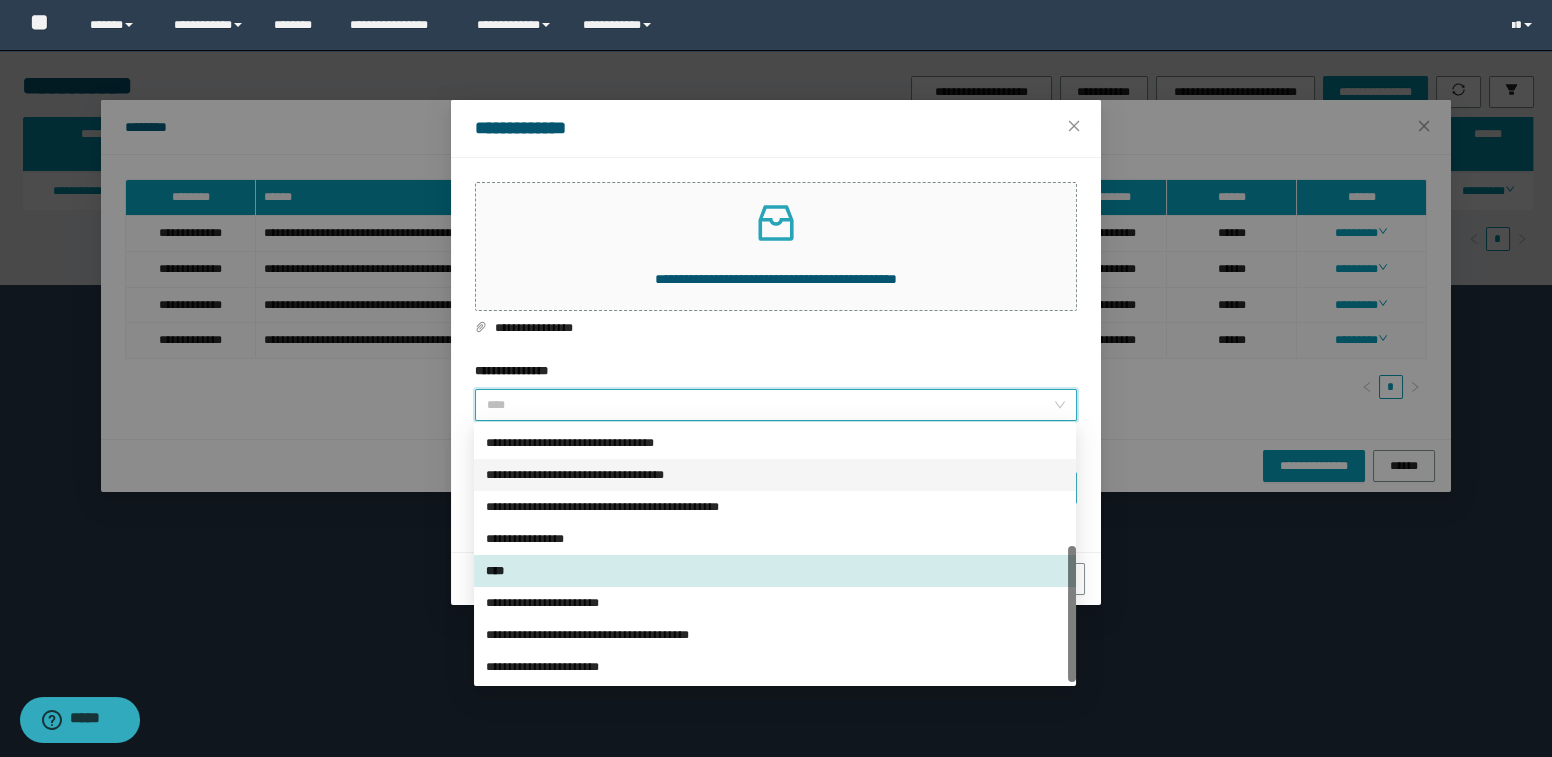 click on "**********" at bounding box center [775, 475] 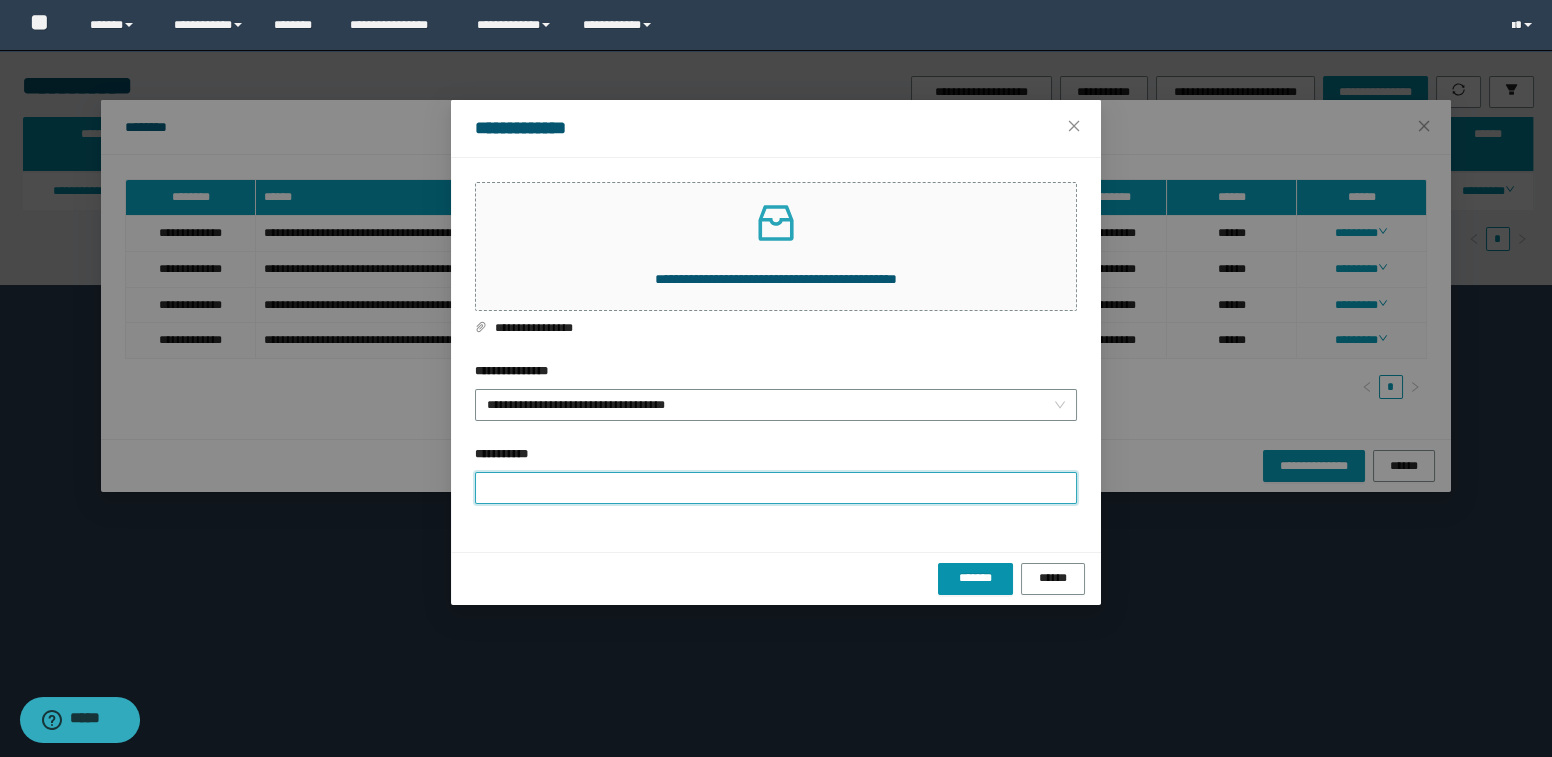 click on "**********" at bounding box center (776, 488) 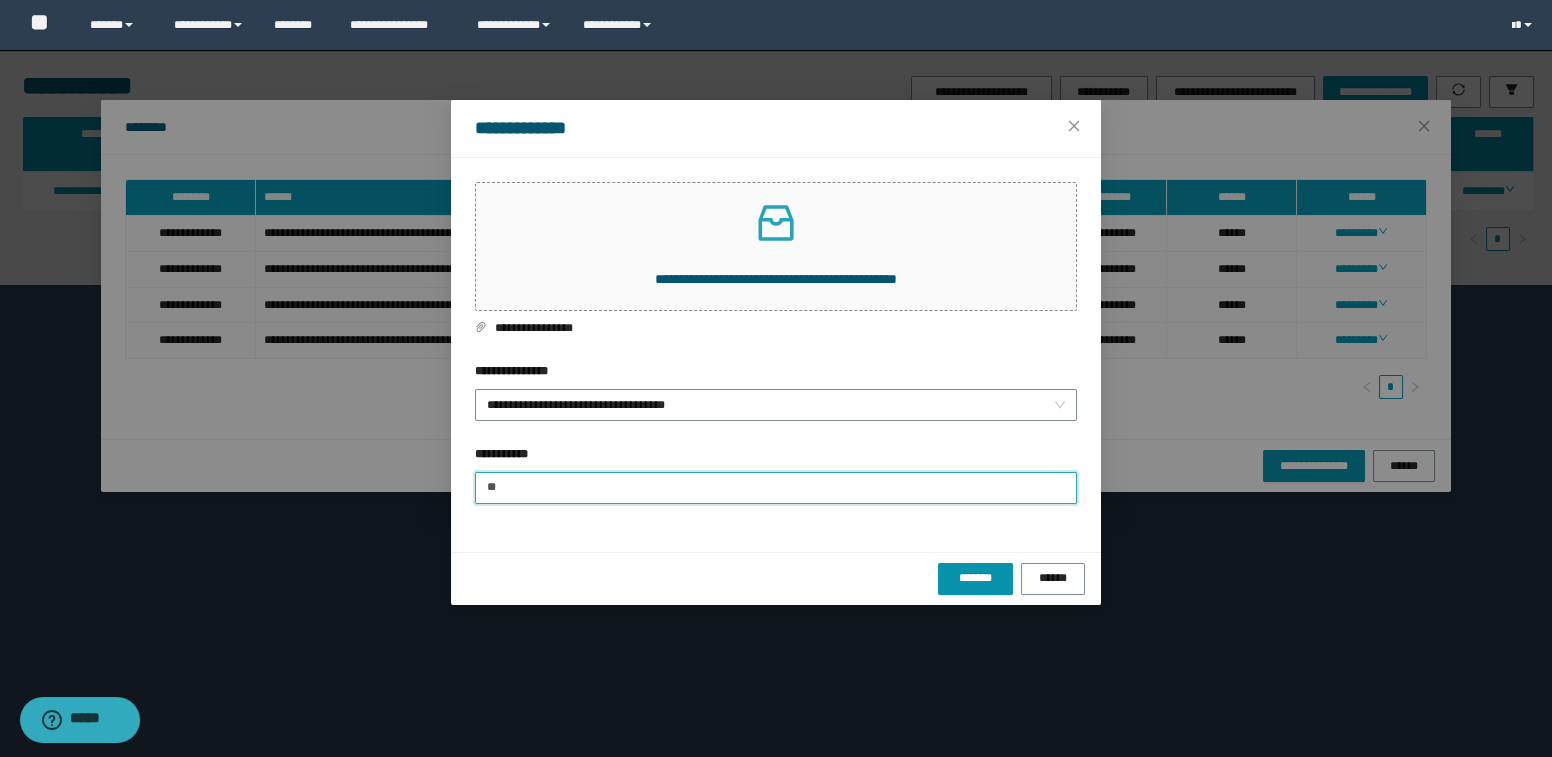 type on "*" 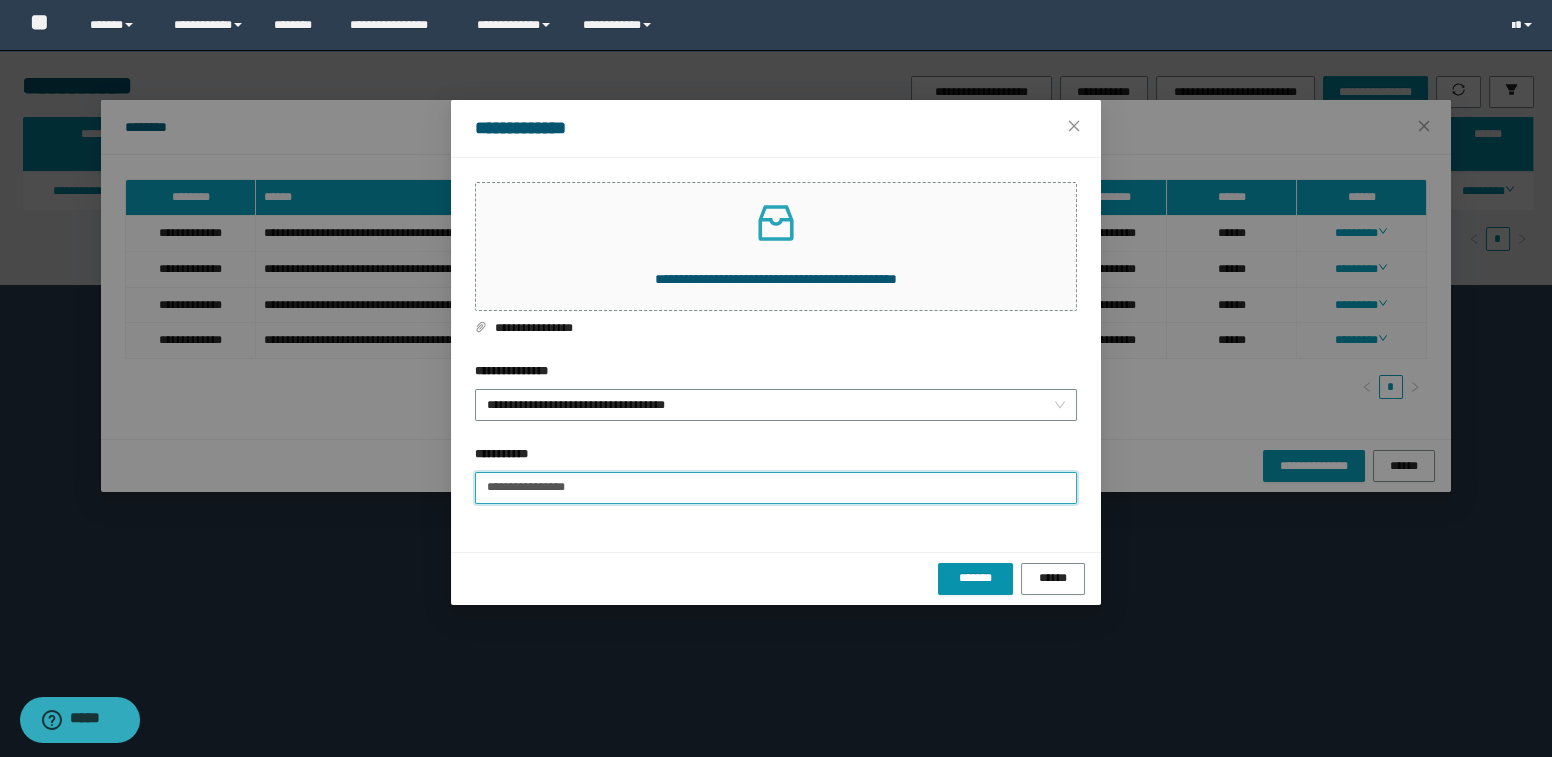type on "**********" 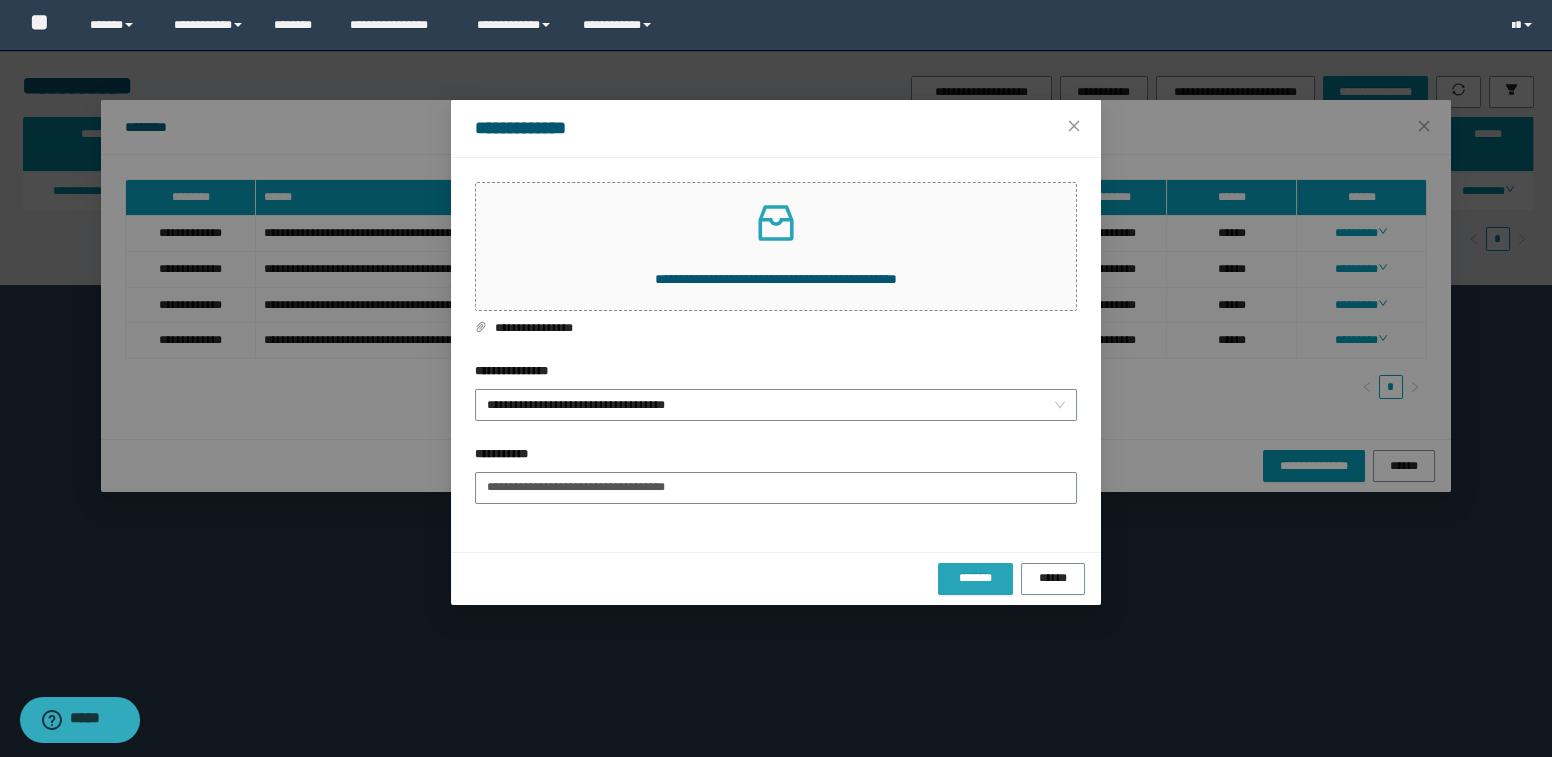 click on "*******" at bounding box center [975, 578] 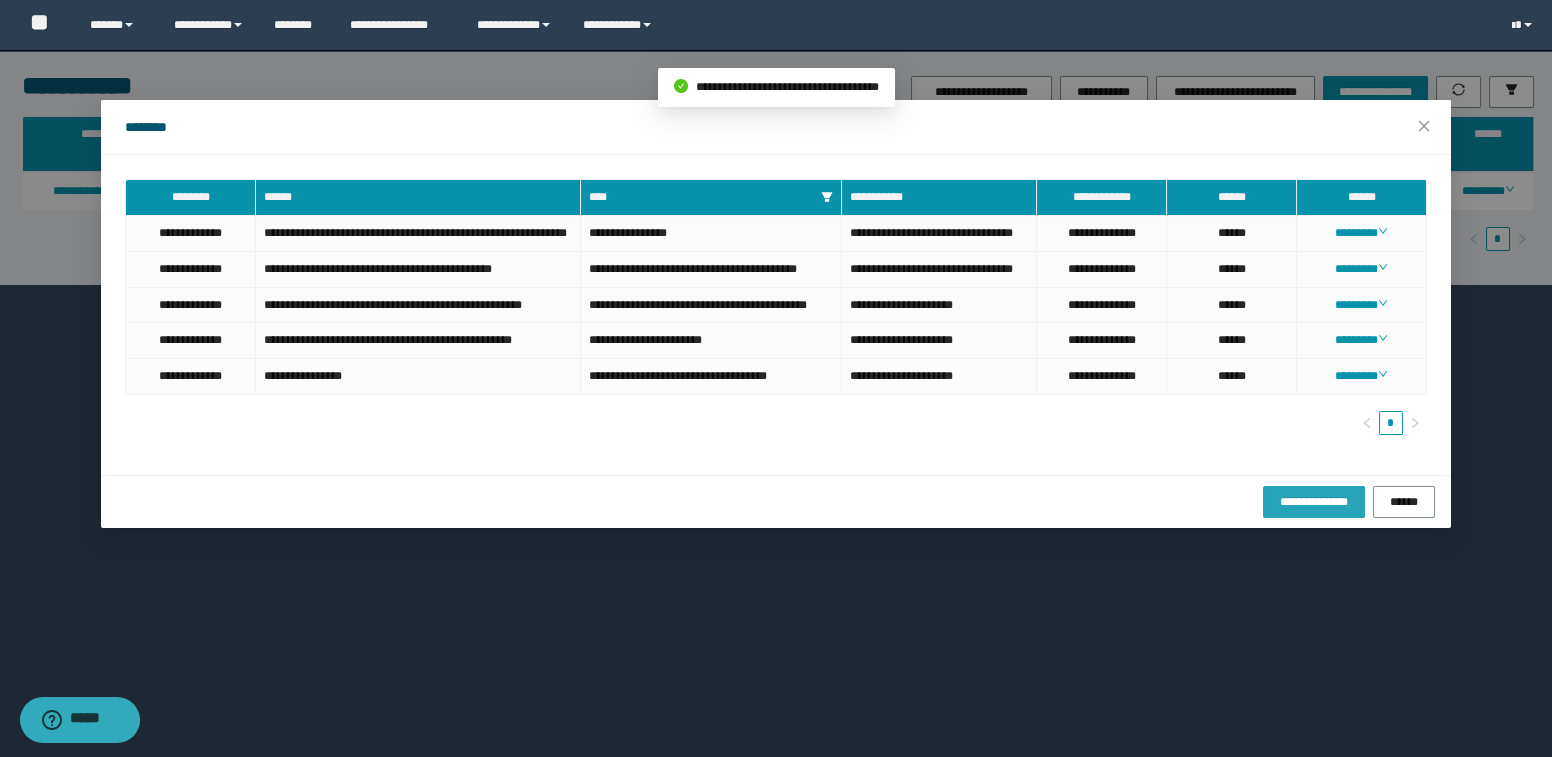 click on "**********" at bounding box center [1314, 501] 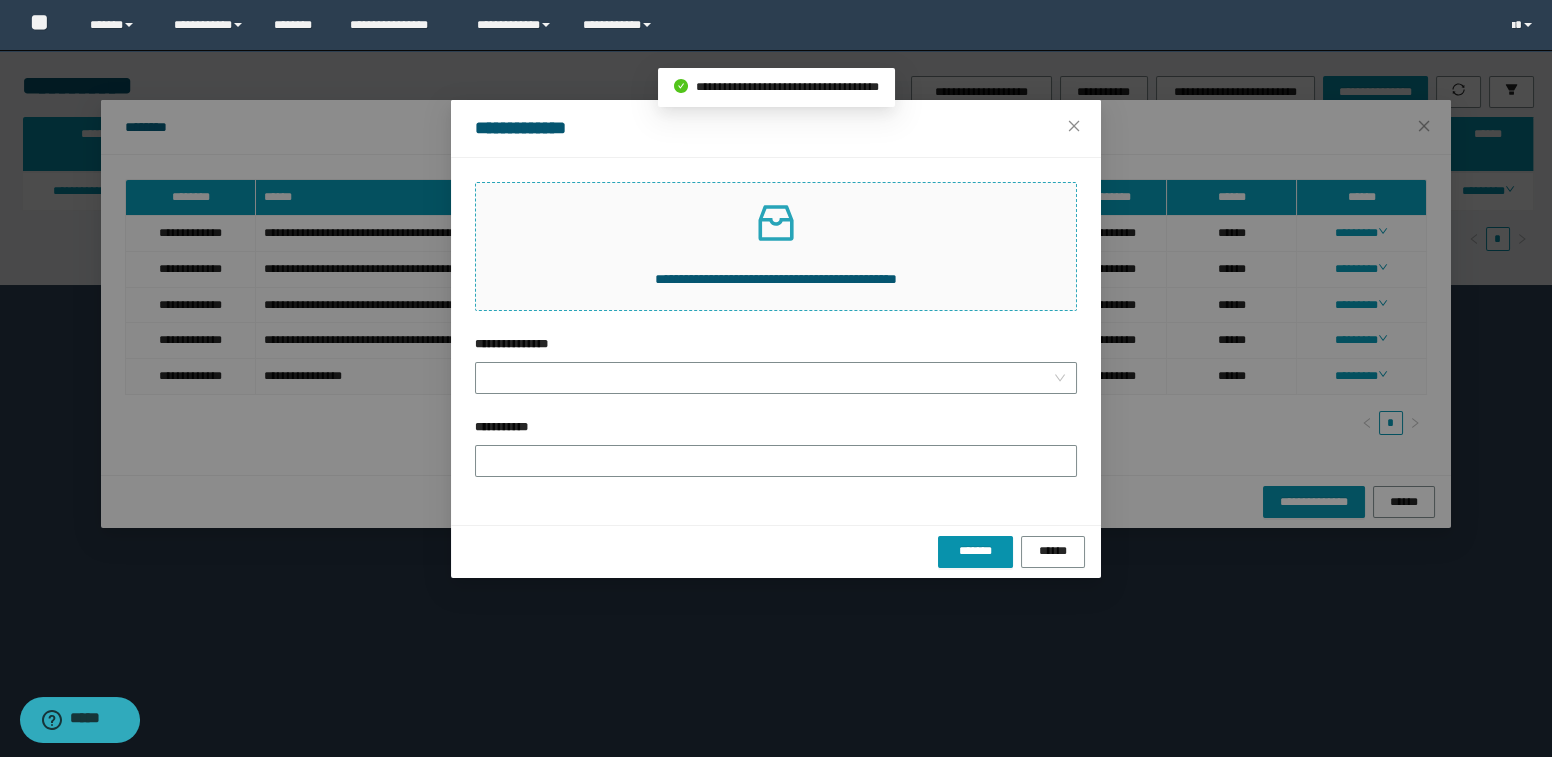 click 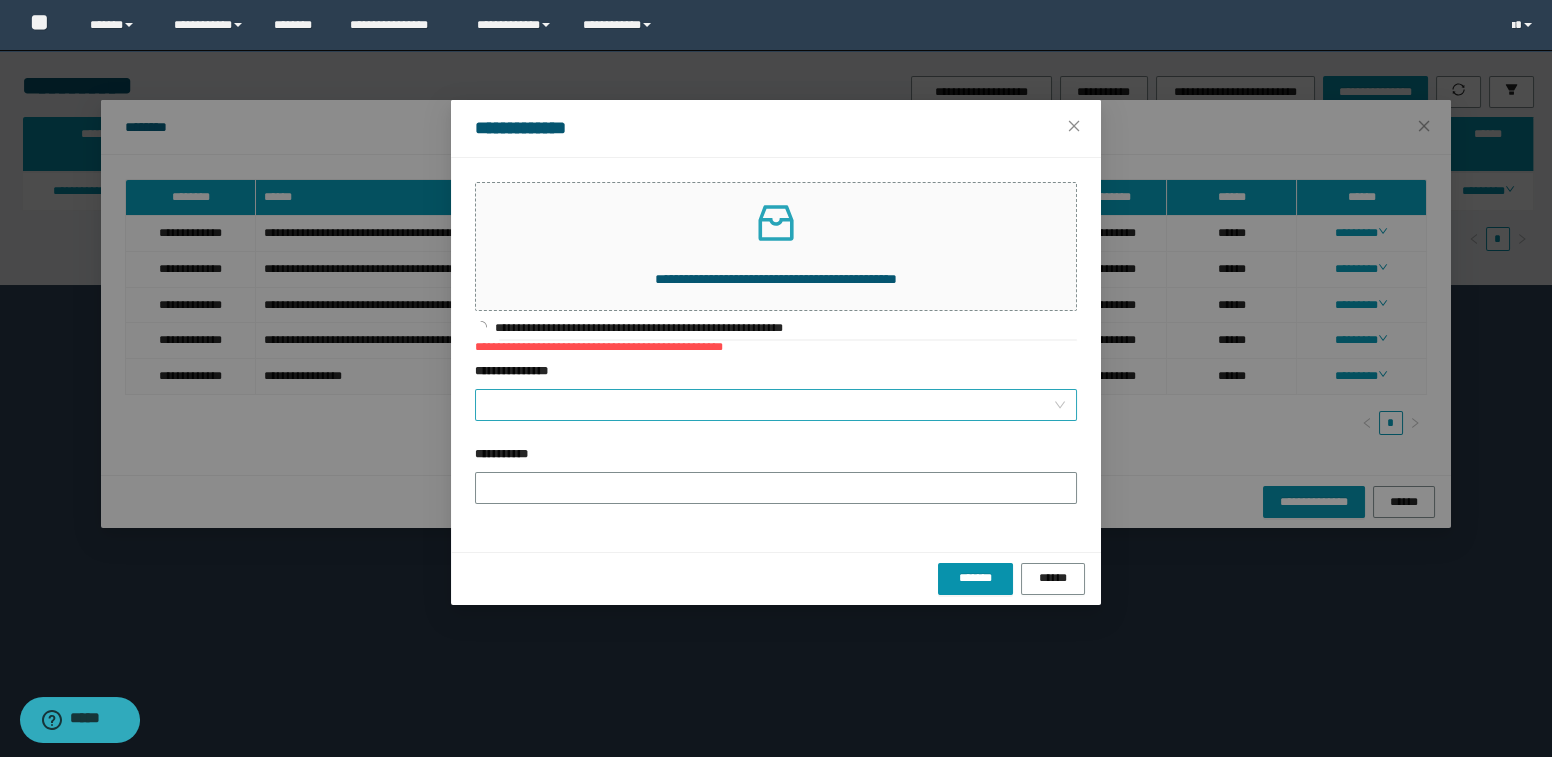 click on "**********" at bounding box center [770, 405] 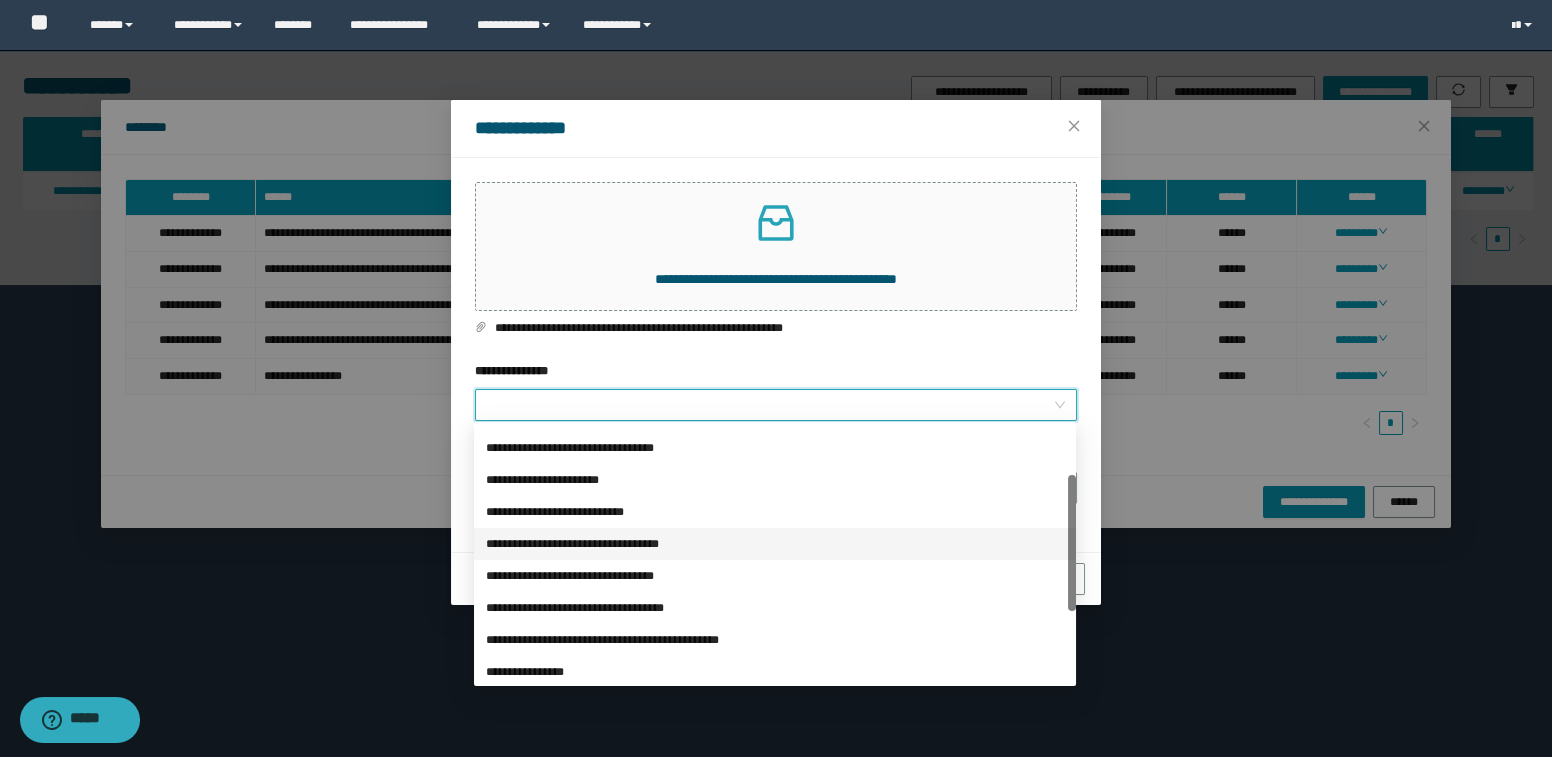 scroll, scrollTop: 181, scrollLeft: 0, axis: vertical 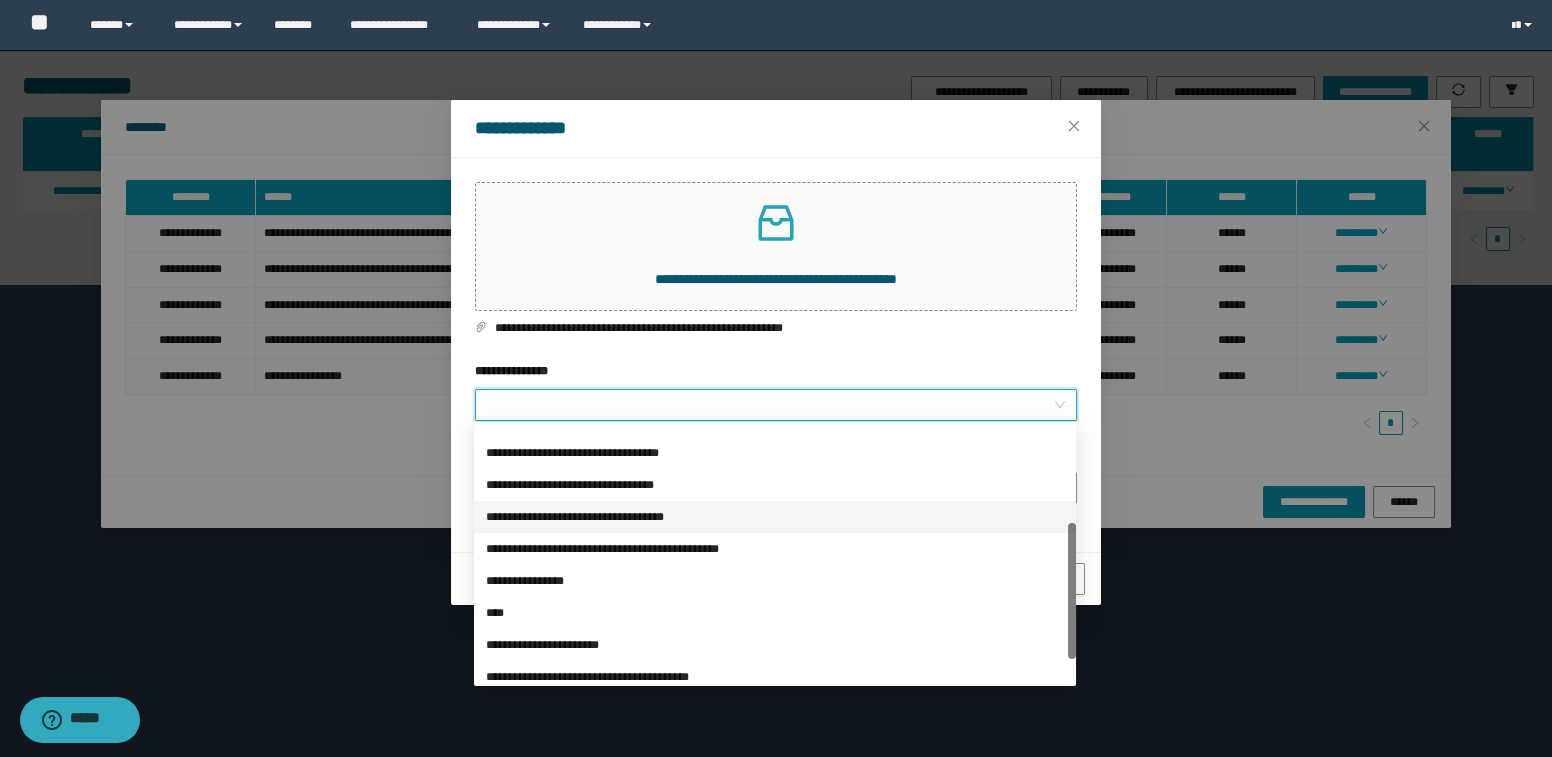 click on "**********" at bounding box center (775, 517) 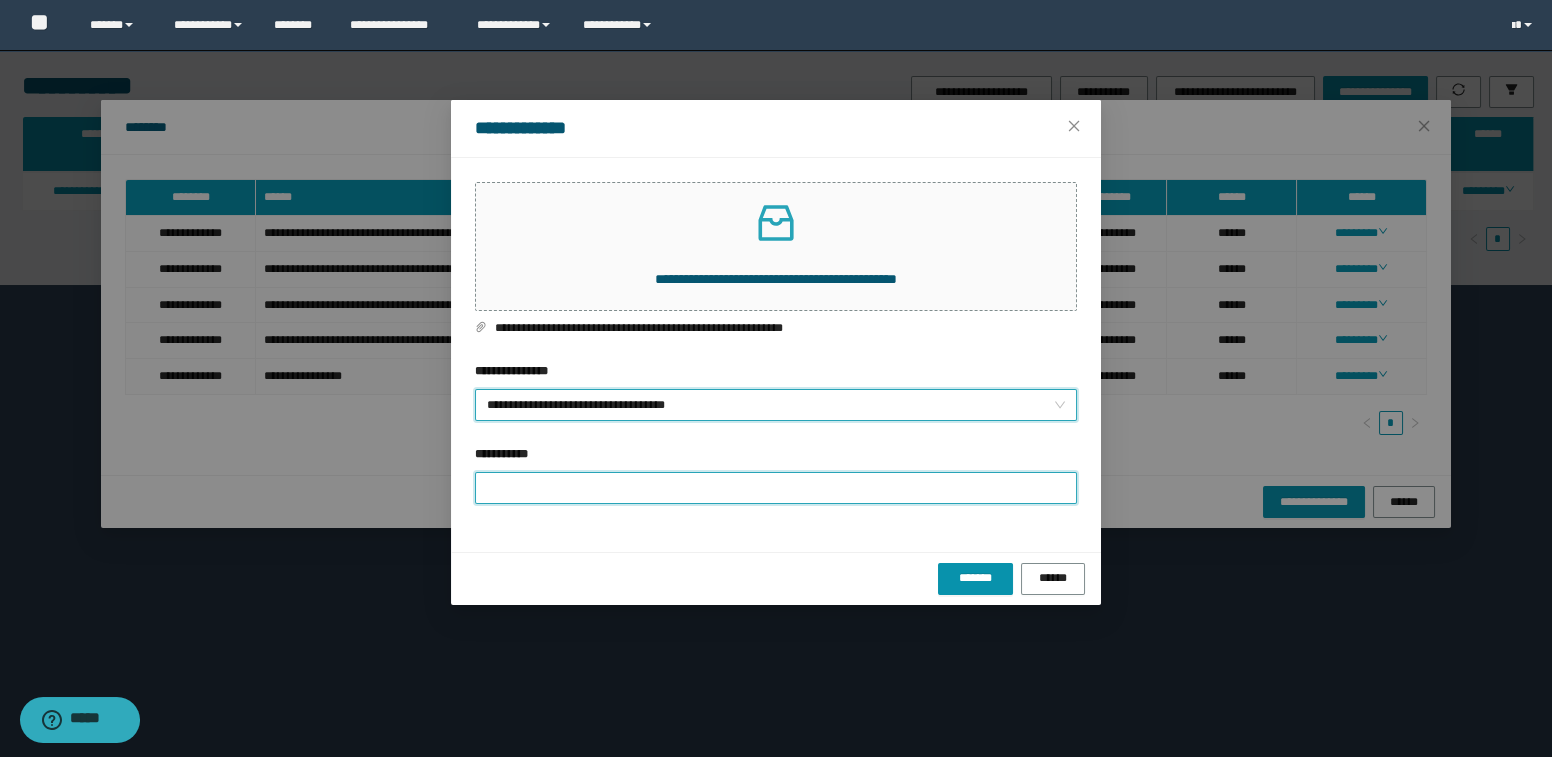 click on "**********" at bounding box center (776, 488) 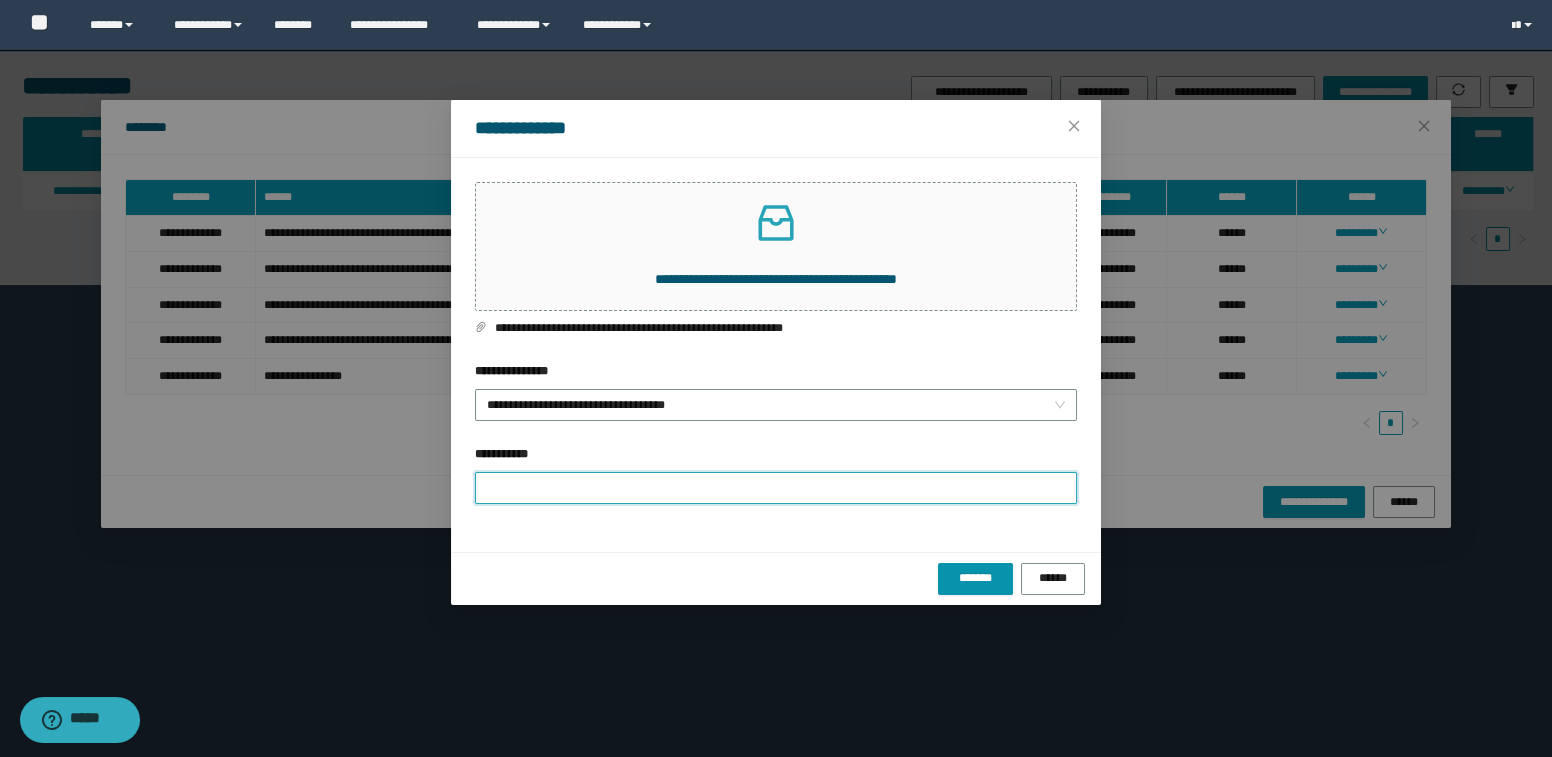 type on "**********" 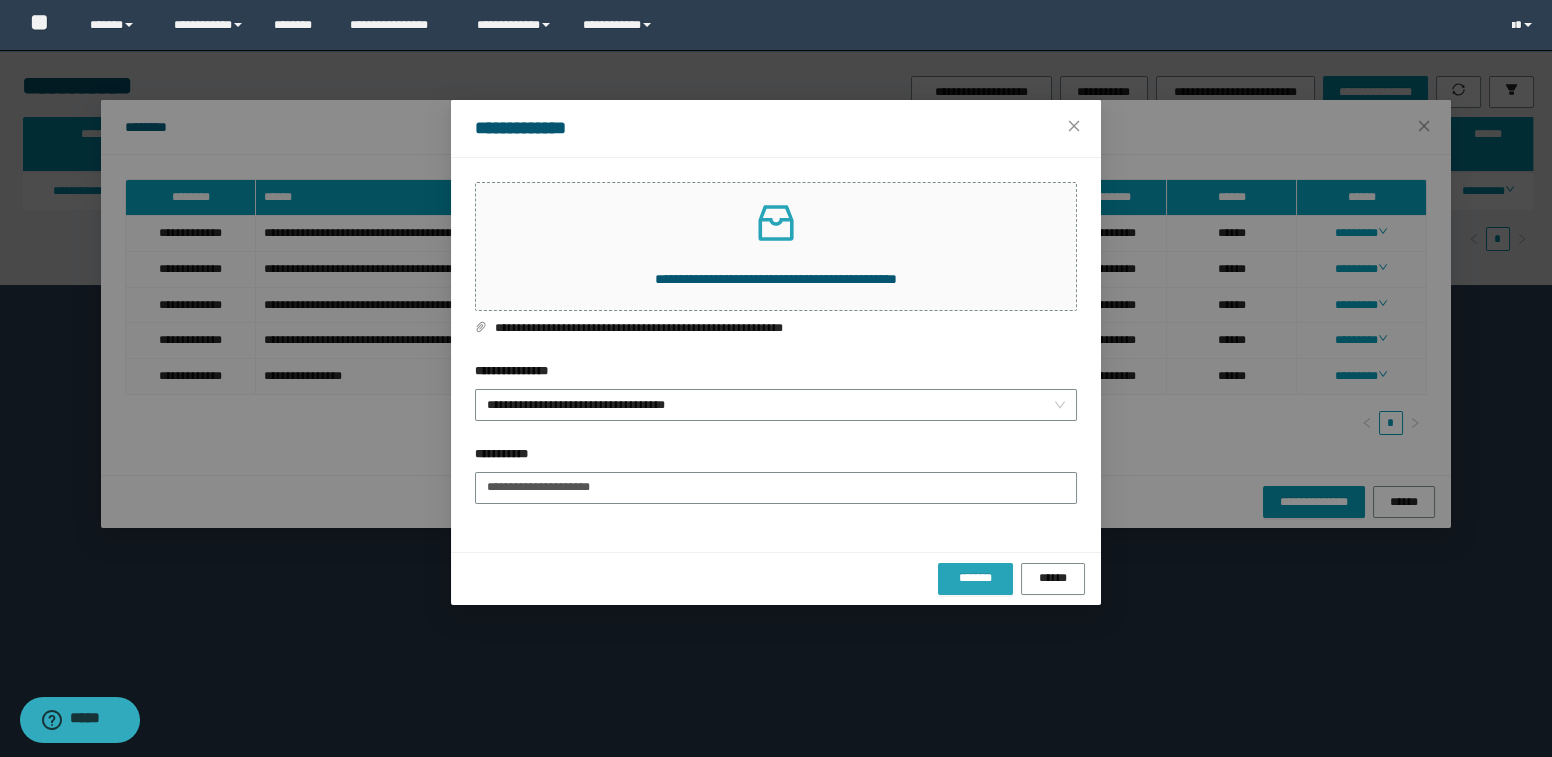 click on "*******" at bounding box center [975, 578] 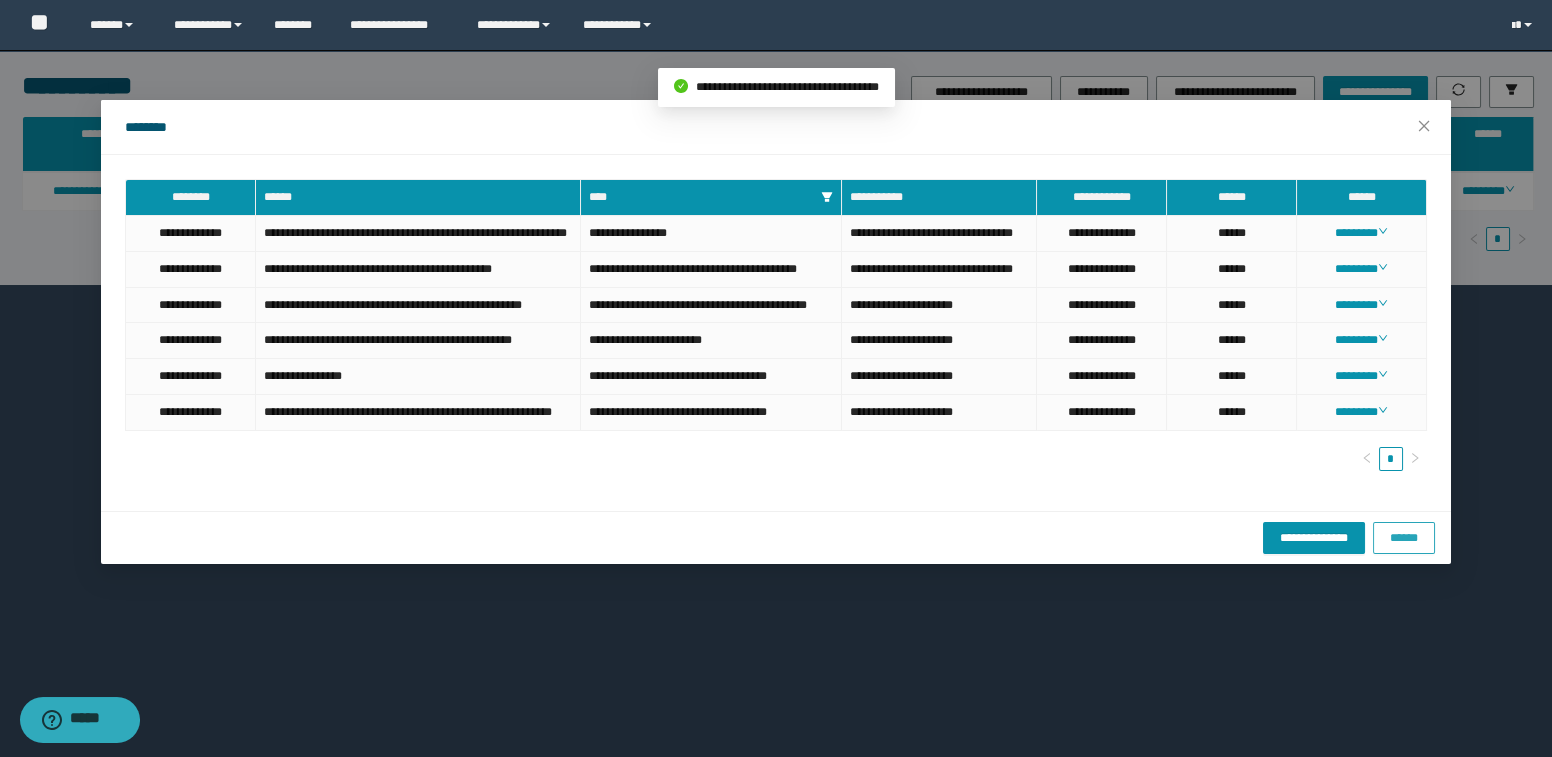 click on "******" at bounding box center (1404, 537) 